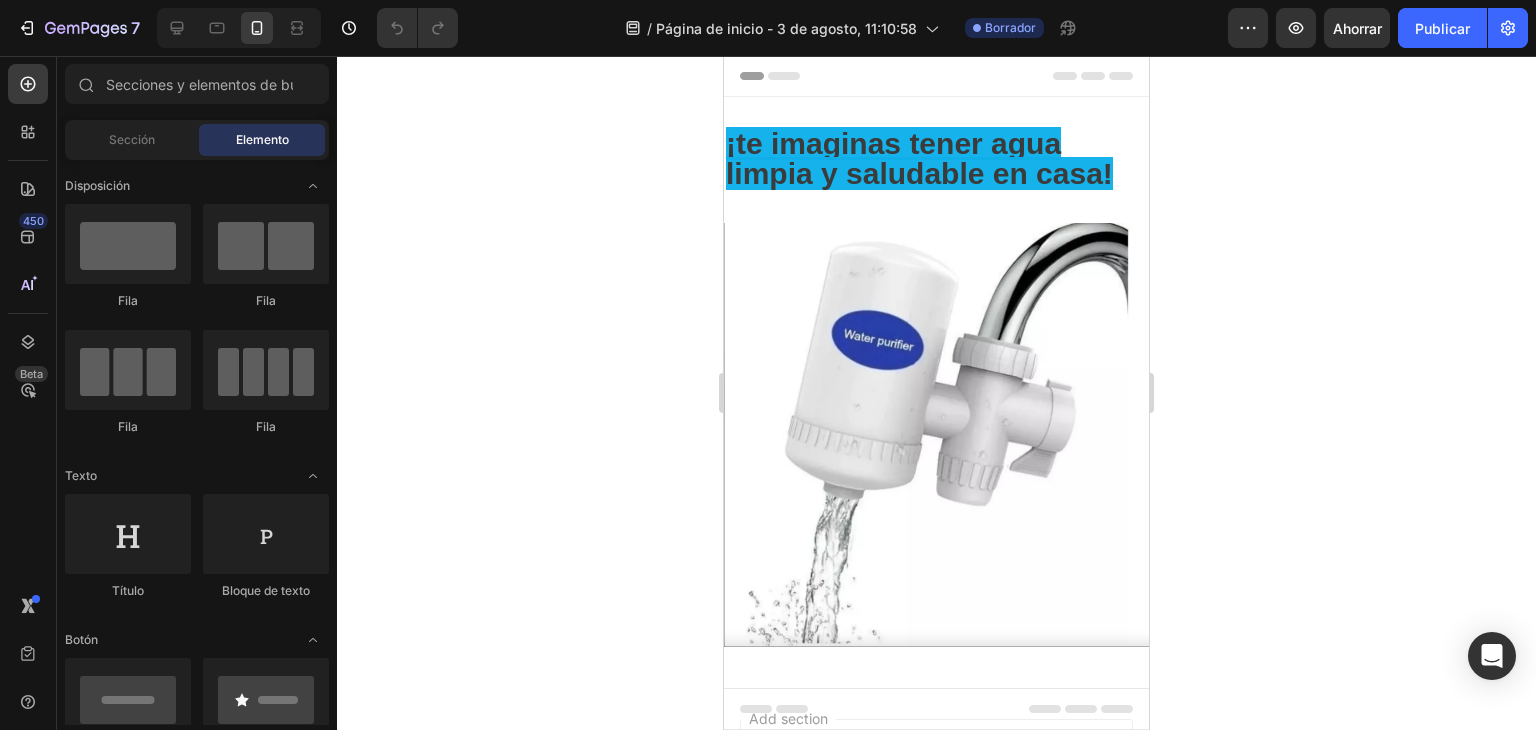 scroll, scrollTop: 0, scrollLeft: 0, axis: both 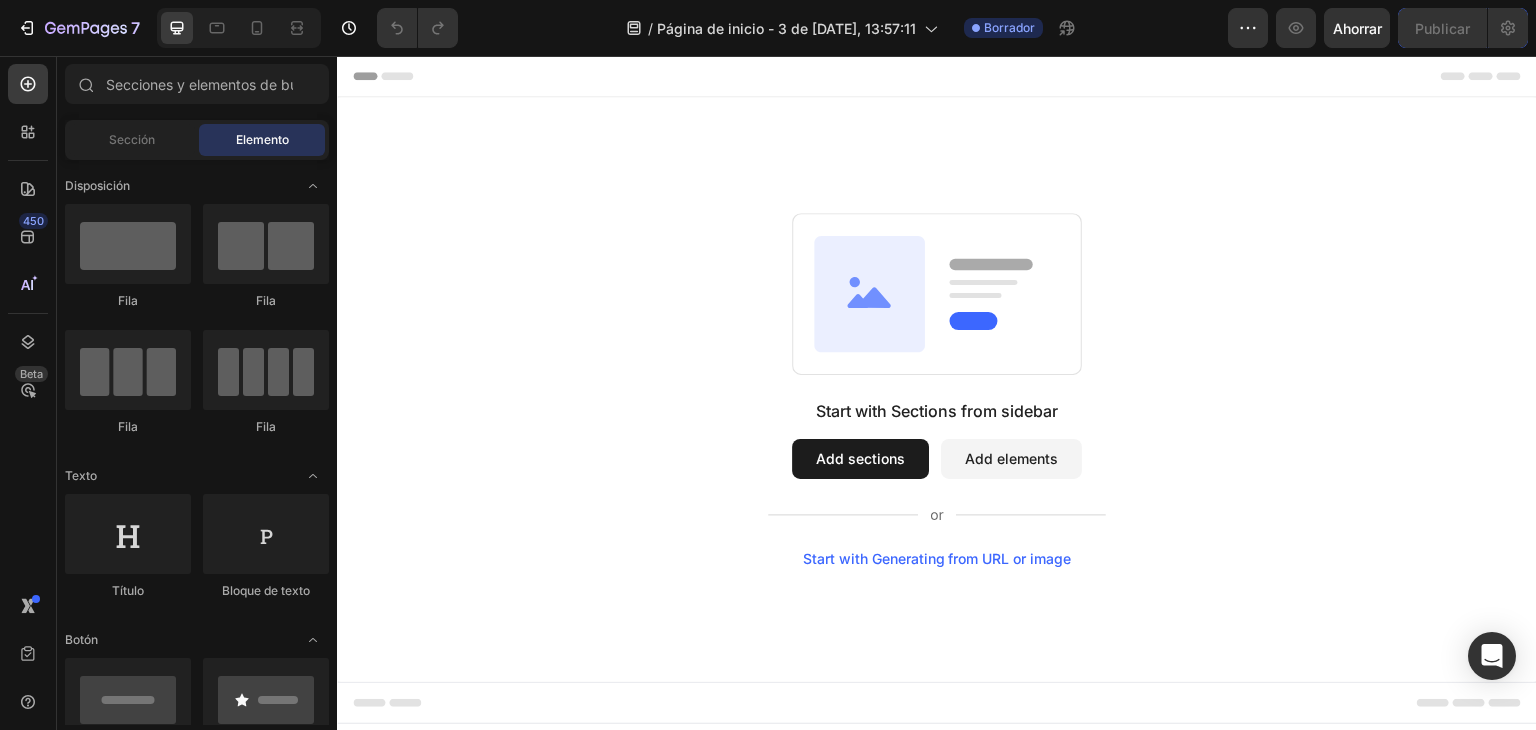 click on "Start with Sections from sidebar Add sections Add elements Start with Generating from URL or image" at bounding box center [937, 390] 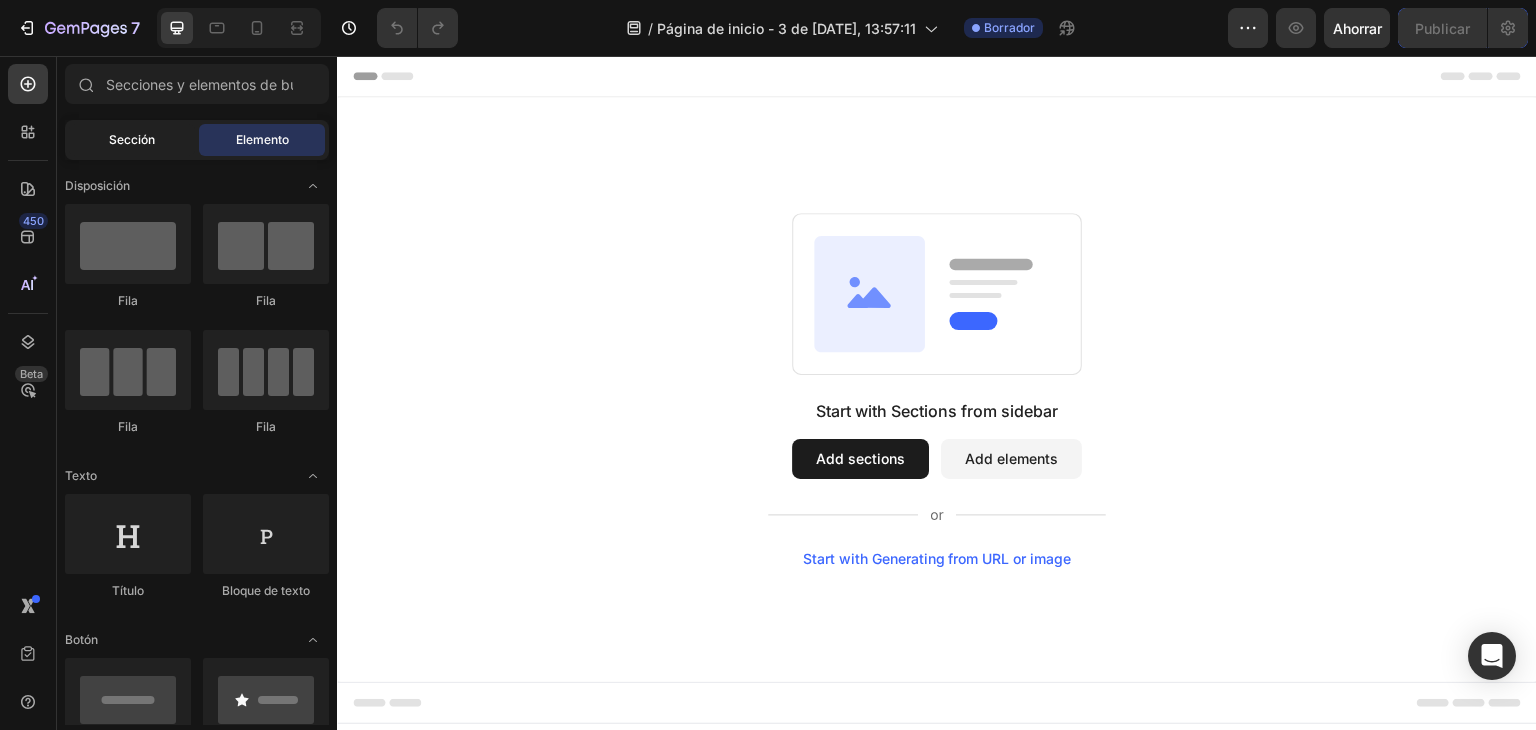 click on "Sección" 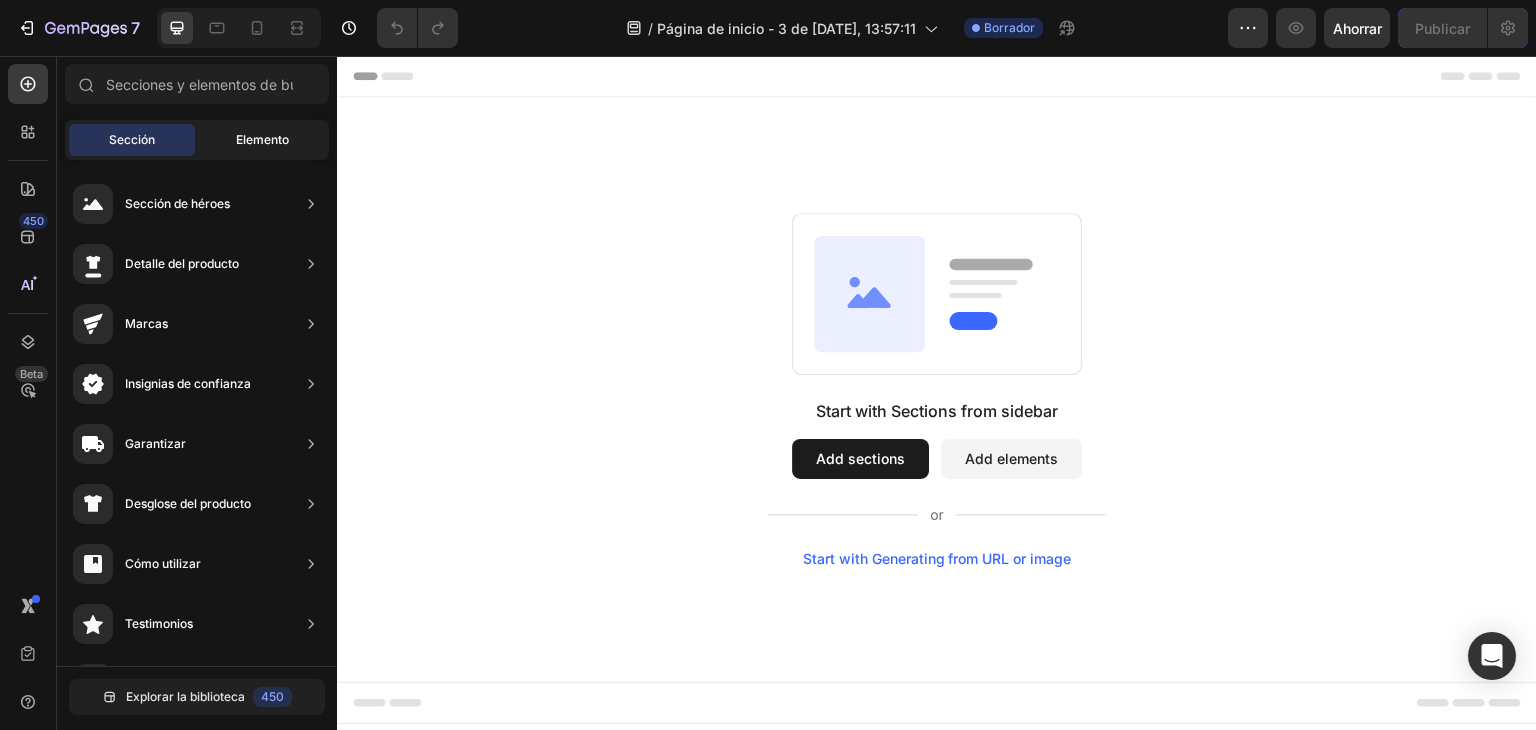 click on "Elemento" at bounding box center (262, 139) 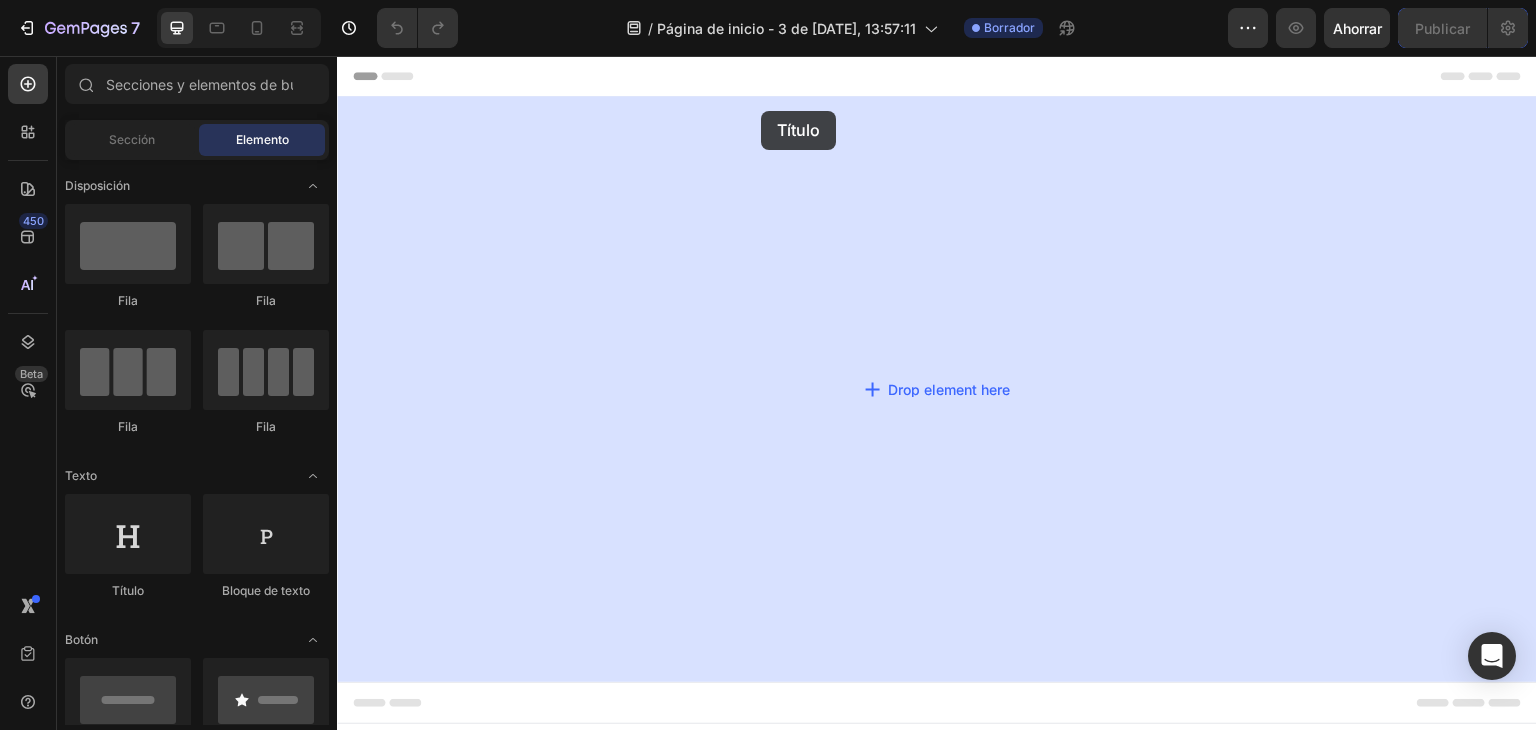drag, startPoint x: 513, startPoint y: 625, endPoint x: 773, endPoint y: 113, distance: 574.2334 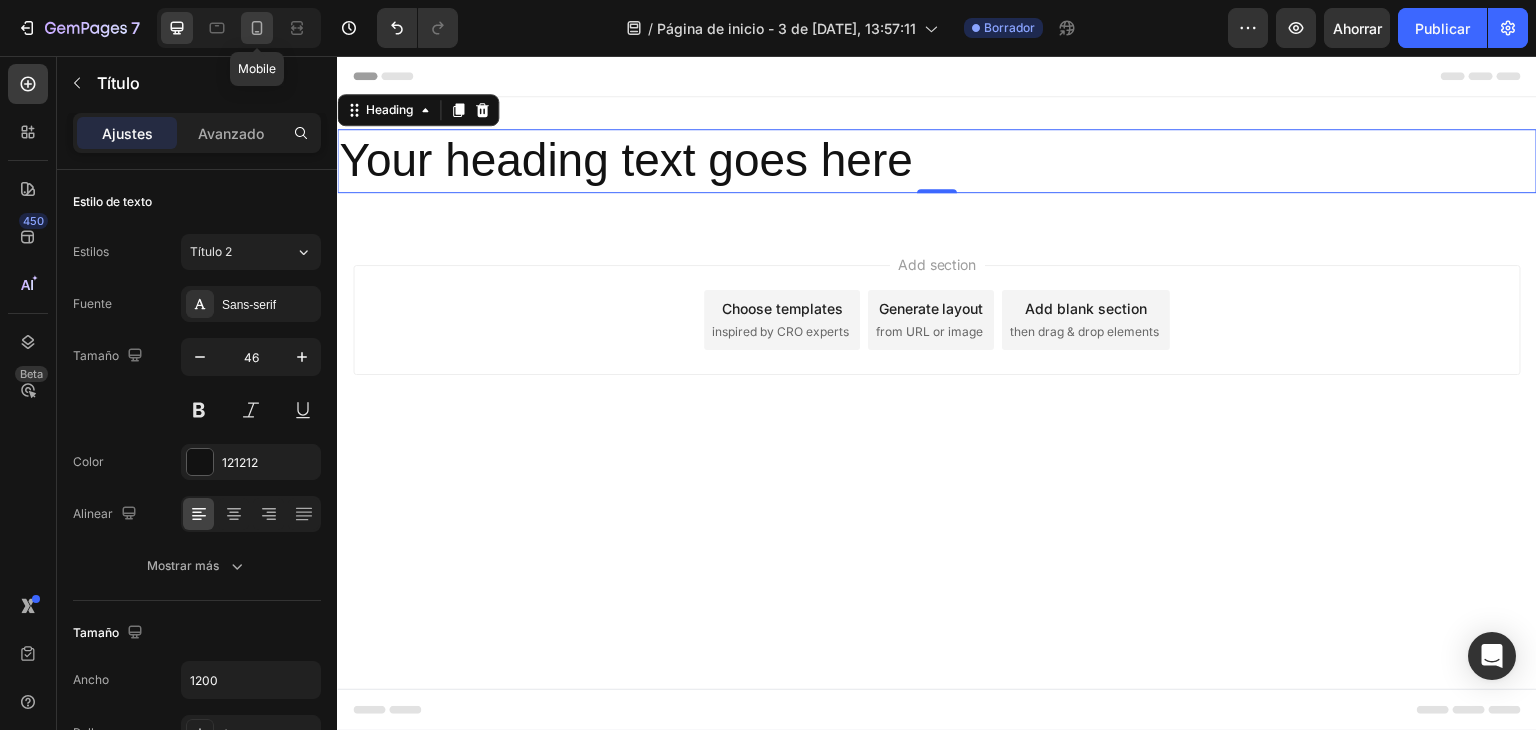 click 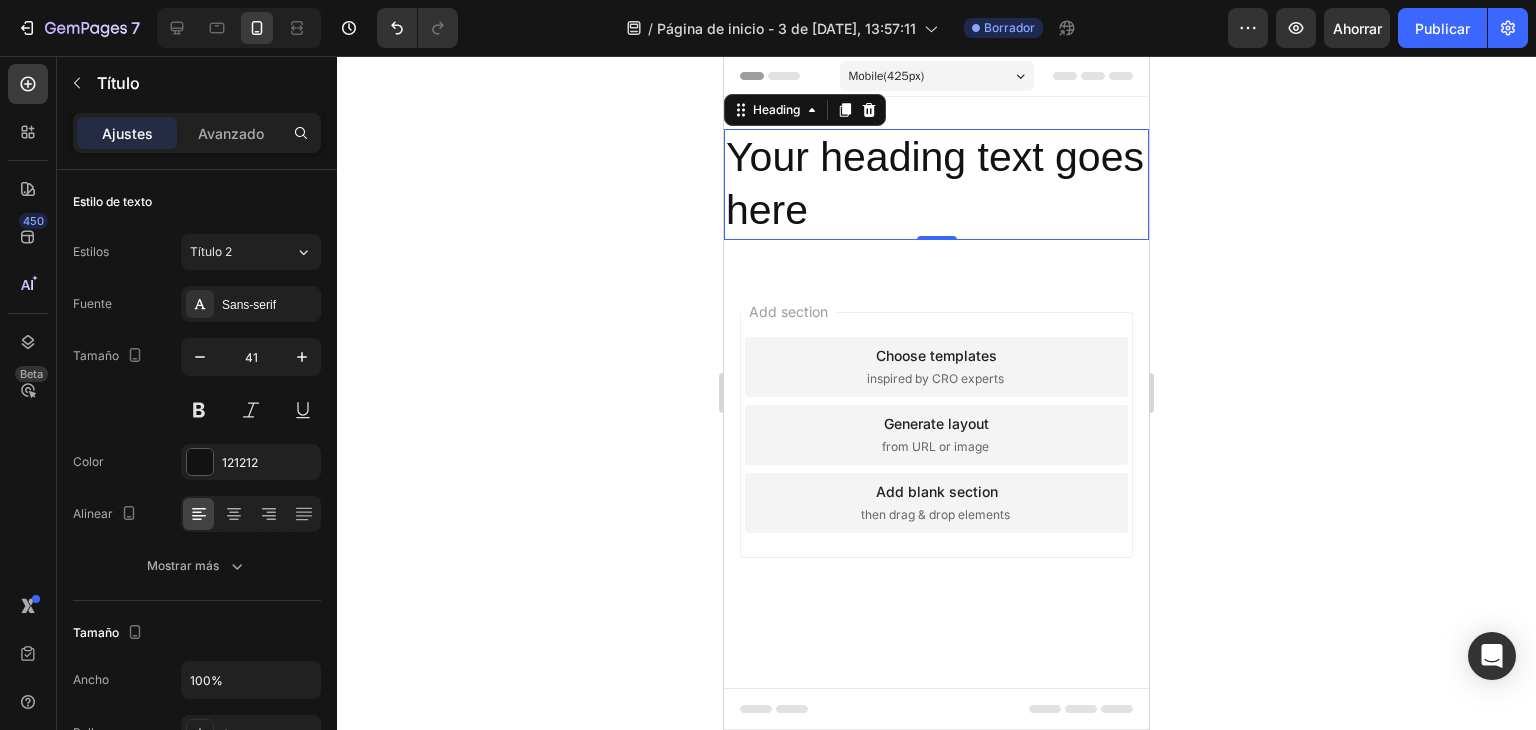 click on "Your heading text goes here" at bounding box center [936, 184] 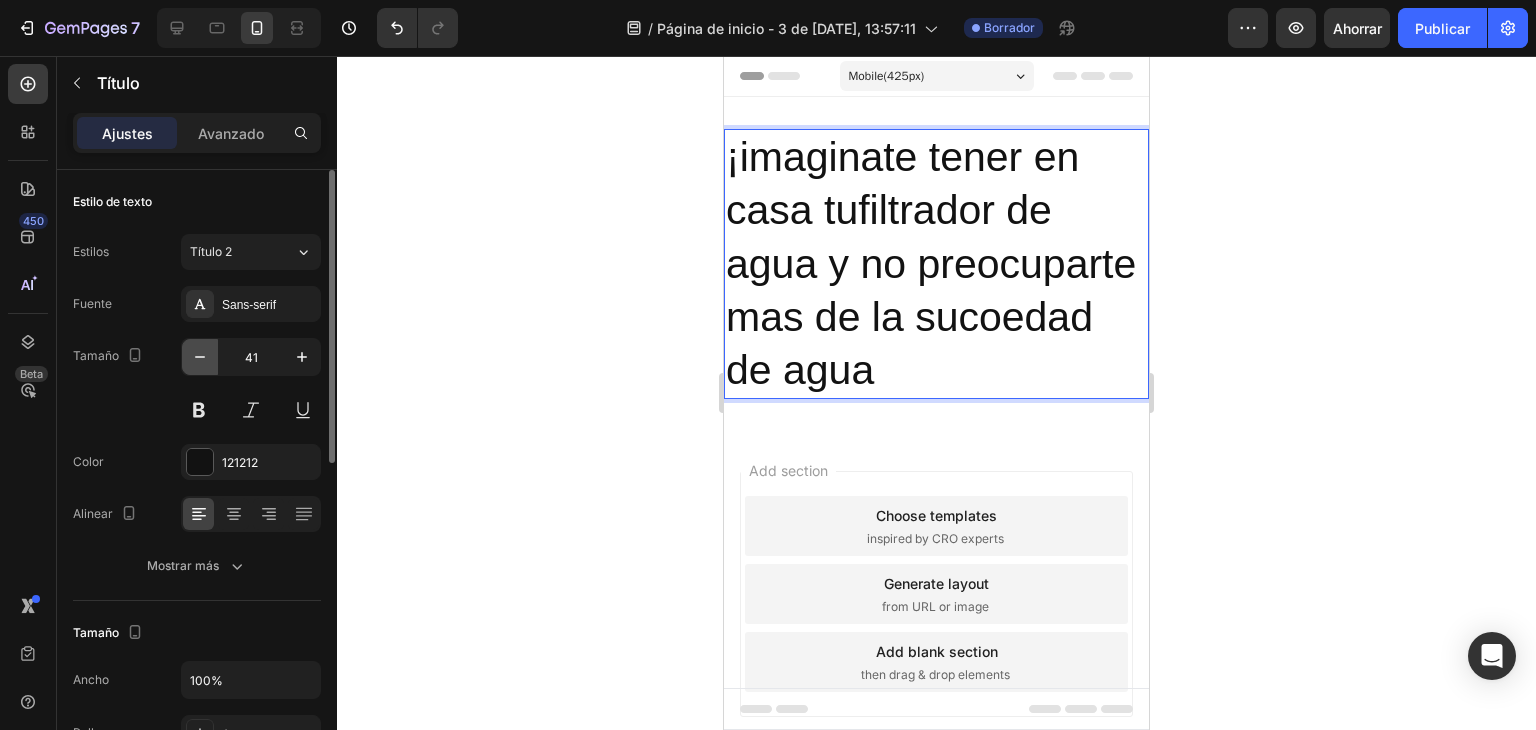 click 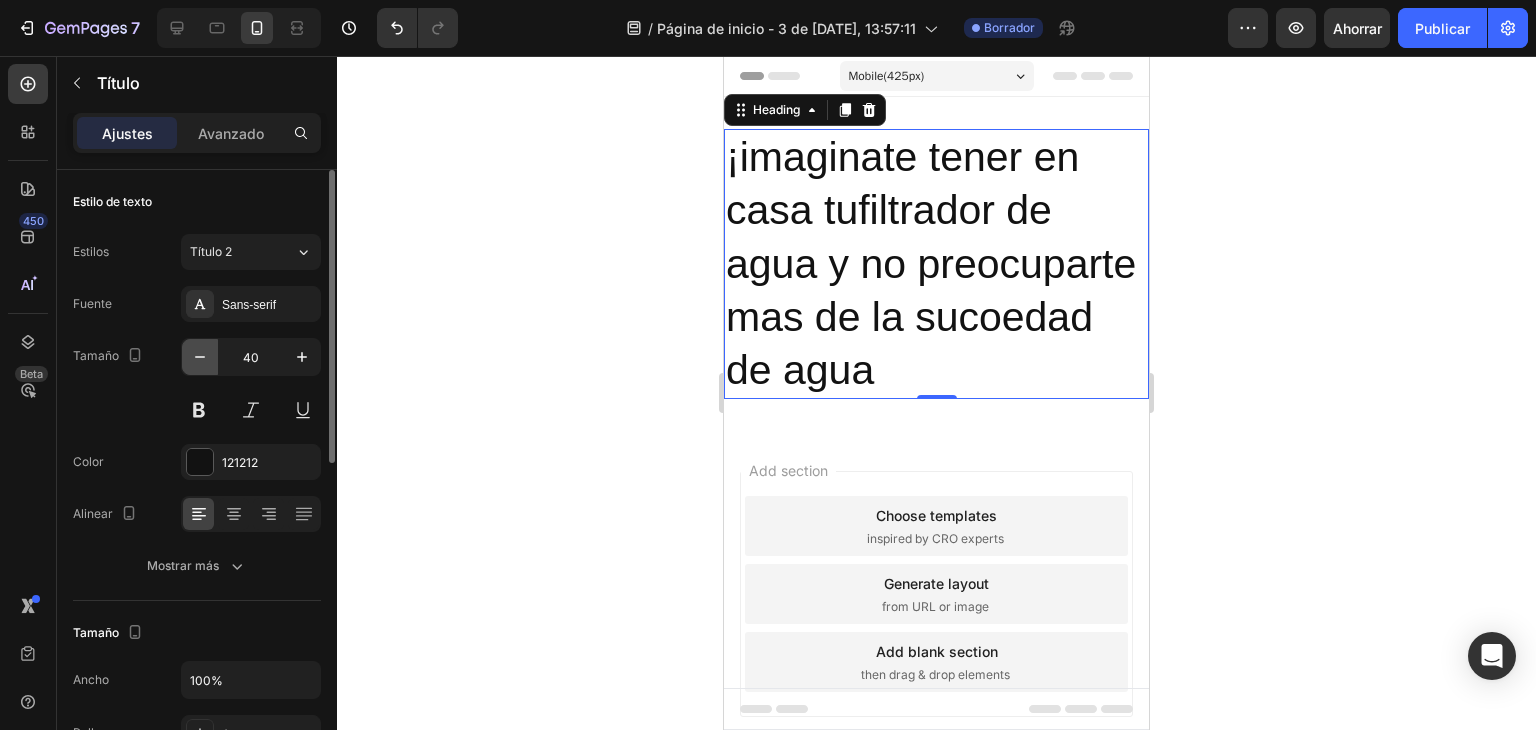 click 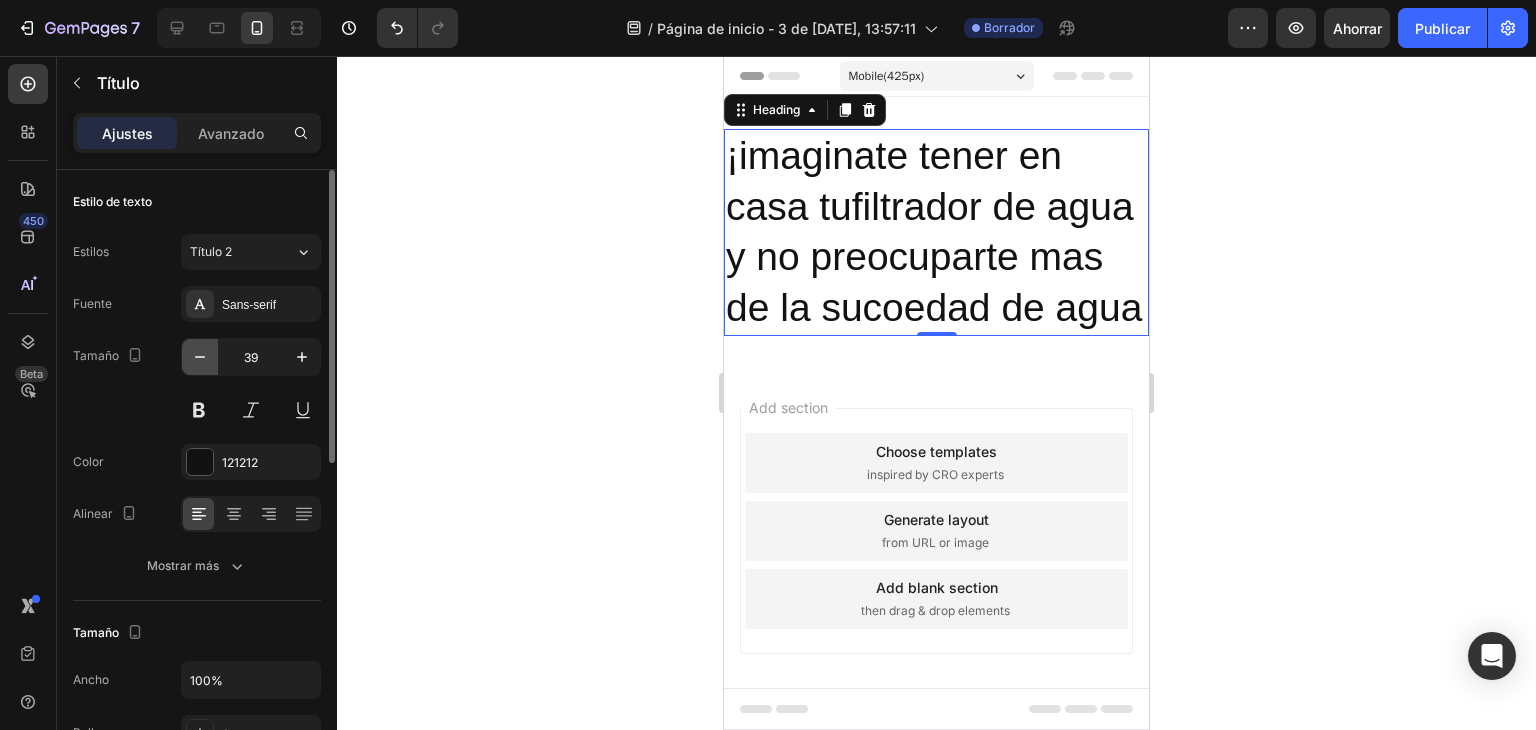 click 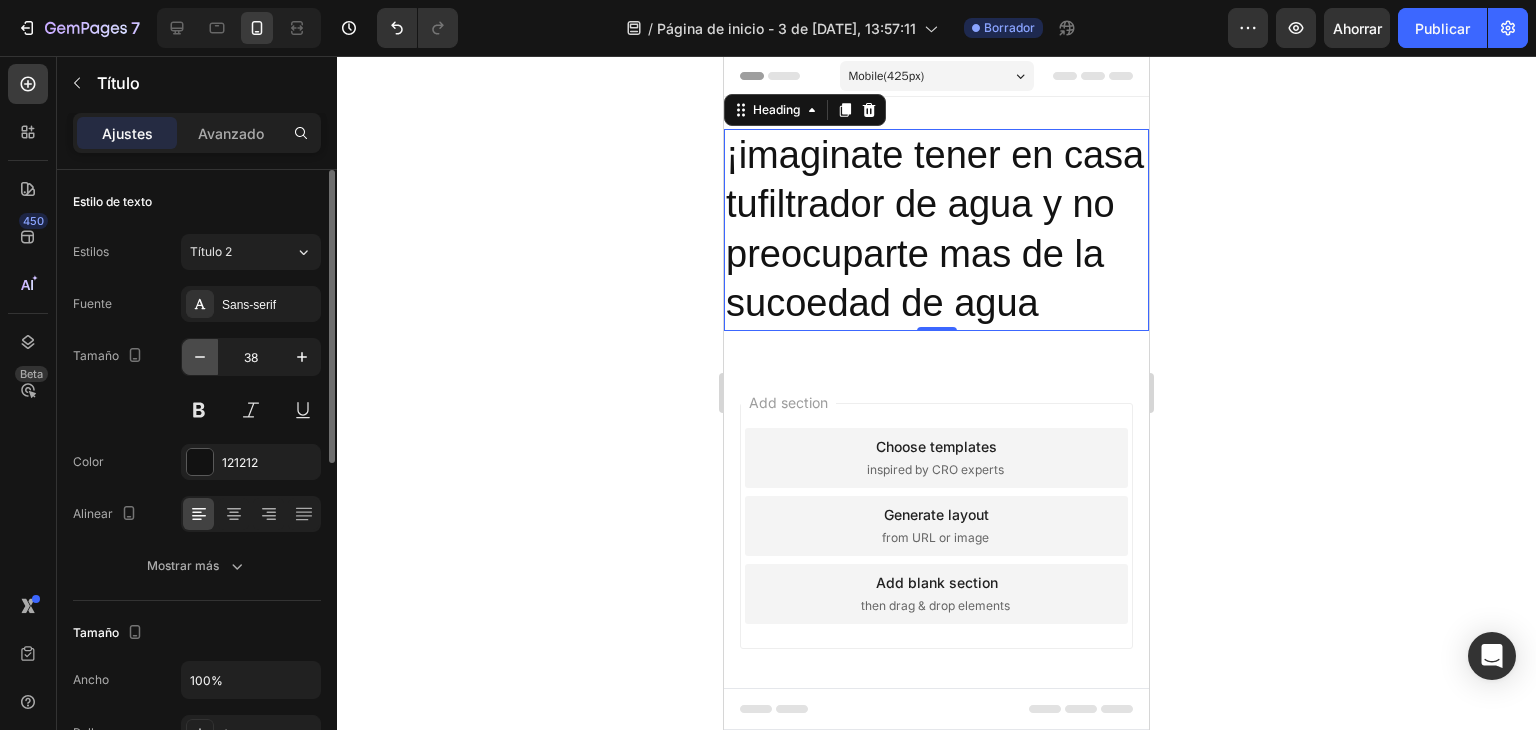 click 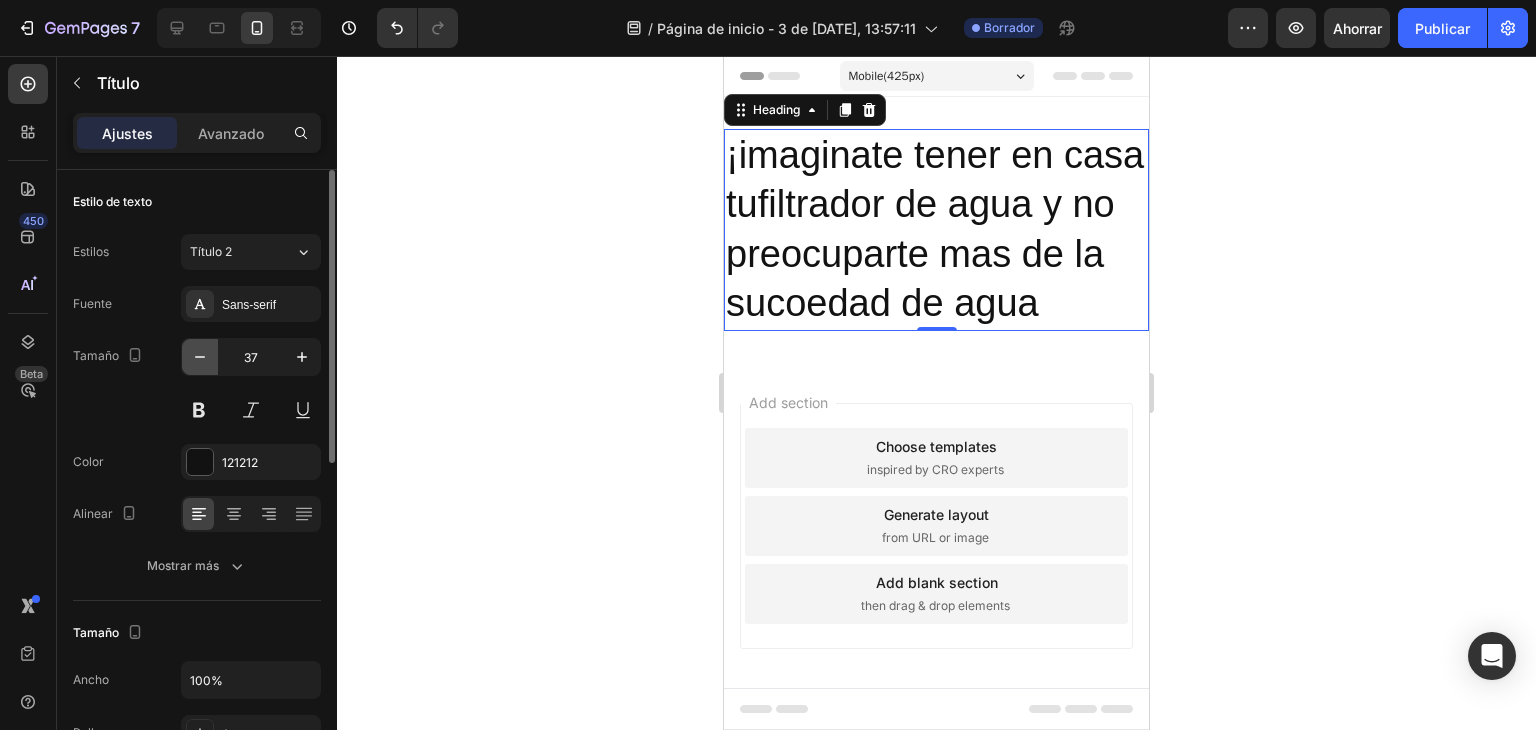 click 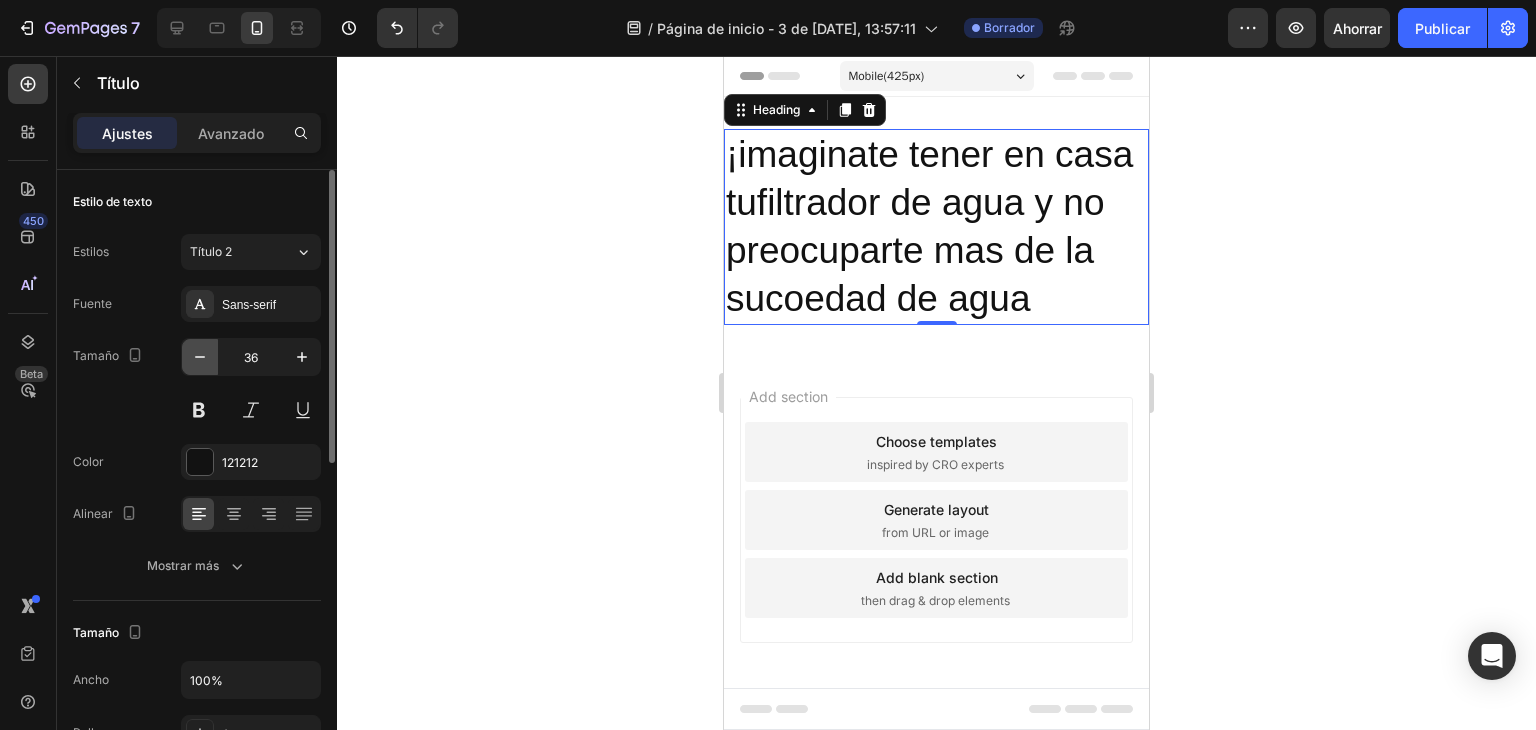 click 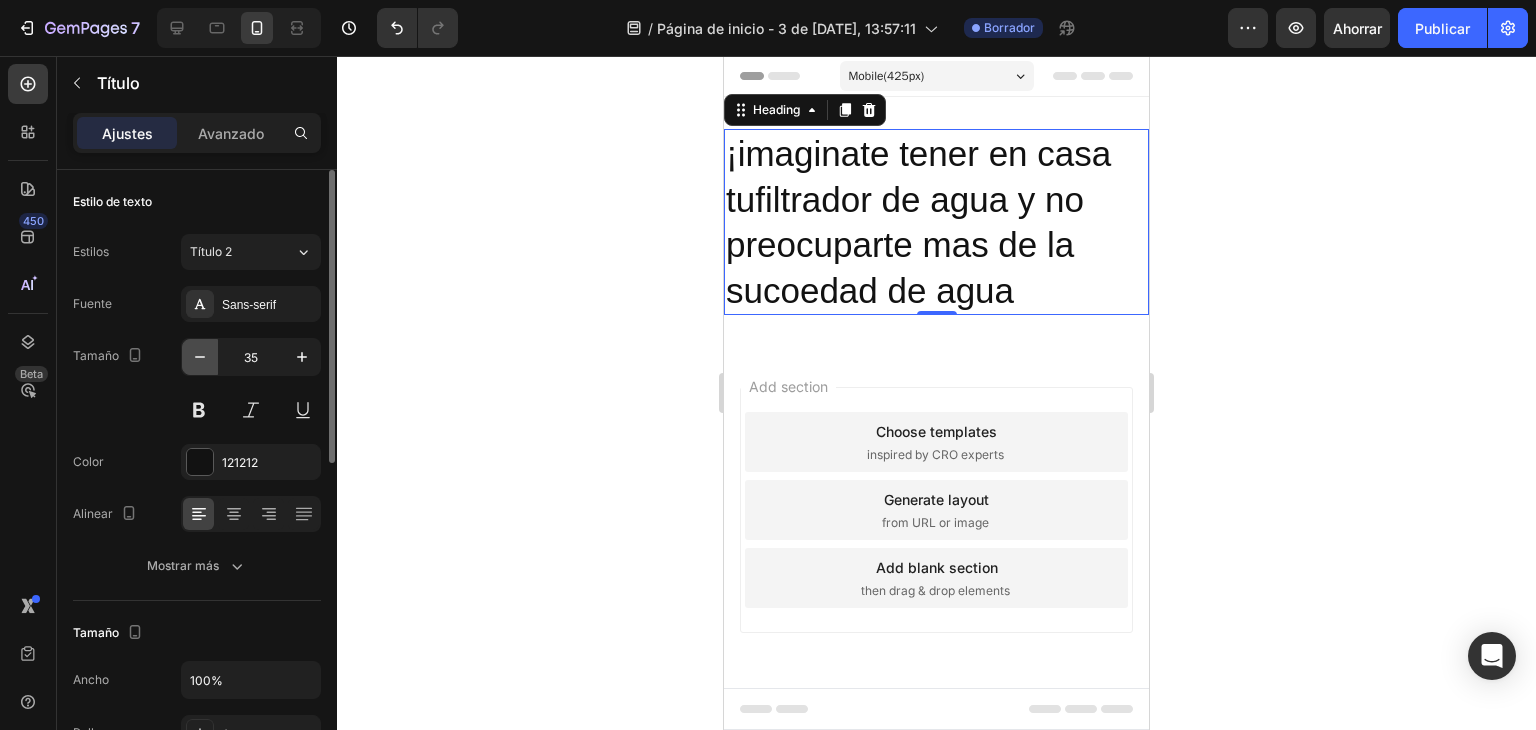 click 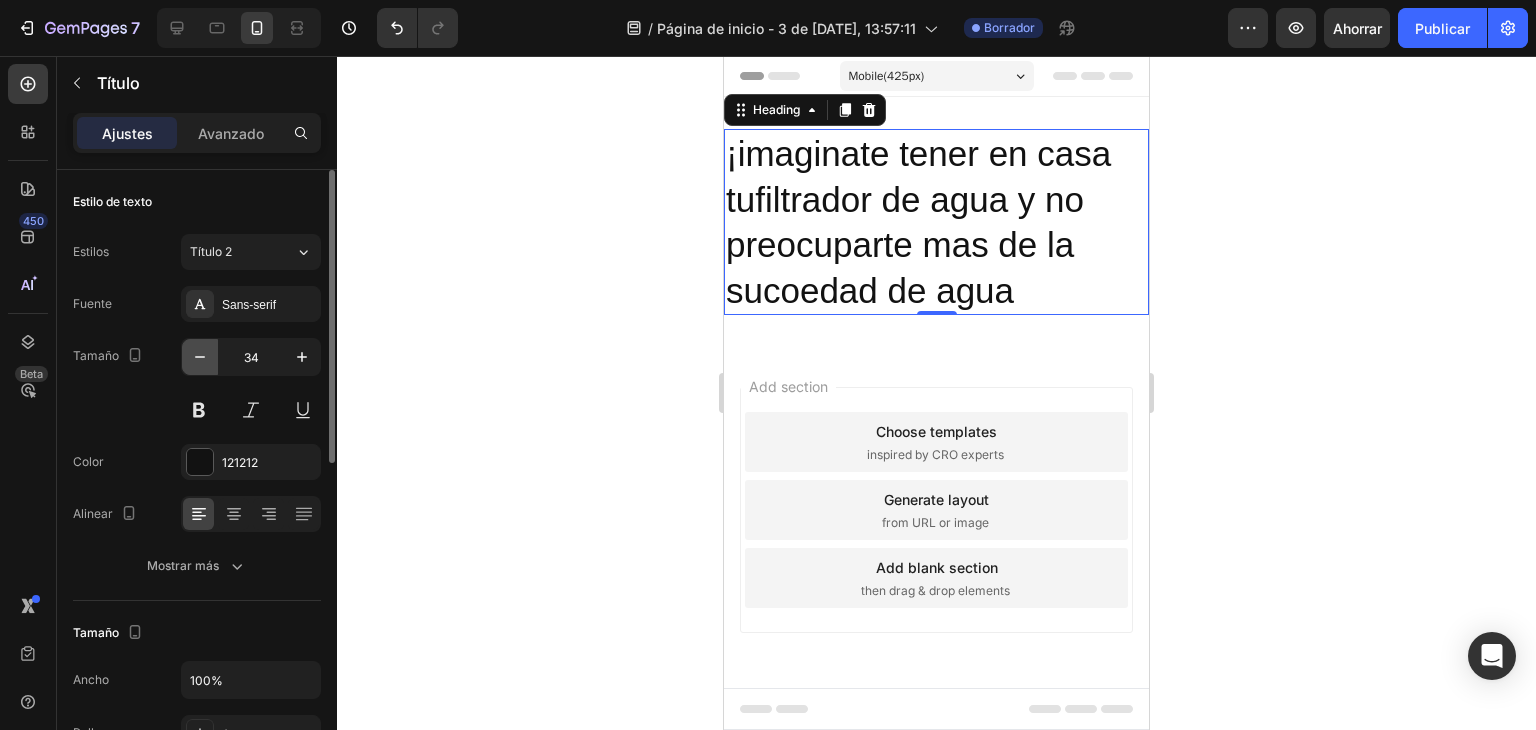 click 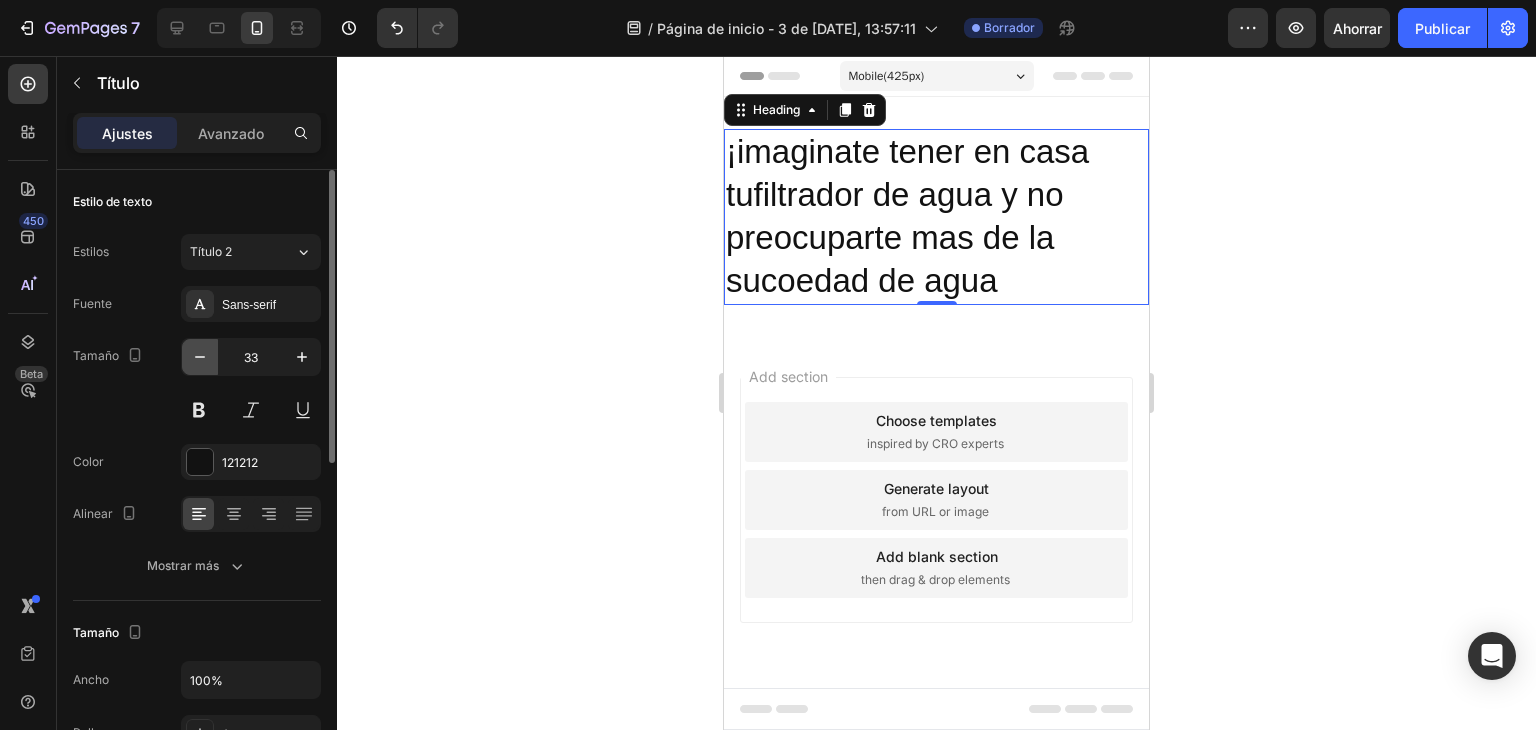click 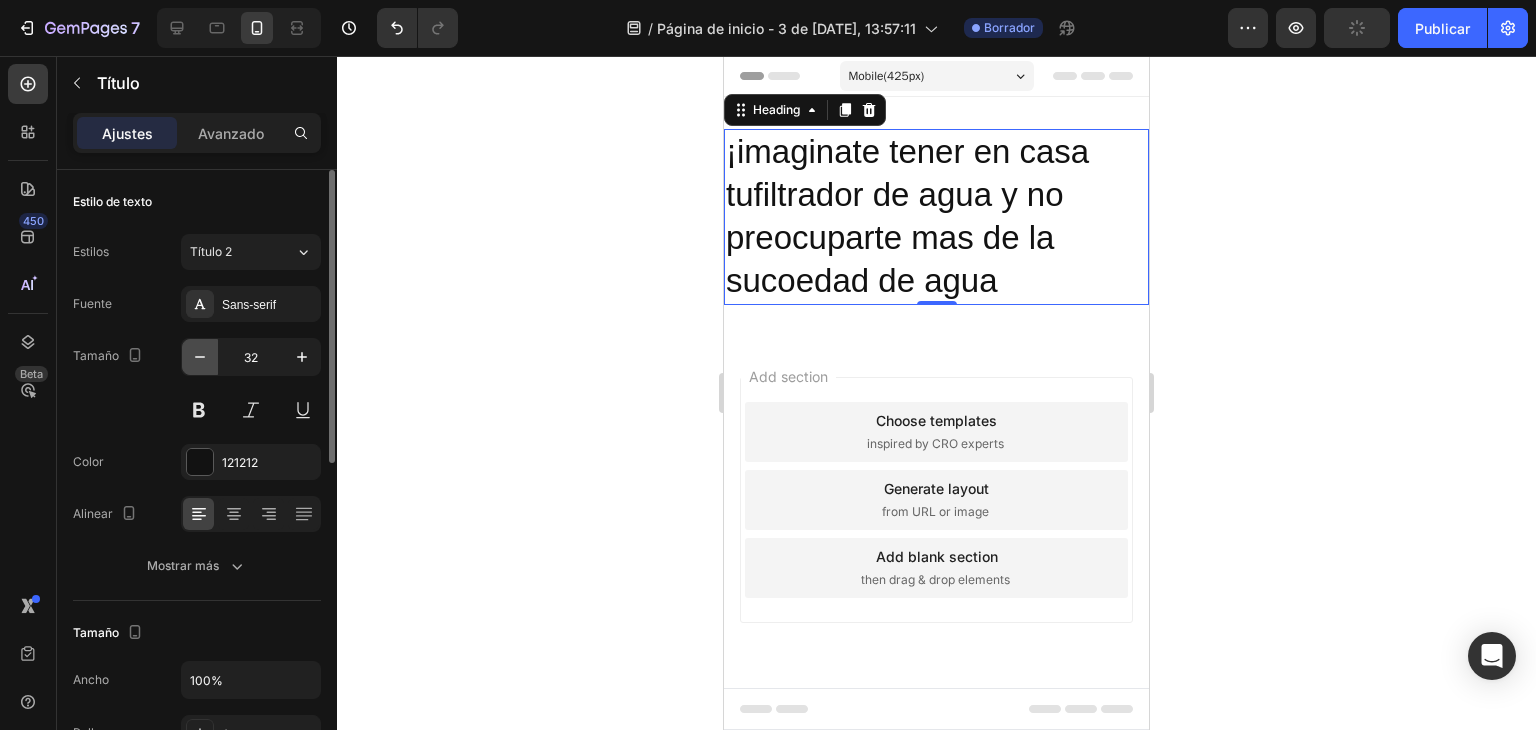 click 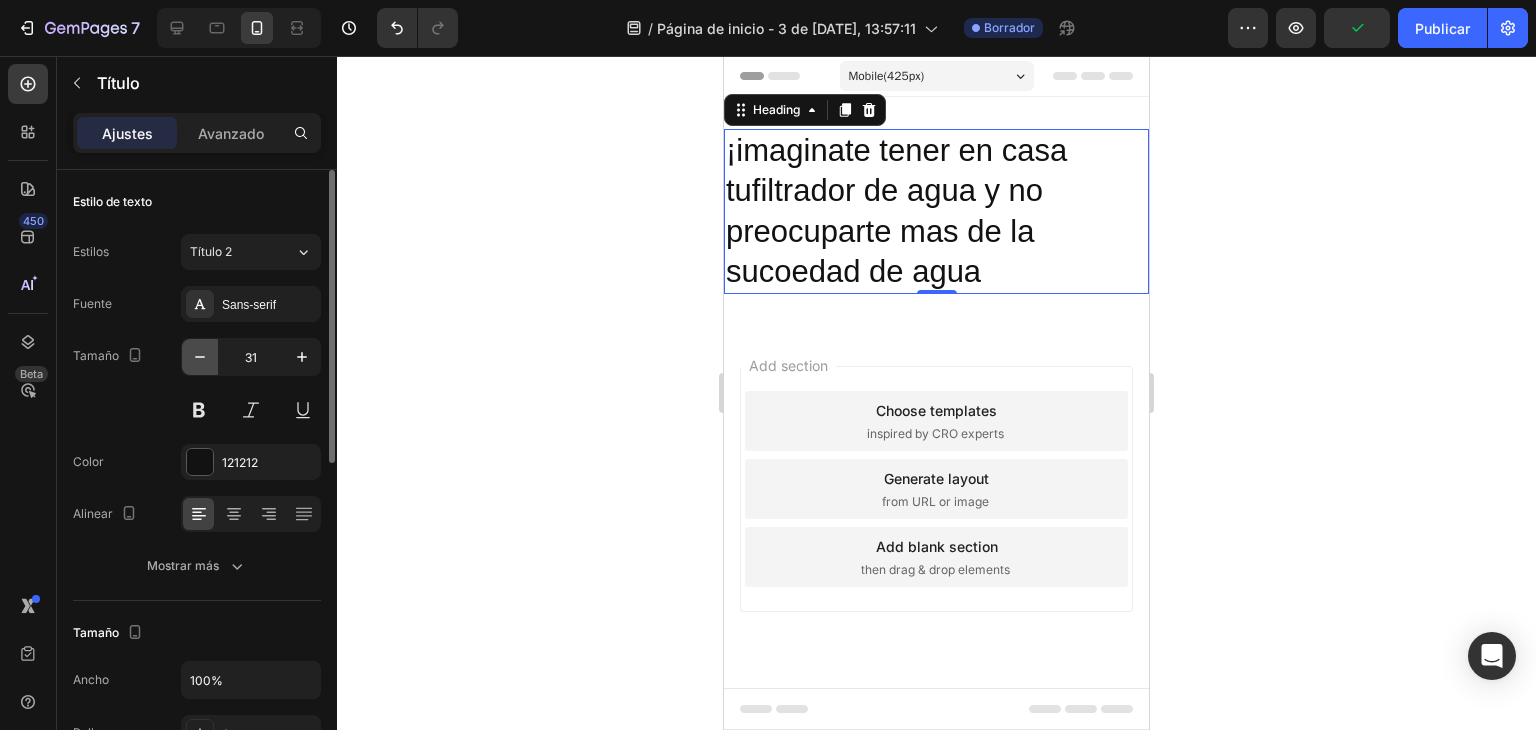 click 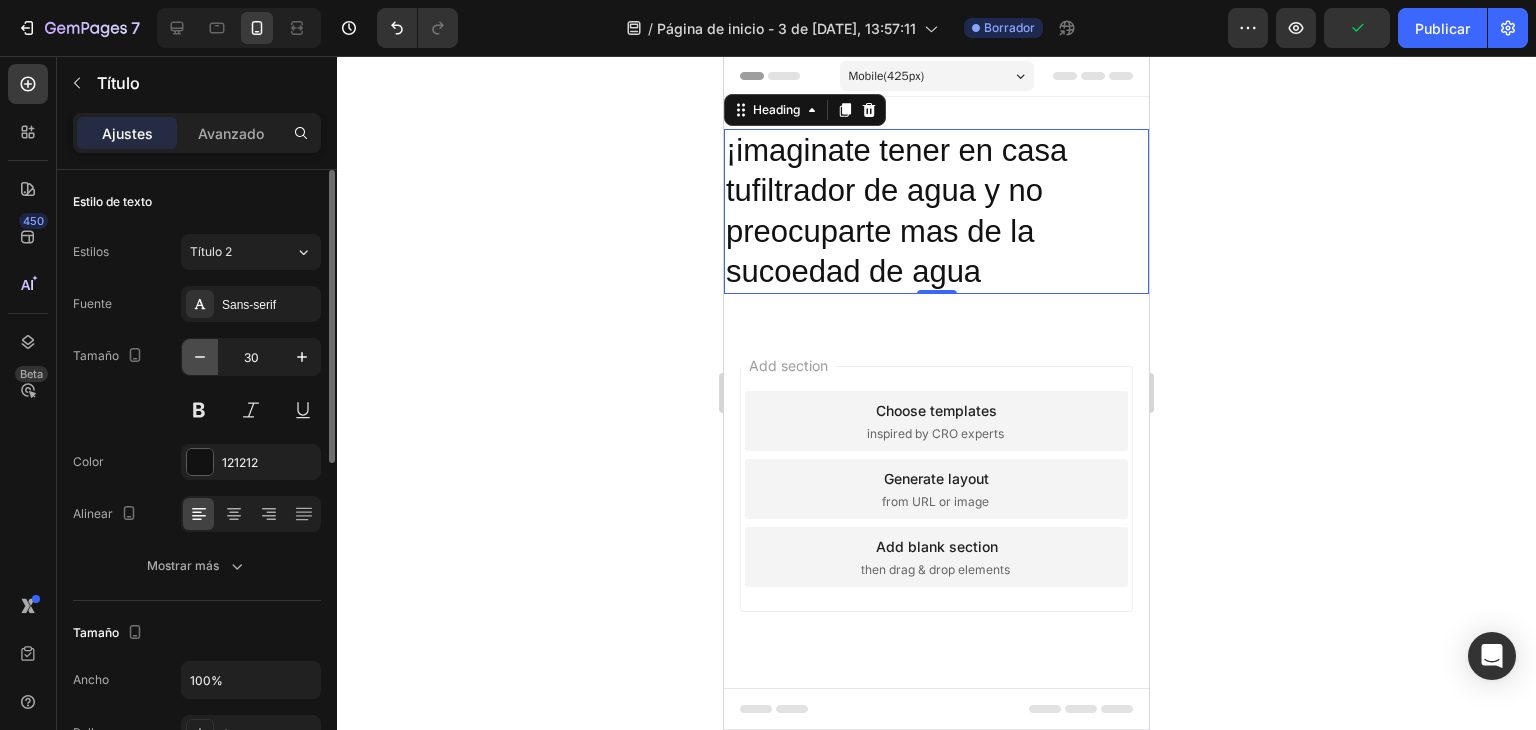click 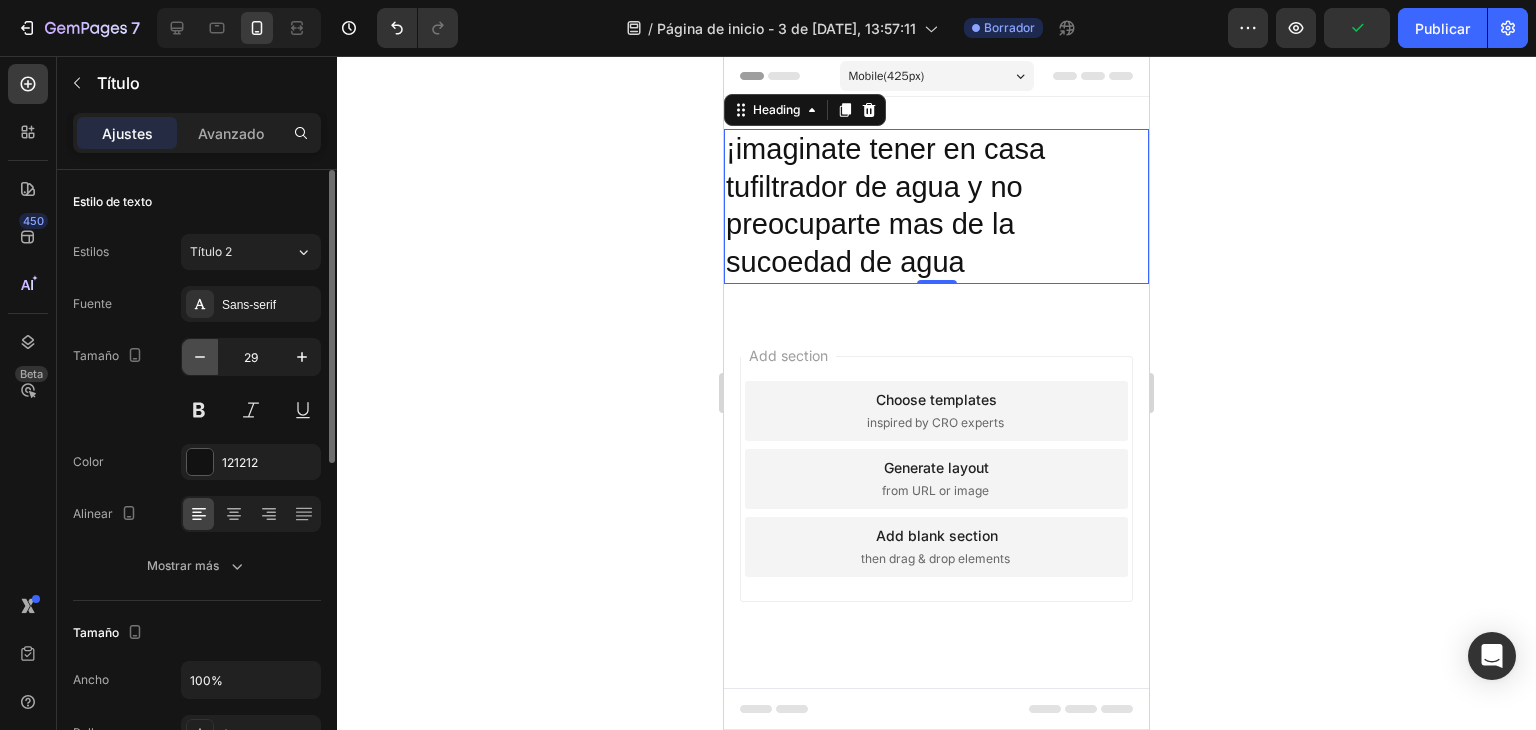 click 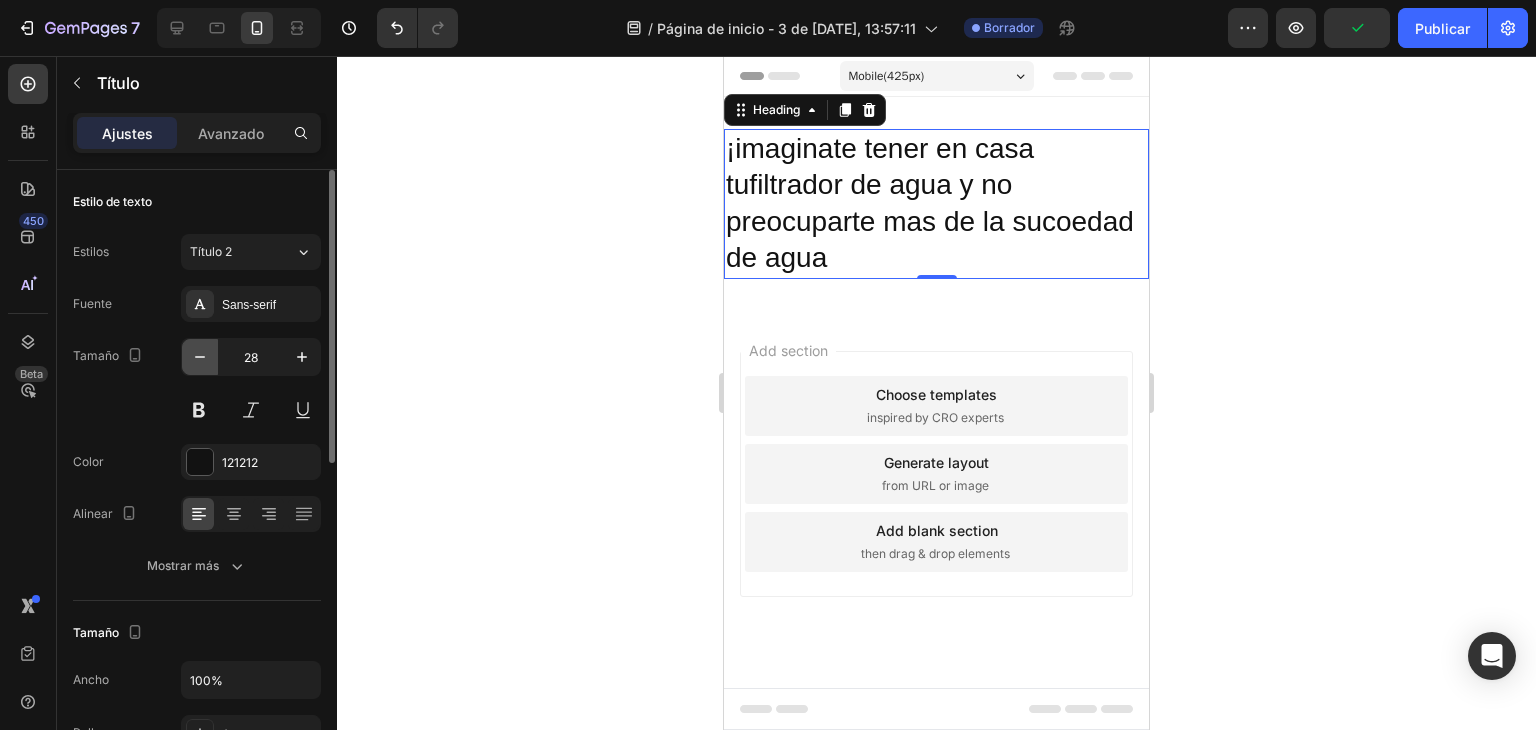 click 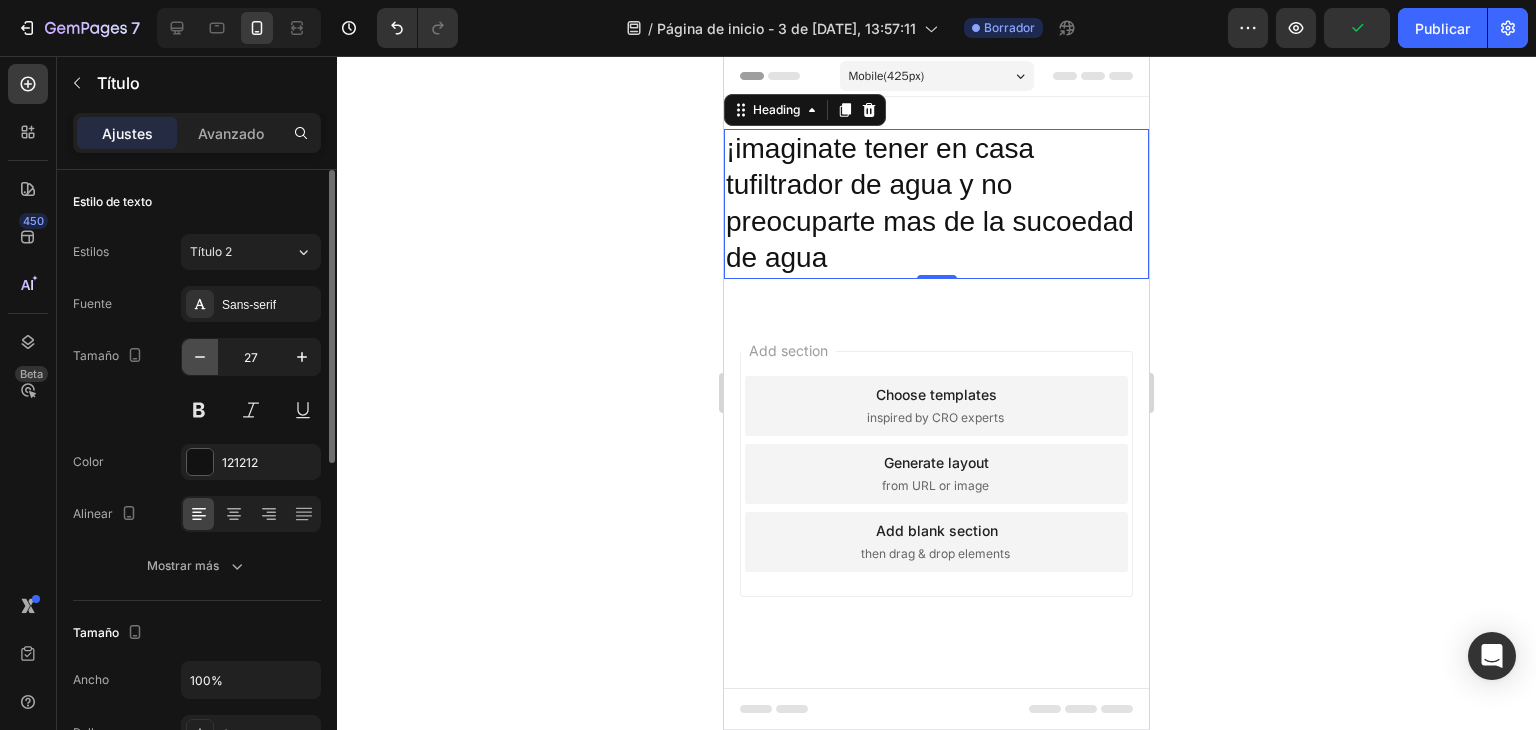 click 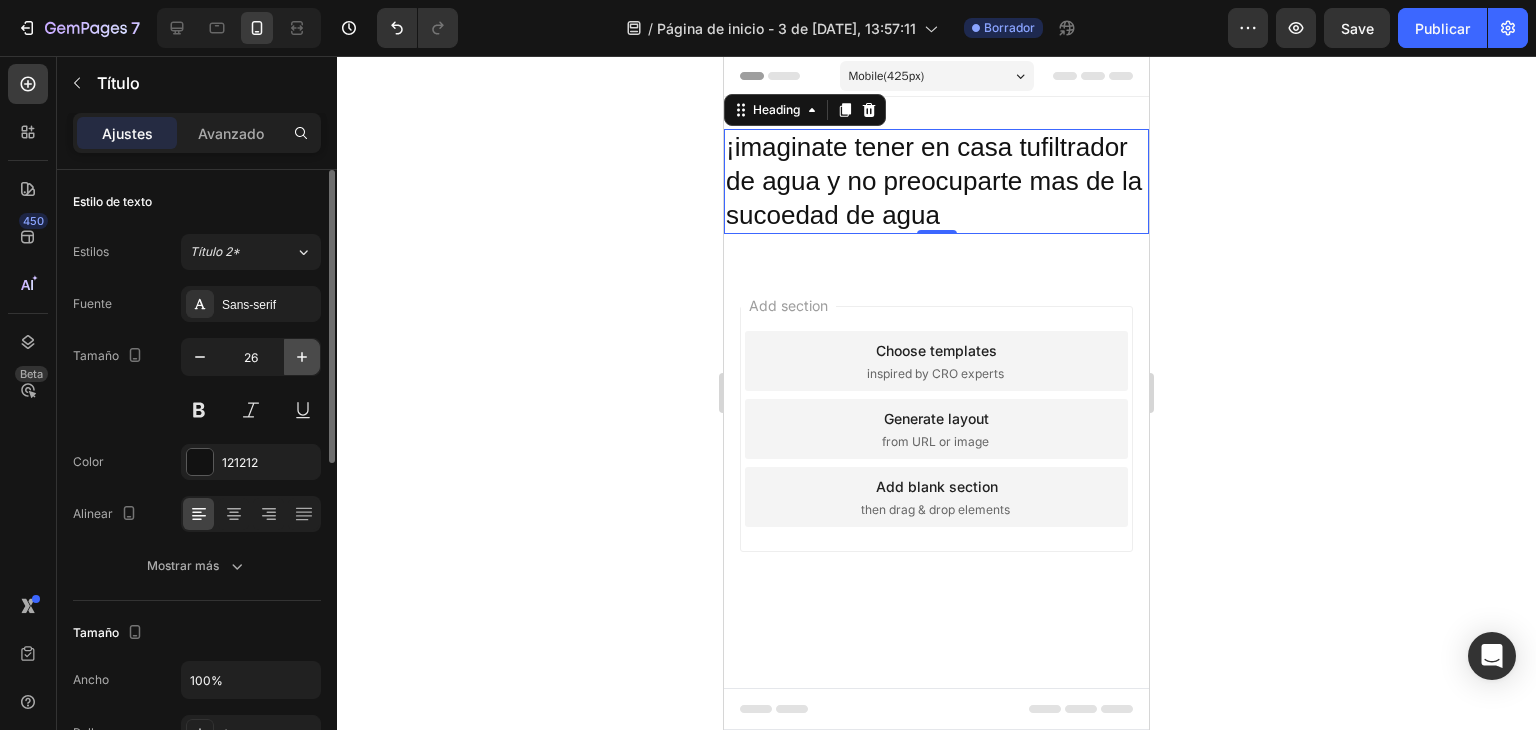 click at bounding box center (302, 357) 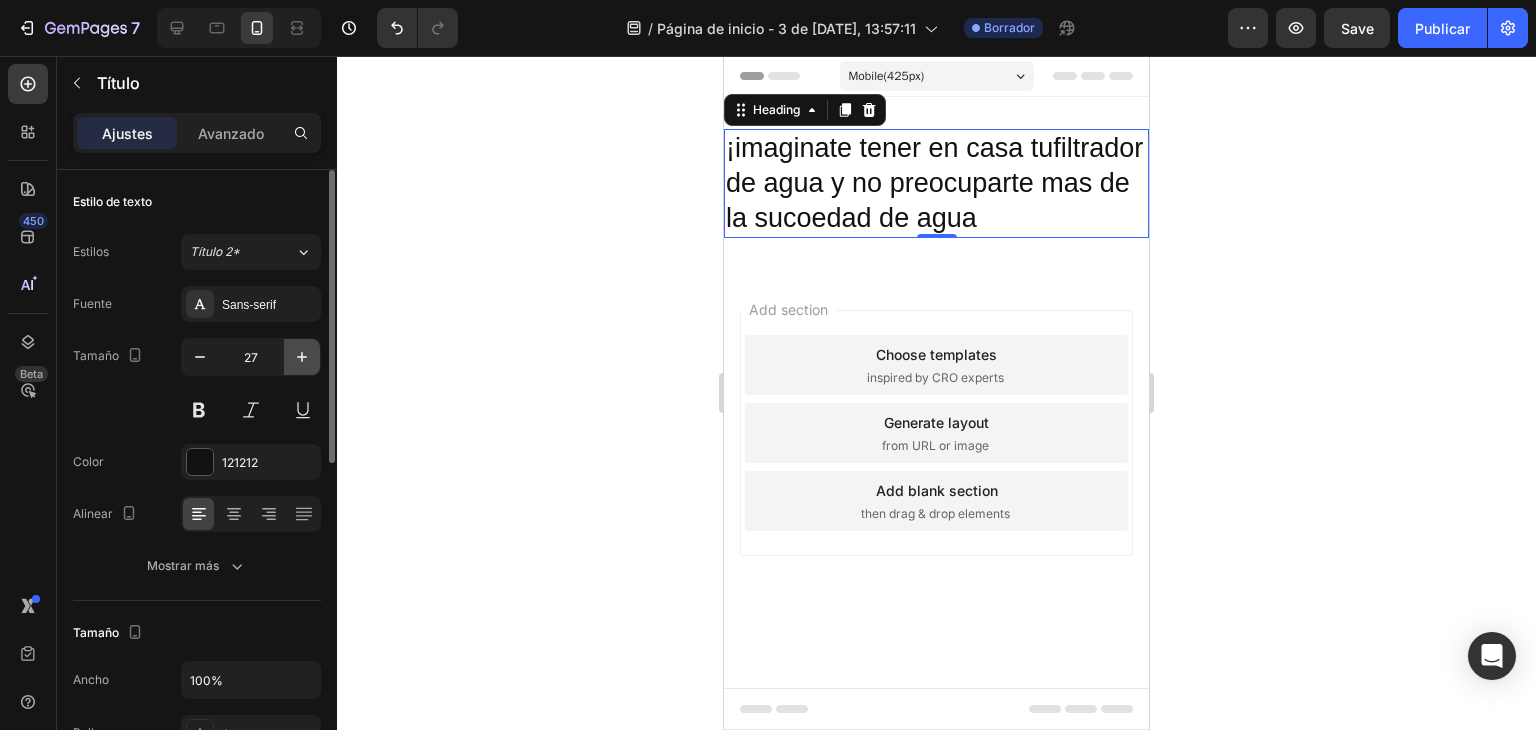 click at bounding box center [302, 357] 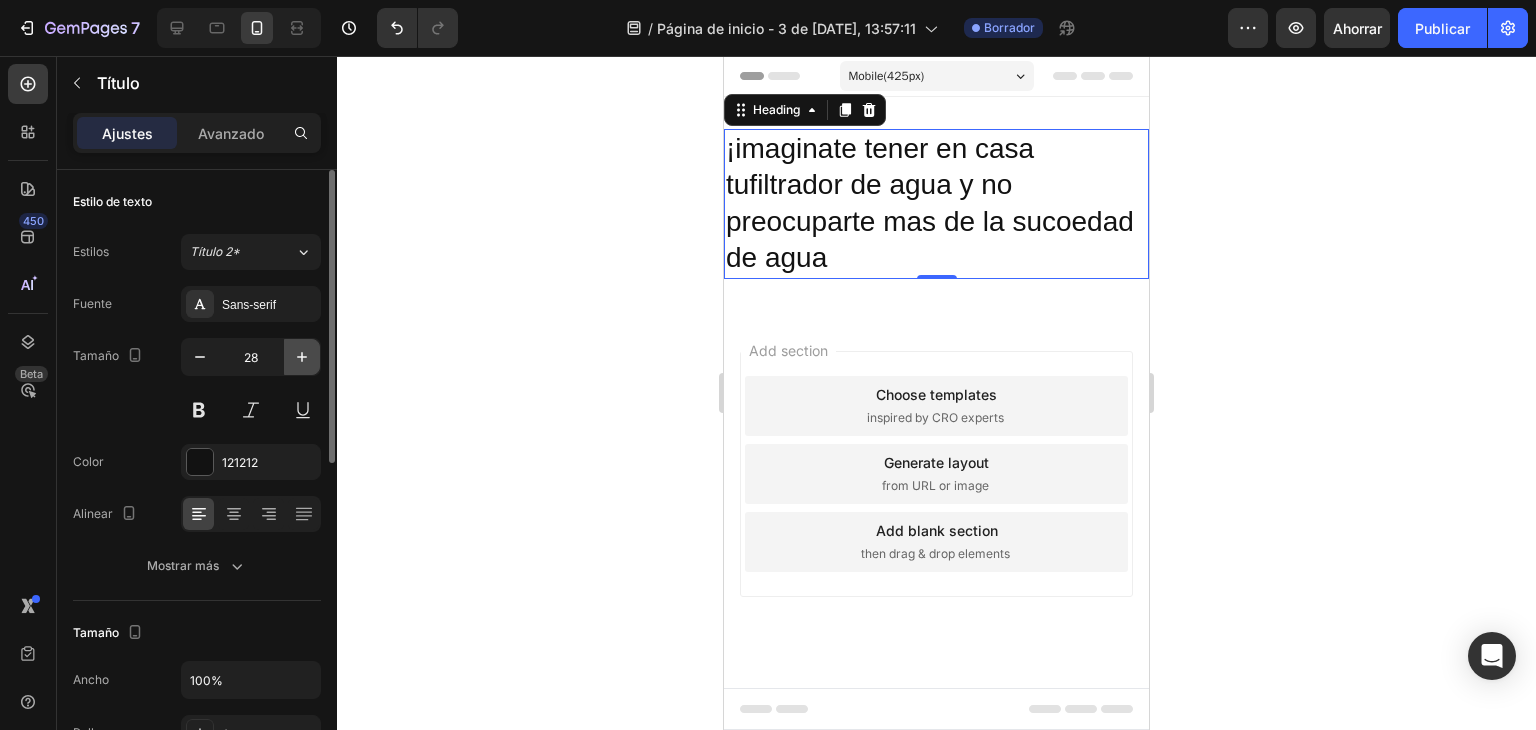 click at bounding box center (302, 357) 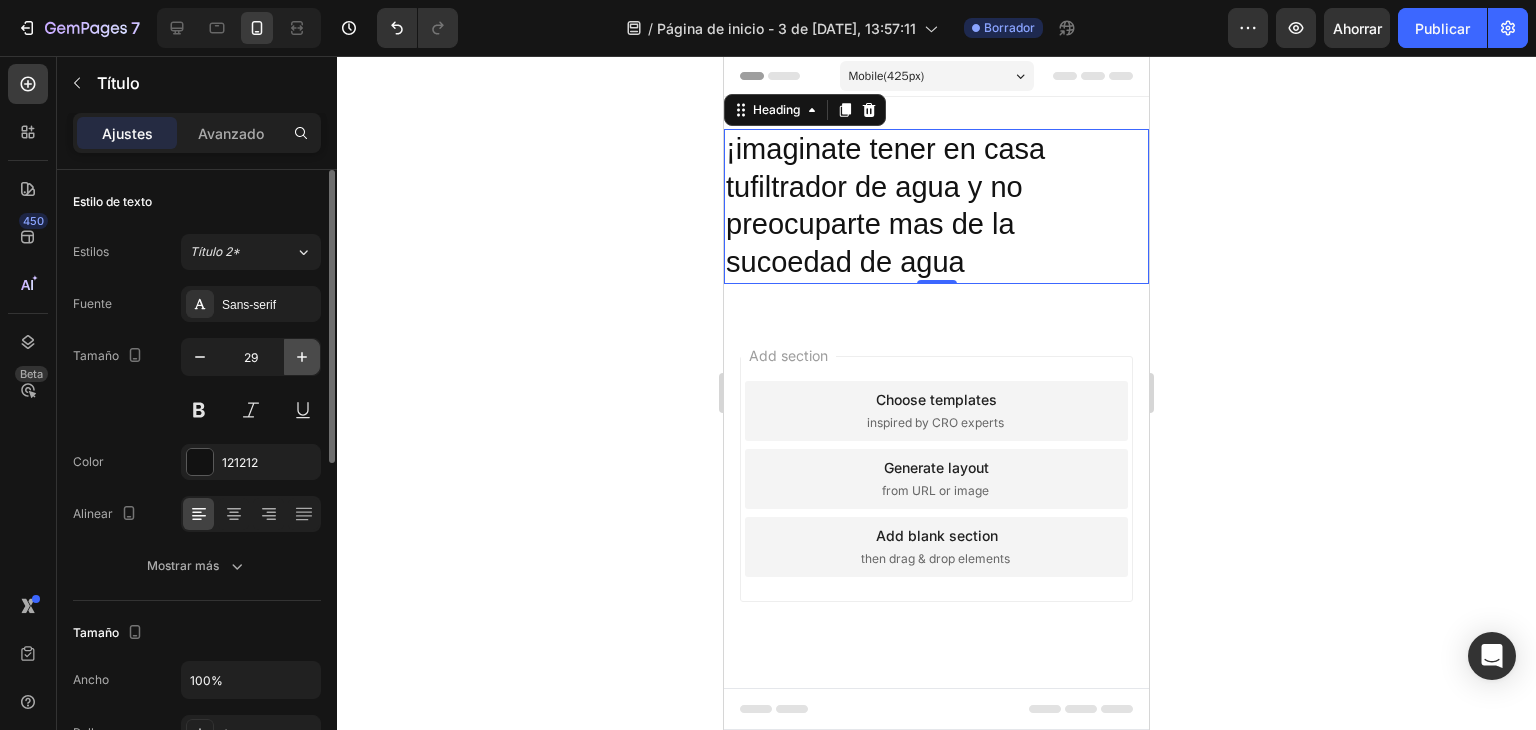 click at bounding box center (302, 357) 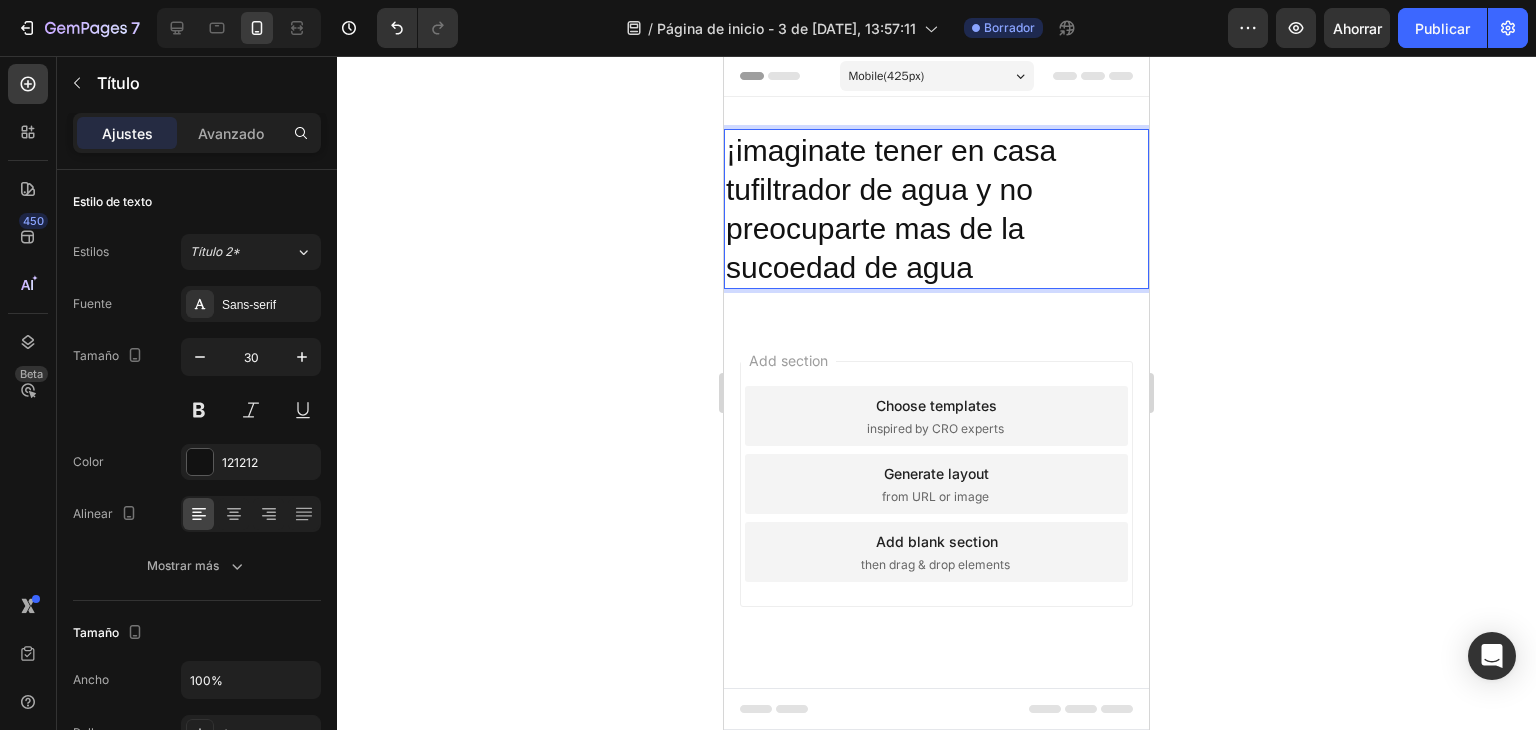 click on "¡imaginate tener en casa tufiltrador de agua y no preocuparte mas de la sucoedad de agua" at bounding box center [936, 209] 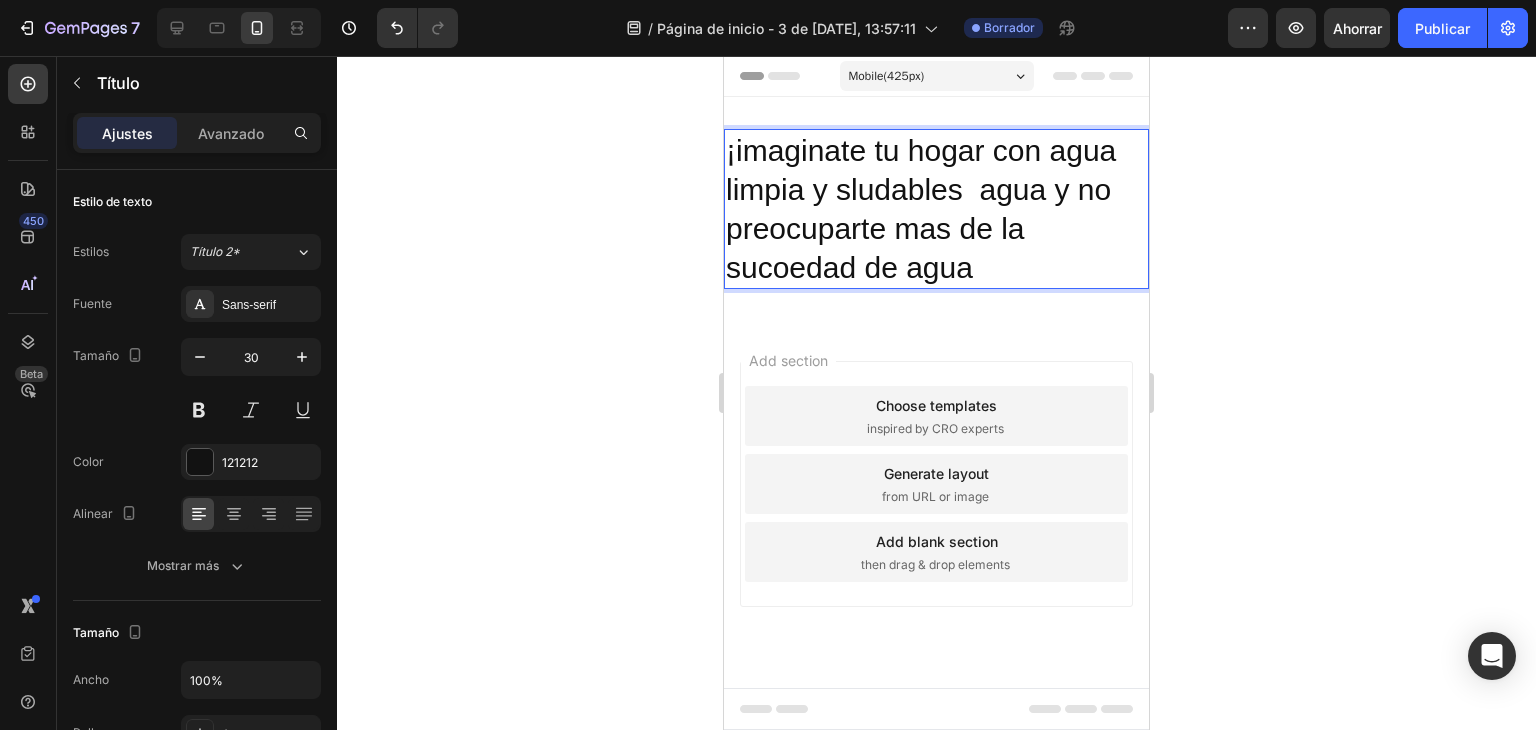 click on "¡imaginate tu hogar con agua limpia y sludables  agua y no preocuparte mas de la sucoedad de agua  Heading   0 Section 1" at bounding box center (936, 209) 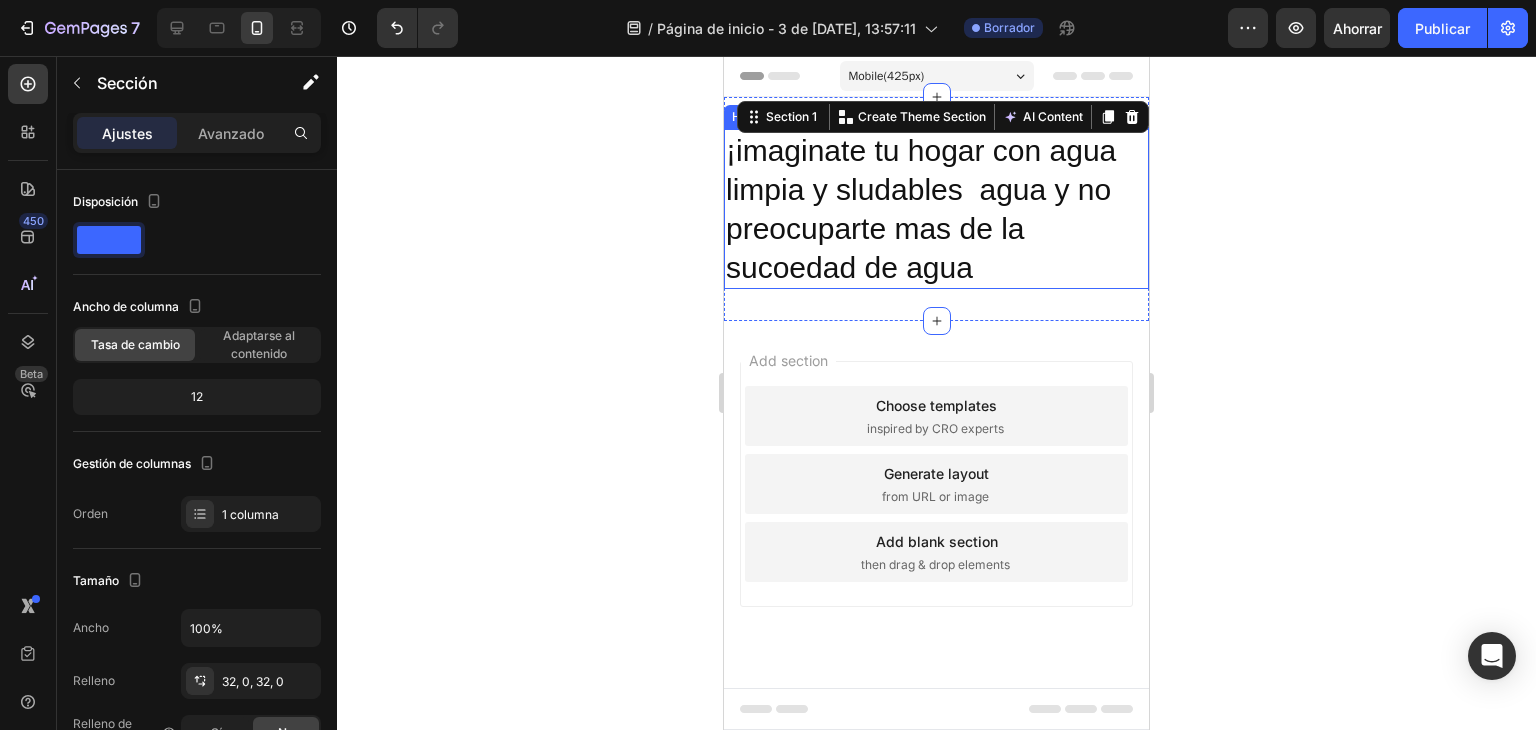 click on "¡imaginate tu hogar con agua limpia y sludables  agua y no preocuparte mas de la sucoedad de agua" at bounding box center (936, 209) 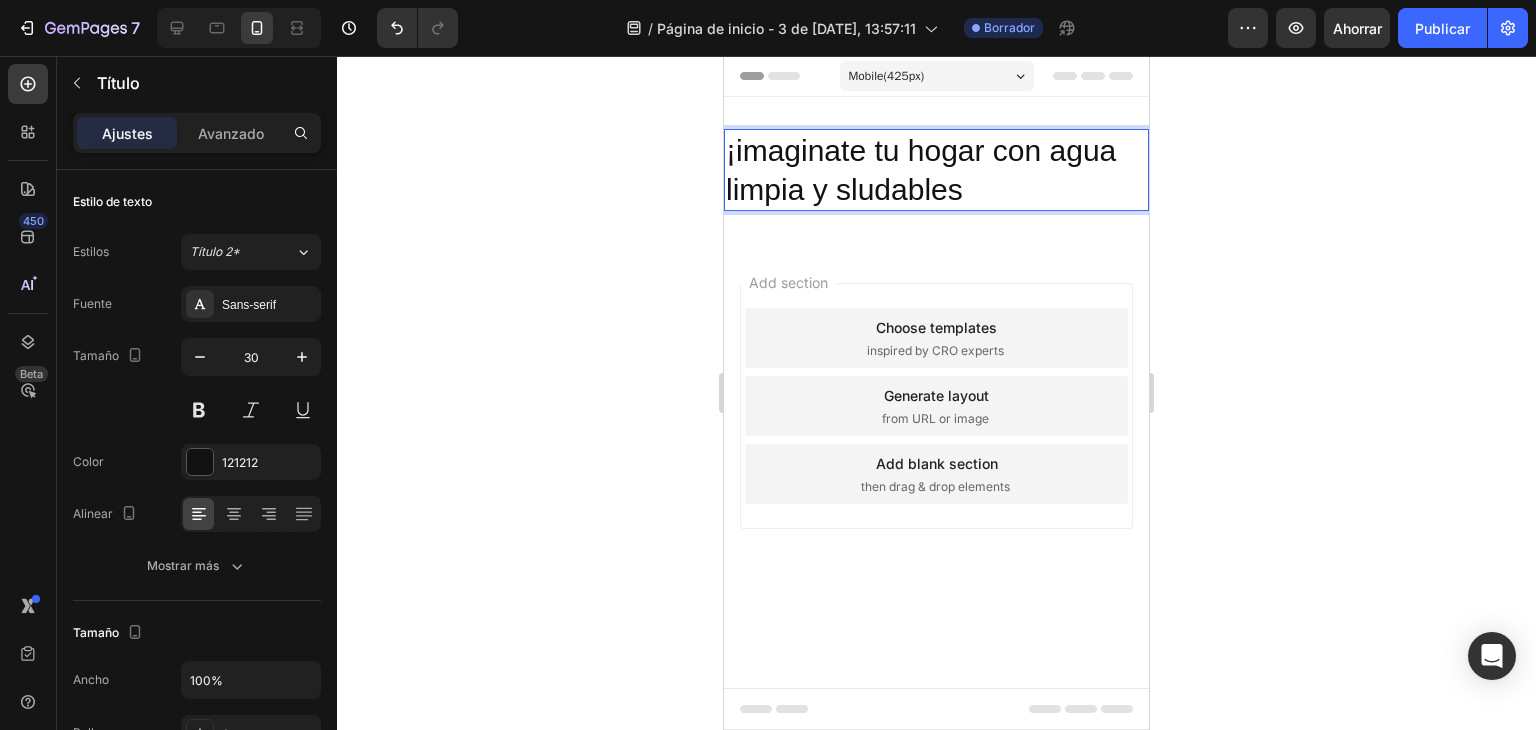 click on "¡imaginate tu hogar con agua limpia y sludables" at bounding box center (936, 170) 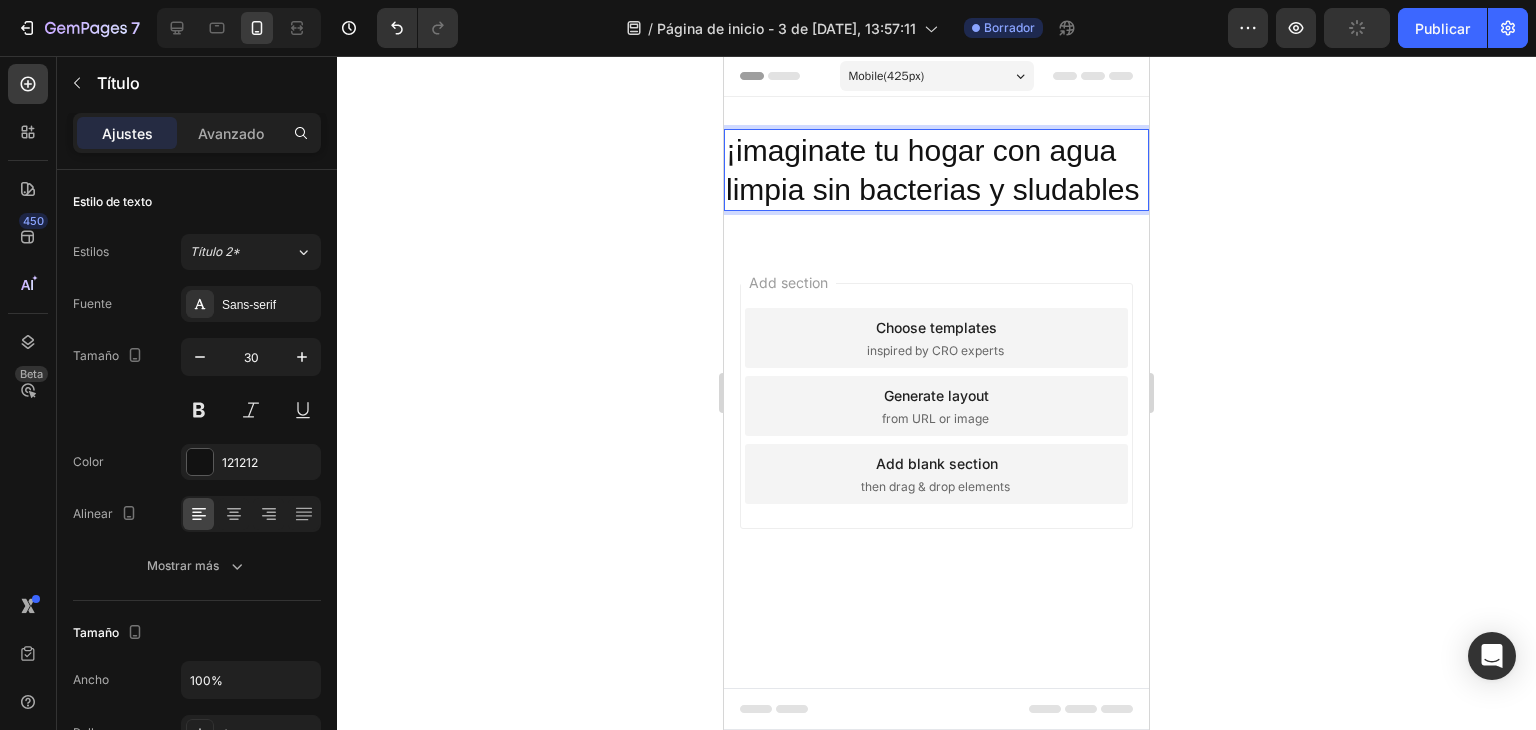 click on "¡imaginate tu hogar con agua limpia sin bacterias y sludables" at bounding box center [936, 170] 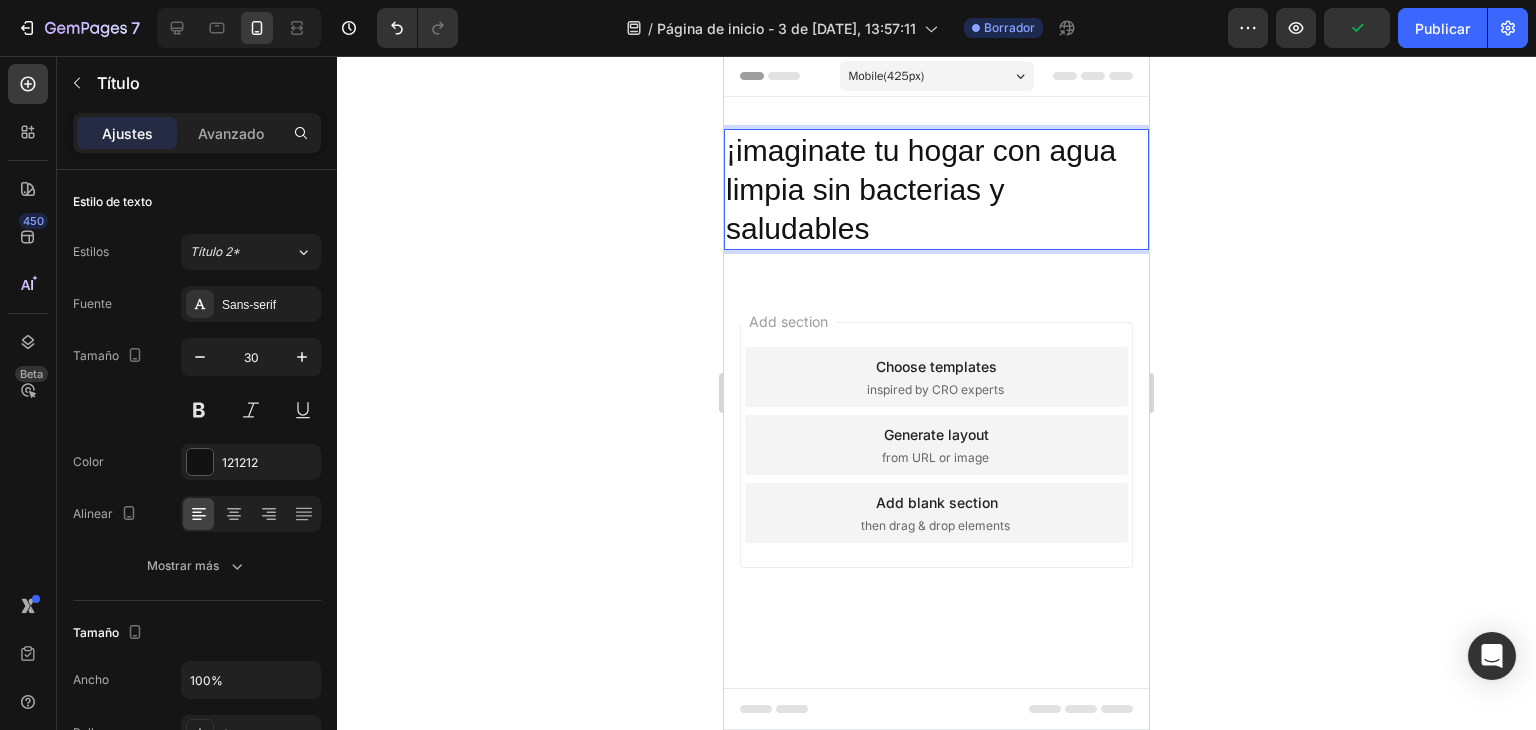 click on "¡imaginate tu hogar con agua limpia sin bacterias y saludables" at bounding box center (936, 189) 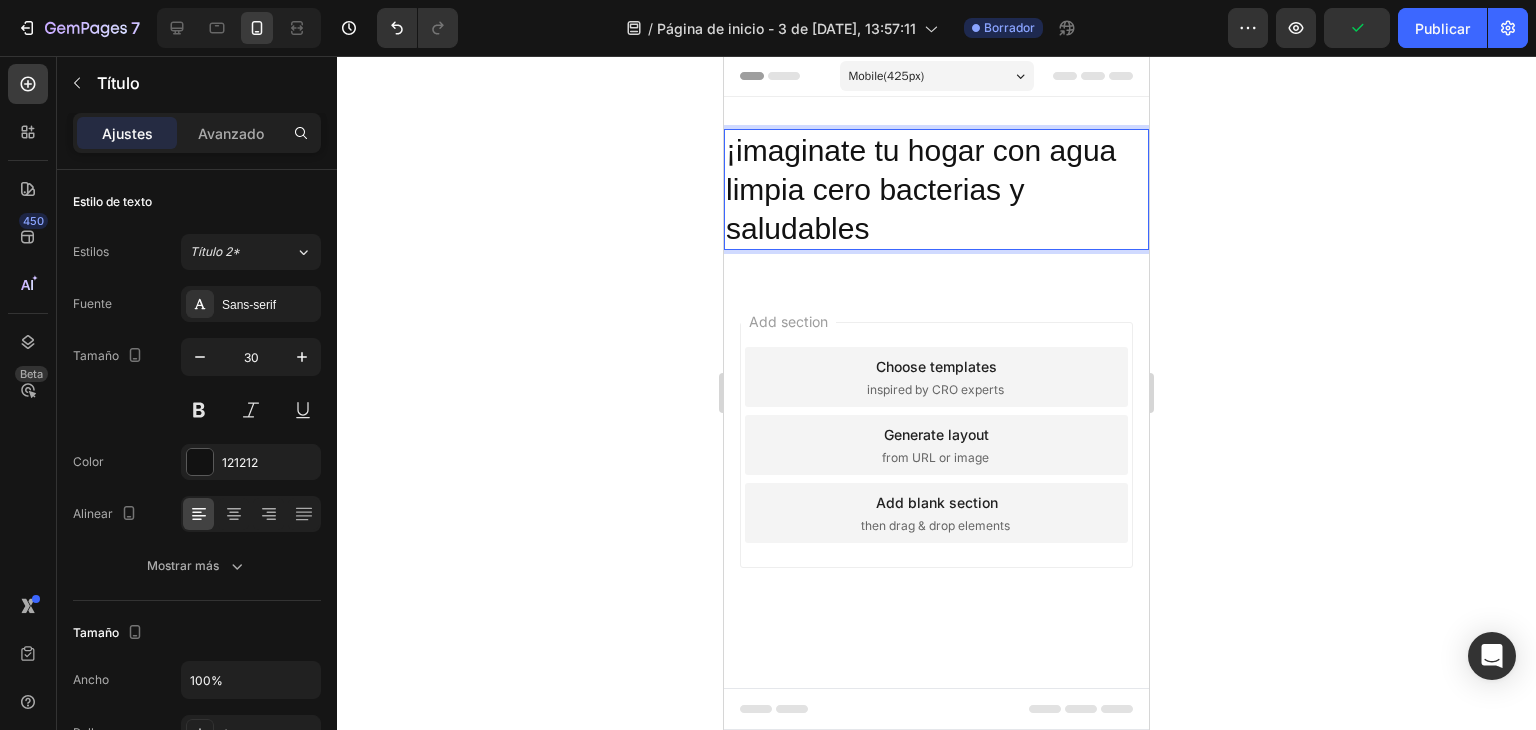 click on "¡imaginate tu hogar con agua limpia cero bacterias y saludables" at bounding box center (936, 189) 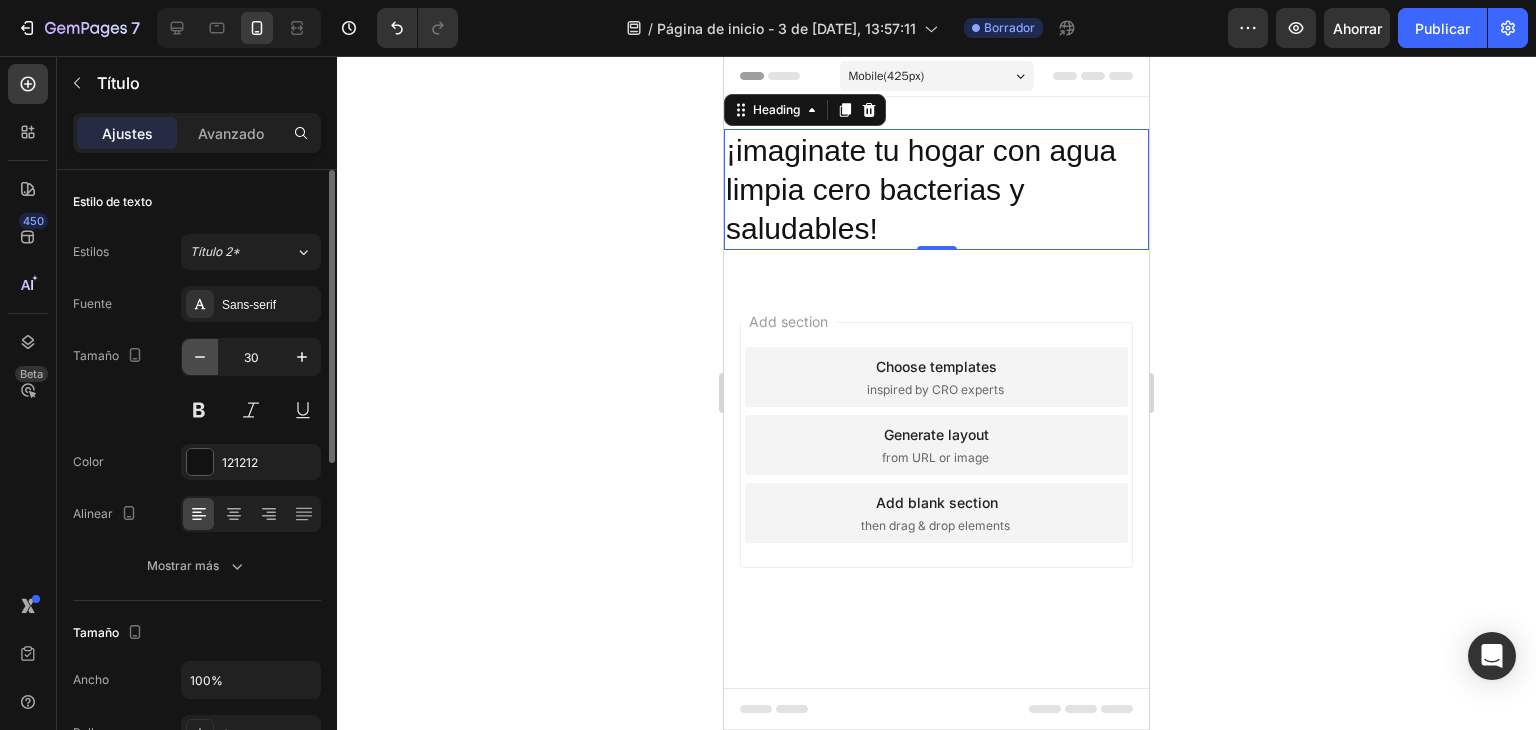 click 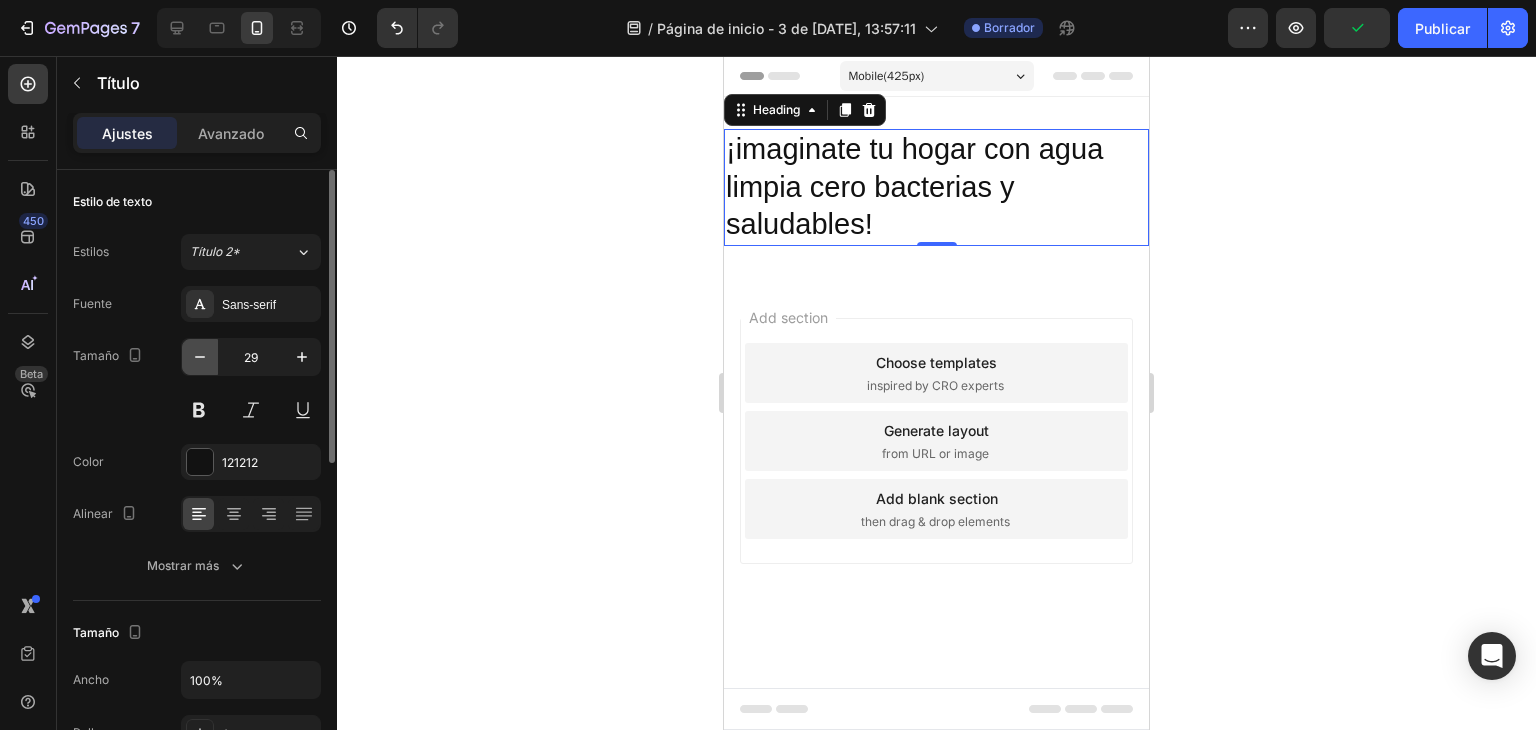 click 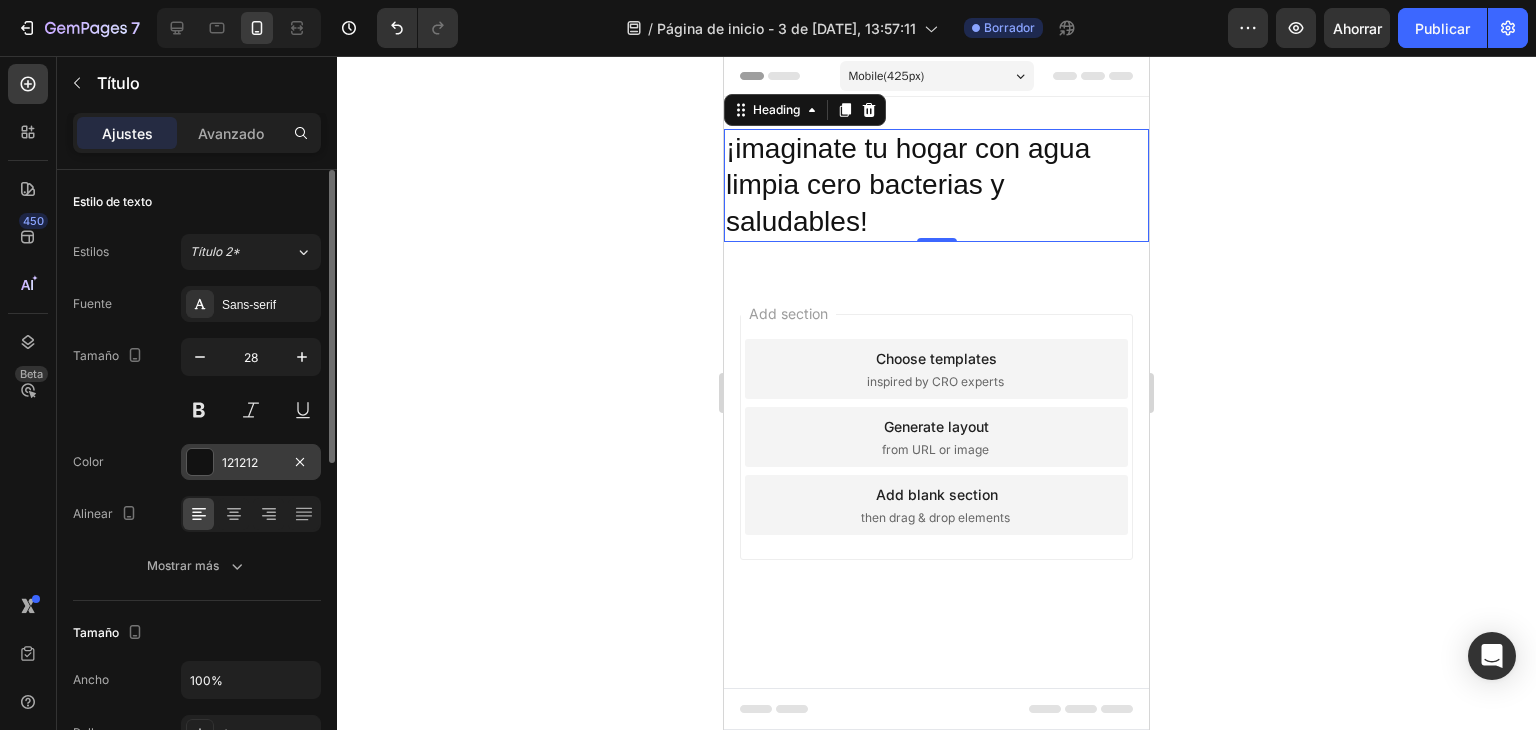 click at bounding box center [200, 462] 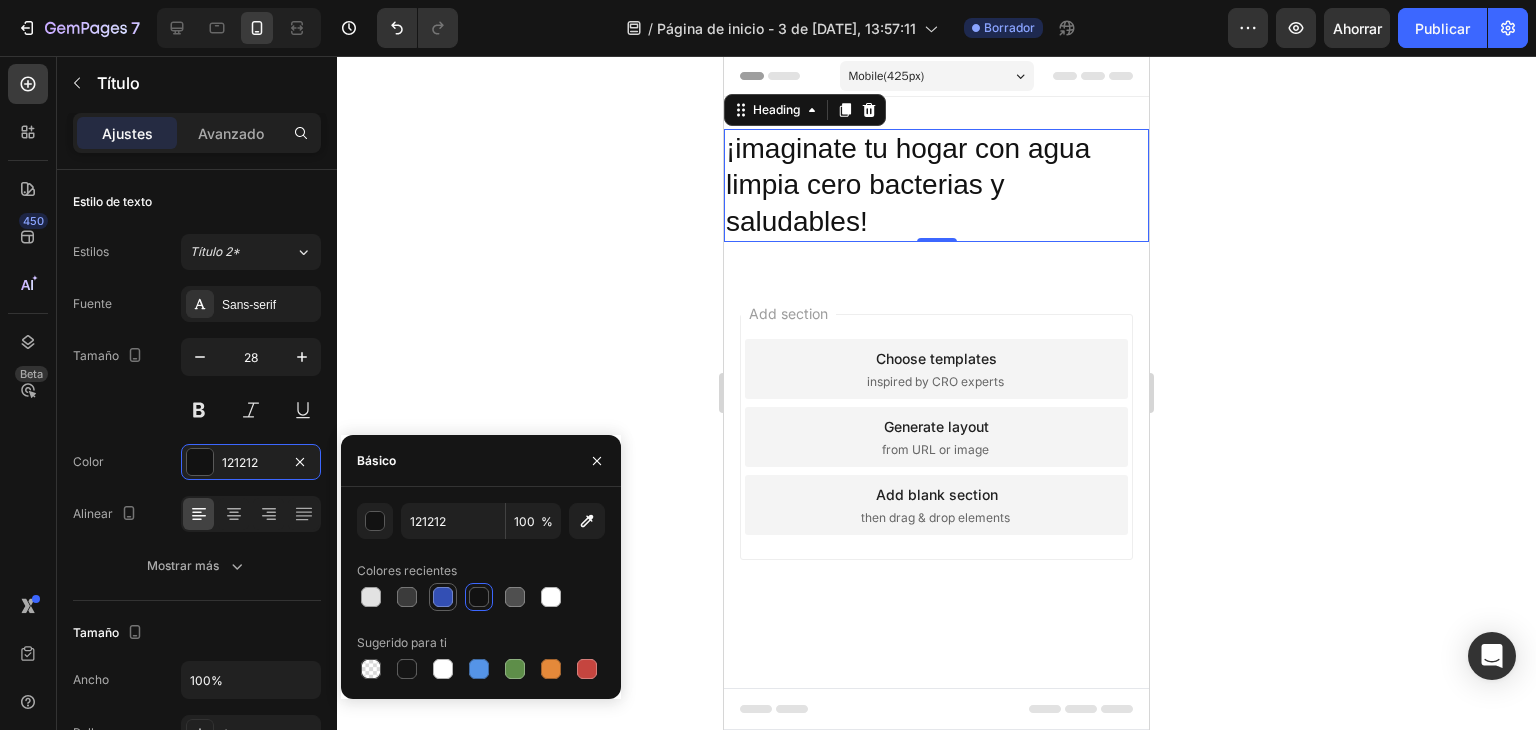 click at bounding box center [443, 597] 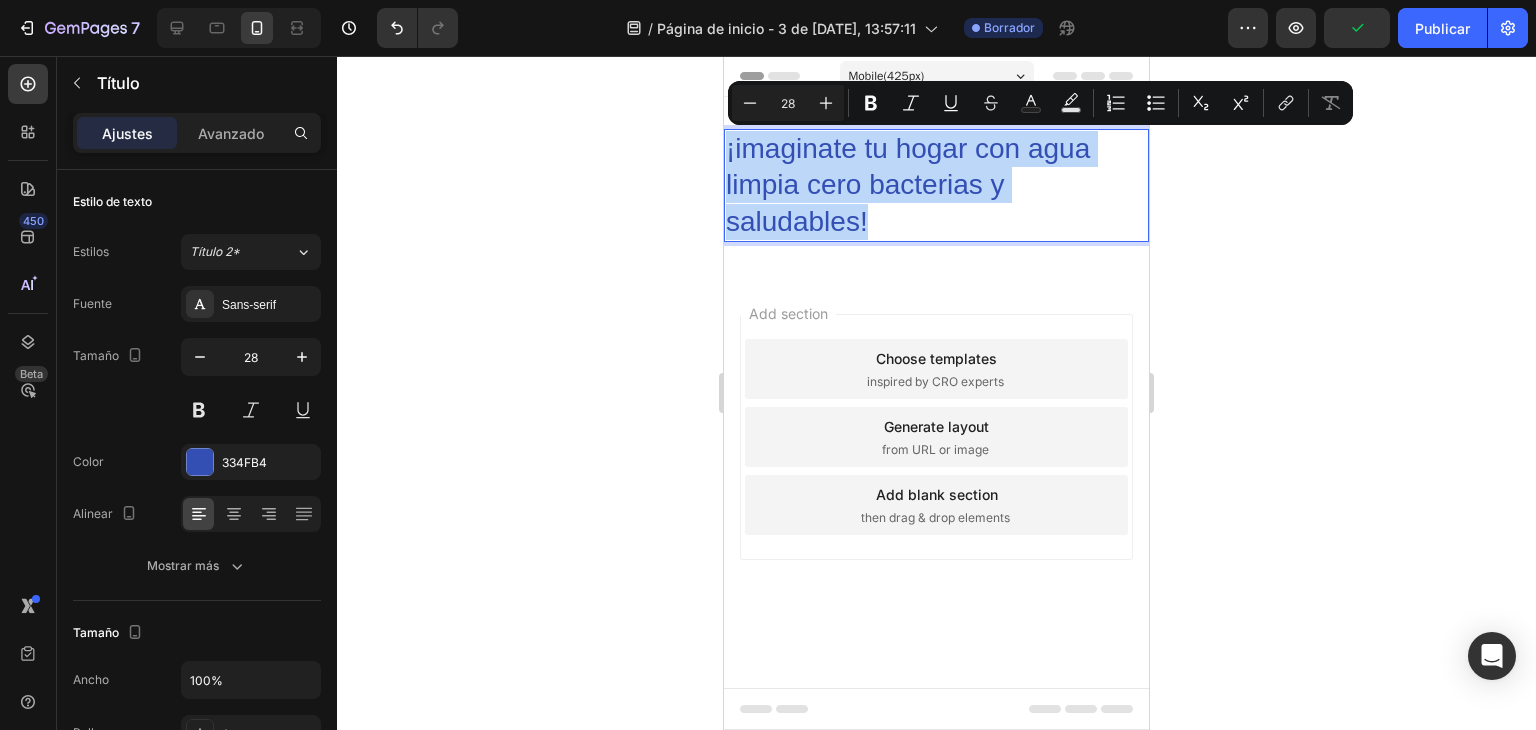 drag, startPoint x: 727, startPoint y: 136, endPoint x: 920, endPoint y: 228, distance: 213.80598 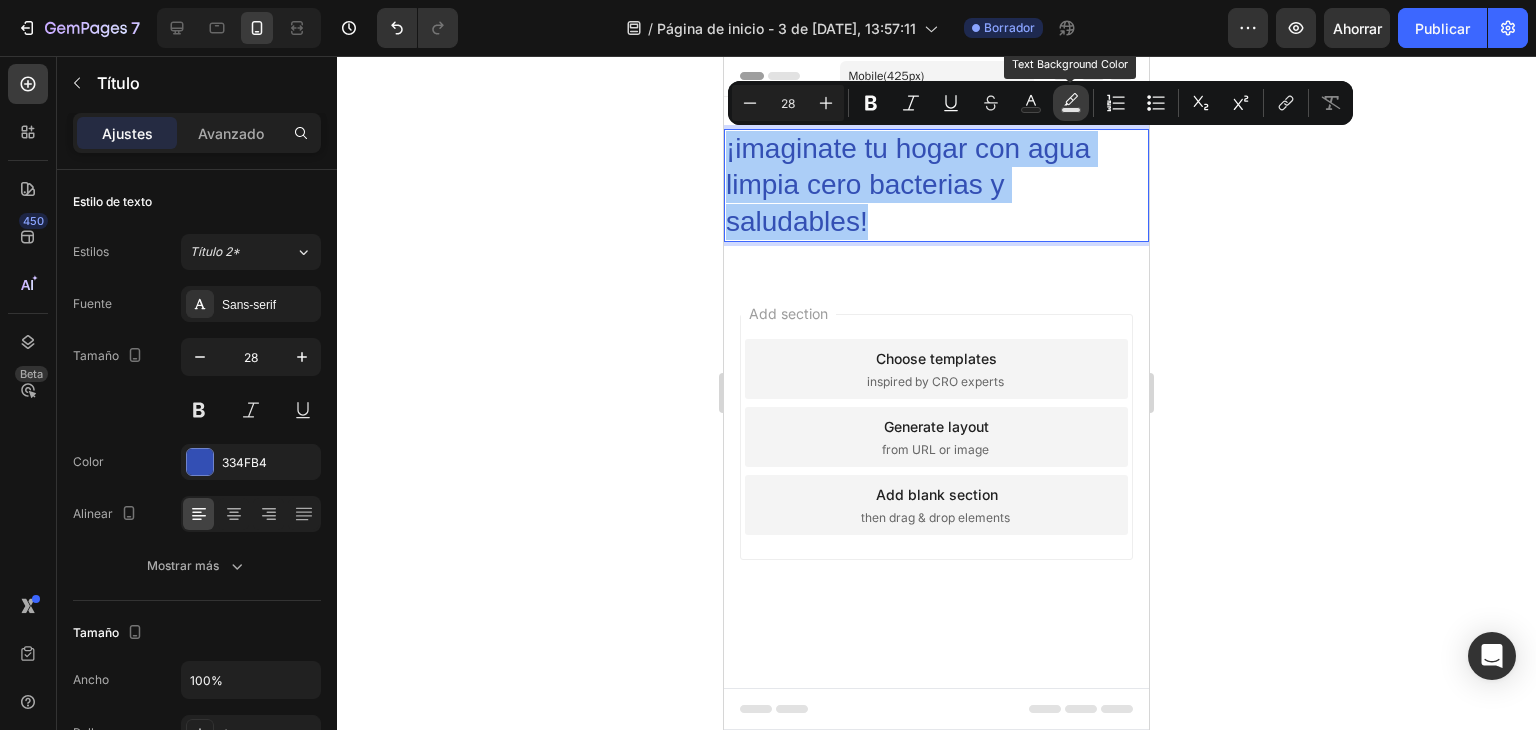 click on "Color de fondo del texto" at bounding box center (1071, 103) 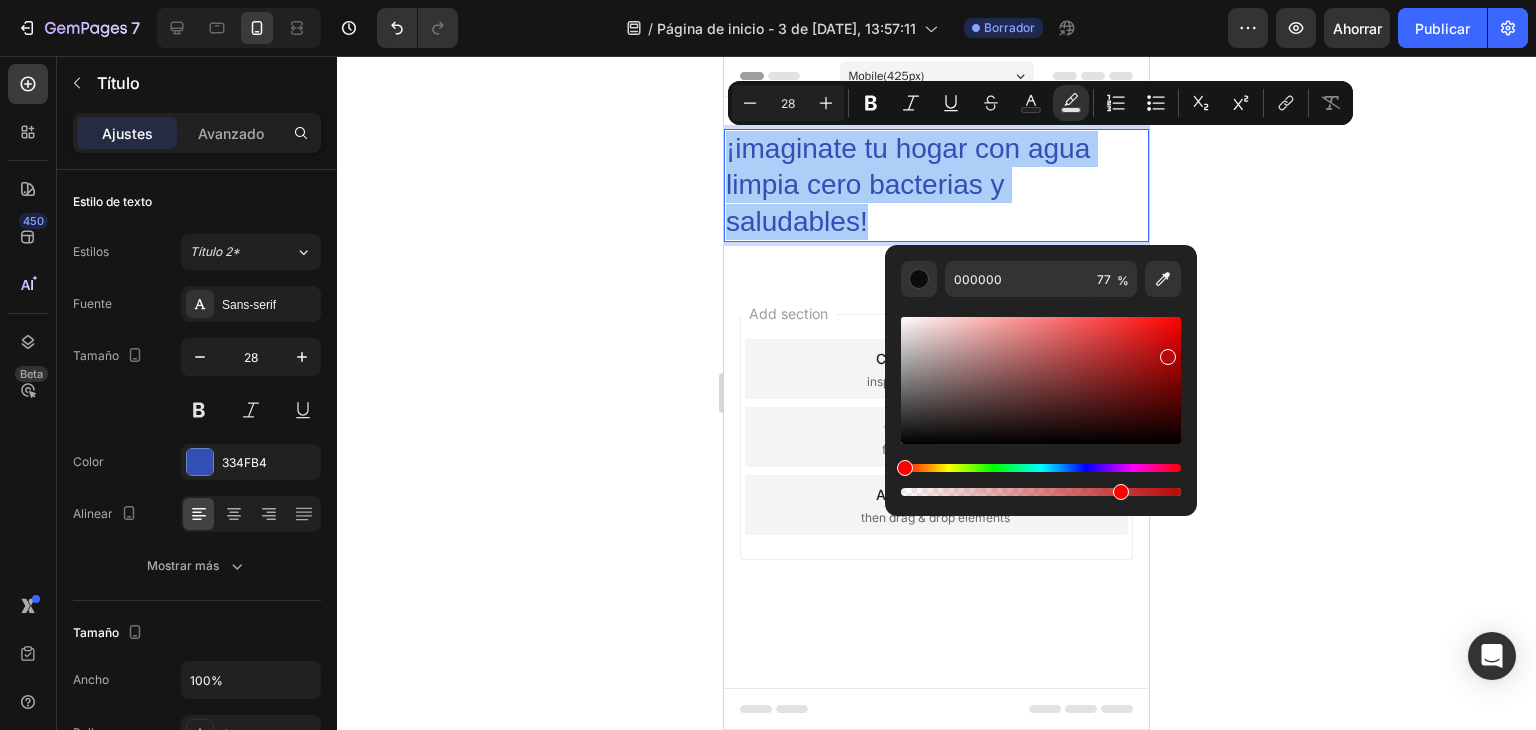 click at bounding box center [1041, 380] 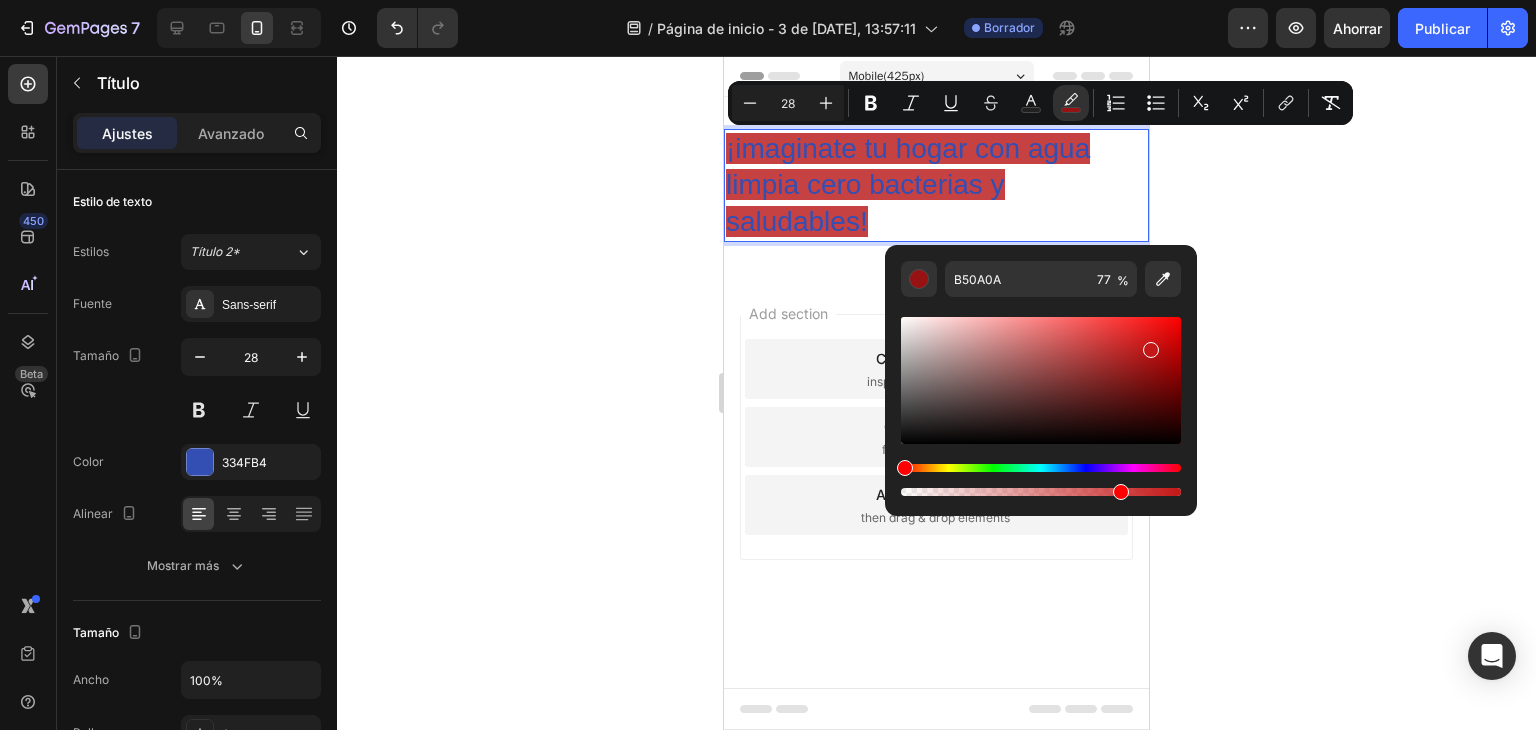 click at bounding box center [1041, 380] 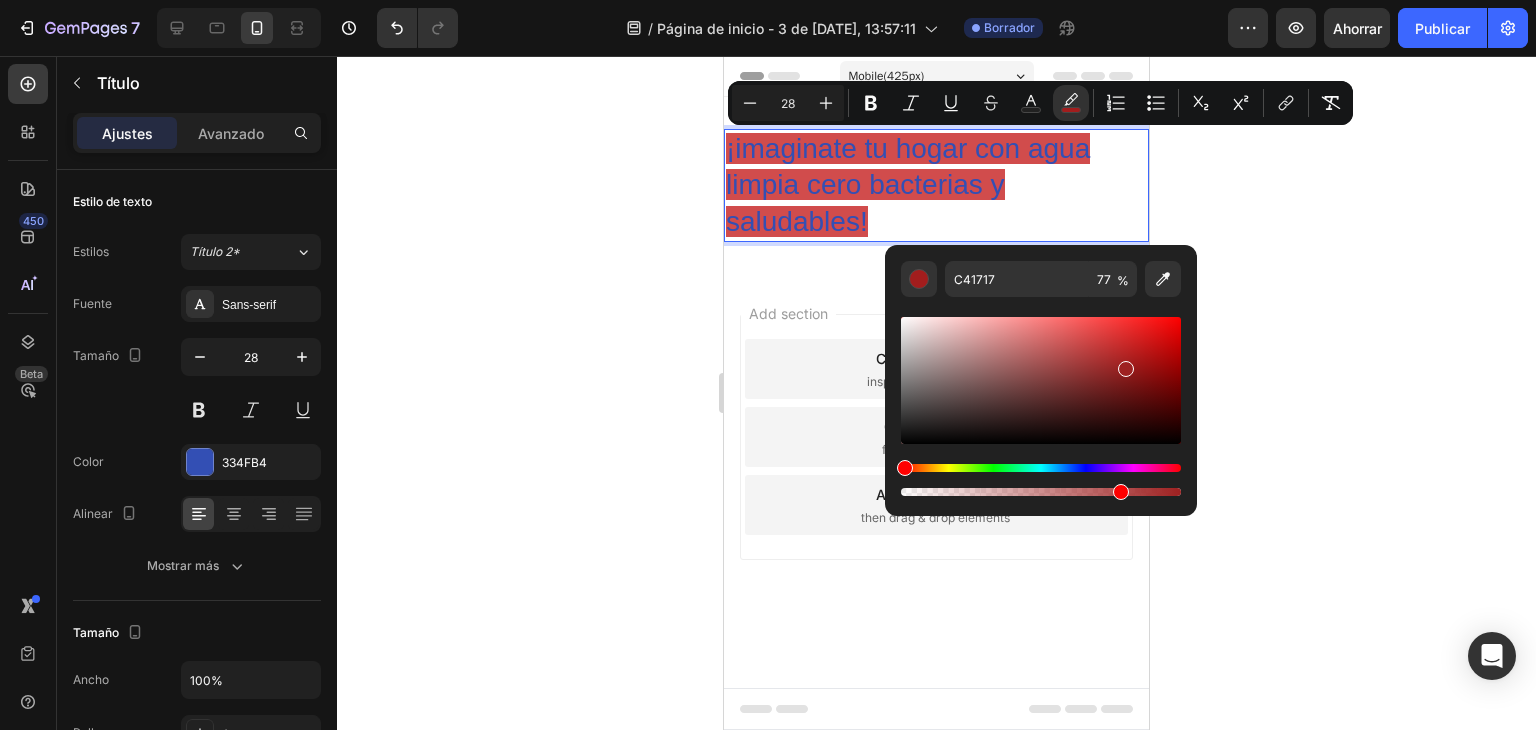 click at bounding box center (1041, 380) 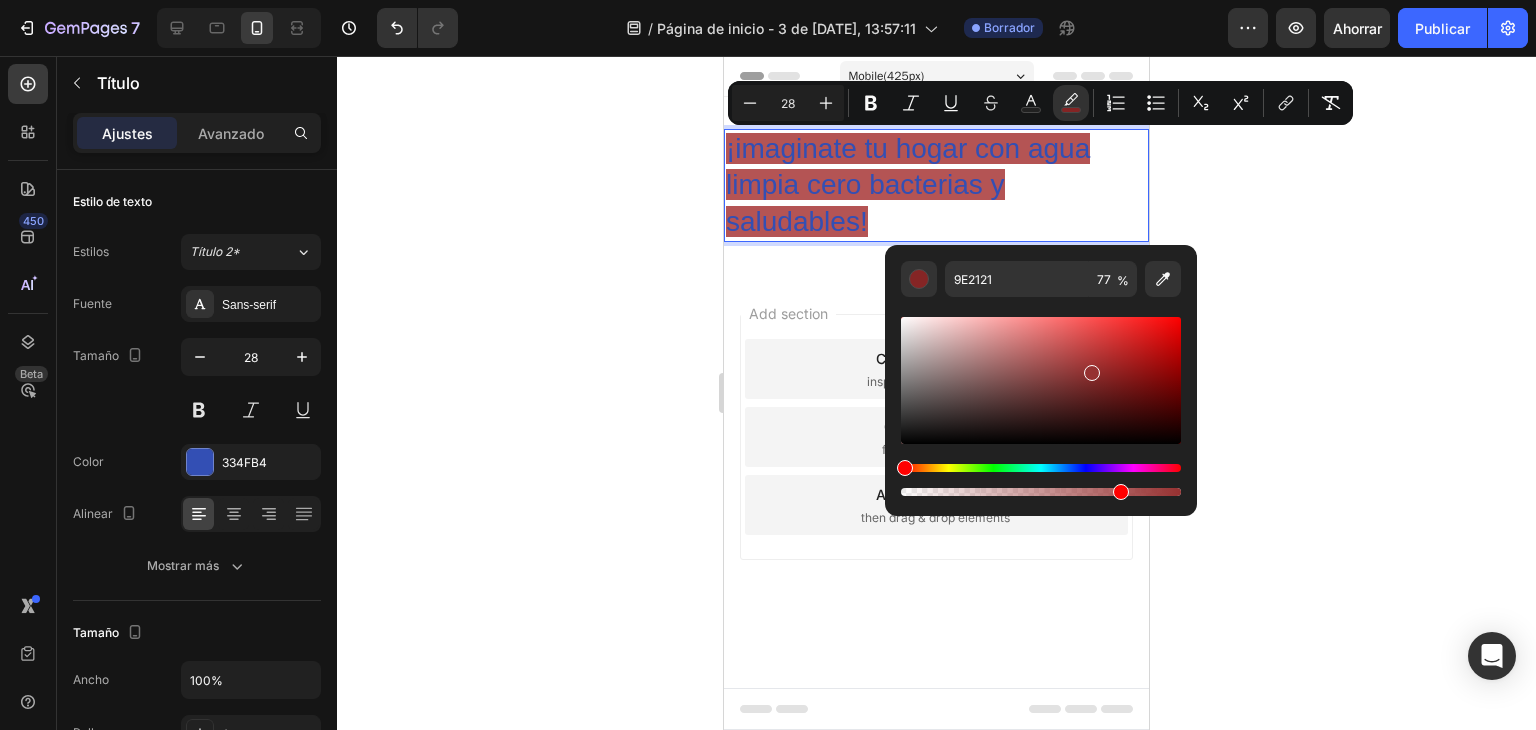 click at bounding box center (1041, 380) 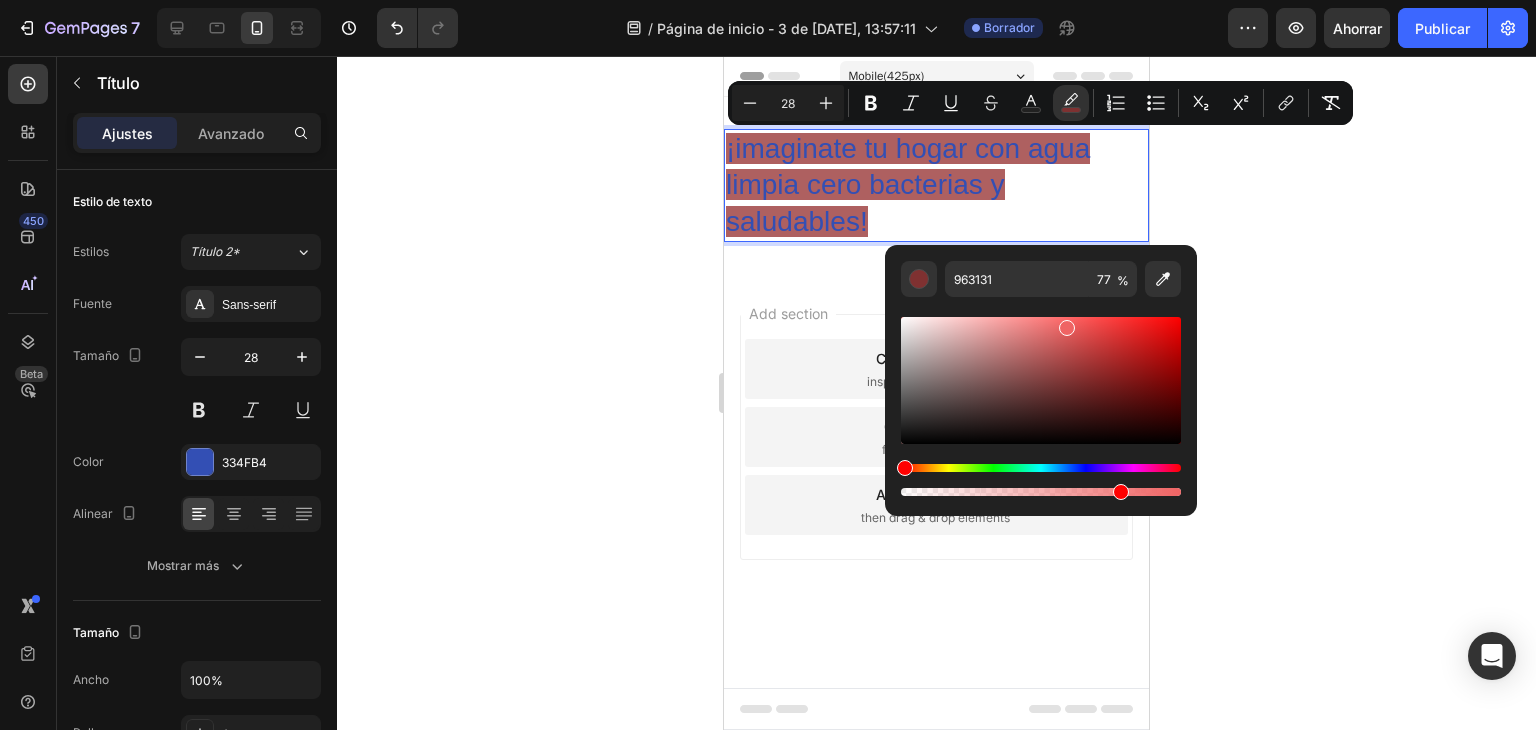 click at bounding box center [1041, 380] 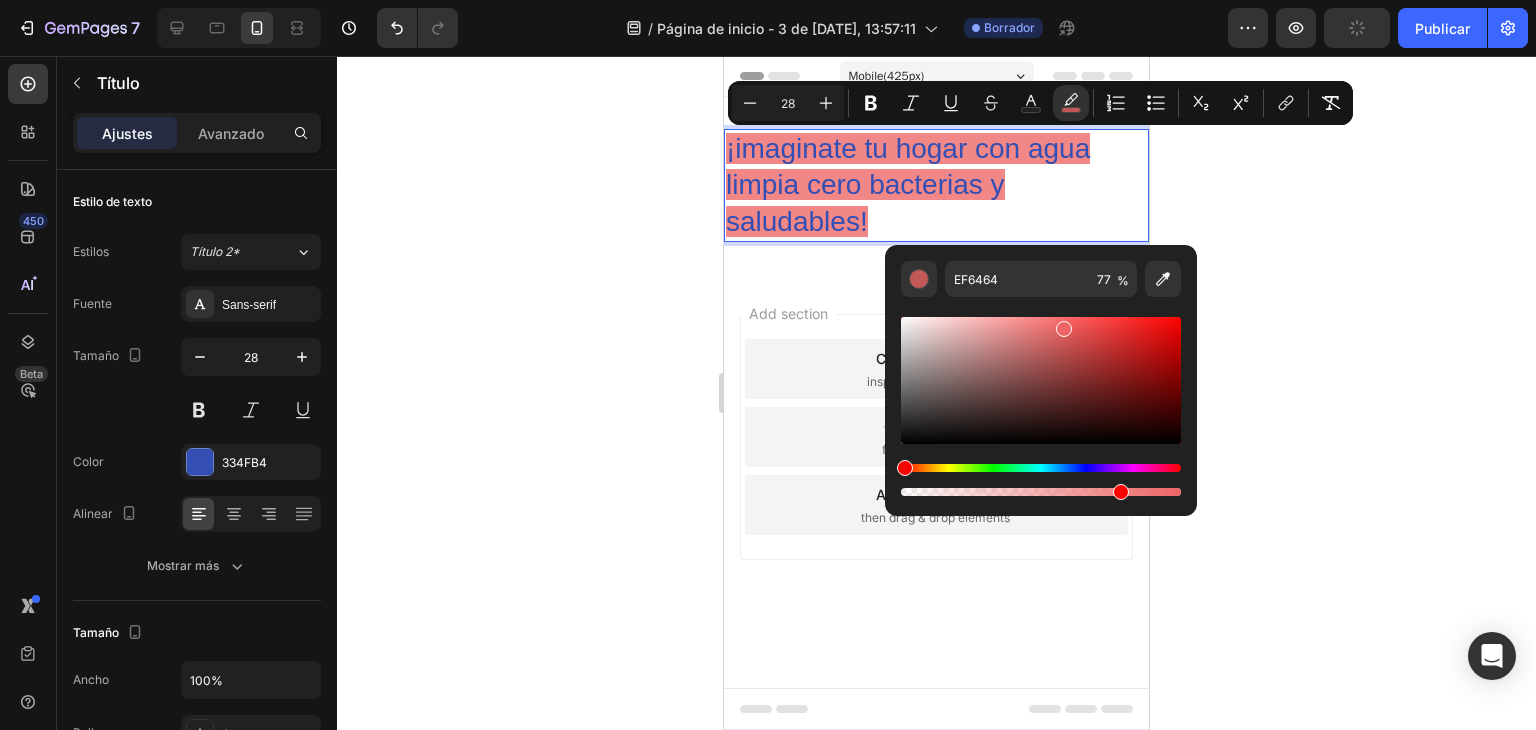 click at bounding box center (1064, 329) 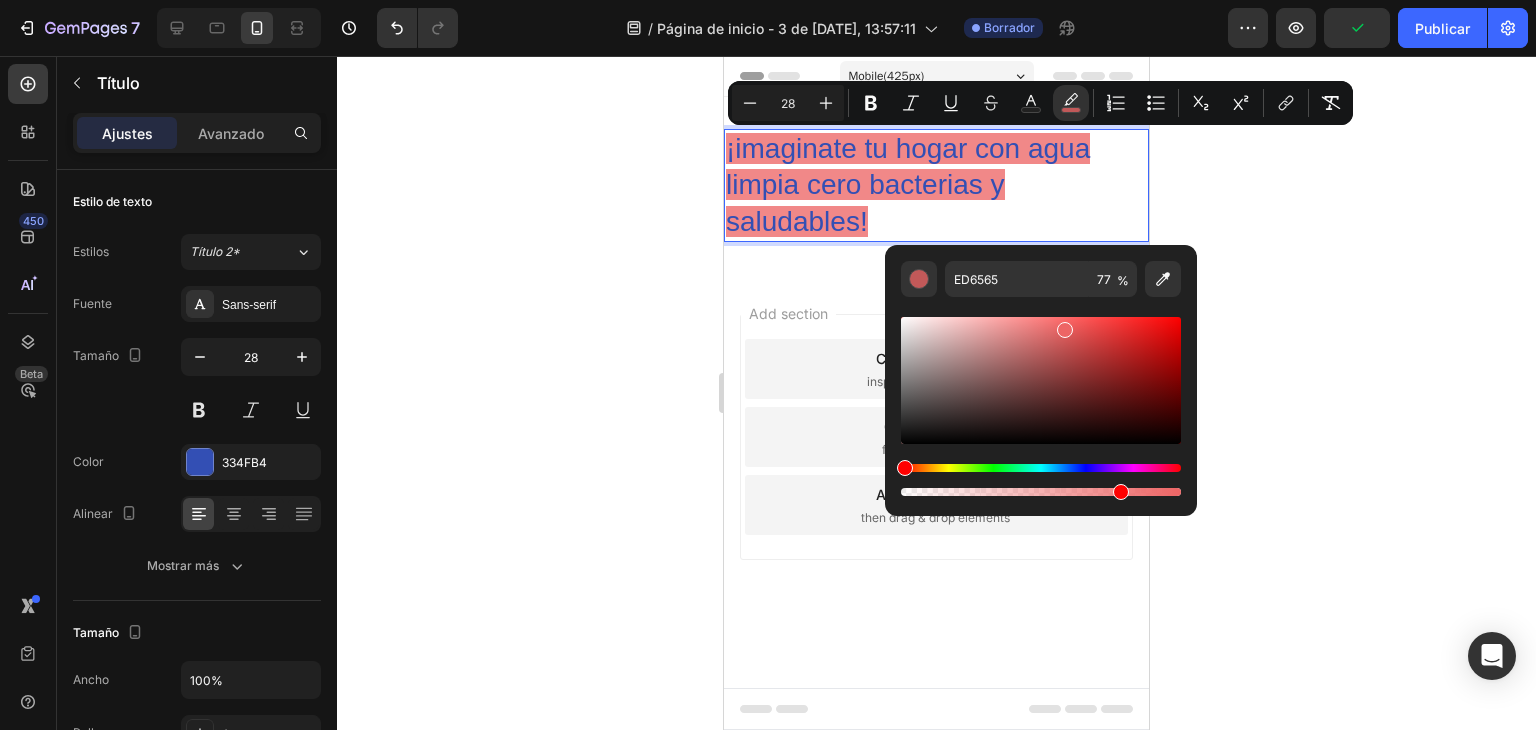 click at bounding box center [1041, 380] 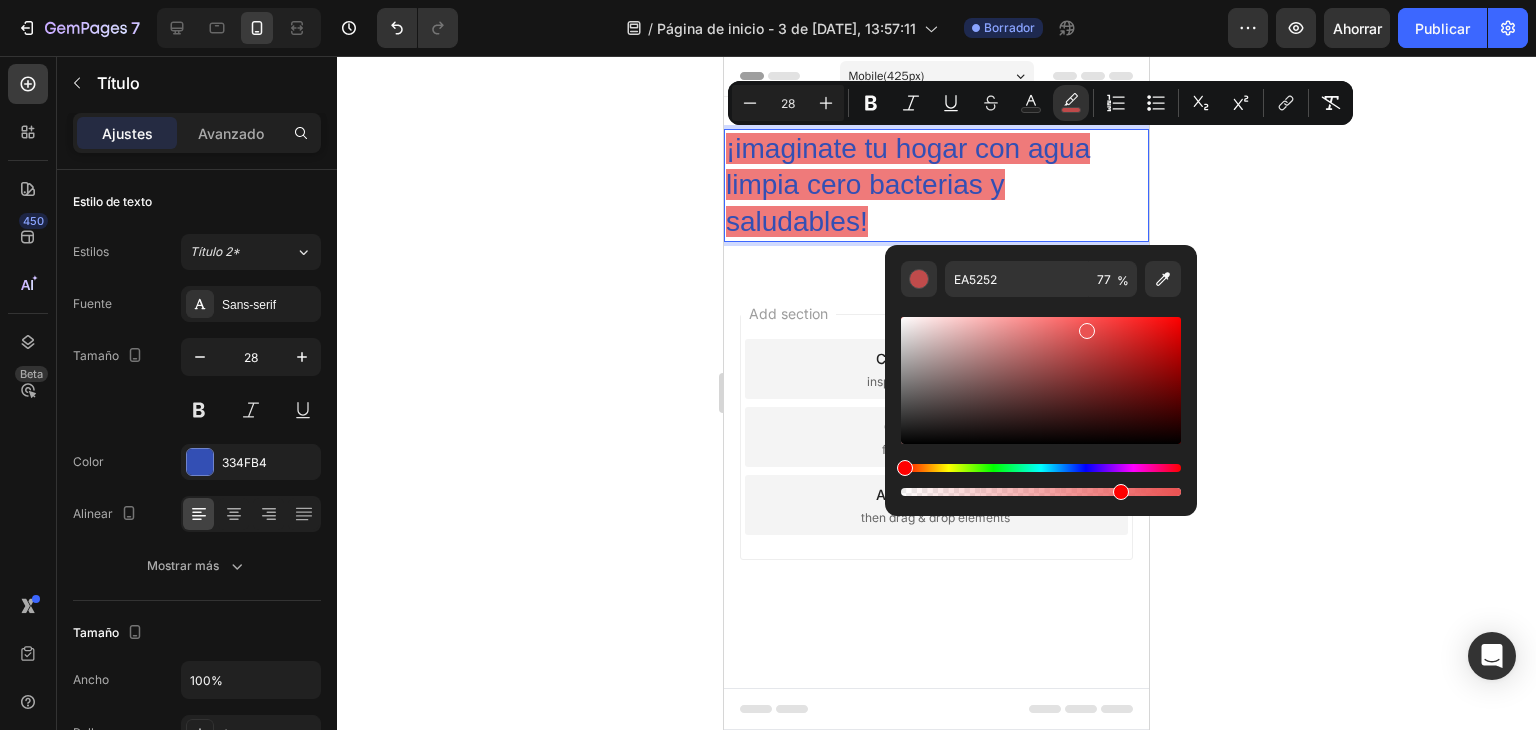 click at bounding box center [1041, 380] 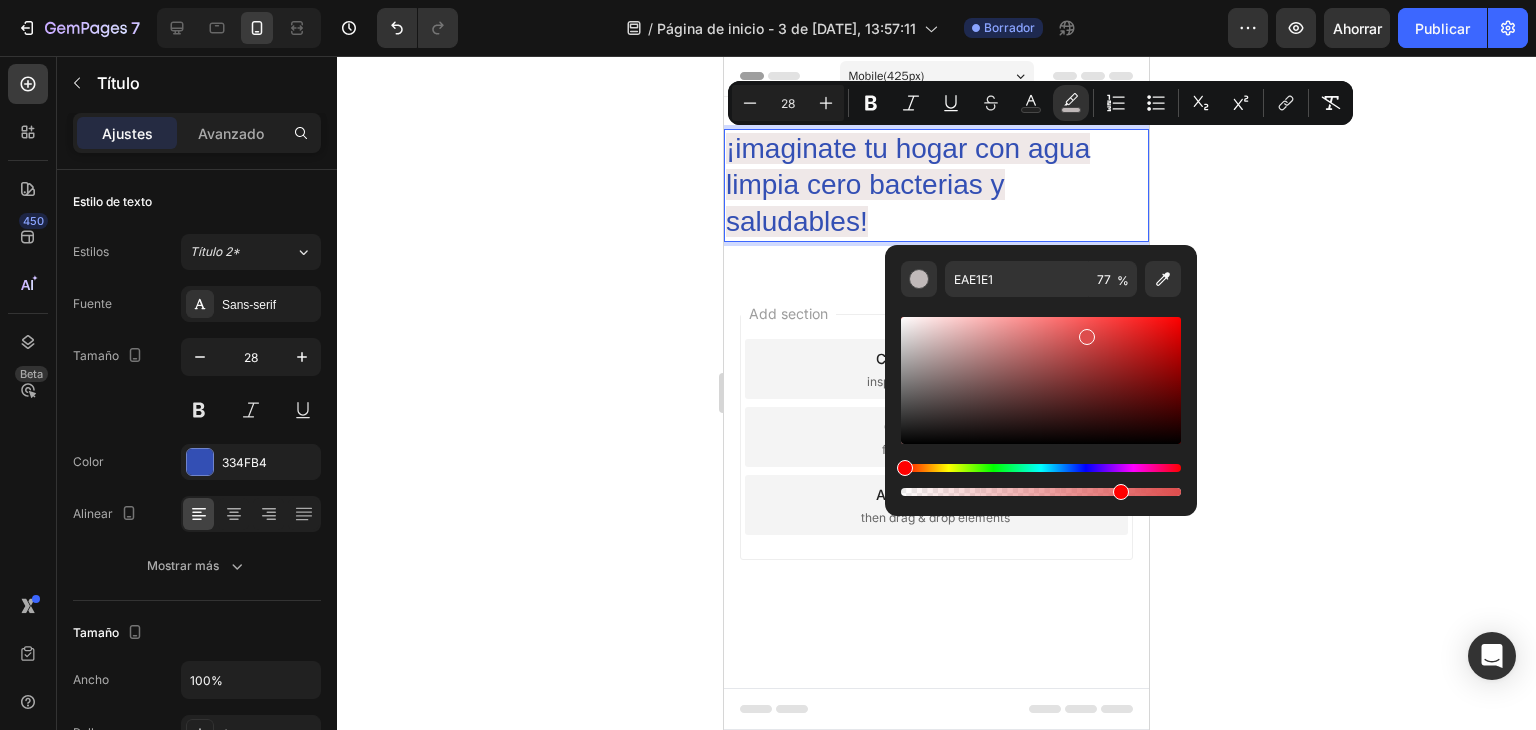 click at bounding box center [1041, 380] 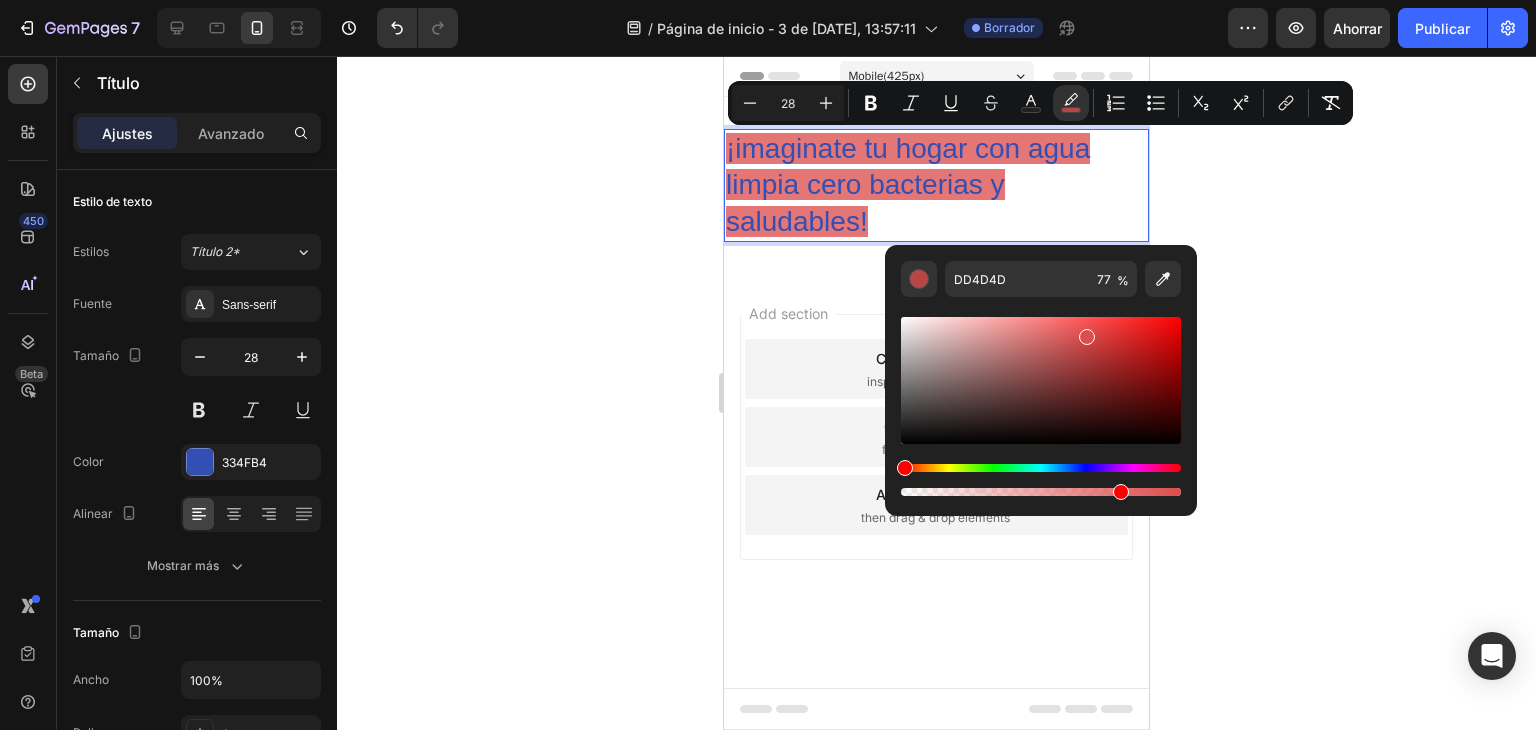 click at bounding box center [1041, 380] 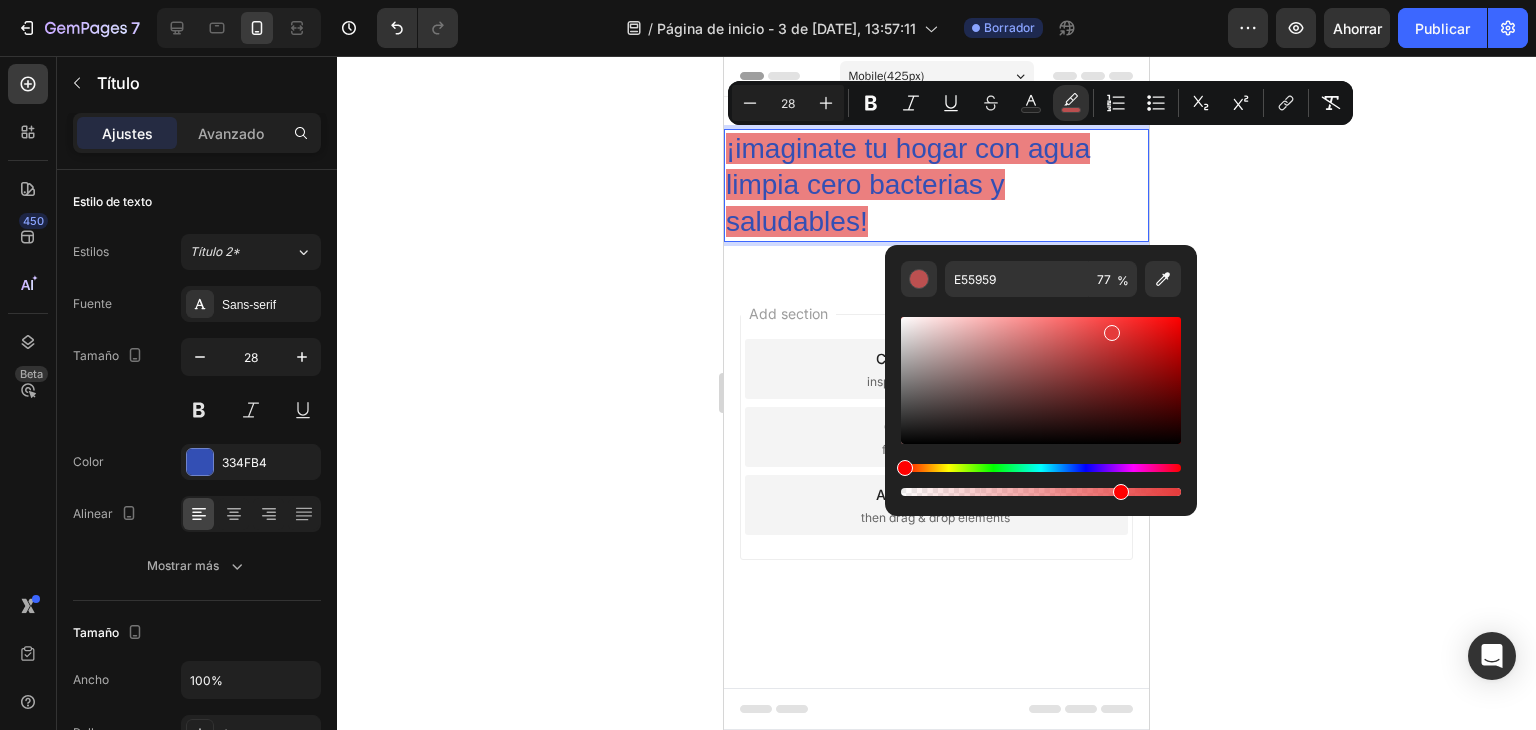 click at bounding box center [1041, 380] 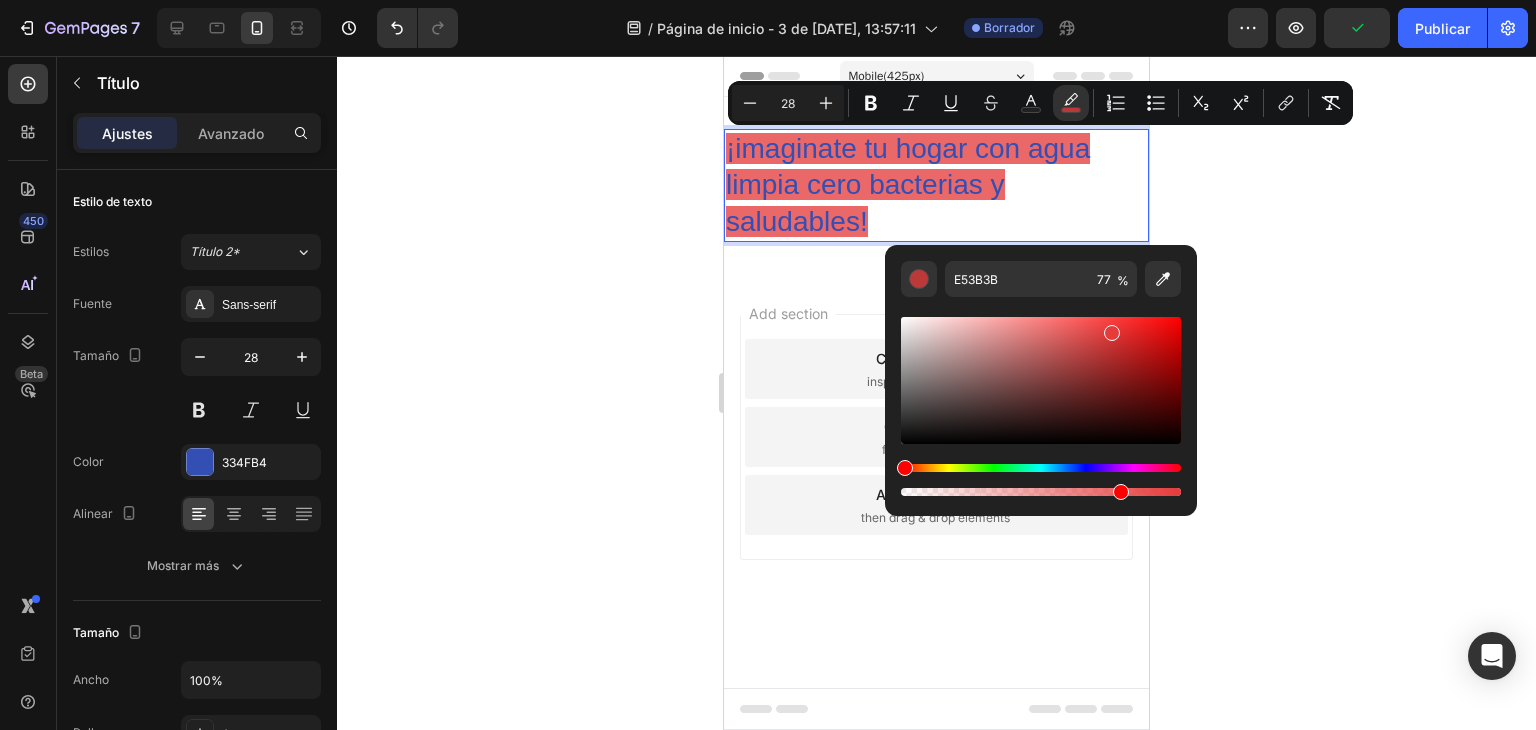 click 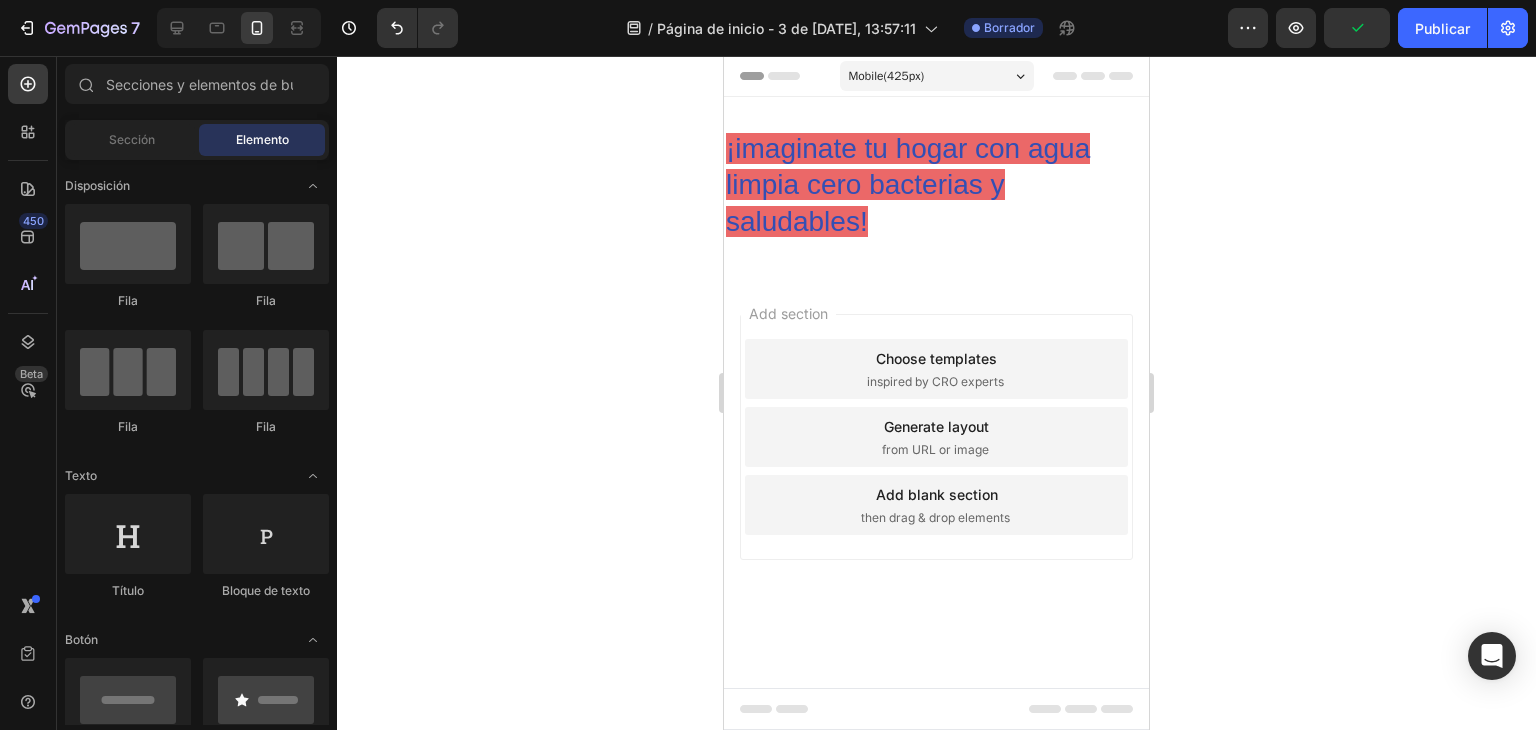 click 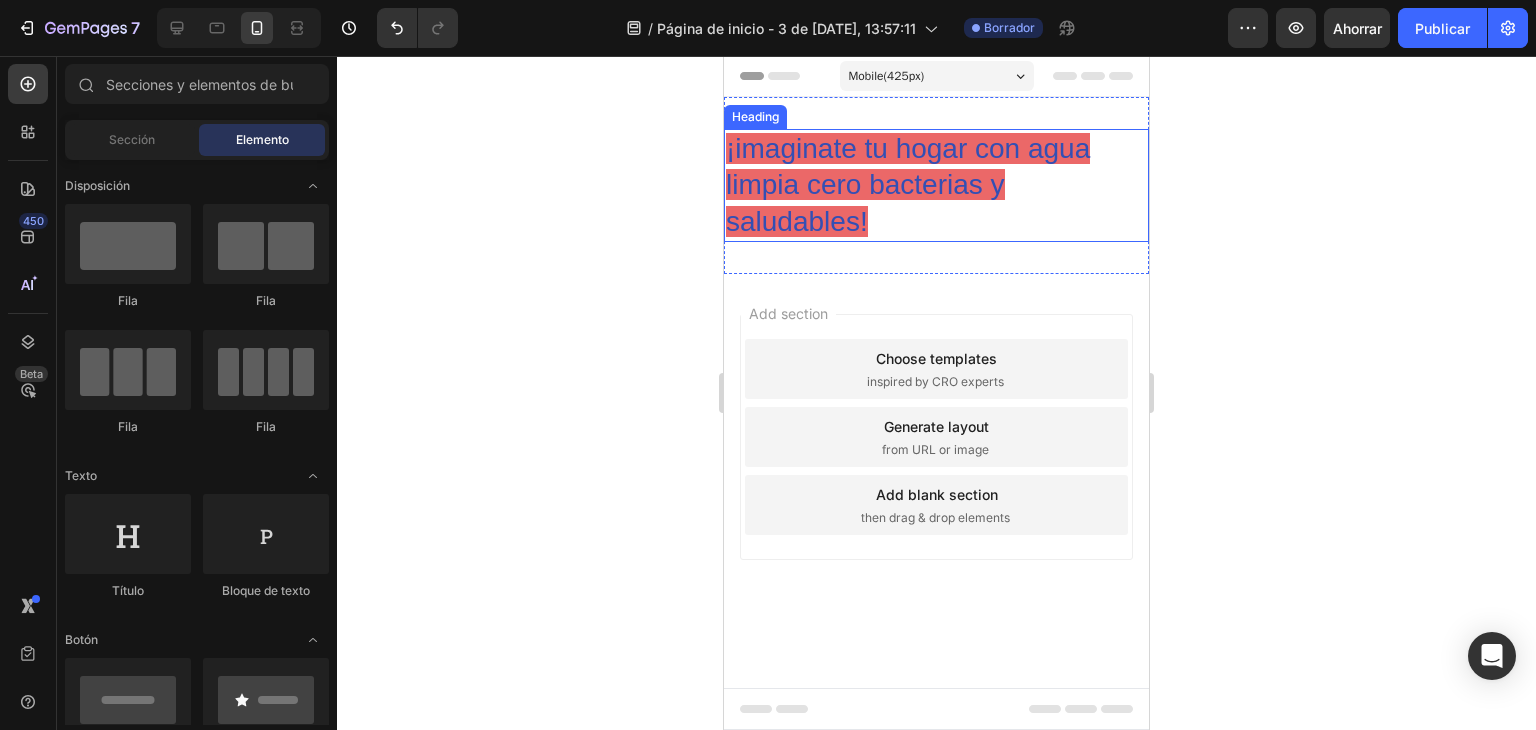 click on "¡imaginate tu hogar con agua limpia cero bacterias y saludables!" at bounding box center [908, 185] 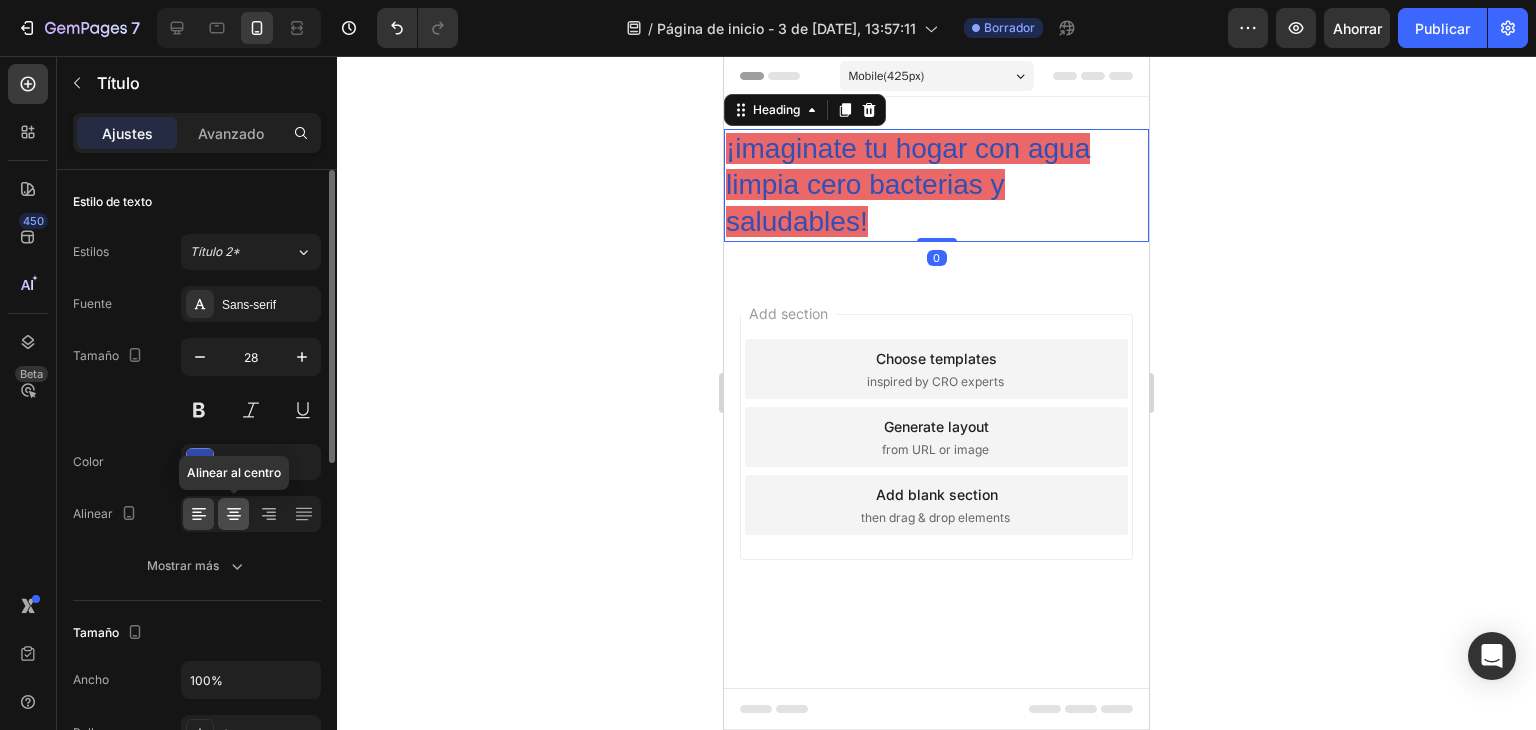click 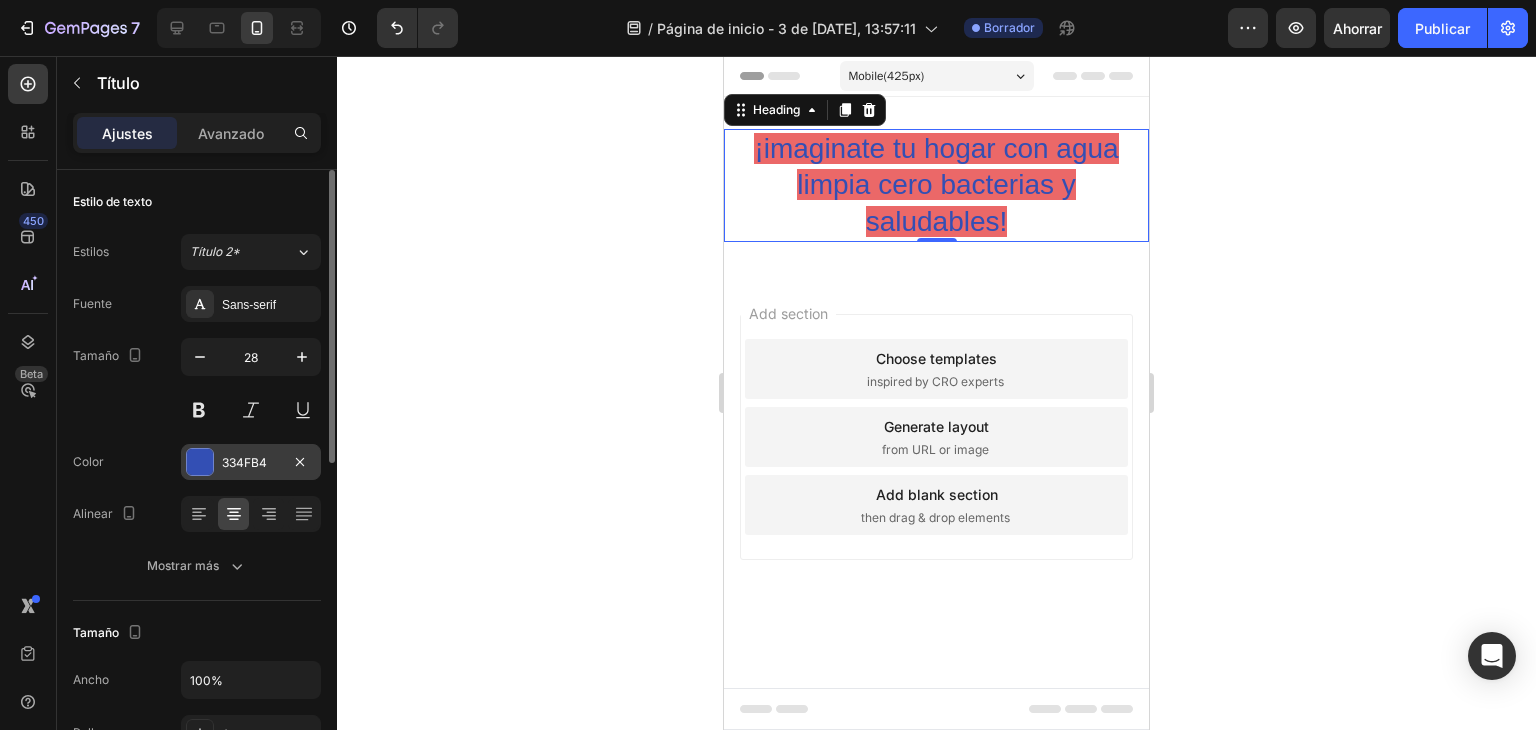 click at bounding box center [200, 462] 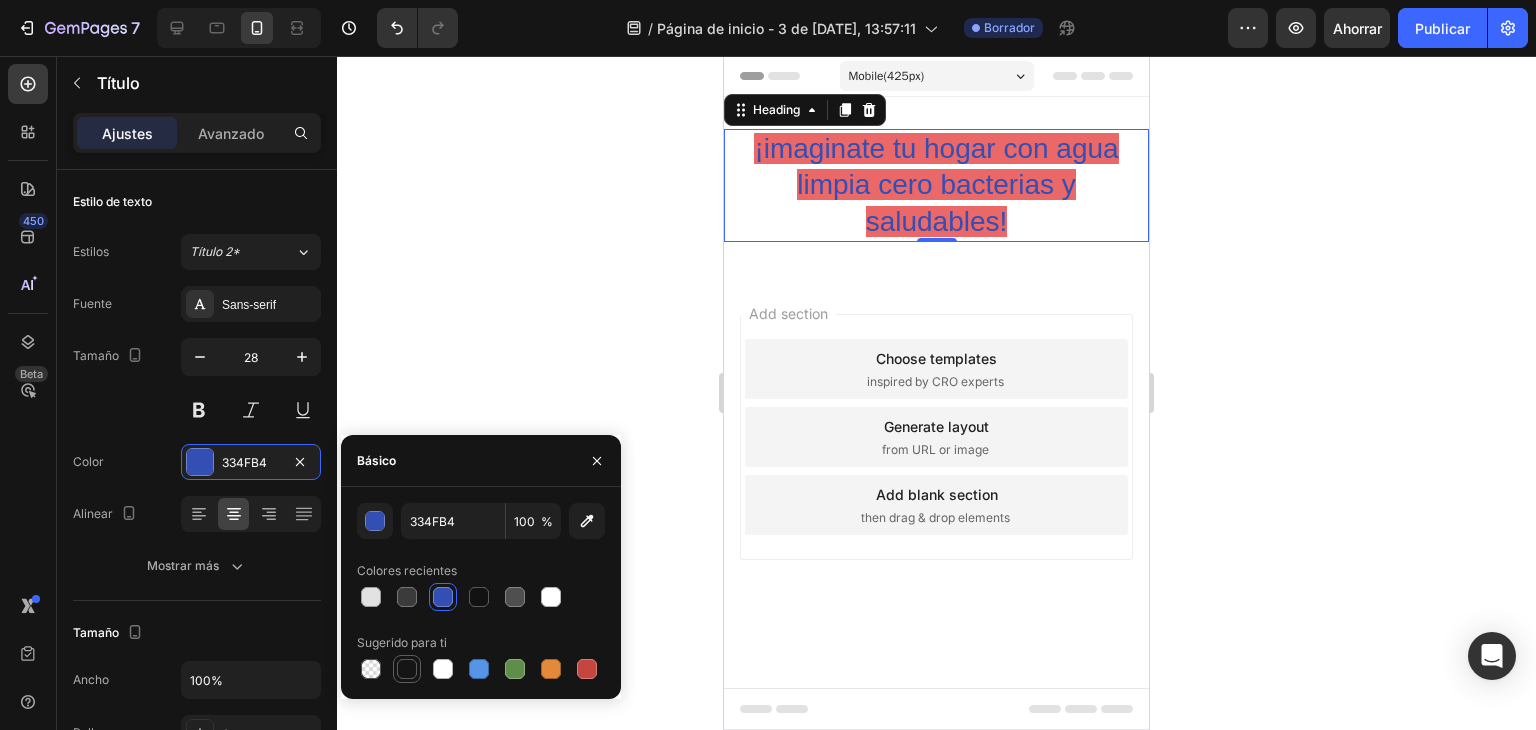 click at bounding box center [407, 669] 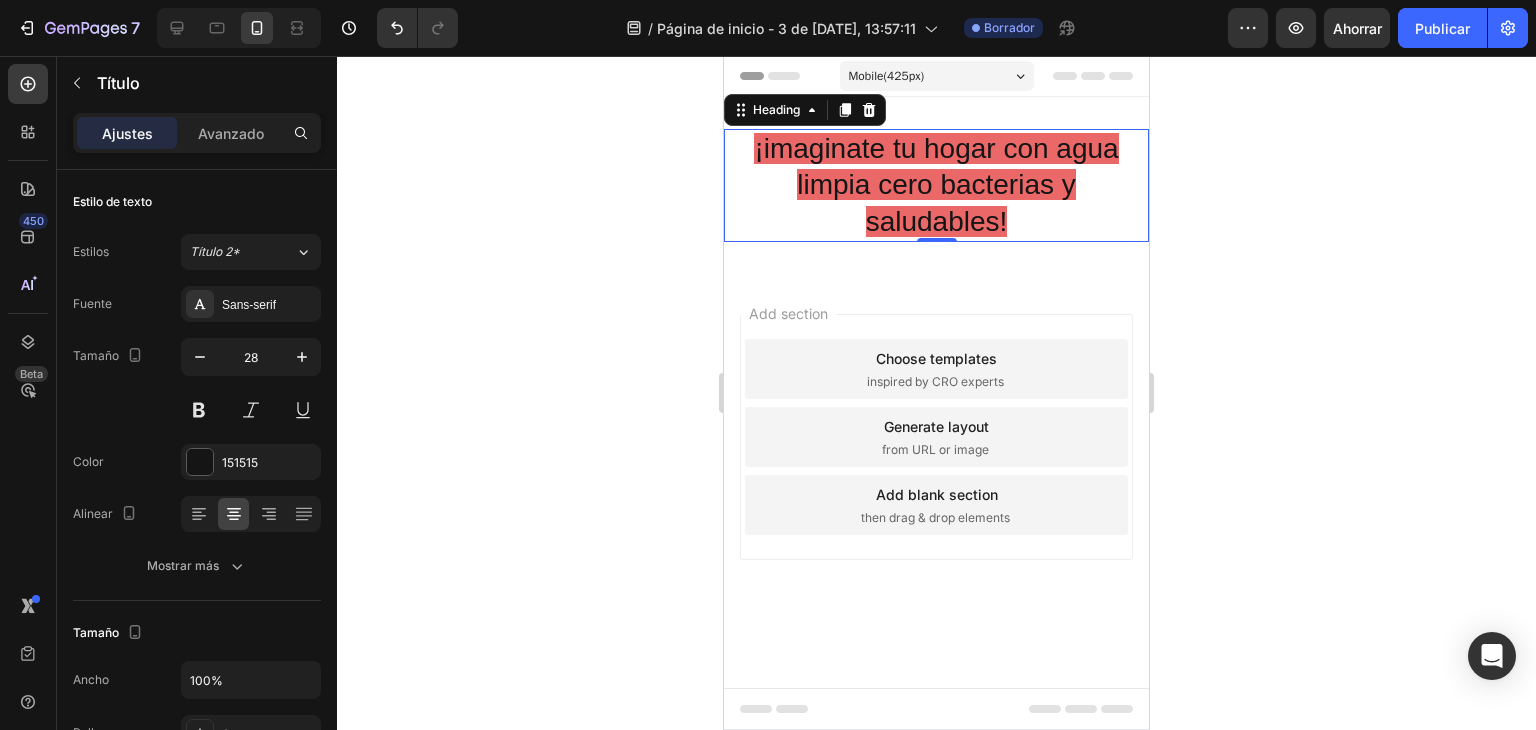click 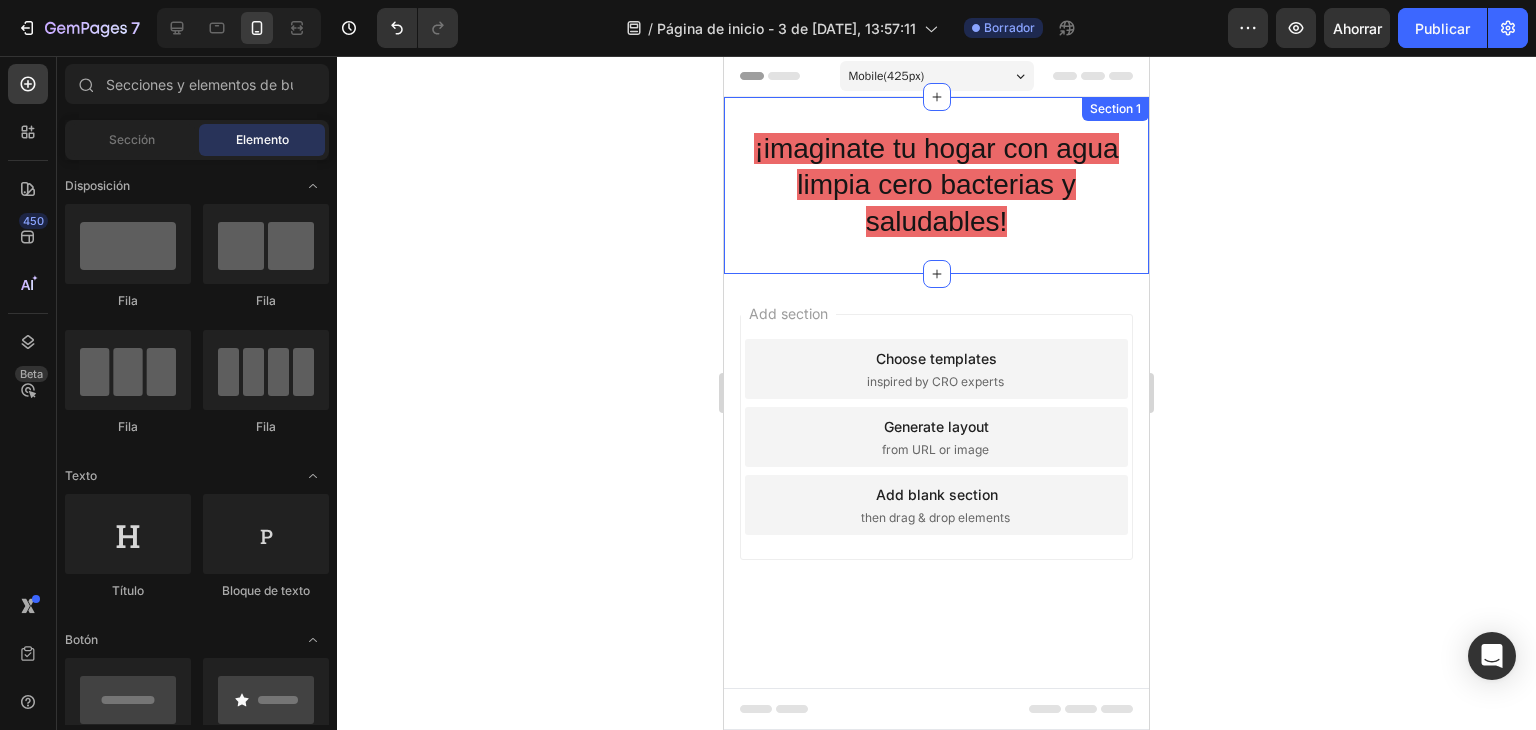 drag, startPoint x: 928, startPoint y: 96, endPoint x: 934, endPoint y: 112, distance: 17.088007 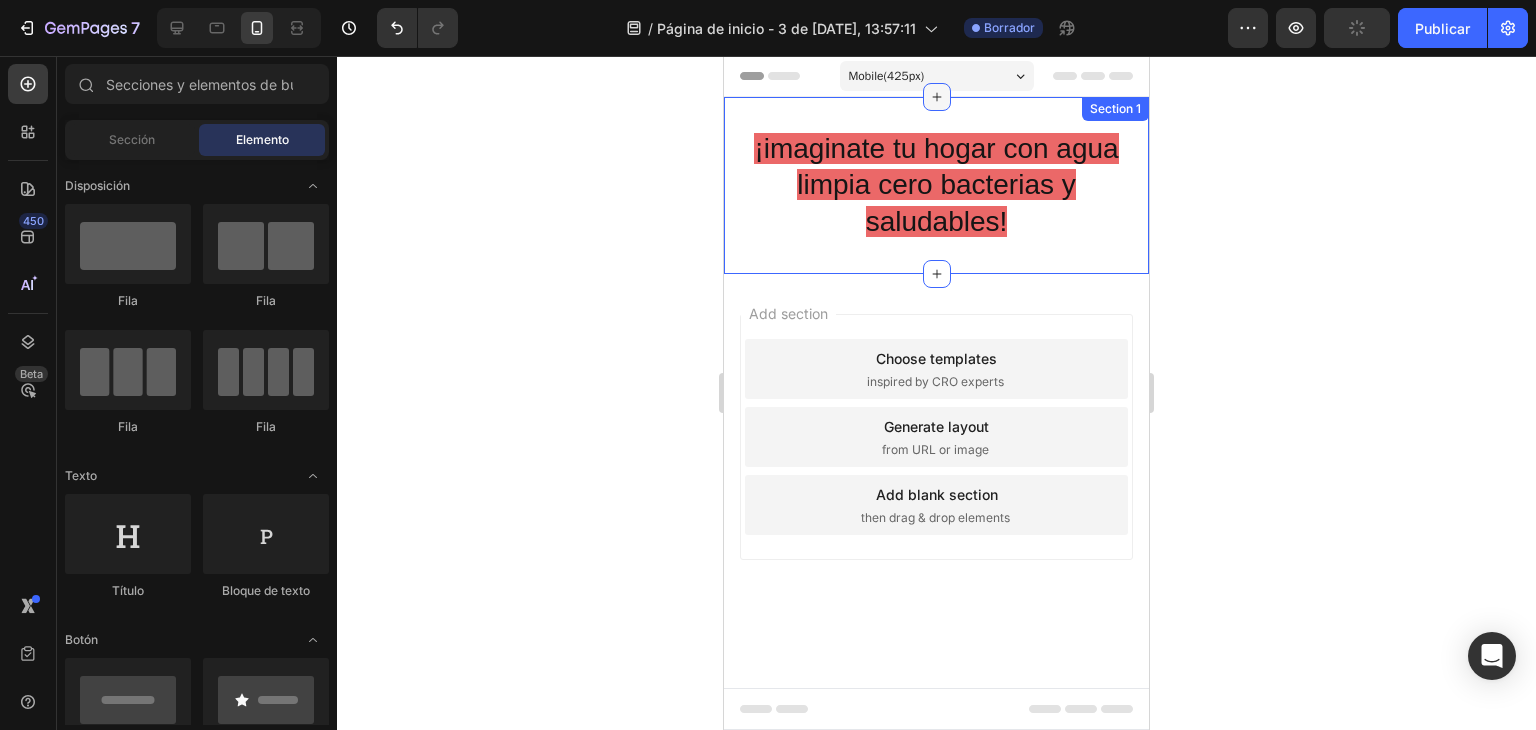 click 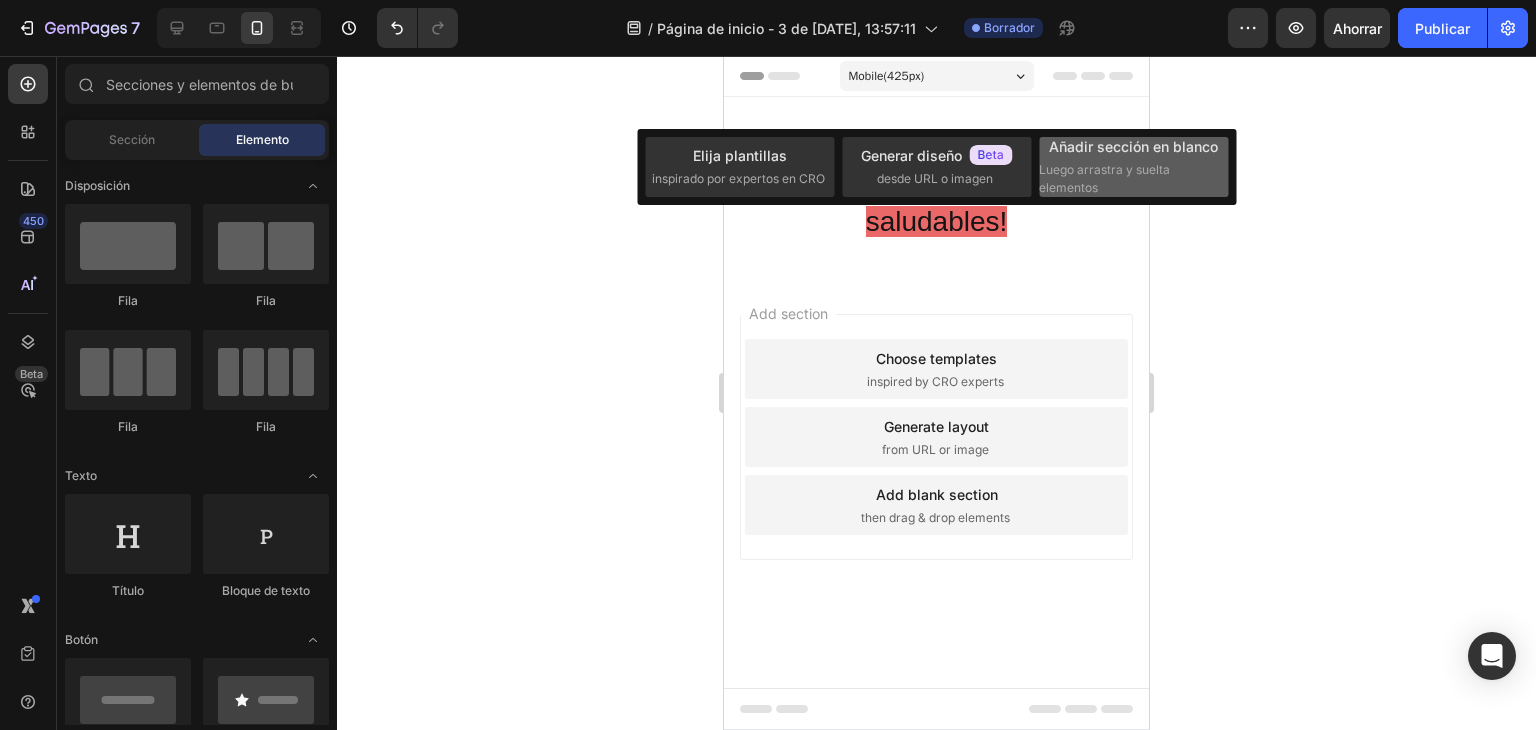 click on "Añadir sección en blanco" at bounding box center [1133, 146] 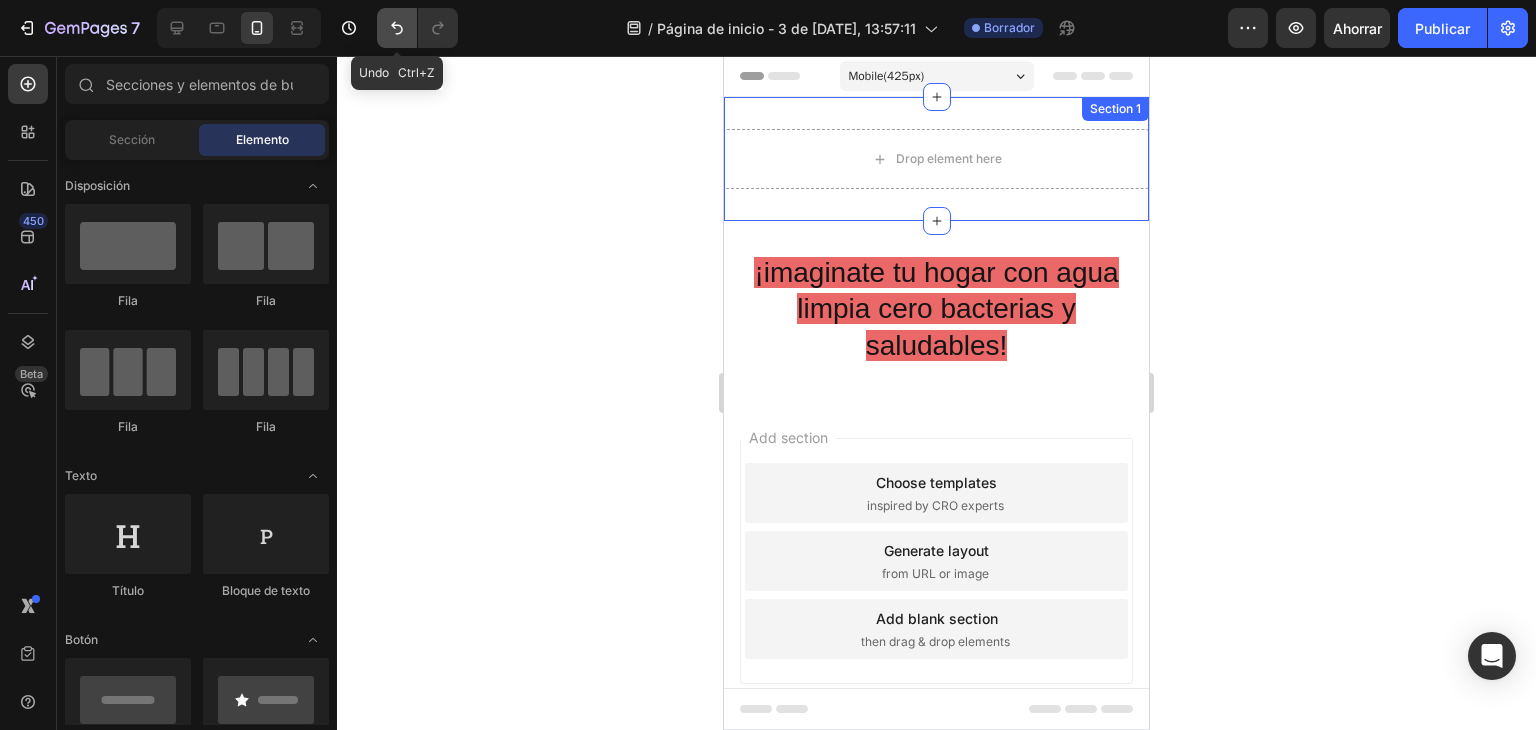 click 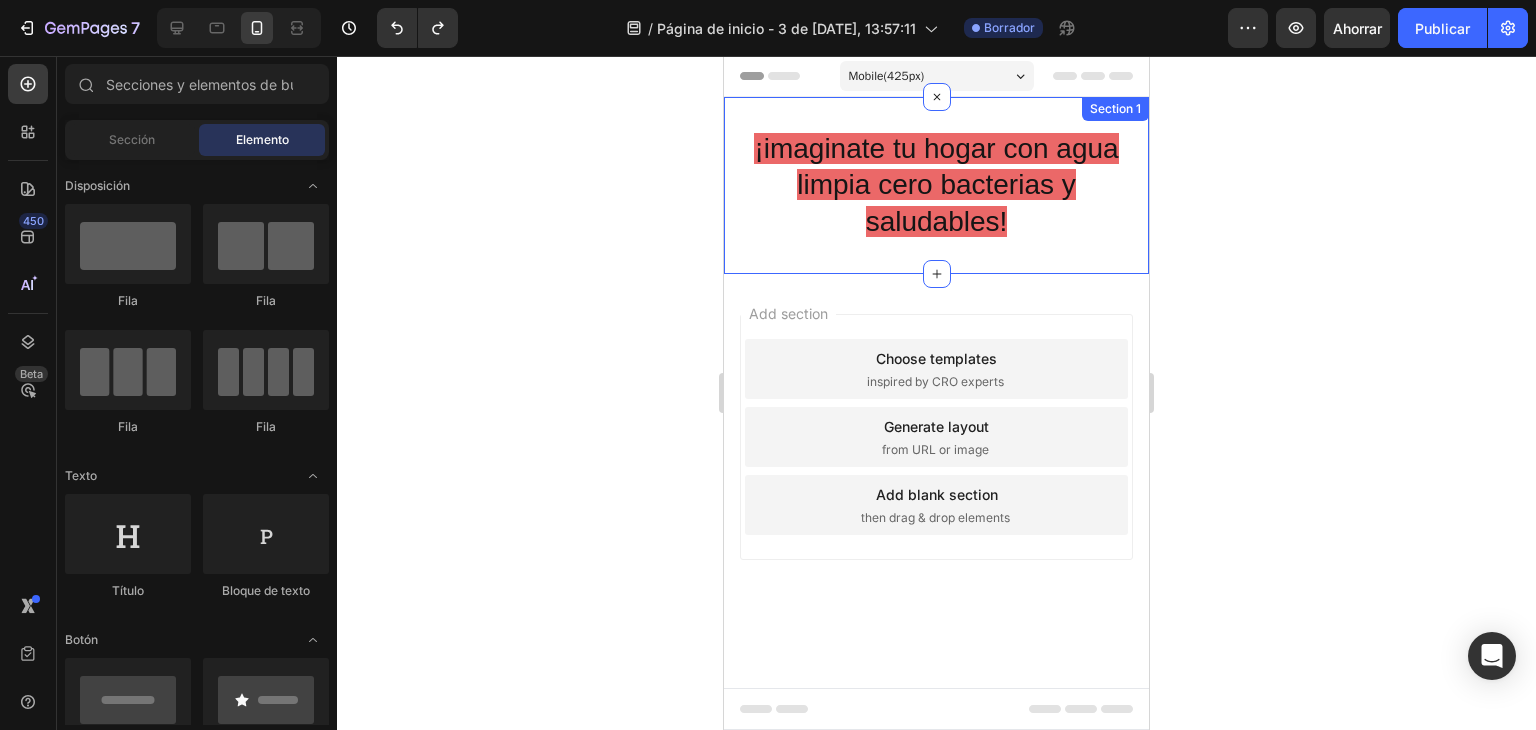 click on "¡imaginate tu hogar con agua limpia cero bacterias y saludables!" at bounding box center [936, 185] 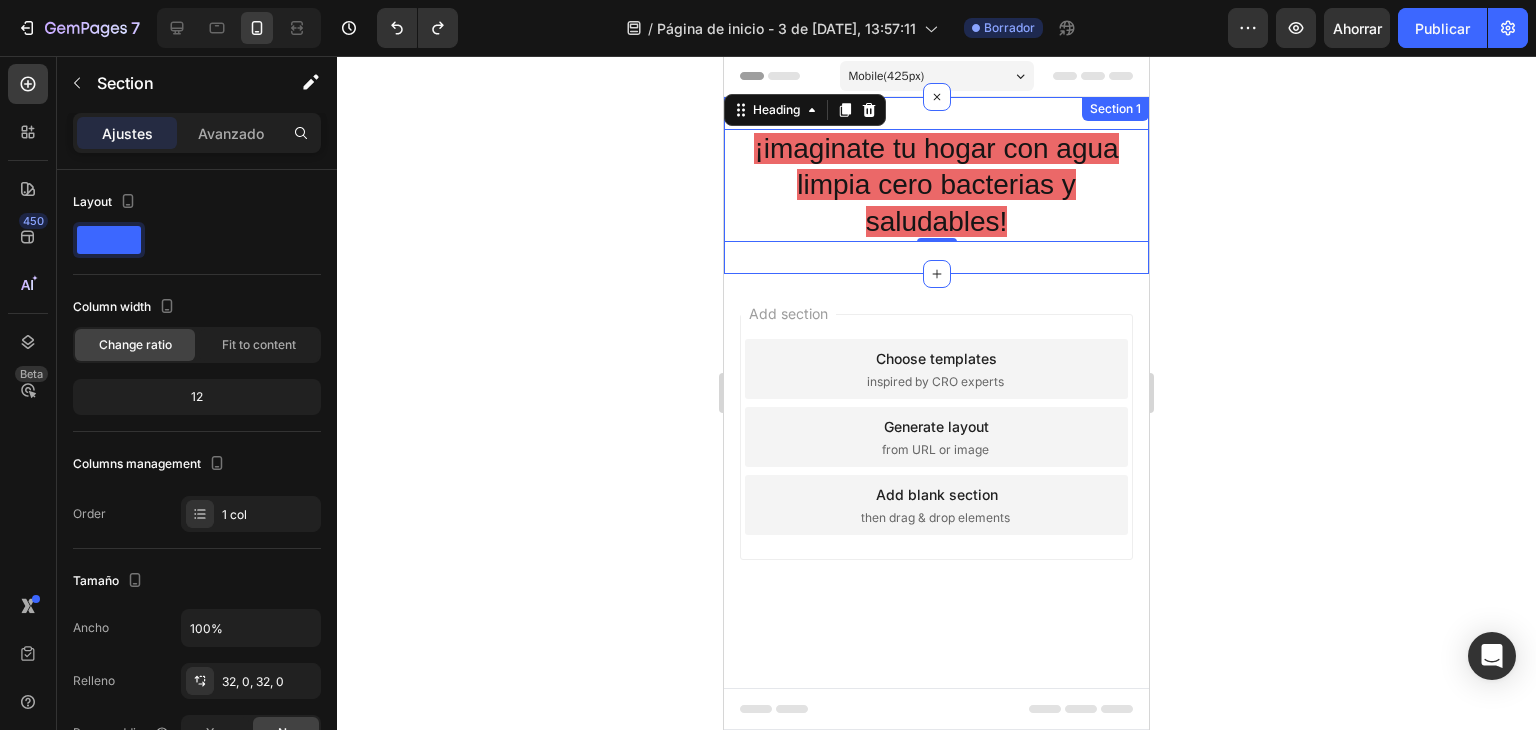 click on "¡imaginate tu hogar con agua limpia cero bacterias y saludables! Heading   0 Section 1" at bounding box center [936, 185] 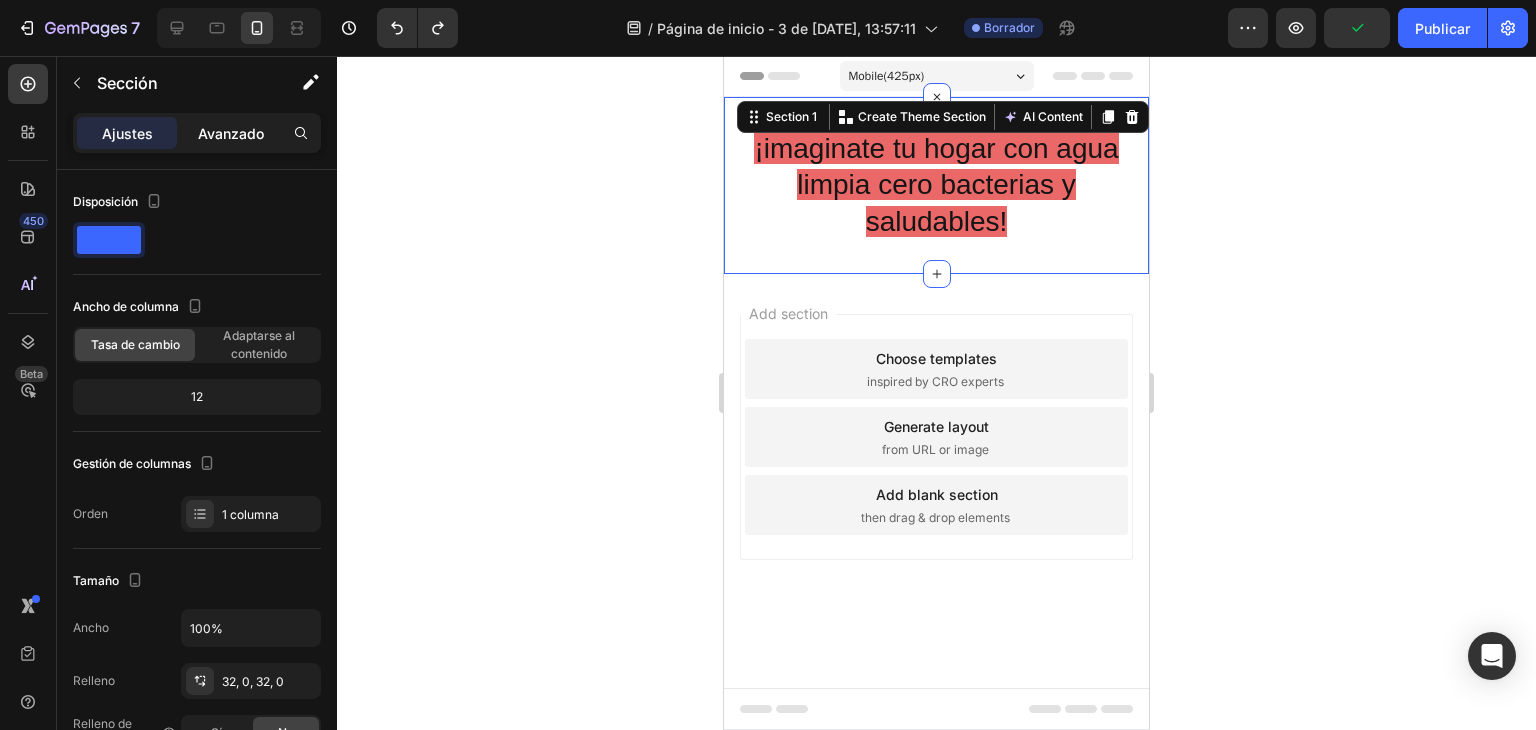 click on "Avanzado" at bounding box center (231, 133) 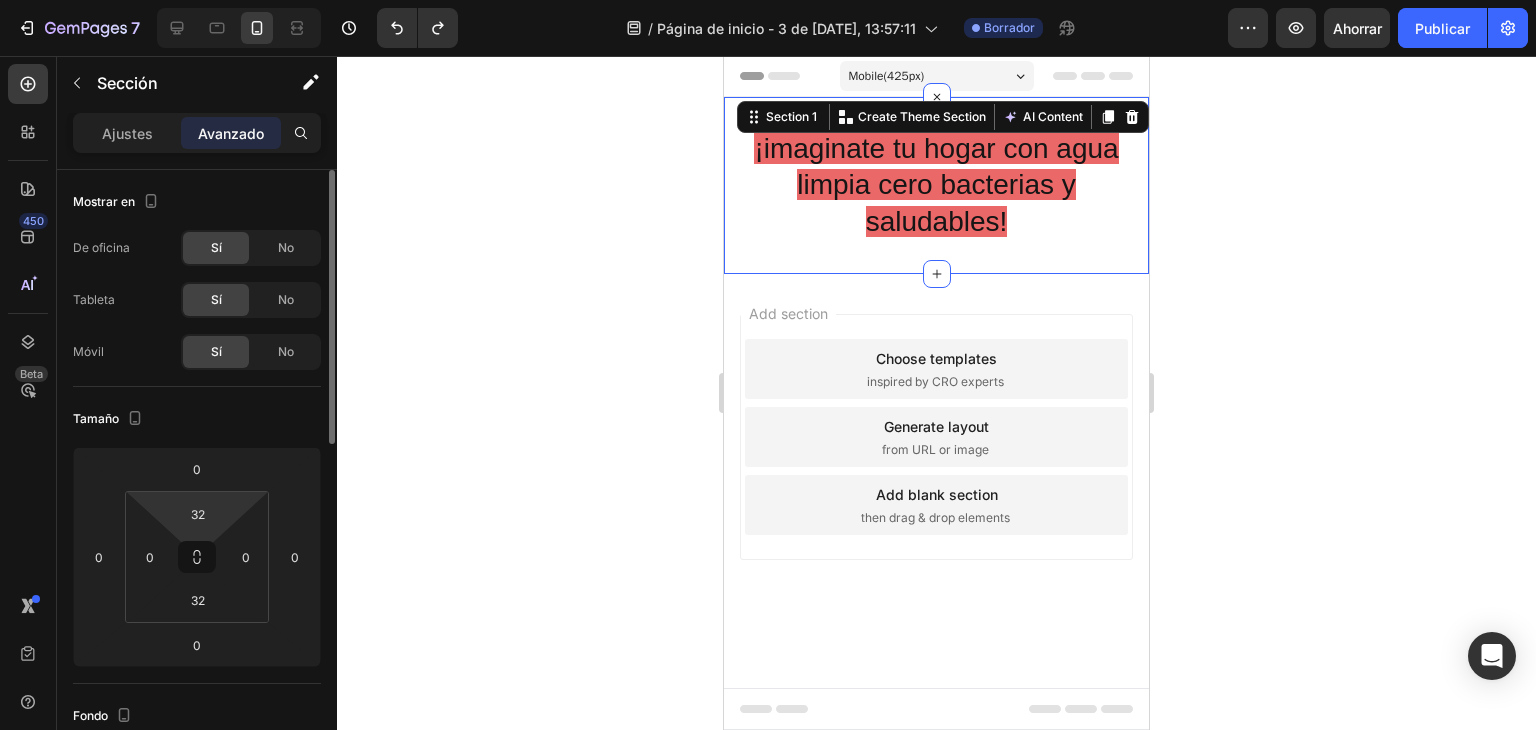 click on "7 / Página de inicio - 3 de [DATE], 13:57:11 Borrador Avance Ahorrar Publicar 450 Beta Sections(18) Elementos(83) Sección Elemento Hero Section Product Detail Brands Trusted Badges Guarantee Product Breakdown How to use Testimonials Compare Bundle FAQs Social Proof Brand Story Product List Collection Blog List Contact Sticky Add to Cart Custom Footer Explorar la biblioteca 450 Disposición
Fila
Fila
Fila
Fila Texto
Título
Bloque de texto Botón
Botón
Botón Medios de comunicación
Imagen" at bounding box center [768, 0] 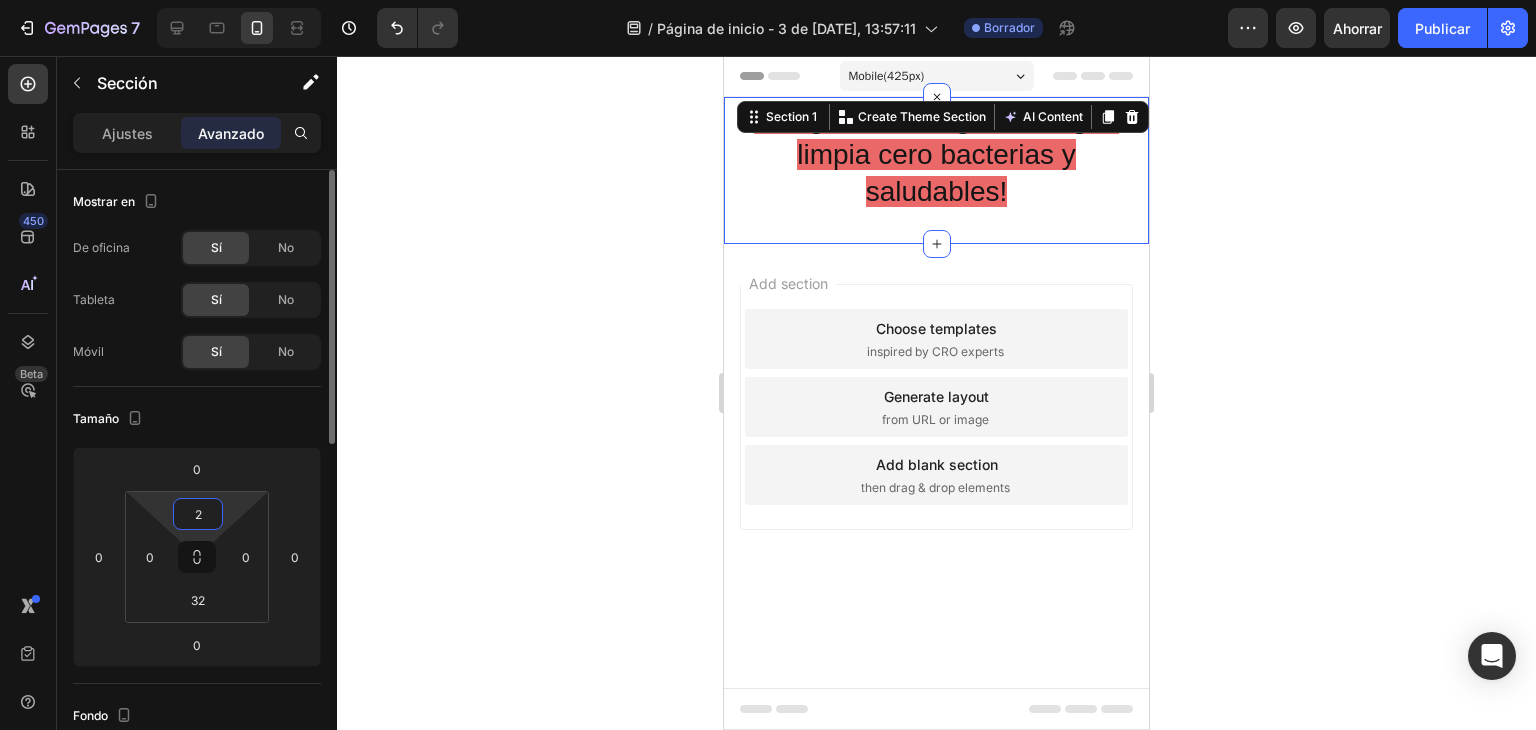 click on "2" at bounding box center (198, 514) 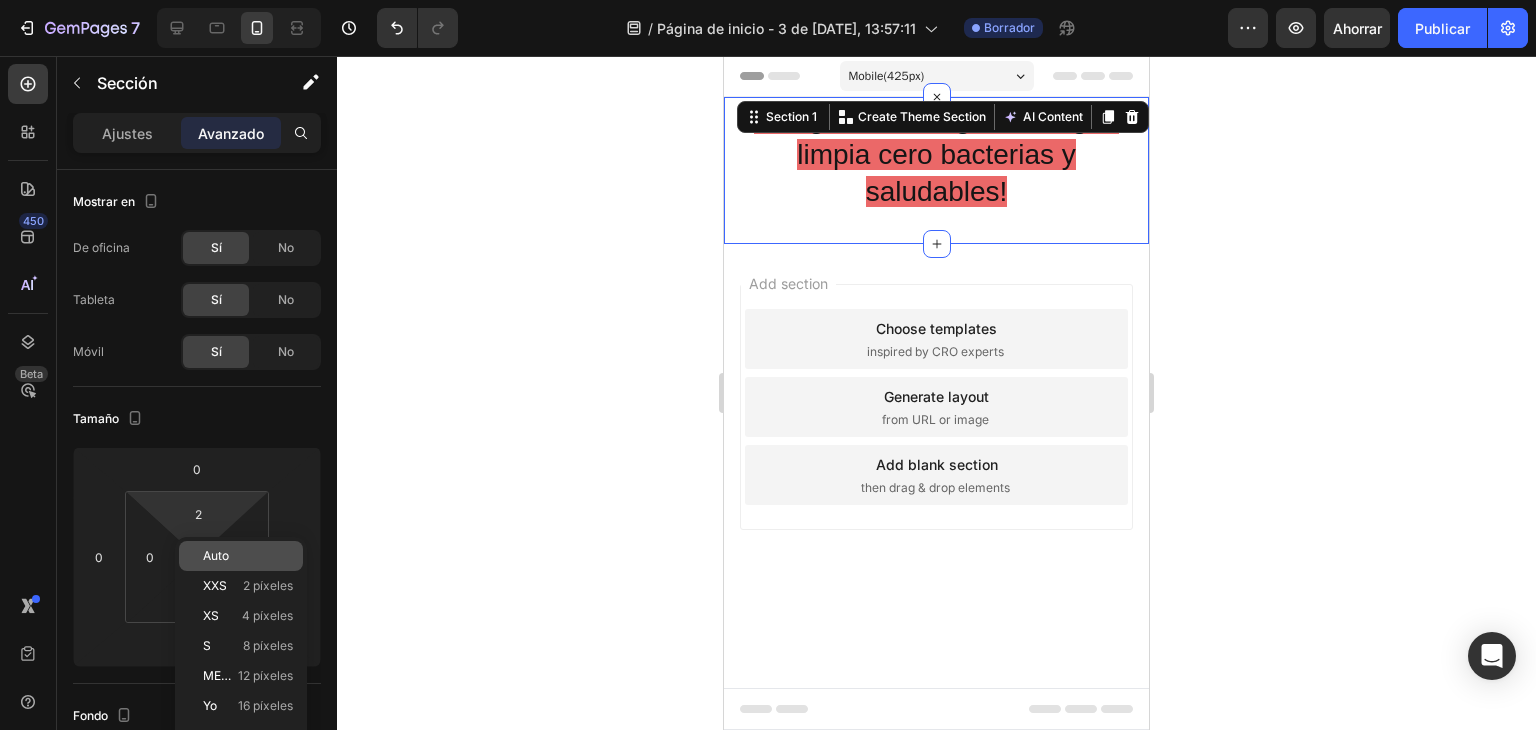 click on "Auto" at bounding box center (216, 555) 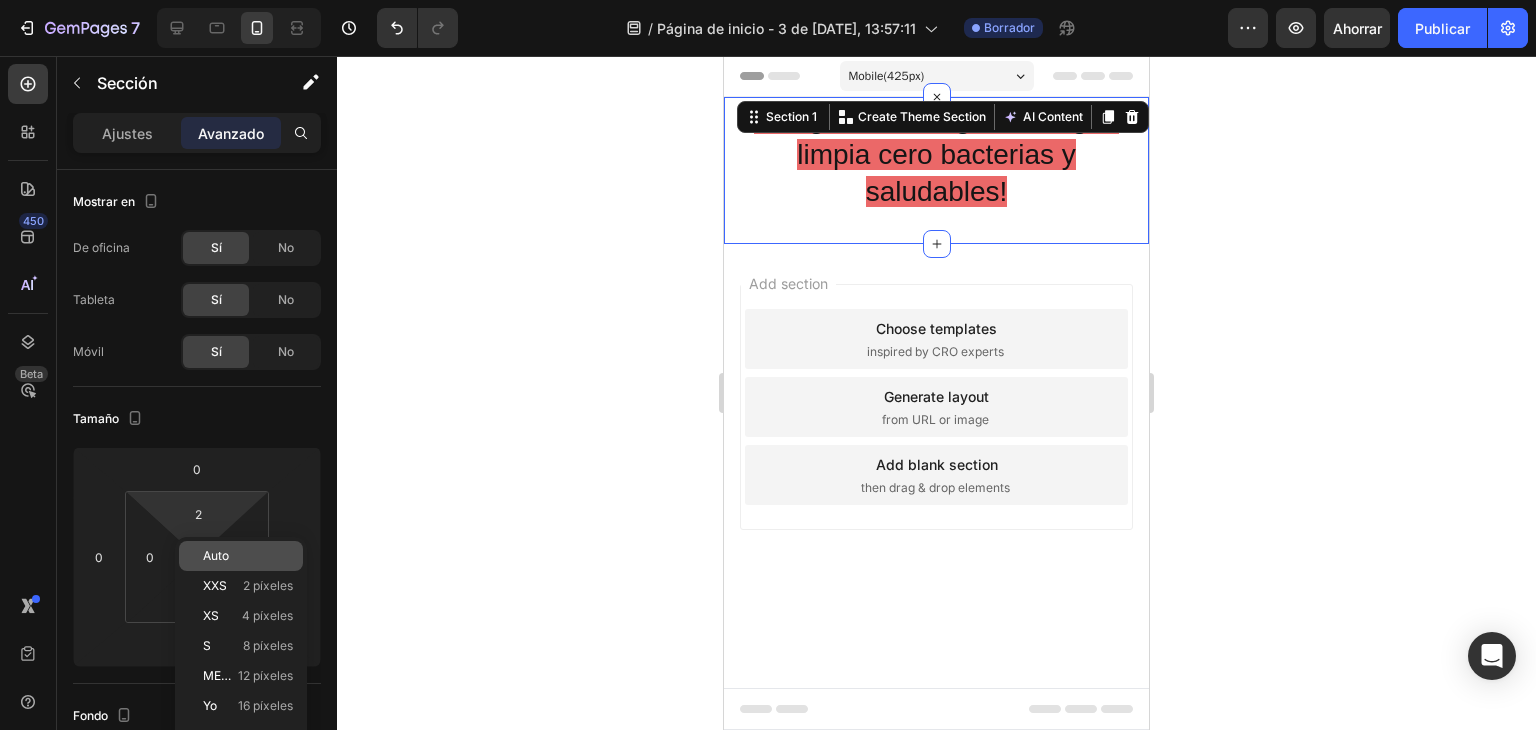 type on "Auto" 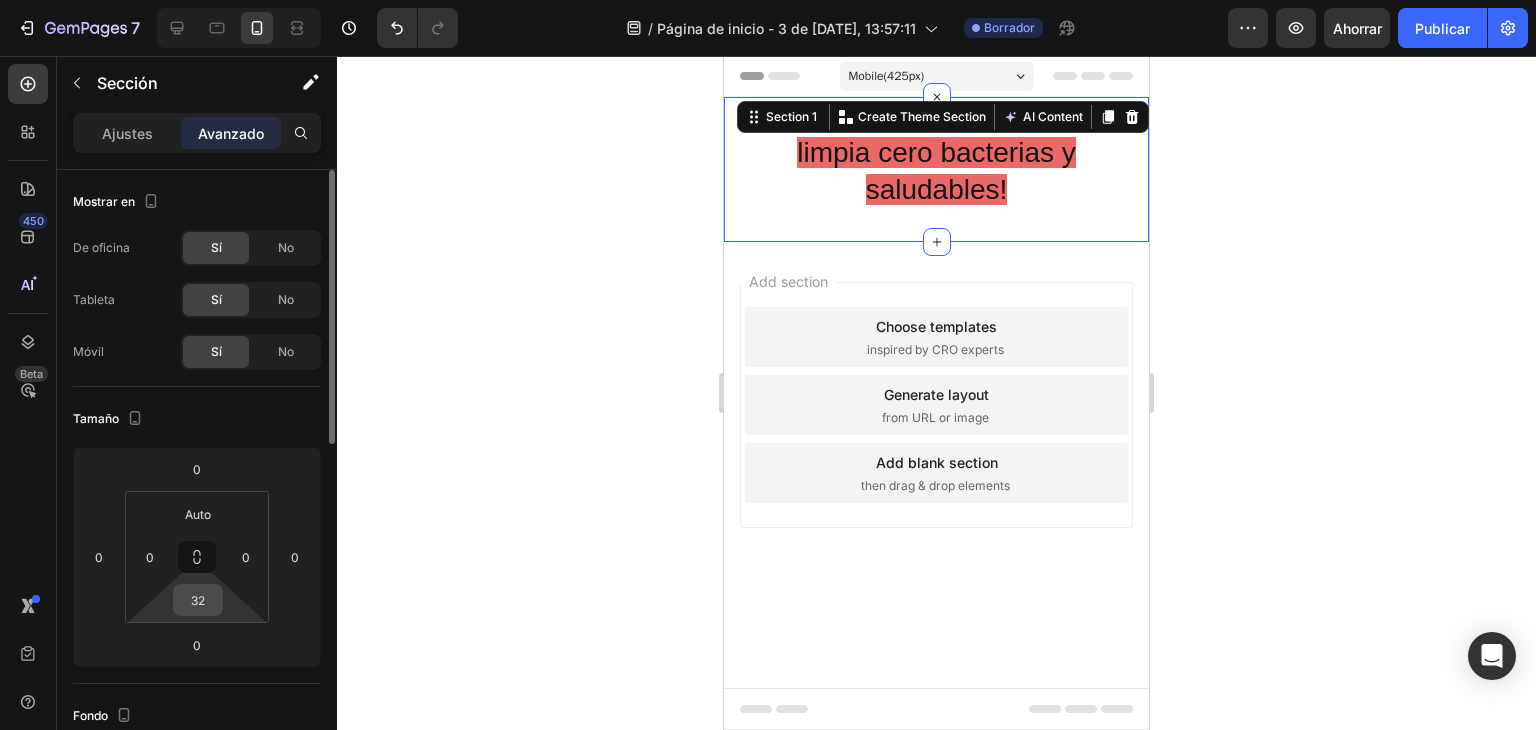 click on "32" at bounding box center [198, 600] 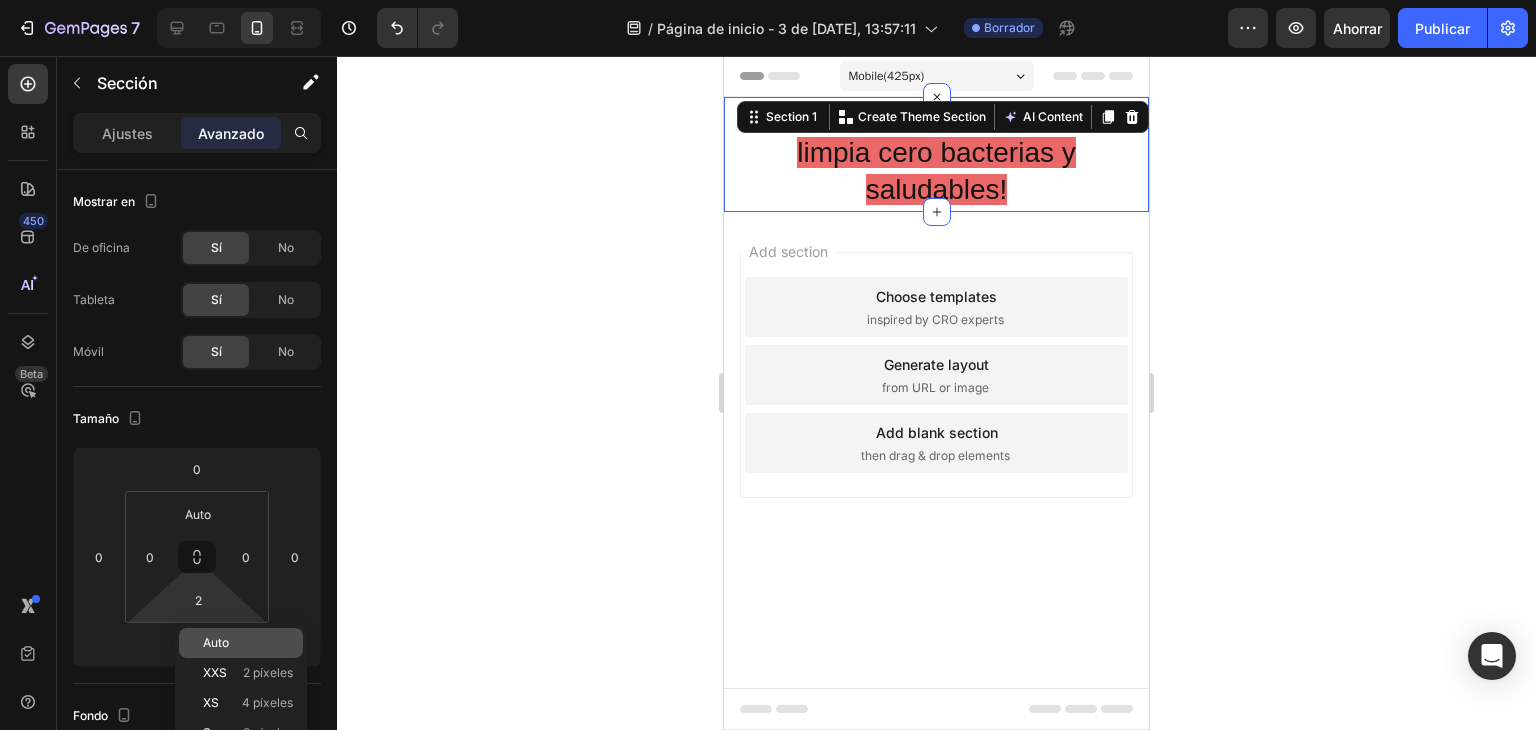 click on "Auto" at bounding box center (216, 642) 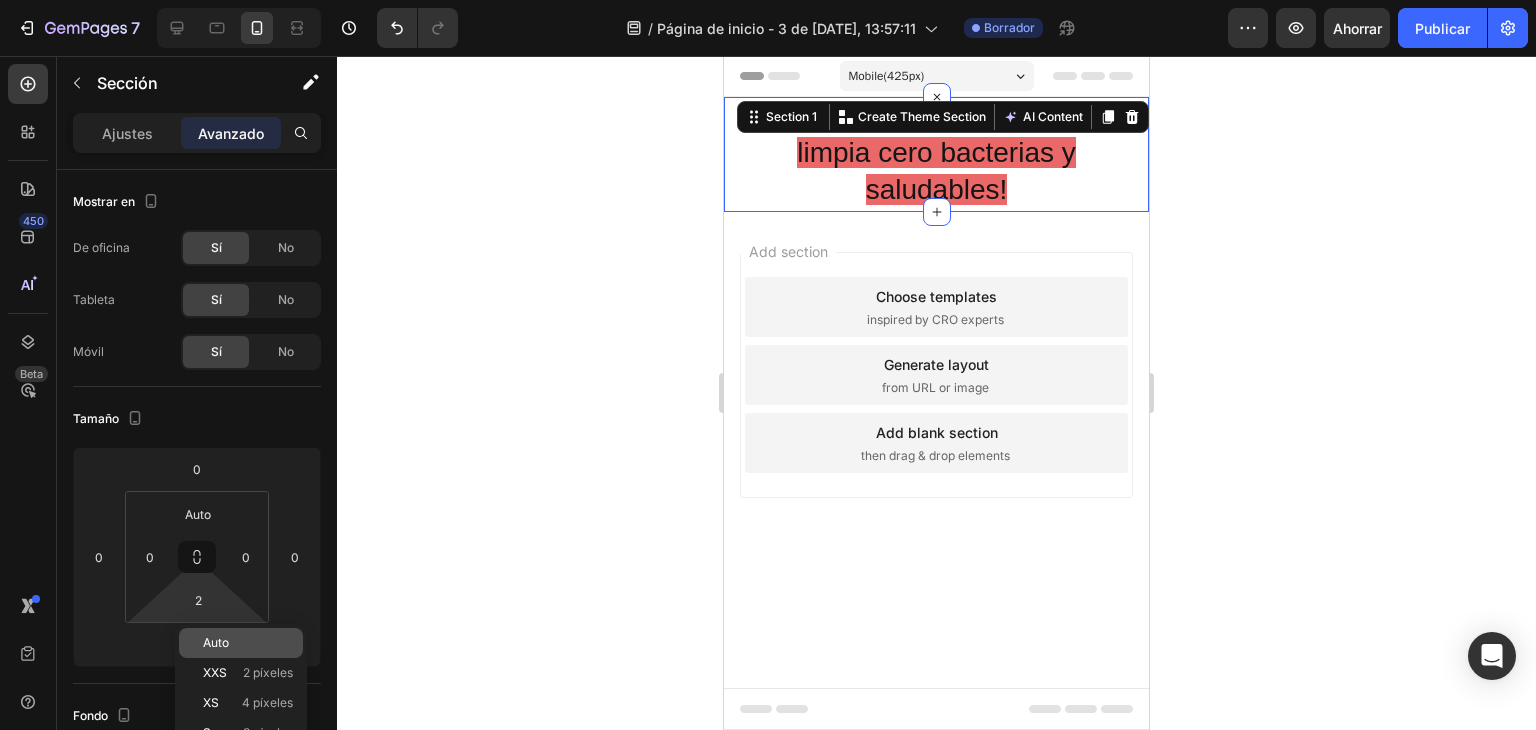 type on "Auto" 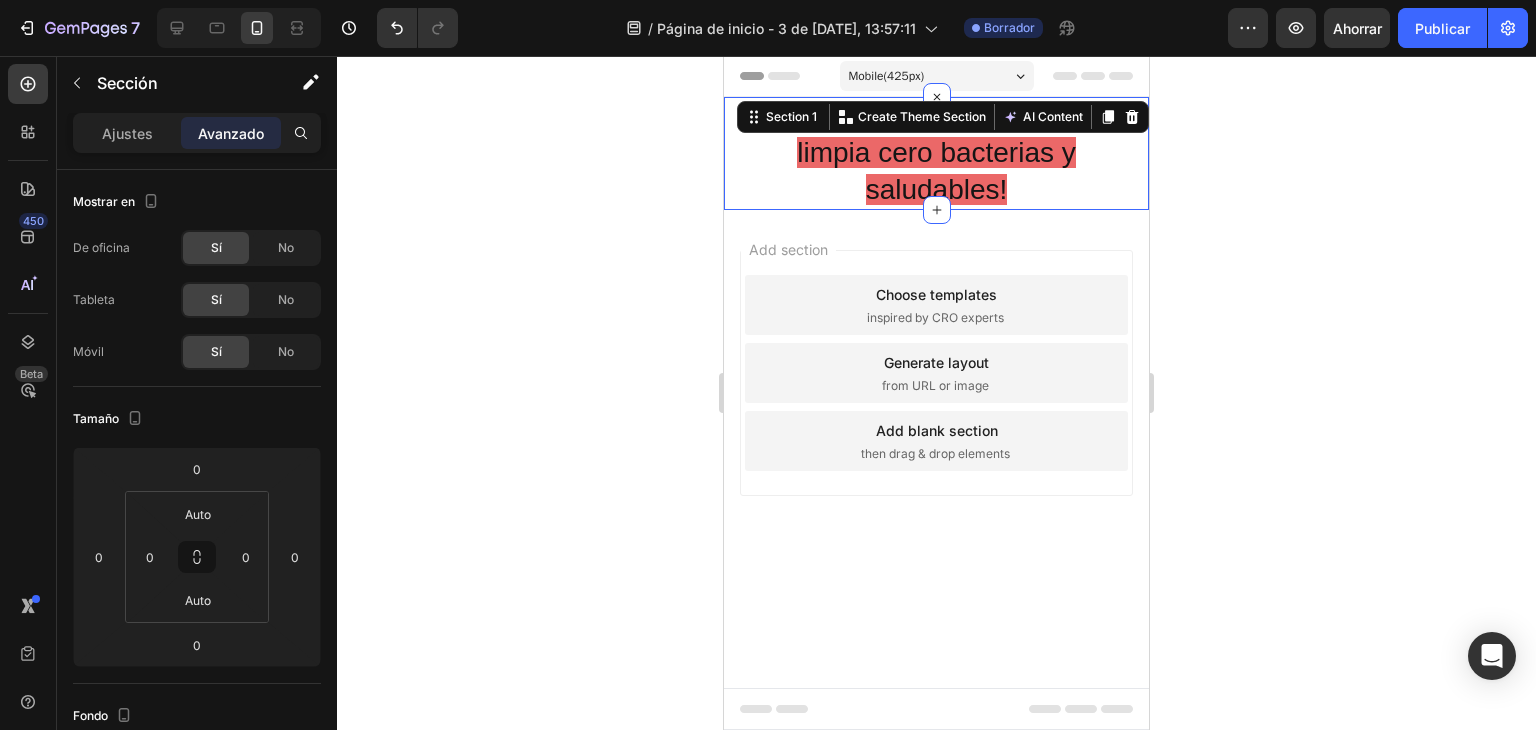 click 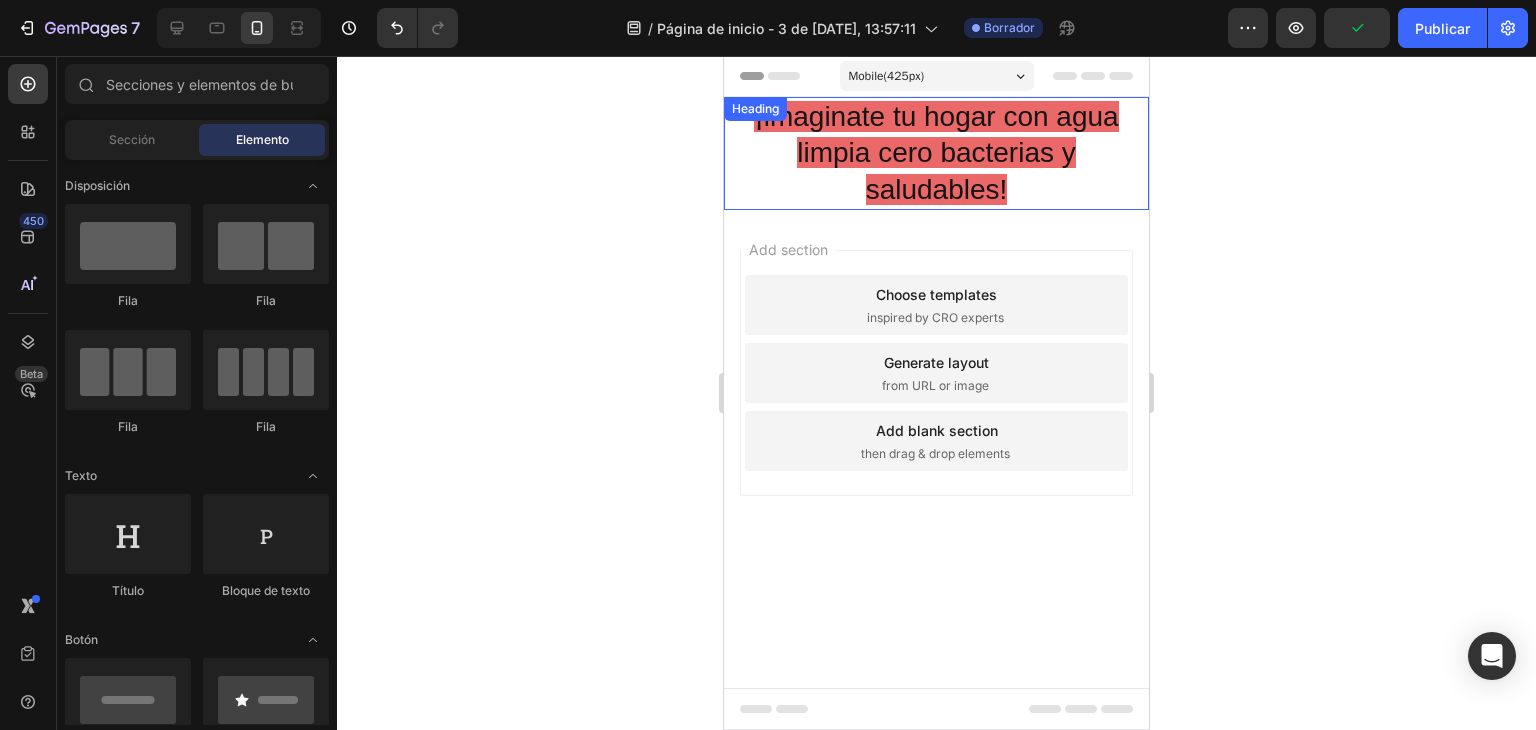 click on "¡imaginate tu hogar con agua limpia cero bacterias y saludables!" at bounding box center [936, 153] 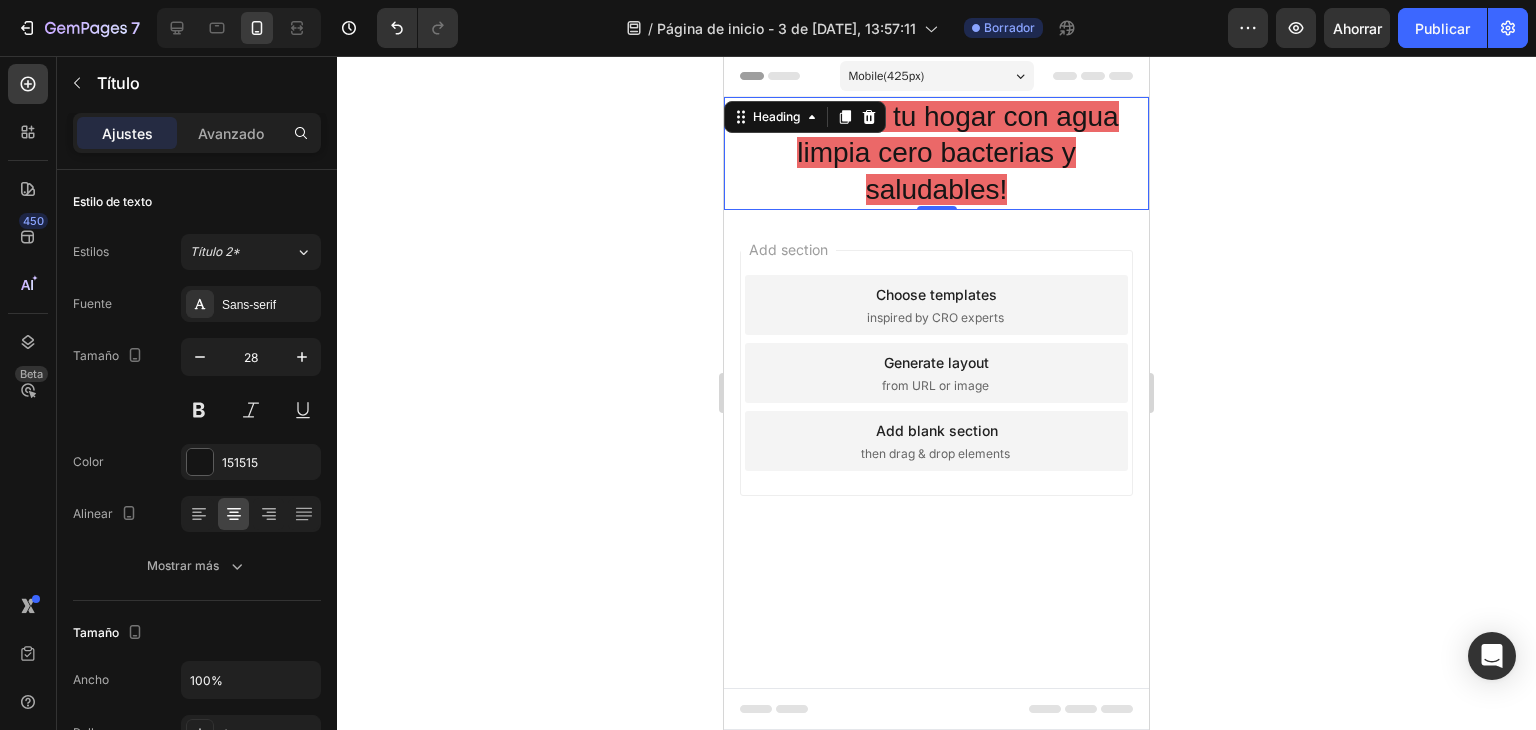click on "¡imaginate tu hogar con agua limpia cero bacterias y saludables!" at bounding box center [936, 153] 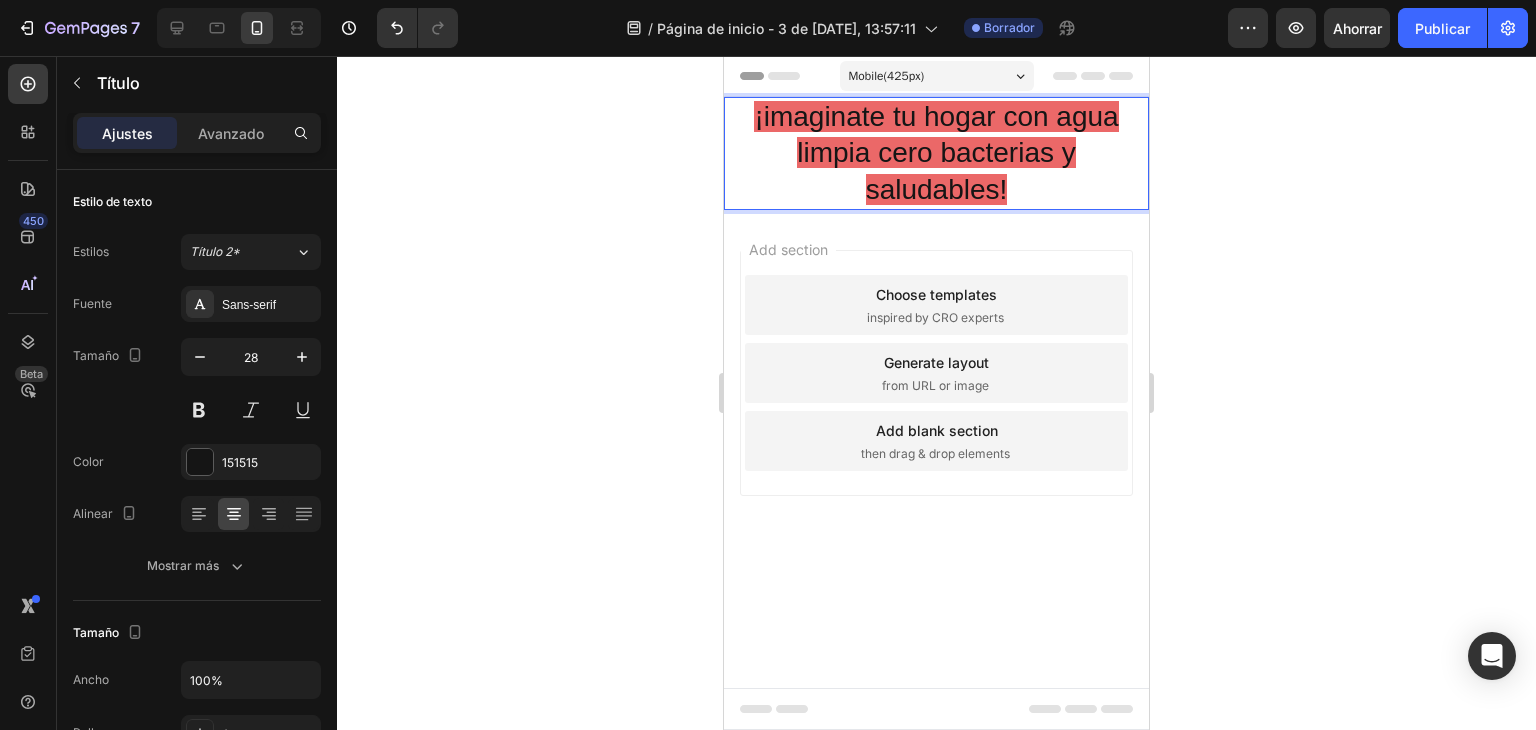 click on "¡imaginate tu hogar con agua limpia cero bacterias y saludables!" at bounding box center (936, 153) 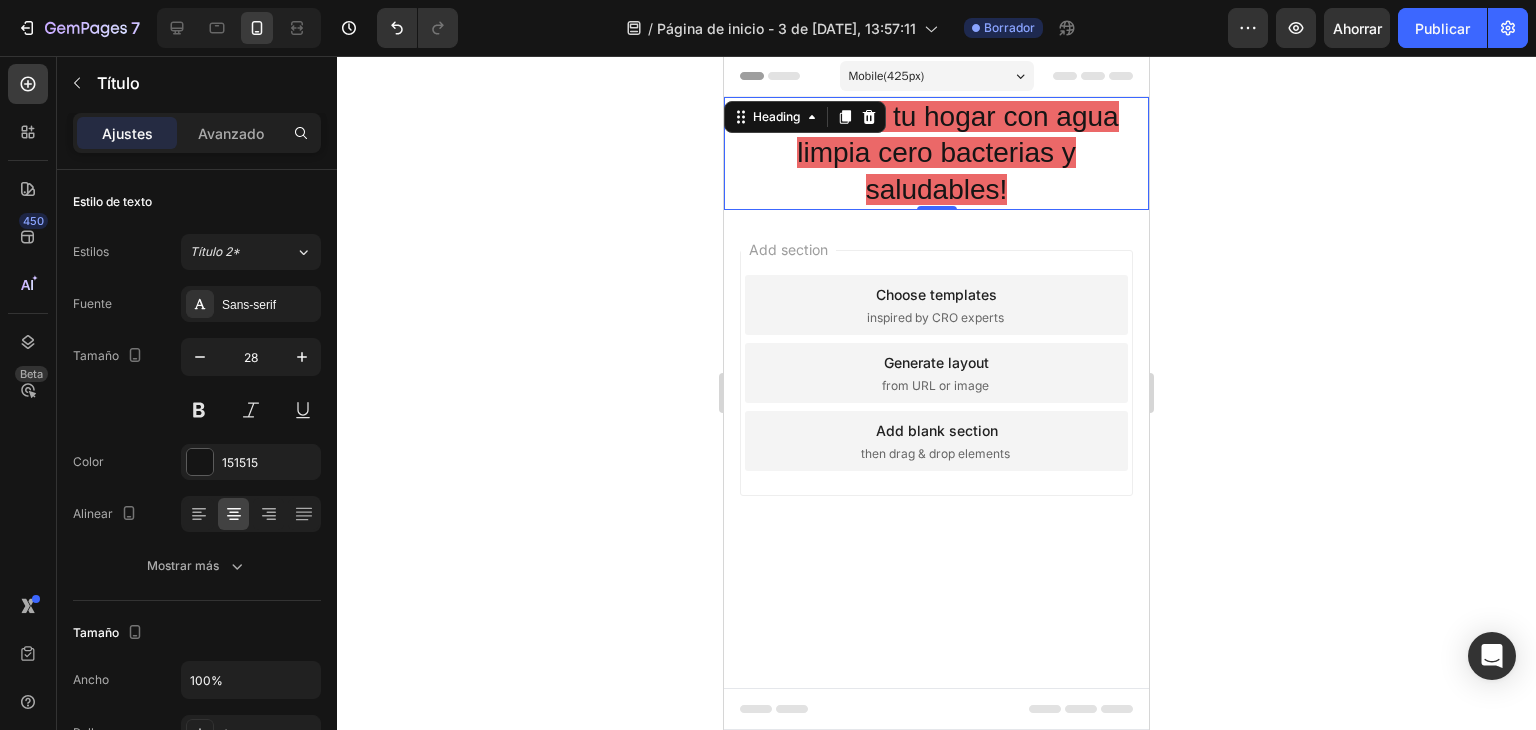 click 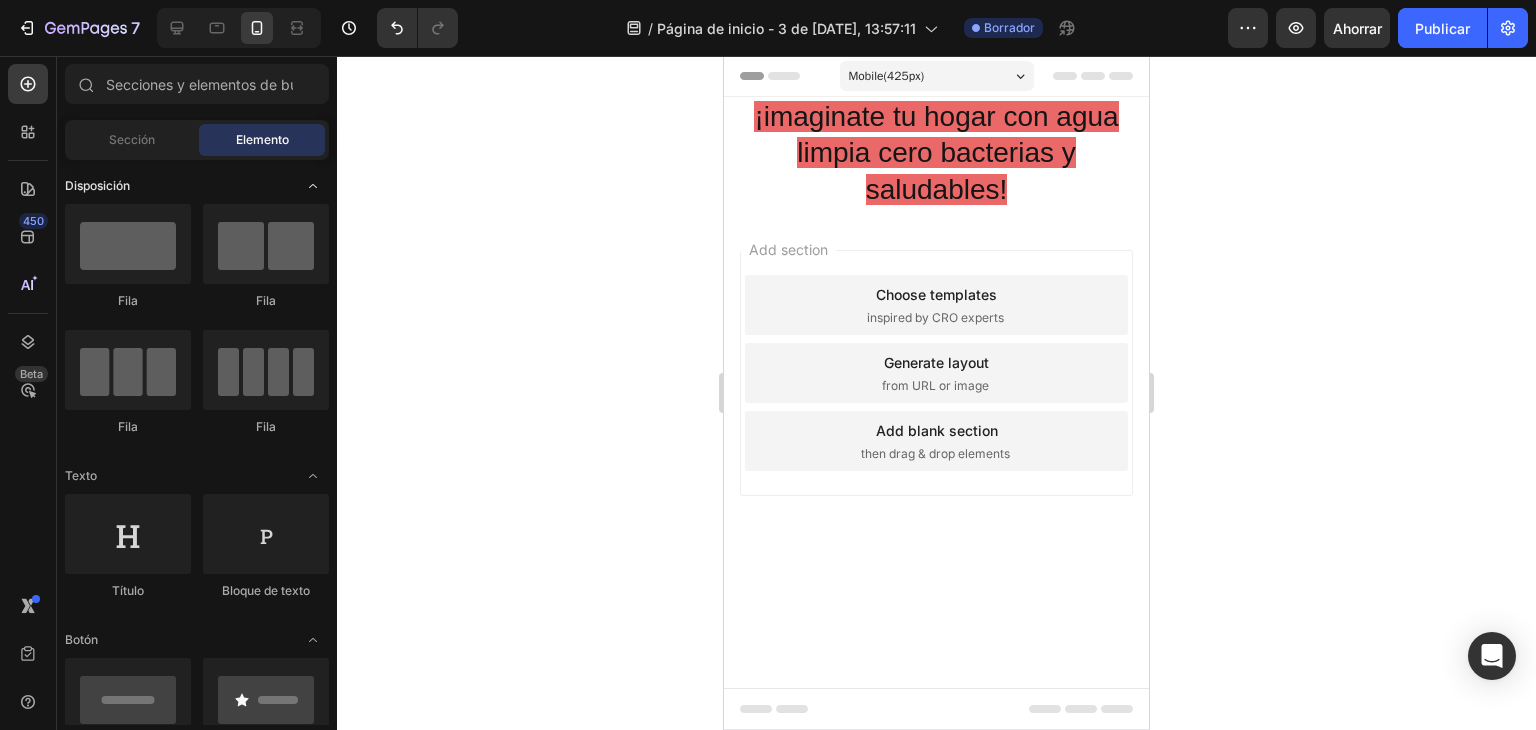 click 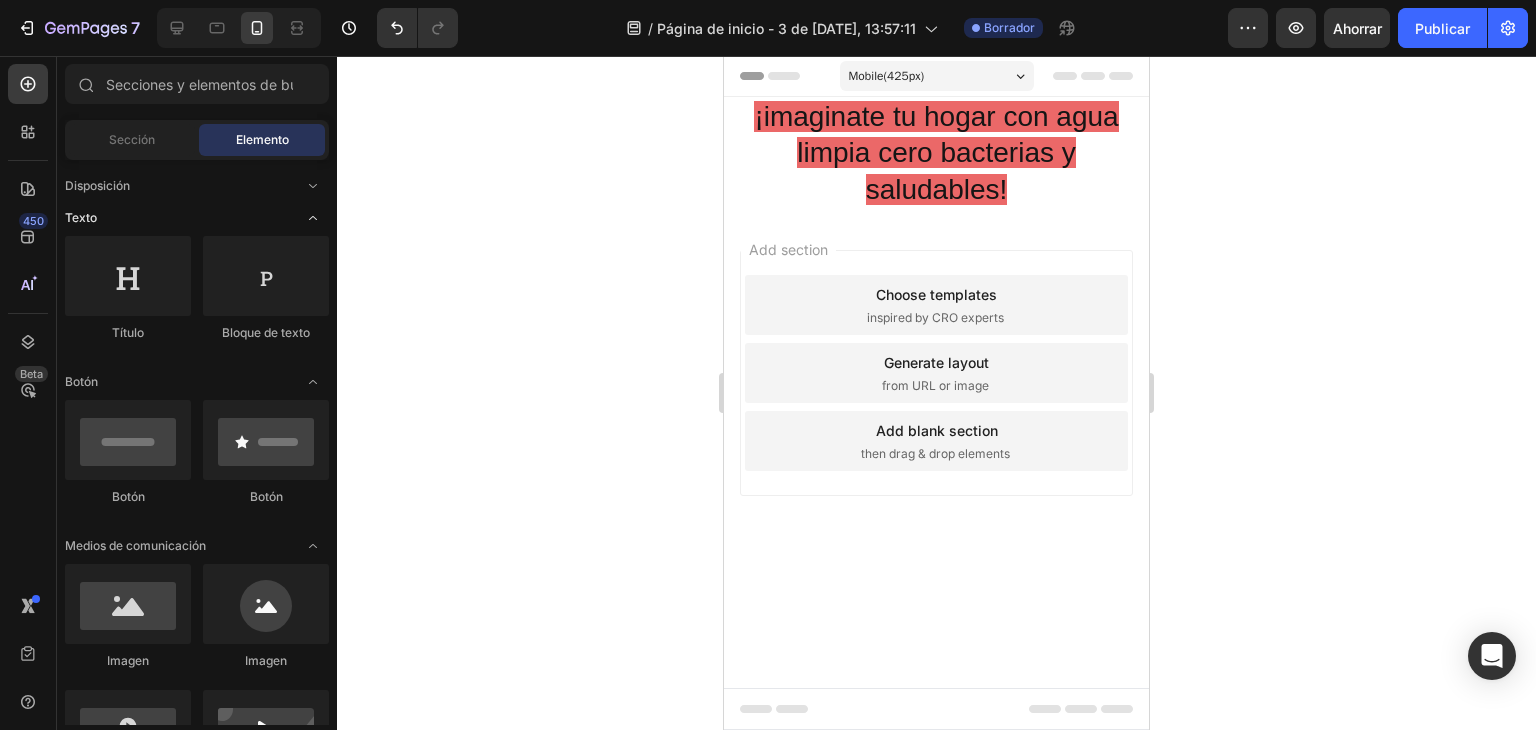 click 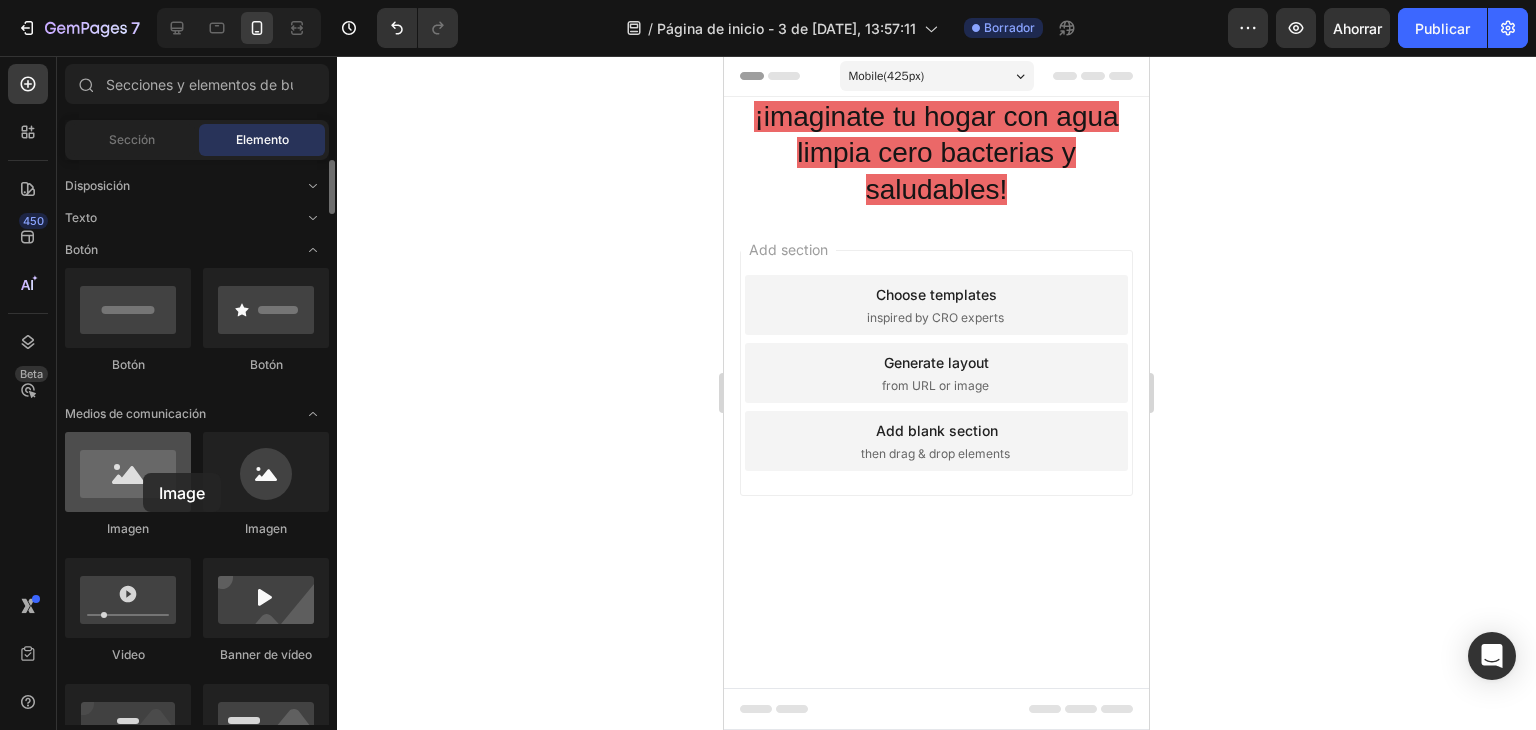 click at bounding box center [128, 472] 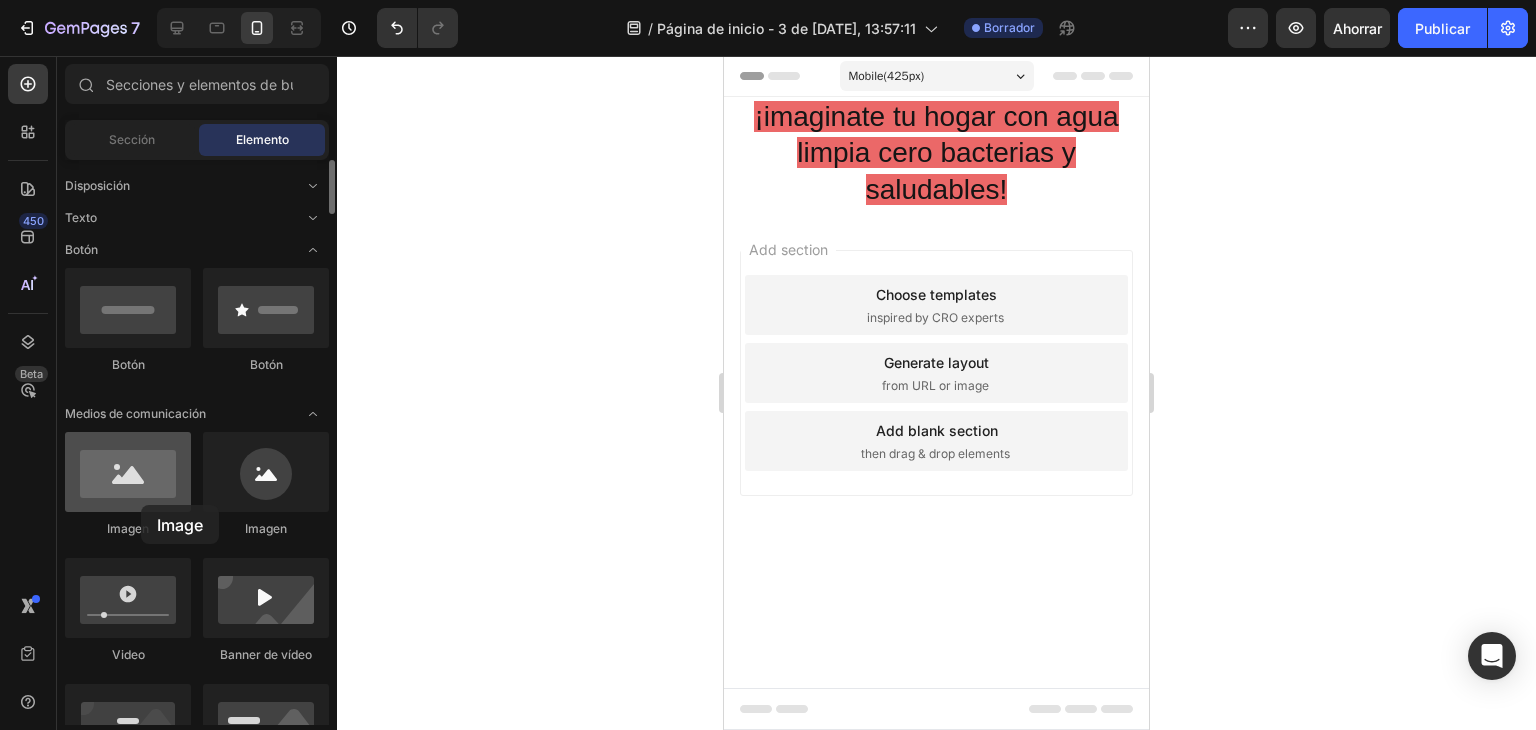 click at bounding box center (128, 472) 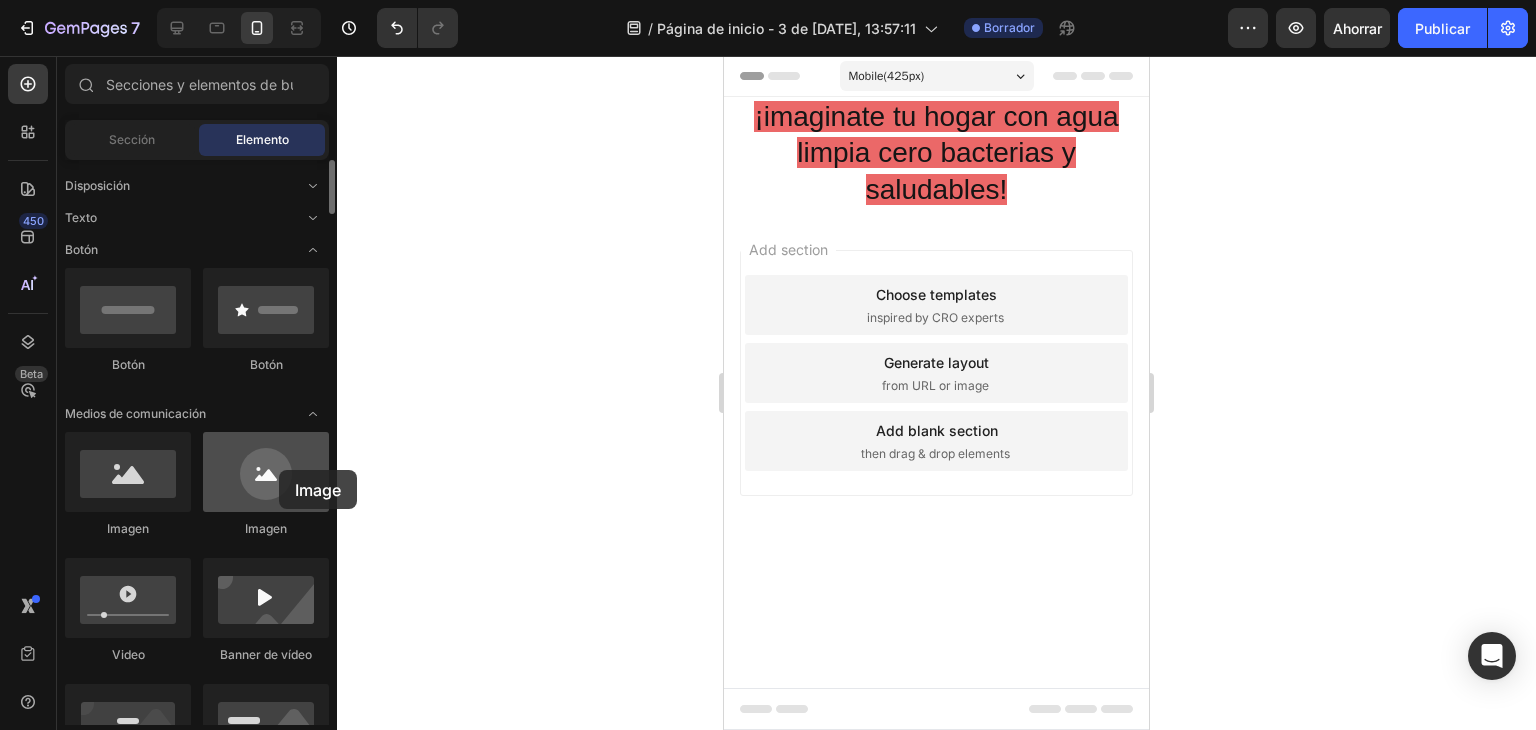 click at bounding box center (266, 472) 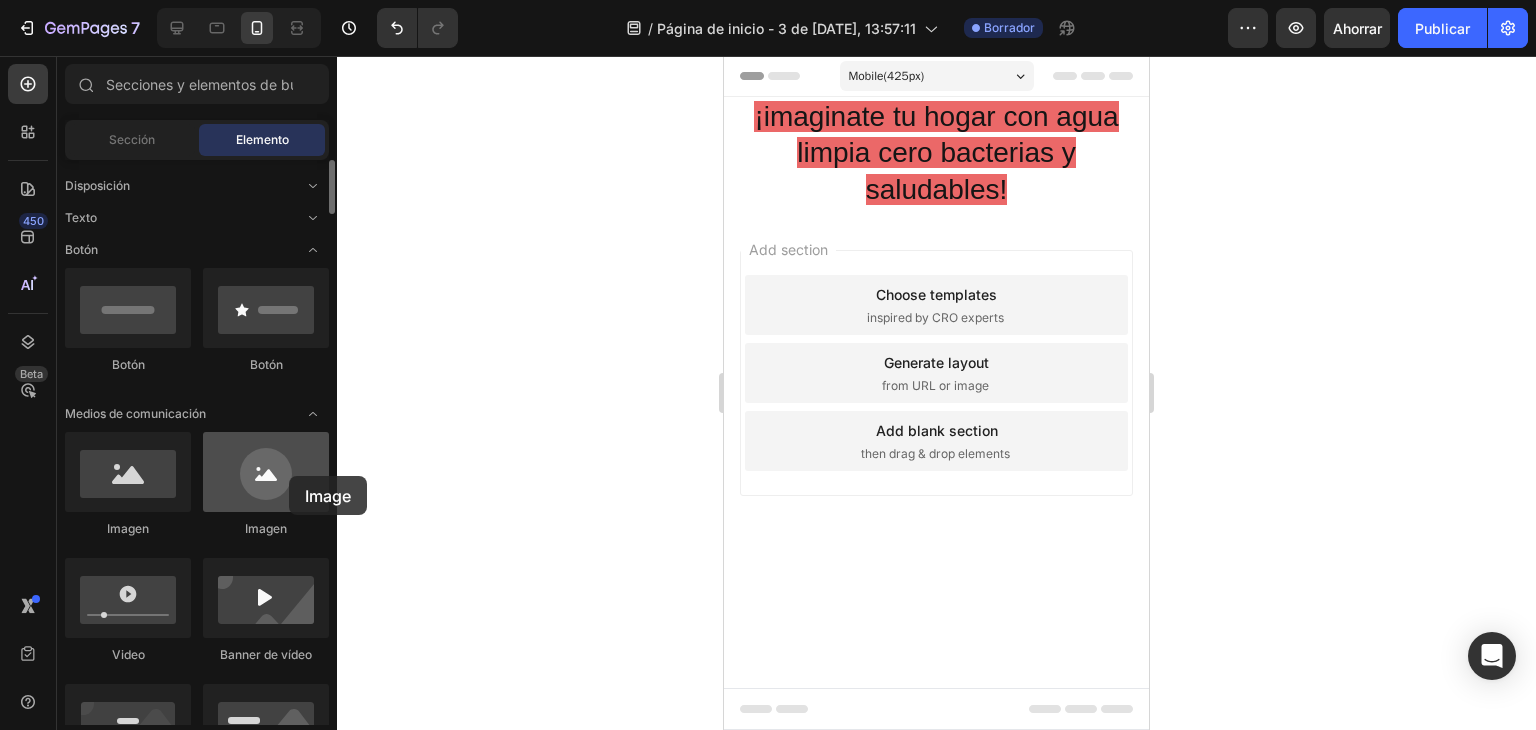 click at bounding box center (266, 472) 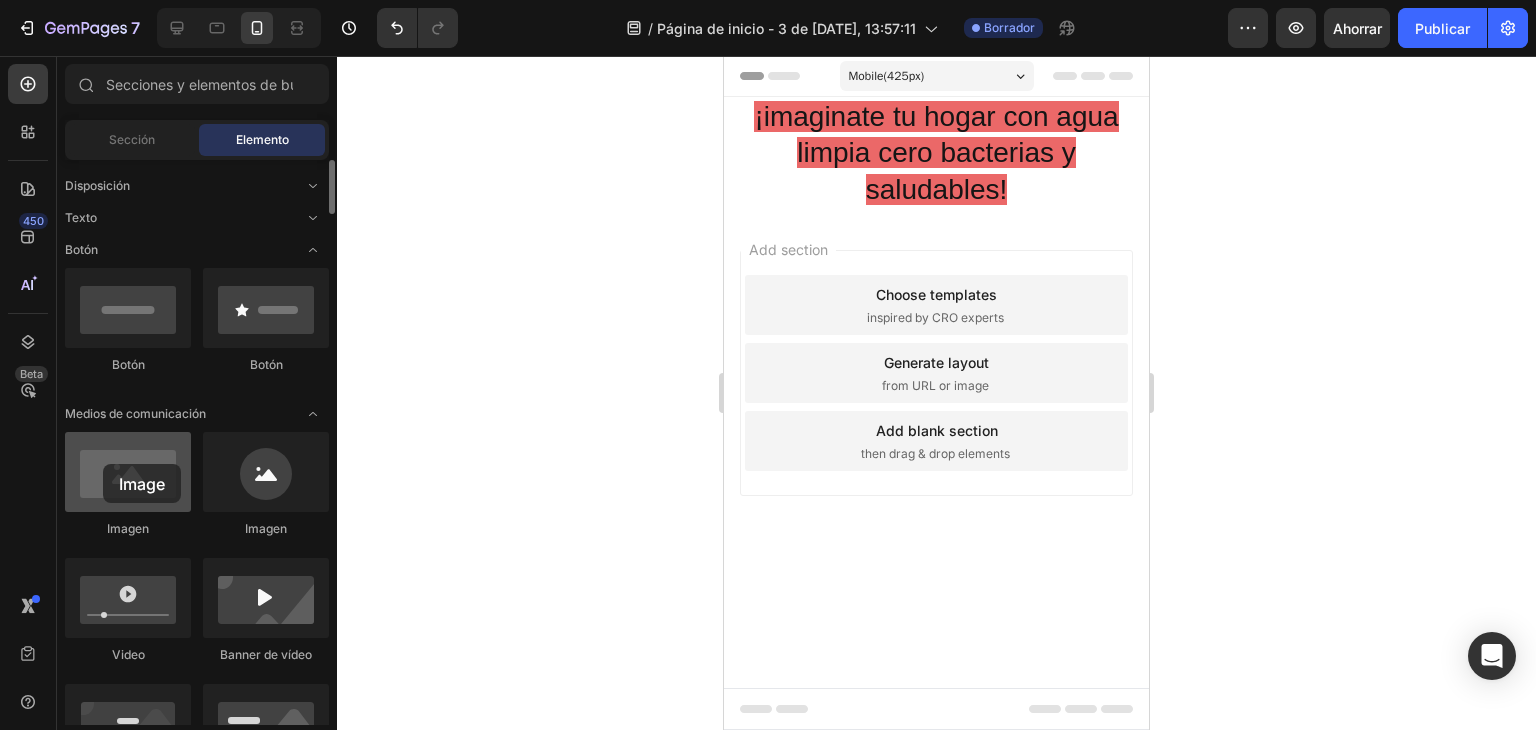 click at bounding box center [128, 472] 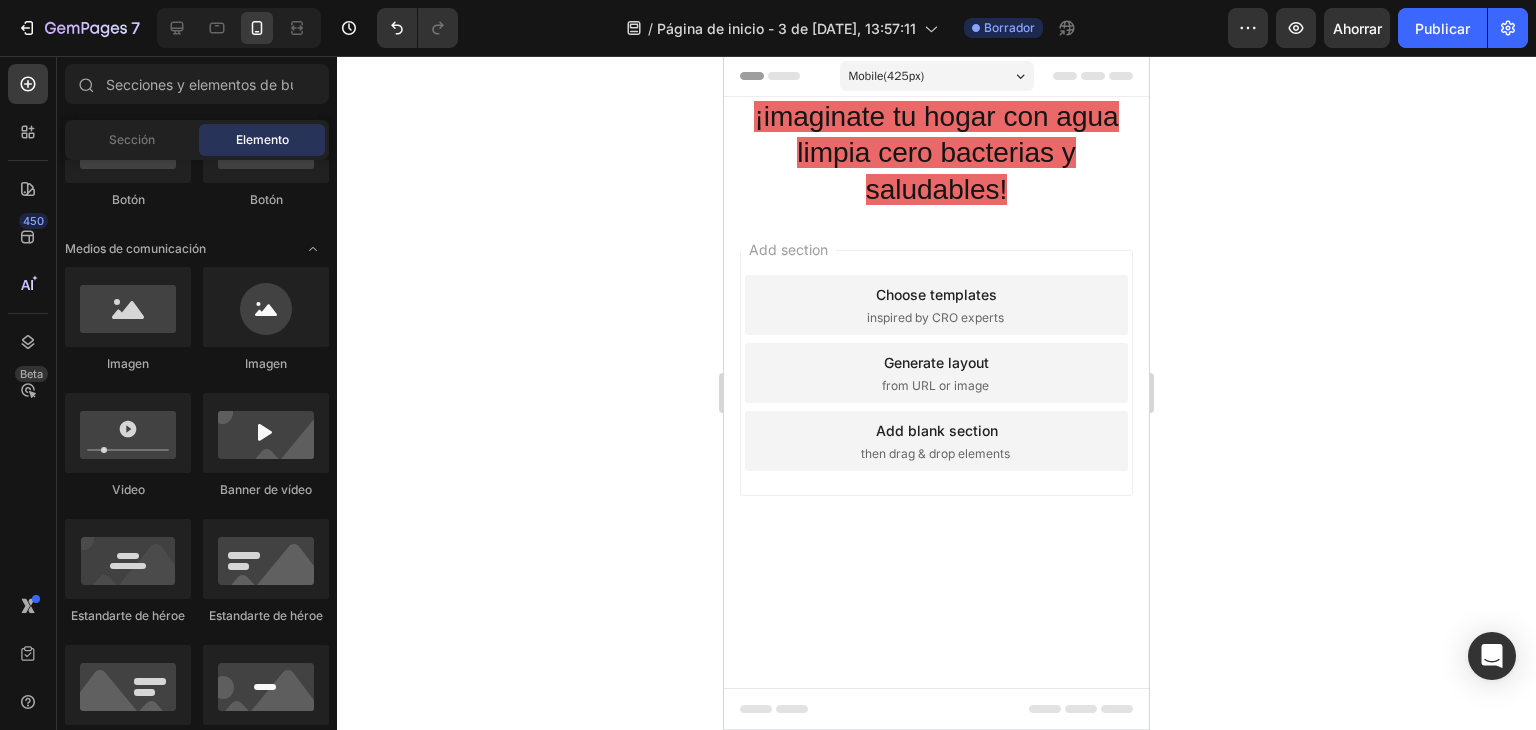 scroll, scrollTop: 0, scrollLeft: 0, axis: both 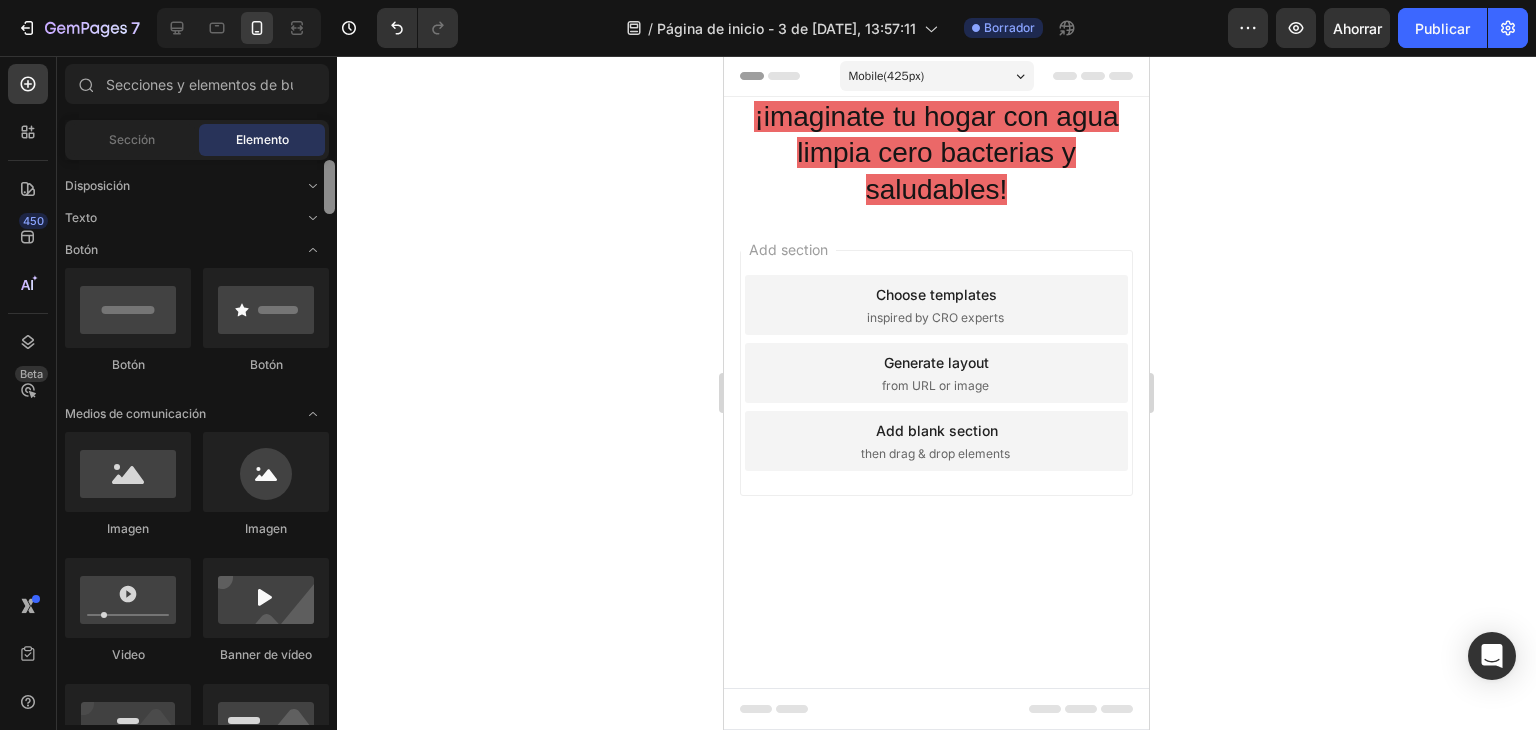 drag, startPoint x: 327, startPoint y: 189, endPoint x: 346, endPoint y: 179, distance: 21.470911 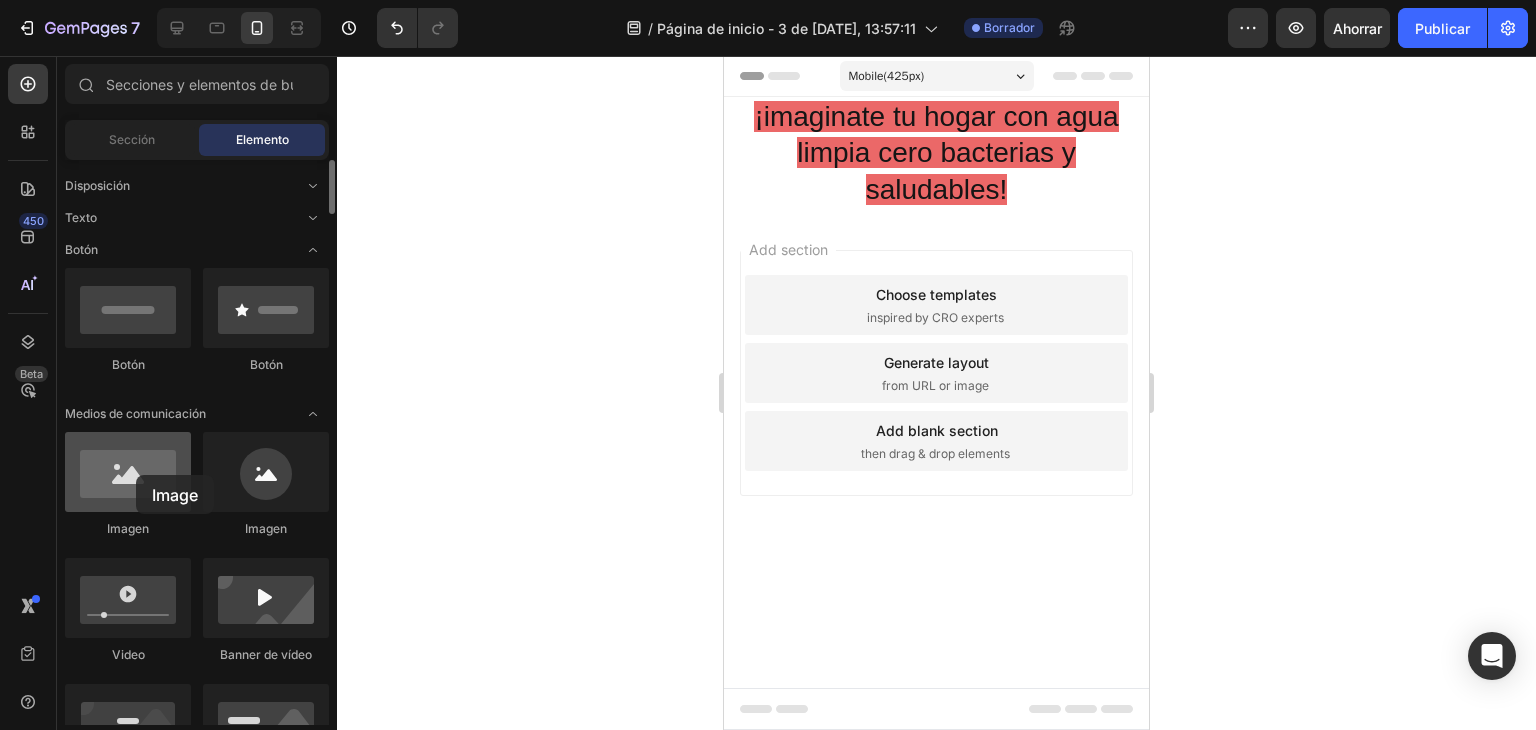 click at bounding box center [128, 472] 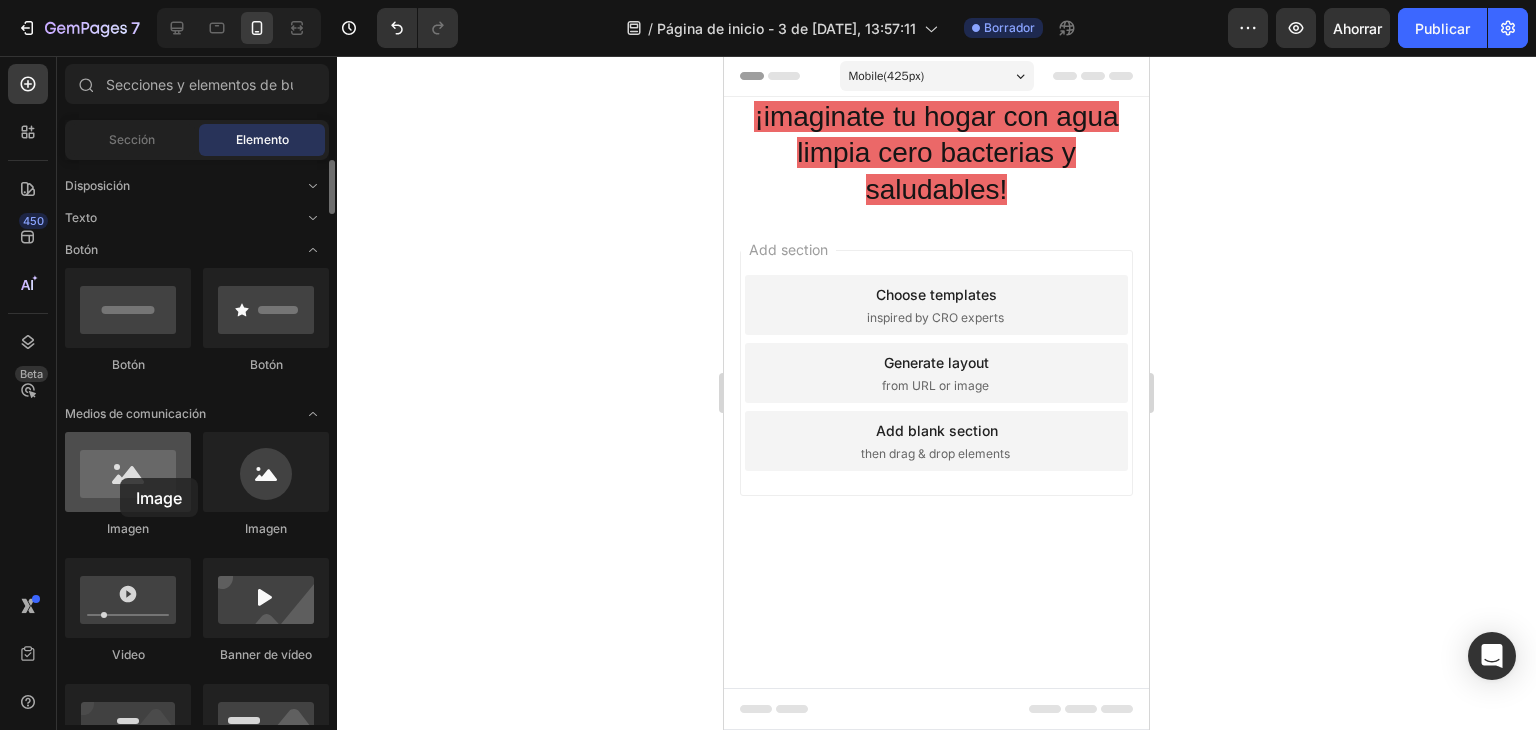 click at bounding box center (128, 472) 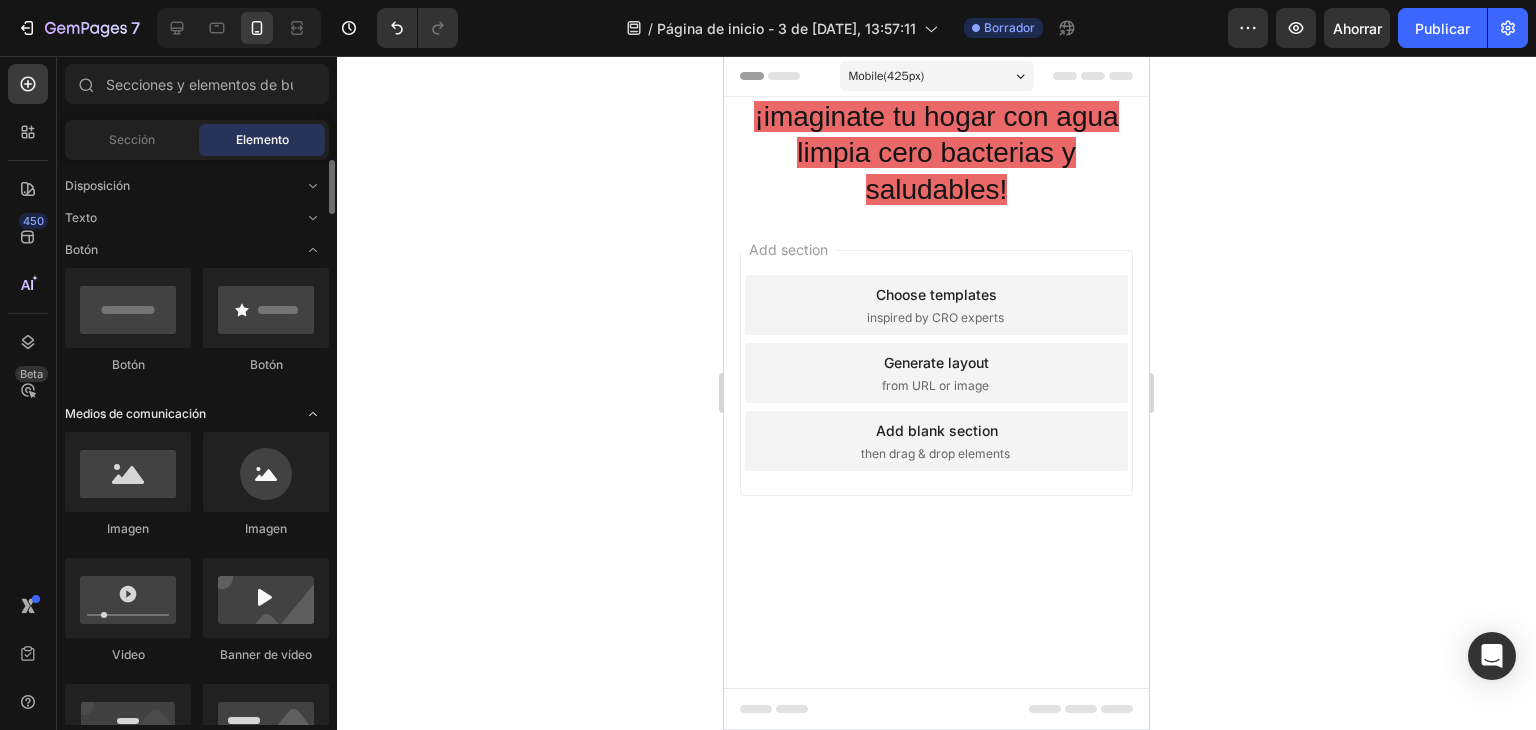 click 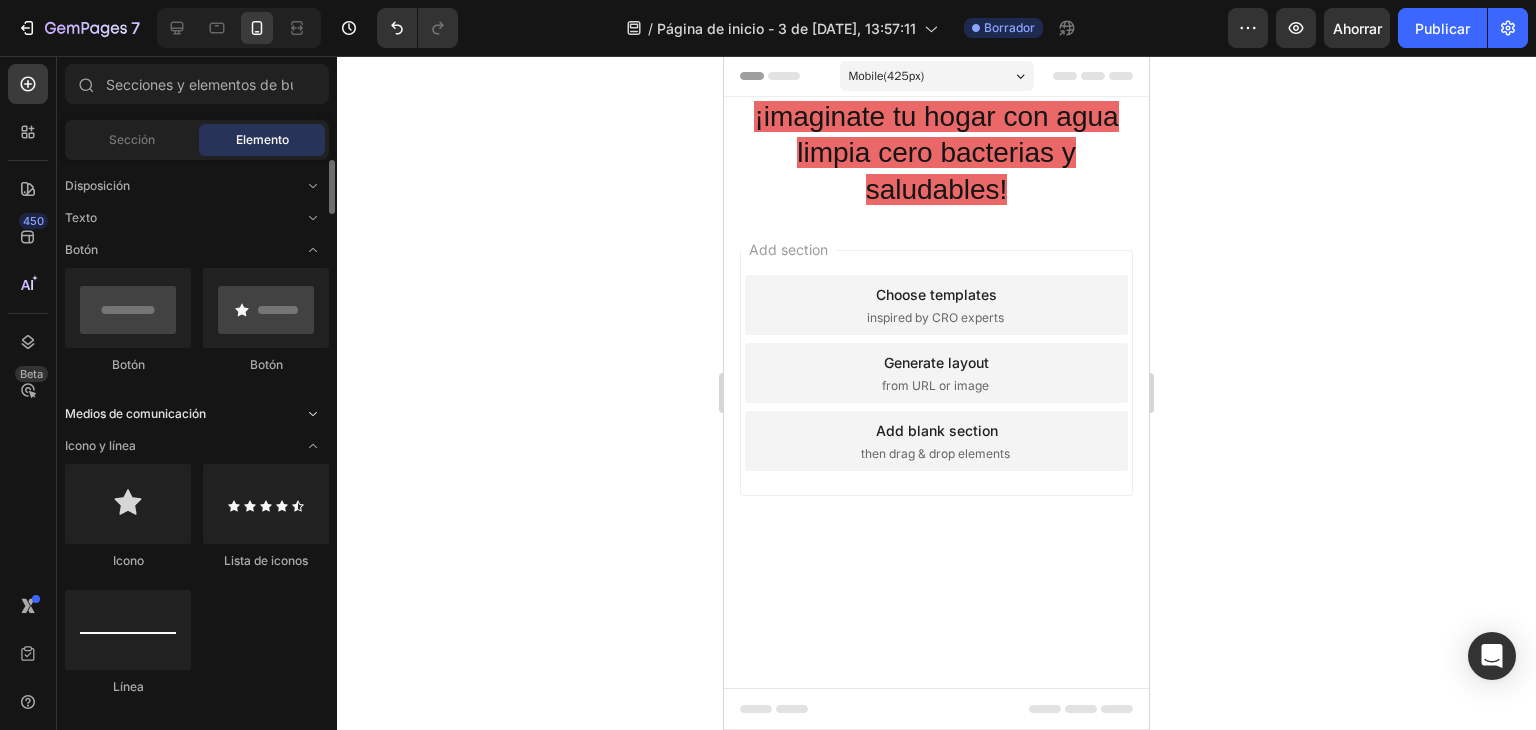 click 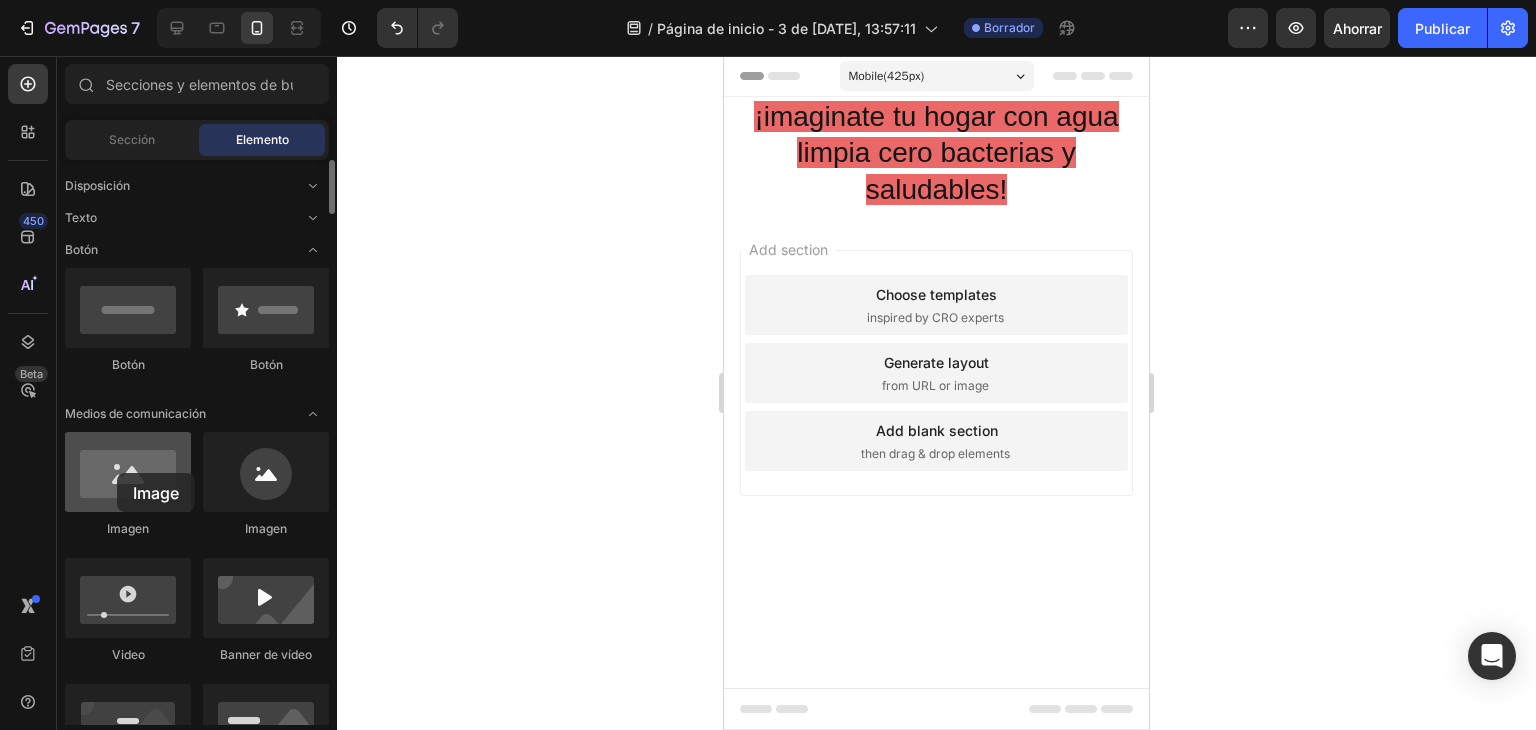 click at bounding box center (128, 472) 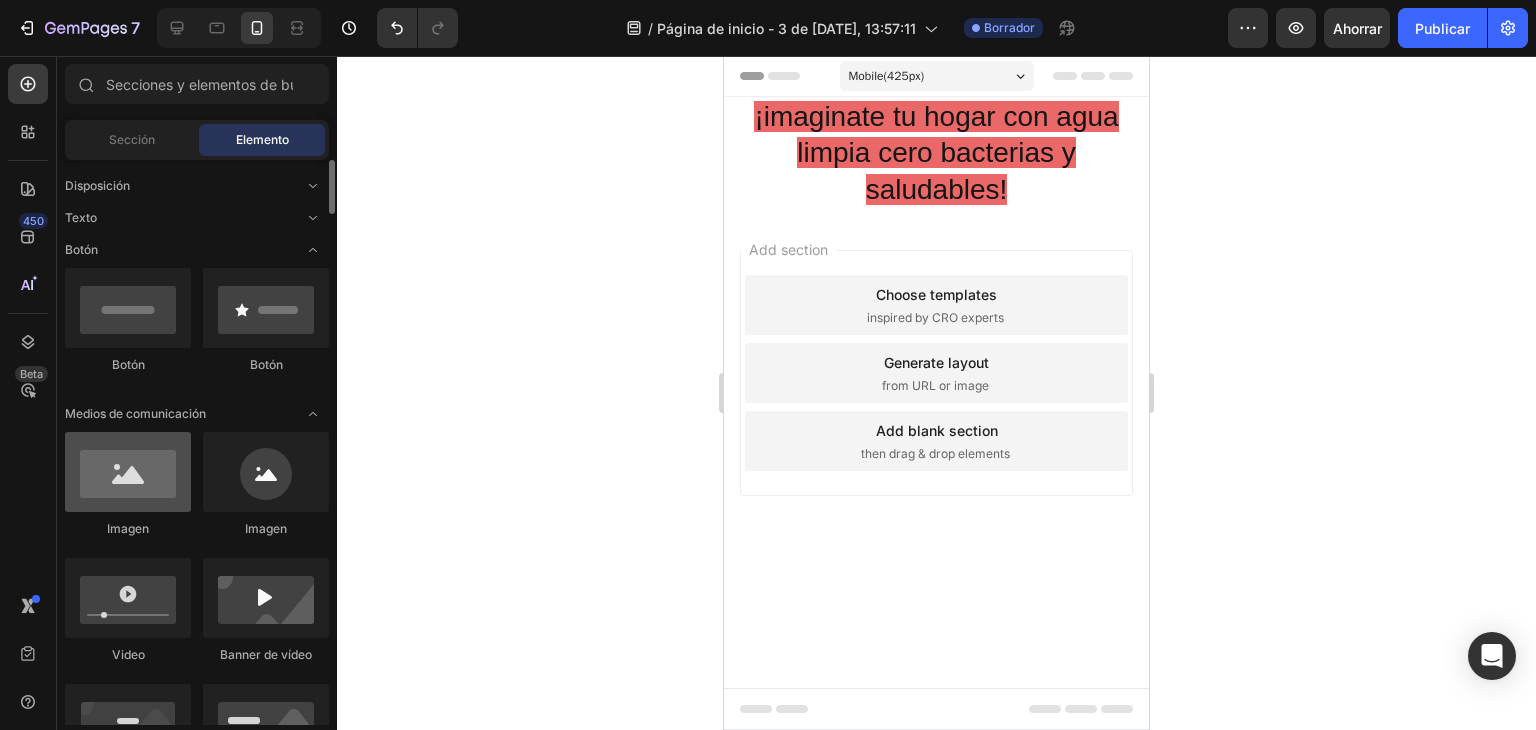 click at bounding box center [128, 472] 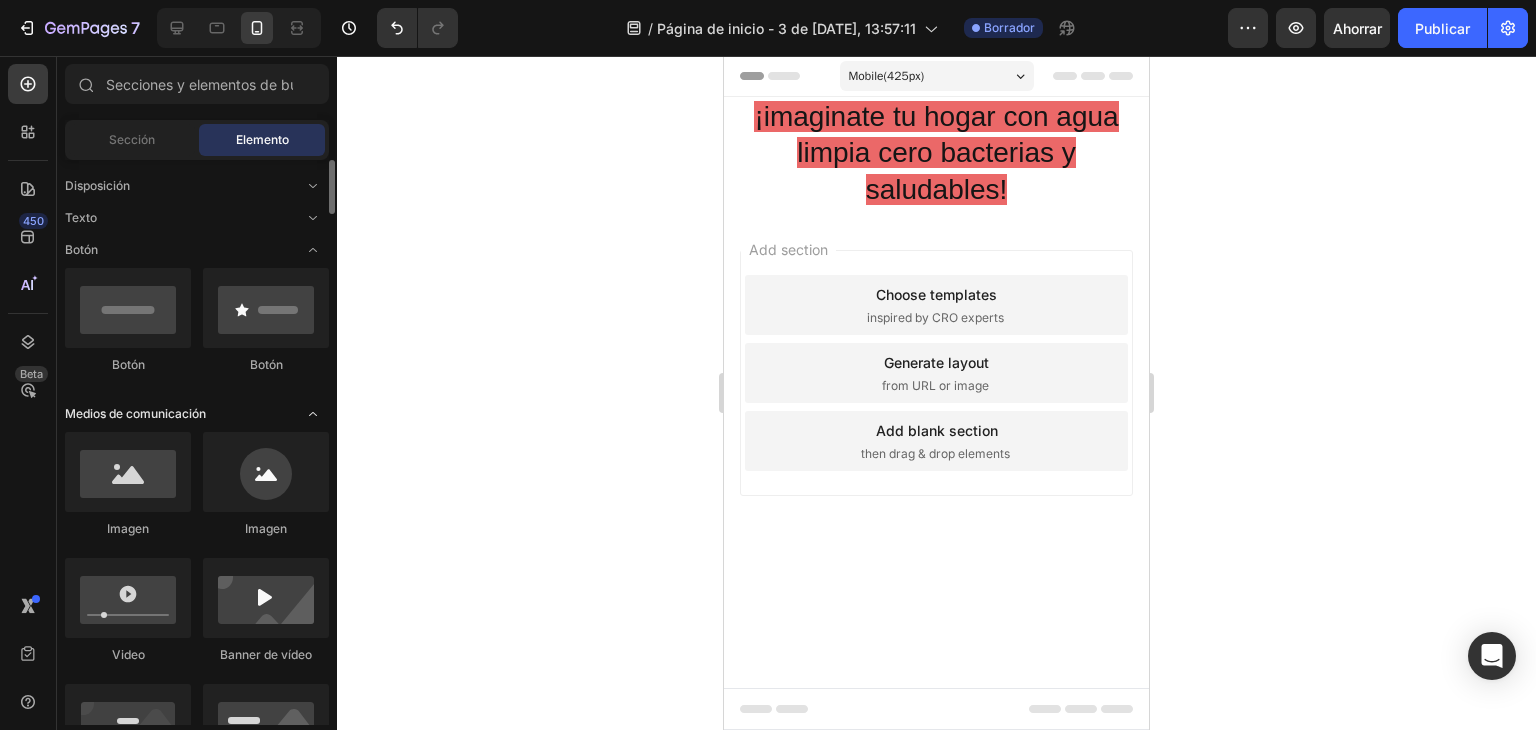 click on "Medios de comunicación" 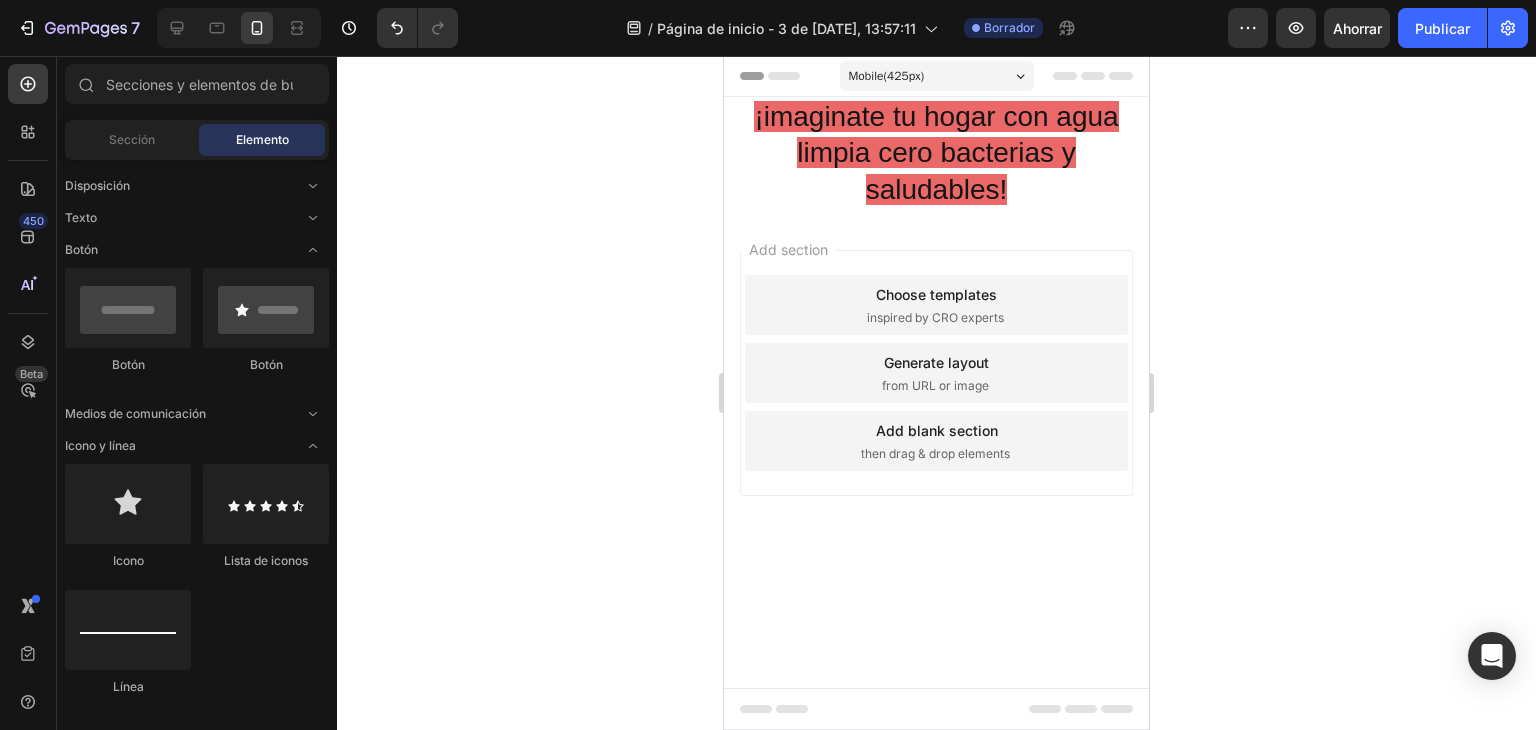 scroll, scrollTop: 564, scrollLeft: 0, axis: vertical 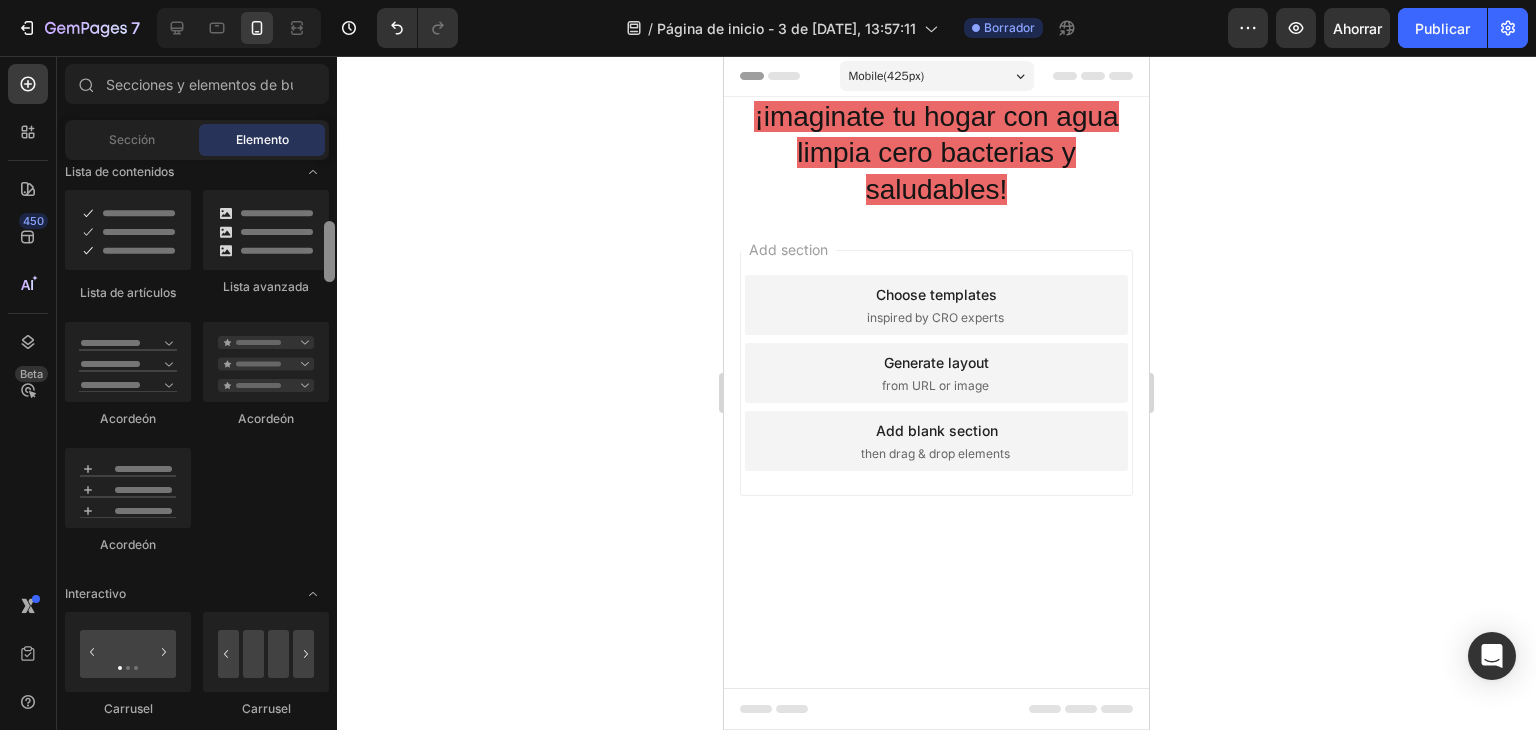 click at bounding box center (329, 442) 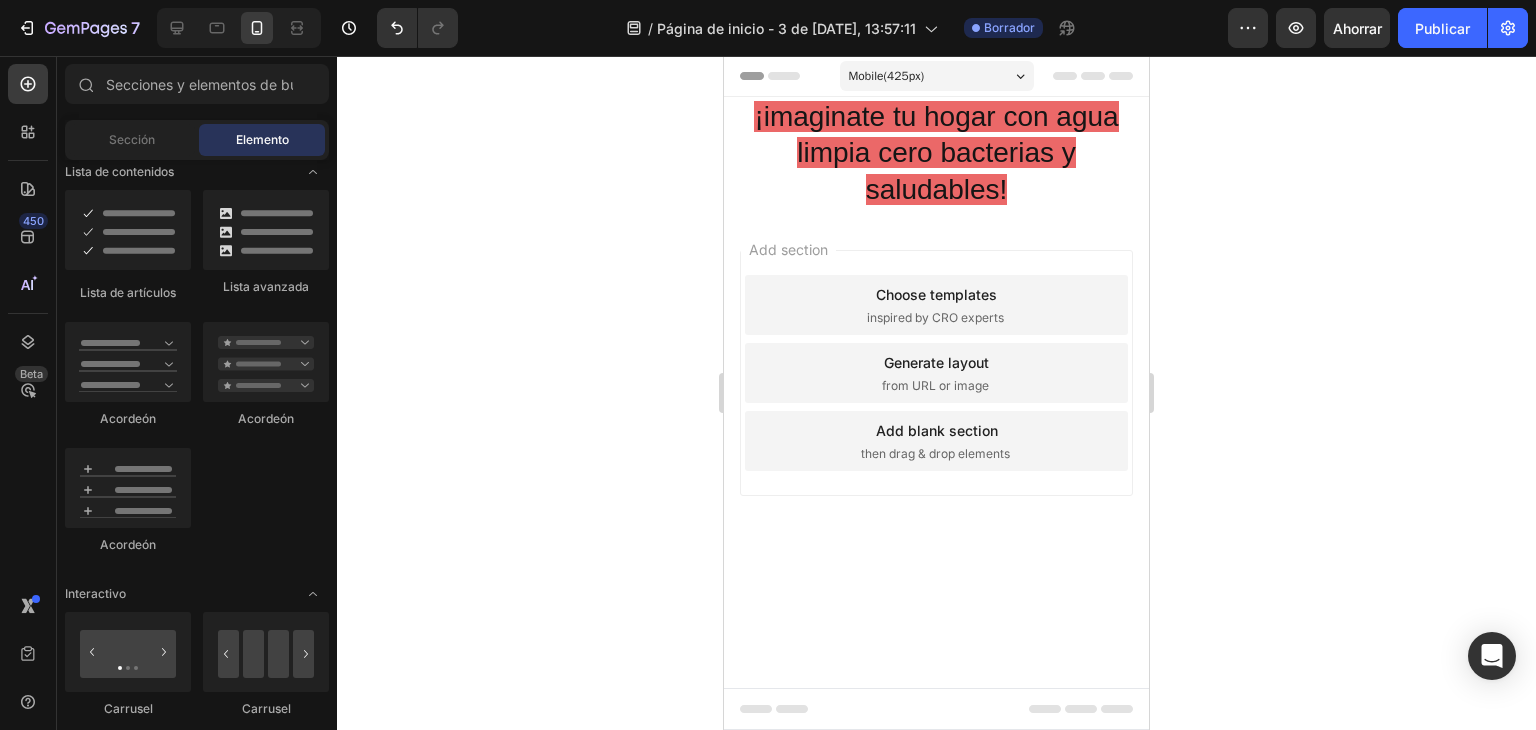 click on "450 Beta" at bounding box center (28, 393) 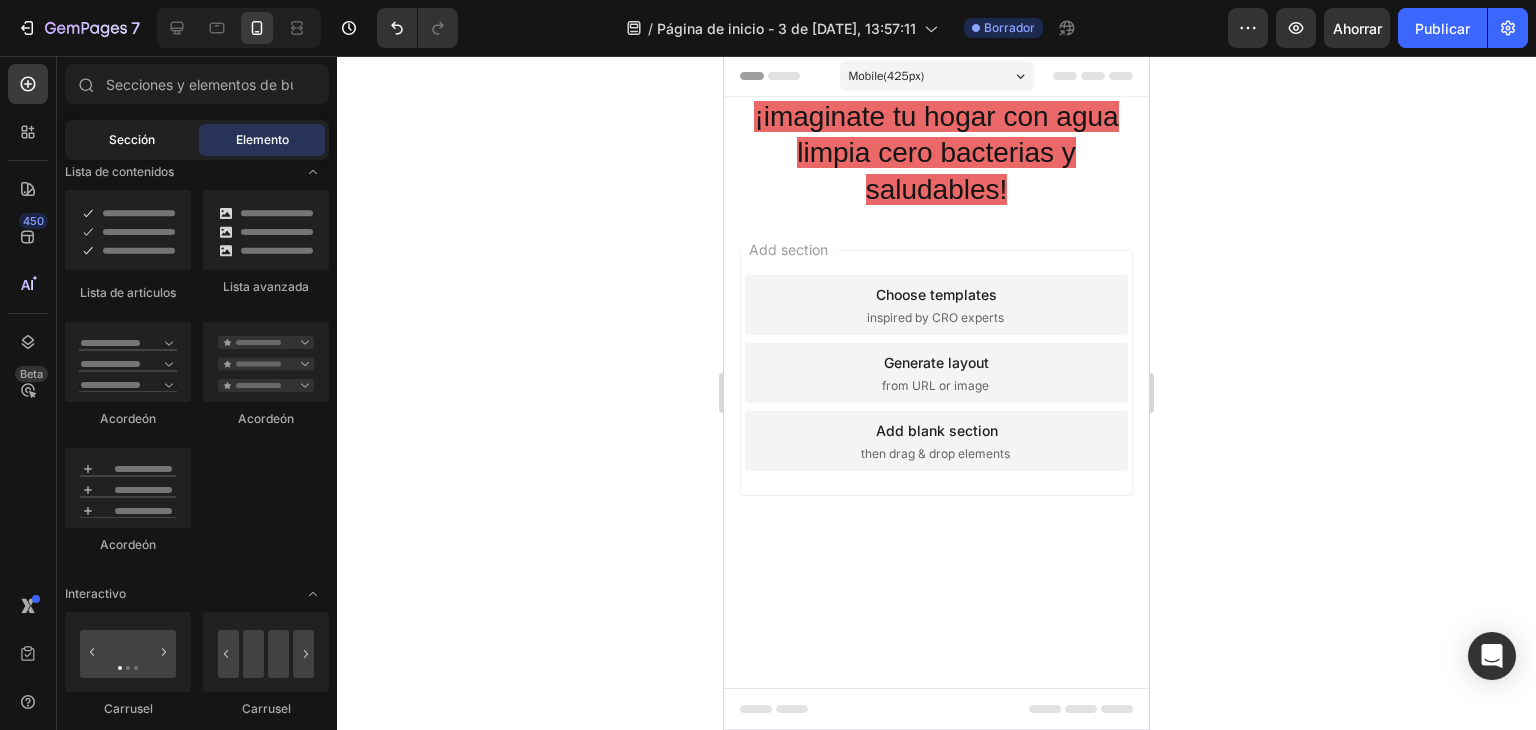 click on "Sección" at bounding box center [132, 139] 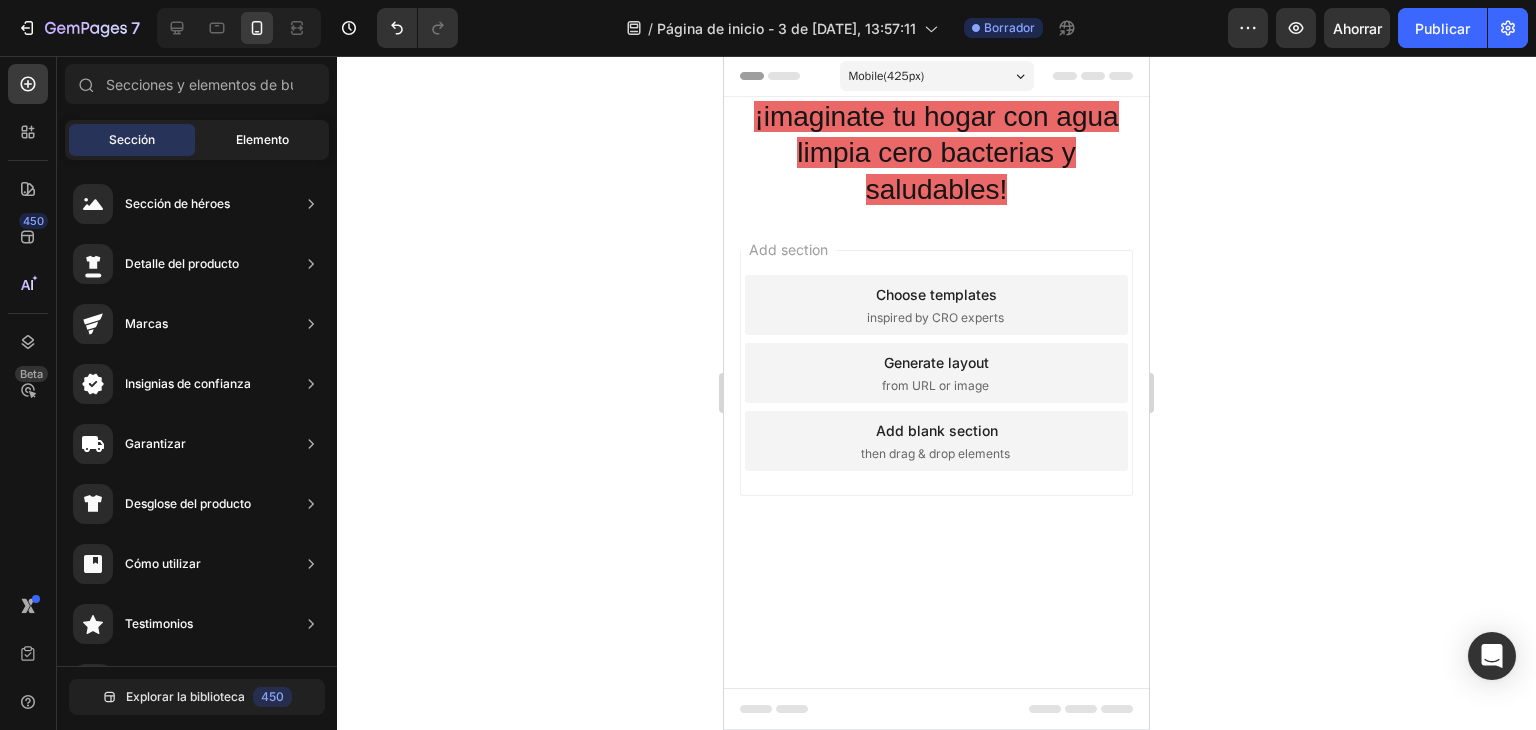 click on "Elemento" at bounding box center [262, 139] 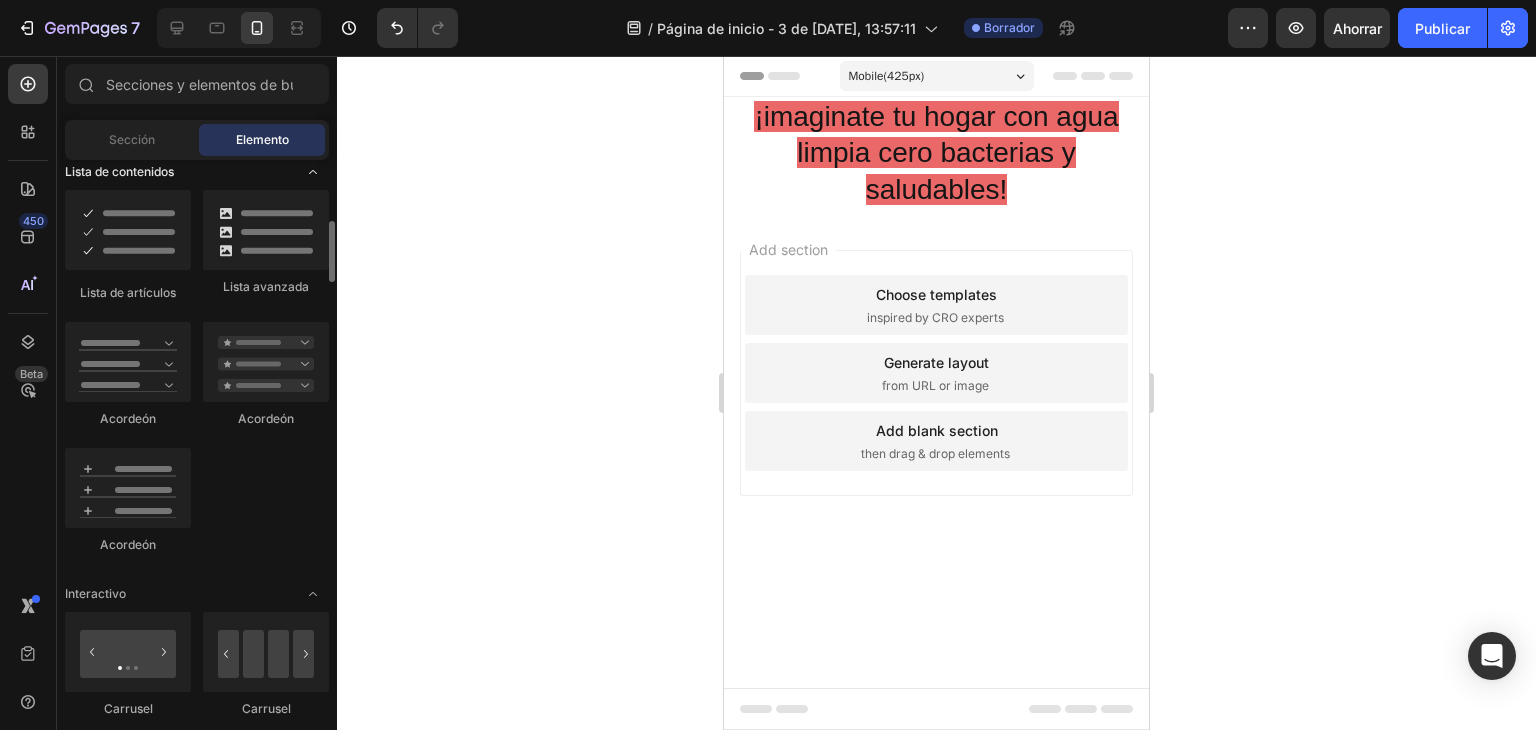 click 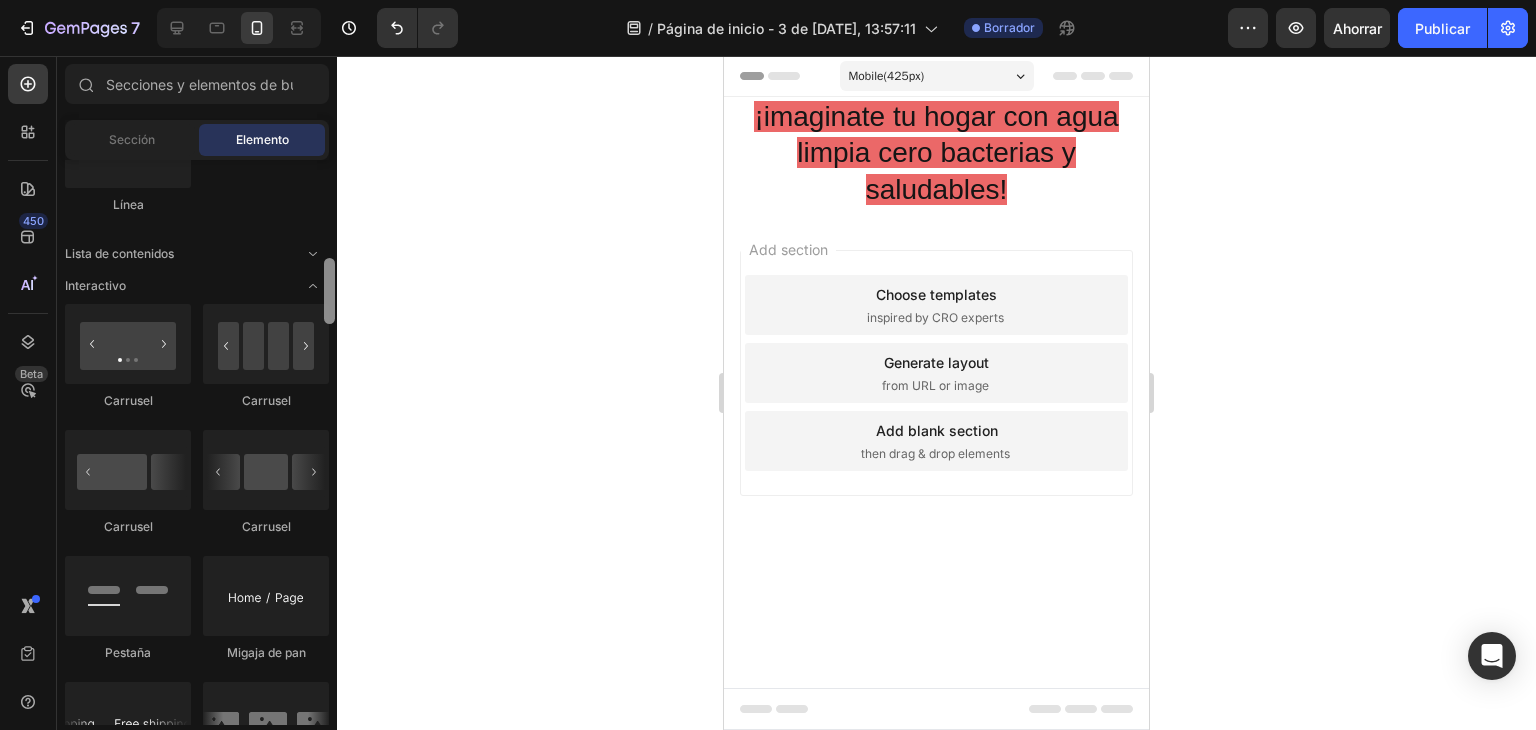 scroll, scrollTop: 0, scrollLeft: 0, axis: both 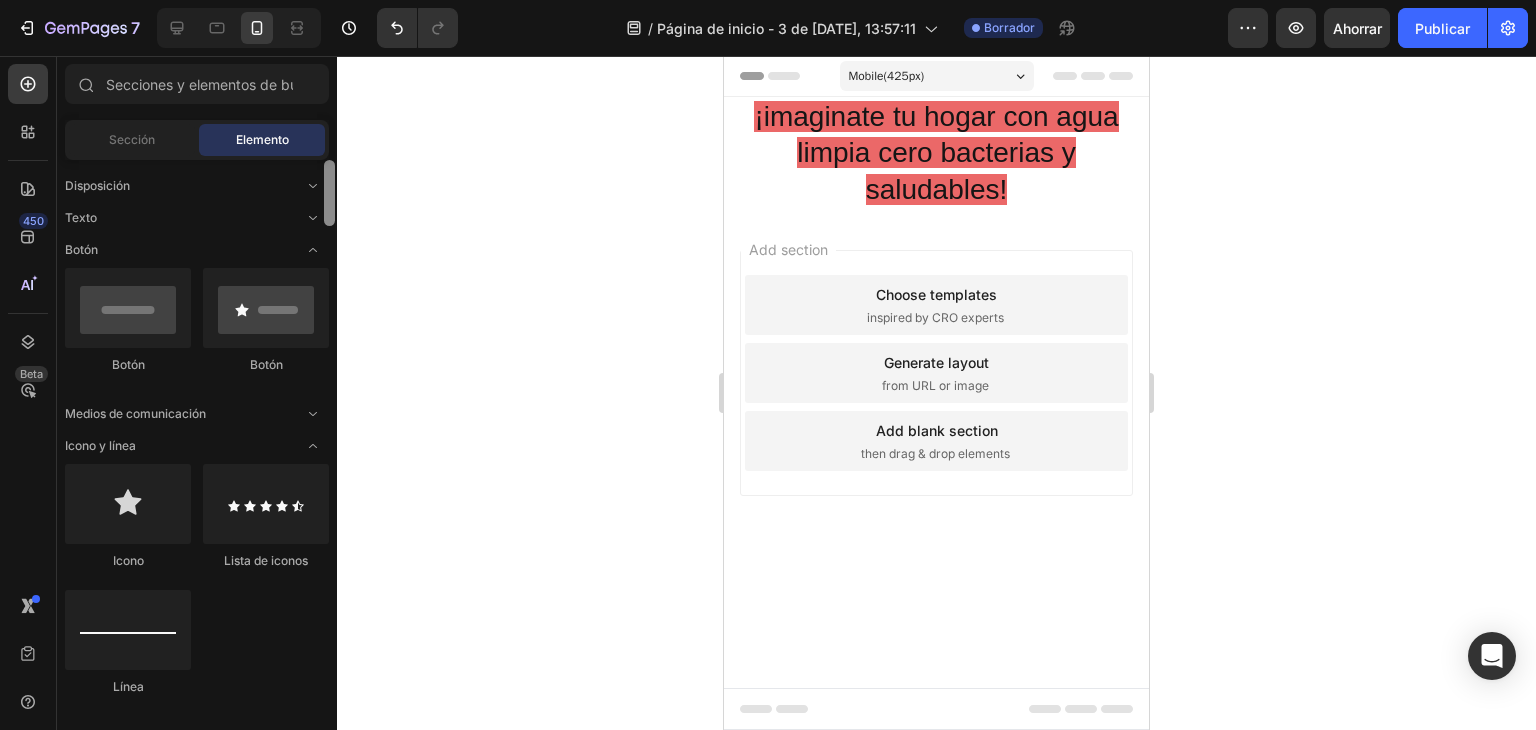 drag, startPoint x: 326, startPoint y: 257, endPoint x: 331, endPoint y: 151, distance: 106.11786 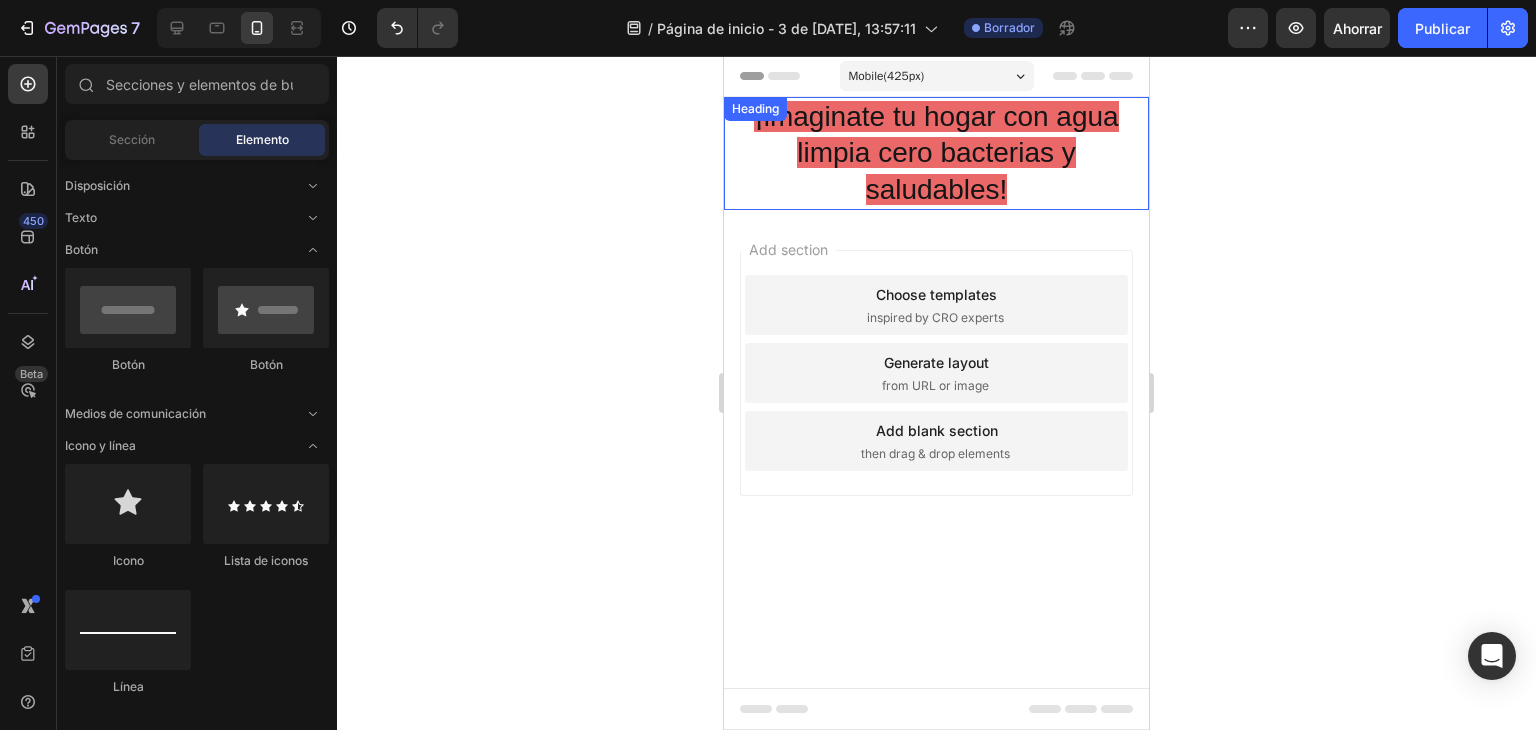 click on "⁠⁠⁠⁠⁠⁠⁠ ¡imaginate tu hogar con agua limpia cero bacterias y saludables! Heading" at bounding box center (936, 153) 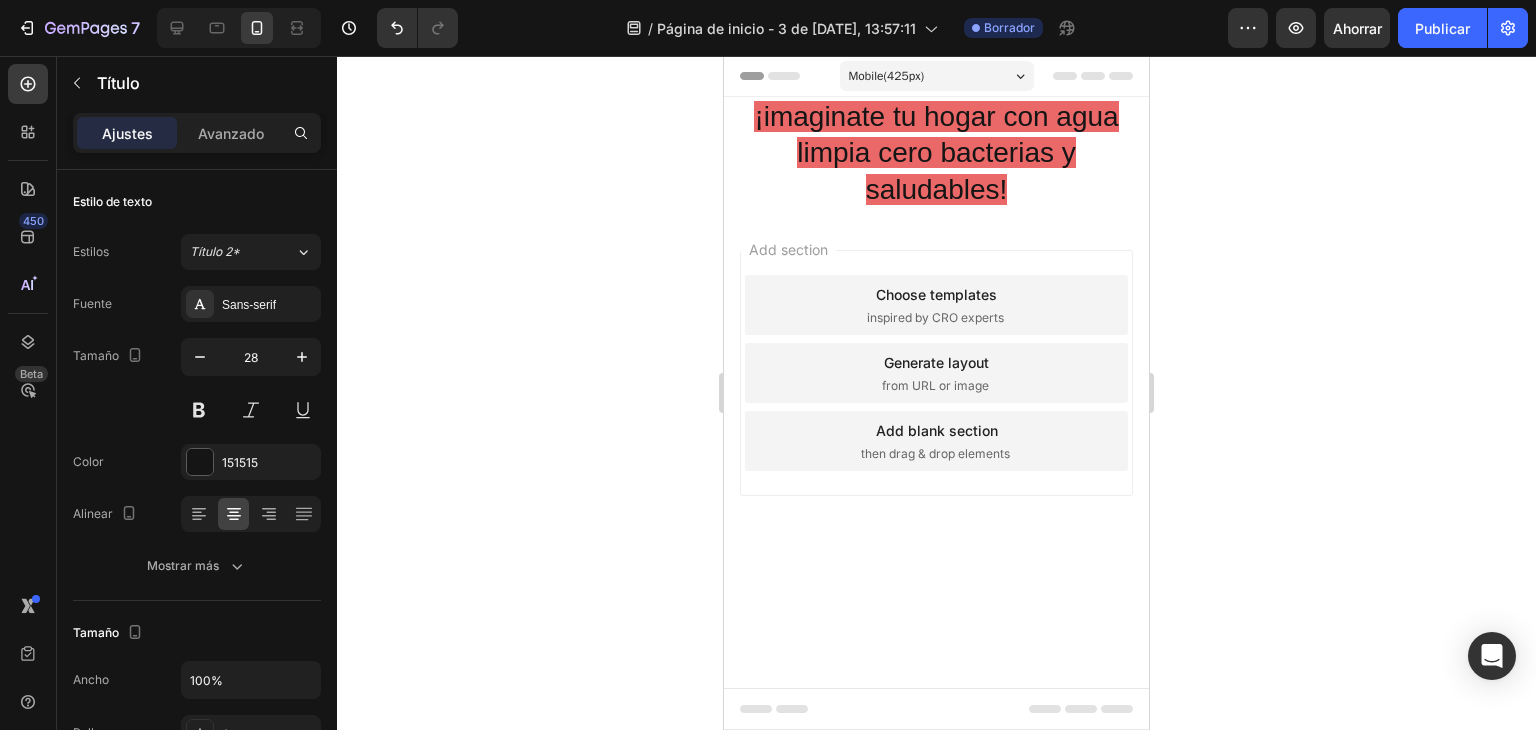 click on "Add section Choose templates inspired by CRO experts Generate layout from URL or image Add blank section then drag & drop elements" at bounding box center [936, 401] 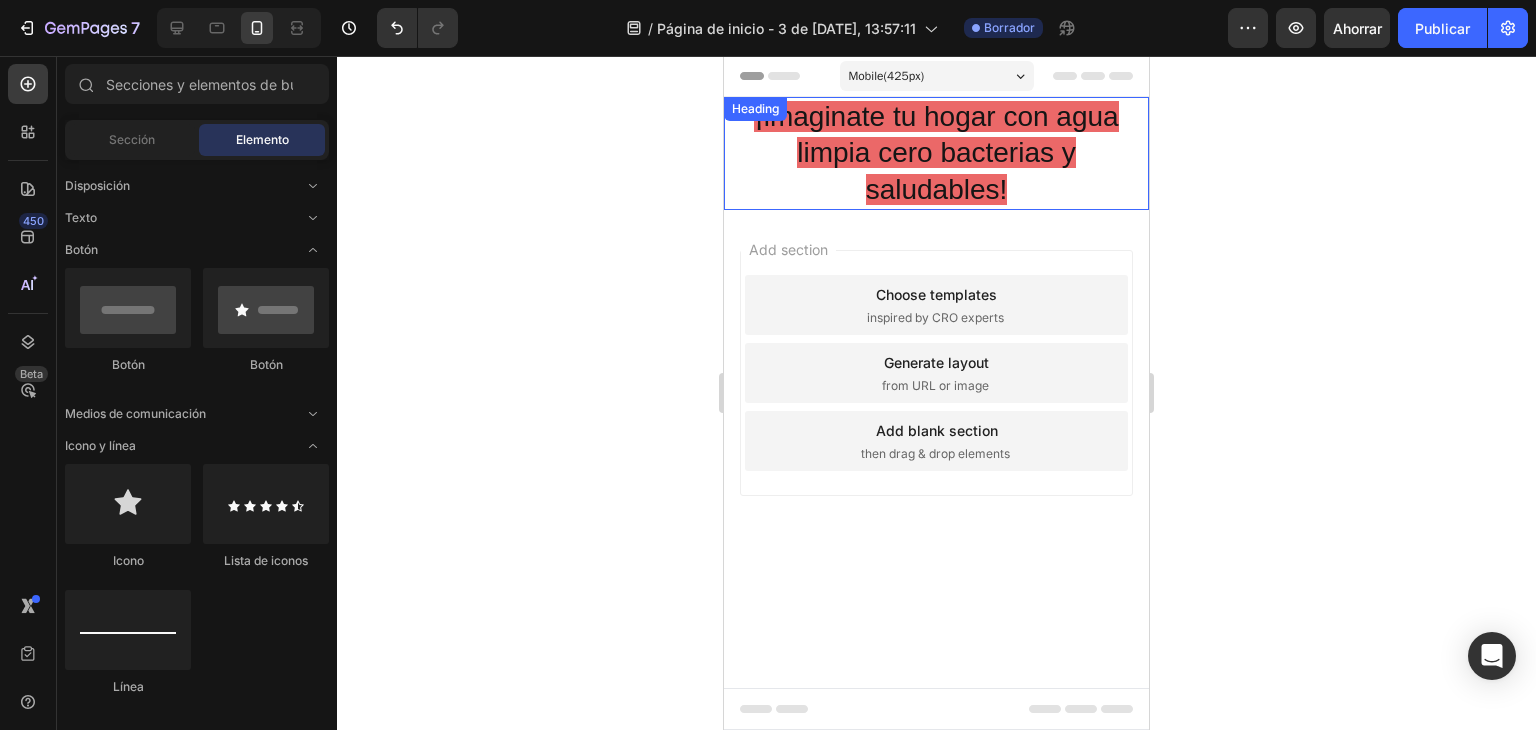 click on "¡imaginate tu hogar con agua limpia cero bacterias y saludables!" at bounding box center [936, 153] 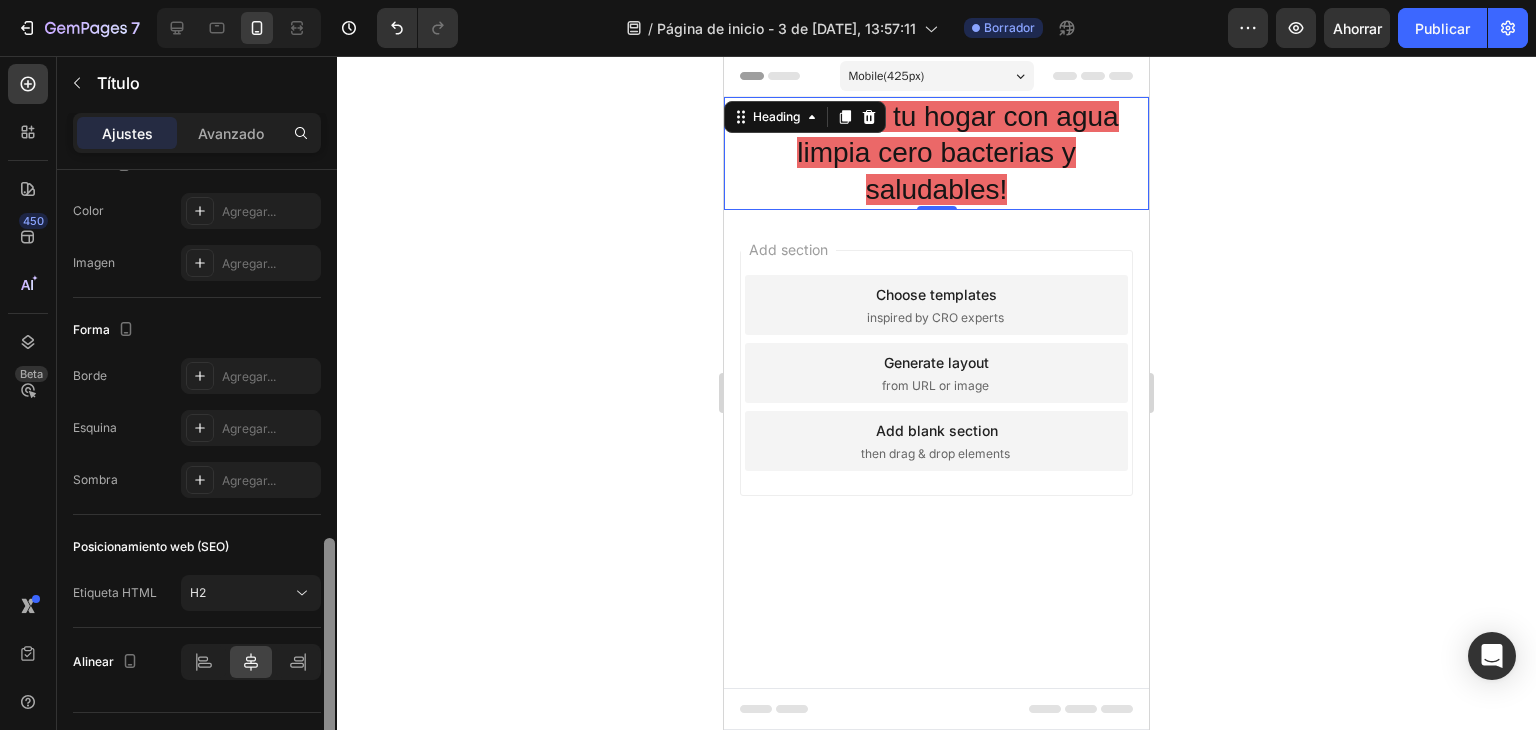 scroll, scrollTop: 679, scrollLeft: 0, axis: vertical 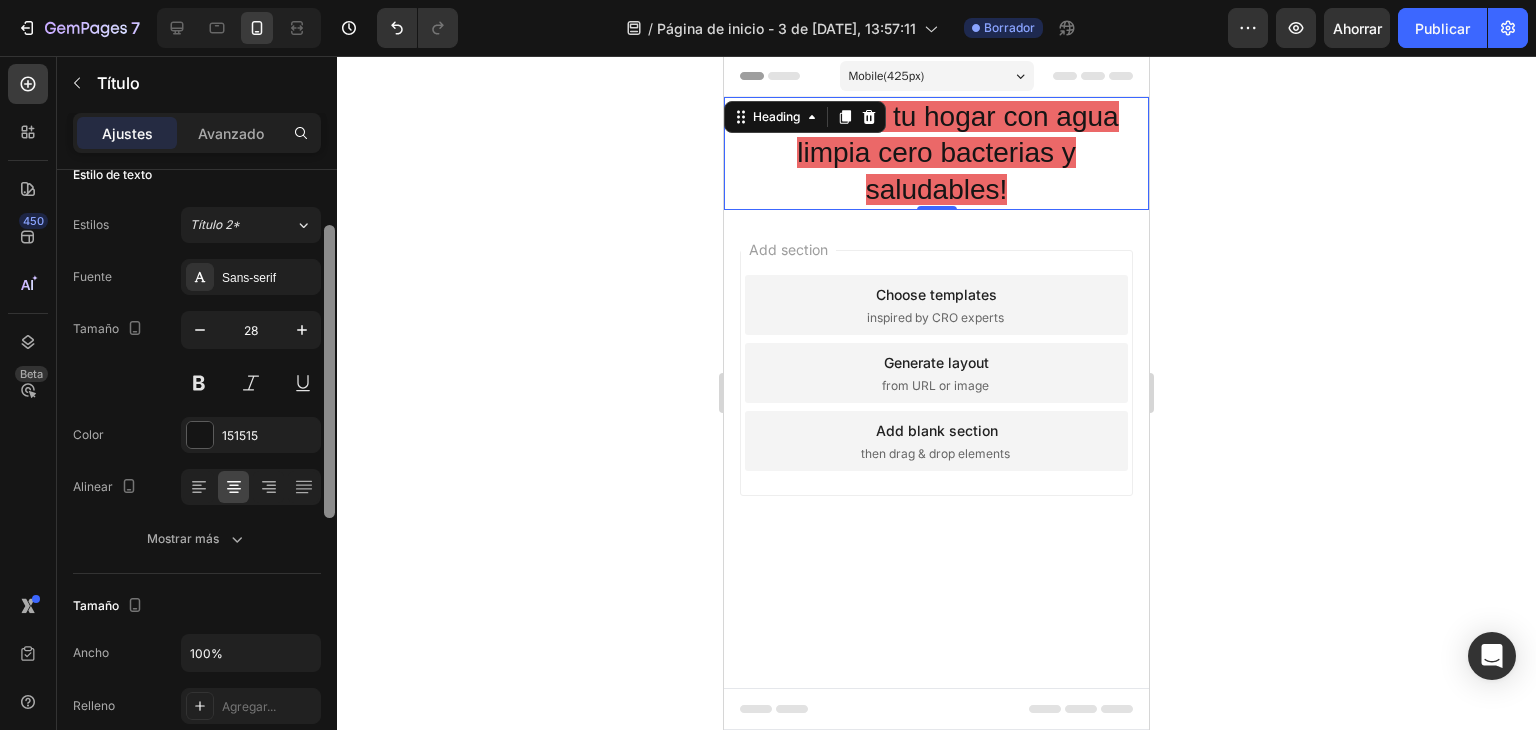 drag, startPoint x: 329, startPoint y: 190, endPoint x: 348, endPoint y: 202, distance: 22.472204 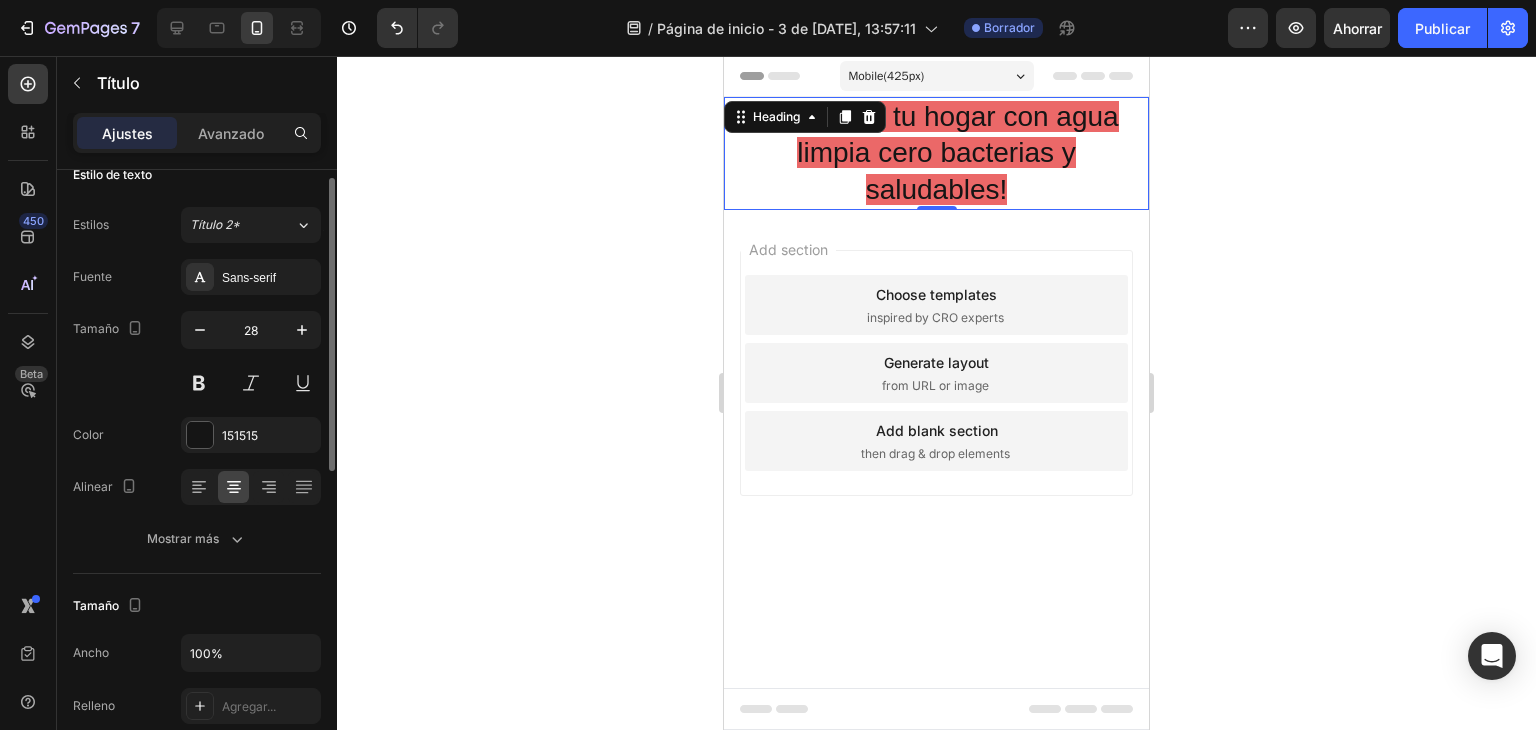 scroll, scrollTop: 24, scrollLeft: 0, axis: vertical 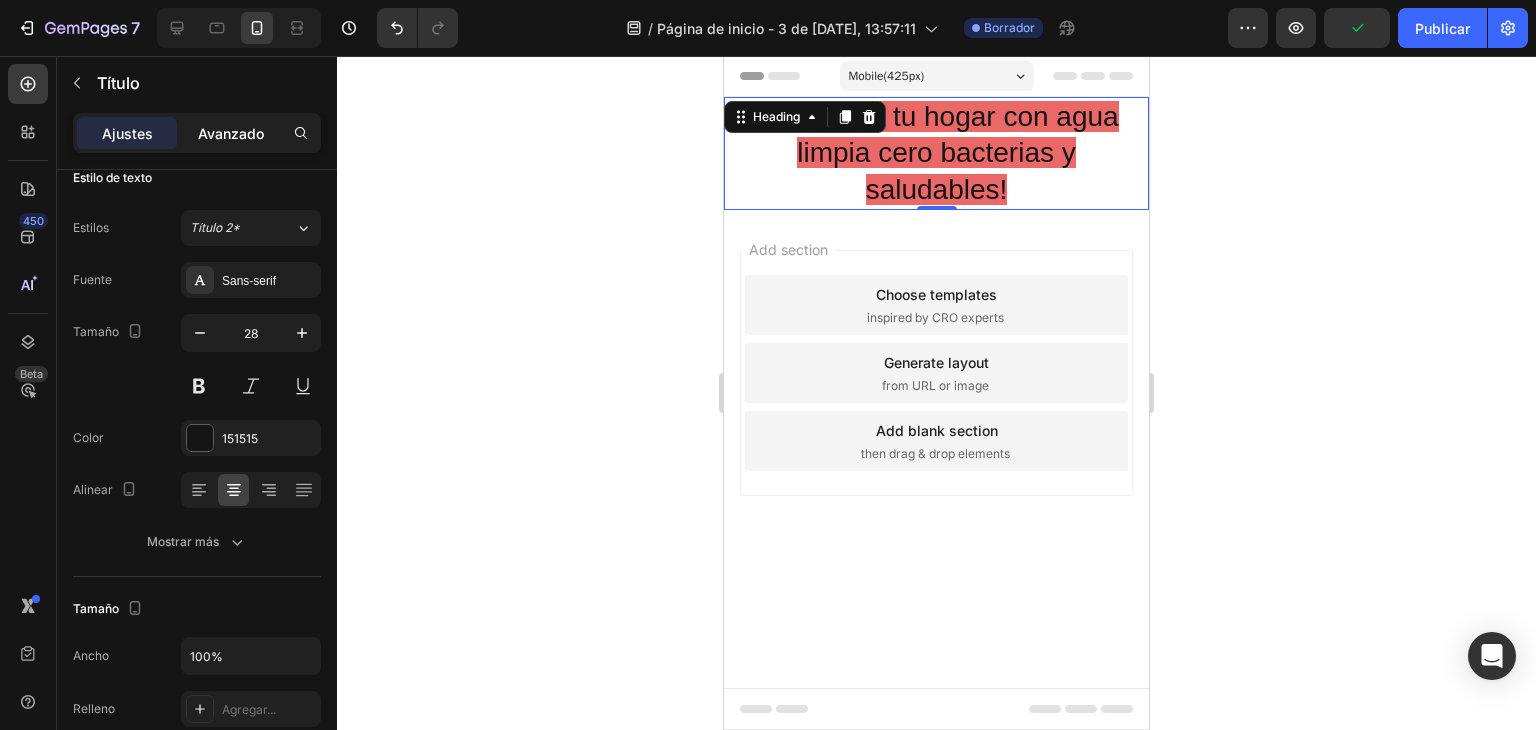 click on "Avanzado" at bounding box center [231, 133] 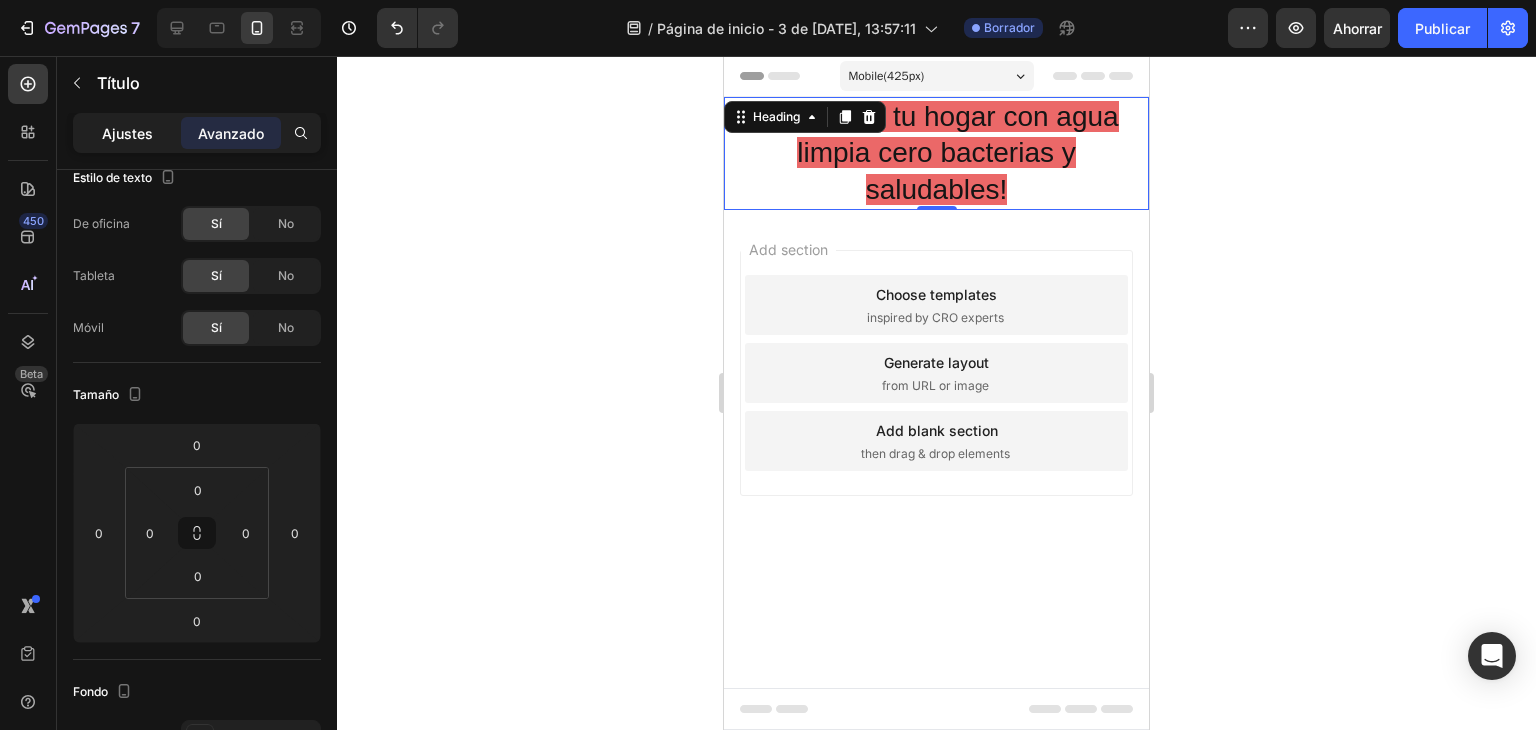 click on "Ajustes" at bounding box center (127, 133) 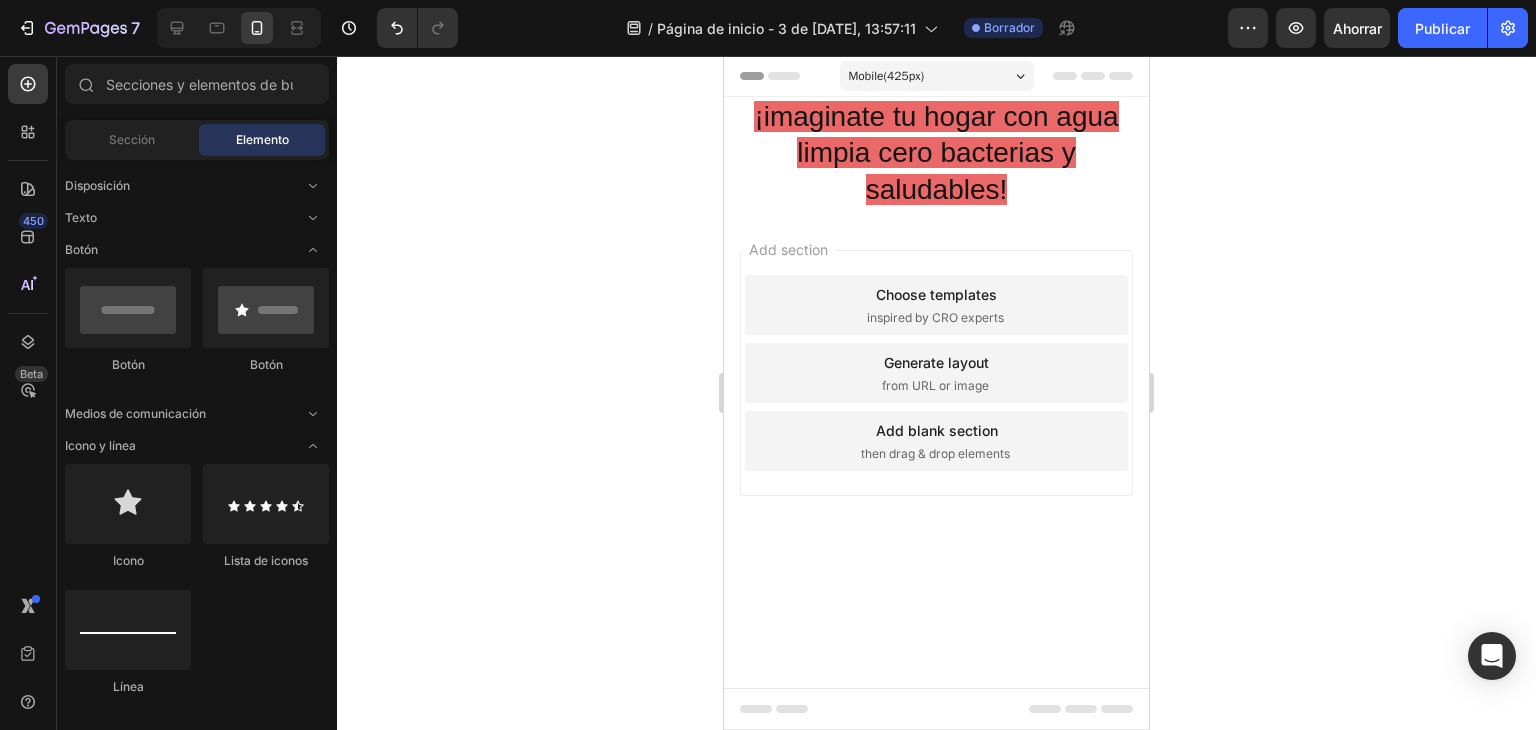 click on "Choose templates" at bounding box center (936, 294) 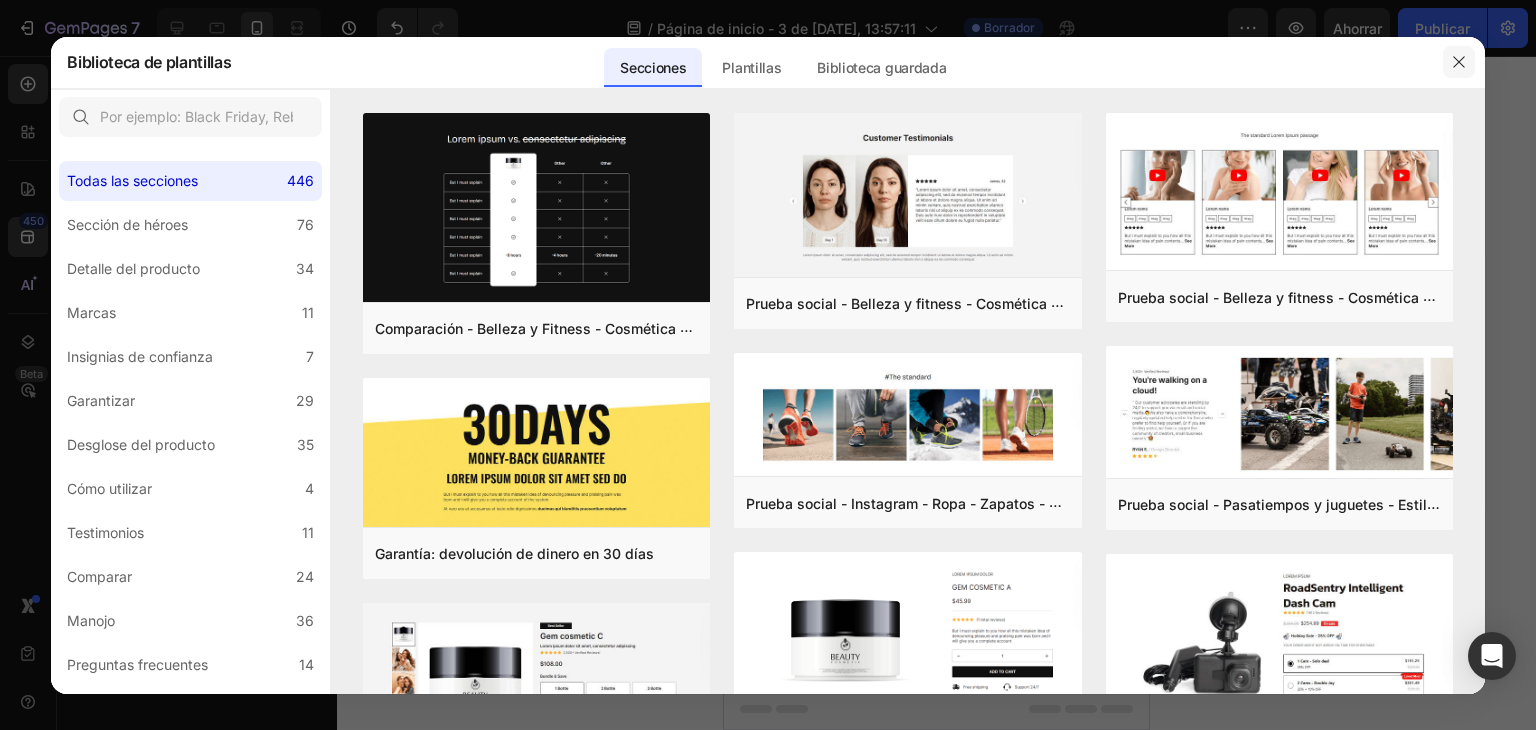 click 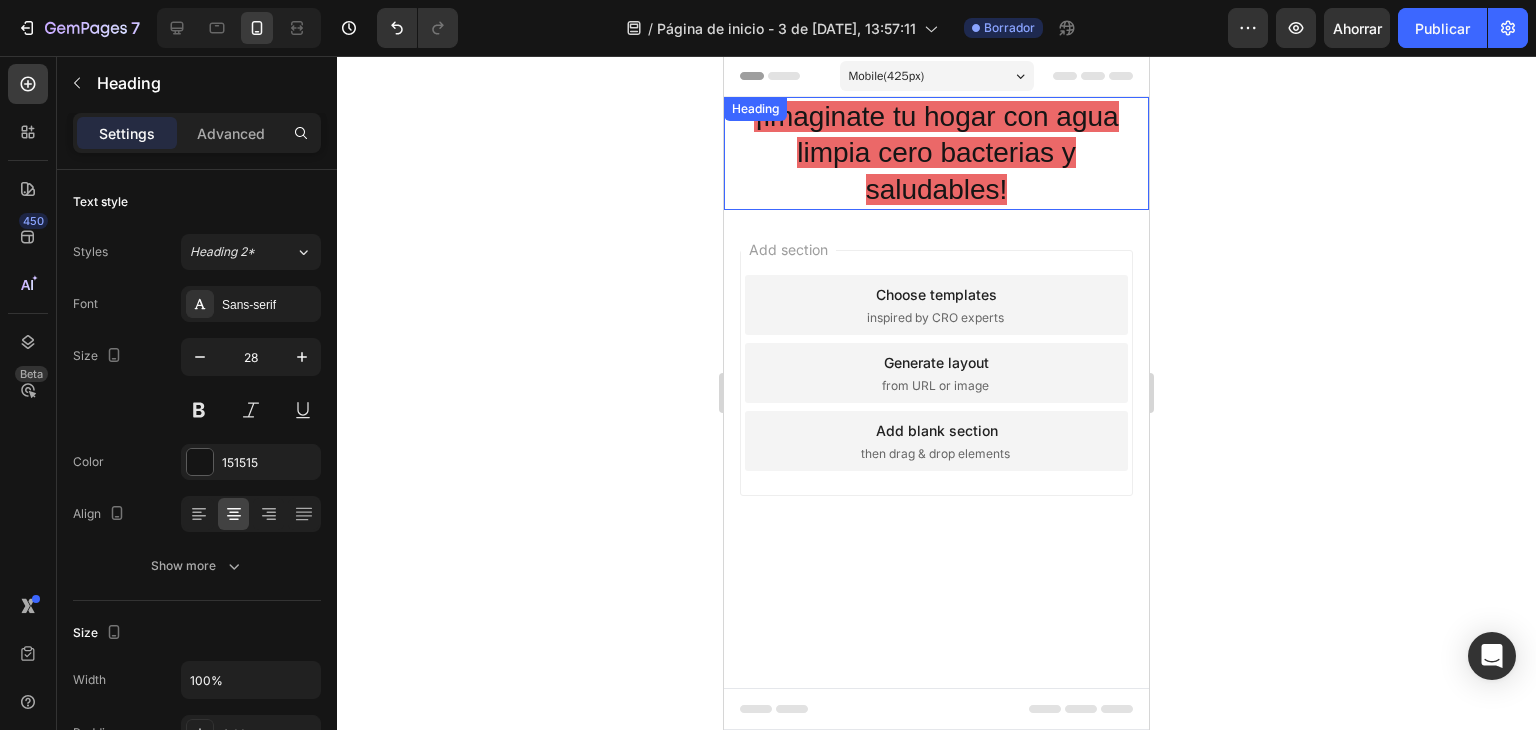click on "¡imaginate tu hogar con agua limpia cero bacterias y saludables!" at bounding box center (936, 153) 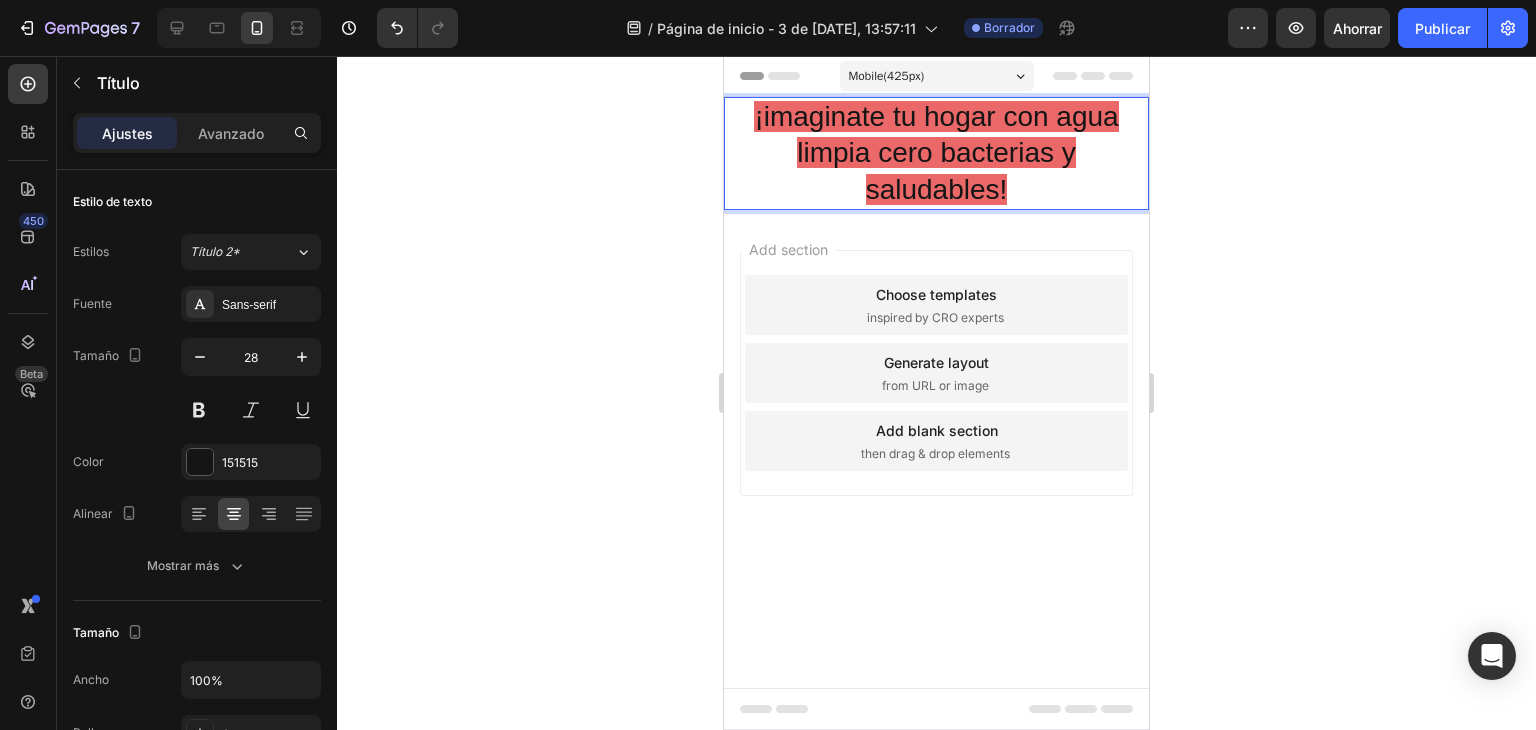 click 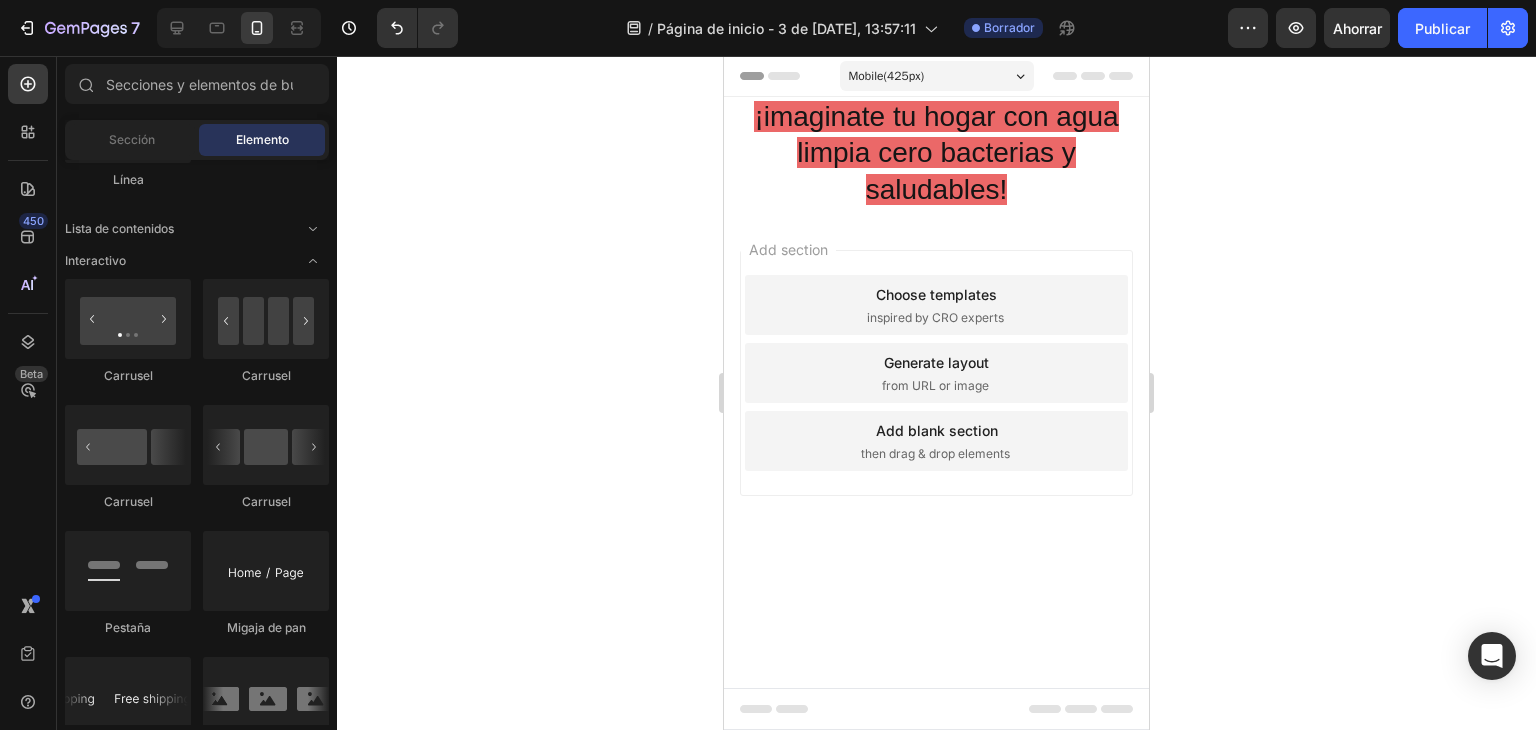 scroll, scrollTop: 0, scrollLeft: 0, axis: both 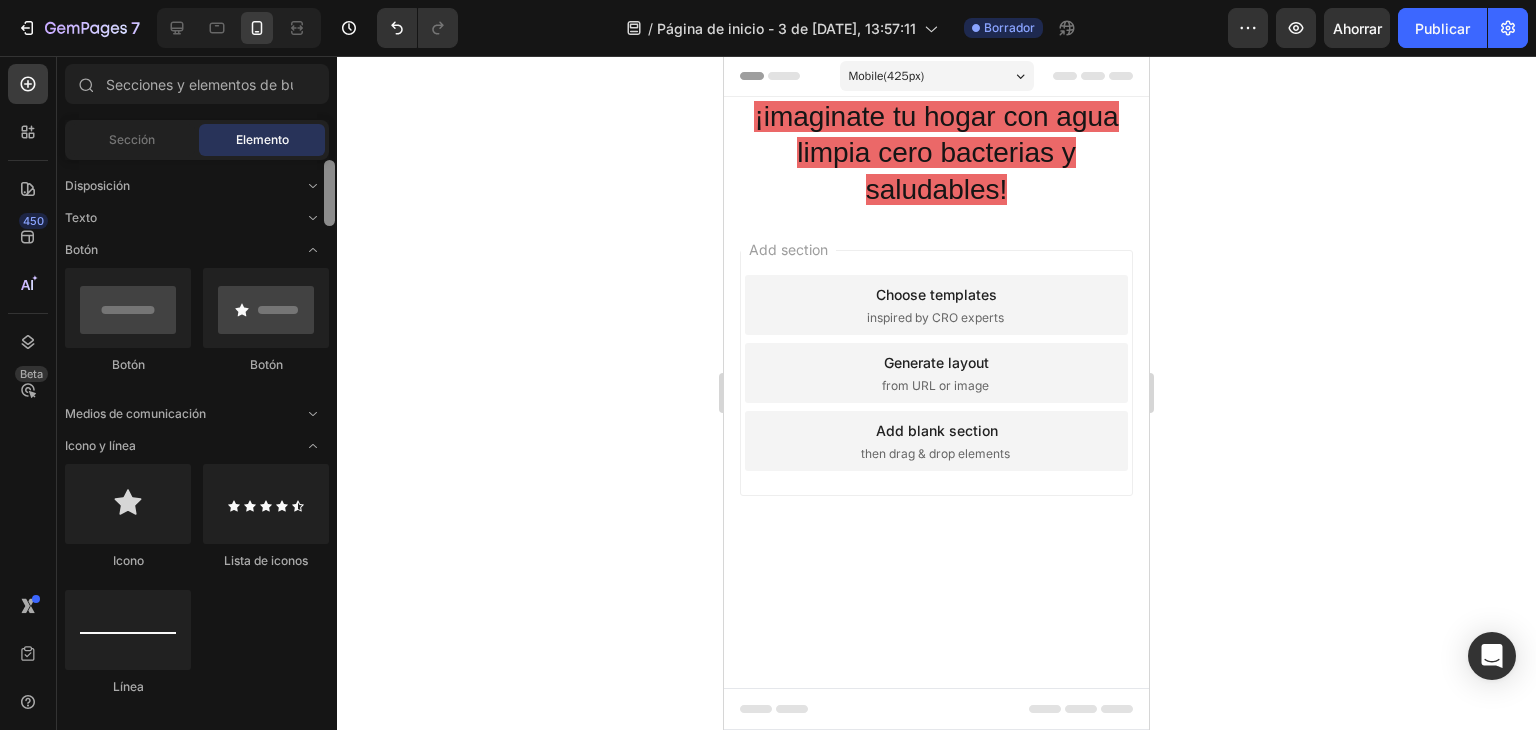 drag, startPoint x: 327, startPoint y: 206, endPoint x: 321, endPoint y: 176, distance: 30.594116 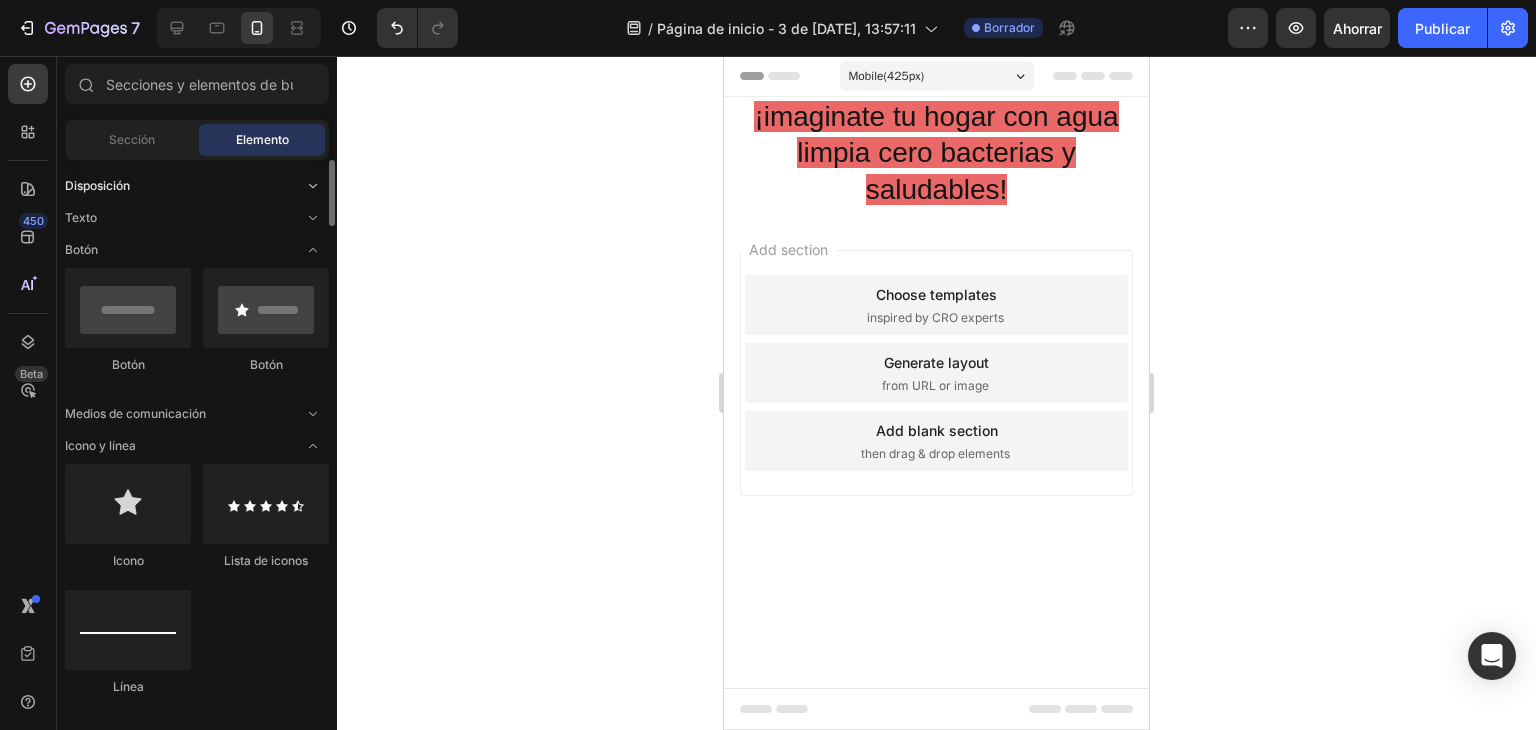 click 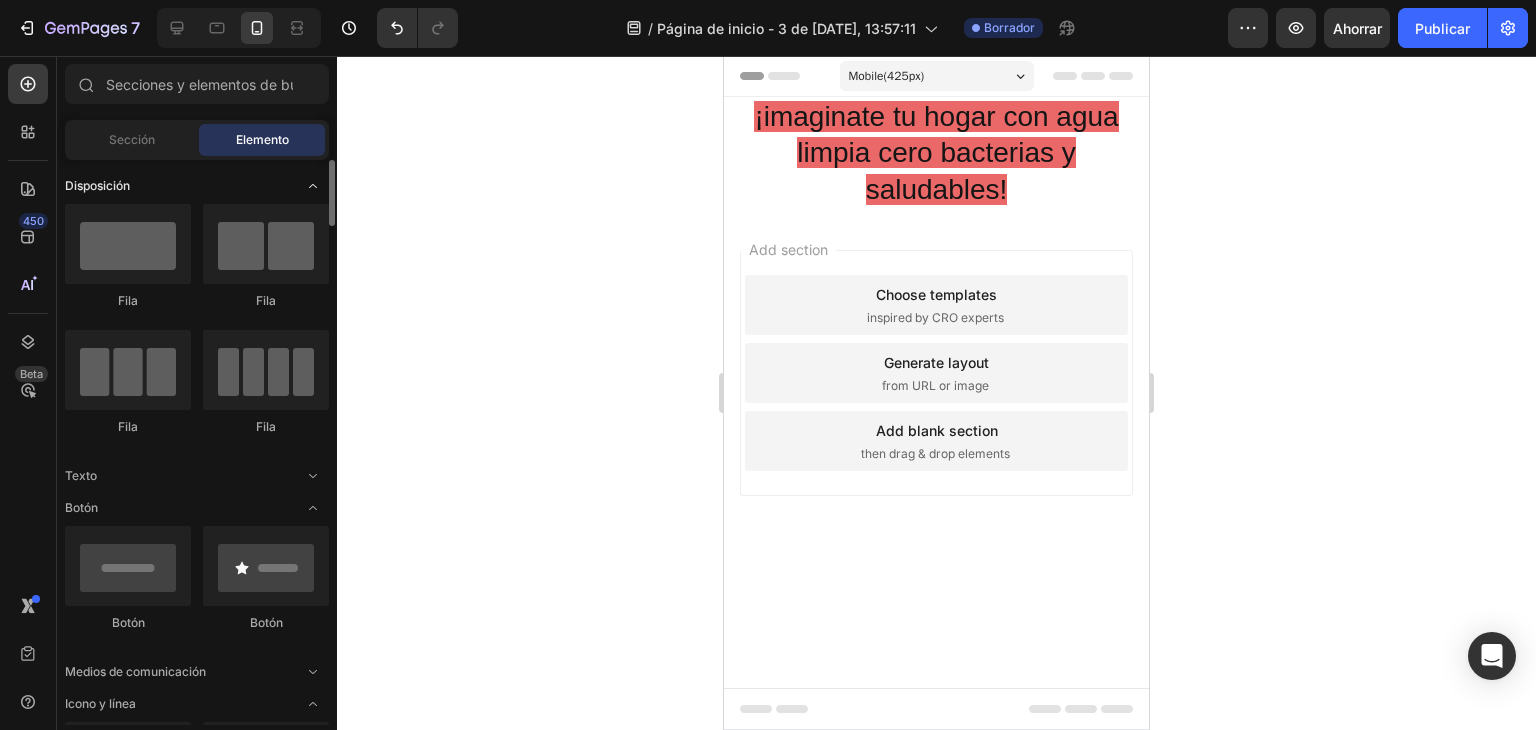 click 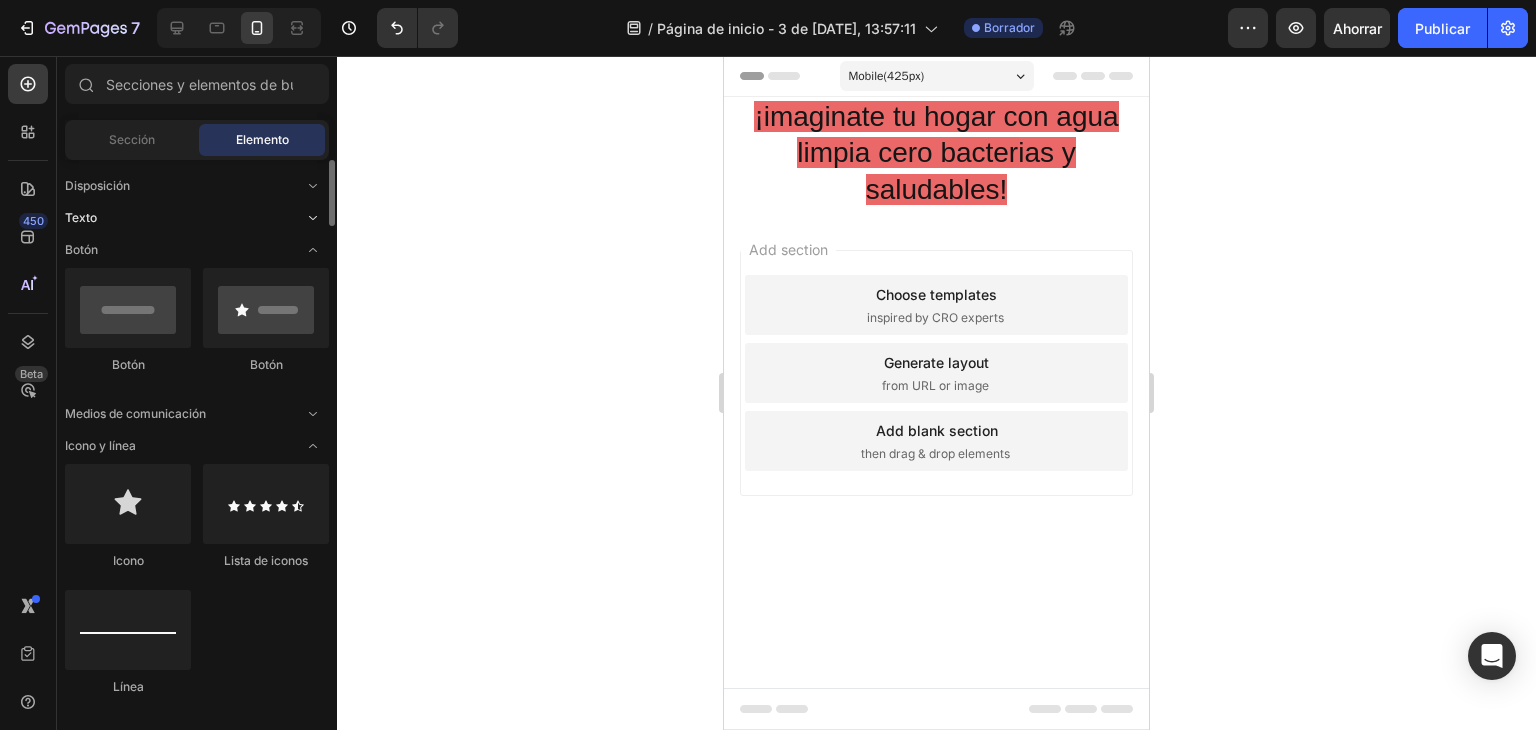 click 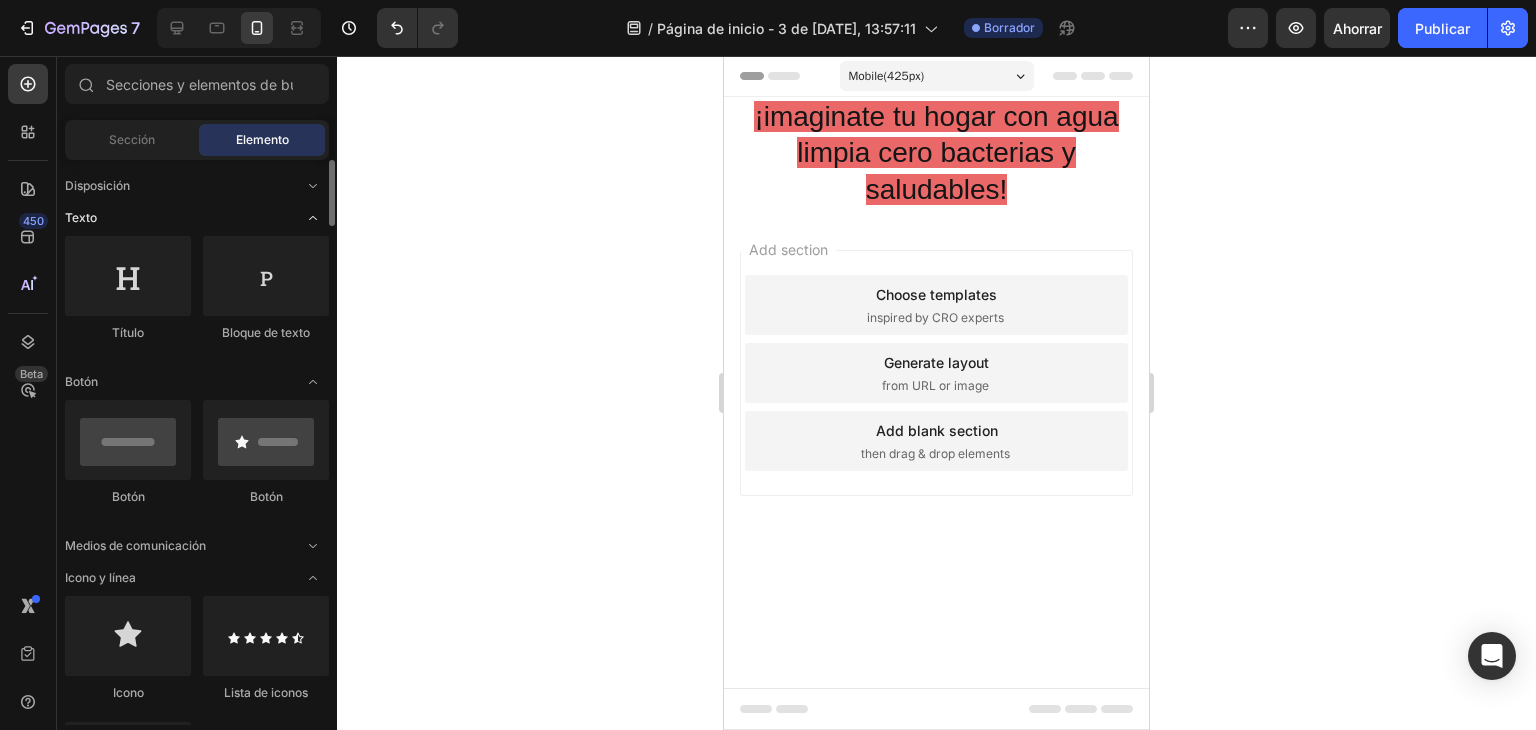 click 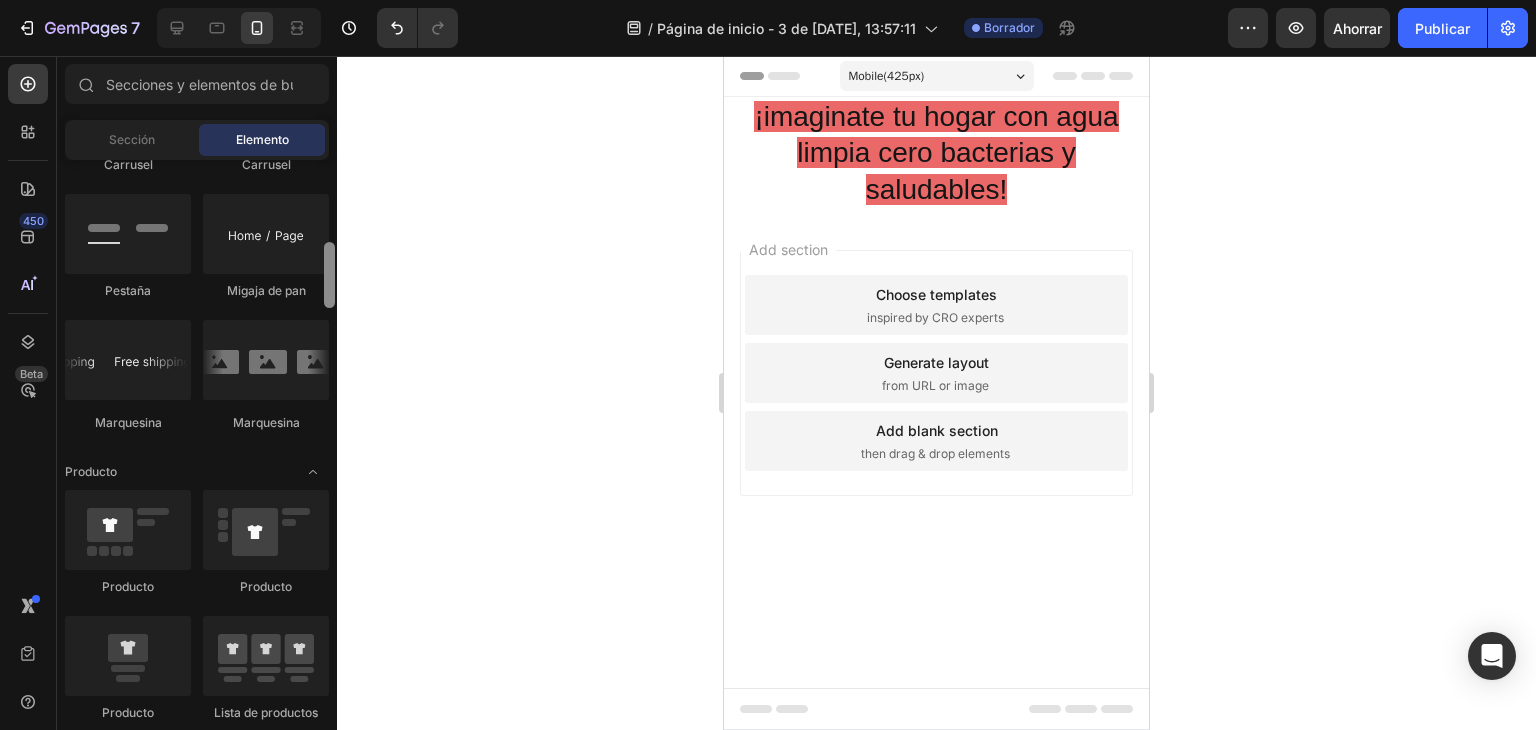 scroll, scrollTop: 878, scrollLeft: 0, axis: vertical 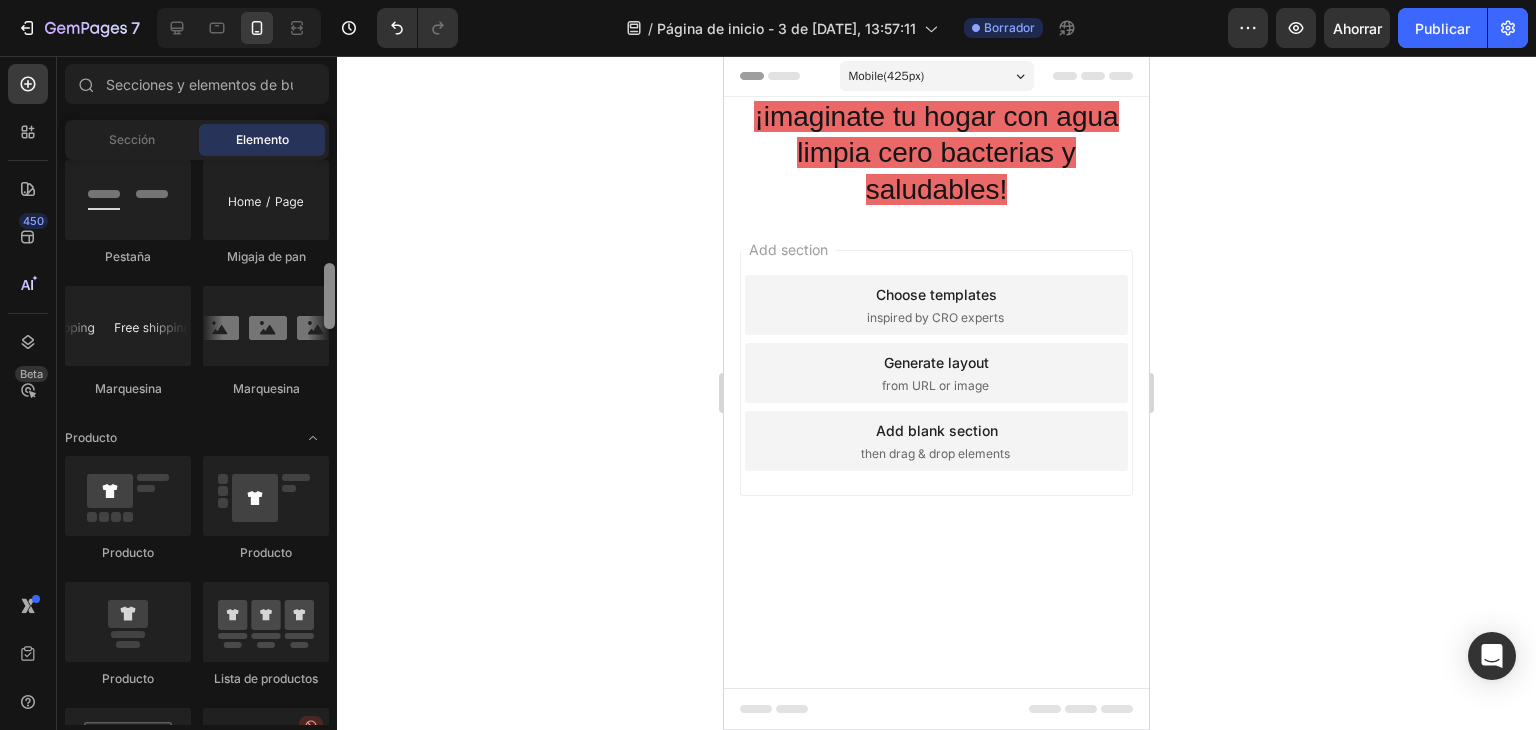 drag, startPoint x: 331, startPoint y: 185, endPoint x: 360, endPoint y: 289, distance: 107.96759 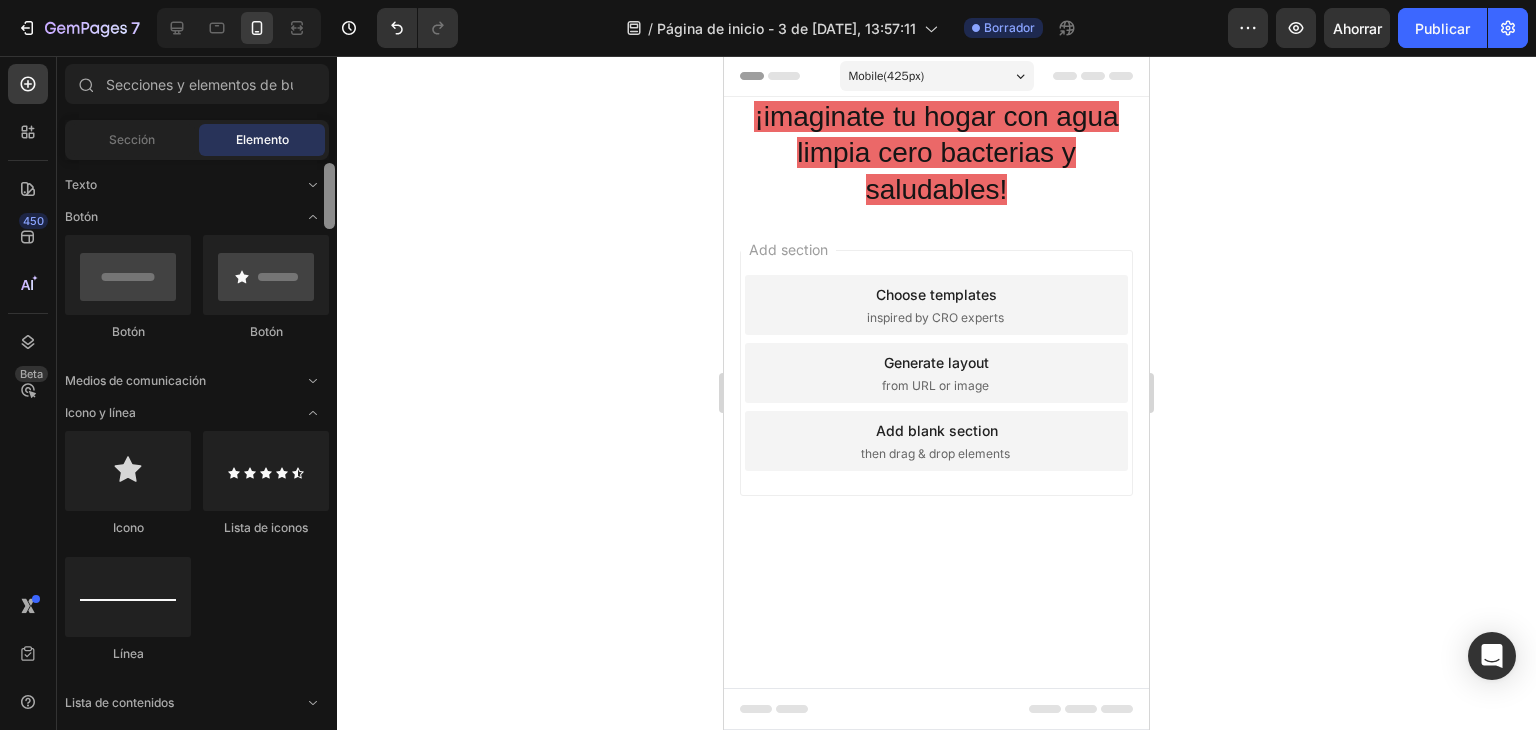 scroll, scrollTop: 0, scrollLeft: 0, axis: both 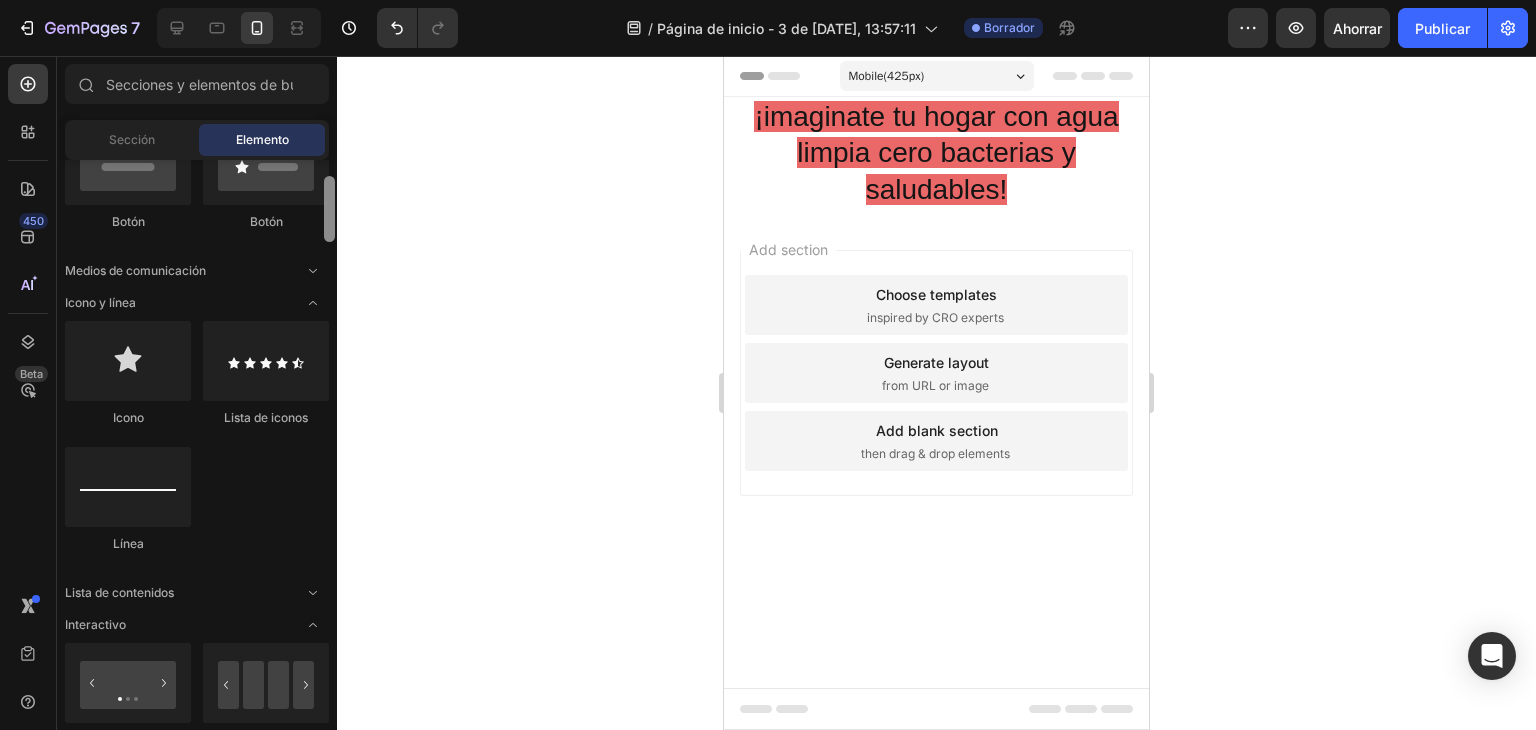drag, startPoint x: 334, startPoint y: 289, endPoint x: 303, endPoint y: 205, distance: 89.537704 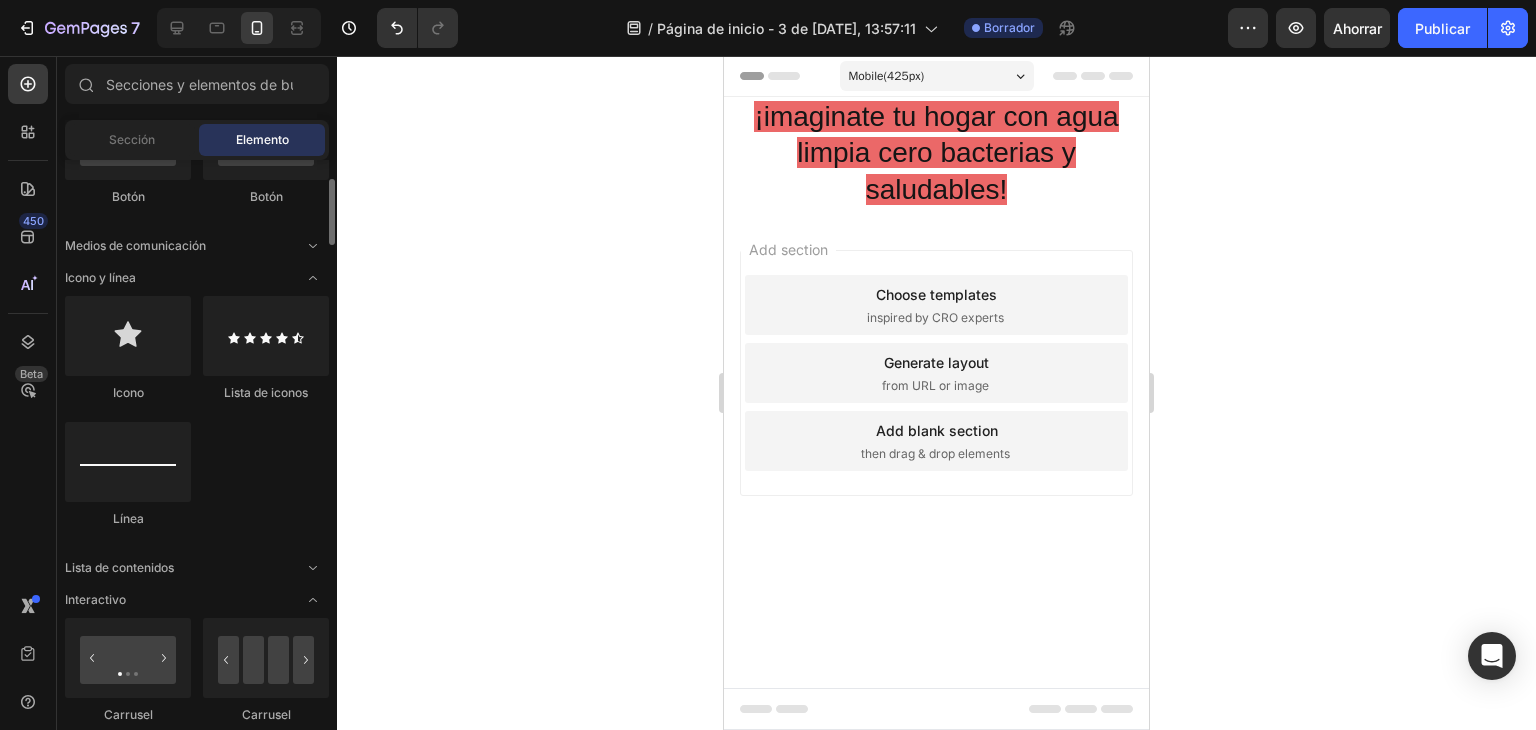 click on "Sección Elemento" at bounding box center [197, 140] 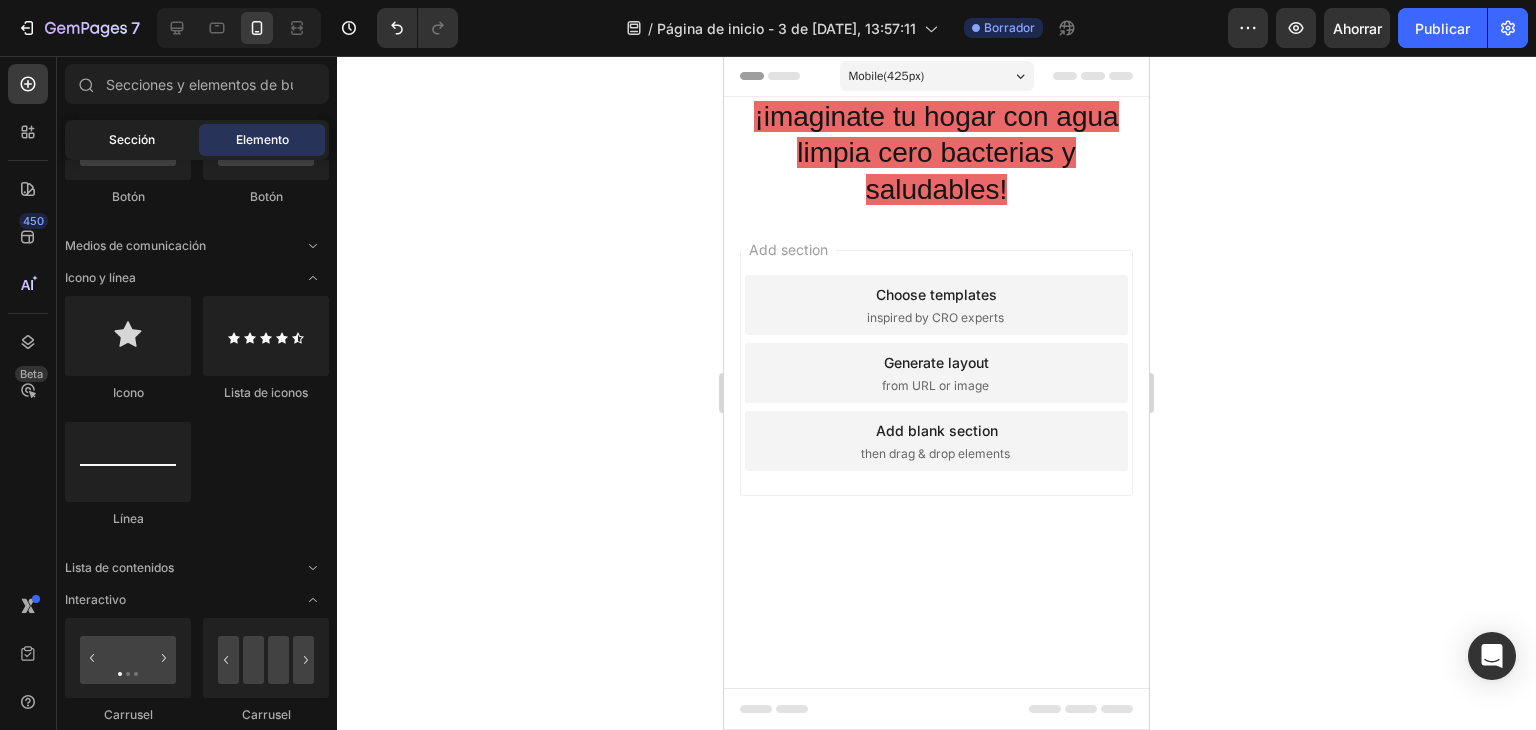 click on "Sección" 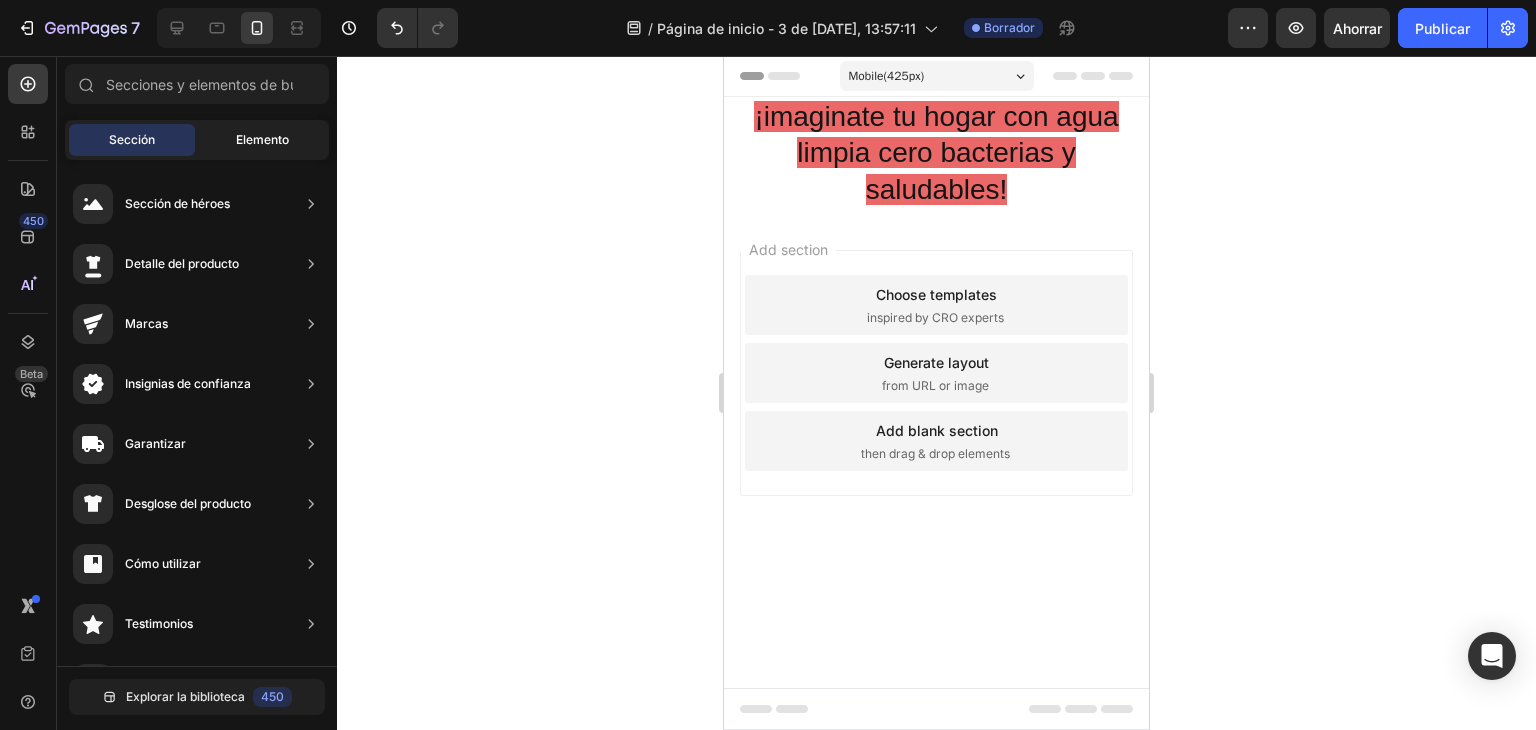 click on "Elemento" 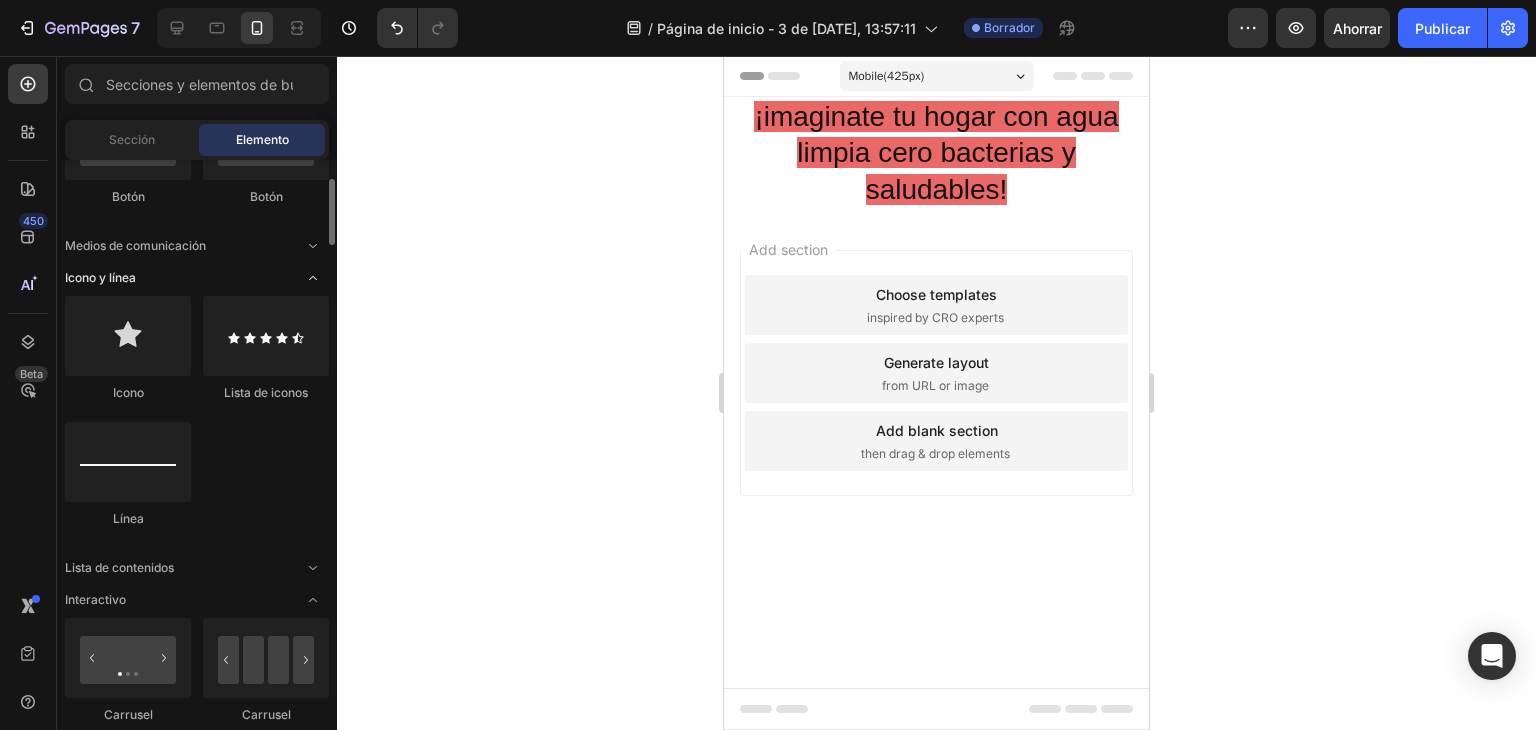 click 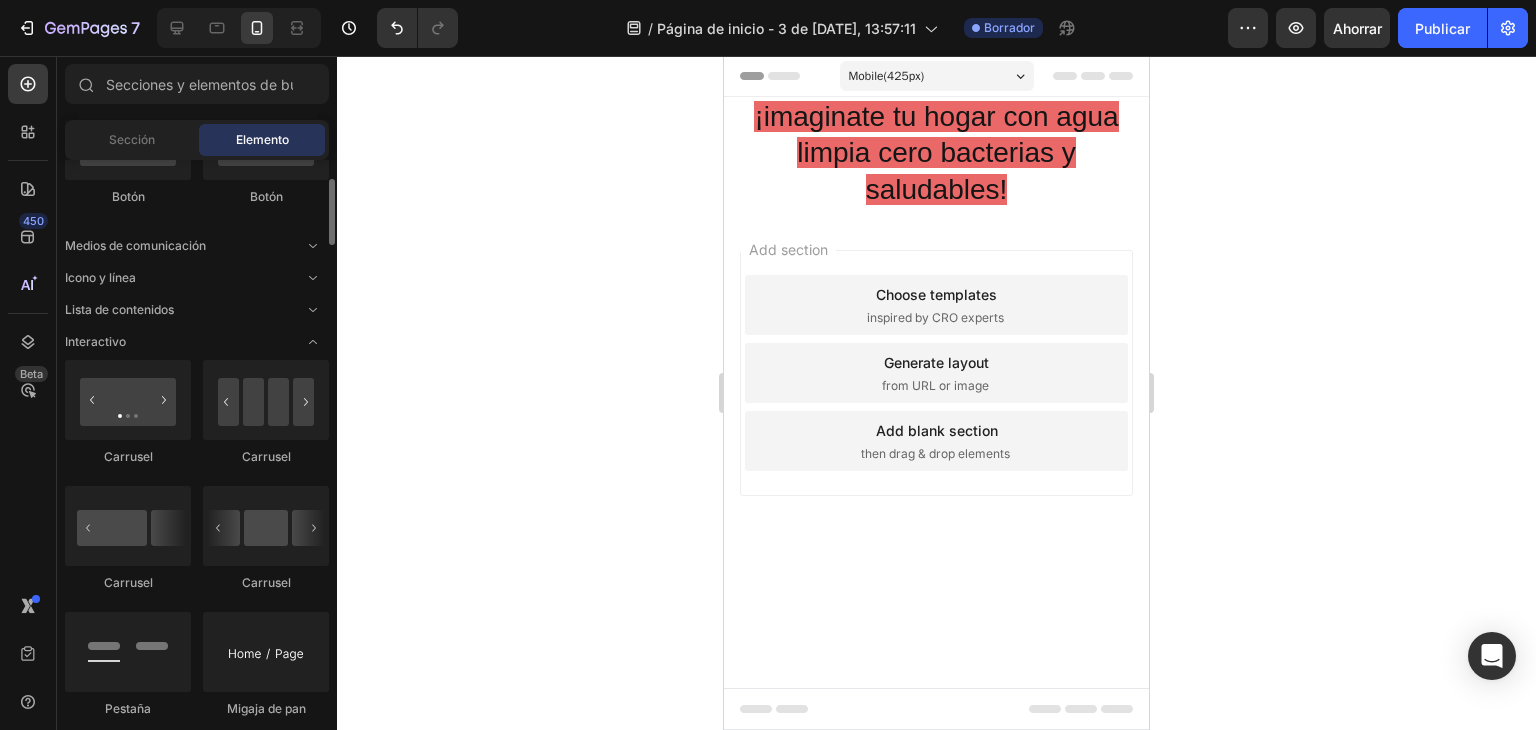 click on "Disposición Texto Botón
Botón
Botón Medios de comunicación Icono y línea Lista de contenidos Interactivo
Carrusel
Carrusel
Carrusel
Pestaña
Migaja de pan" at bounding box center (197, 2226) 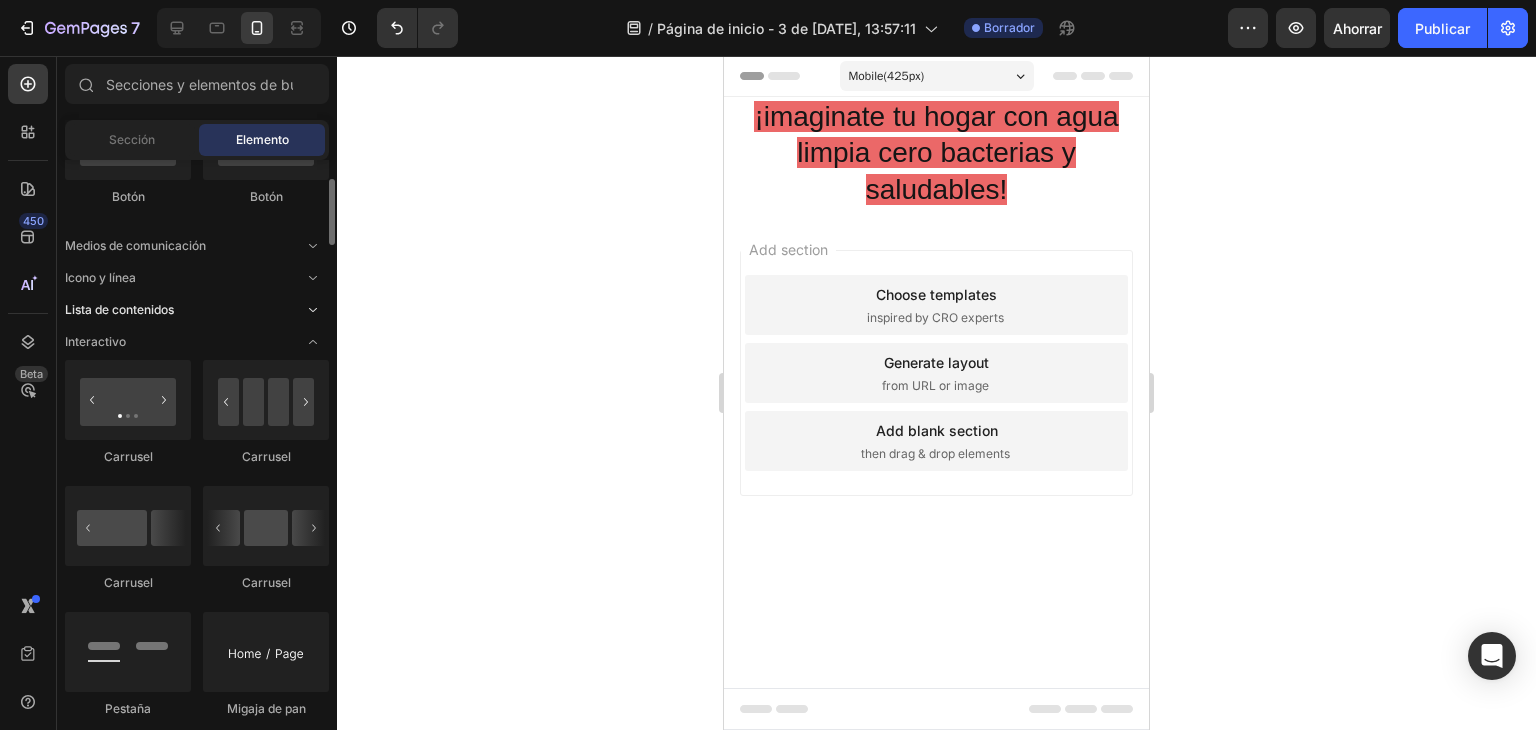 click 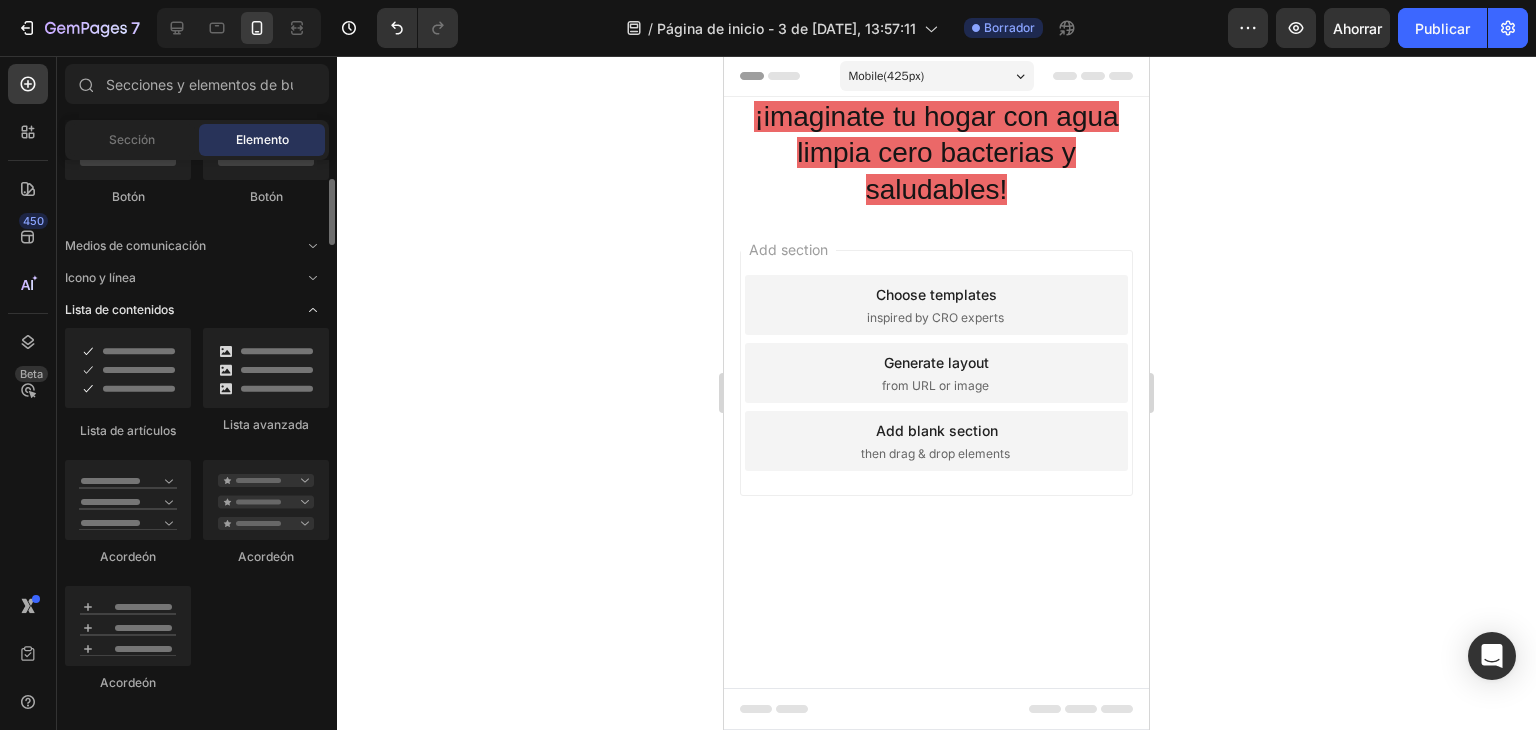 click 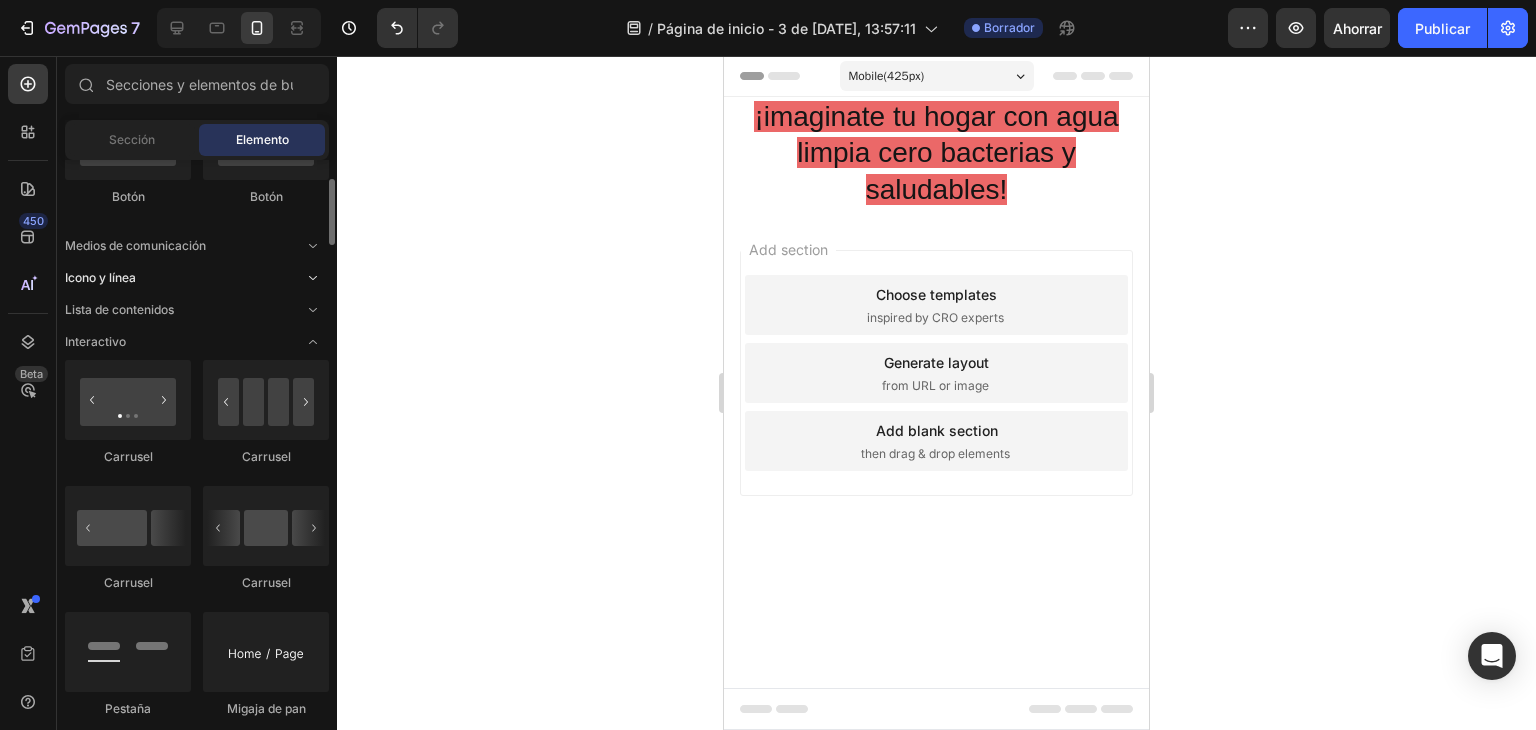 click 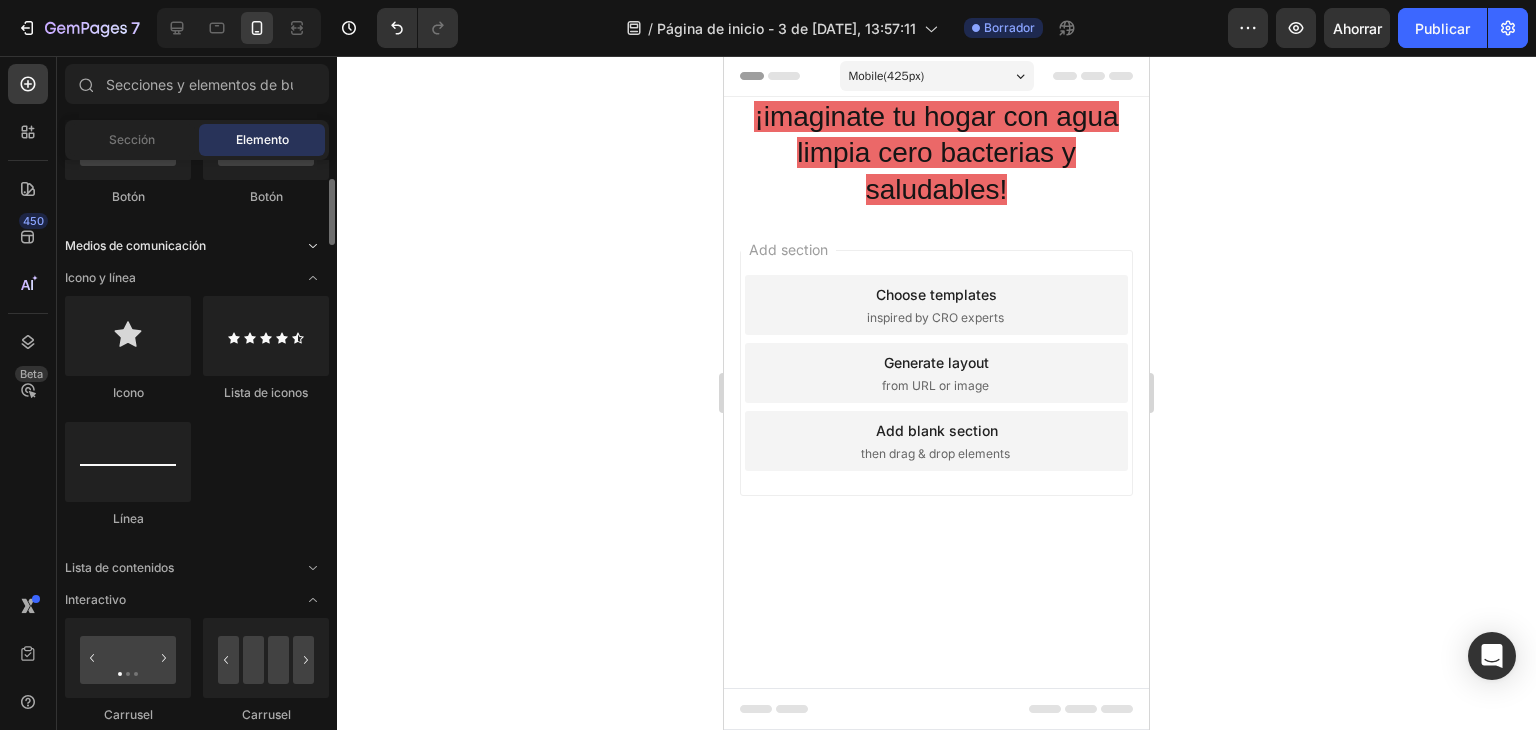 click 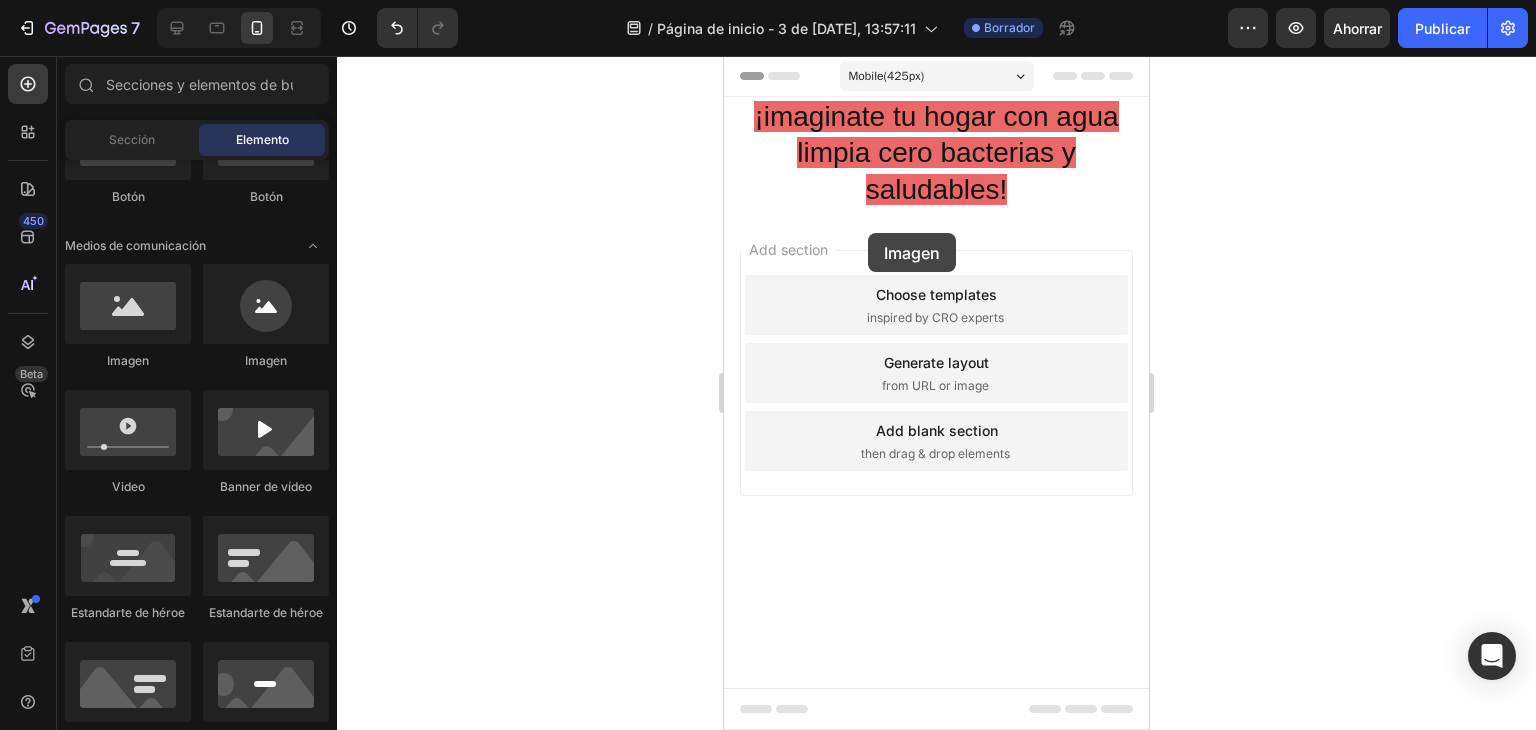 drag, startPoint x: 853, startPoint y: 399, endPoint x: 877, endPoint y: 232, distance: 168.71574 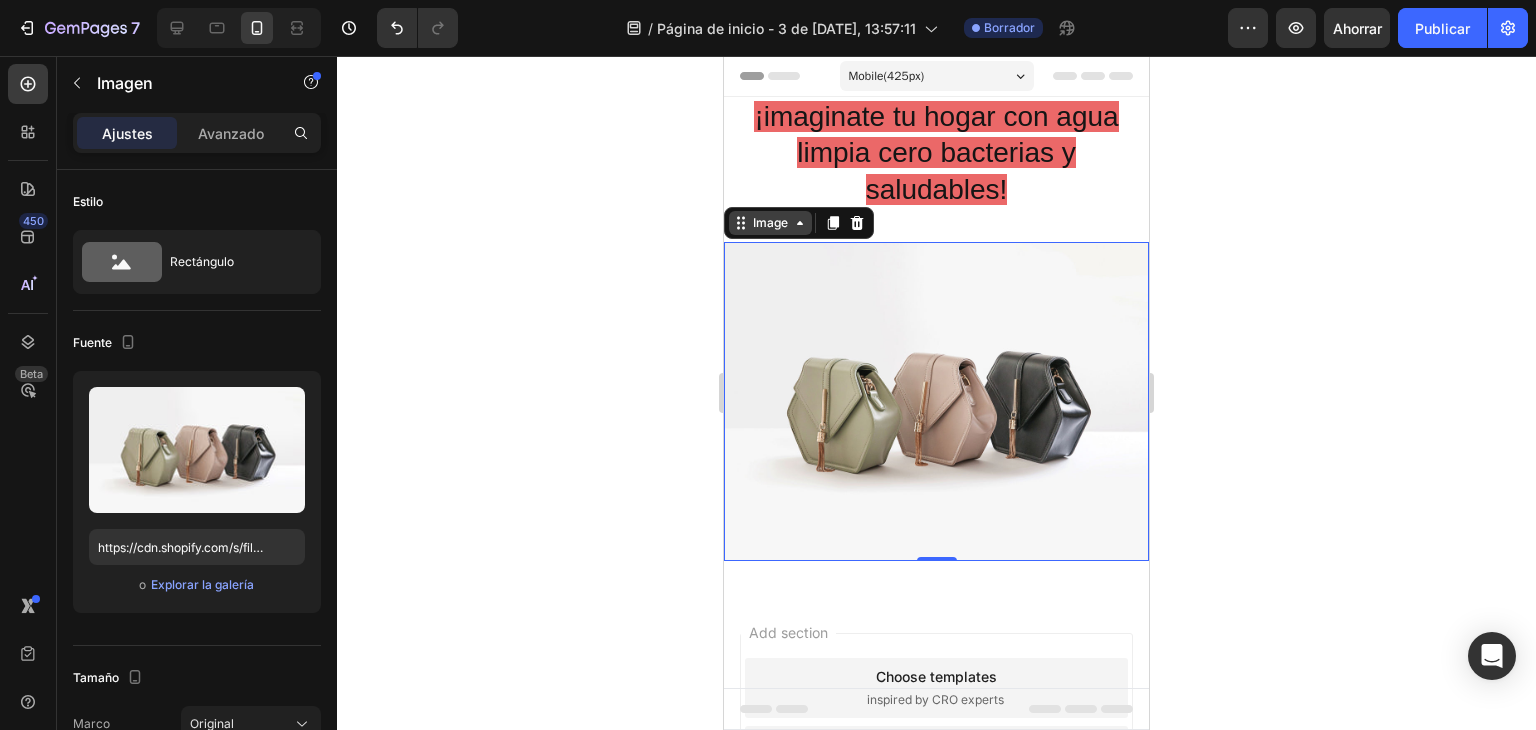 click on "Image" at bounding box center [770, 223] 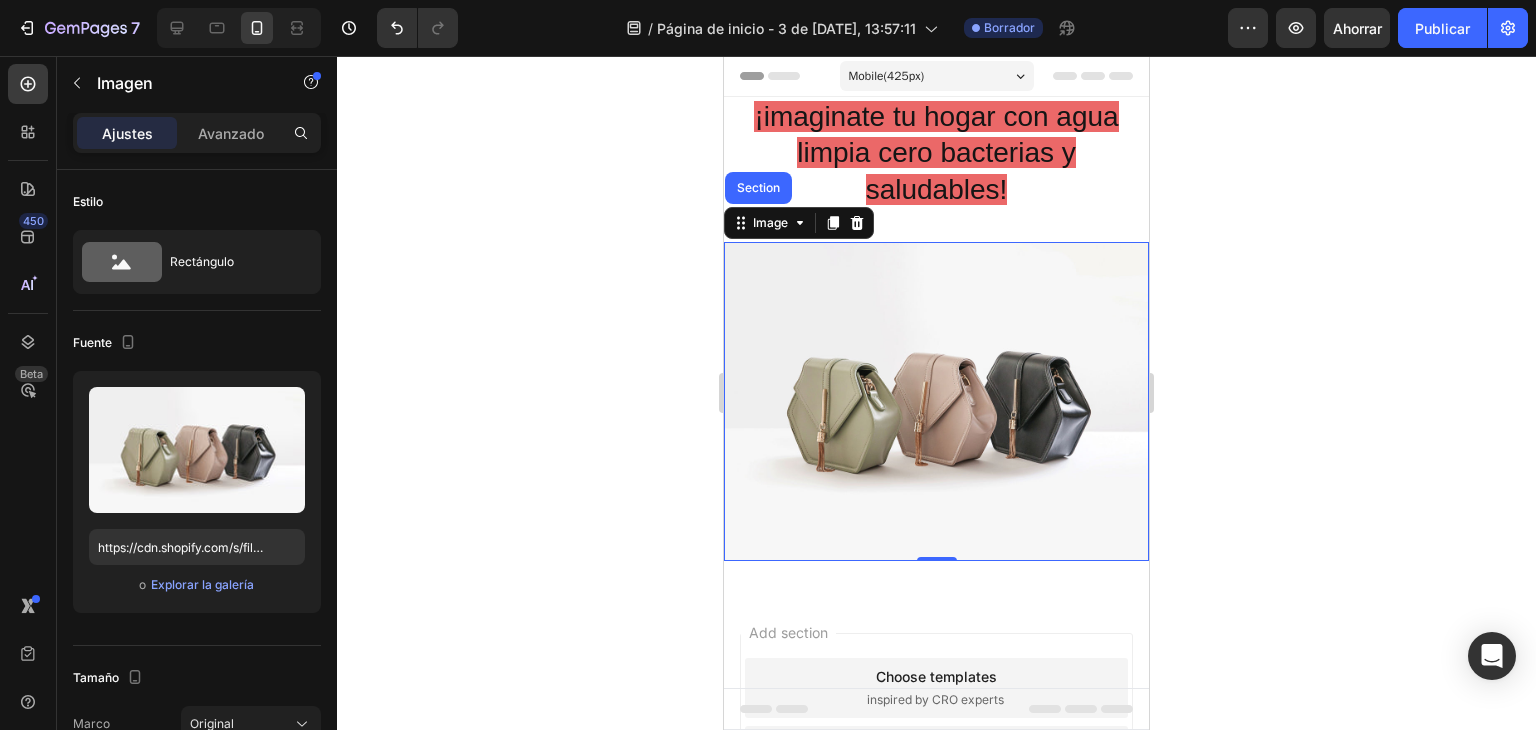 click at bounding box center [936, 401] 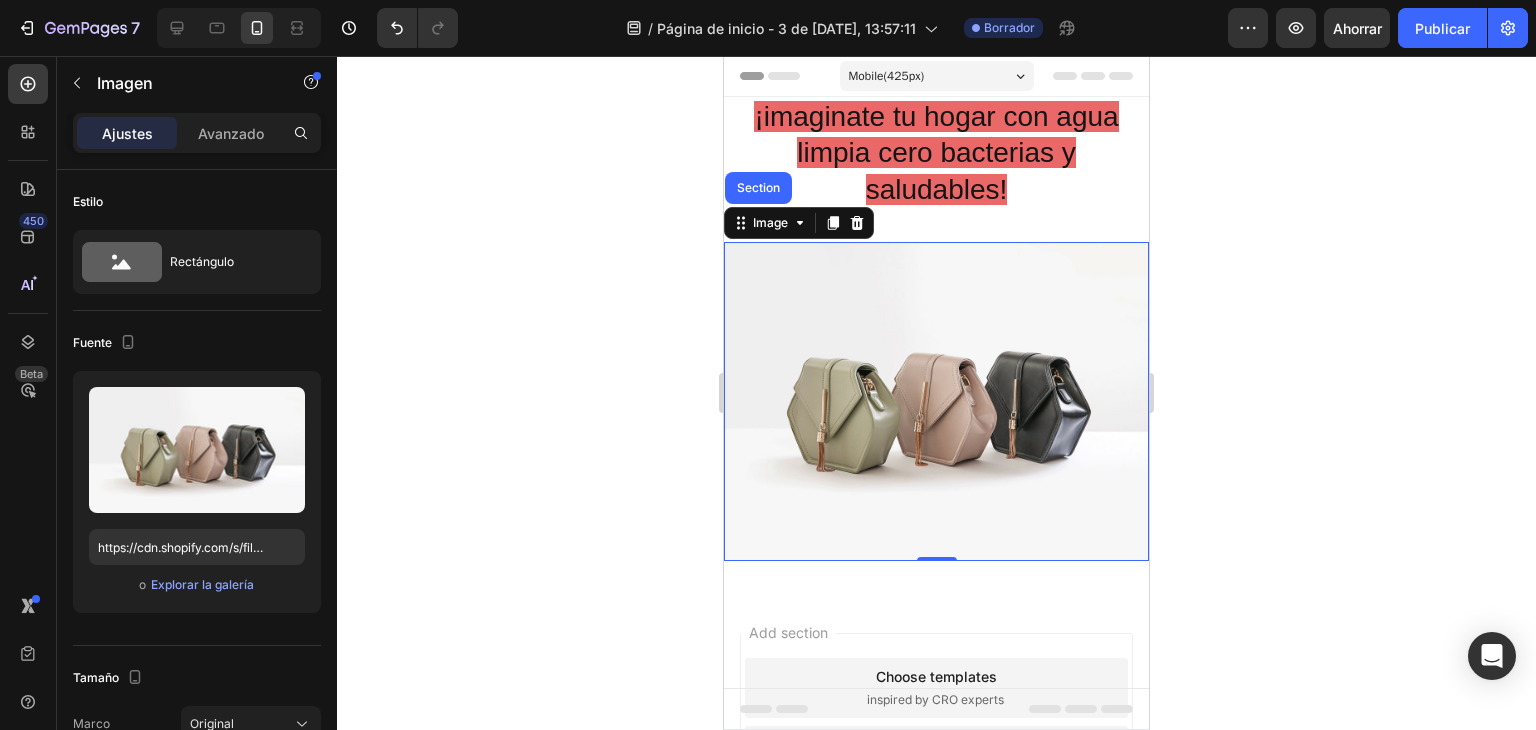 click 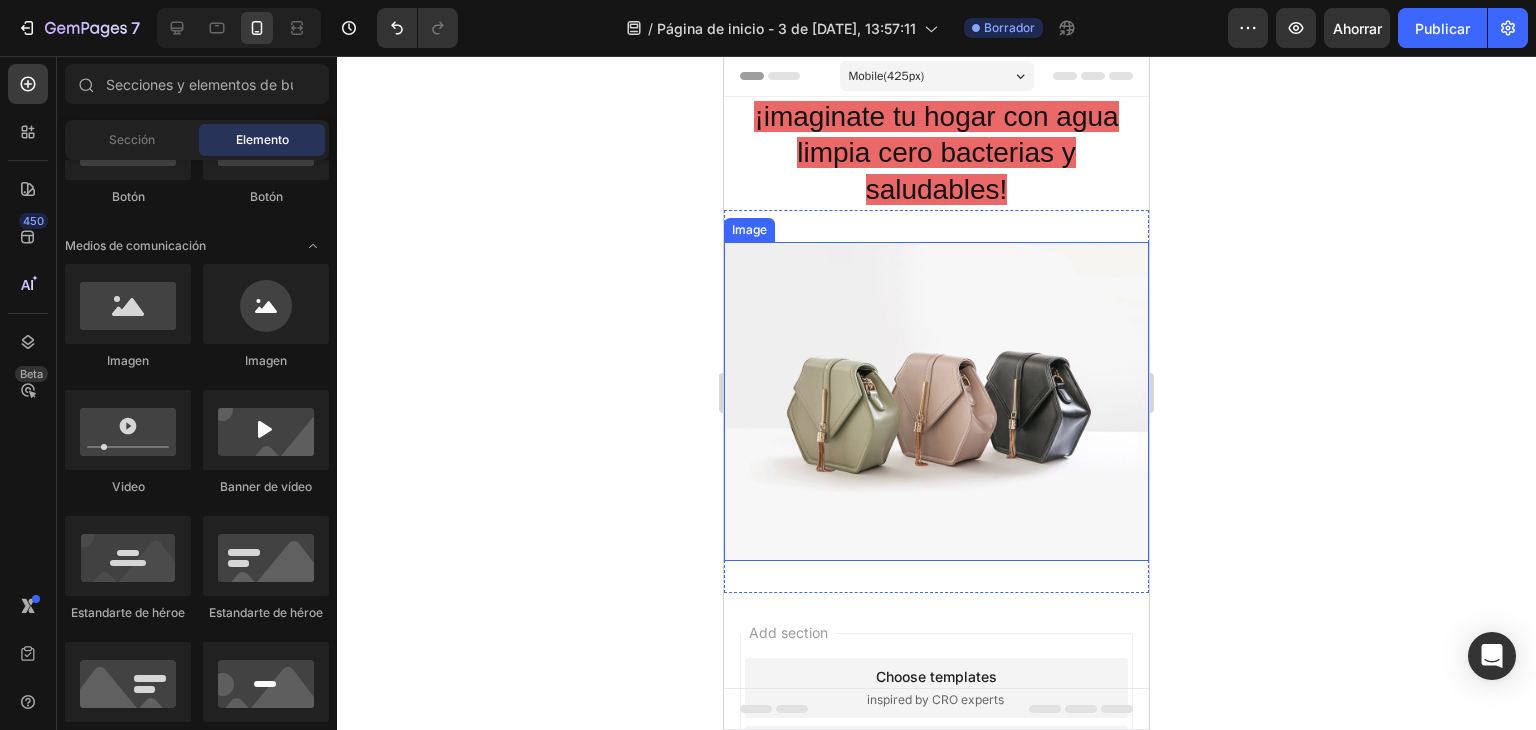 click at bounding box center (936, 401) 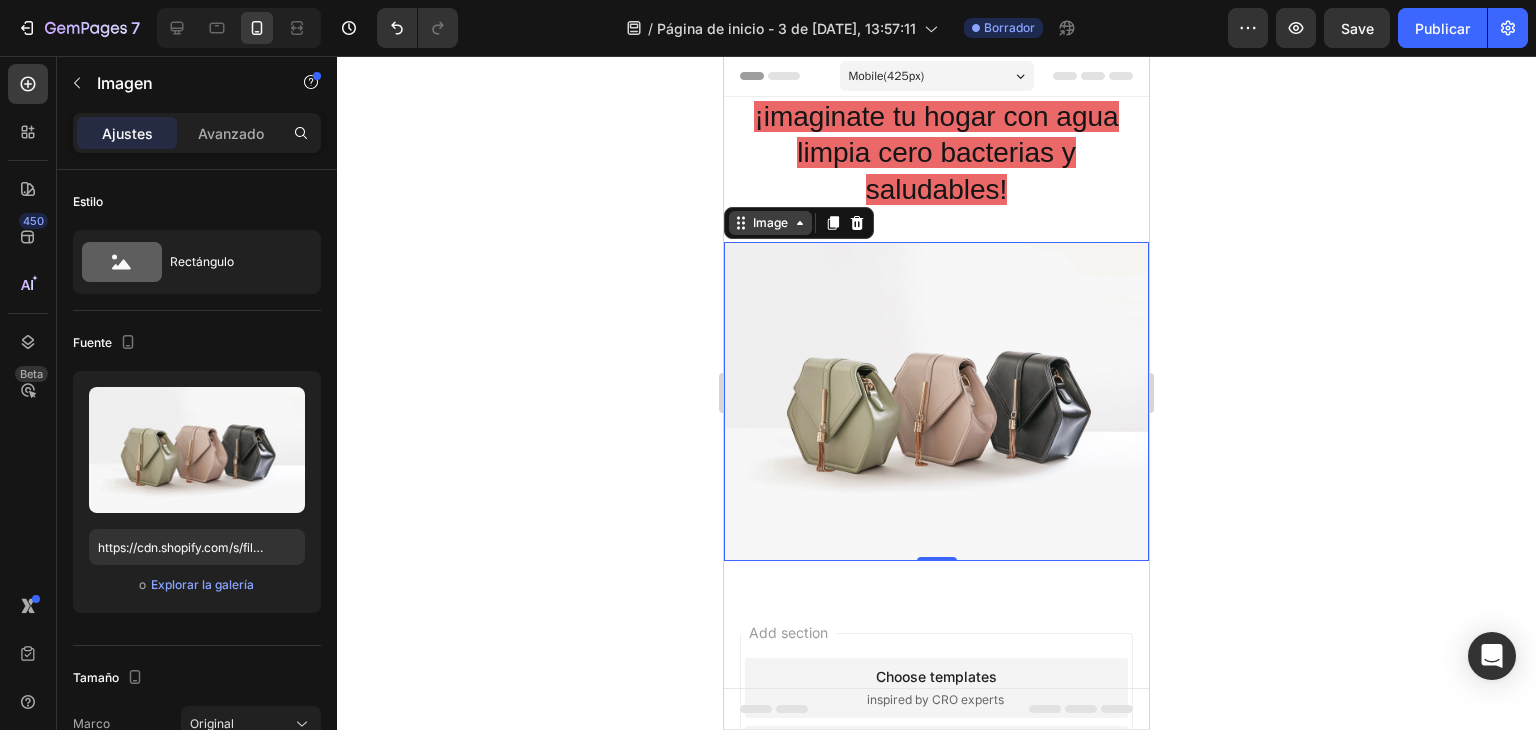 click 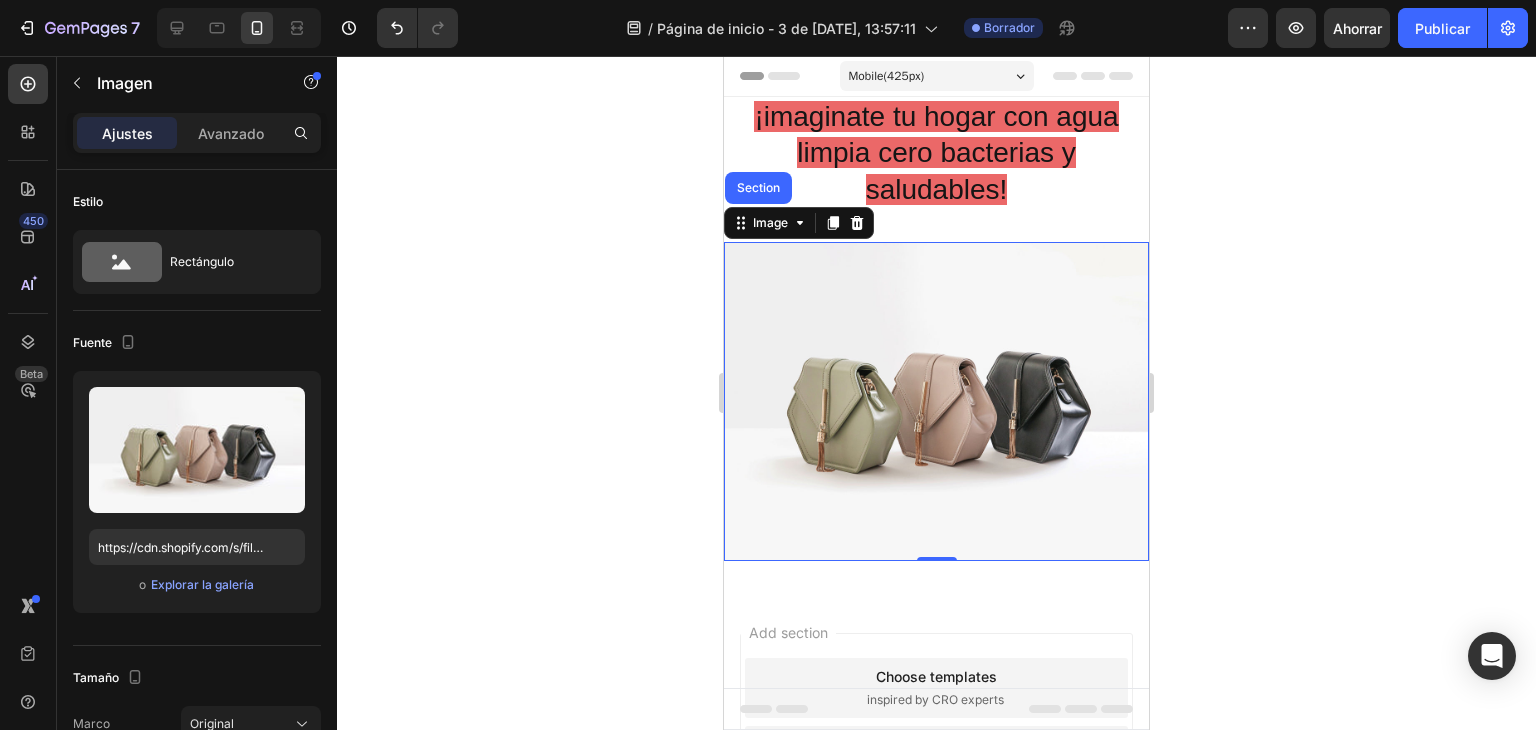 click at bounding box center [936, 401] 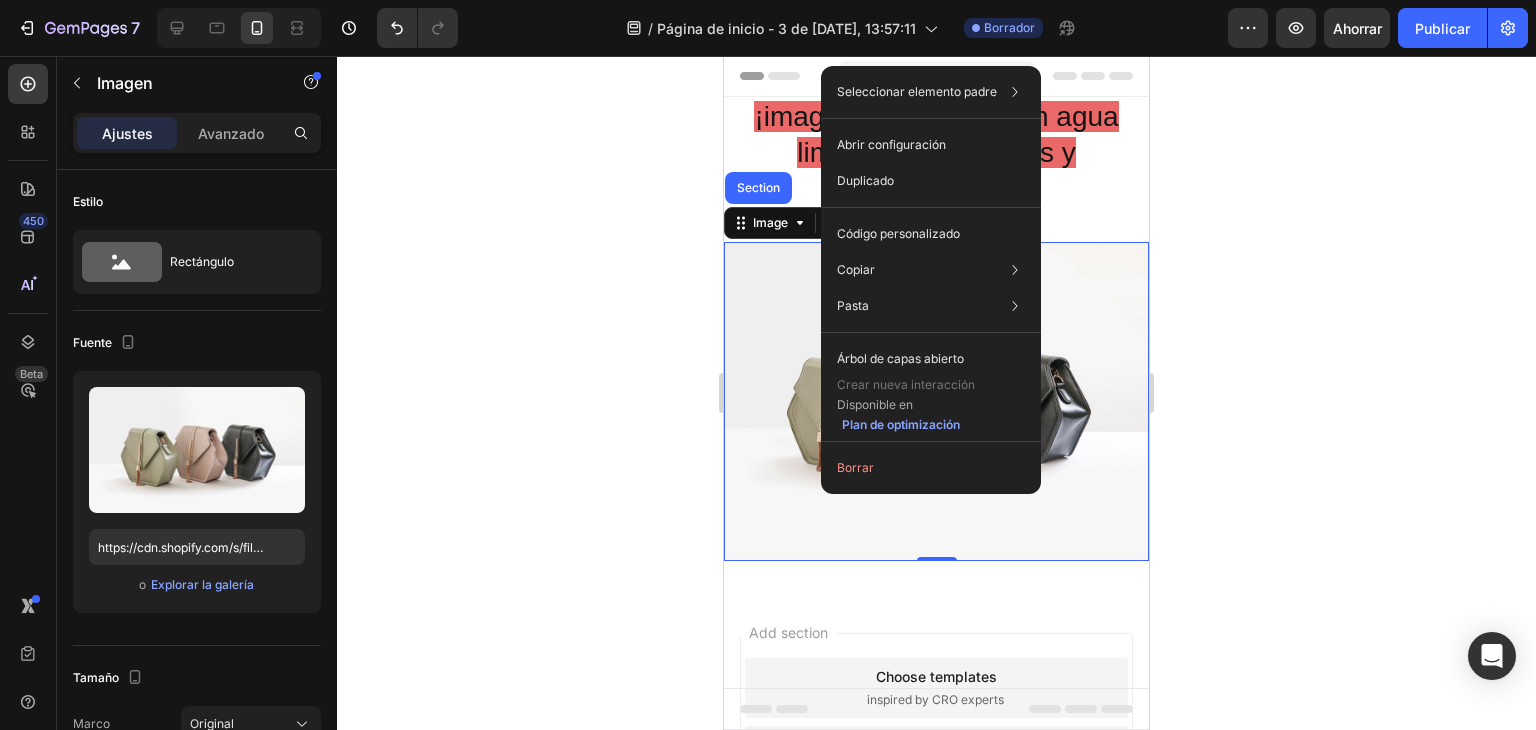 click 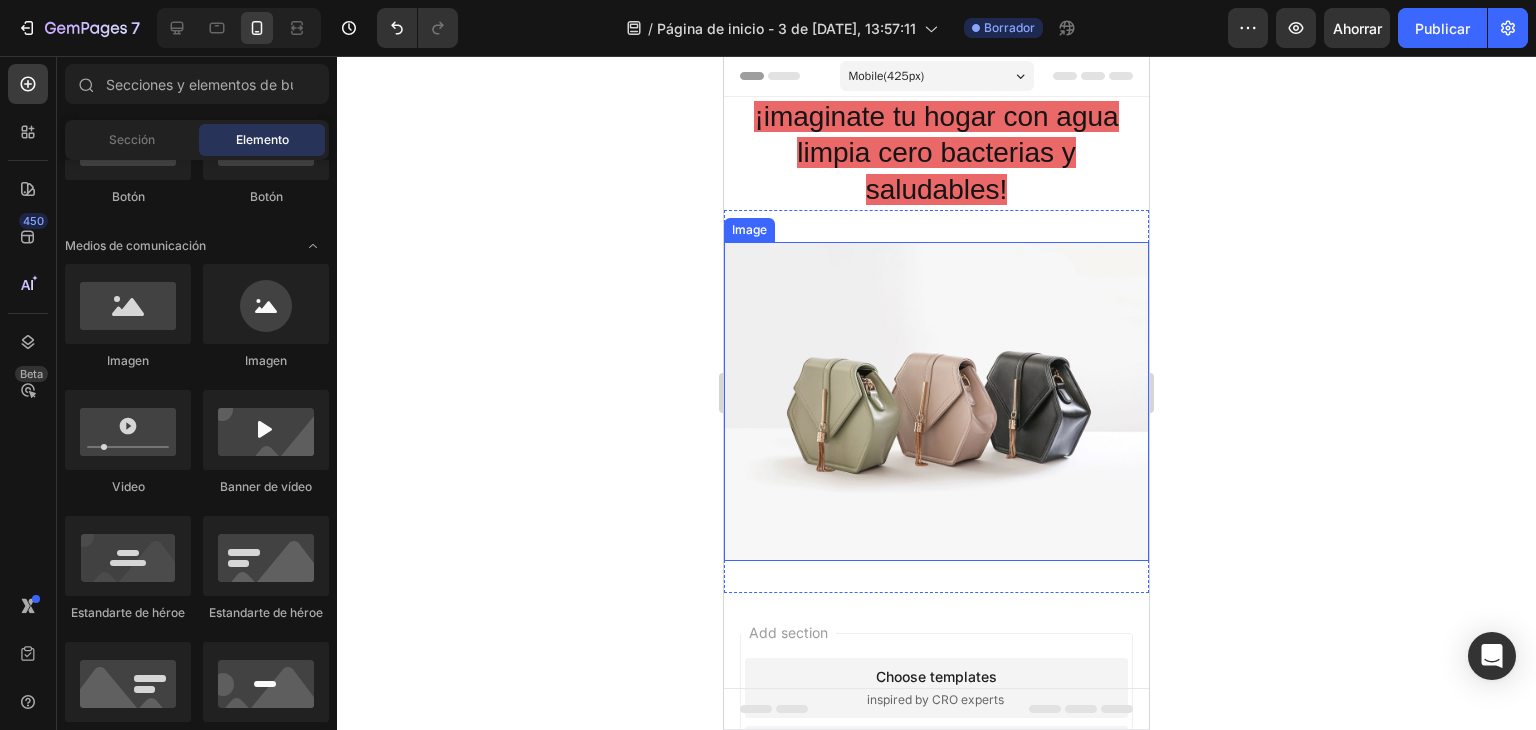 click at bounding box center (936, 401) 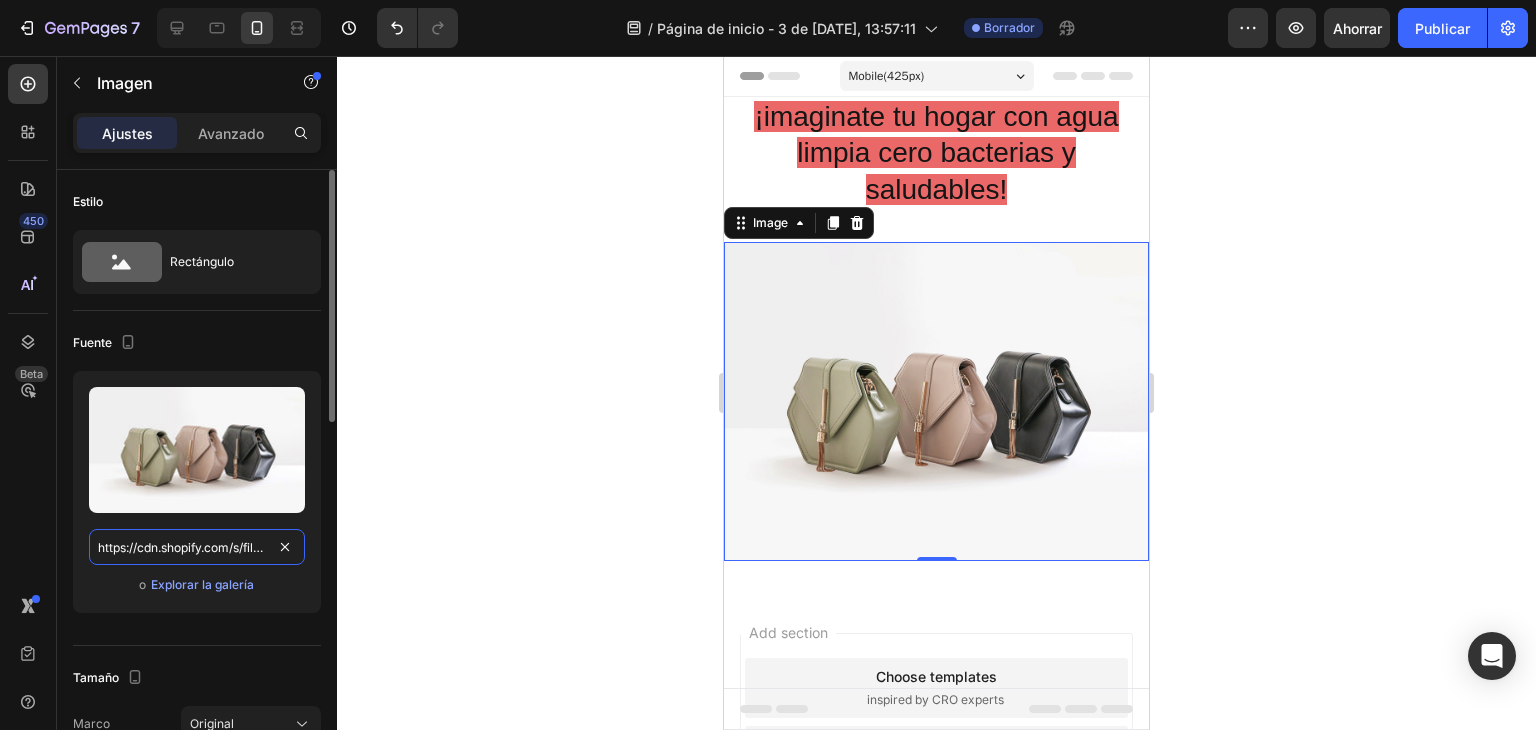 click on "https://cdn.shopify.com/s/files/1/2005/9307/files/image_demo.jpg" at bounding box center [197, 547] 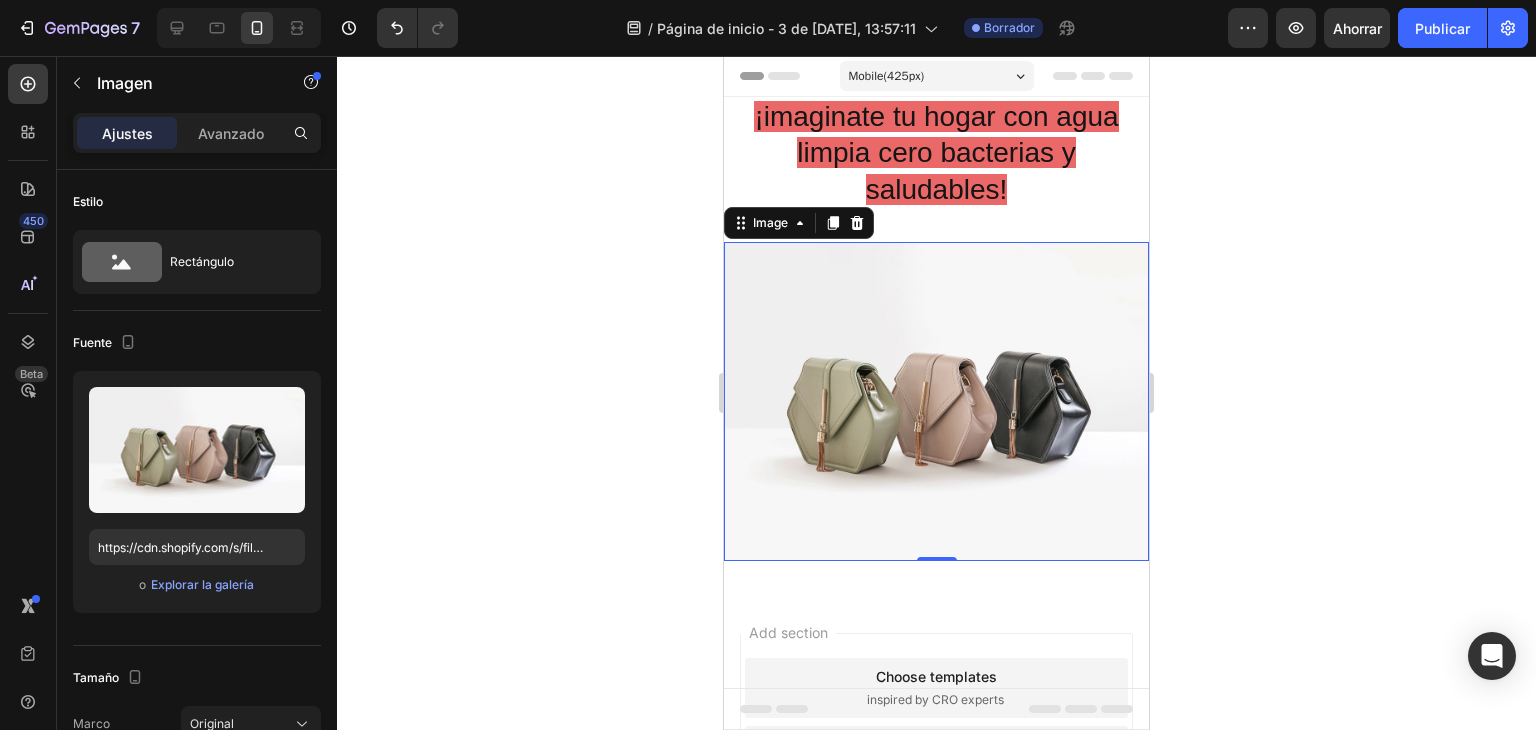 click 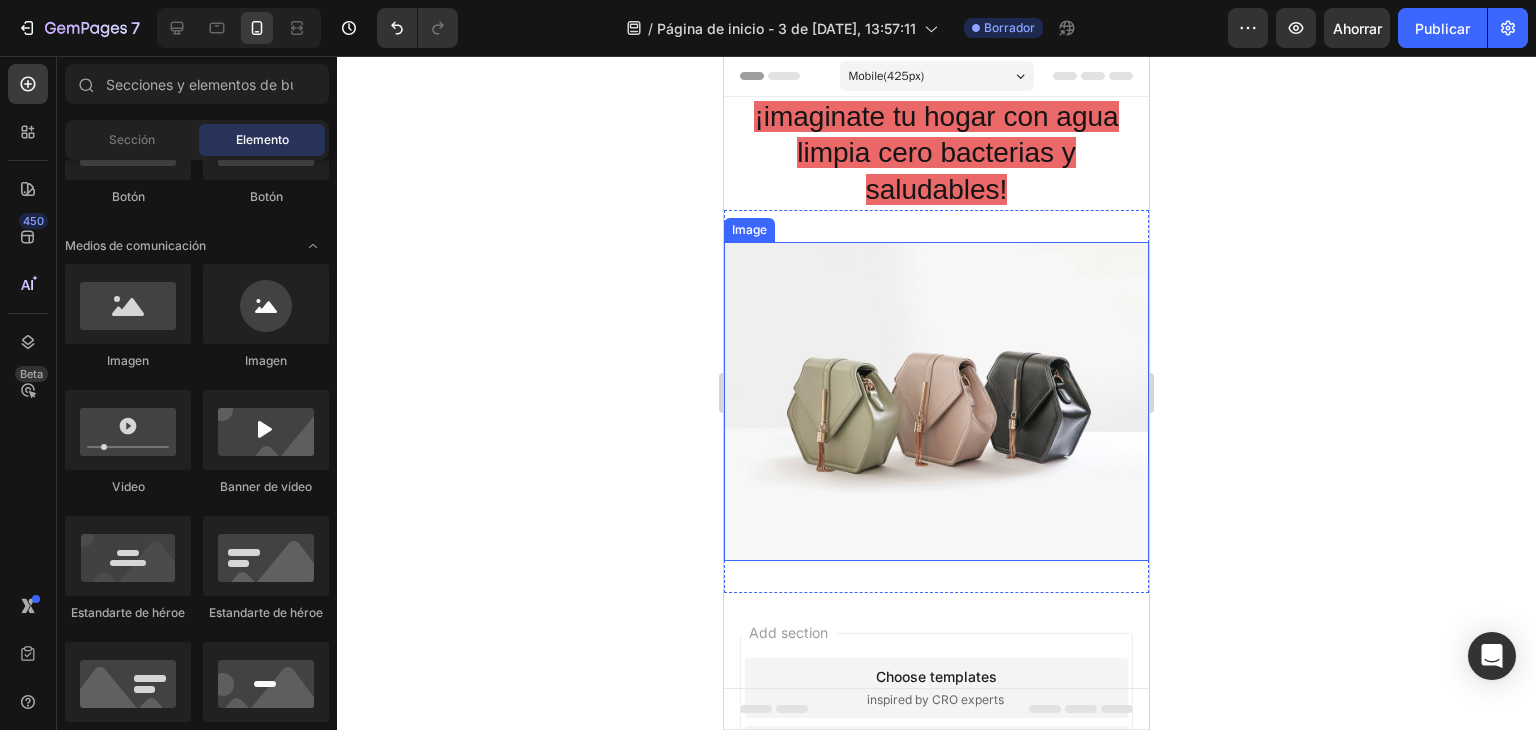 click at bounding box center (936, 401) 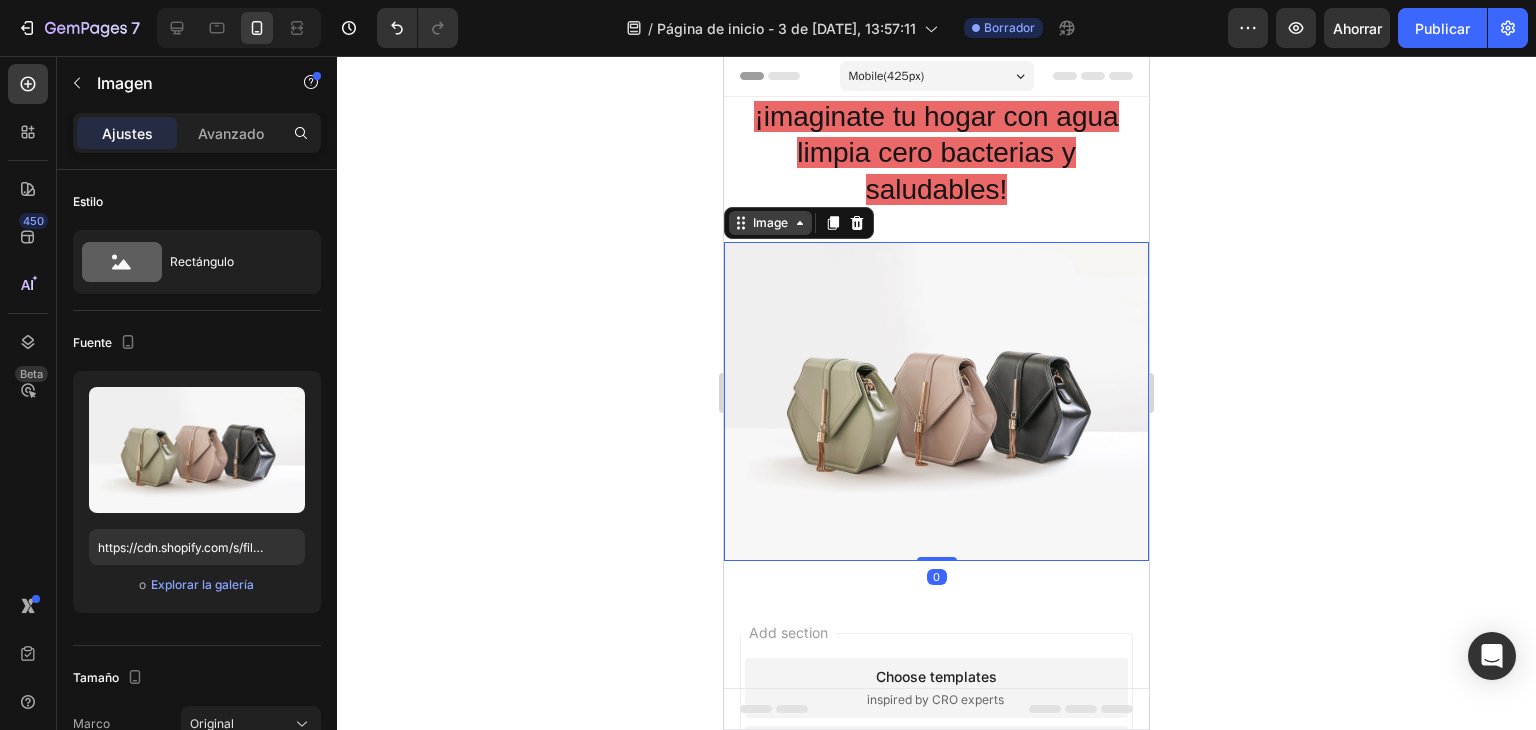 click on "Image" at bounding box center [770, 223] 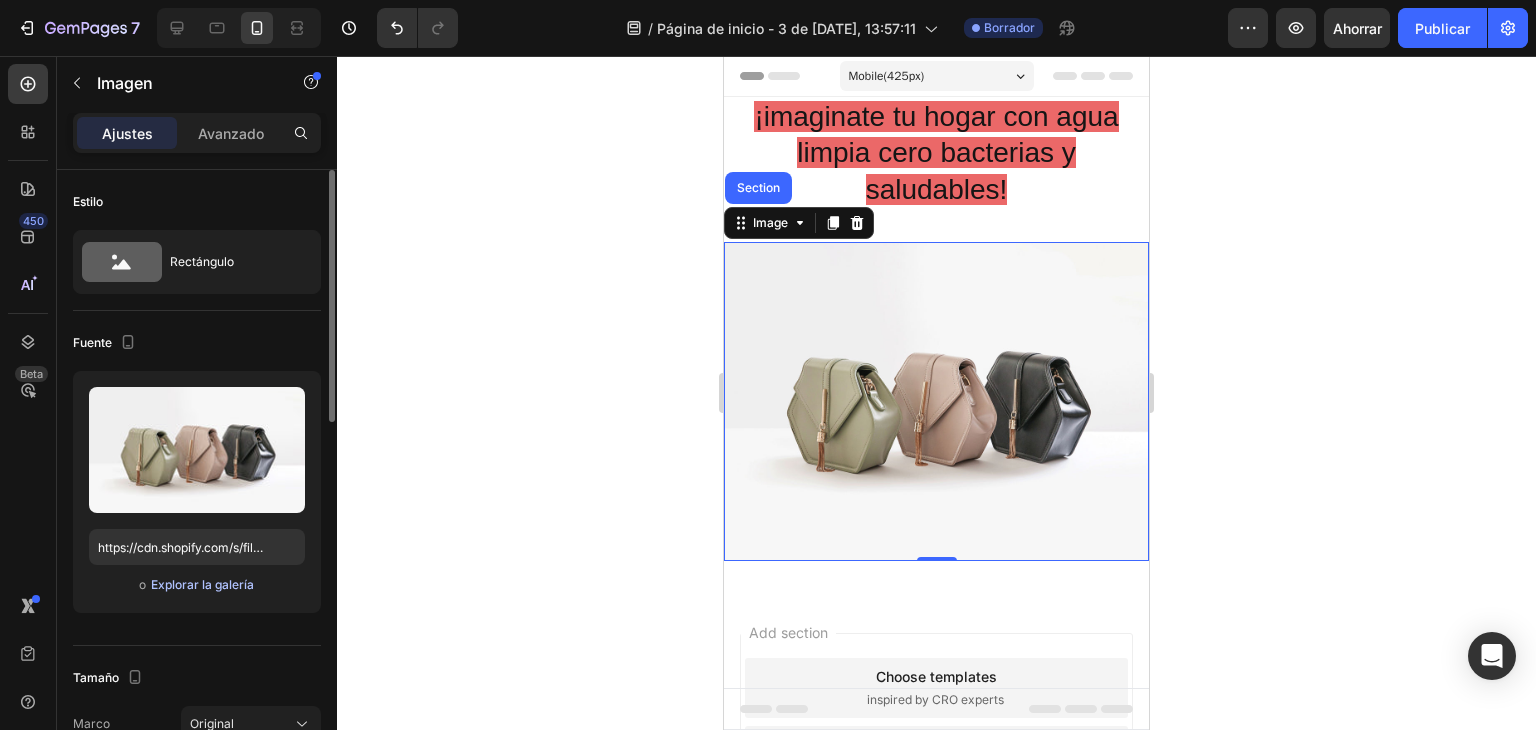click on "Explorar la galería" at bounding box center (202, 584) 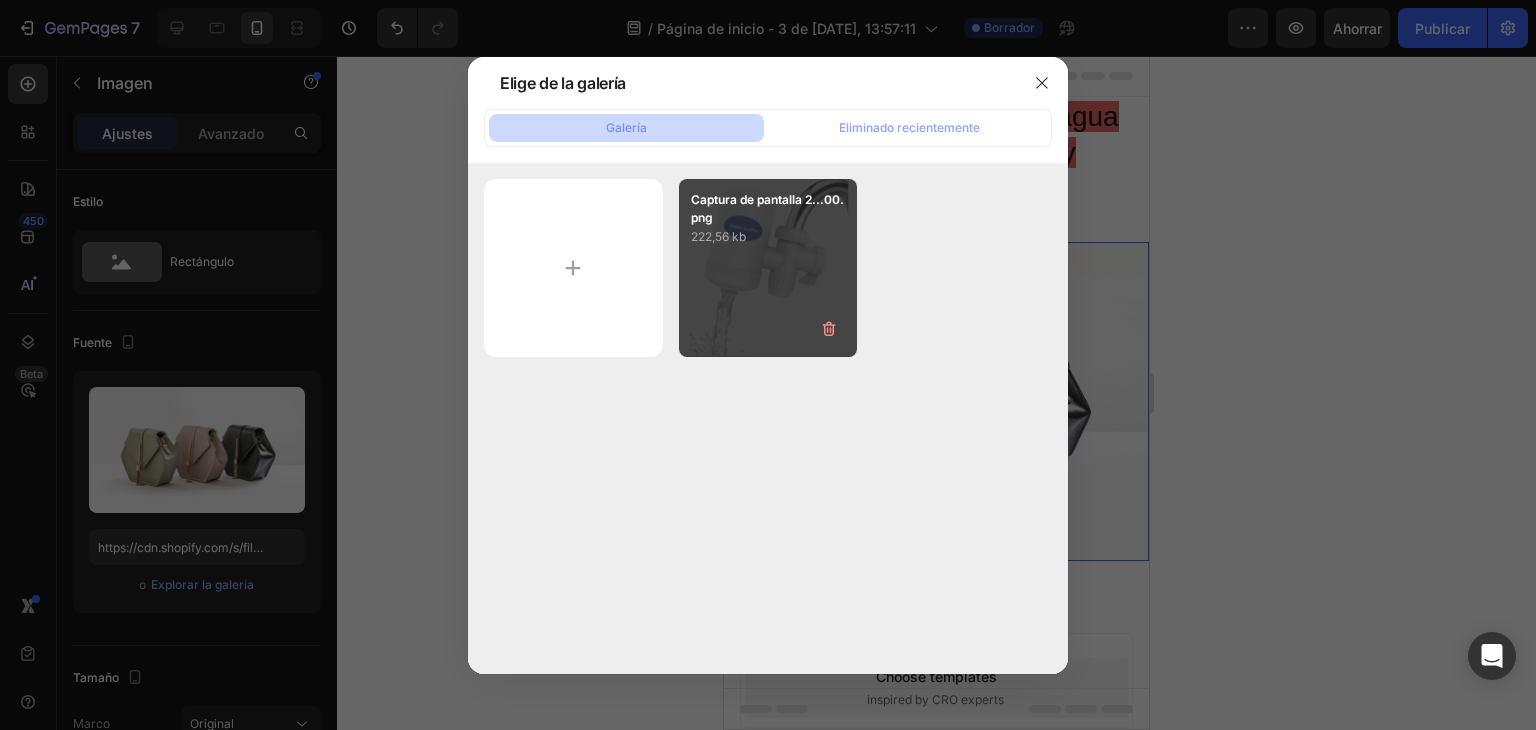 click on "222,56 kb" at bounding box center (718, 236) 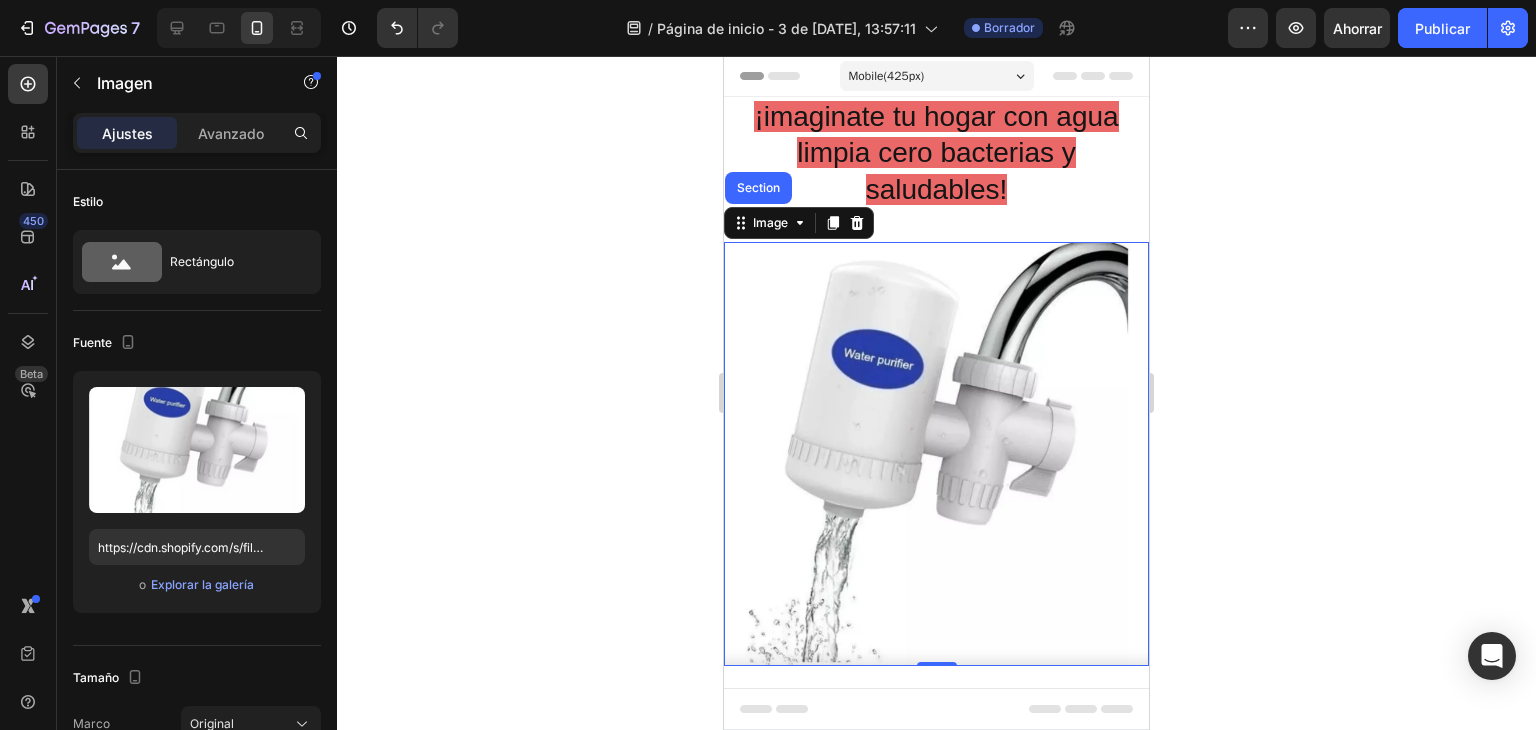 drag, startPoint x: 1264, startPoint y: 245, endPoint x: 1209, endPoint y: 290, distance: 71.063354 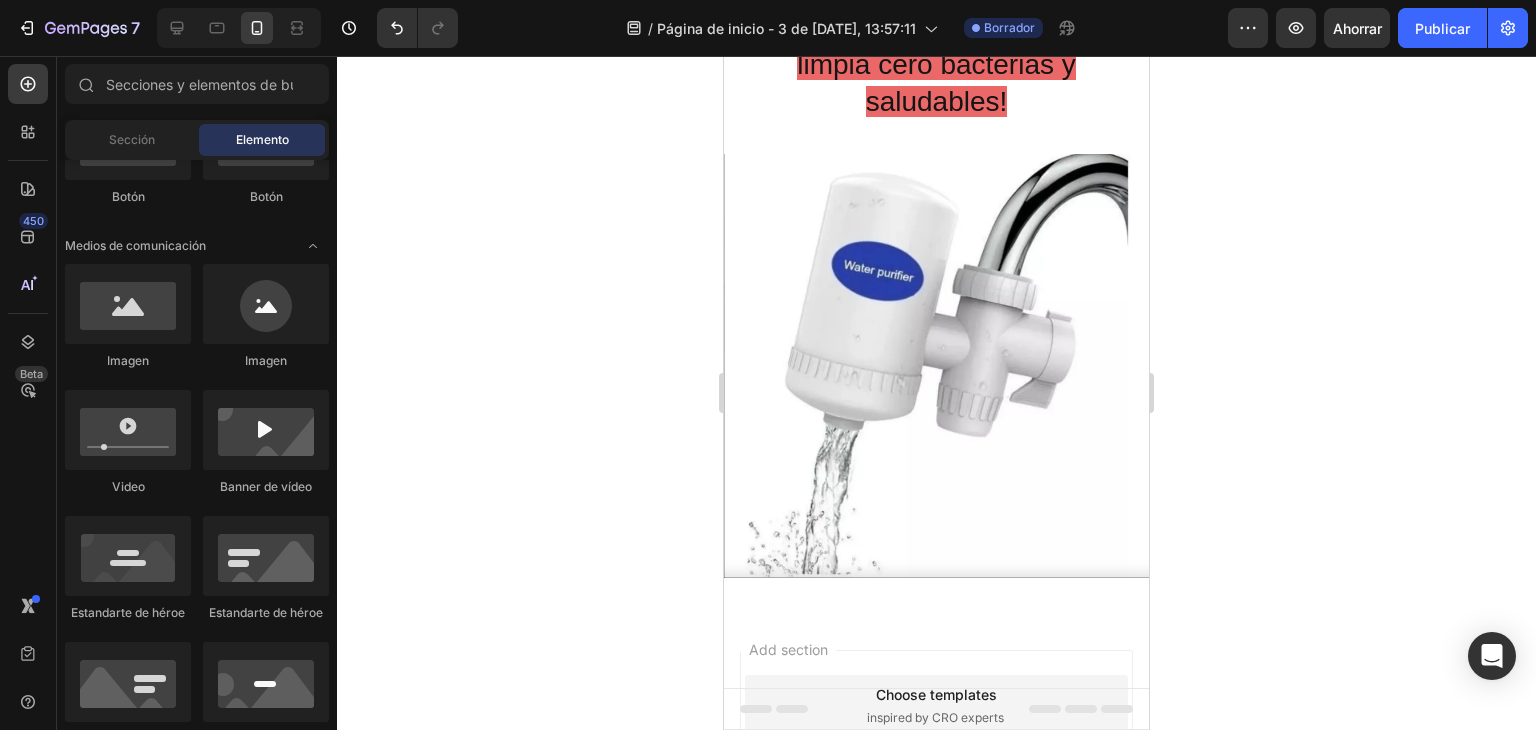 scroll, scrollTop: 83, scrollLeft: 0, axis: vertical 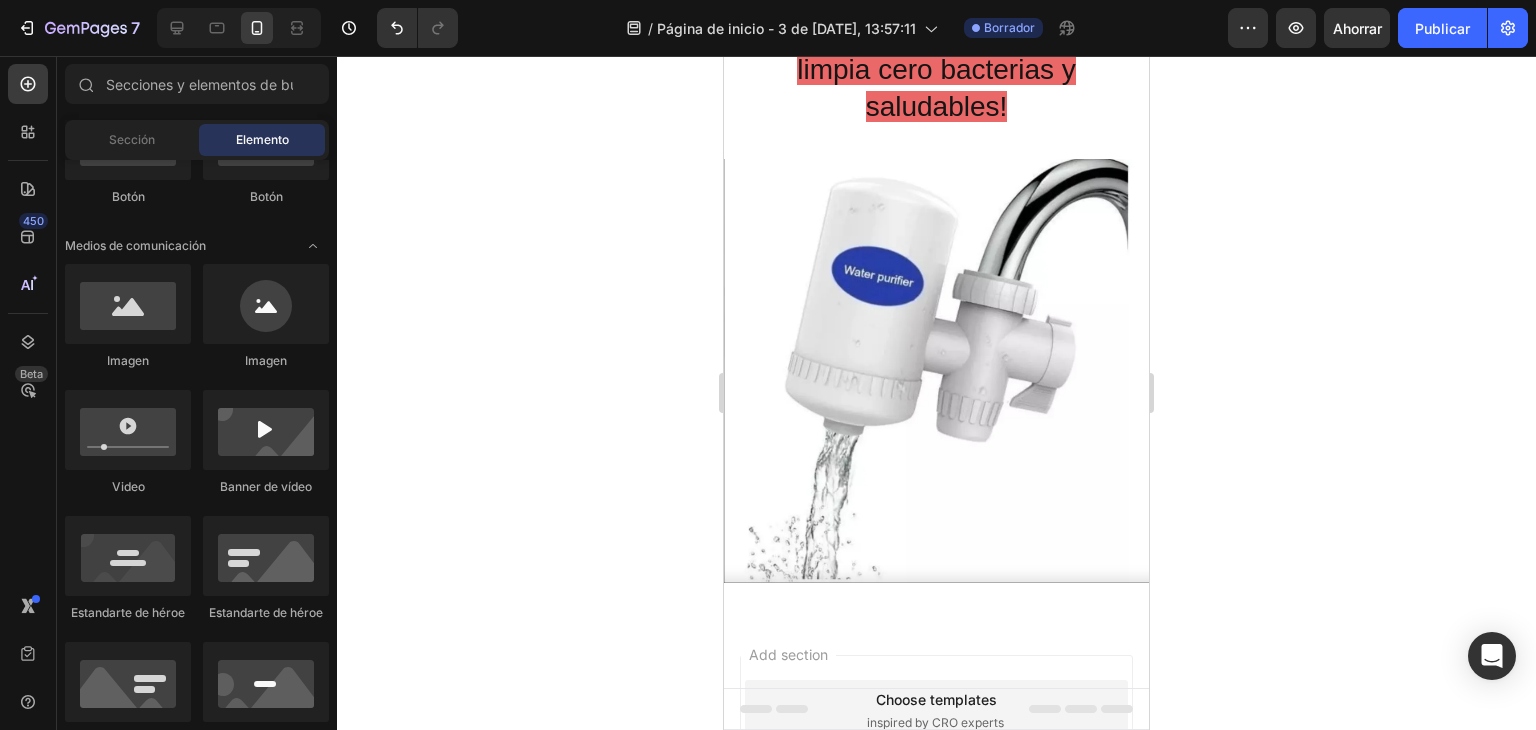 click 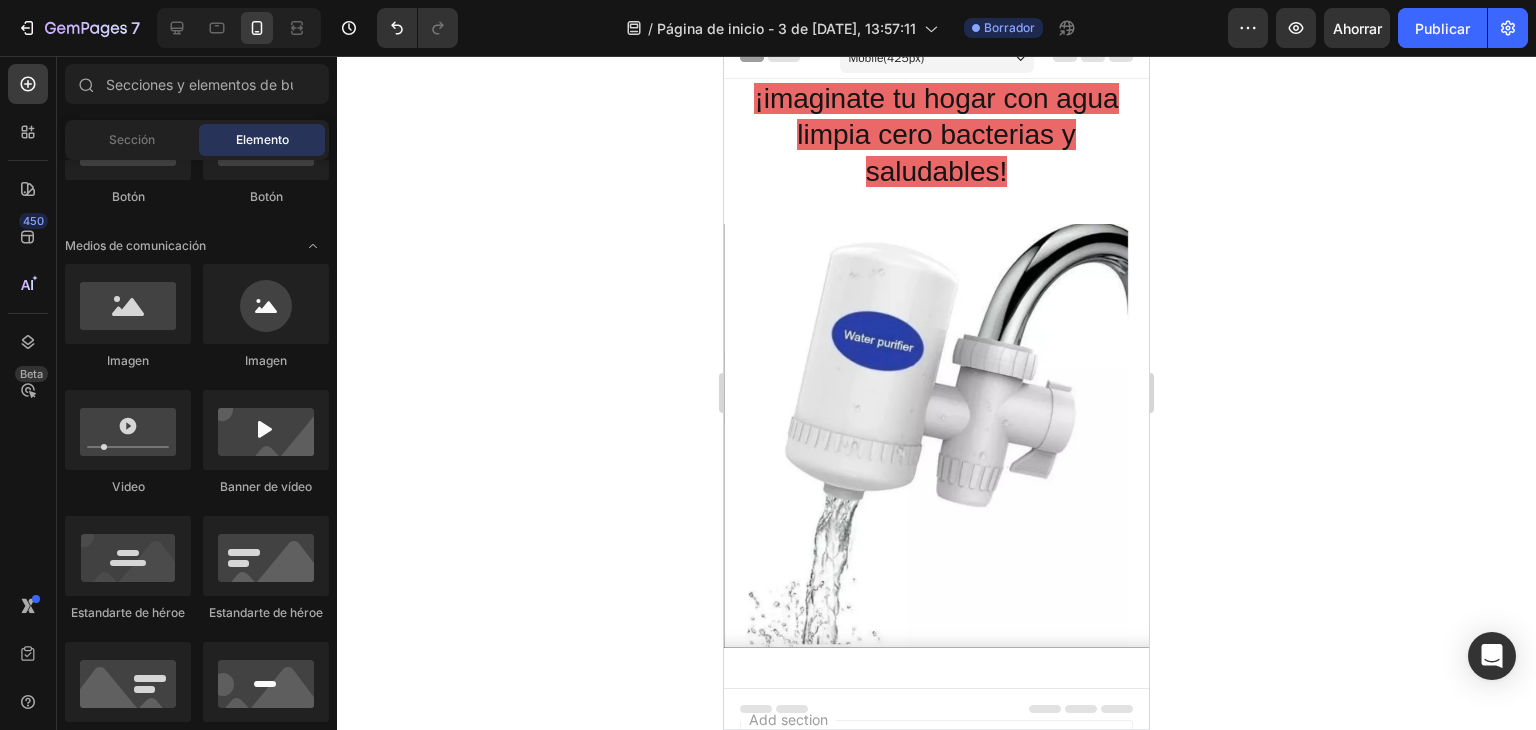 scroll, scrollTop: 0, scrollLeft: 0, axis: both 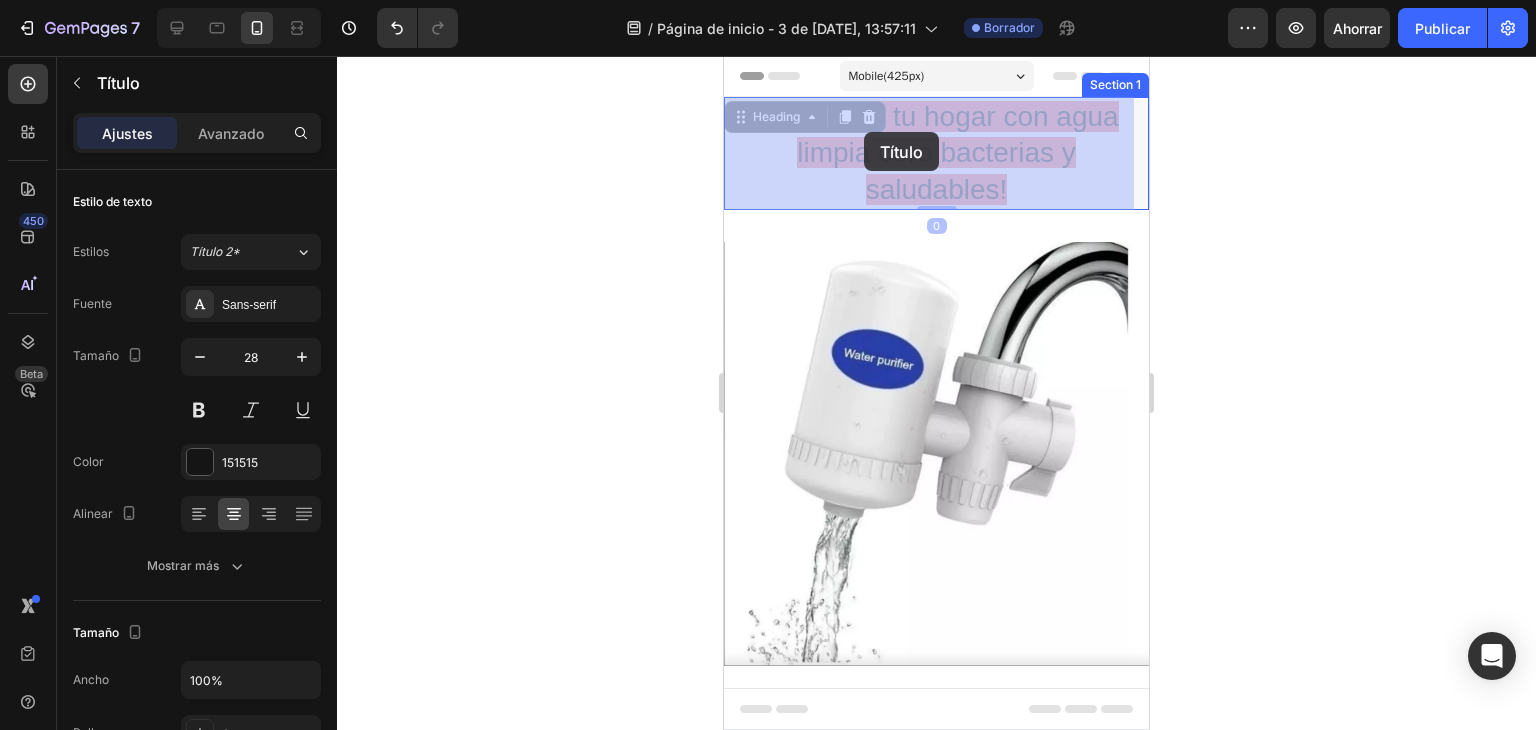 drag, startPoint x: 749, startPoint y: 126, endPoint x: 861, endPoint y: 131, distance: 112.11155 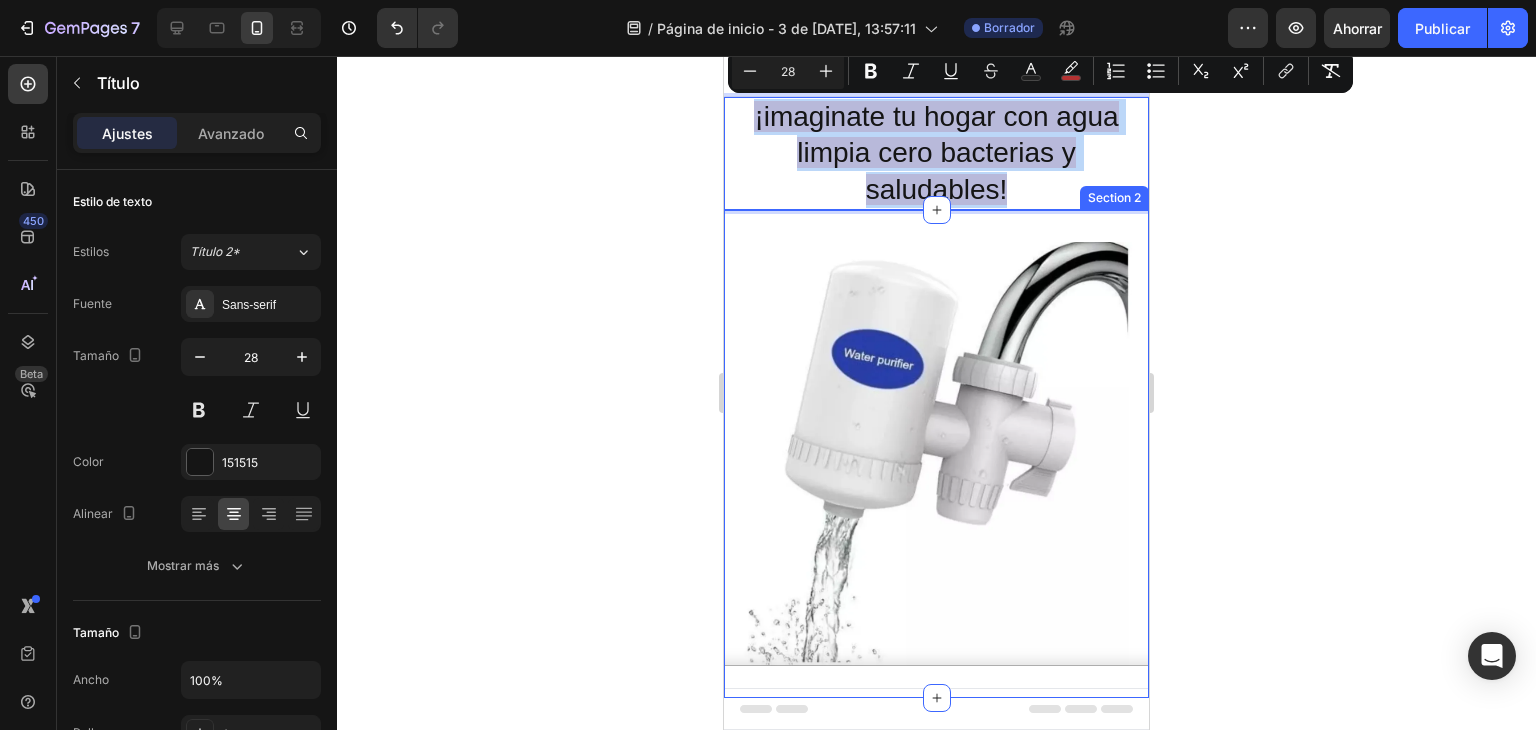 drag, startPoint x: 748, startPoint y: 111, endPoint x: 1044, endPoint y: 232, distance: 319.7765 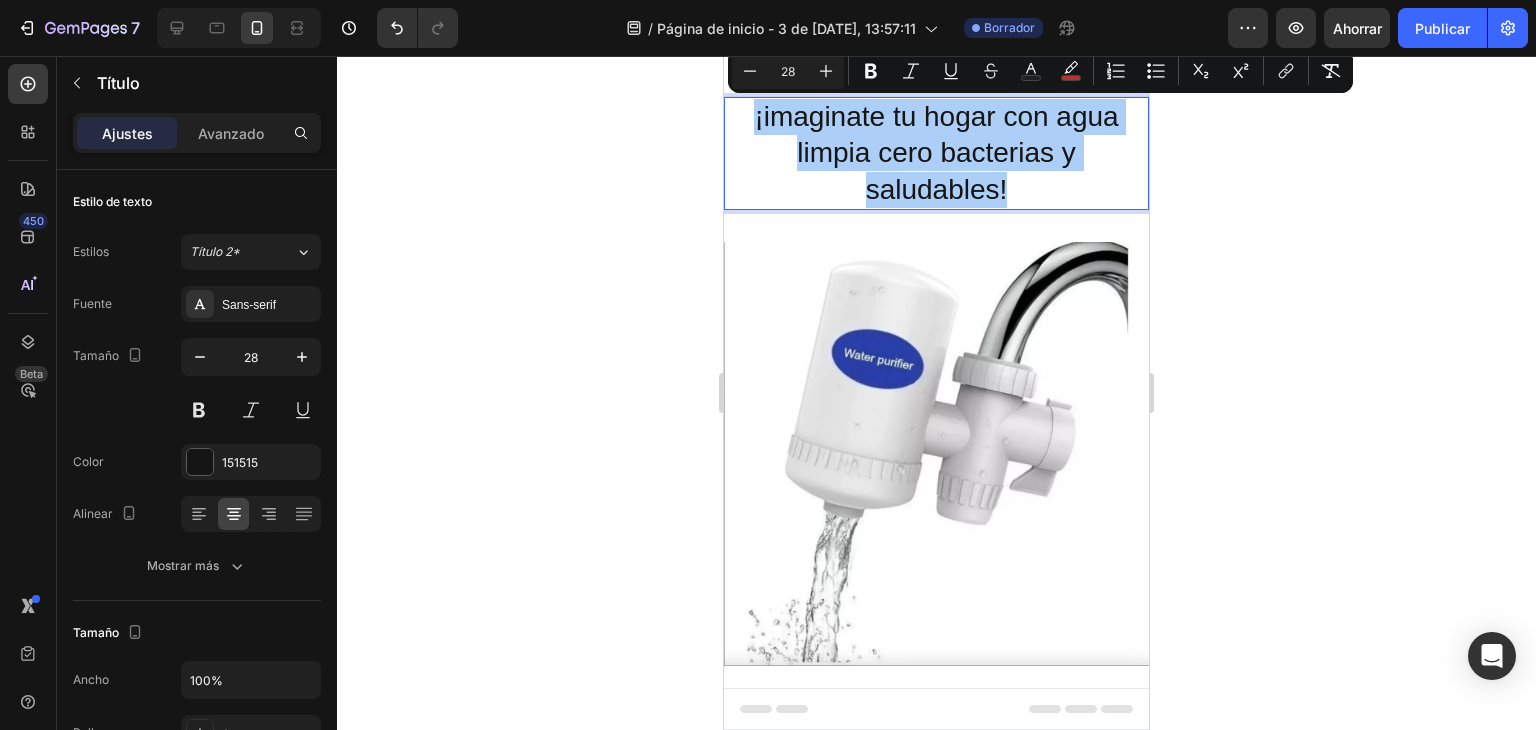click 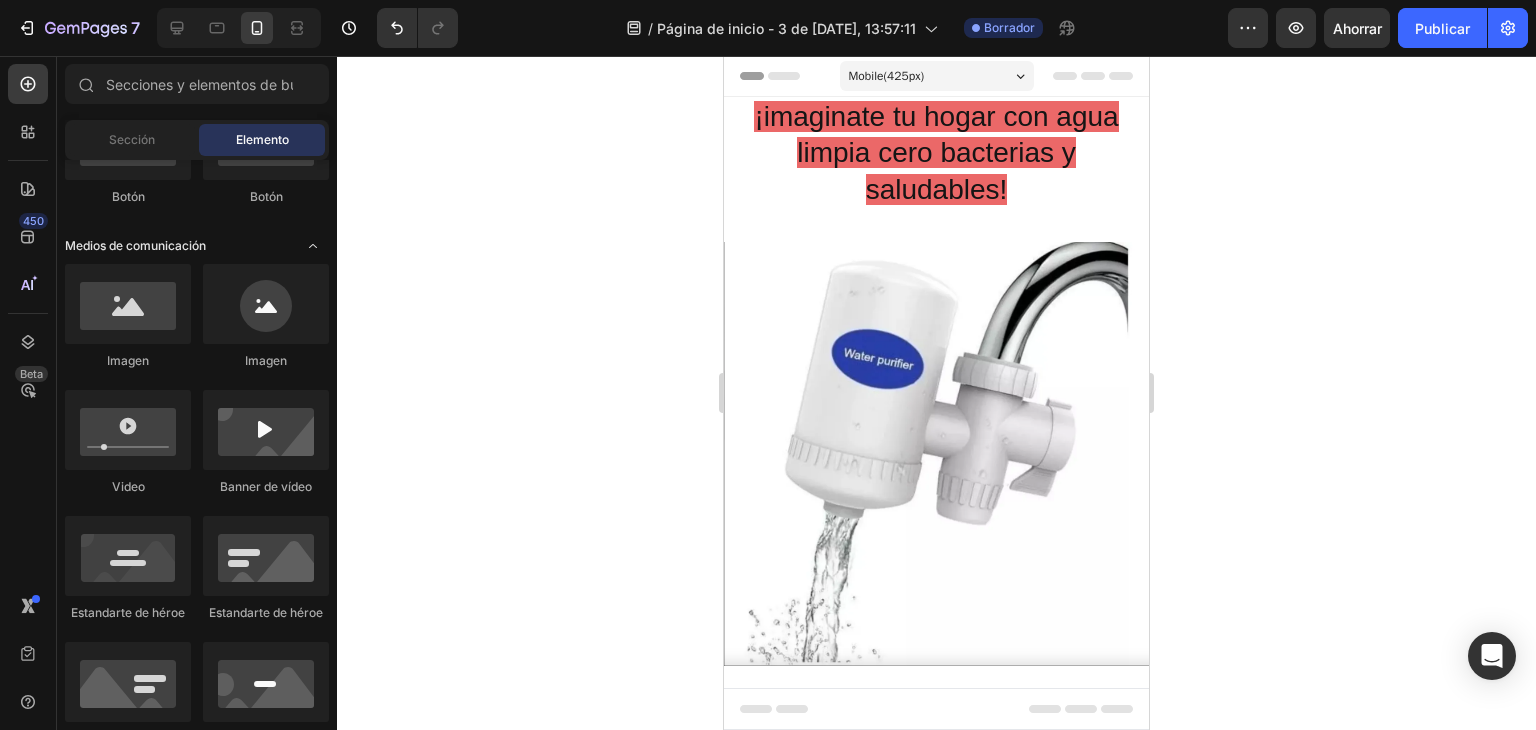 click 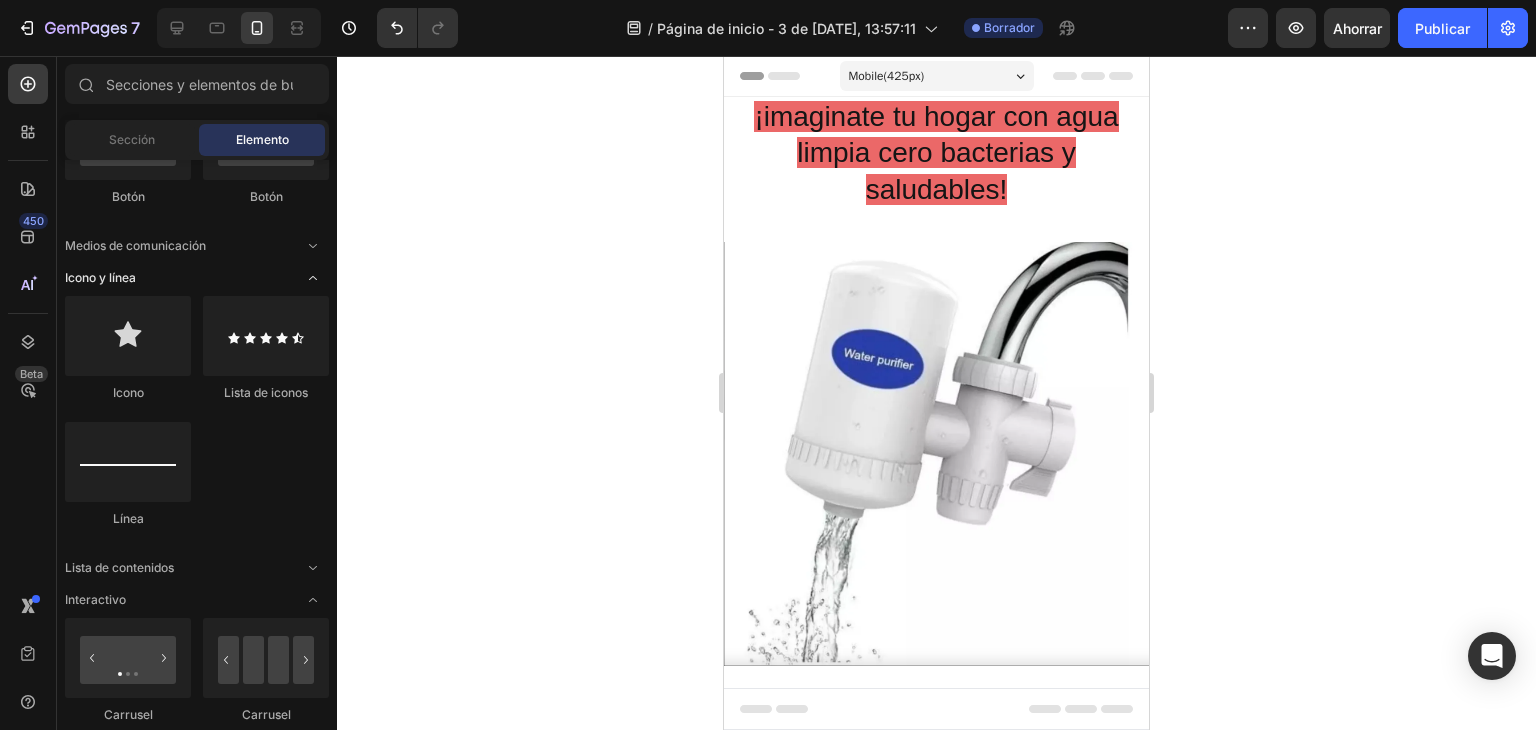 click 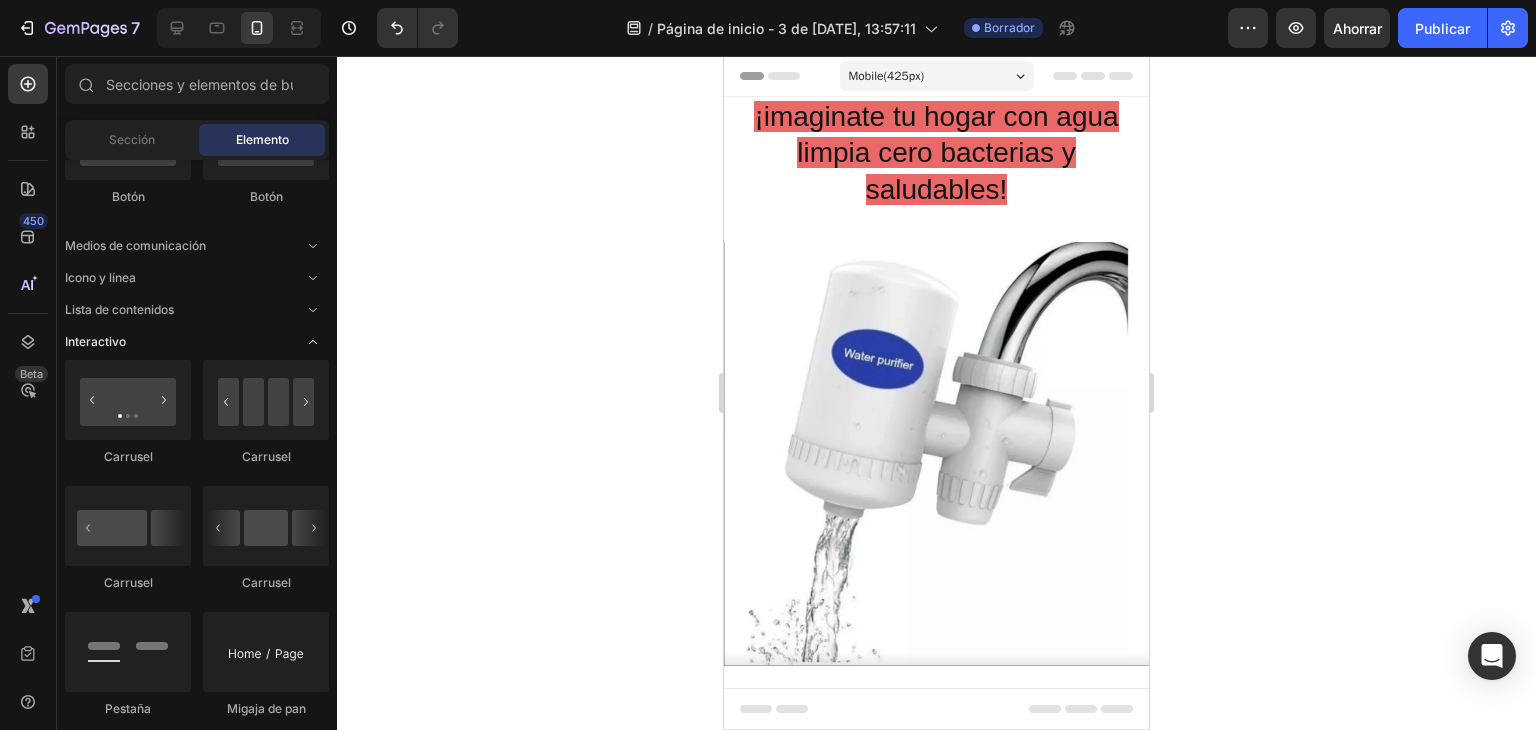 click 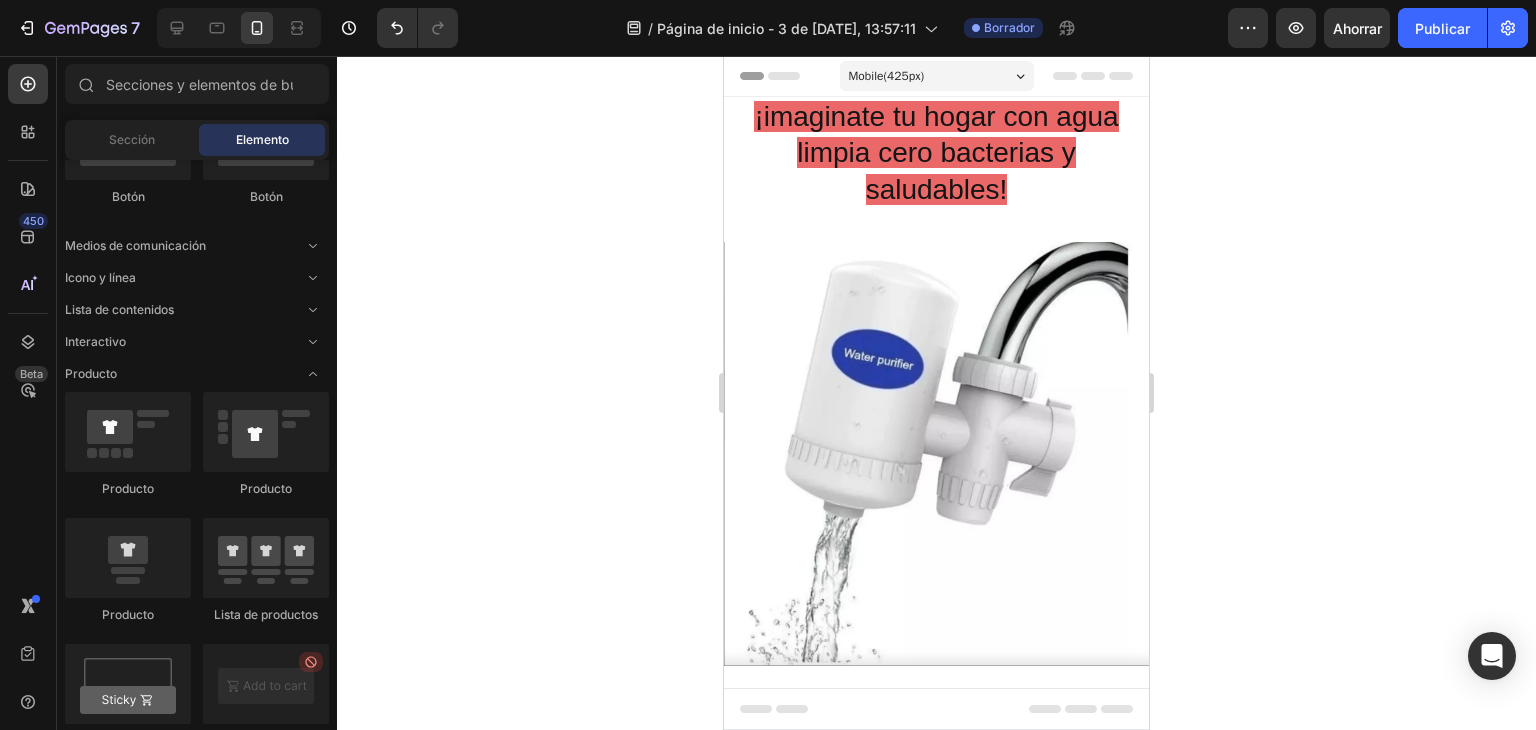 drag, startPoint x: 1535, startPoint y: 365, endPoint x: 1508, endPoint y: 205, distance: 162.26213 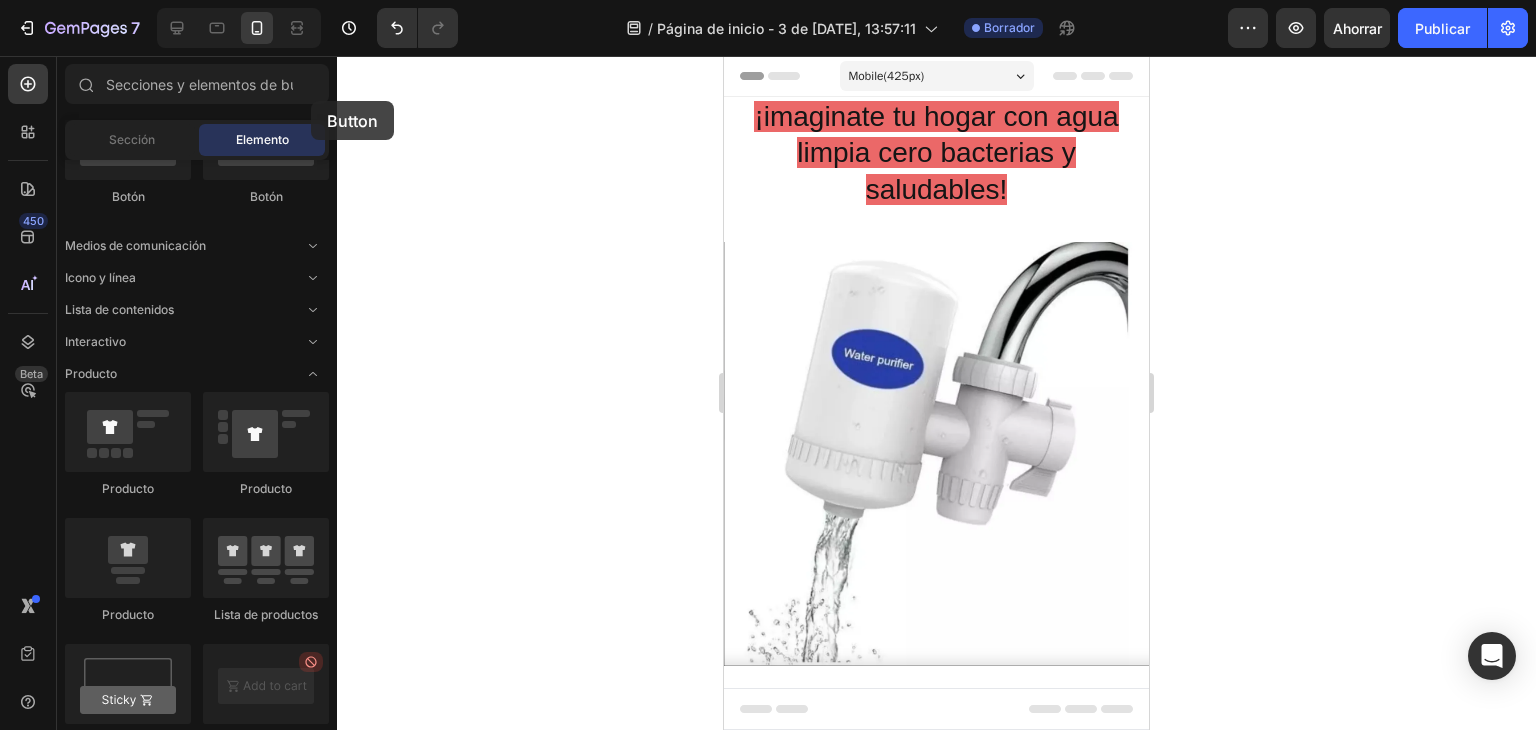 drag, startPoint x: 308, startPoint y: 161, endPoint x: 313, endPoint y: 113, distance: 48.259712 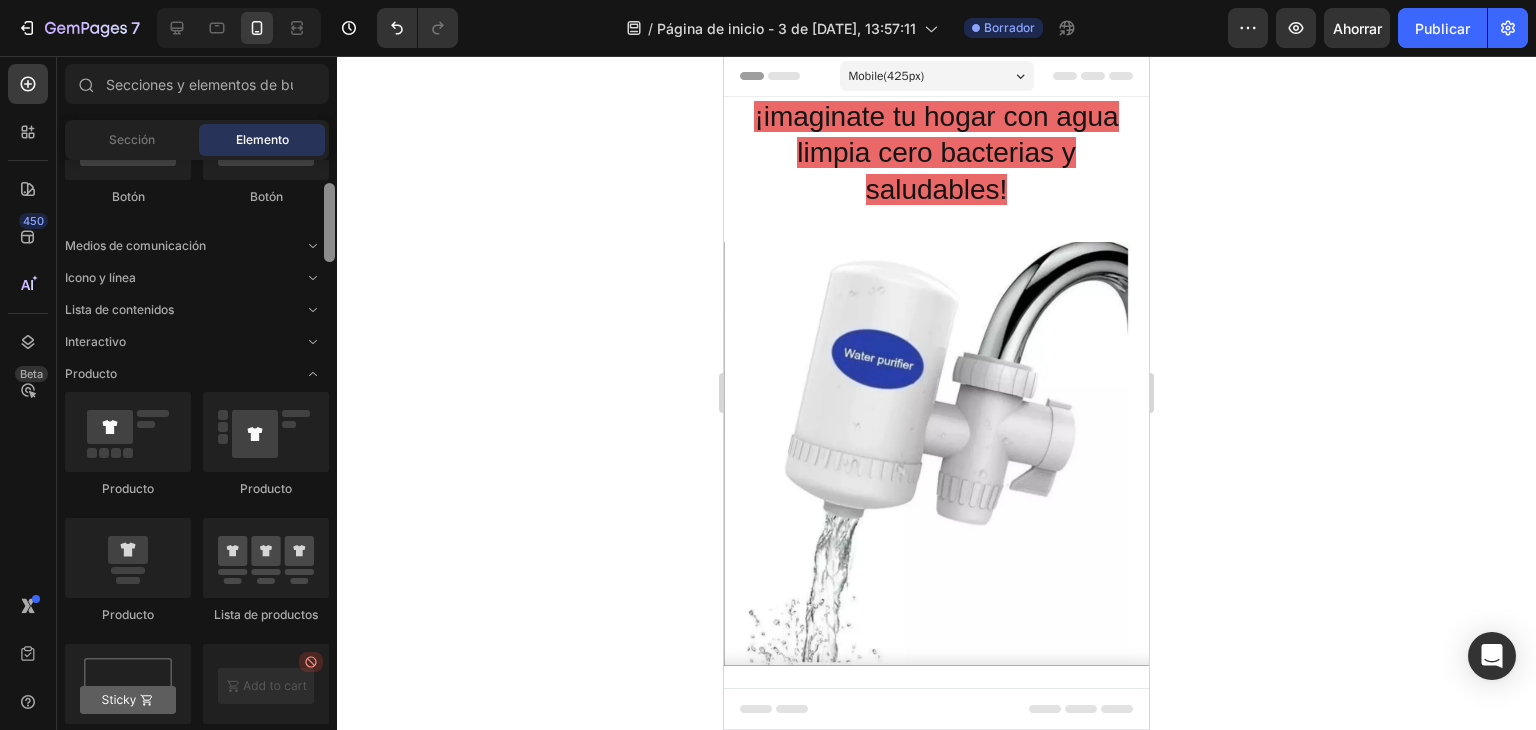 scroll, scrollTop: 0, scrollLeft: 0, axis: both 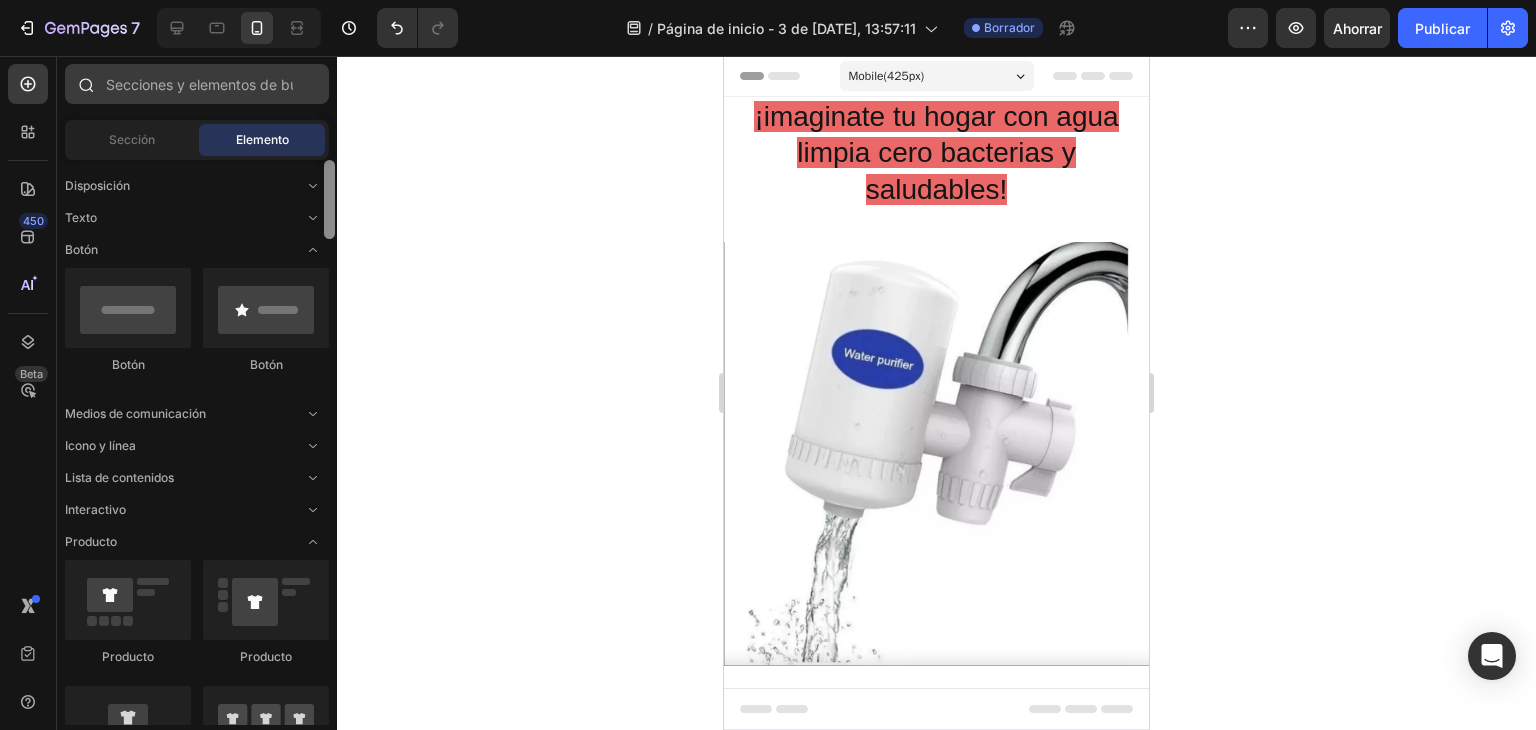drag, startPoint x: 328, startPoint y: 196, endPoint x: 321, endPoint y: 103, distance: 93.26307 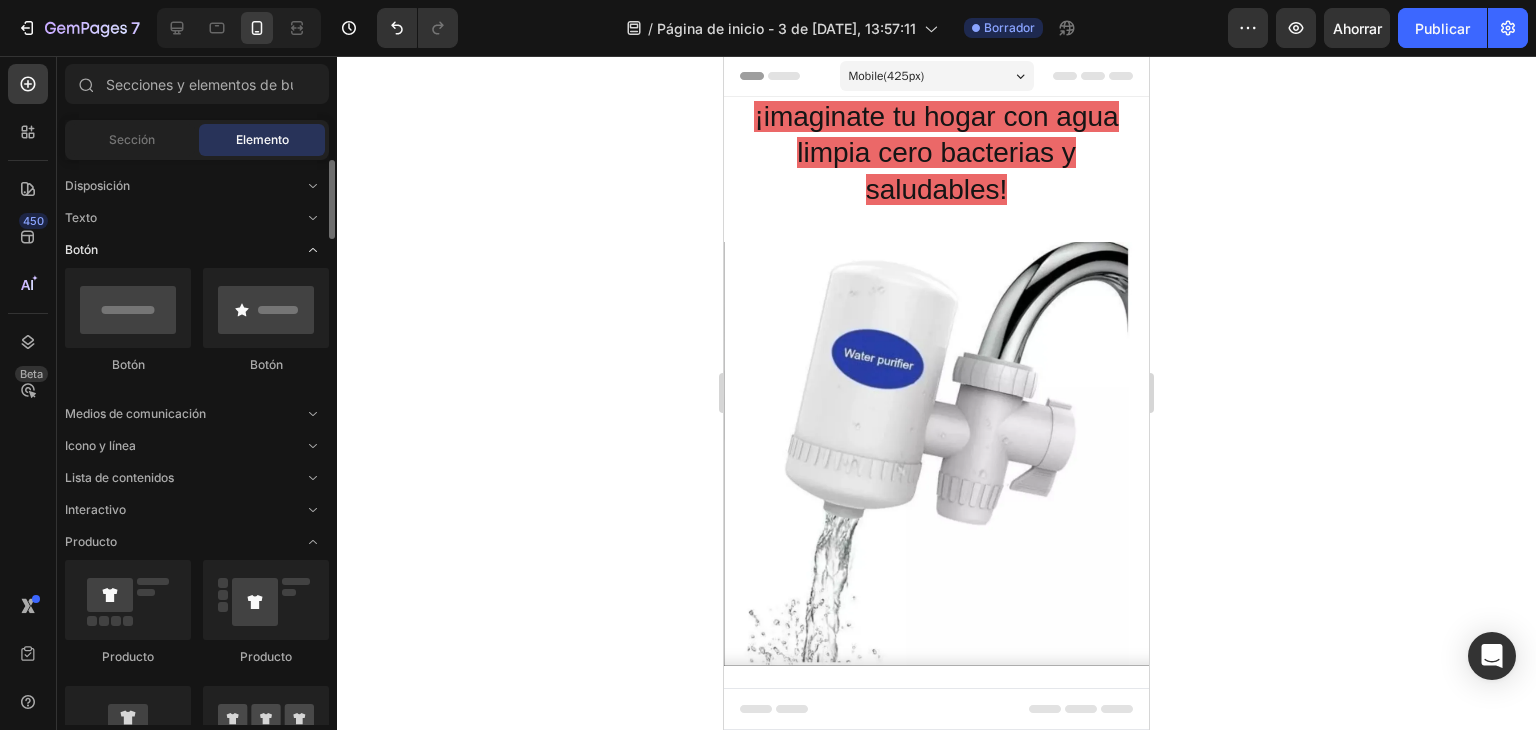 click at bounding box center [313, 250] 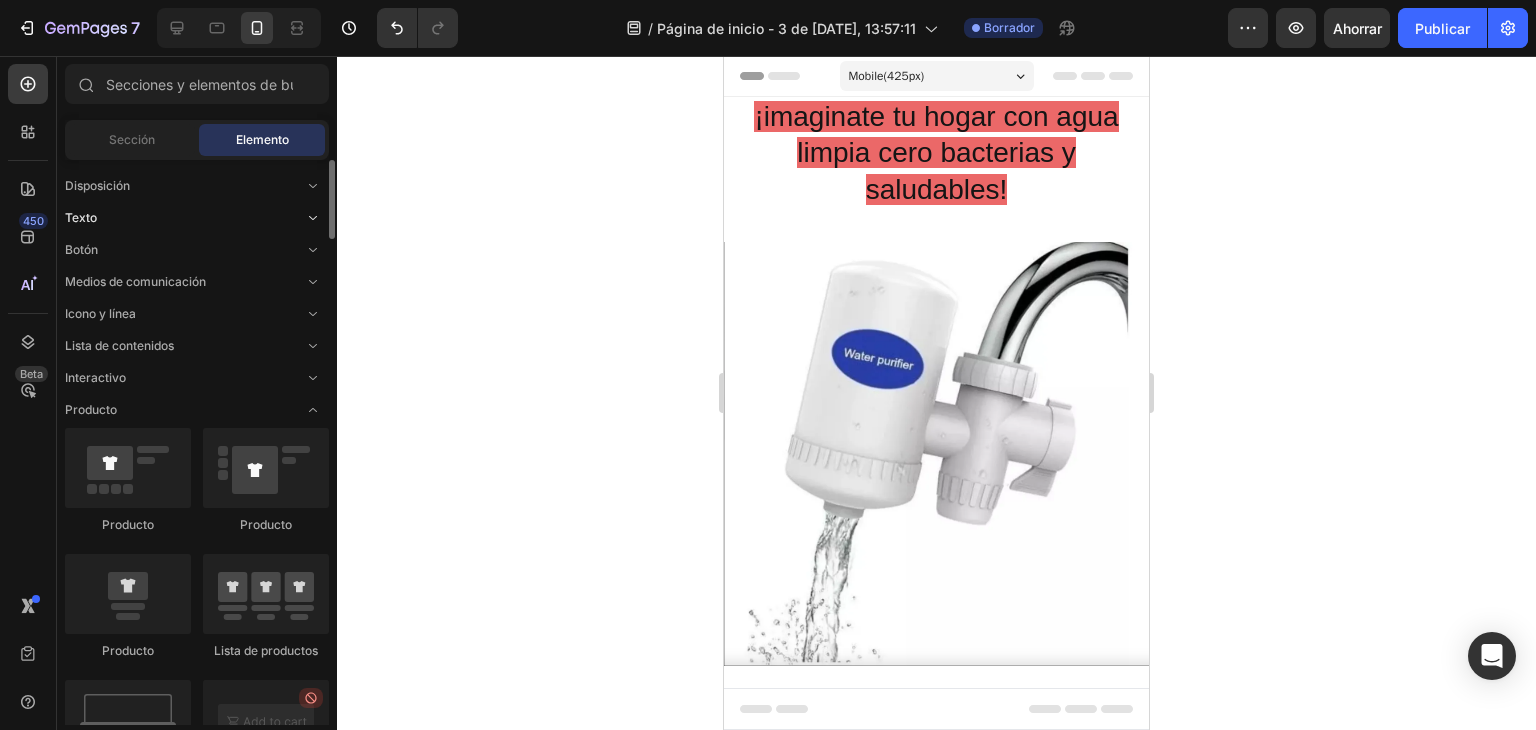 click 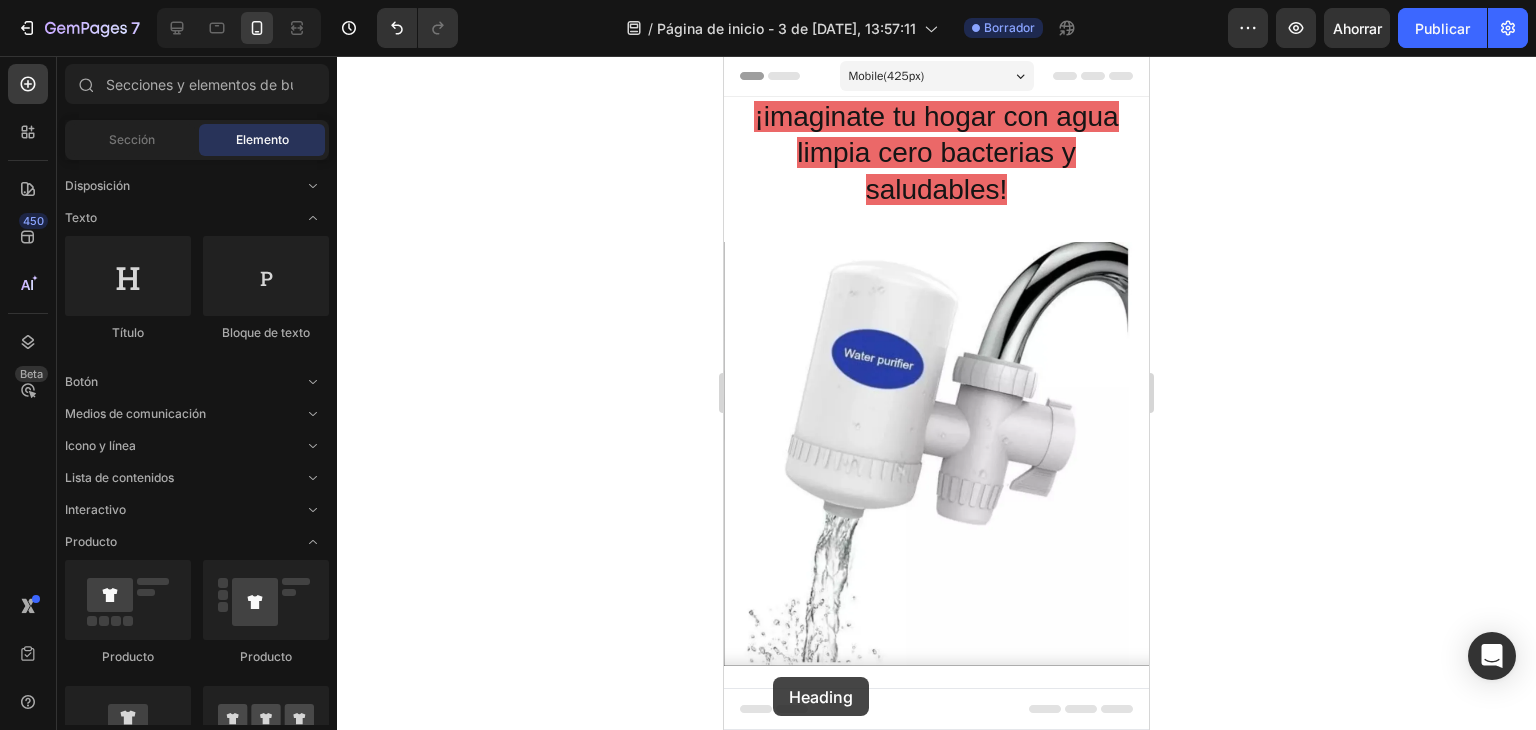 drag, startPoint x: 812, startPoint y: 357, endPoint x: 776, endPoint y: 704, distance: 348.86243 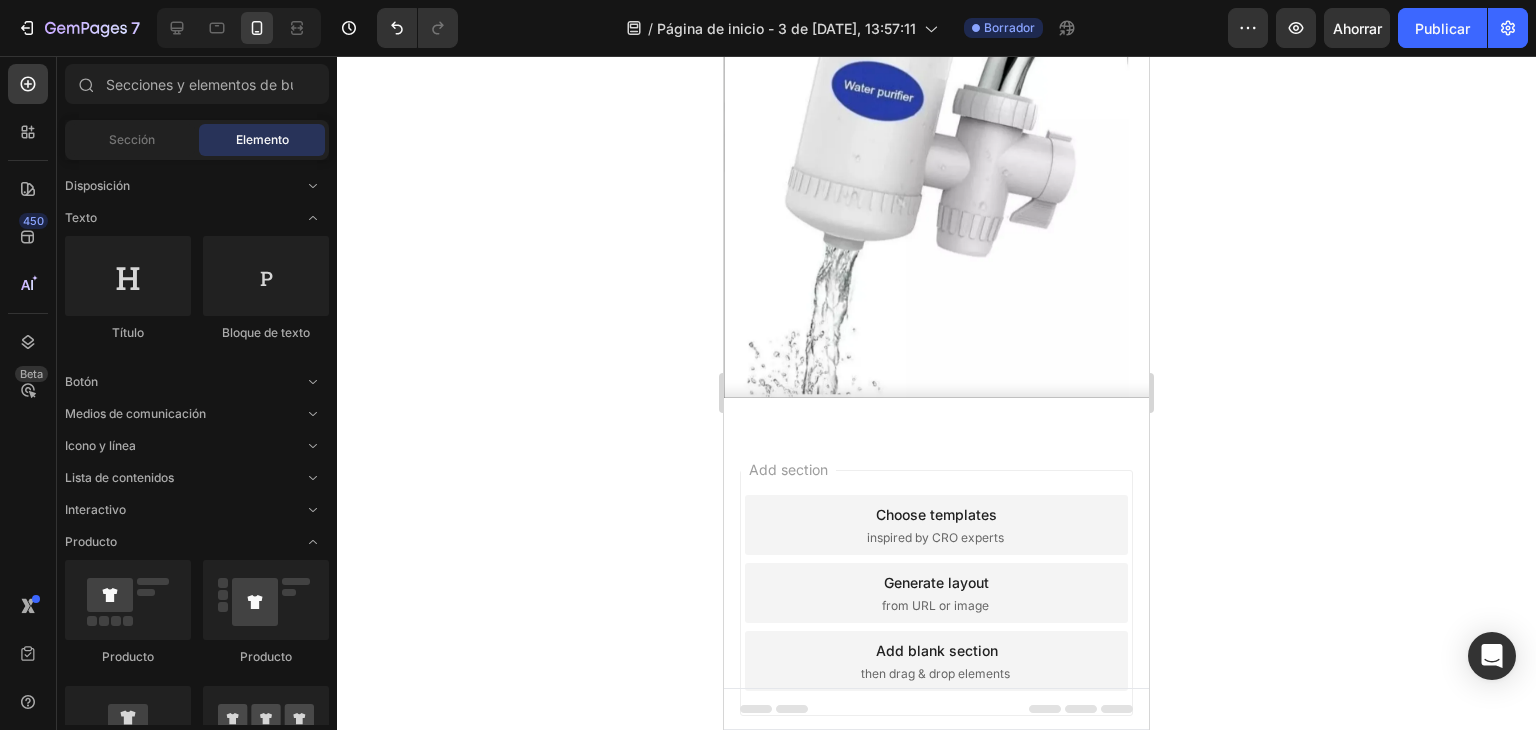 scroll, scrollTop: 274, scrollLeft: 0, axis: vertical 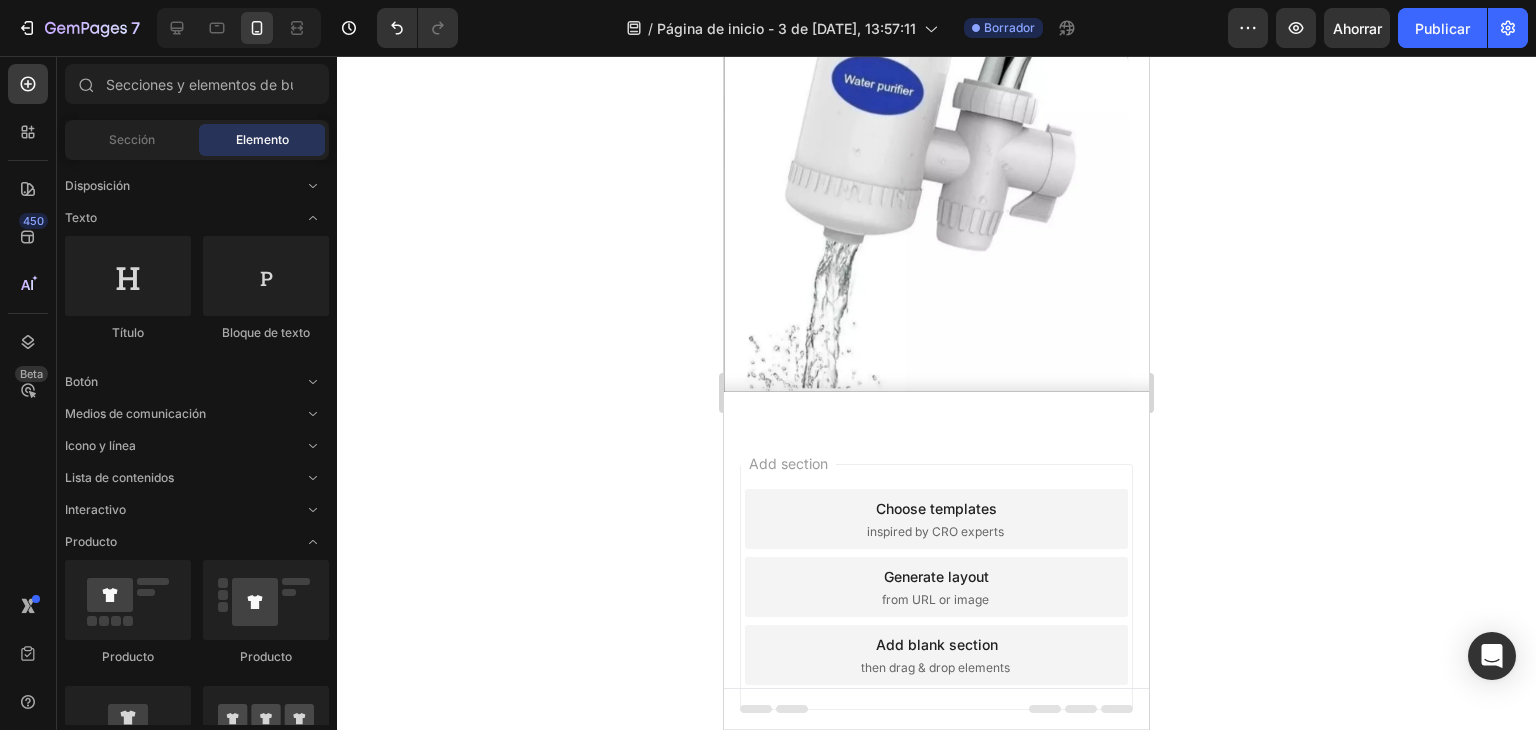 click on "Add section" at bounding box center (788, 463) 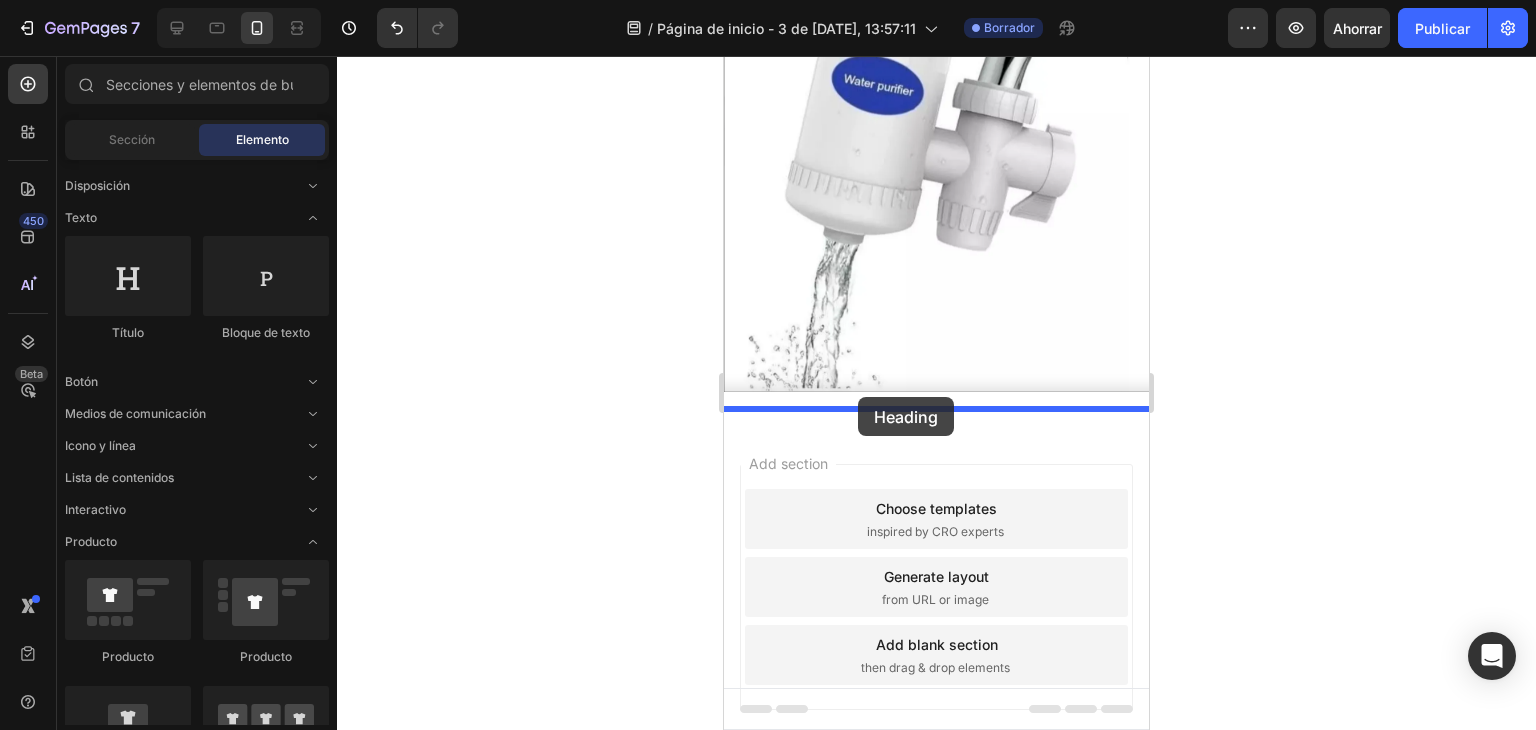 drag, startPoint x: 876, startPoint y: 364, endPoint x: 860, endPoint y: 394, distance: 34 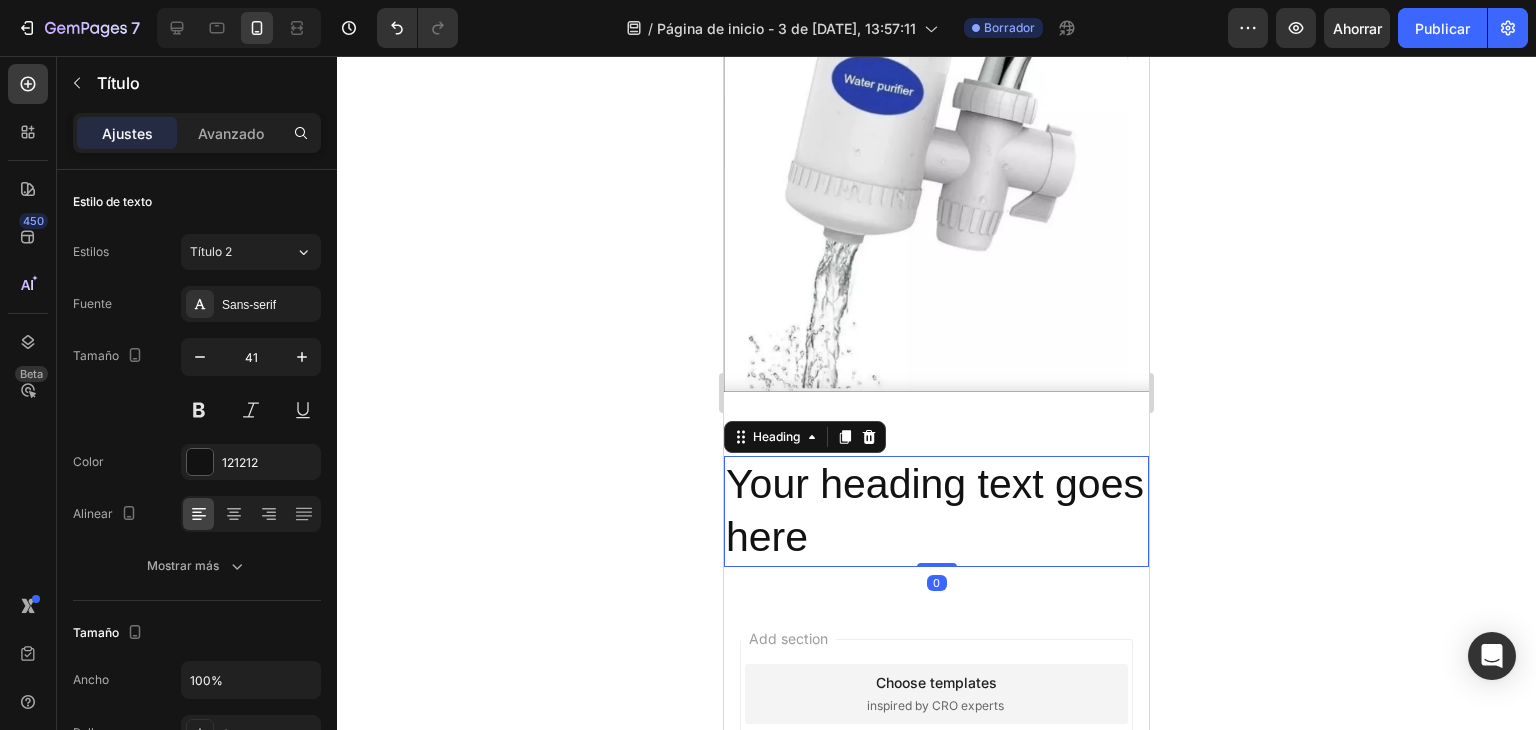 click on "Your heading text goes here" at bounding box center [936, 511] 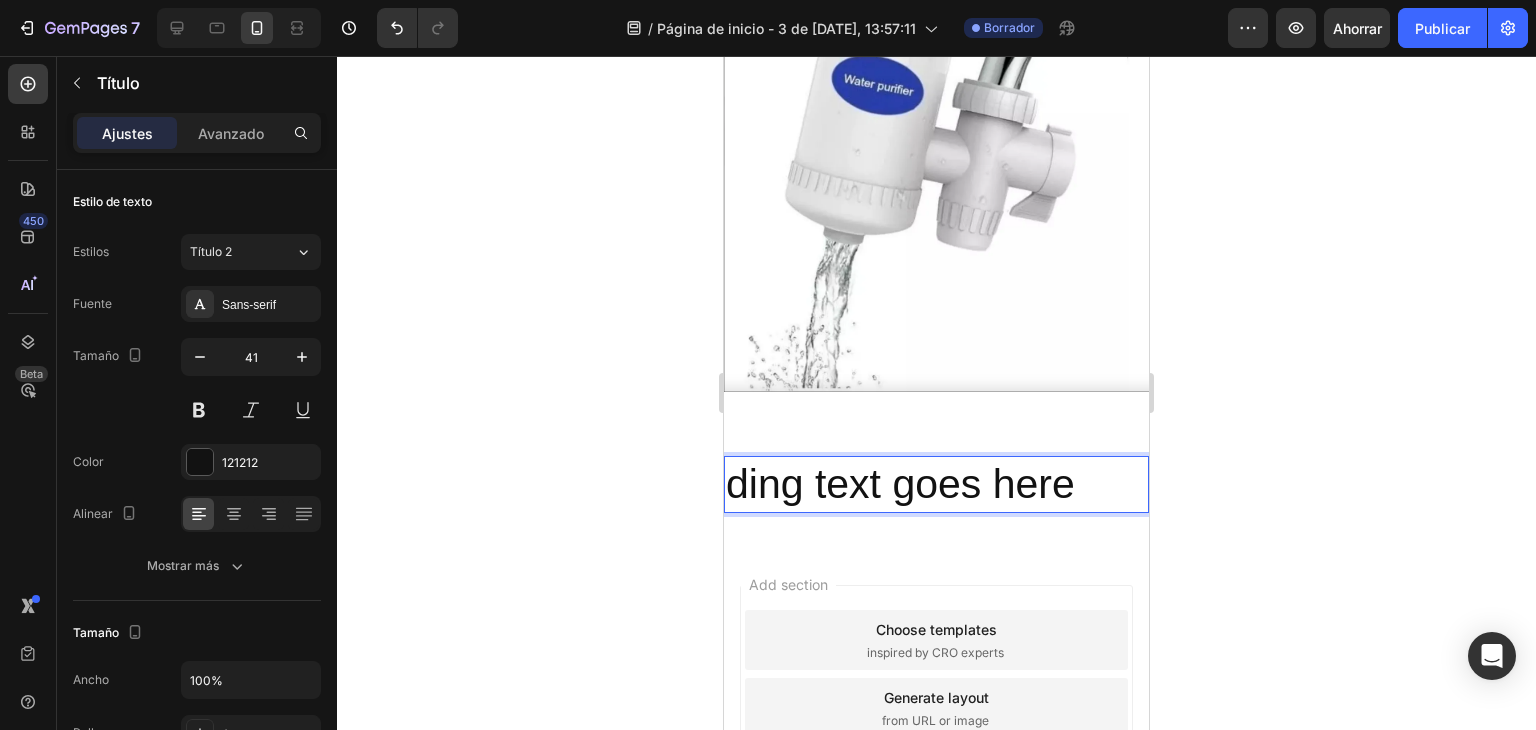 click on "ding text goes here" at bounding box center [936, 484] 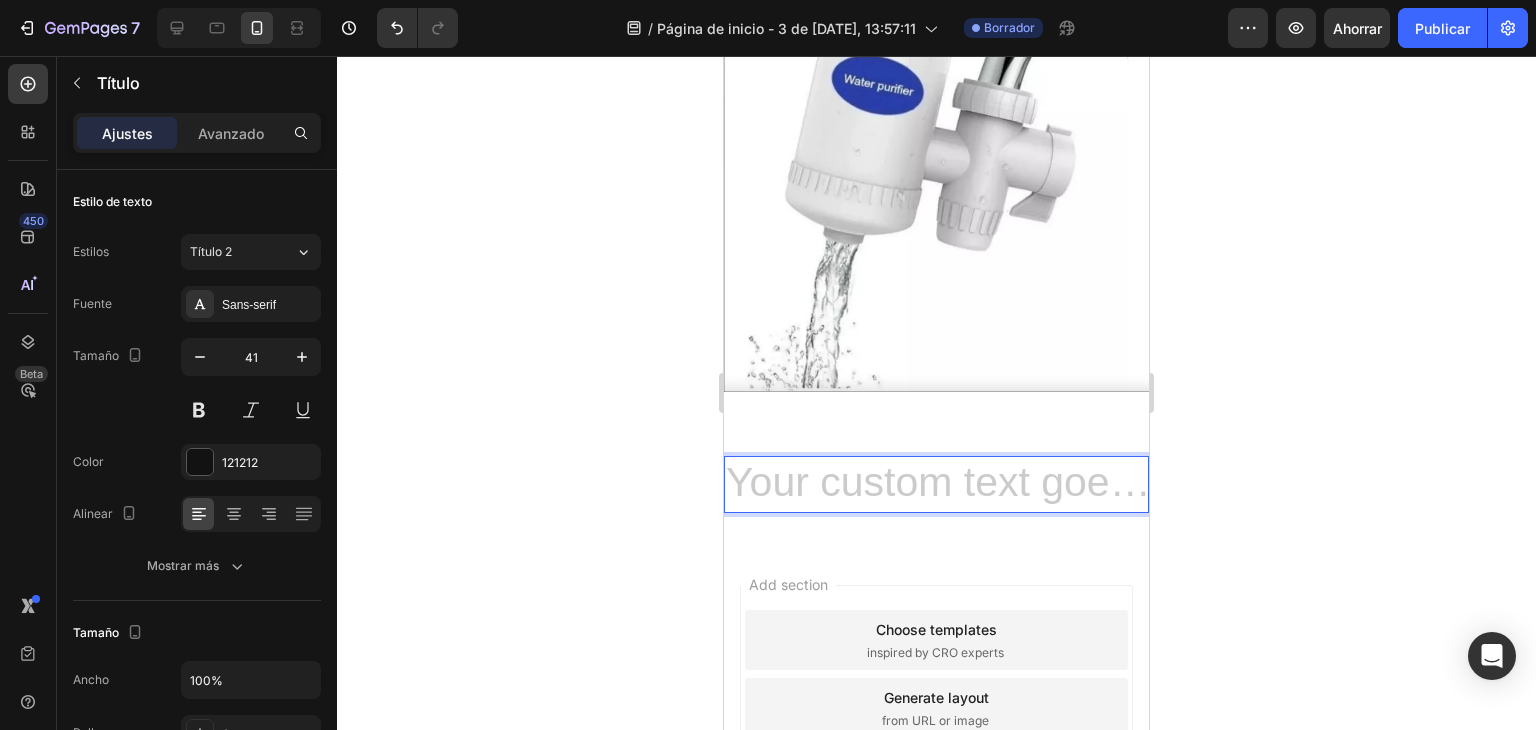 click at bounding box center (936, 484) 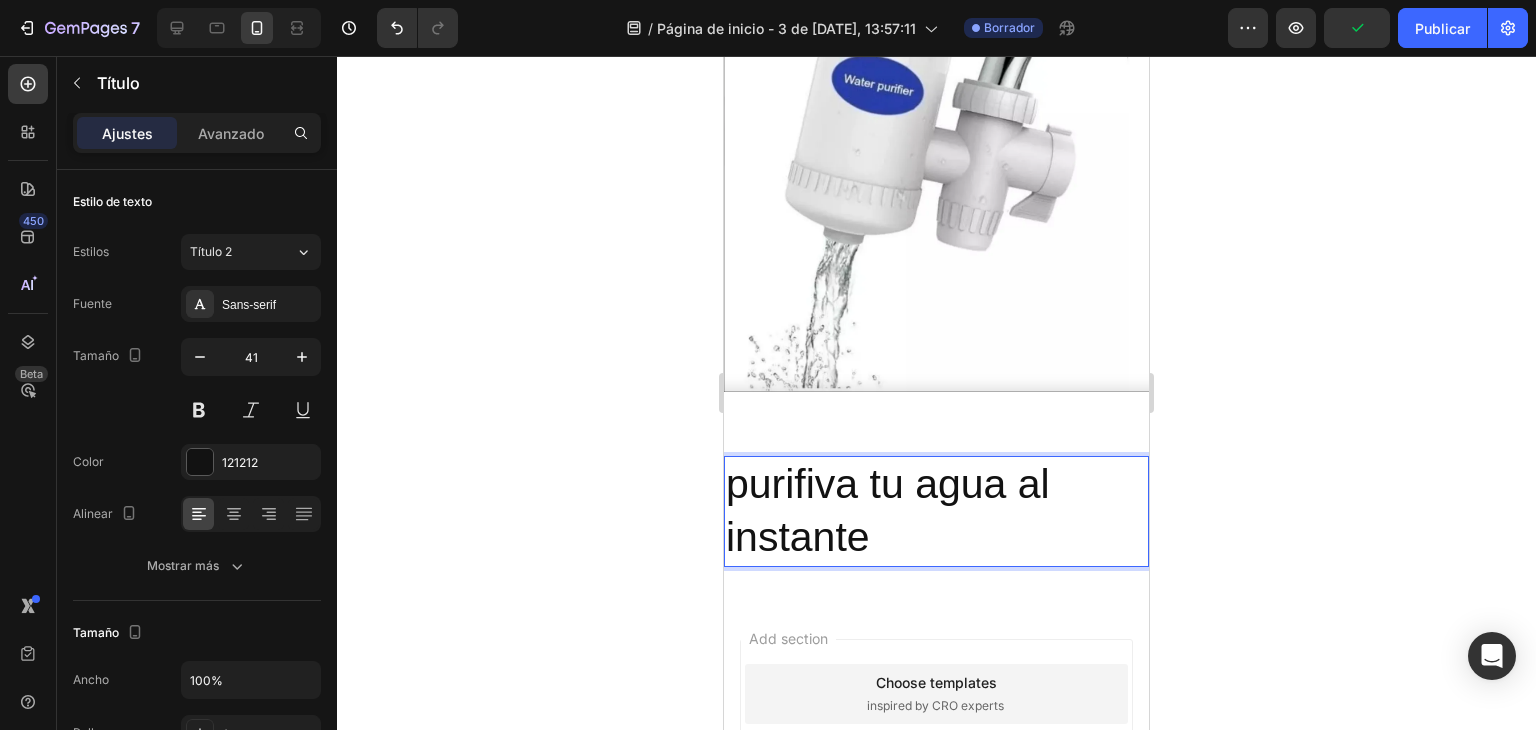 click on "purifiva tu agua al instante" at bounding box center [936, 511] 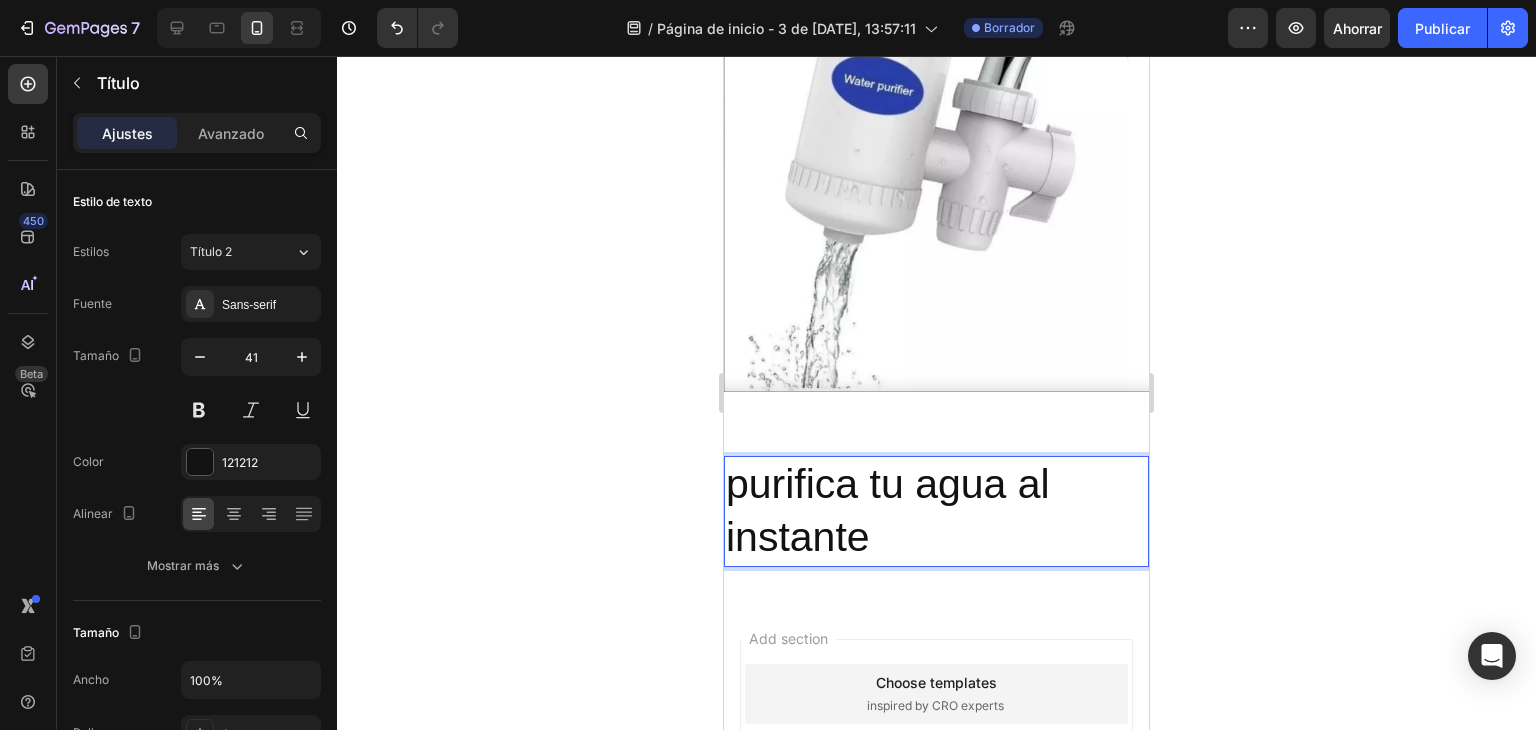 click on "purifica tu agua al instante" at bounding box center [936, 511] 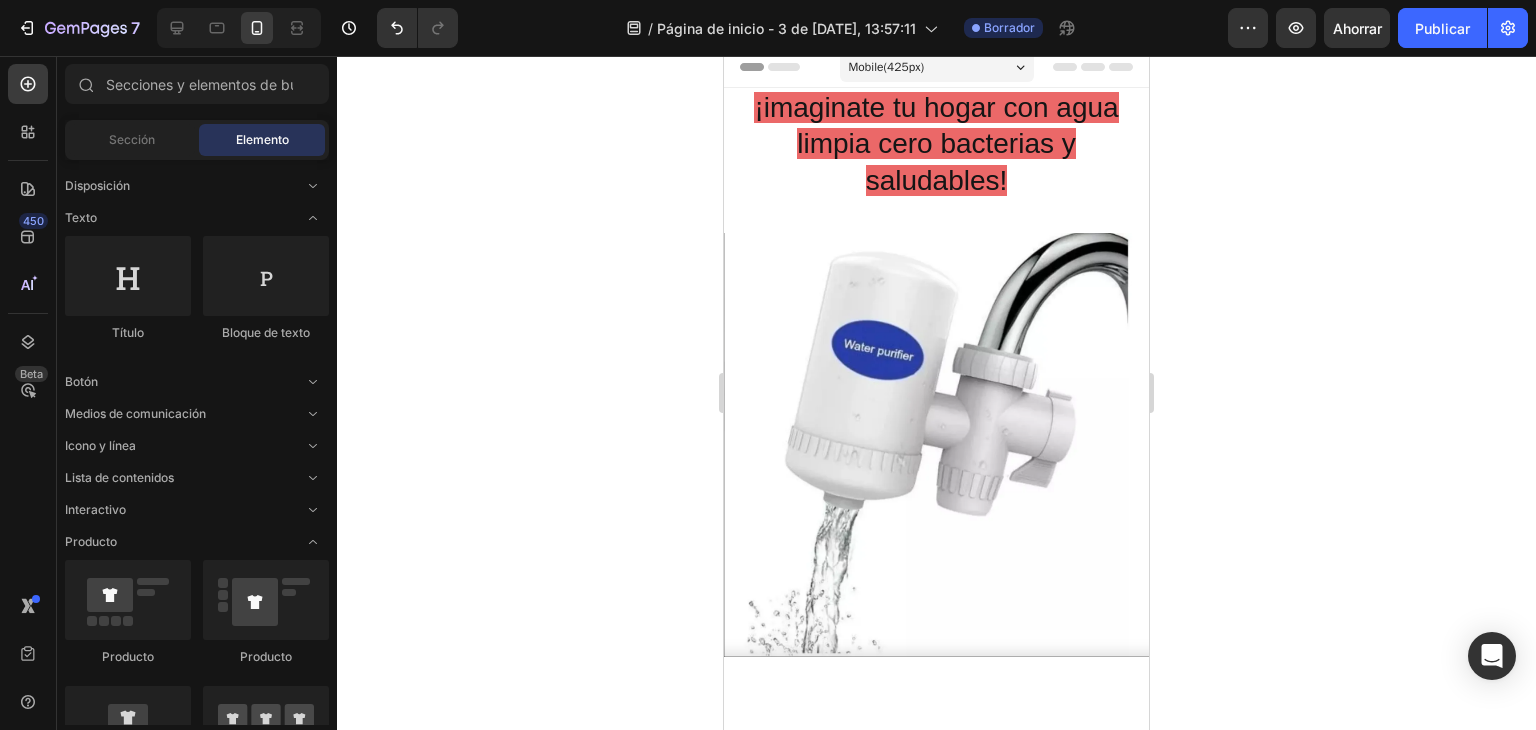 scroll, scrollTop: 19, scrollLeft: 0, axis: vertical 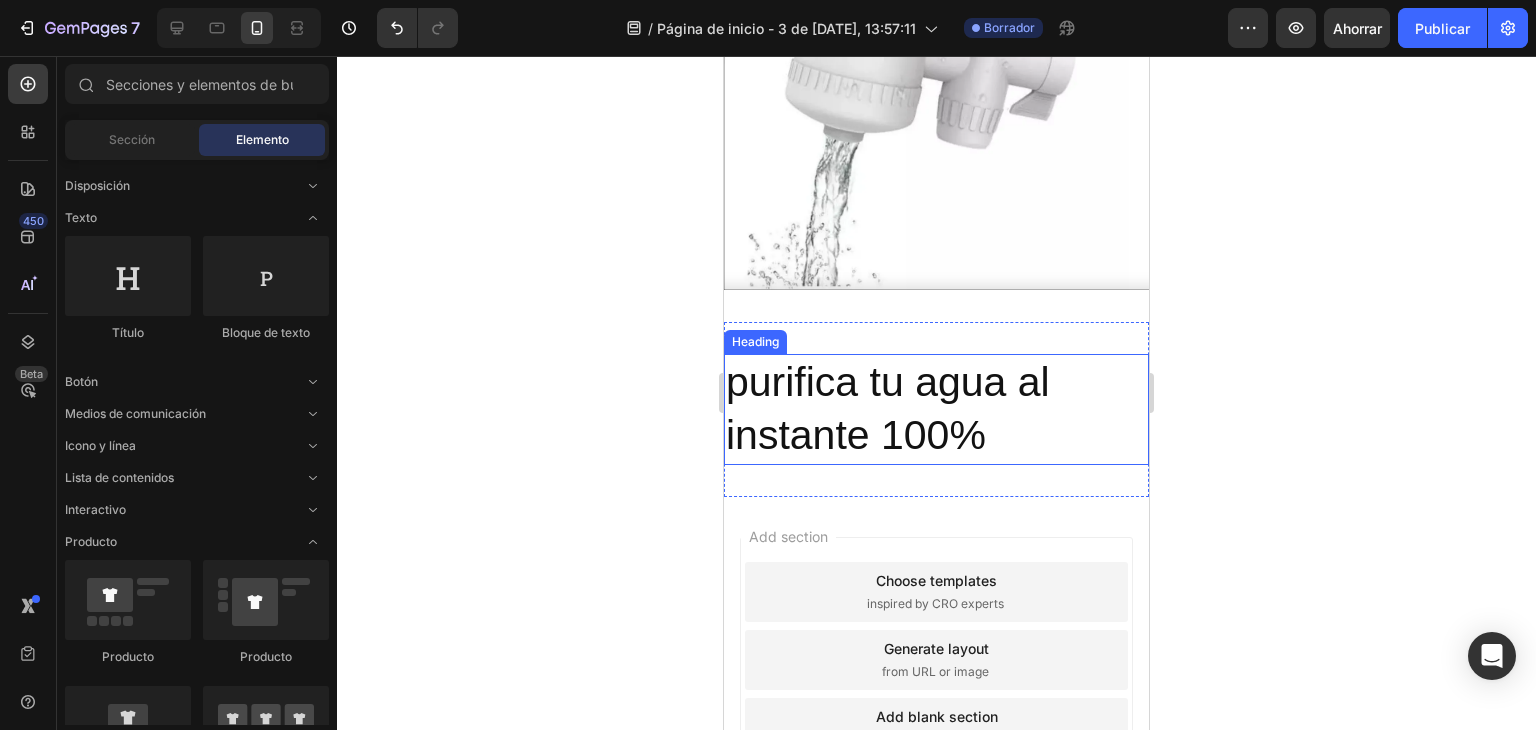 click on "purifica tu agua al instante 100%" at bounding box center [936, 409] 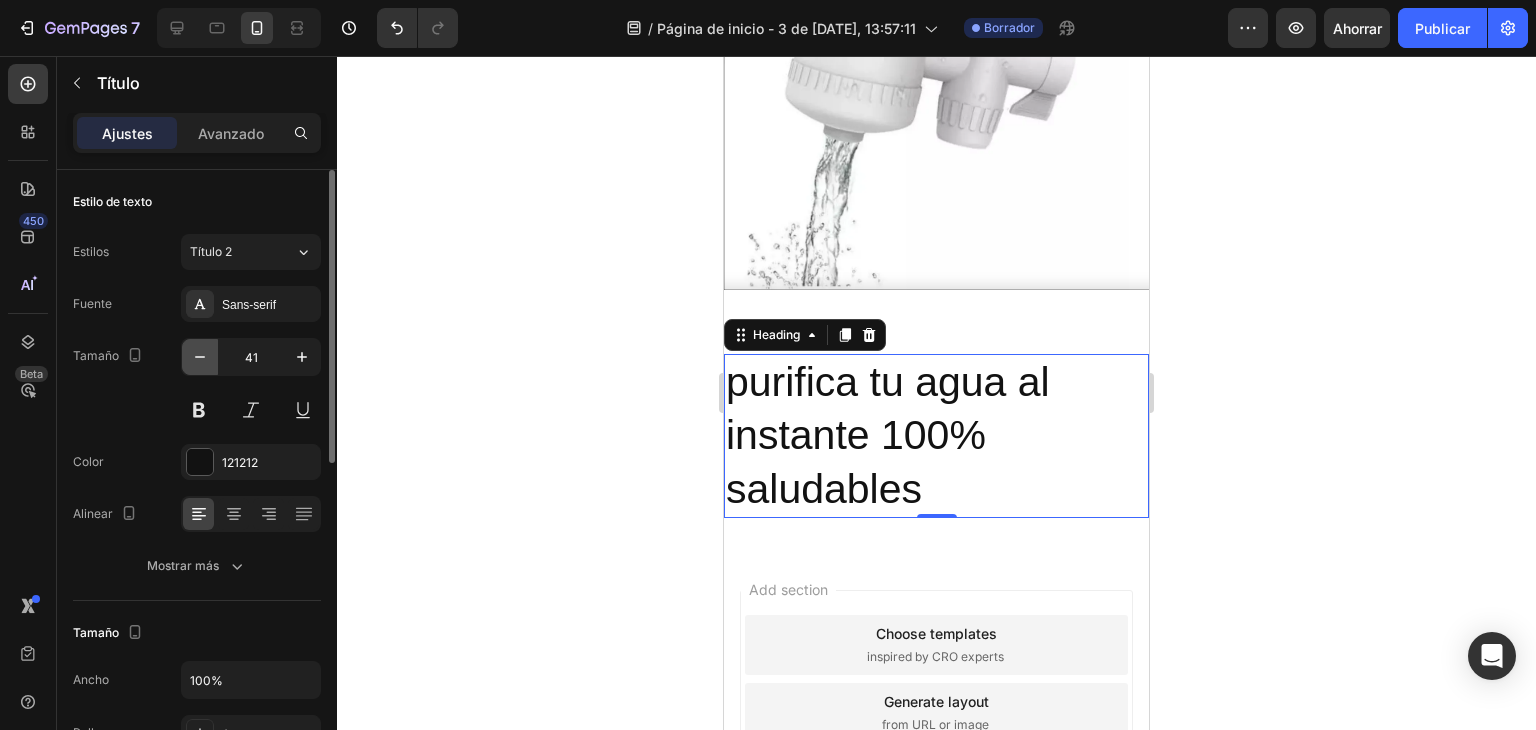 click 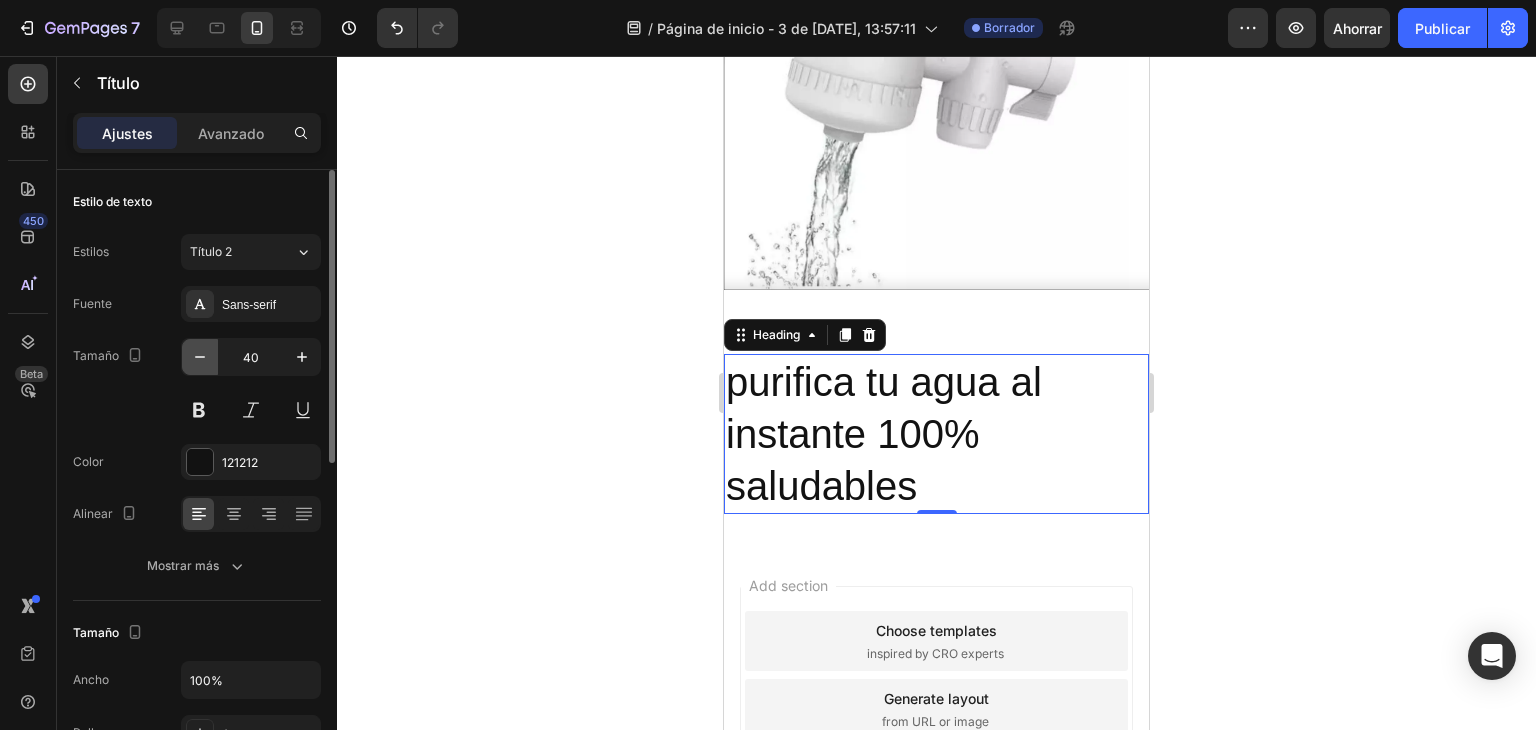 click 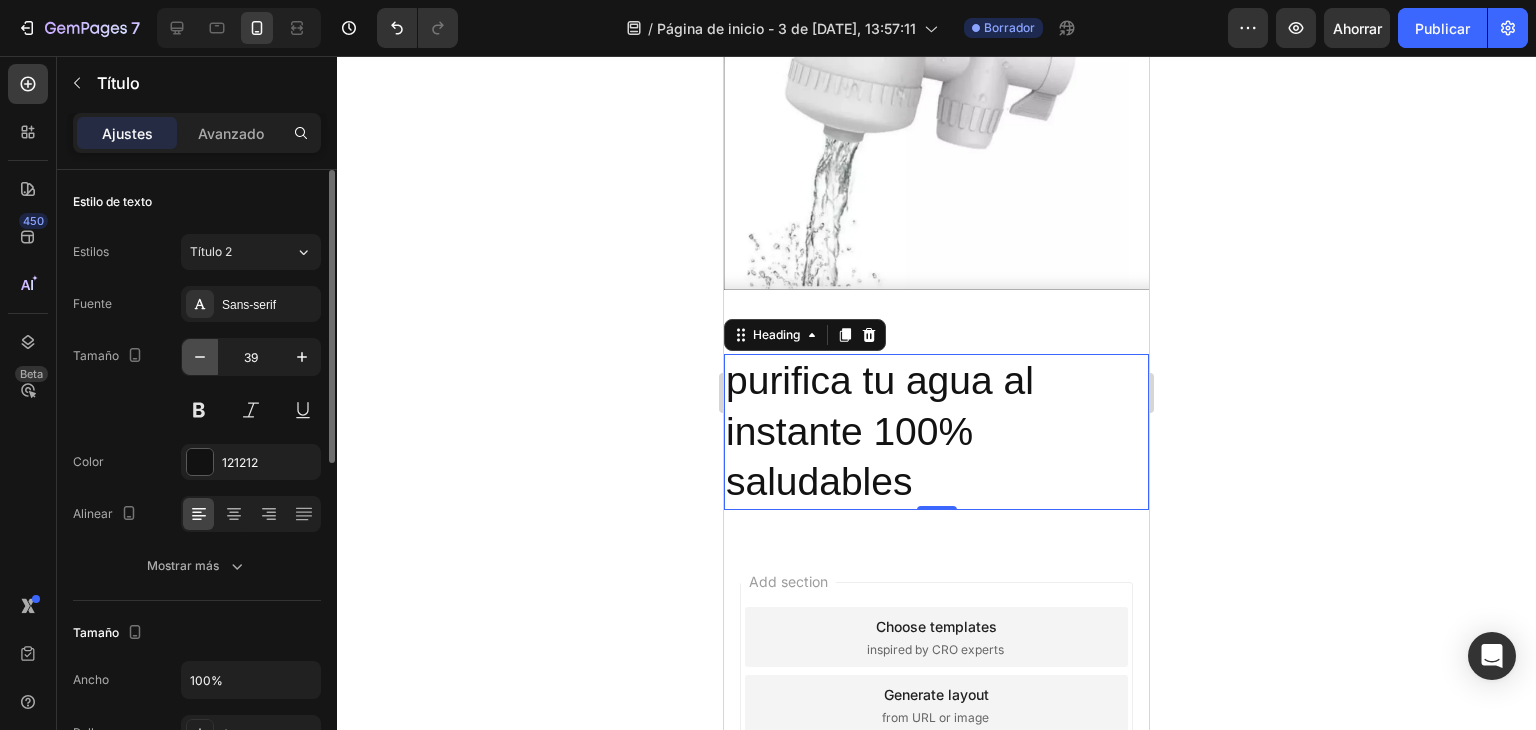 click 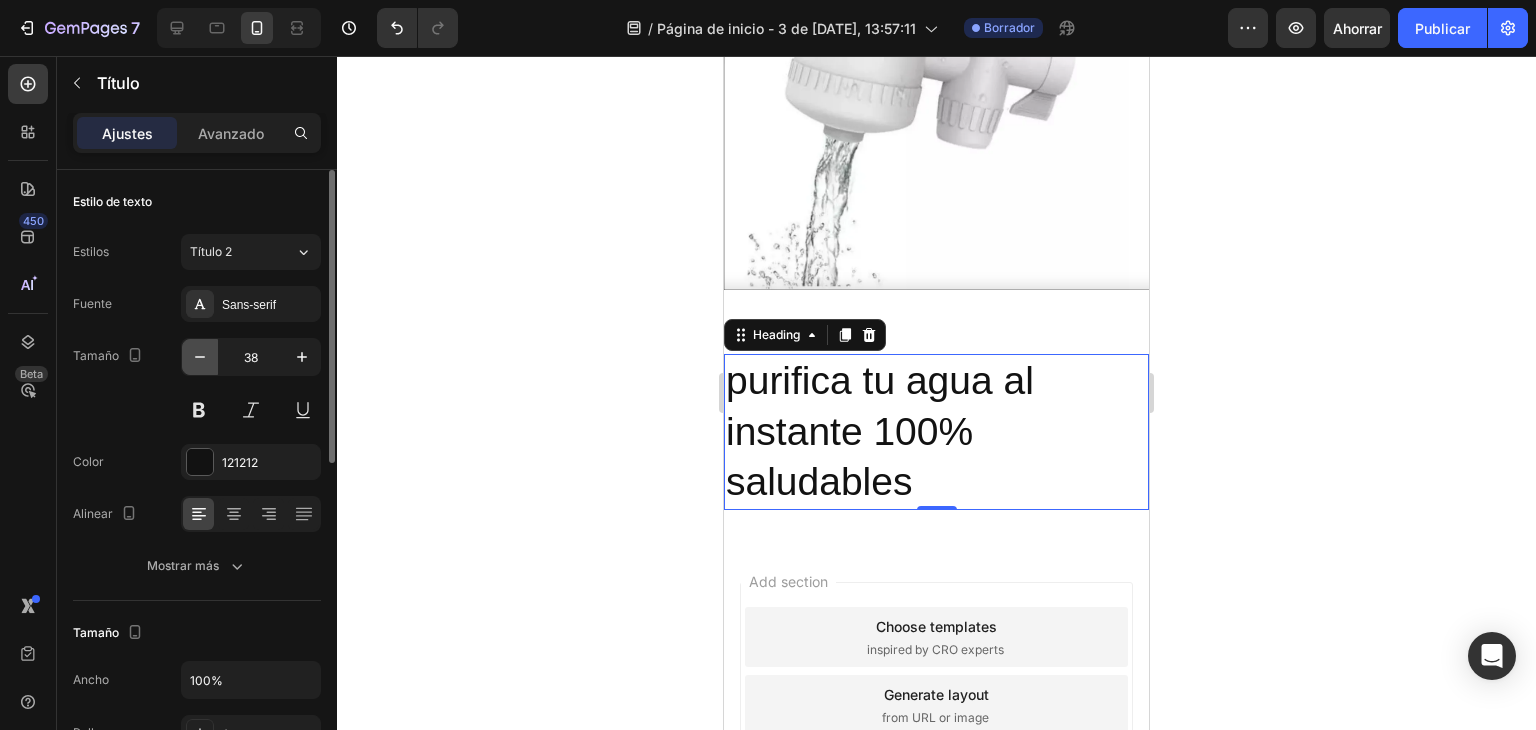 click 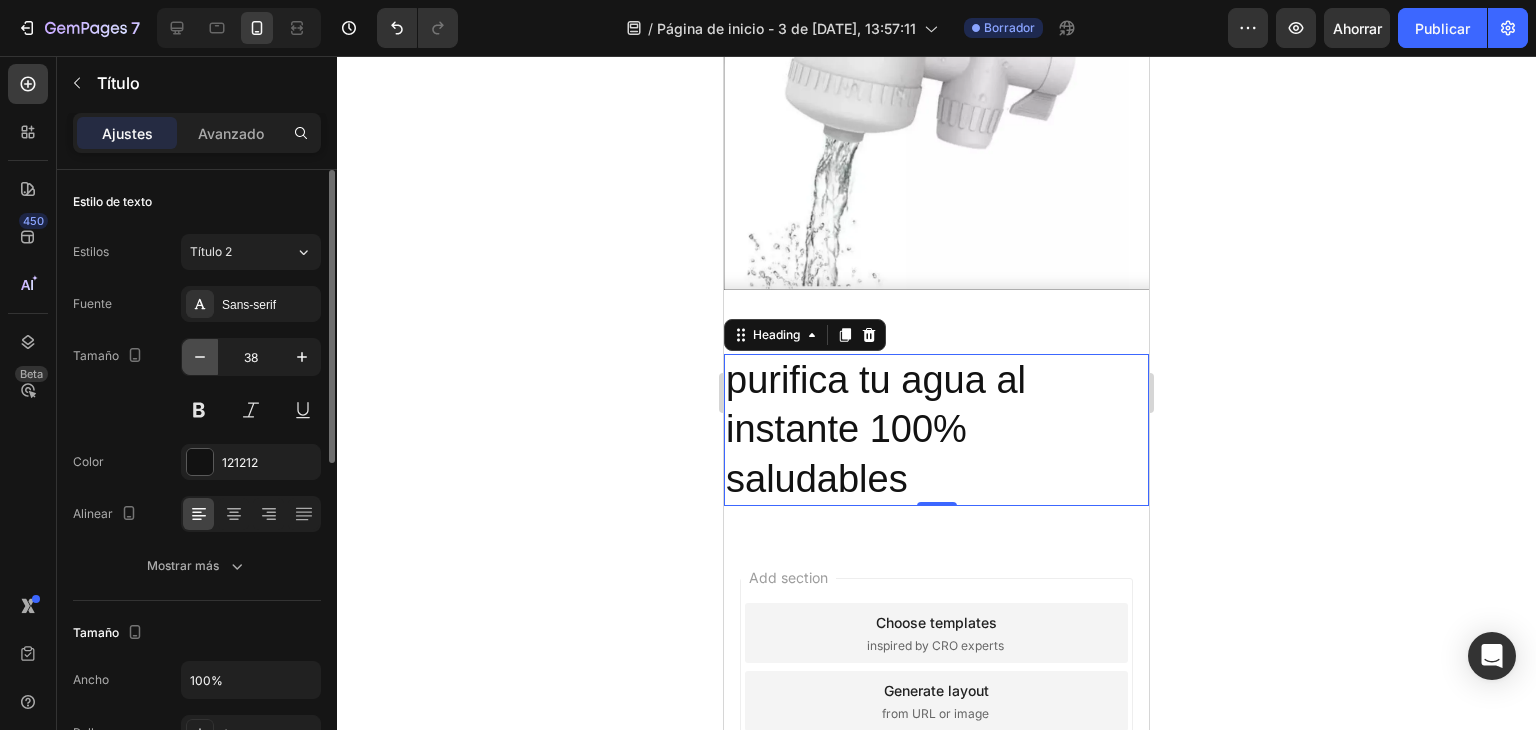 click 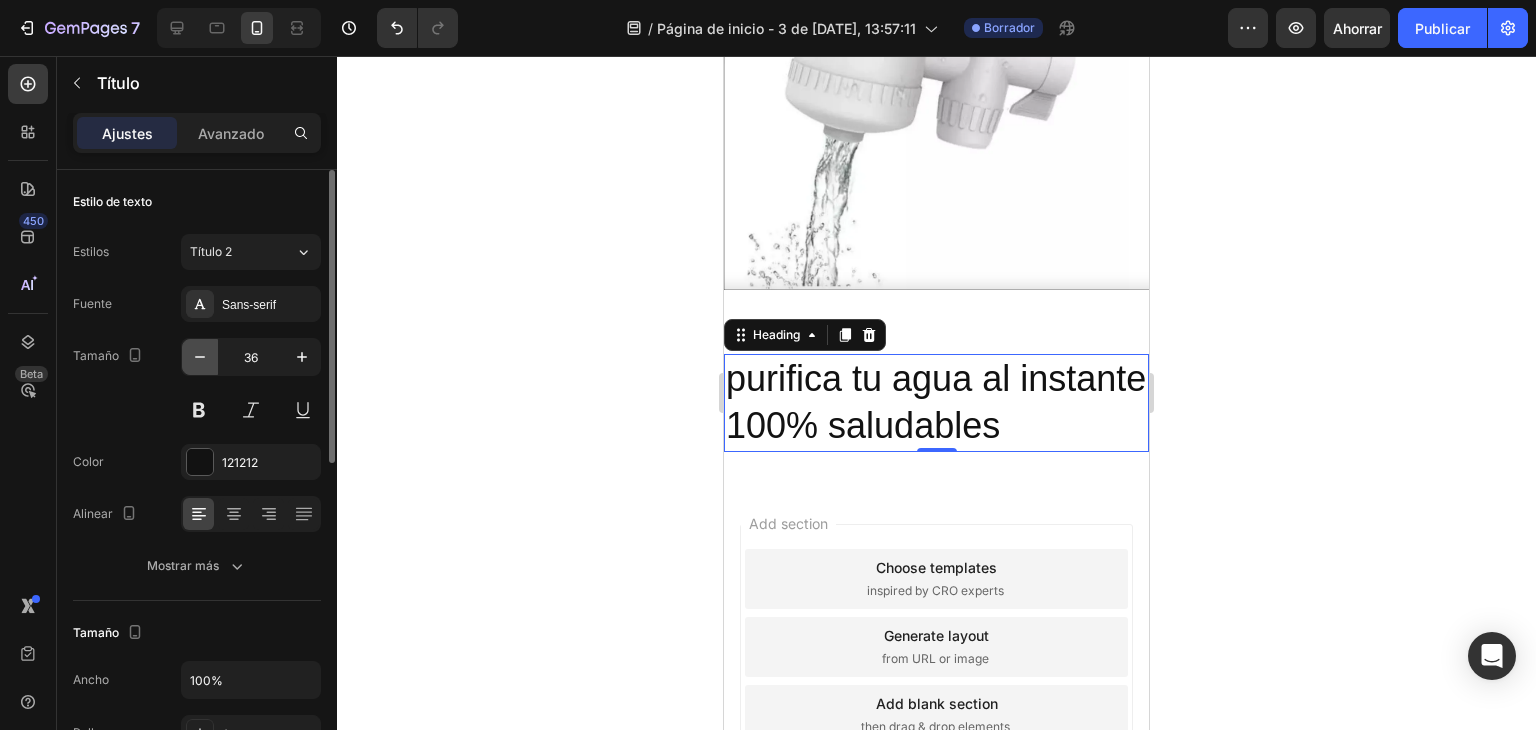 click 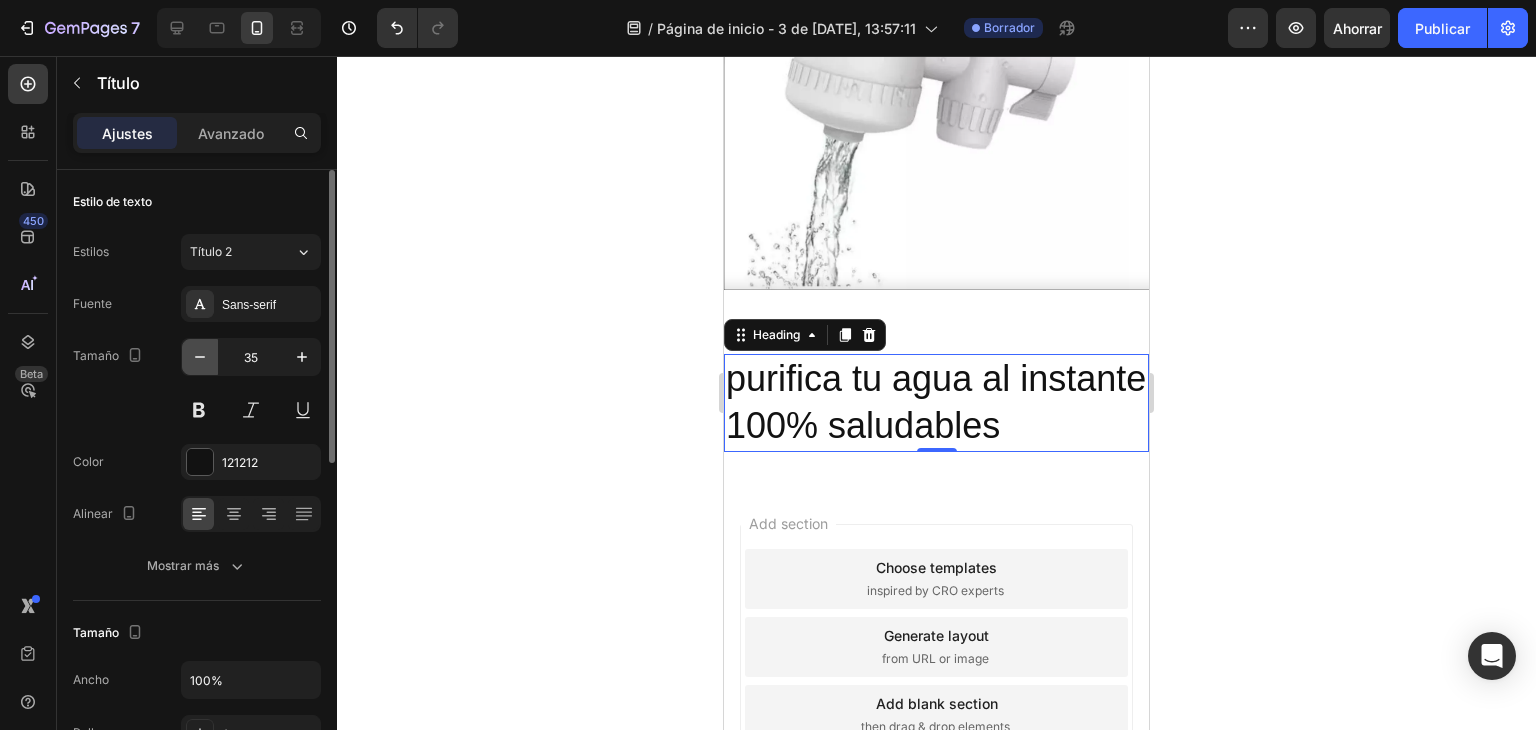 click 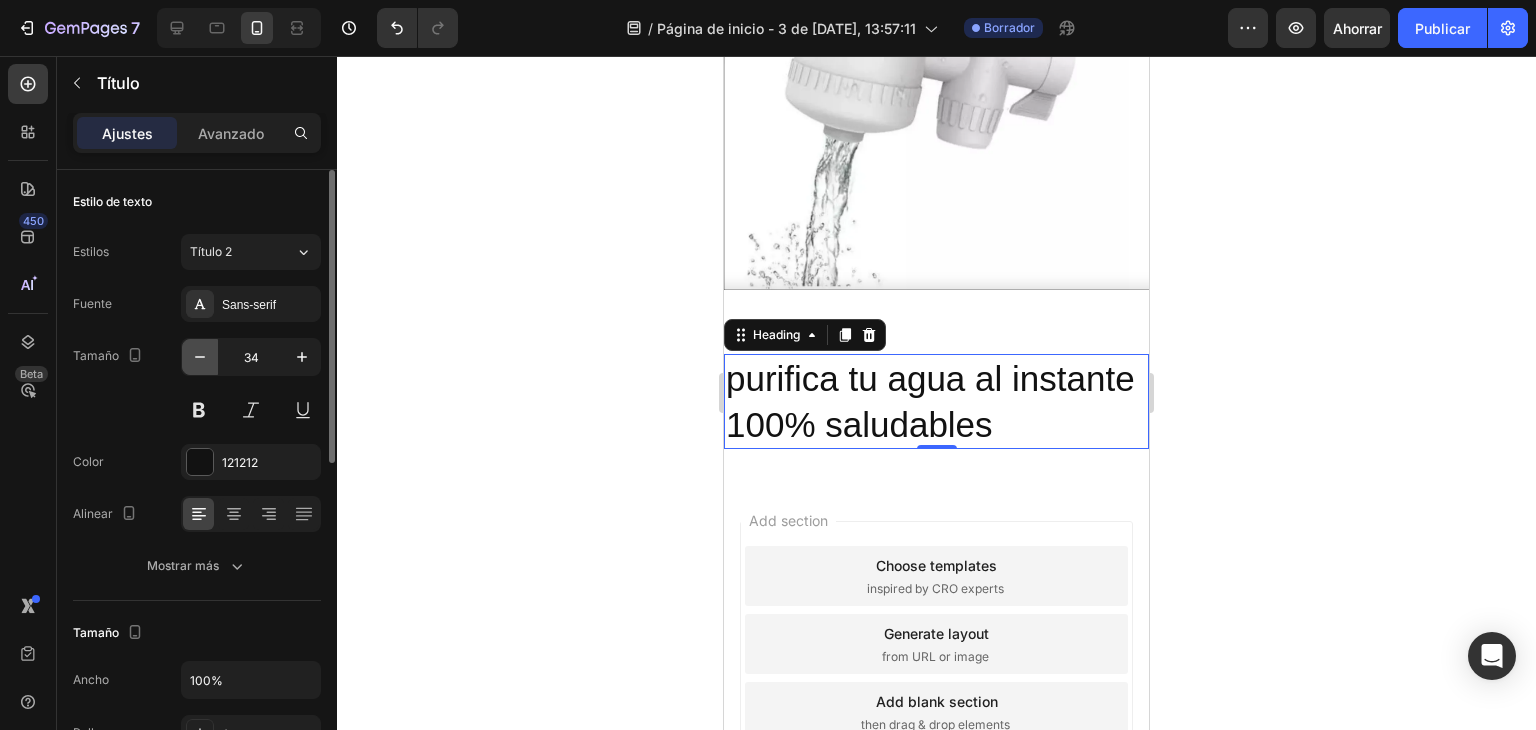 click 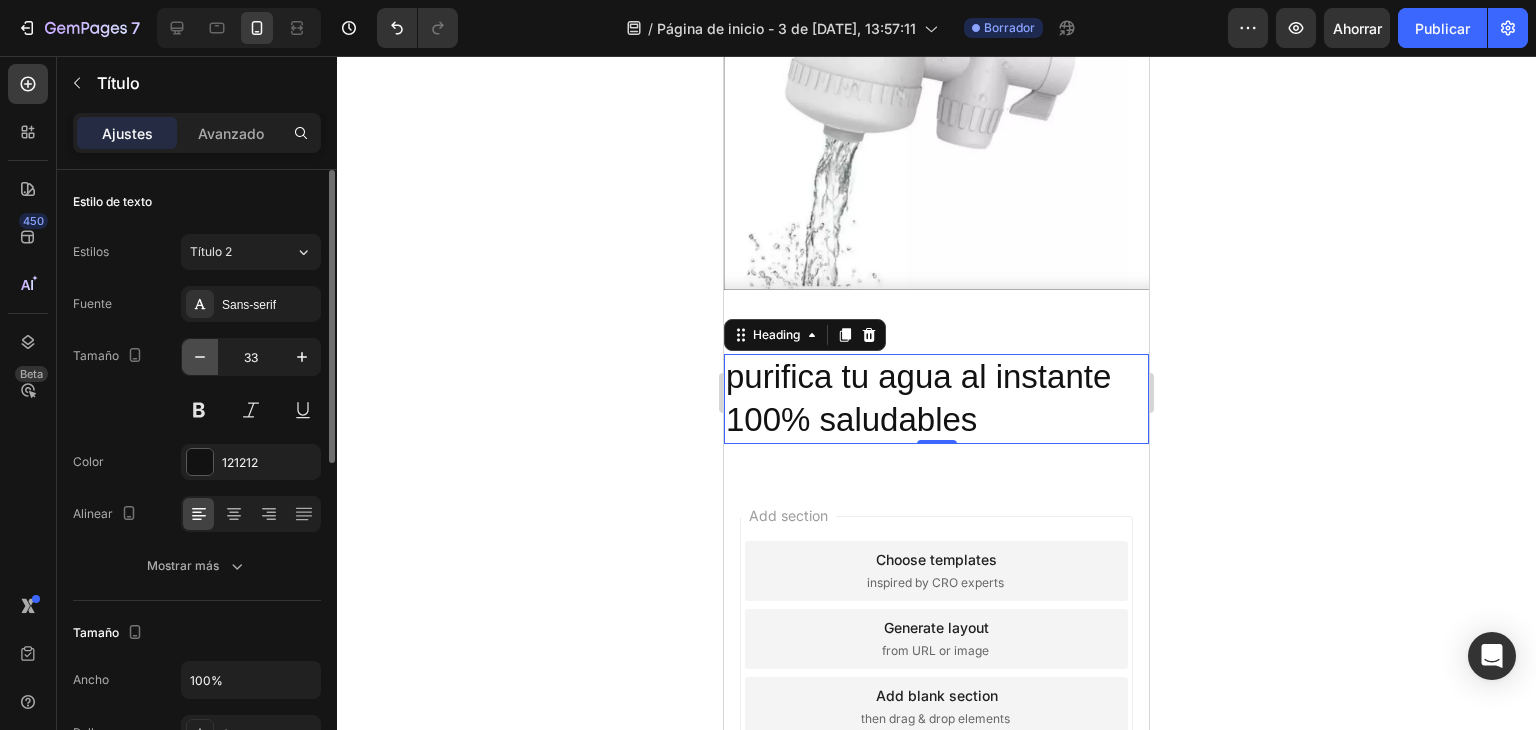 click 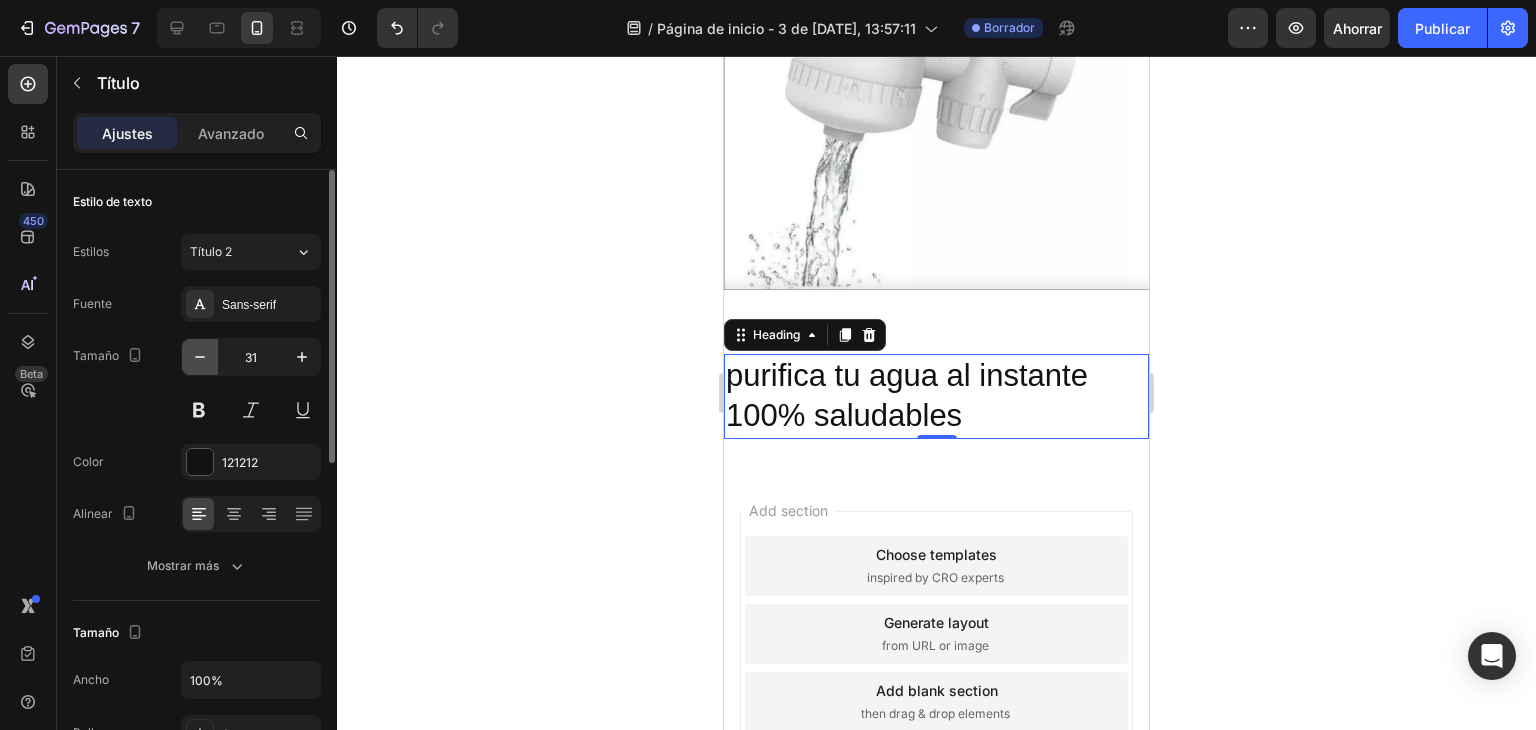 click 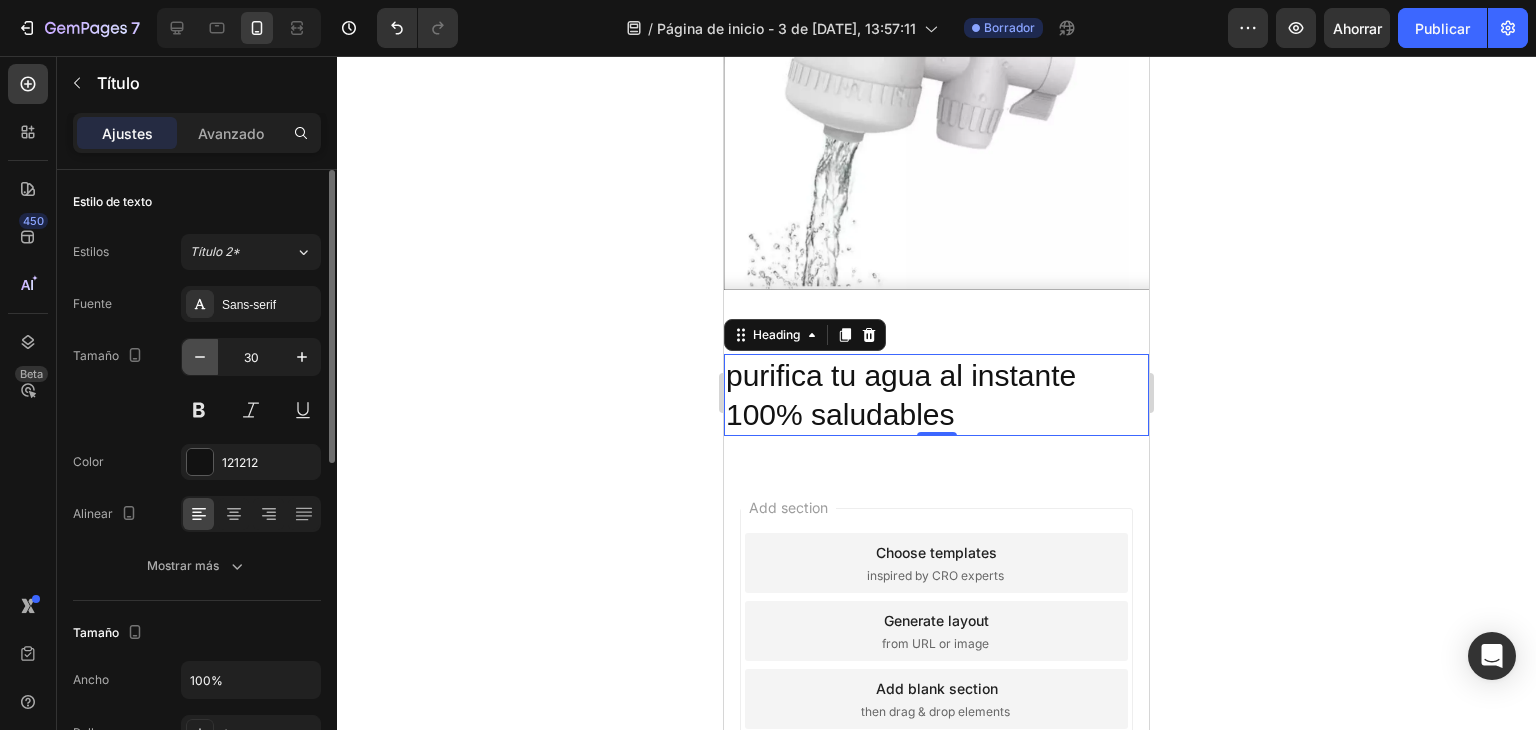 click 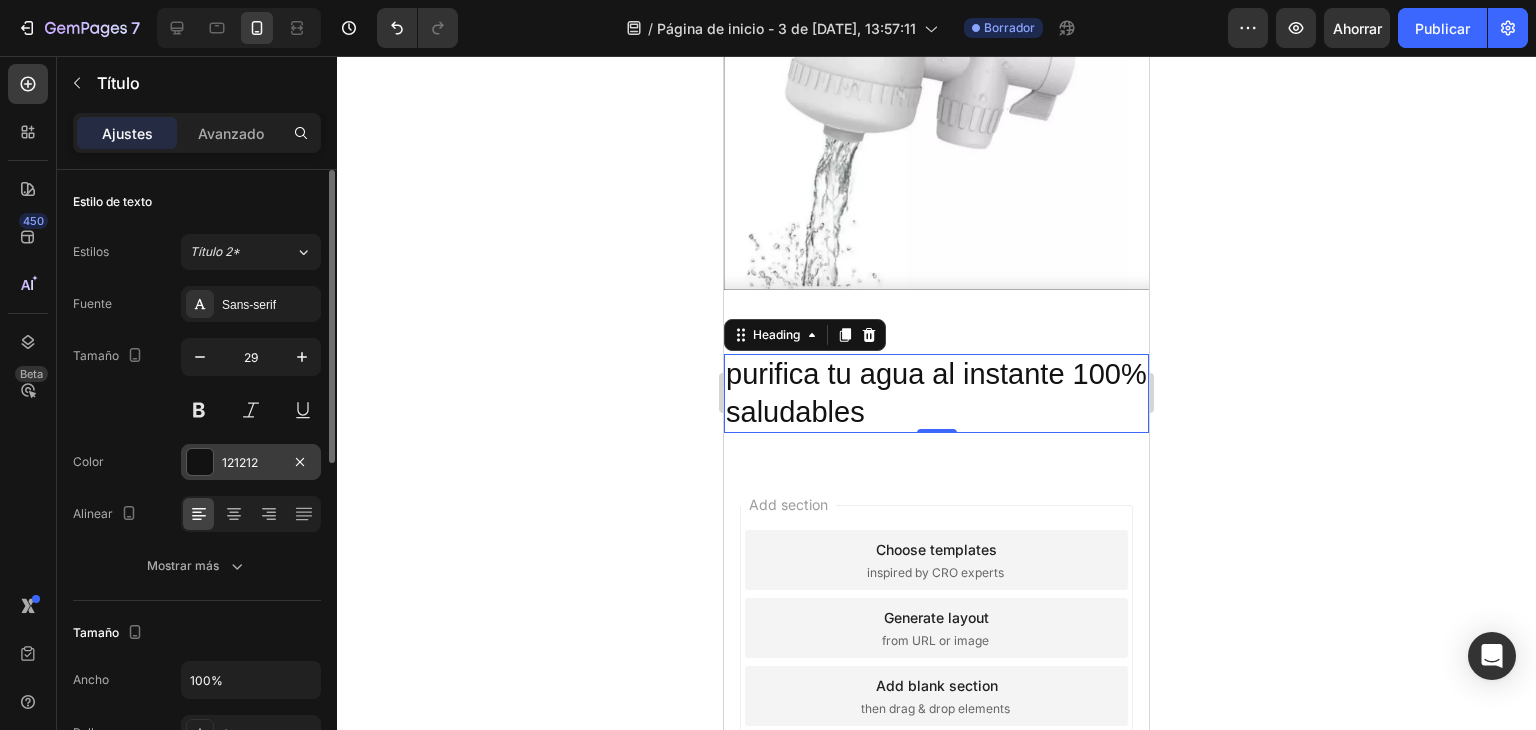click at bounding box center (200, 462) 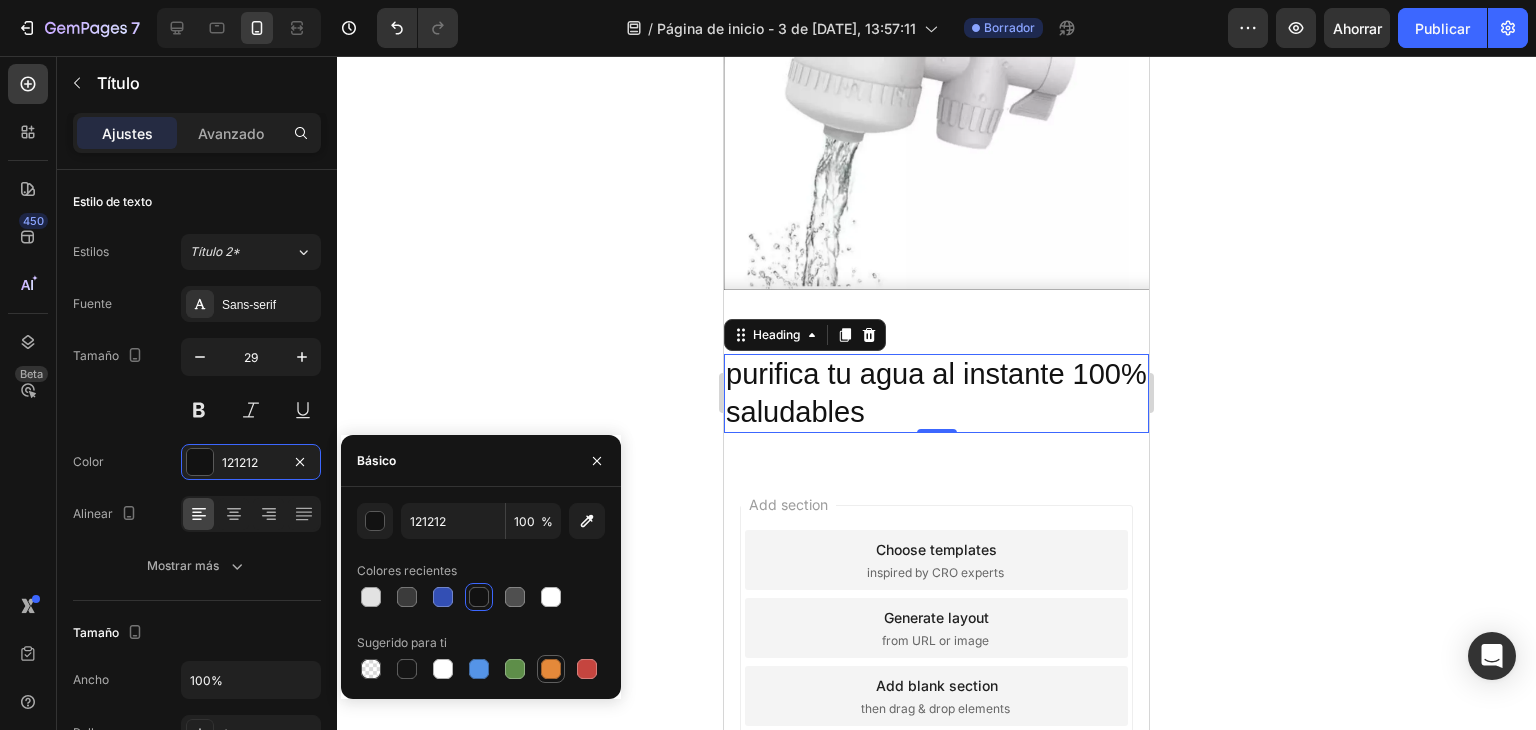 click at bounding box center (551, 669) 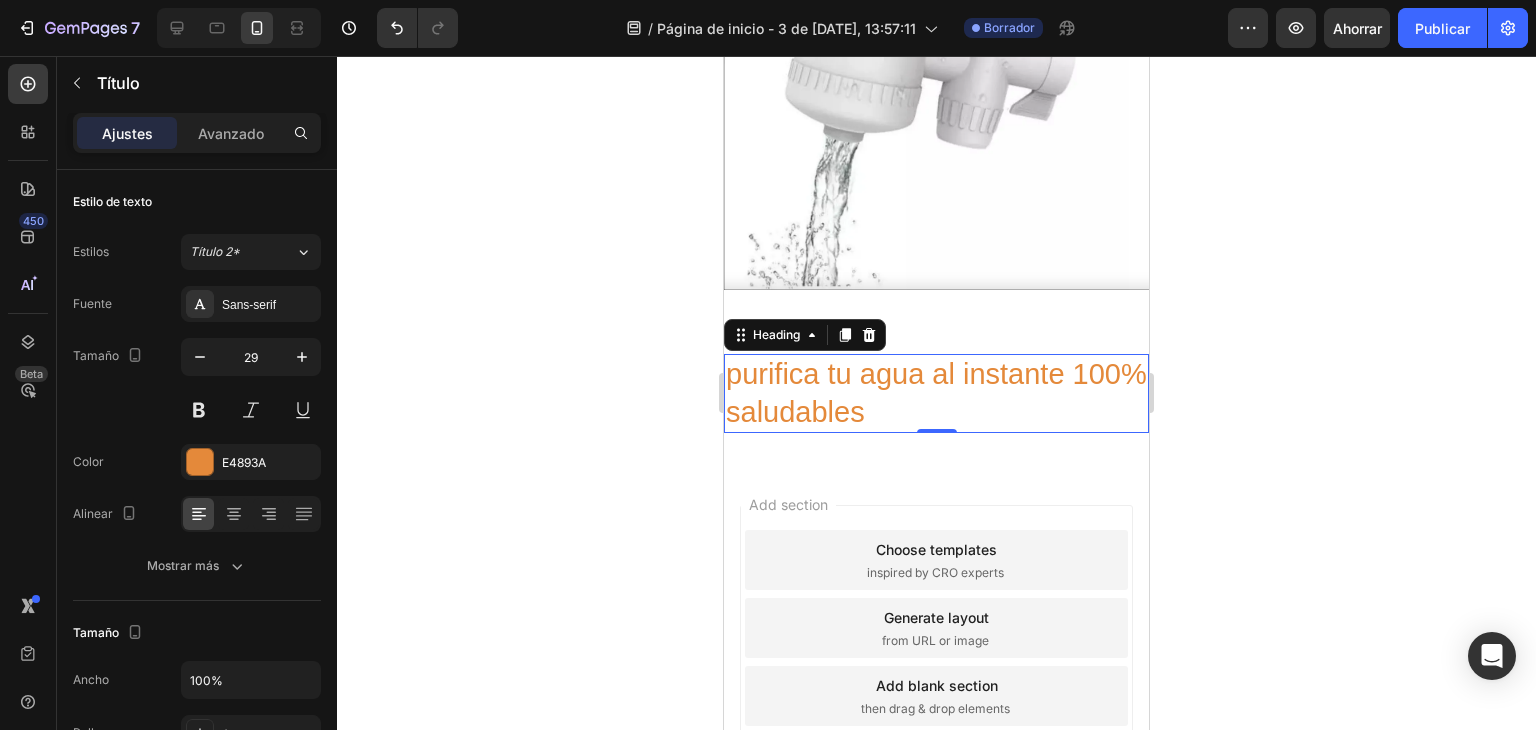 click 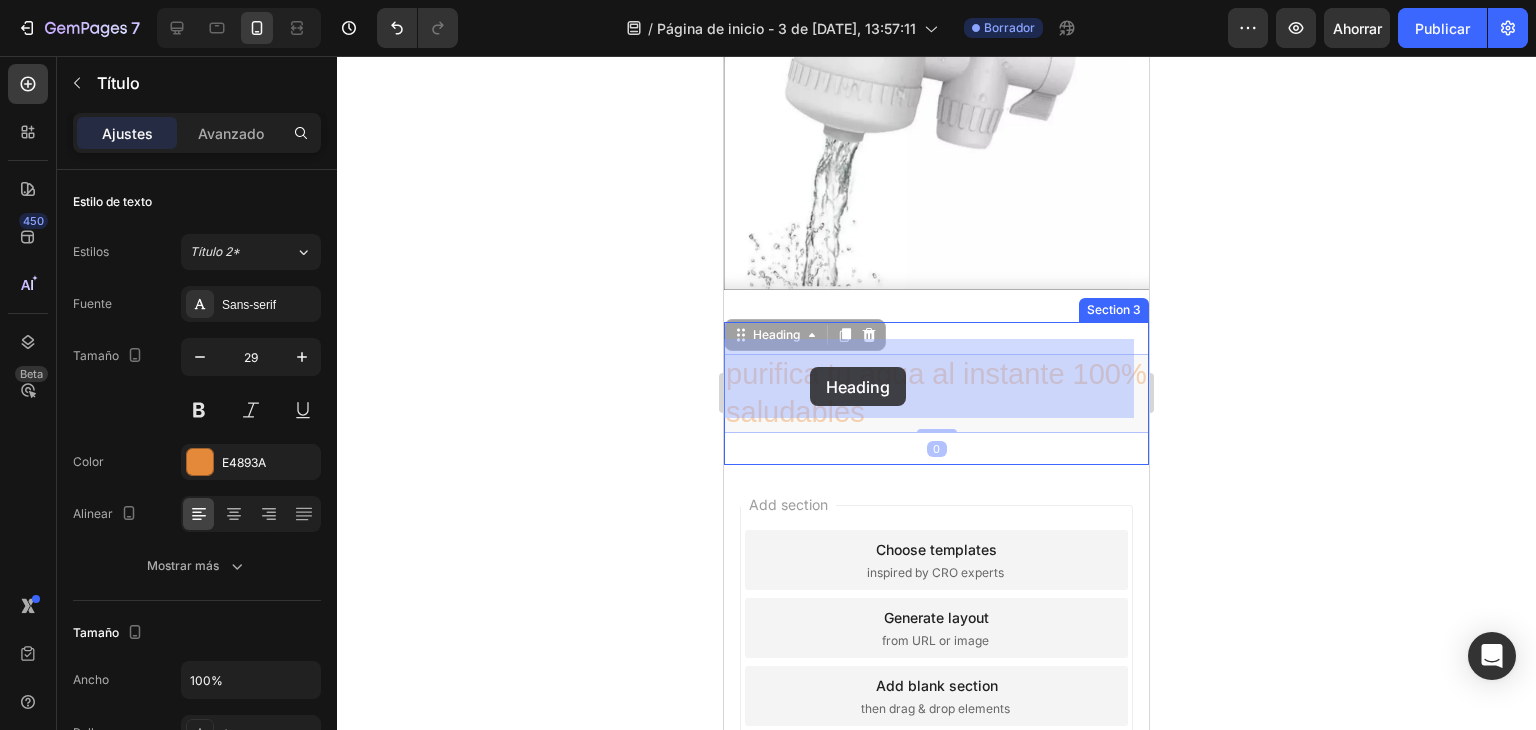 drag, startPoint x: 768, startPoint y: 359, endPoint x: 808, endPoint y: 365, distance: 40.4475 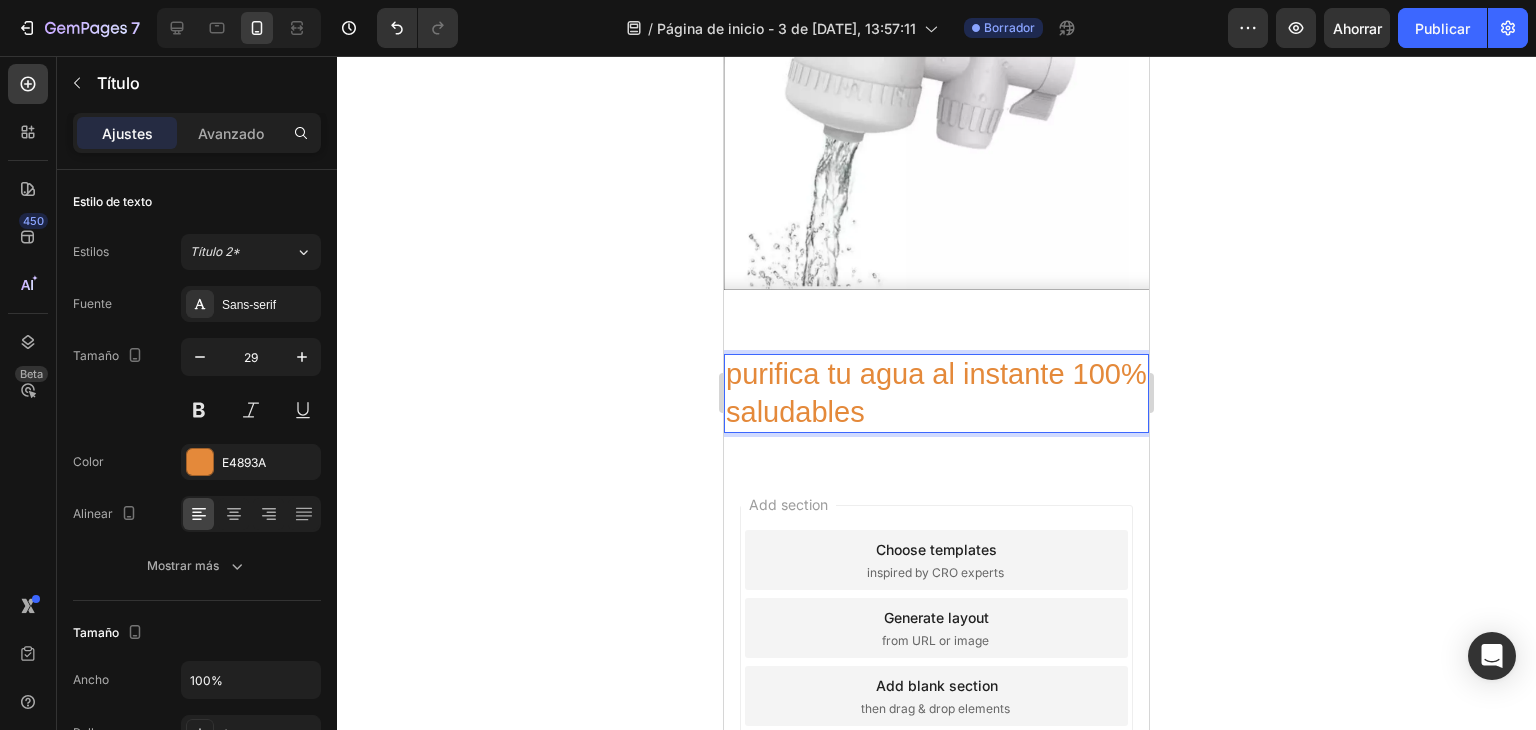 drag, startPoint x: 728, startPoint y: 356, endPoint x: 968, endPoint y: 397, distance: 243.4769 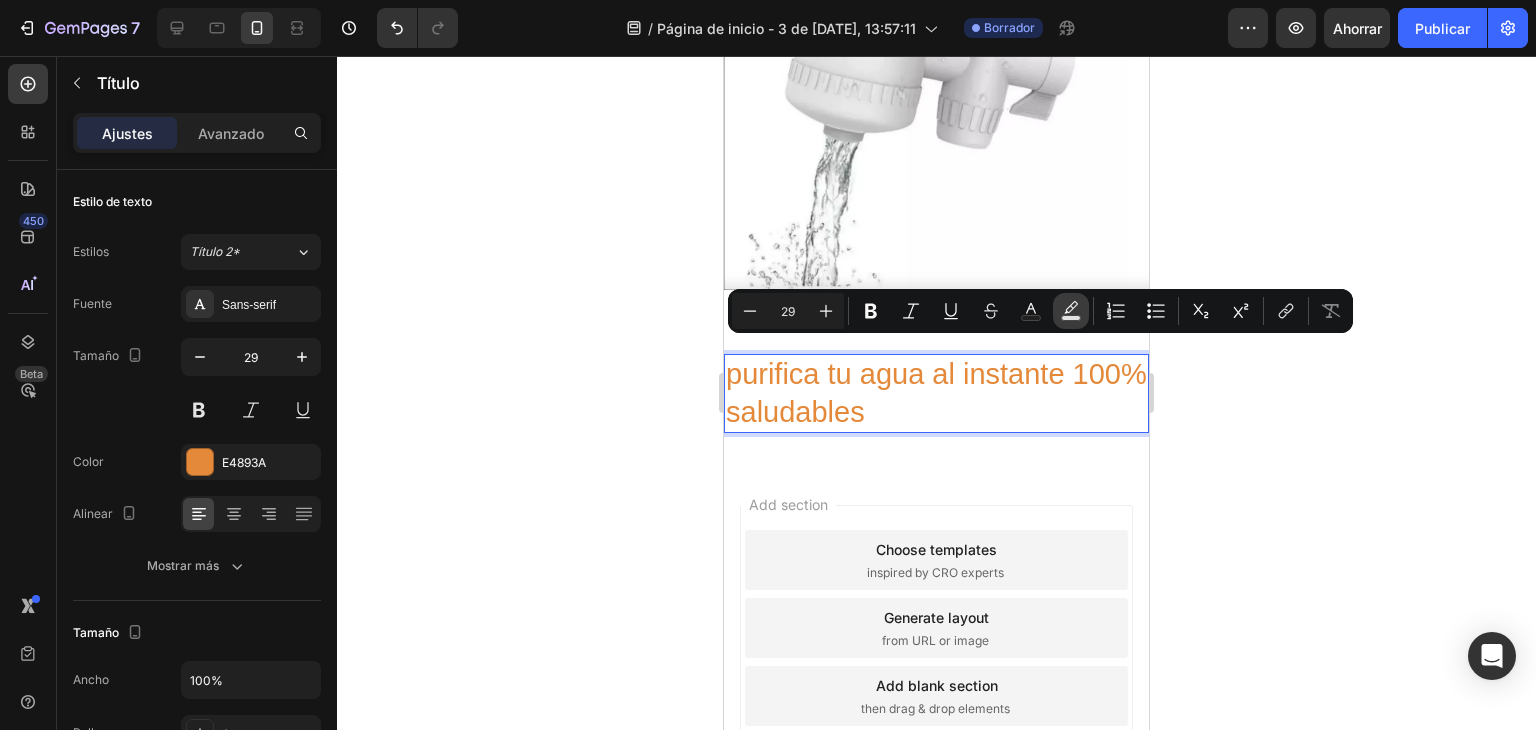 click 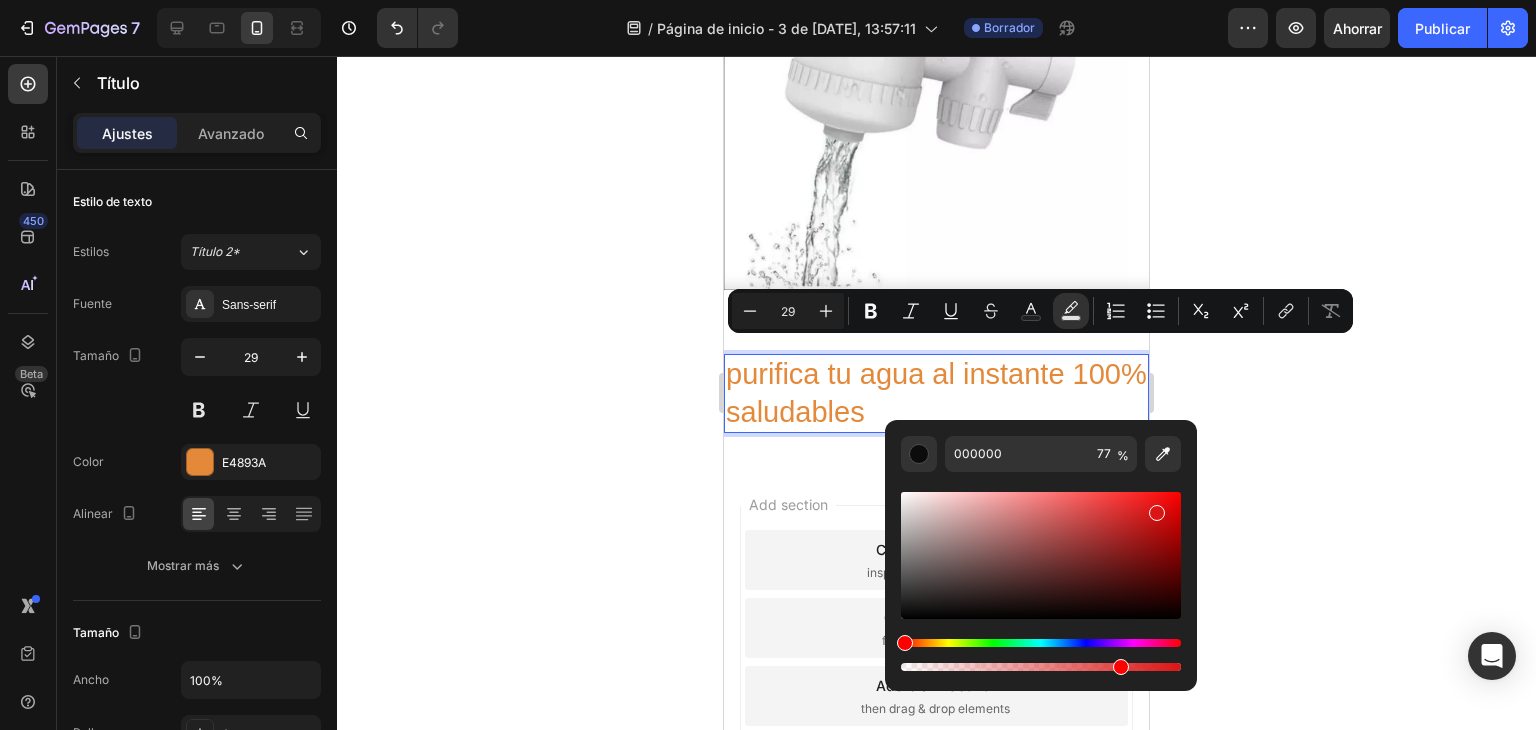 click at bounding box center [1041, 555] 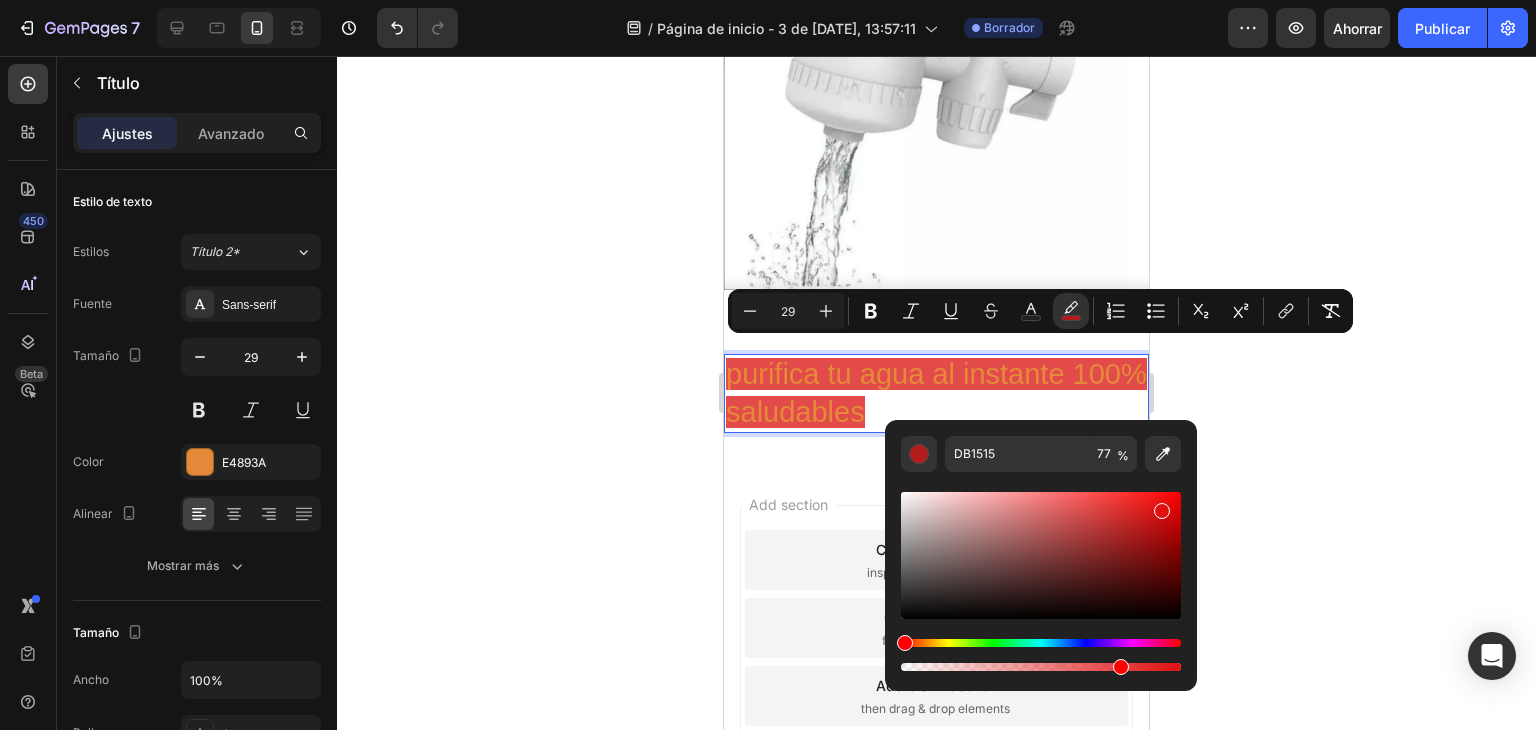 click at bounding box center (1162, 511) 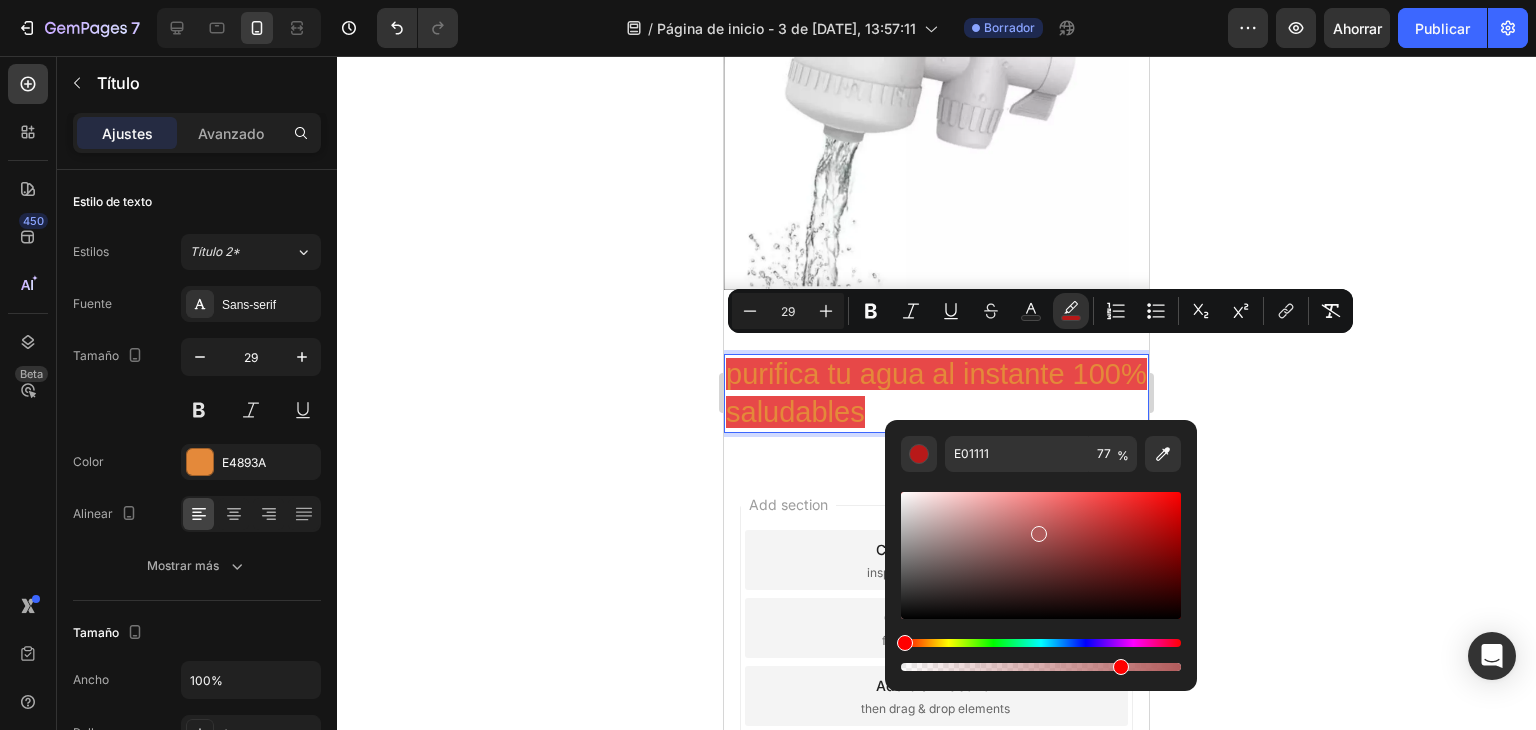 click at bounding box center [1041, 555] 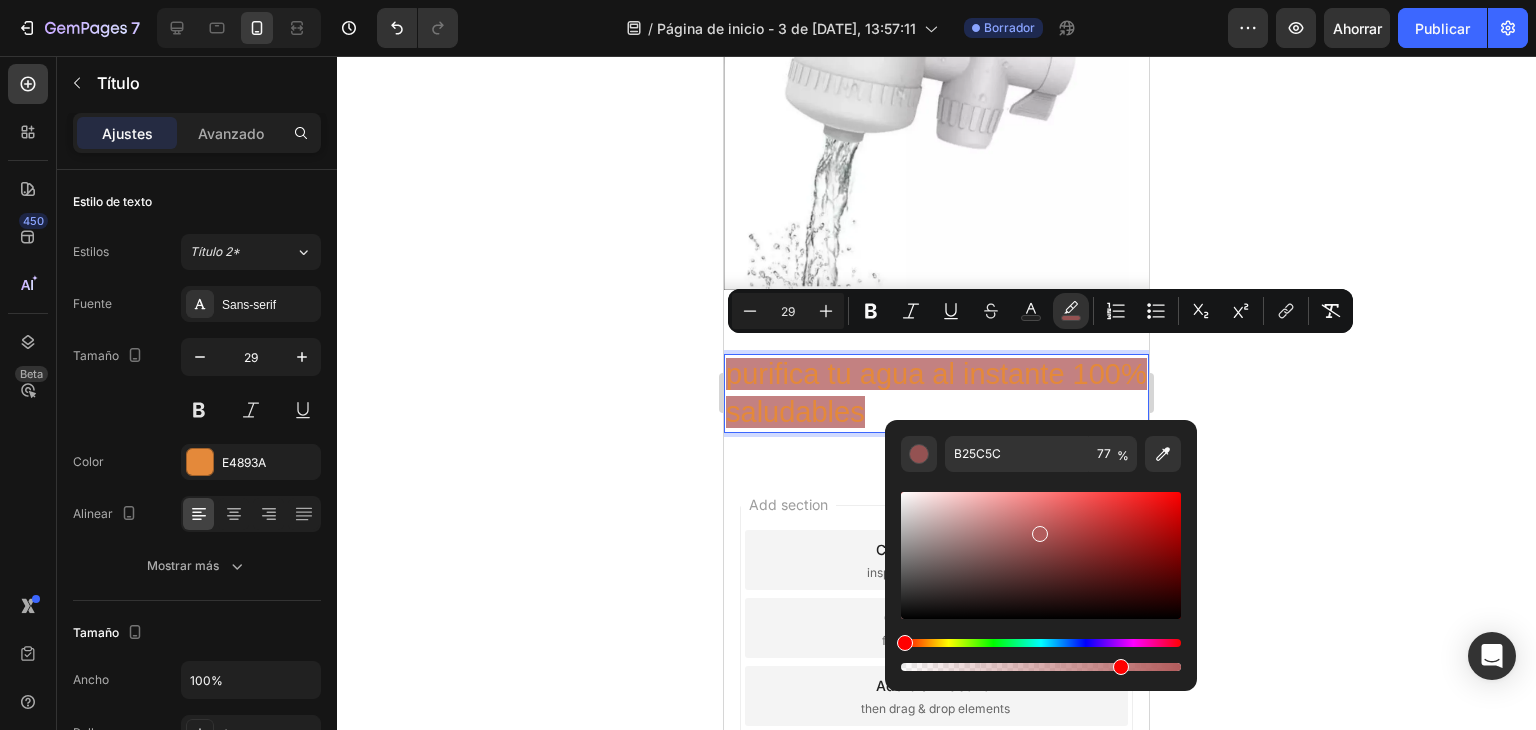 click at bounding box center [1041, 555] 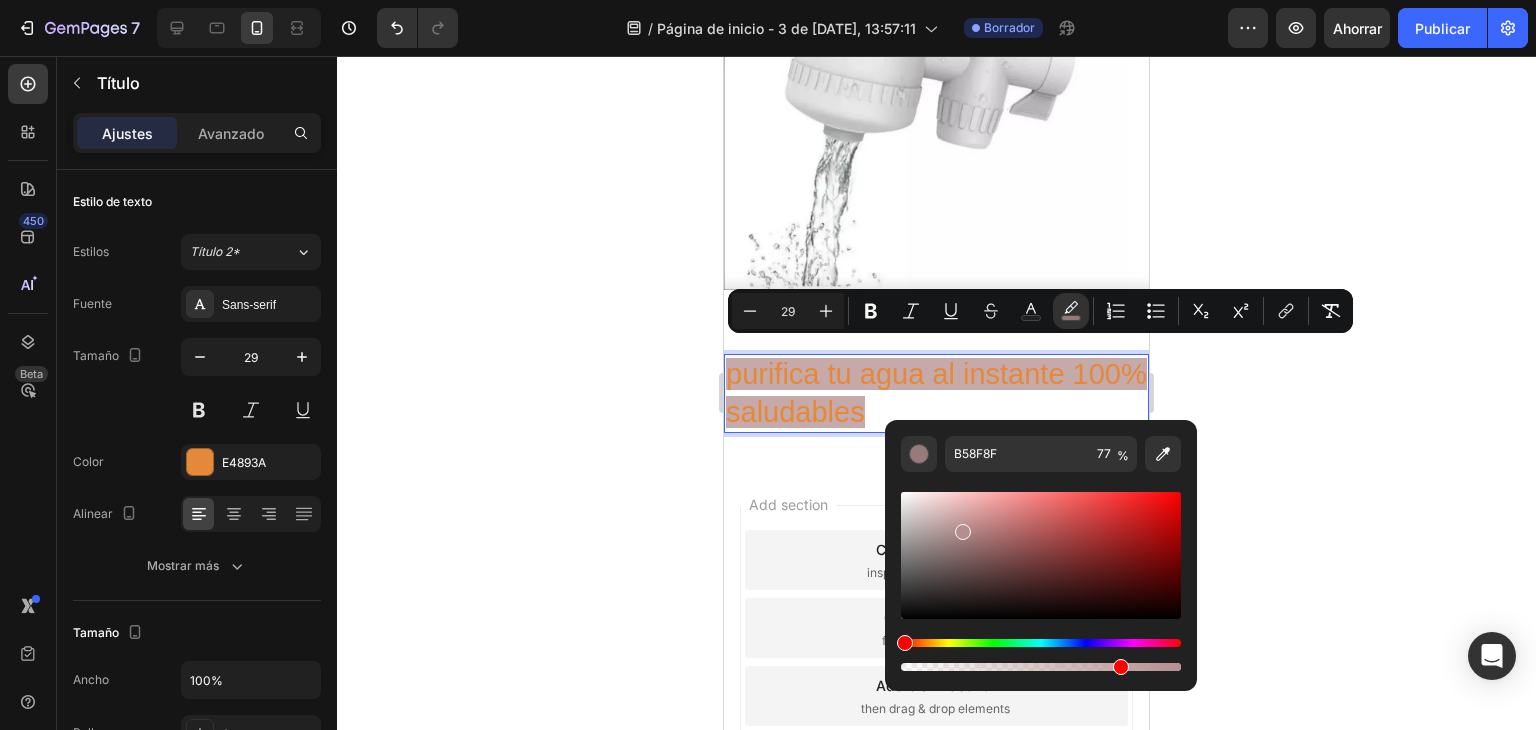 click at bounding box center [1041, 581] 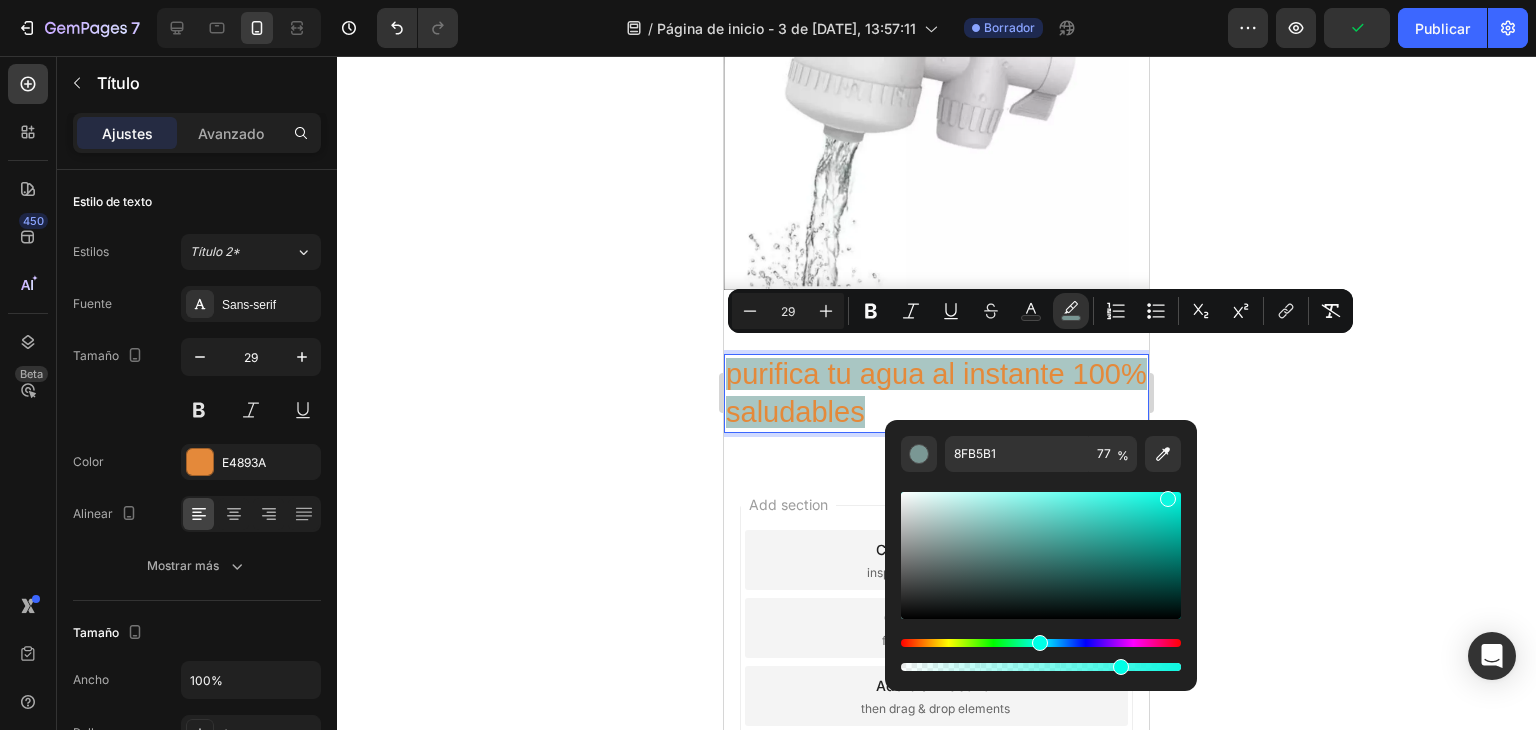 click at bounding box center [1041, 555] 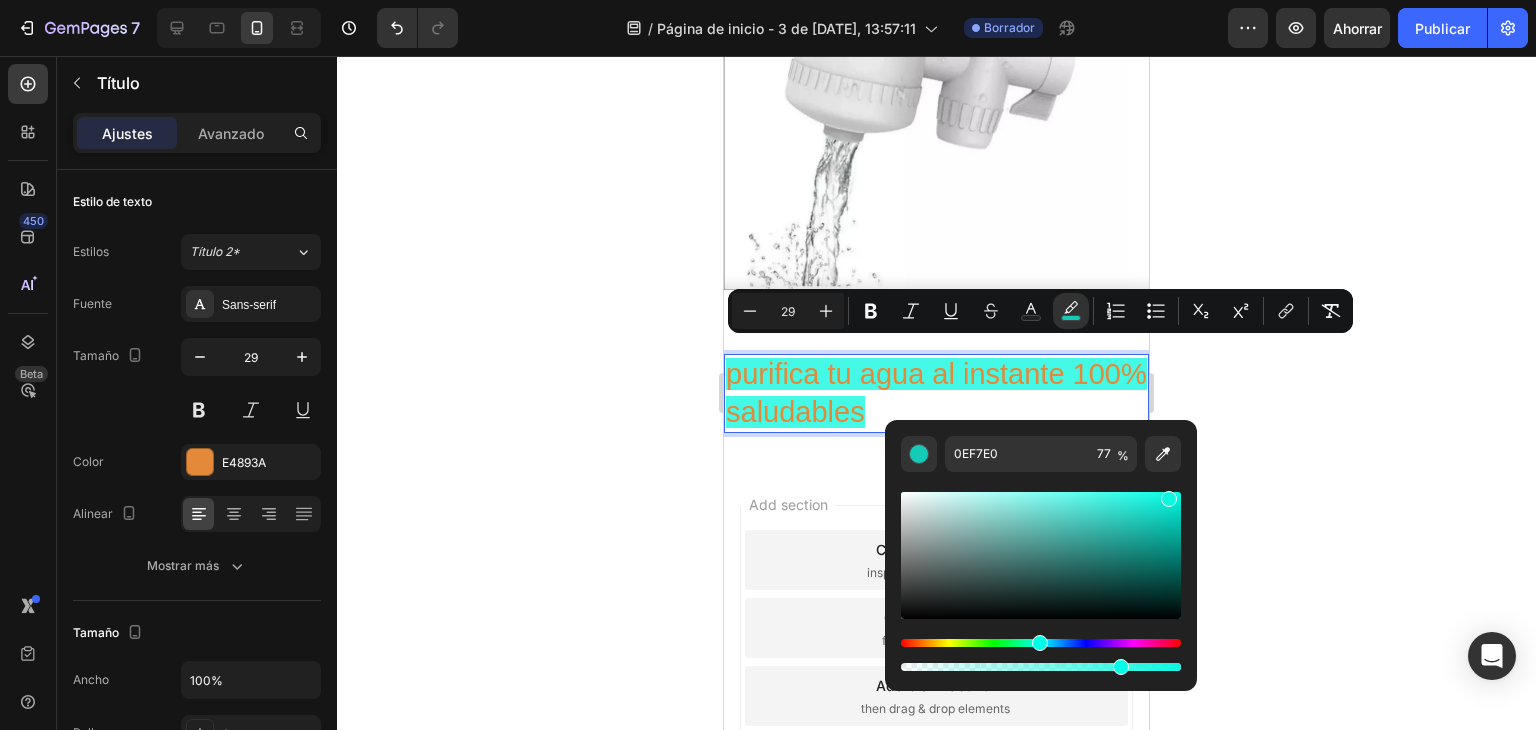 click 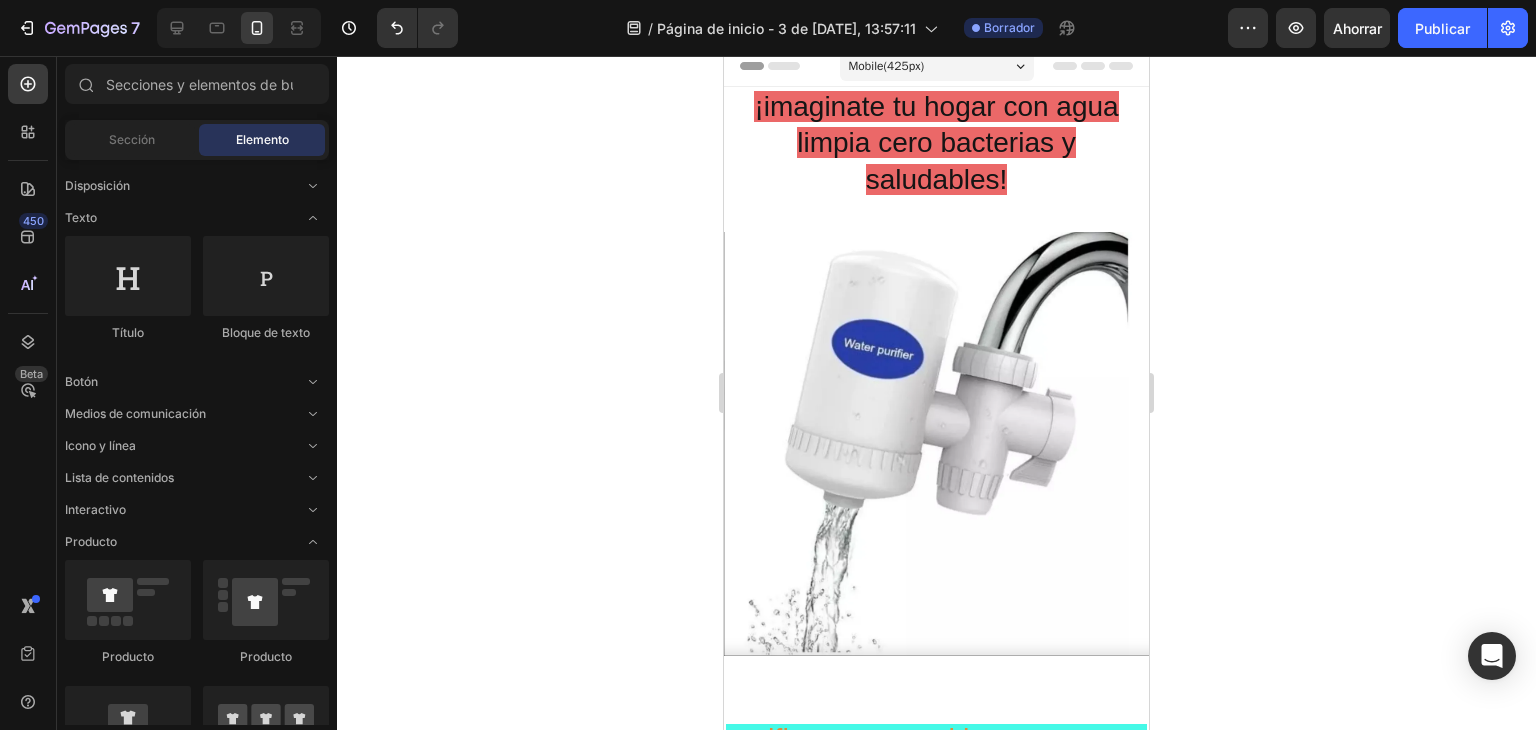 scroll, scrollTop: 0, scrollLeft: 0, axis: both 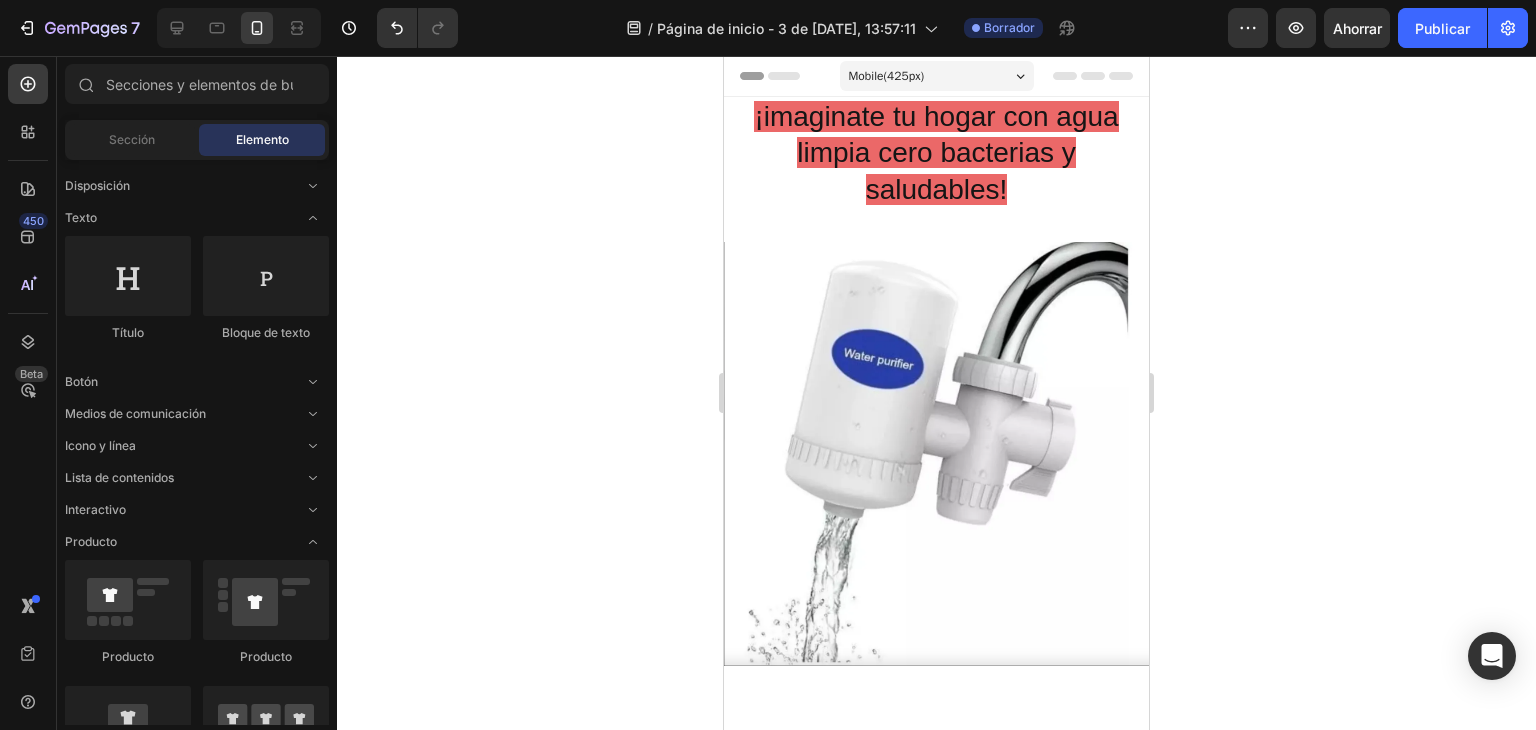 drag, startPoint x: 1135, startPoint y: 386, endPoint x: 1889, endPoint y: 215, distance: 773.14746 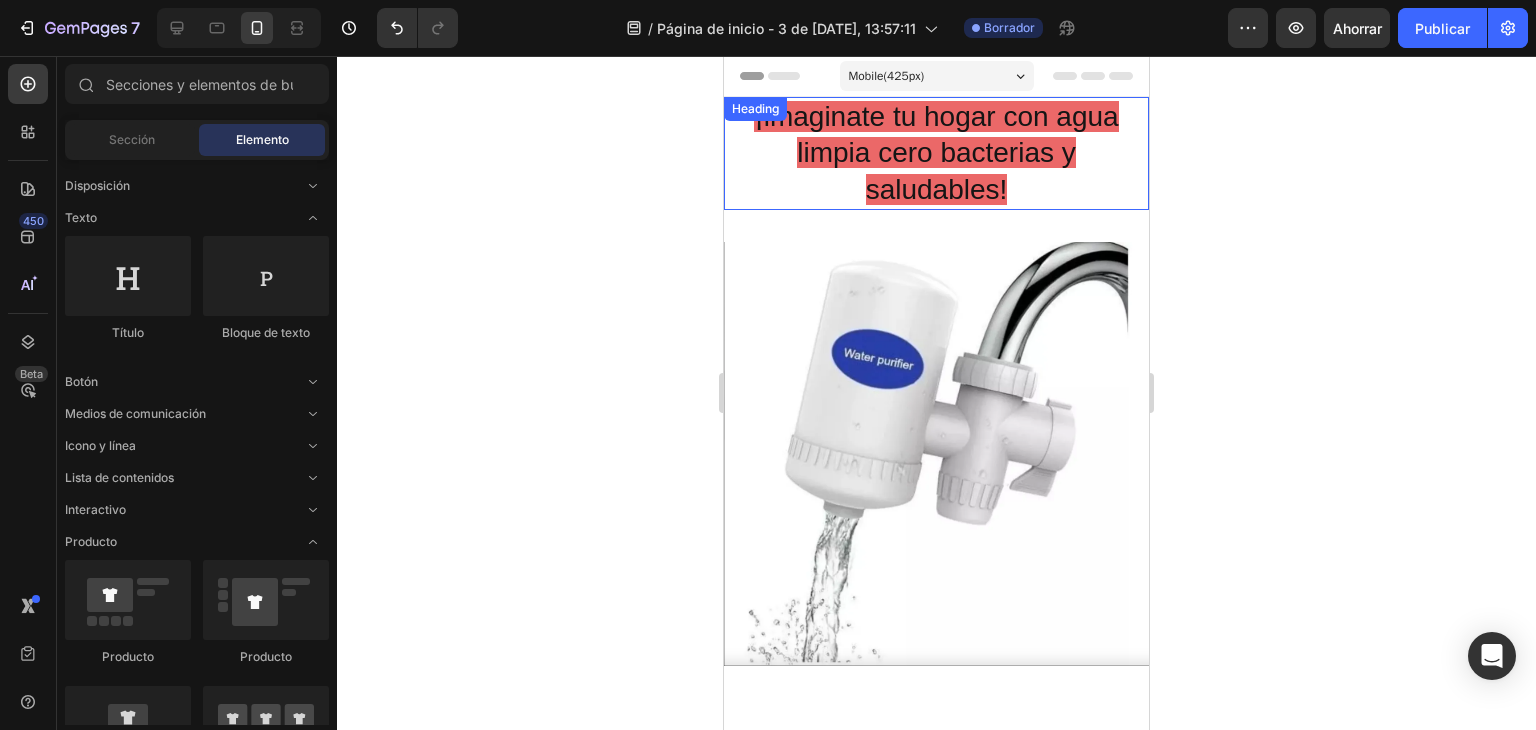 click on "¡imaginate tu hogar con agua limpia cero bacterias y saludables! Heading" at bounding box center (936, 153) 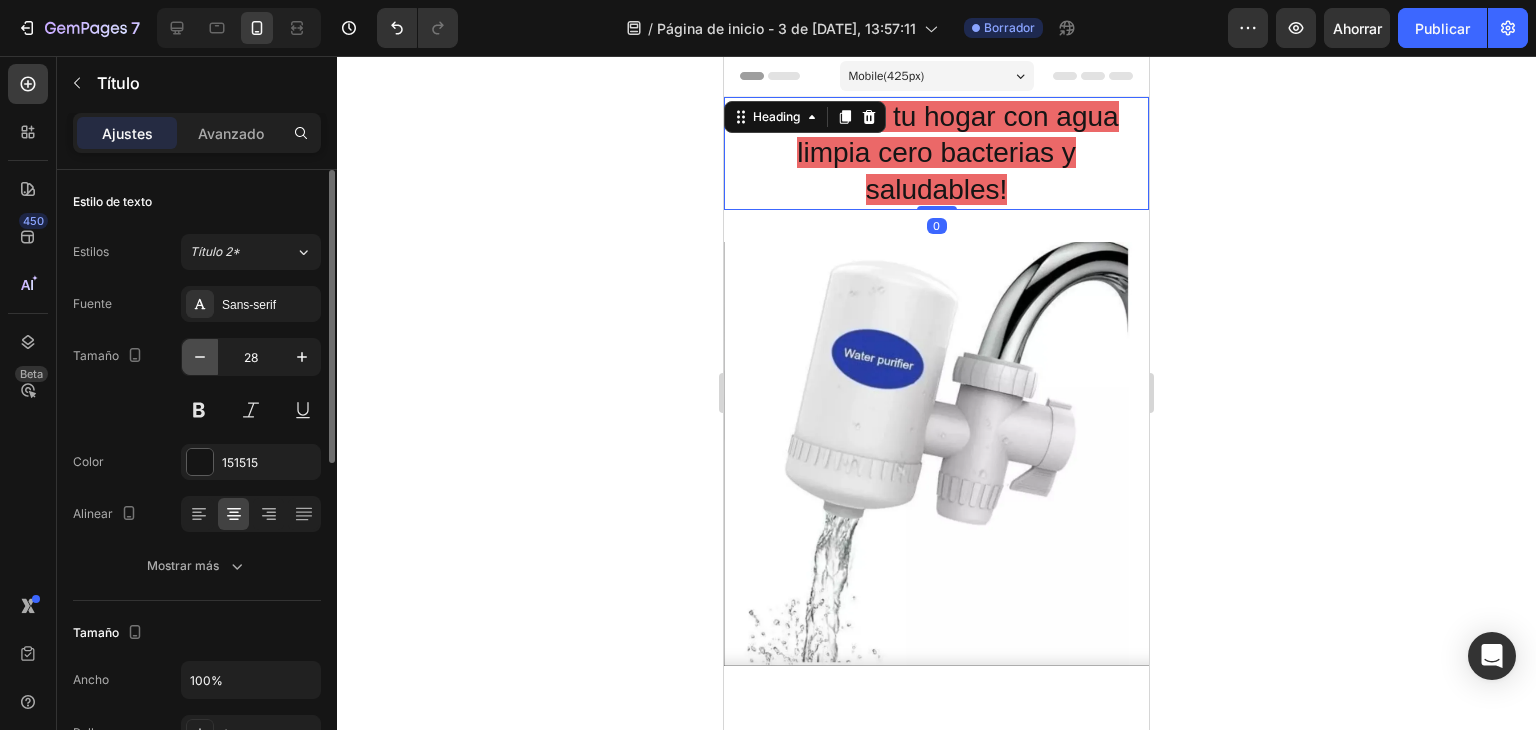 click 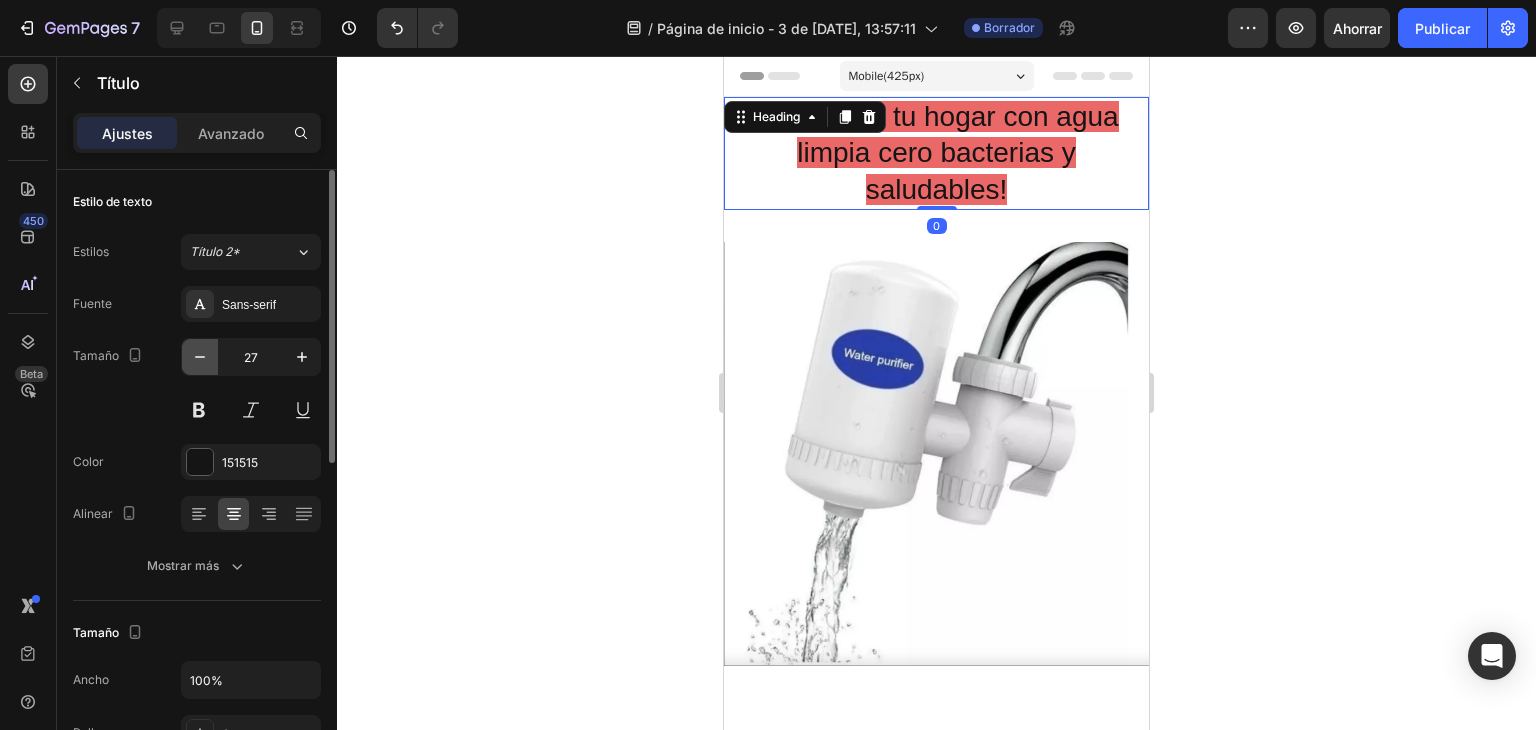 click 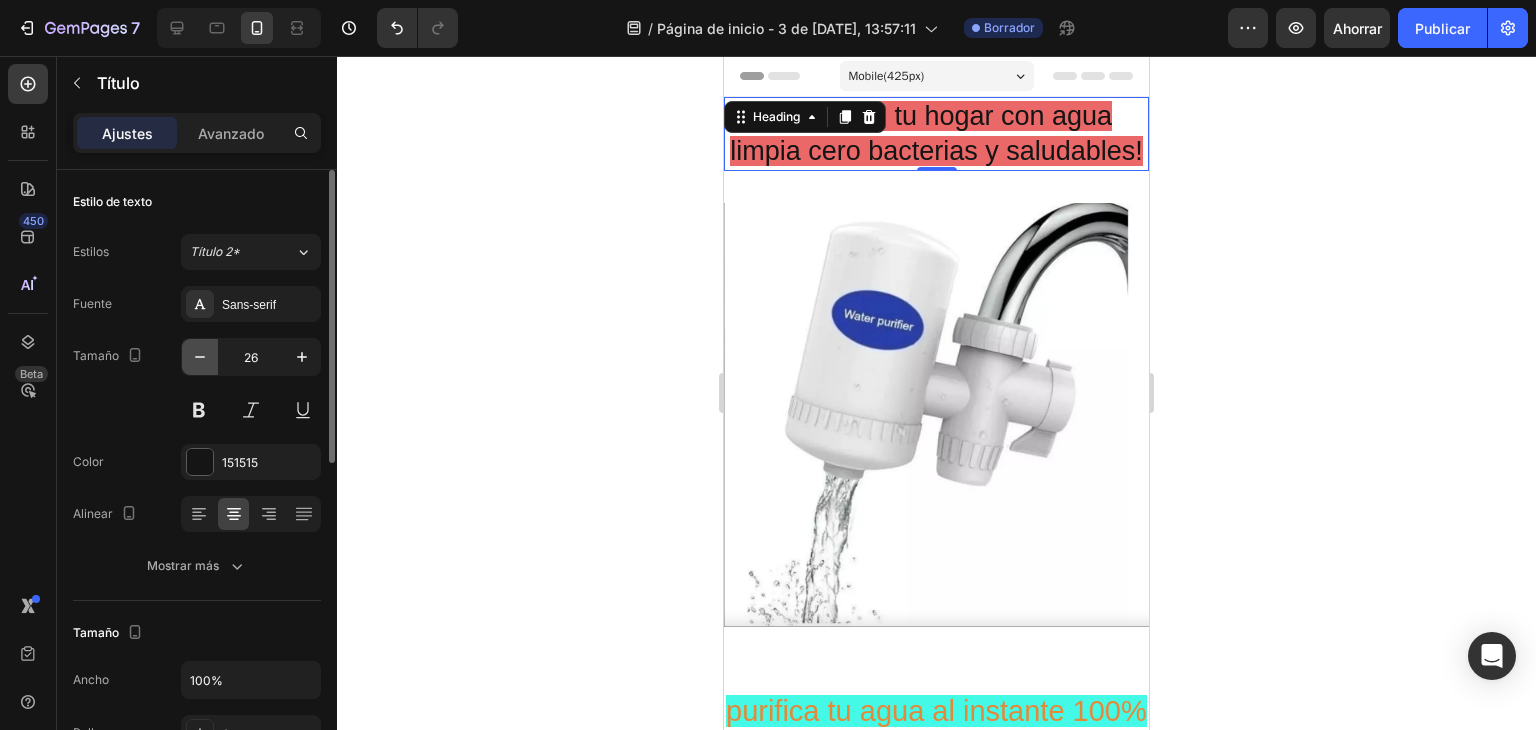 click 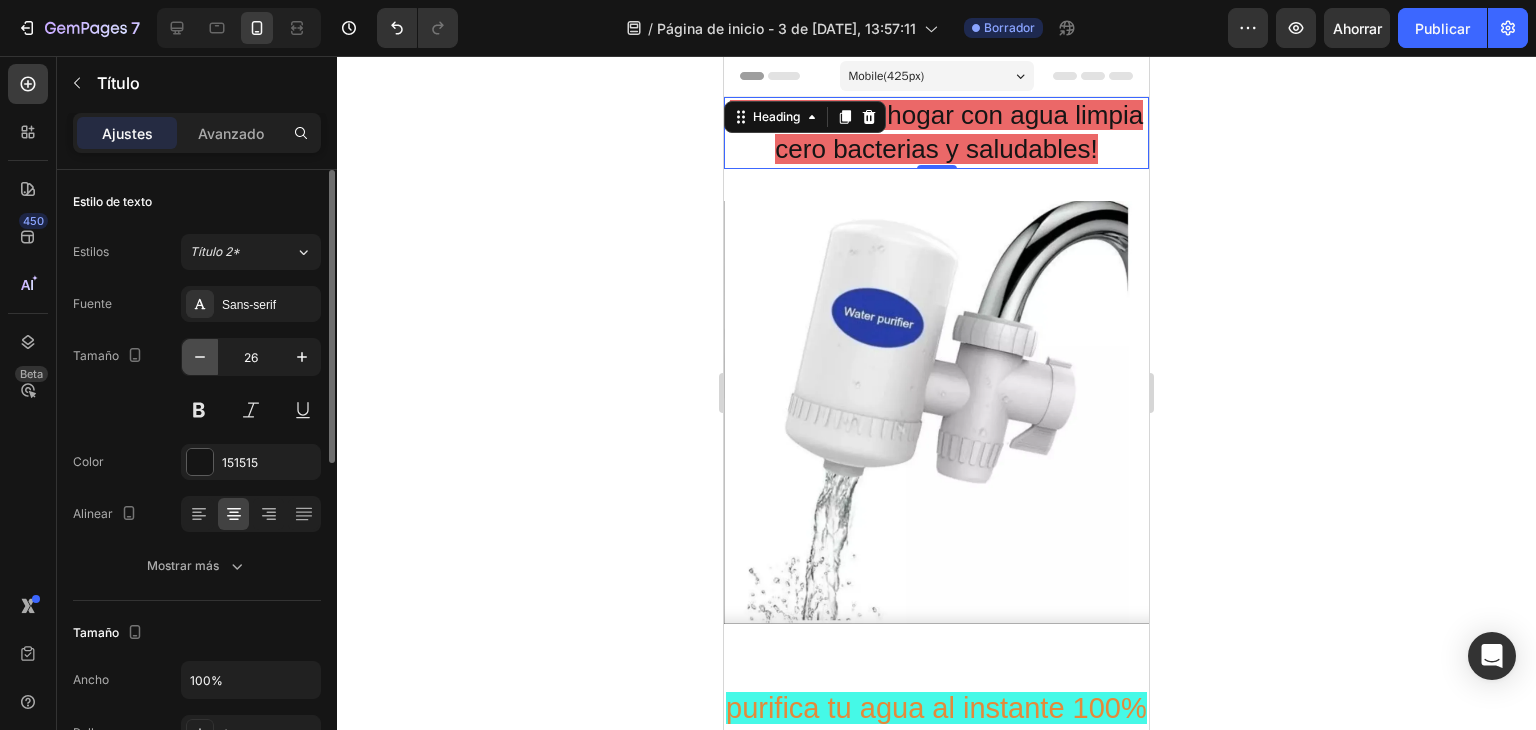 click 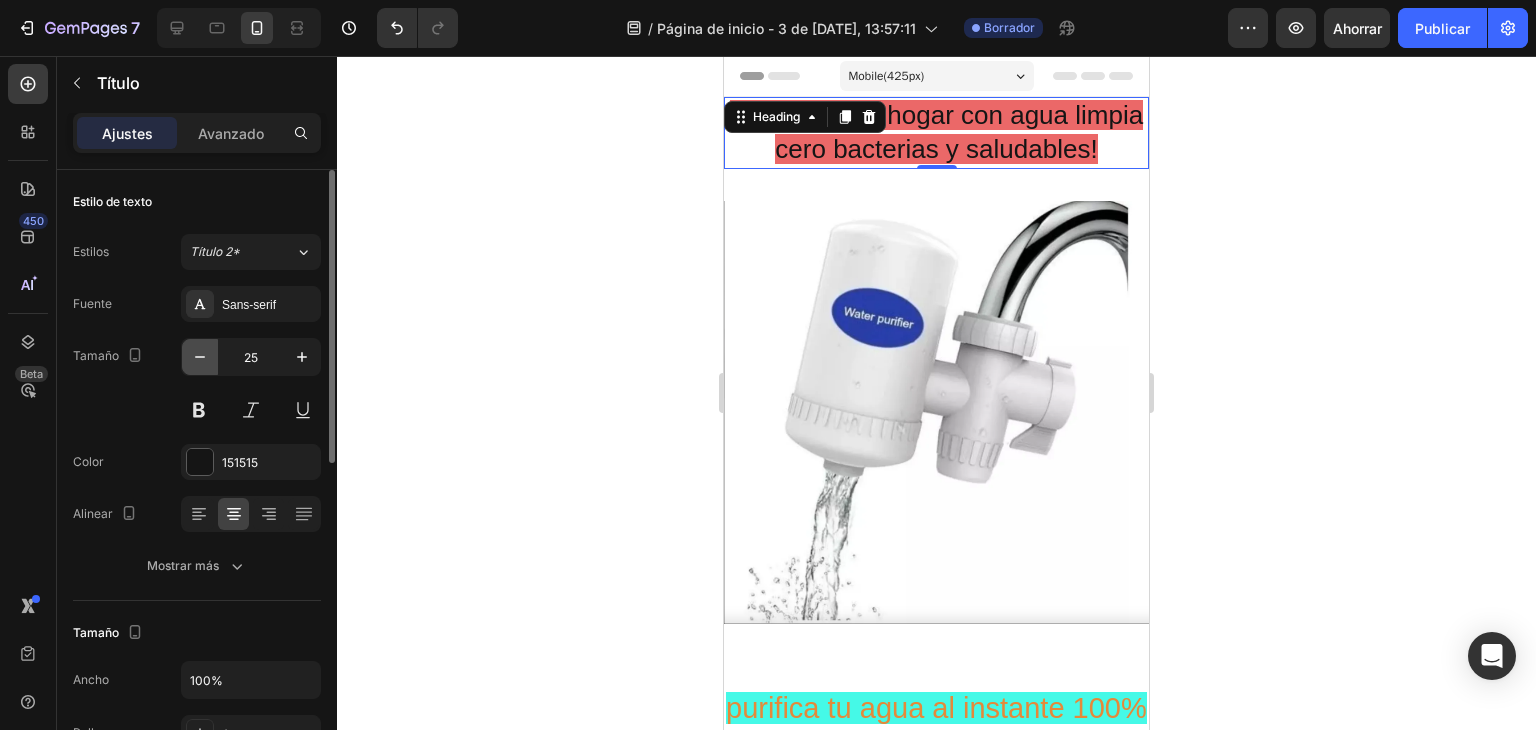 type on "24" 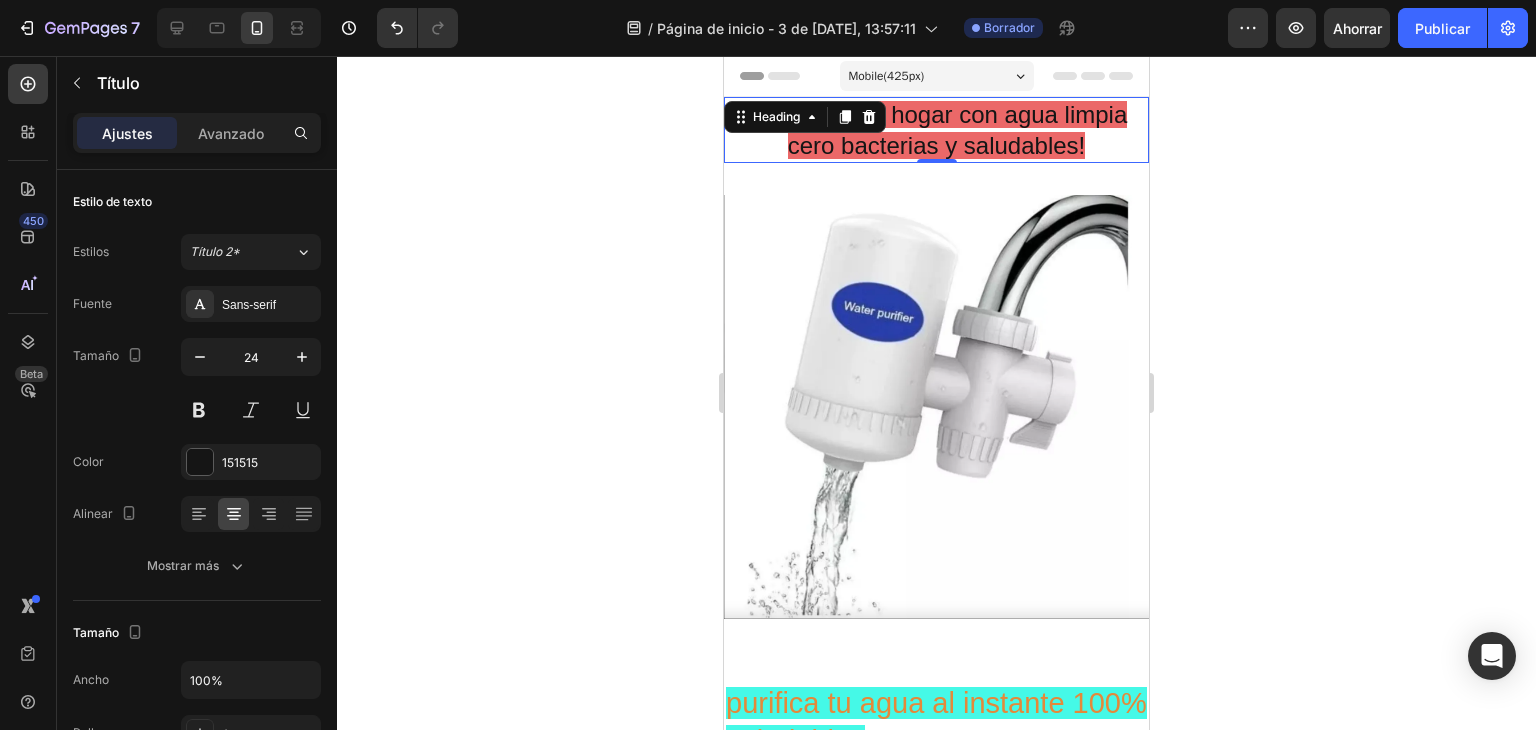 click 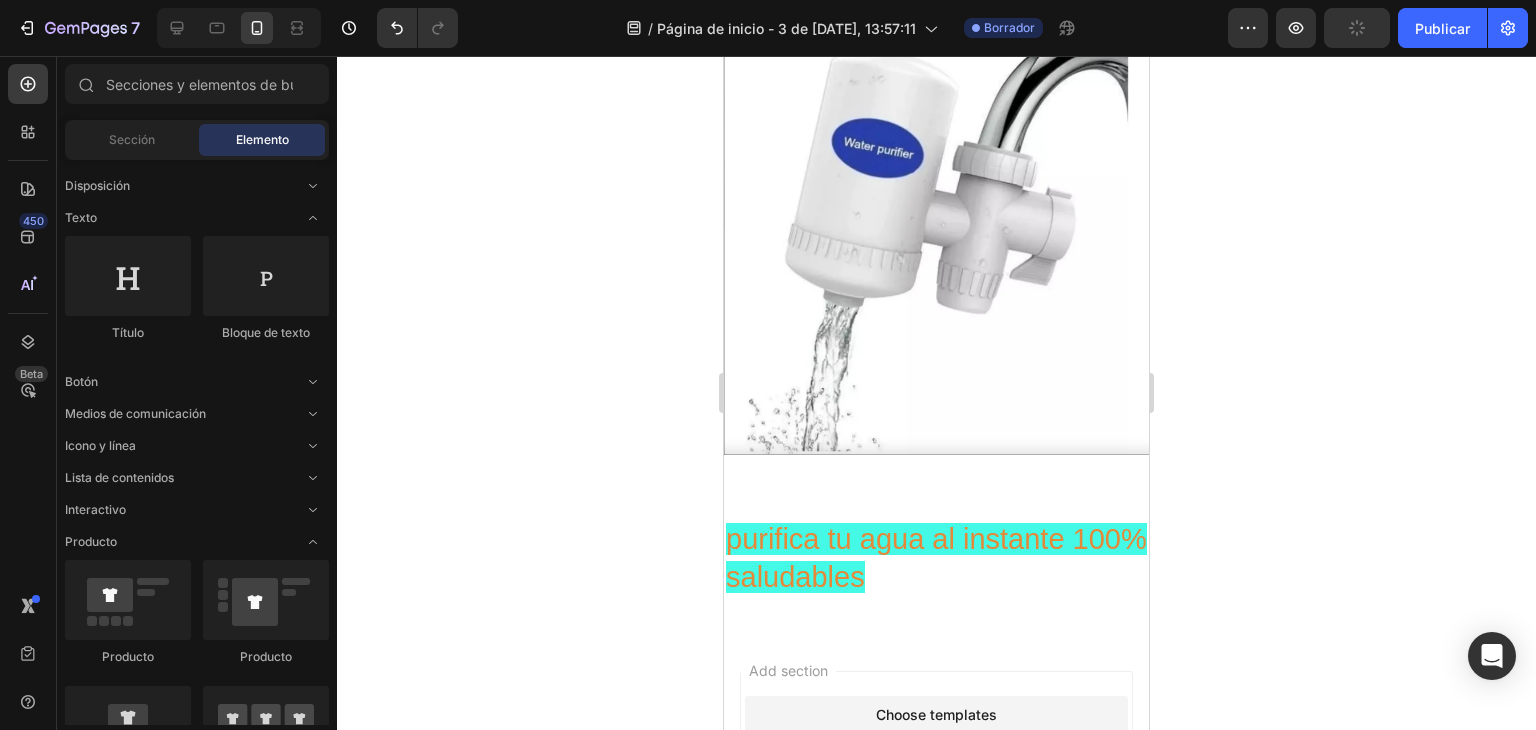 scroll, scrollTop: 266, scrollLeft: 0, axis: vertical 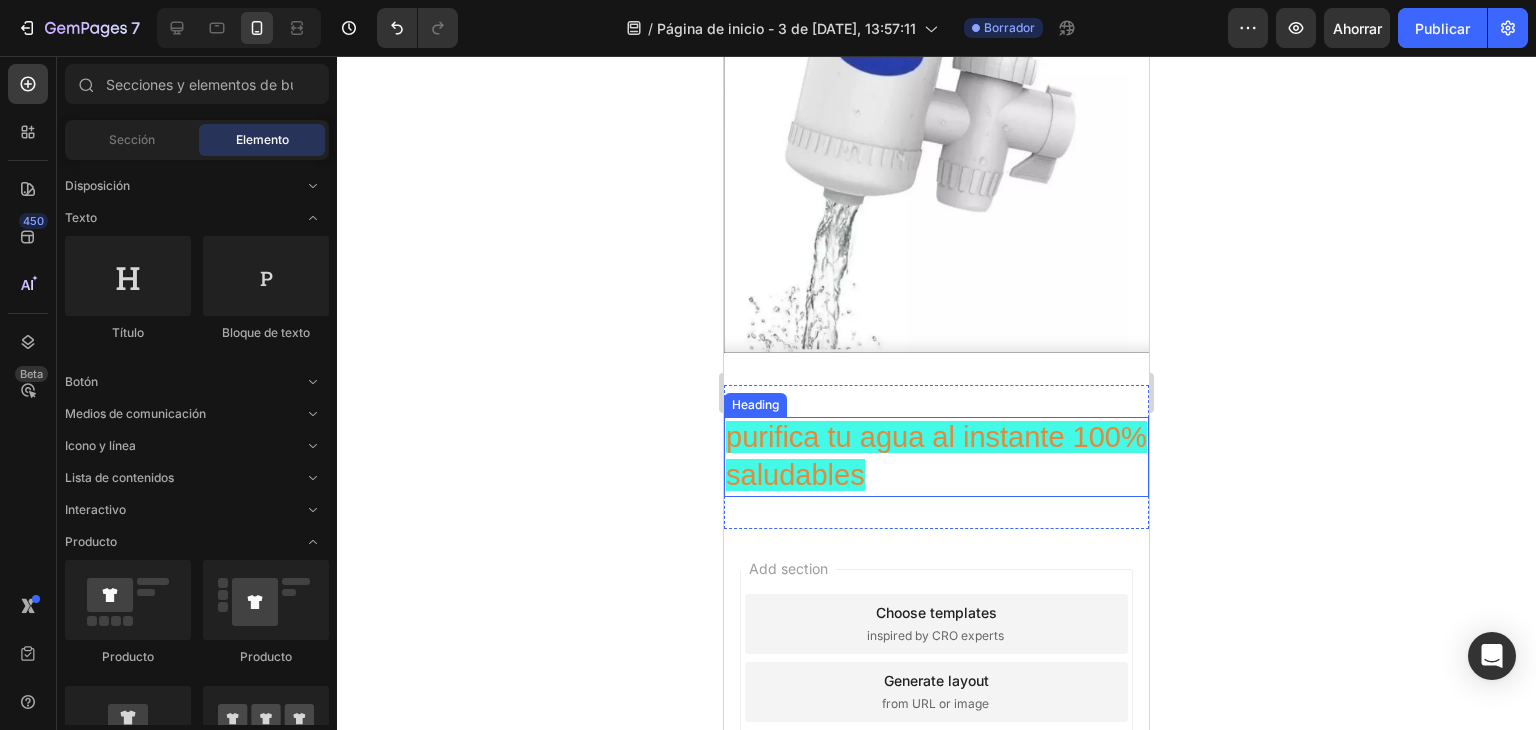 click on "purifica tu agua al instante 100% saludables" at bounding box center (936, 456) 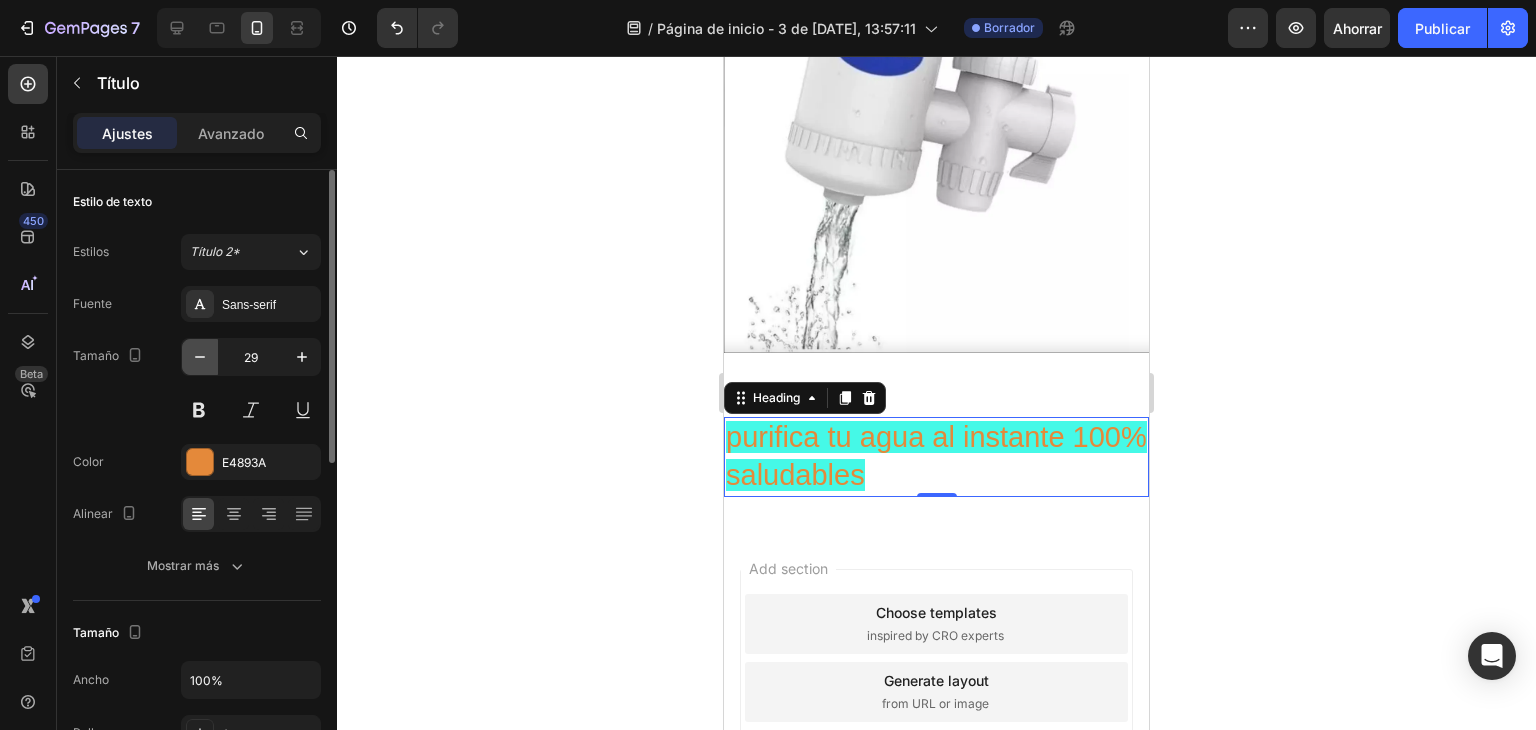click 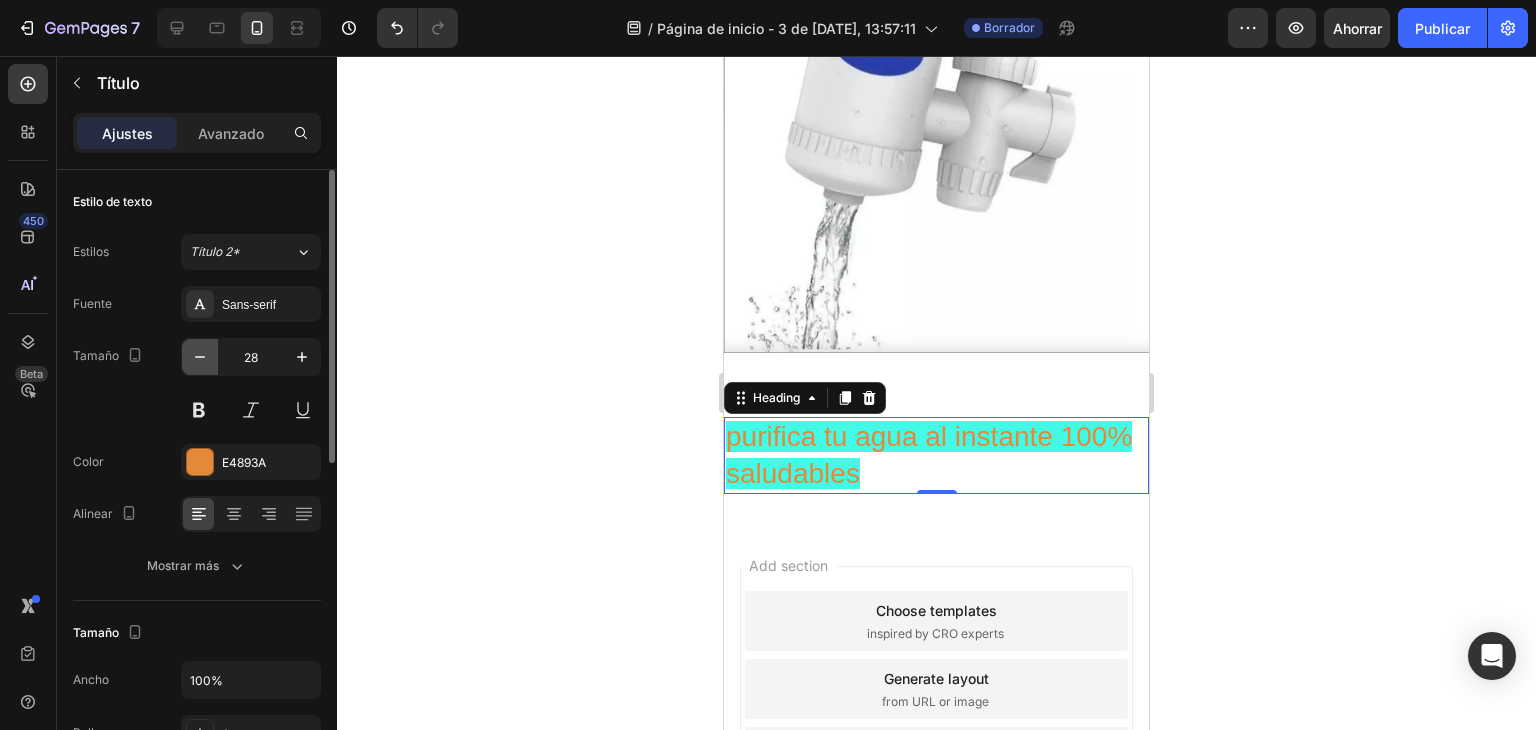 click 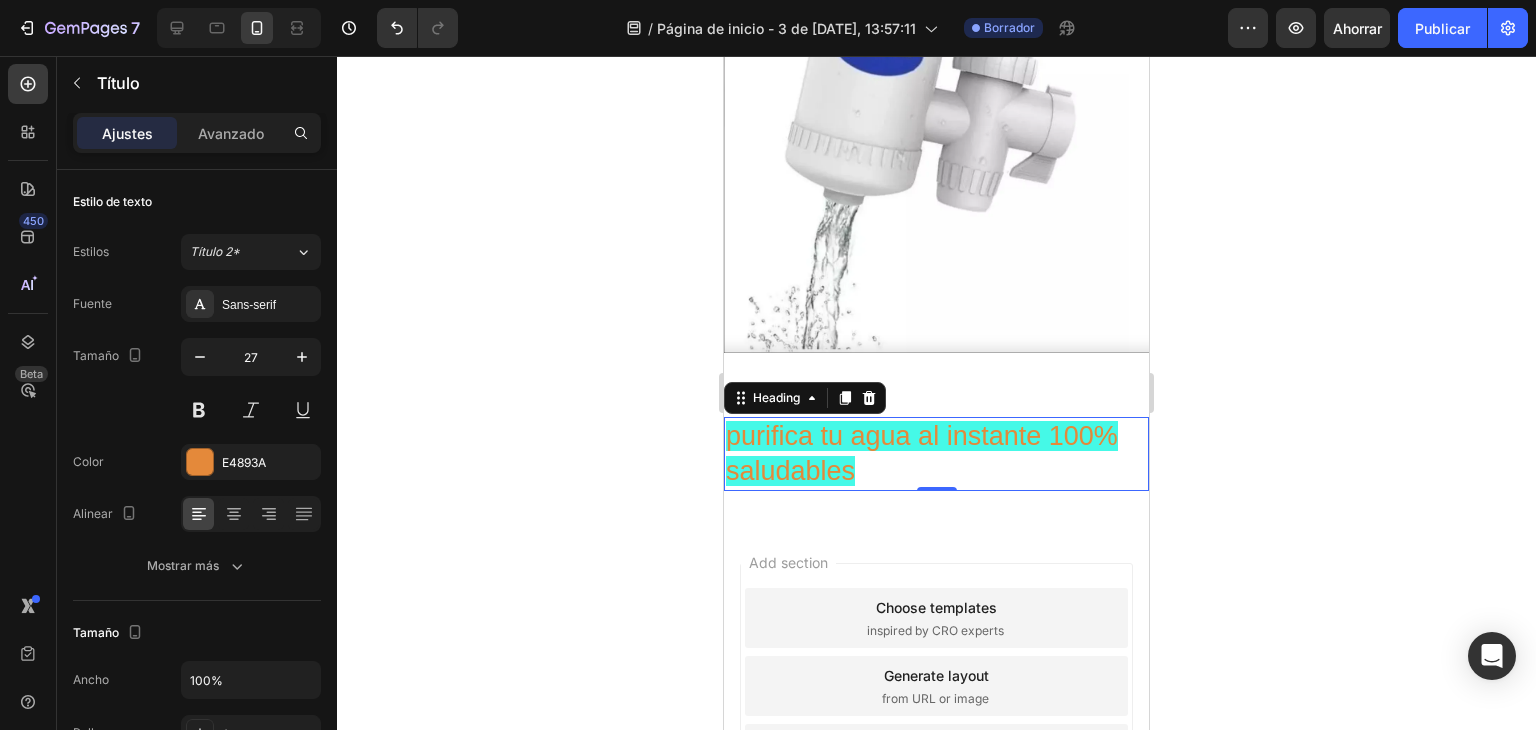 click 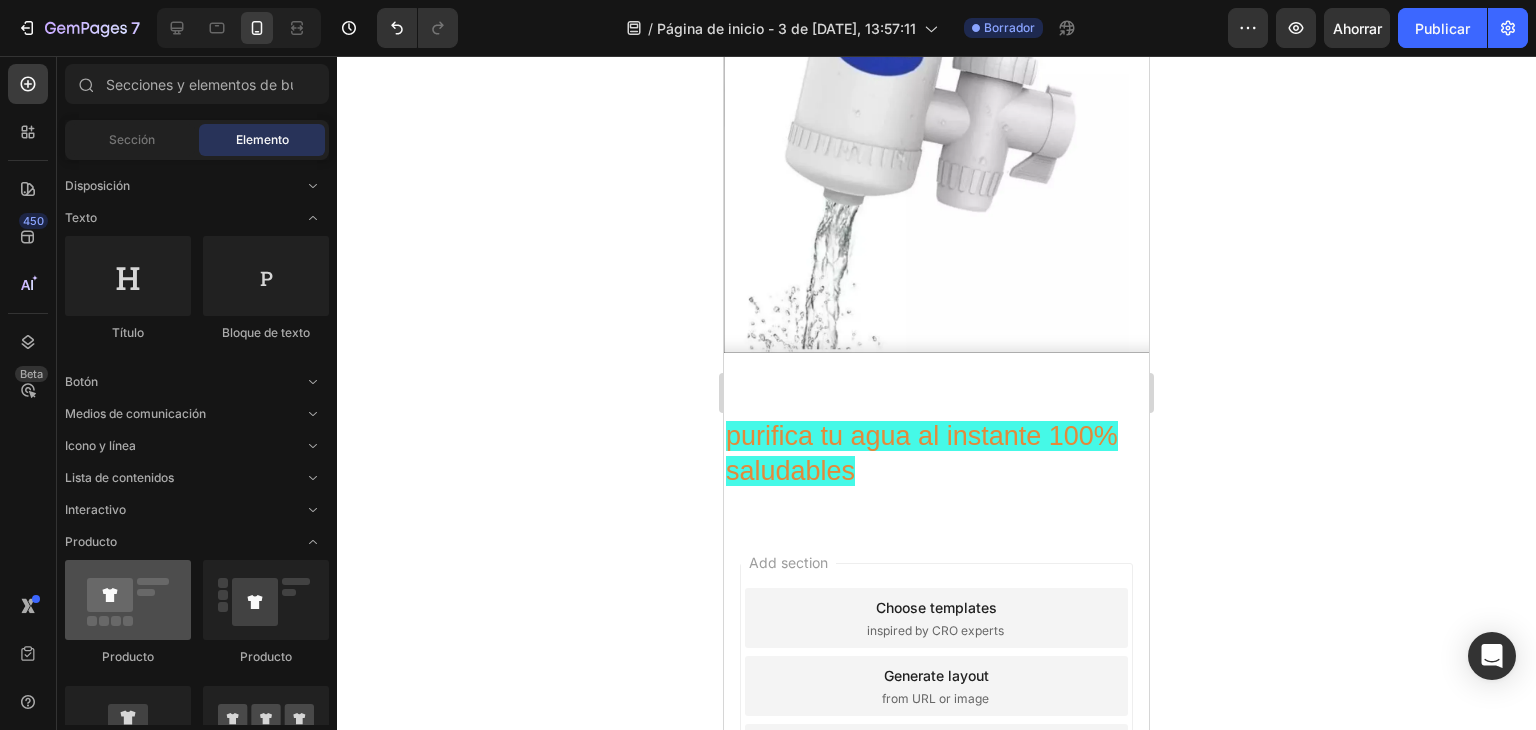 click at bounding box center (128, 600) 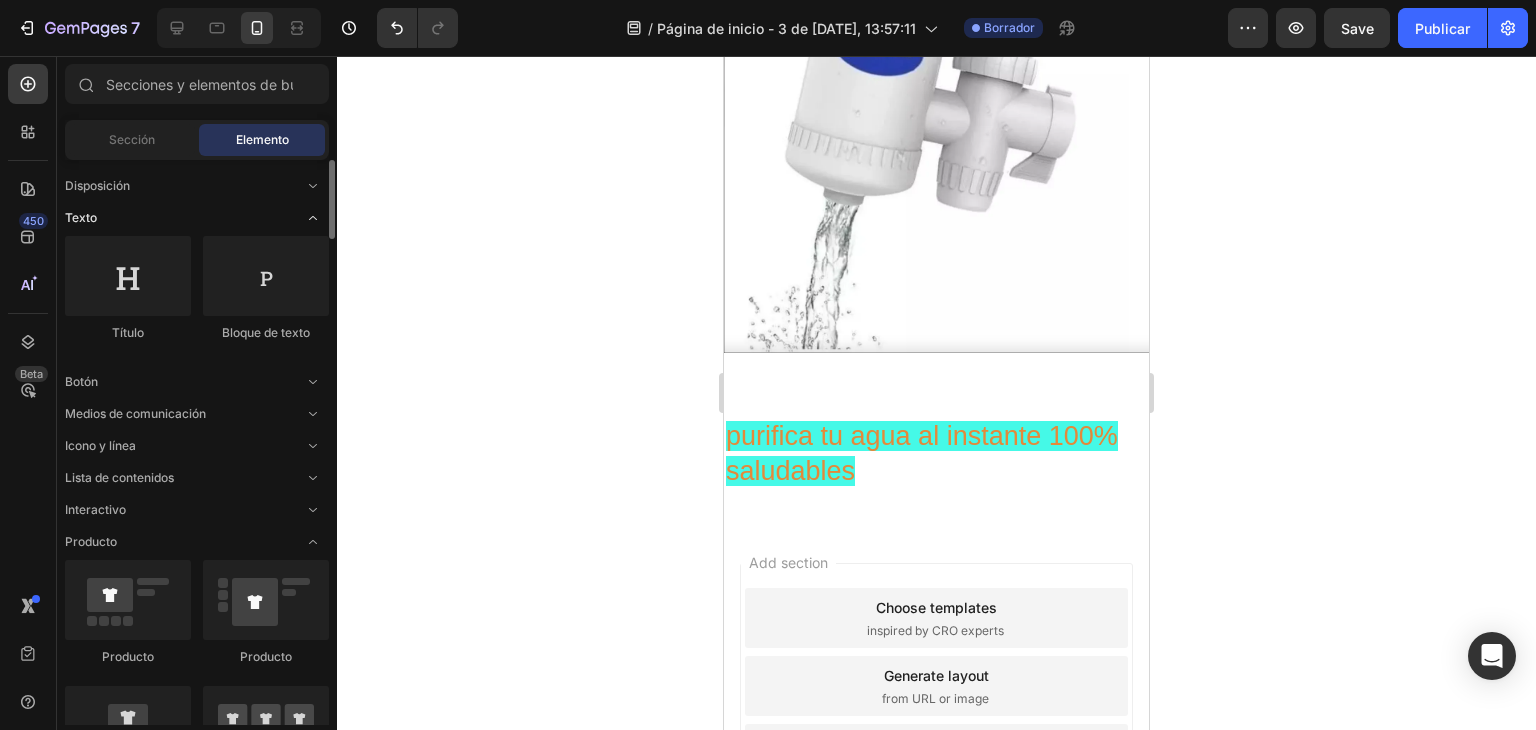 click 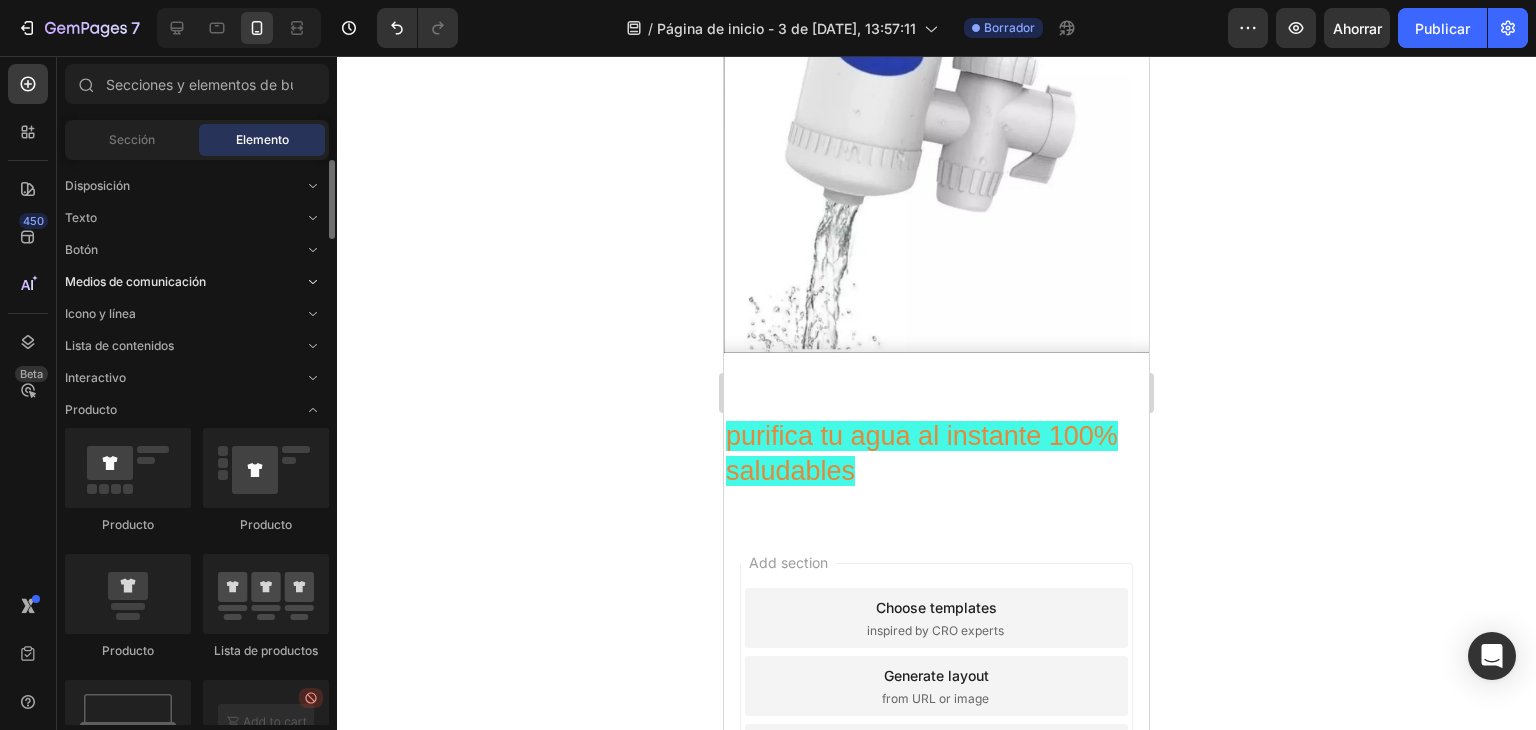 click at bounding box center (313, 282) 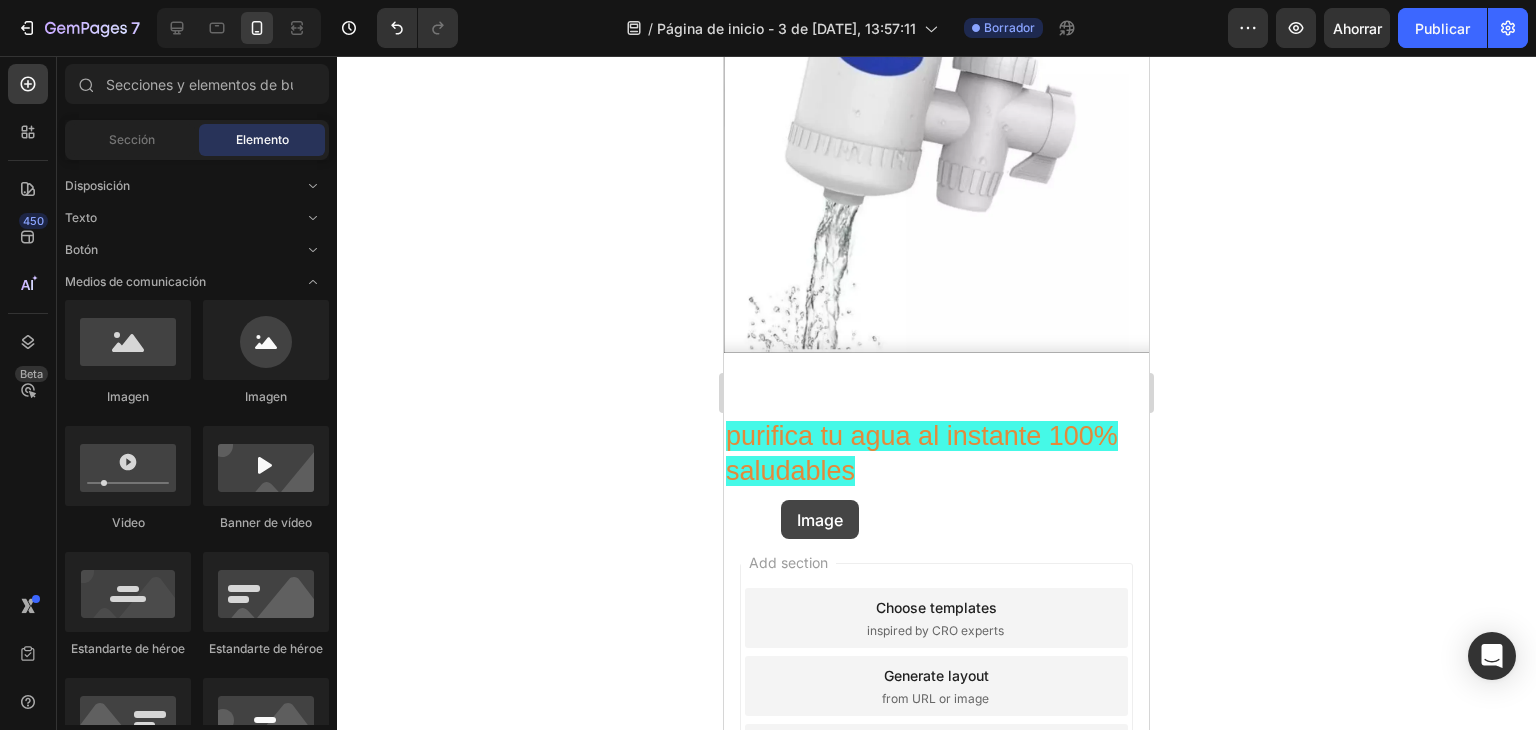 drag, startPoint x: 826, startPoint y: 416, endPoint x: 810, endPoint y: 504, distance: 89.44272 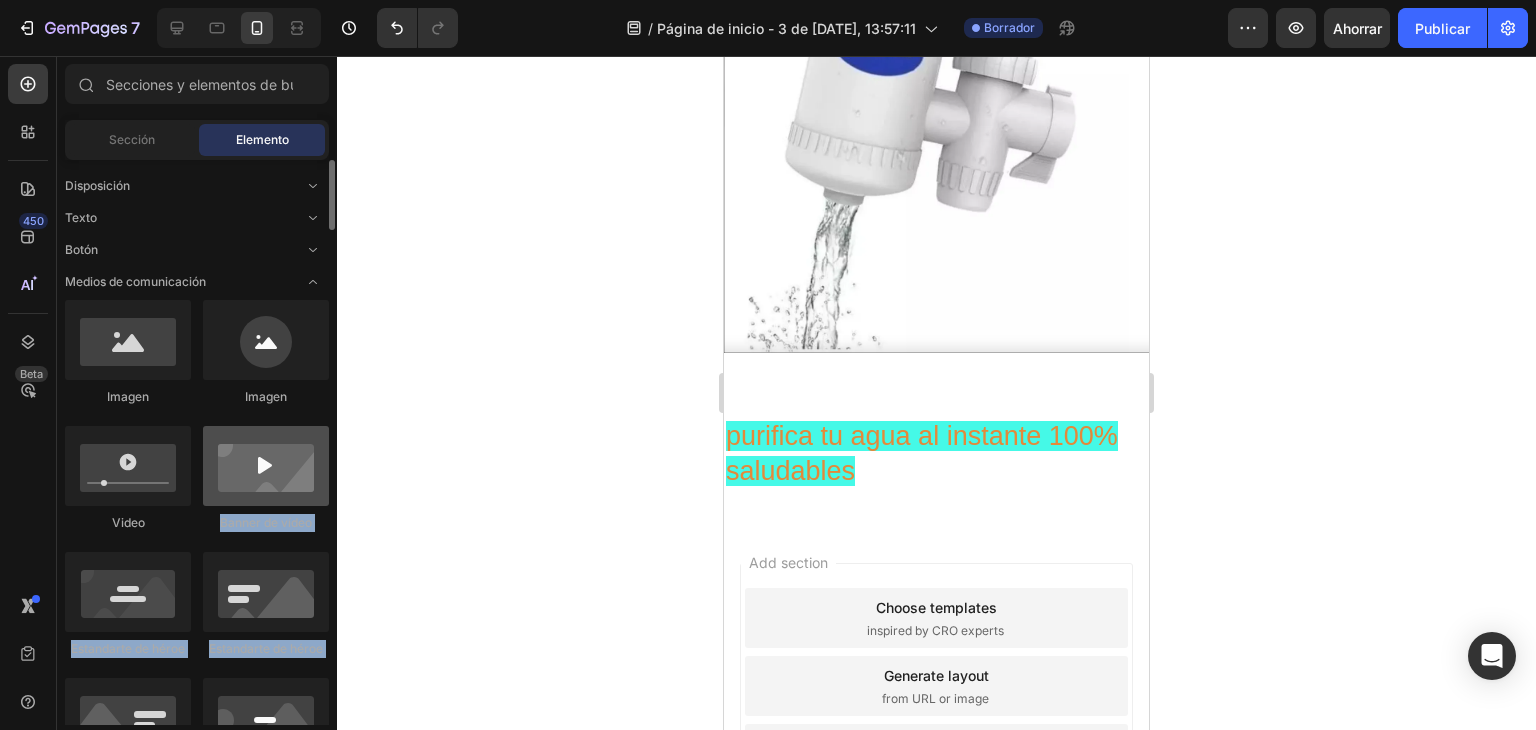 drag, startPoint x: 412, startPoint y: 476, endPoint x: 289, endPoint y: 441, distance: 127.88276 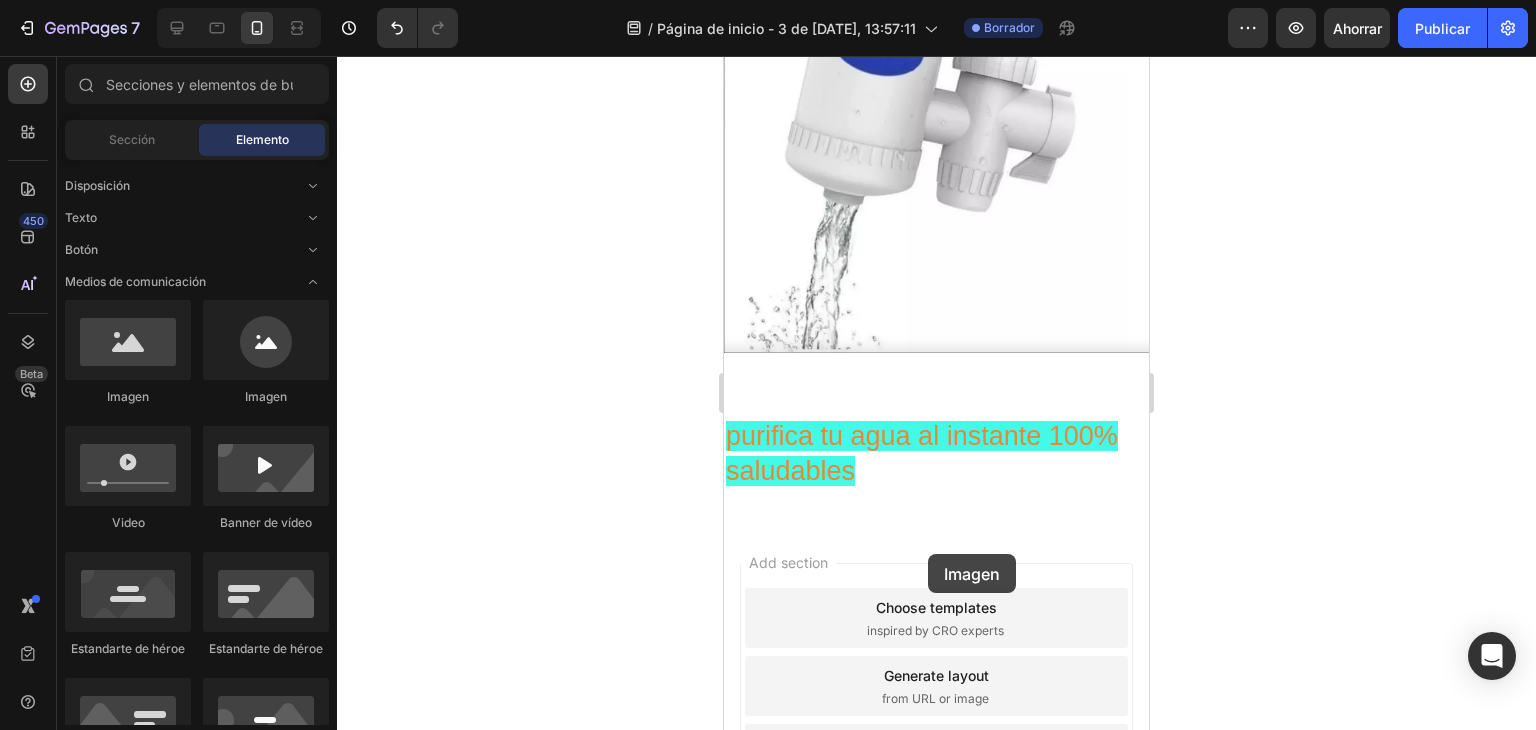 drag, startPoint x: 869, startPoint y: 414, endPoint x: 930, endPoint y: 556, distance: 154.54773 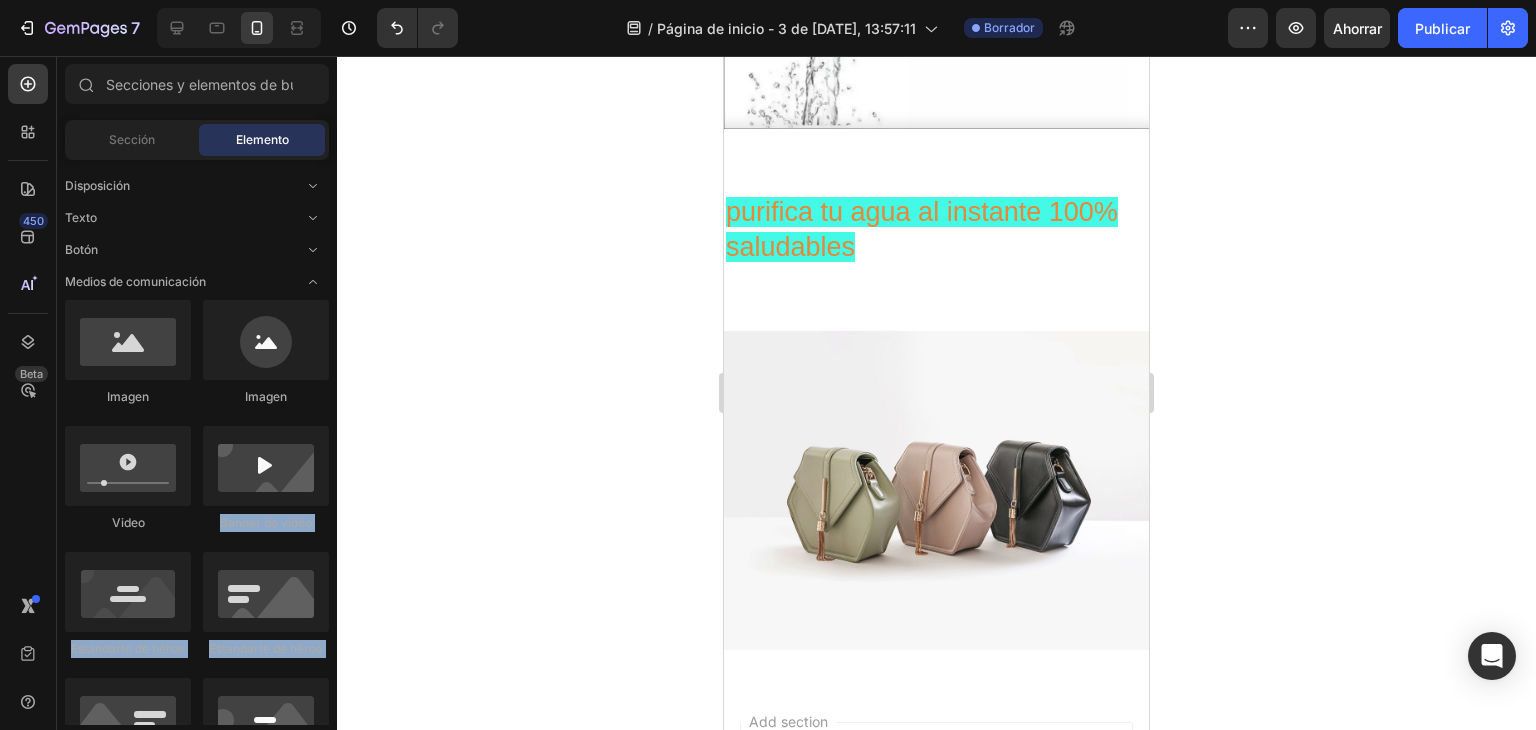 scroll, scrollTop: 492, scrollLeft: 0, axis: vertical 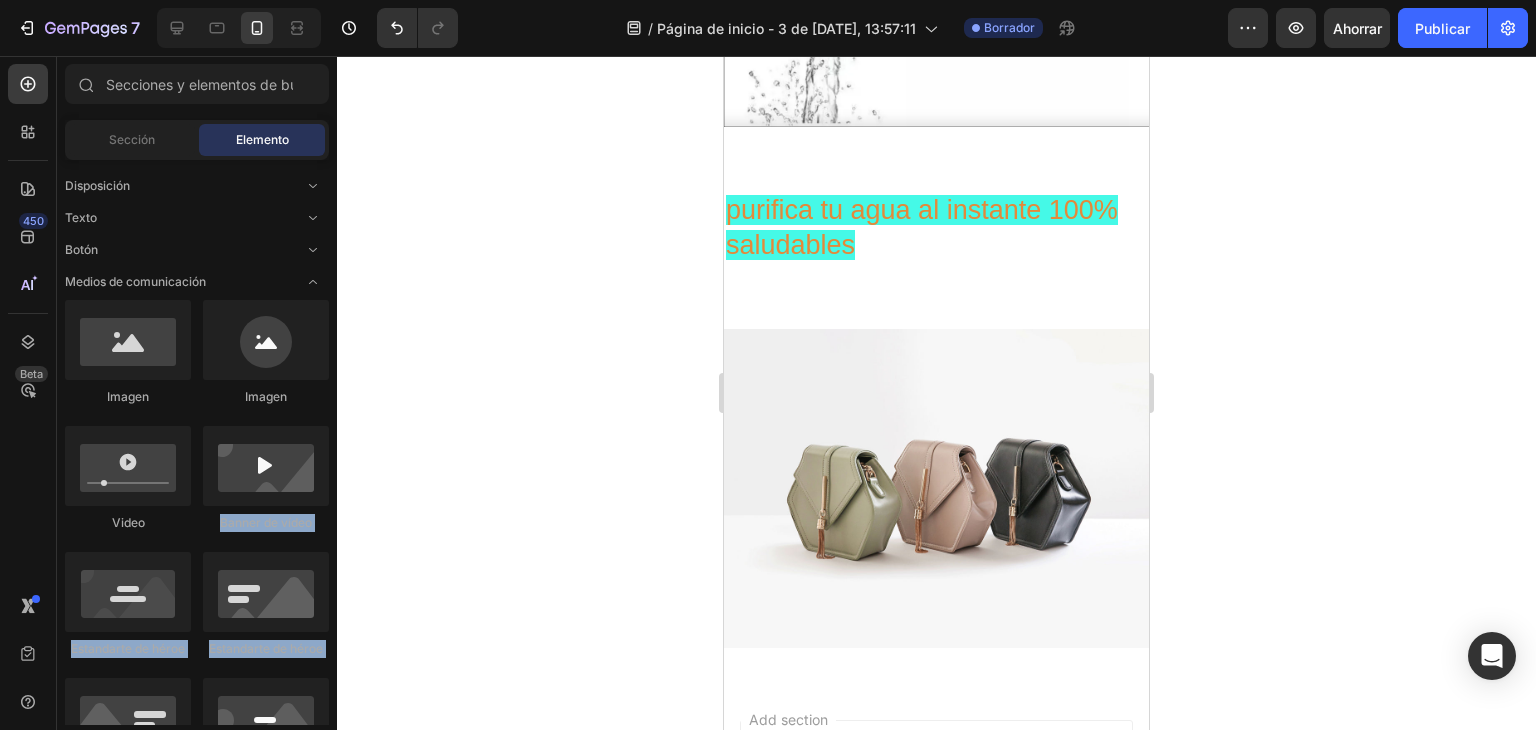 drag, startPoint x: 1144, startPoint y: 277, endPoint x: 1901, endPoint y: 429, distance: 772.10944 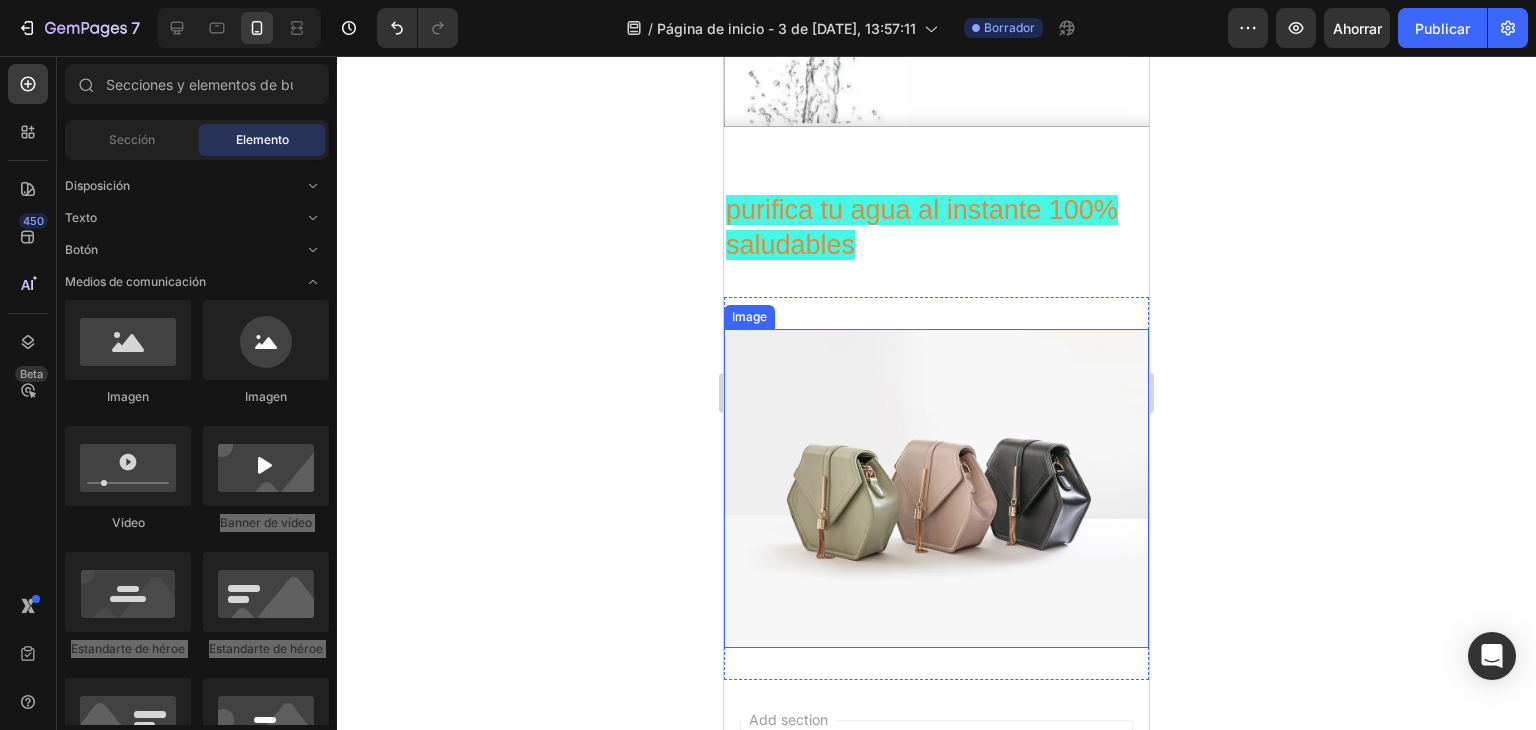 click at bounding box center (936, 488) 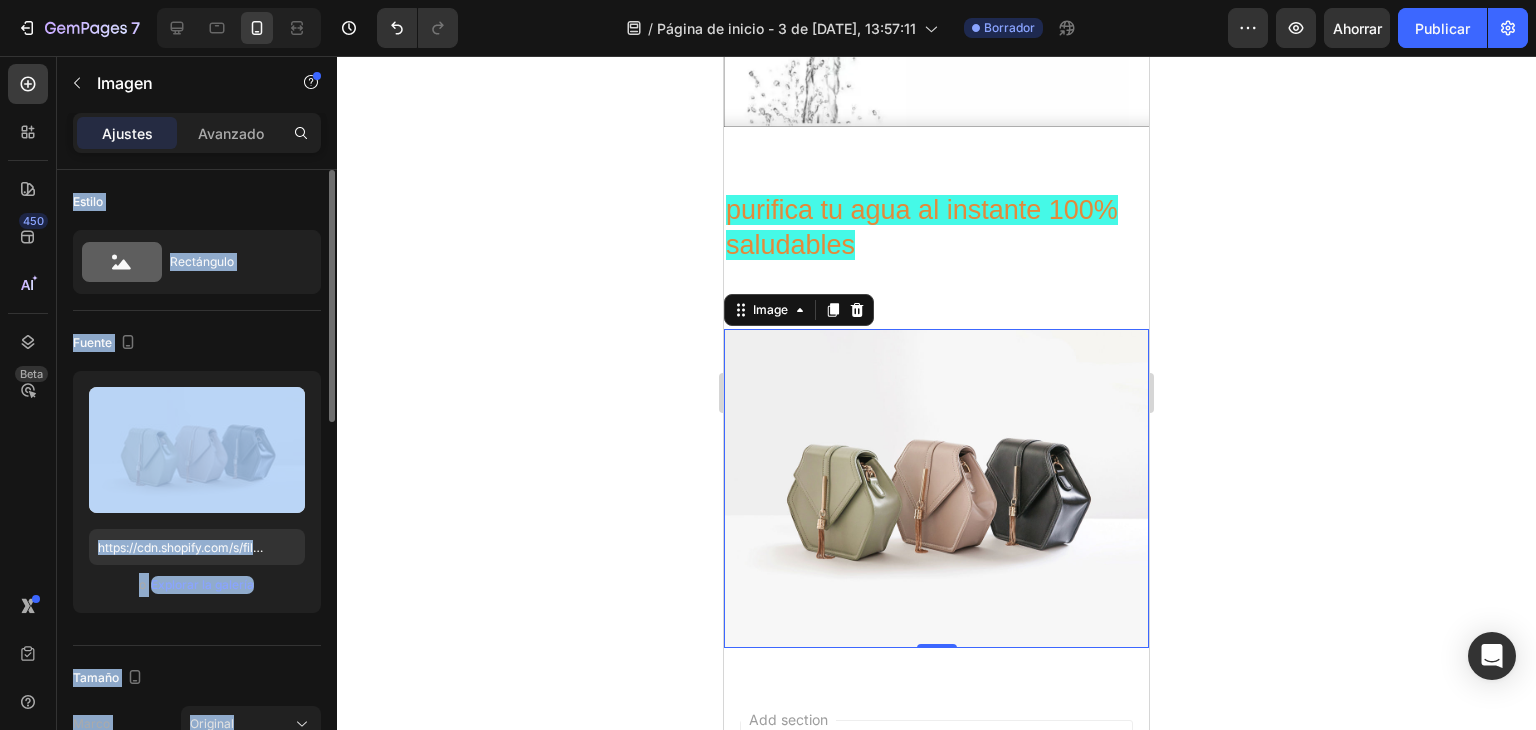 click on "Fuente" at bounding box center (92, 342) 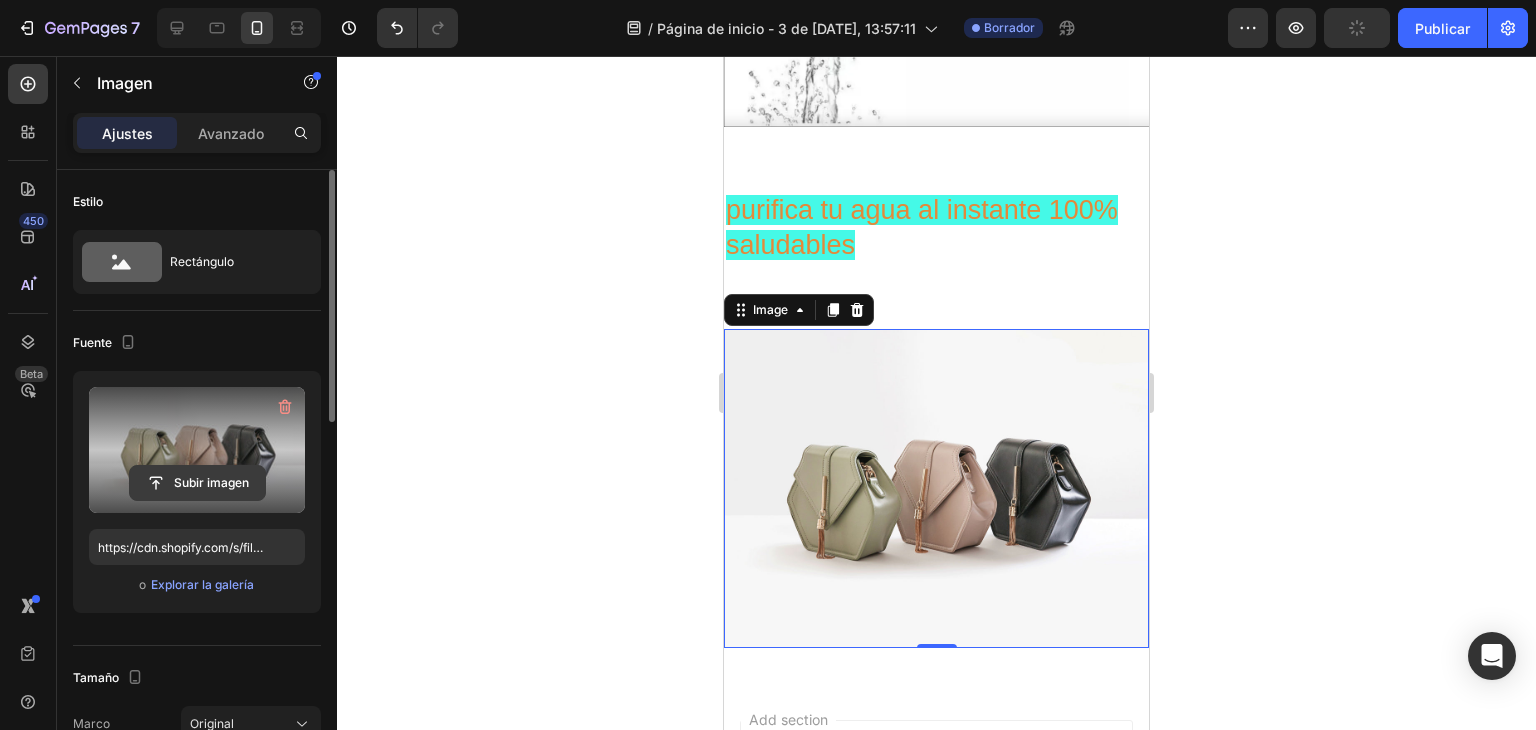 click 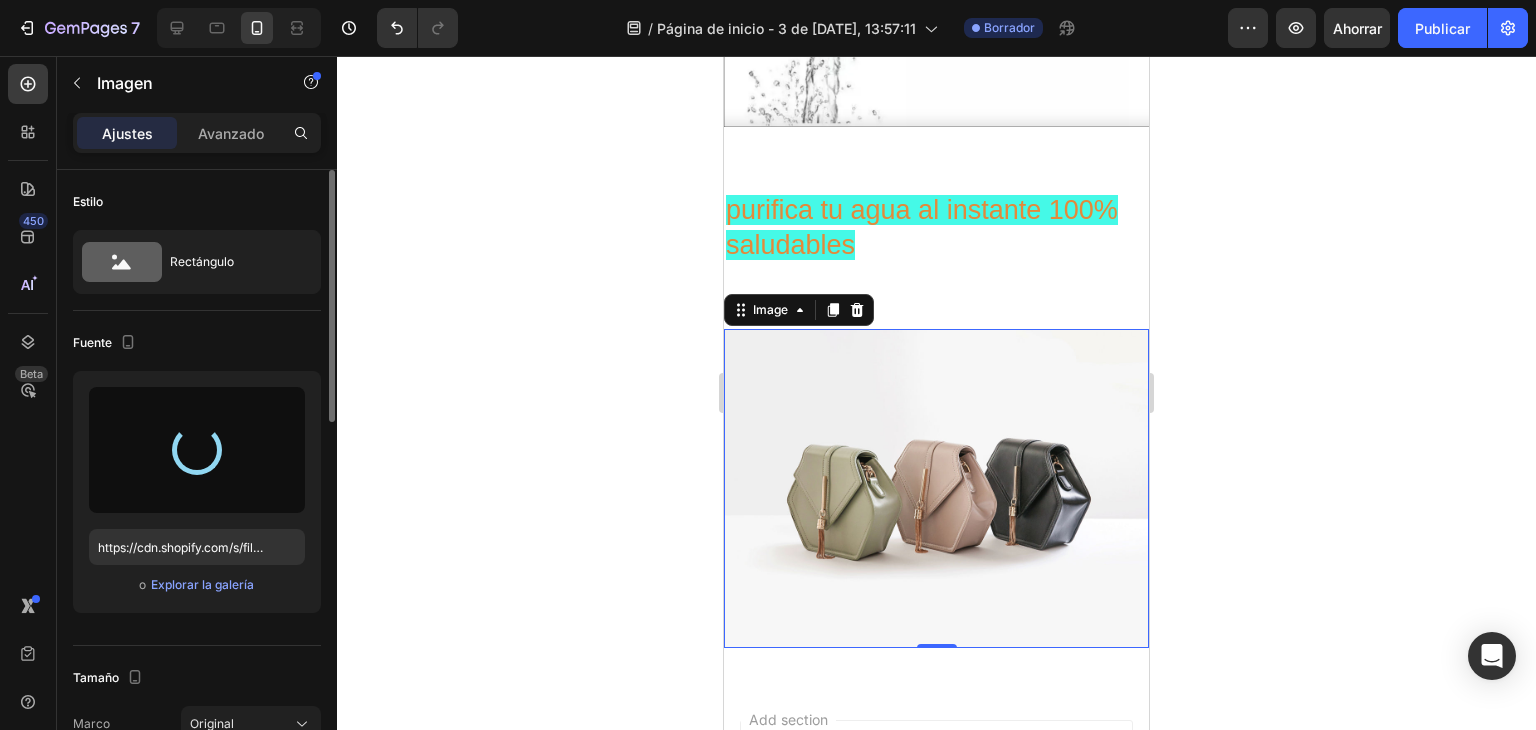 type on "https://cdn.shopify.com/s/files/1/0773/0744/5490/files/gempages_578318467174761413-cf4e45b5-6834-4bf5-998d-eb5b9296d0b3.png" 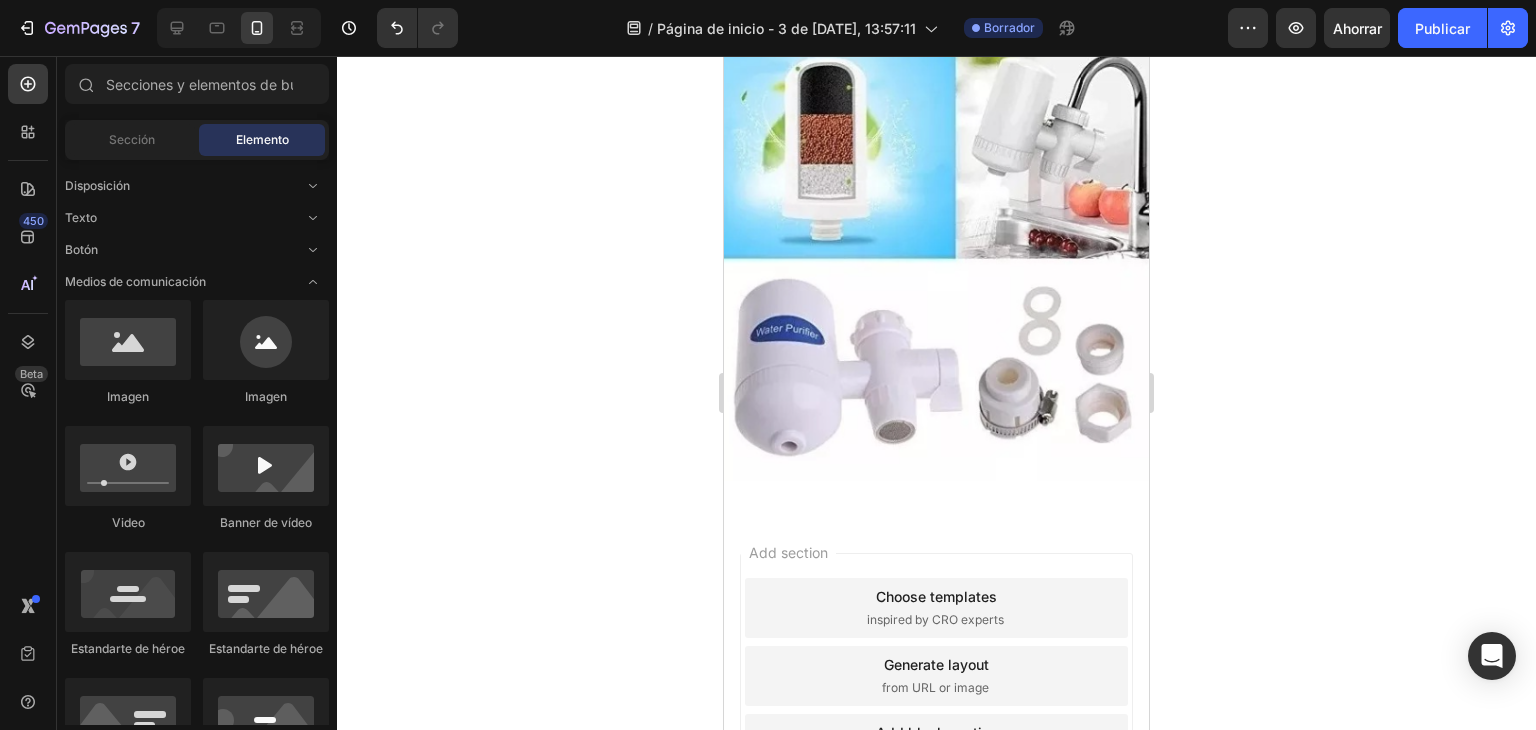 scroll, scrollTop: 795, scrollLeft: 0, axis: vertical 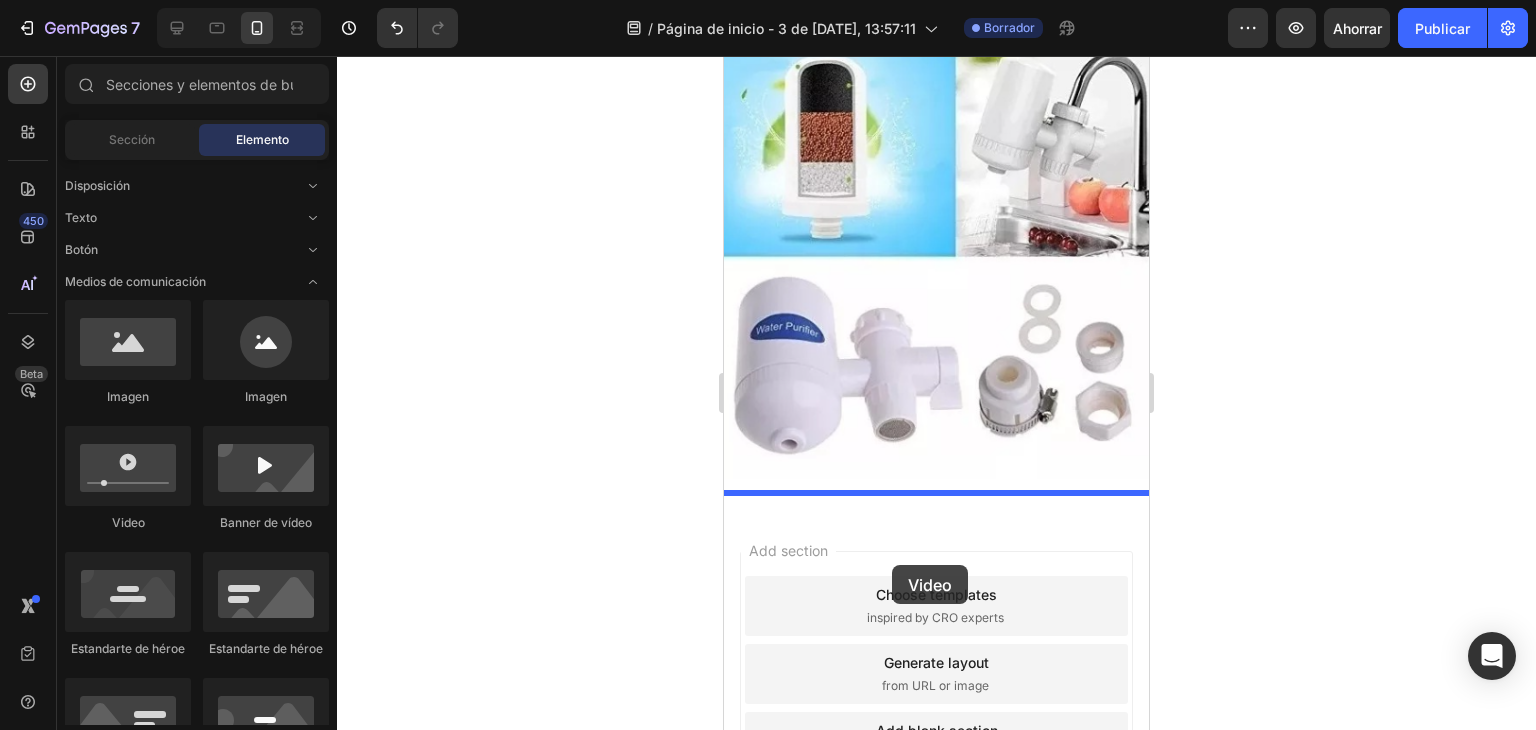 drag, startPoint x: 865, startPoint y: 525, endPoint x: 915, endPoint y: 563, distance: 62.801273 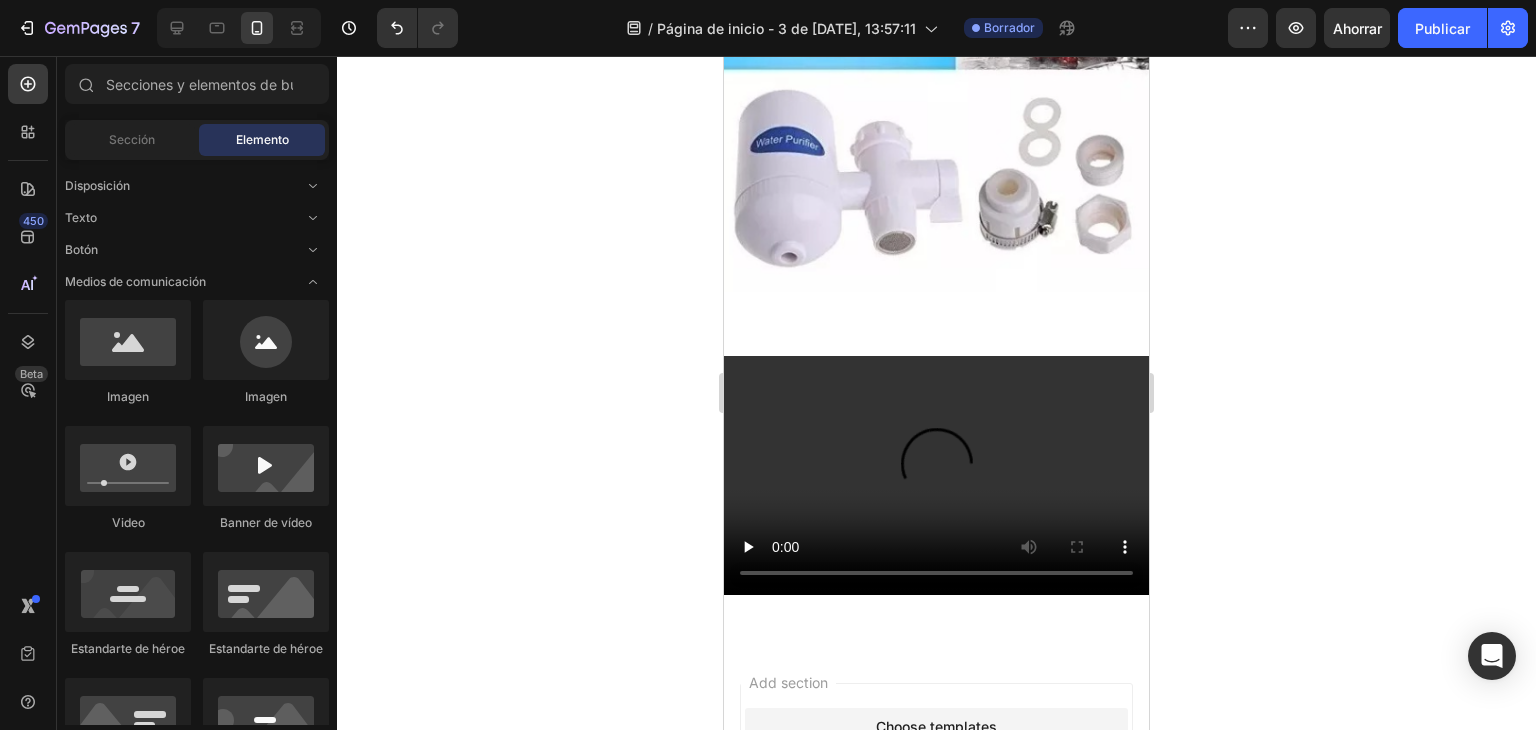 scroll, scrollTop: 984, scrollLeft: 0, axis: vertical 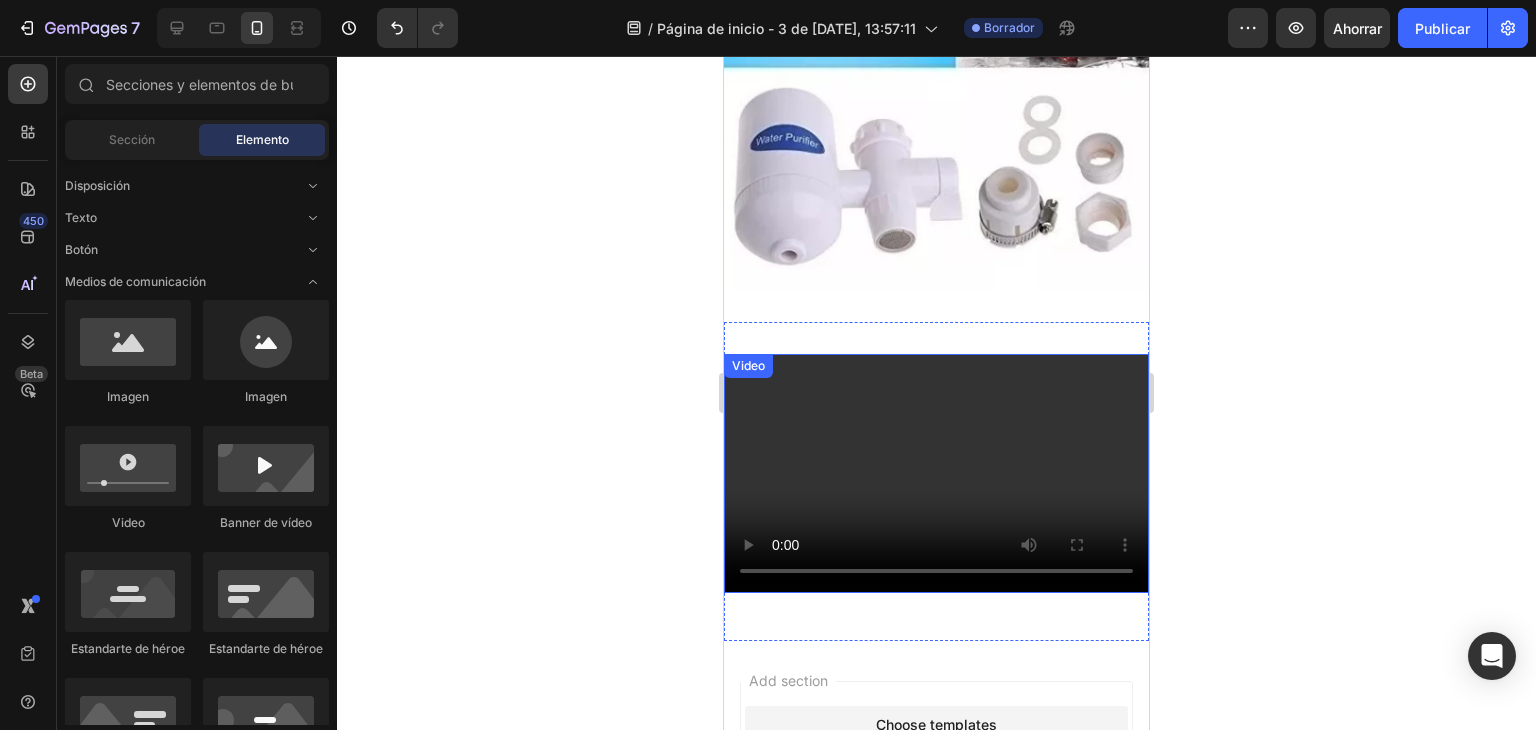 click at bounding box center (936, 473) 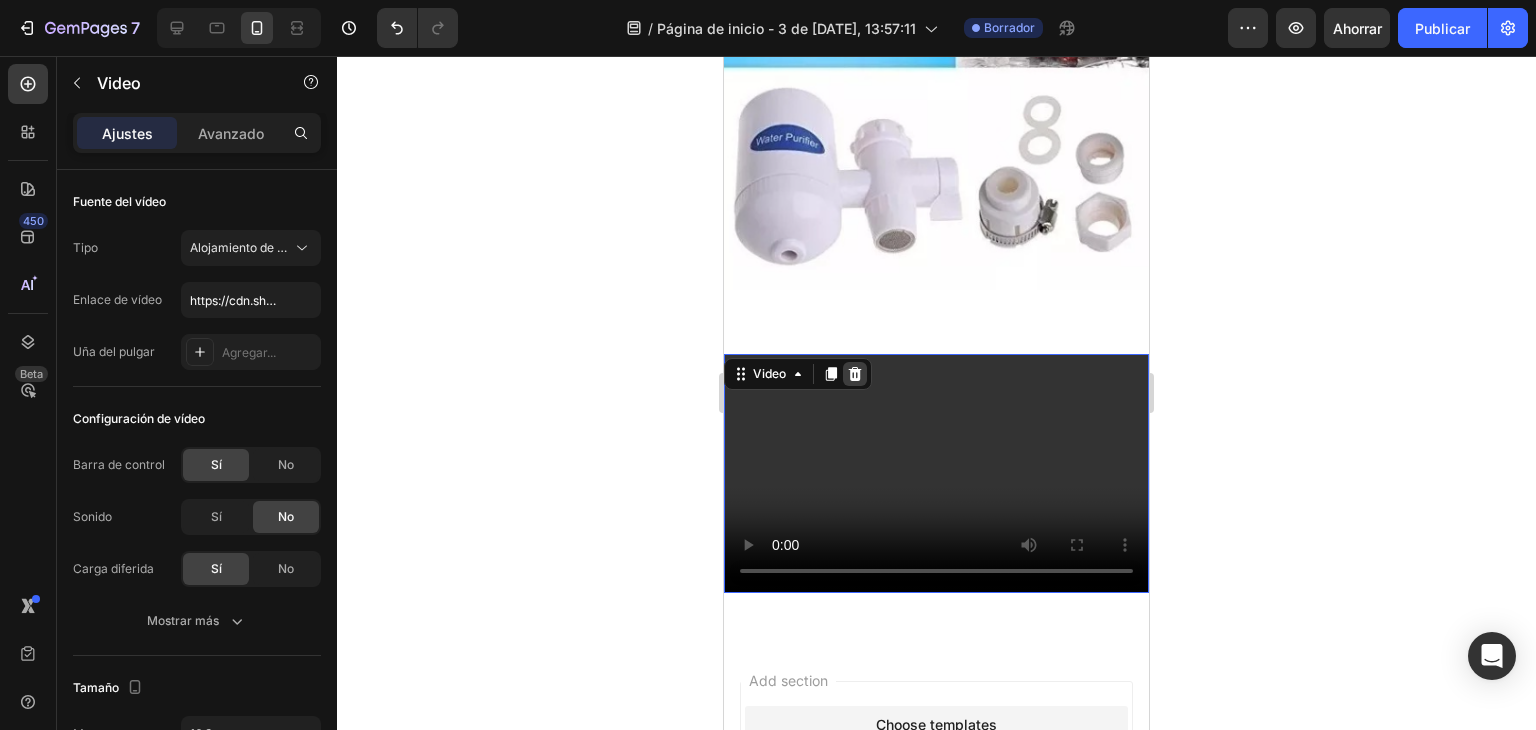 click 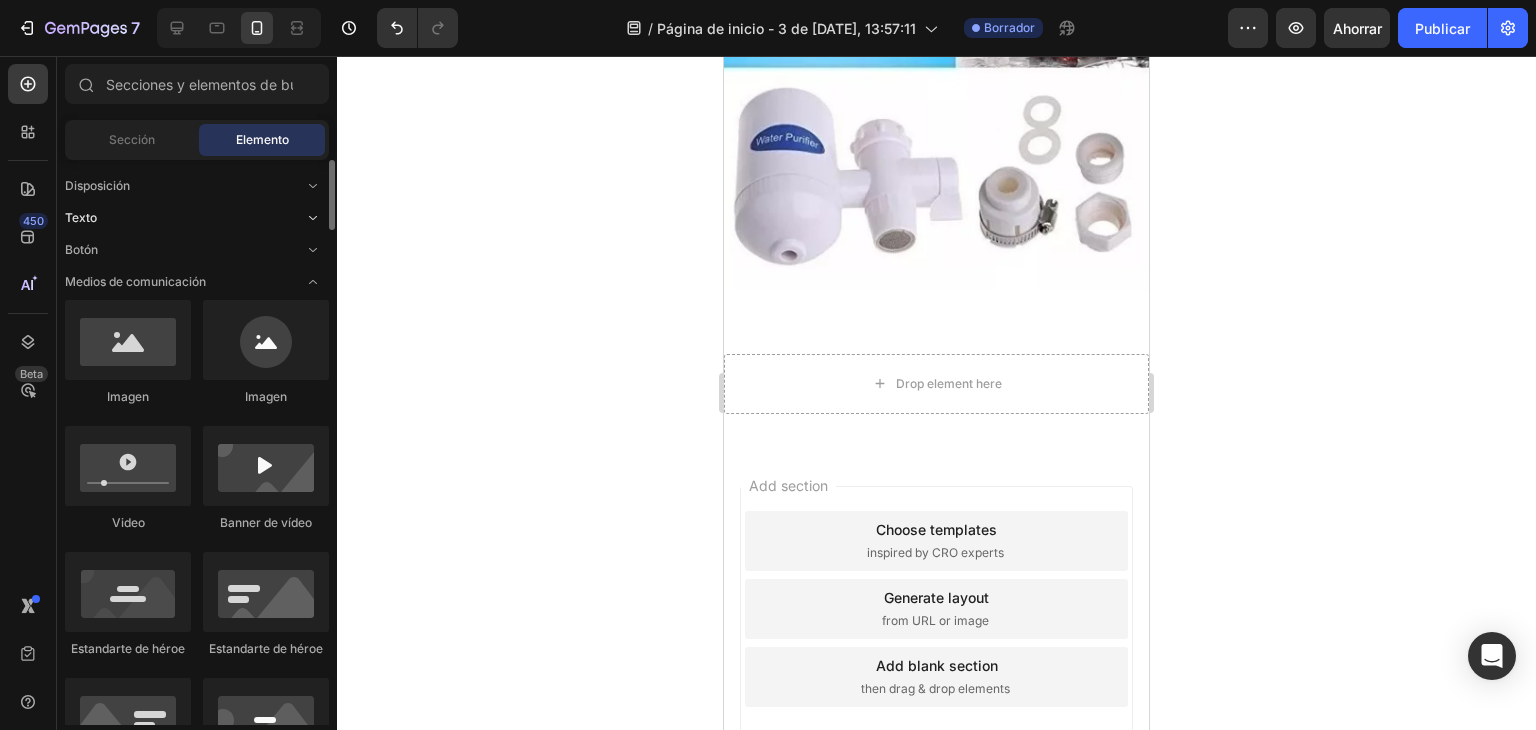 click on "Texto" 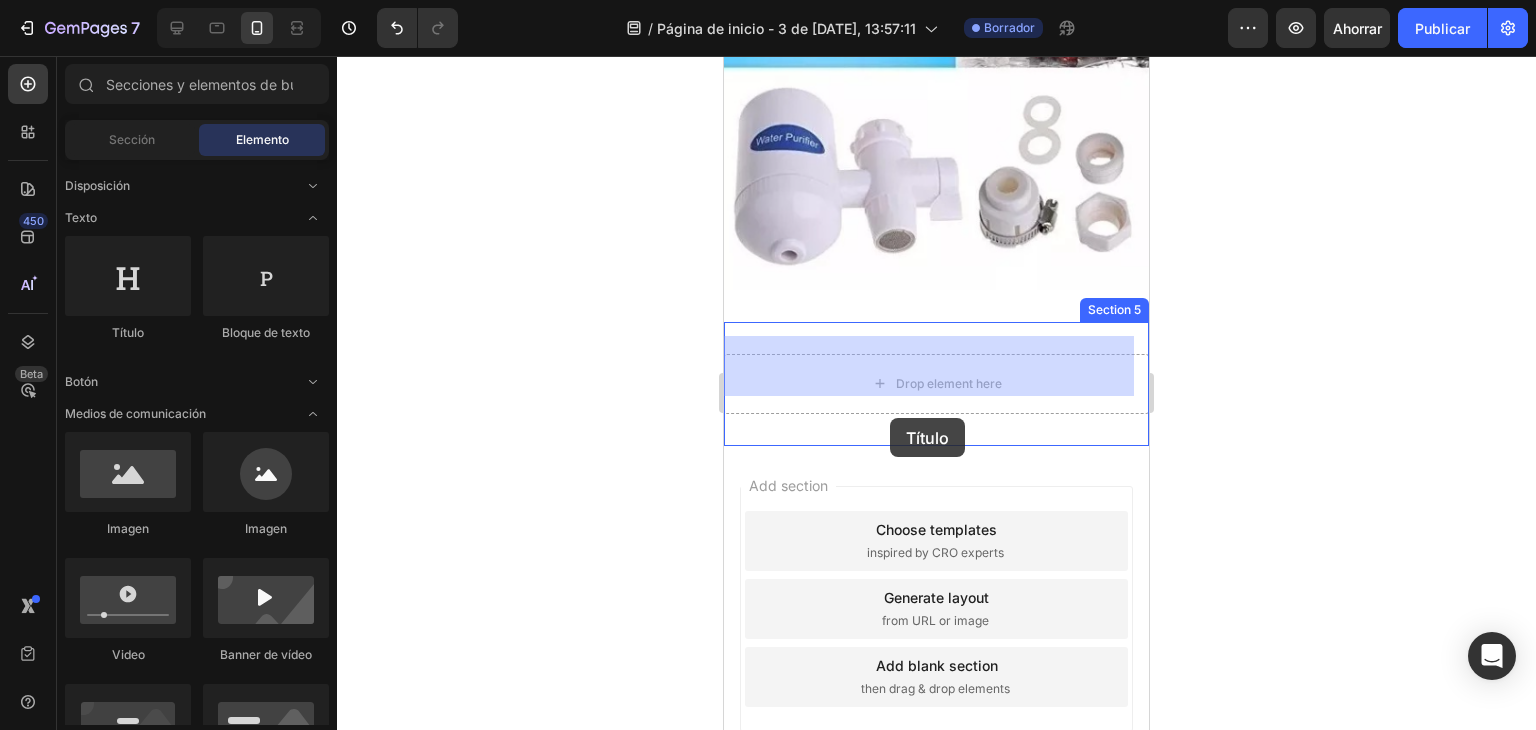 drag, startPoint x: 845, startPoint y: 350, endPoint x: 890, endPoint y: 421, distance: 84.0595 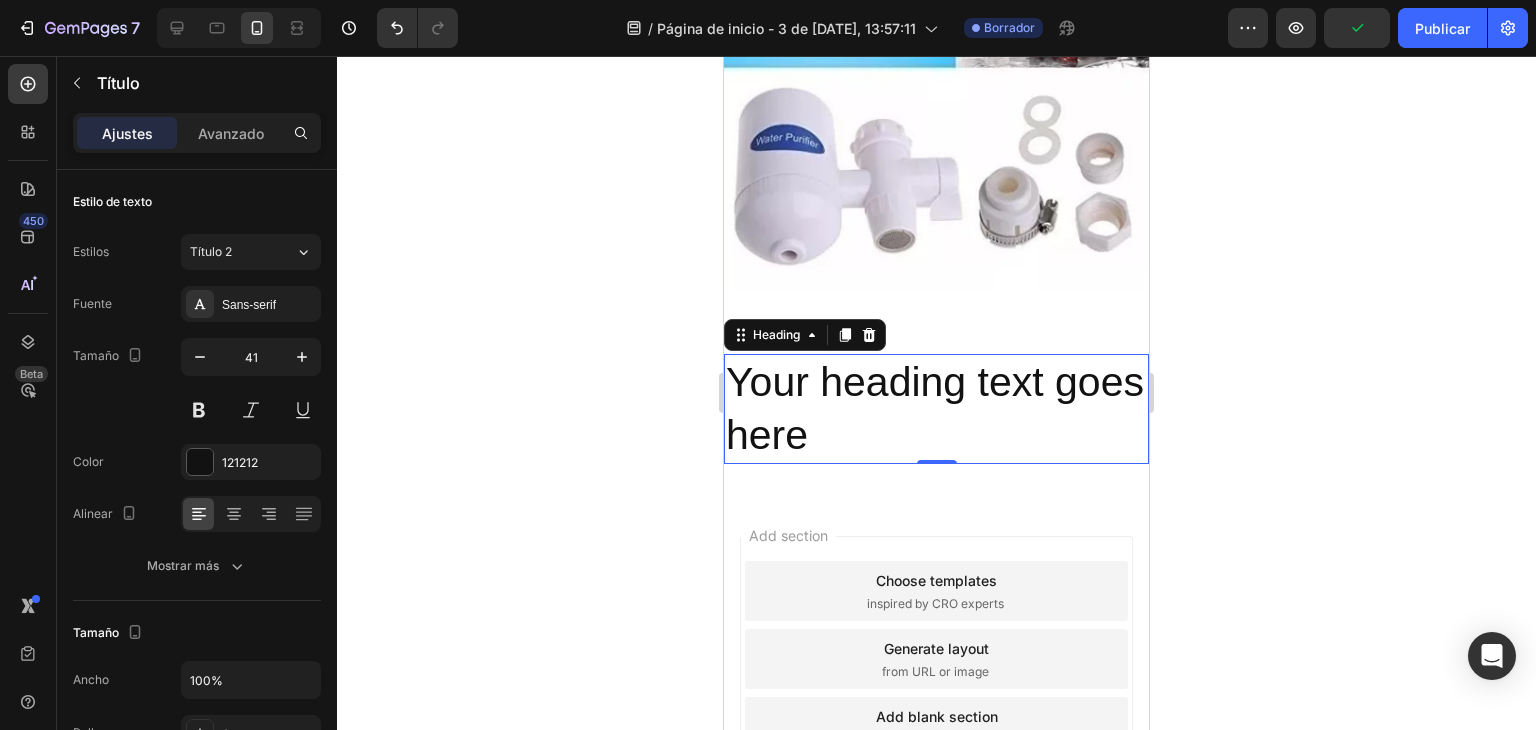 click on "Your heading text goes here" at bounding box center [936, 409] 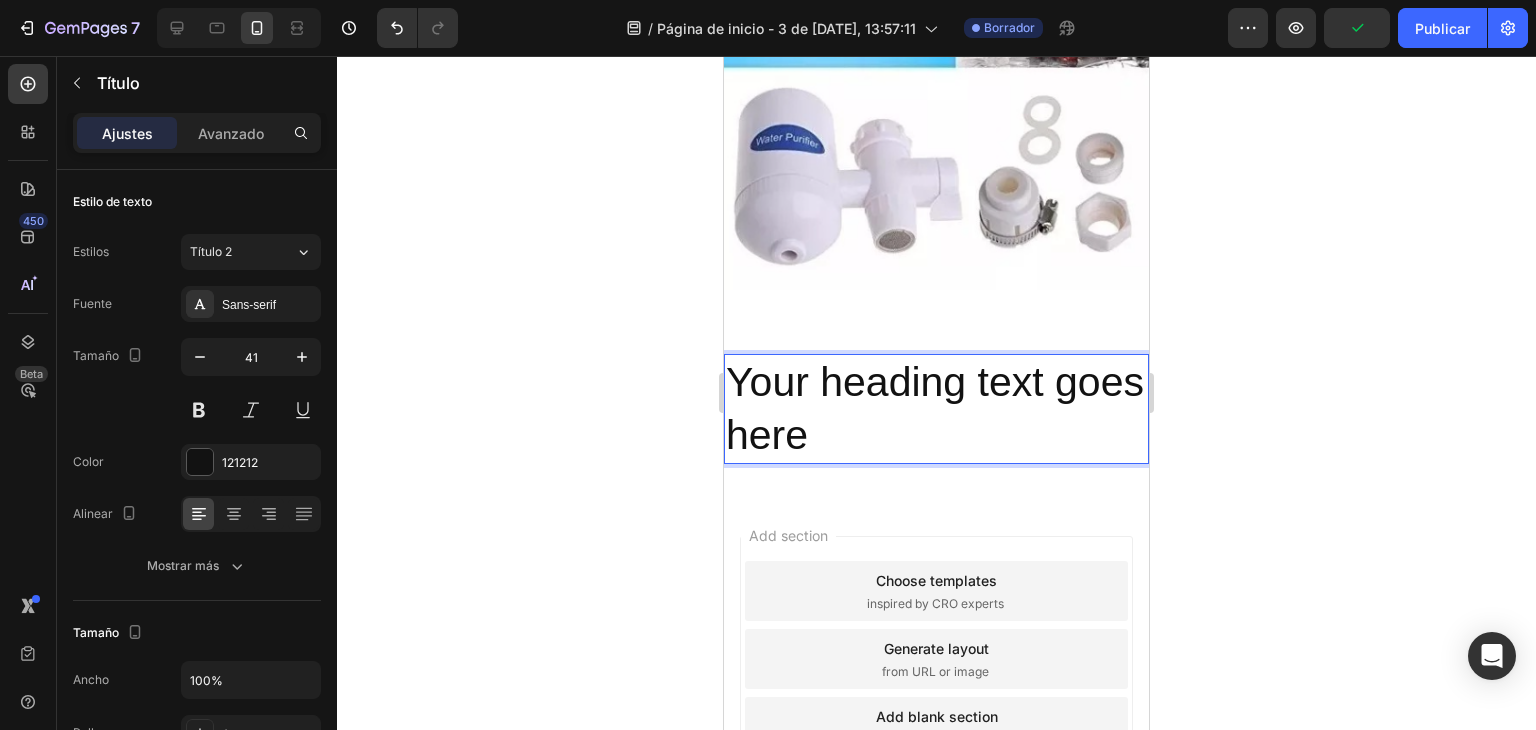 click on "Your heading text goes here" at bounding box center [936, 409] 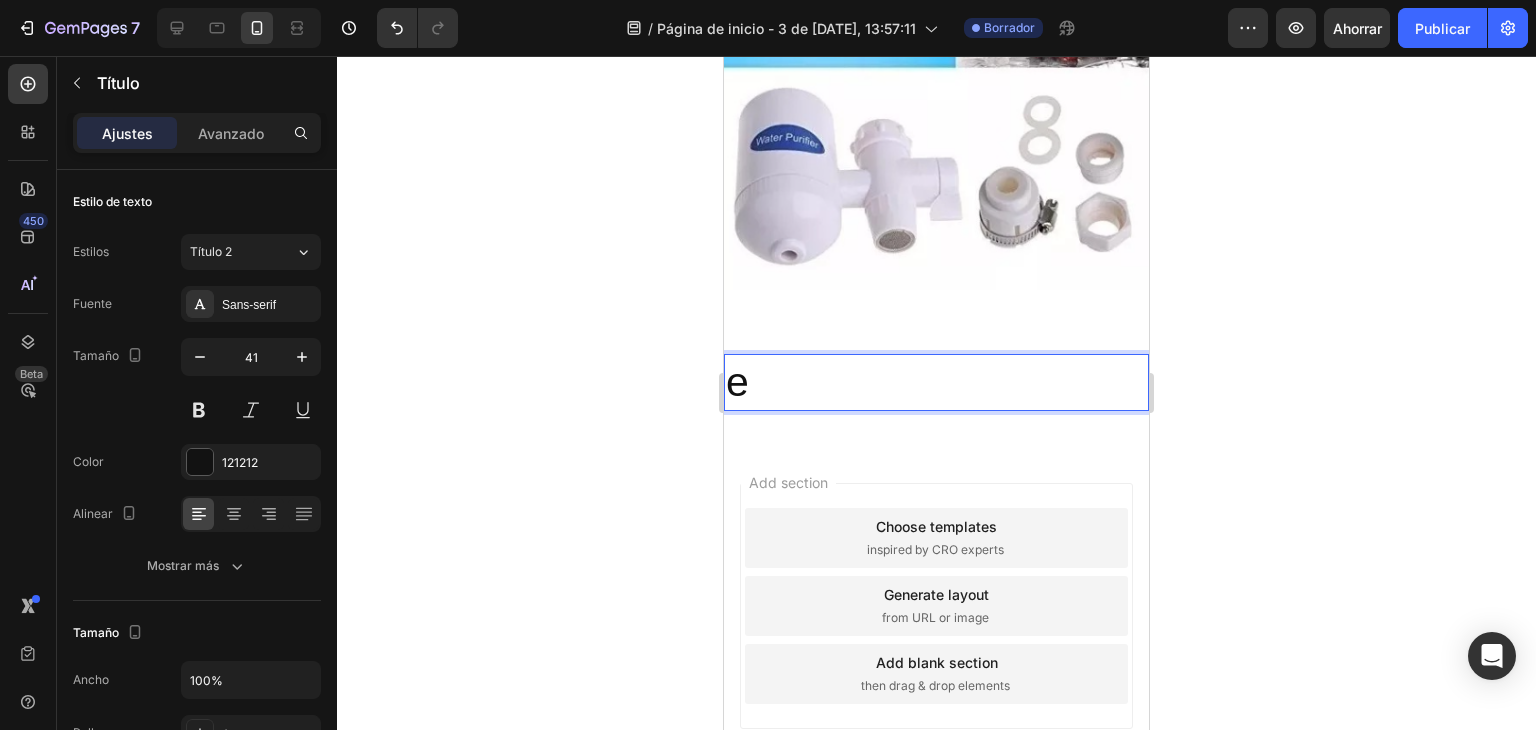 click on "e" at bounding box center [936, 382] 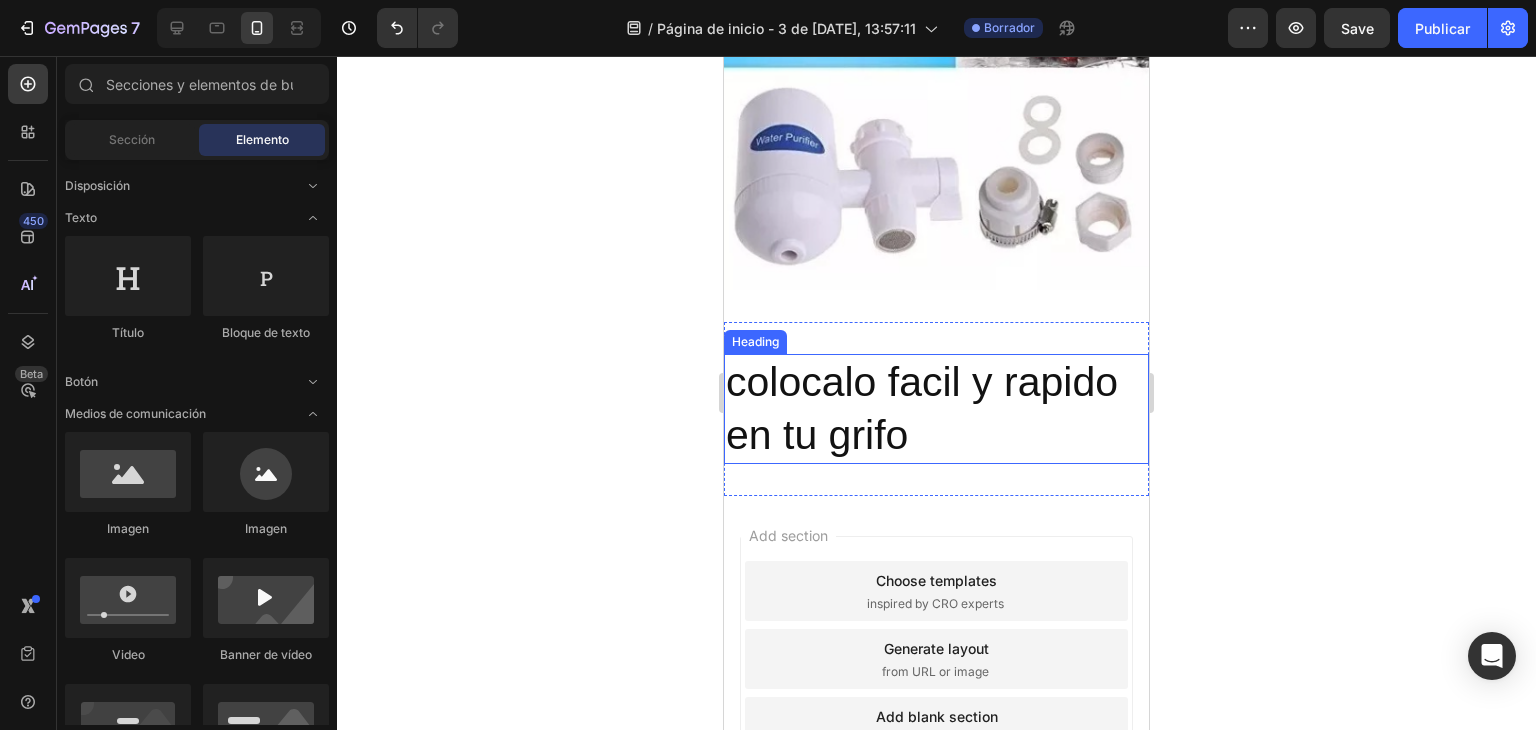 click on "colocalo facil y rapido en tu grifo" at bounding box center [936, 409] 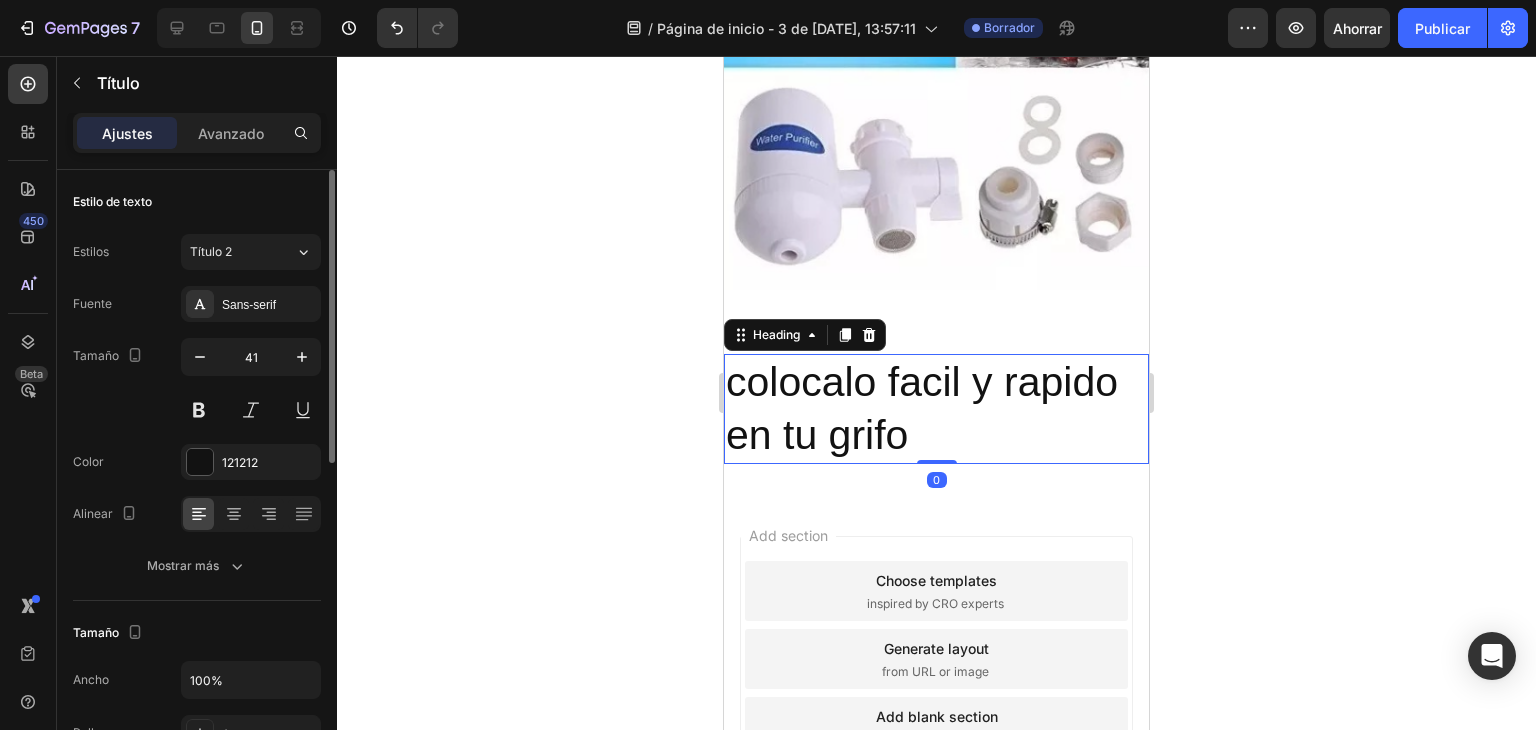 click on "Alinear" at bounding box center [197, 514] 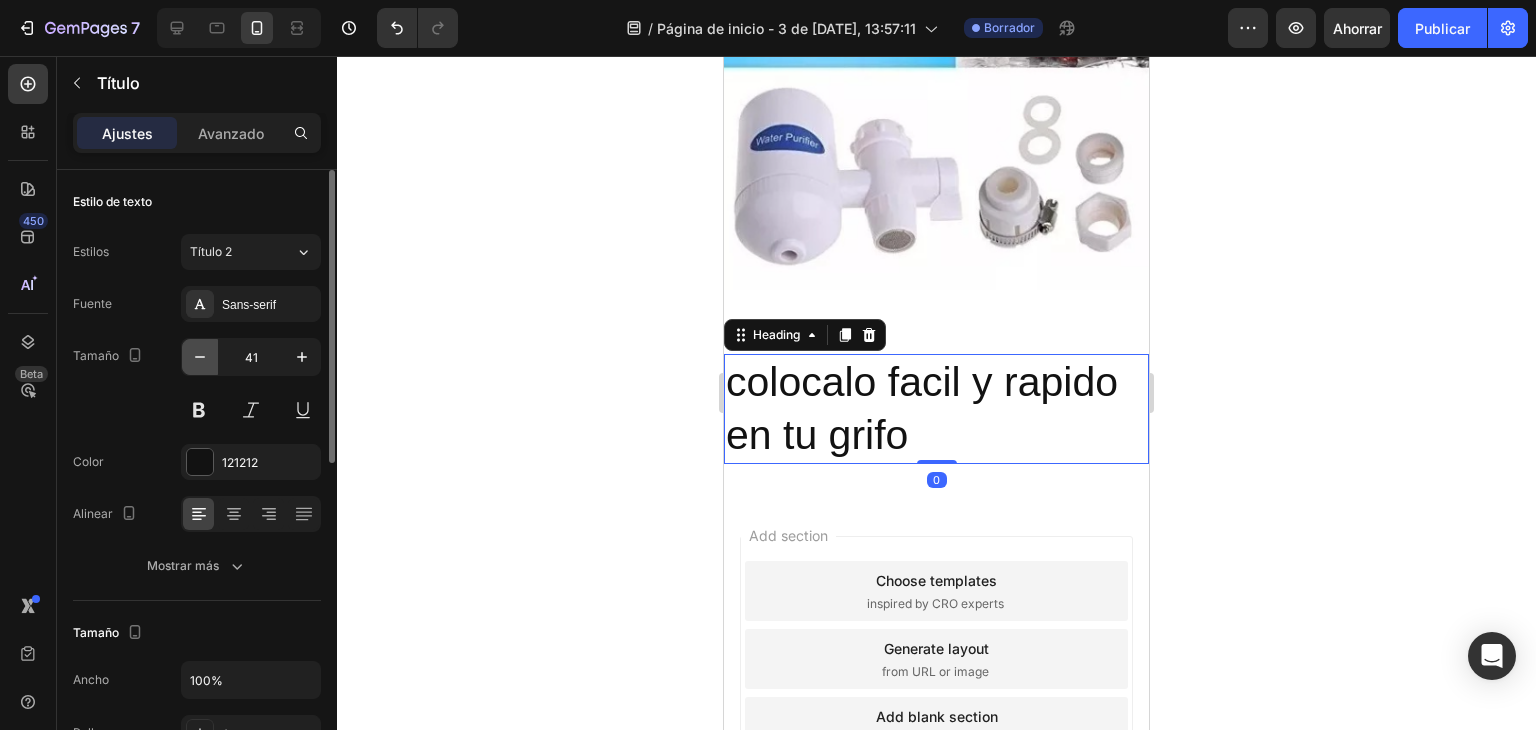 click at bounding box center (200, 357) 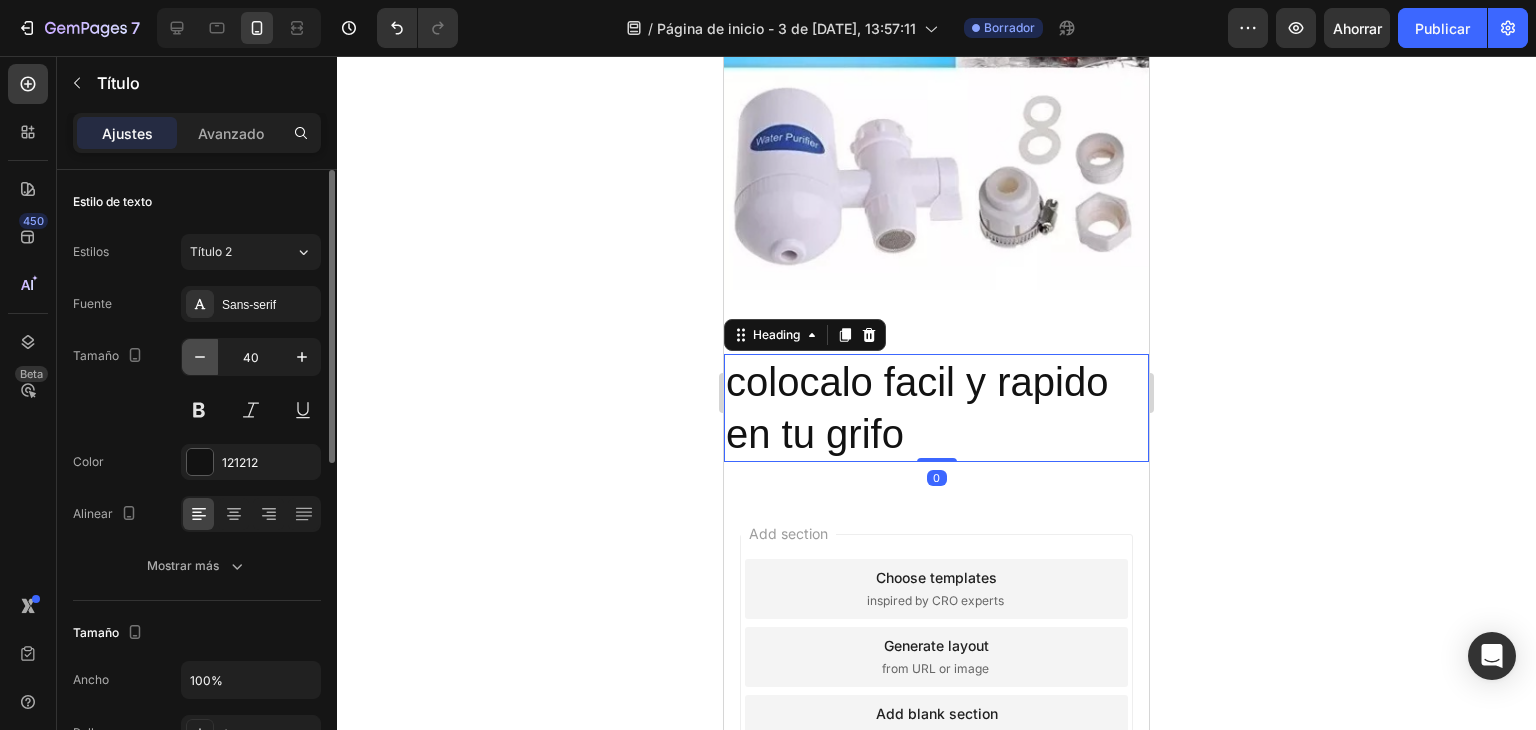 click at bounding box center (200, 357) 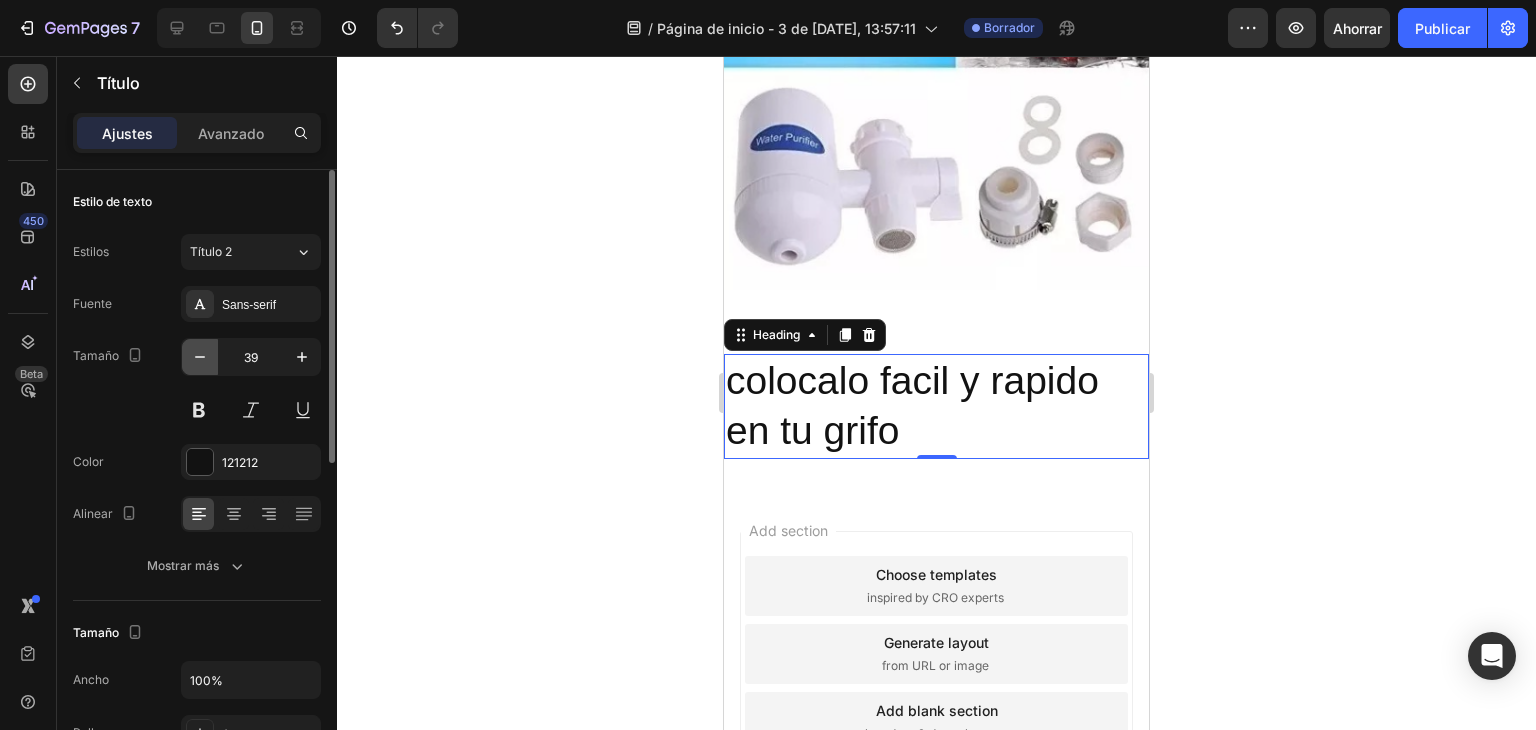 click at bounding box center (200, 357) 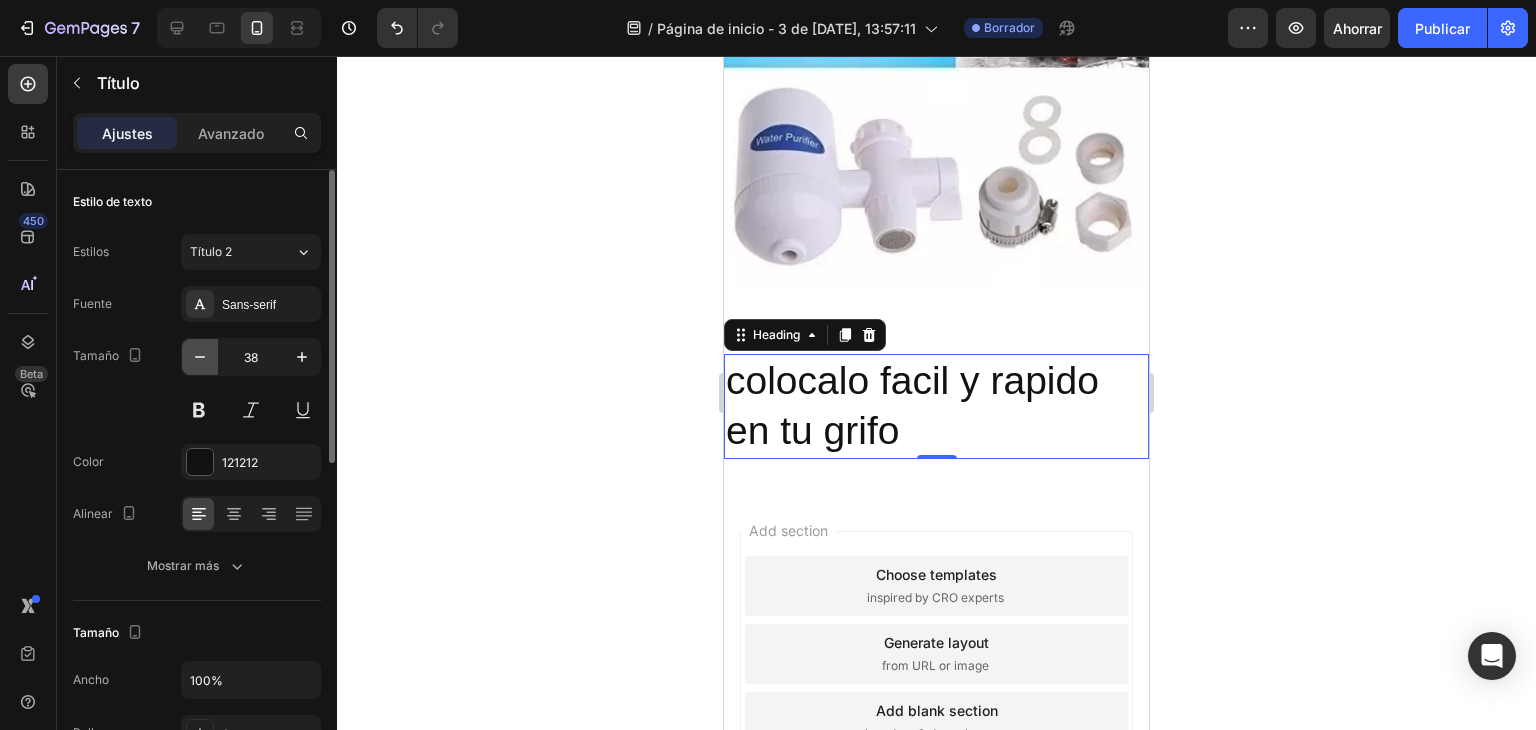 click at bounding box center [200, 357] 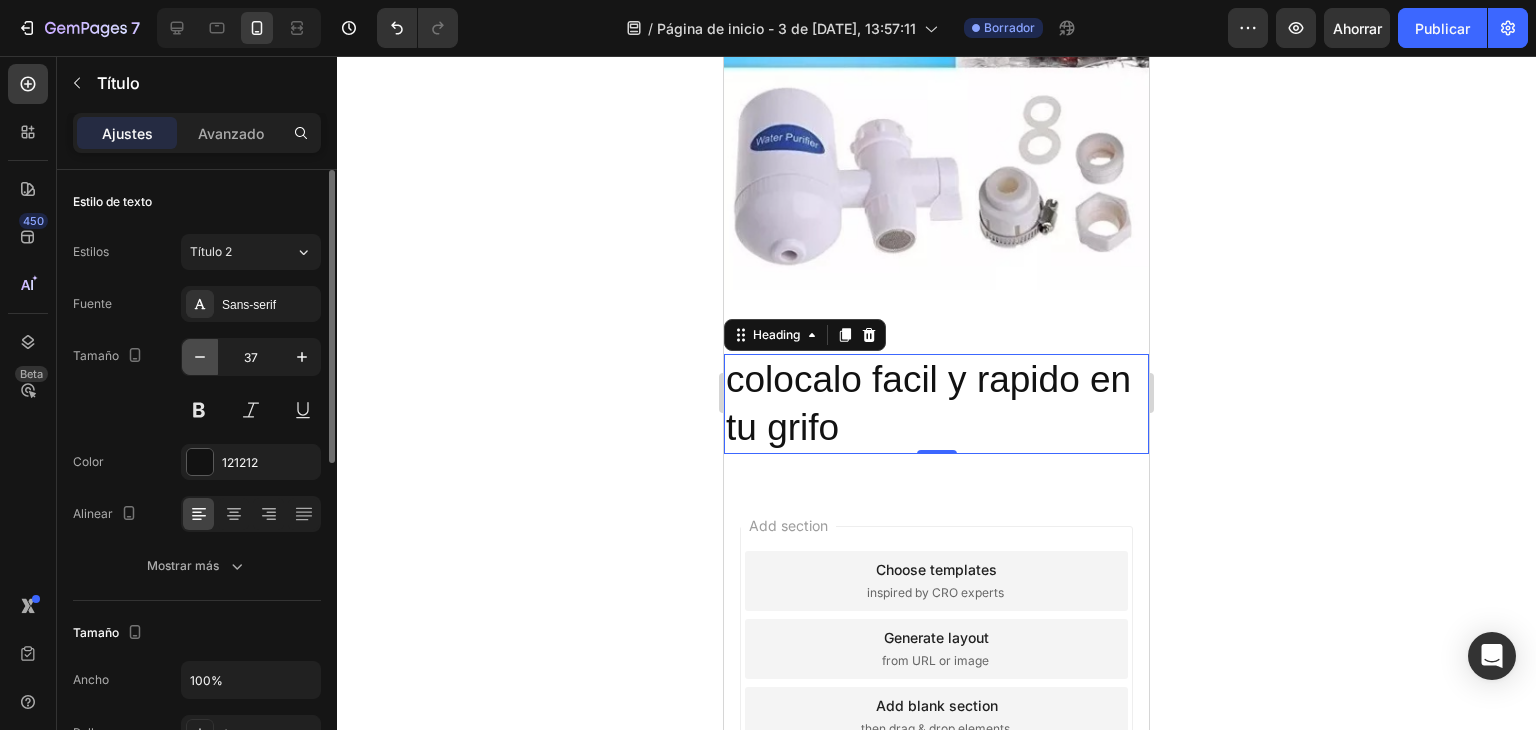 click at bounding box center (200, 357) 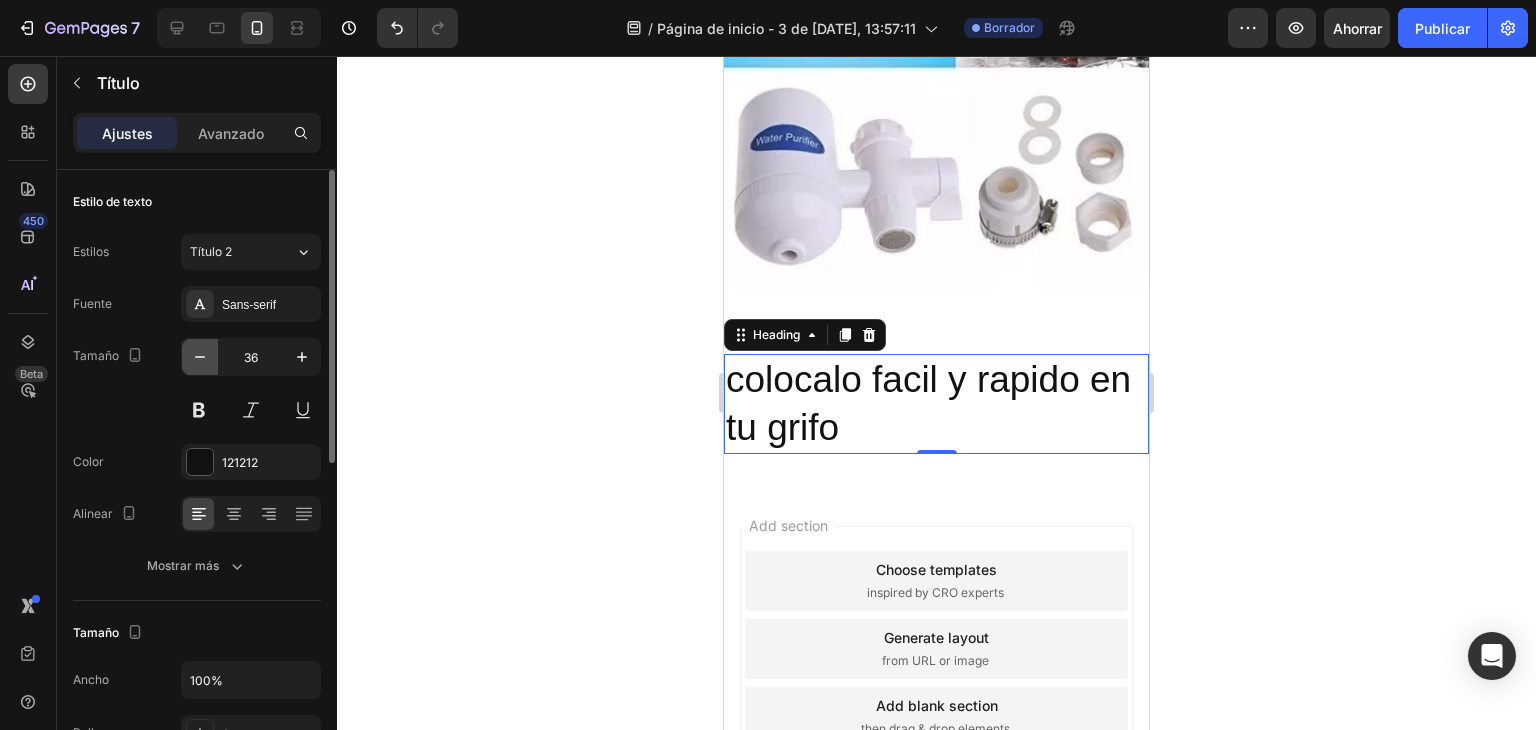 click at bounding box center [200, 357] 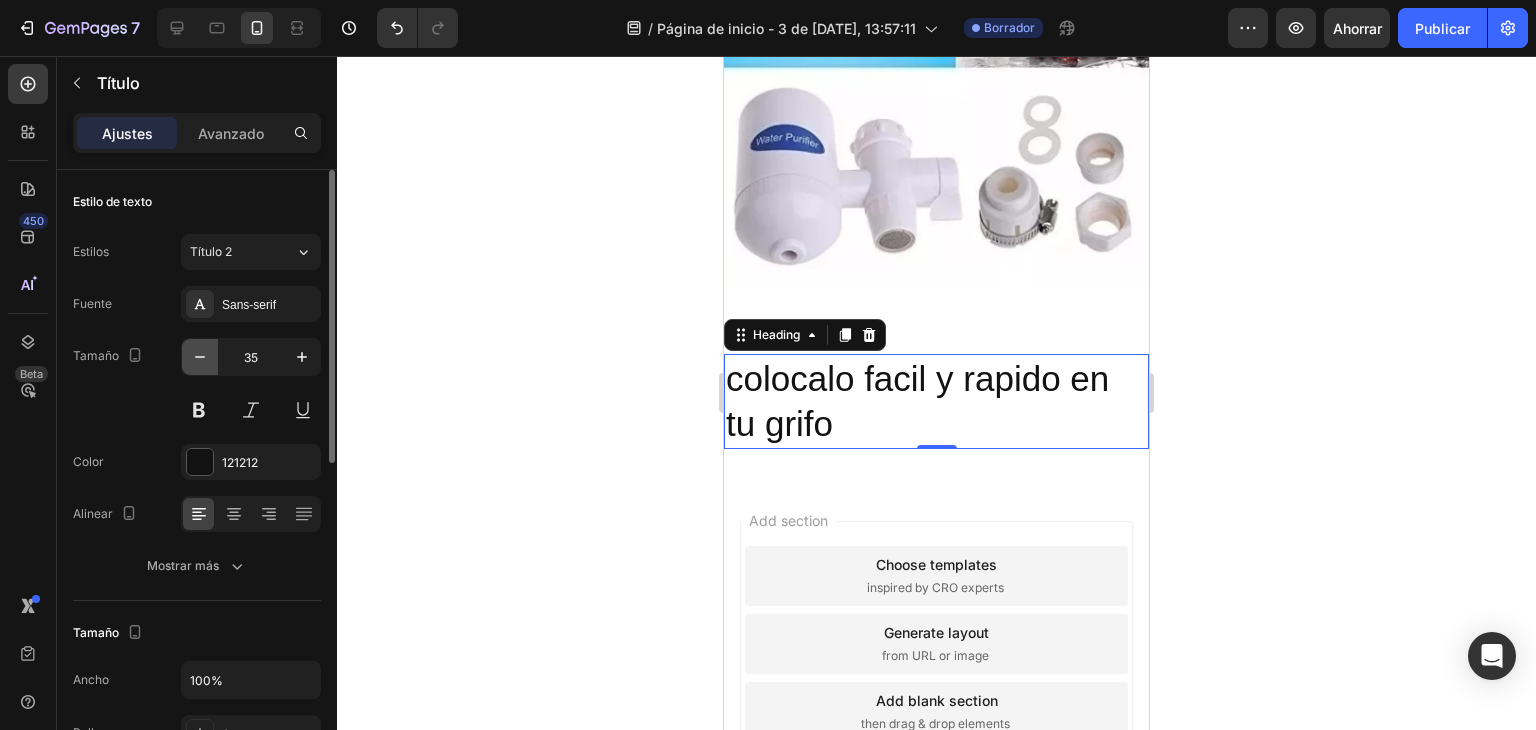 type on "34" 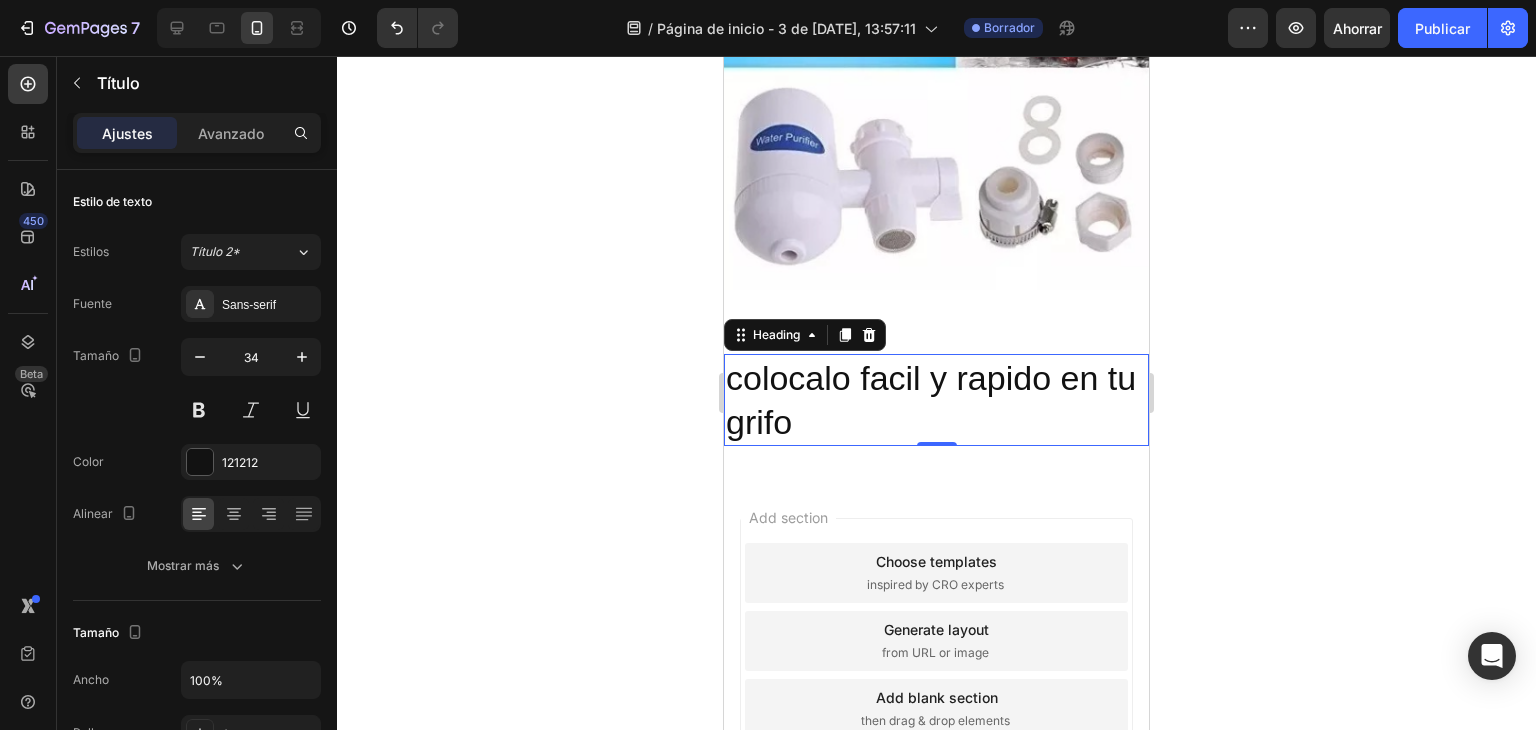 drag, startPoint x: 197, startPoint y: 365, endPoint x: 373, endPoint y: 204, distance: 238.53091 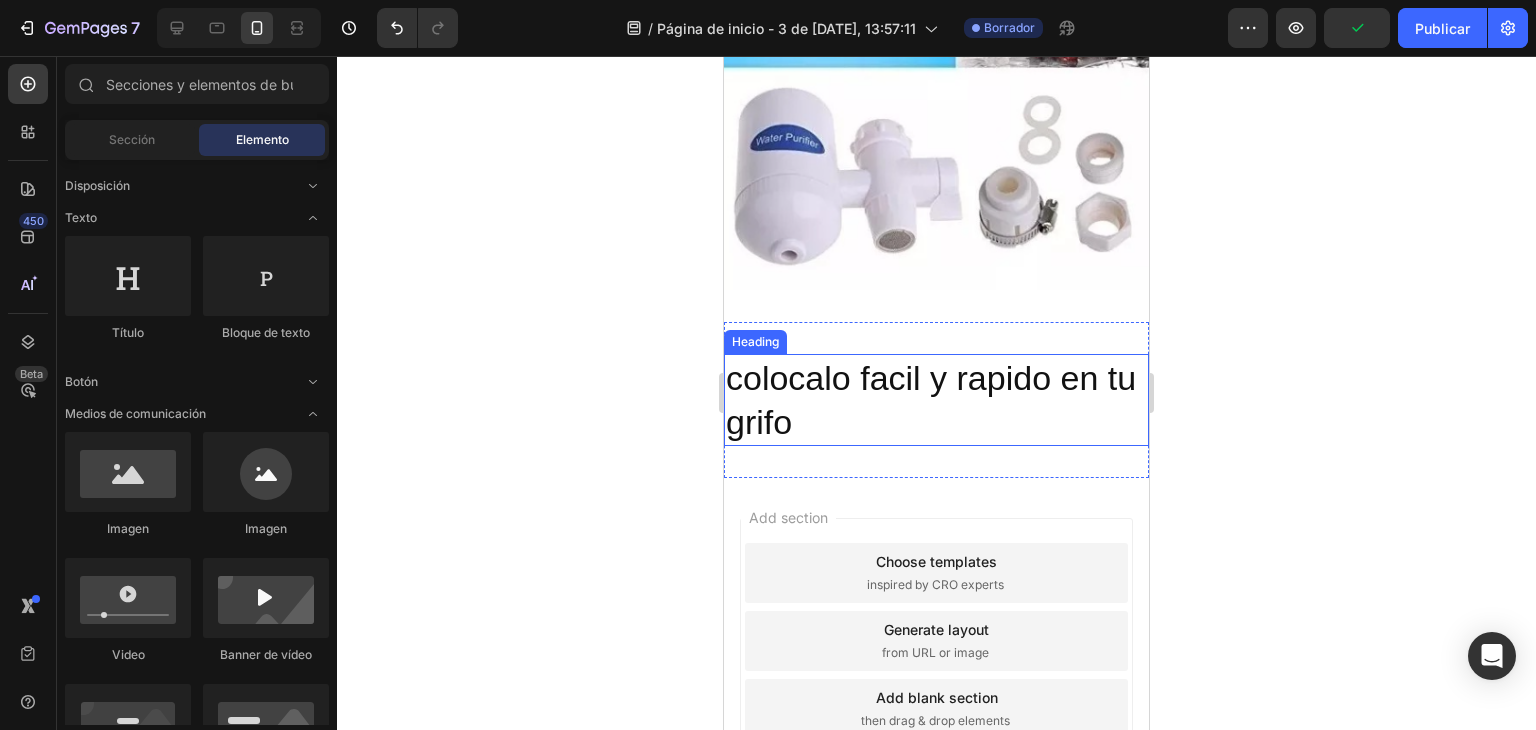 click on "colocalo facil y rapido en tu grifo Heading Section 5" at bounding box center (936, 400) 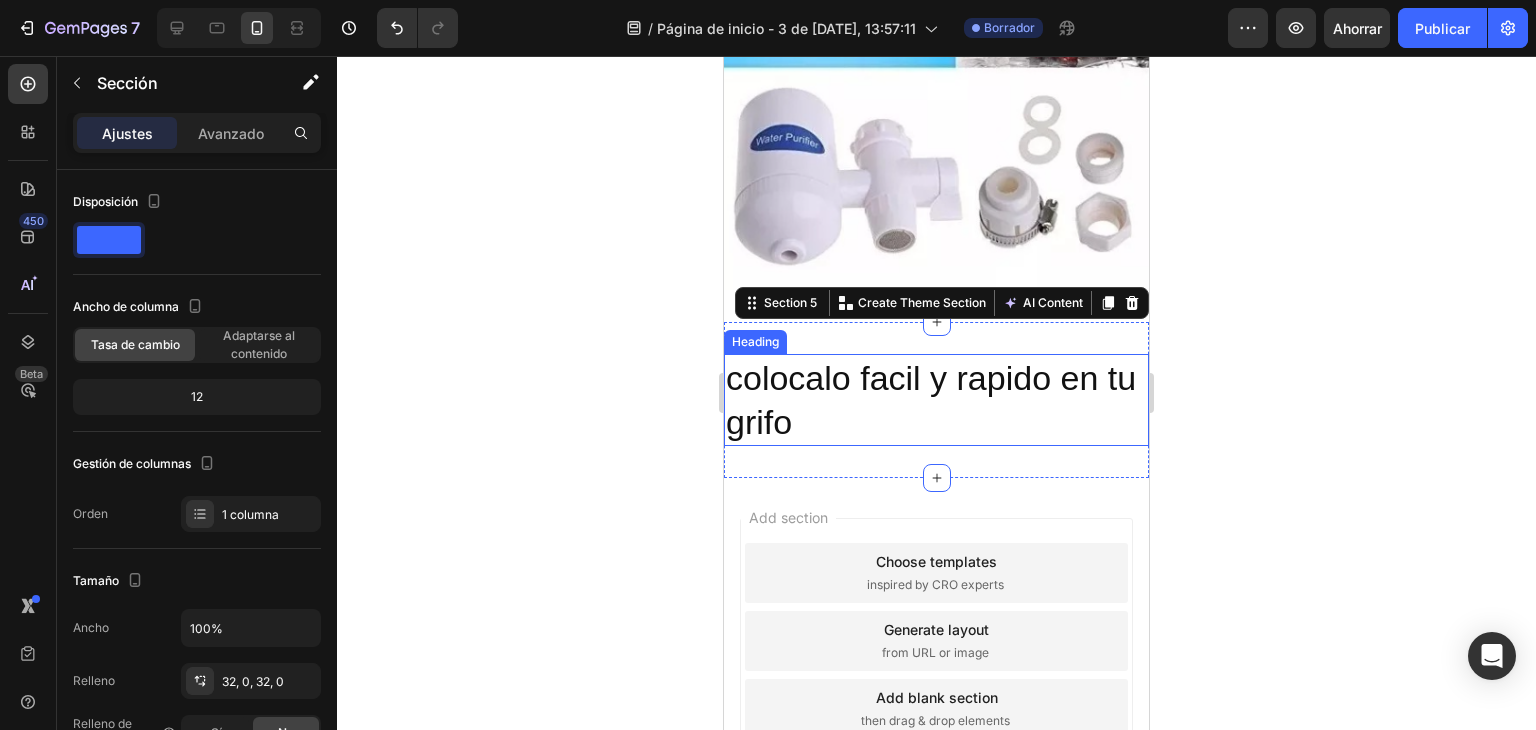 click on "colocalo facil y rapido en tu grifo" at bounding box center (936, 400) 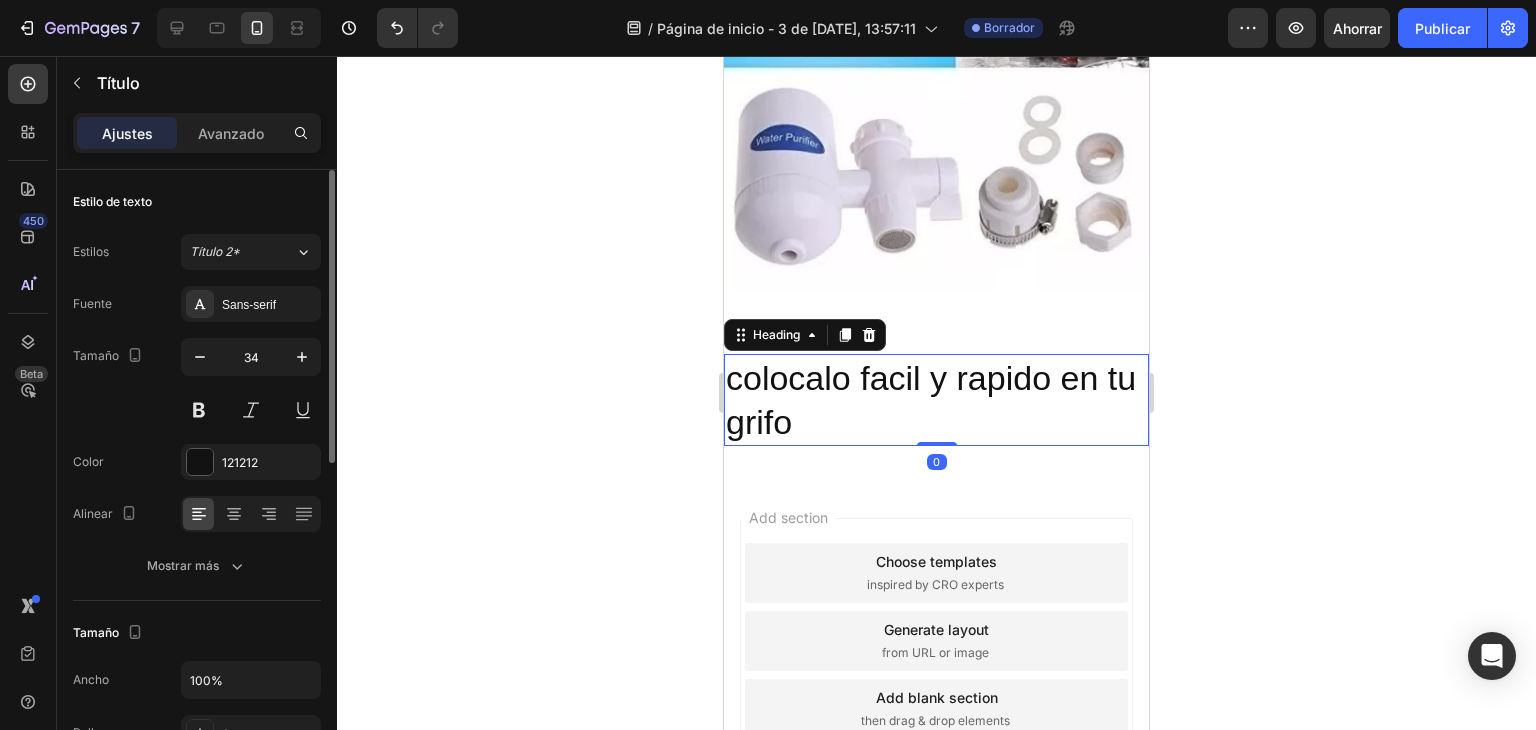 click at bounding box center [200, 357] 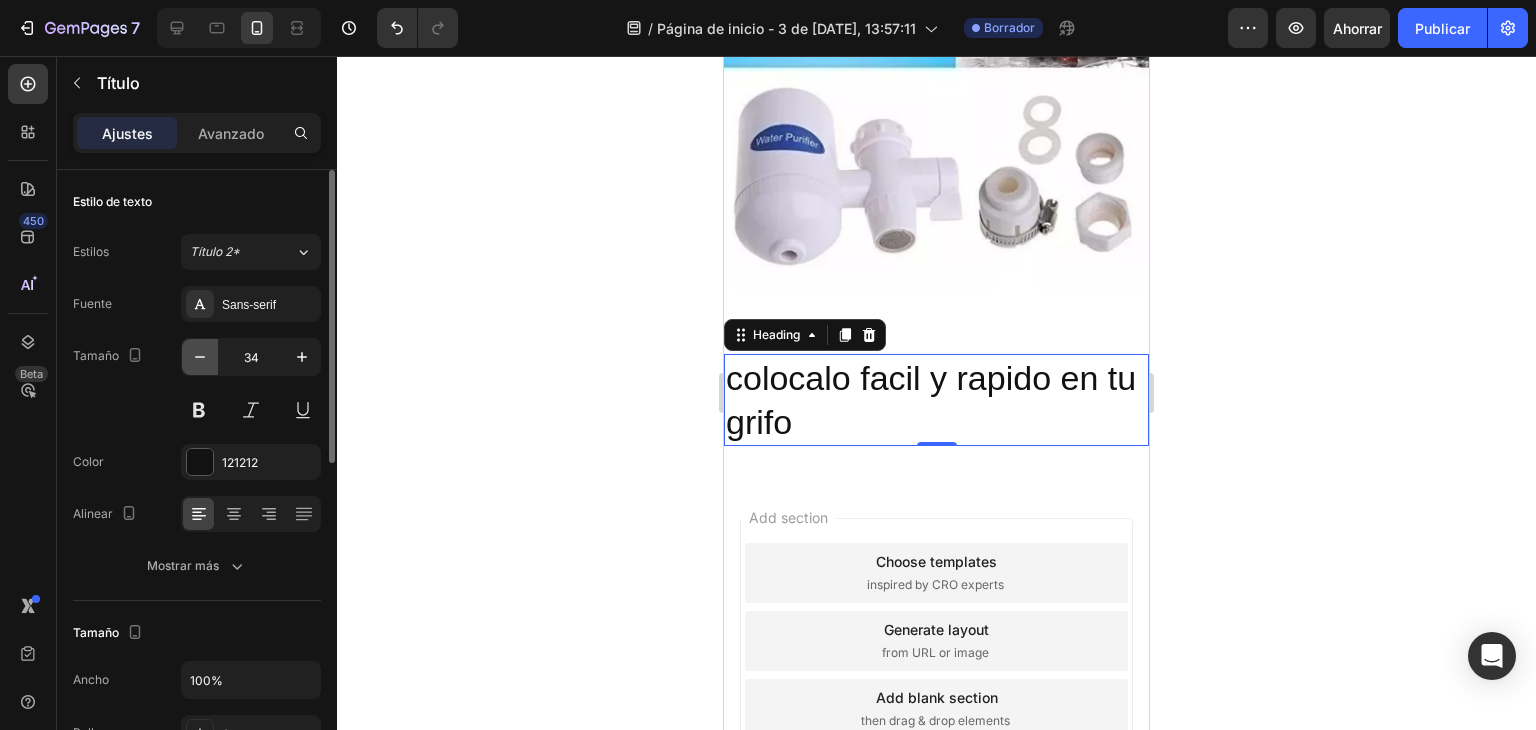 click 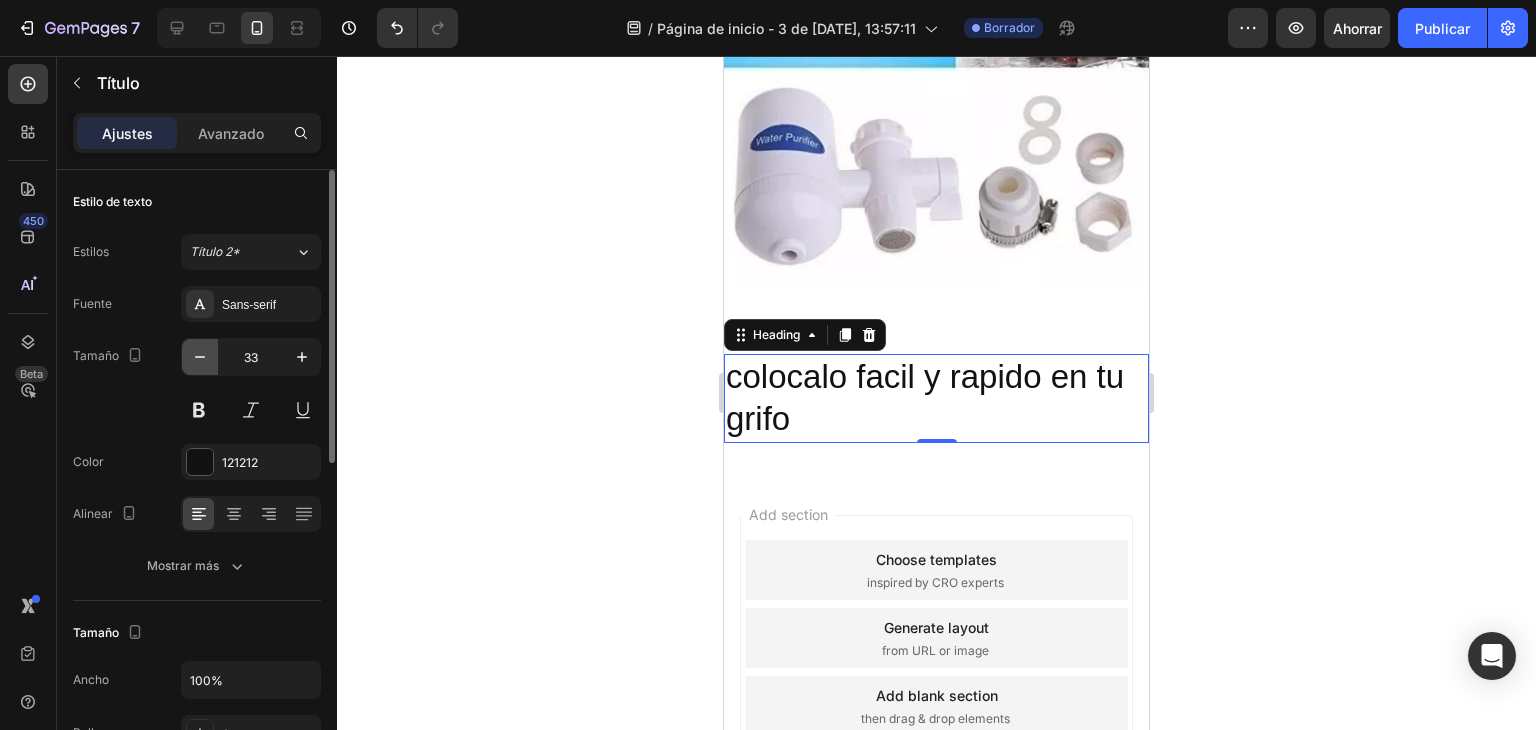 click 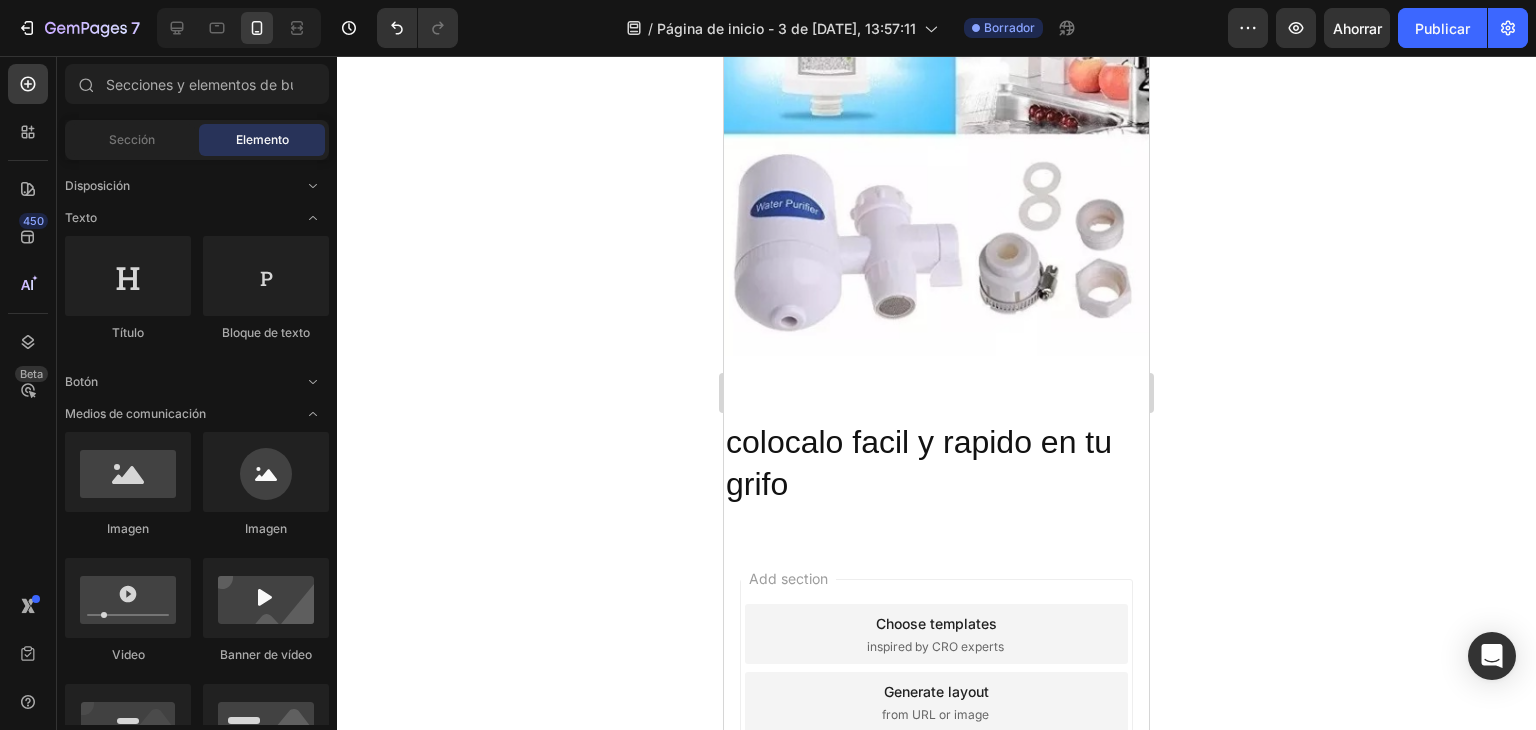 scroll, scrollTop: 503, scrollLeft: 0, axis: vertical 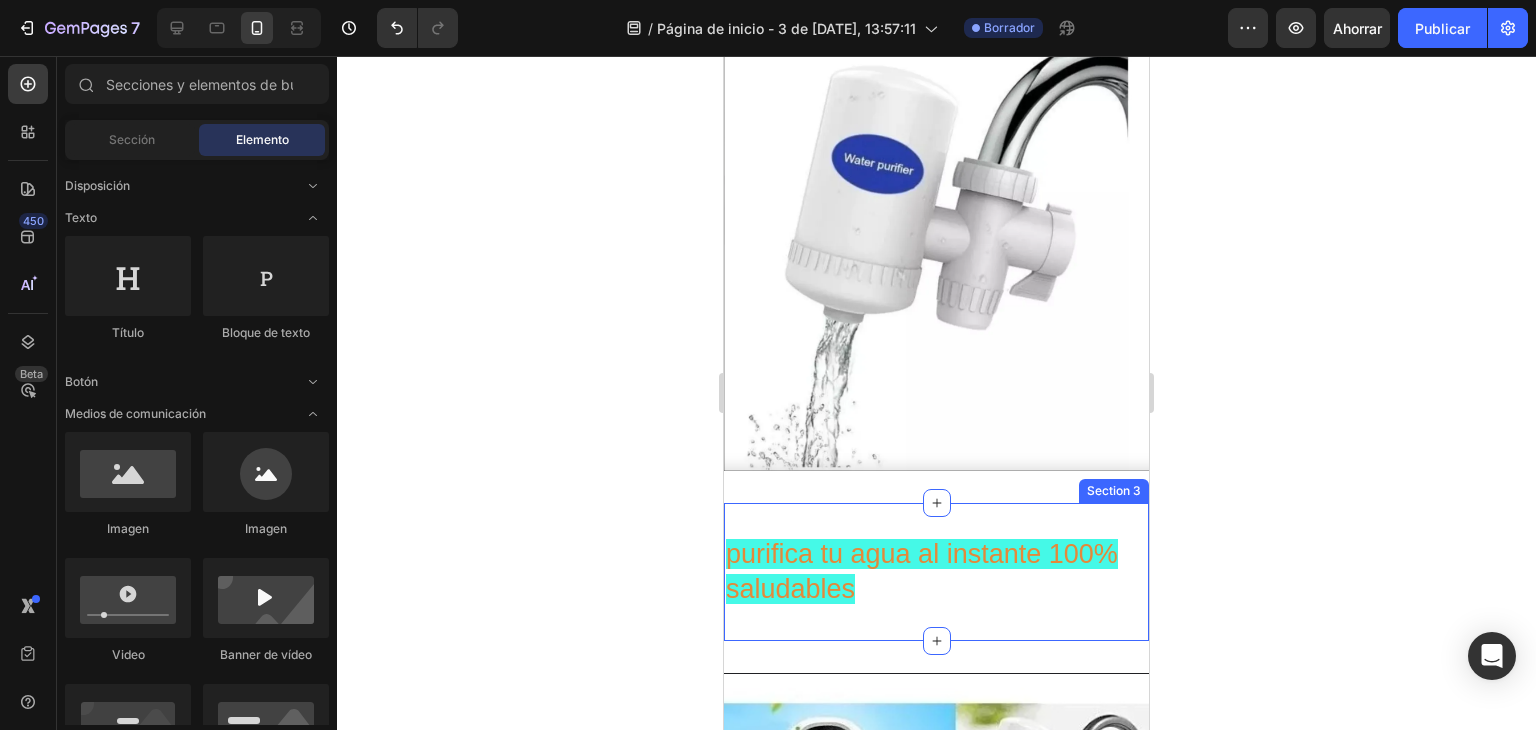 click on "purifica tu agua al instante 100% saludables" at bounding box center [936, 572] 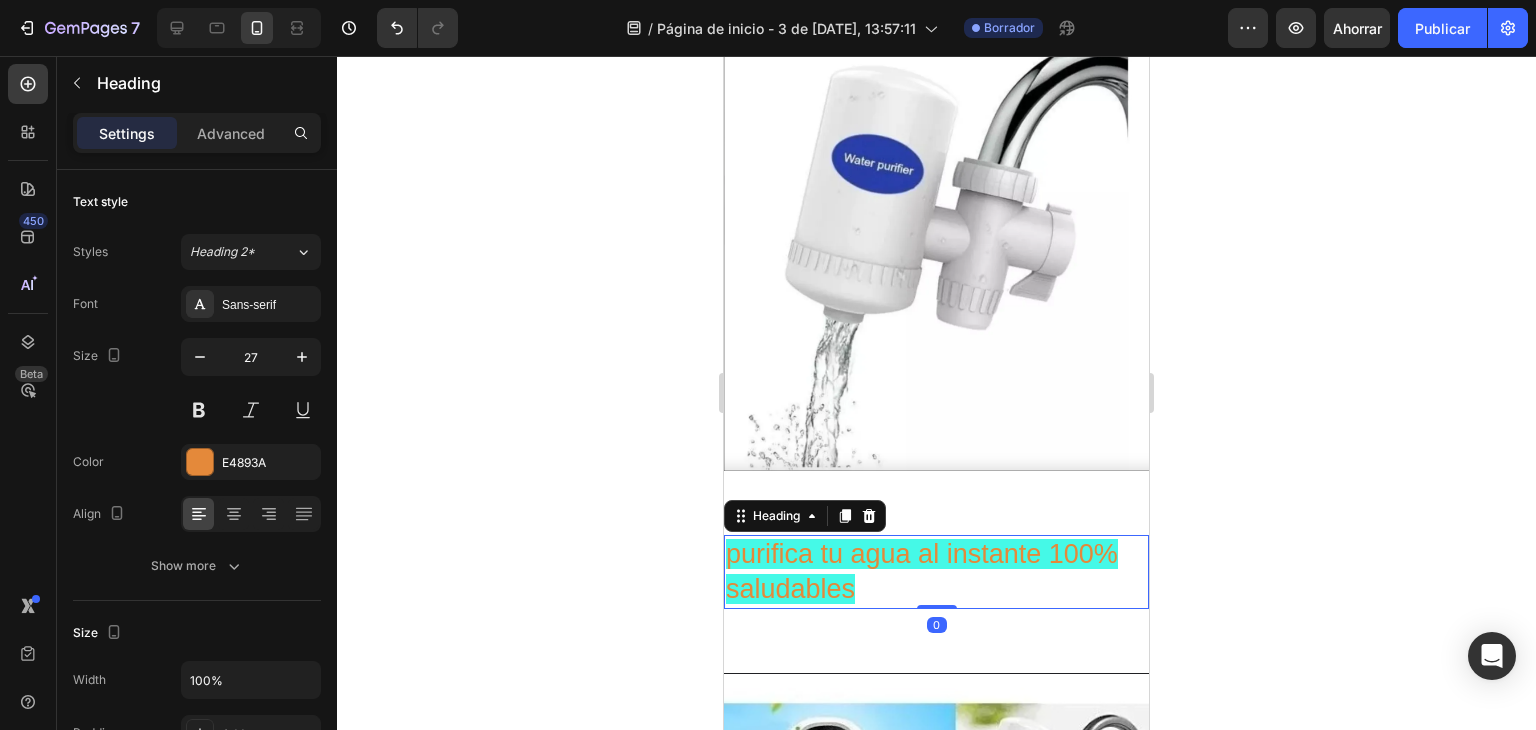 click on "purifica tu agua al instante 100% saludables" at bounding box center (936, 572) 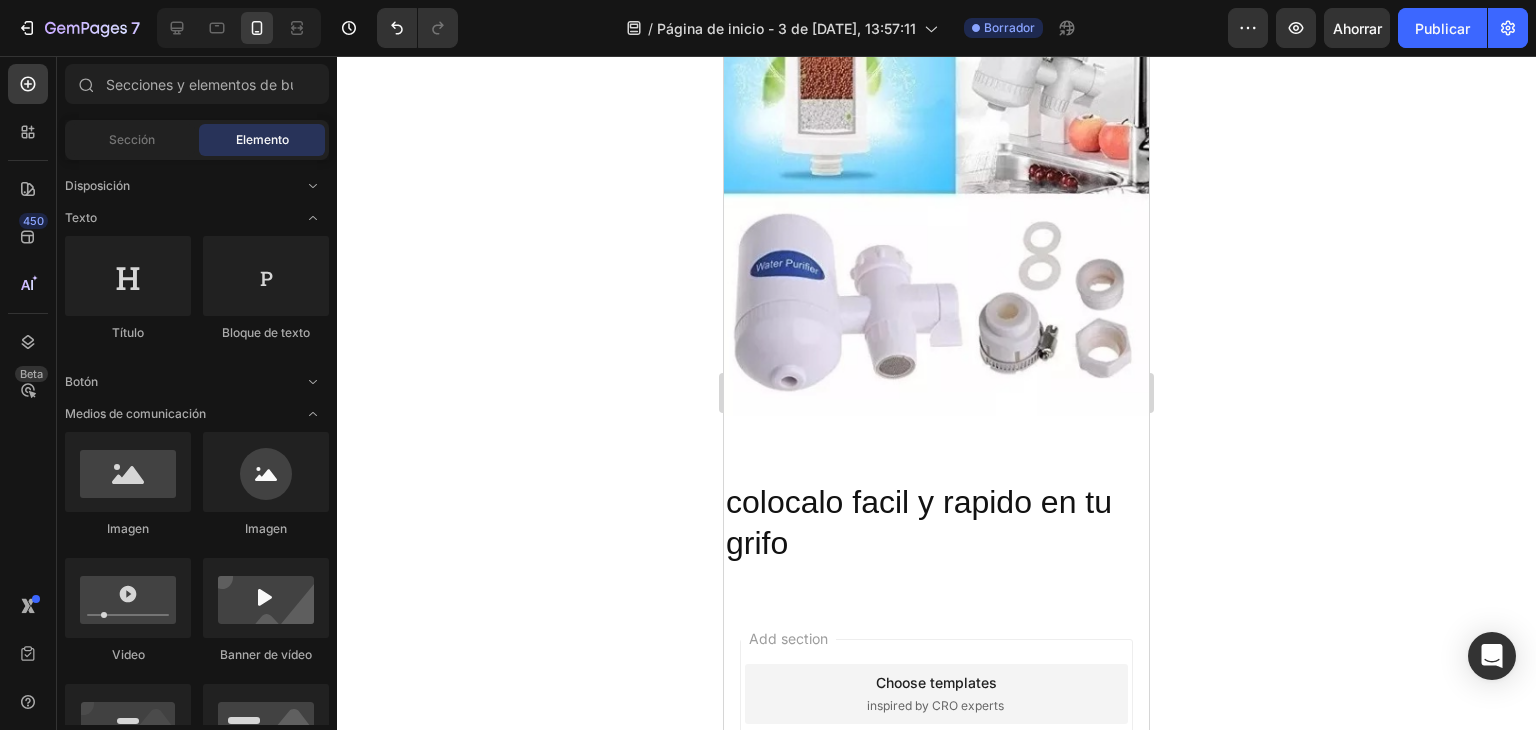 scroll, scrollTop: 864, scrollLeft: 0, axis: vertical 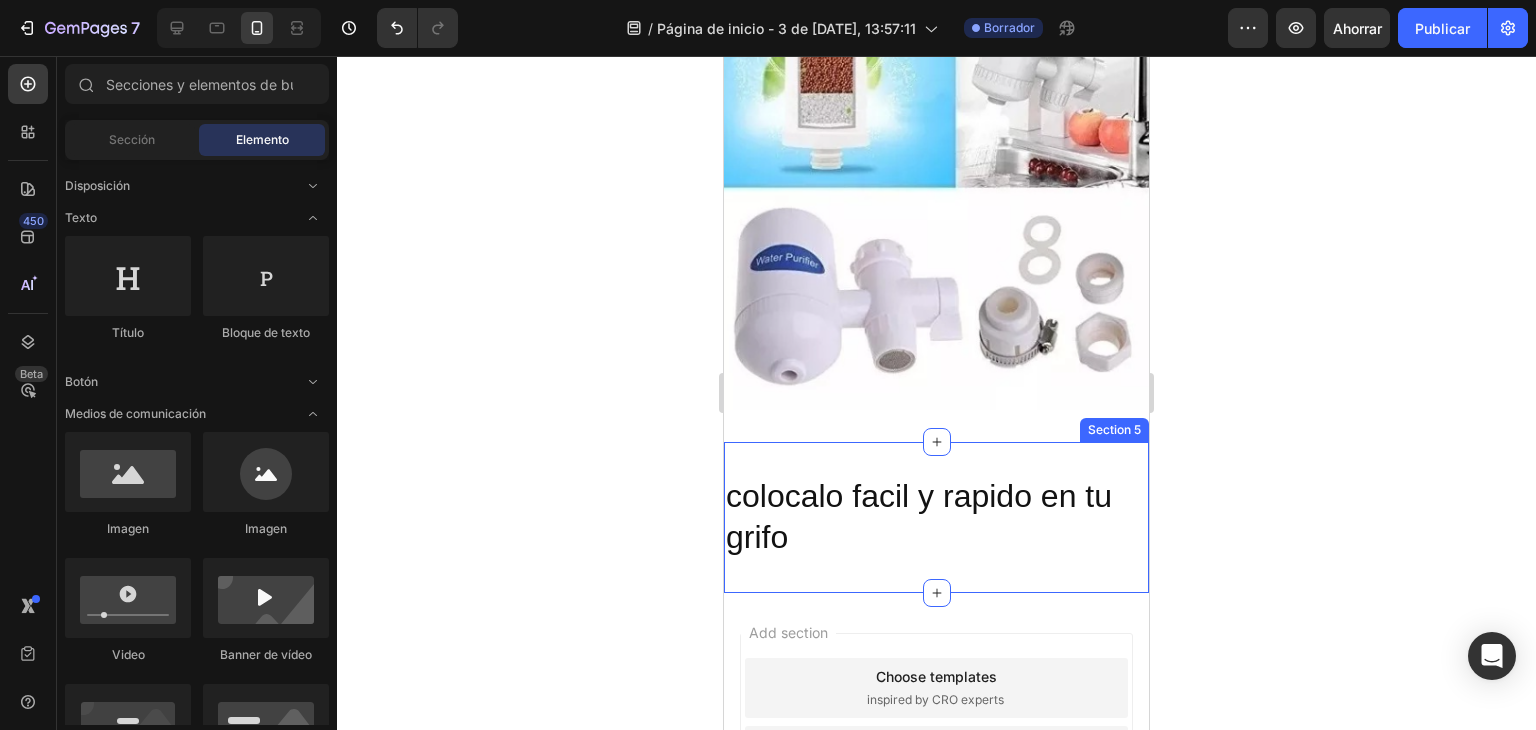 click on "colocalo facil y rapido en tu grifo Heading Section 5" at bounding box center [936, 517] 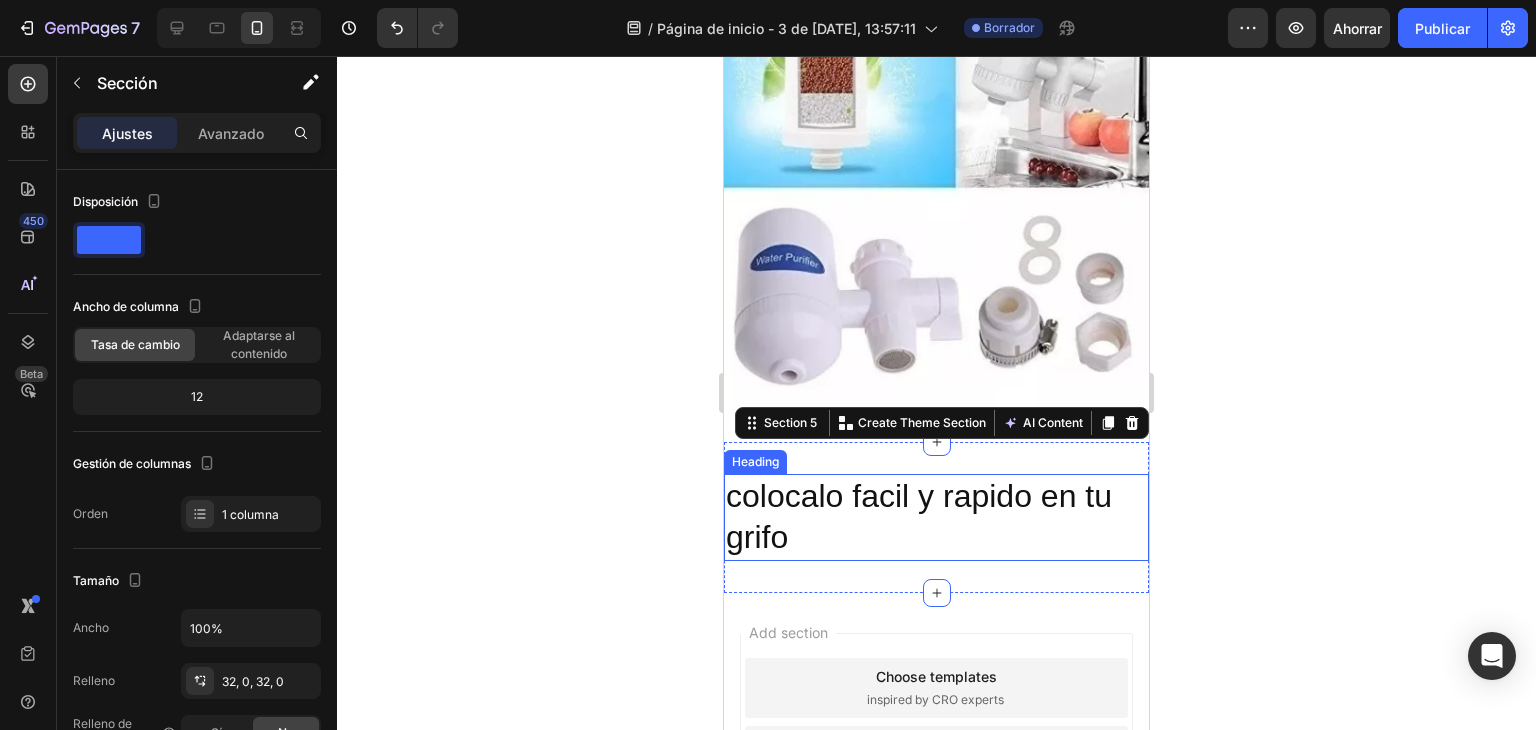 click on "colocalo facil y rapido en tu grifo" at bounding box center [936, 517] 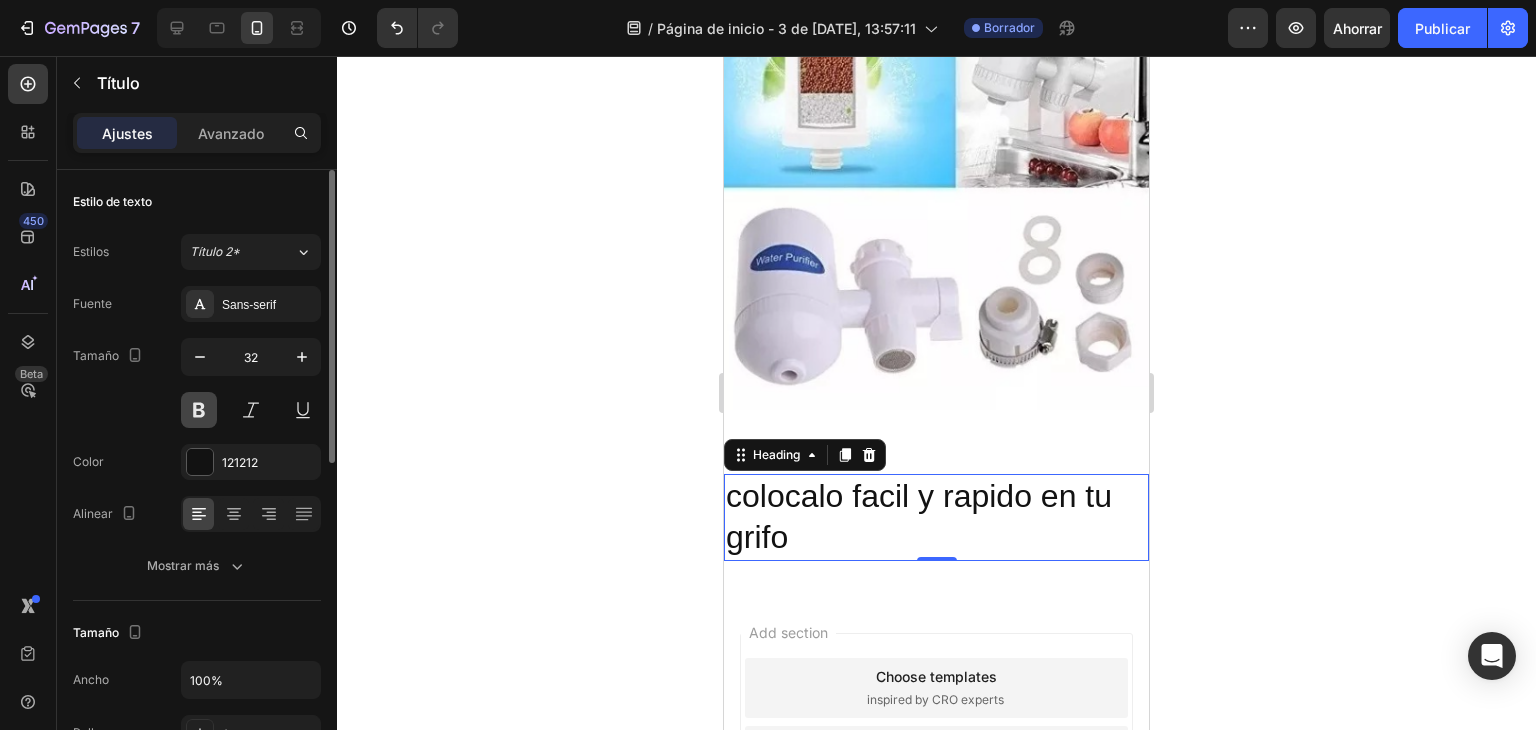 click at bounding box center [199, 410] 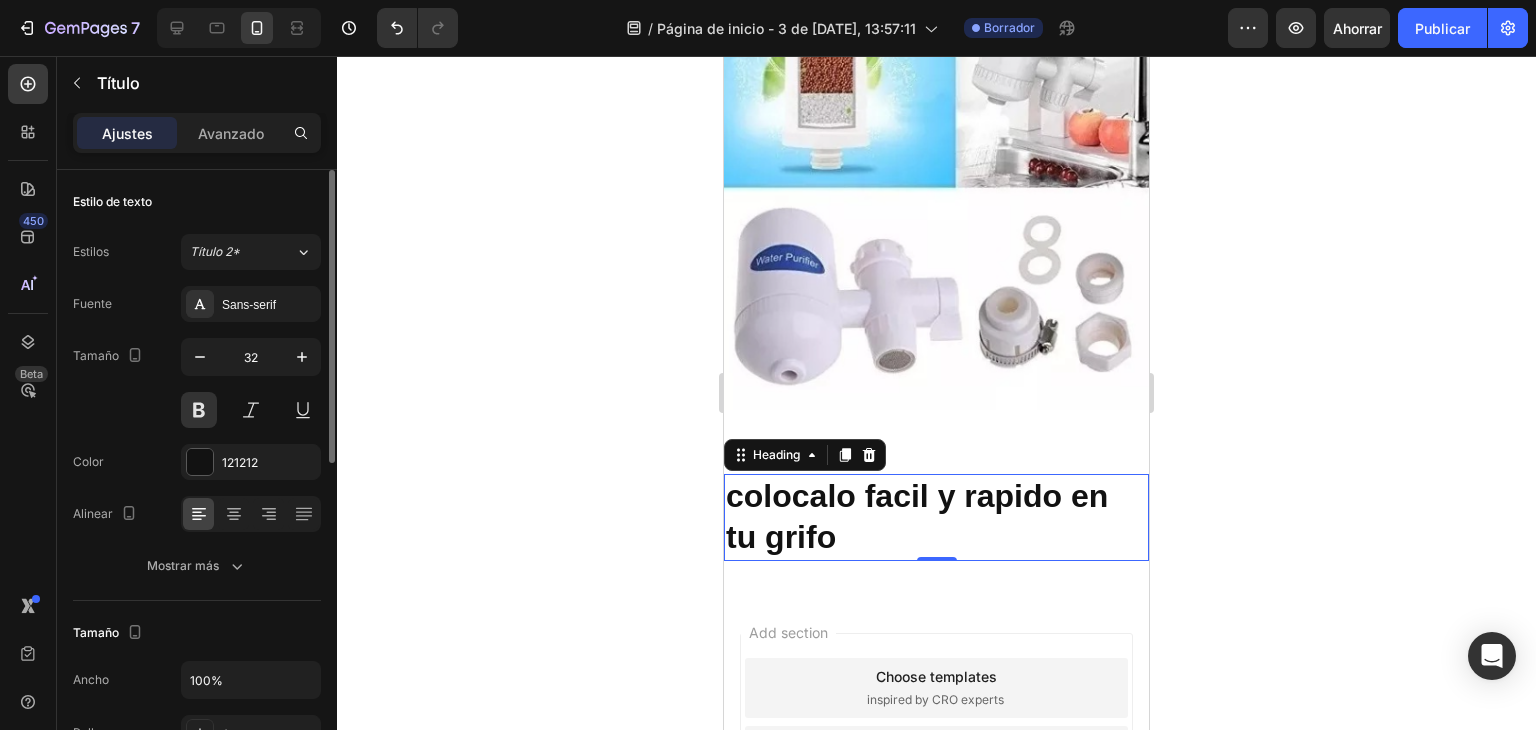 click on "Fuente Sans-serif Tamaño 32 Color 121212 Alinear Mostrar más" at bounding box center [197, 435] 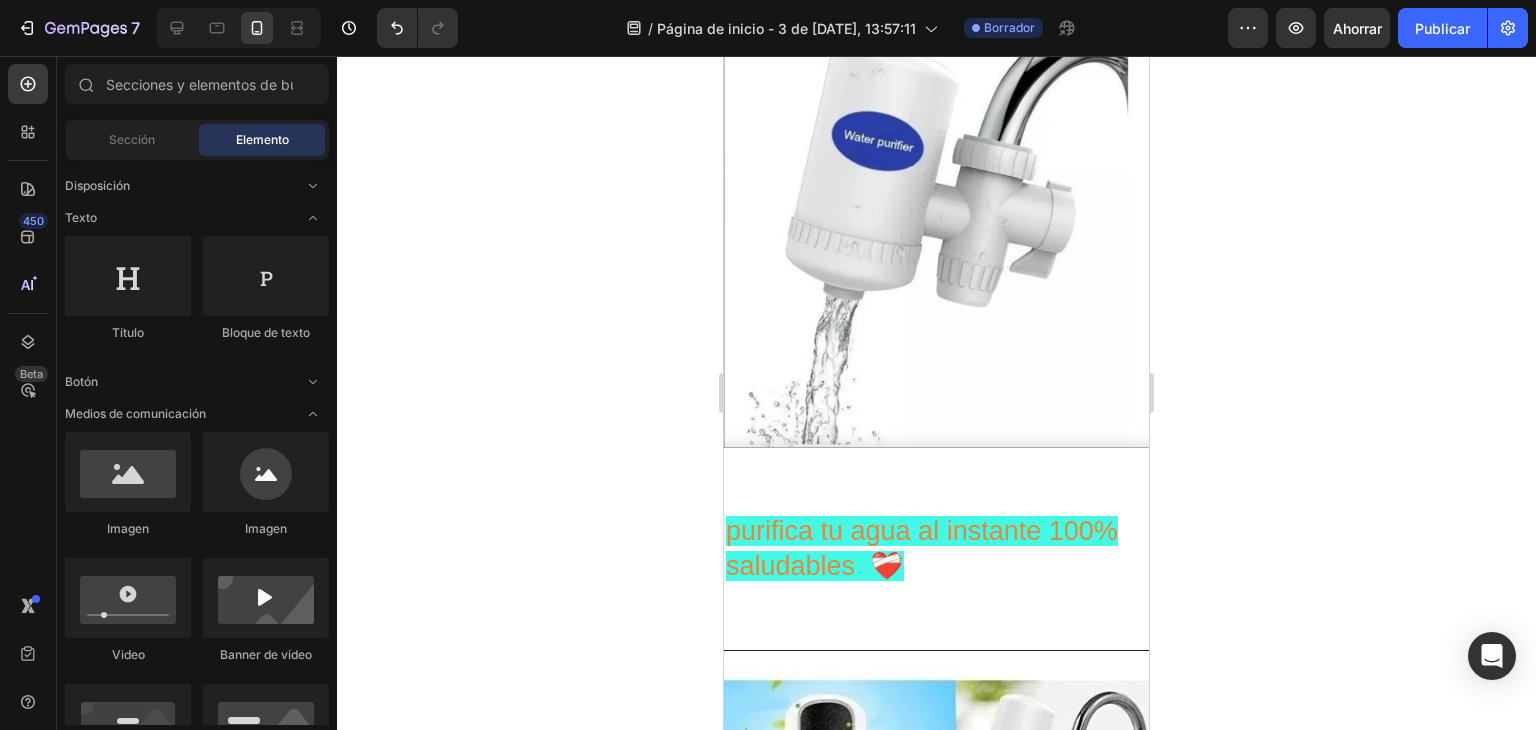 scroll, scrollTop: 541, scrollLeft: 0, axis: vertical 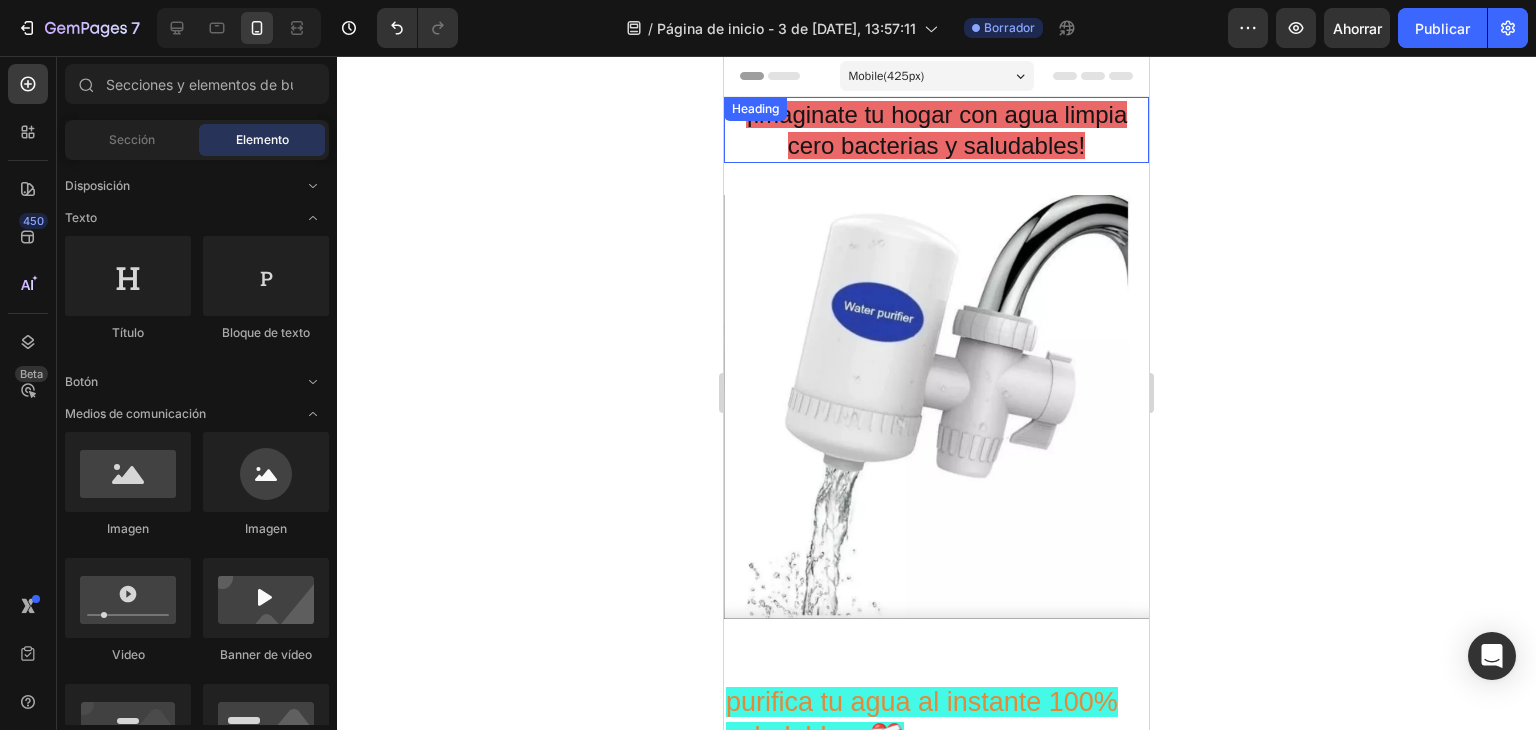click on "Heading" at bounding box center [755, 109] 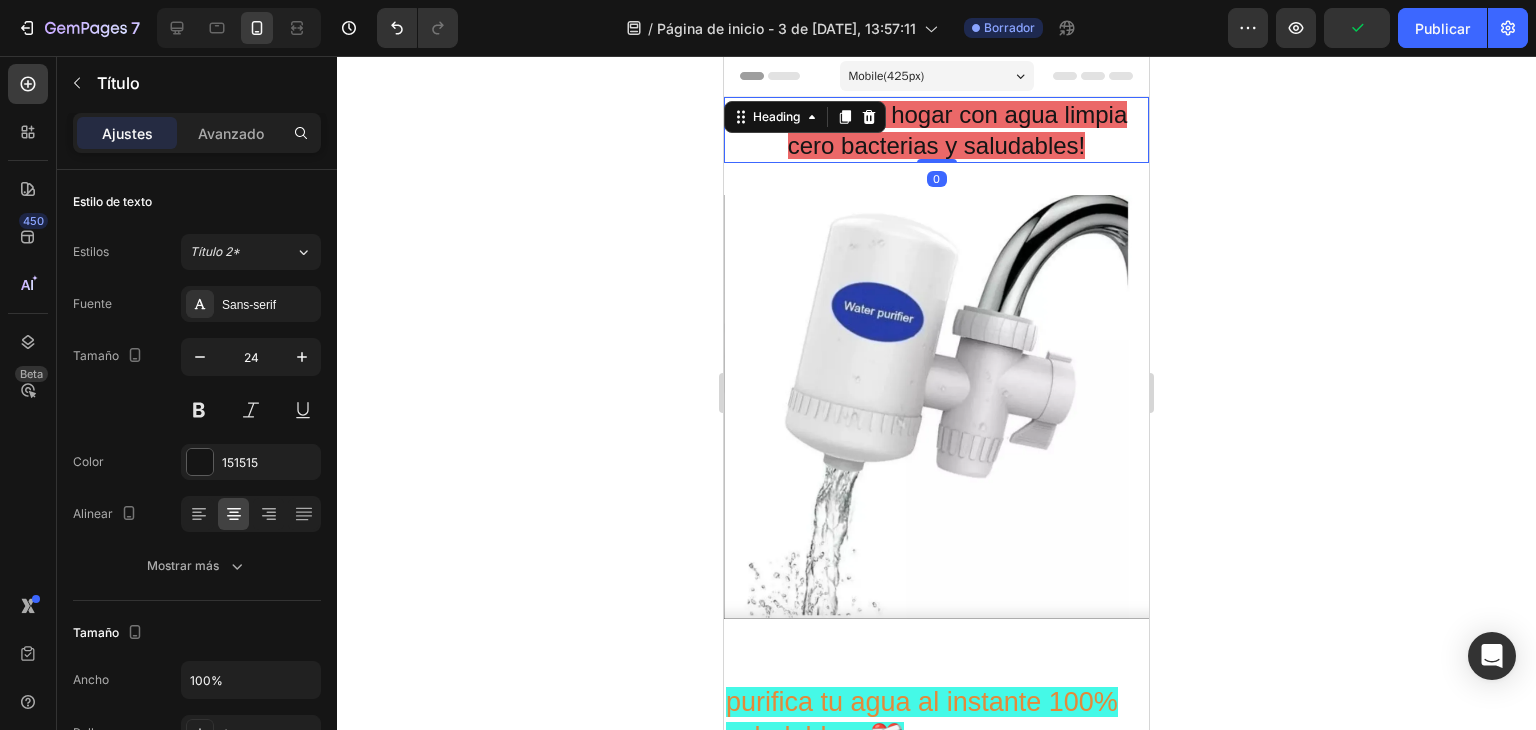 click on "¡imaginate tu hogar con agua limpia cero bacterias y saludables!" at bounding box center (936, 130) 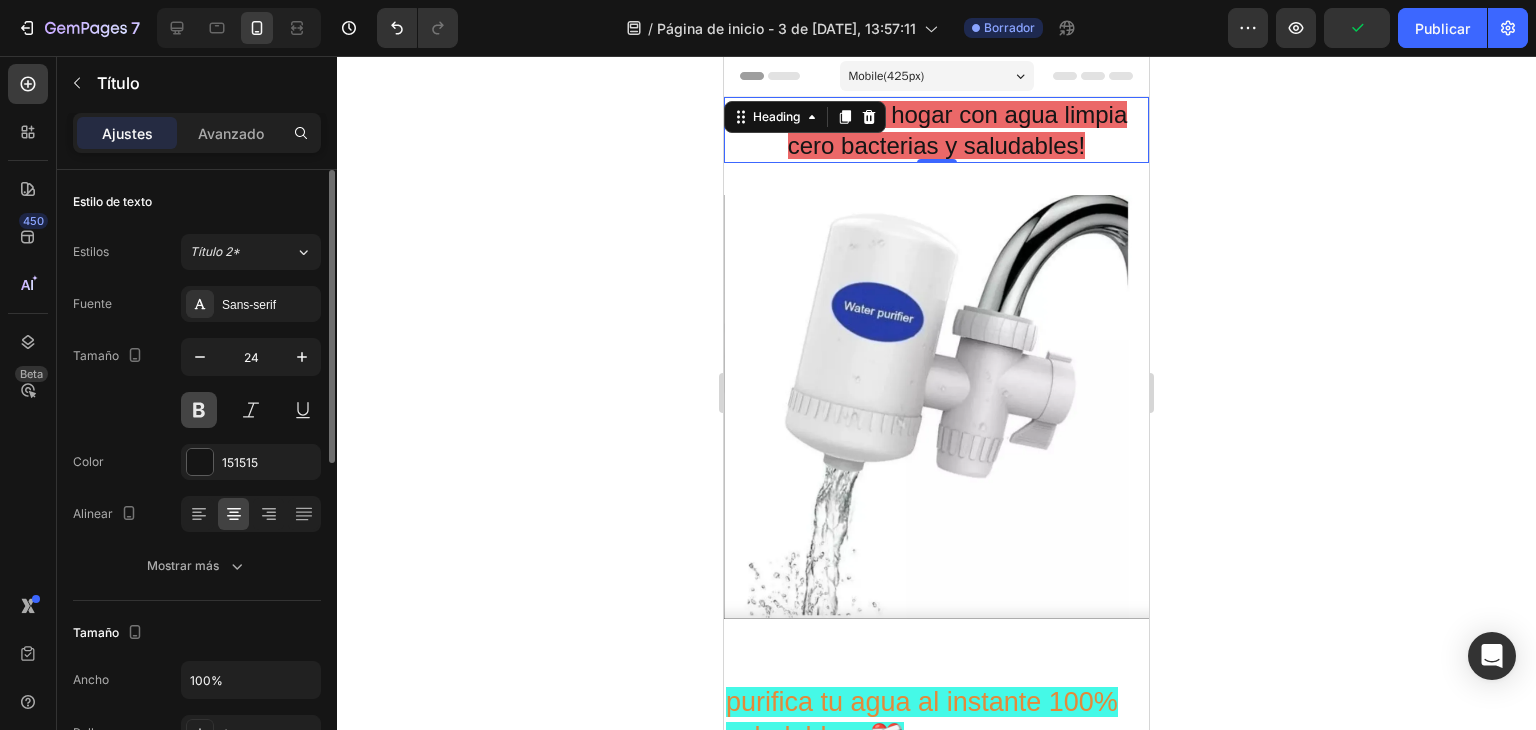 click at bounding box center (199, 410) 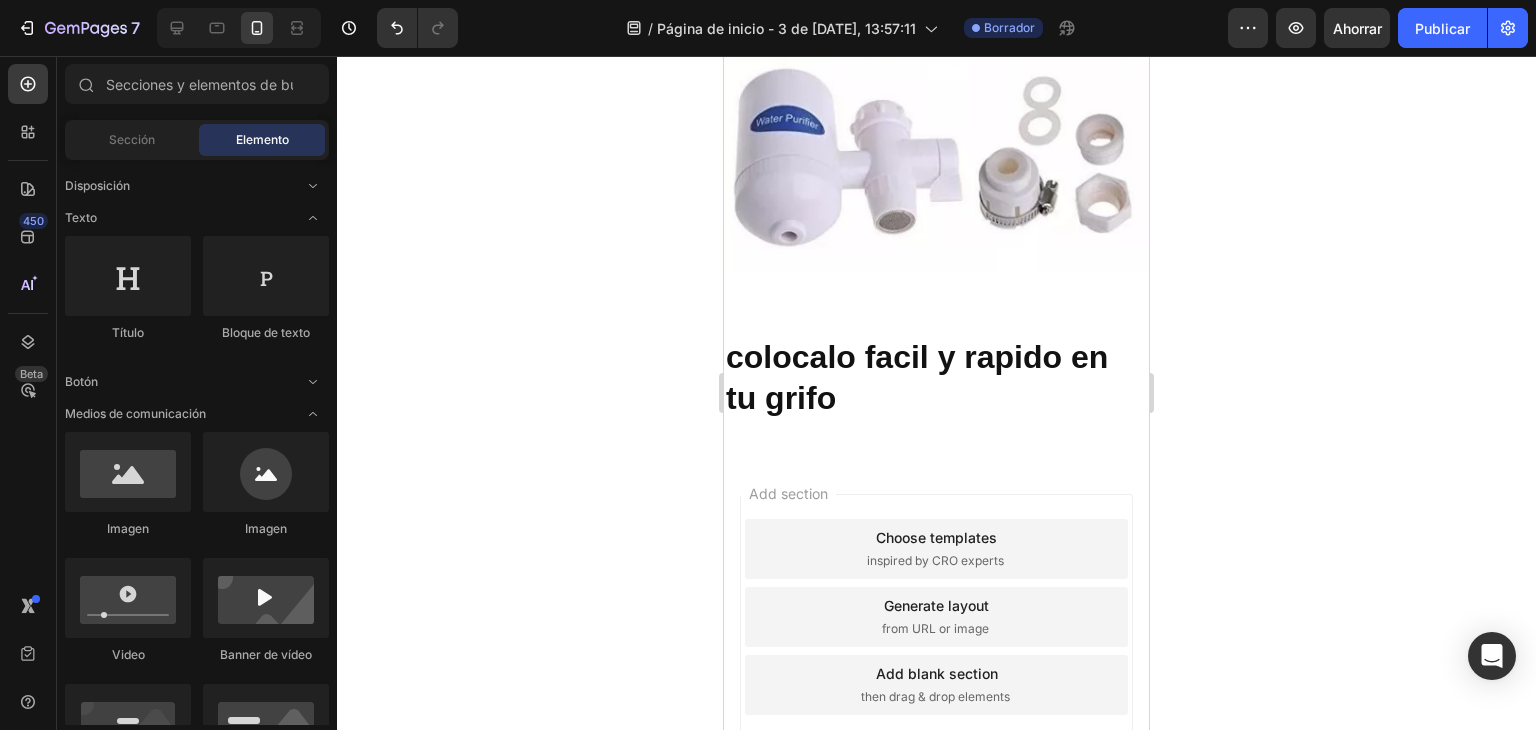 drag, startPoint x: 1141, startPoint y: 152, endPoint x: 1936, endPoint y: 569, distance: 897.7271 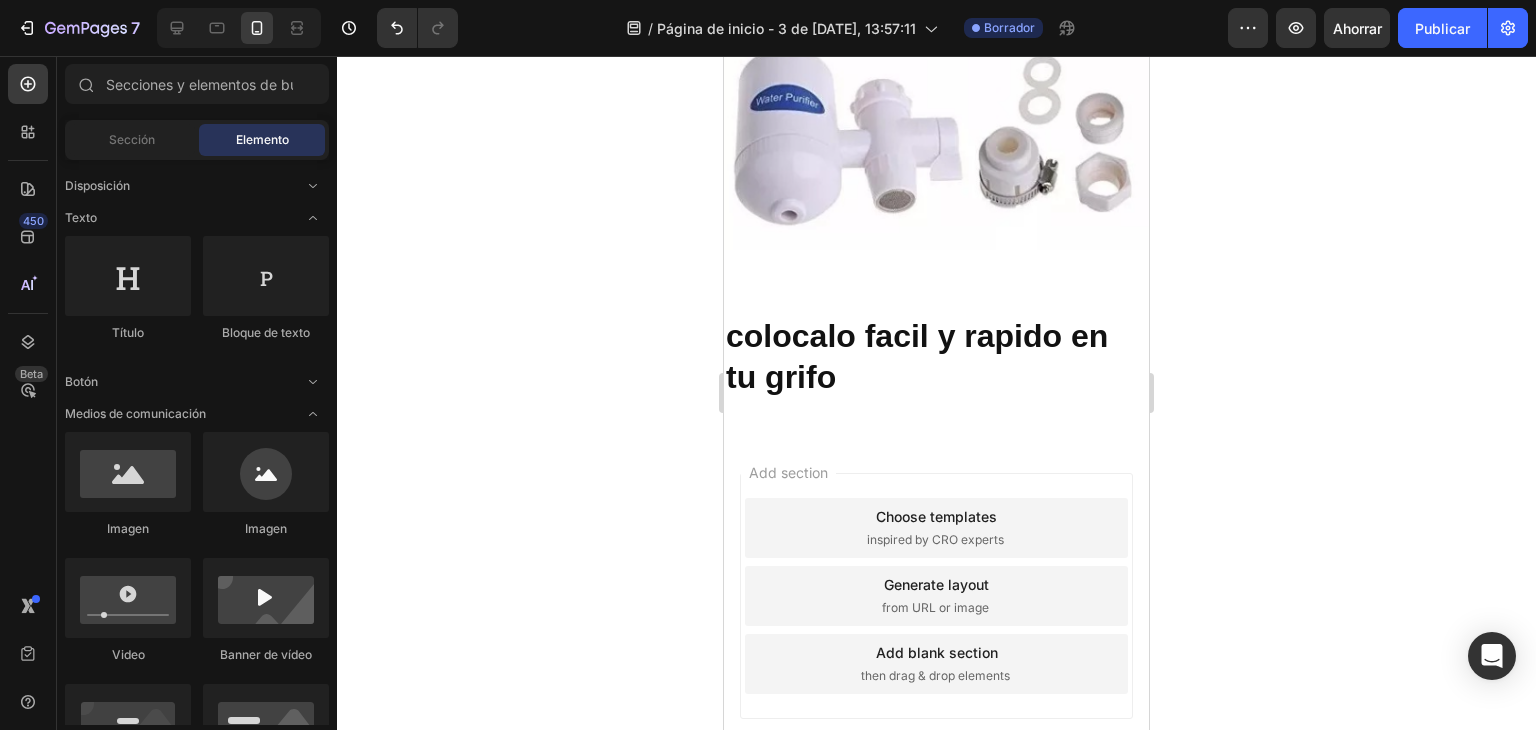 click on "colocalo facil y rapido en tu grifo" at bounding box center [936, 357] 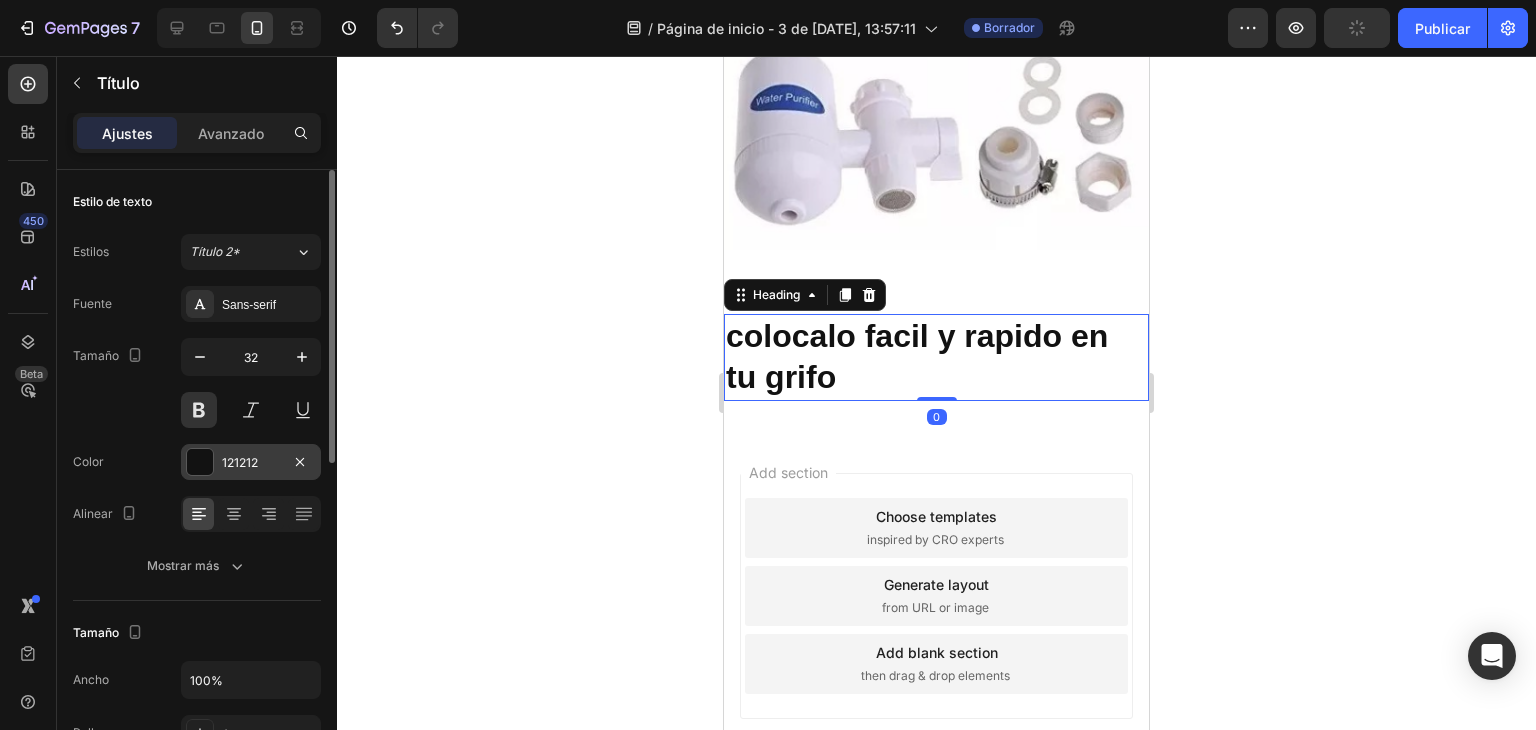 click at bounding box center [200, 462] 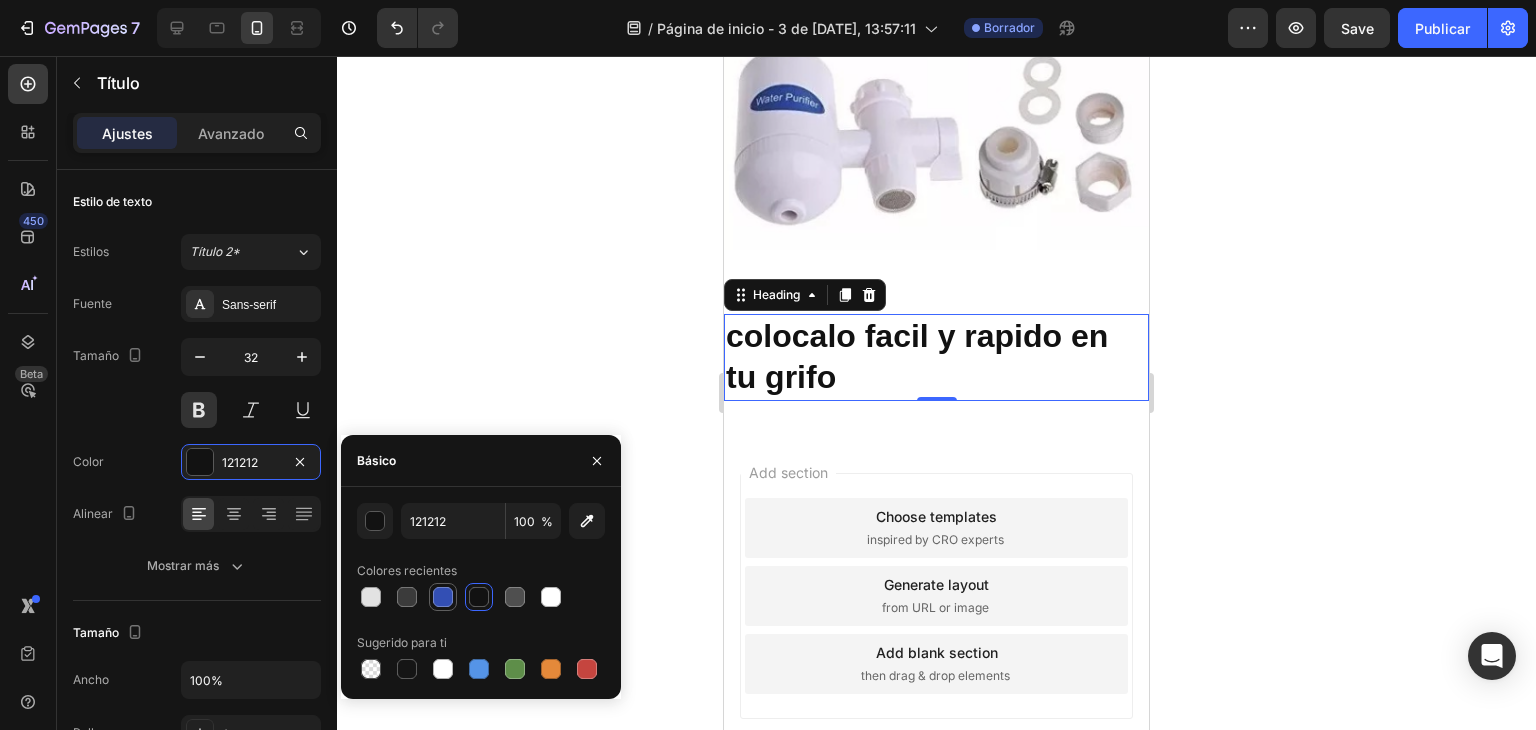 click at bounding box center [443, 597] 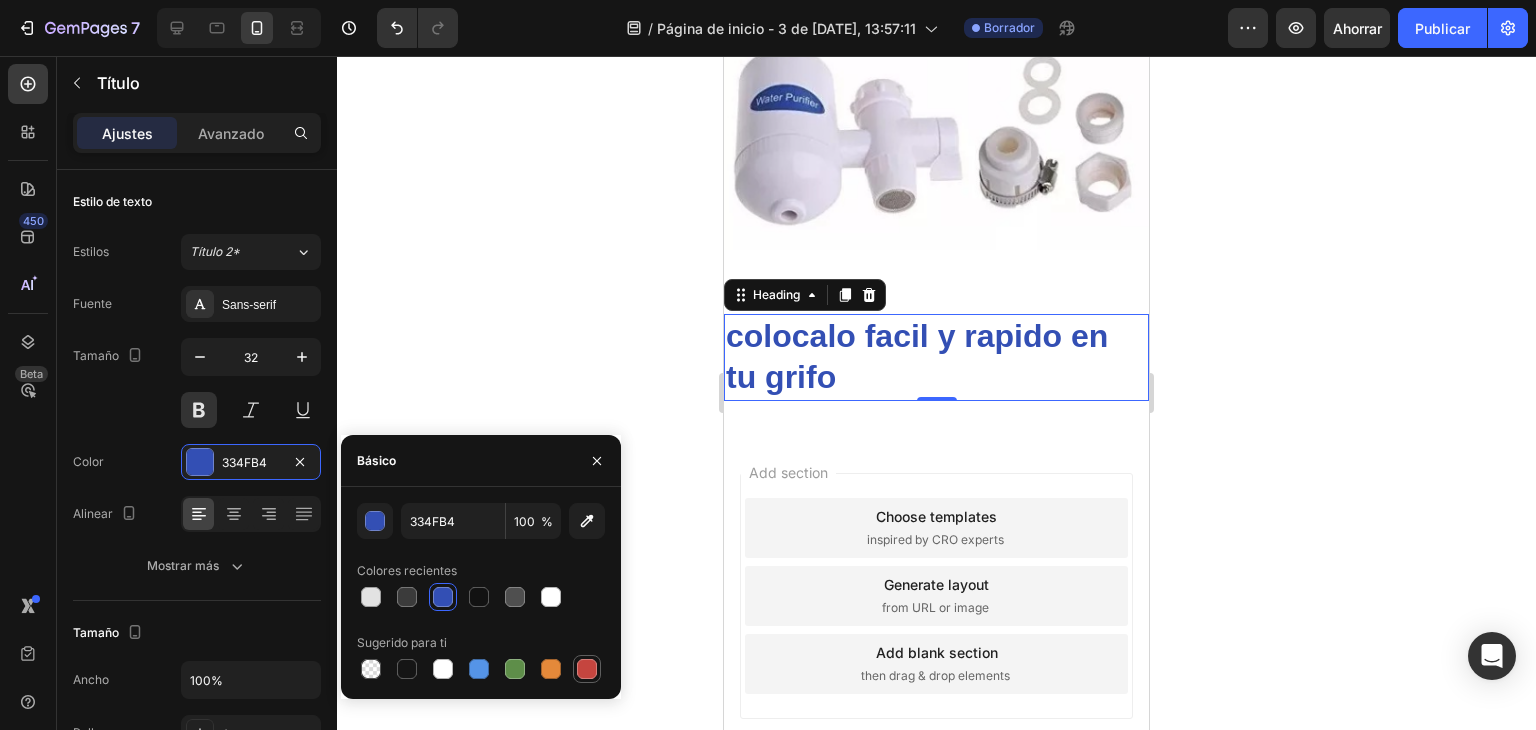 click at bounding box center (587, 669) 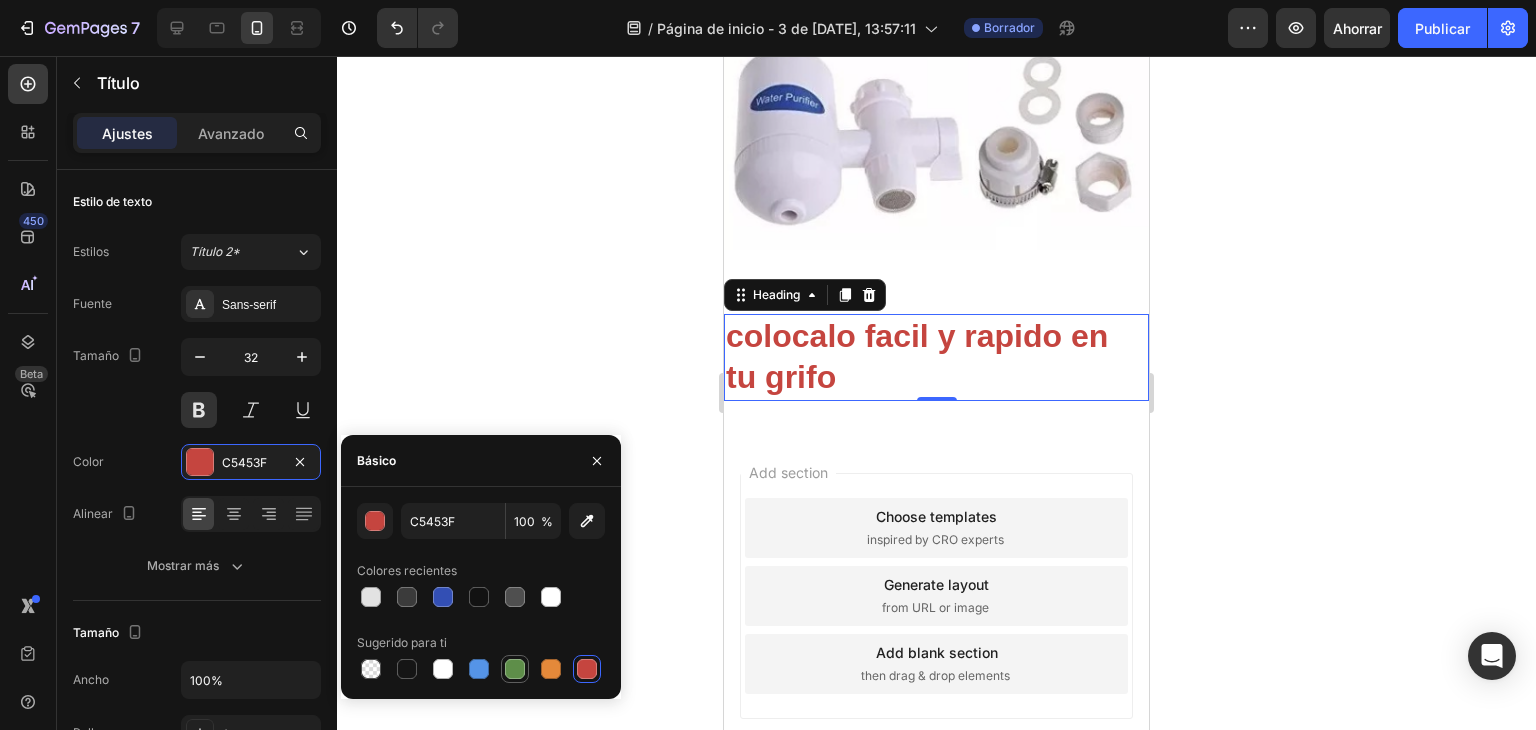 click at bounding box center (515, 669) 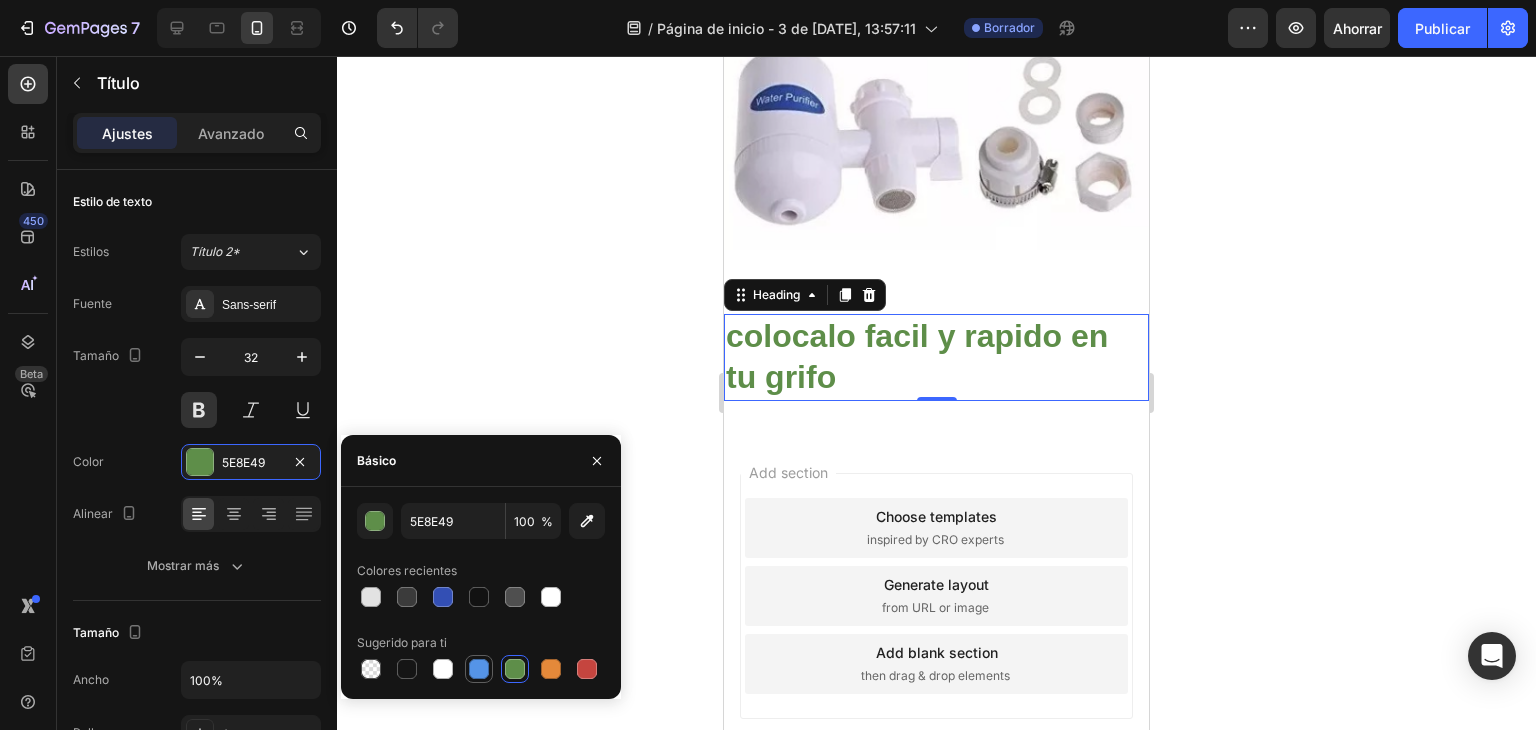 click at bounding box center [479, 669] 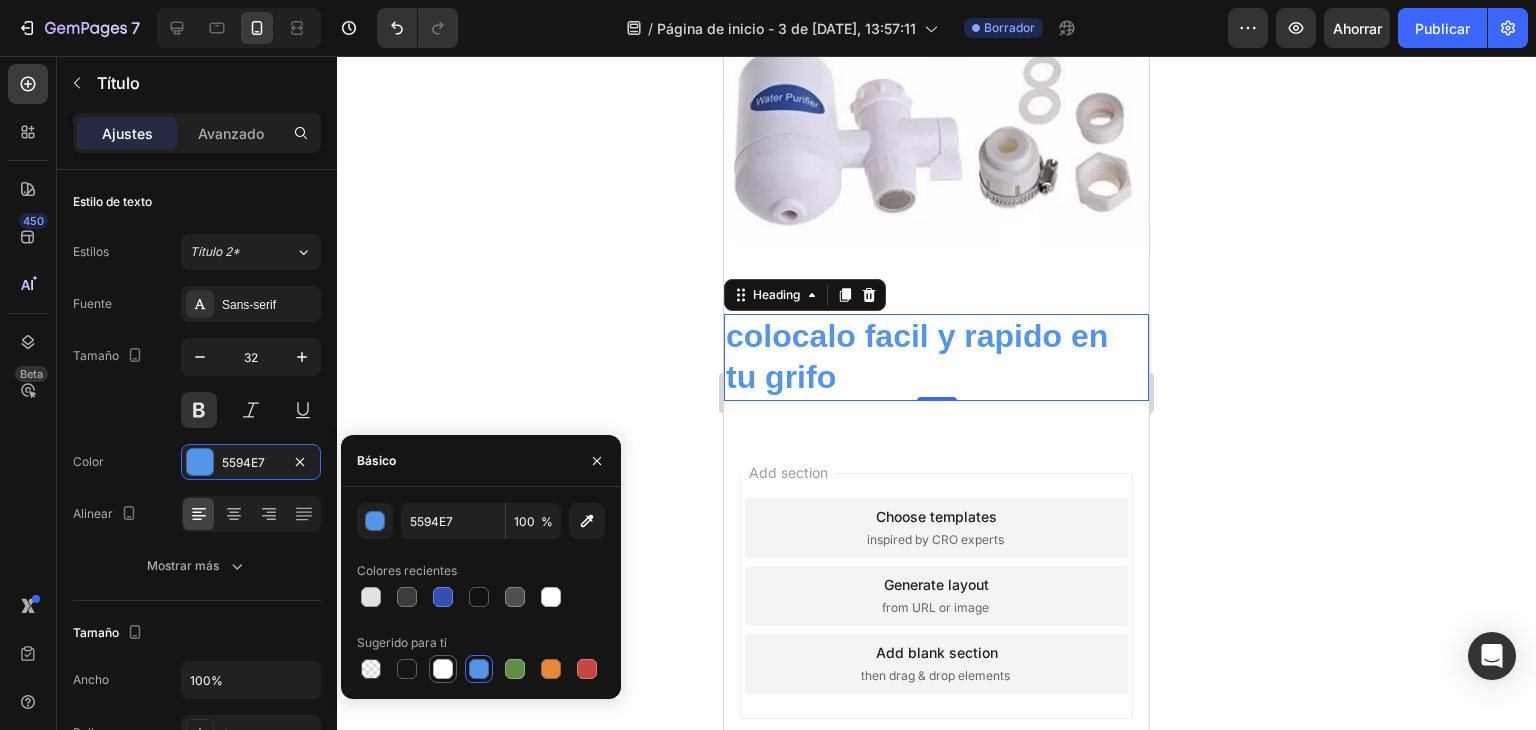 click at bounding box center [443, 669] 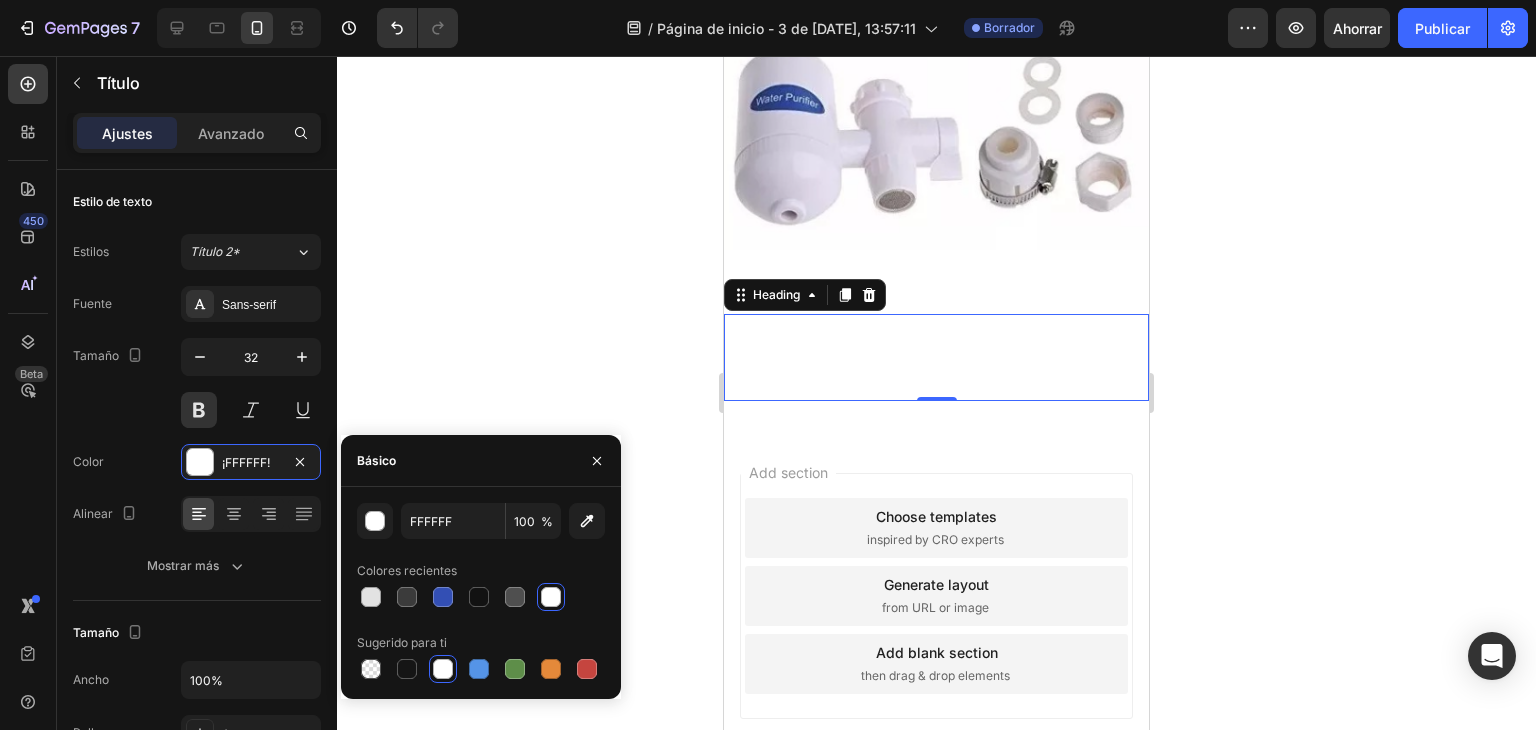click at bounding box center (443, 669) 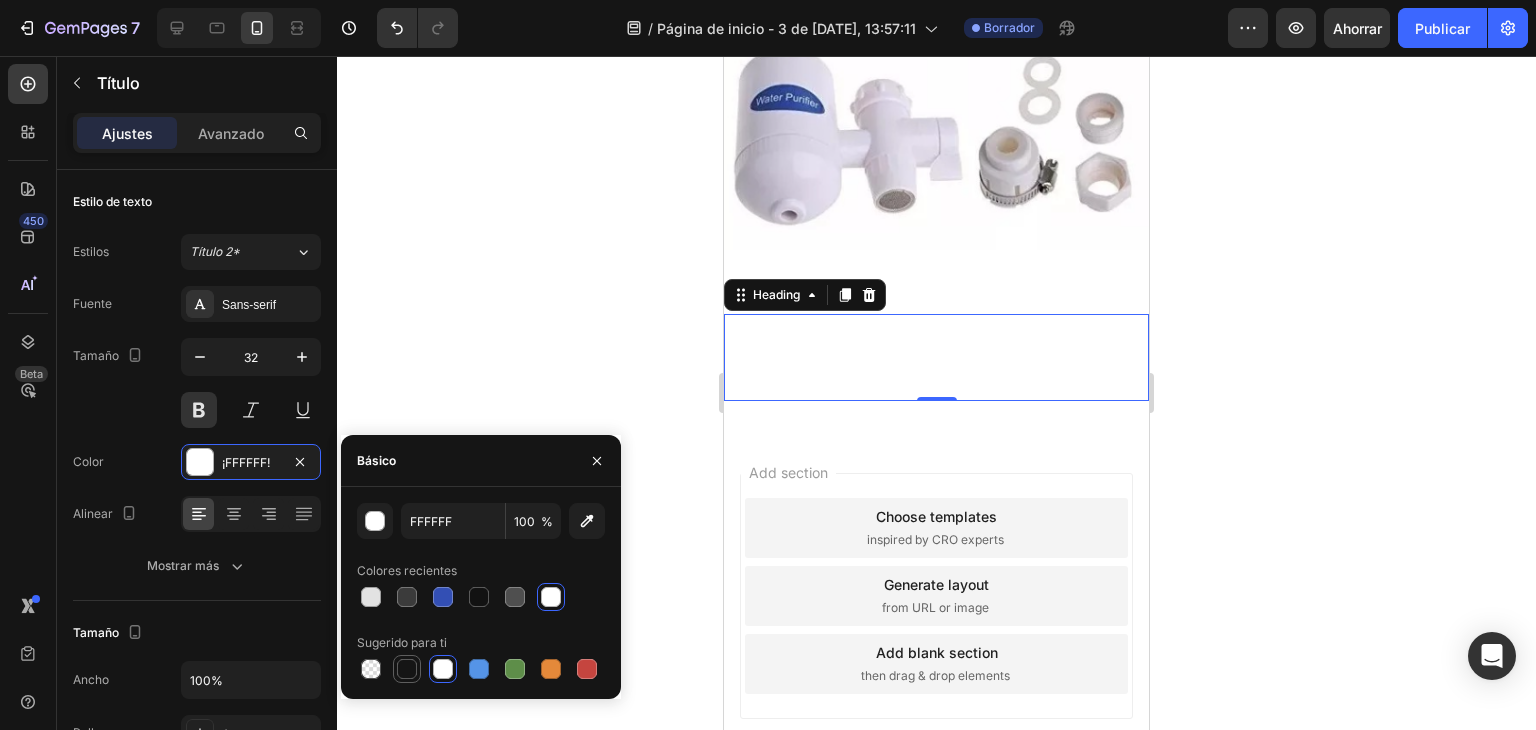 click at bounding box center (407, 669) 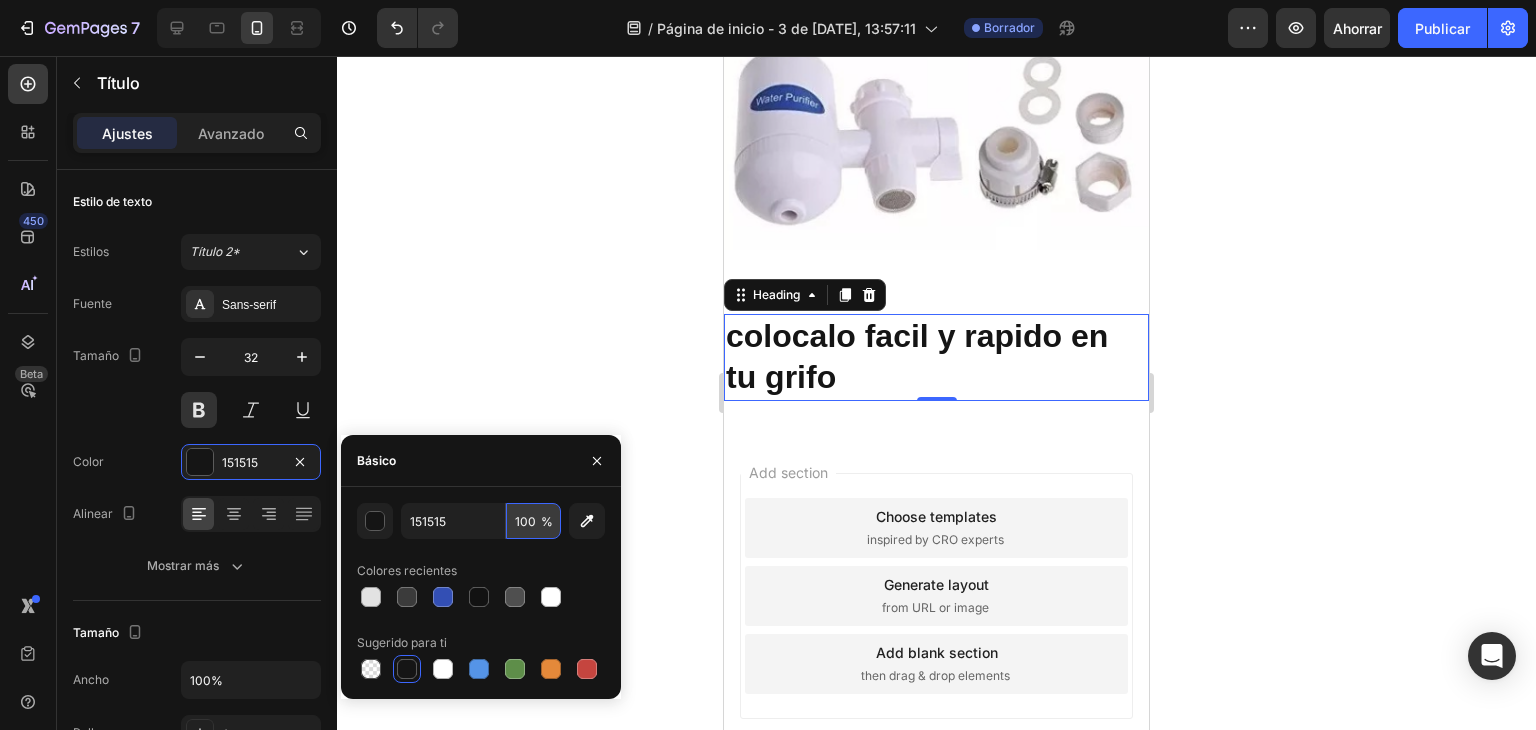 click on "100" at bounding box center (533, 521) 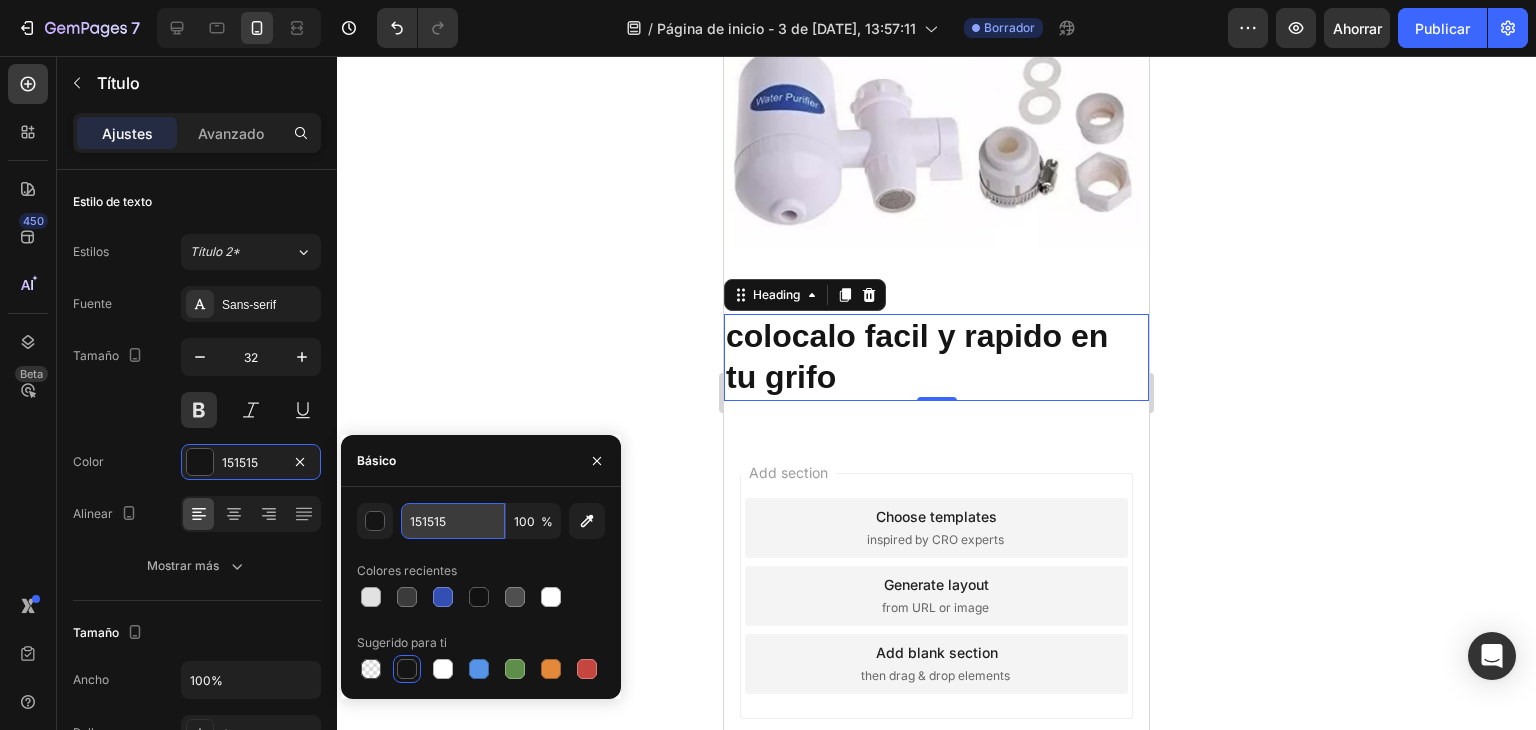 click on "151515" at bounding box center [453, 521] 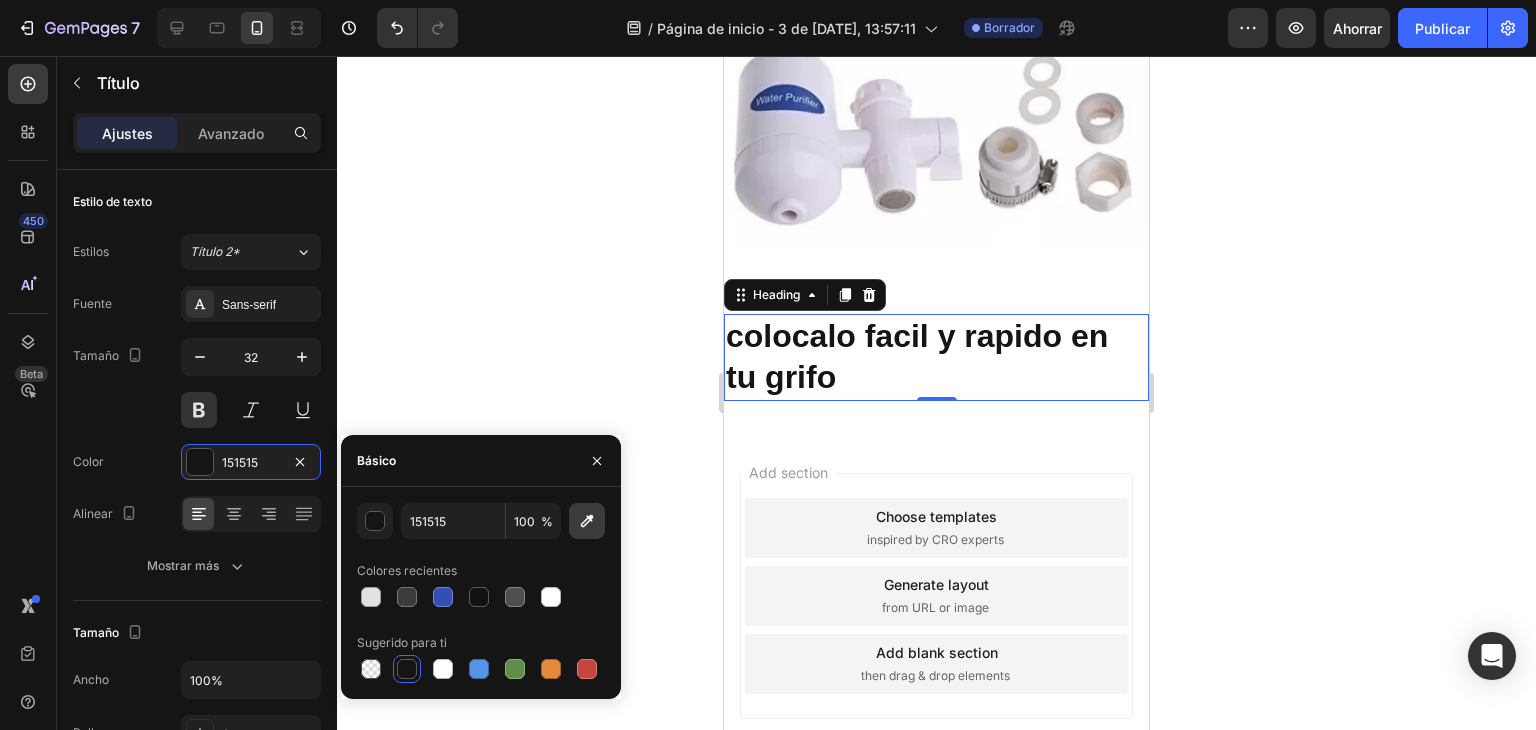click 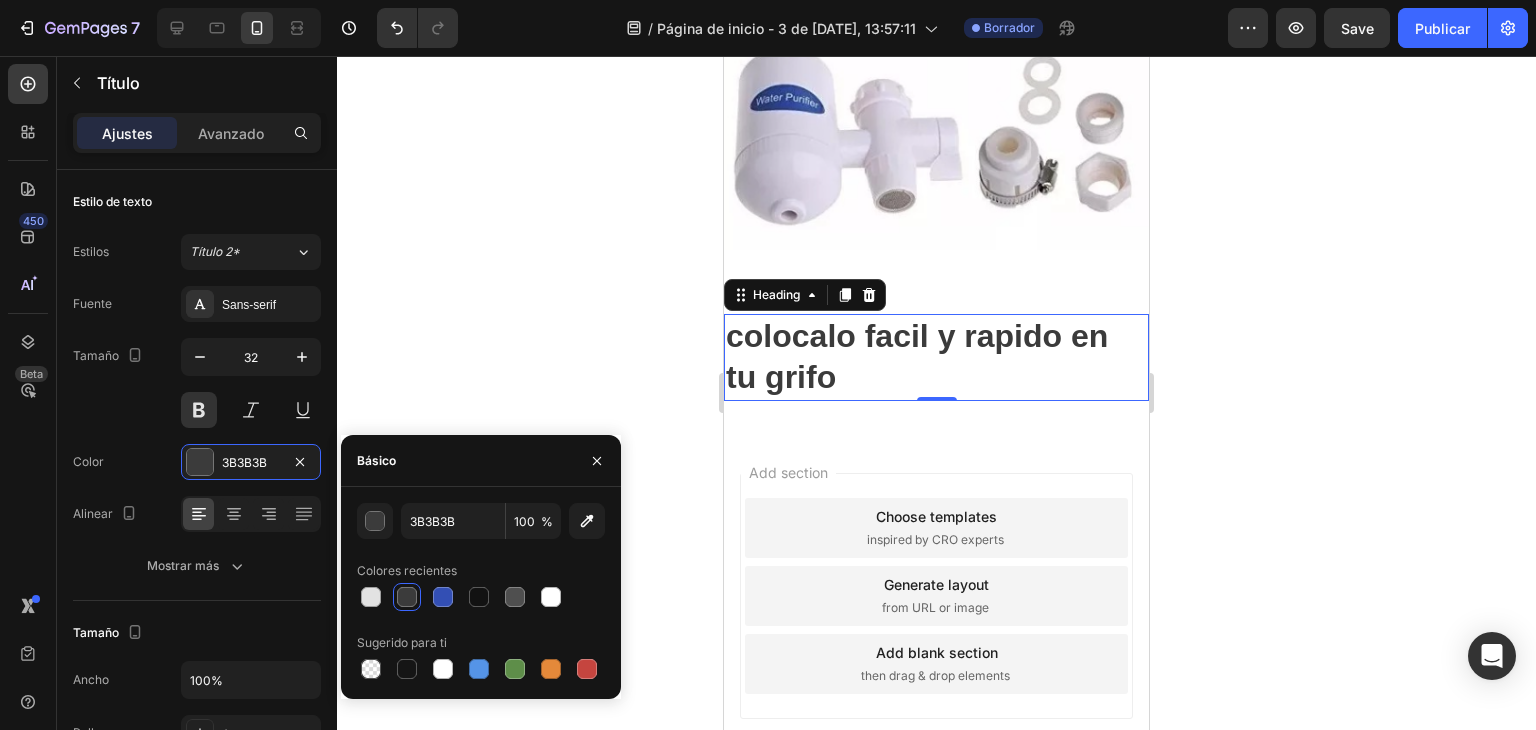 click 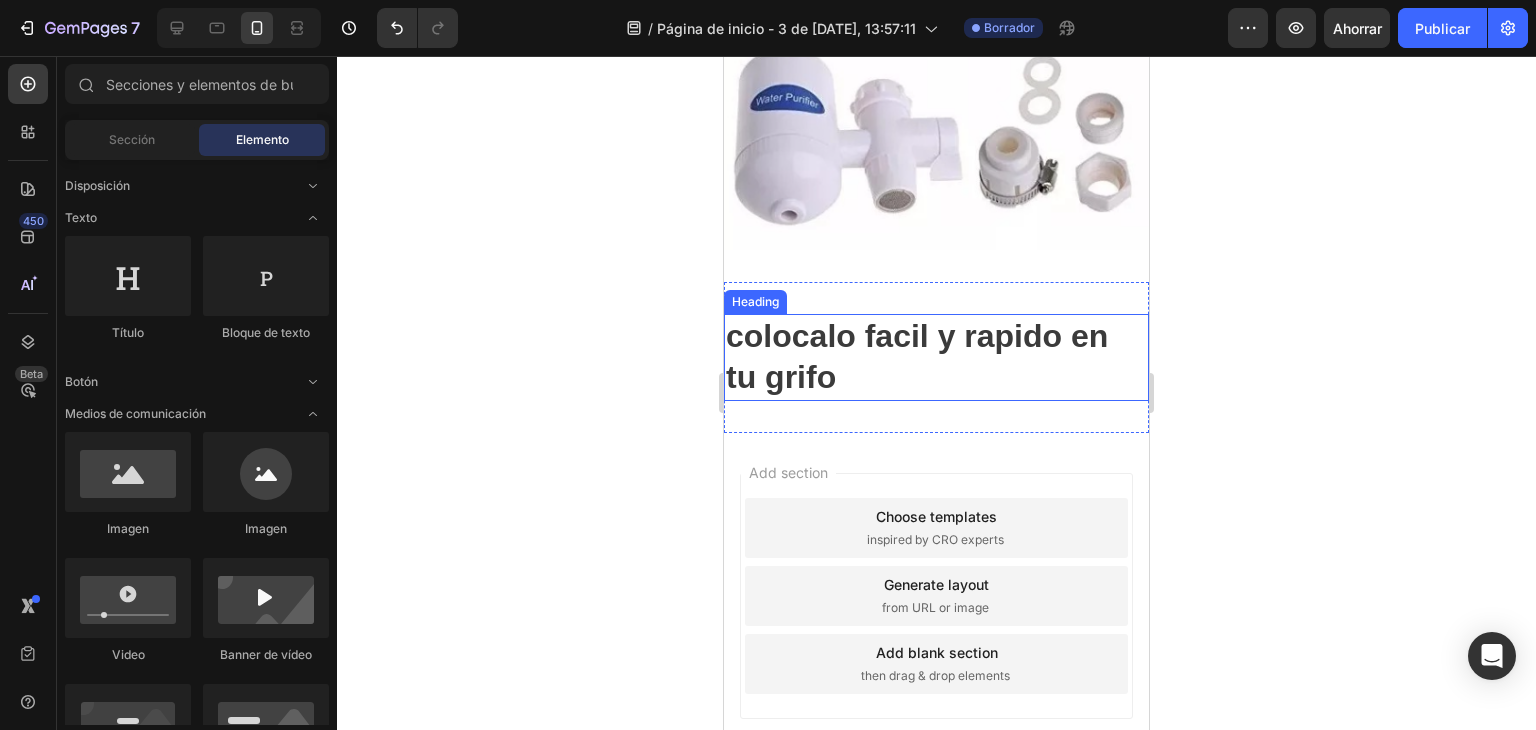 click on "colocalo facil y rapido en tu grifo" at bounding box center (936, 357) 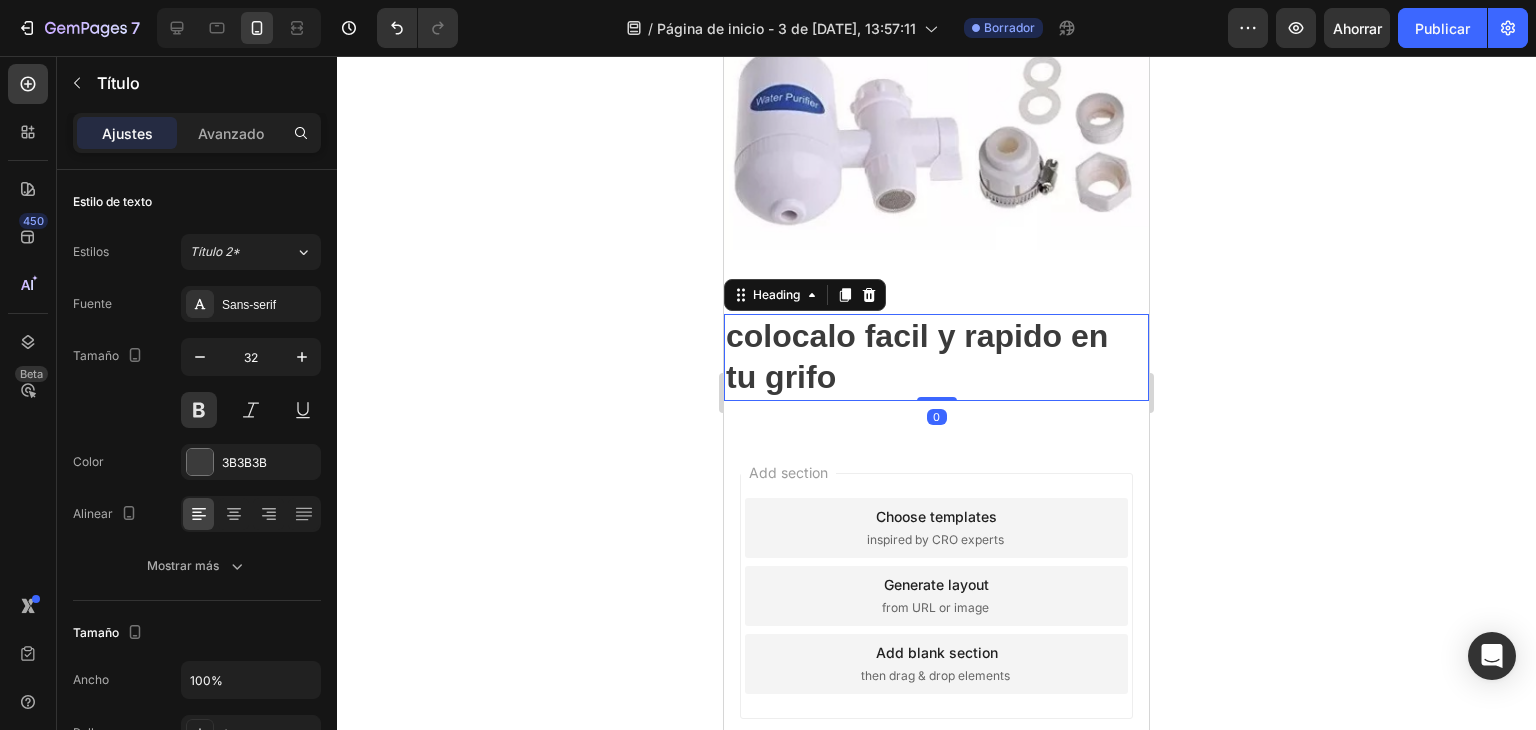 click on "colocalo facil y rapido en tu grifo" at bounding box center [936, 357] 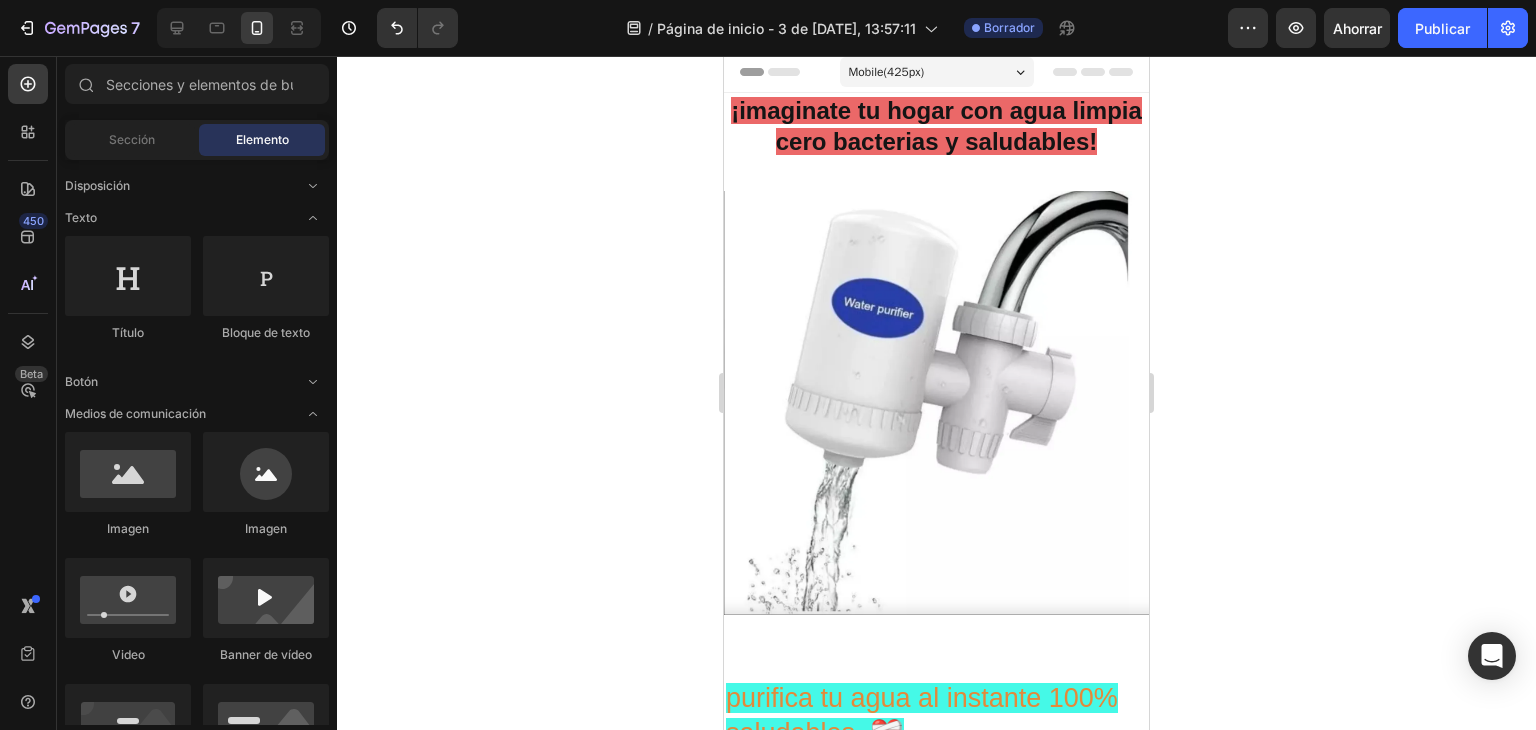 scroll, scrollTop: 0, scrollLeft: 0, axis: both 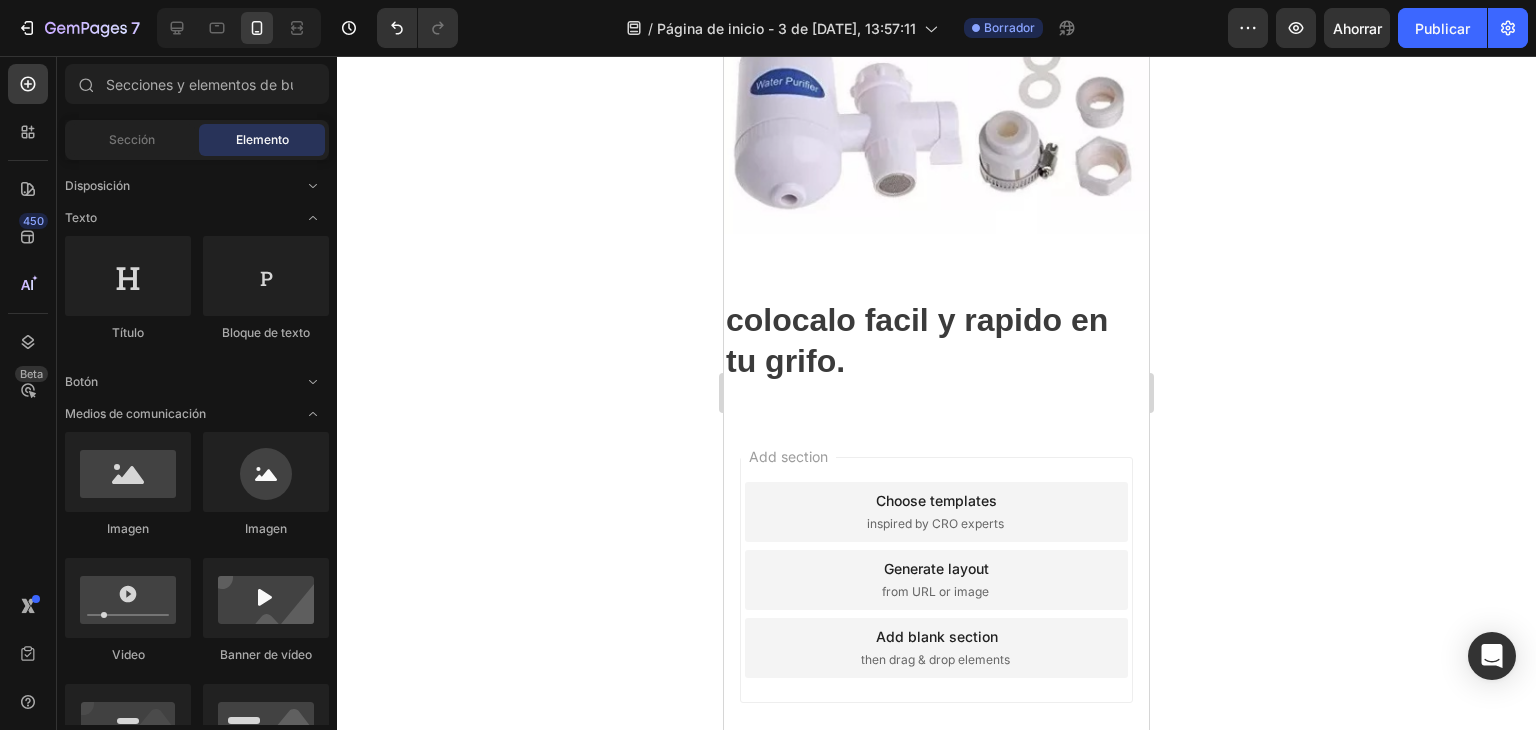 drag, startPoint x: 1135, startPoint y: 139, endPoint x: 1923, endPoint y: 564, distance: 895.30383 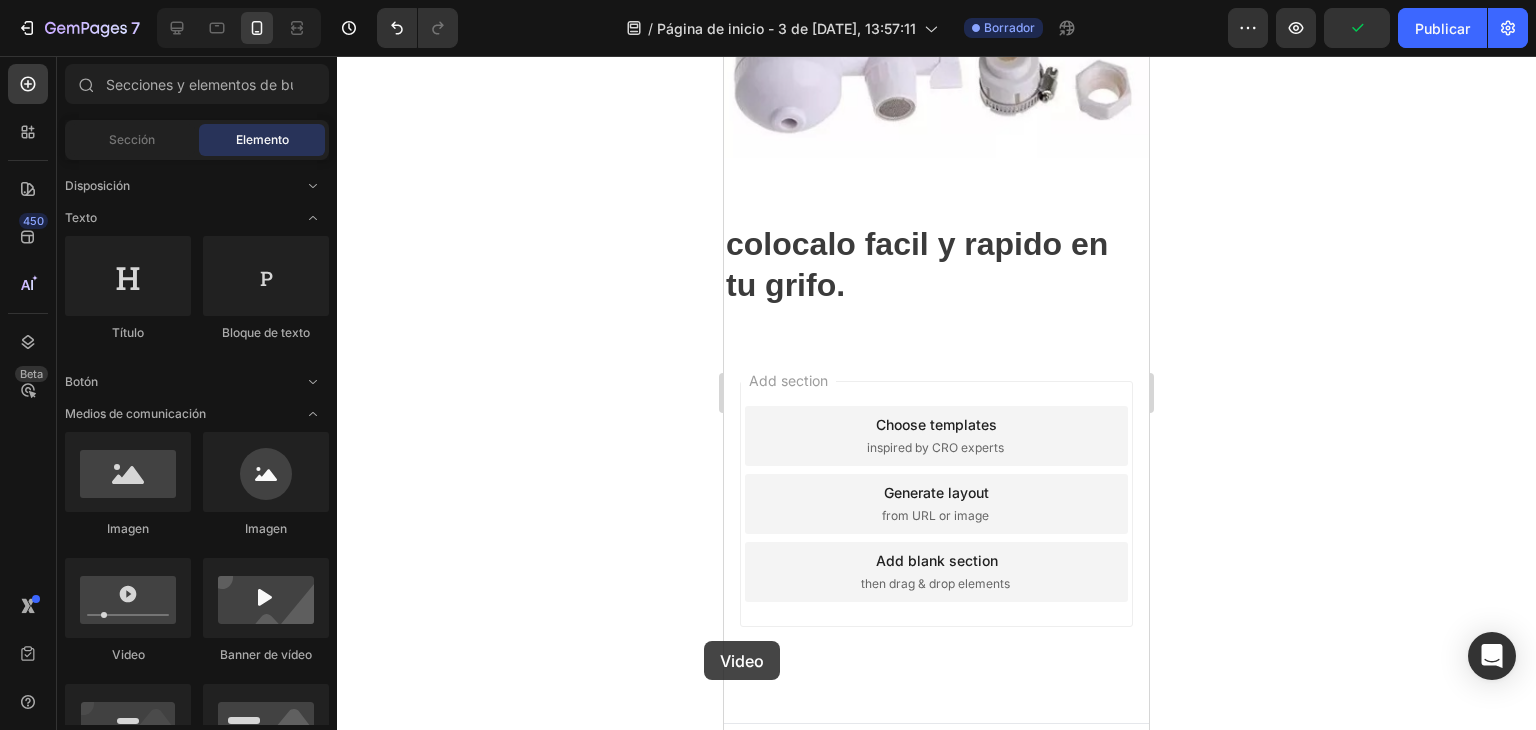 scroll, scrollTop: 1133, scrollLeft: 0, axis: vertical 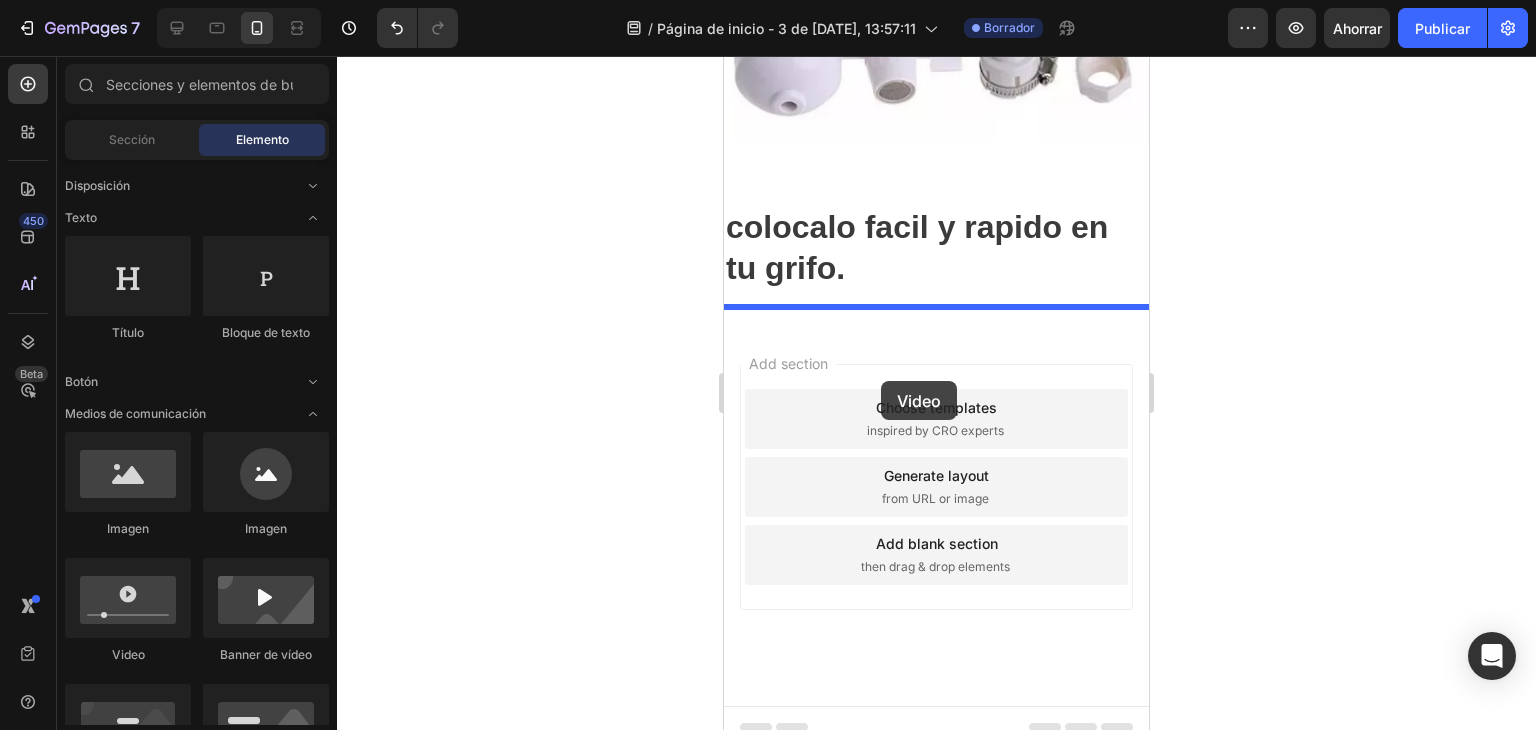 drag, startPoint x: 854, startPoint y: 683, endPoint x: 880, endPoint y: 381, distance: 303.11713 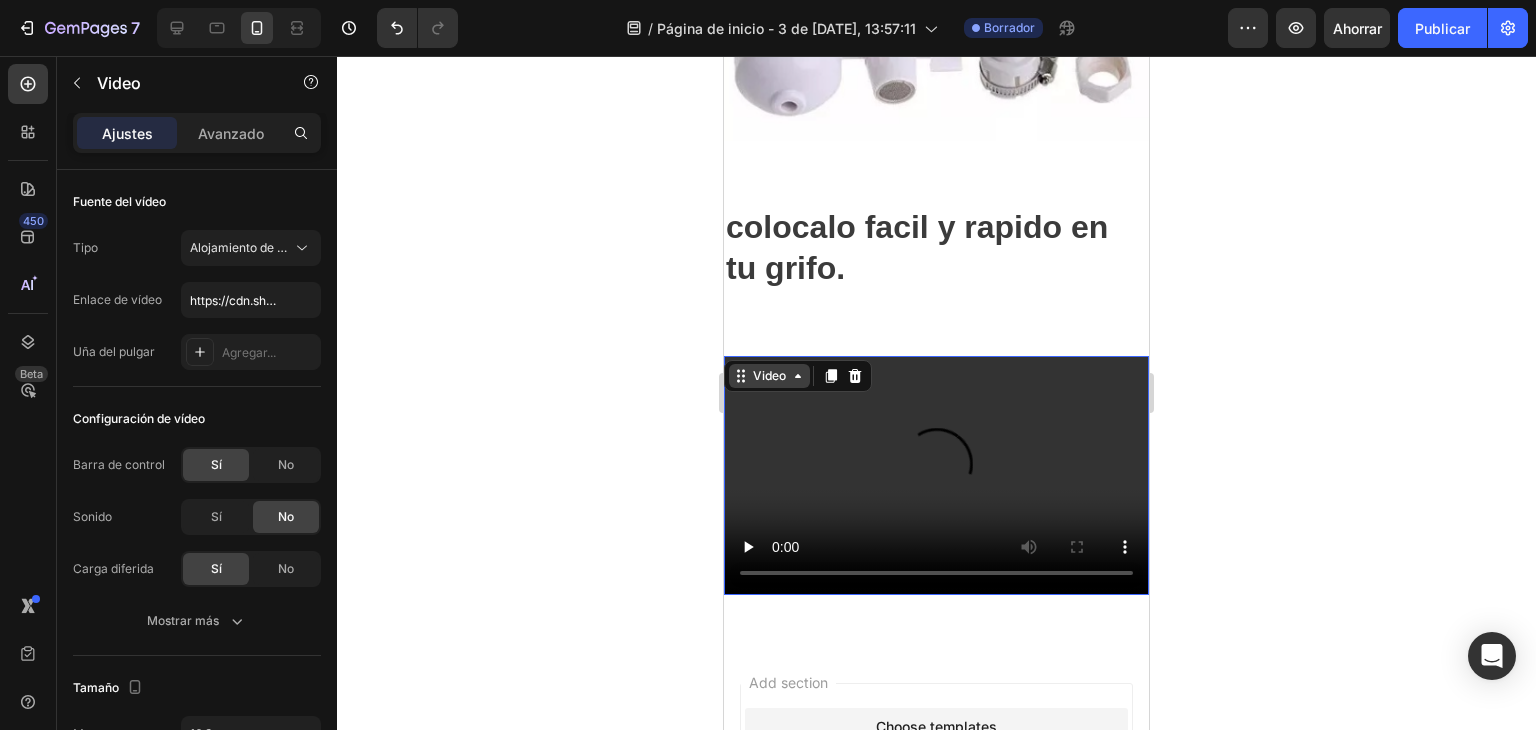 click on "Video" at bounding box center (769, 376) 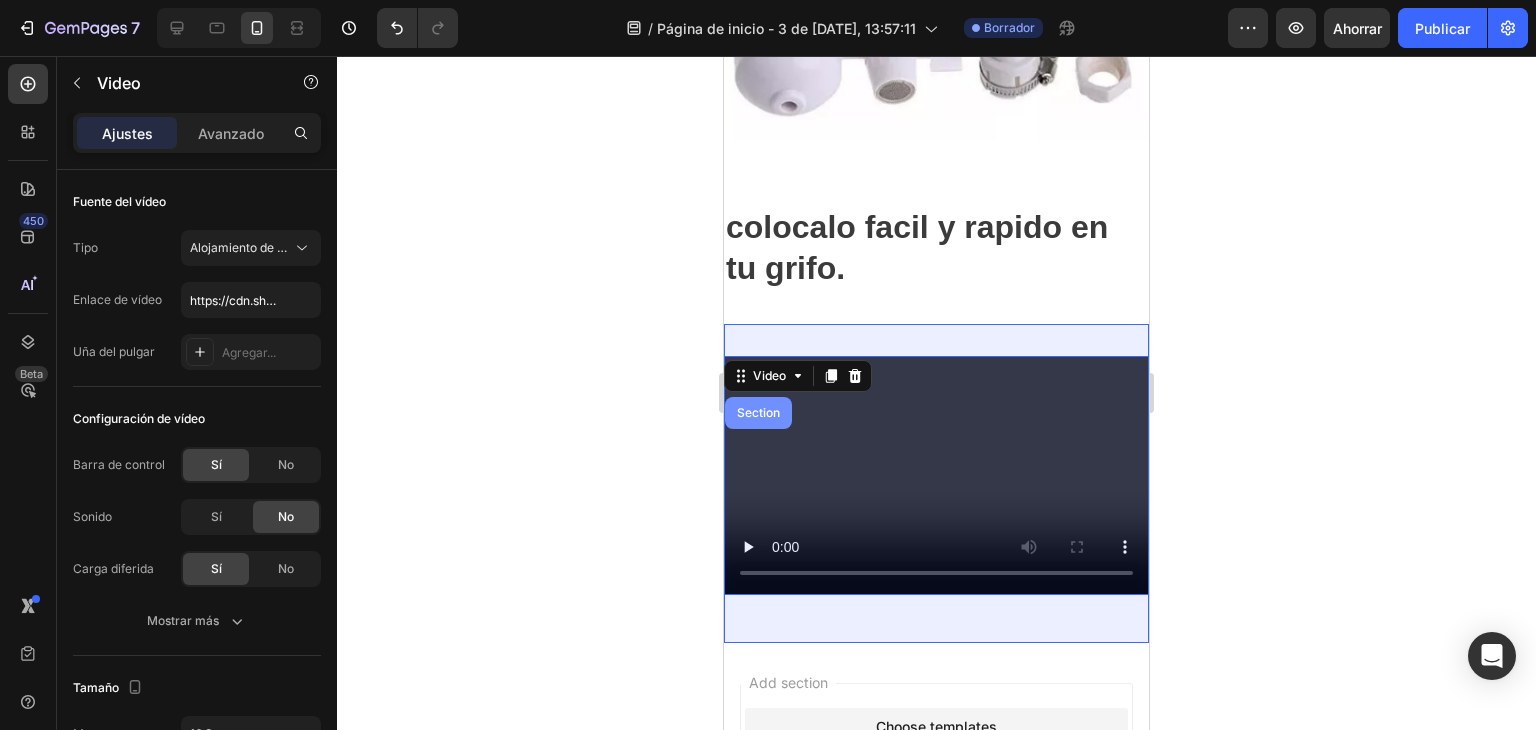 click on "Section" at bounding box center [758, 413] 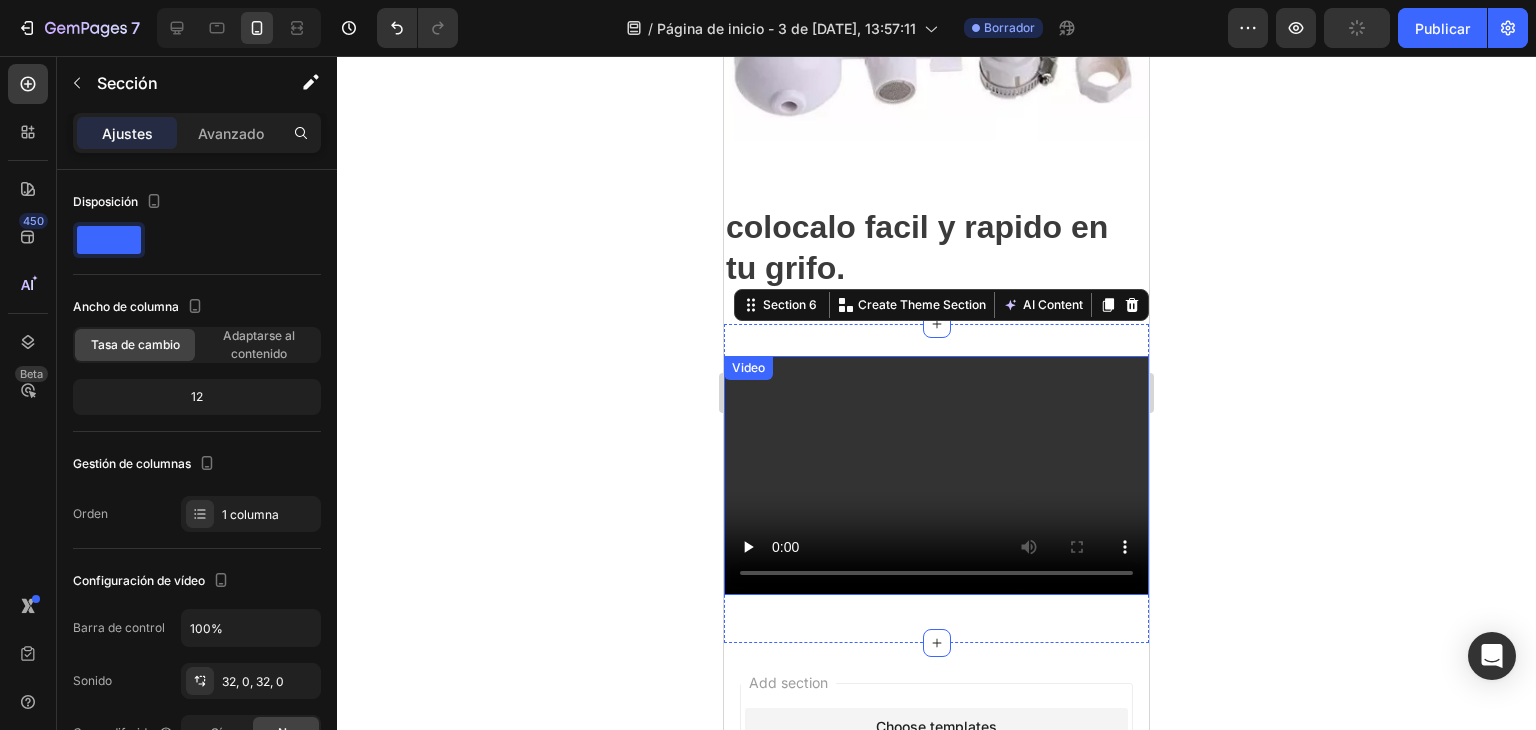 click at bounding box center [936, 475] 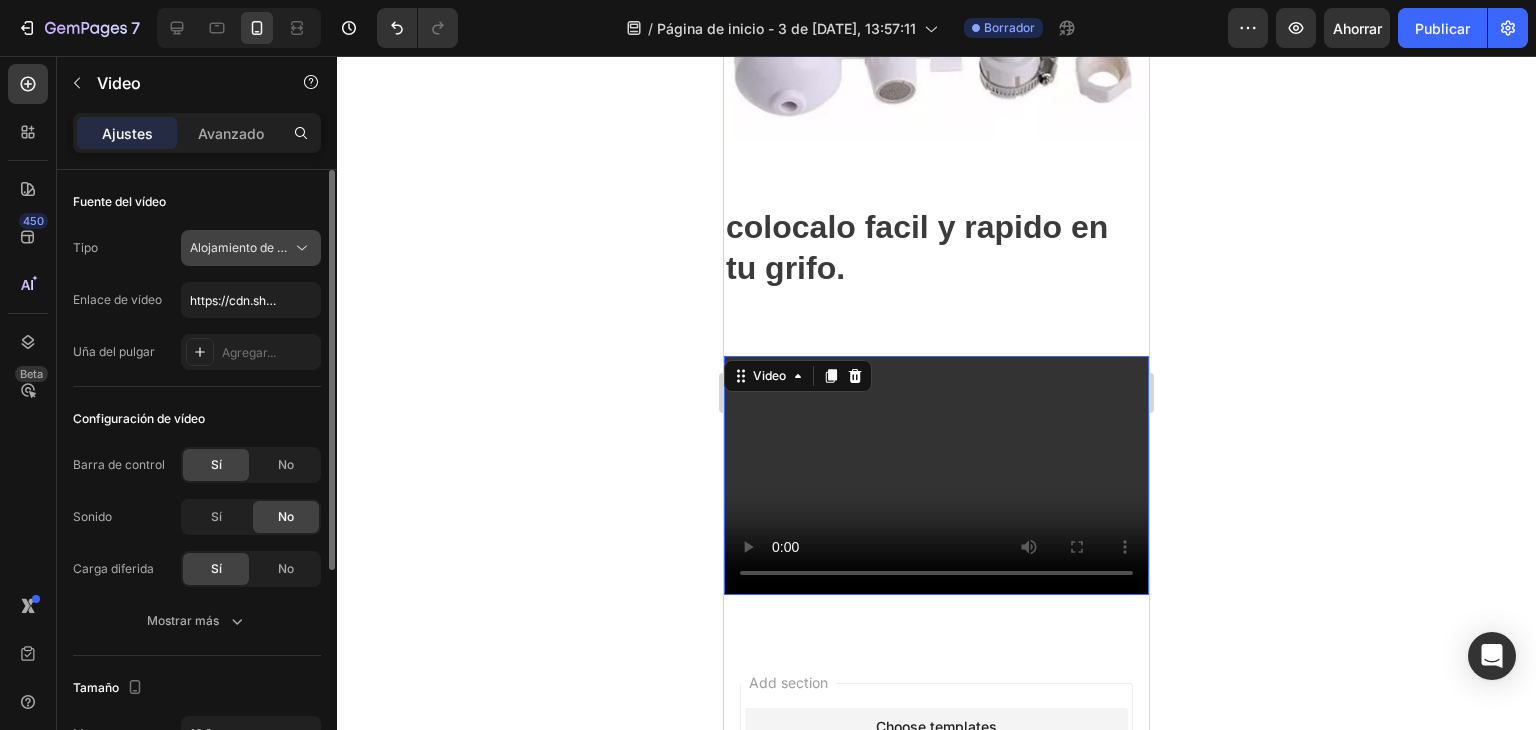 click 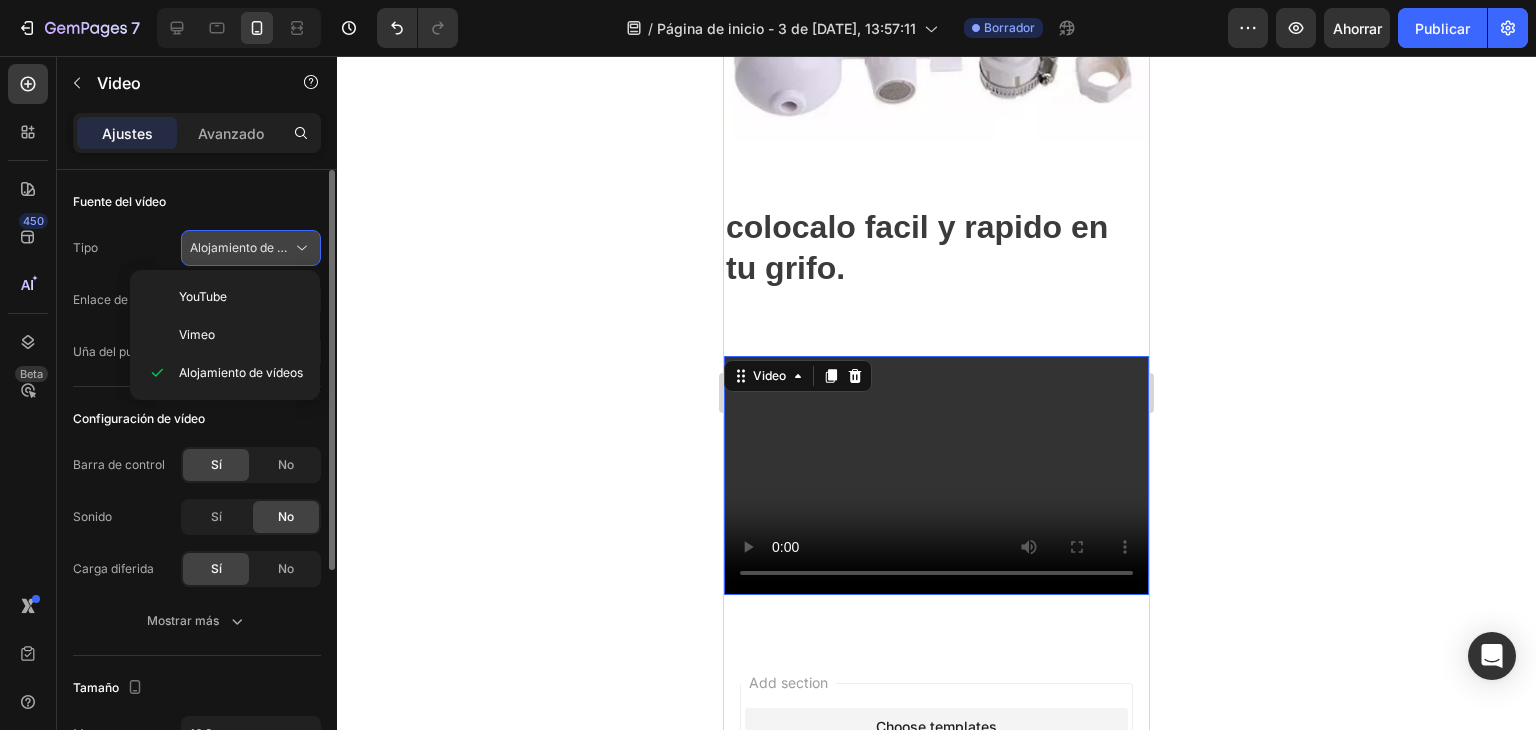 click 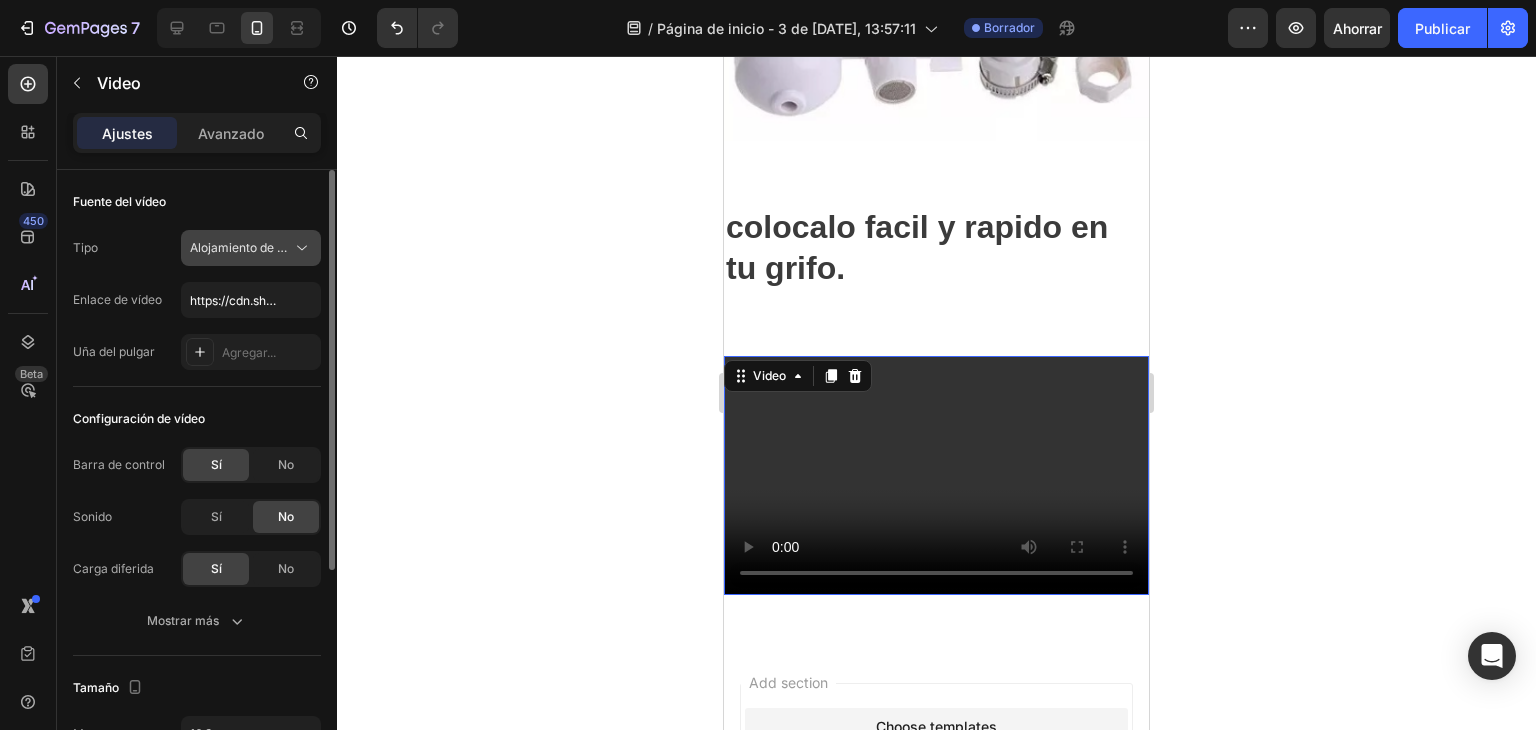 click 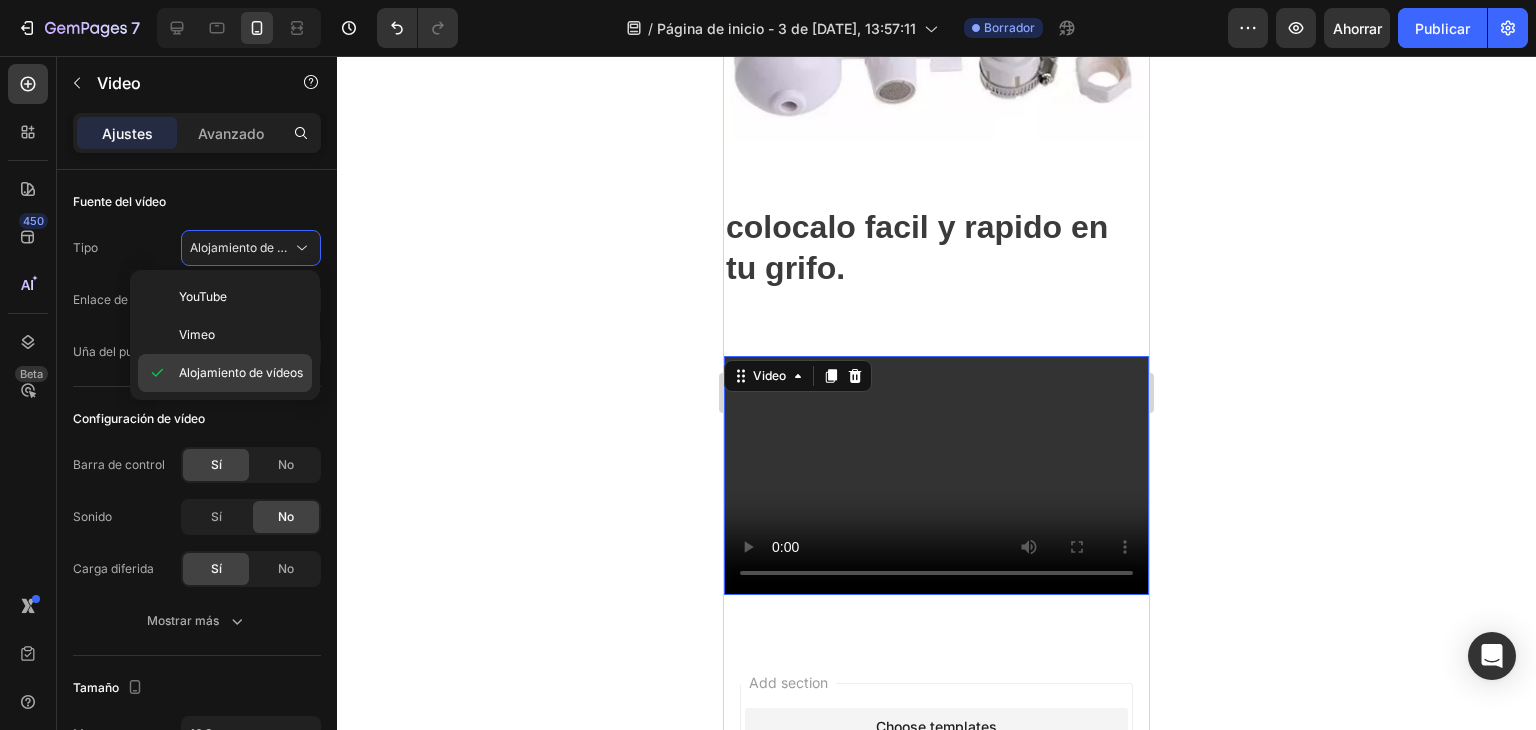 click on "Alojamiento de vídeos" at bounding box center (241, 372) 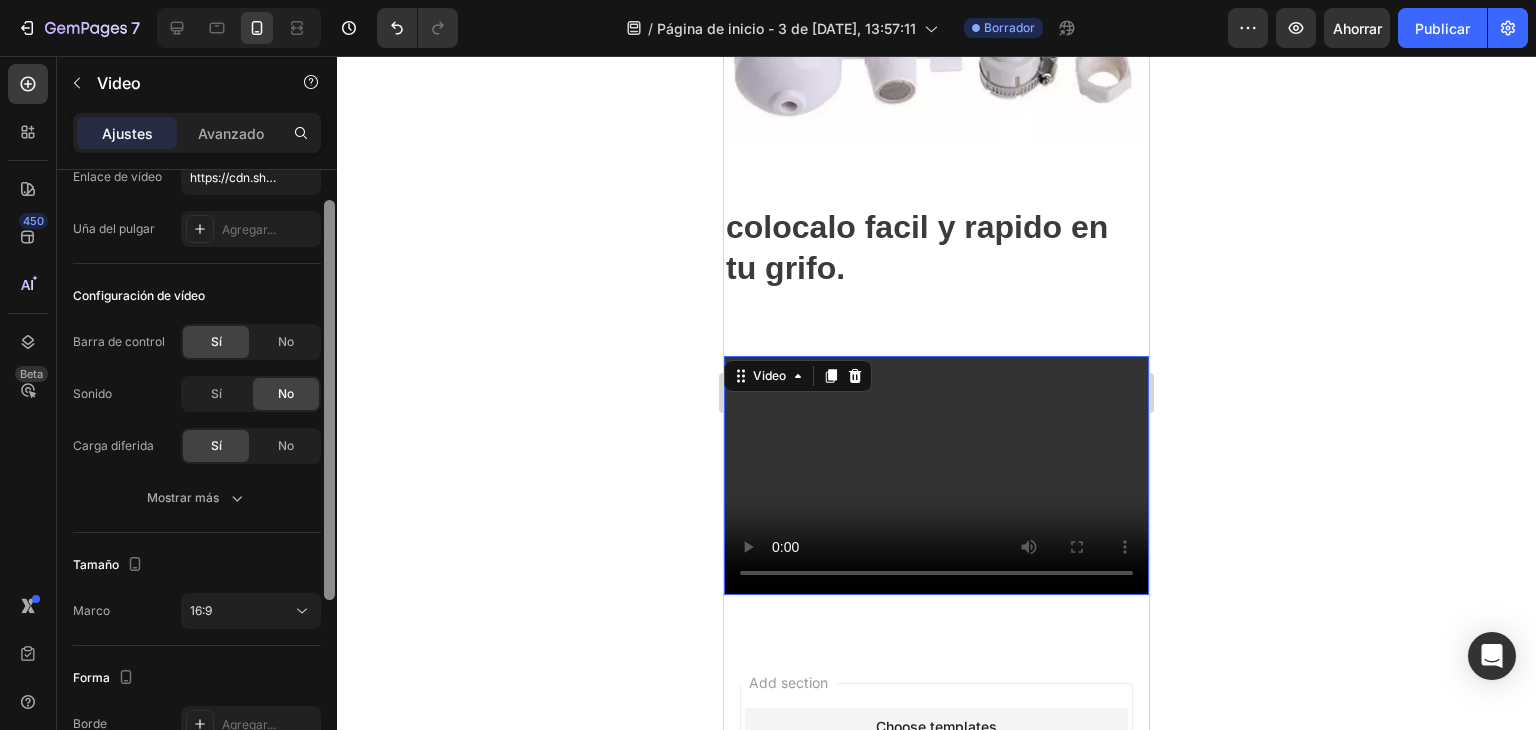 drag, startPoint x: 331, startPoint y: 485, endPoint x: 307, endPoint y: 568, distance: 86.40023 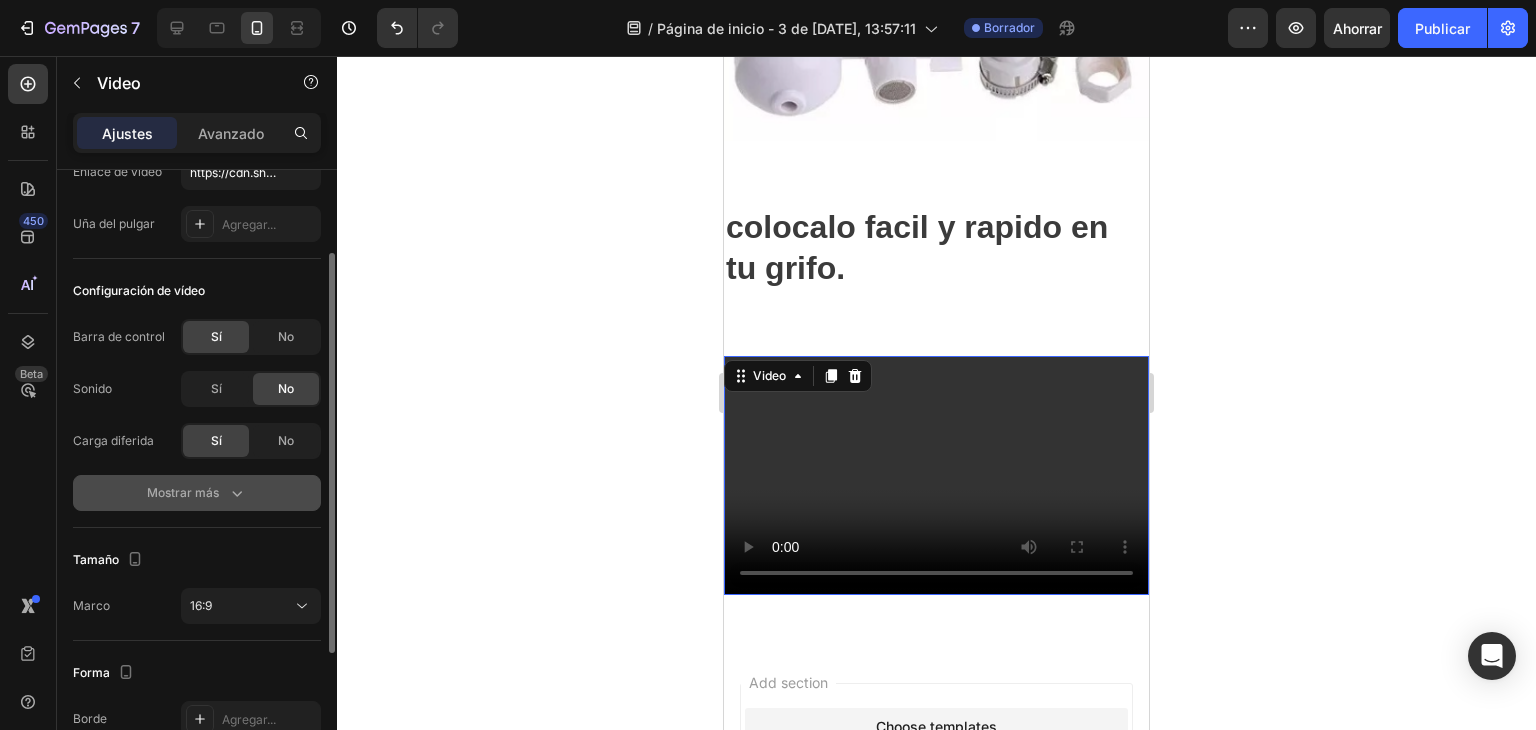 click 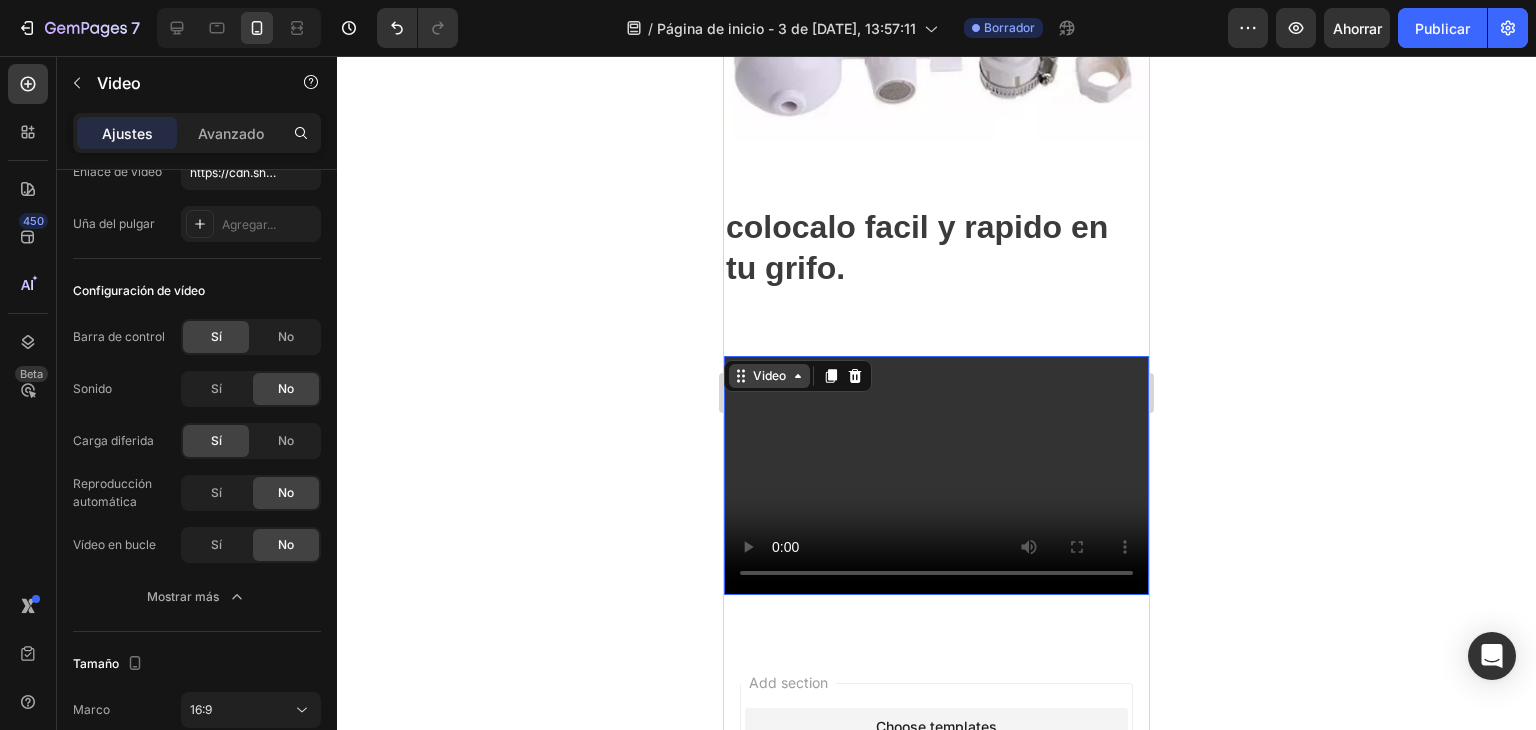 click on "Video" at bounding box center (769, 376) 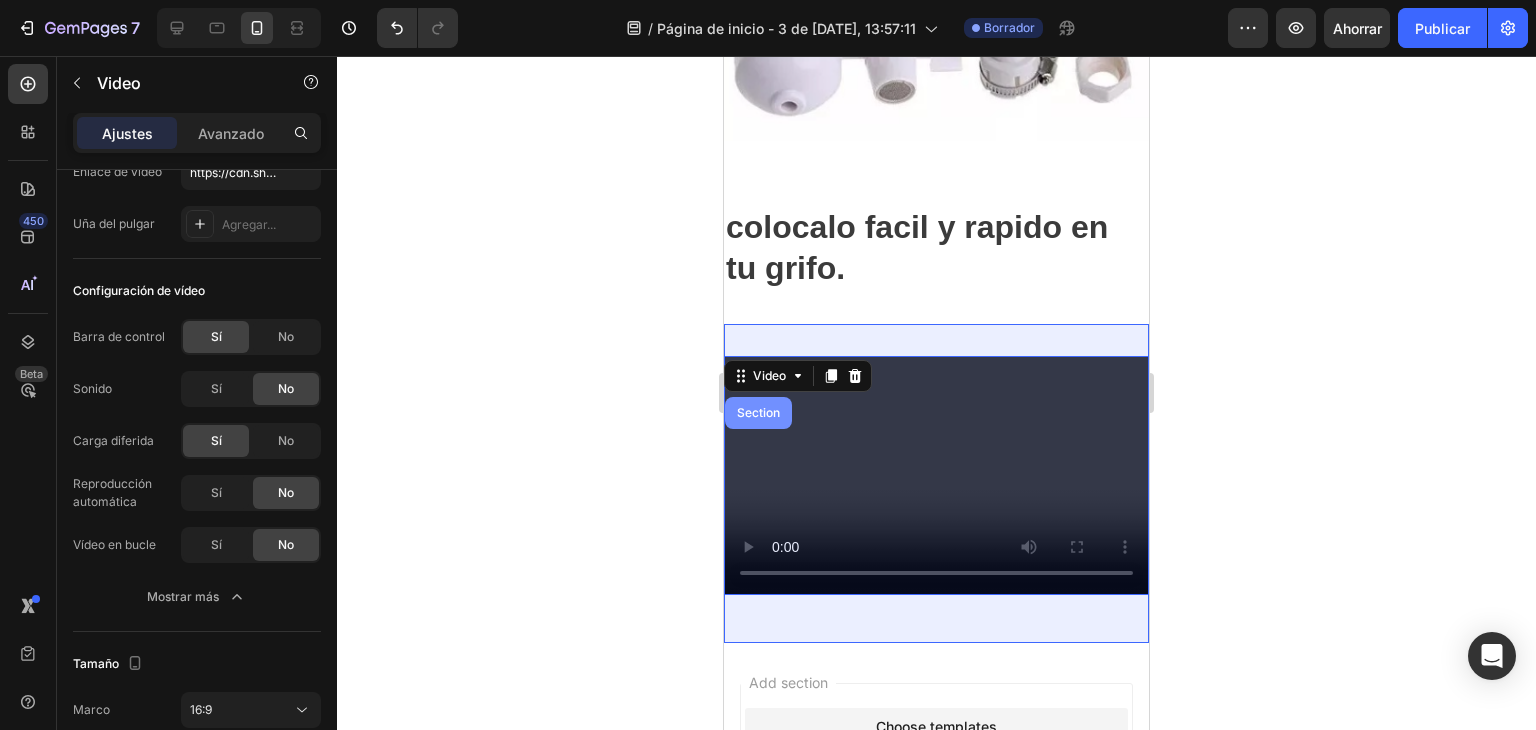 click on "Section" at bounding box center (758, 413) 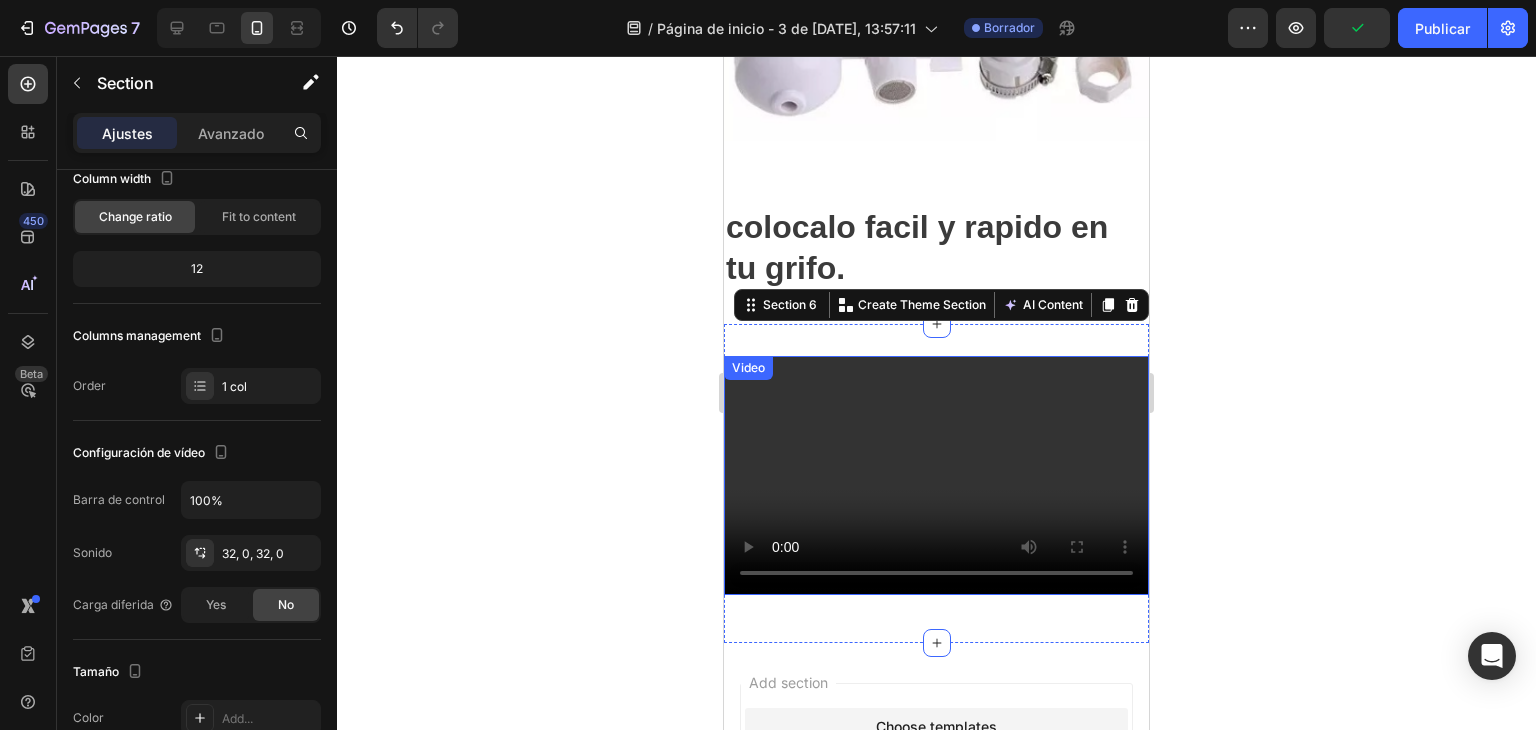 scroll, scrollTop: 0, scrollLeft: 0, axis: both 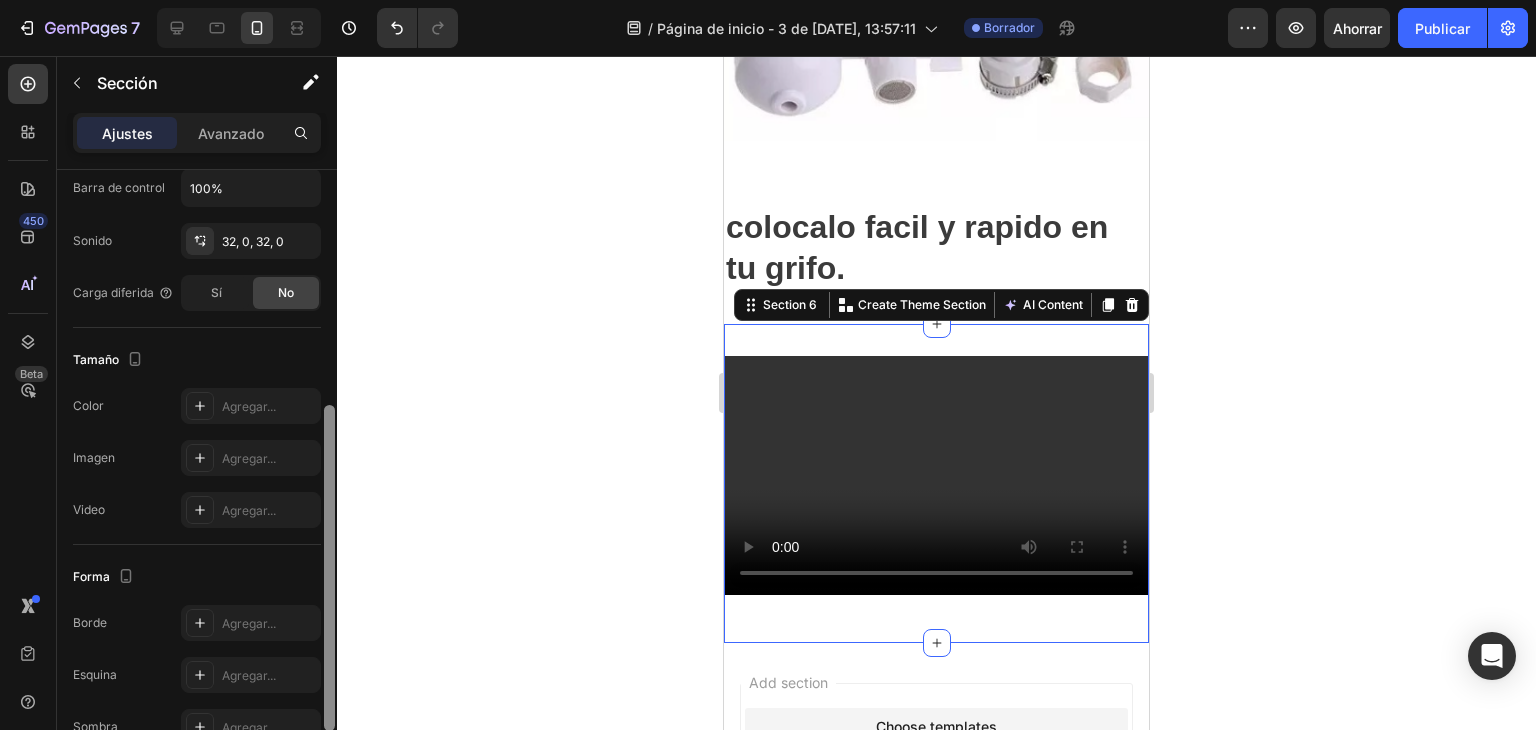drag, startPoint x: 327, startPoint y: 311, endPoint x: 346, endPoint y: 544, distance: 233.77339 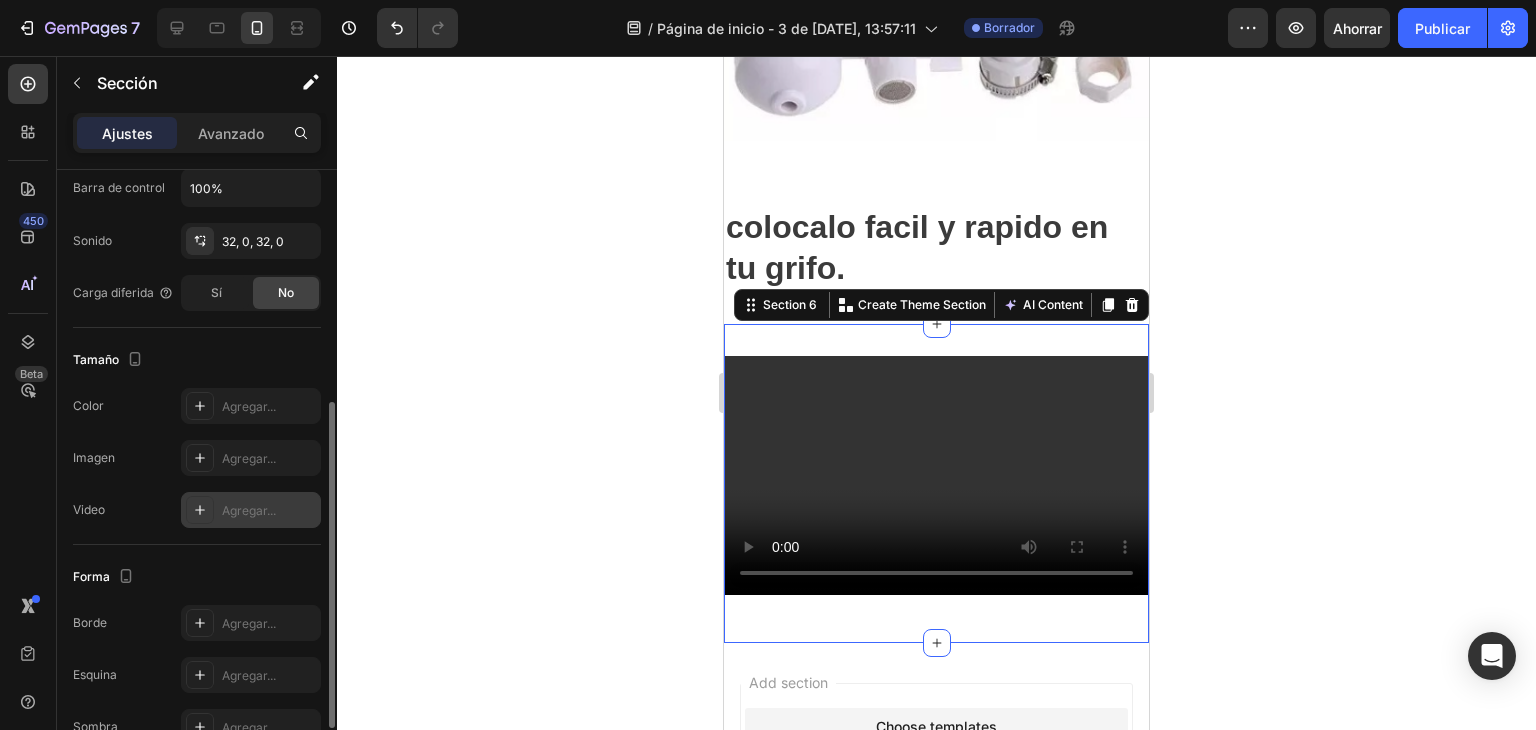 click 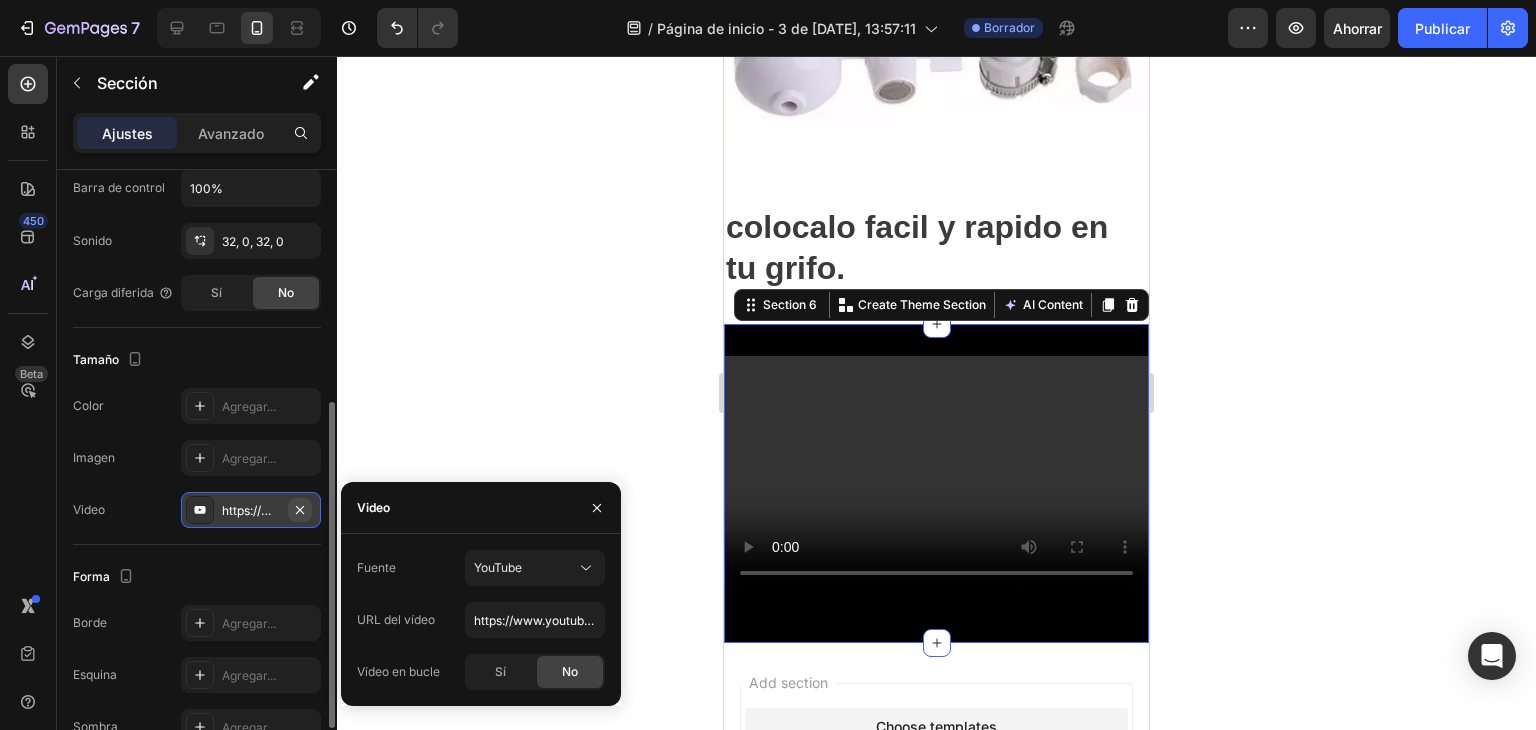 click 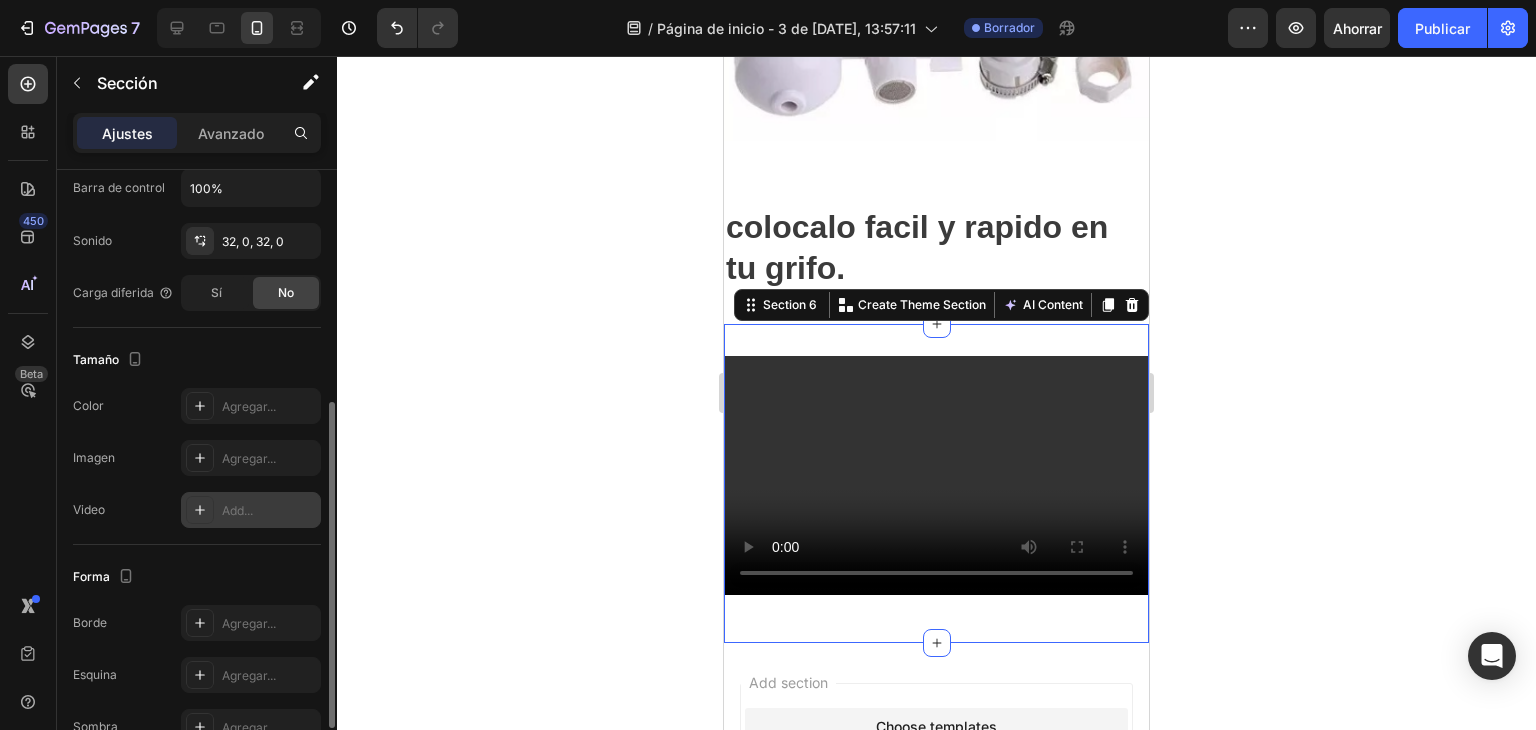 click on "Add..." at bounding box center [251, 510] 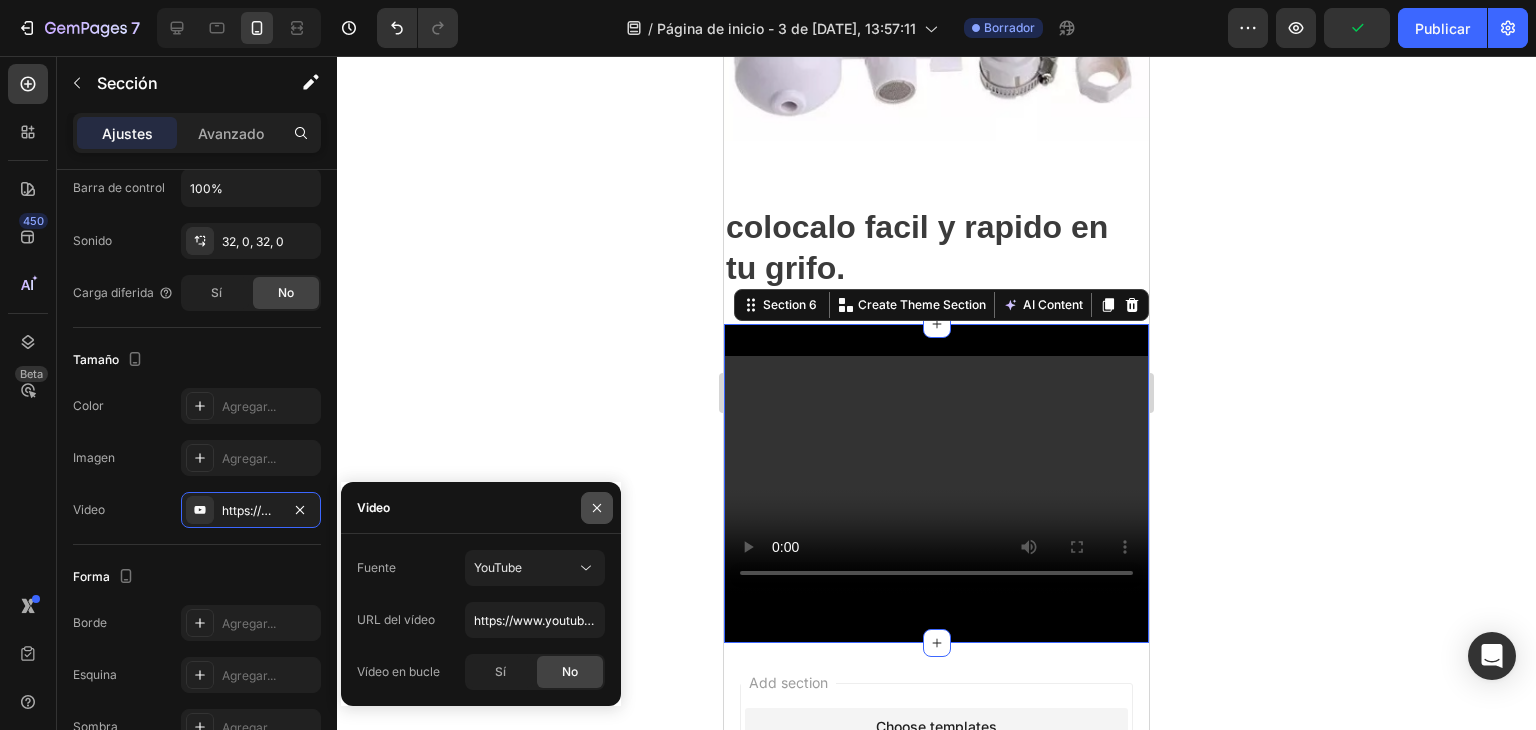 click at bounding box center [597, 508] 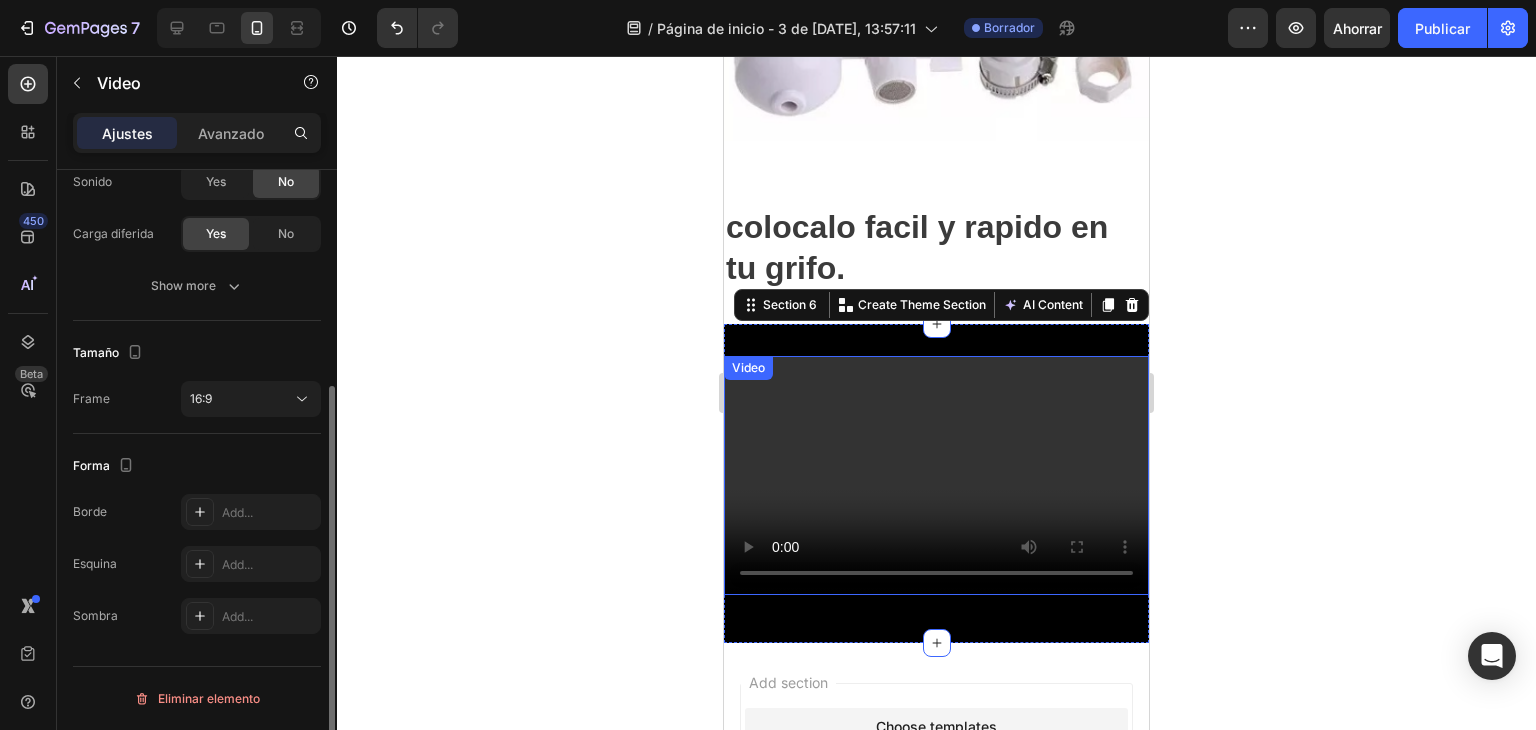 click at bounding box center [936, 475] 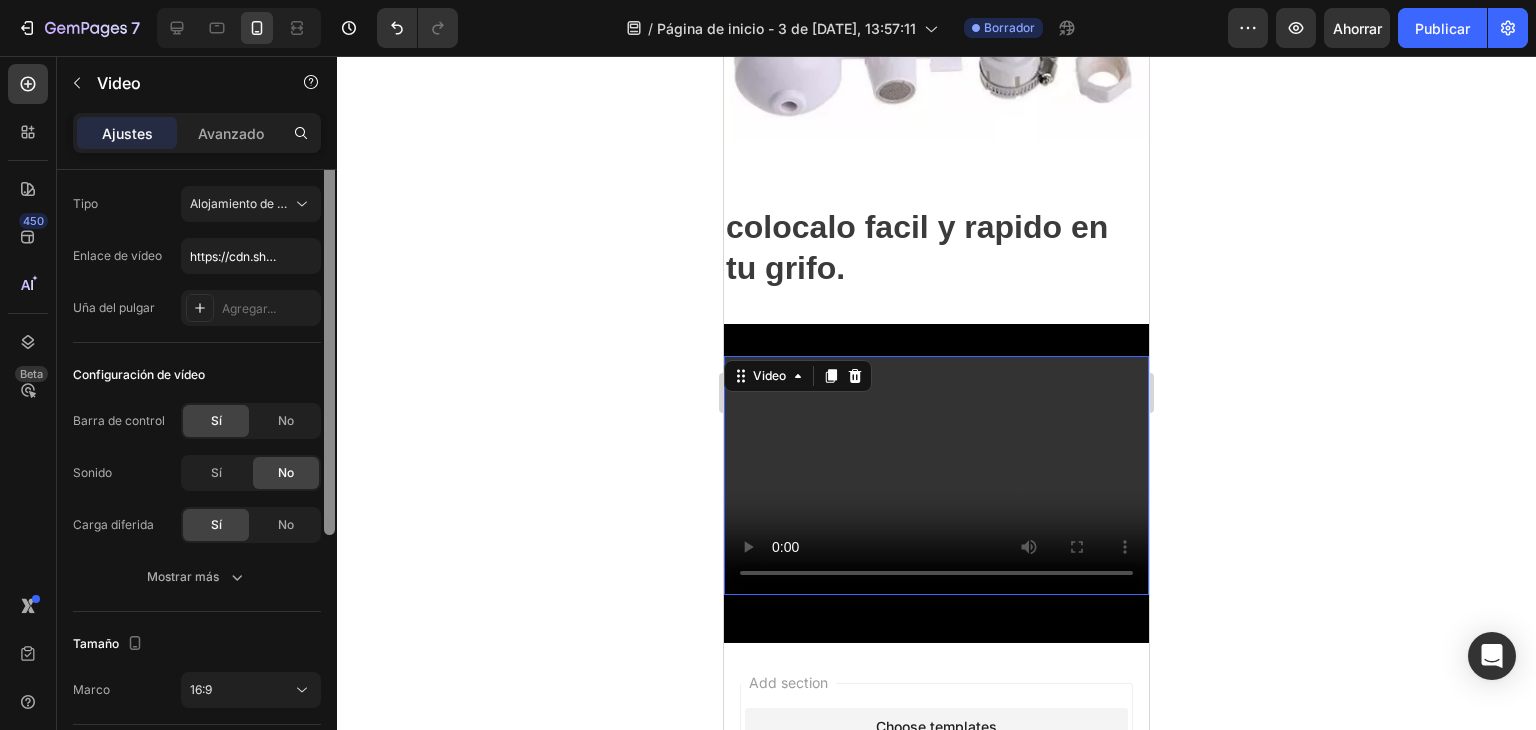 scroll, scrollTop: 0, scrollLeft: 0, axis: both 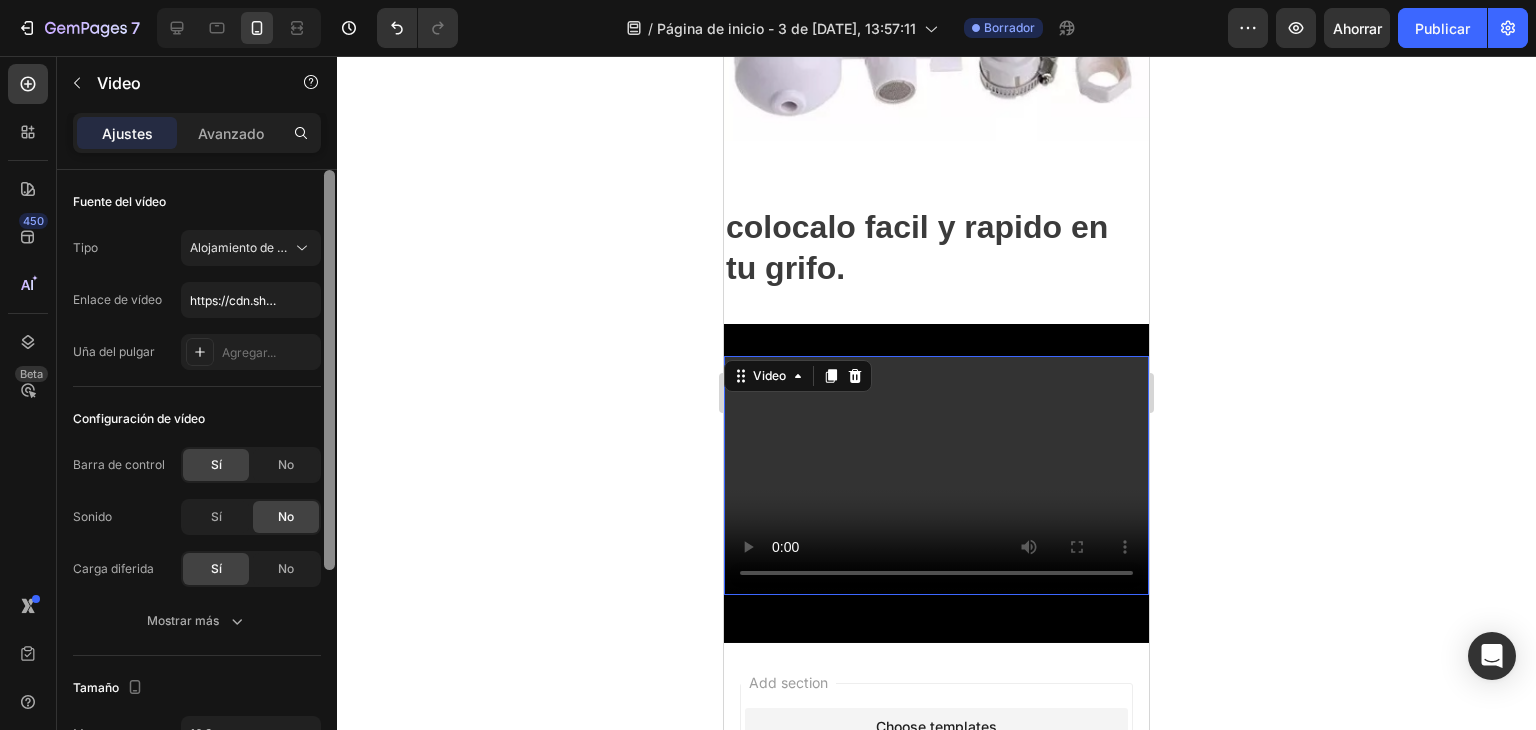 drag, startPoint x: 334, startPoint y: 209, endPoint x: 400, endPoint y: 158, distance: 83.40863 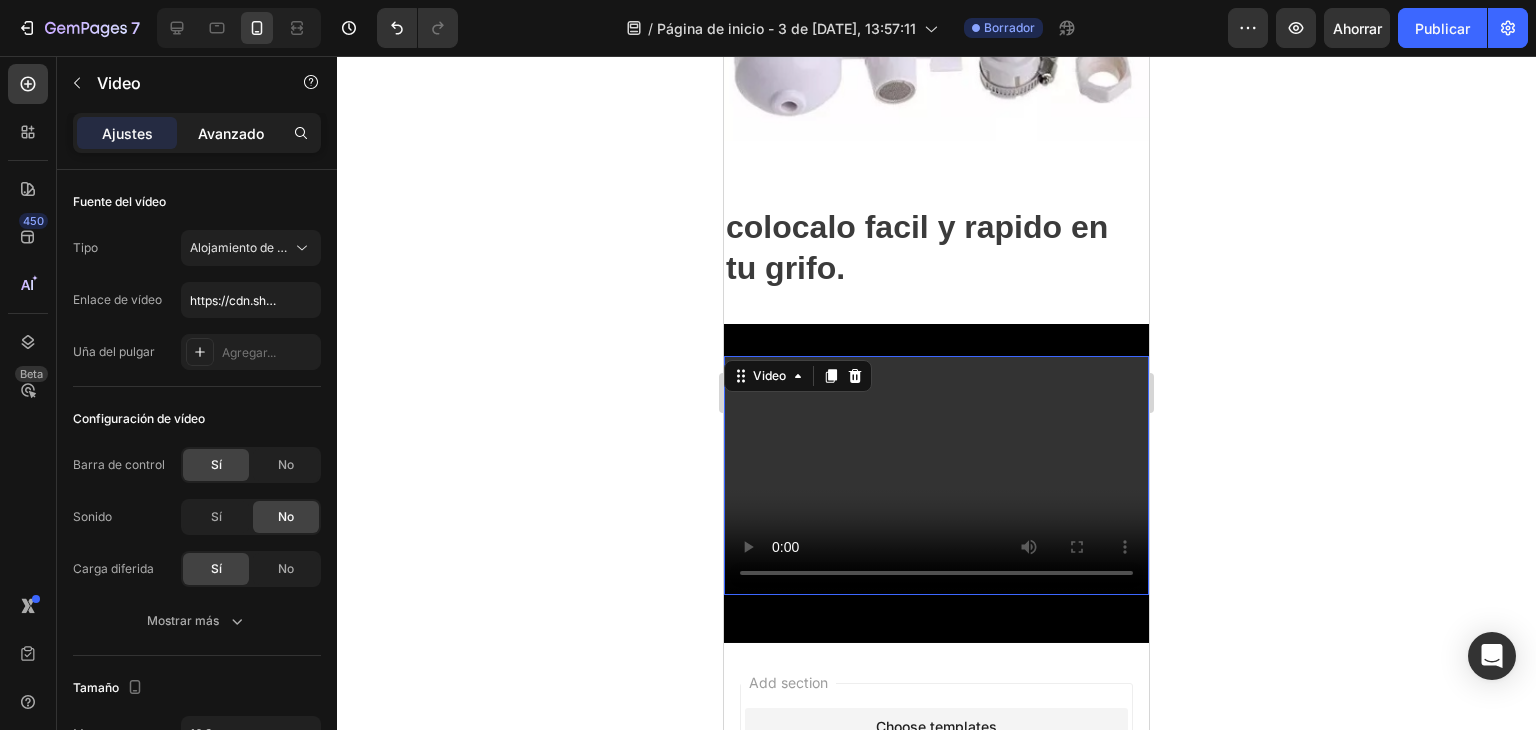 click on "Avanzado" at bounding box center [231, 133] 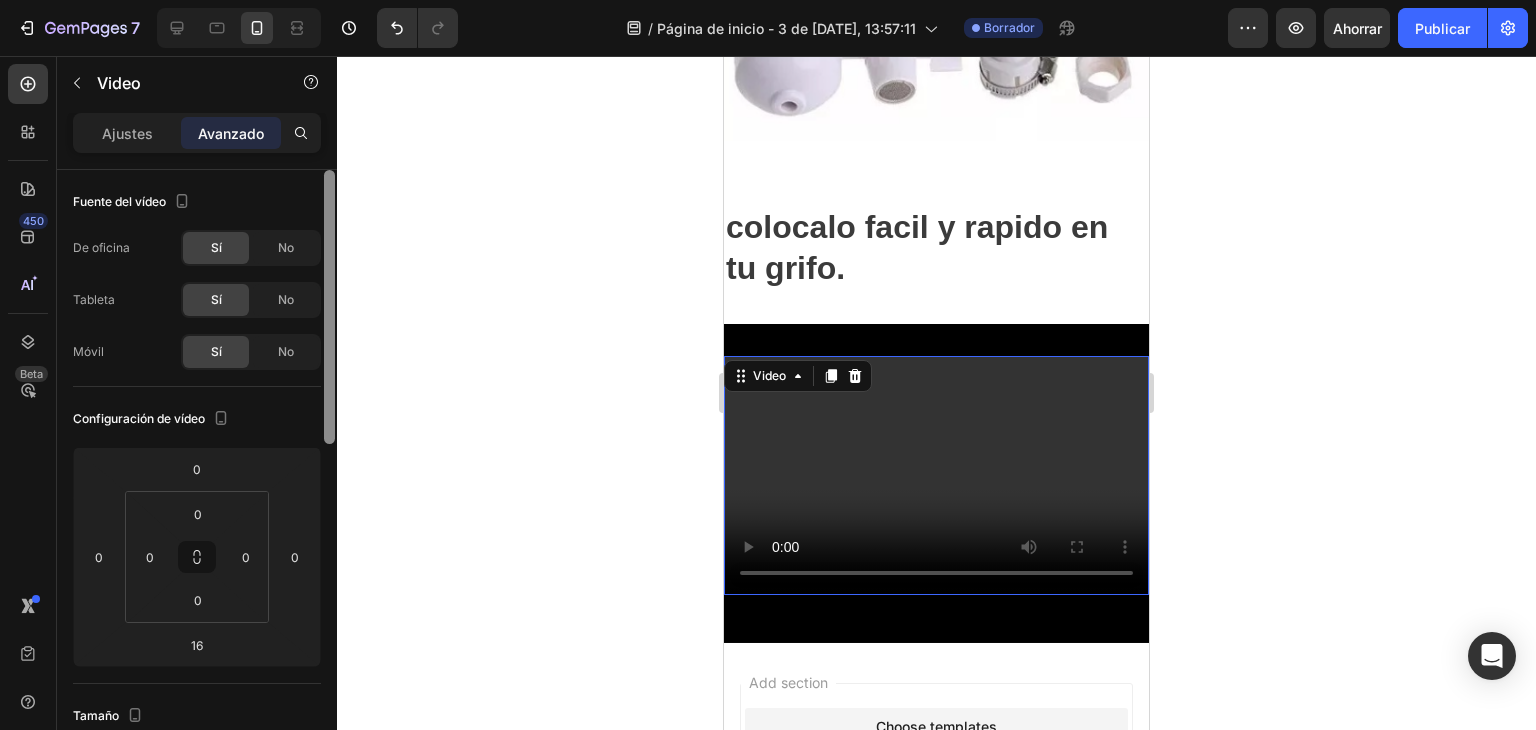 drag, startPoint x: 327, startPoint y: 375, endPoint x: 321, endPoint y: 285, distance: 90.199776 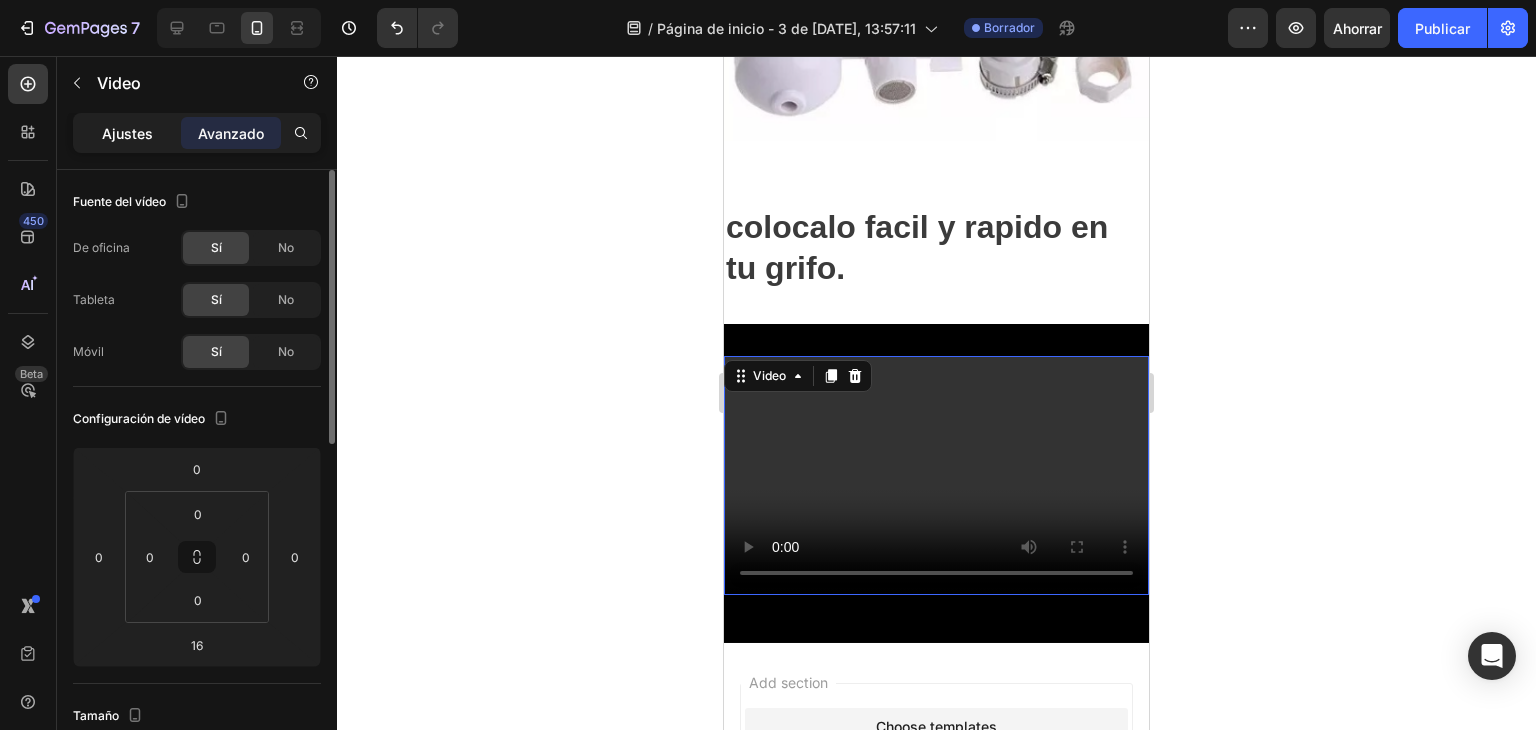 click on "Ajustes" at bounding box center (127, 133) 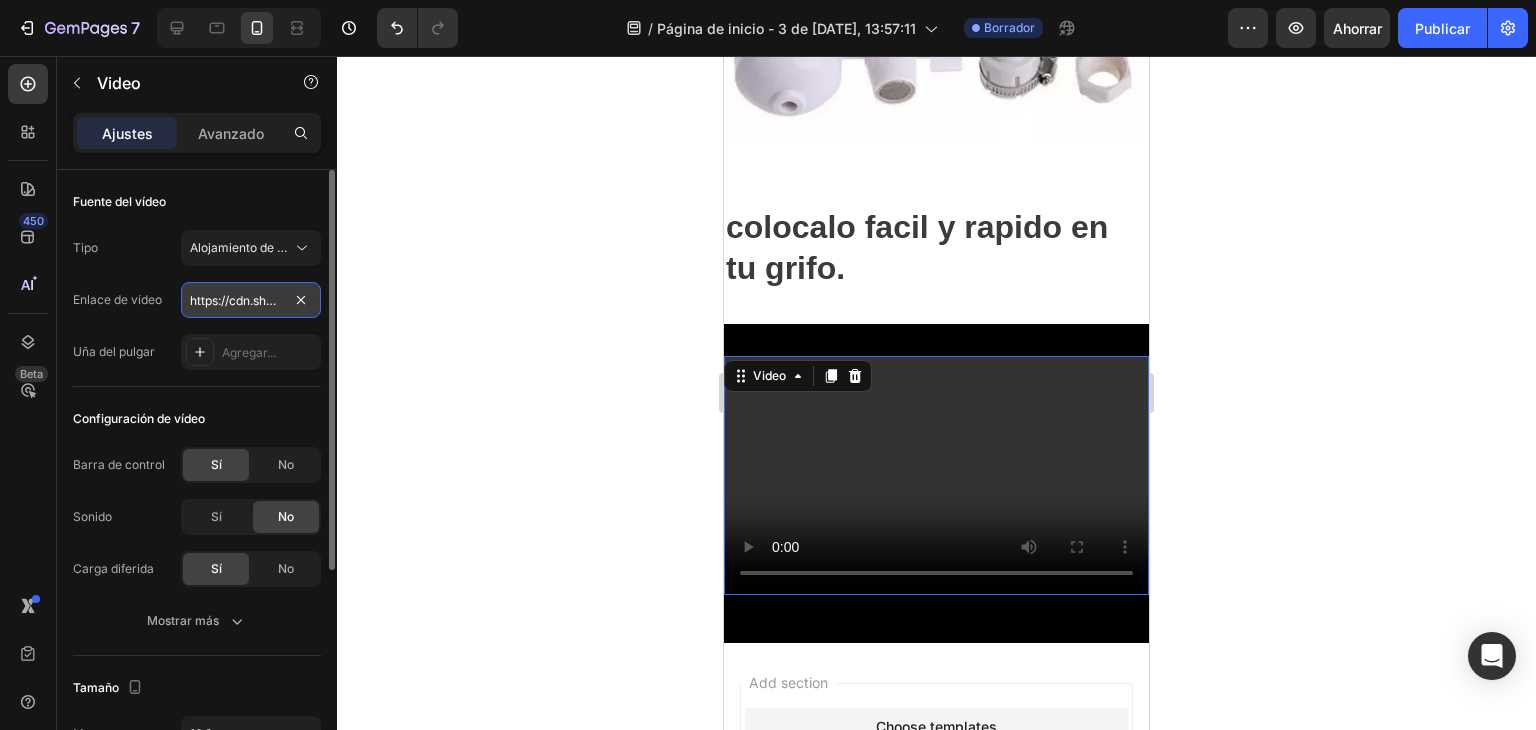 click on "https://cdn.shopify.com/videos/c/o/v/2cd3deb506b54b009063f7270ab5cf2e.mp4" at bounding box center (251, 300) 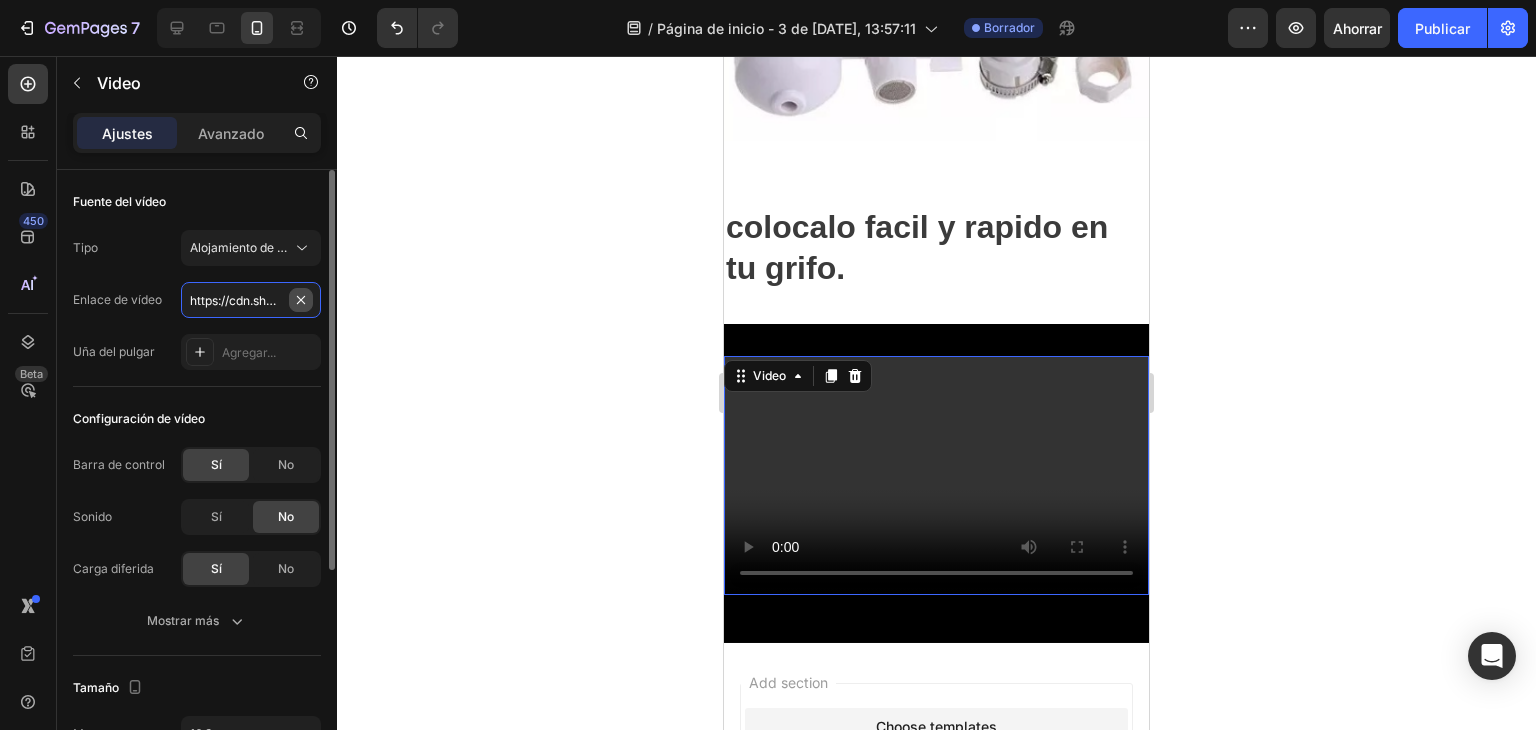 type 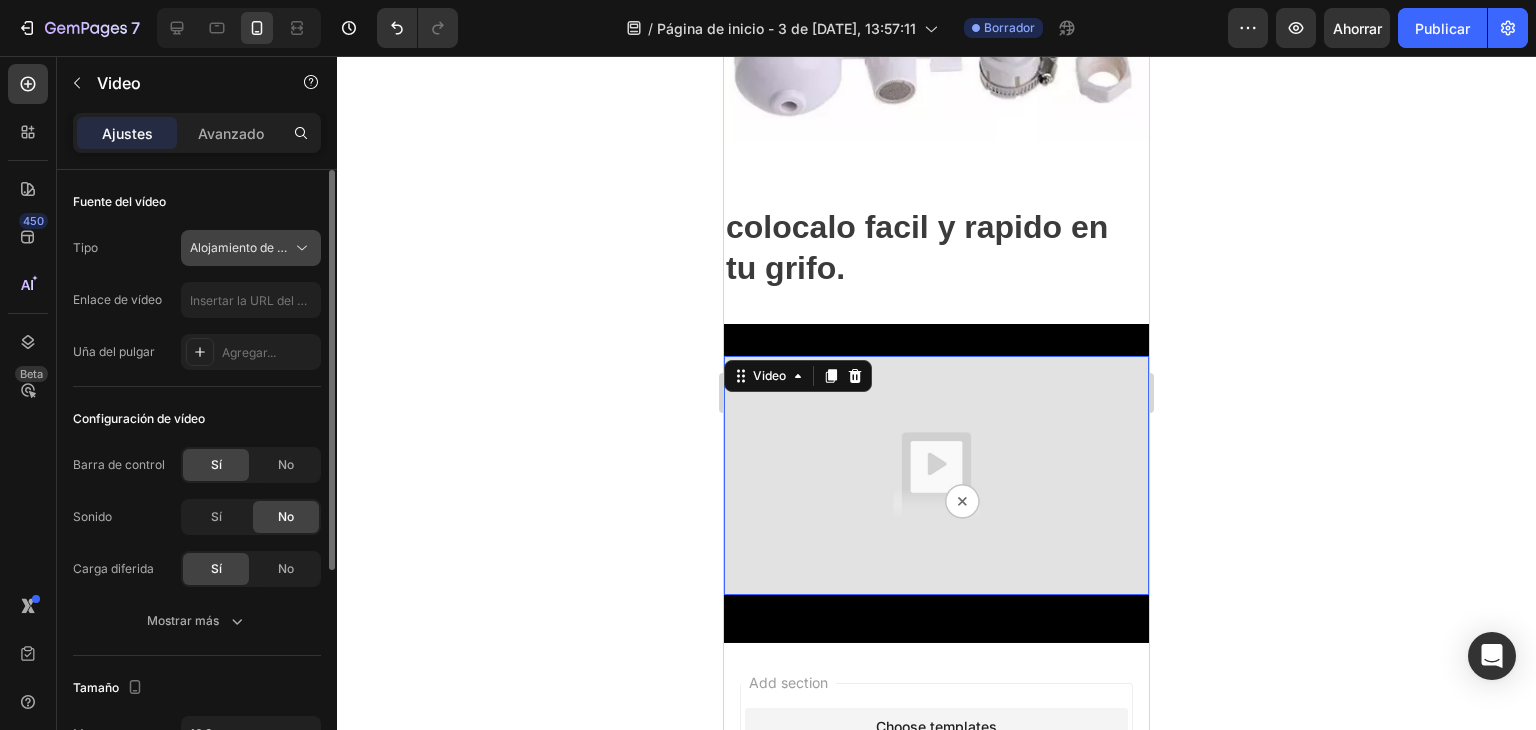 click 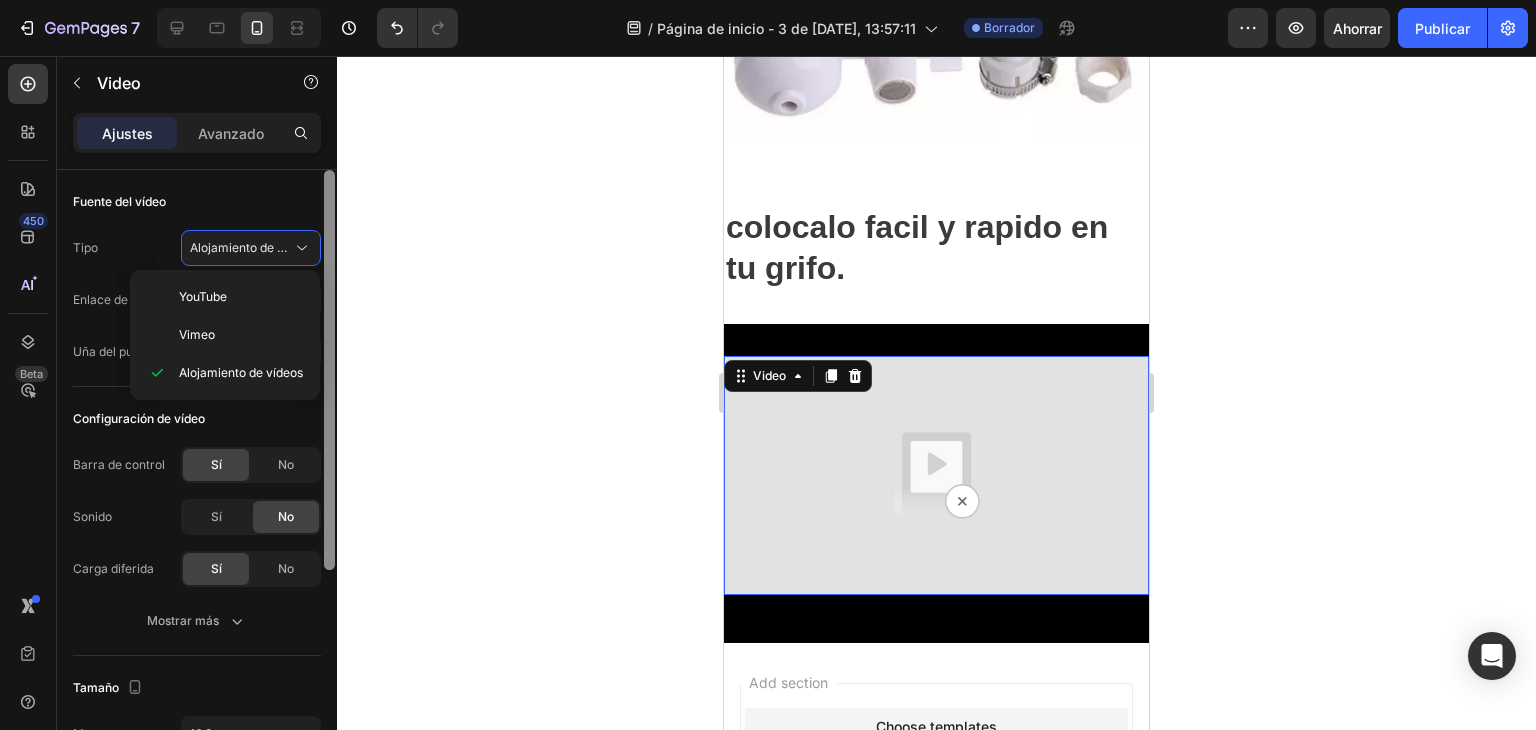 click at bounding box center (329, 370) 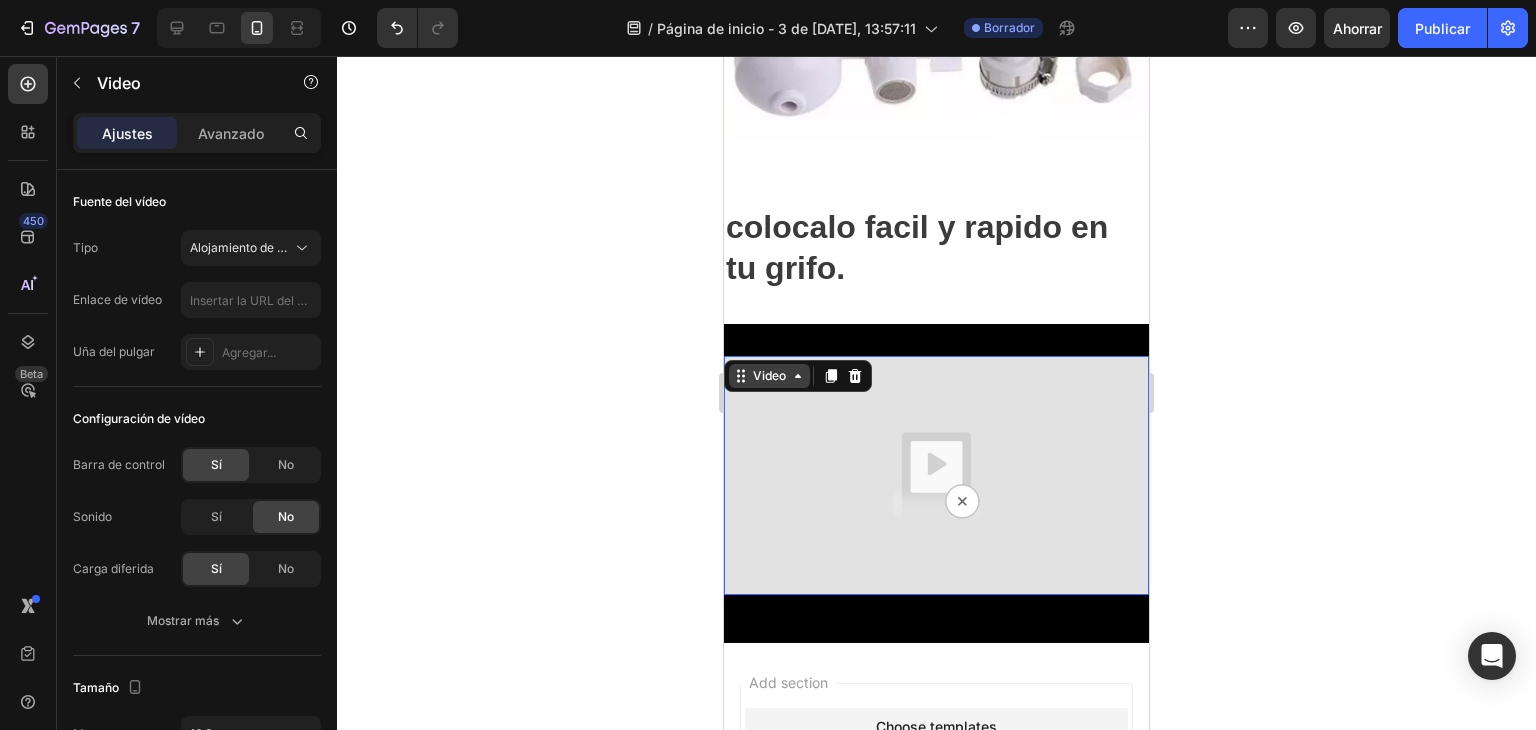 click on "Video" at bounding box center (769, 376) 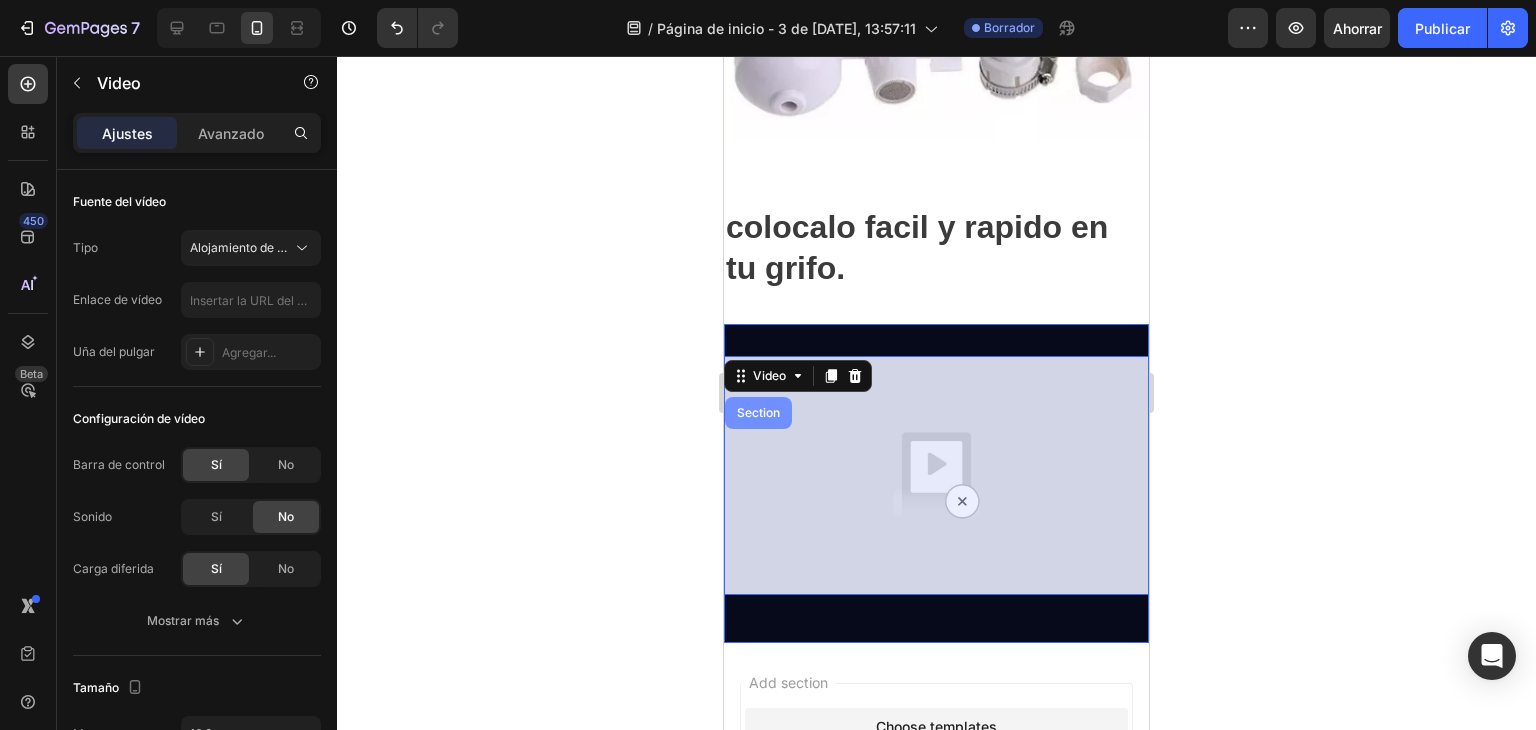 click on "Section" at bounding box center [758, 413] 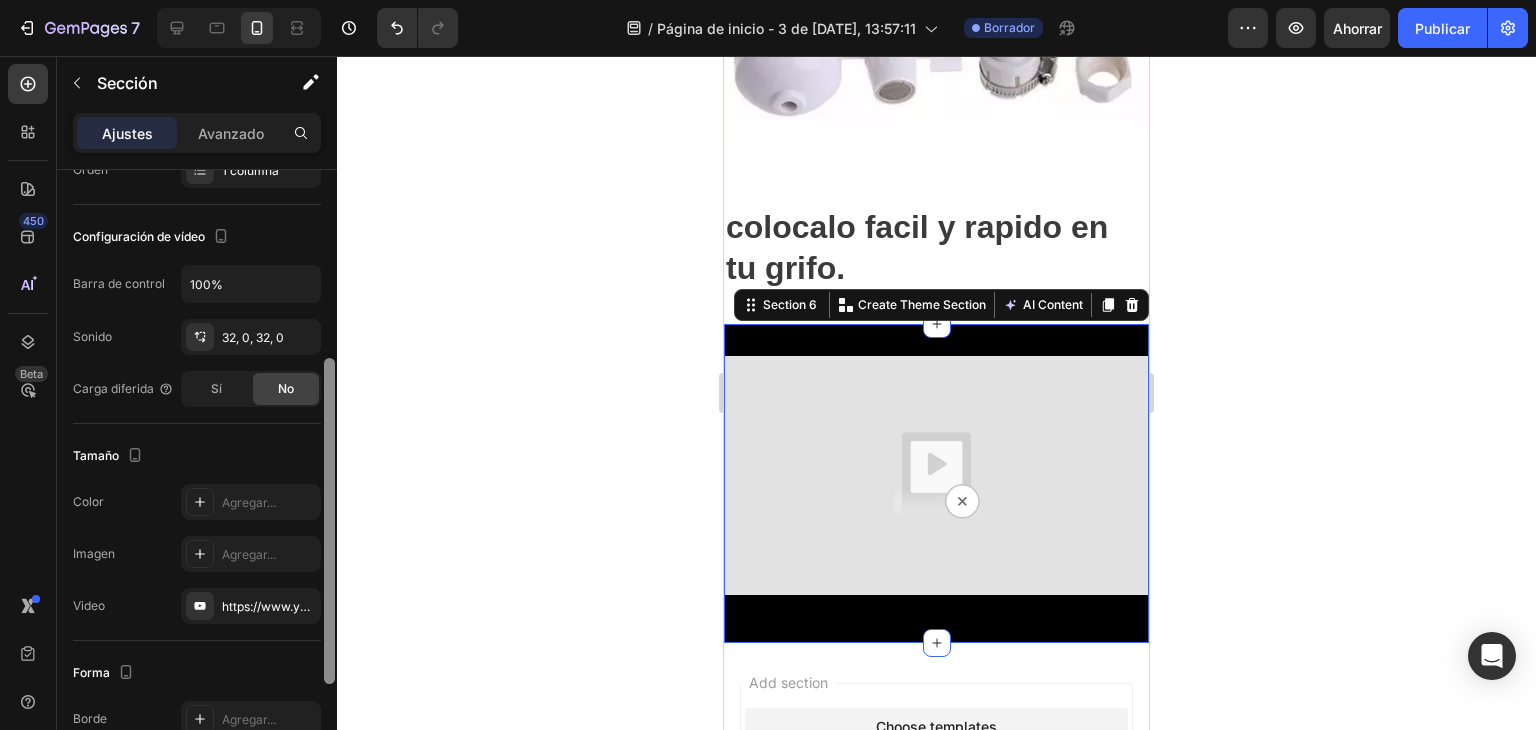 scroll, scrollTop: 355, scrollLeft: 0, axis: vertical 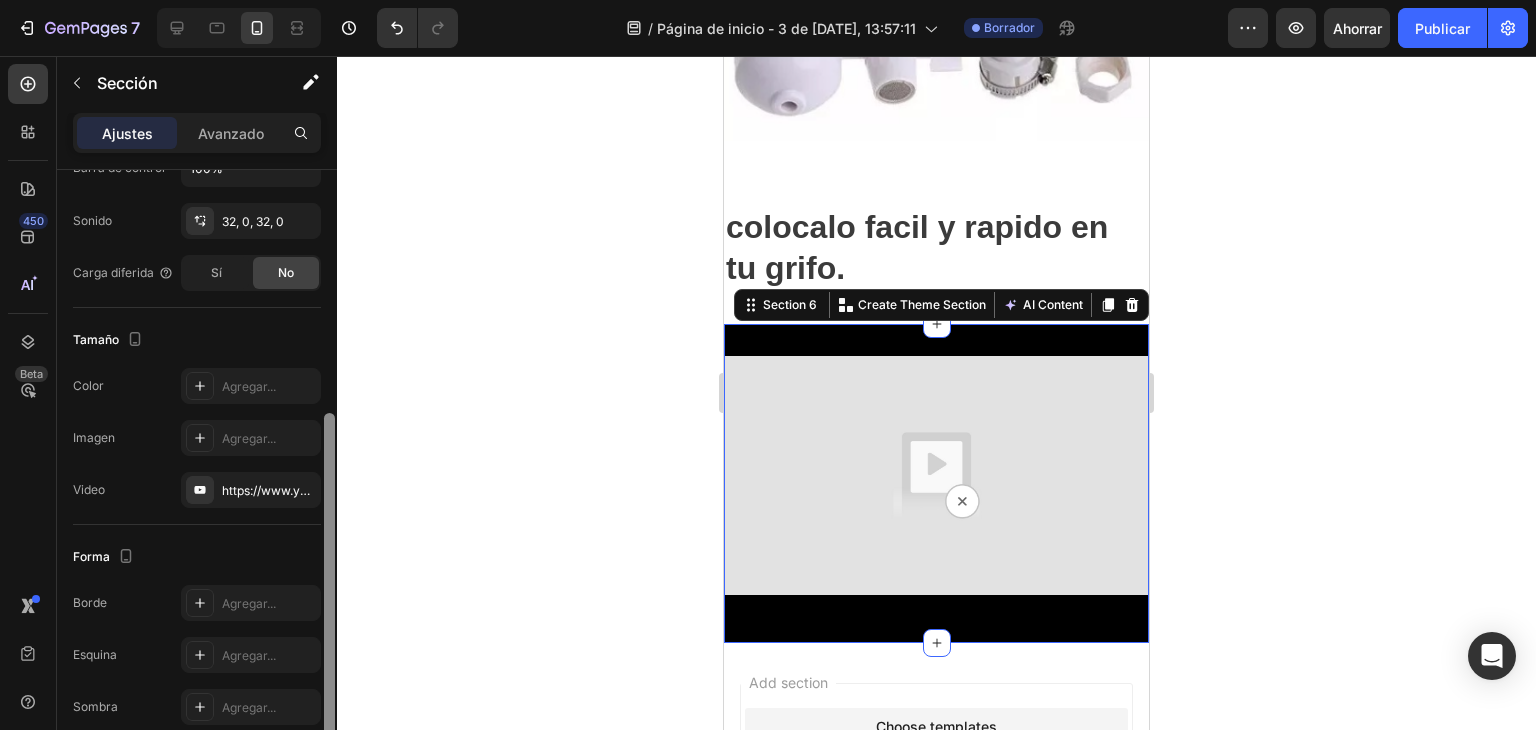 drag, startPoint x: 331, startPoint y: 249, endPoint x: 368, endPoint y: 510, distance: 263.60956 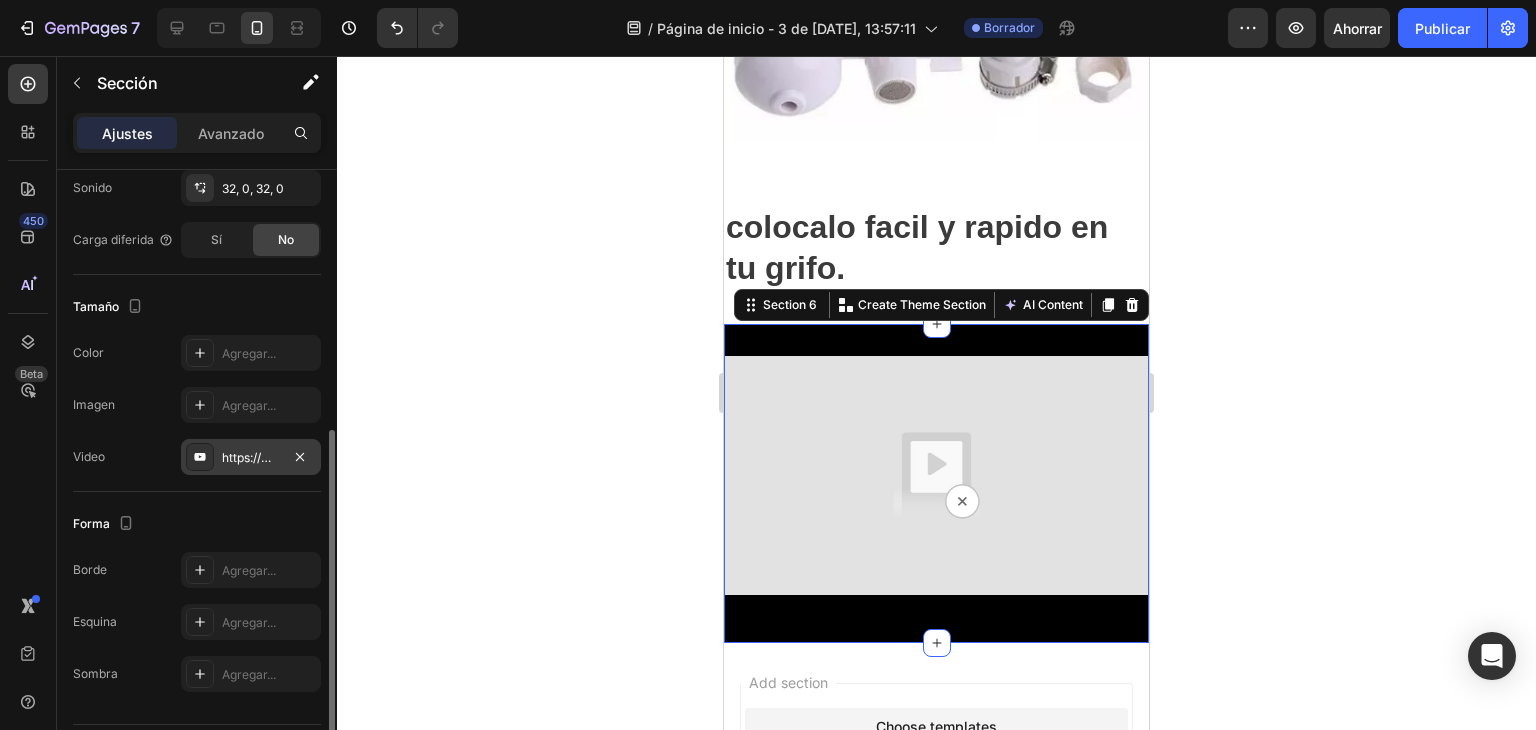 drag, startPoint x: 267, startPoint y: 441, endPoint x: 288, endPoint y: 441, distance: 21 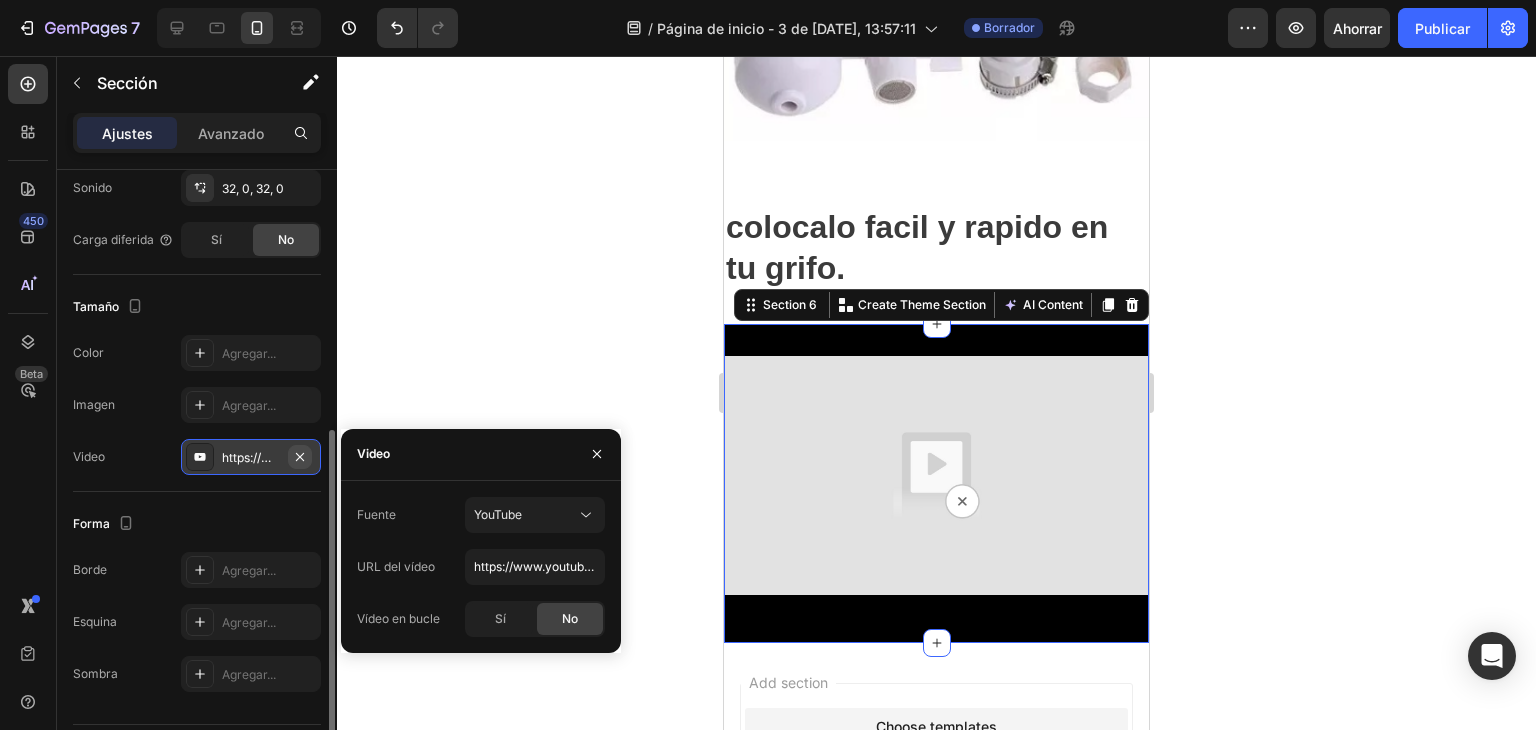 click 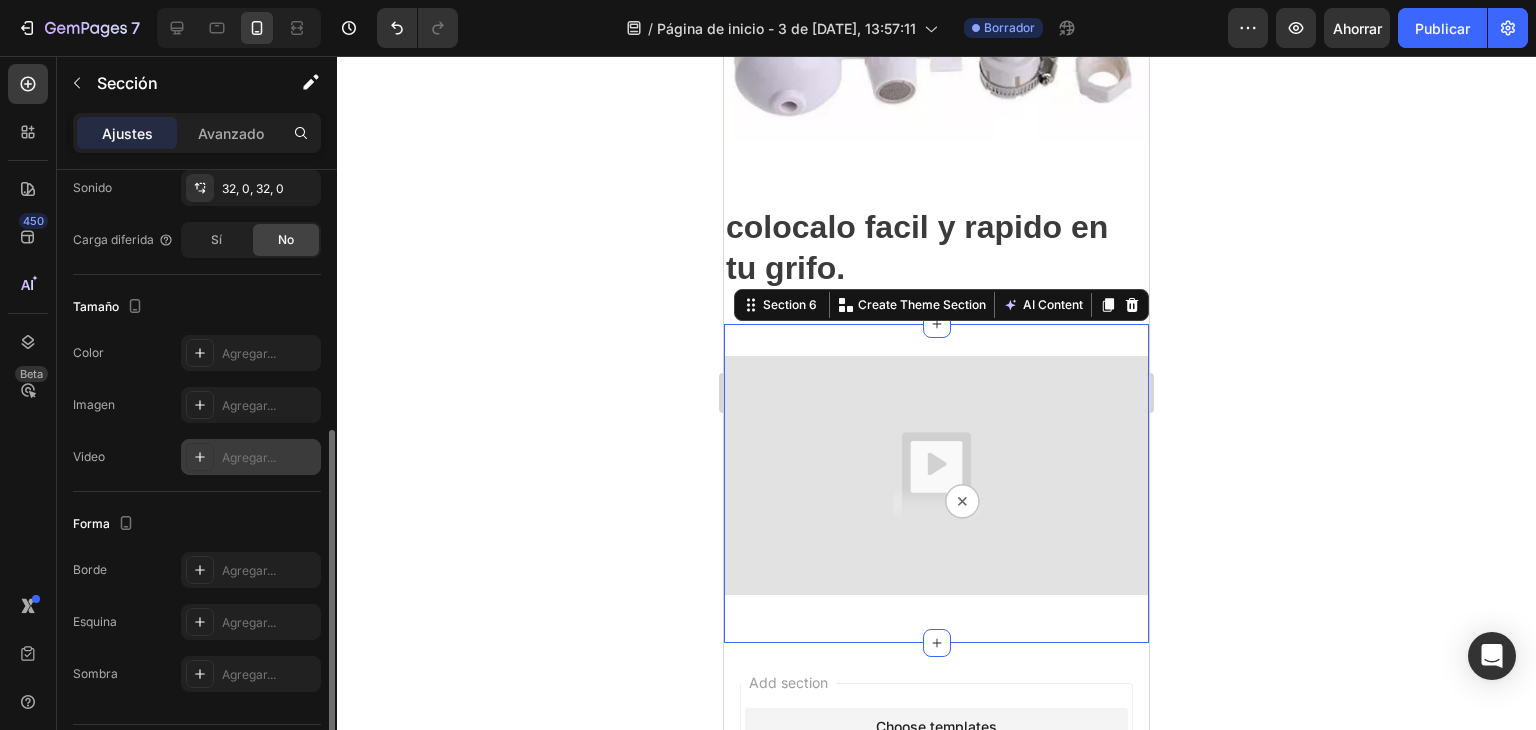 click 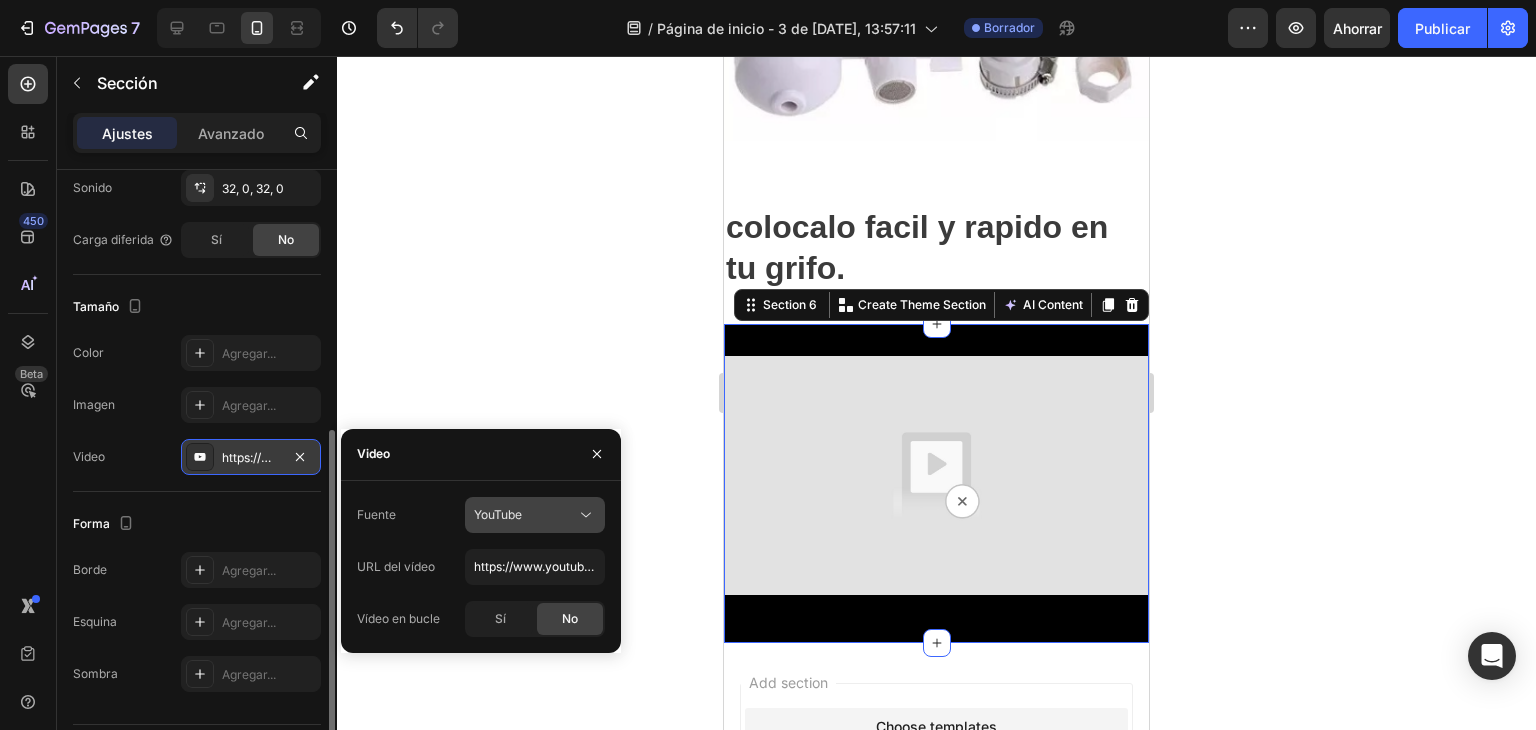 click 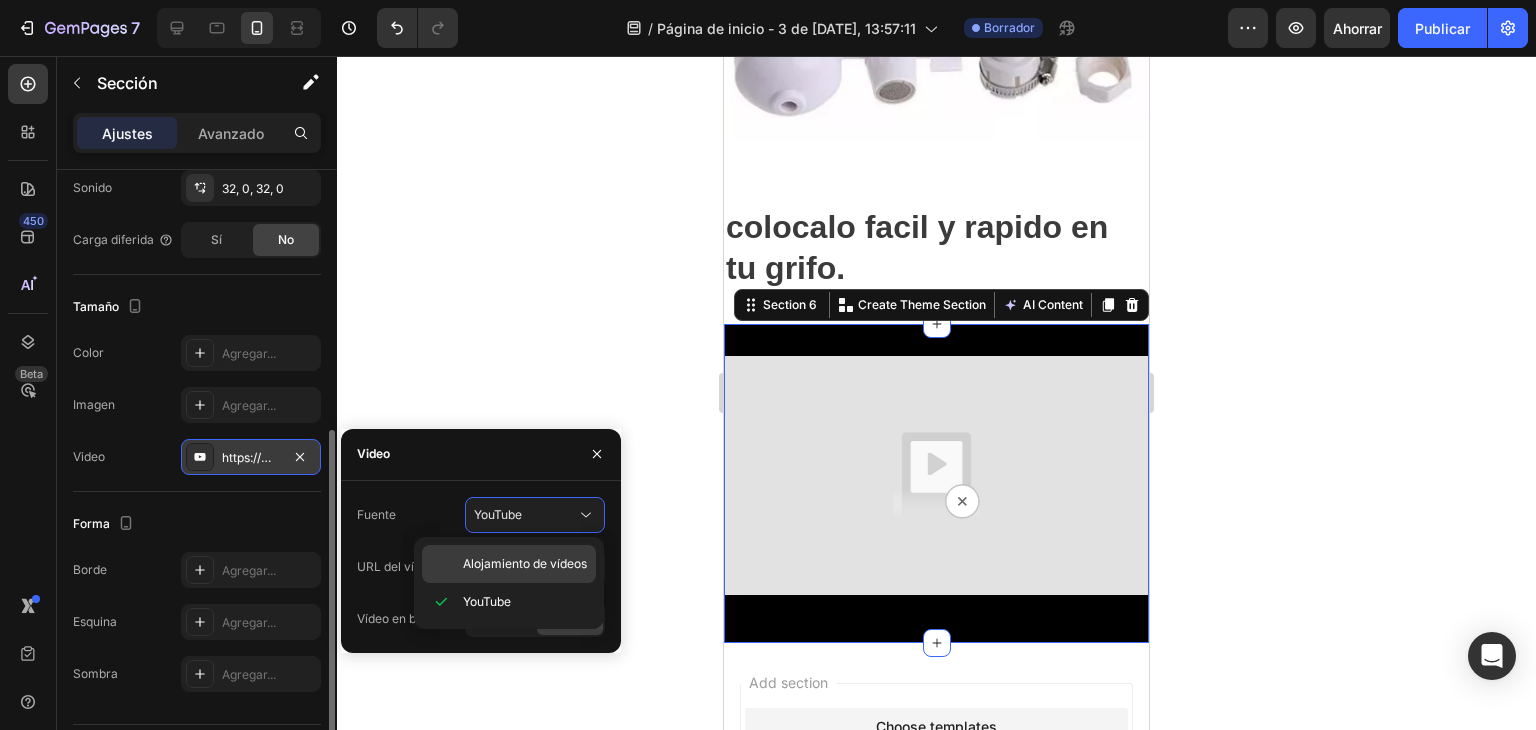 click on "Alojamiento de vídeos" at bounding box center [525, 563] 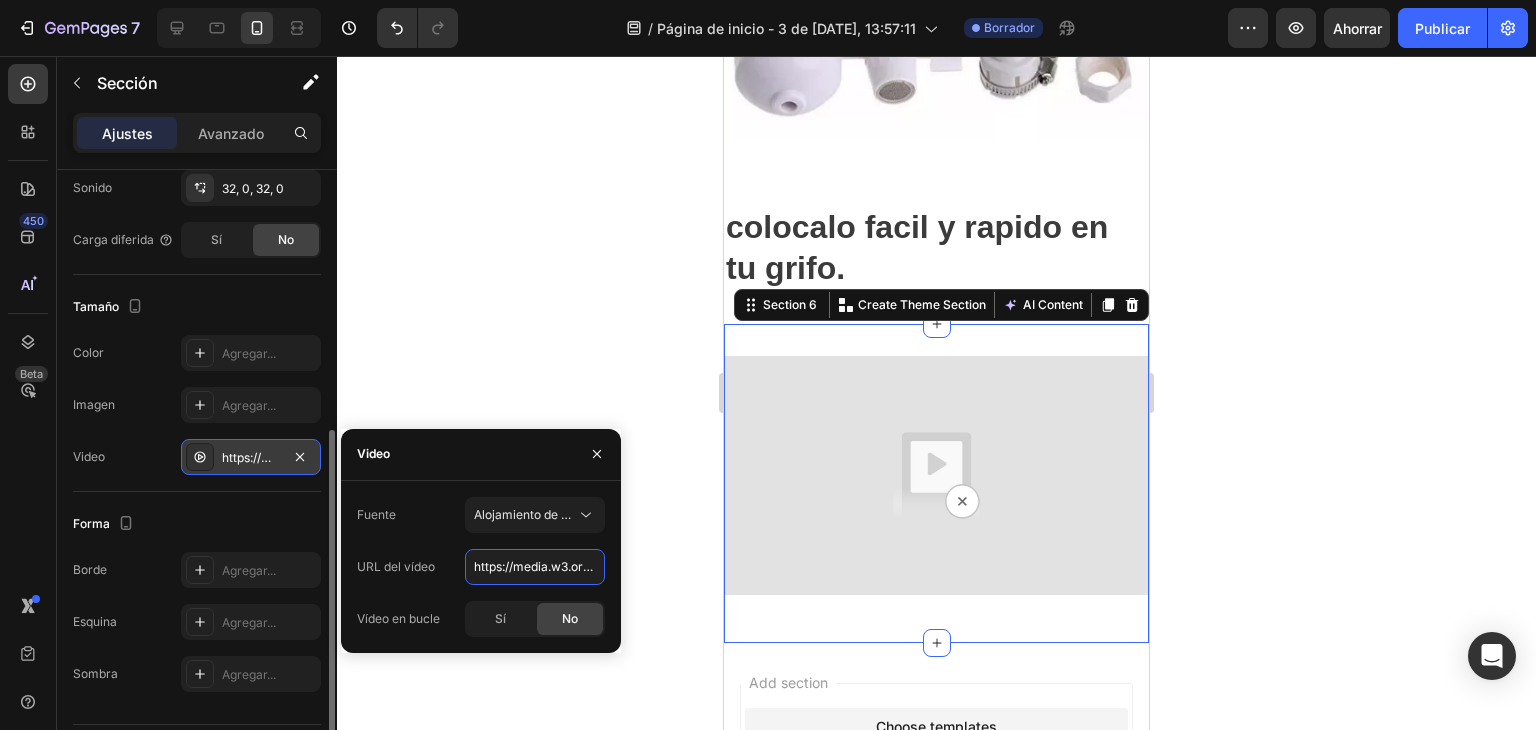 click on "https://media.w3.org/2010/05/sintel/trailer.mp4" at bounding box center [535, 567] 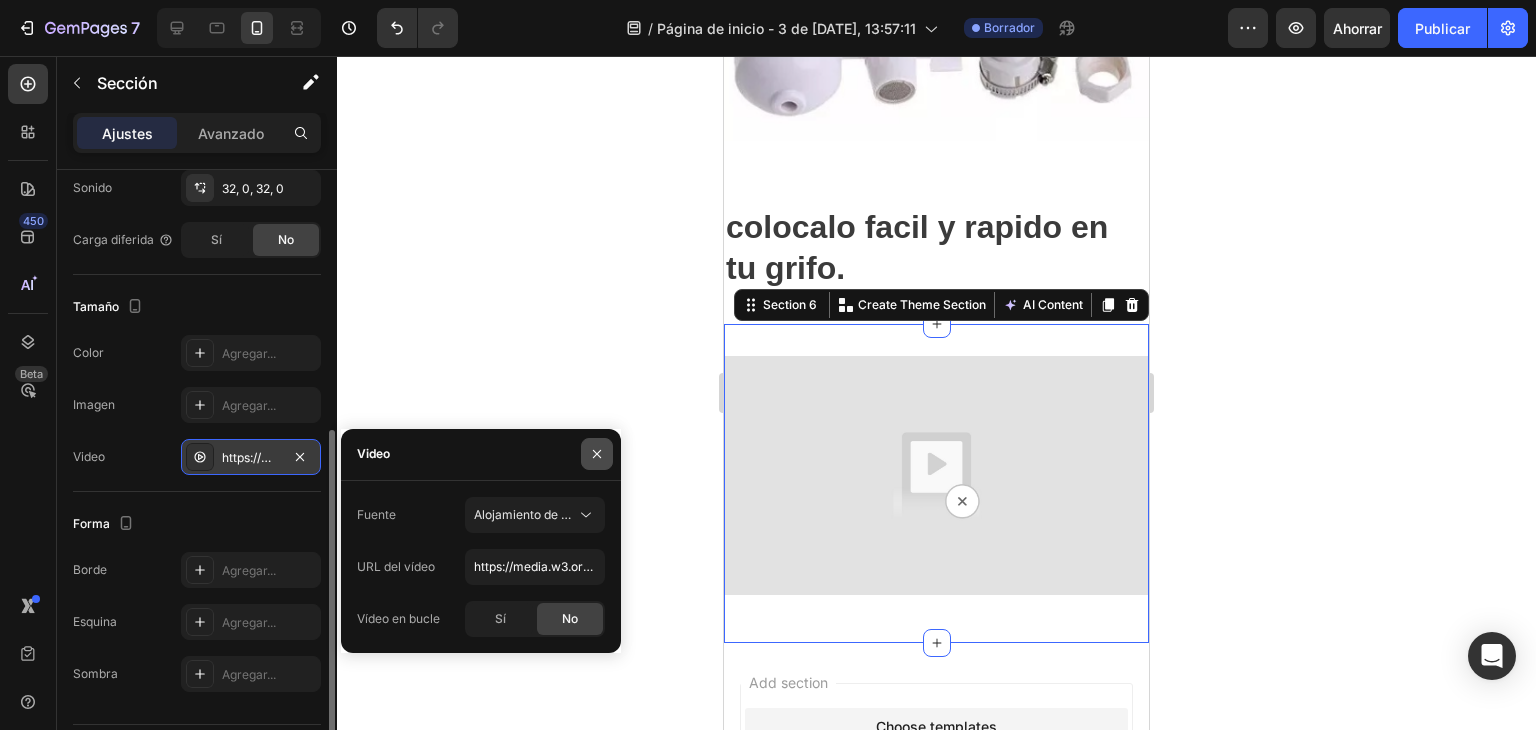 click 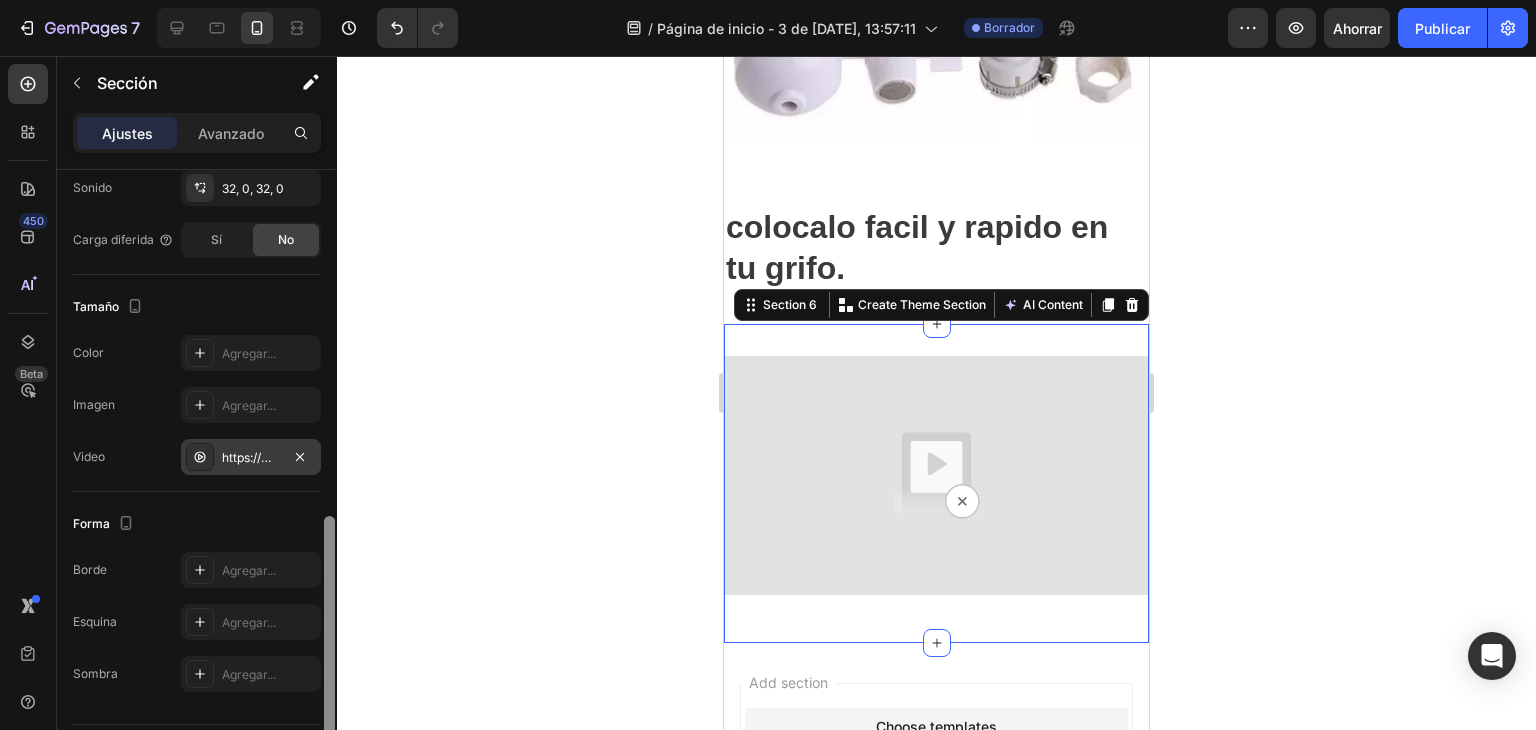 scroll, scrollTop: 549, scrollLeft: 0, axis: vertical 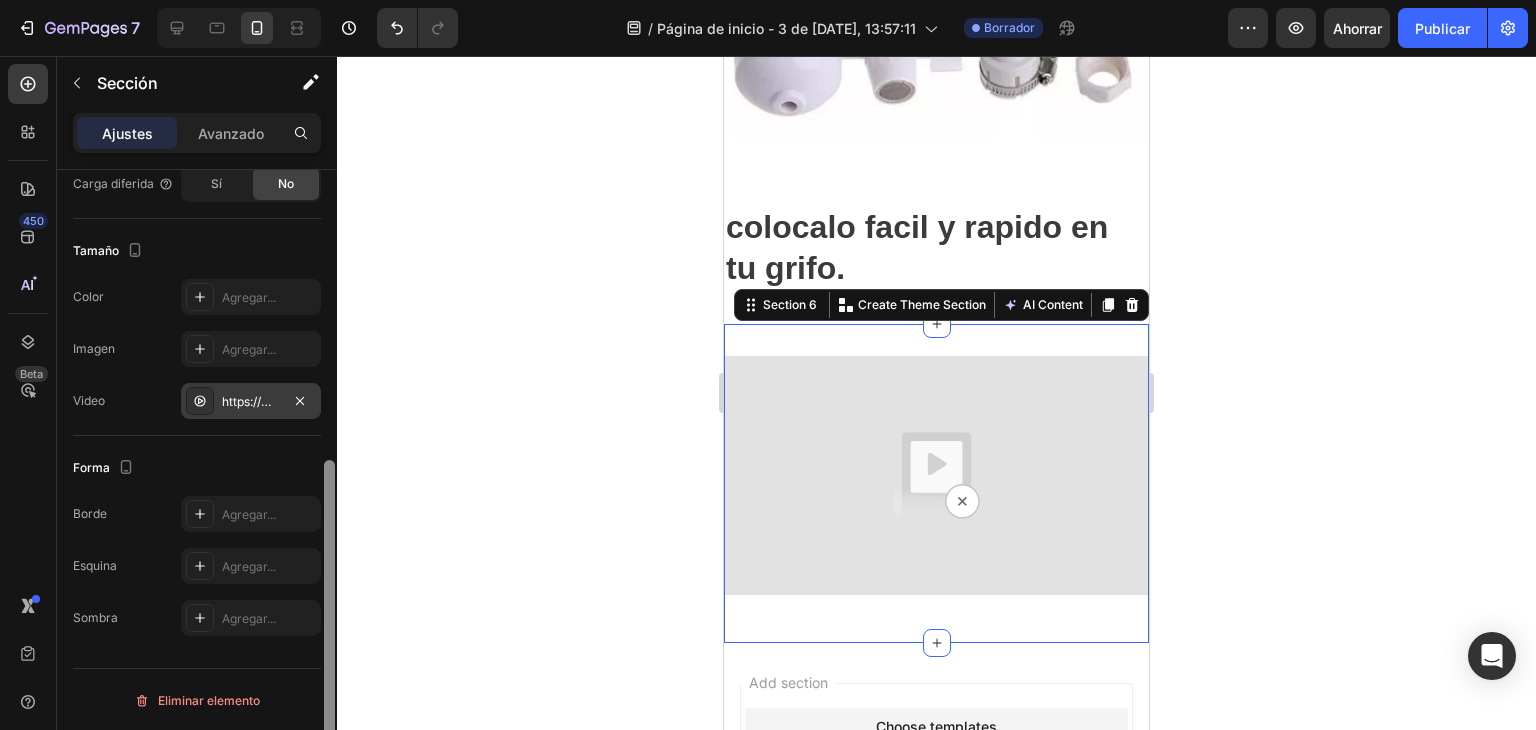 drag, startPoint x: 333, startPoint y: 528, endPoint x: 344, endPoint y: 723, distance: 195.31001 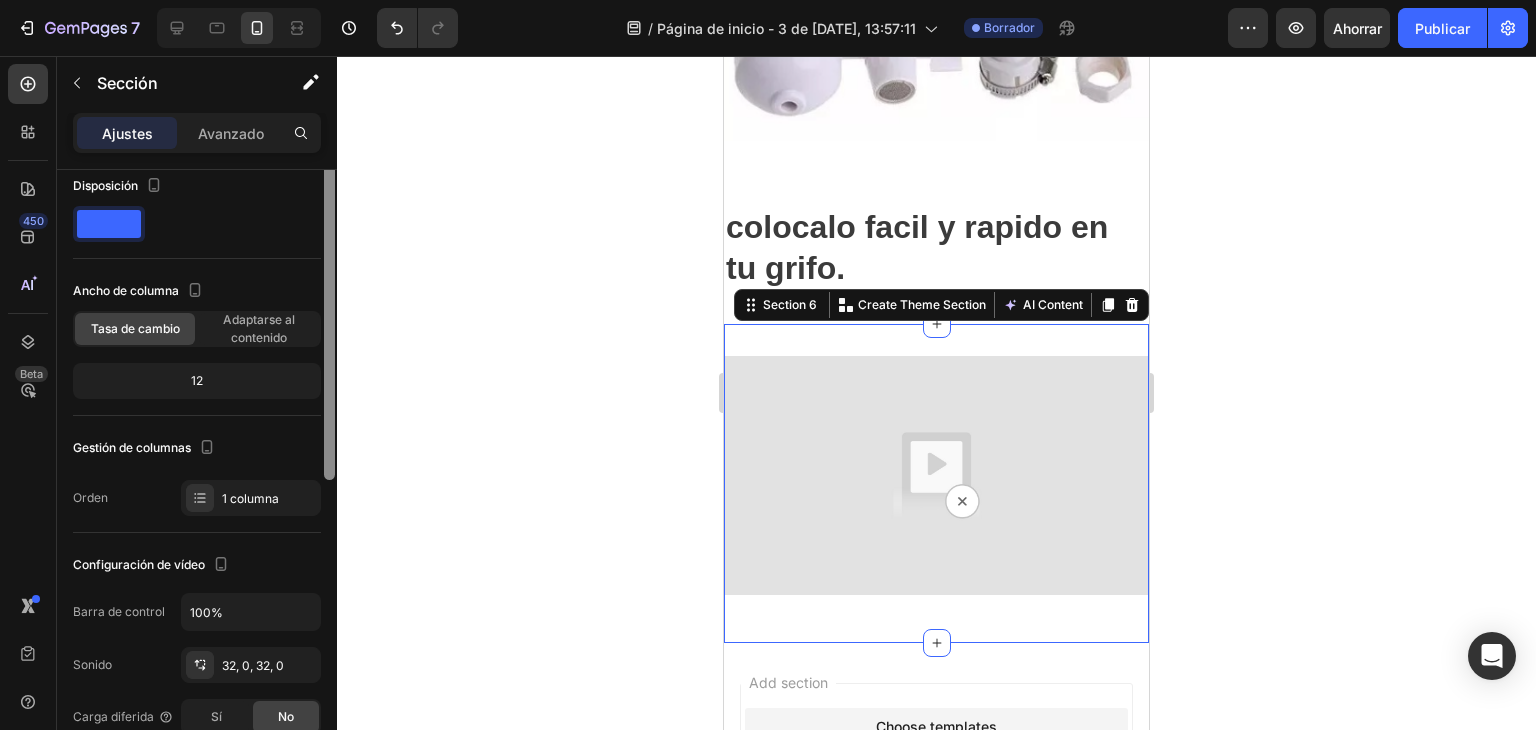 scroll, scrollTop: 0, scrollLeft: 0, axis: both 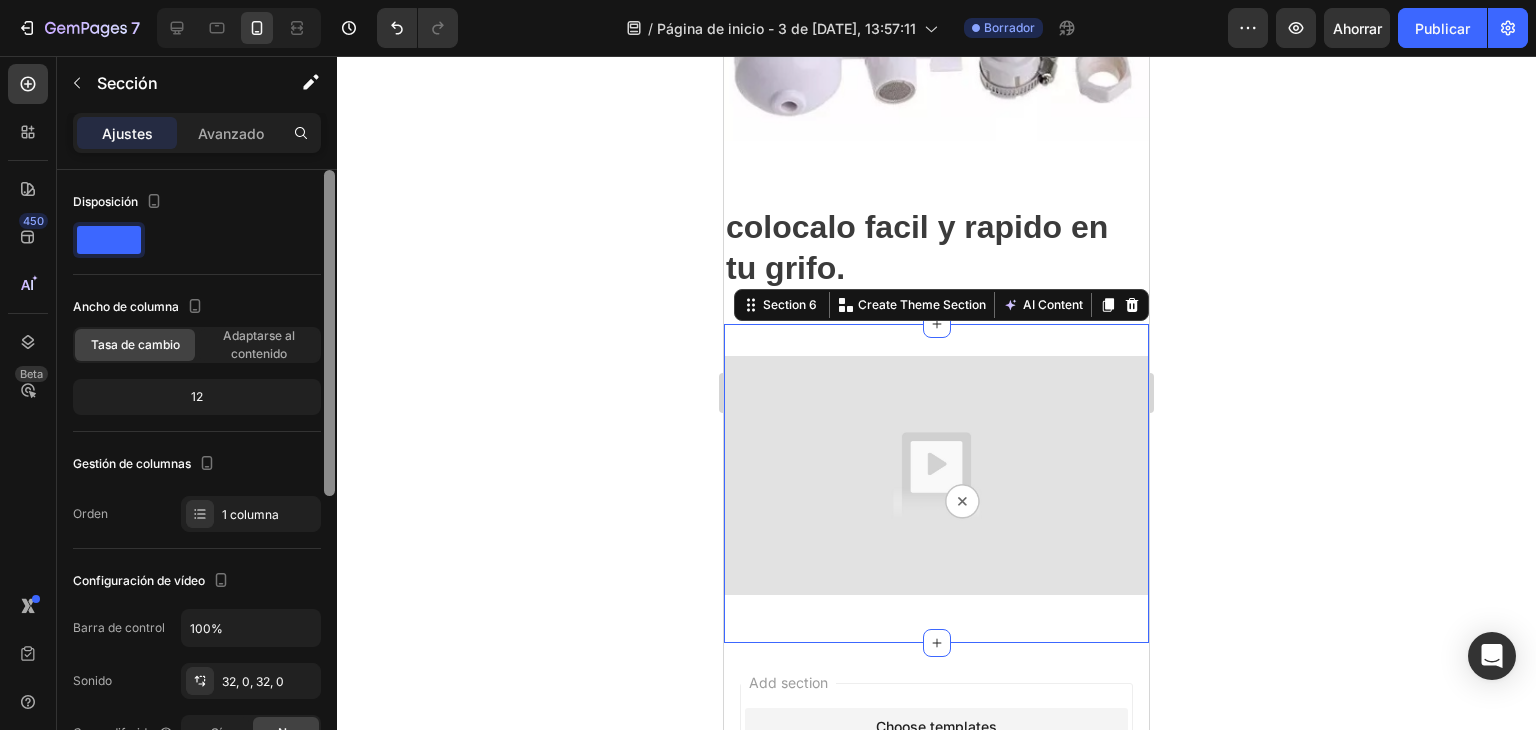 drag, startPoint x: 328, startPoint y: 647, endPoint x: 407, endPoint y: 293, distance: 362.7079 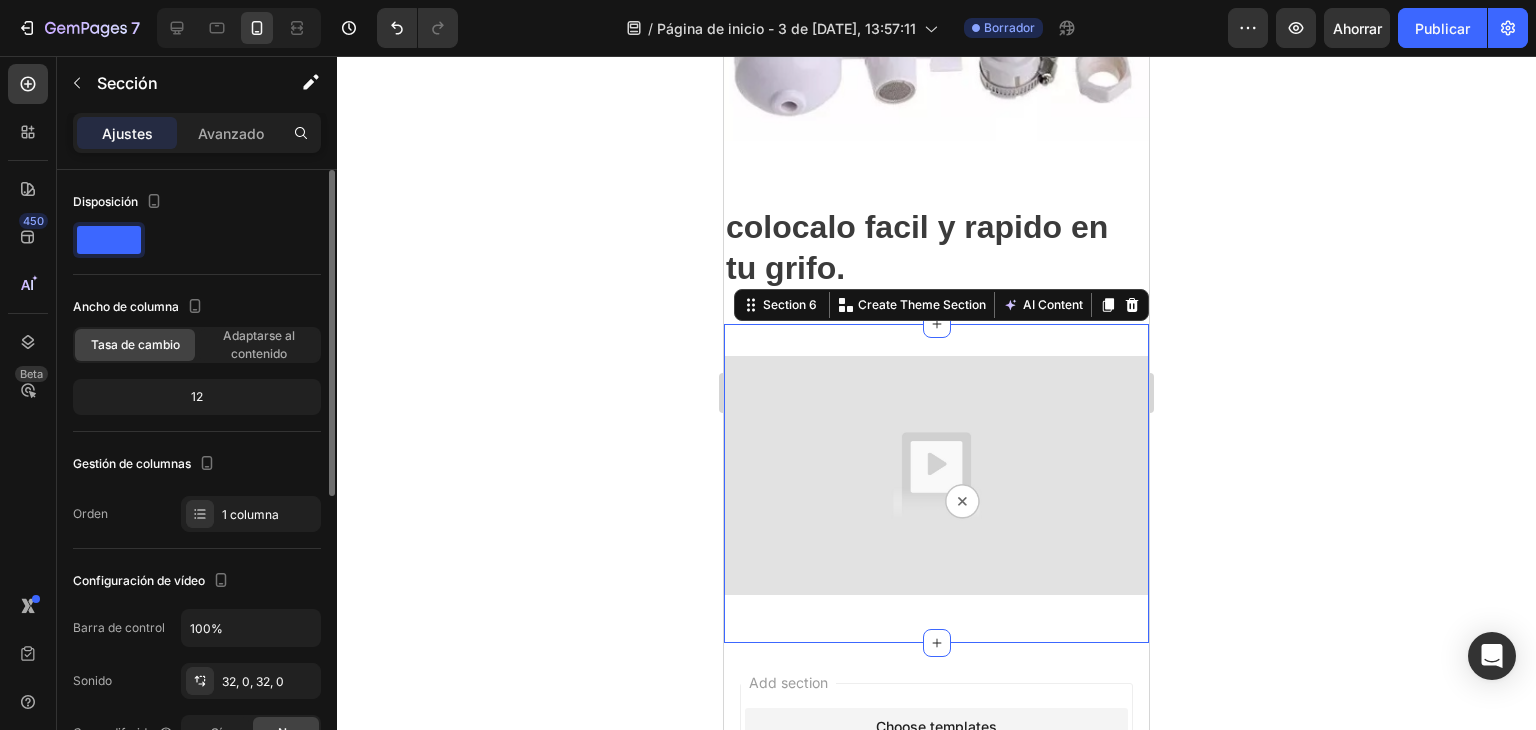 click 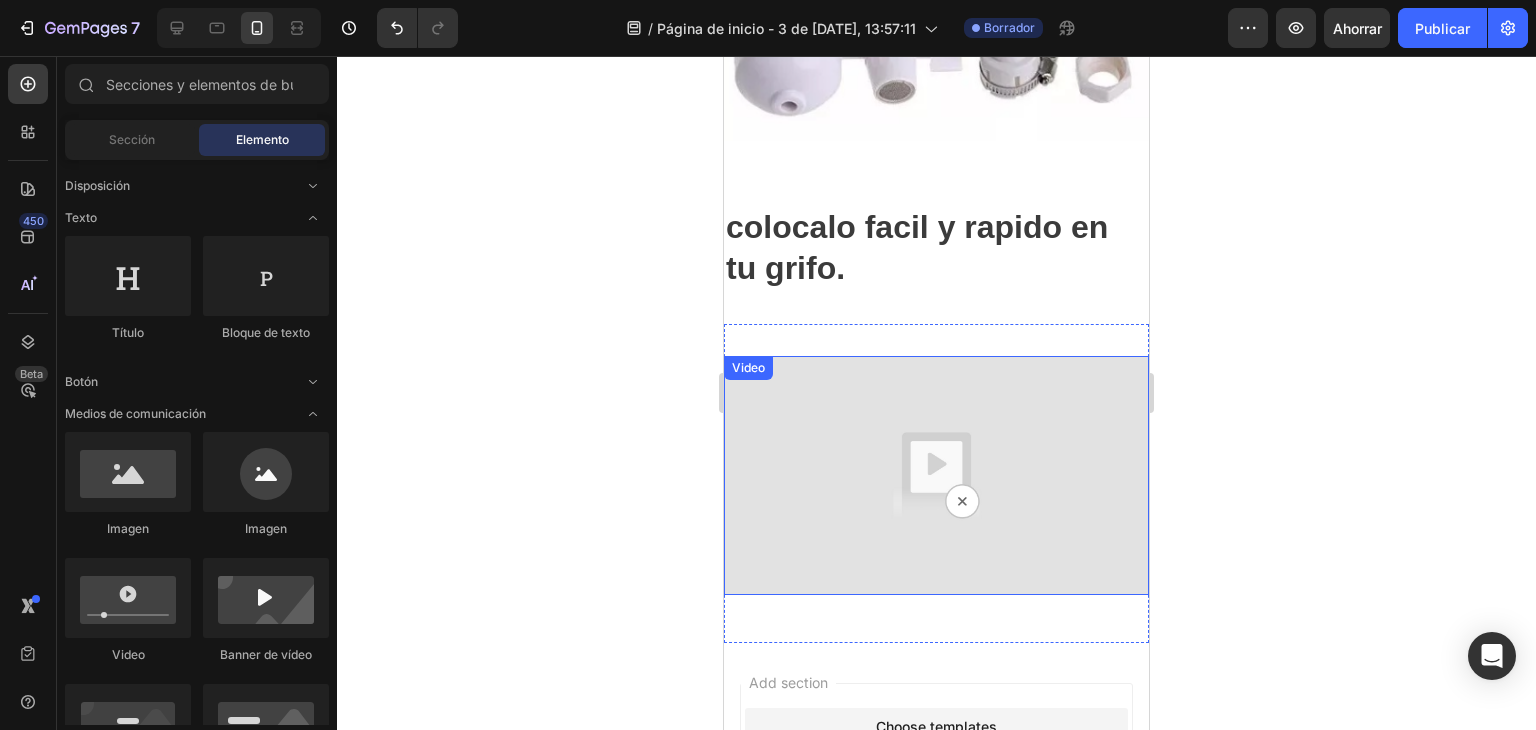 click at bounding box center [936, 475] 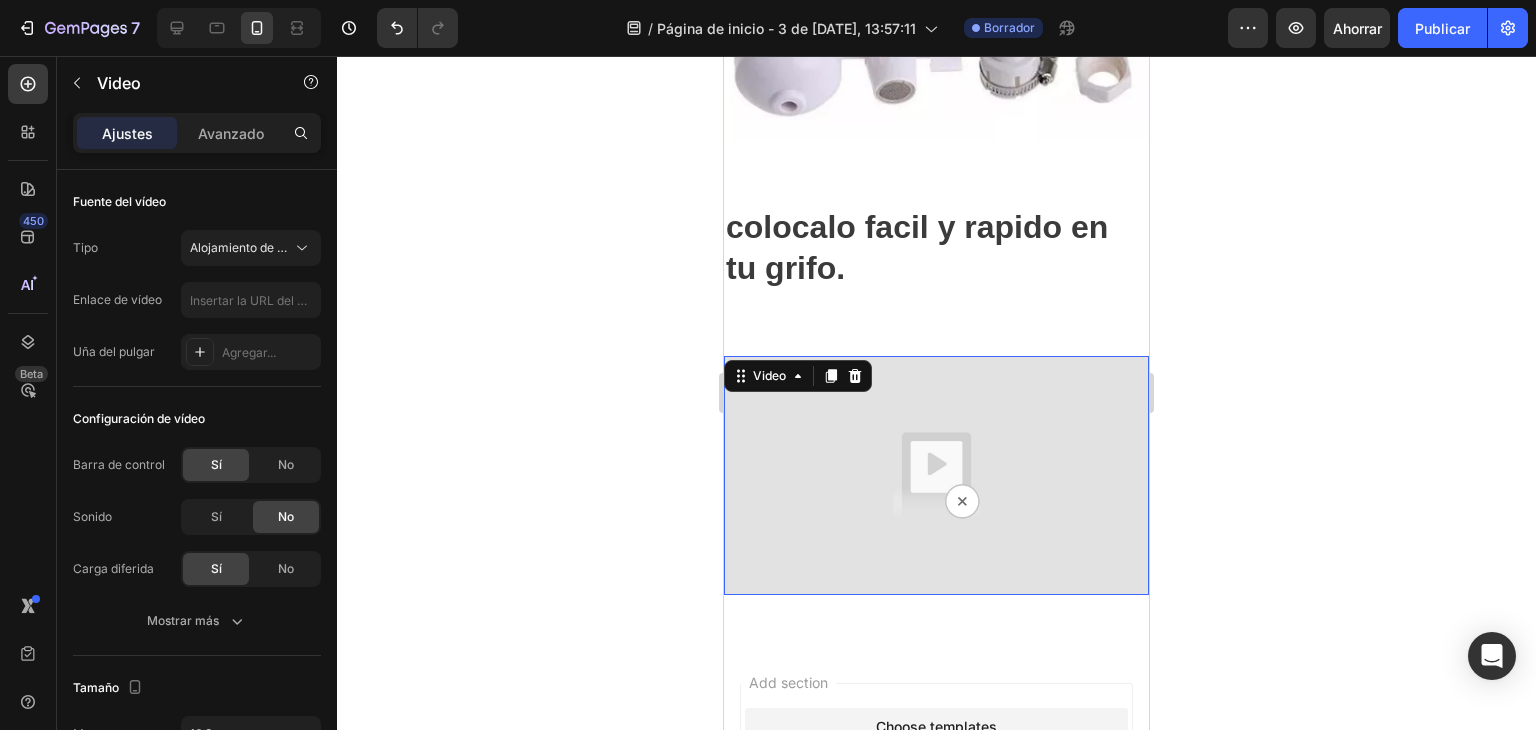 click at bounding box center [936, 475] 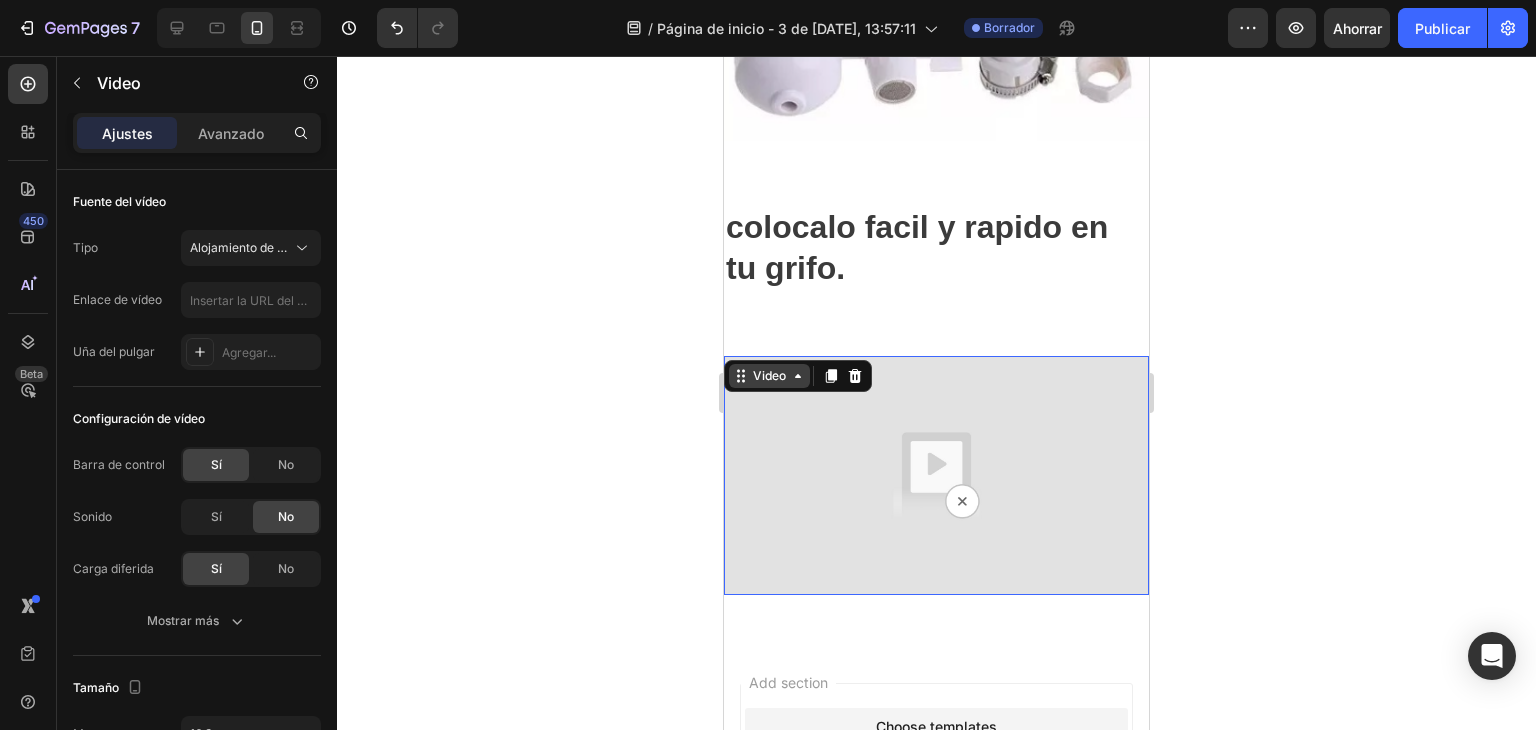 click 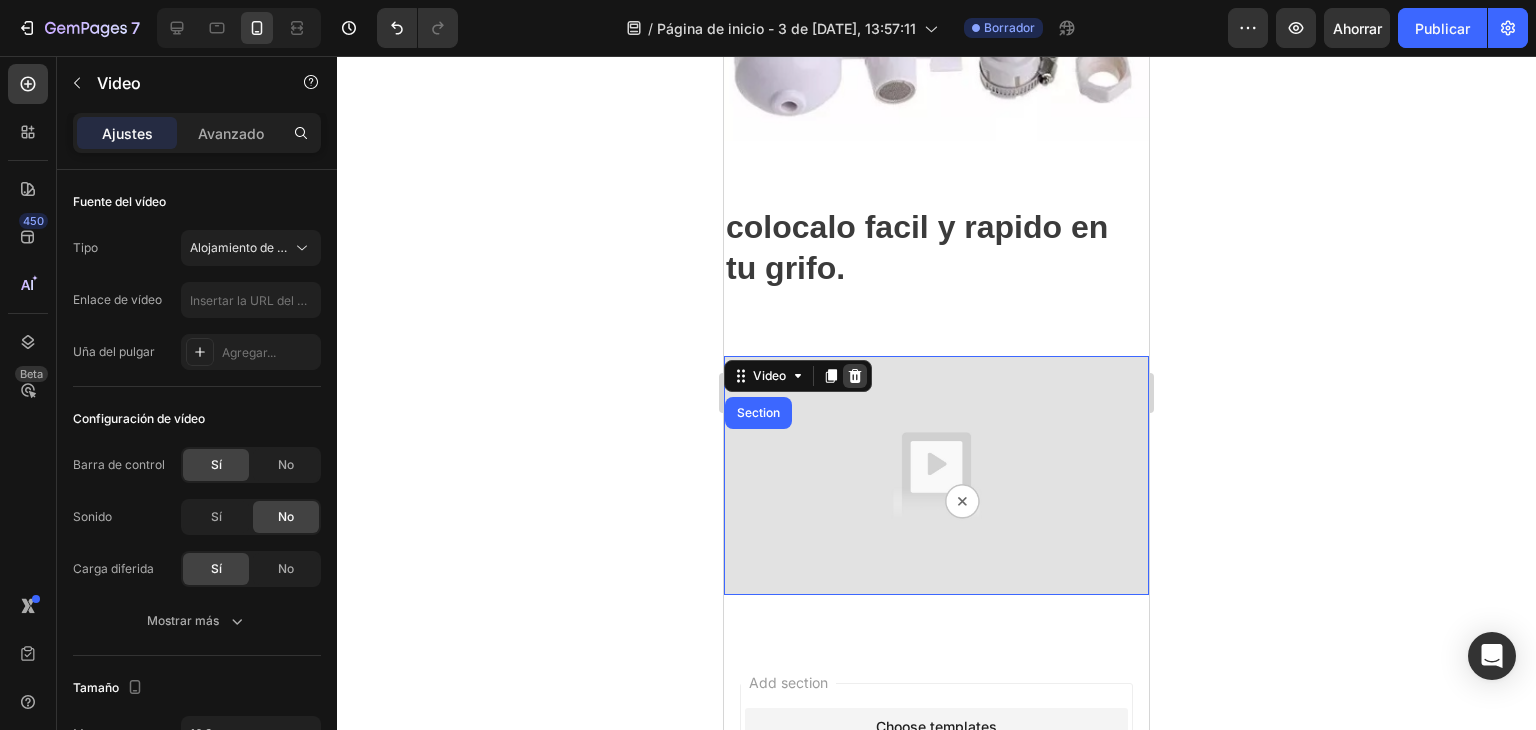 click at bounding box center [855, 376] 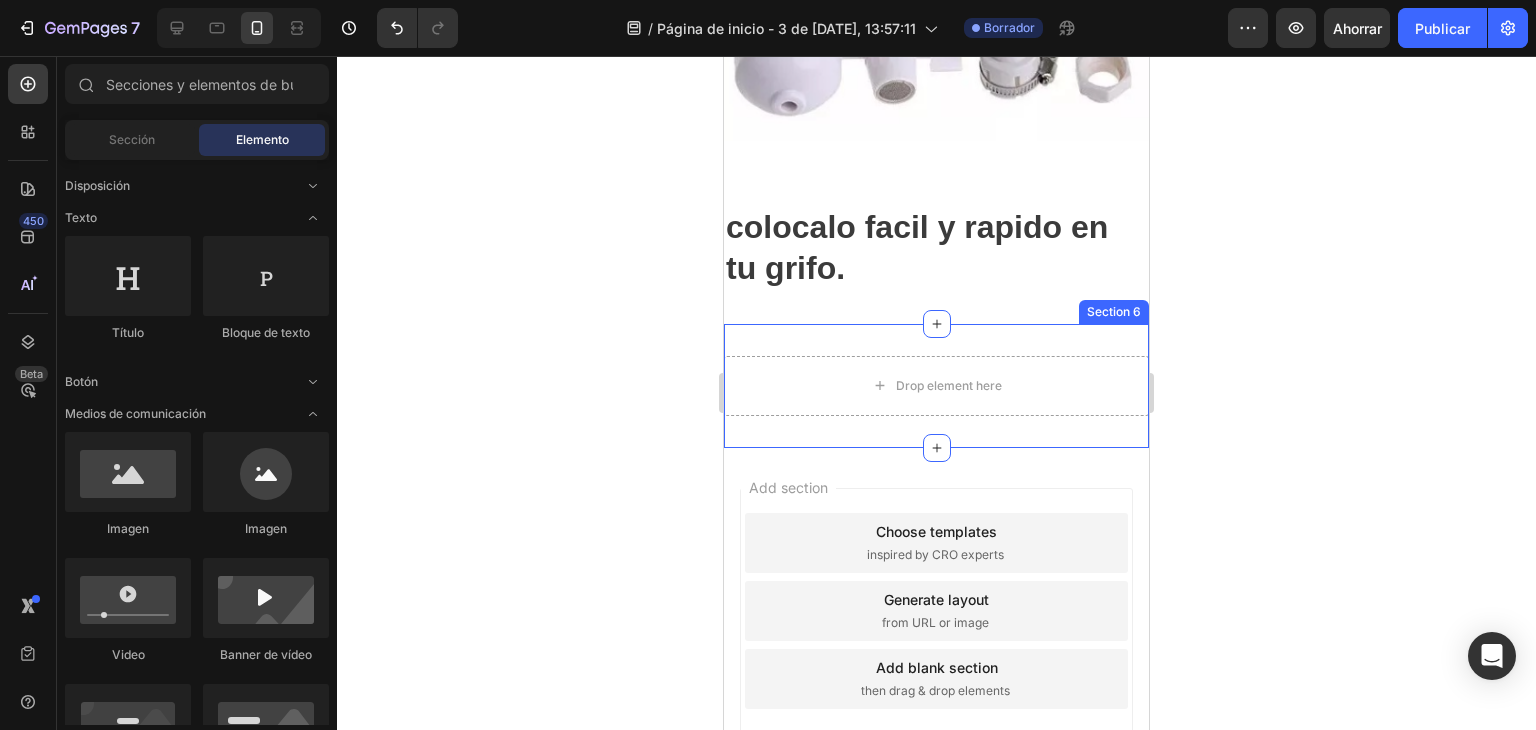 click on "Drop element here" at bounding box center (936, 386) 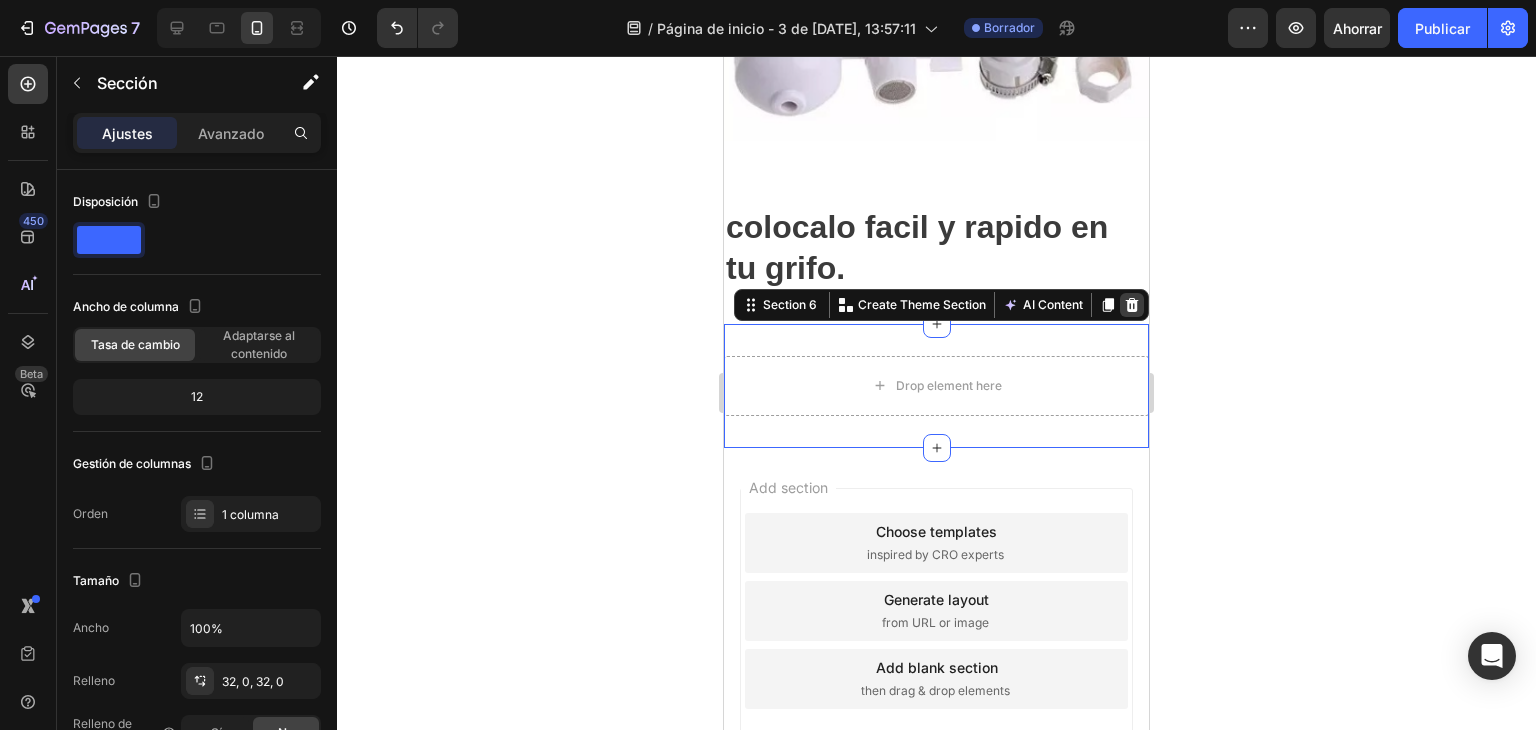 click 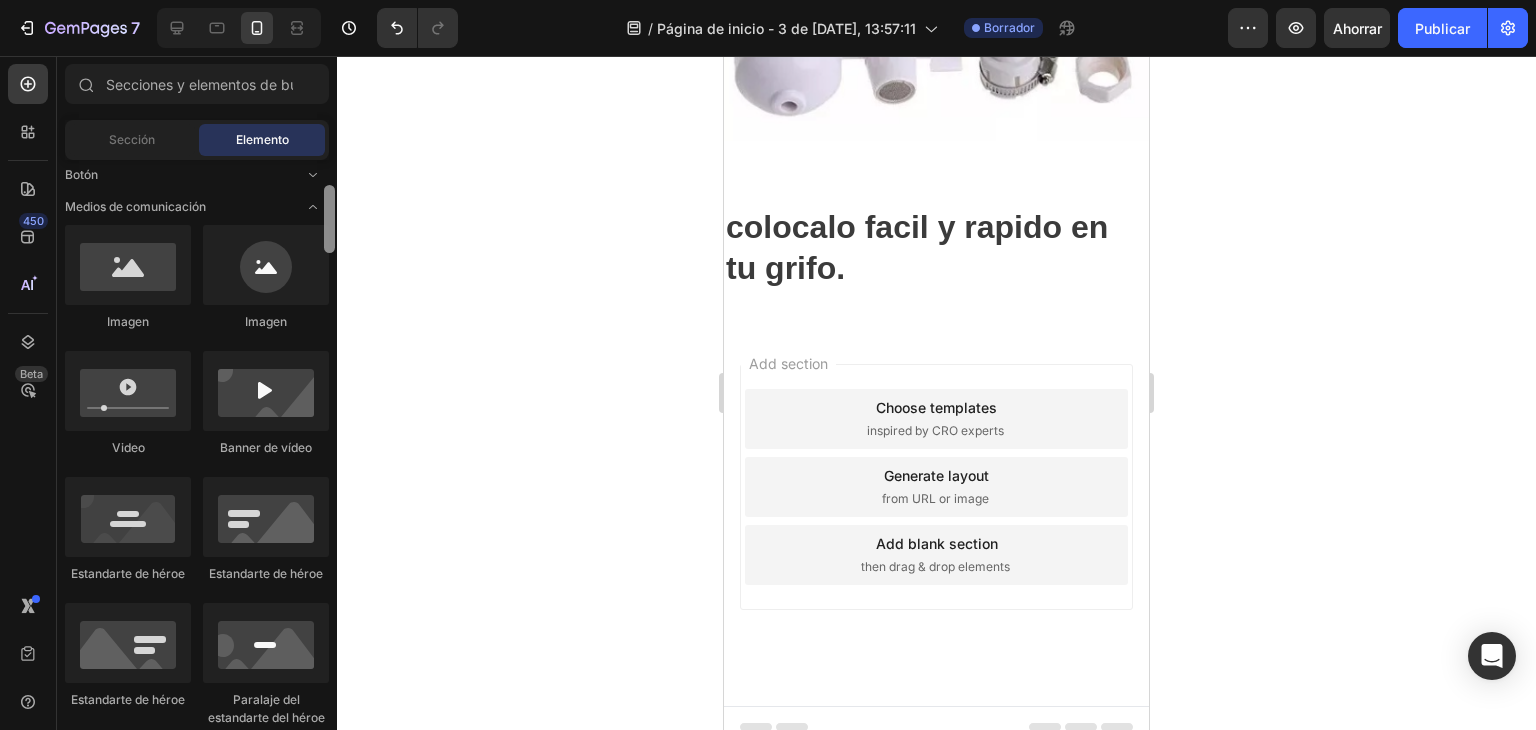 scroll, scrollTop: 190, scrollLeft: 0, axis: vertical 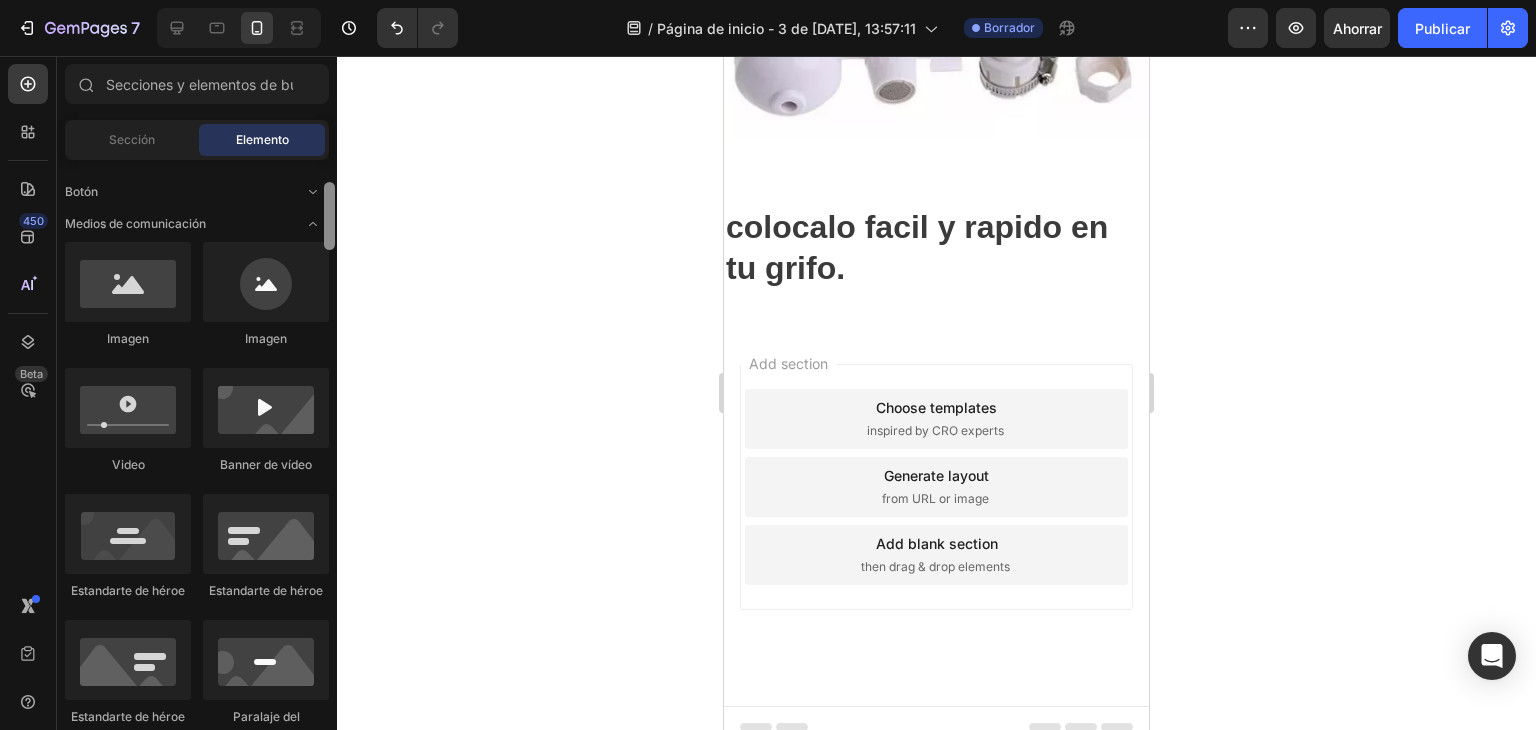 drag, startPoint x: 334, startPoint y: 224, endPoint x: 356, endPoint y: 247, distance: 31.827662 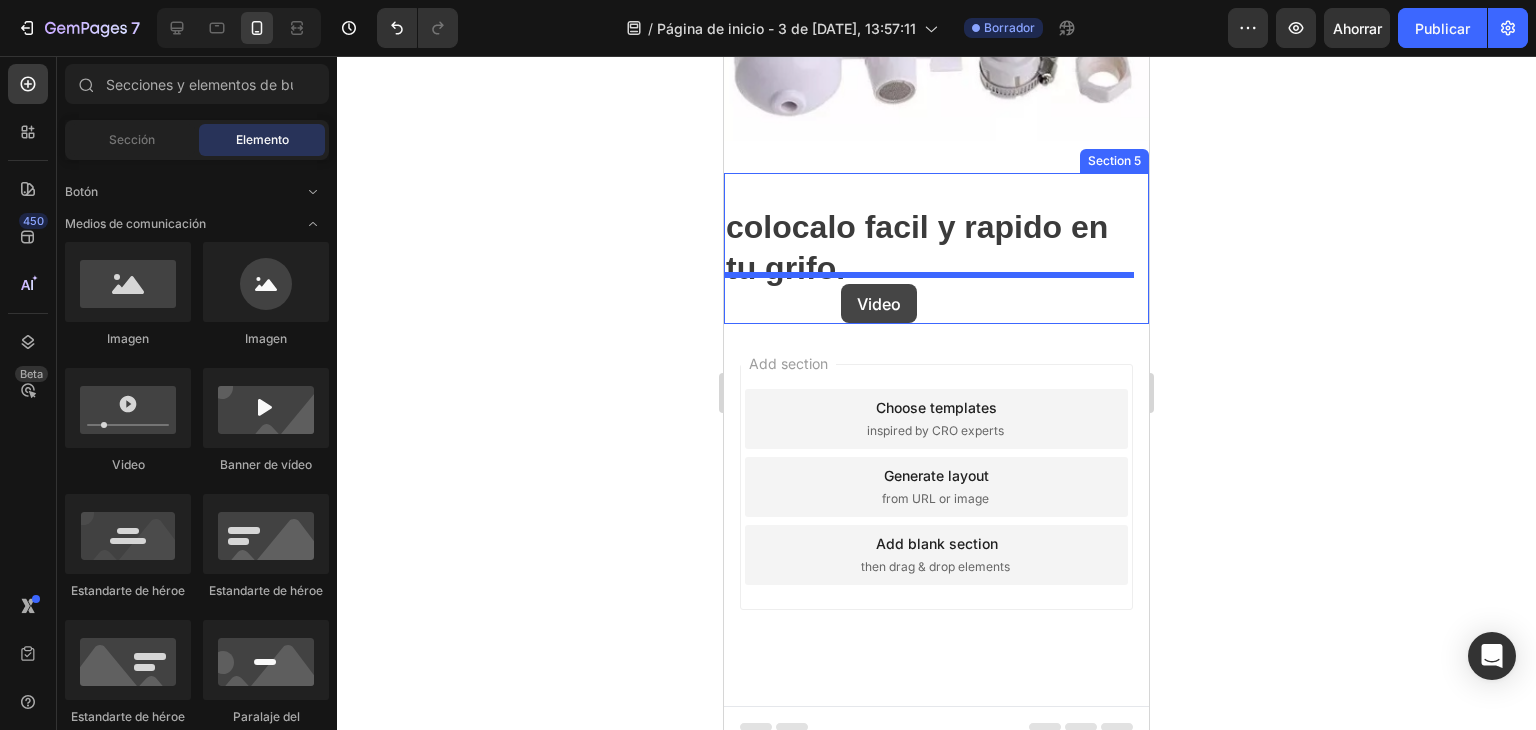 drag, startPoint x: 881, startPoint y: 457, endPoint x: 841, endPoint y: 283, distance: 178.53851 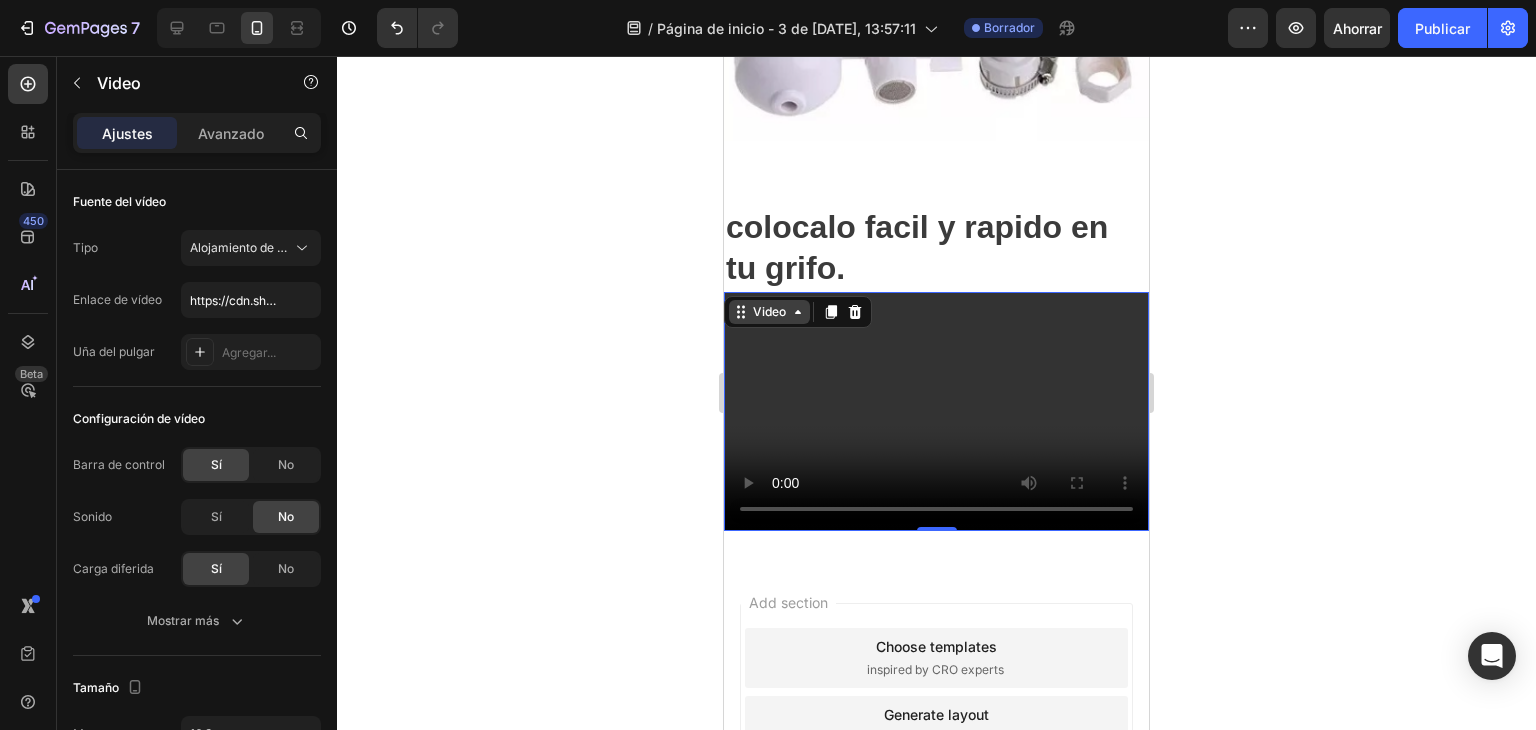 click 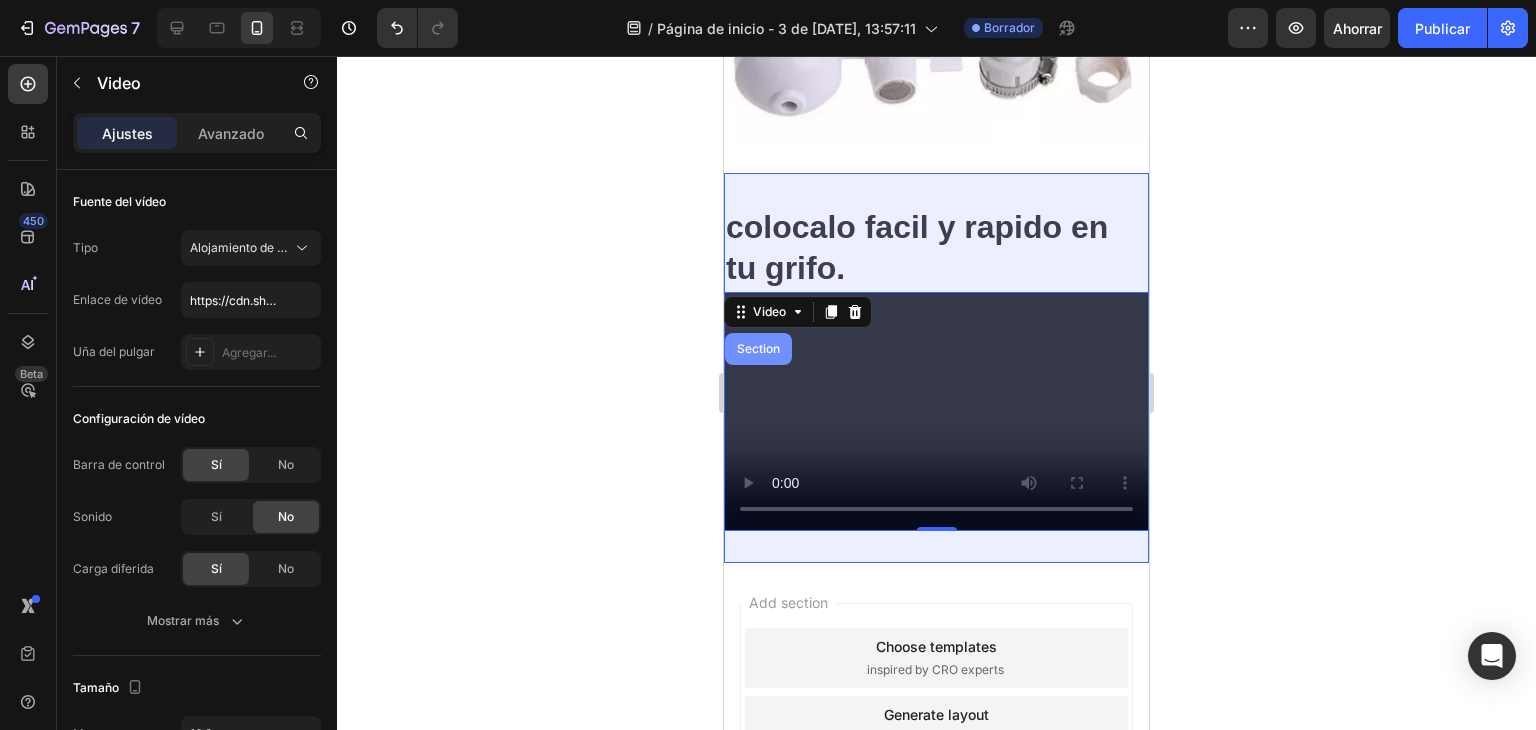 click on "Section" at bounding box center [758, 349] 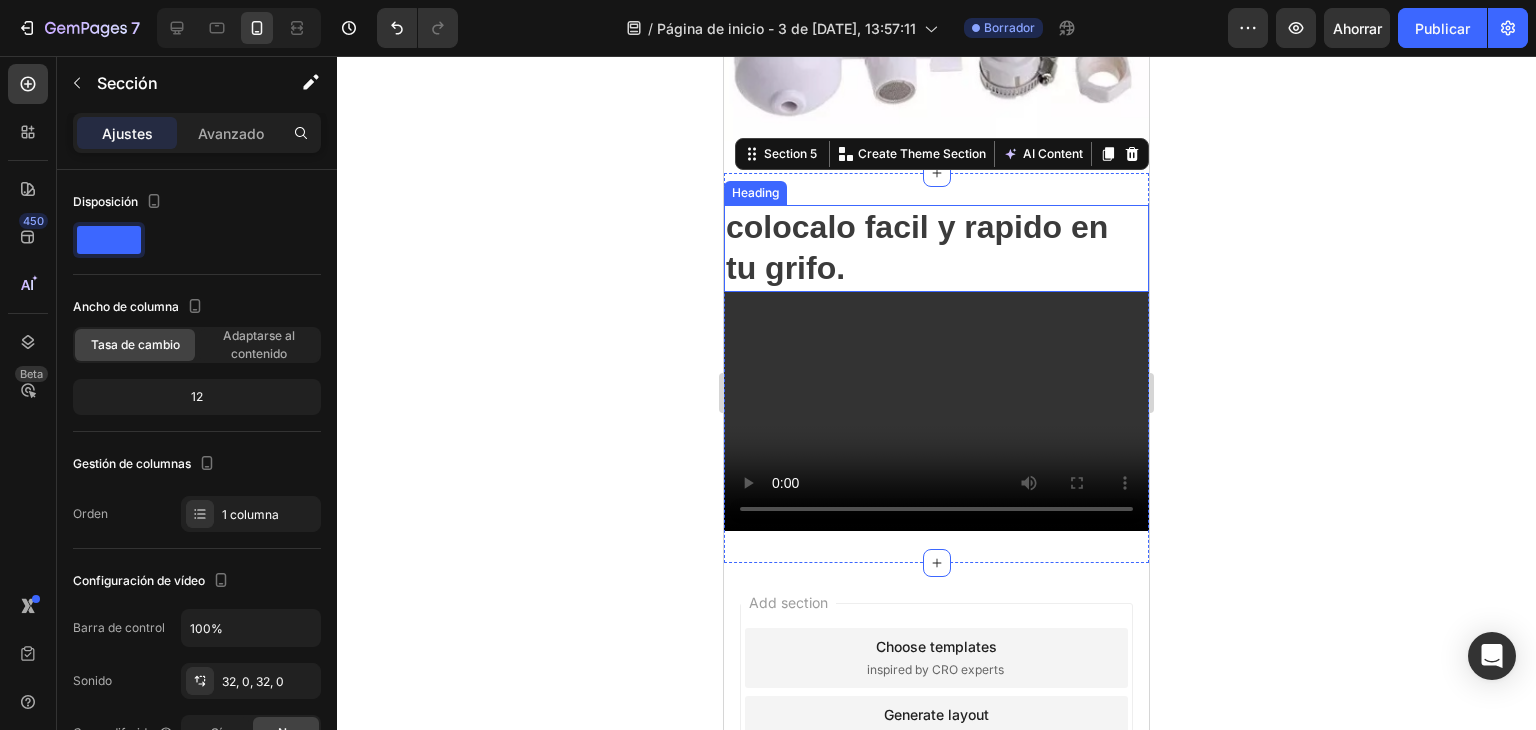 click on "colocalo facil y rapido en tu grifo." at bounding box center (936, 248) 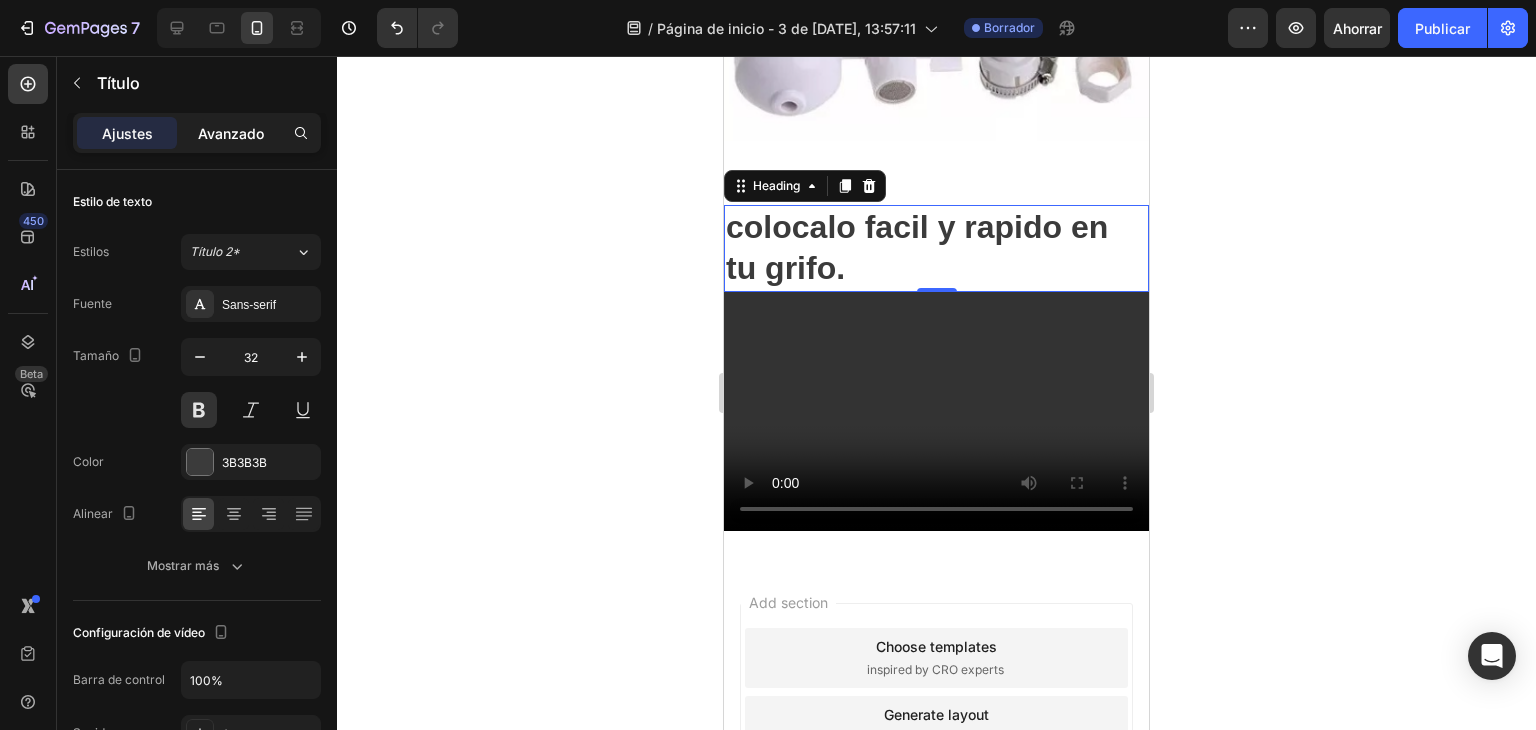 click on "Avanzado" at bounding box center [231, 133] 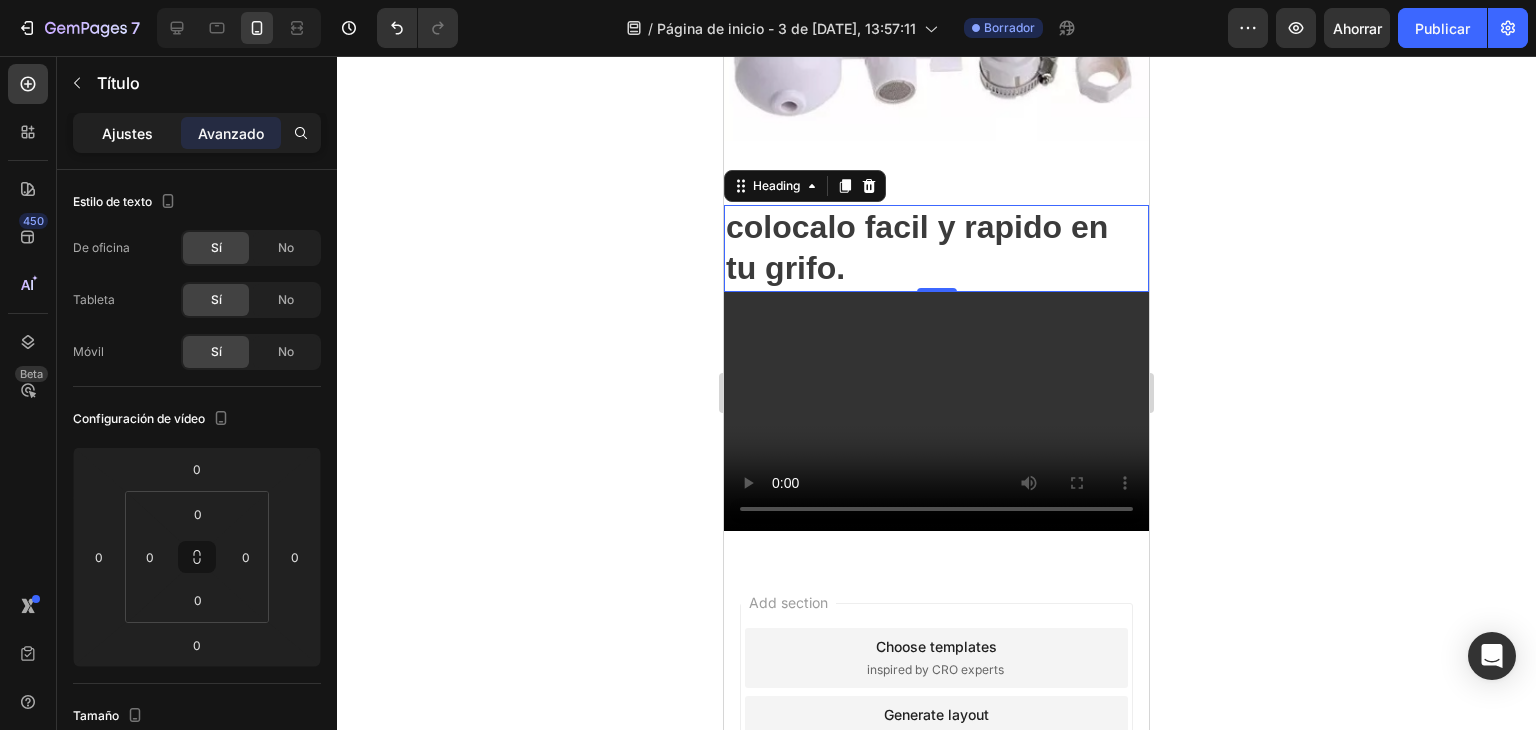 click on "Ajustes" at bounding box center [127, 133] 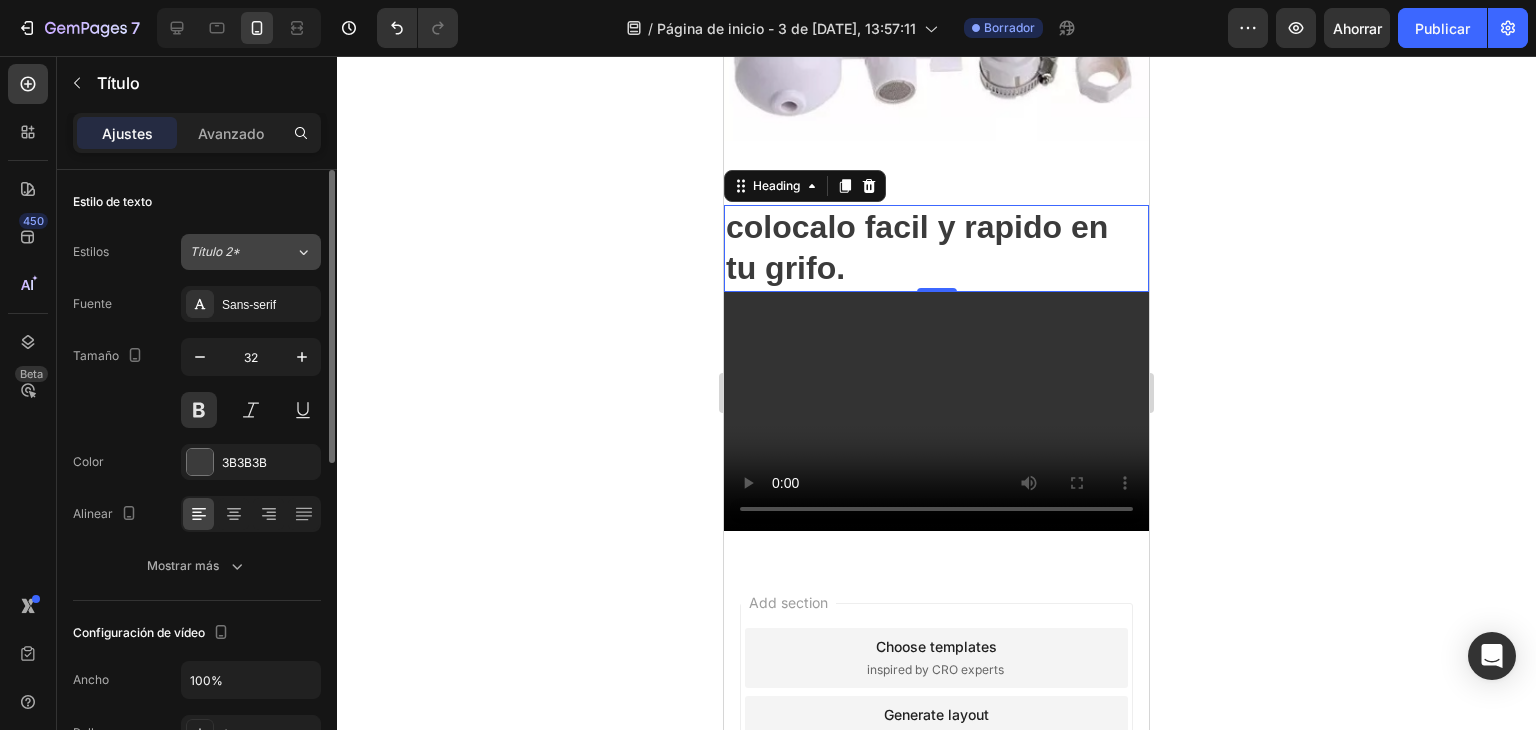 click on "Título 2*" 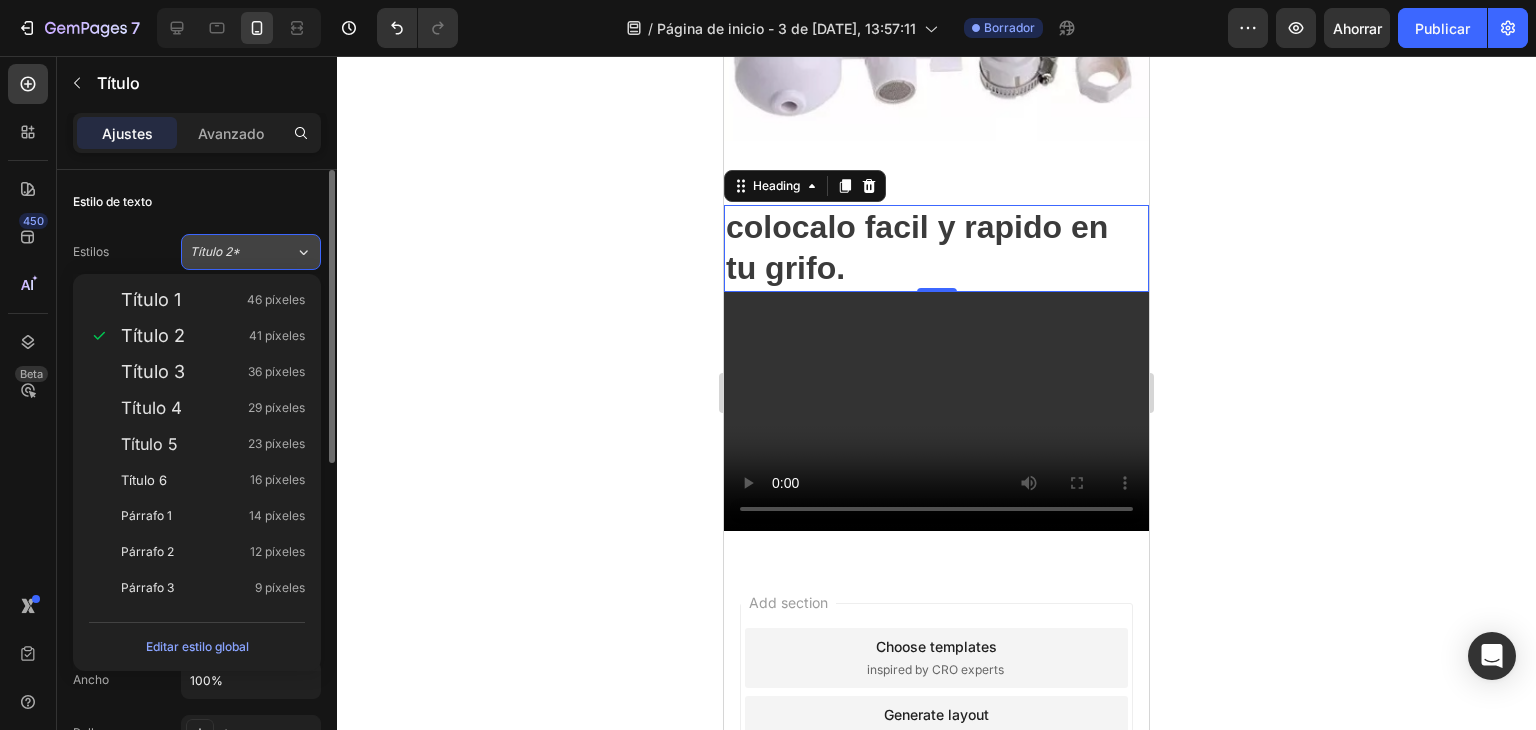 click on "Título 2*" 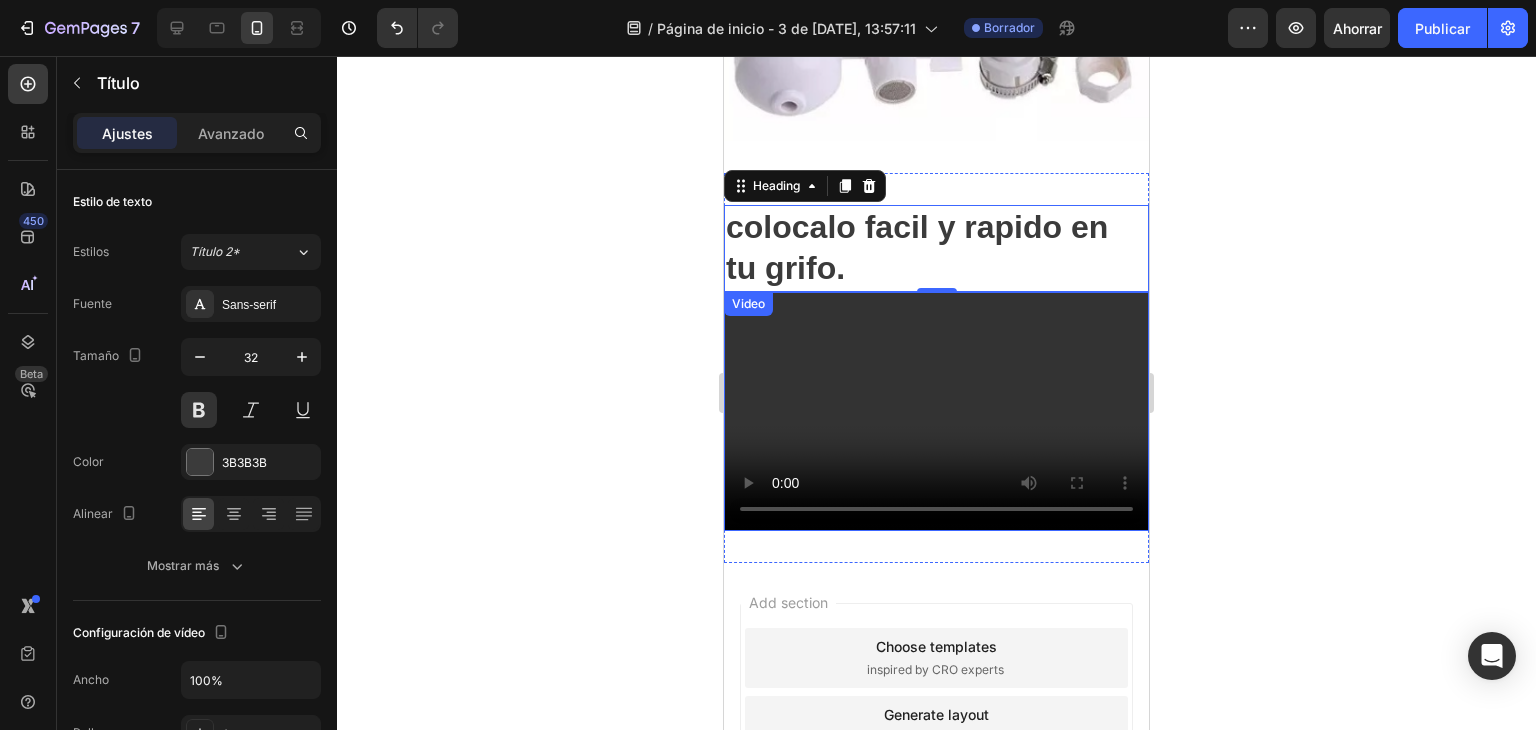 click at bounding box center (936, 411) 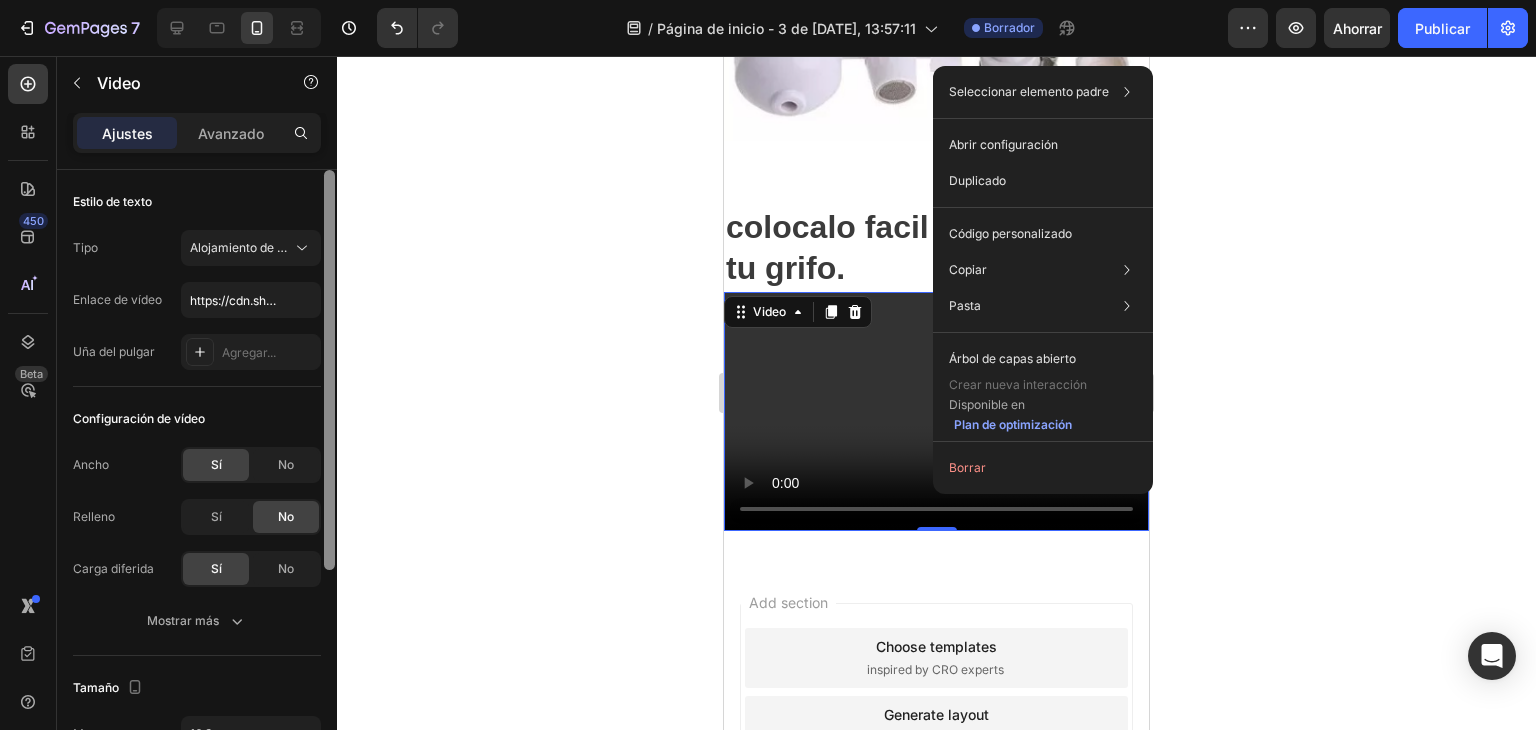 drag, startPoint x: 326, startPoint y: 363, endPoint x: 367, endPoint y: 357, distance: 41.4367 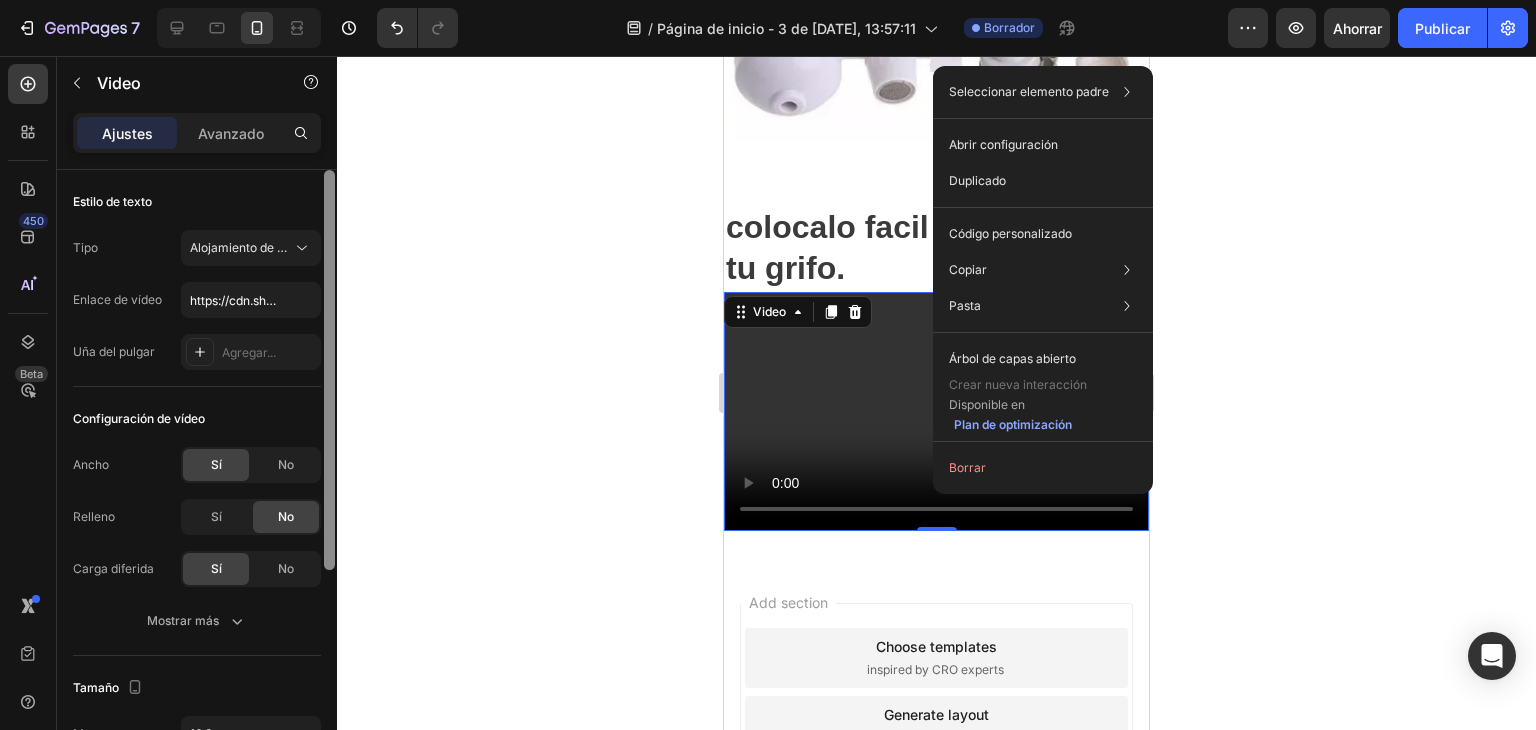 scroll, scrollTop: 334, scrollLeft: 0, axis: vertical 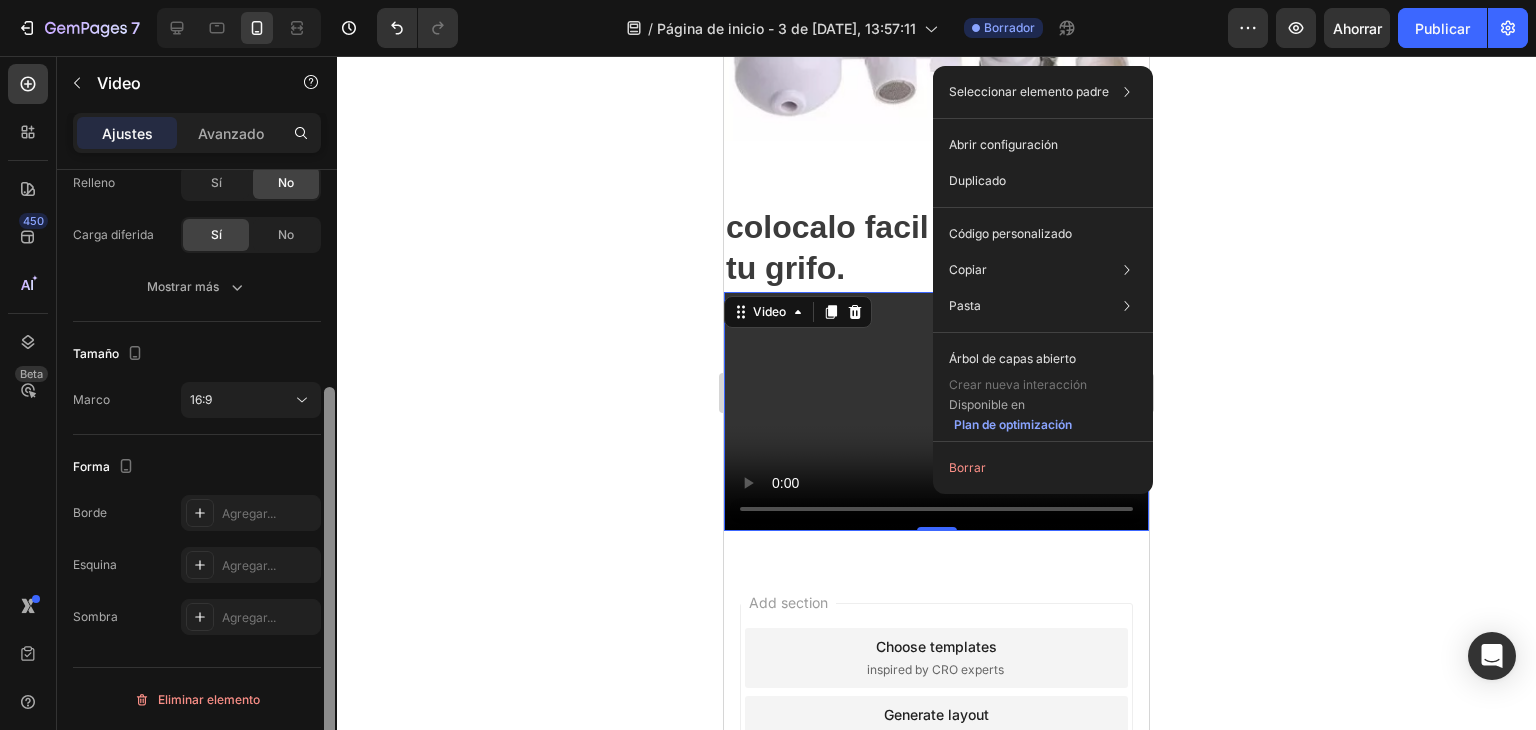 drag, startPoint x: 335, startPoint y: 353, endPoint x: 335, endPoint y: 383, distance: 30 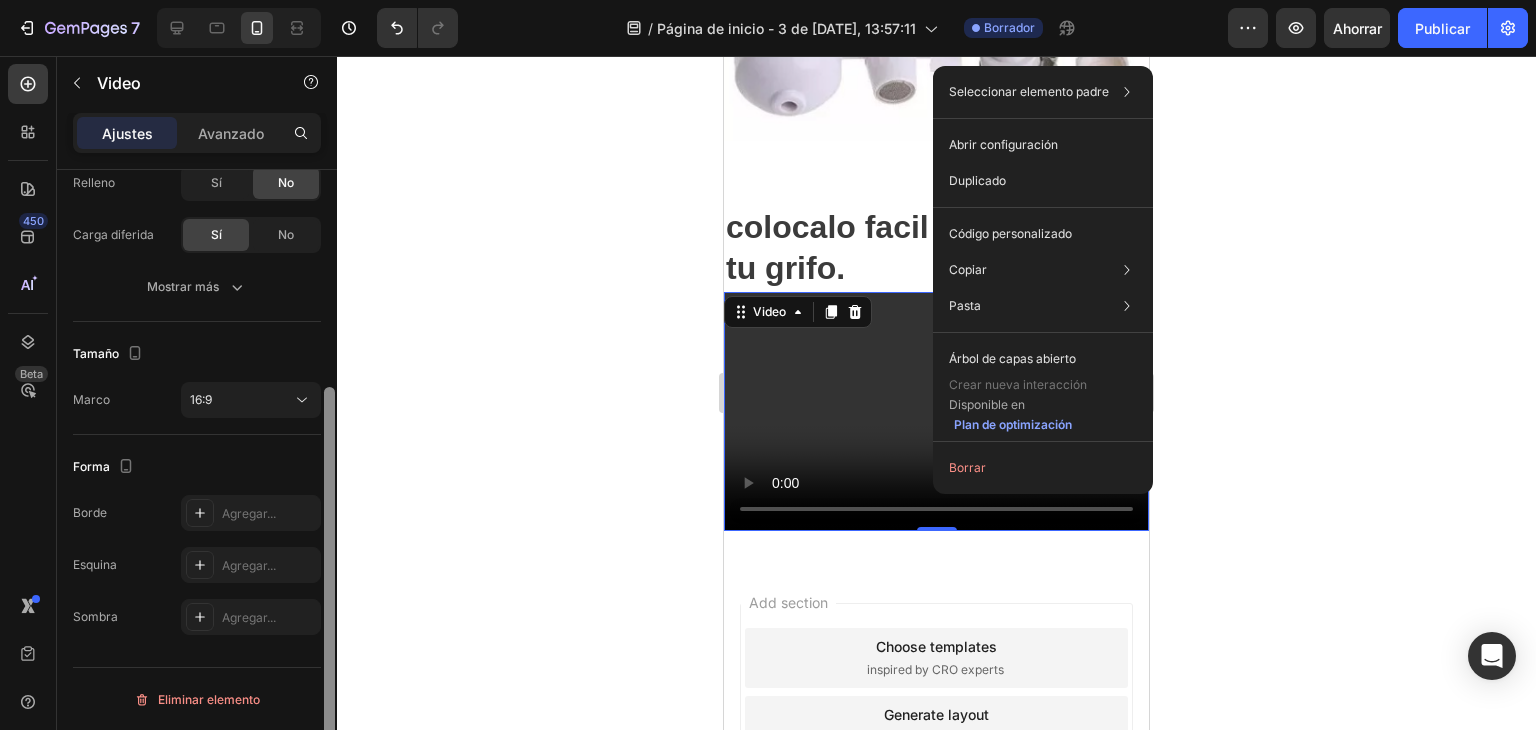drag, startPoint x: 324, startPoint y: 401, endPoint x: 346, endPoint y: 565, distance: 165.46902 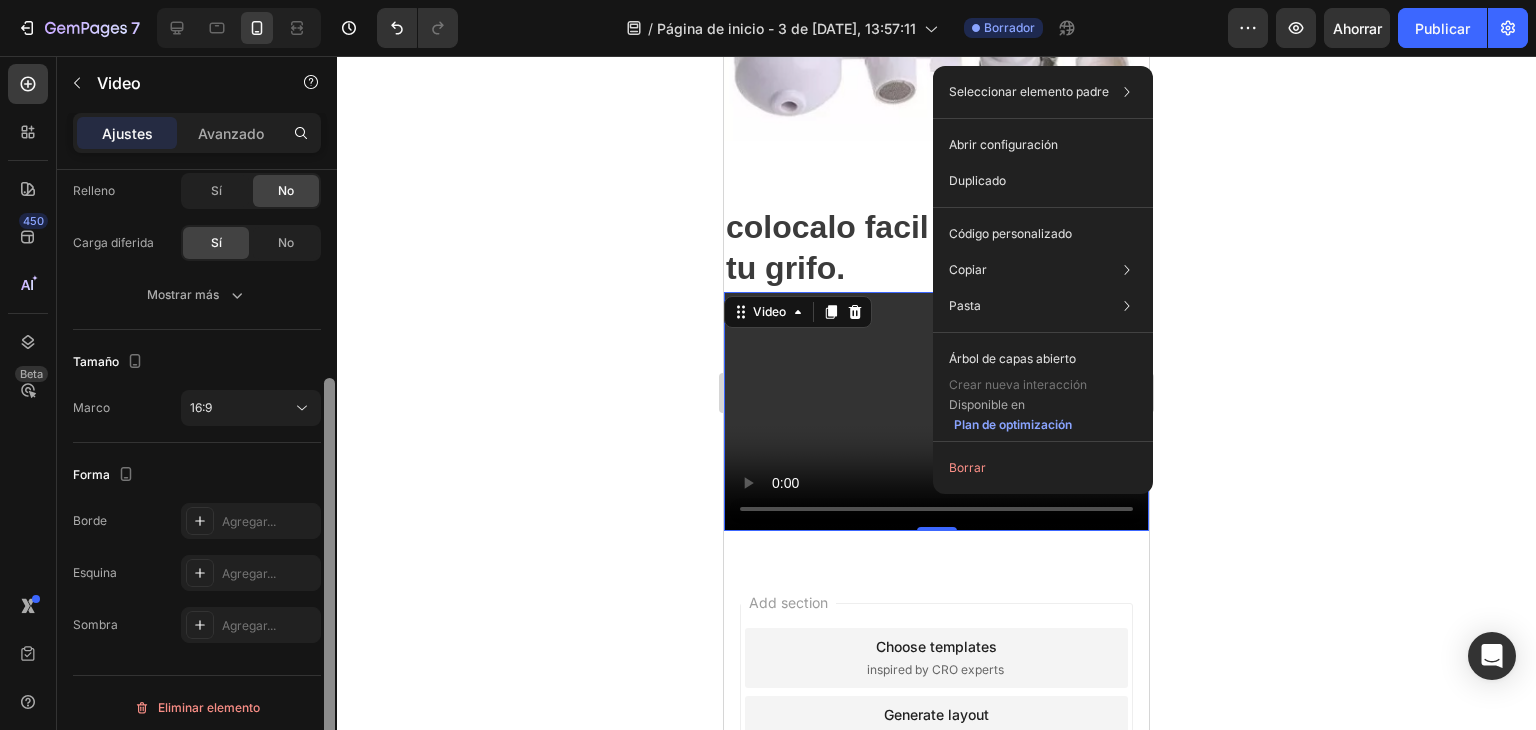 scroll, scrollTop: 328, scrollLeft: 0, axis: vertical 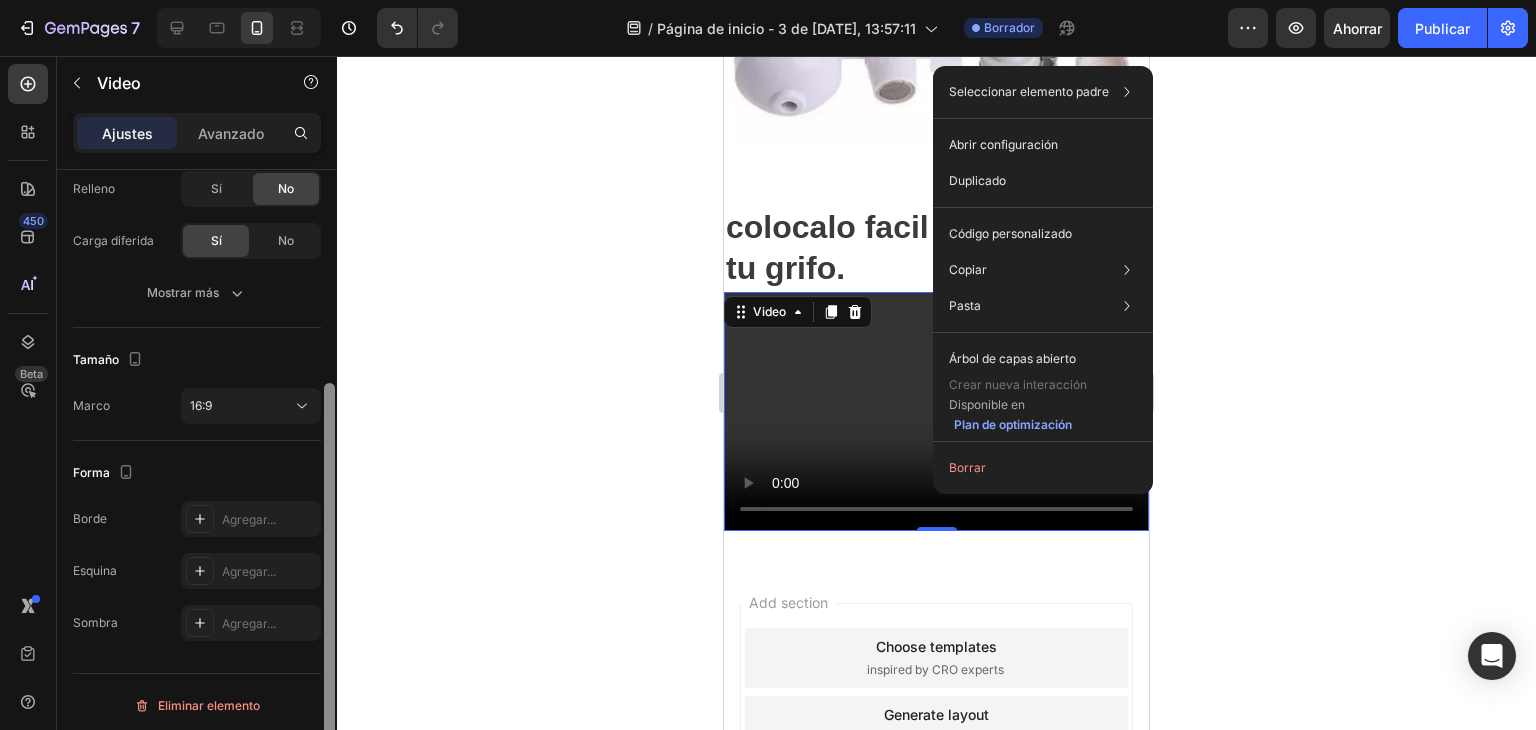 drag, startPoint x: 324, startPoint y: 501, endPoint x: 374, endPoint y: 497, distance: 50.159744 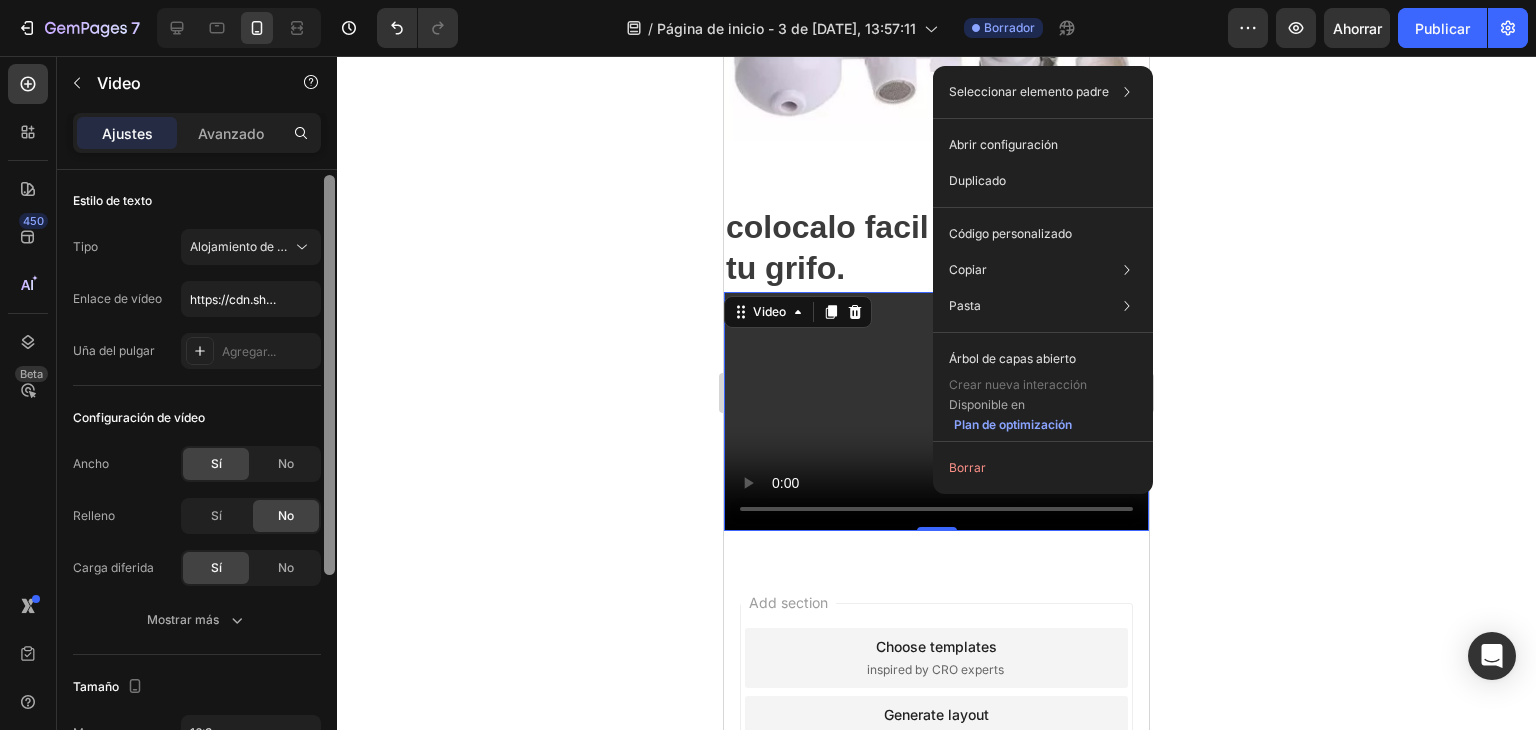 scroll, scrollTop: 0, scrollLeft: 0, axis: both 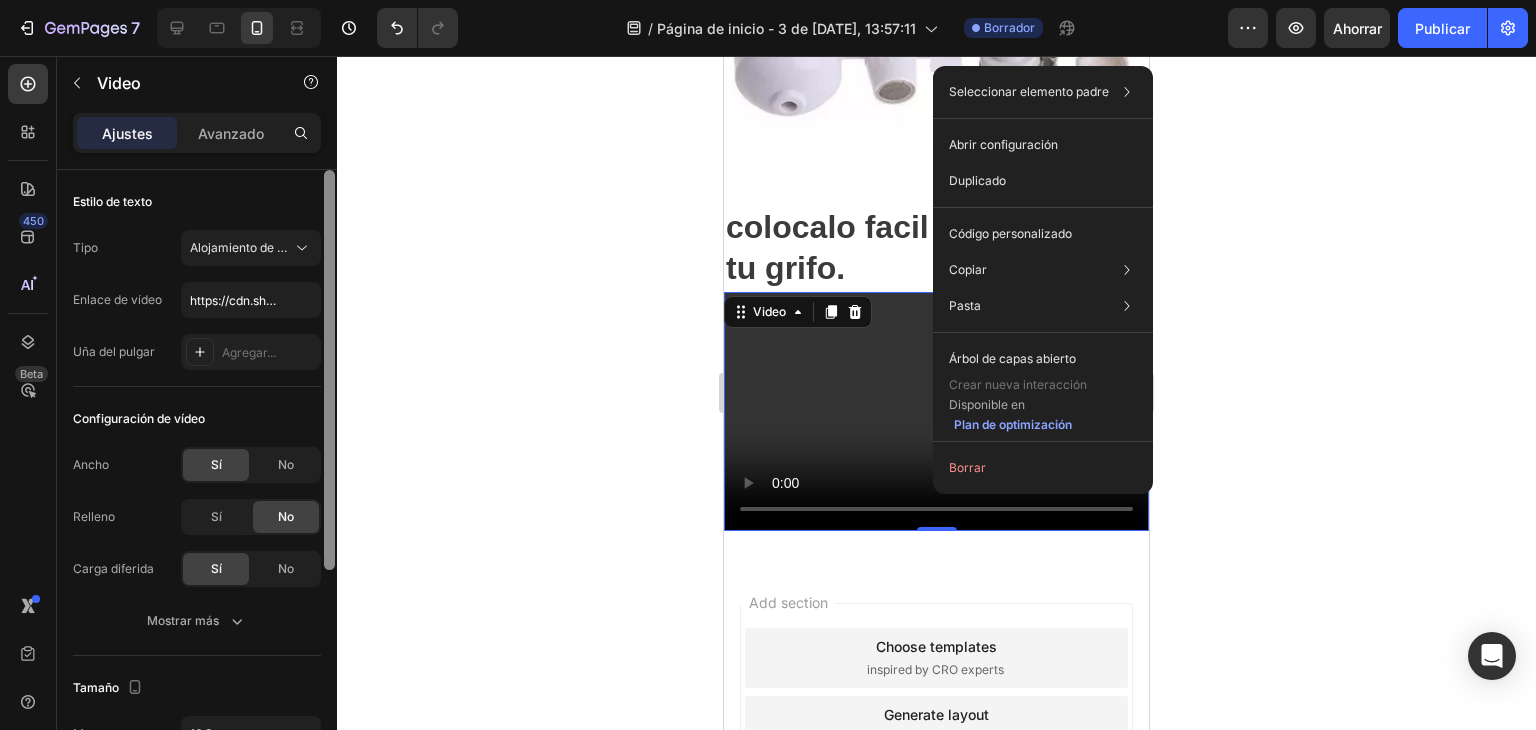 drag, startPoint x: 330, startPoint y: 426, endPoint x: 343, endPoint y: 129, distance: 297.28436 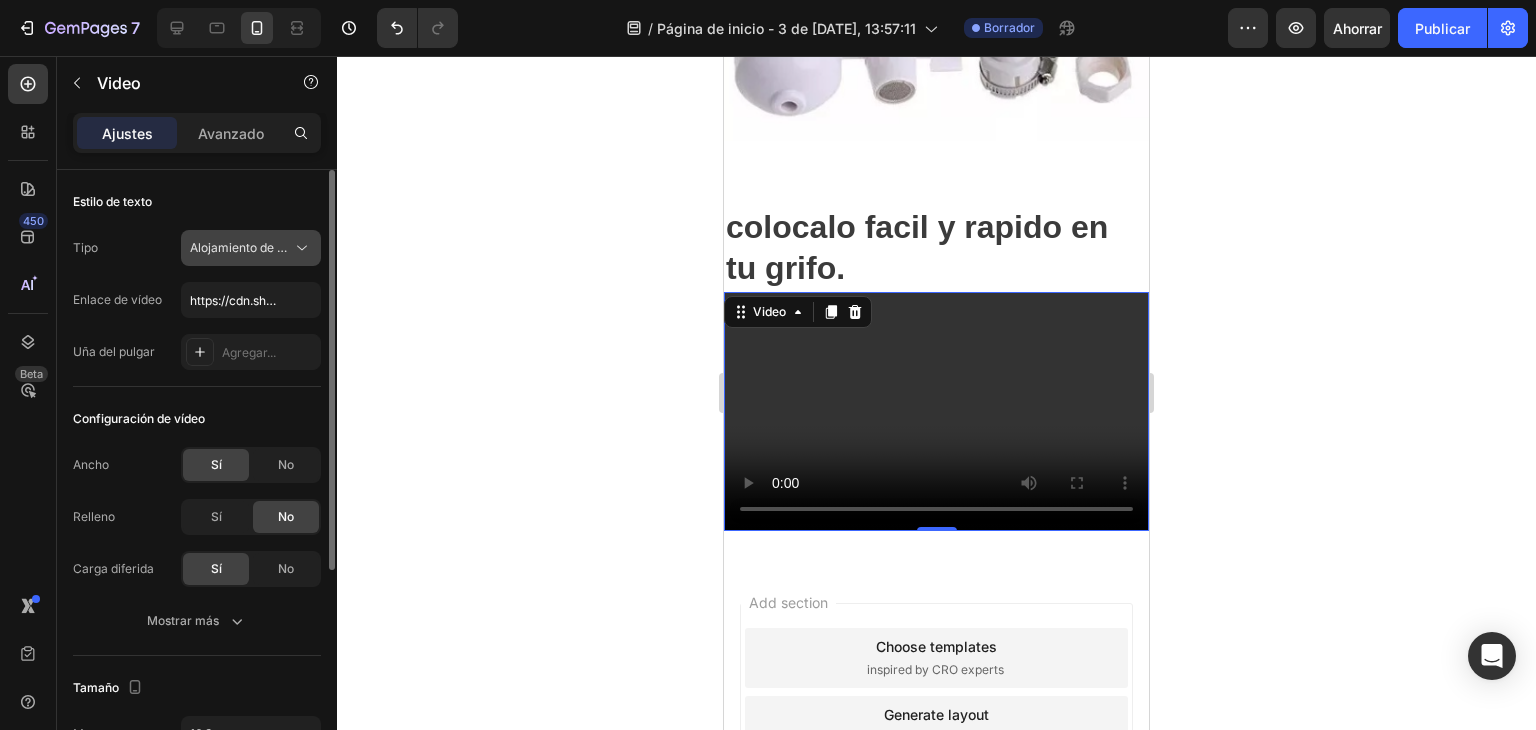 drag, startPoint x: 343, startPoint y: 129, endPoint x: 276, endPoint y: 243, distance: 132.23087 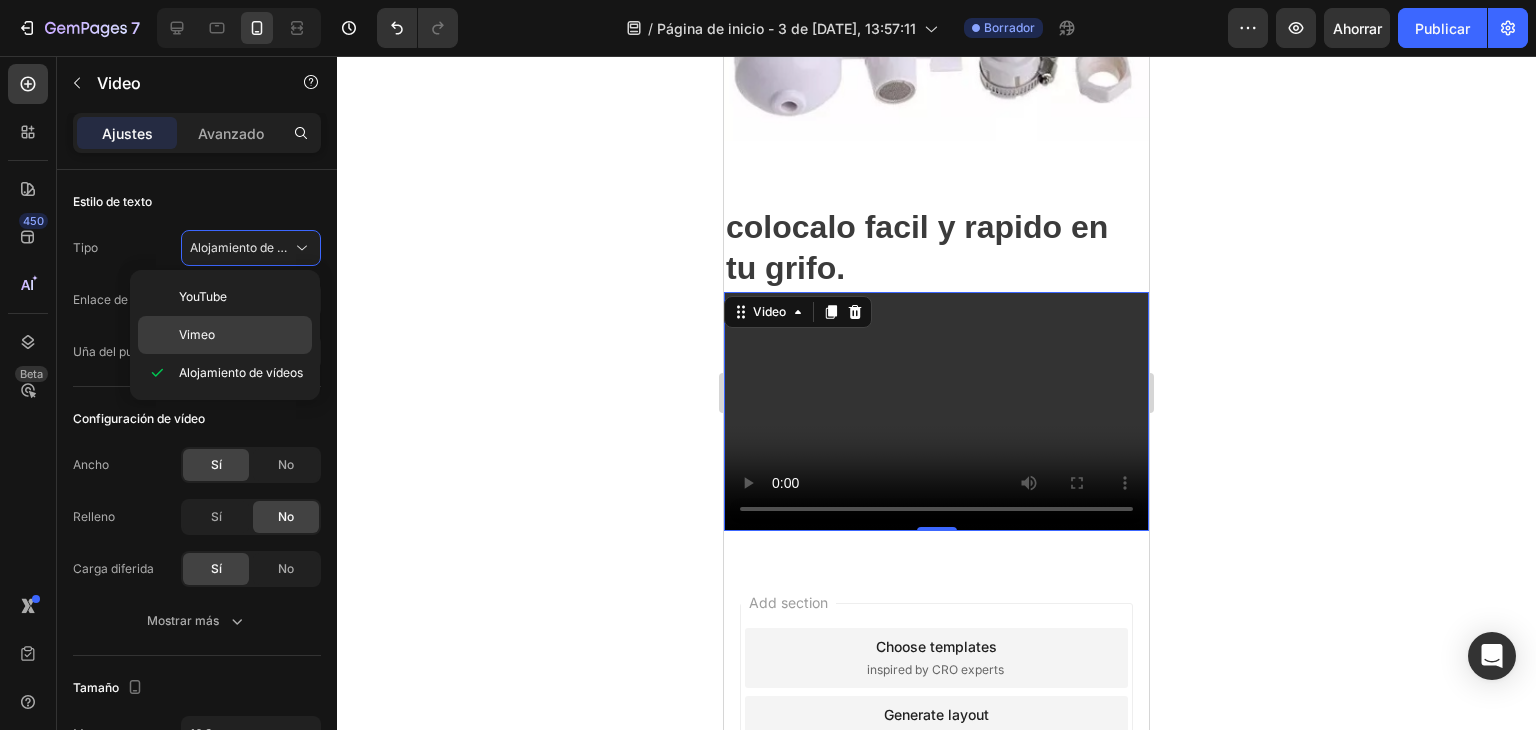 click on "Vimeo" at bounding box center (241, 335) 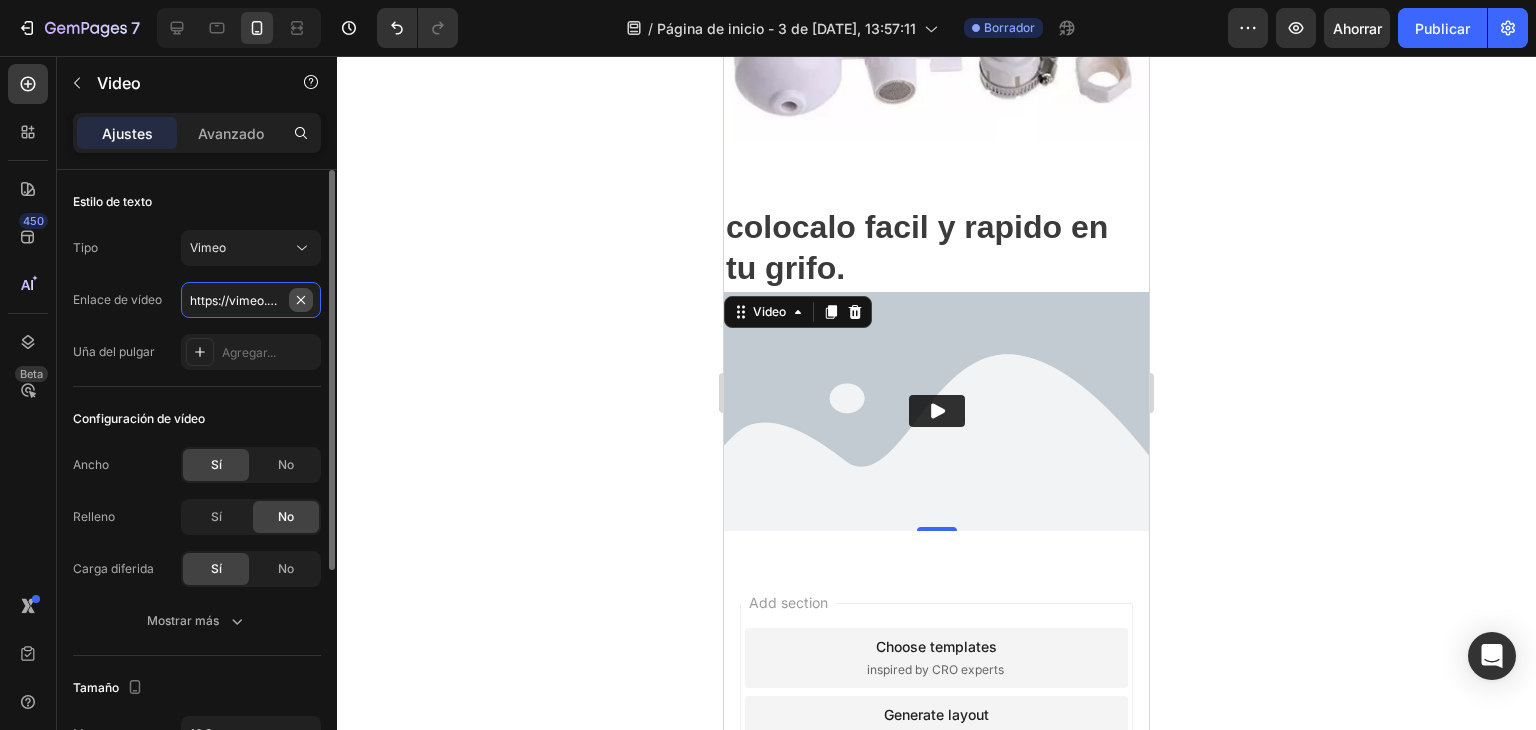 type 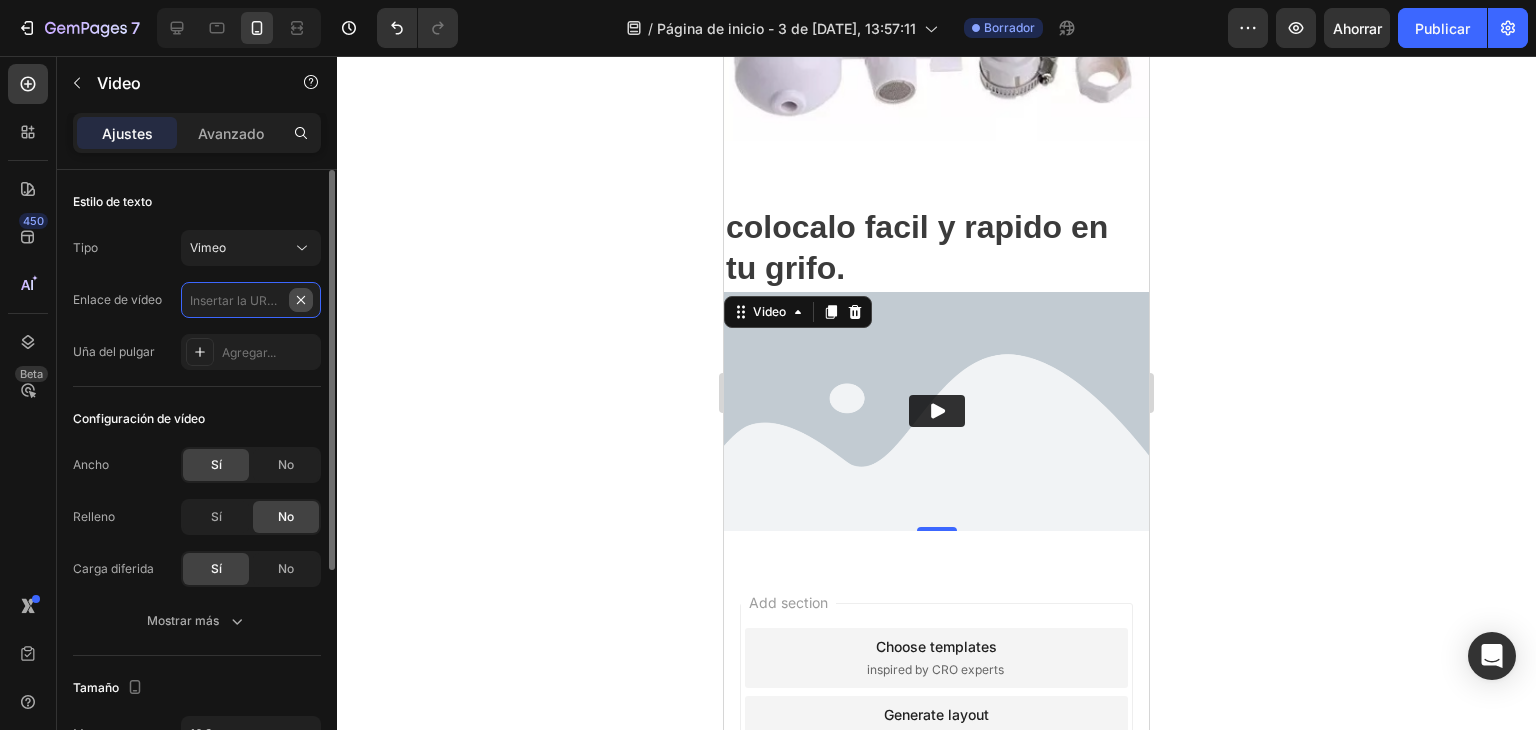 scroll, scrollTop: 0, scrollLeft: 0, axis: both 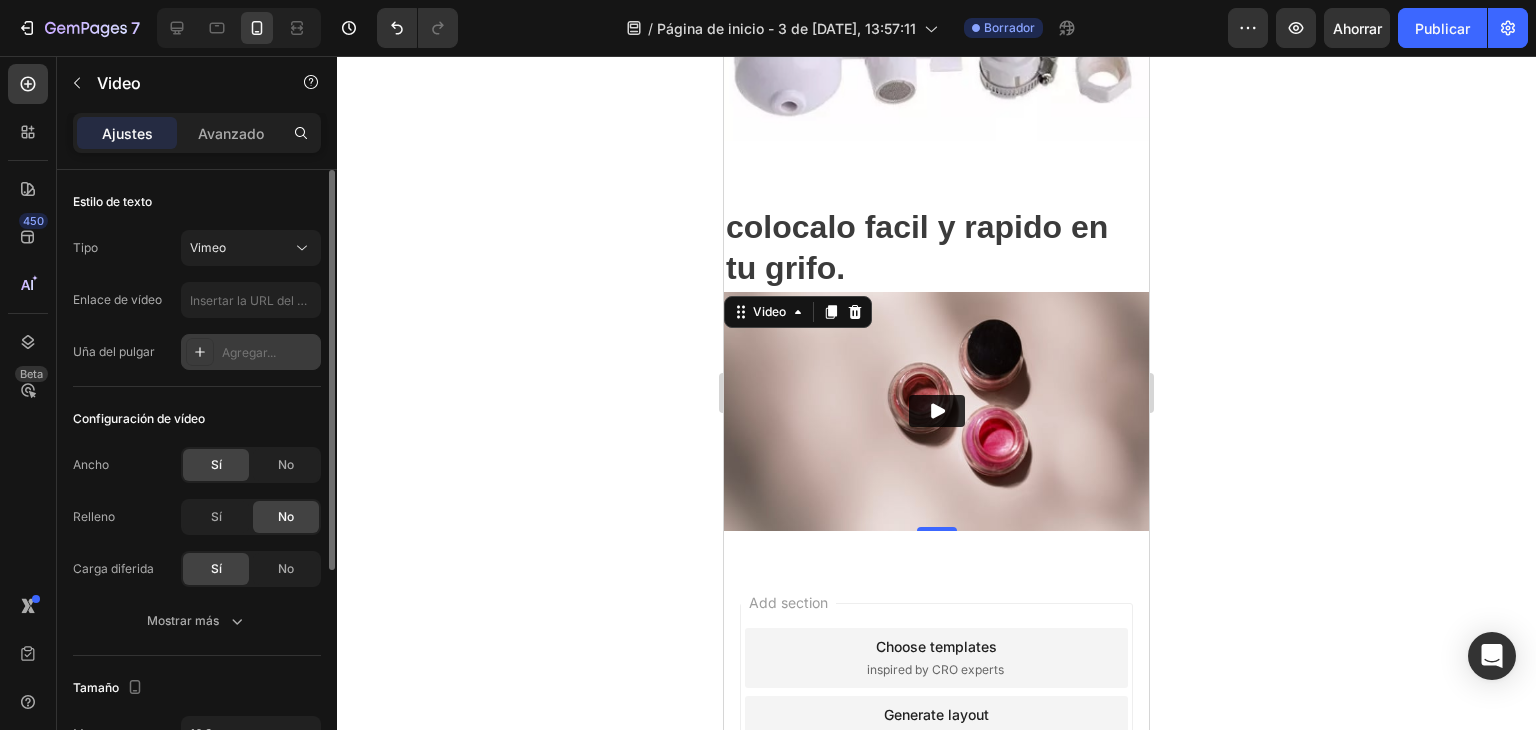 click on "Agregar..." at bounding box center [251, 352] 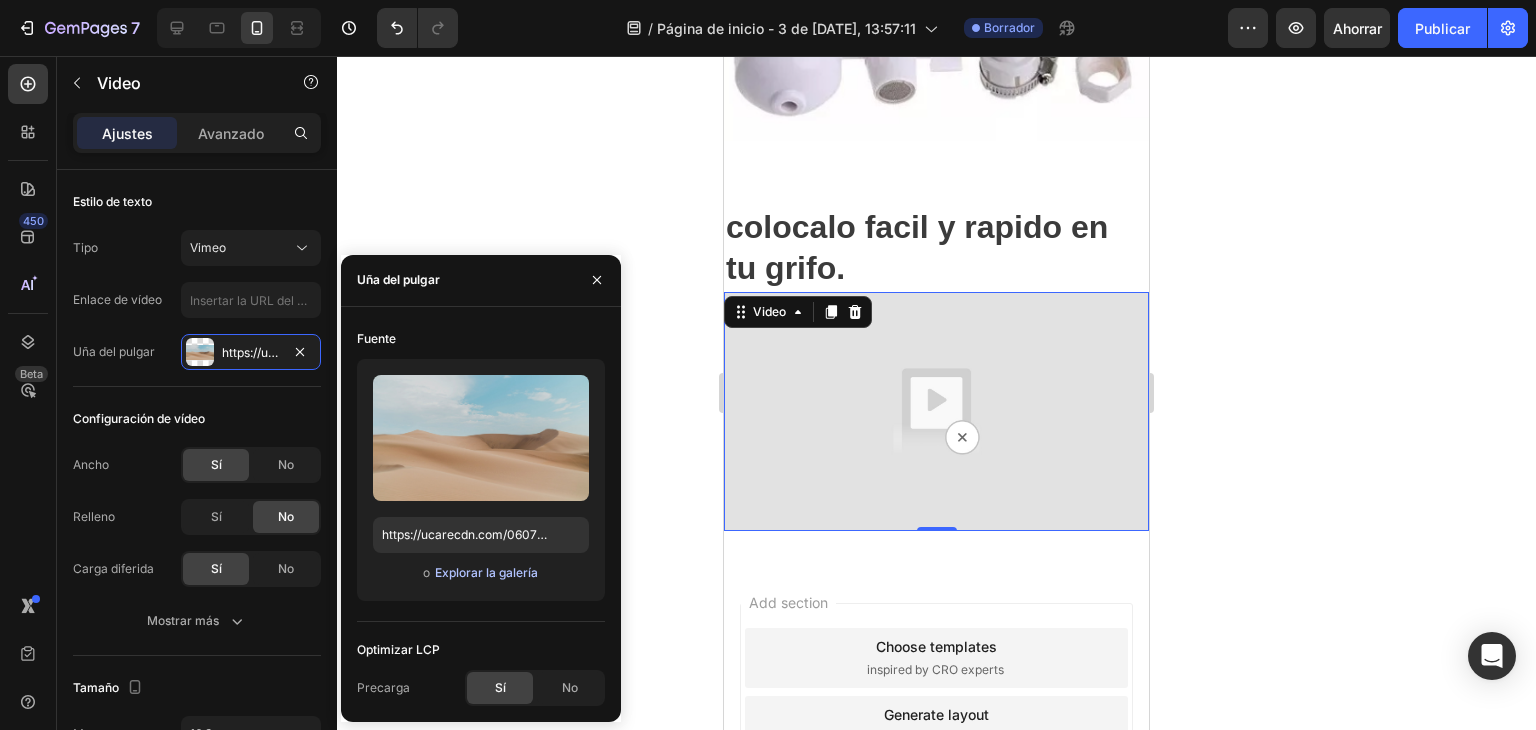 click on "Explorar la galería" at bounding box center [486, 572] 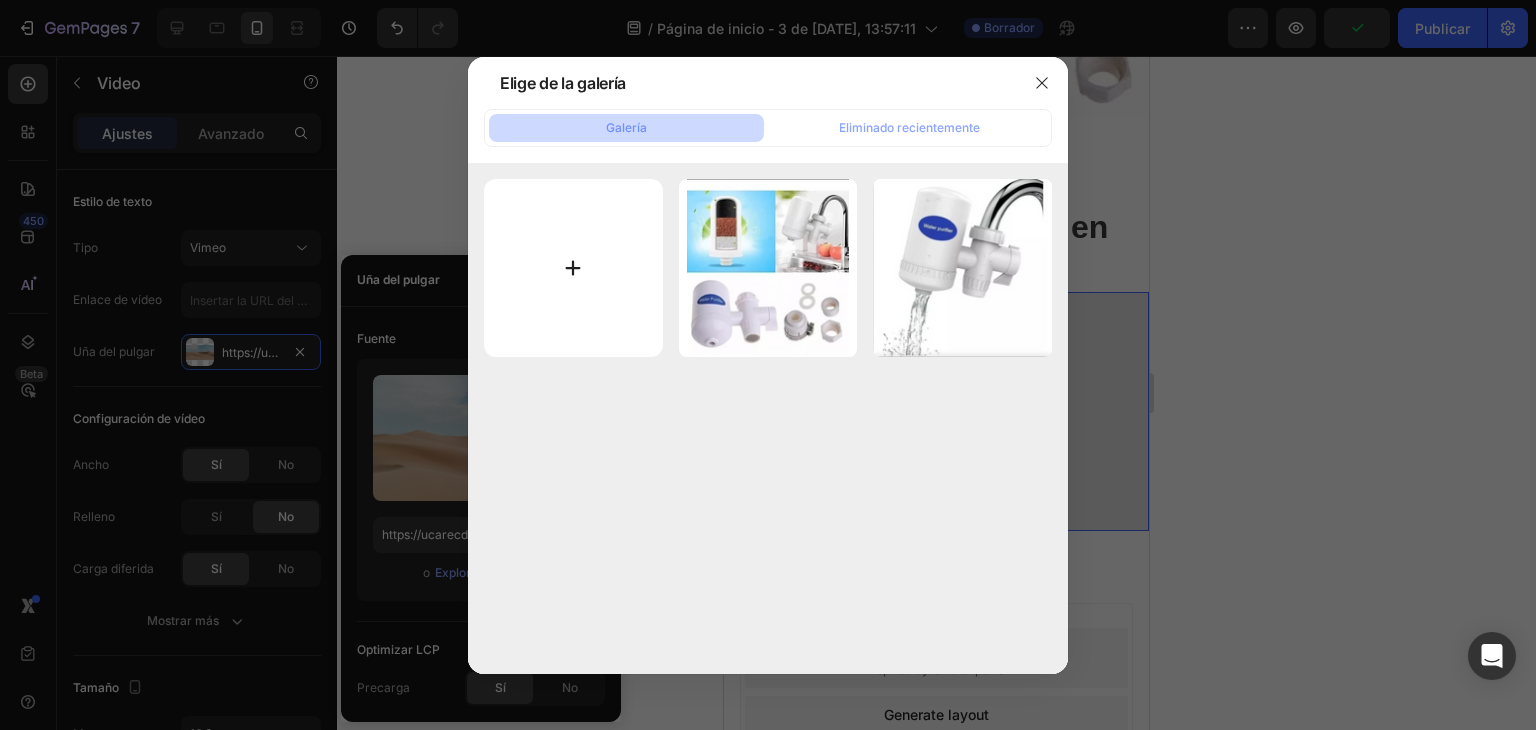click at bounding box center [573, 268] 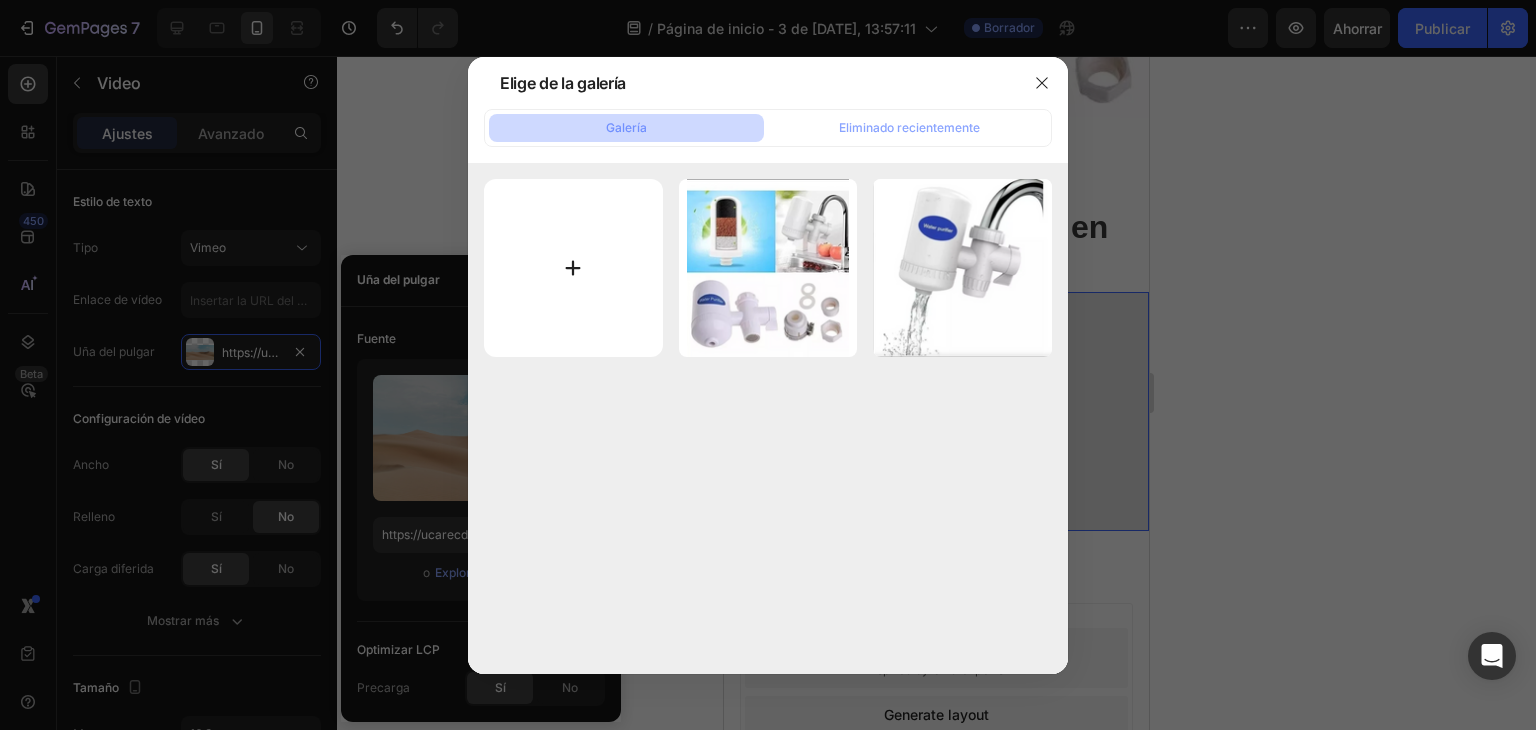 type on "C:\fakepath\WhatsApp Image 2023-01-27 at 12.37.24 AM (7).jpeg" 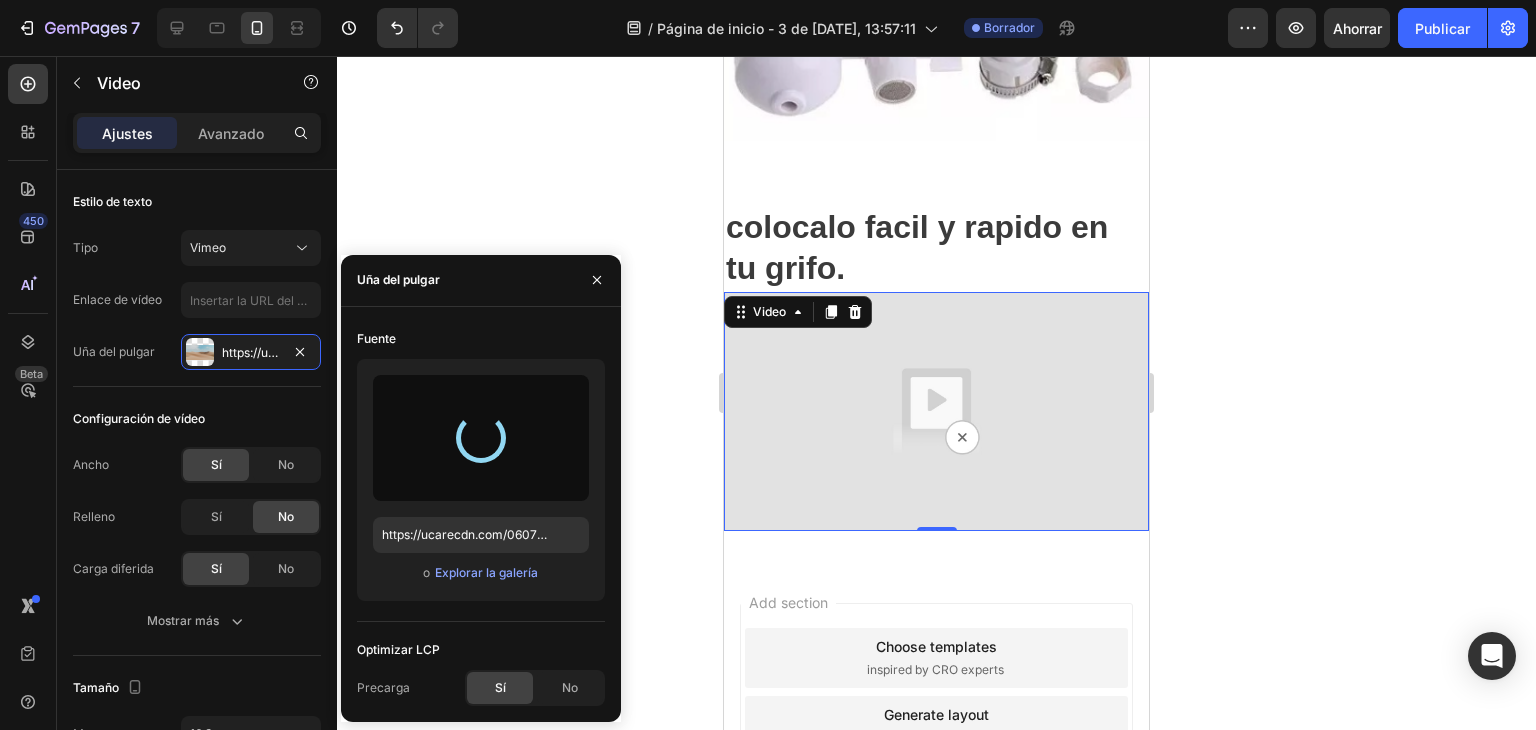type on "https://cdn.shopify.com/s/files/1/0773/0744/5490/files/gempages_578318467174761413-9679dcc4-f73f-4831-8f29-a7259b195fb6.jpg" 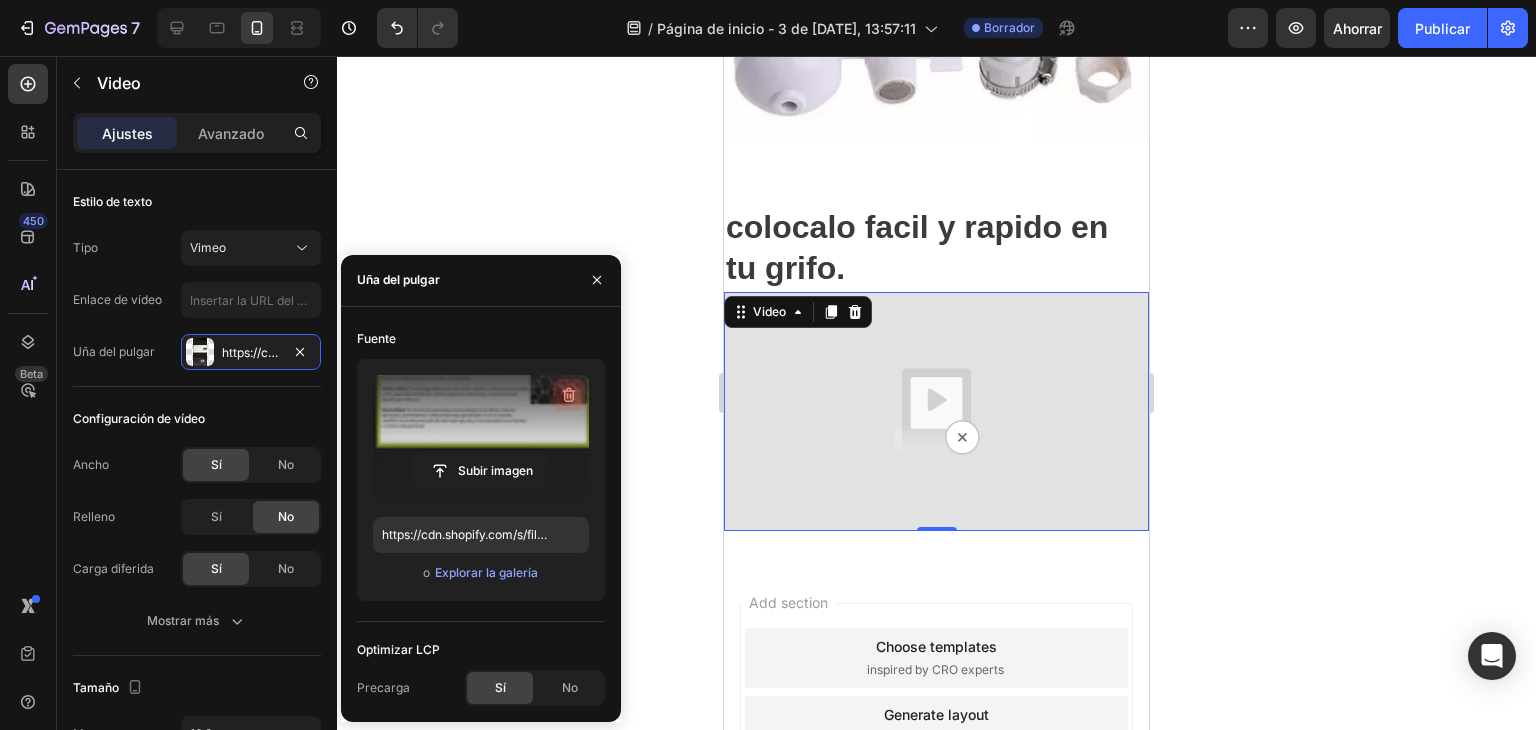 click at bounding box center [569, 395] 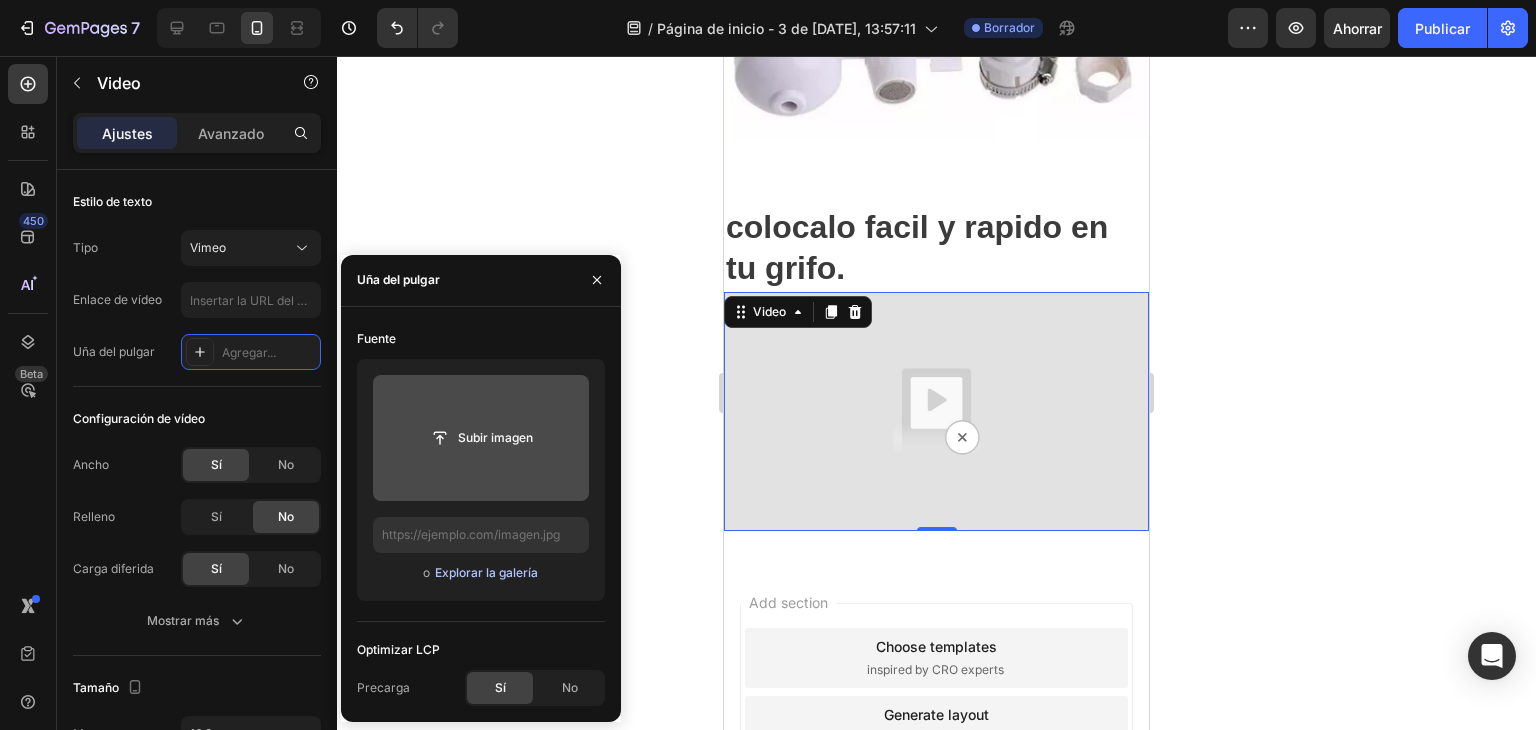 click on "Explorar la galería" at bounding box center [486, 572] 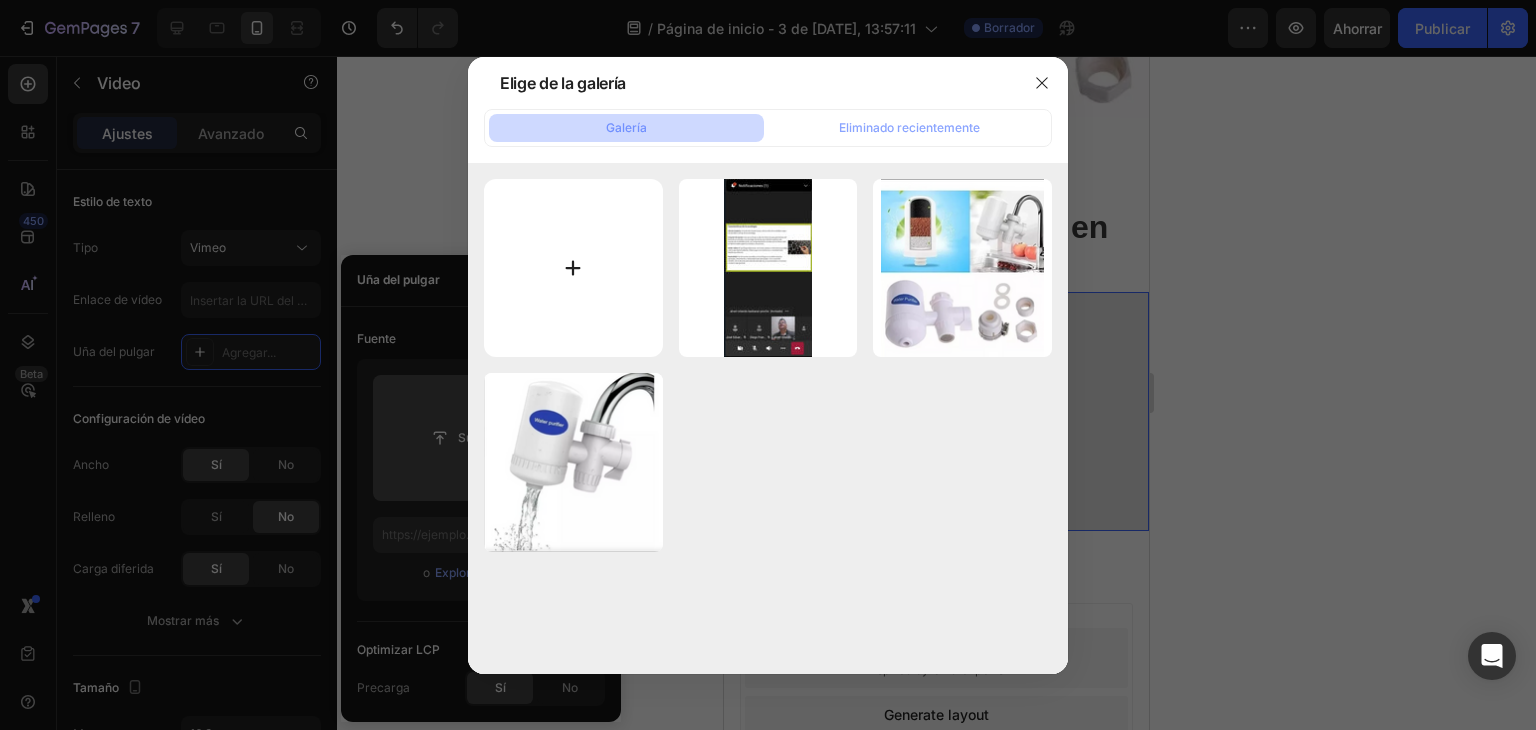 click at bounding box center (573, 268) 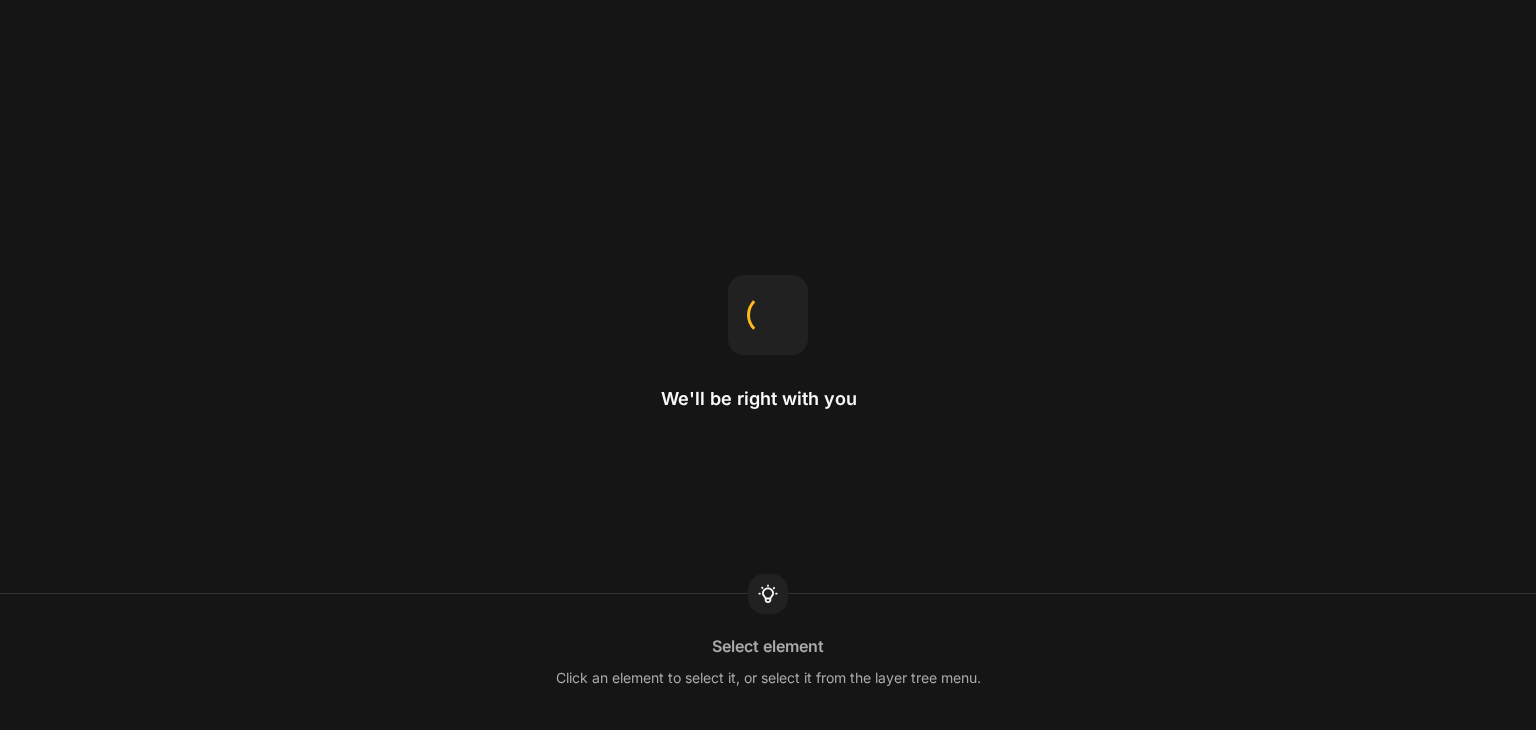 scroll, scrollTop: 0, scrollLeft: 0, axis: both 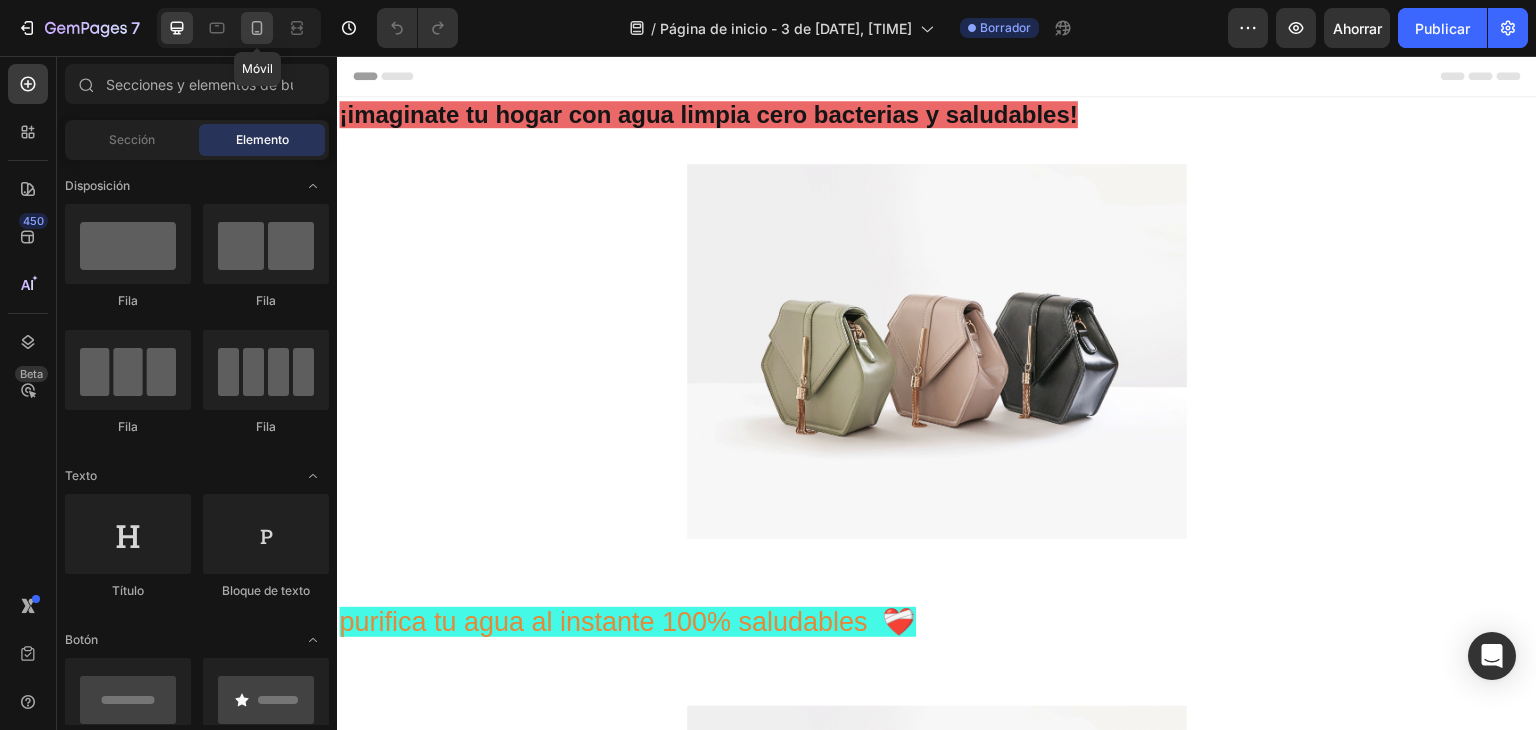 click 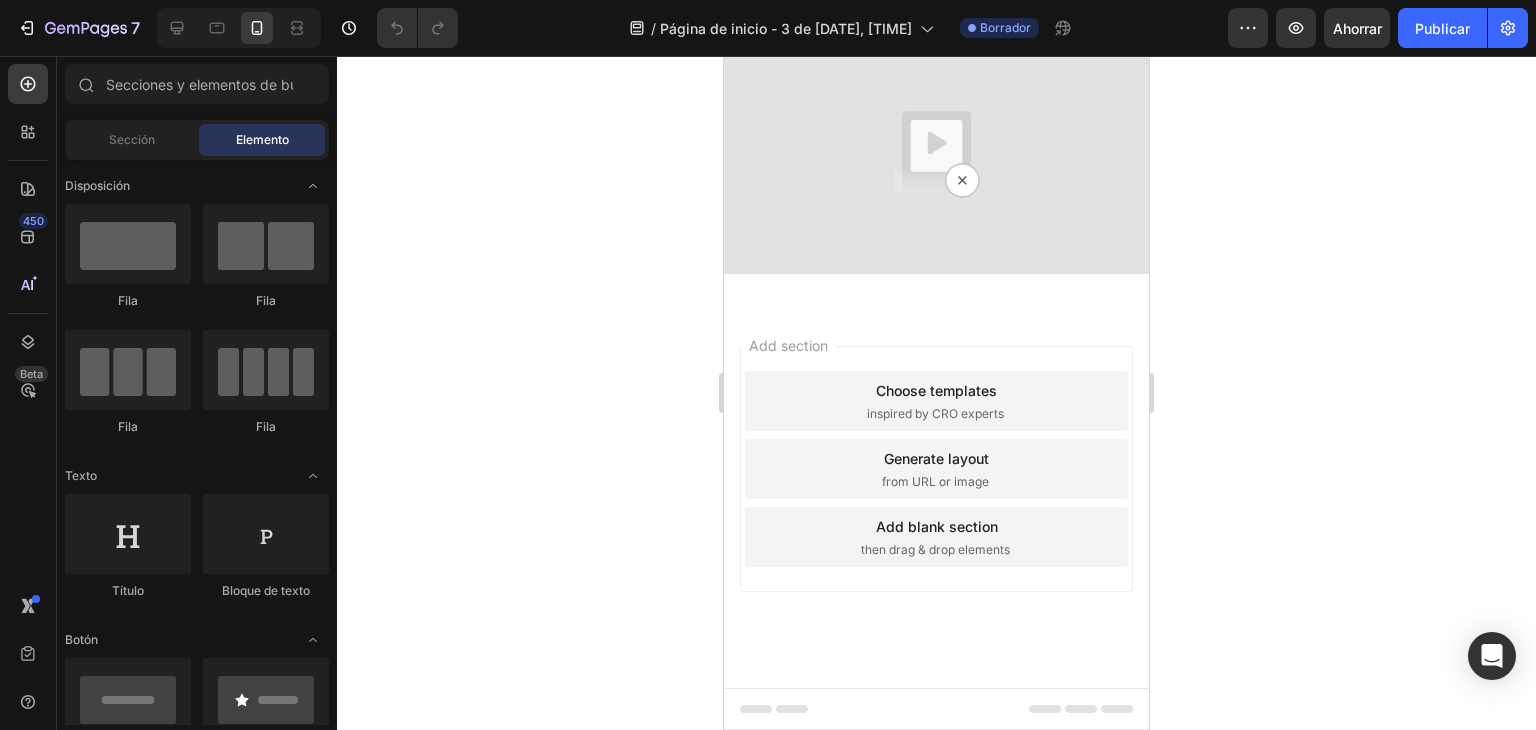 scroll, scrollTop: 1172, scrollLeft: 0, axis: vertical 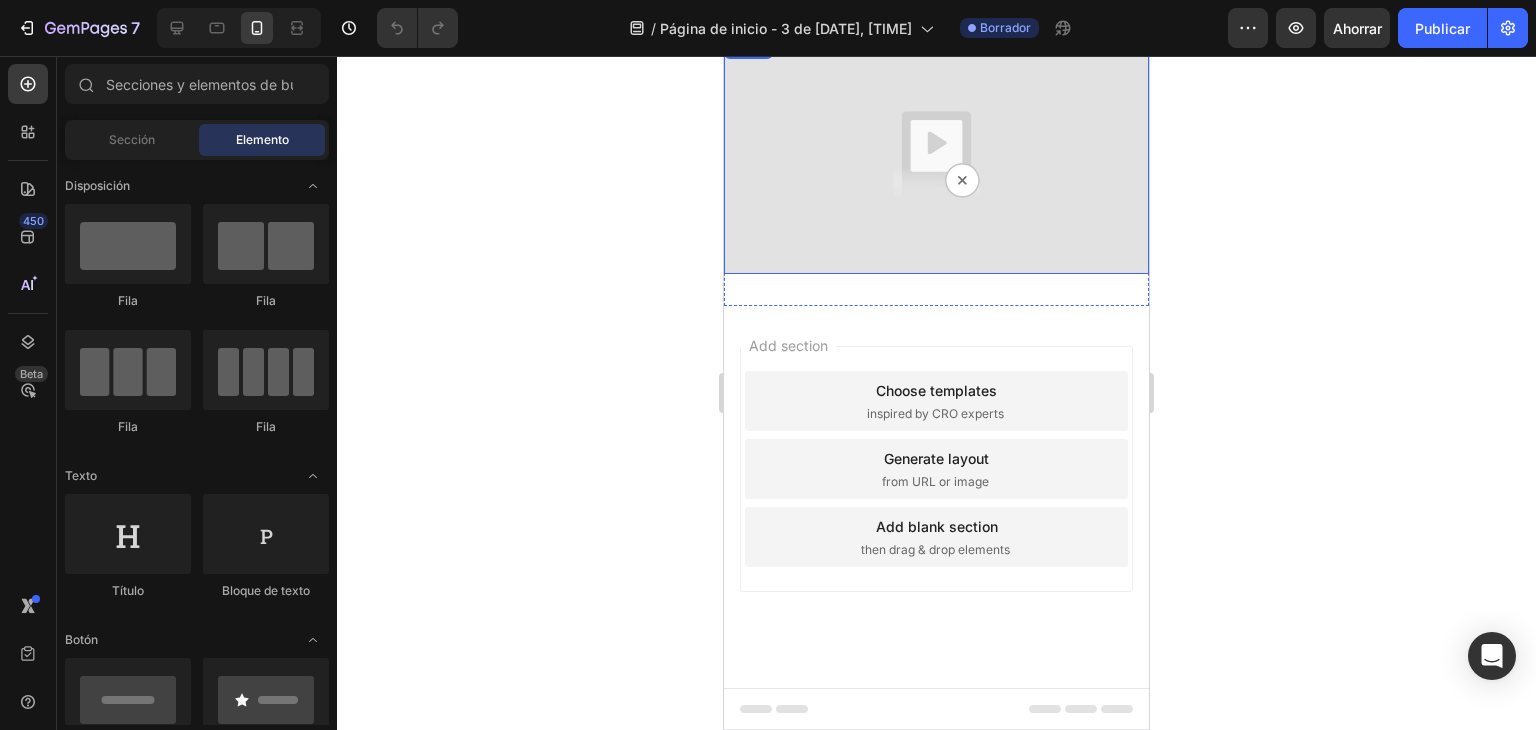 click at bounding box center [936, 154] 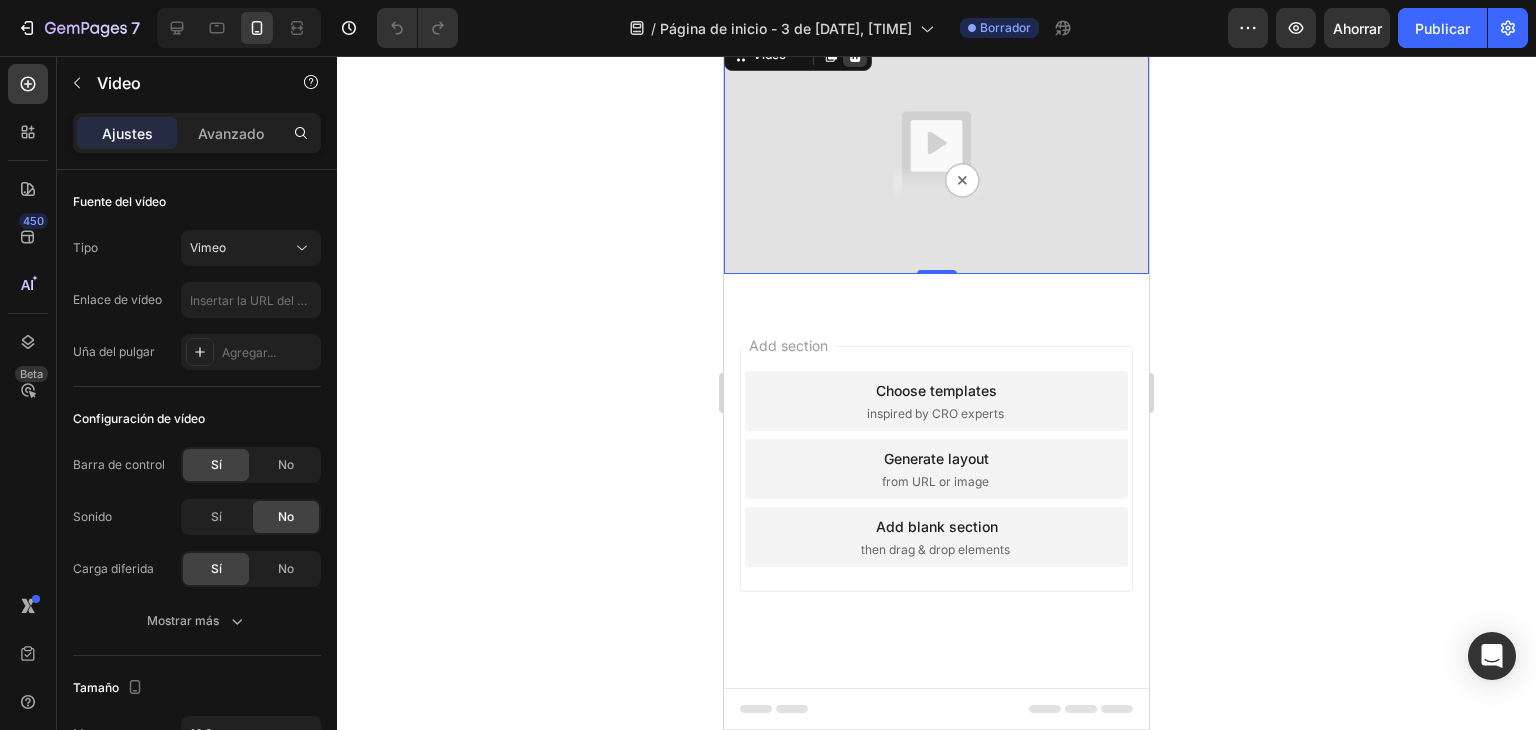 click at bounding box center [855, 55] 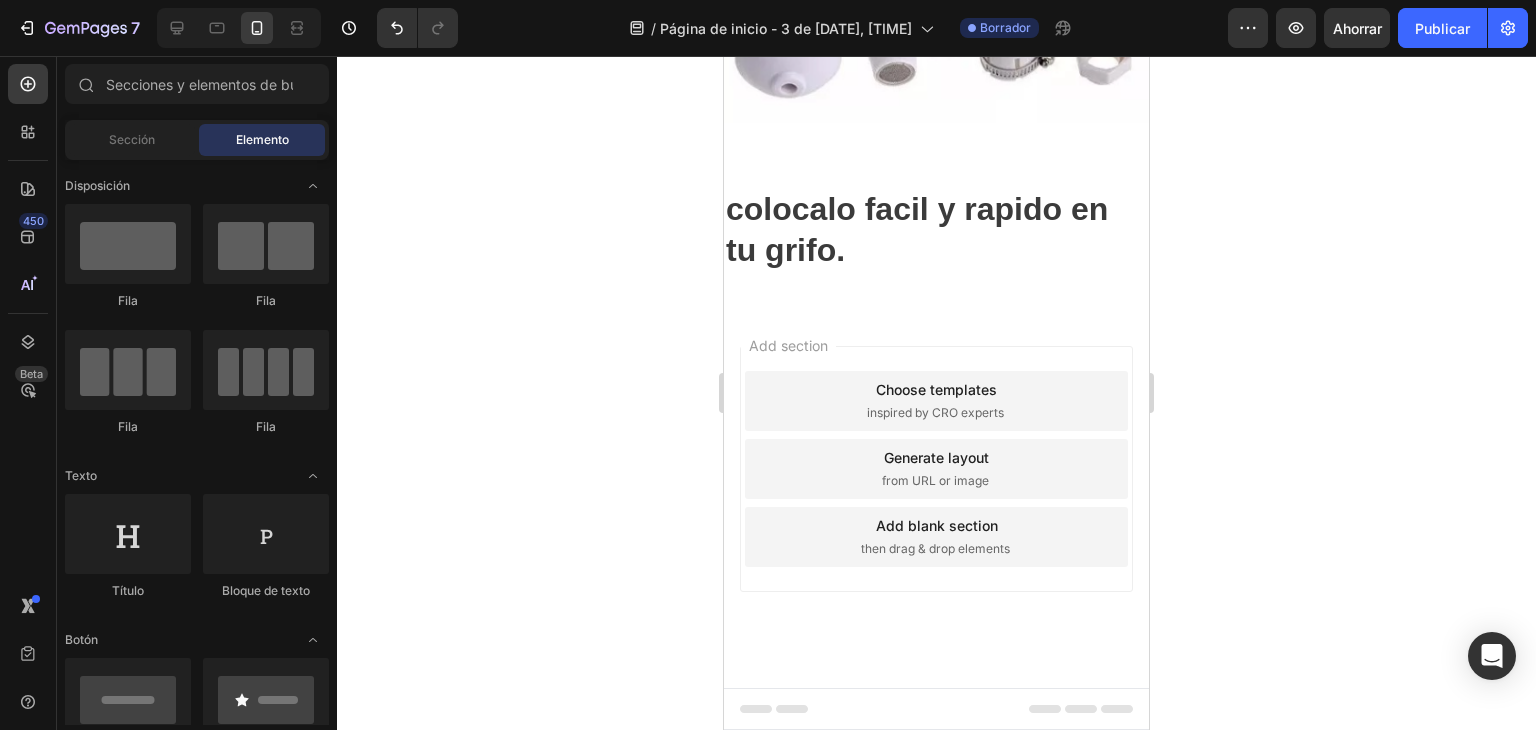 scroll, scrollTop: 1133, scrollLeft: 0, axis: vertical 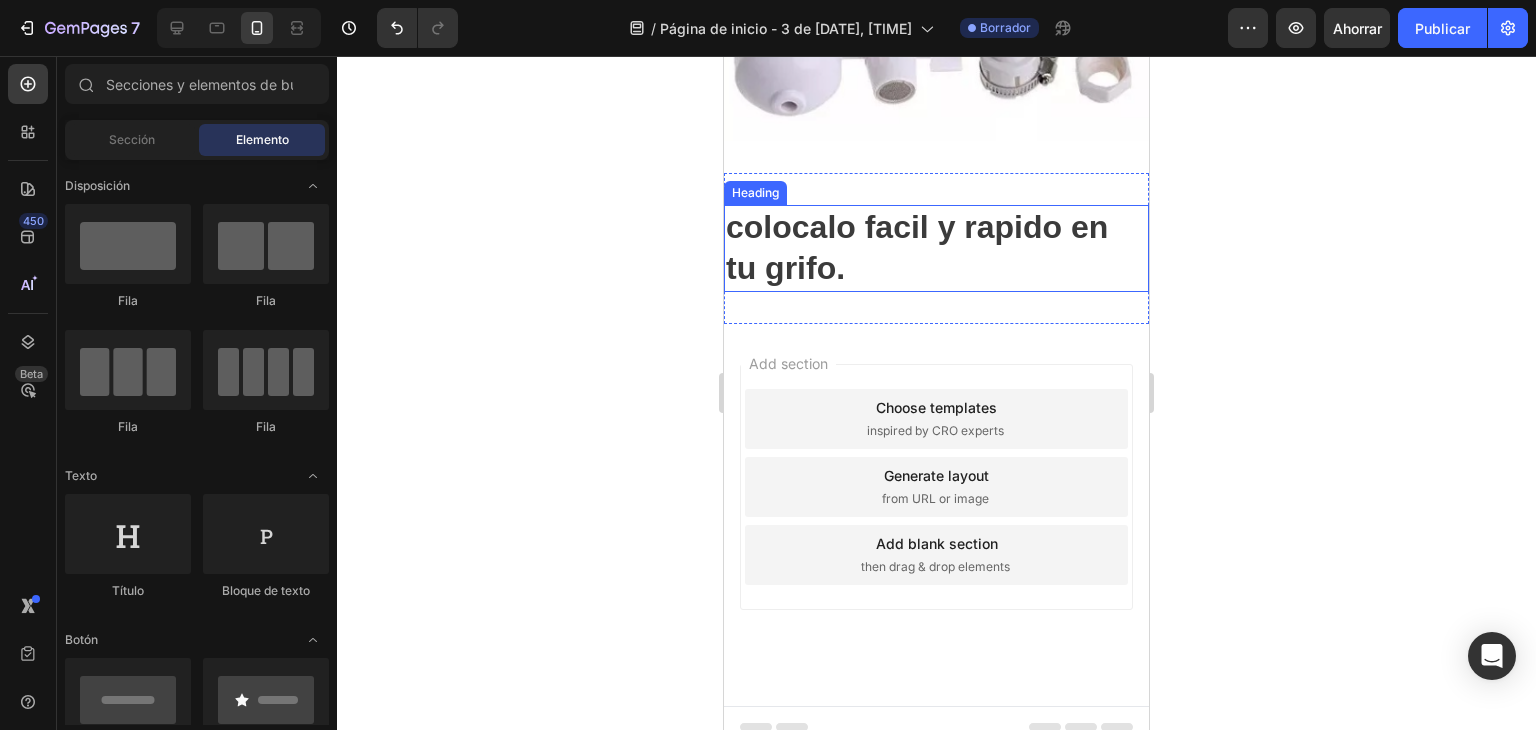 click on "colocalo facil y rapido en tu grifo." at bounding box center [936, 248] 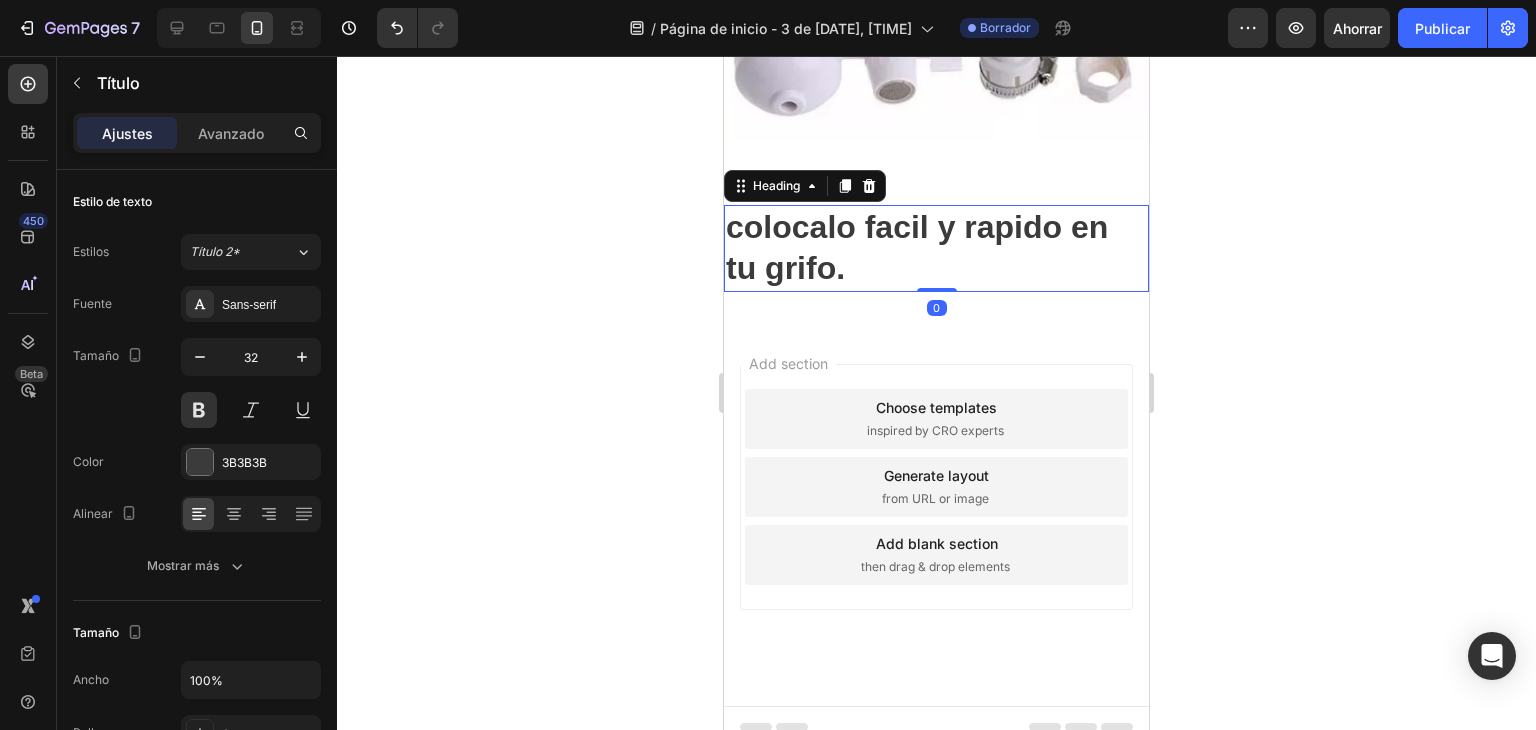 click on "colocalo facil y rapido en tu grifo." at bounding box center [936, 248] 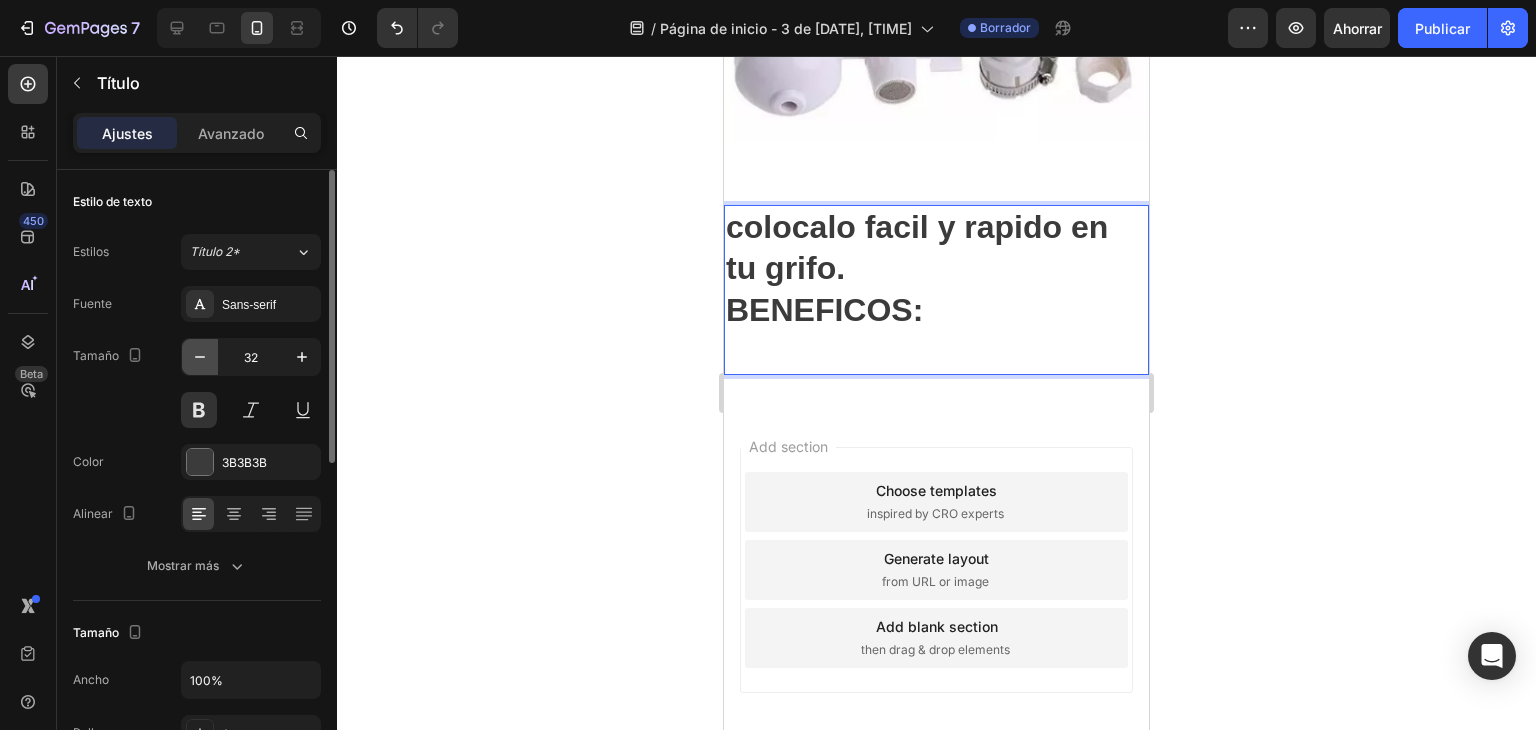 click 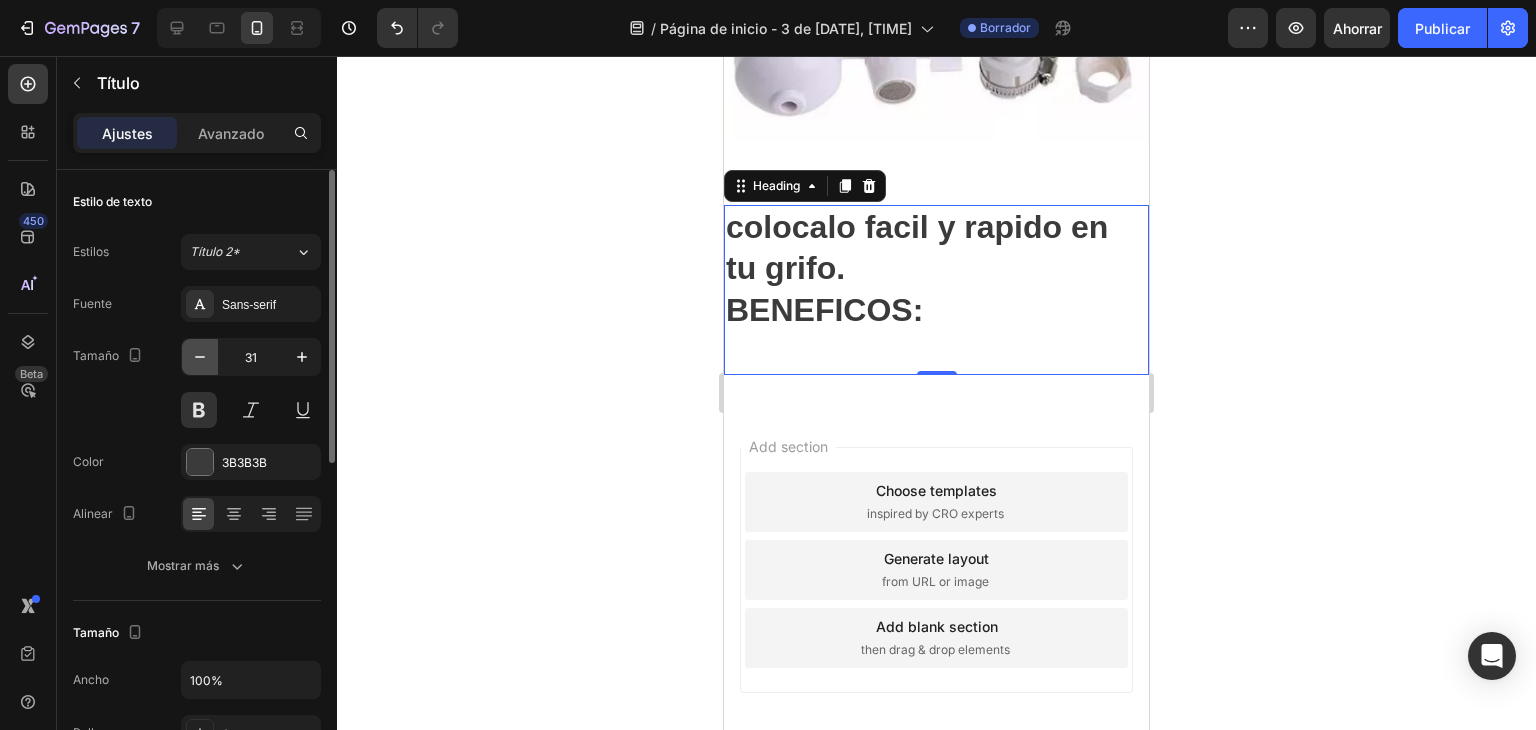 click 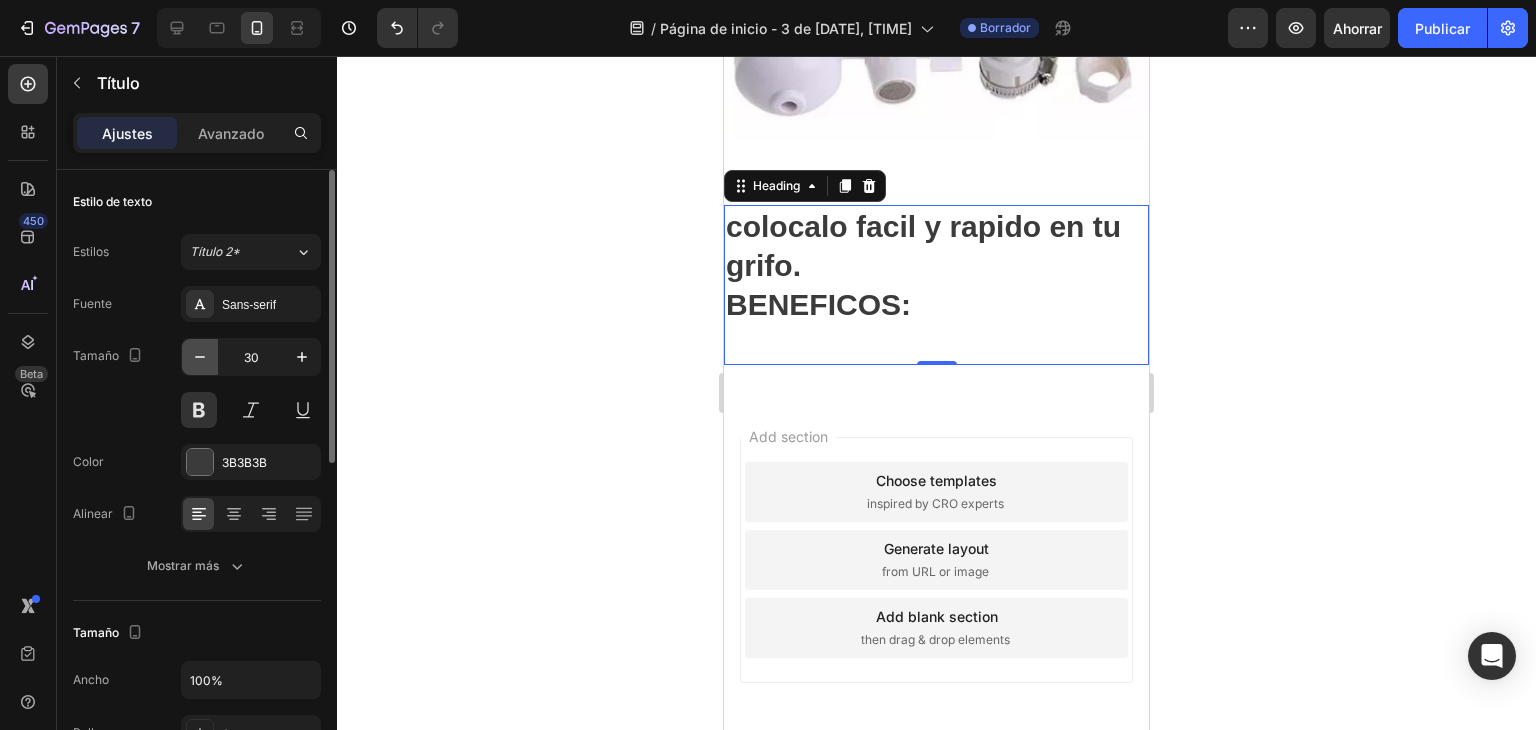 click 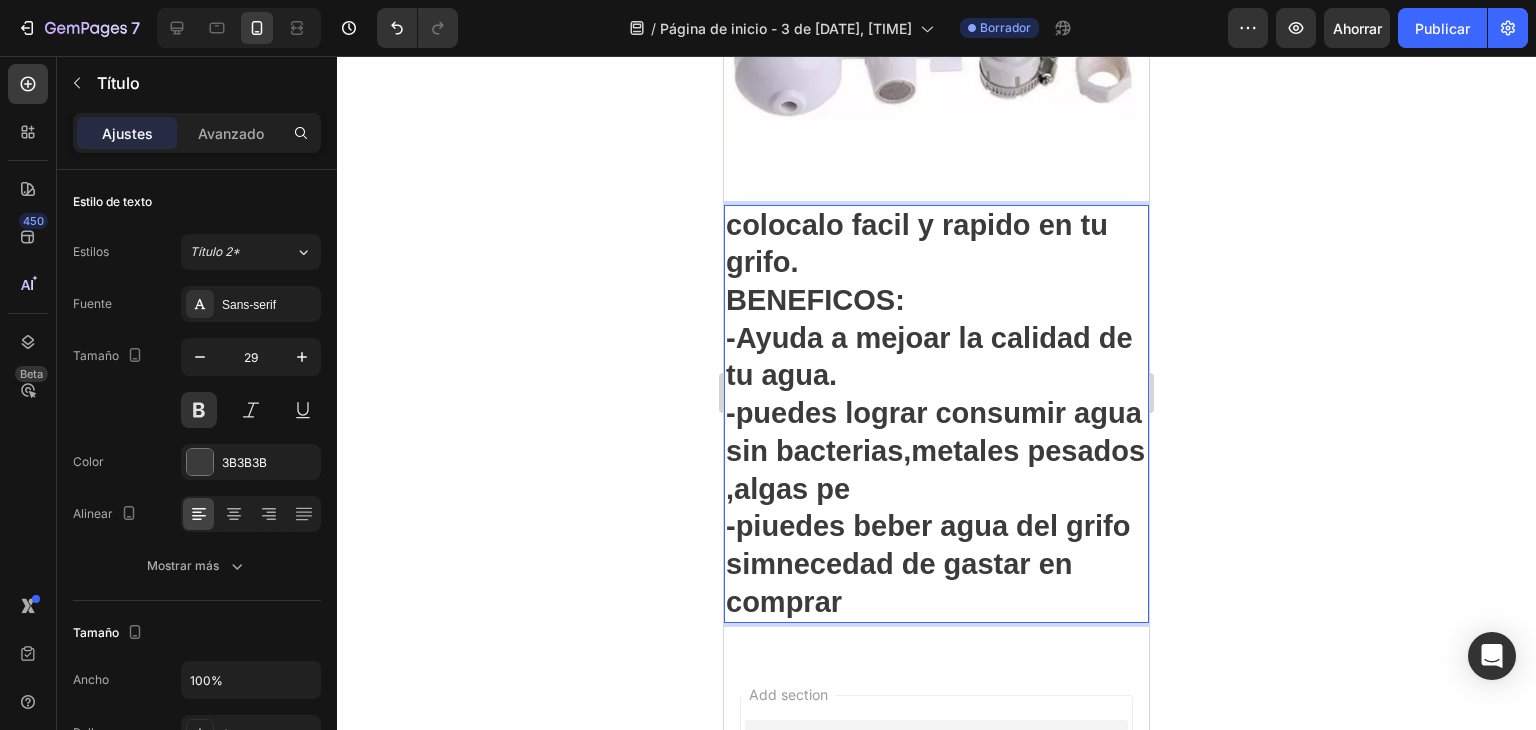 click on "colocalo facil y rapido en tu grifo. BENEFICOS:  -Ayuda a mejoar la calidad de tu agua. -puedes lograr consumir agua sin bacterias,metales pesados ,algas pe -piuedes beber agua del grifo simnecedad de gastar en comprar" at bounding box center [936, 414] 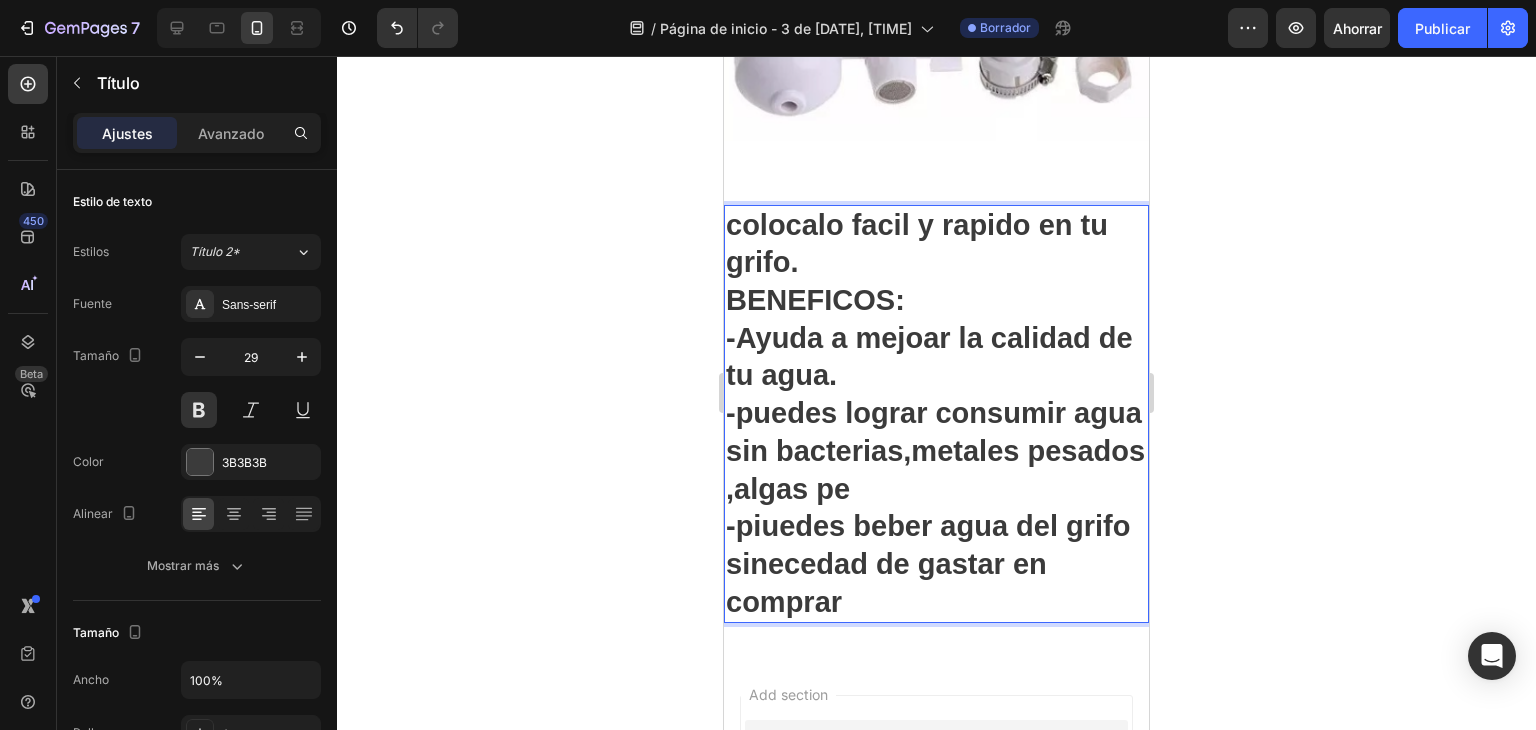 click on "colocalo facil y rapido en tu grifo. BENEFICOS:  -Ayuda a mejoar la calidad de tu agua. -puedes lograr consumir agua sin bacterias,metales pesados ,algas pe -piuedes beber agua del grifo sinecedad de gastar en comprar" at bounding box center (936, 414) 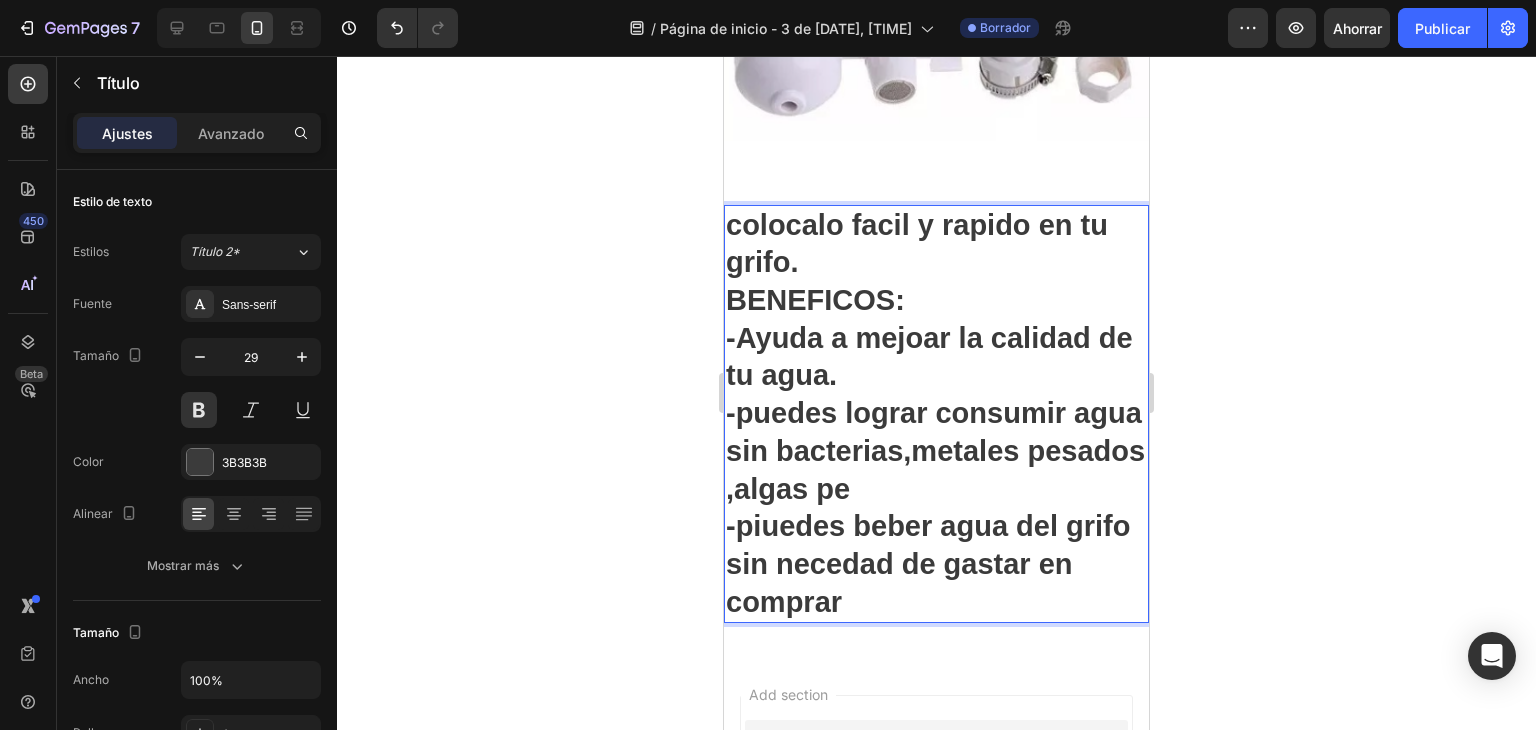 click on "colocalo facil y rapido en tu grifo. BENEFICOS:  -Ayuda a mejoar la calidad de tu agua. -puedes lograr consumir agua sin bacterias,metales pesados ,algas pe -piuedes beber agua del grifo sin necedad de gastar en comprar" at bounding box center [936, 414] 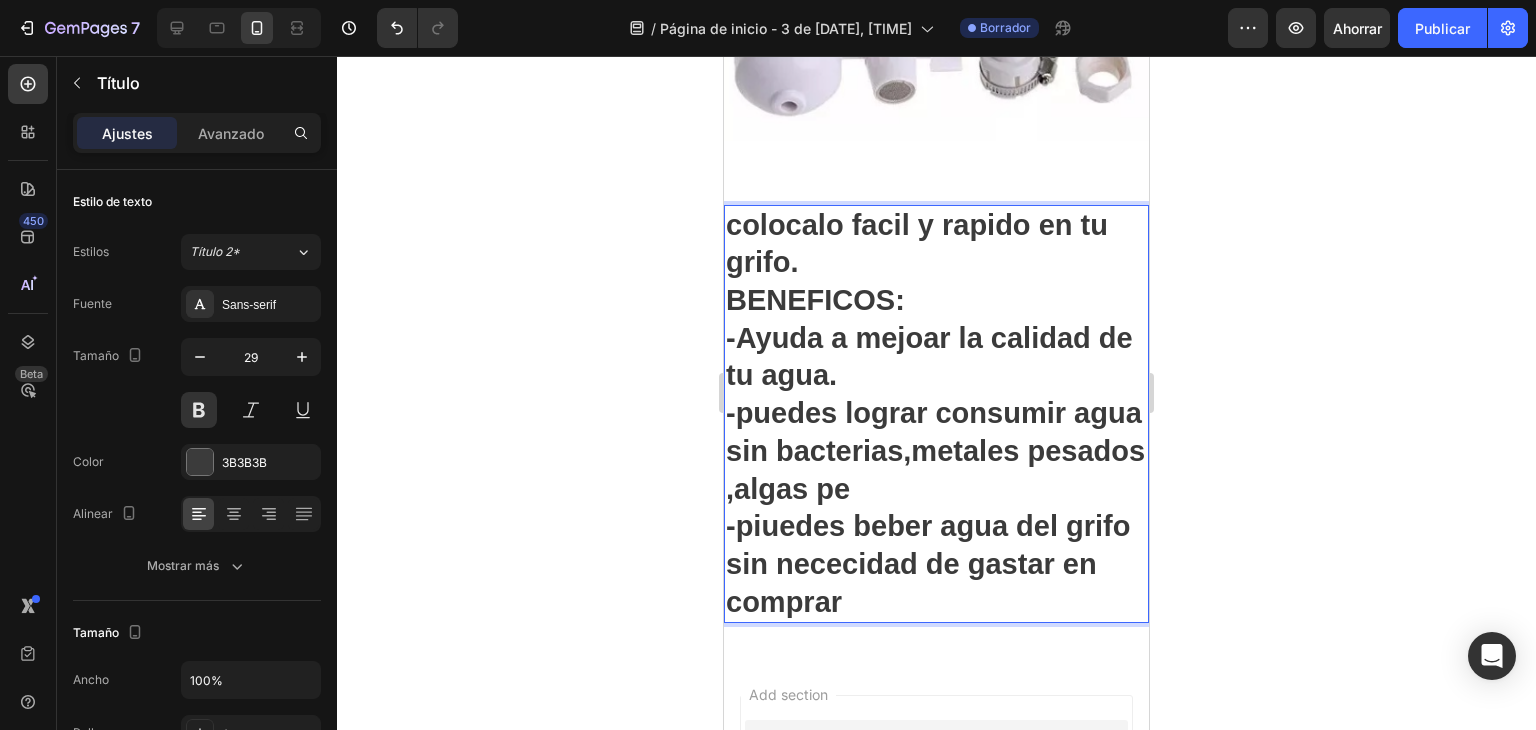 click on "colocalo facil y rapido en tu grifo. BENEFICOS:  -Ayuda a mejoar la calidad de tu agua. -puedes lograr consumir agua sin bacterias,metales pesados ,algas pe -piuedes beber agua del grifo sin nececidad de gastar en comprar" at bounding box center [936, 414] 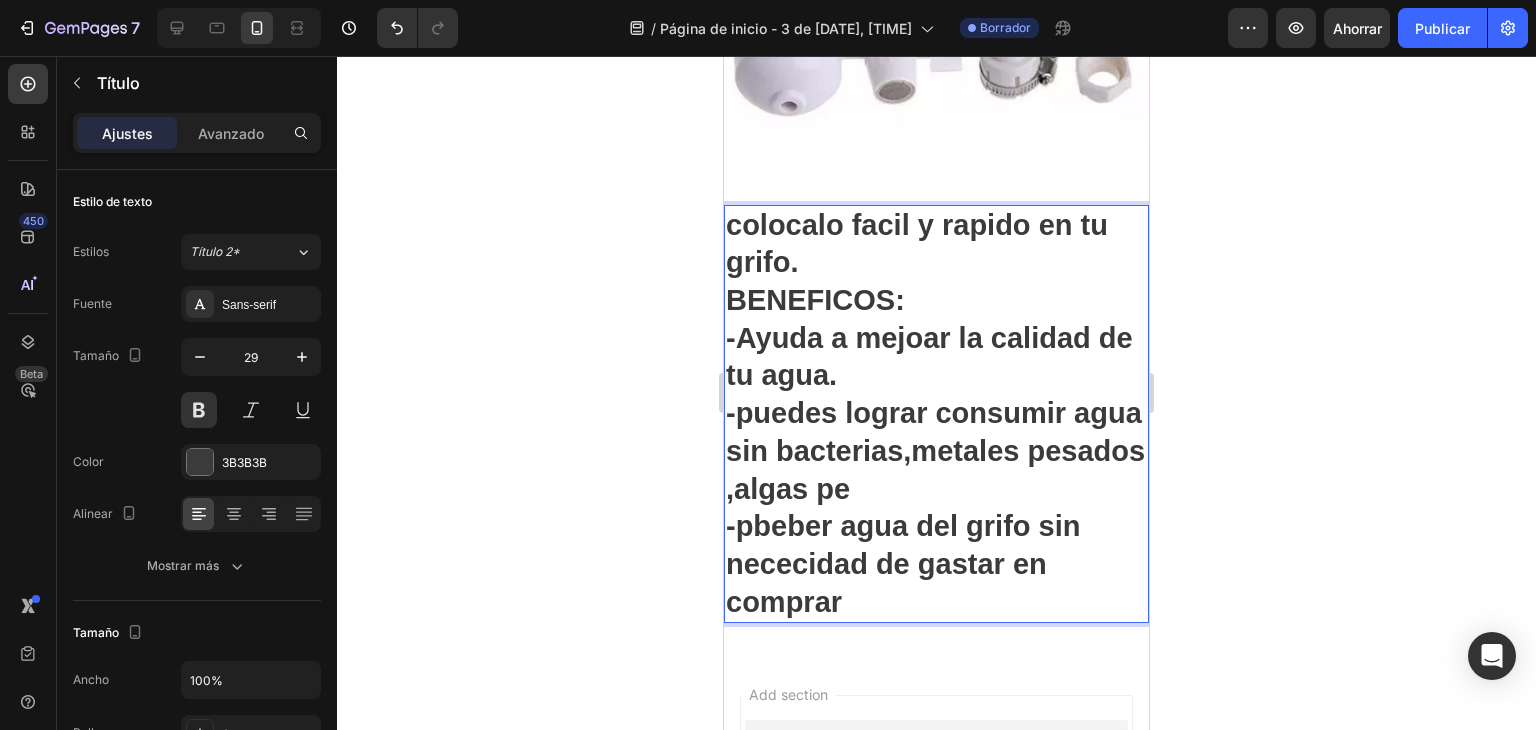 click on "colocalo facil y rapido en tu grifo. BENEFICOS:  -Ayuda a mejoar la calidad de tu agua. -puedes lograr consumir agua sin bacterias,metales pesados ,algas pe -pbeber agua del grifo sin nececidad de gastar en comprar" at bounding box center (936, 414) 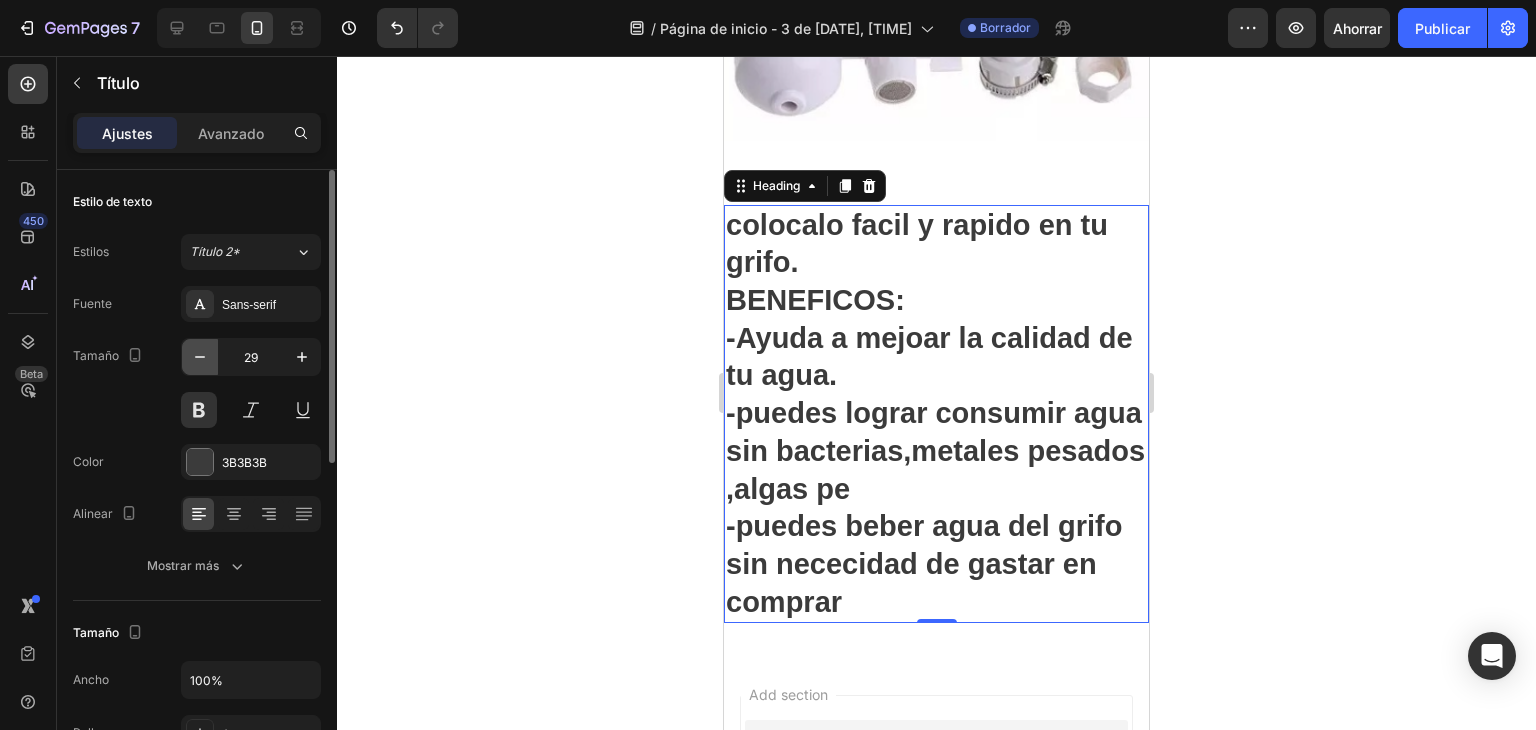 click at bounding box center [200, 357] 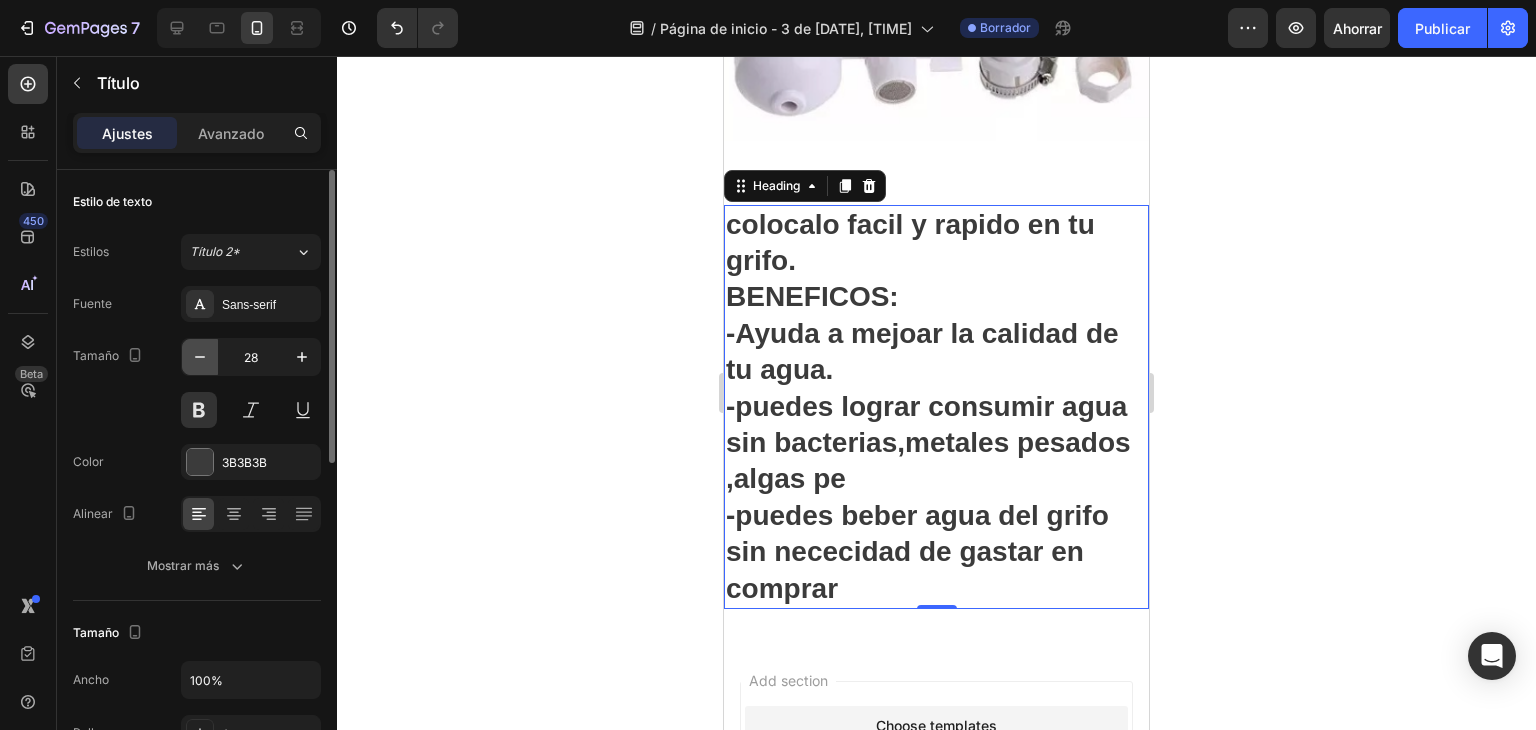 click at bounding box center (200, 357) 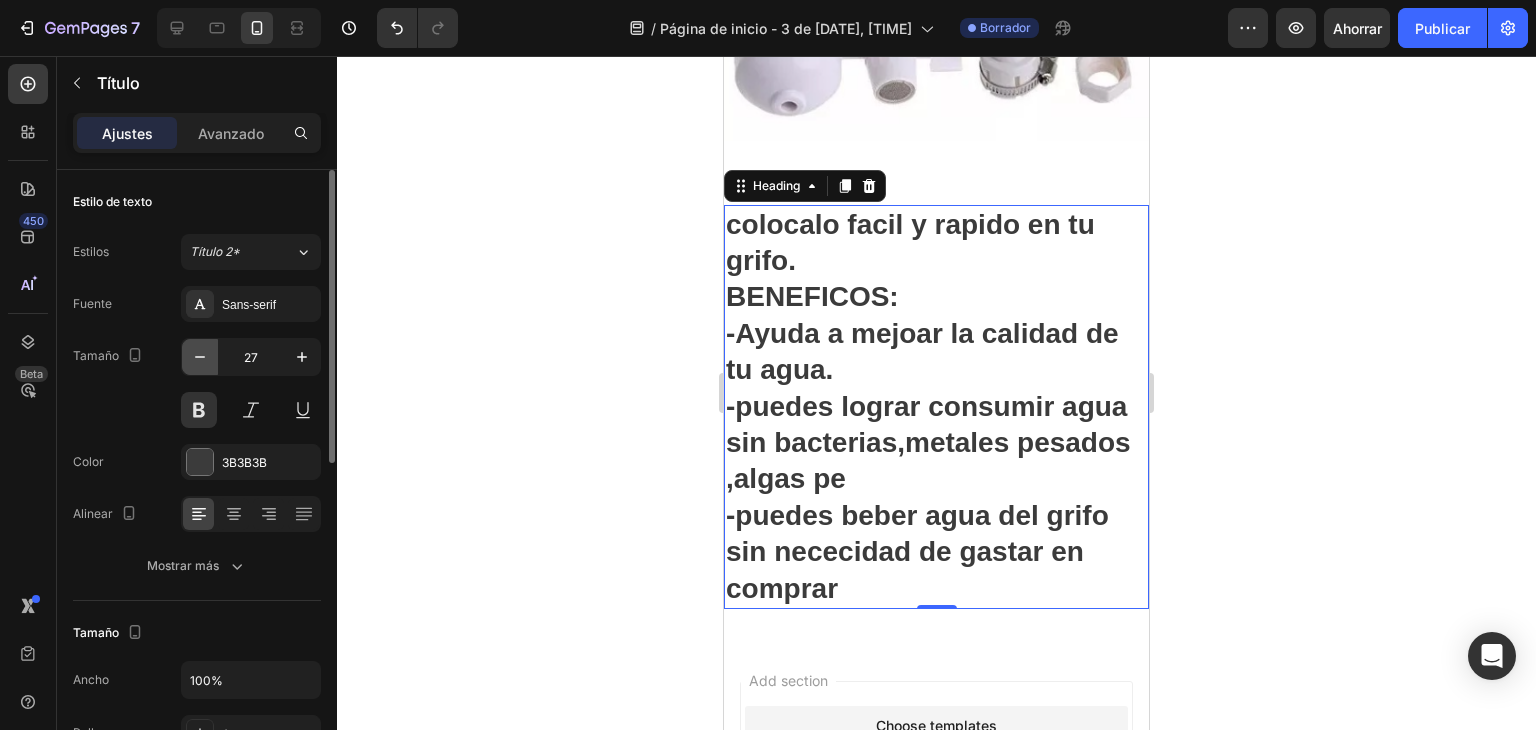 click at bounding box center [200, 357] 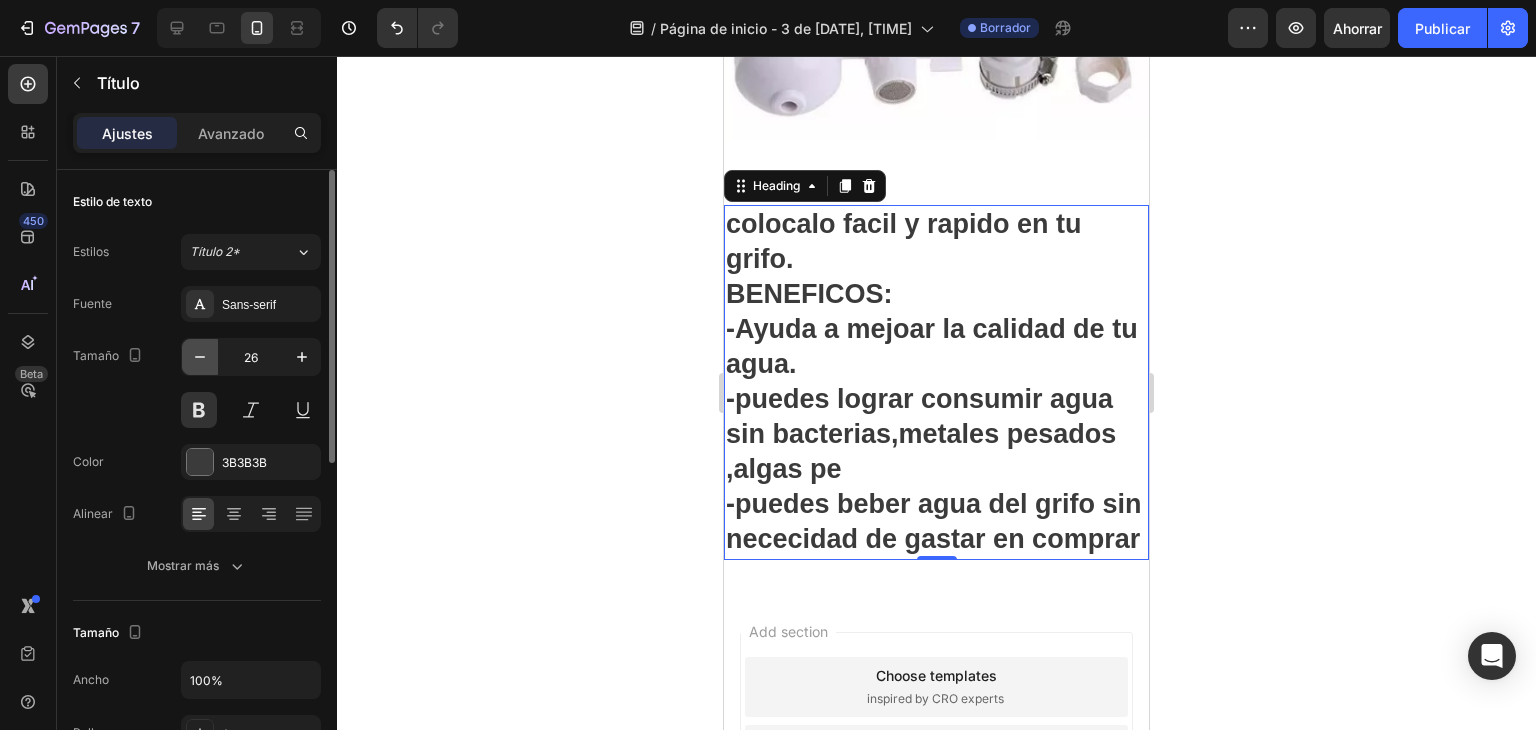 click at bounding box center (200, 357) 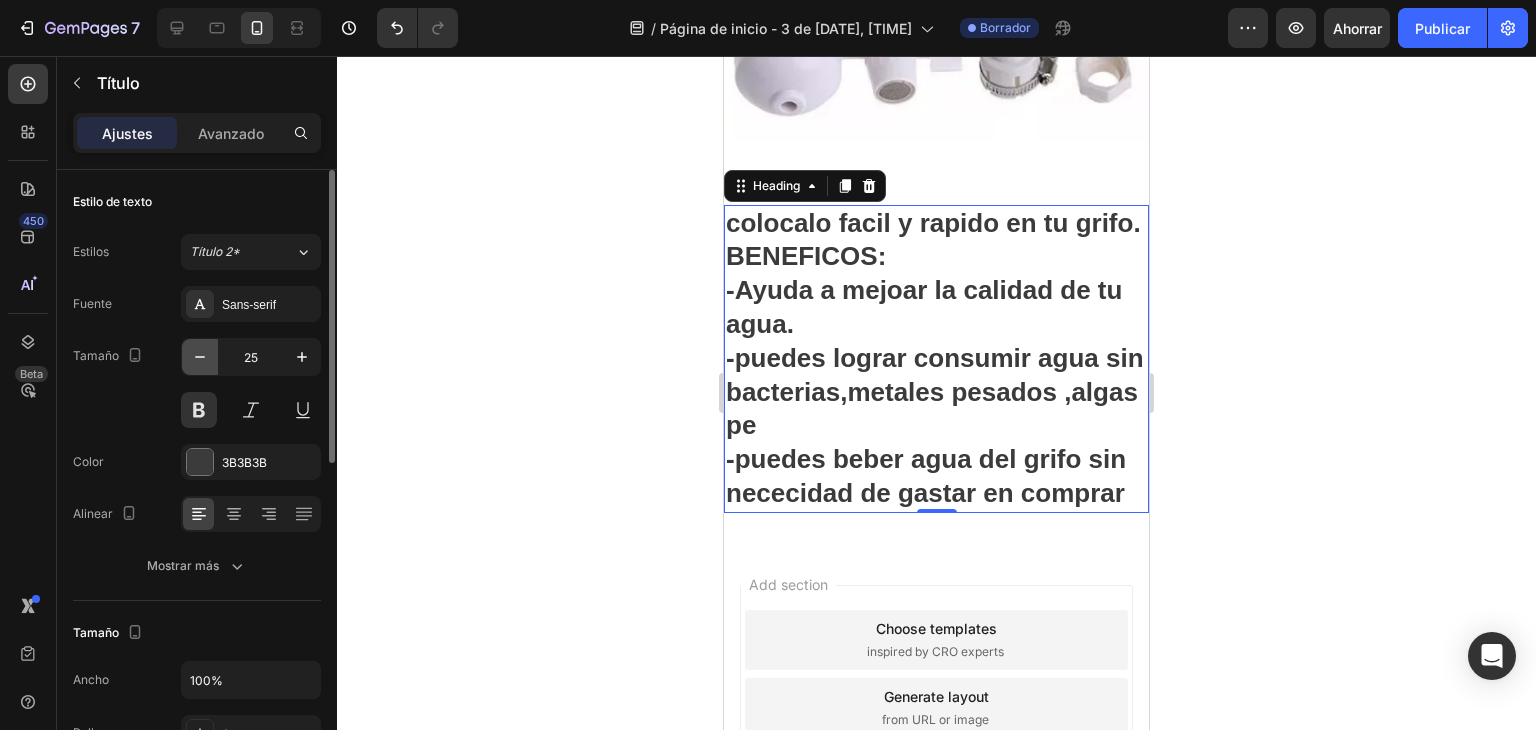 click at bounding box center [200, 357] 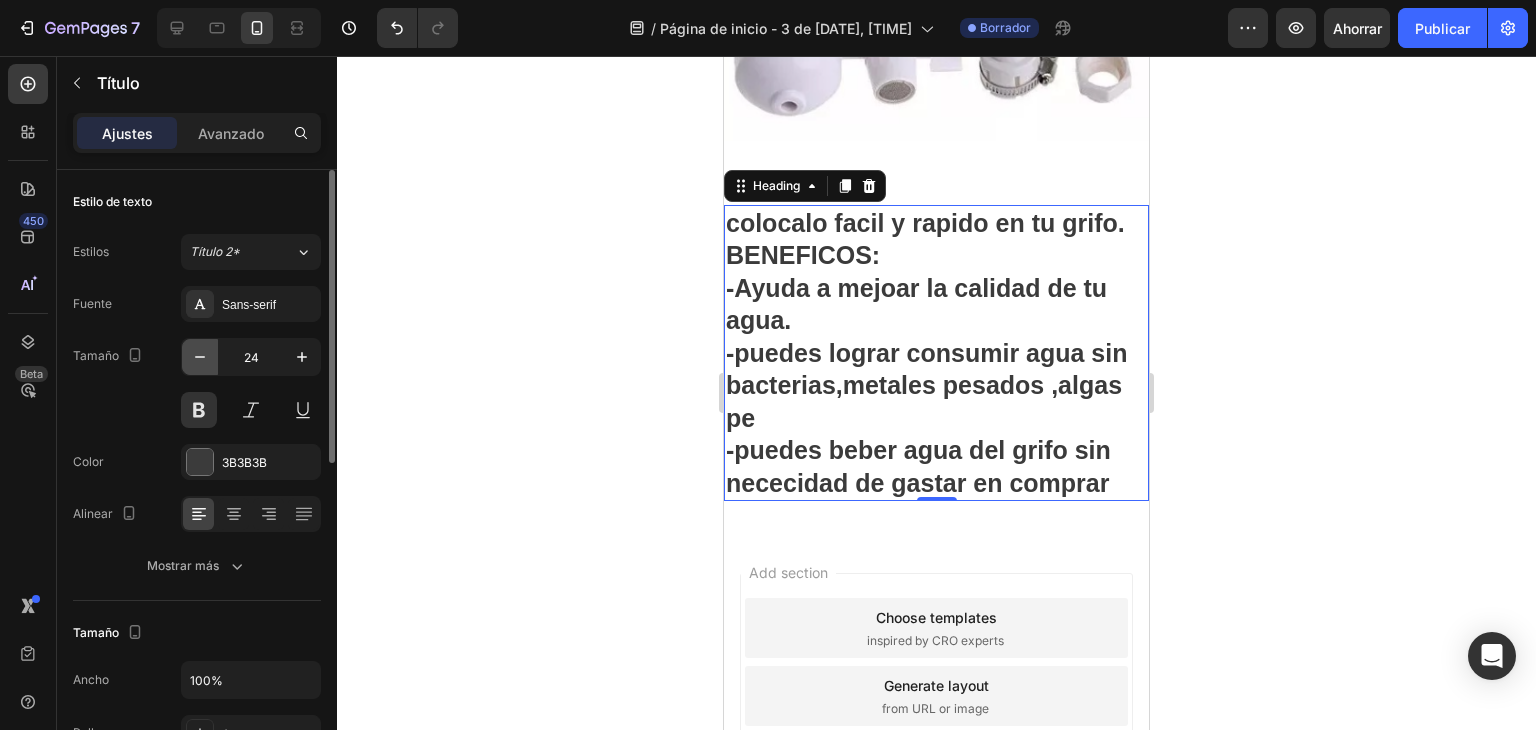 click at bounding box center [200, 357] 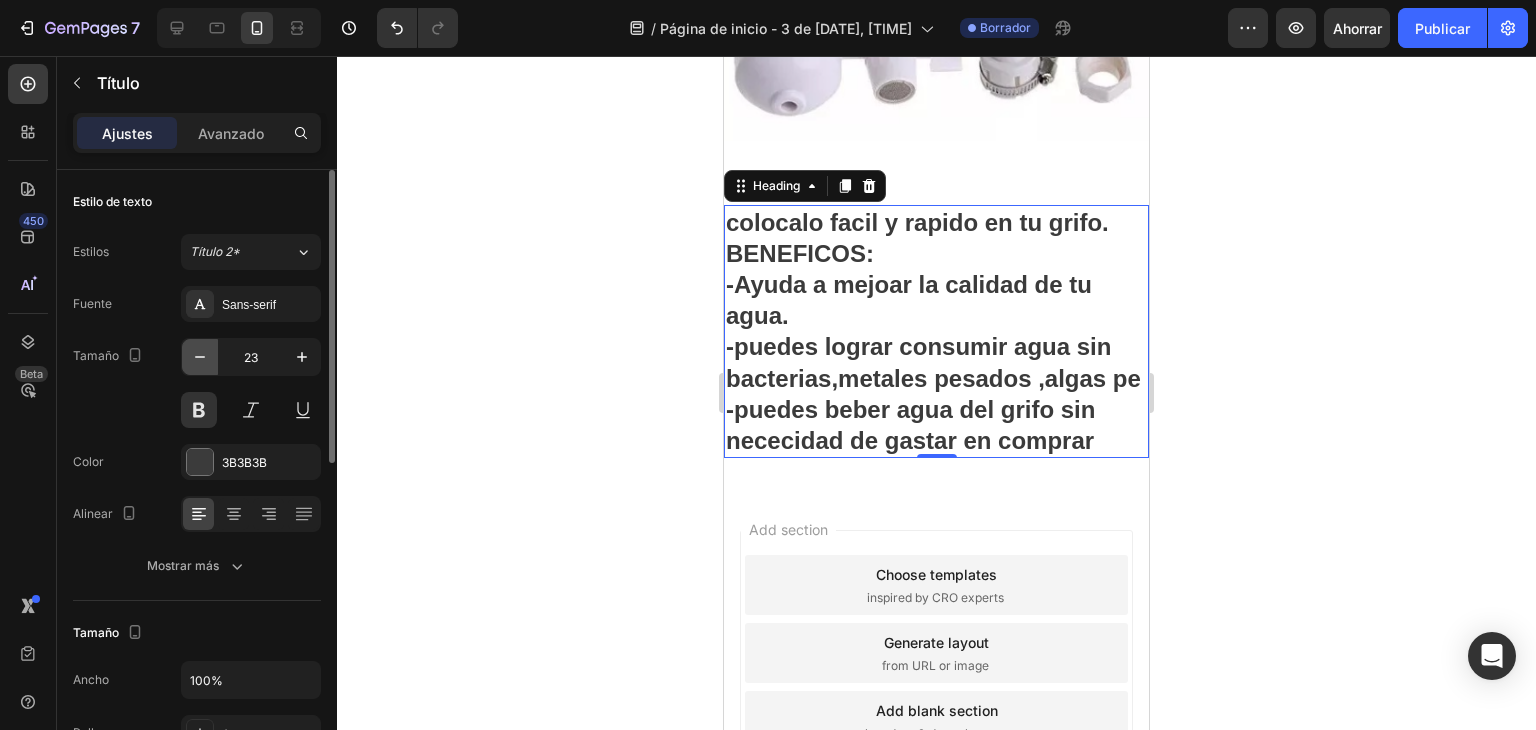click at bounding box center [200, 357] 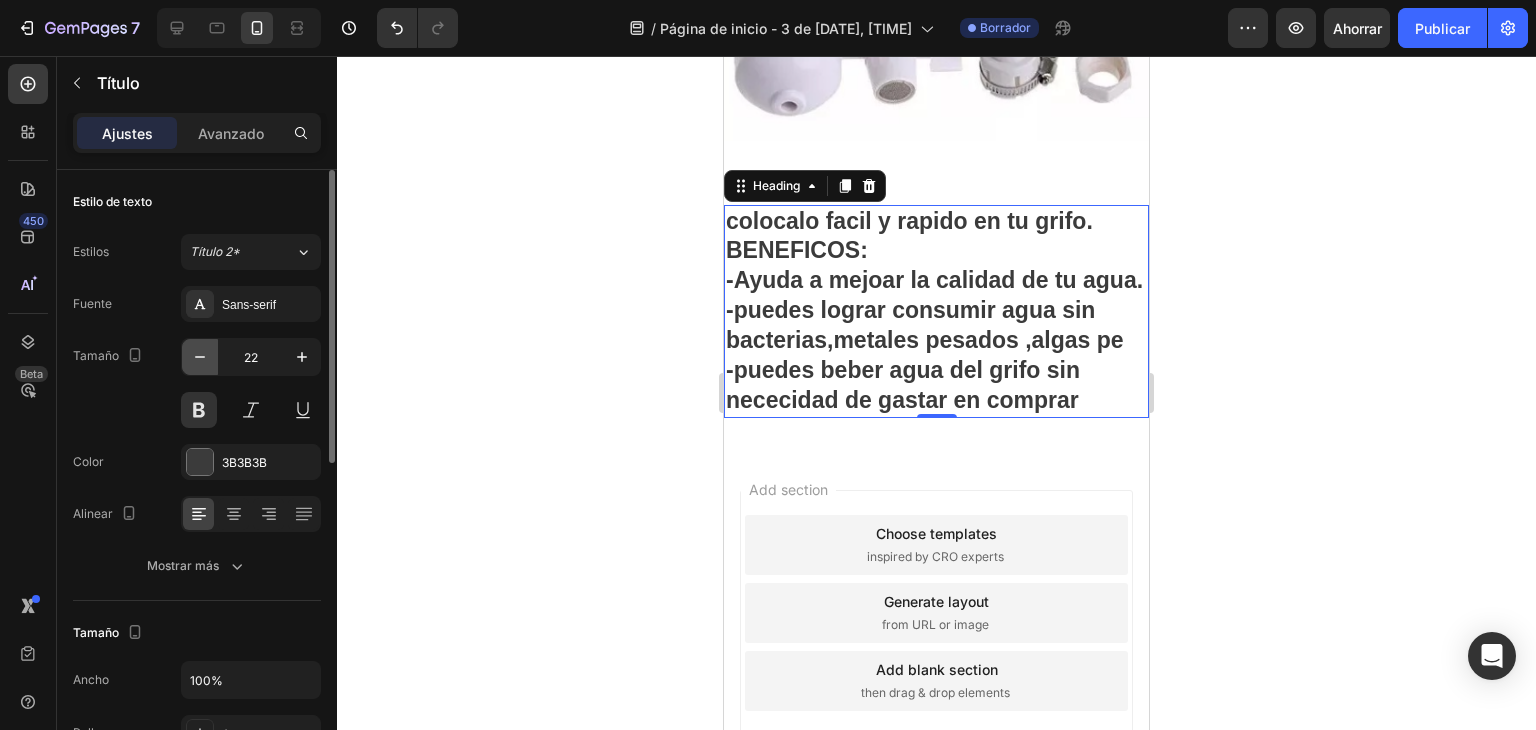 click at bounding box center (200, 357) 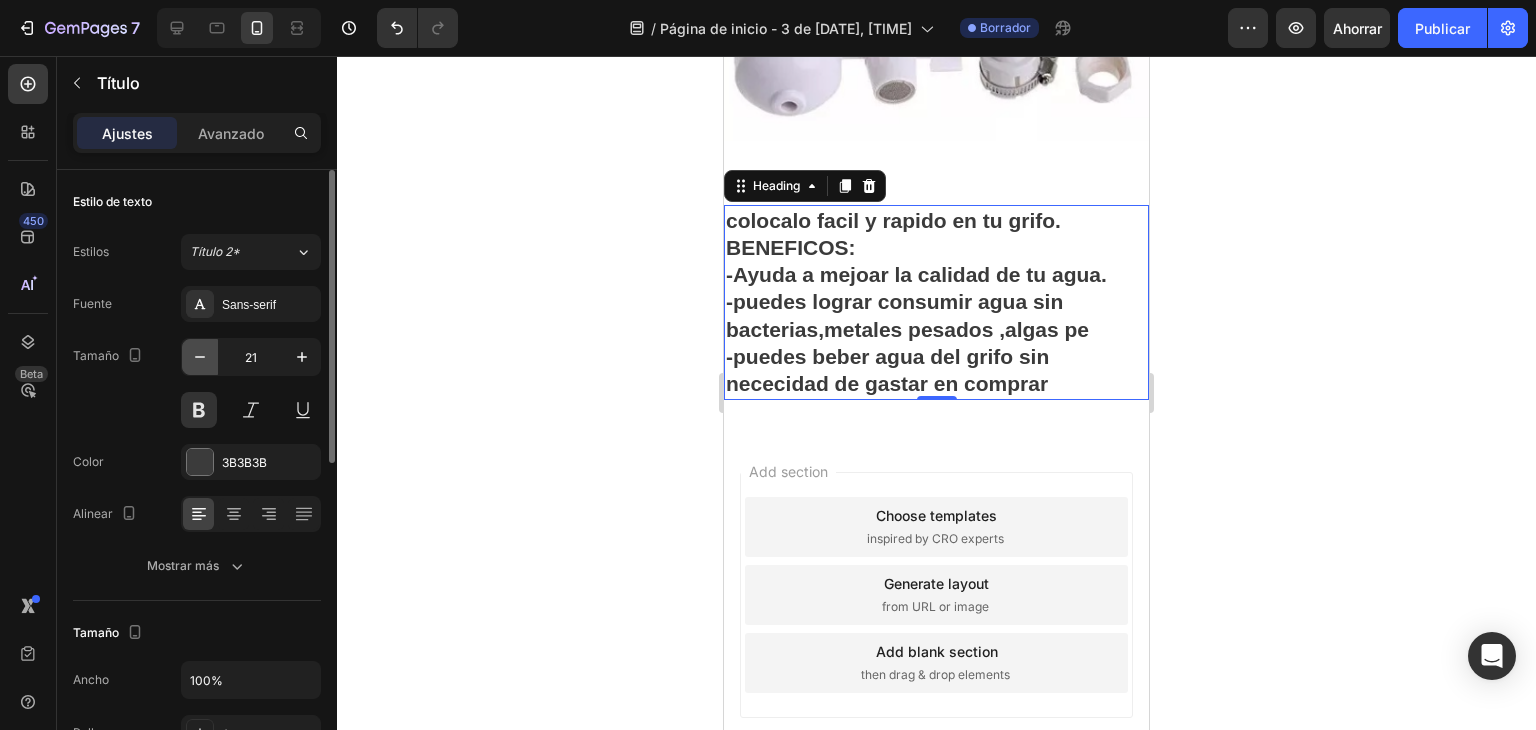 click at bounding box center [200, 357] 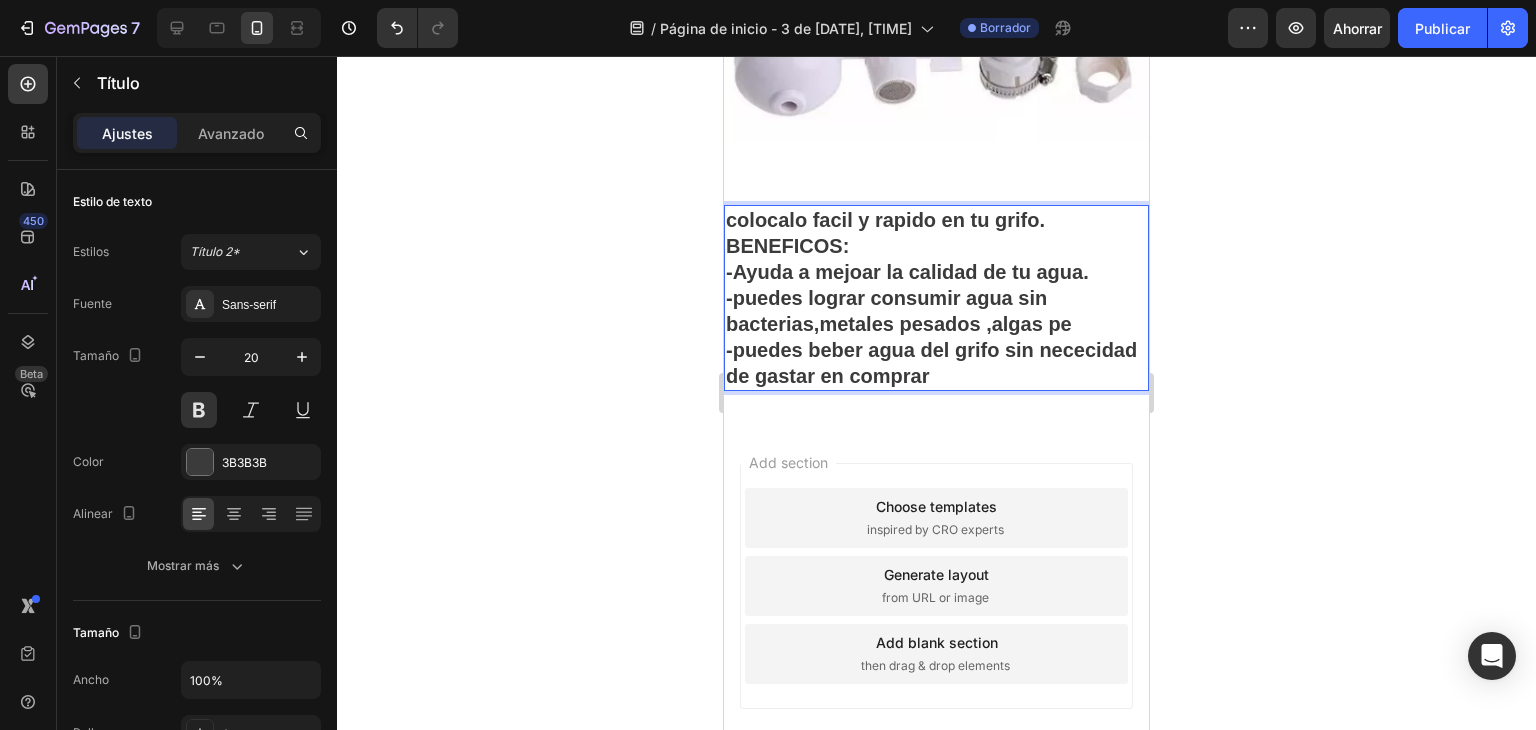 click on "colocalo facil y rapido en tu grifo. BENEFICOS:  -Ayuda a mejoar la calidad de tu agua. -puedes lograr consumir agua sin bacterias,metales pesados ,algas pe -puedes beber agua del grifo sin nececidad de gastar en comprar" at bounding box center [936, 298] 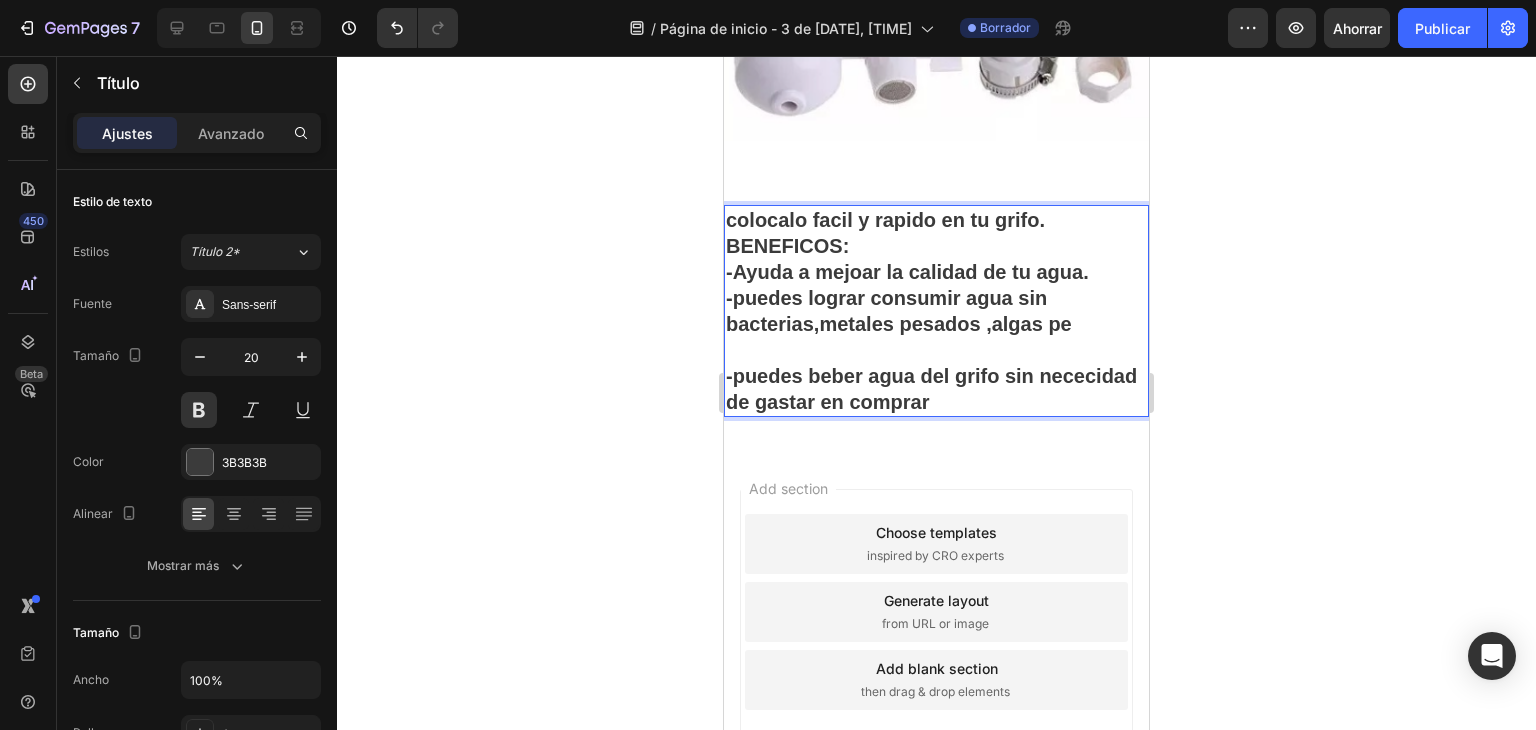 click on "colocalo facil y rapido en tu grifo. BENEFICOS:  -Ayuda a mejoar la calidad de tu agua. -puedes lograr consumir agua sin bacterias,metales pesados ,algas pe -puedes beber agua del grifo sin nececidad de gastar en comprar" at bounding box center (936, 311) 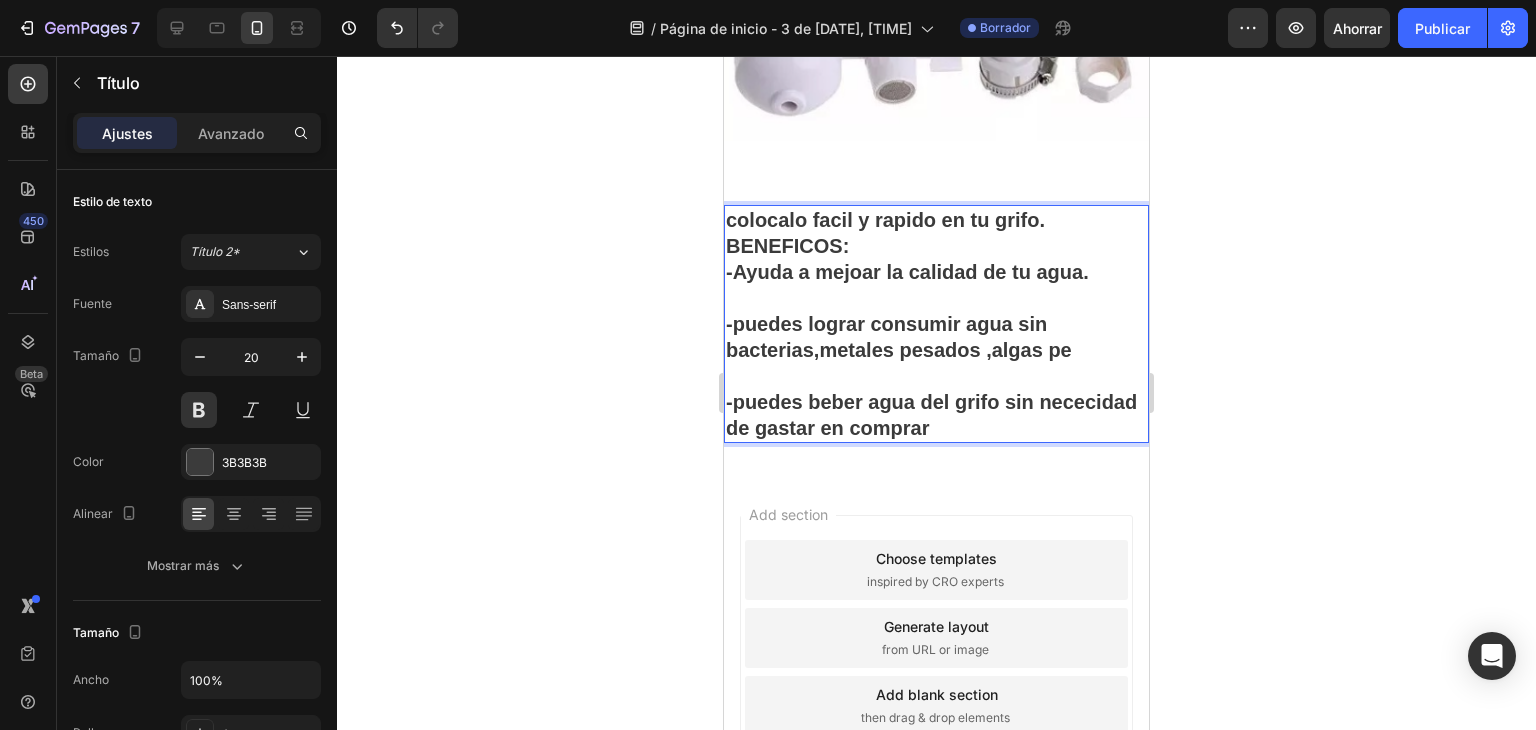 click on "colocalo facil y rapido en tu grifo. BENEFICOS:  -Ayuda a mejoar la calidad de tu agua. -puedes lograr consumir agua sin bacterias,metales pesados ,algas pe -puedes beber agua del grifo sin nececidad de gastar en comprar" at bounding box center [936, 324] 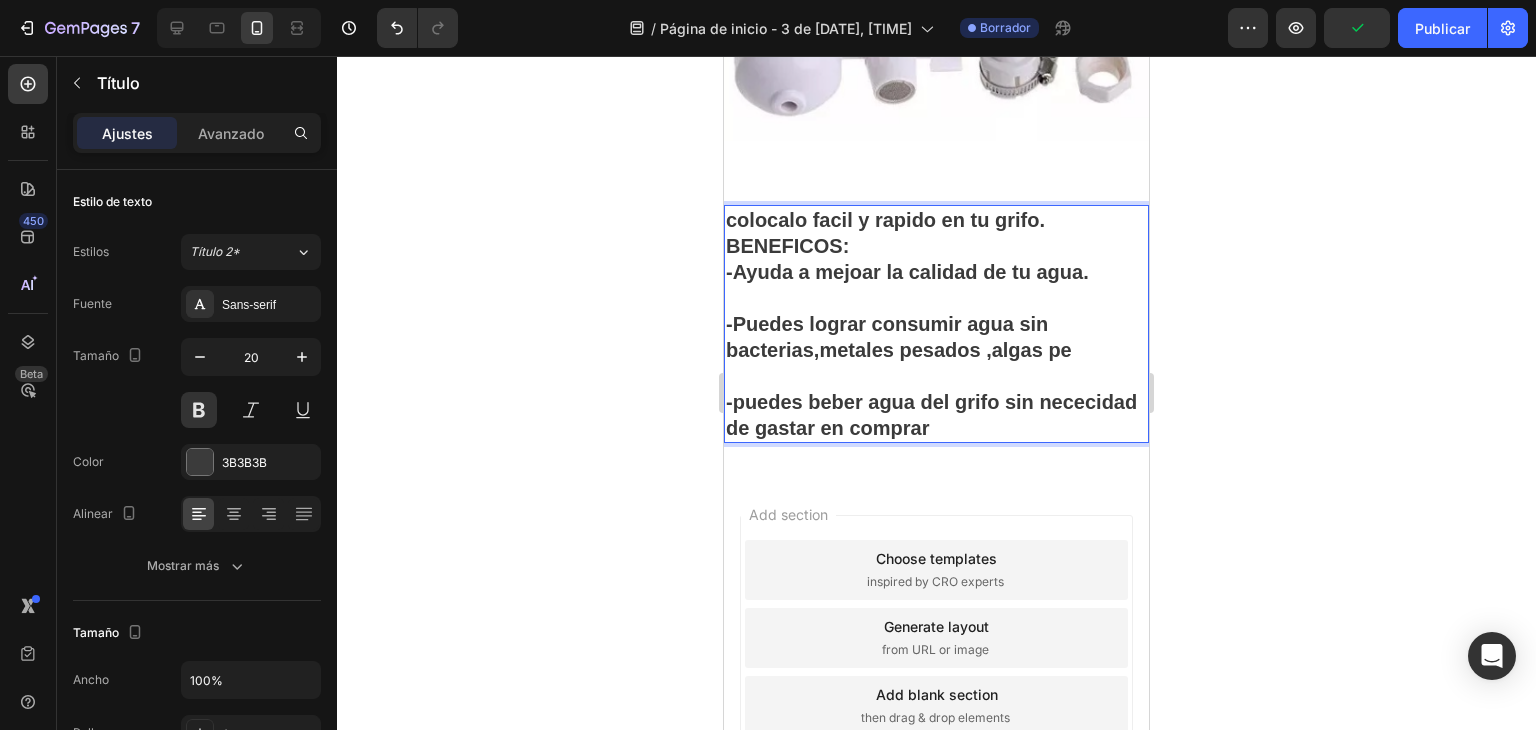 click on "colocalo facil y rapido en tu grifo. BENEFICOS:  -Ayuda a mejoar la calidad de tu agua. -Puedes lograr consumir agua sin bacterias,metales pesados ,algas pe -puedes beber agua del grifo sin nececidad de gastar en comprar" at bounding box center (936, 324) 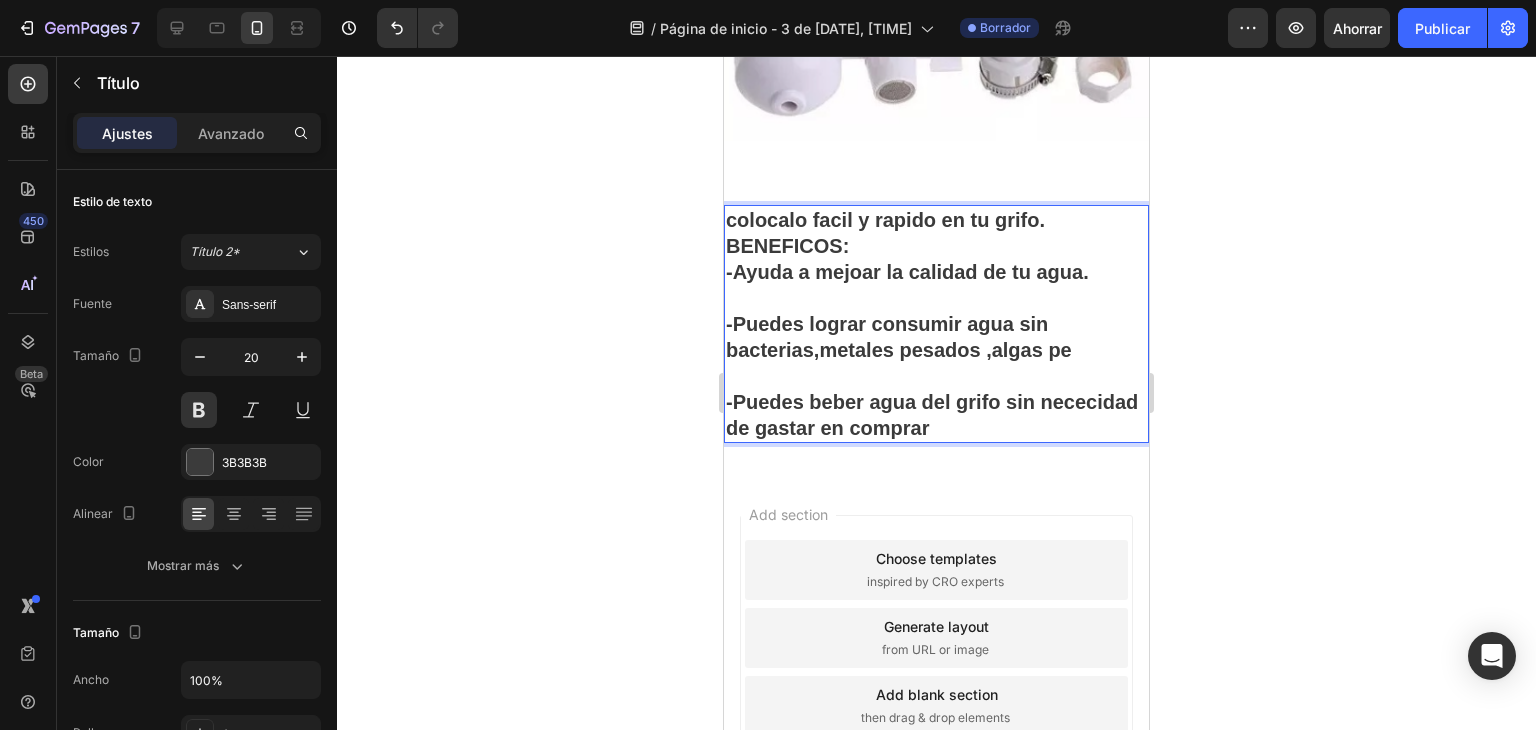 click on "colocalo facil y rapido en tu grifo. BENEFICOS:  -Ayuda a mejoar la calidad de tu agua. -Puedes lograr consumir agua sin bacterias,metales pesados ,algas pe -Puedes beber agua del grifo sin nececidad de gastar en comprar" at bounding box center (936, 324) 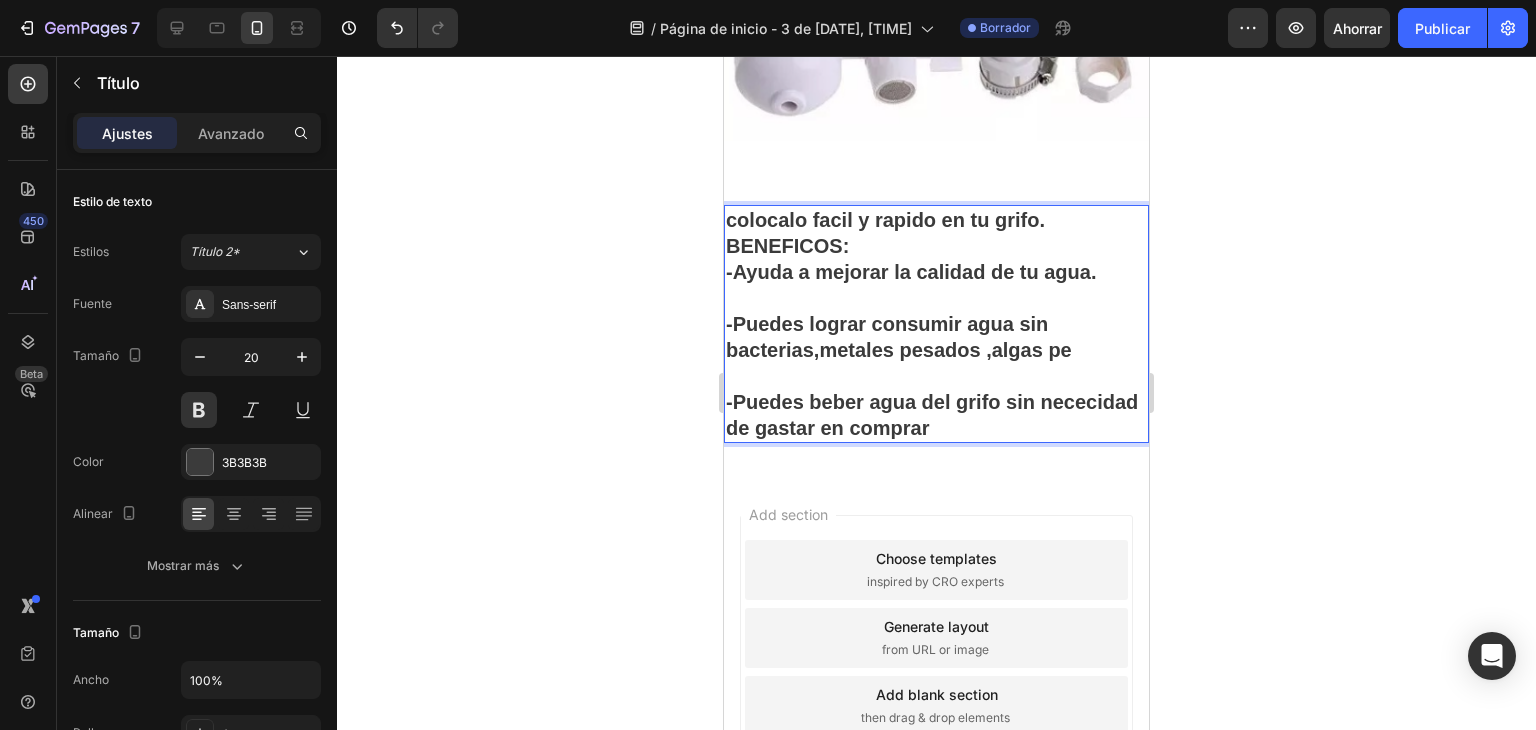 click on "colocalo facil y rapido en tu grifo. BENEFICOS:  -Ayuda a mejorar la calidad de tu agua. -Puedes lograr consumir agua sin bacterias,metales pesados ,algas pe -Puedes beber agua del grifo sin nececidad de gastar en comprar" at bounding box center [936, 324] 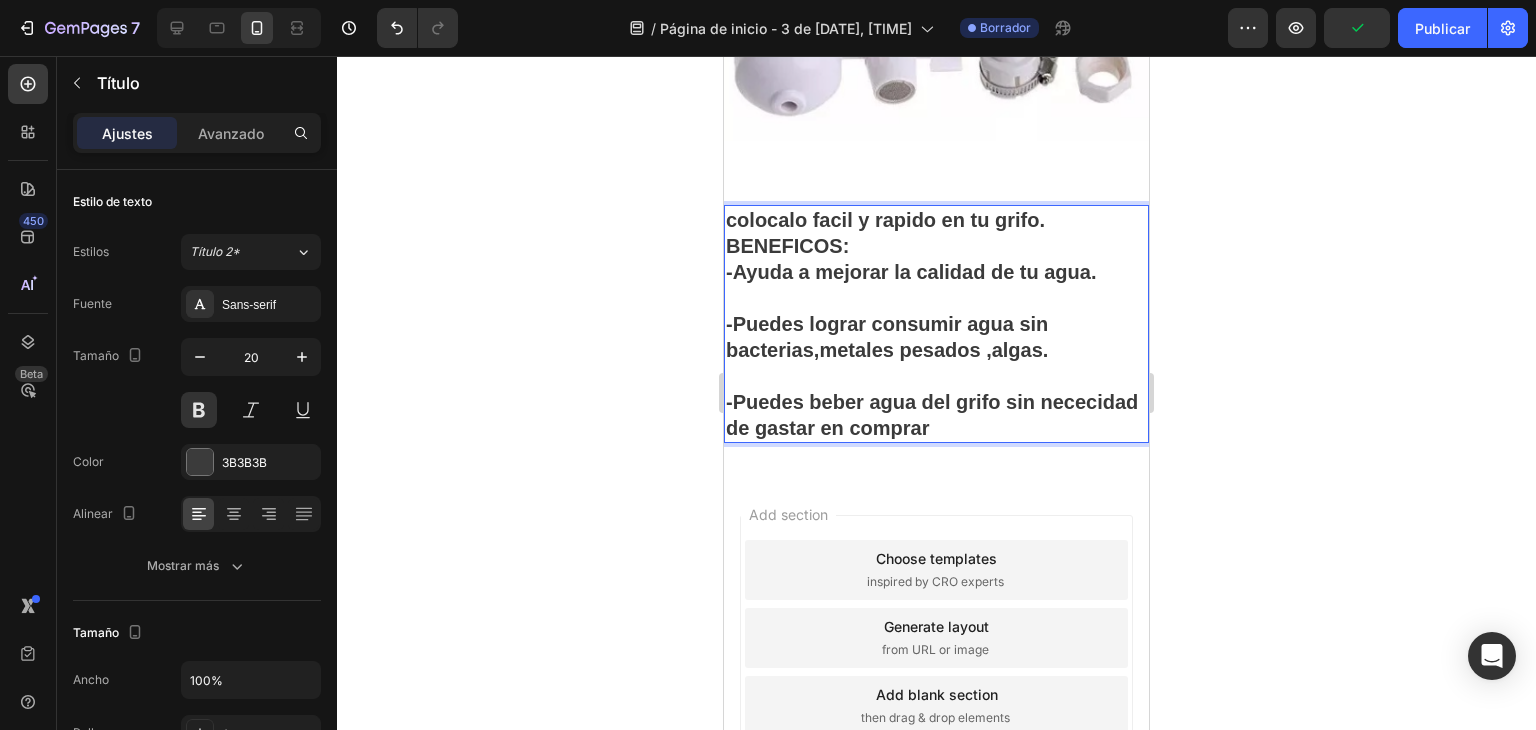 click on "colocalo facil y rapido en tu grifo. BENEFICOS:  -Ayuda a mejorar la calidad de tu agua. -Puedes lograr consumir agua sin bacterias,metales pesados ,algas. -Puedes beber agua del grifo sin nececidad de gastar en comprar" at bounding box center [936, 324] 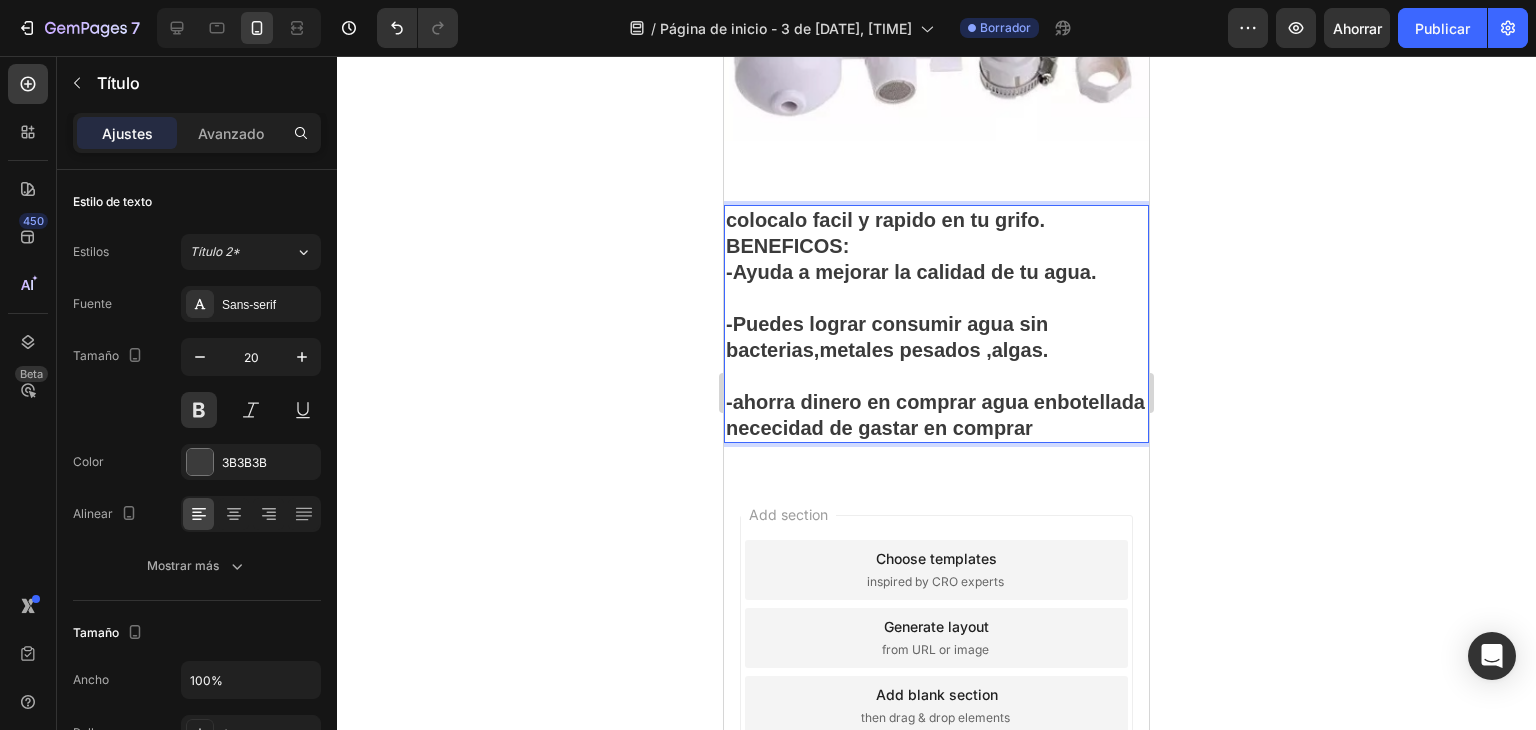 click on "colocalo facil y rapido en tu grifo. BENEFICOS:  -Ayuda a mejorar la calidad de tu agua. -Puedes lograr consumir agua sin bacterias,metales pesados ,algas. -ahorra dinero en comprar agua enbotellada nececidad de gastar en comprar" at bounding box center (936, 324) 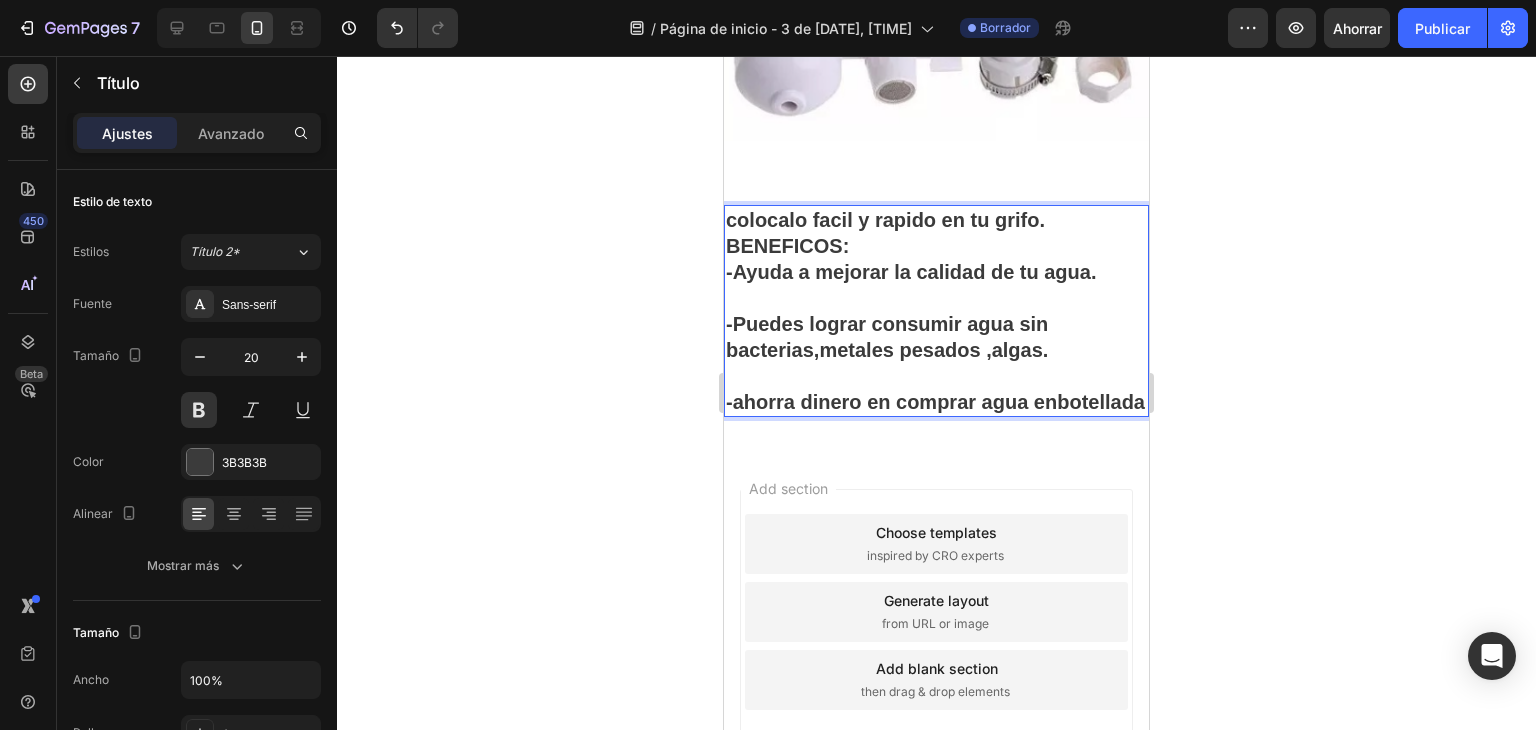 click on "colocalo facil y rapido en tu grifo. BENEFICOS:  -Ayuda a mejorar la calidad de tu agua. -Puedes lograr consumir agua sin bacterias,metales pesados ,algas. -ahorra dinero en comprar agua enbotellada" at bounding box center [936, 311] 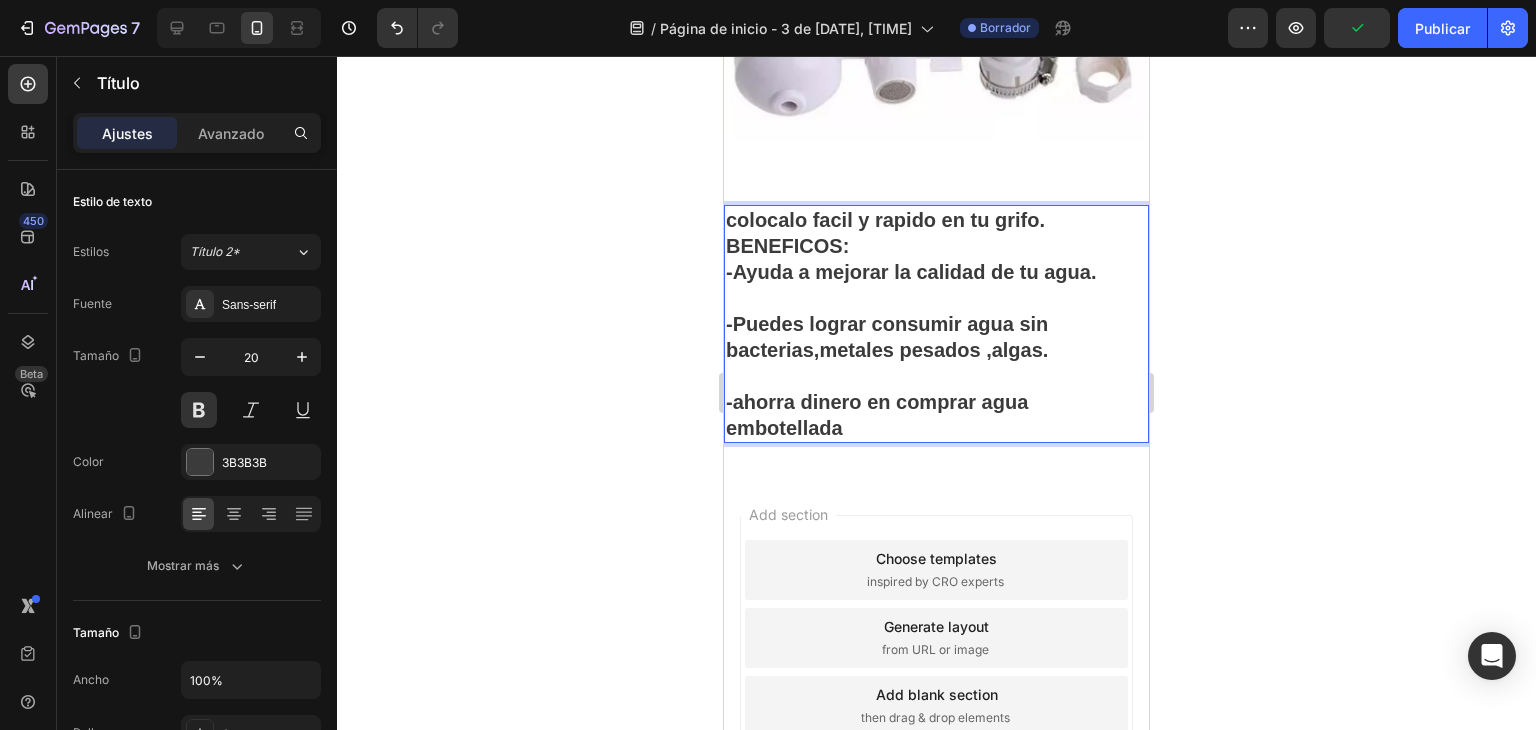 click on "colocalo facil y rapido en tu grifo. BENEFICOS:  -Ayuda a mejorar la calidad de tu agua. -Puedes lograr consumir agua sin bacterias,metales pesados ,algas. -ahorra dinero en comprar agua embotellada" at bounding box center [936, 324] 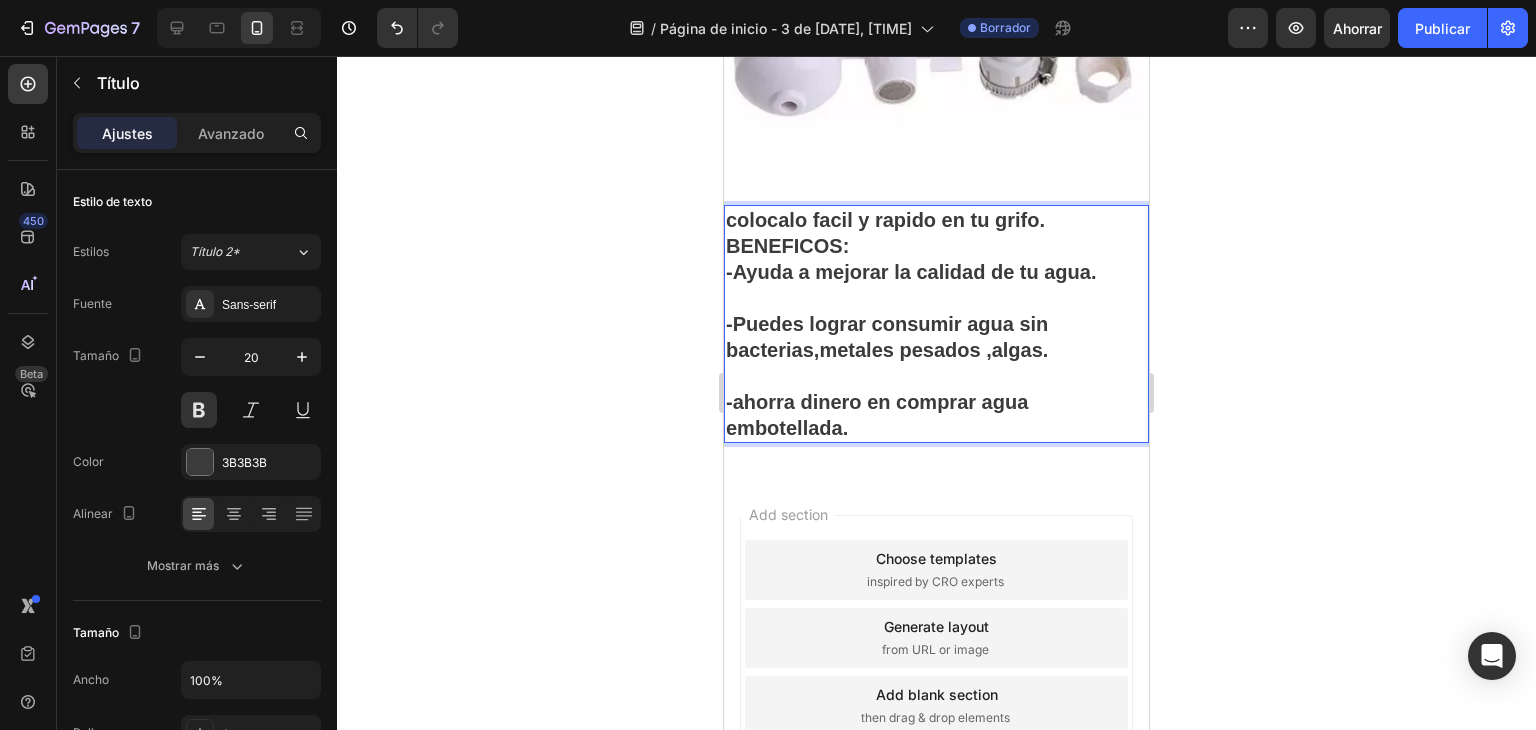 click on "colocalo facil y rapido en tu grifo. BENEFICOS:  -Ayuda a mejorar la calidad de tu agua. -Puedes lograr consumir agua sin bacterias,metales pesados ,algas. -ahorra dinero en comprar agua embotellada." at bounding box center [936, 324] 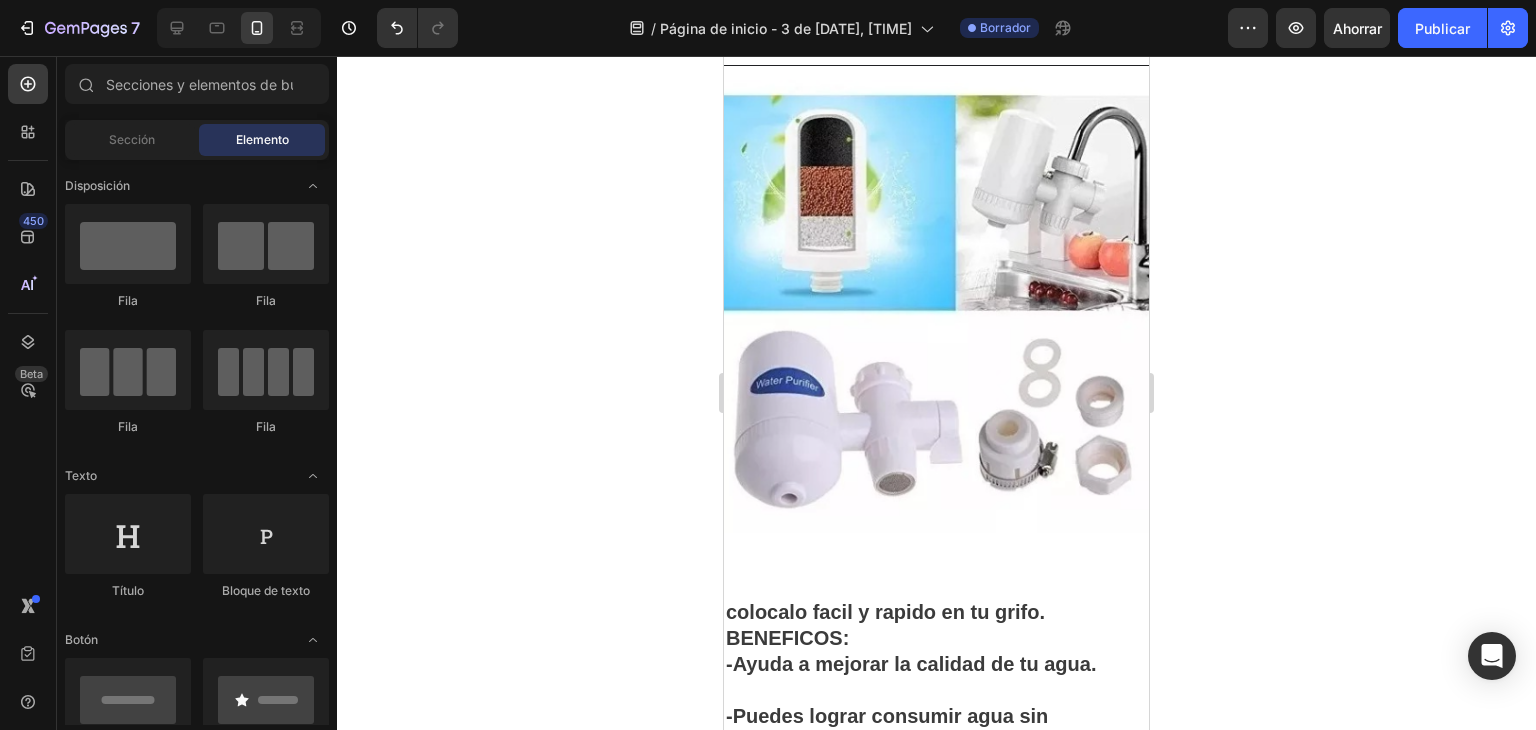 scroll, scrollTop: 736, scrollLeft: 0, axis: vertical 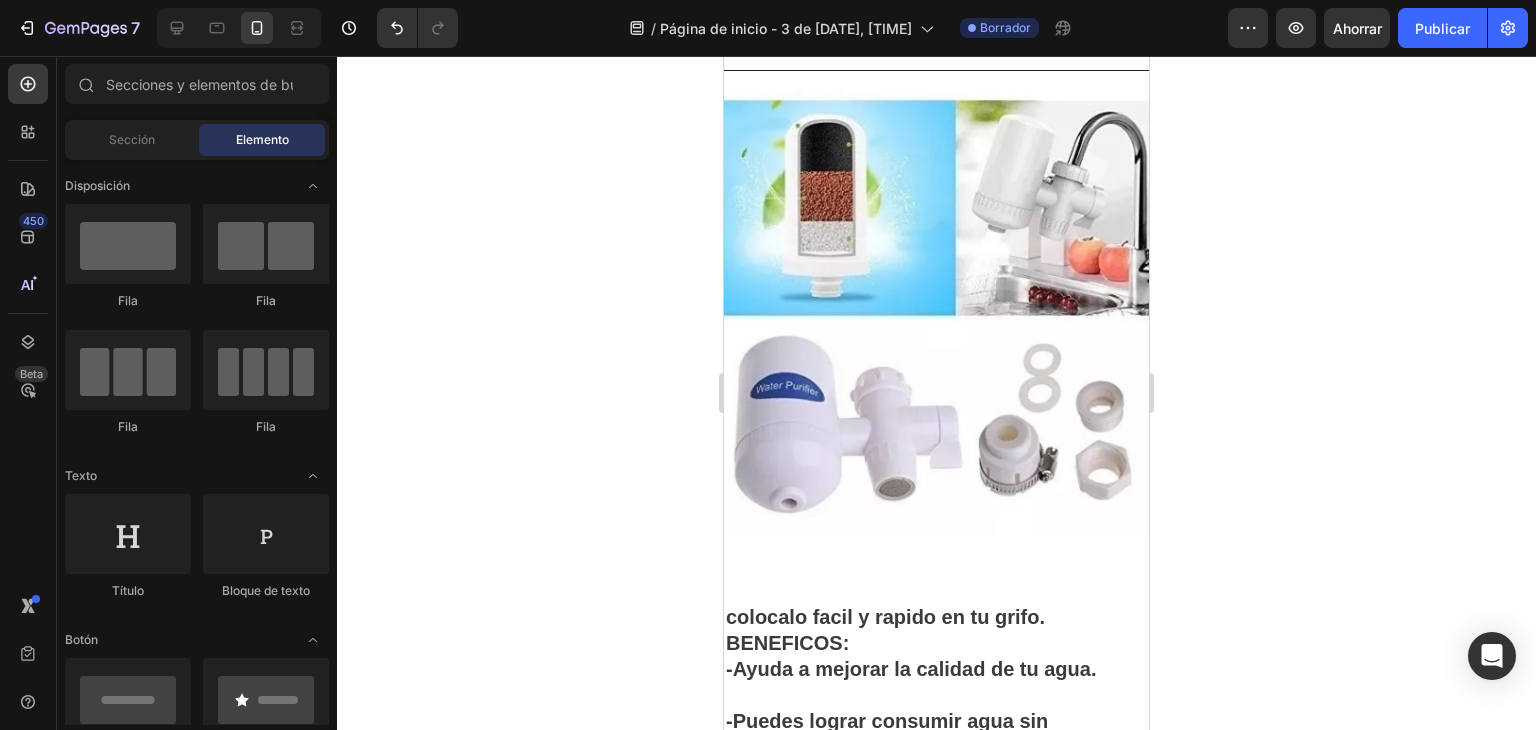 drag, startPoint x: 1139, startPoint y: 469, endPoint x: 1874, endPoint y: 393, distance: 738.9188 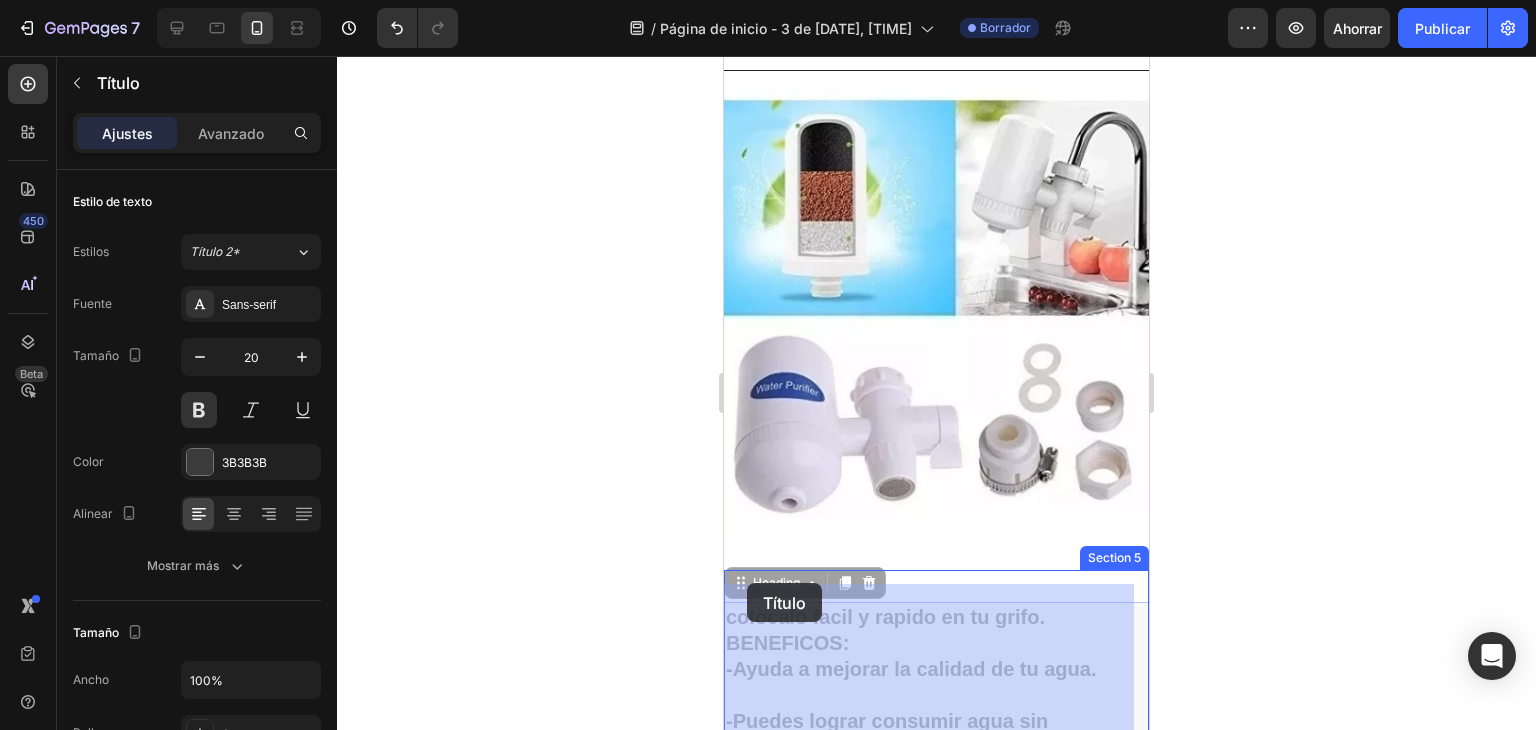 drag, startPoint x: 731, startPoint y: 595, endPoint x: 746, endPoint y: 583, distance: 19.209373 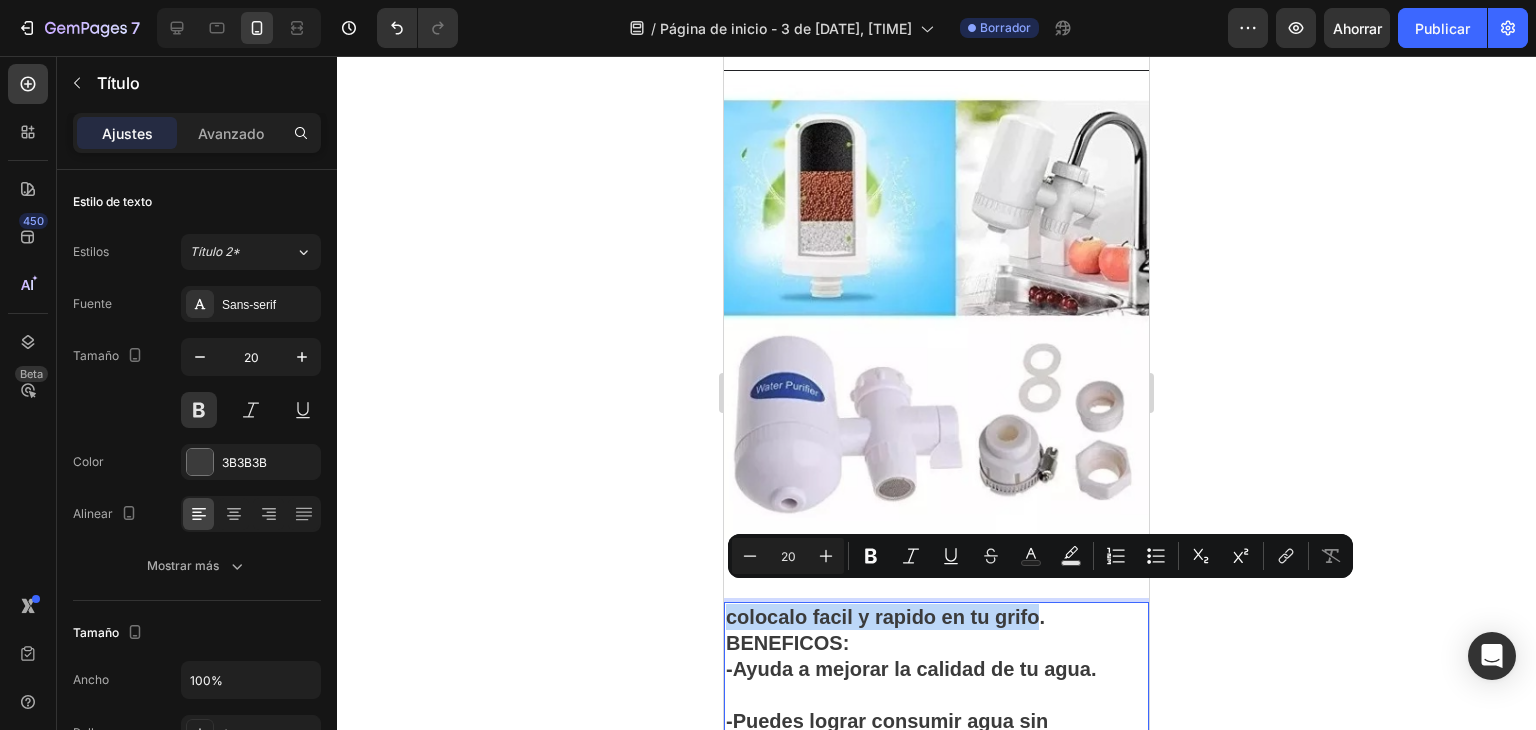 drag, startPoint x: 730, startPoint y: 601, endPoint x: 1040, endPoint y: 596, distance: 310.0403 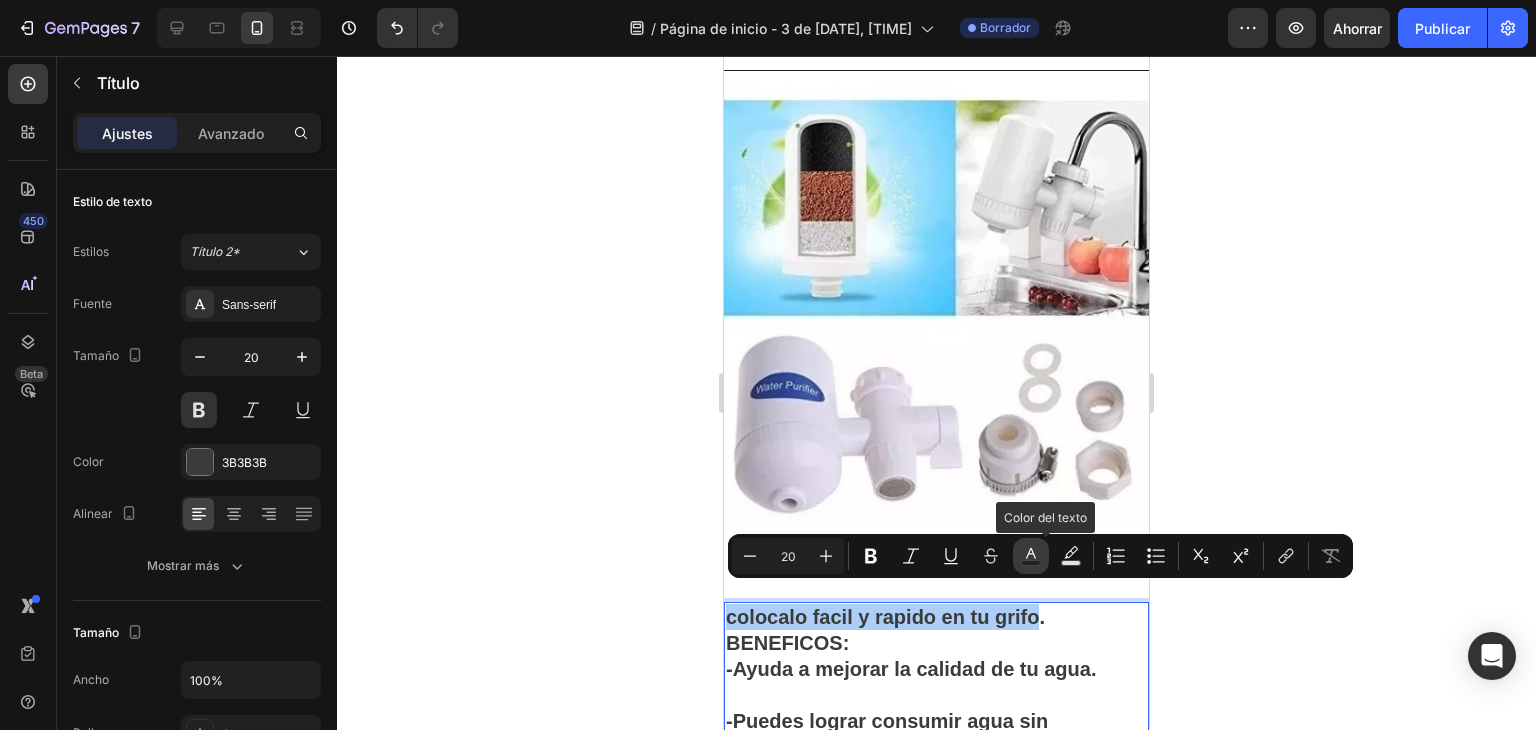 click 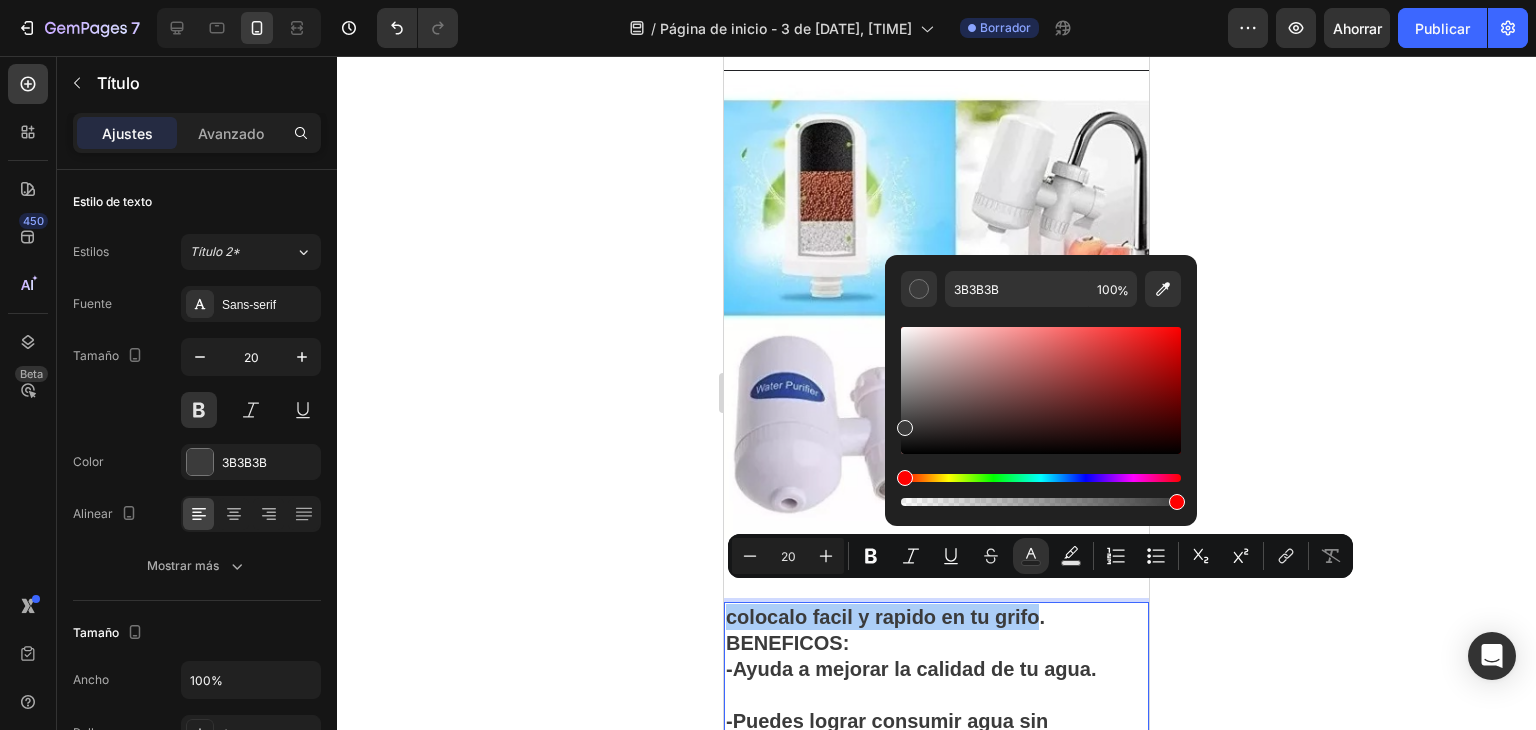 click at bounding box center [1041, 390] 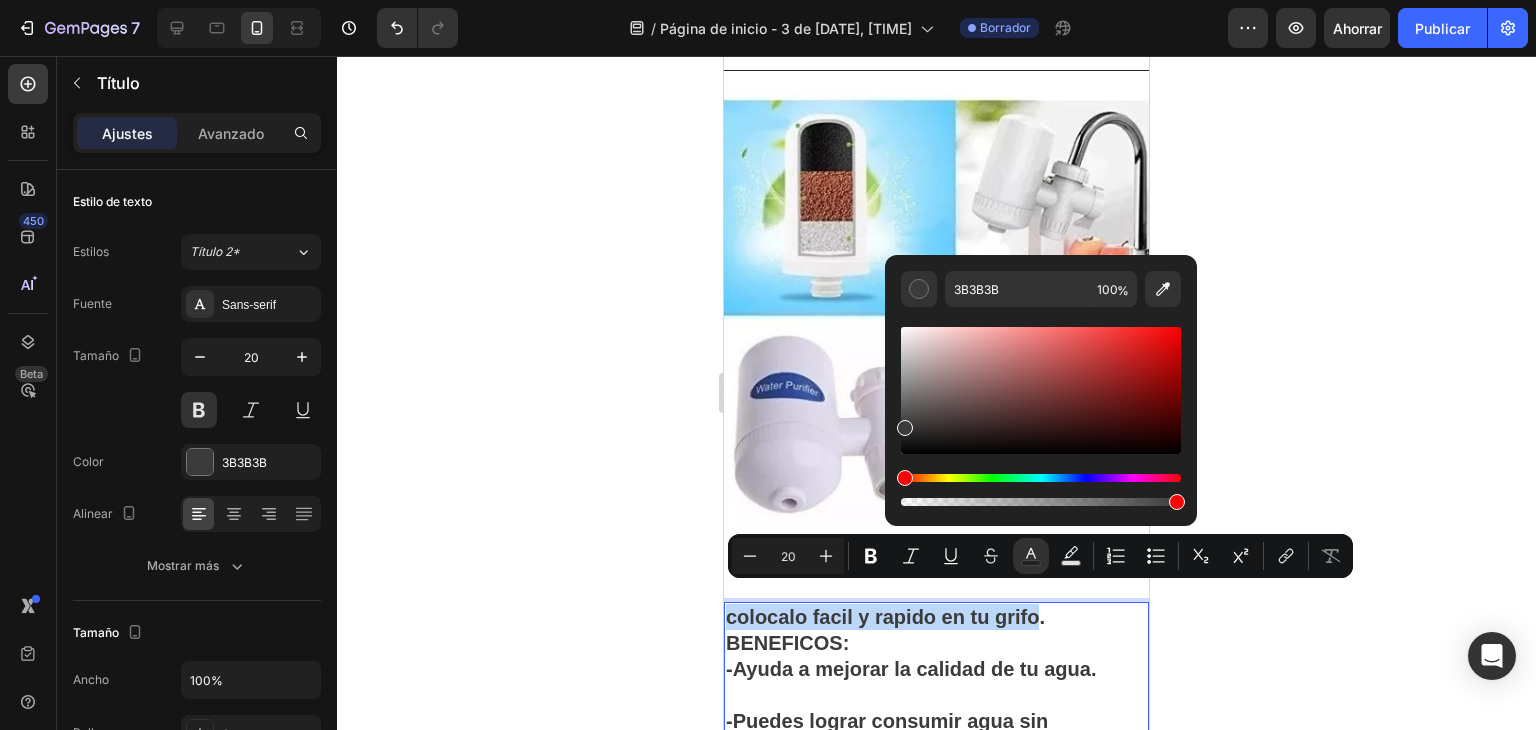 type on "CE0808" 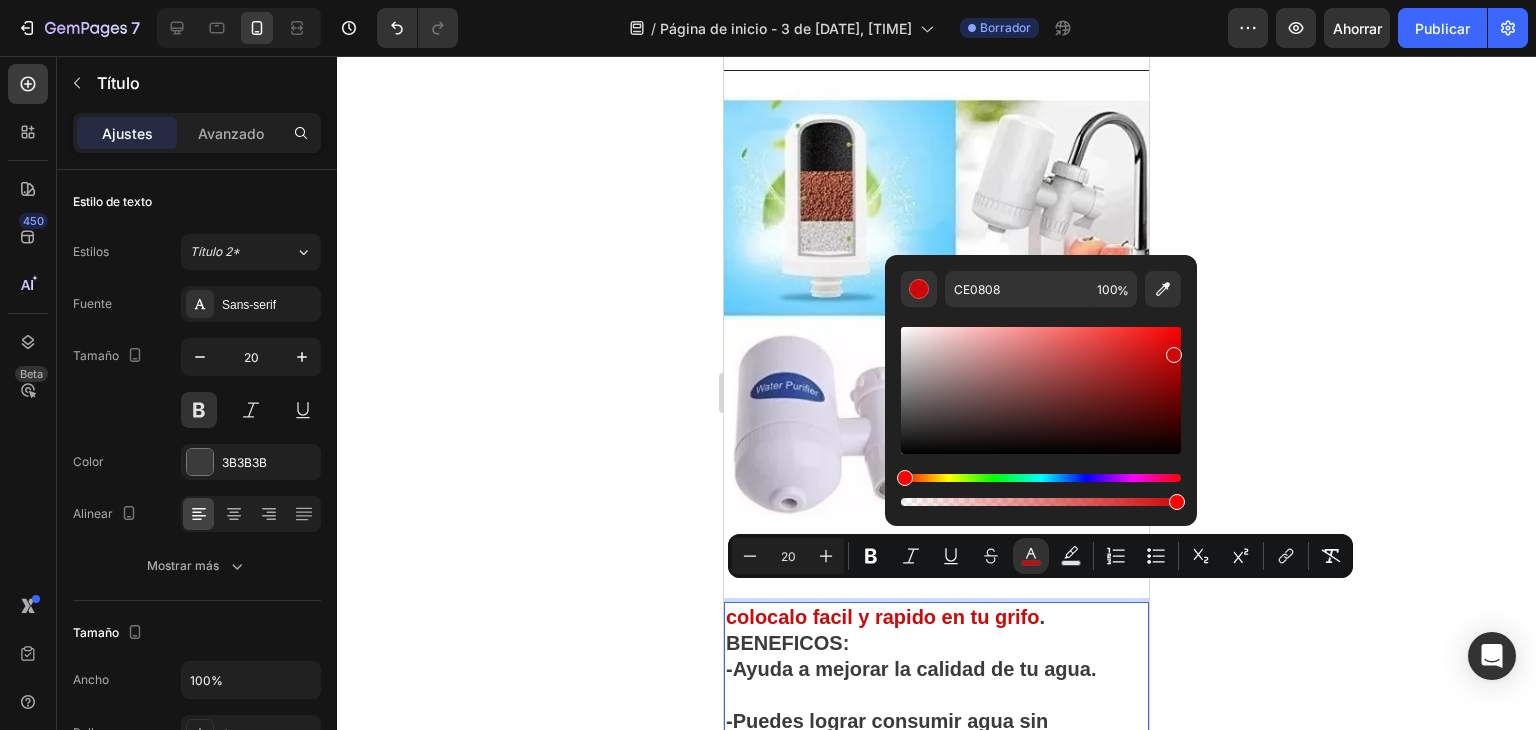 click on "Image Section 4" at bounding box center (936, 304) 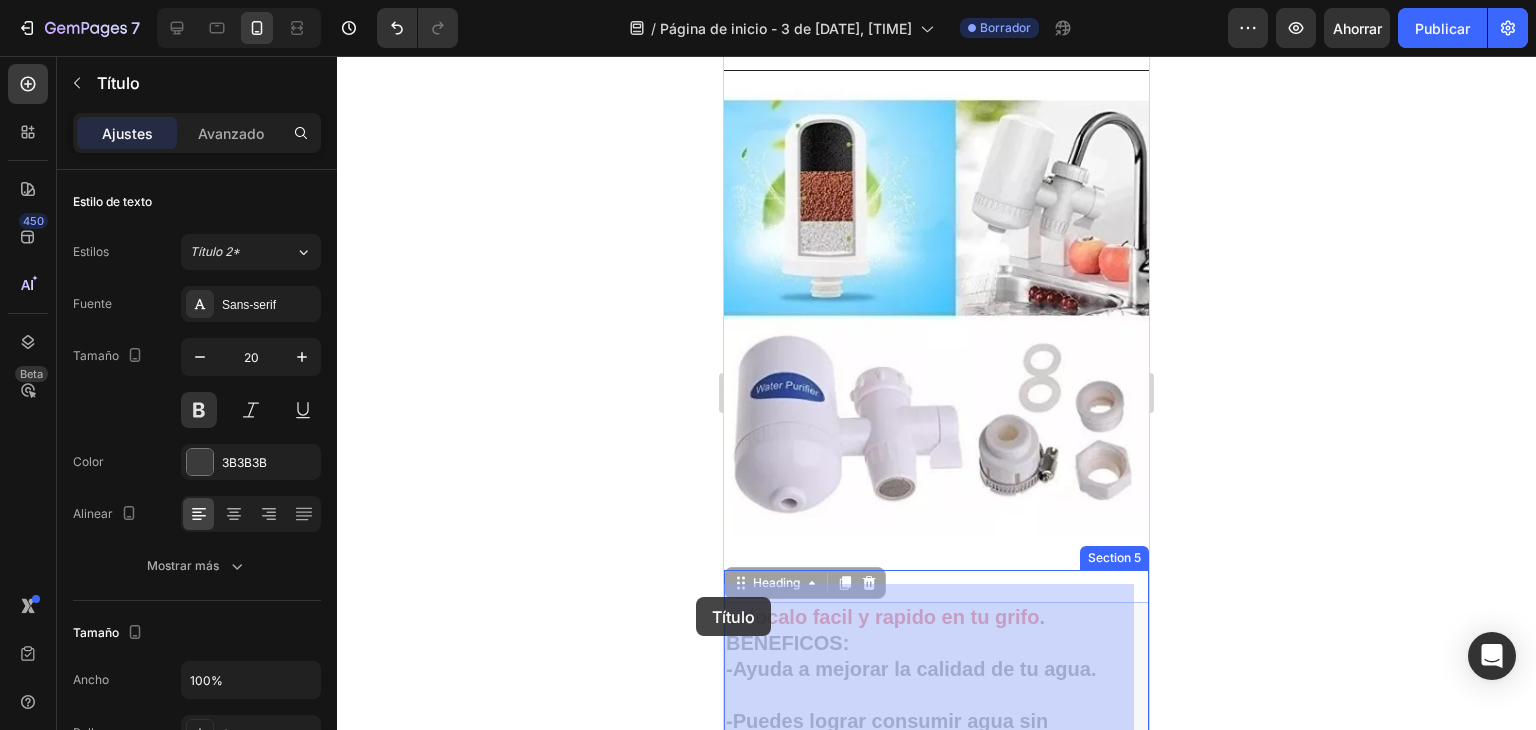drag, startPoint x: 725, startPoint y: 597, endPoint x: 696, endPoint y: 597, distance: 29 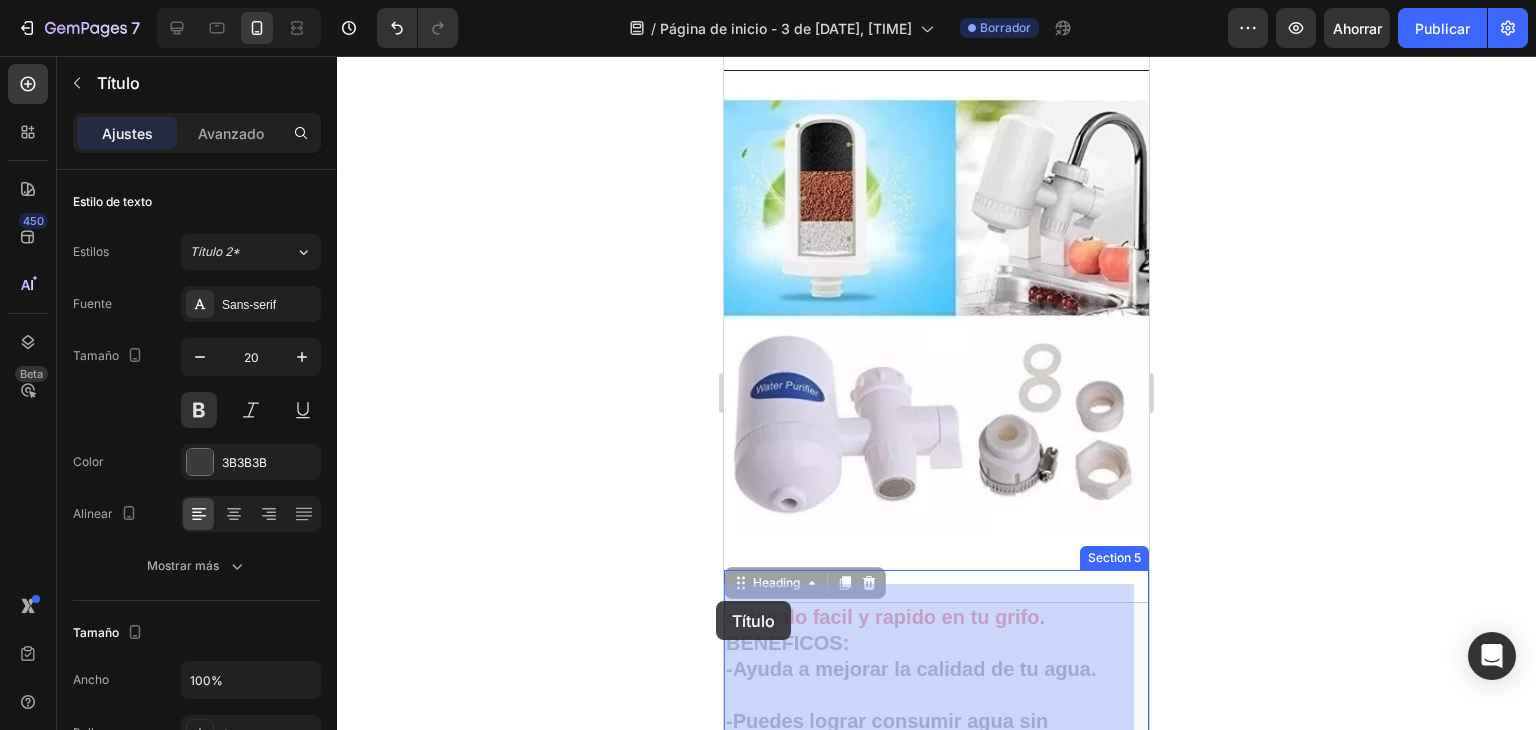 drag, startPoint x: 726, startPoint y: 599, endPoint x: 715, endPoint y: 601, distance: 11.18034 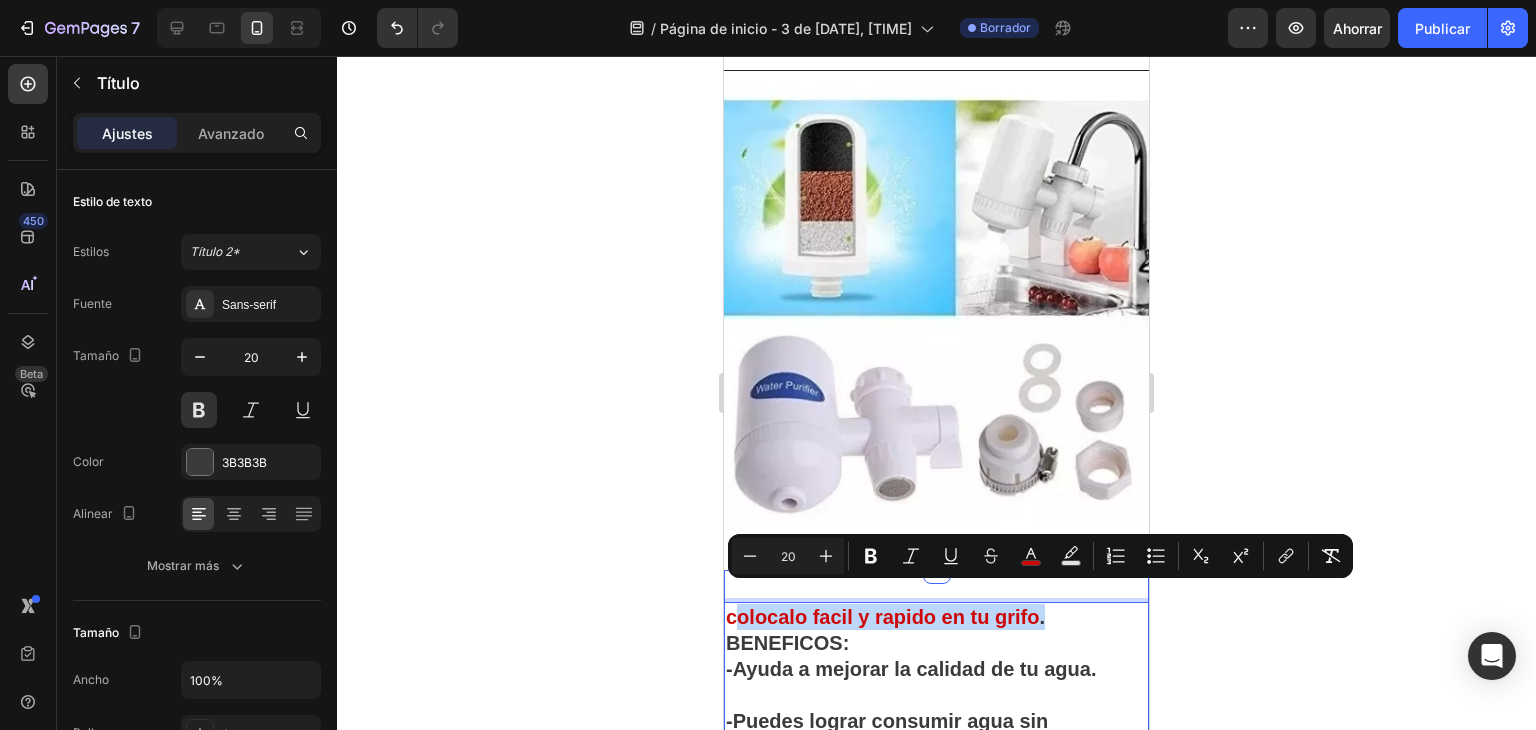 drag, startPoint x: 734, startPoint y: 602, endPoint x: 1057, endPoint y: 572, distance: 324.3902 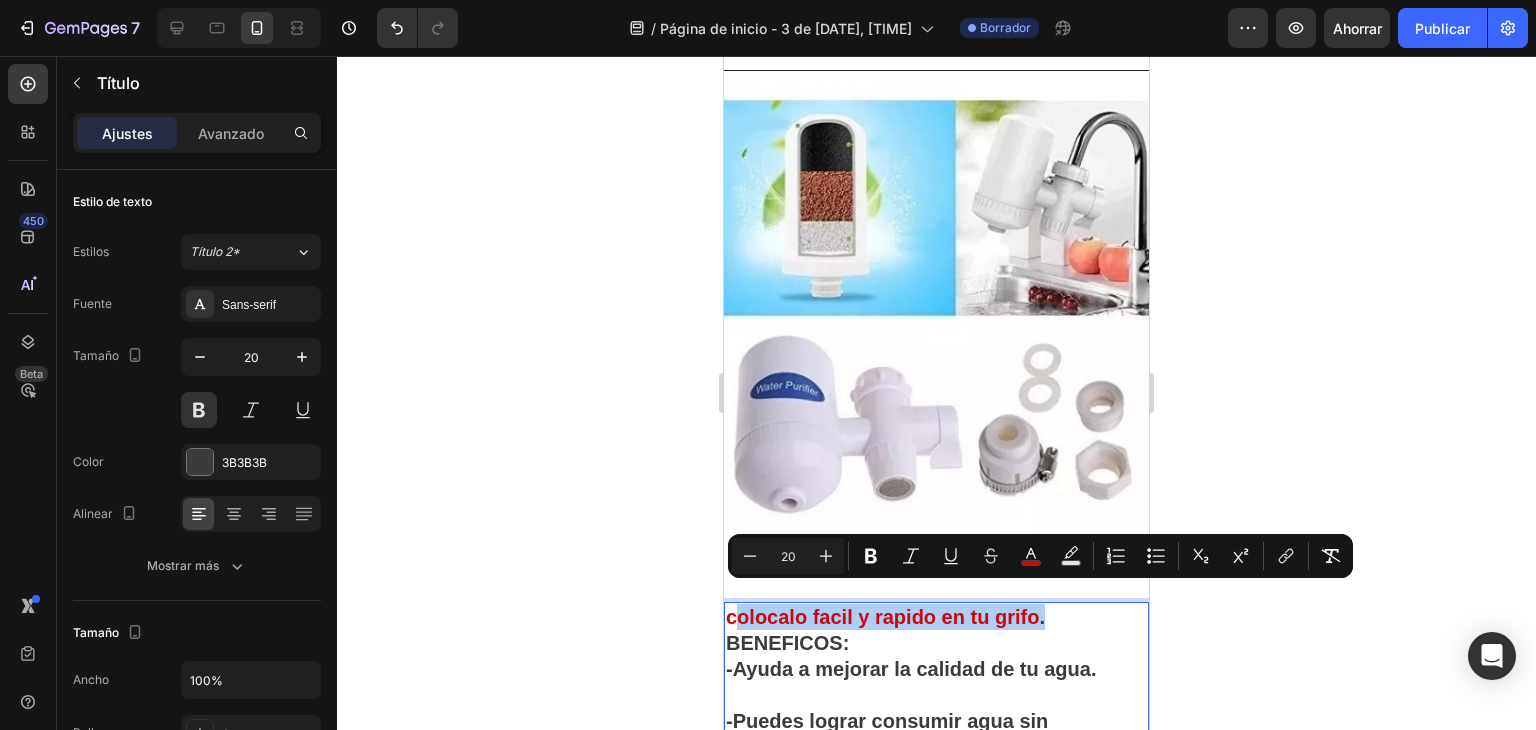 click 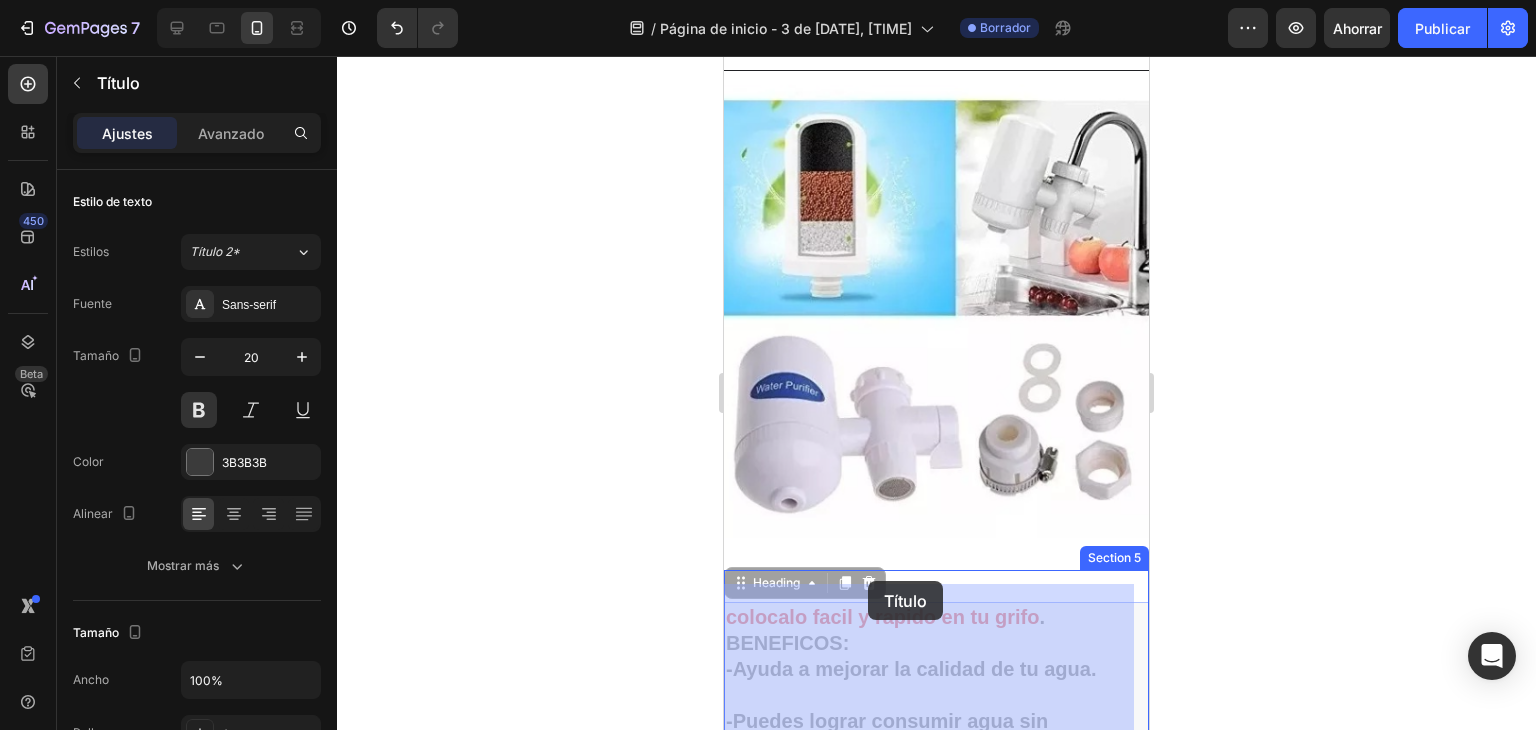 drag, startPoint x: 732, startPoint y: 600, endPoint x: 866, endPoint y: 581, distance: 135.34032 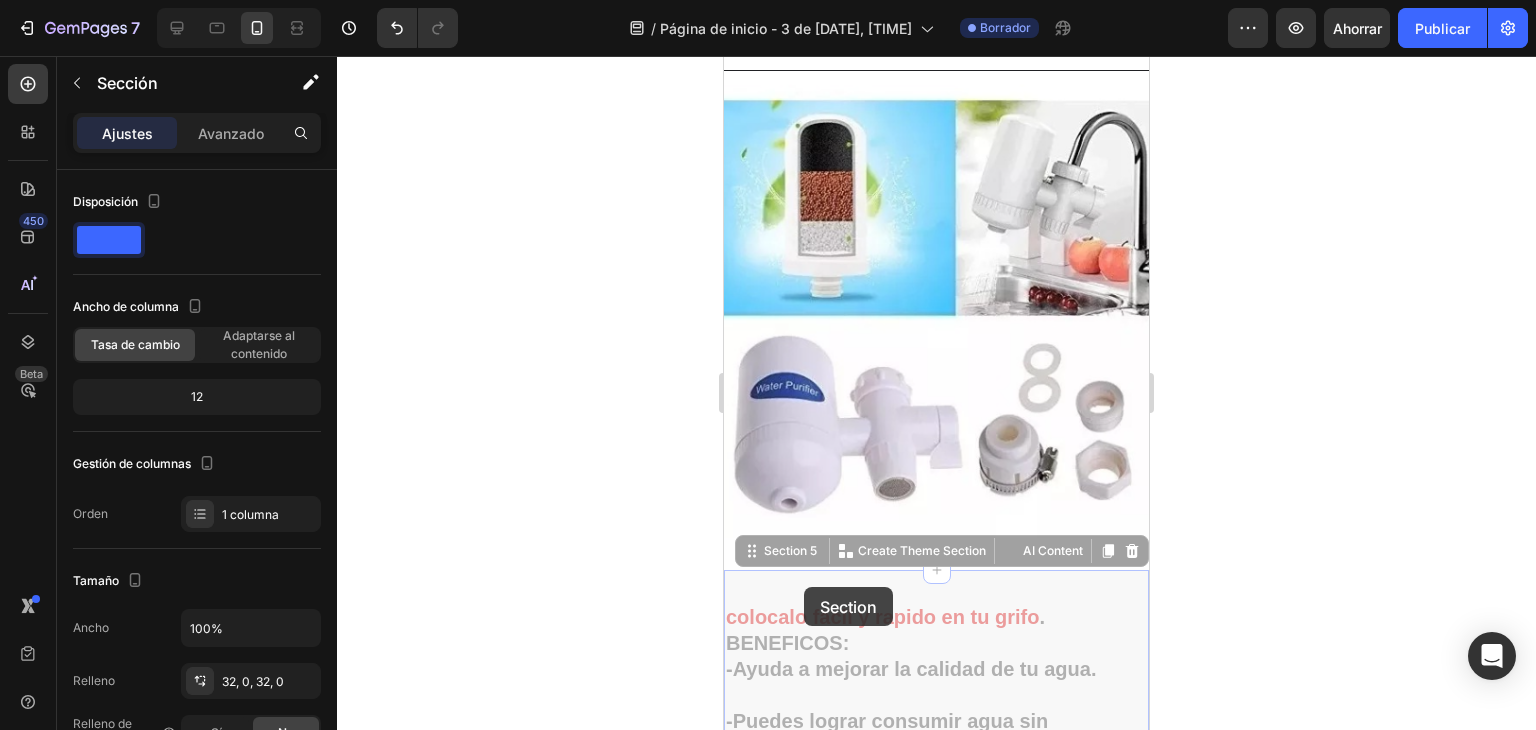 drag, startPoint x: 866, startPoint y: 581, endPoint x: 797, endPoint y: 588, distance: 69.354164 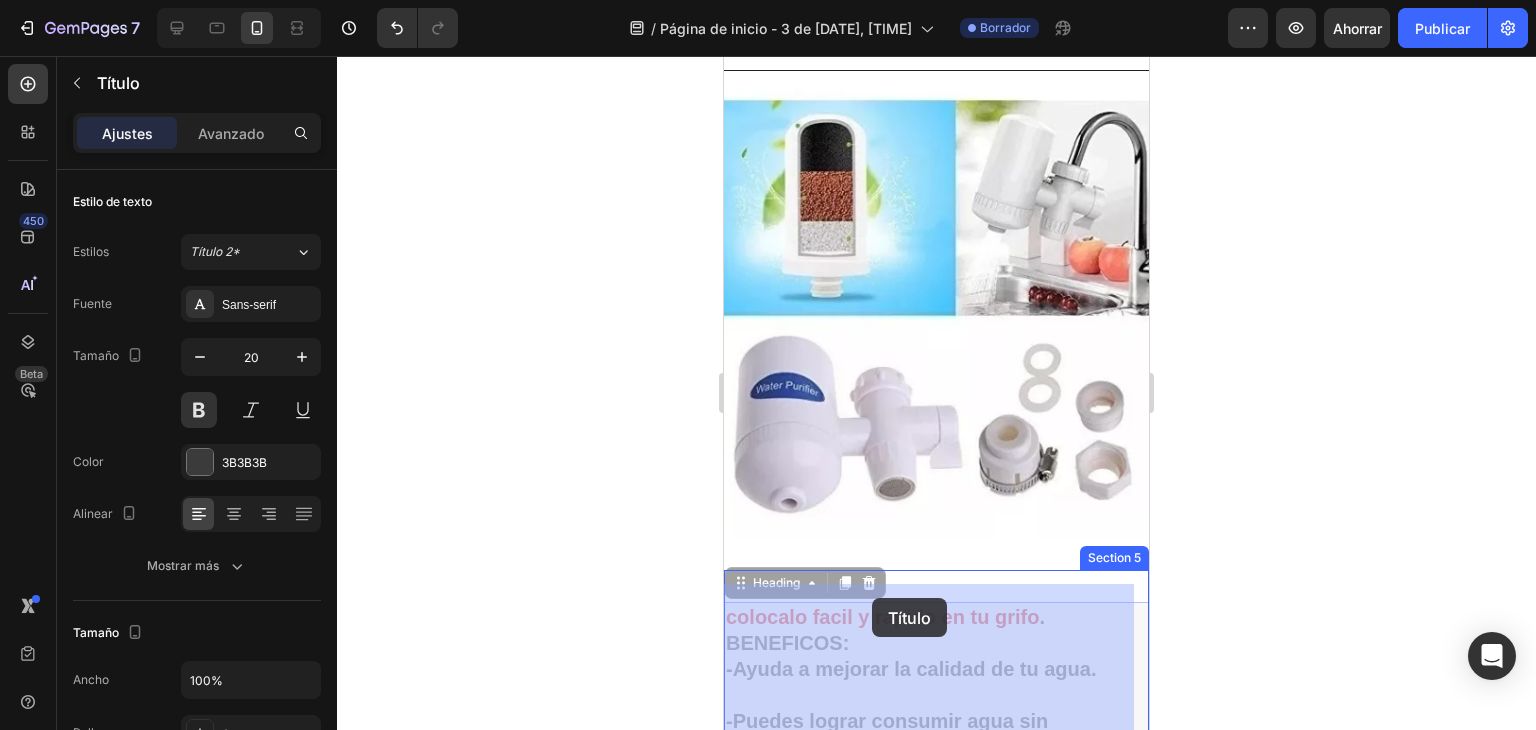 drag, startPoint x: 726, startPoint y: 597, endPoint x: 787, endPoint y: 586, distance: 61.983868 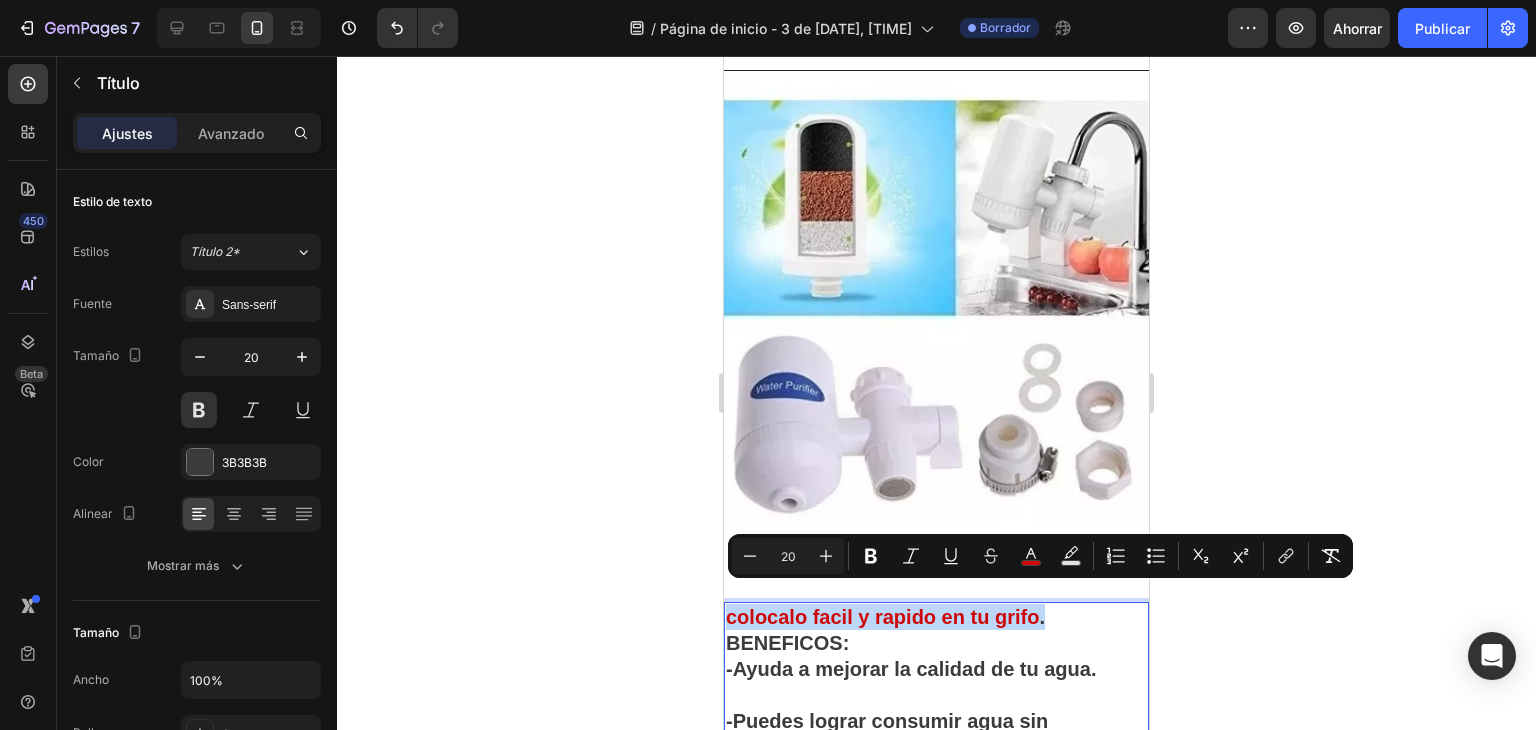 drag, startPoint x: 730, startPoint y: 594, endPoint x: 1062, endPoint y: 585, distance: 332.12198 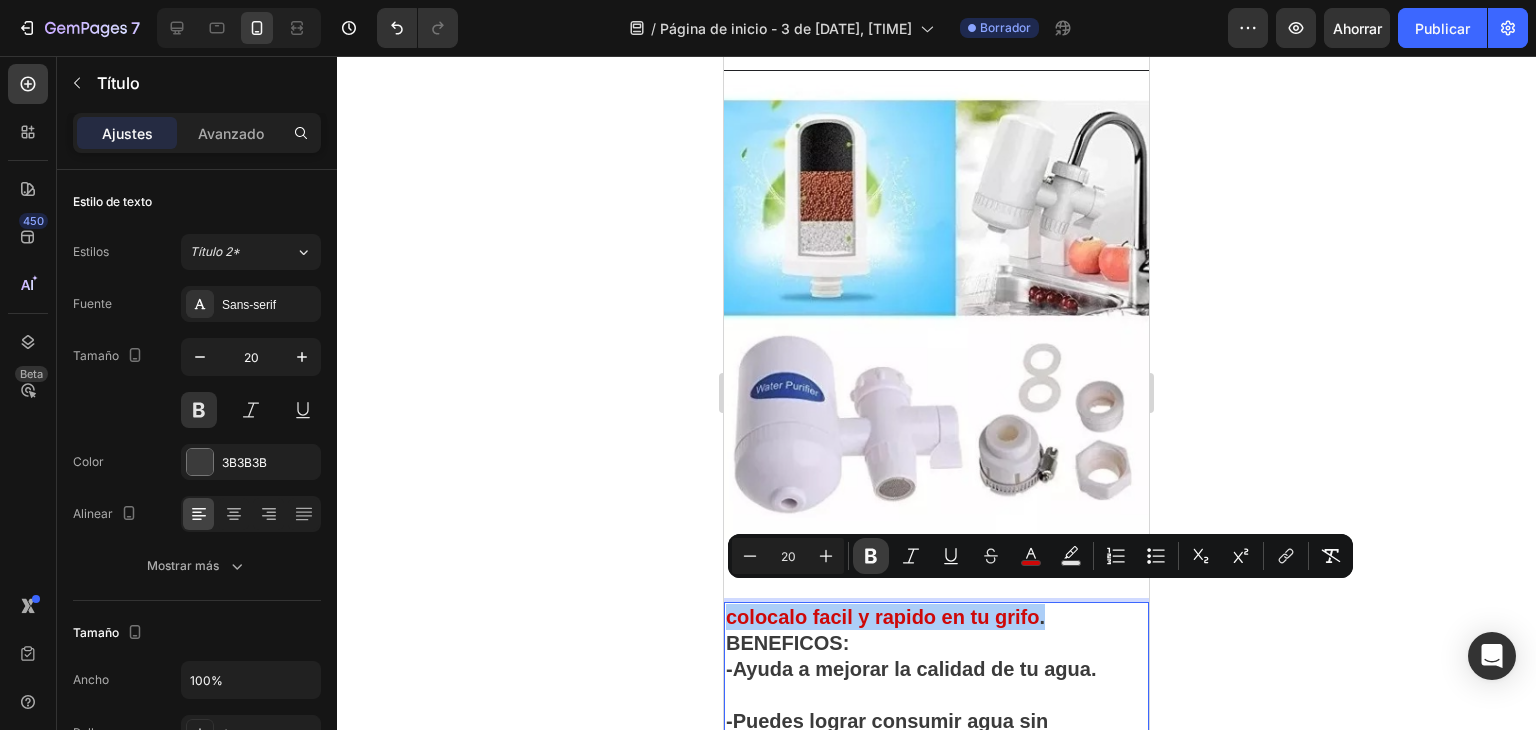 click 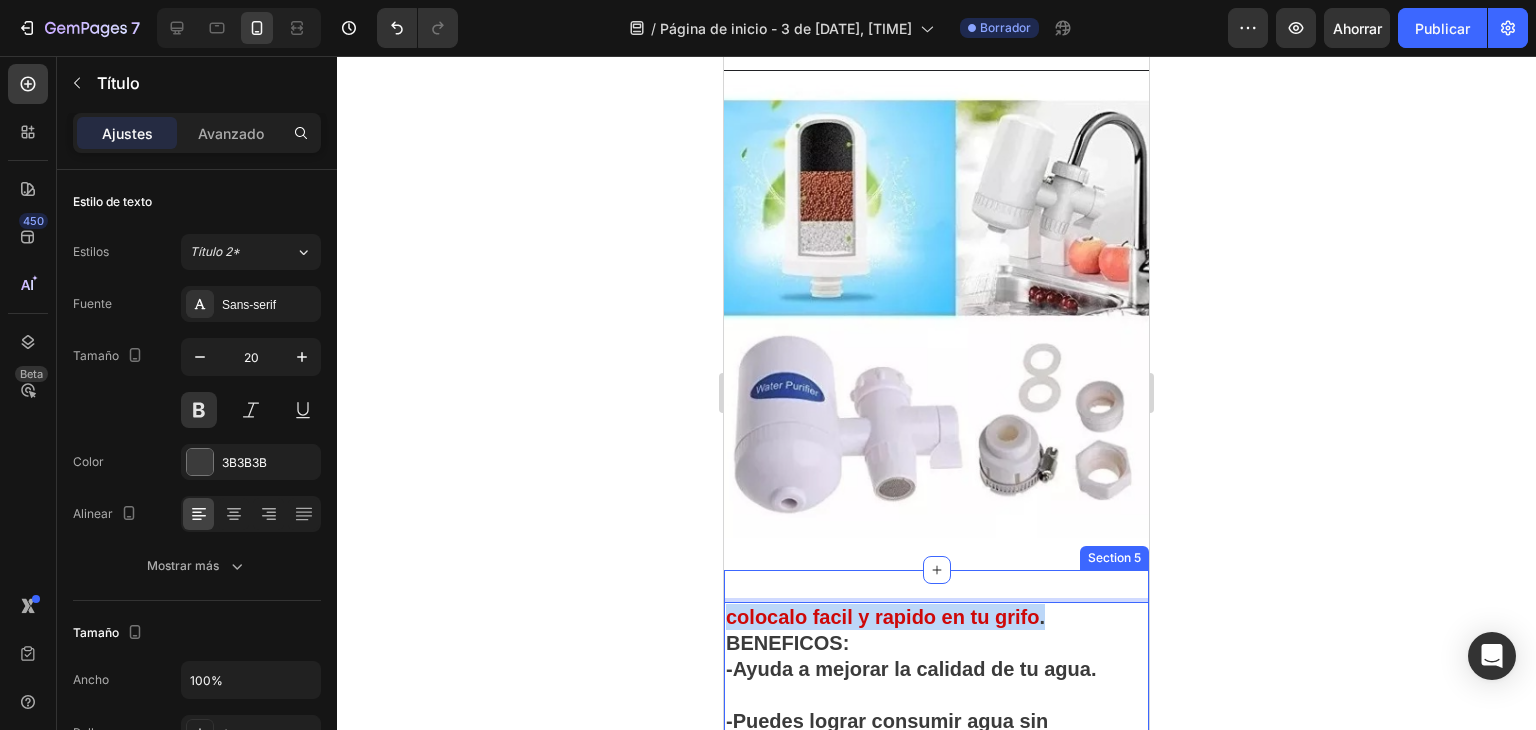 drag, startPoint x: 729, startPoint y: 601, endPoint x: 1072, endPoint y: 573, distance: 344.14096 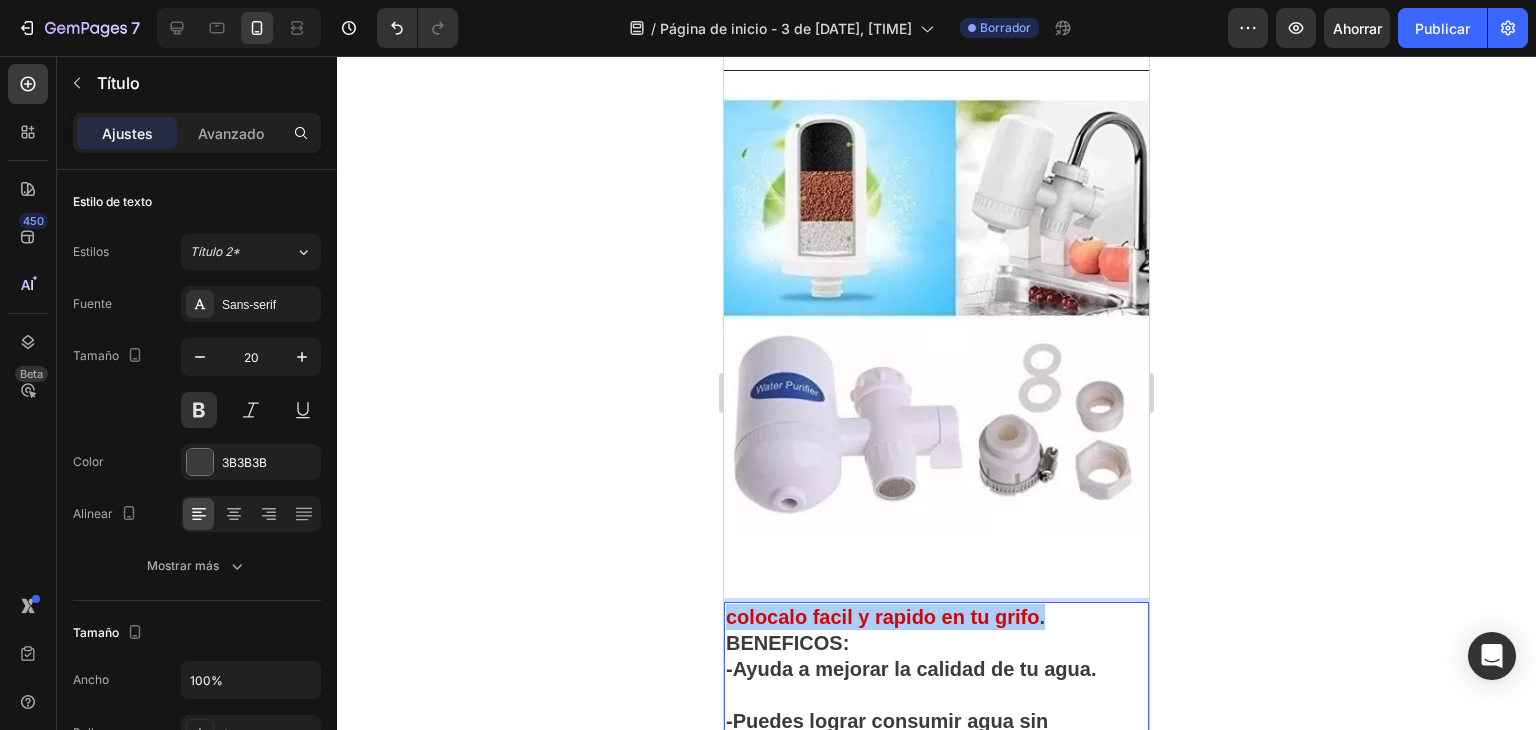 click 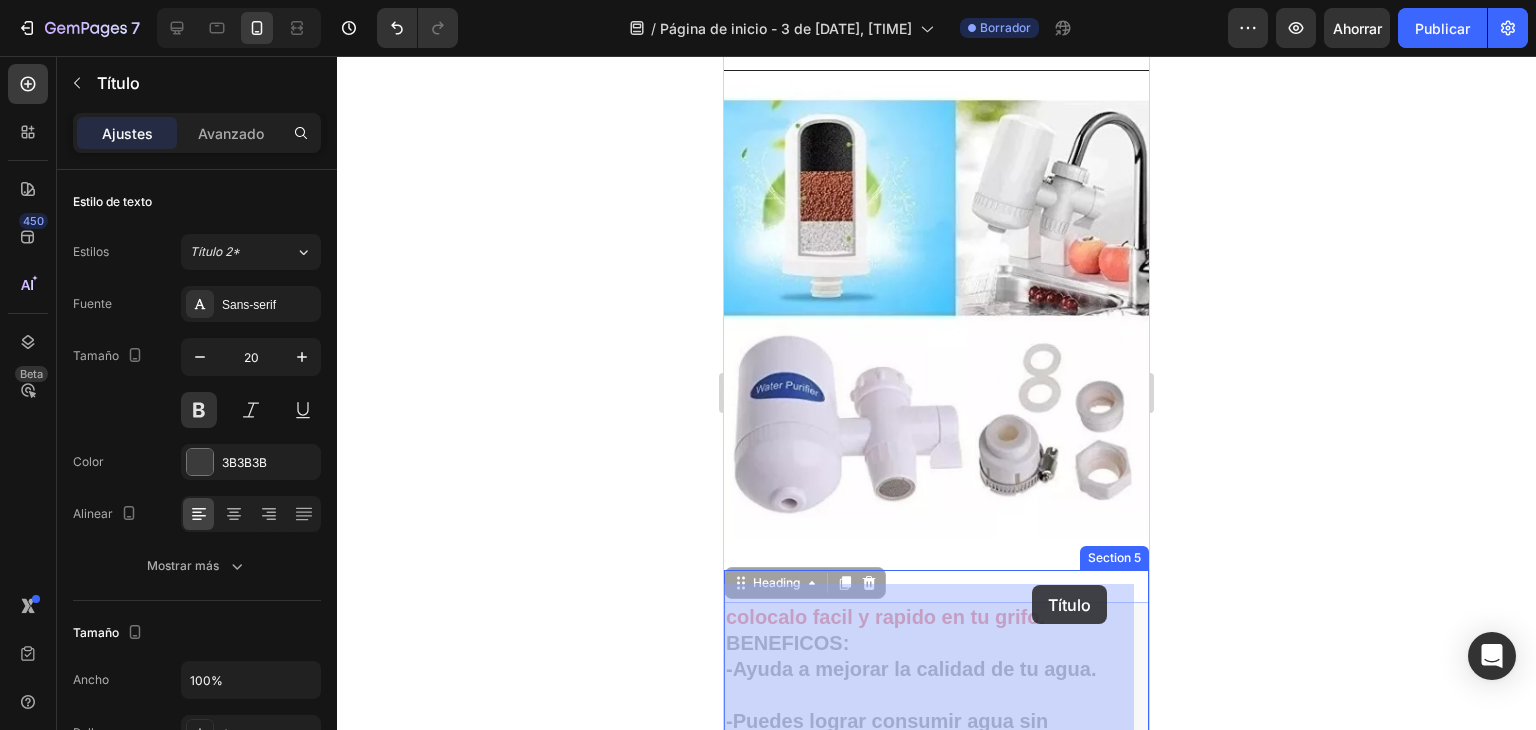 drag, startPoint x: 732, startPoint y: 597, endPoint x: 1028, endPoint y: 583, distance: 296.3309 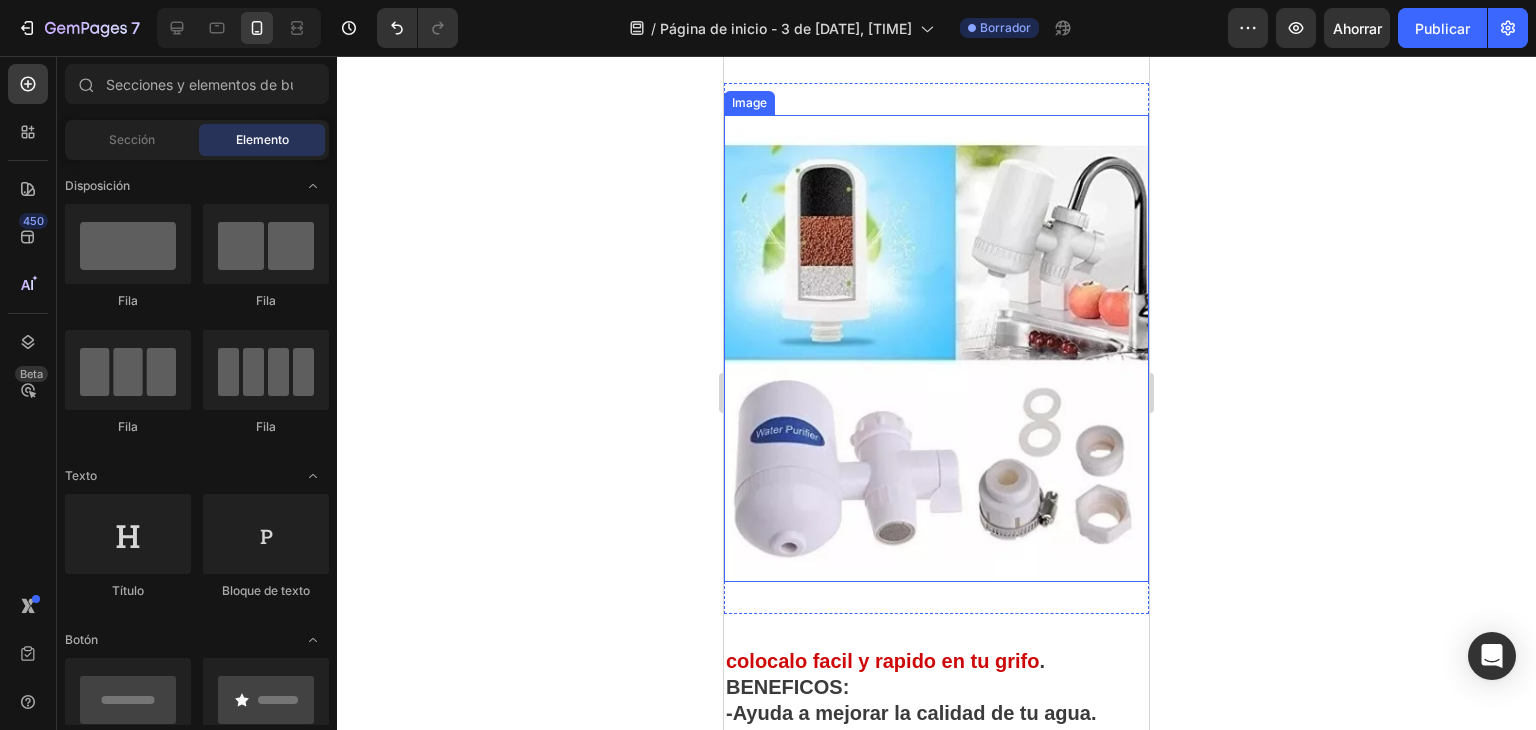 scroll, scrollTop: 280, scrollLeft: 0, axis: vertical 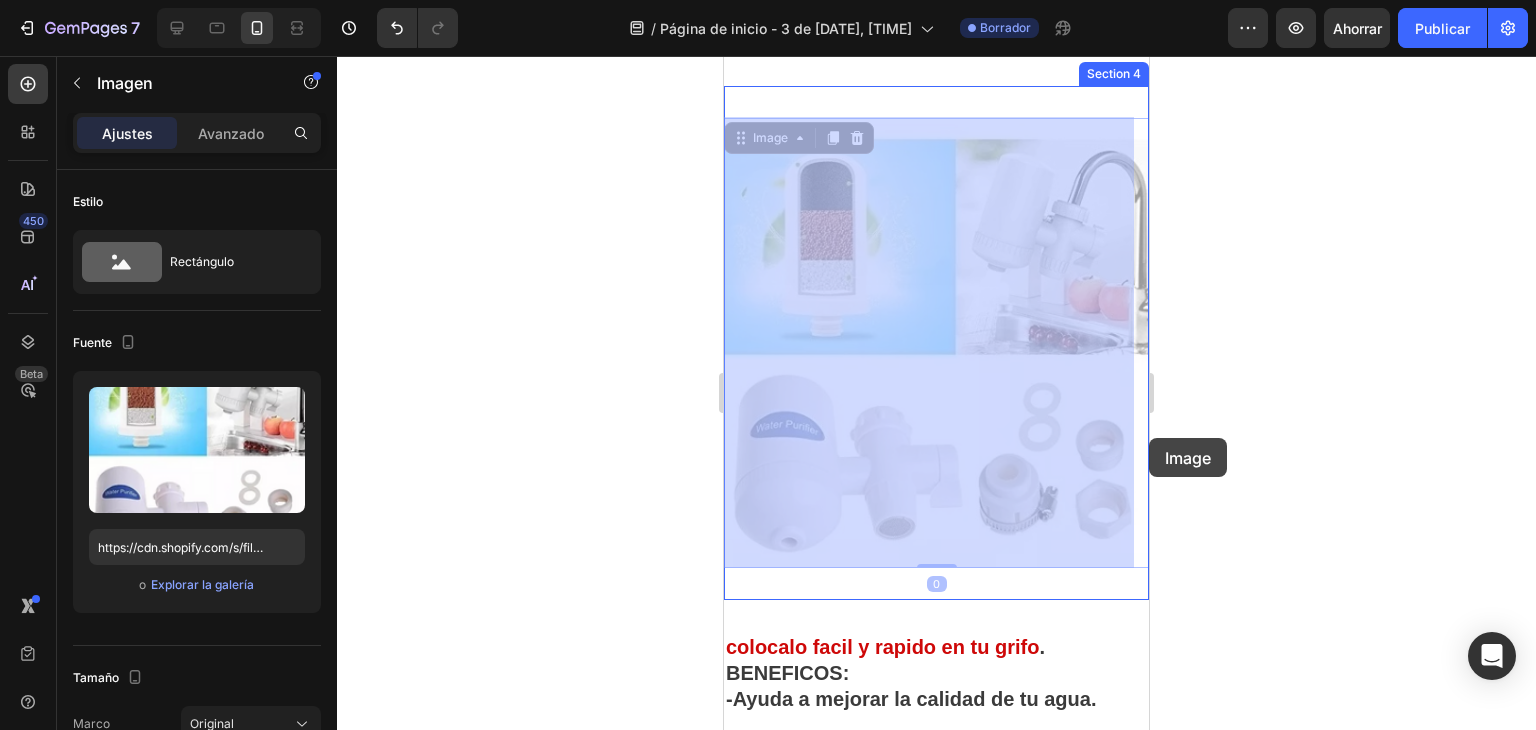 drag, startPoint x: 1085, startPoint y: 249, endPoint x: 1157, endPoint y: 462, distance: 224.83995 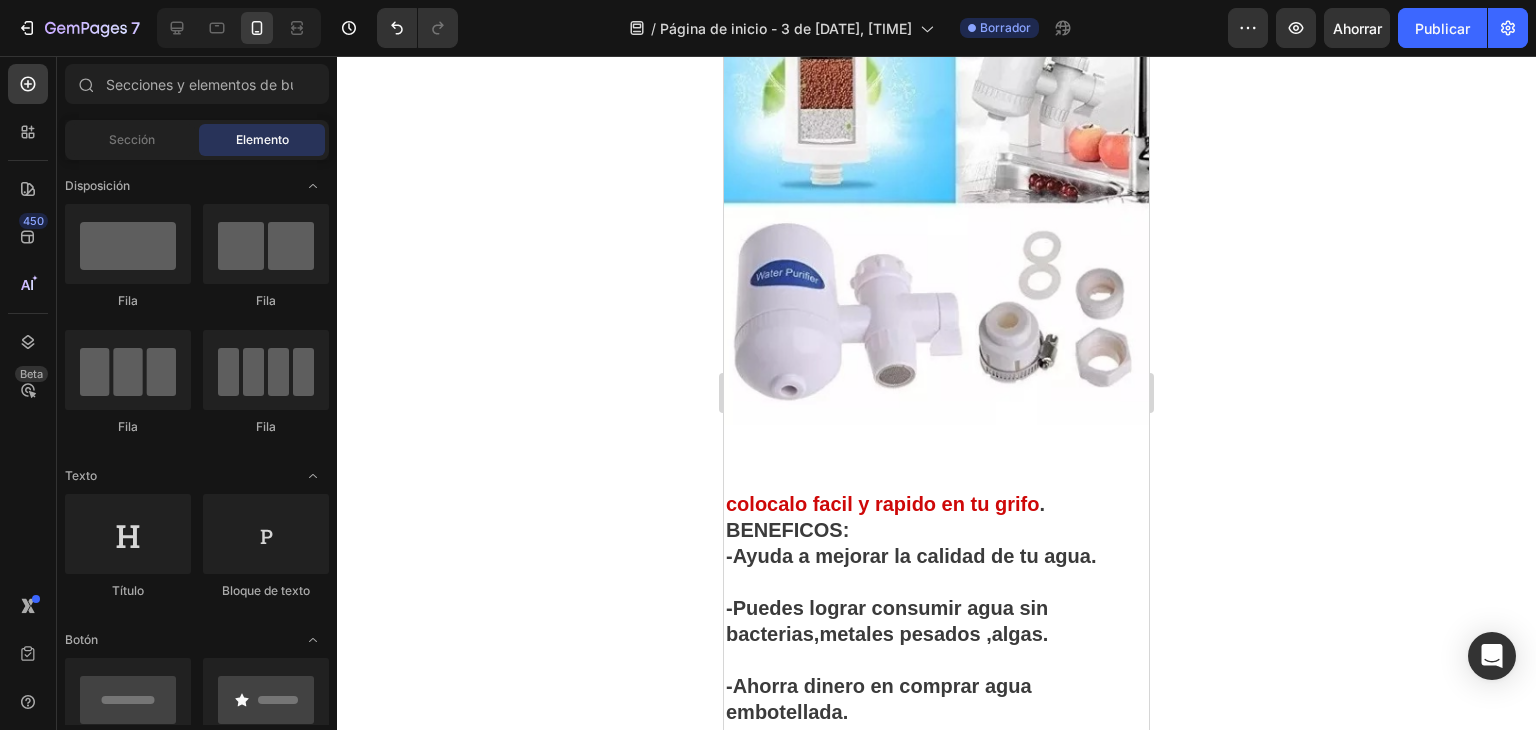 scroll, scrollTop: 426, scrollLeft: 0, axis: vertical 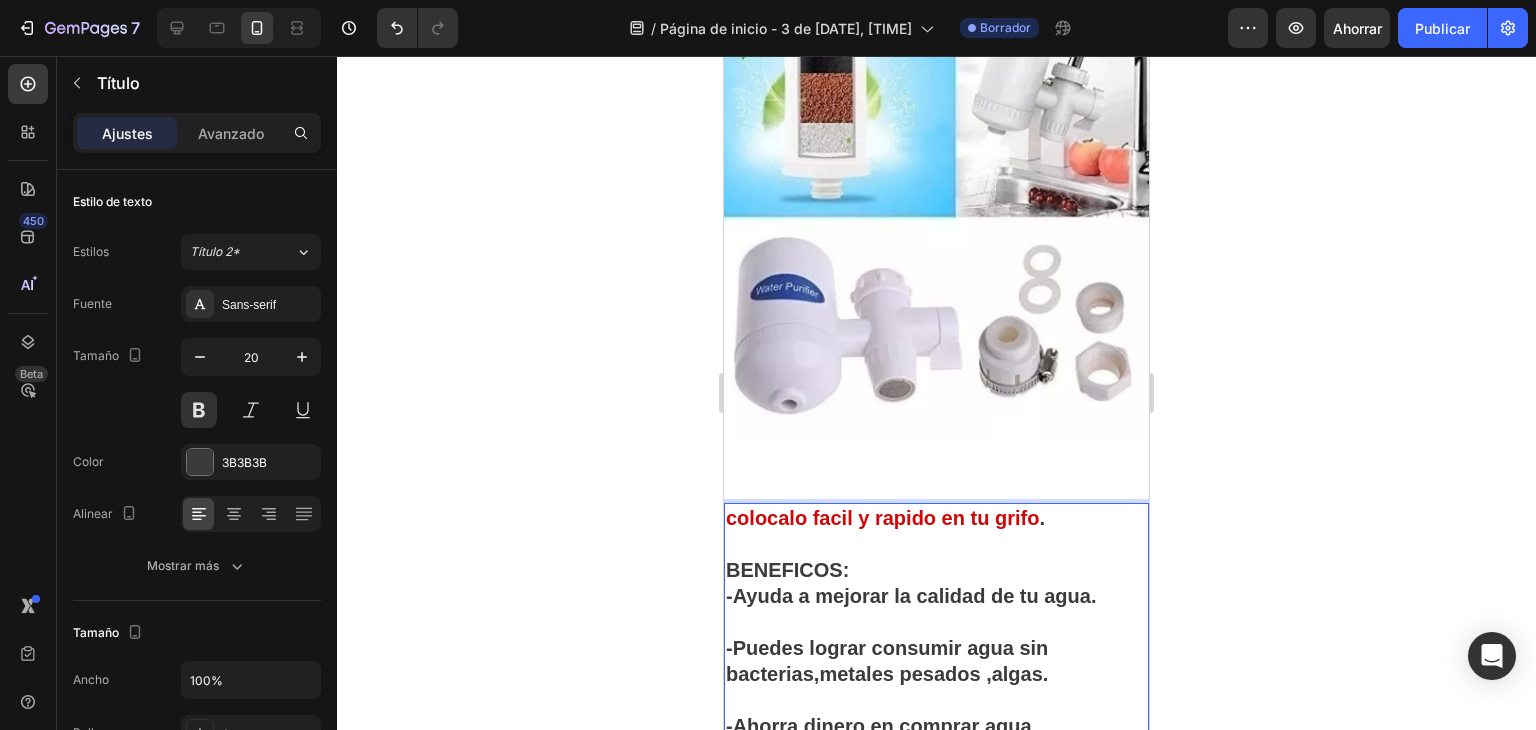click on "colocalo facil y rapido en tu grifo" at bounding box center [882, 518] 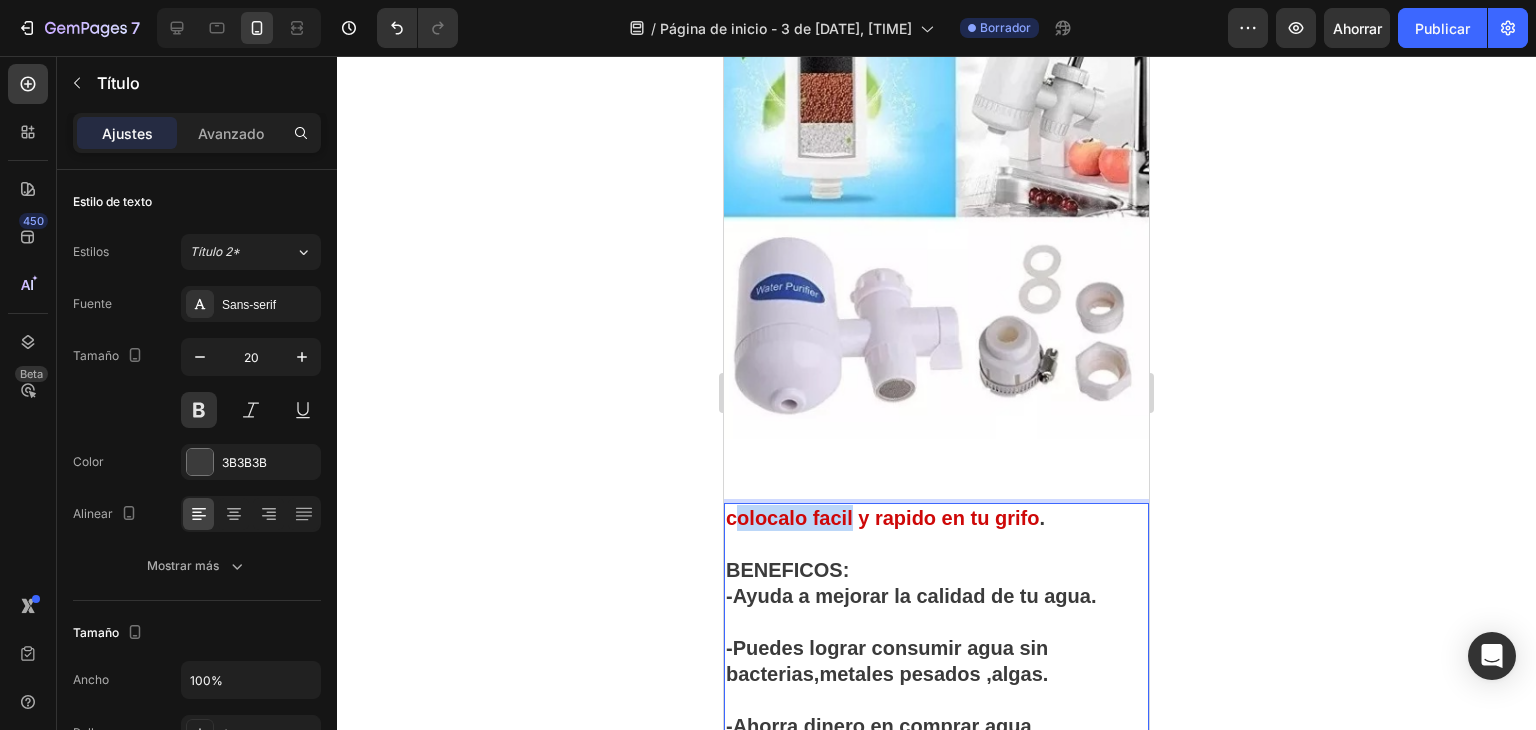 drag, startPoint x: 735, startPoint y: 496, endPoint x: 849, endPoint y: 501, distance: 114.1096 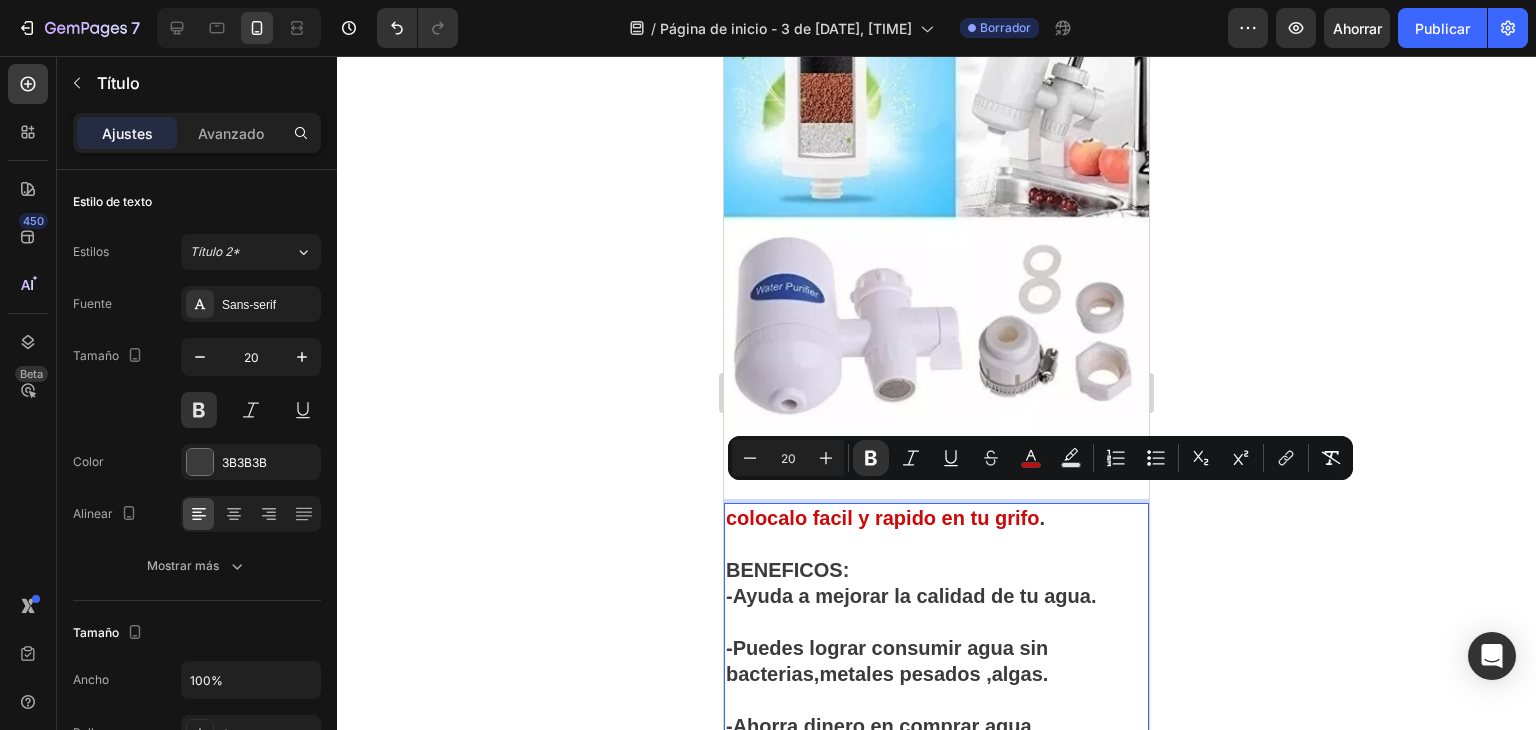 click on "colocalo facil y rapido en tu grifo . BENEFICOS:  -Ayuda a mejorar la calidad de tu agua. -Puedes lograr consumir agua sin bacterias,metales pesados ,algas. -Ahorra dinero en comprar agua embotellada." at bounding box center [936, 635] 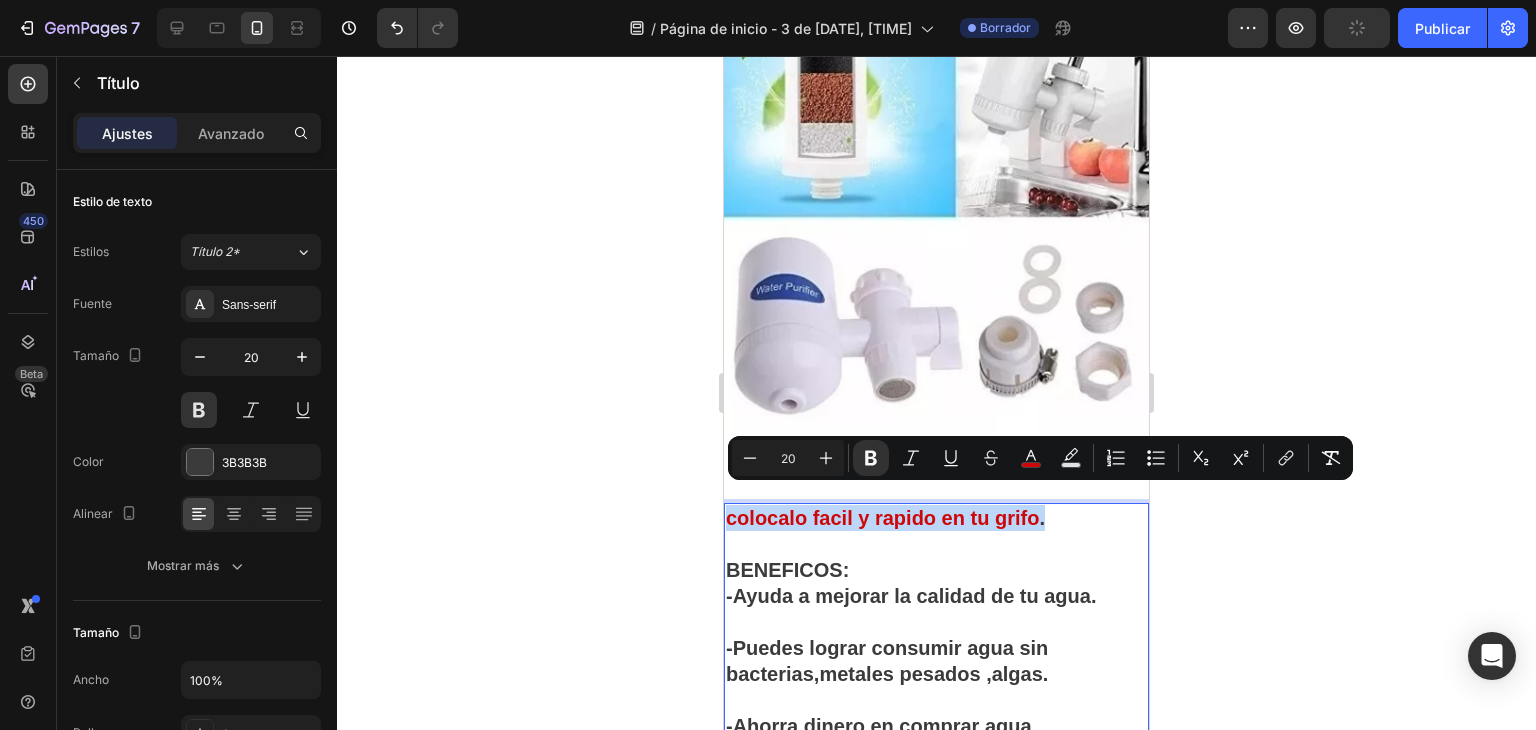 drag, startPoint x: 728, startPoint y: 497, endPoint x: 1154, endPoint y: 498, distance: 426.00116 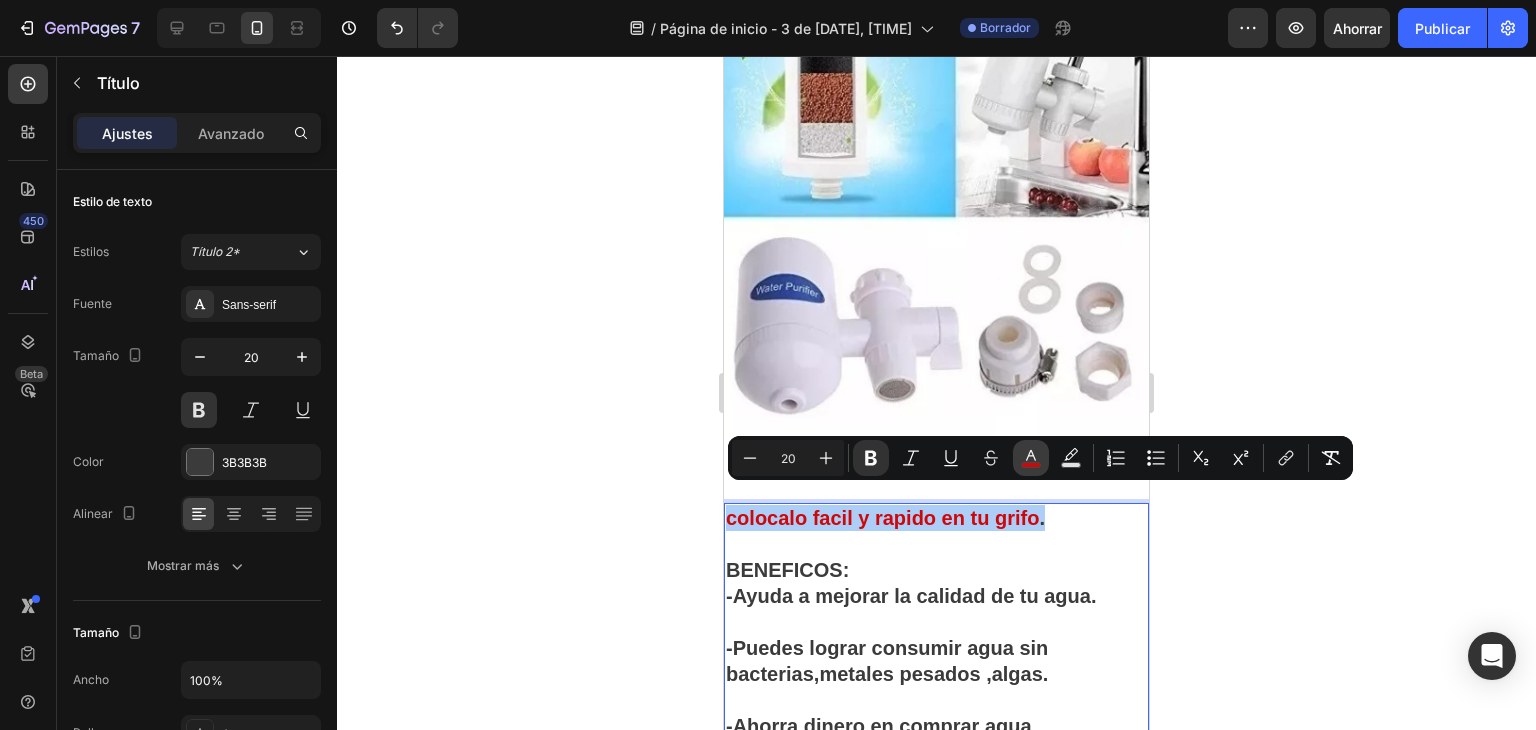click 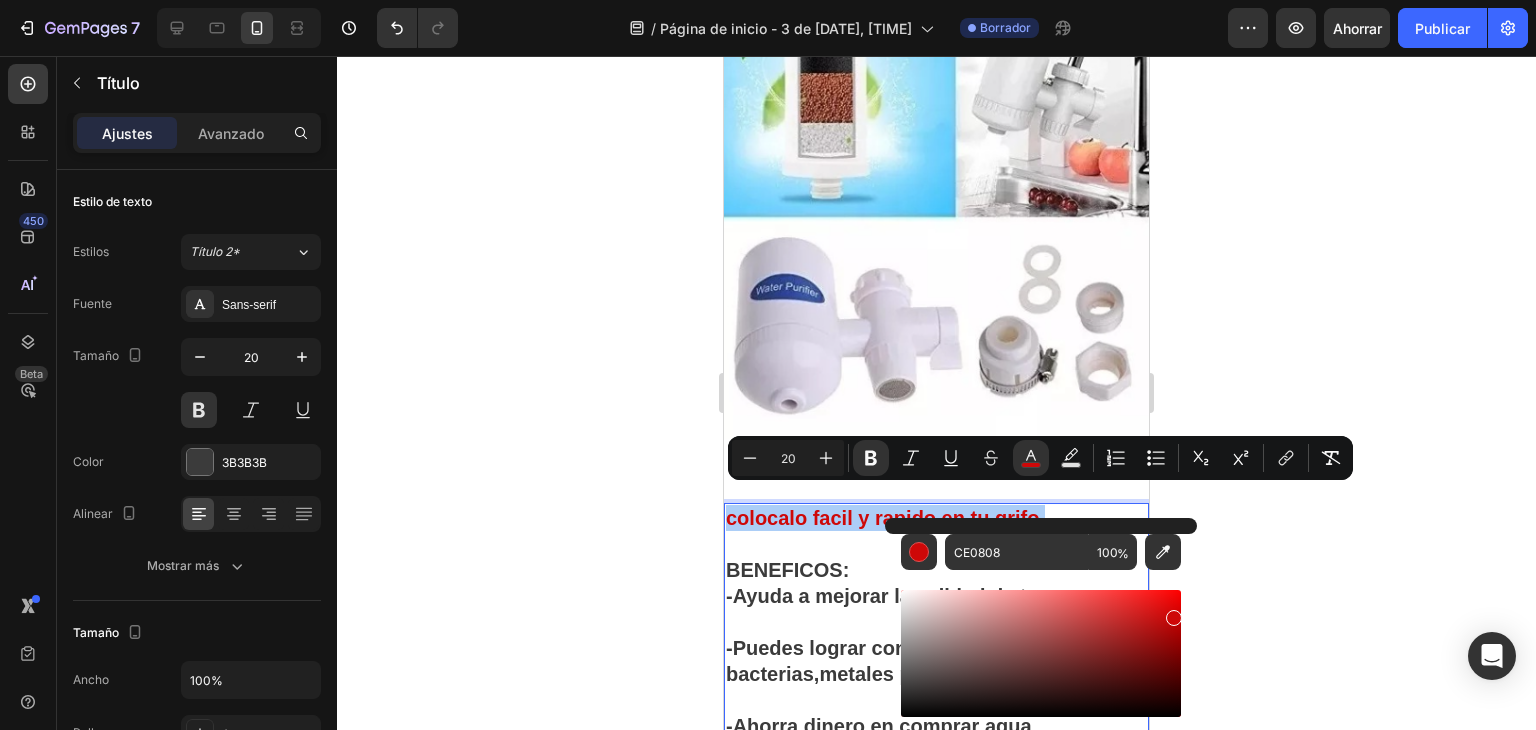 click at bounding box center [1041, 653] 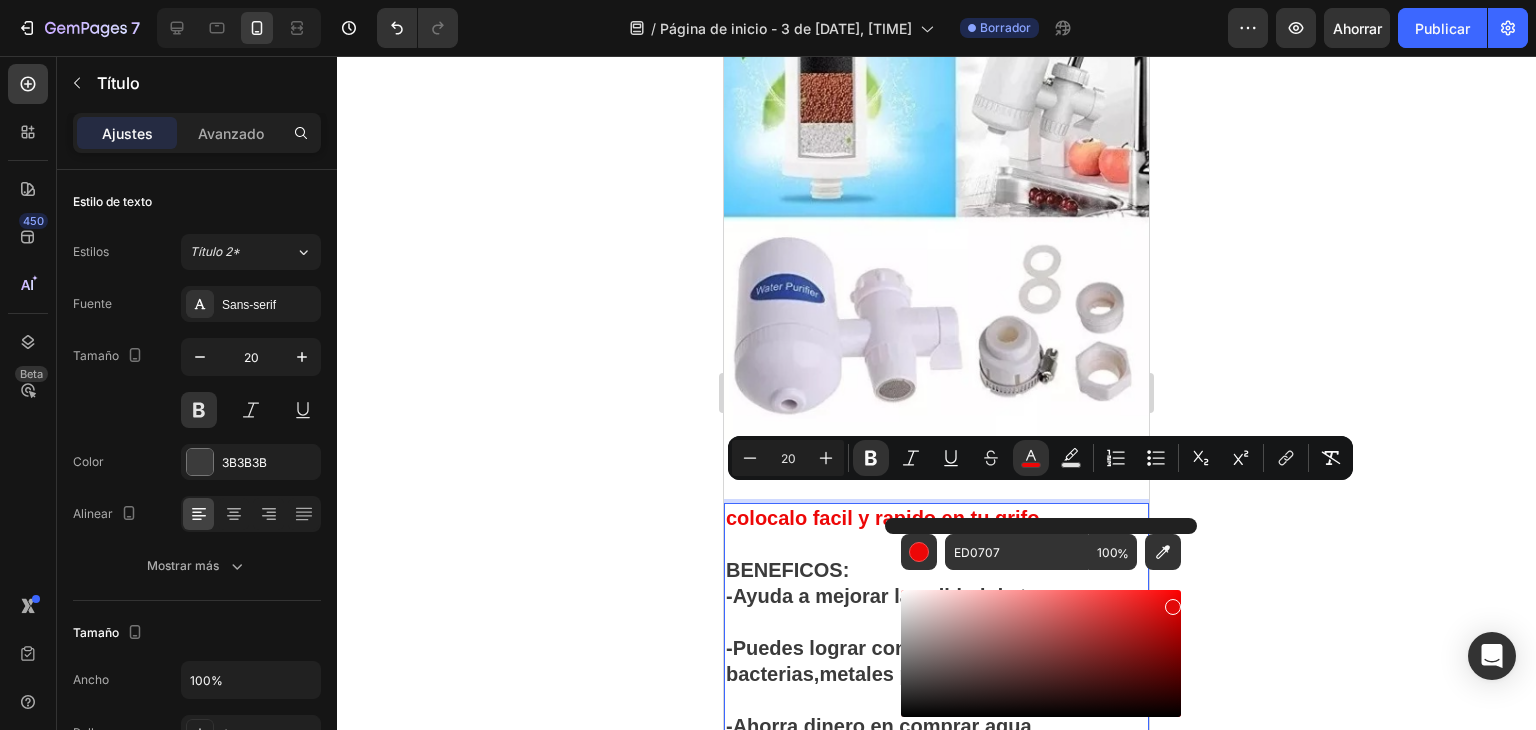 click at bounding box center [1173, 607] 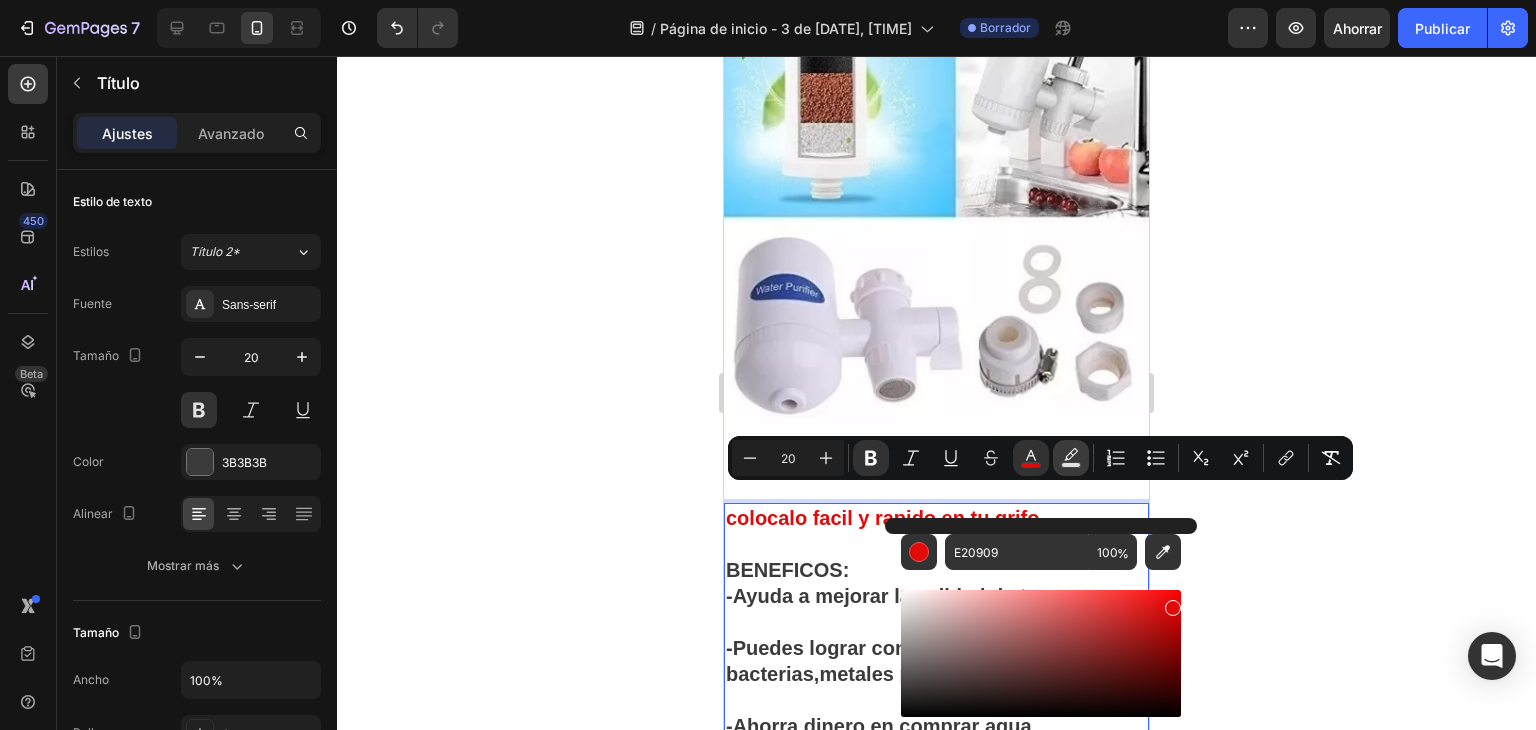 click on "Color de fondo del texto" at bounding box center (1071, 458) 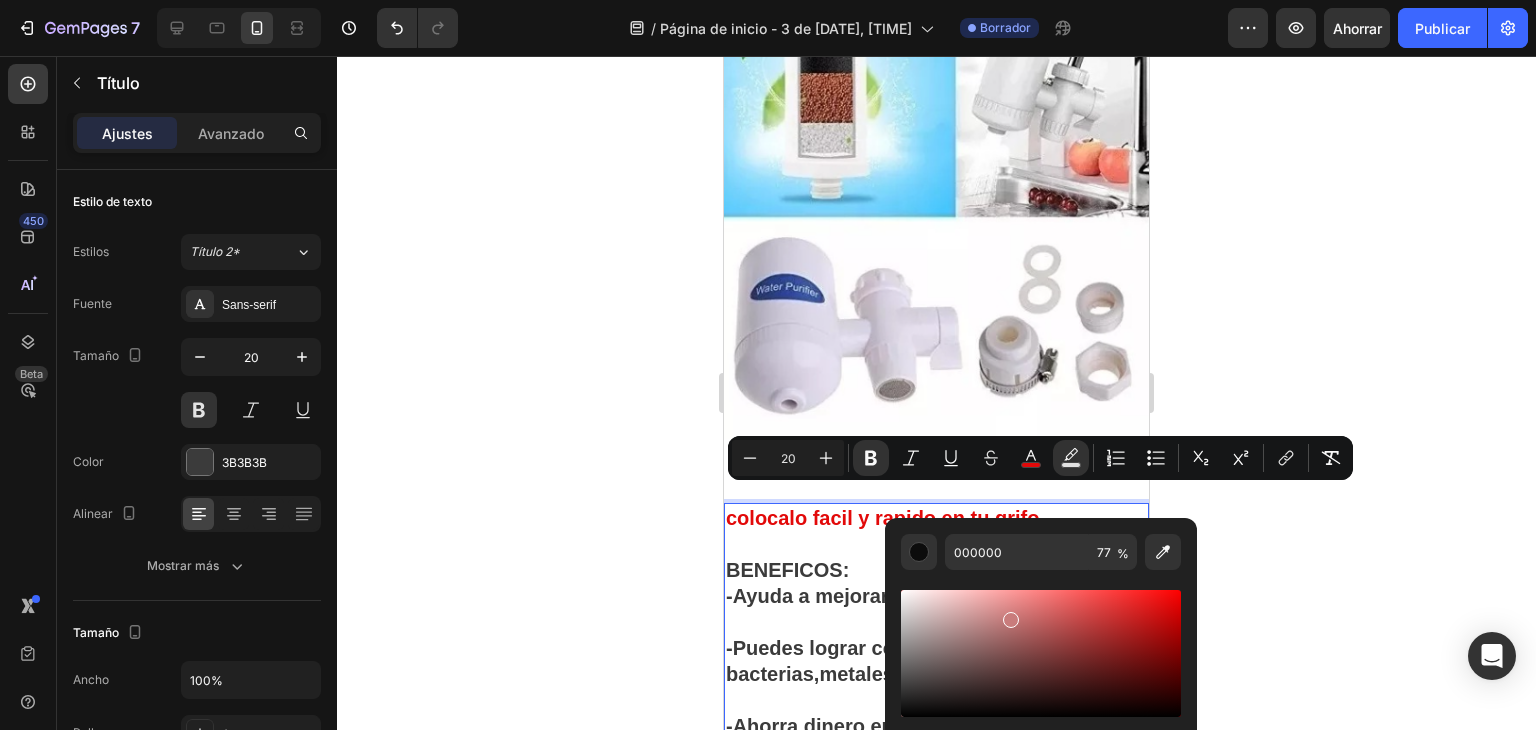 click at bounding box center (1041, 653) 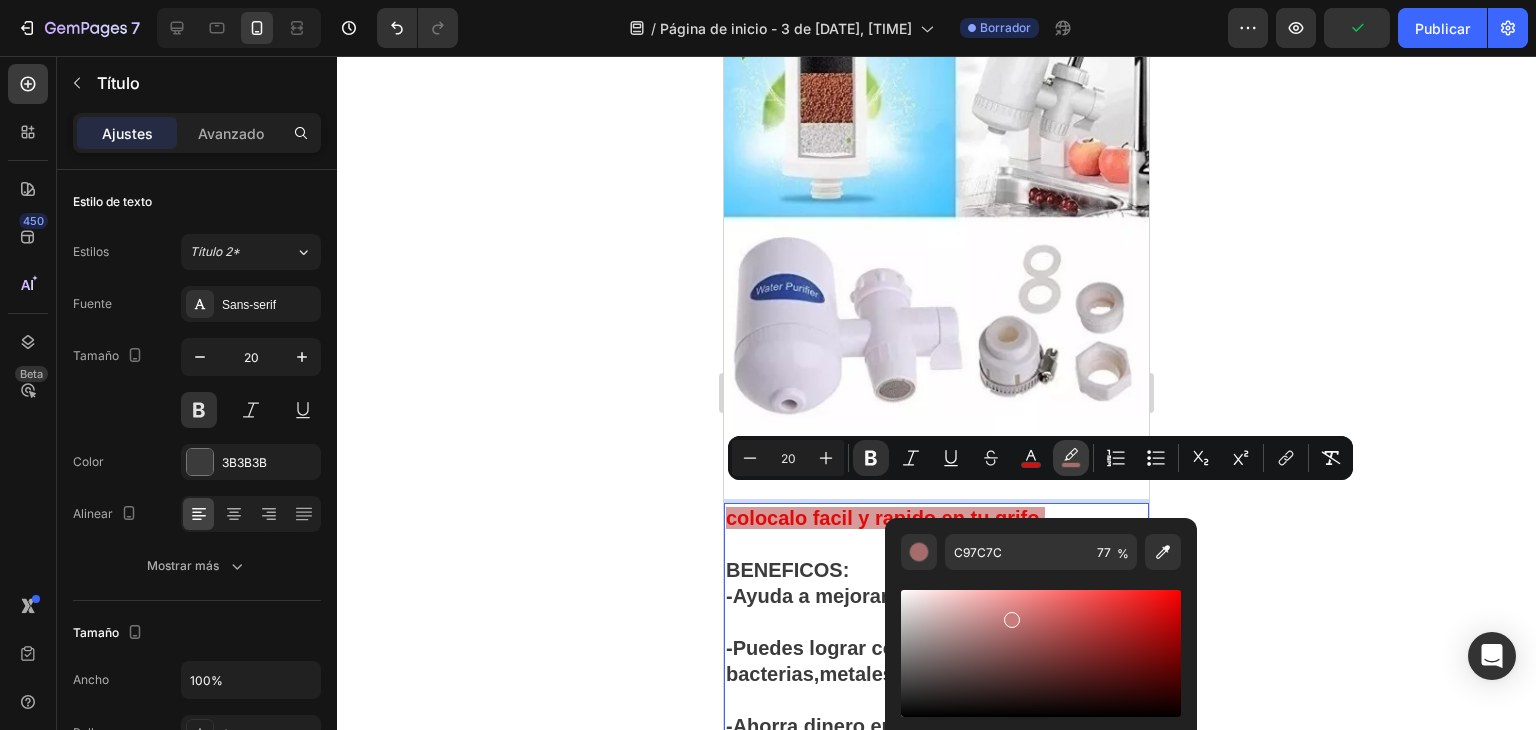 click 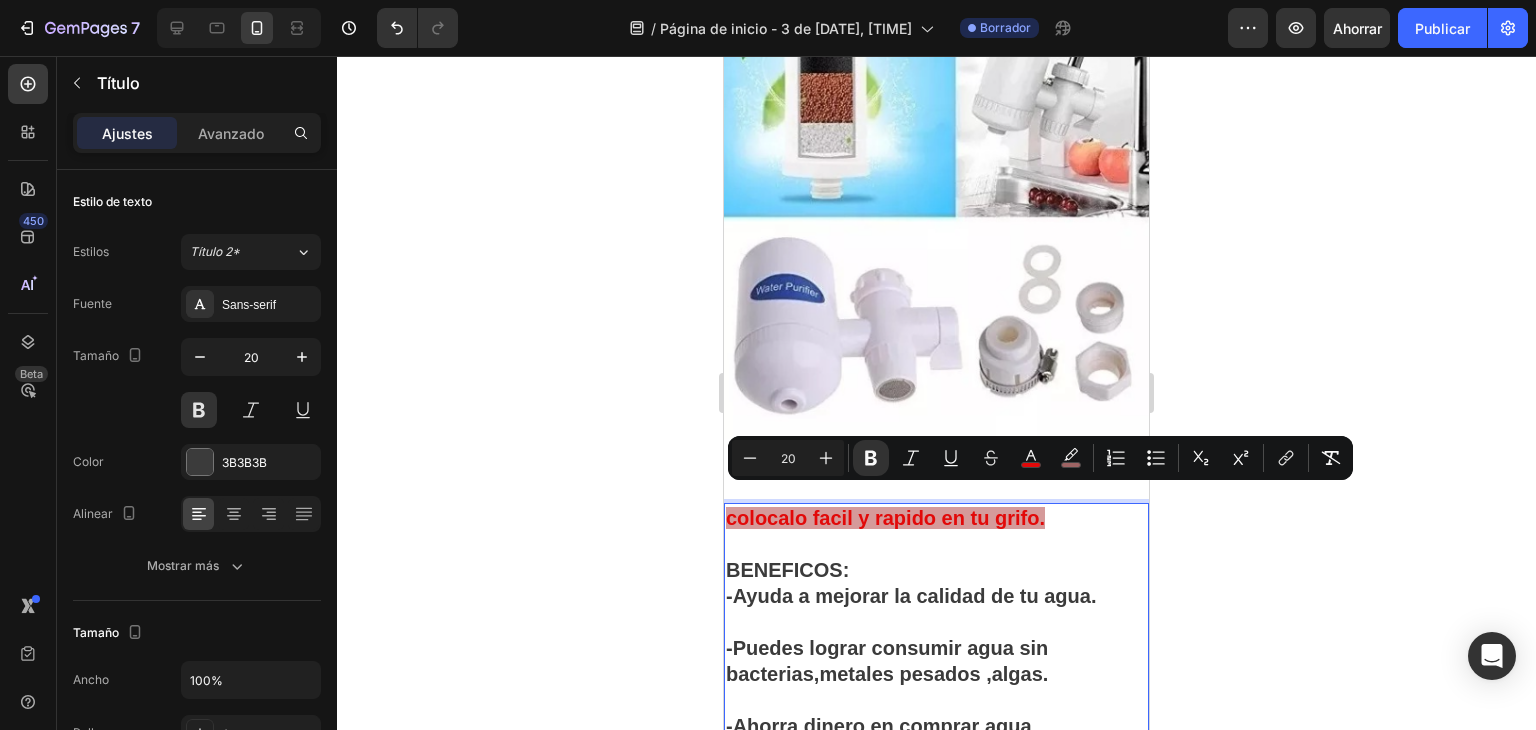 click 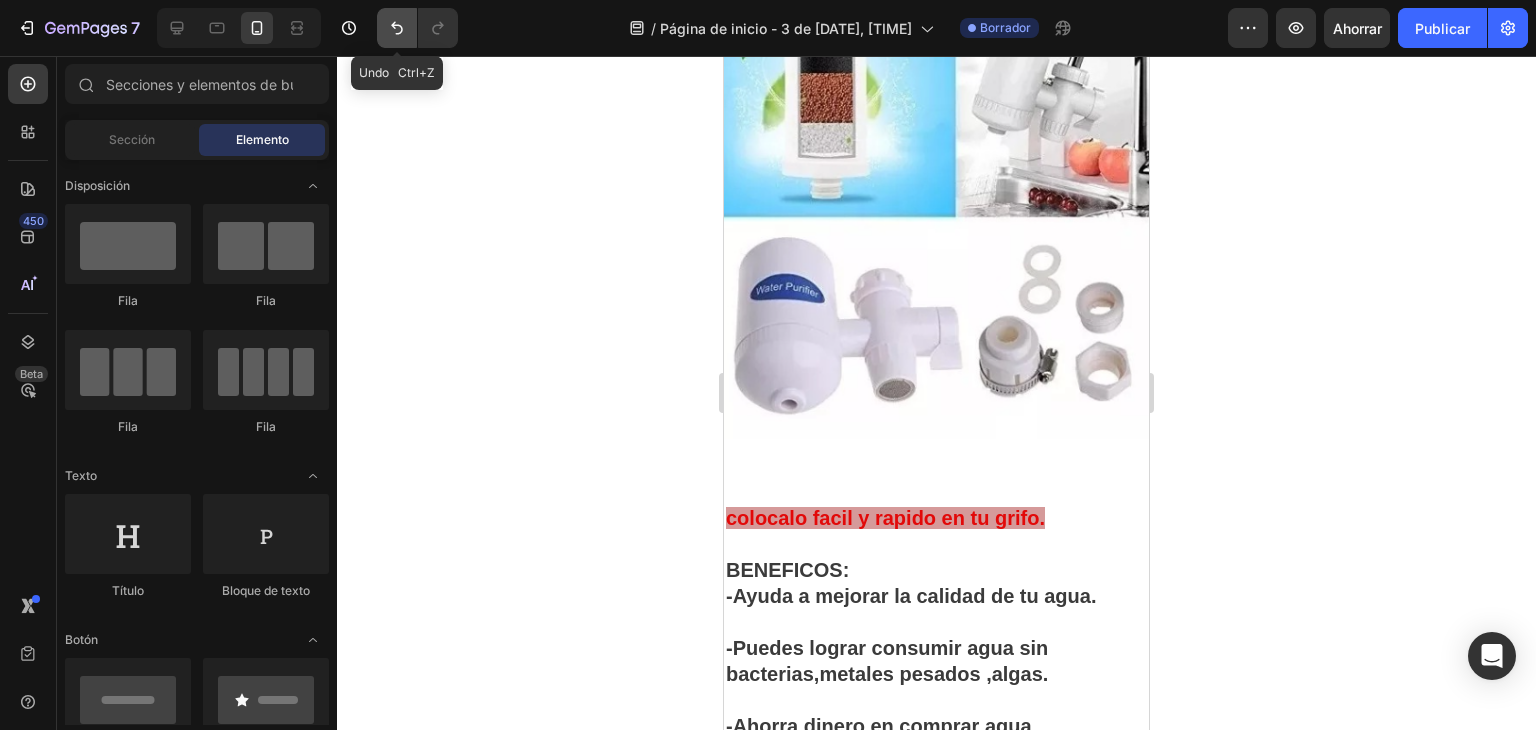 click 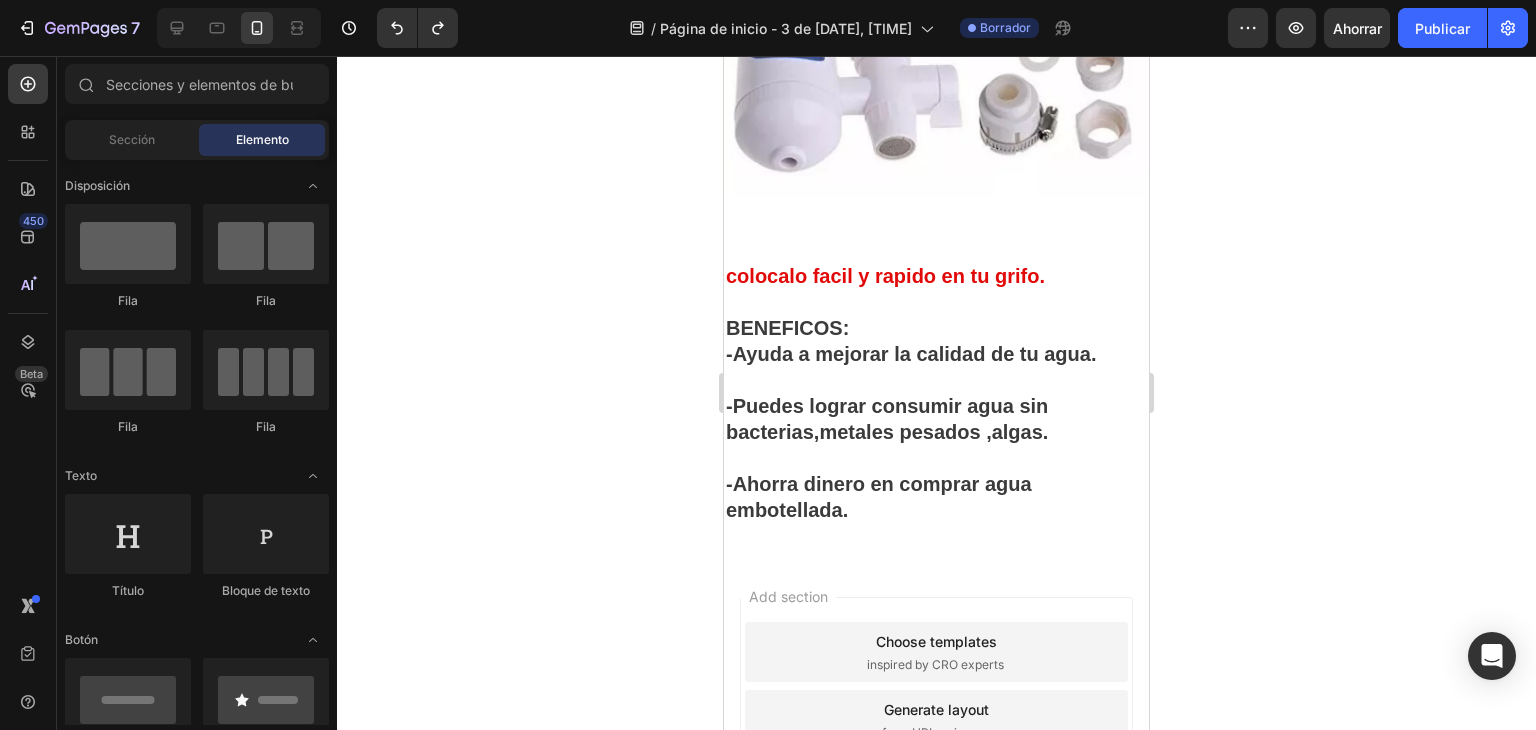 scroll, scrollTop: 672, scrollLeft: 0, axis: vertical 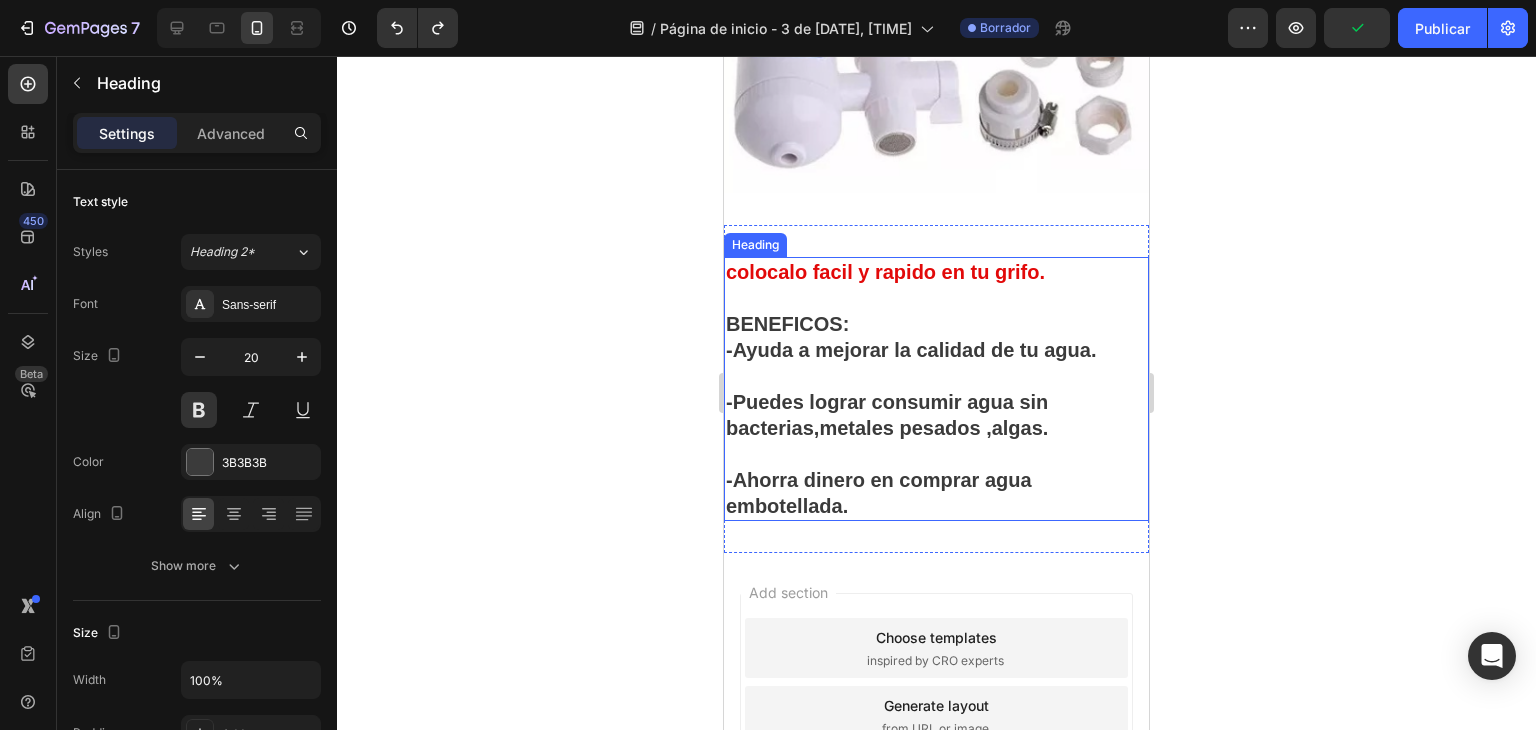 click on "colocalo facil y rapido en tu grifo. BENEFICOS:  -Ayuda a mejorar la calidad de tu agua. -Puedes lograr consumir agua sin bacterias,metales pesados ,algas. -Ahorra dinero en comprar agua embotellada." at bounding box center [936, 389] 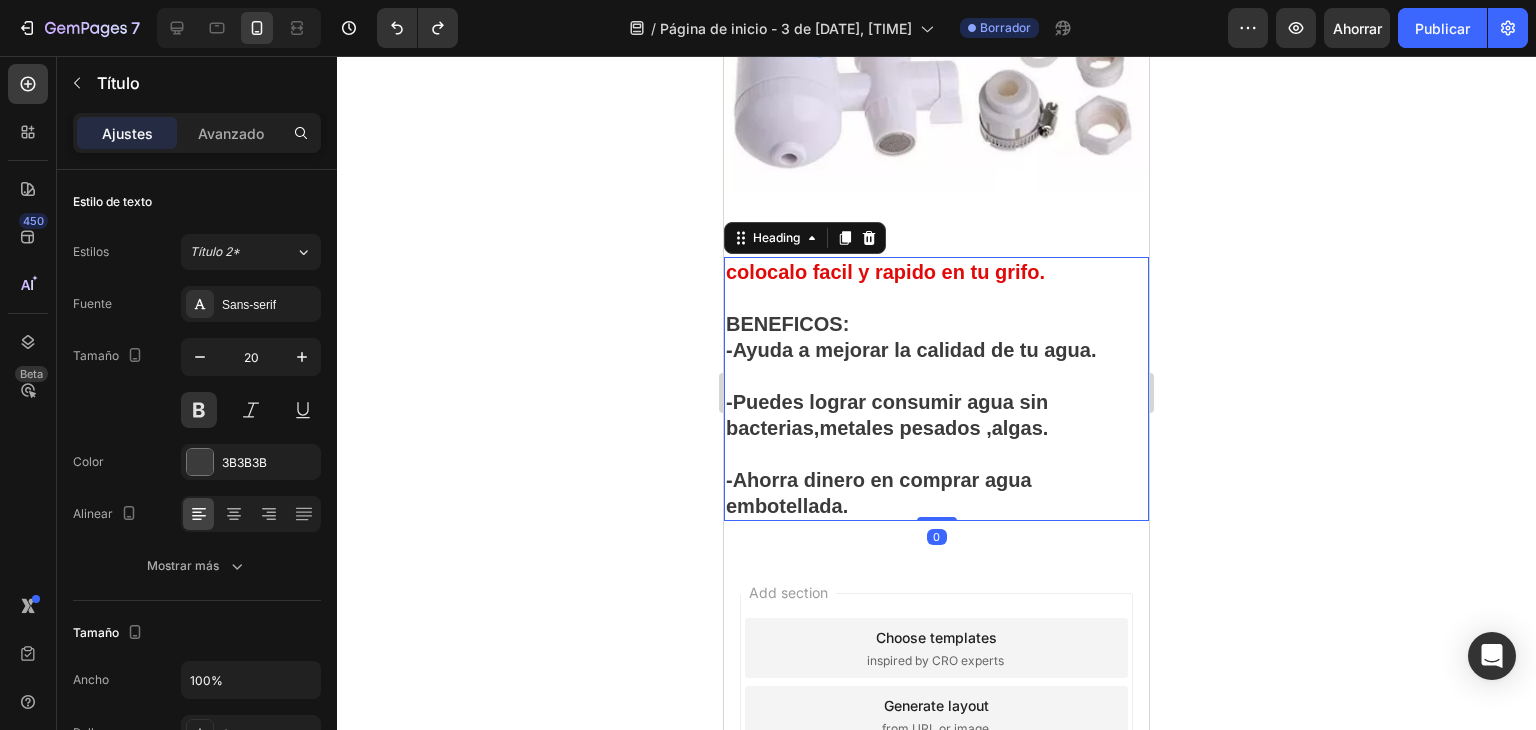 click on "colocalo facil y rapido en tu grifo. BENEFICOS:  -Ayuda a mejorar la calidad de tu agua. -Puedes lograr consumir agua sin bacterias,metales pesados ,algas. -Ahorra dinero en comprar agua embotellada." at bounding box center [936, 389] 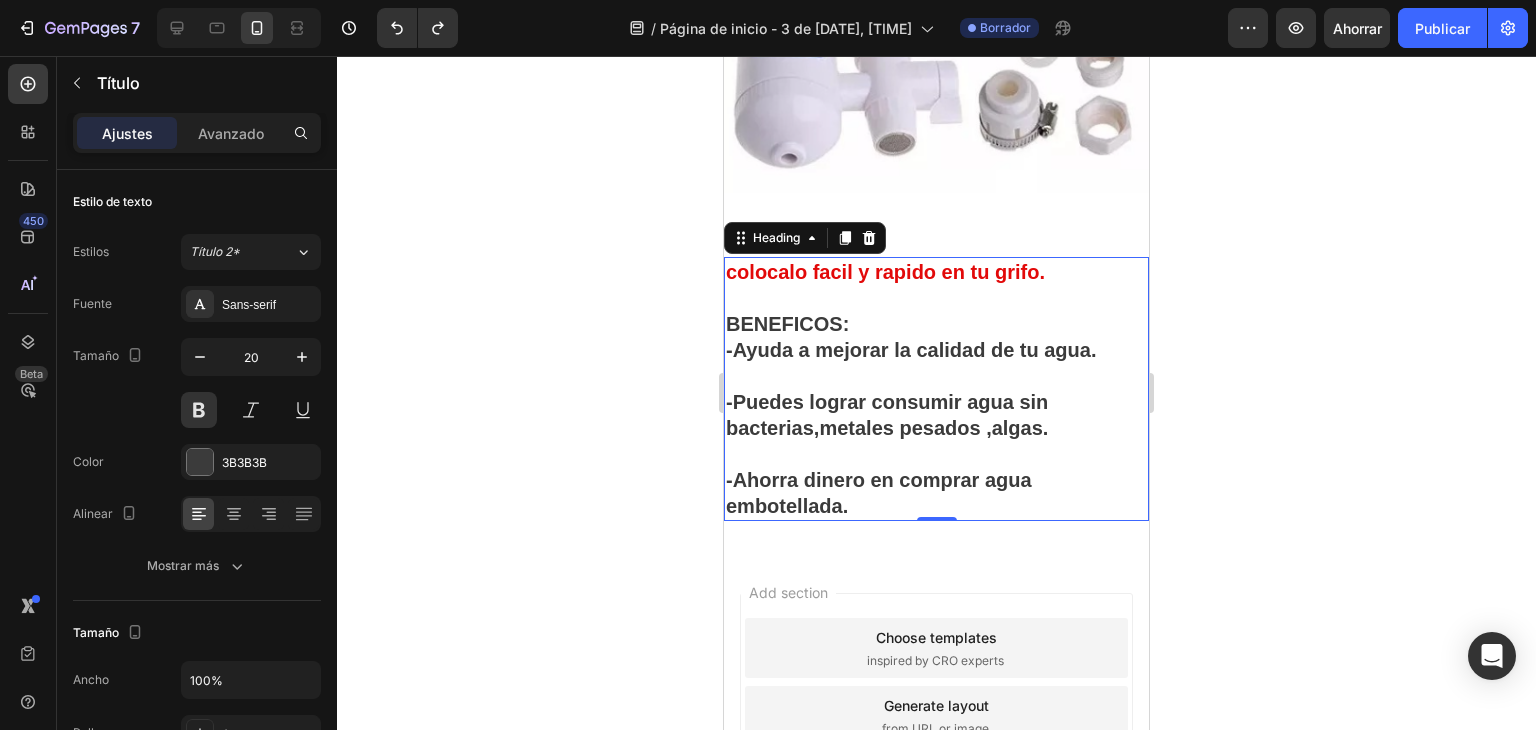 click on "colocalo facil y rapido en tu grifo. BENEFICOS:  -Ayuda a mejorar la calidad de tu agua. -Puedes lograr consumir agua sin bacterias,metales pesados ,algas. -Ahorra dinero en comprar agua embotellada." at bounding box center [936, 389] 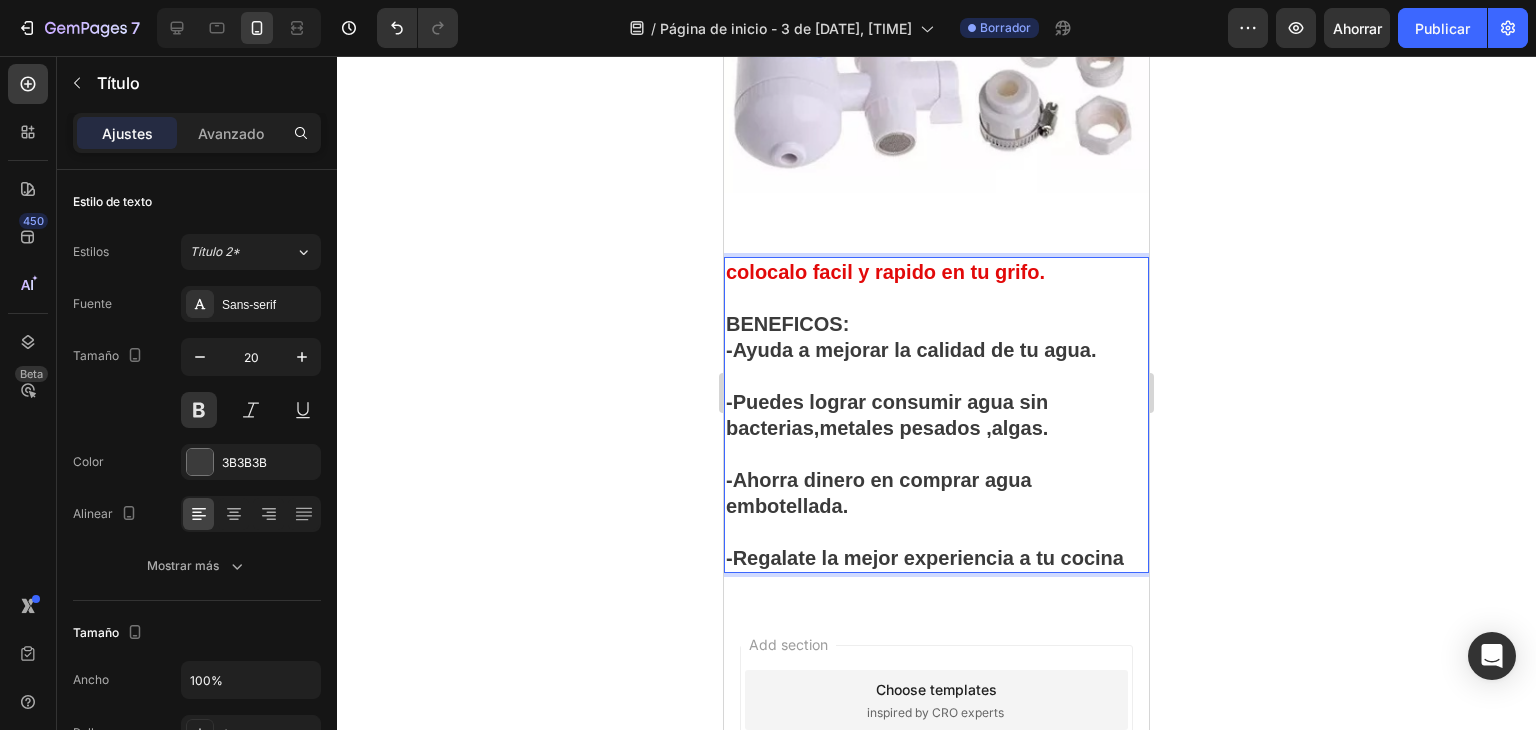 click on "colocalo facil y rapido en tu grifo. BENEFICOS:  -Ayuda a mejorar la calidad de tu agua. -Puedes lograr consumir agua sin bacterias,metales pesados ,algas. -Ahorra dinero en comprar agua embotellada. -Regalate la mejor experiencia a tu cocina" at bounding box center [936, 415] 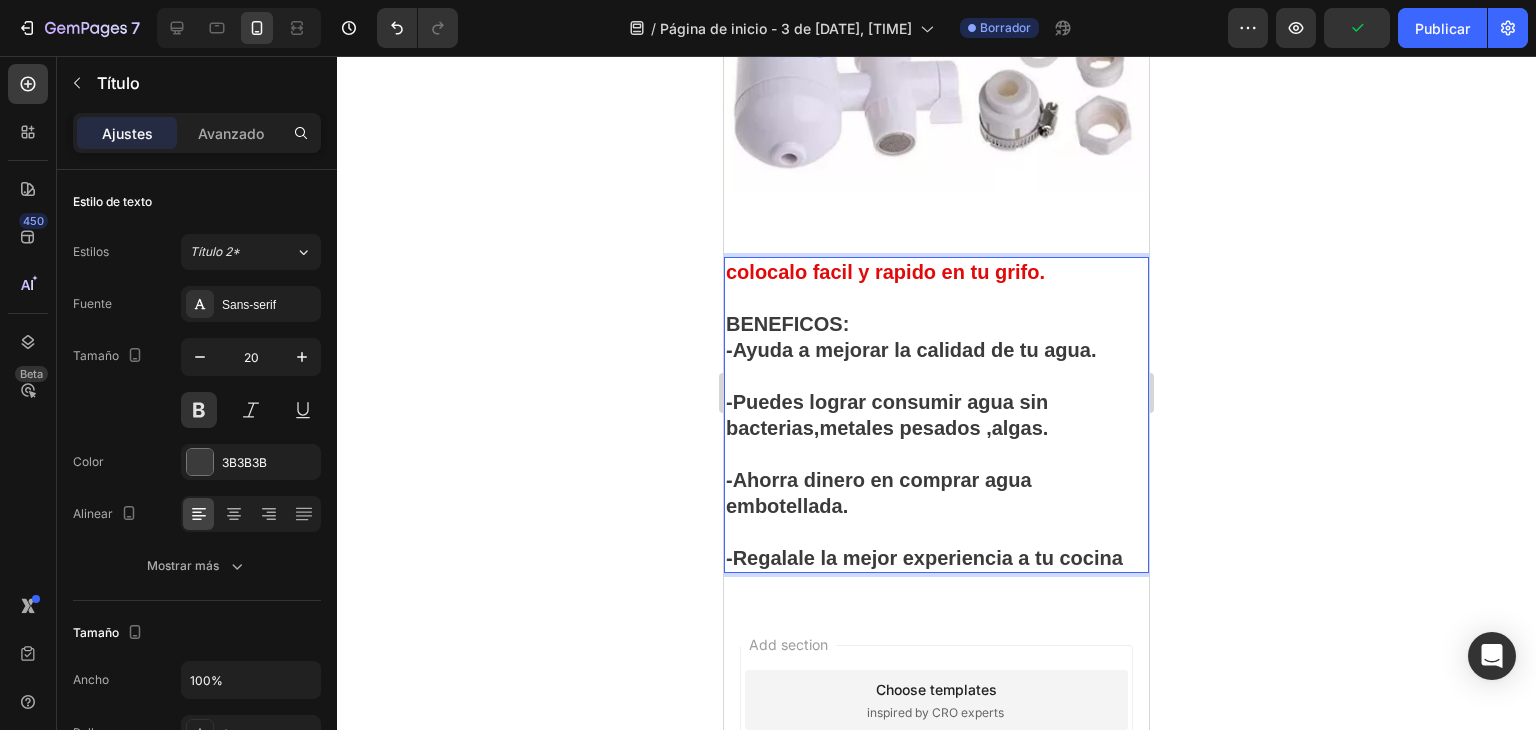click on "colocalo facil y rapido en tu grifo. BENEFICOS:  -Ayuda a mejorar la calidad de tu agua. -Puedes lograr consumir agua sin bacterias,metales pesados ,algas. -Ahorra dinero en comprar agua embotellada. -Regalale la mejor experiencia a tu cocina" at bounding box center (936, 415) 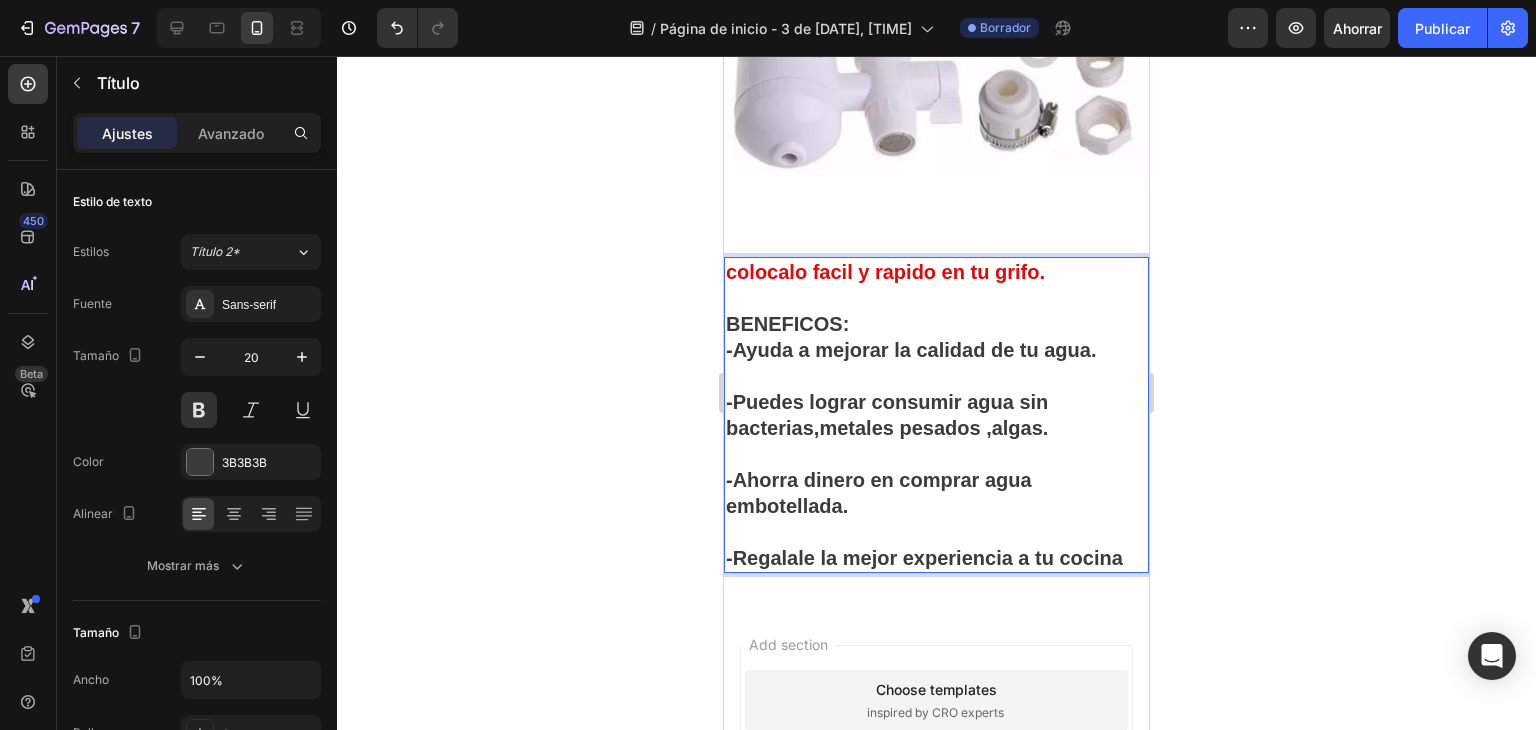 click on "colocalo facil y rapido en tu grifo. BENEFICOS:  -Ayuda a mejorar la calidad de tu agua. -Puedes lograr consumir agua sin bacterias,metales pesados ,algas. -Ahorra dinero en comprar agua embotellada. ⁠⁠⁠⁠⁠⁠⁠ -Regalale la mejor experiencia a tu cocina" at bounding box center [936, 415] 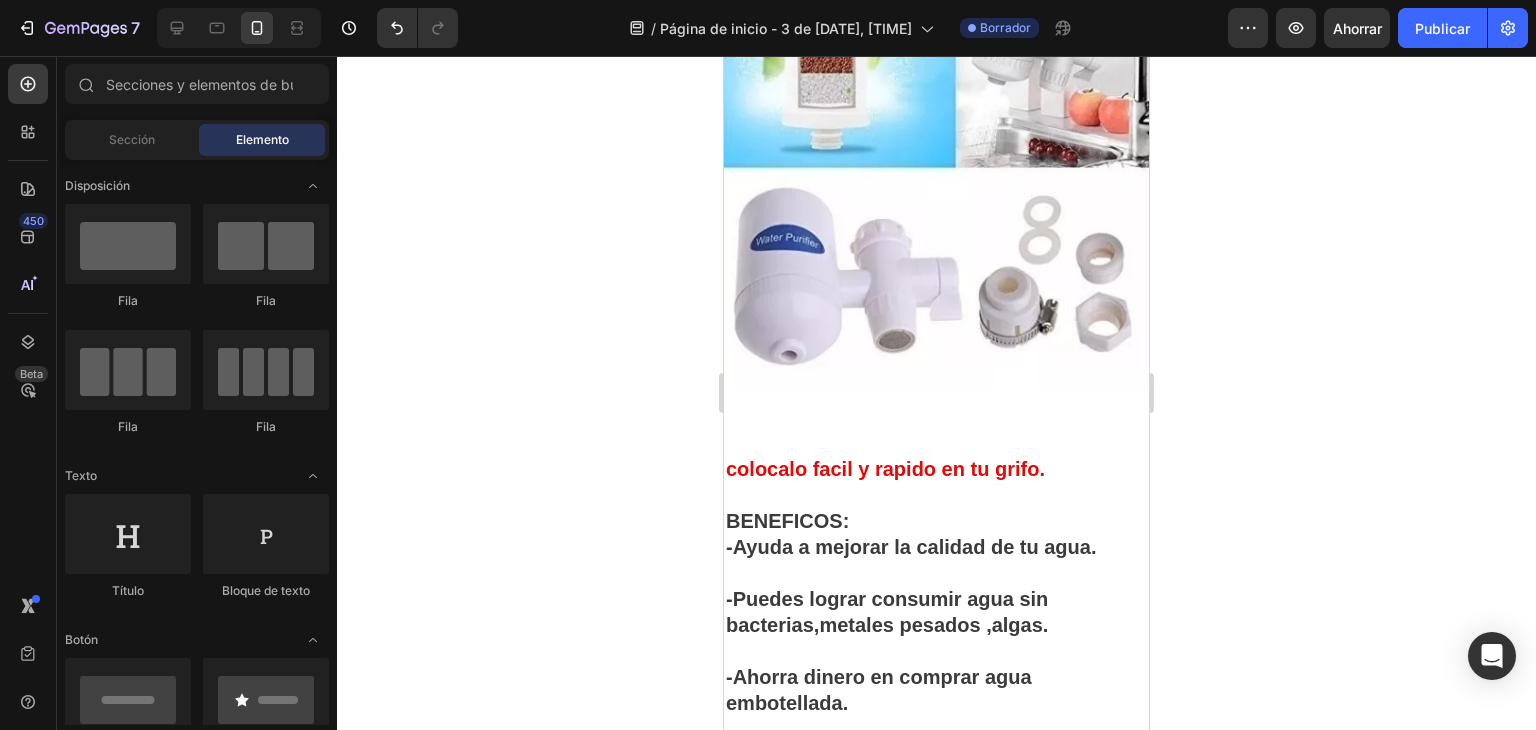 scroll, scrollTop: 672, scrollLeft: 0, axis: vertical 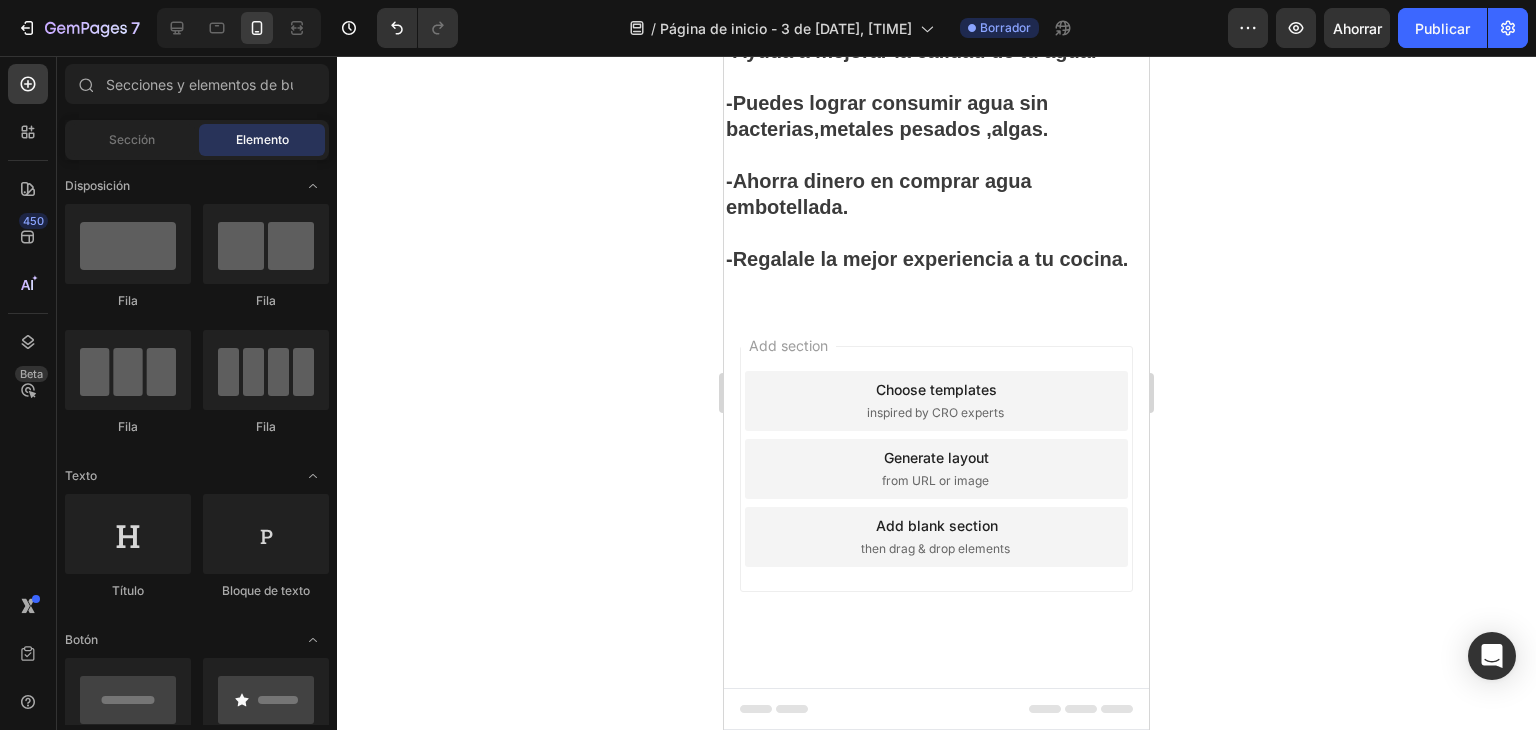 click on "Fila
Fila
Fila
Fila" 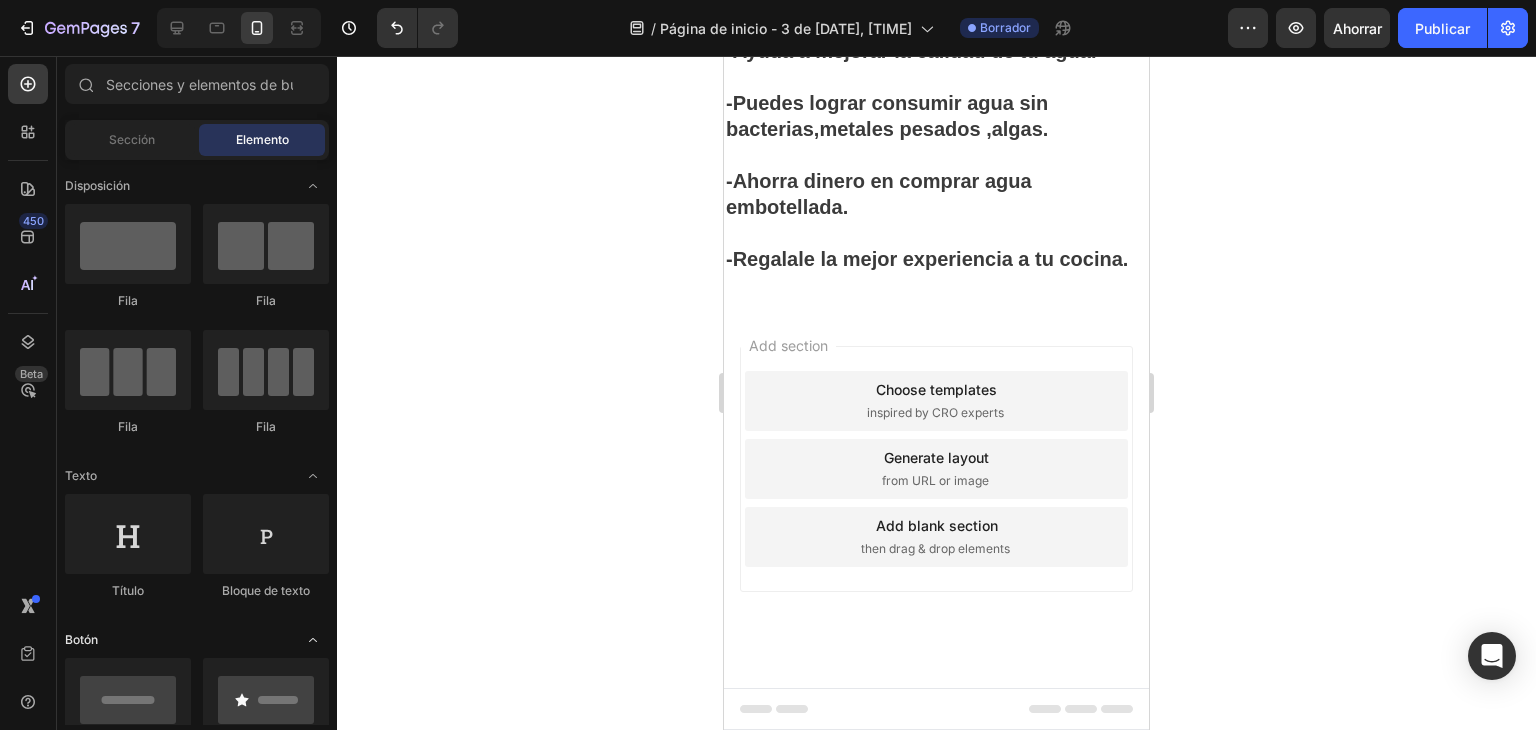 click at bounding box center [313, 640] 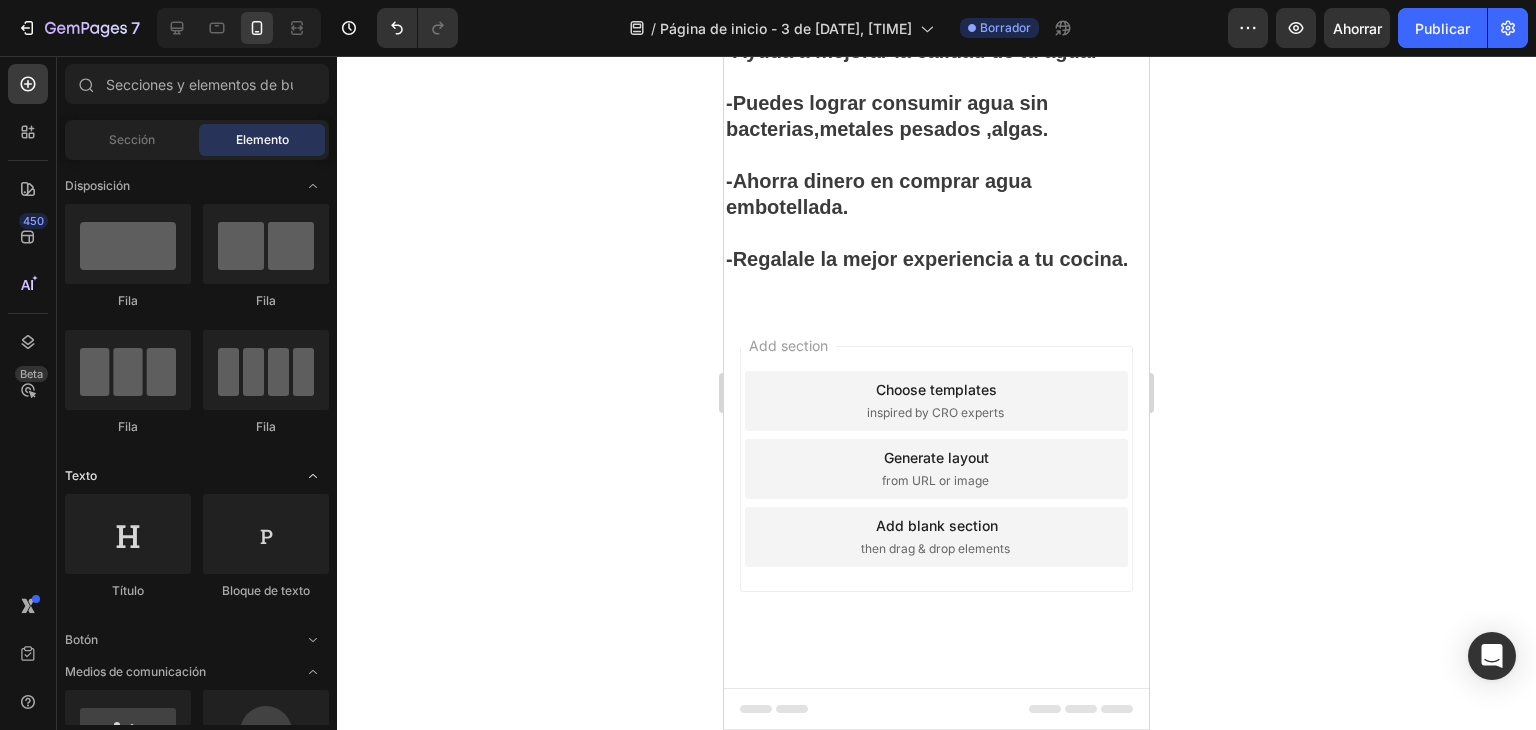 click at bounding box center [313, 476] 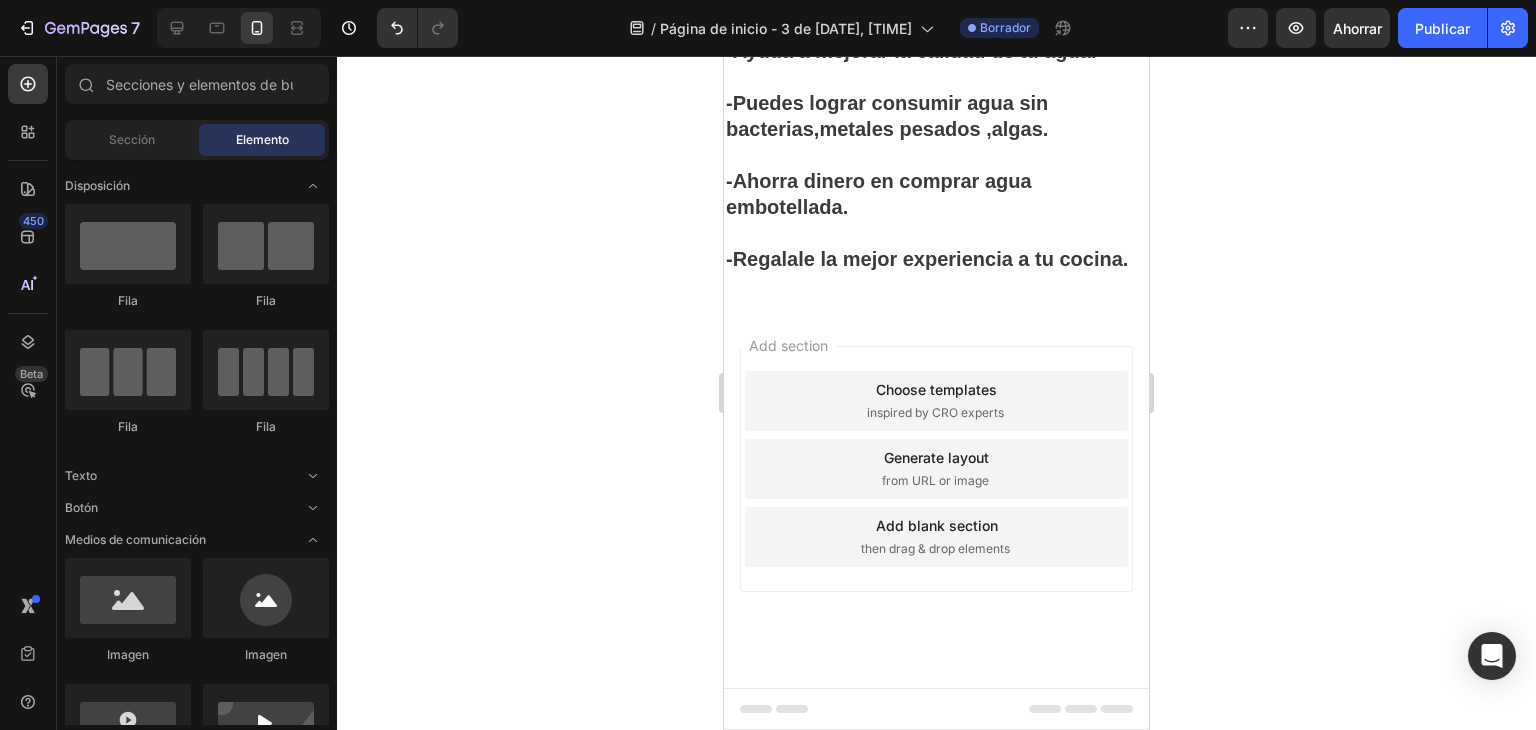 click on "Disposición
Fila
Fila
Fila
Fila Texto Botón Medios de comunicación
Imagen
Imagen
Video
Banner de vídeo
Estandarte de héroe
Estandarte de héroe" at bounding box center (197, 3117) 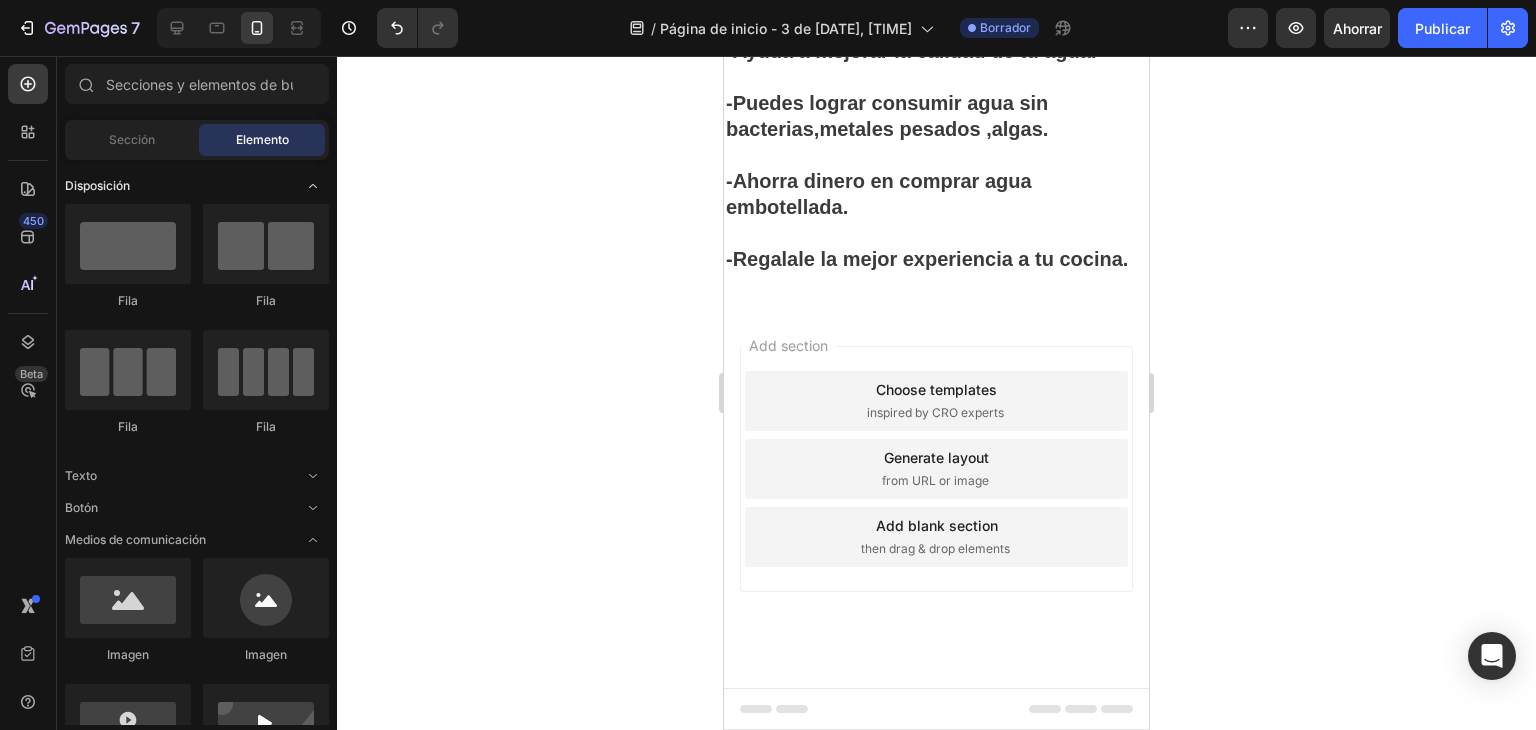 click 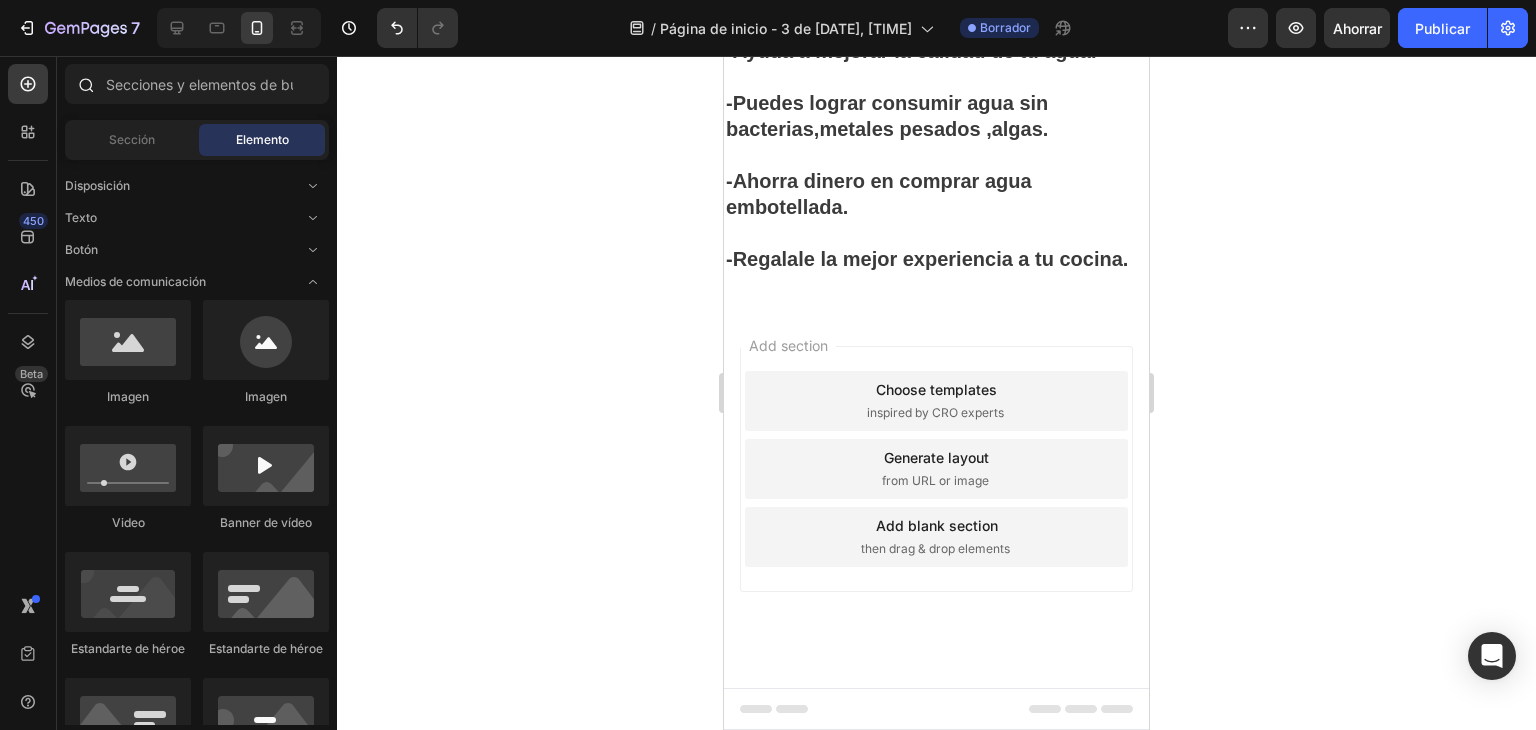click 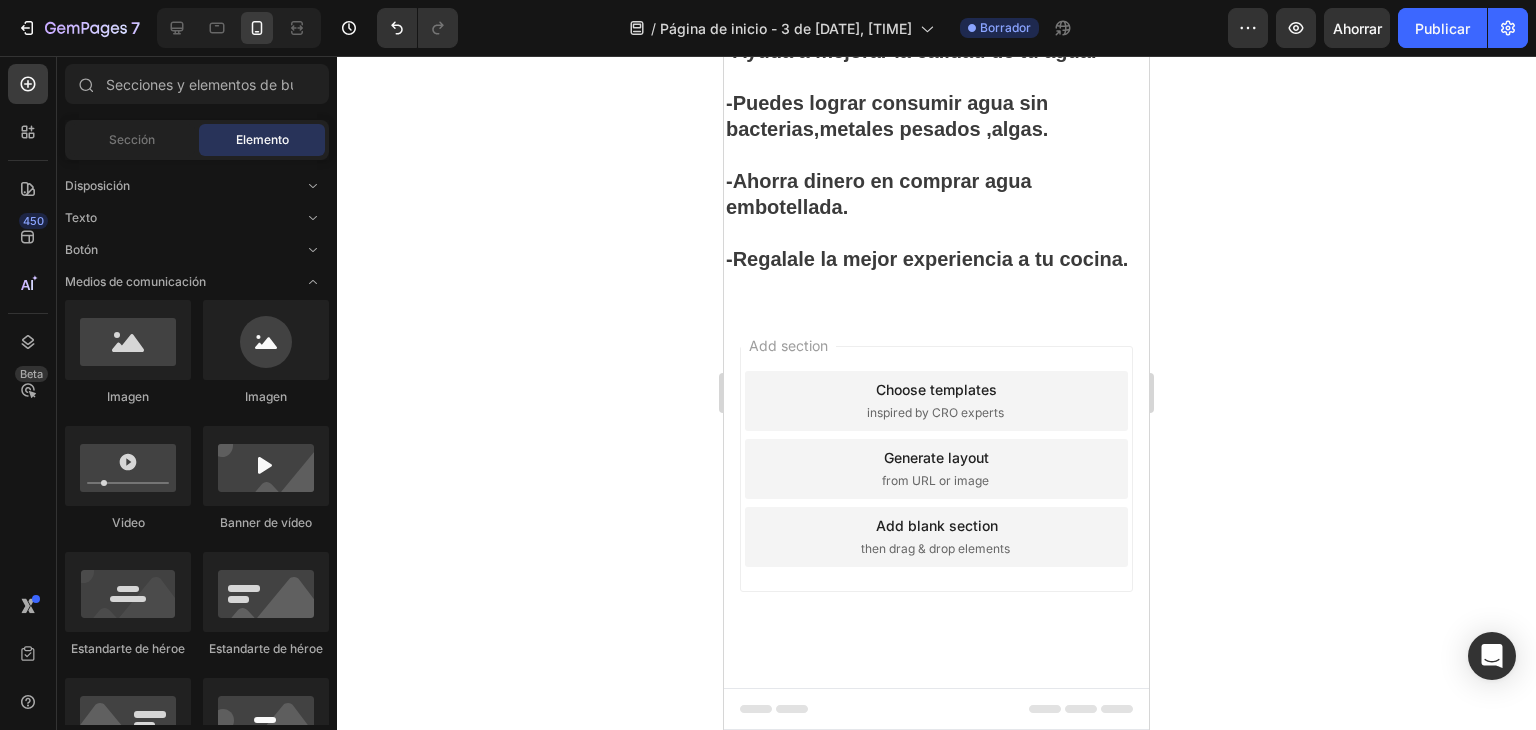 drag, startPoint x: 317, startPoint y: 218, endPoint x: 338, endPoint y: 478, distance: 260.8467 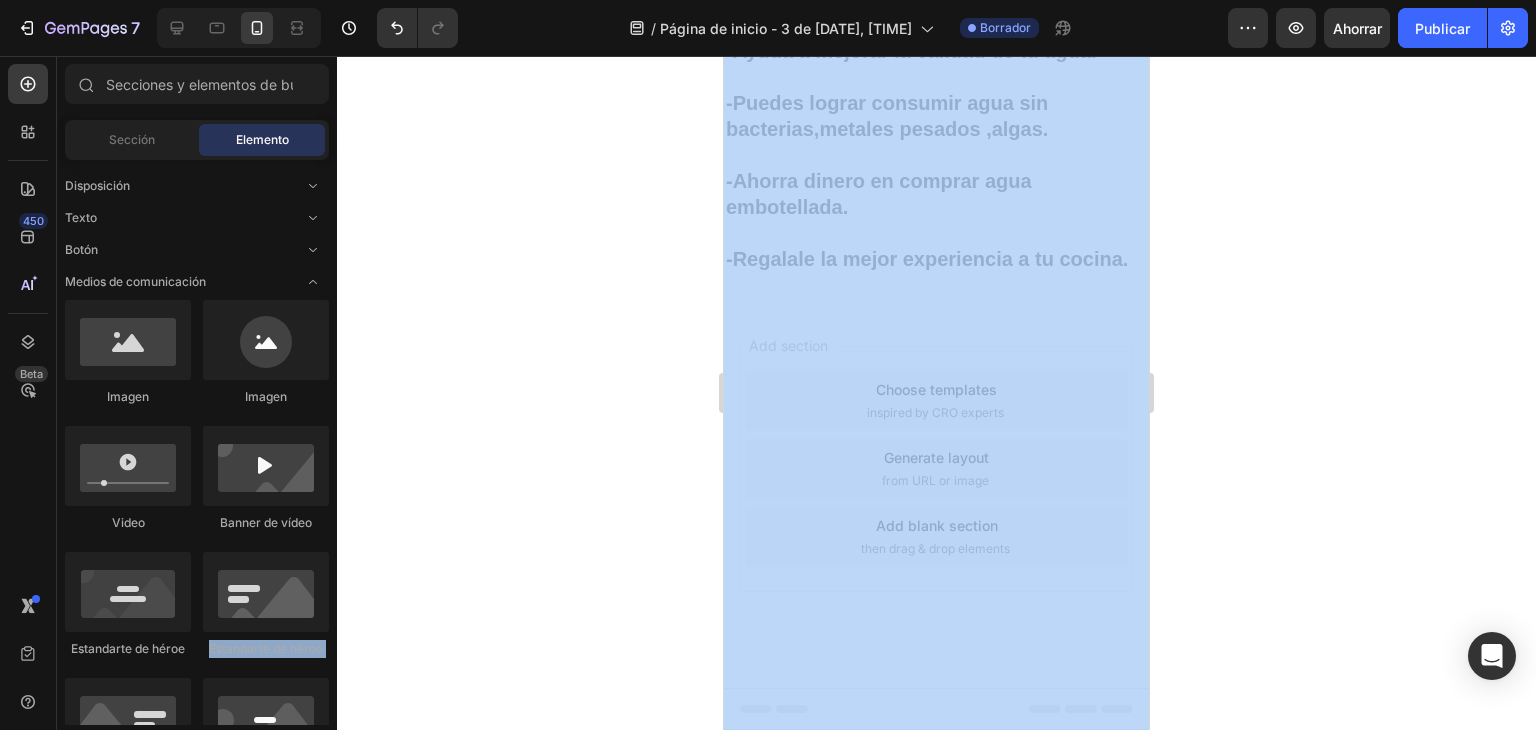 drag, startPoint x: 197, startPoint y: 595, endPoint x: 259, endPoint y: 768, distance: 183.77432 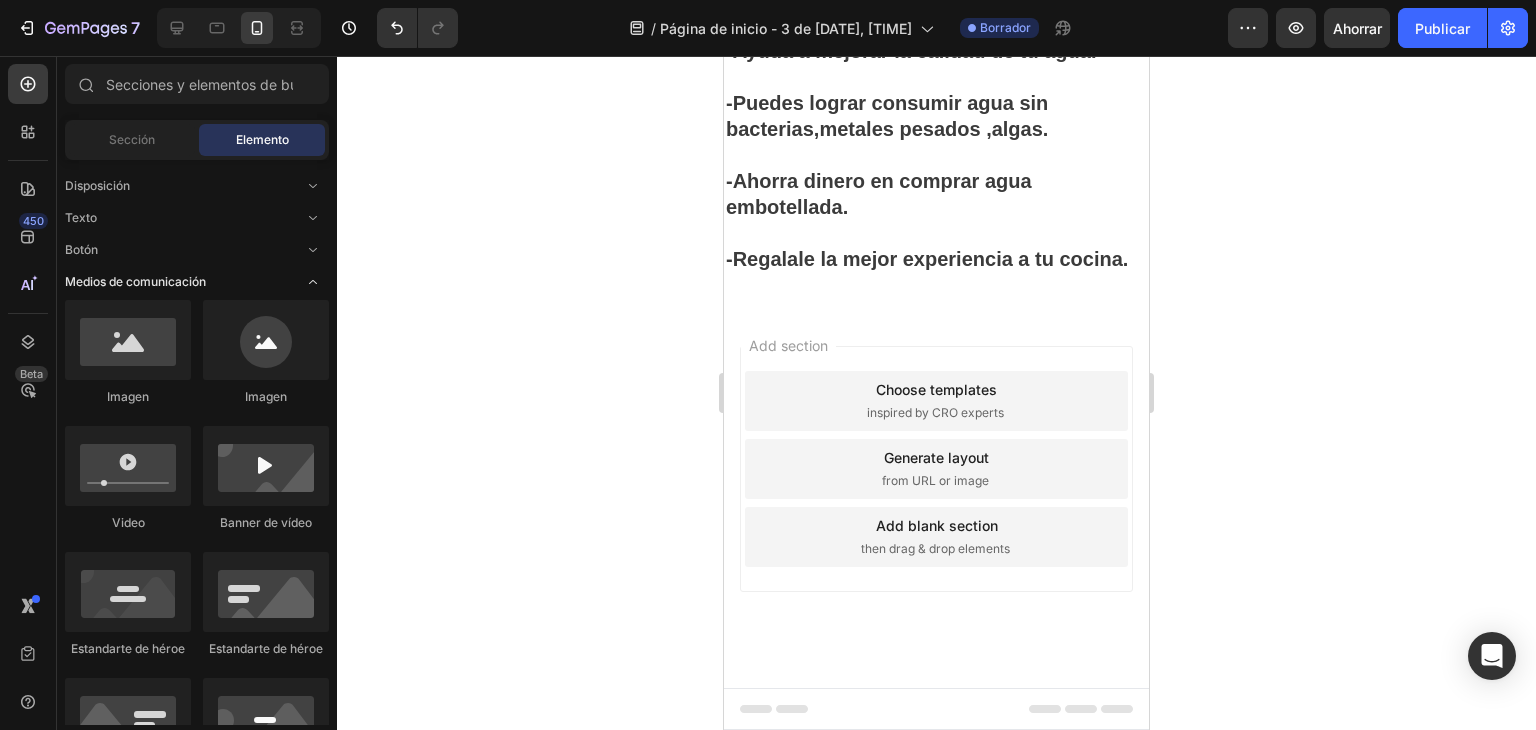 click 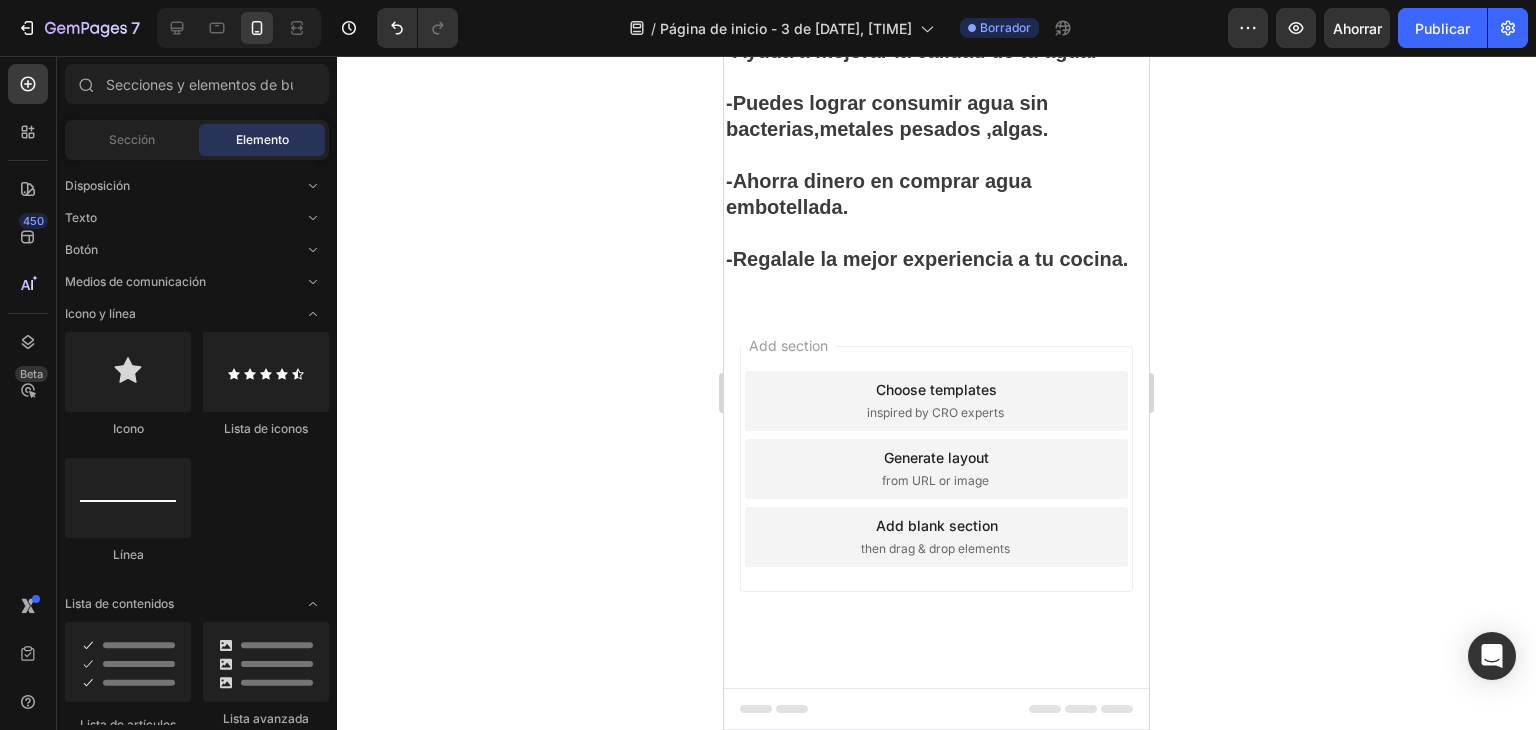click on "Disposición Texto Botón Medios de comunicación Icono y línea
Icono
Lista de iconos
Línea Lista de contenidos
Lista de artículos
Lista avanzada
Acordeón
Acordeón
Acordeón Interactivo
Carrusel
Carrusel" at bounding box center (197, 2652) 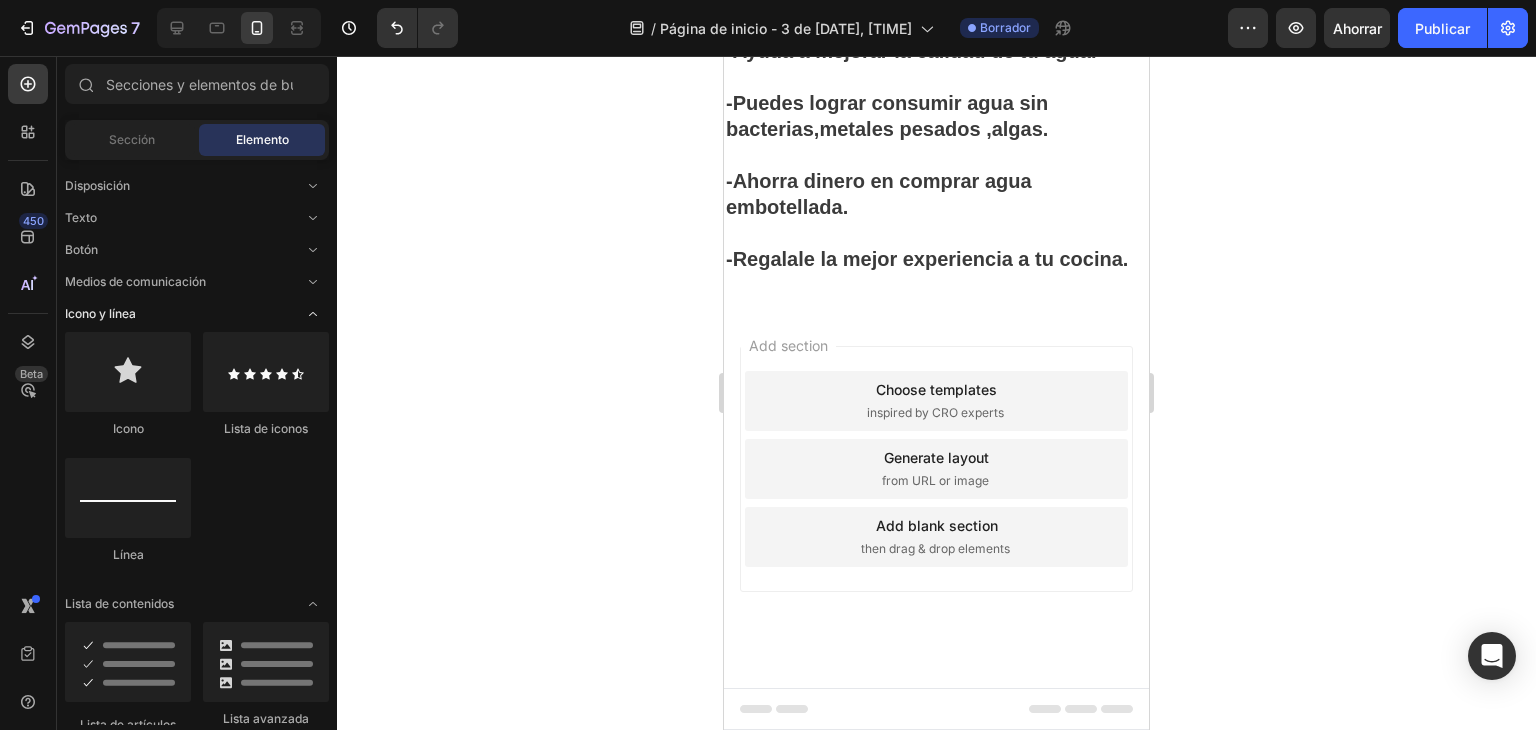 click 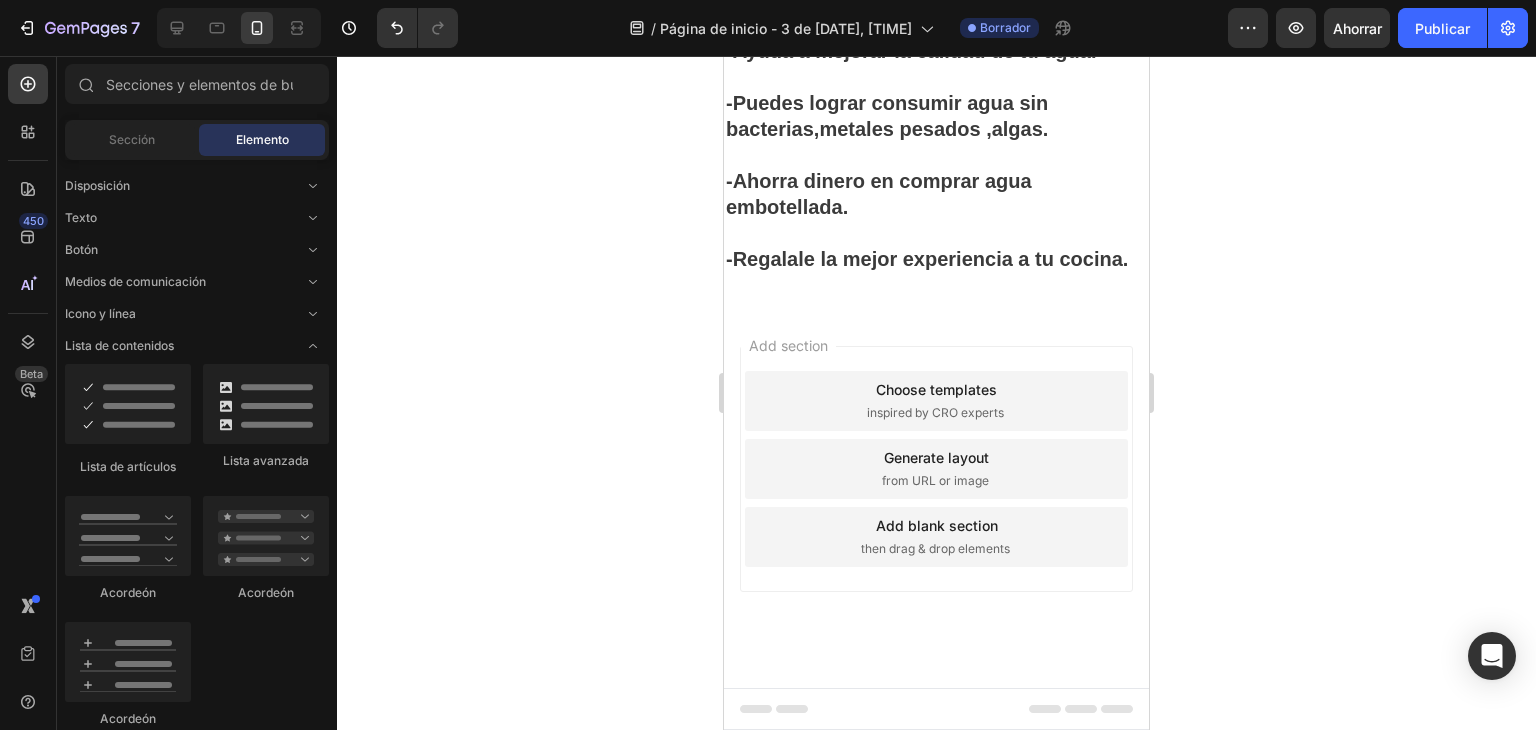 click on "Disposición Texto Botón Medios de comunicación Icono y línea Lista de contenidos
Lista de artículos
Lista avanzada
Acordeón
Acordeón
Acordeón Interactivo
Carrusel
Carrusel
Carrusel" at bounding box center [197, 2523] 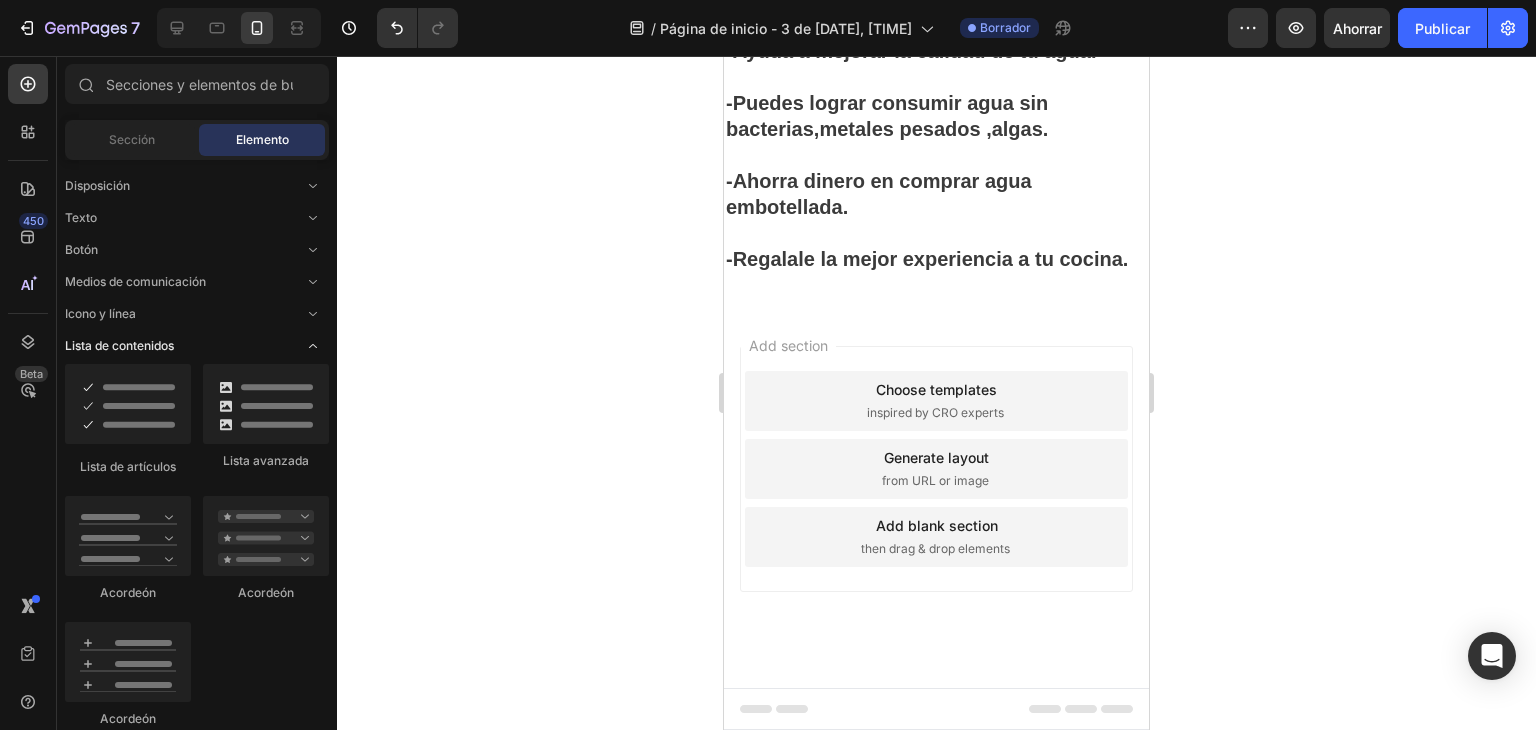 click 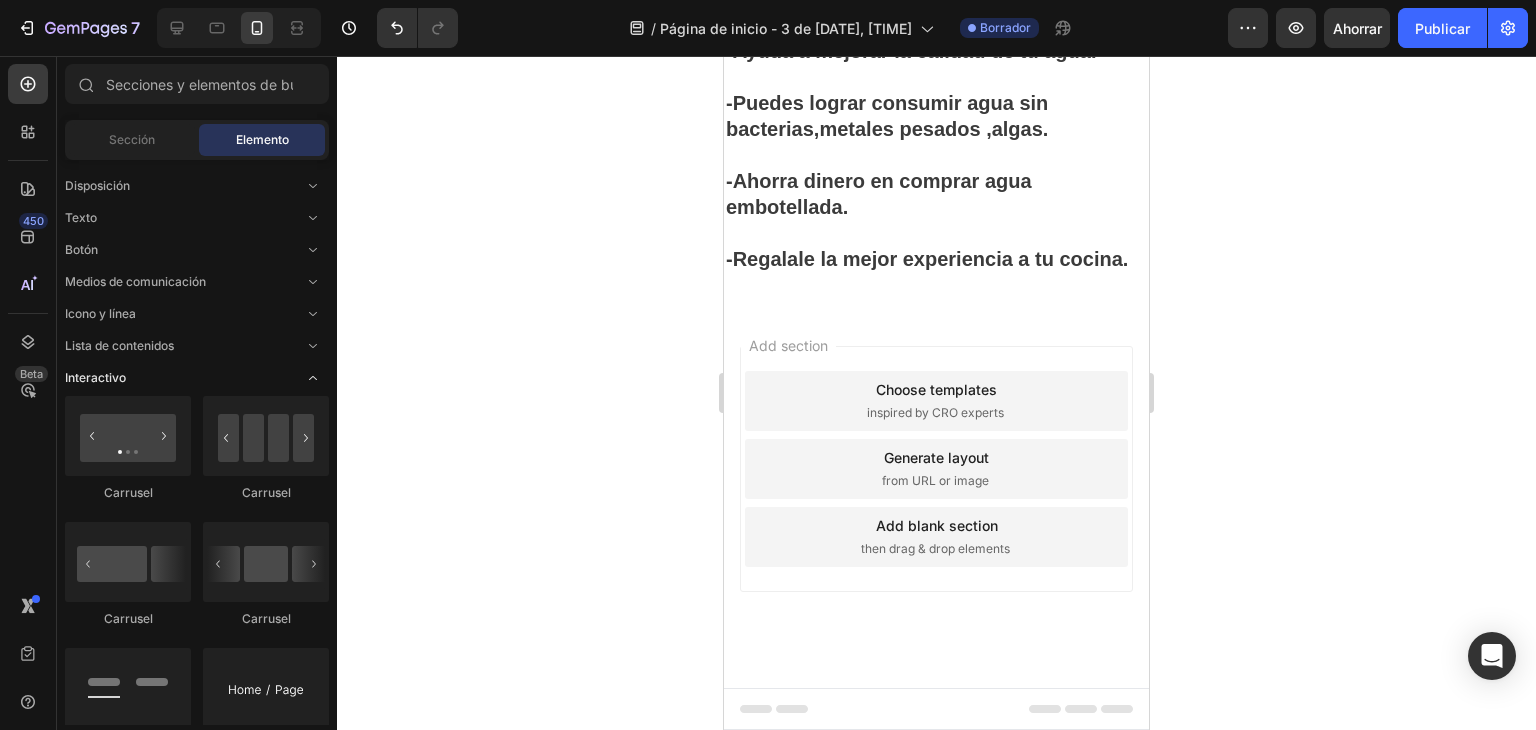 click 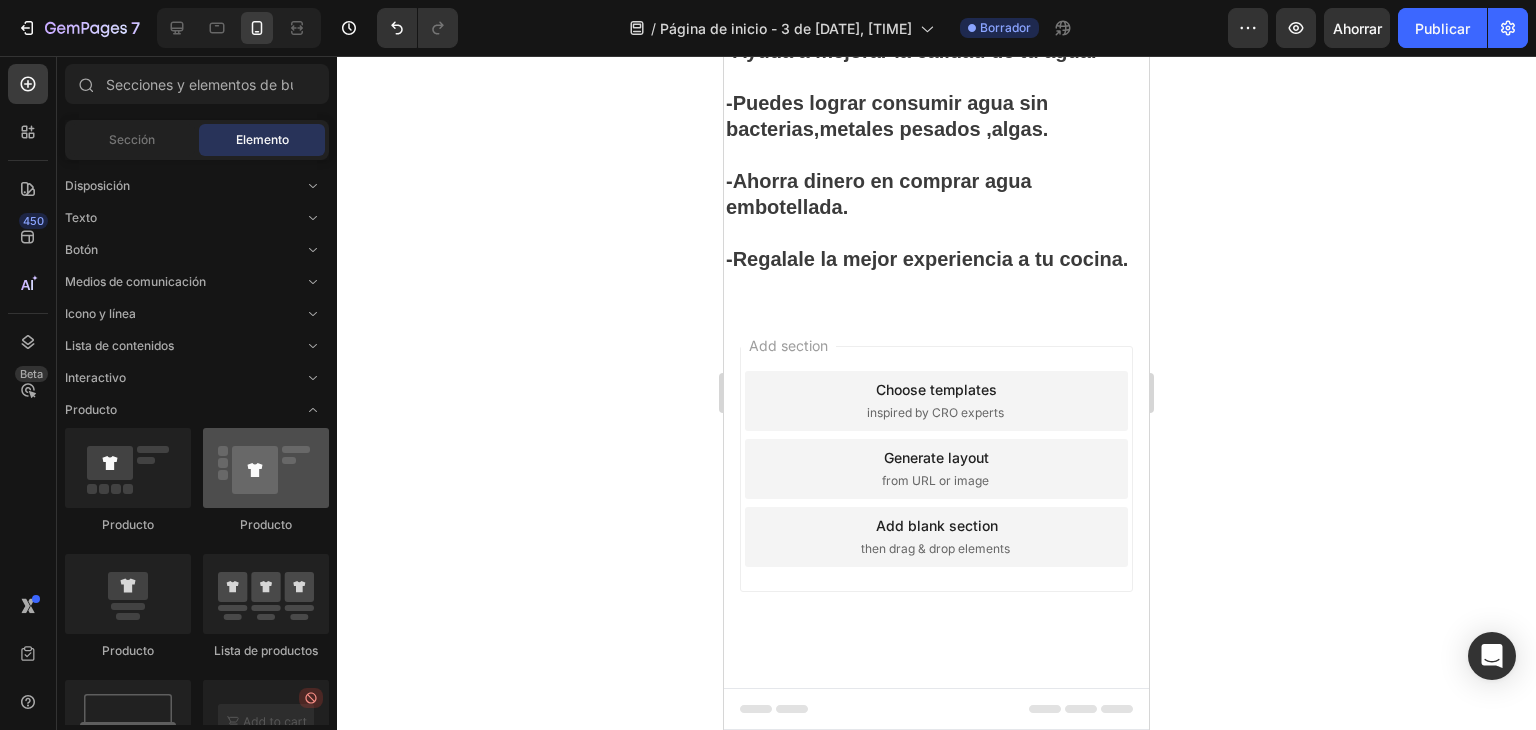 click at bounding box center (266, 468) 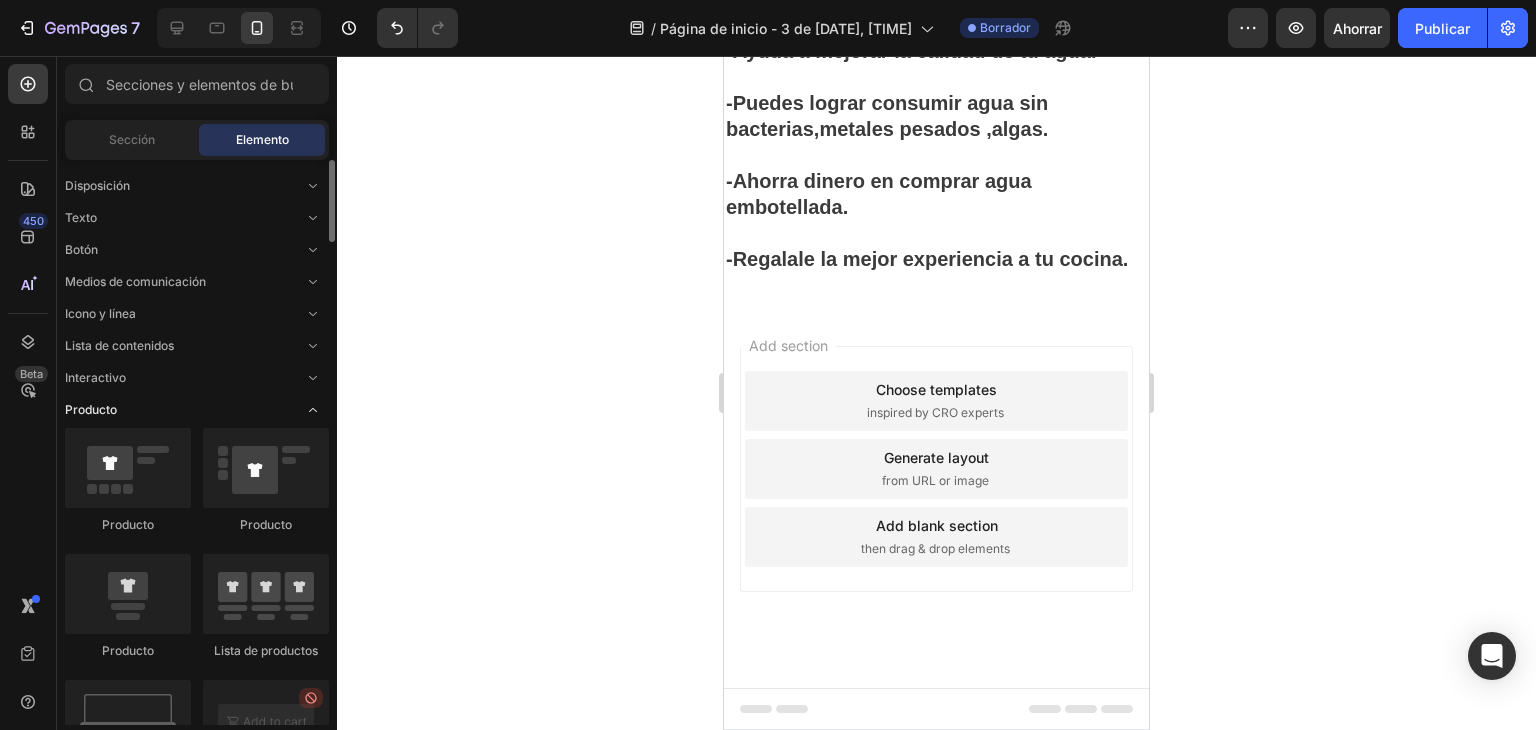 click 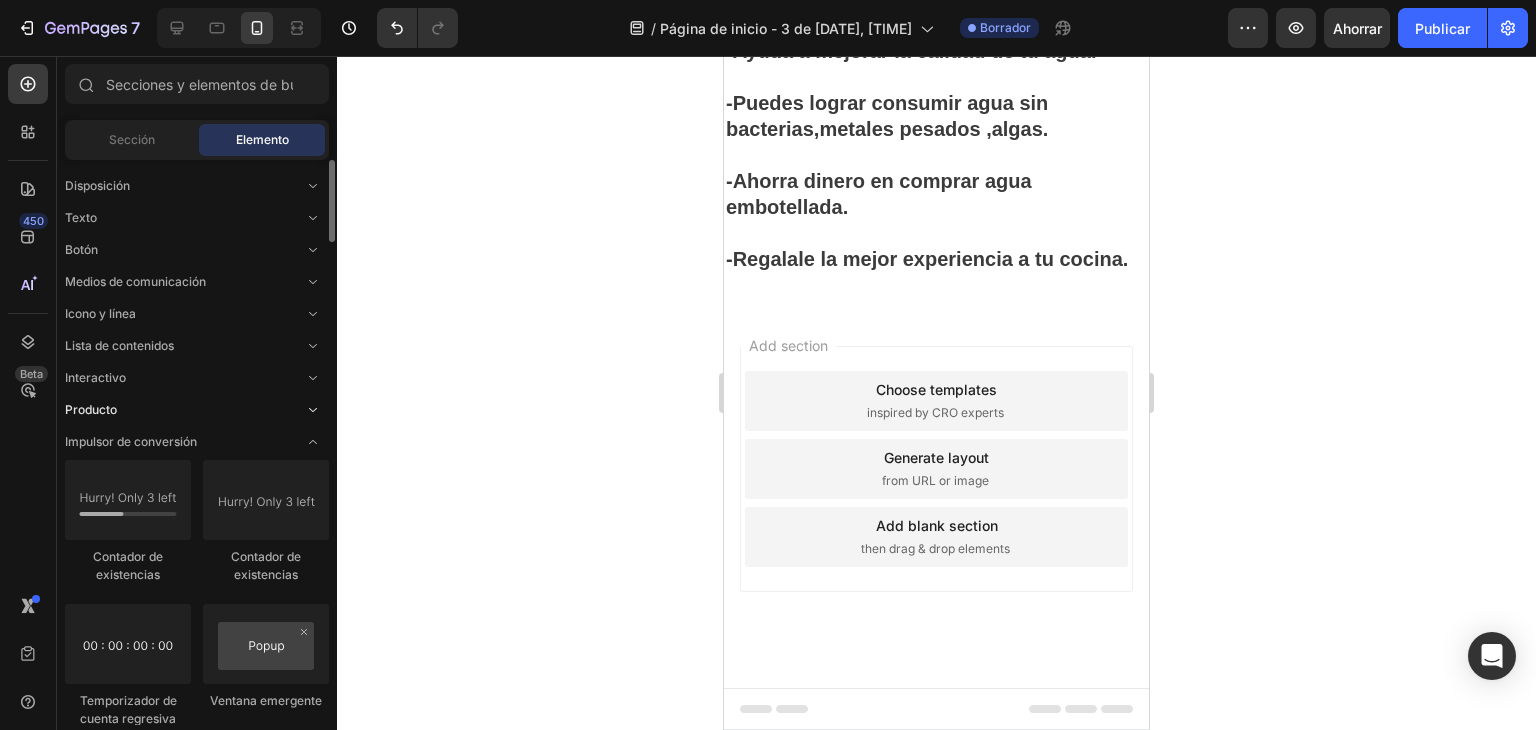 click 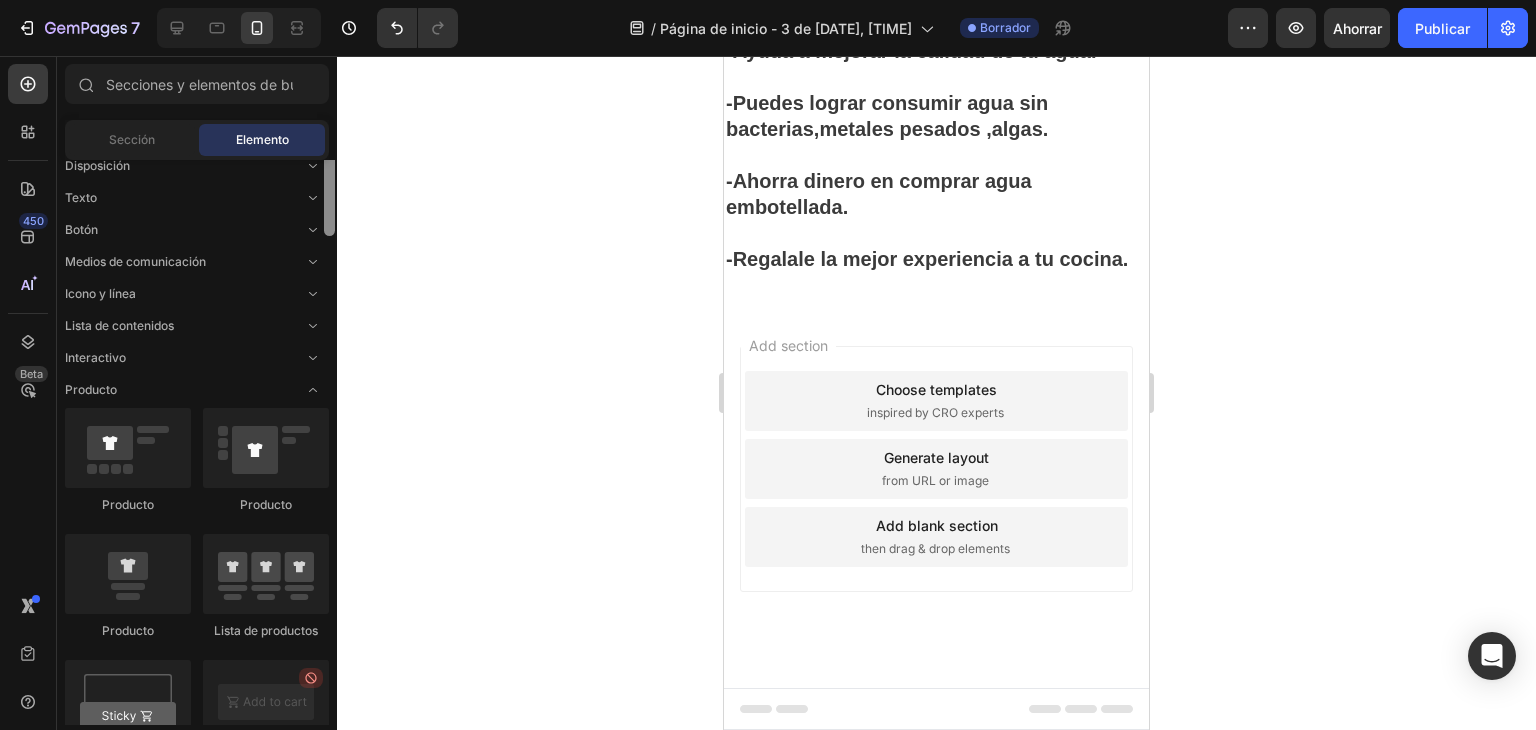 scroll, scrollTop: 0, scrollLeft: 0, axis: both 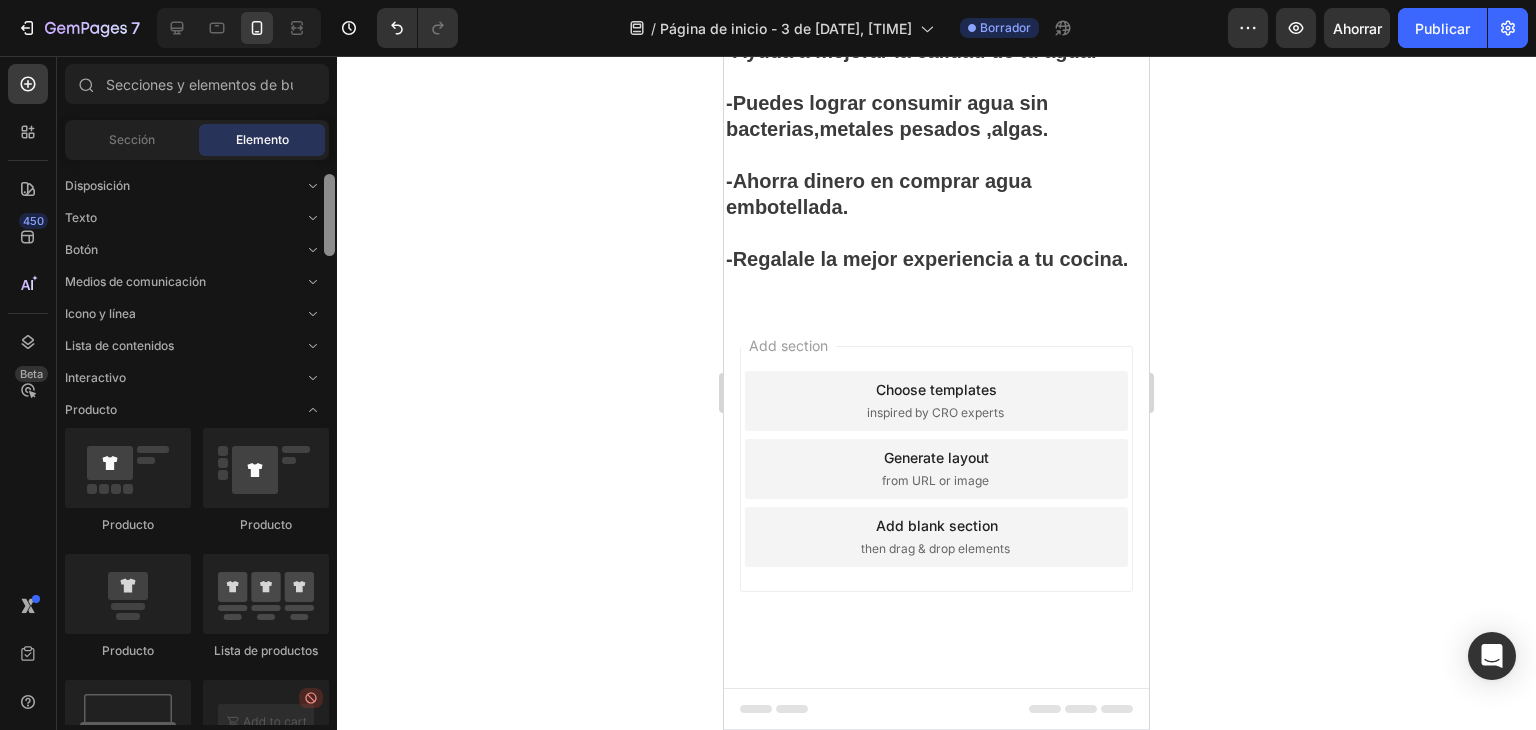 click on "7 / Página de inicio - 3 de agosto, 13:57:11 Borrador Avance Ahorrar Publicar 450 Beta Sections(18) Elementos(83) Sección Elemento Hero Section Product Detail Brands Trusted Badges Guarantee Product Breakdown How to use Testimonials Compare Bundle FAQs Social Proof Brand Story Product List Collection Blog List Contact Sticky Add to Cart Custom Footer Explorar la biblioteca 450 Disposición Texto Botón Medios de comunicación Icono y línea Lista de contenidos Interactivo Producto
Producto
Producto
Producto
Lista de productos" 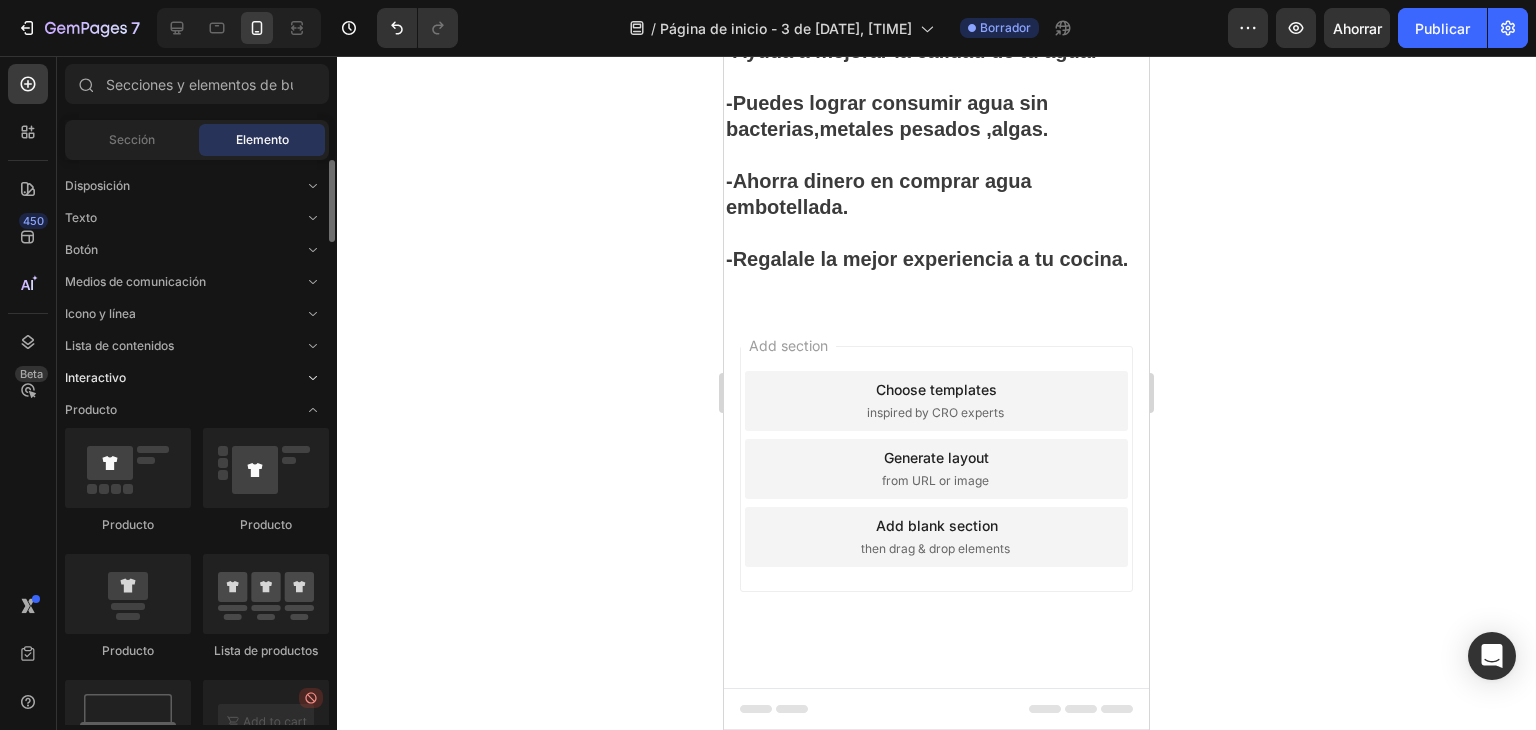 click 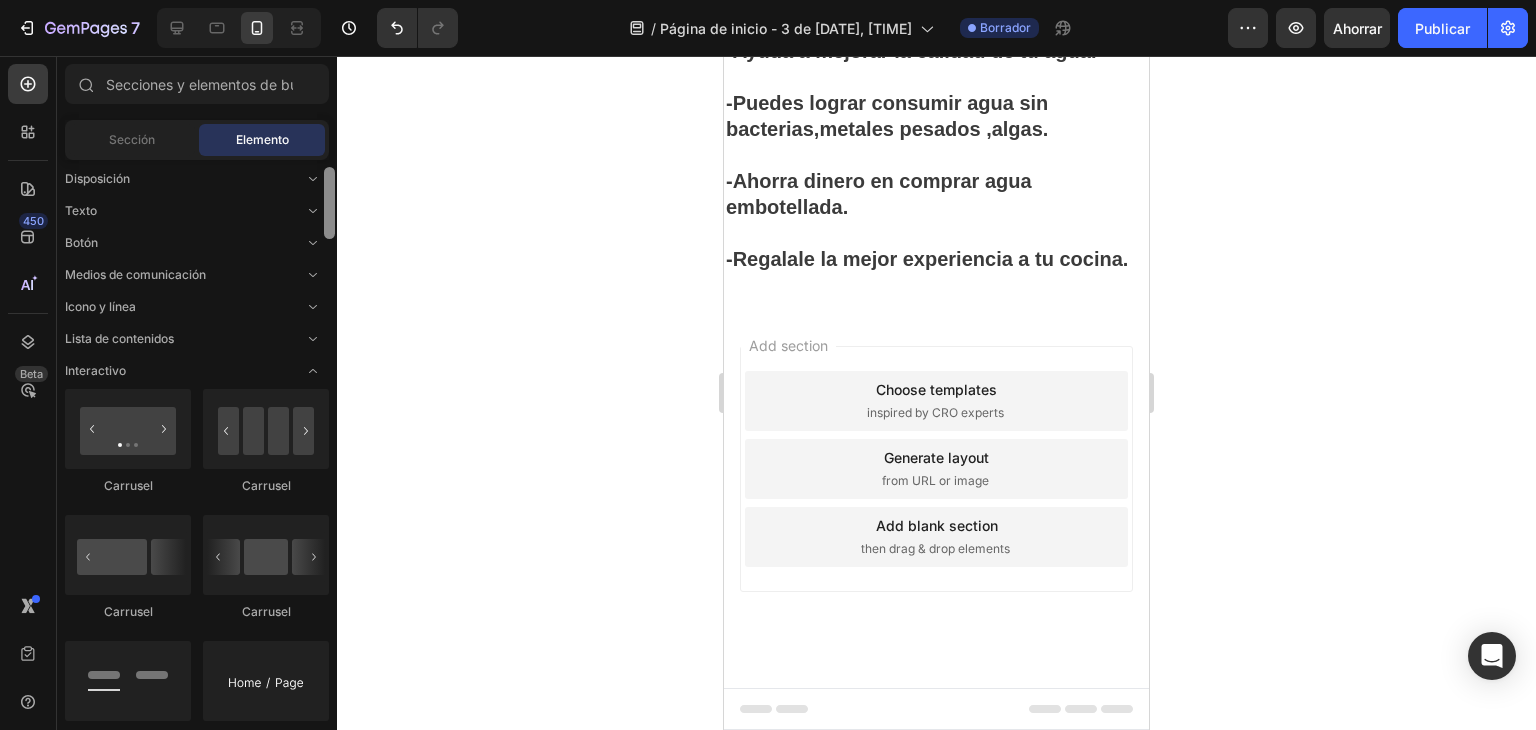scroll, scrollTop: 0, scrollLeft: 0, axis: both 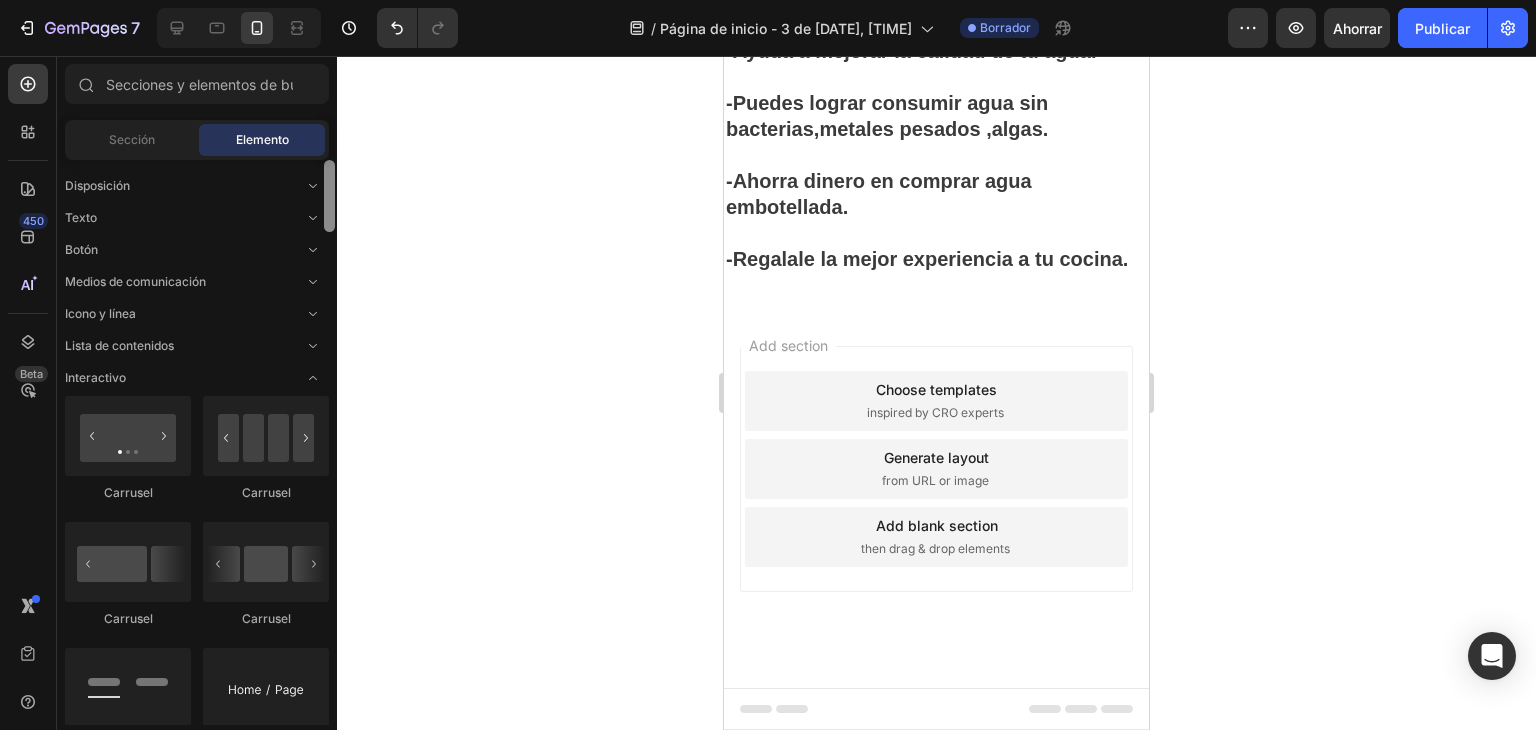 drag, startPoint x: 326, startPoint y: 233, endPoint x: 345, endPoint y: 180, distance: 56.302753 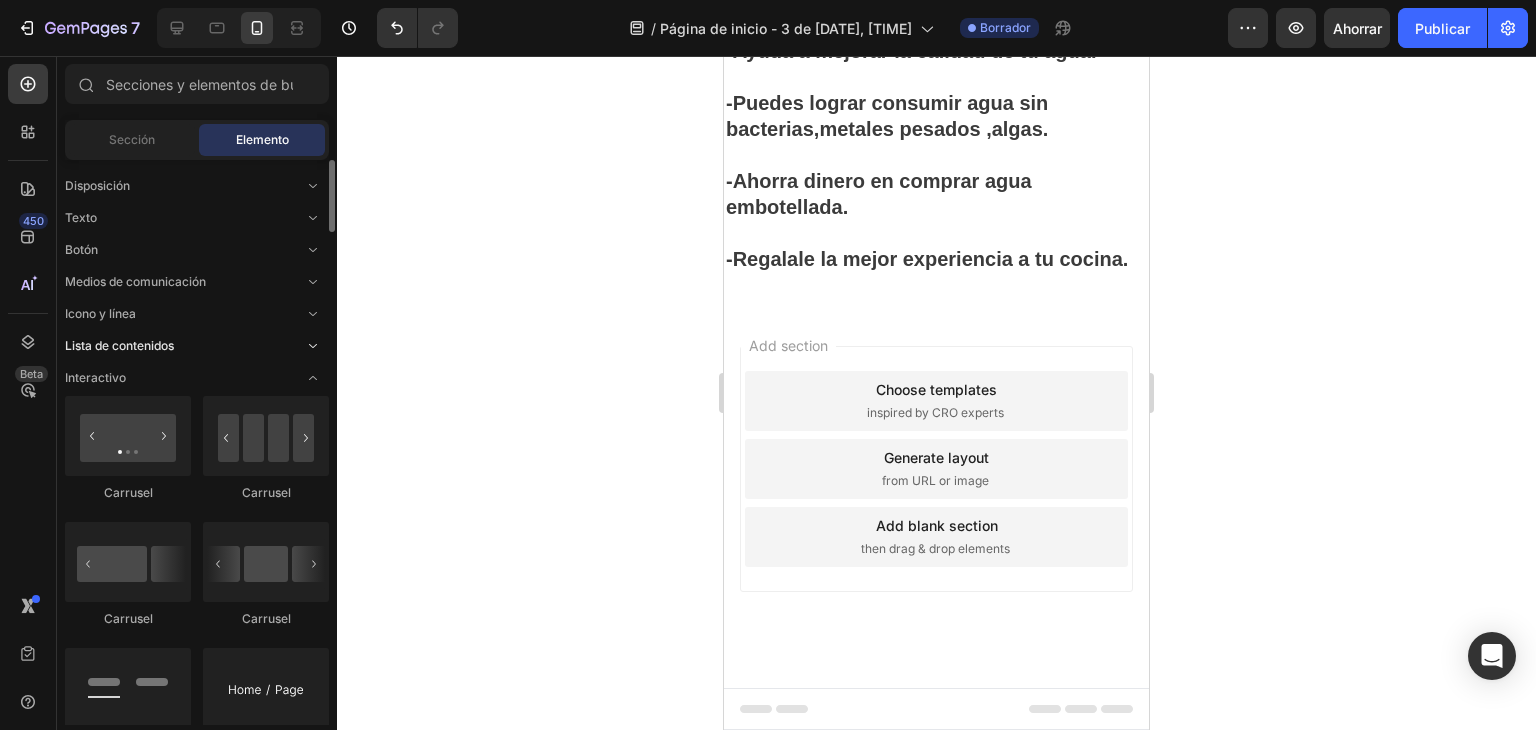 click 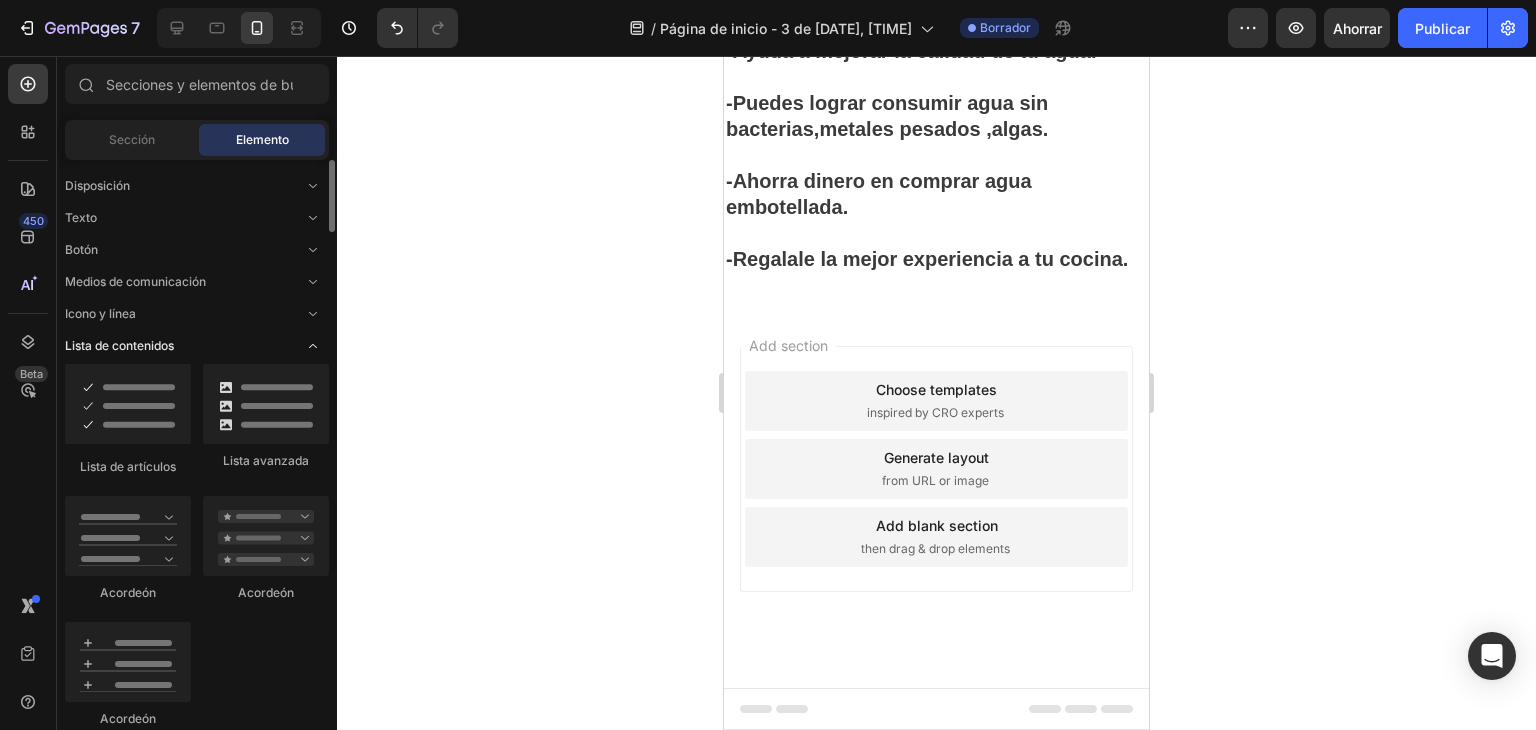 click 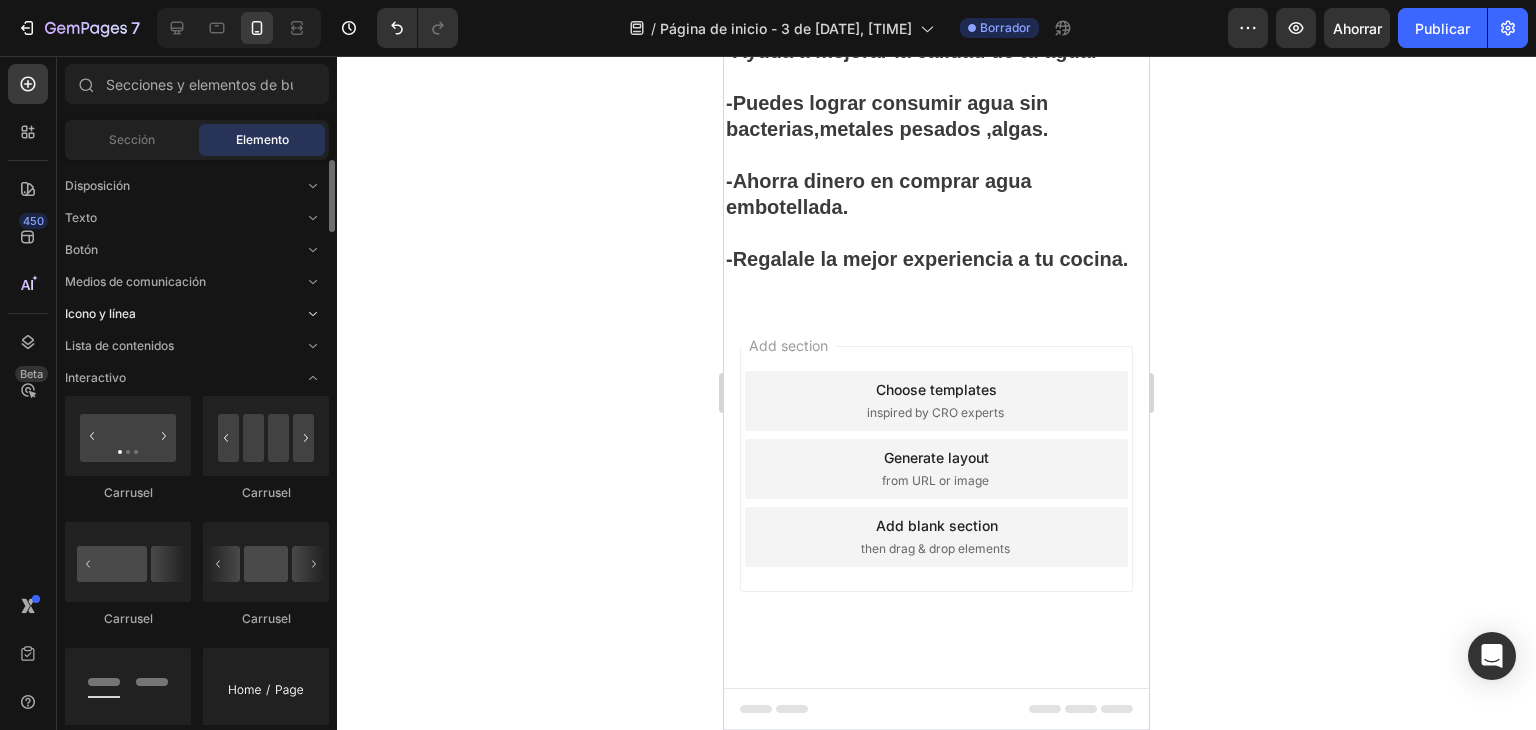 click 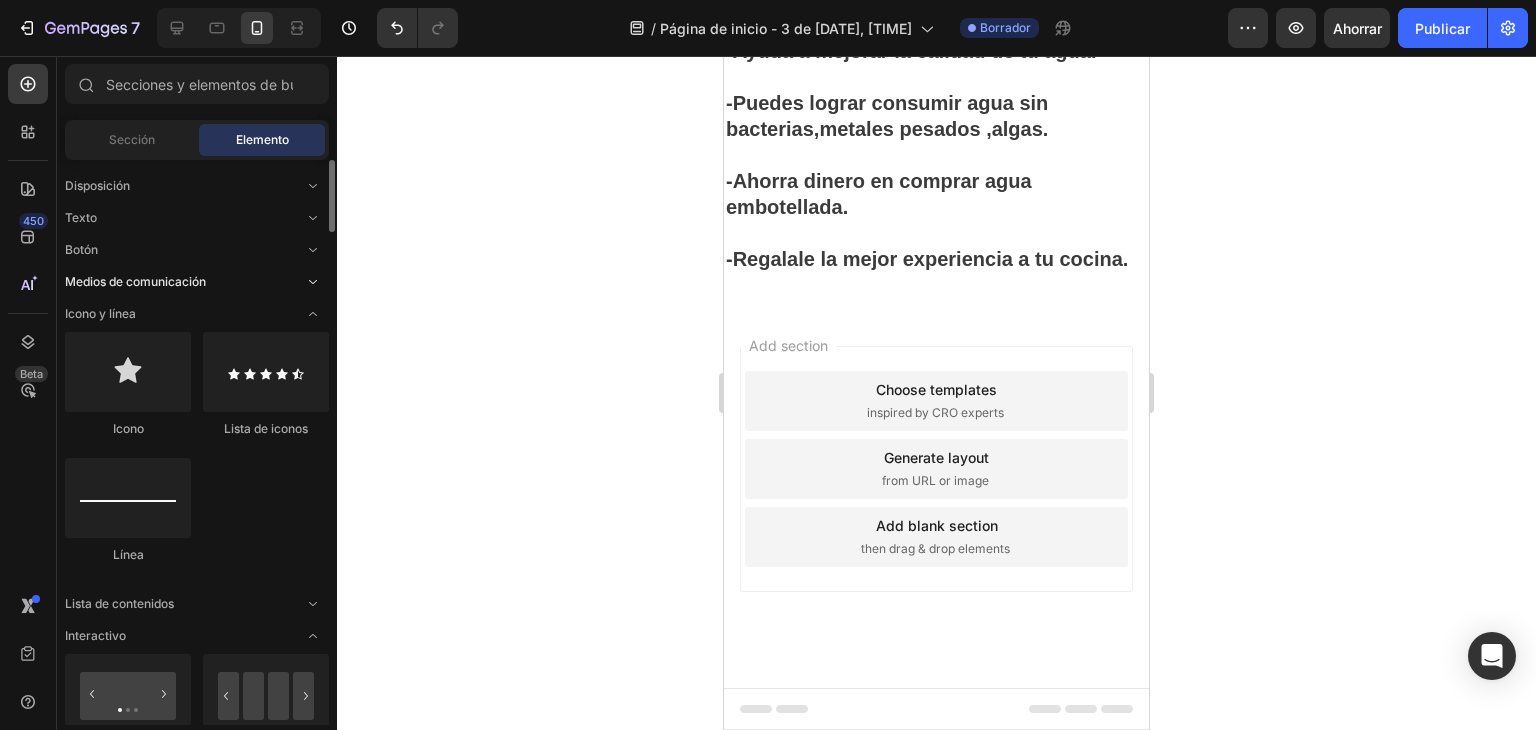 click 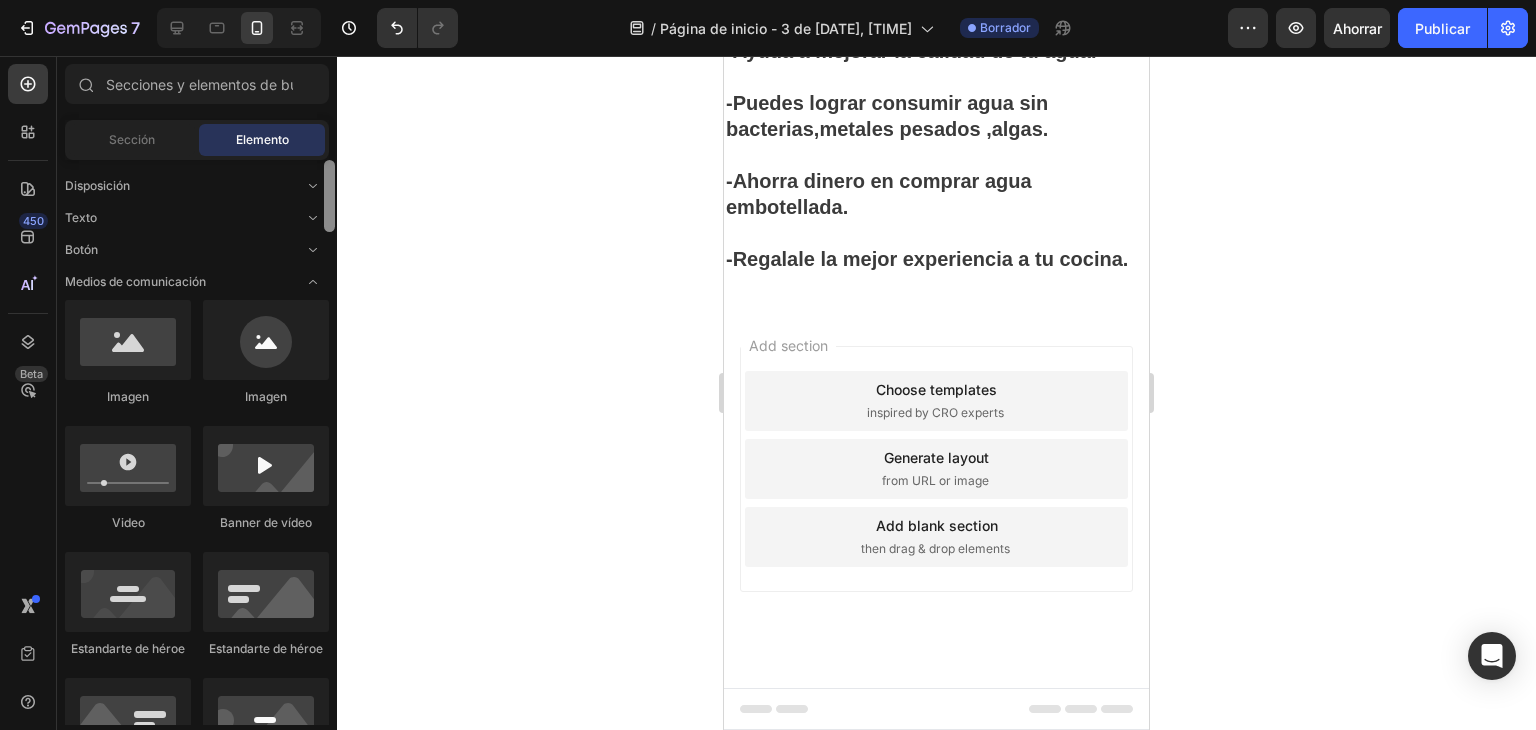 scroll, scrollTop: 564, scrollLeft: 0, axis: vertical 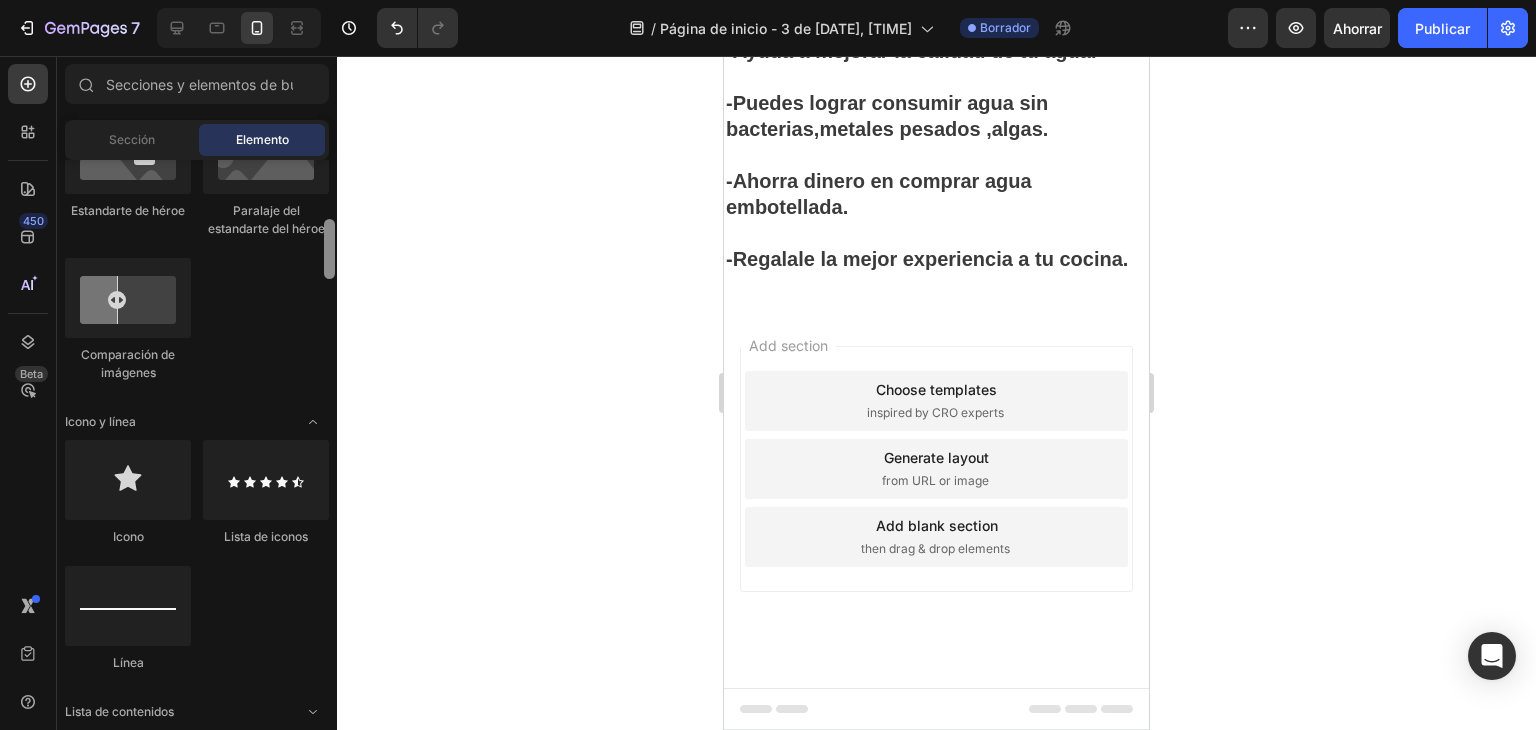 drag, startPoint x: 324, startPoint y: 233, endPoint x: 336, endPoint y: 212, distance: 24.186773 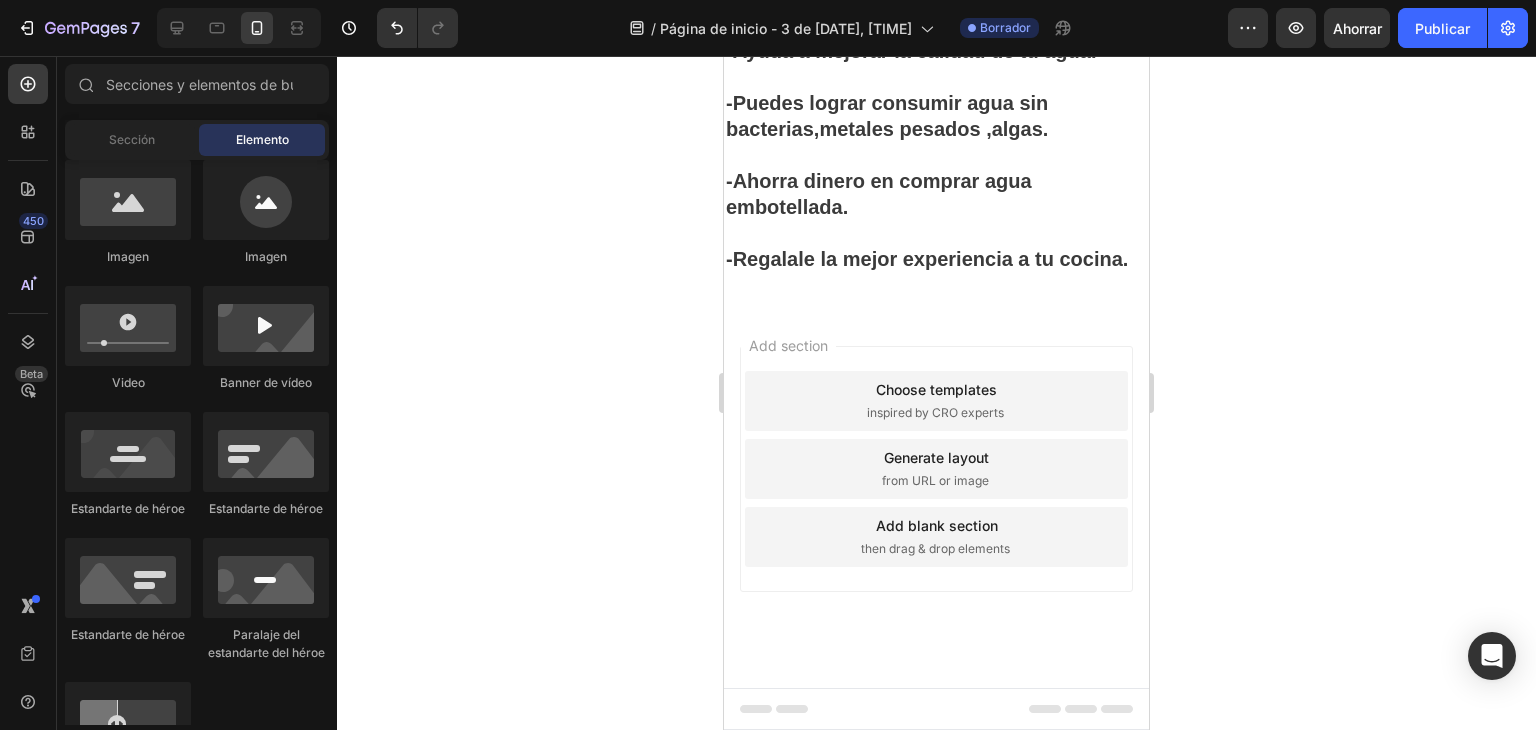 scroll, scrollTop: 0, scrollLeft: 0, axis: both 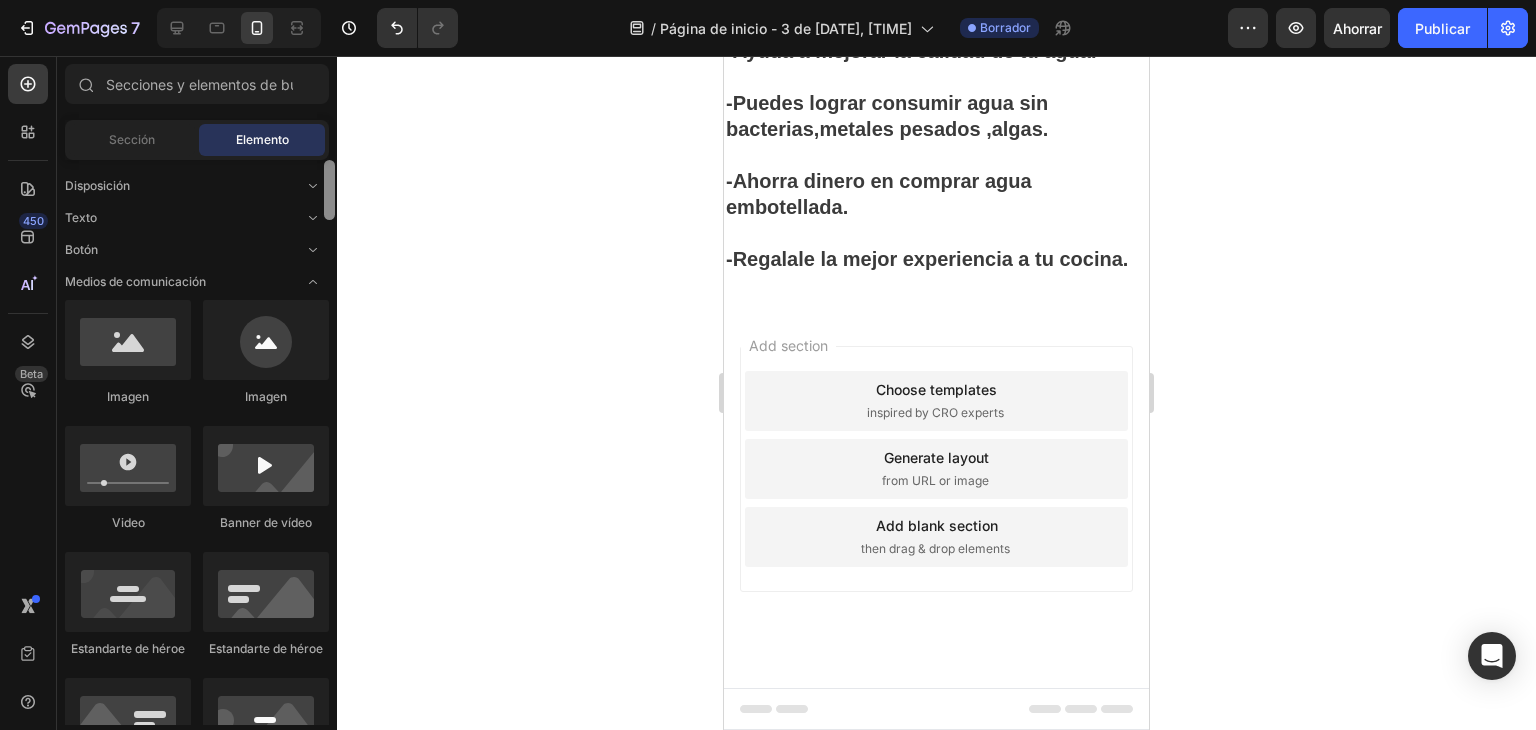 drag, startPoint x: 325, startPoint y: 224, endPoint x: 336, endPoint y: -4, distance: 228.2652 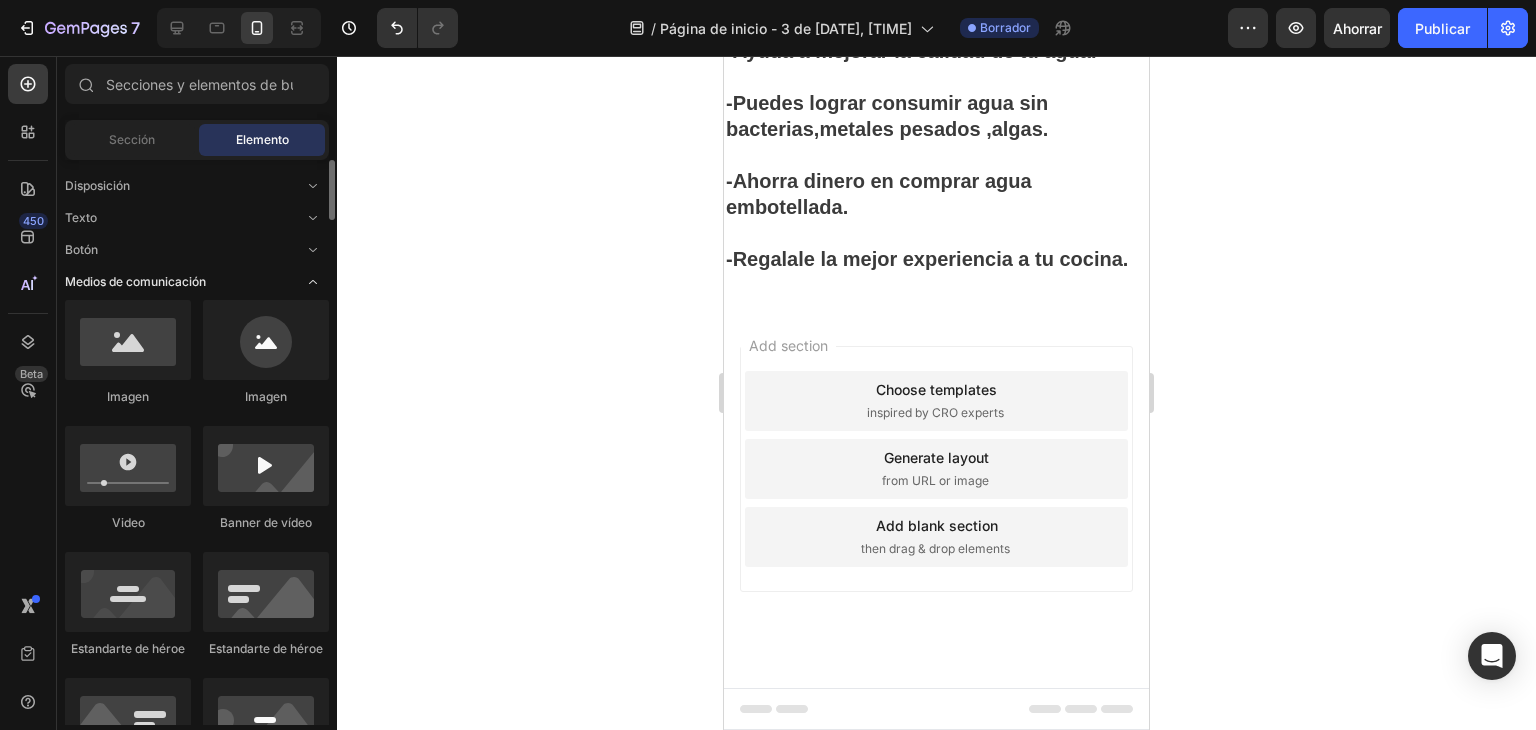 click 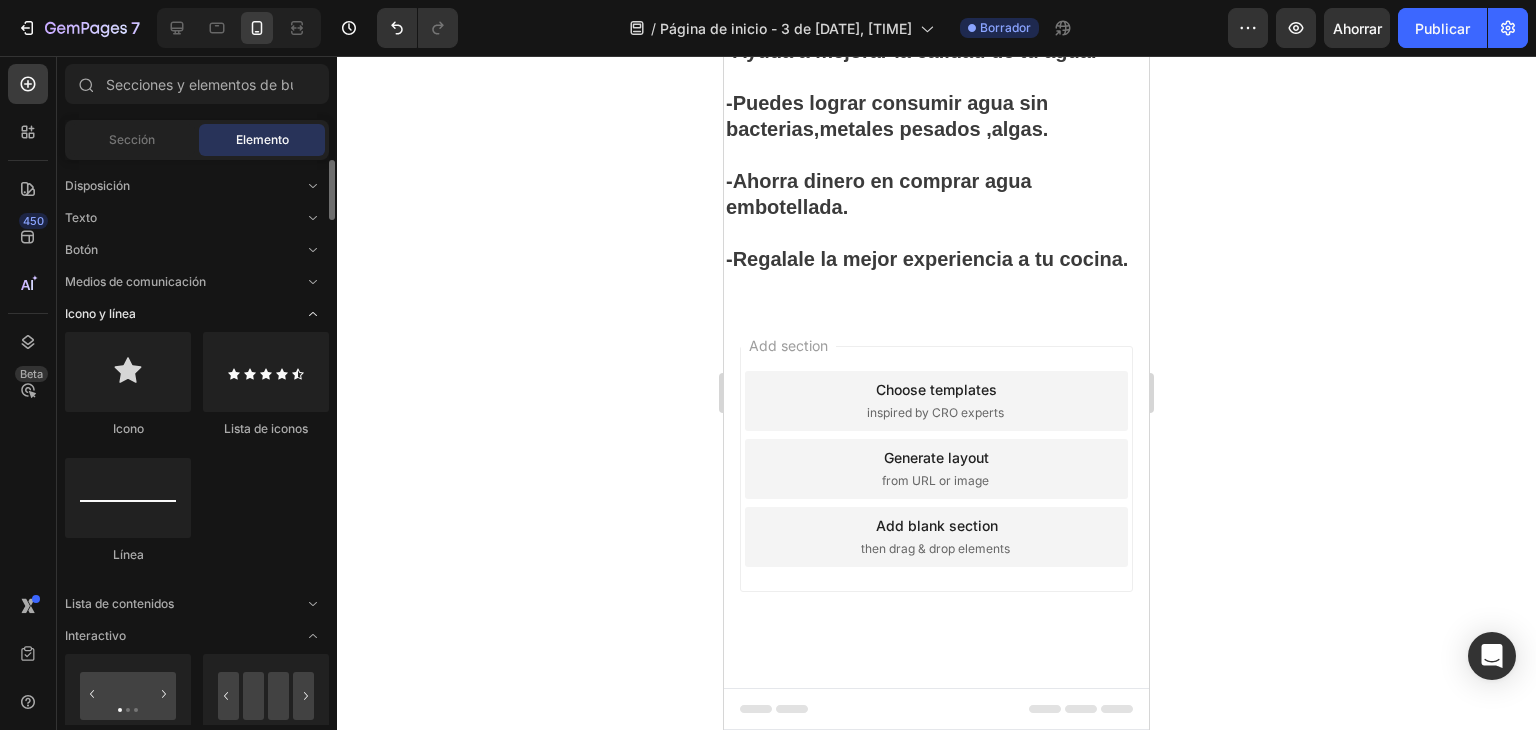 click 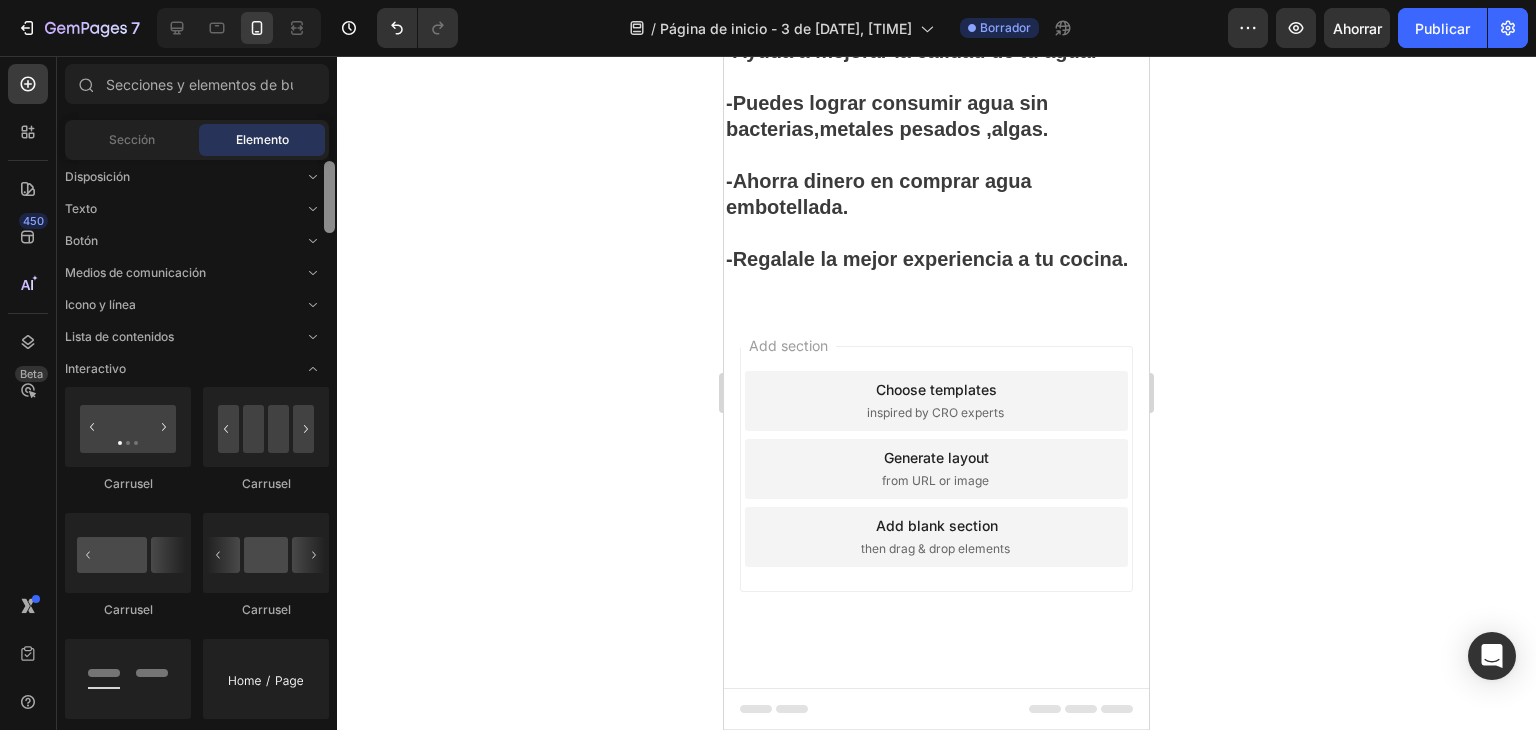 scroll, scrollTop: 0, scrollLeft: 0, axis: both 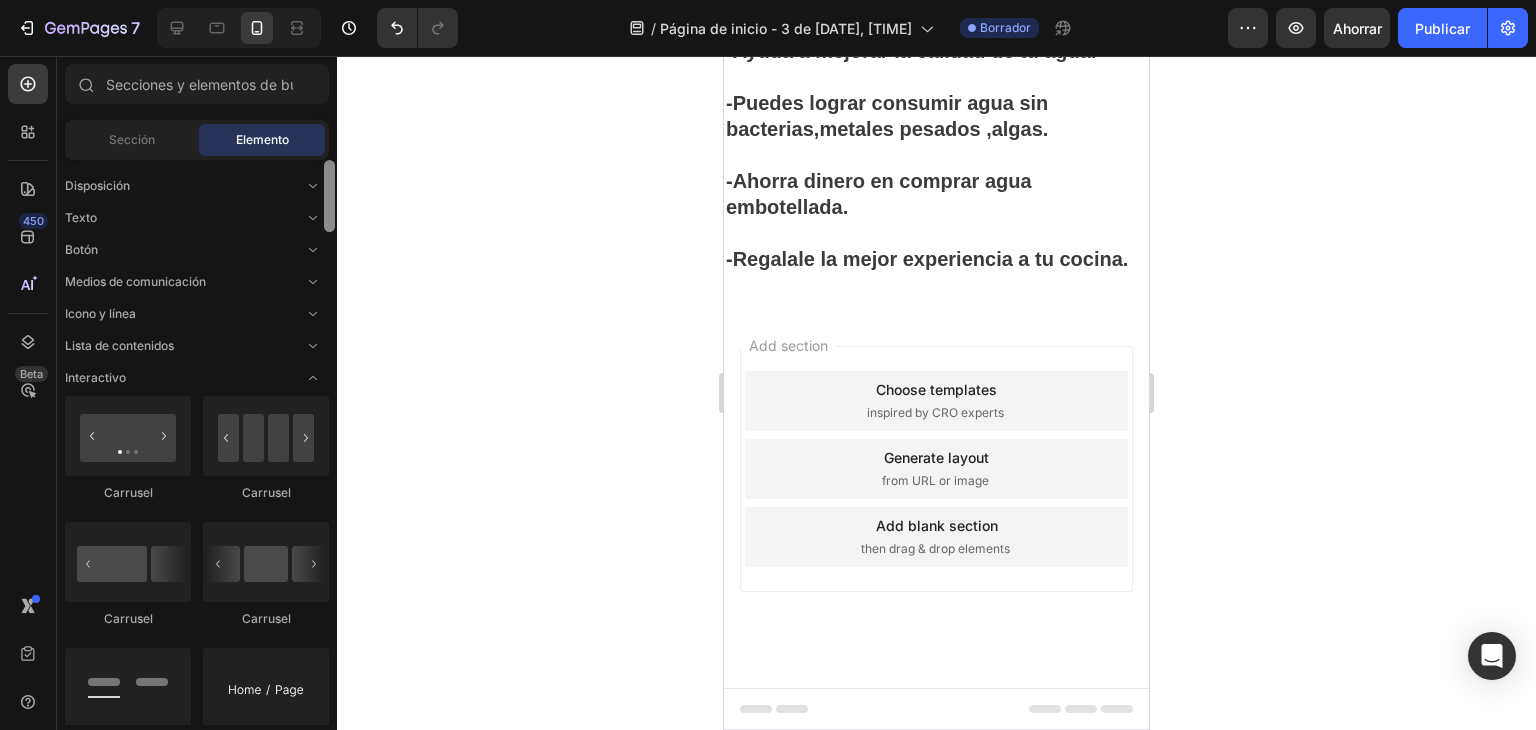 drag, startPoint x: 330, startPoint y: 192, endPoint x: 367, endPoint y: 145, distance: 59.816387 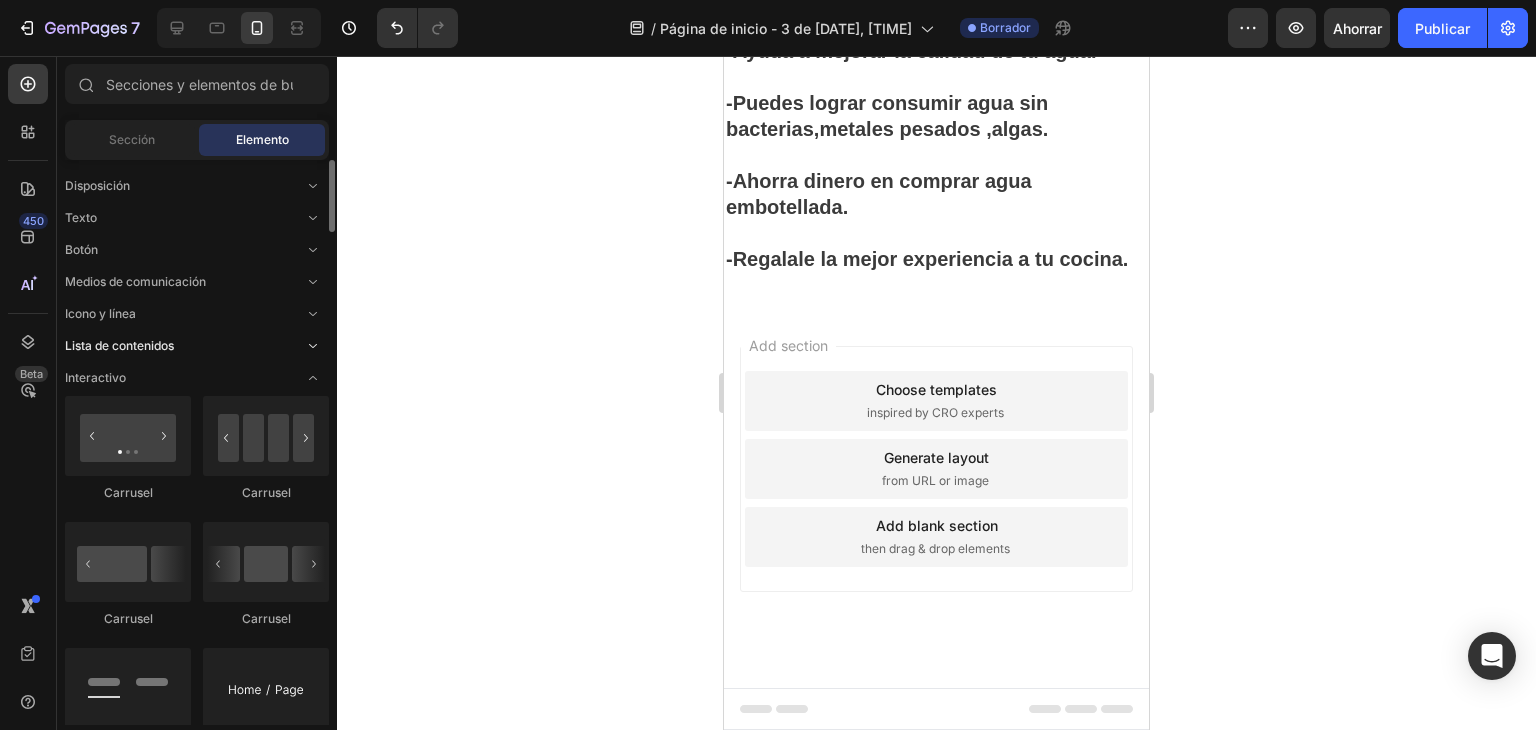 click 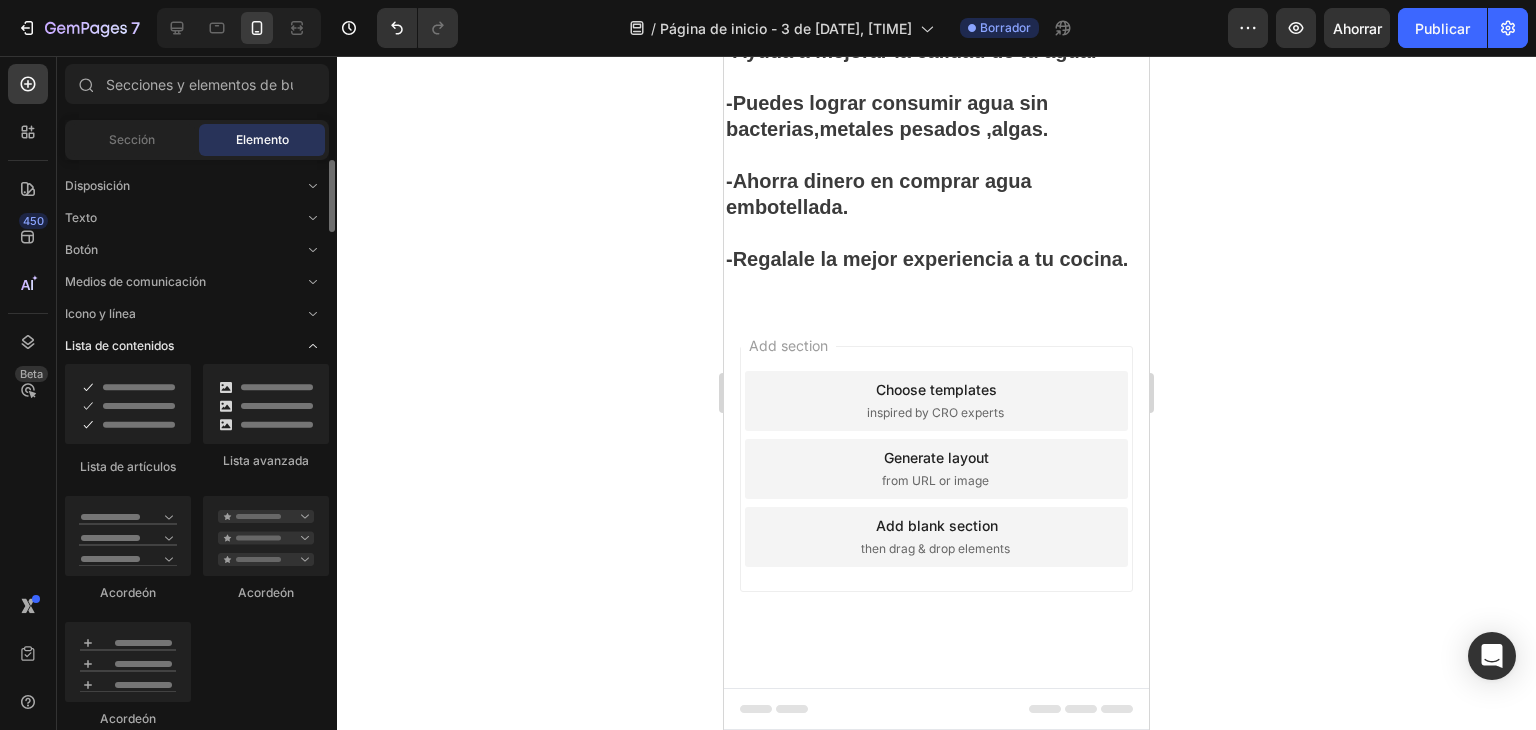 click 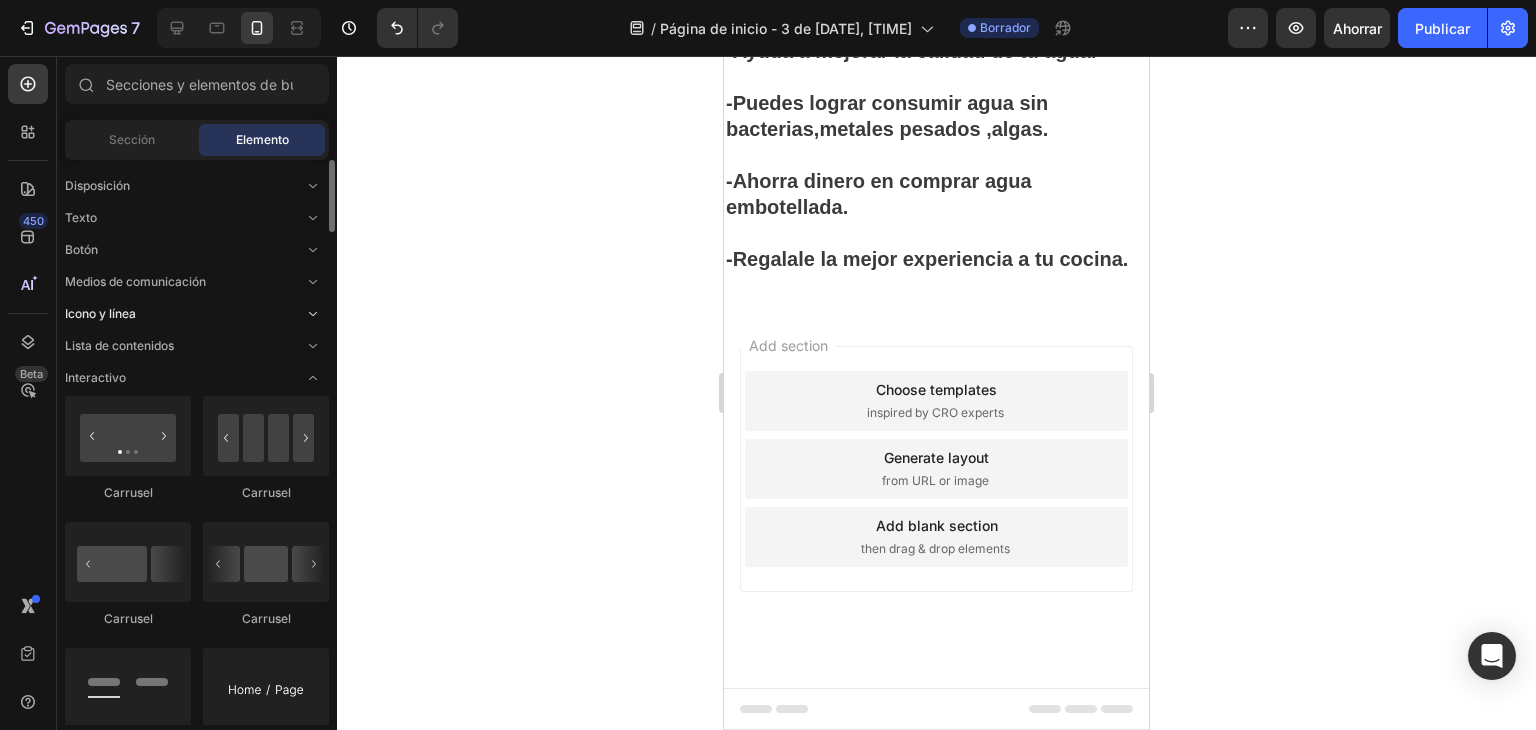click 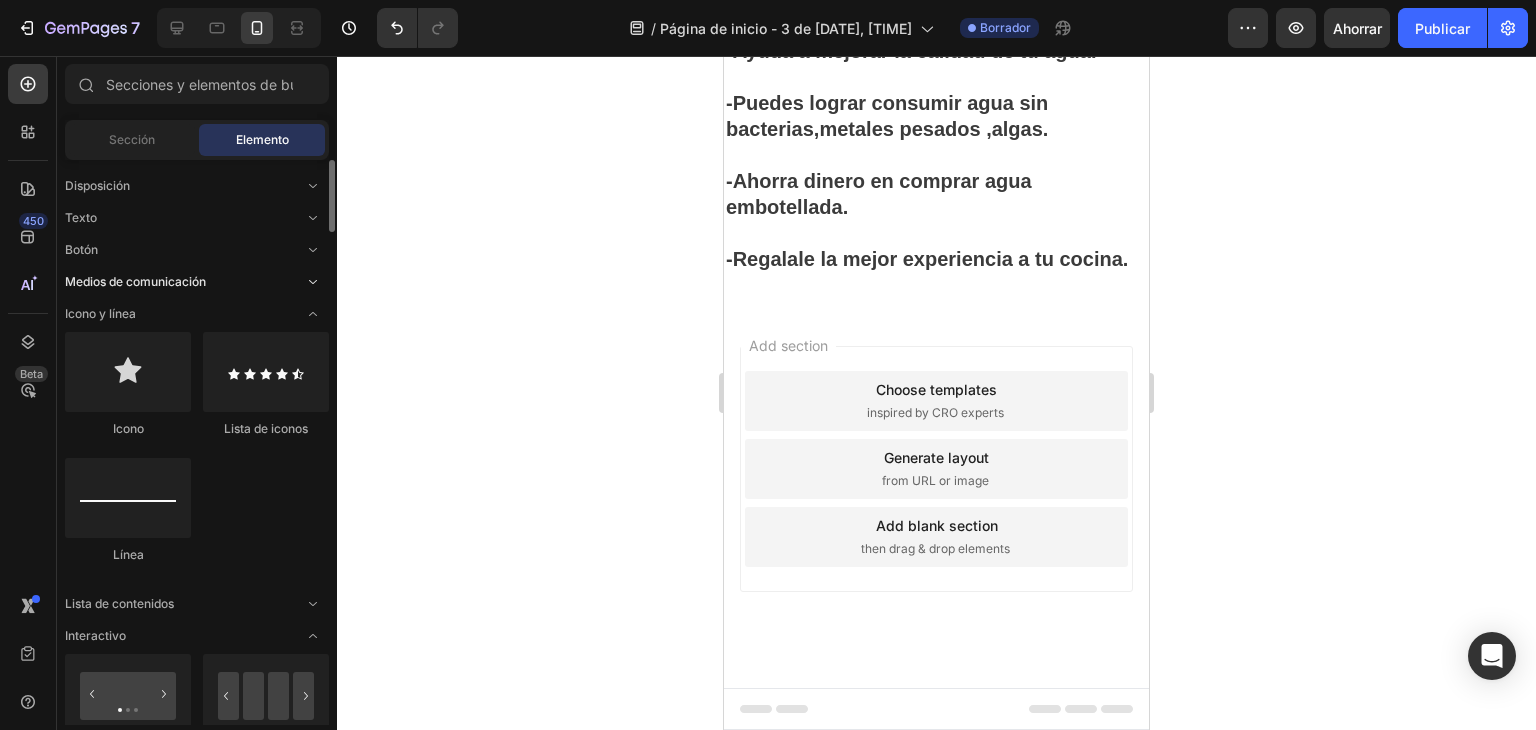 click 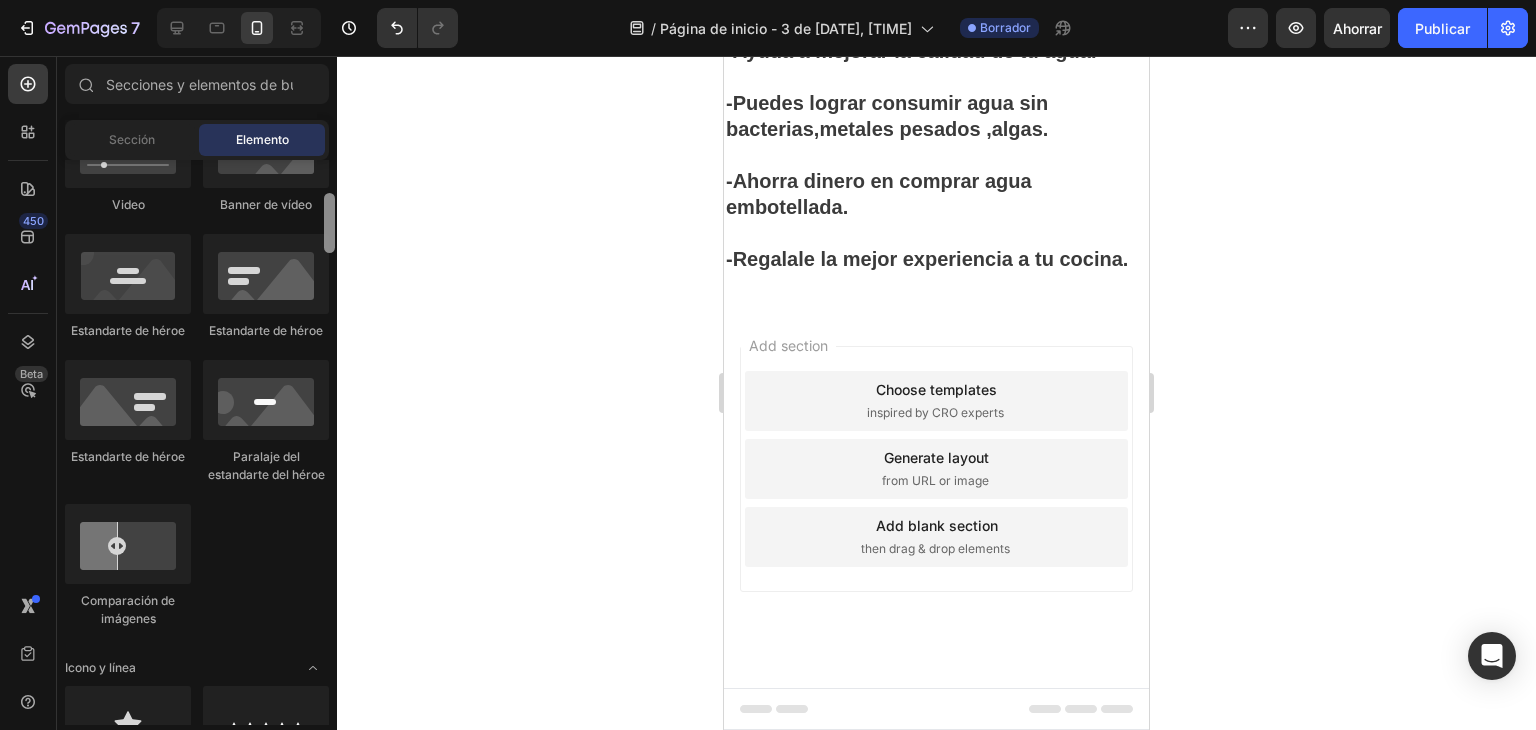 scroll, scrollTop: 325, scrollLeft: 0, axis: vertical 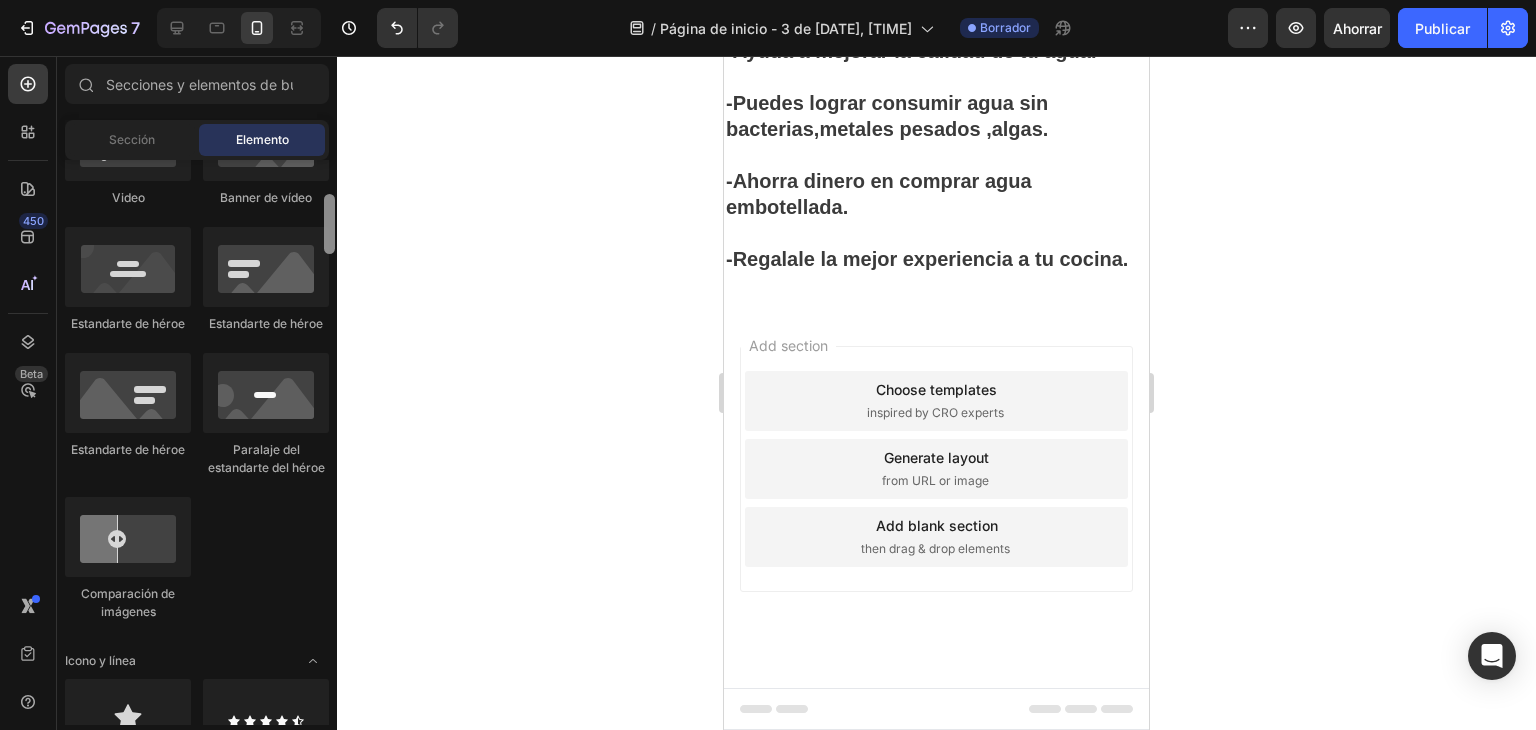 drag, startPoint x: 332, startPoint y: 224, endPoint x: 359, endPoint y: 266, distance: 49.92995 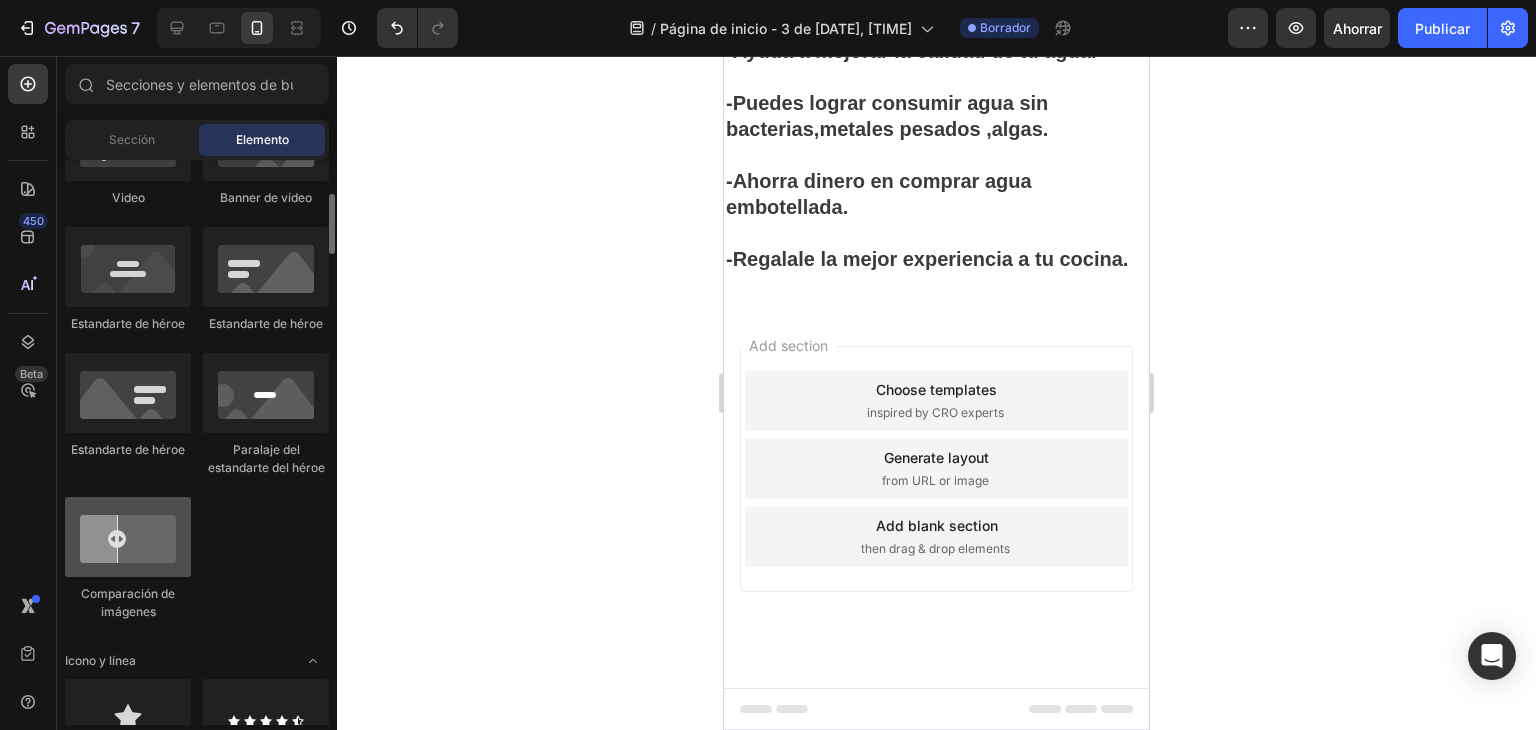 click at bounding box center [128, 537] 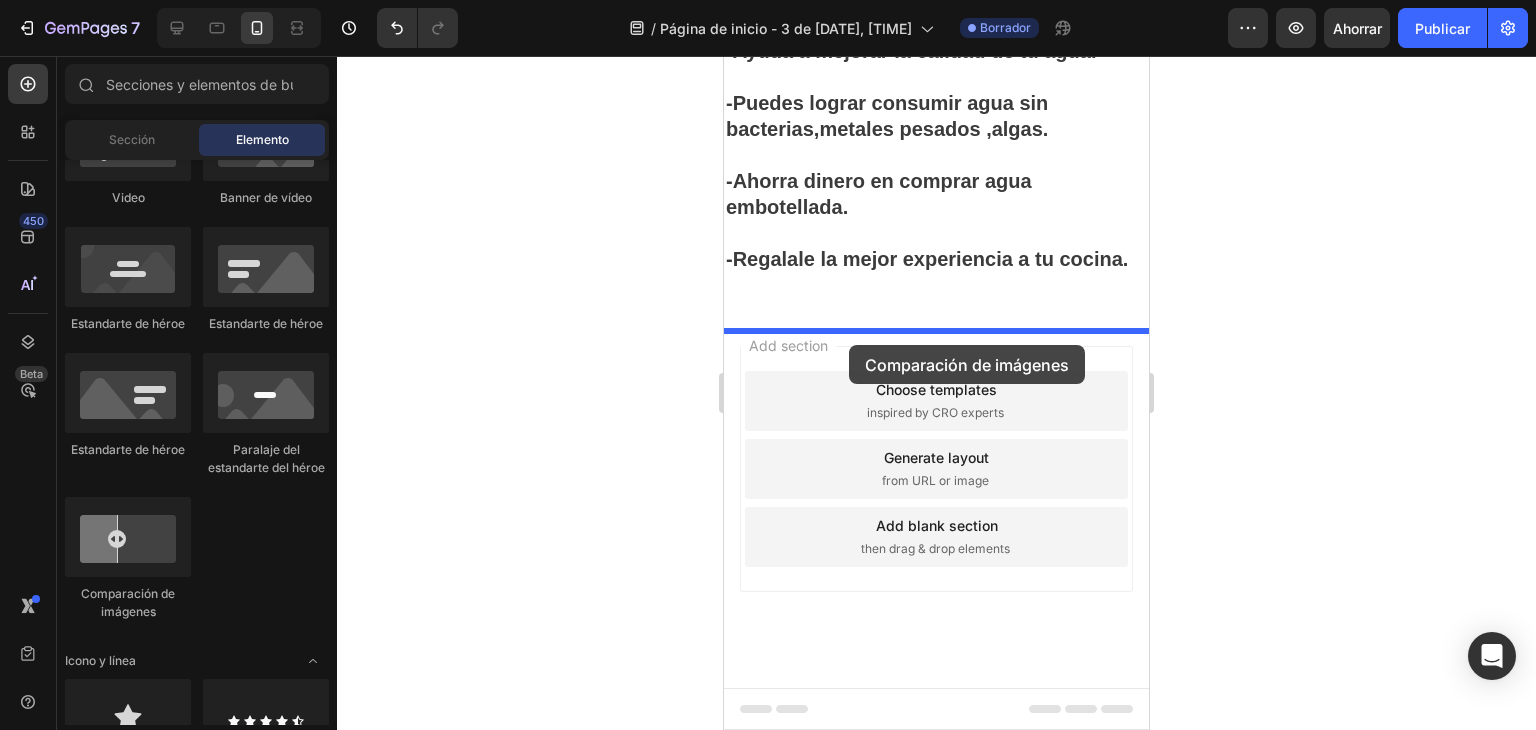 drag, startPoint x: 873, startPoint y: 606, endPoint x: 841, endPoint y: 322, distance: 285.79712 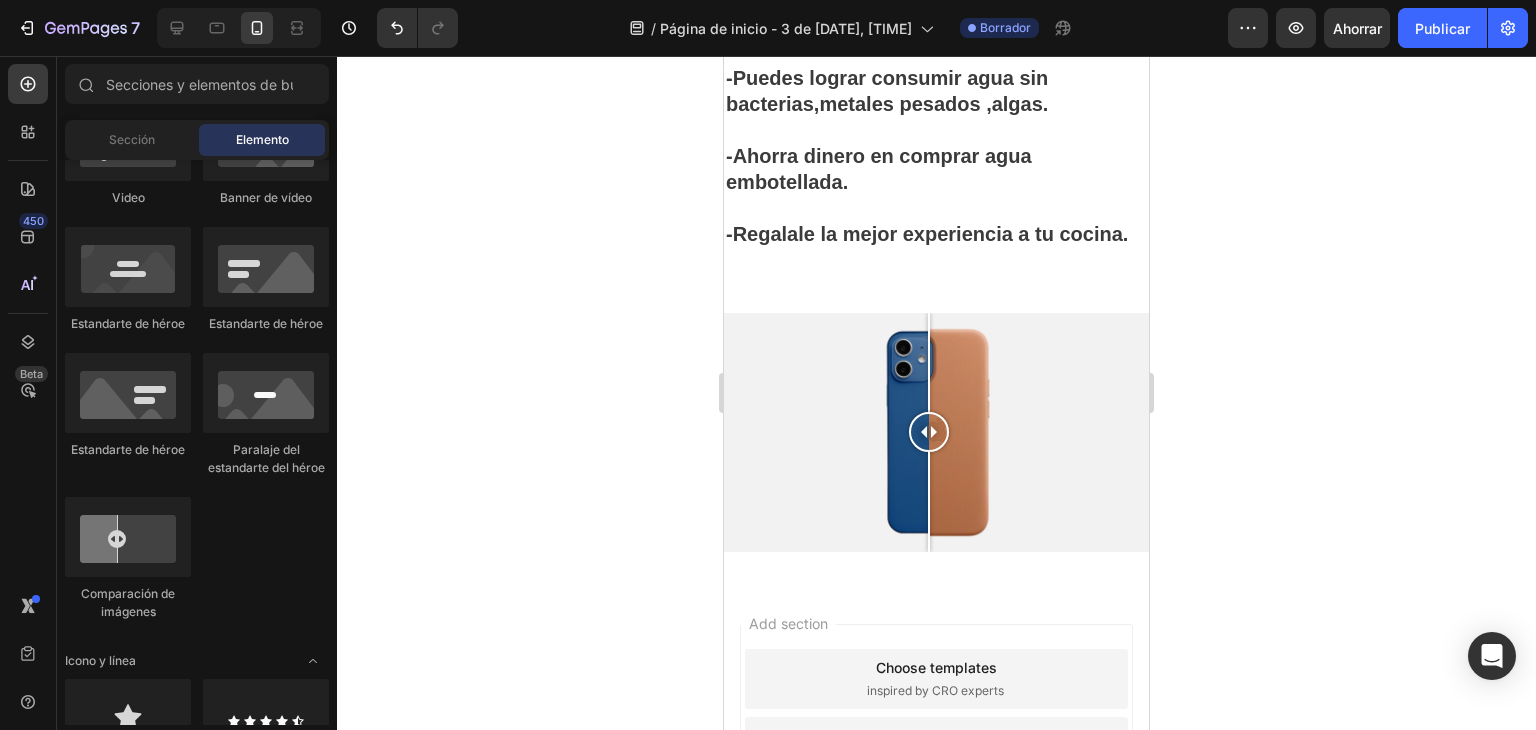 scroll, scrollTop: 1396, scrollLeft: 0, axis: vertical 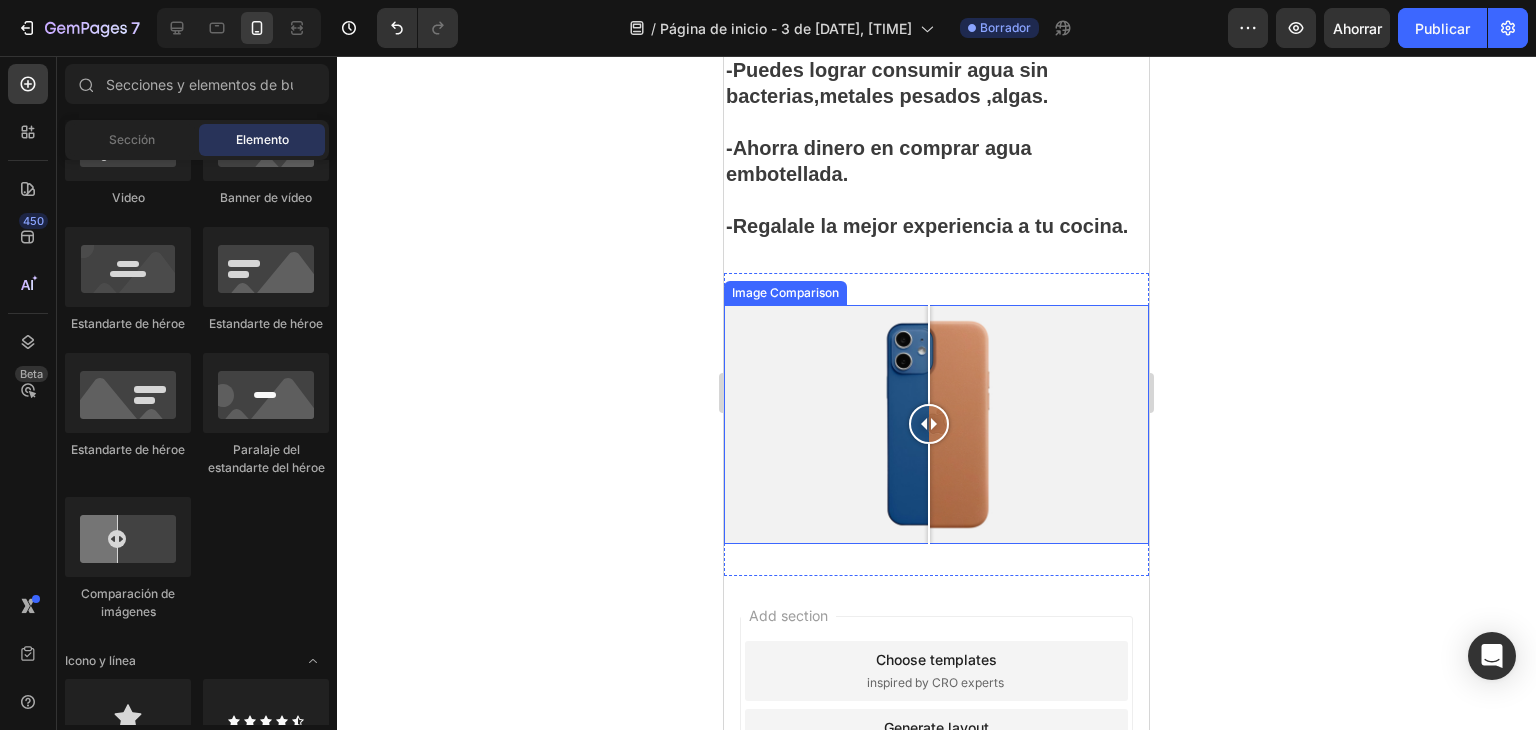 click at bounding box center [929, 424] 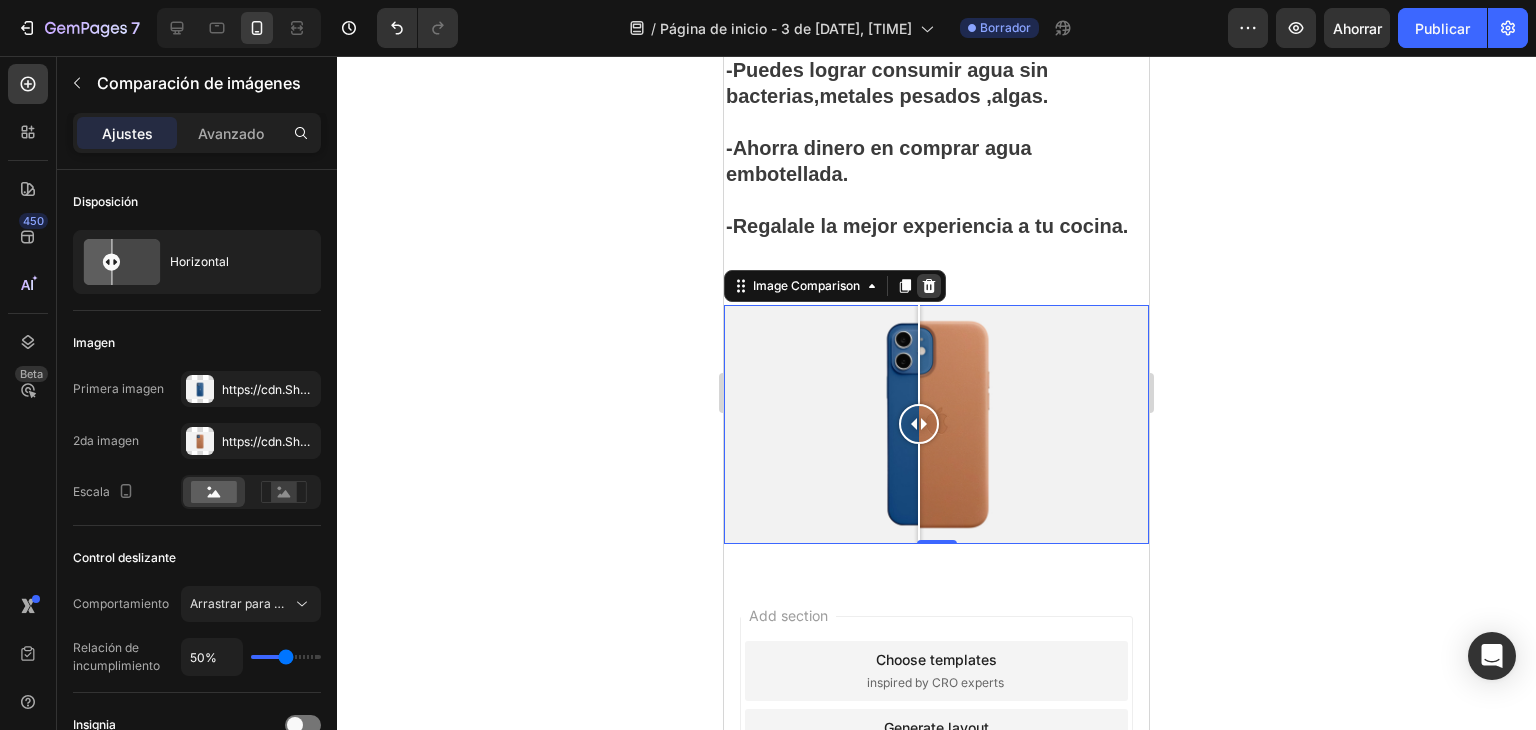 click 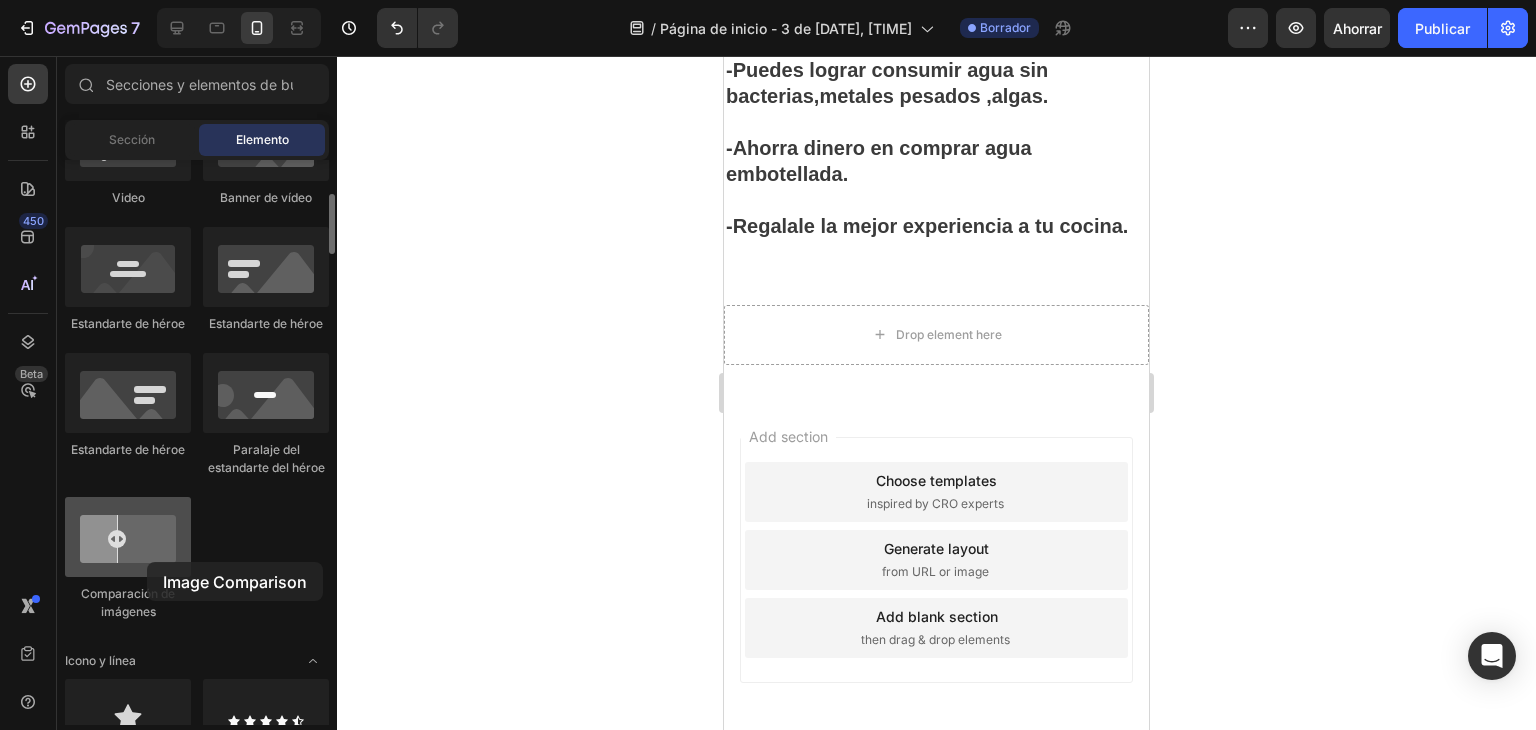 click at bounding box center (128, 537) 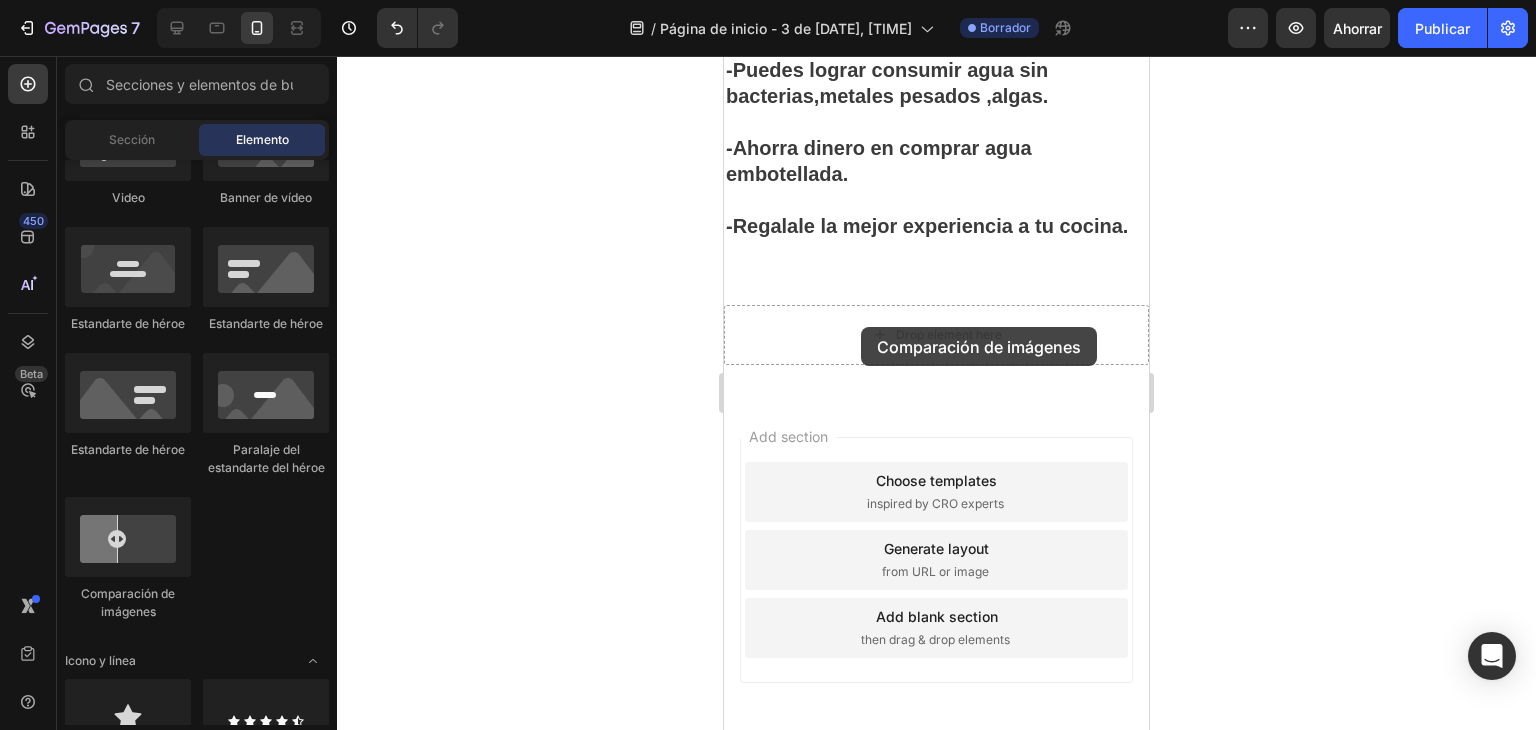 drag, startPoint x: 851, startPoint y: 619, endPoint x: 861, endPoint y: 326, distance: 293.1706 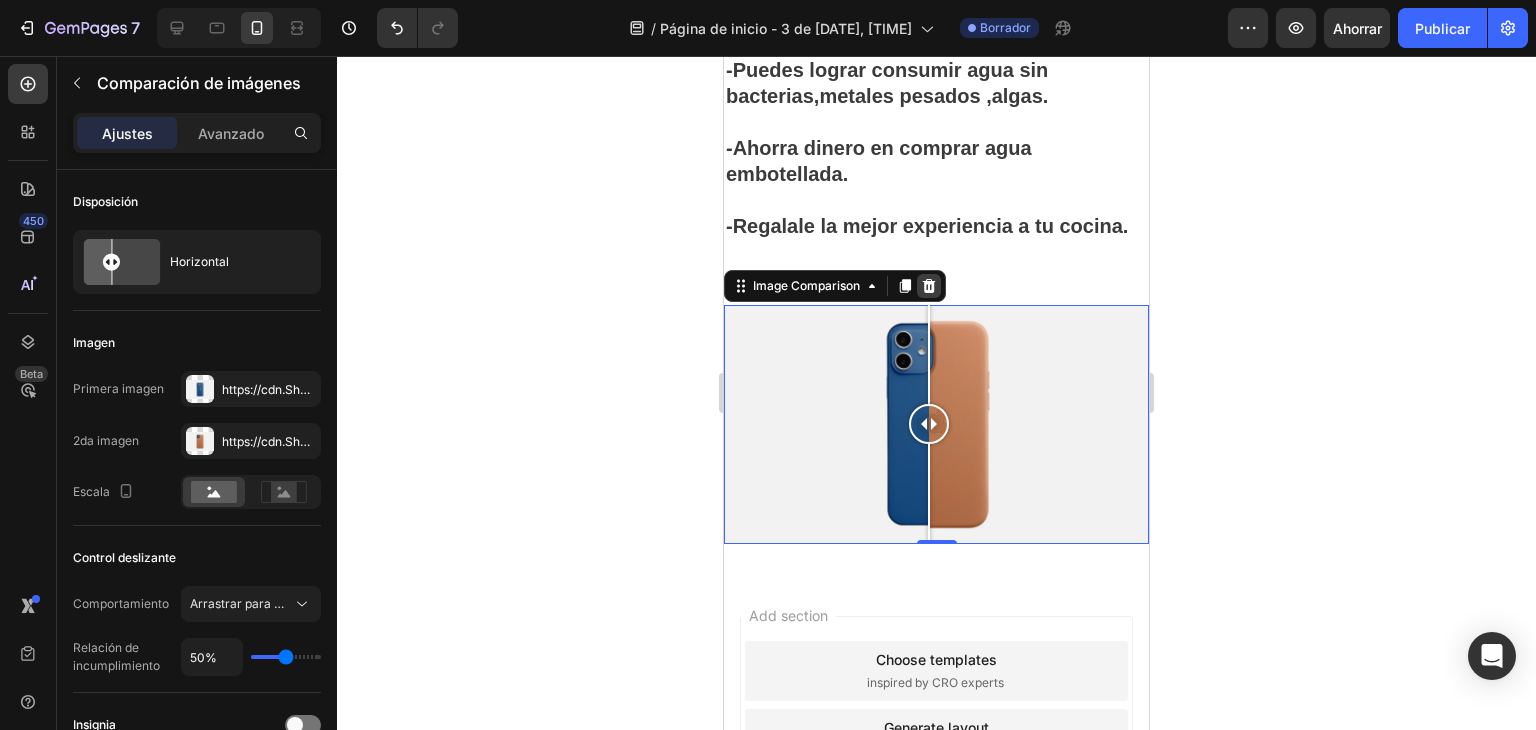 click 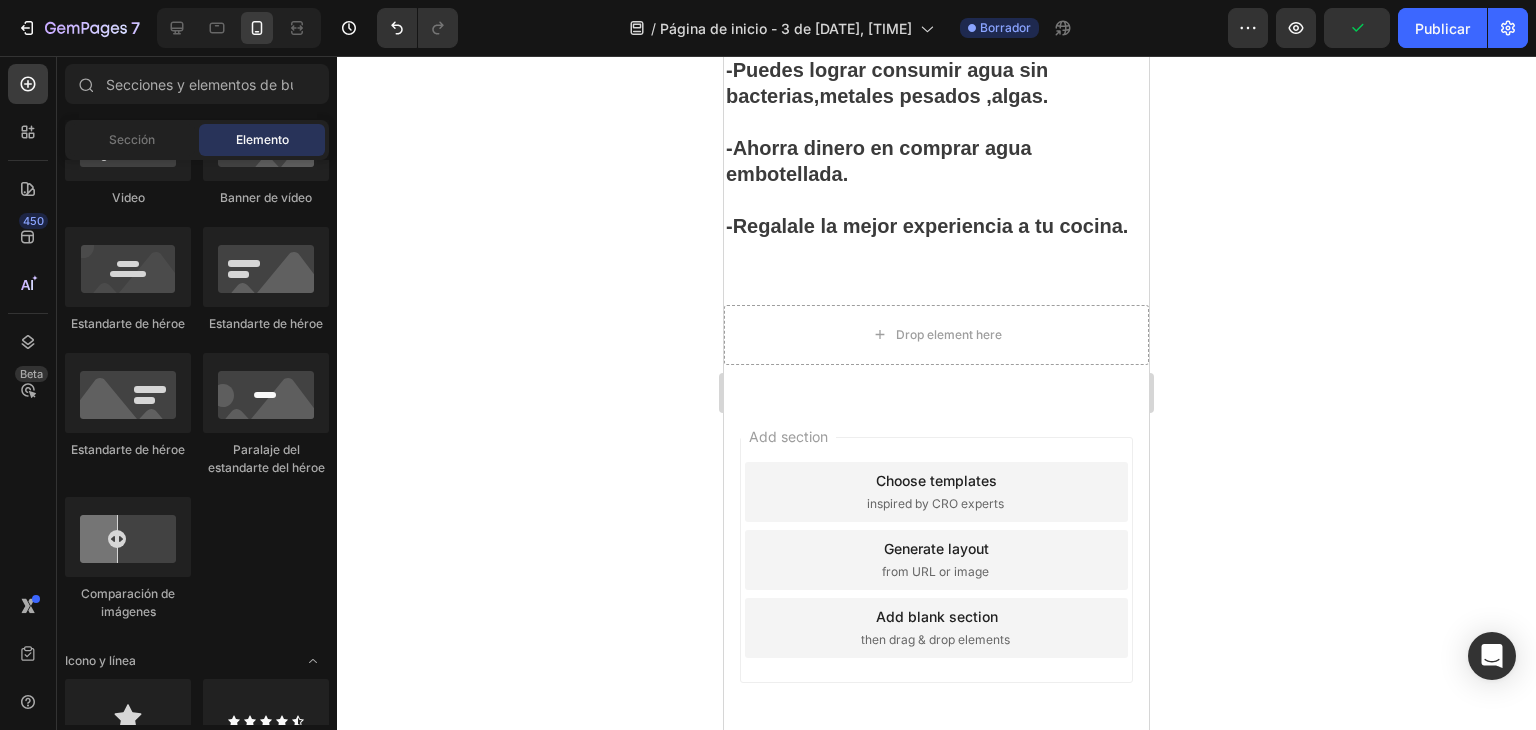 click on "Disposición Texto Botón Medios de comunicación
Imagen
Imagen
Video
Banner de vídeo
Estandarte de héroe
Estandarte de héroe
Estandarte de héroe
Paralaje del estandarte del héroe
Icono" at bounding box center (197, 2468) 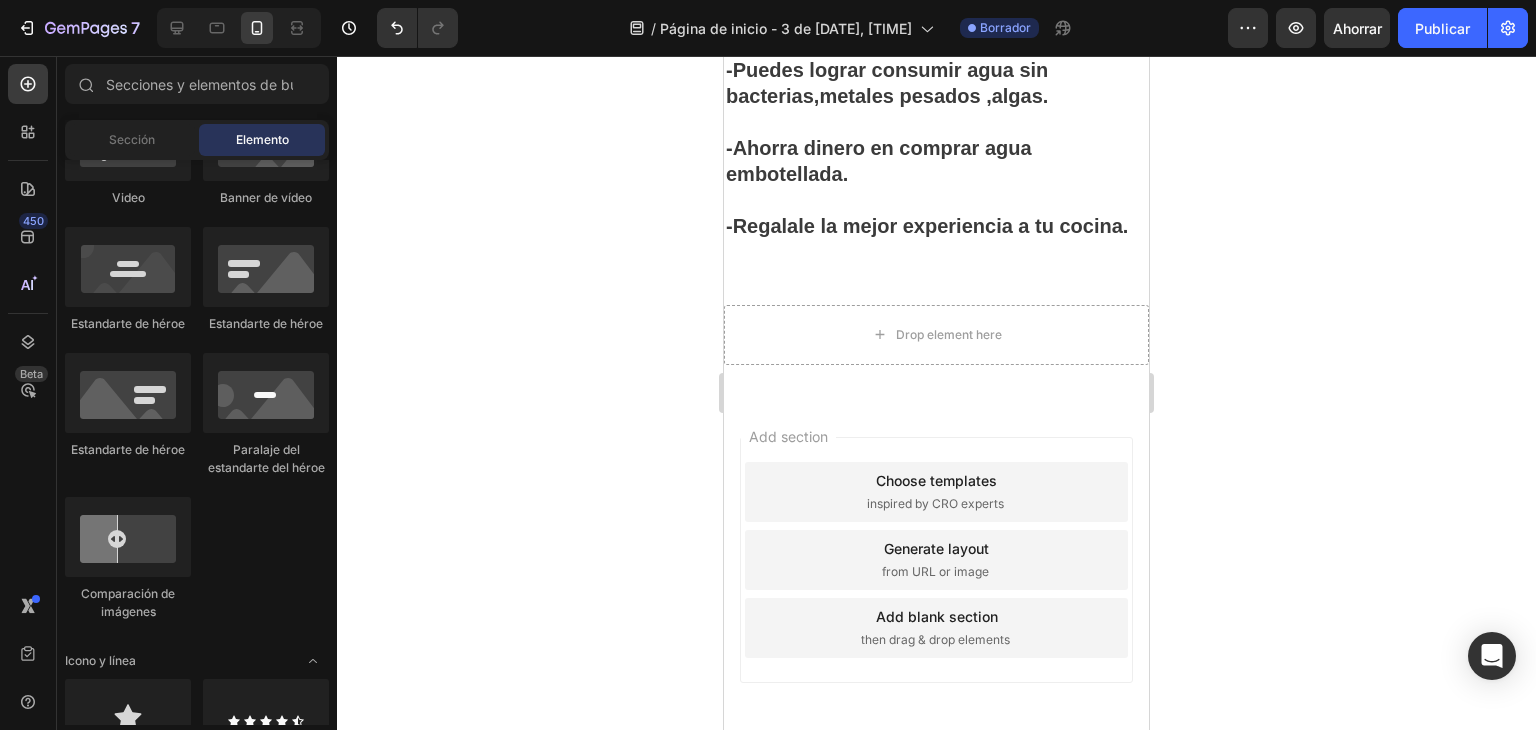 drag, startPoint x: 314, startPoint y: 661, endPoint x: 316, endPoint y: 671, distance: 10.198039 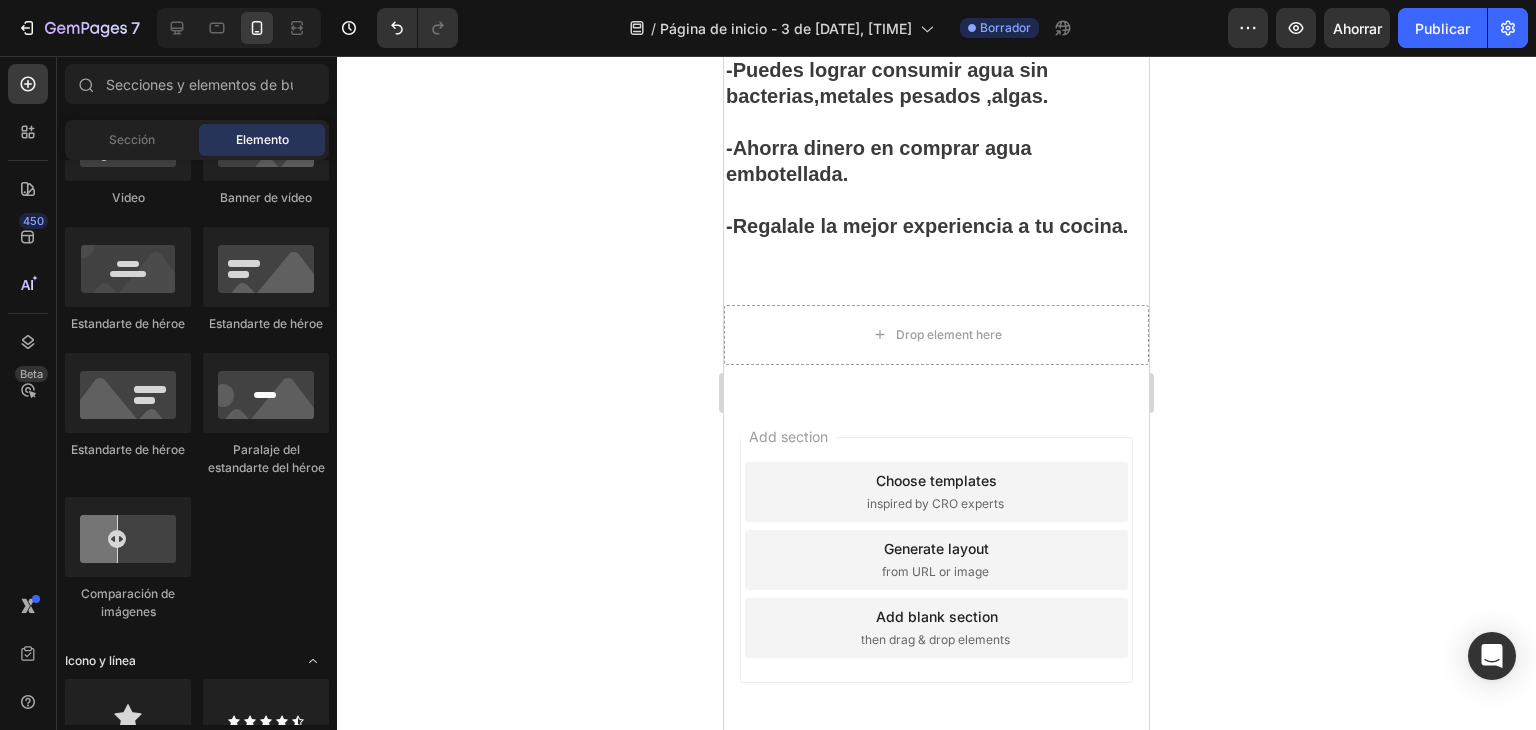 click 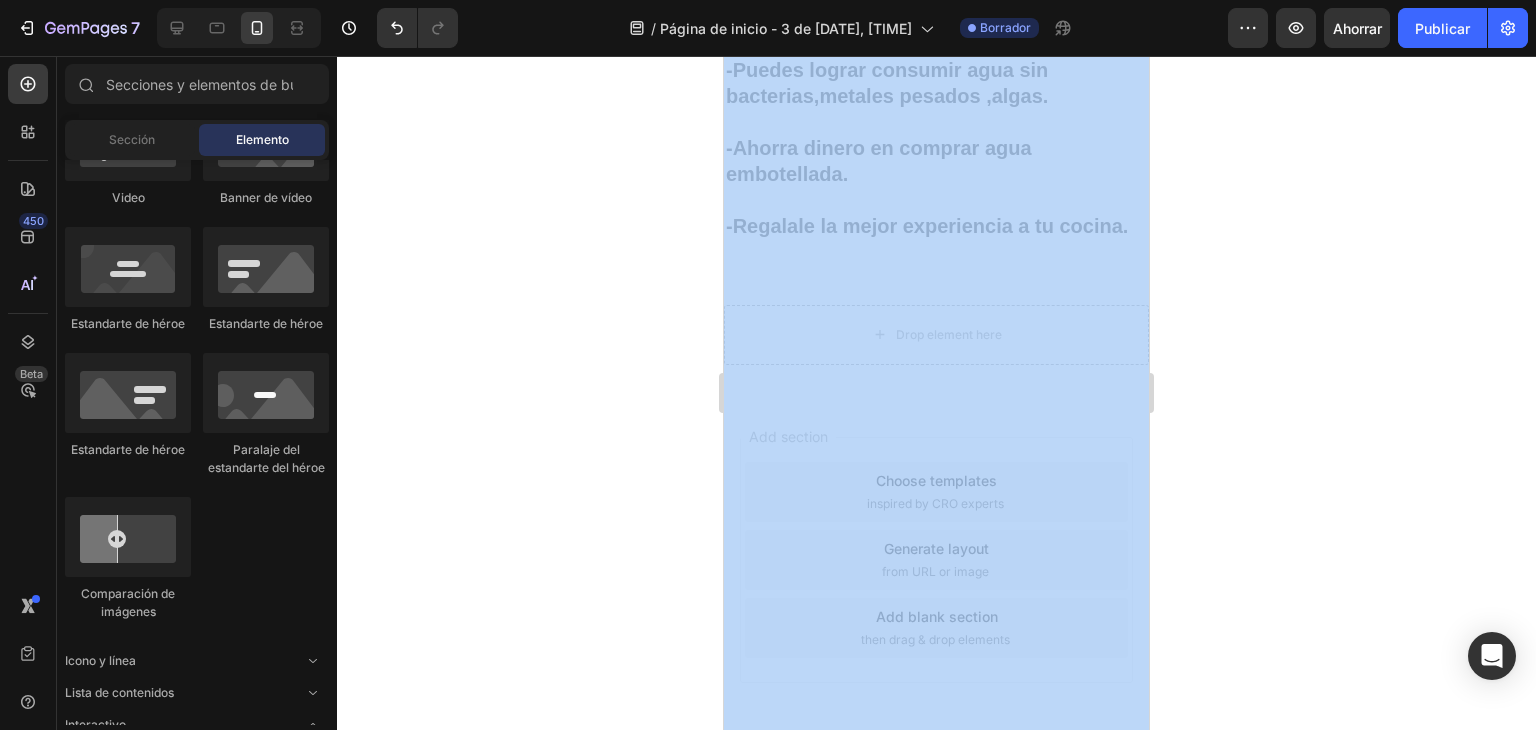 drag, startPoint x: 232, startPoint y: 776, endPoint x: 229, endPoint y: 765, distance: 11.401754 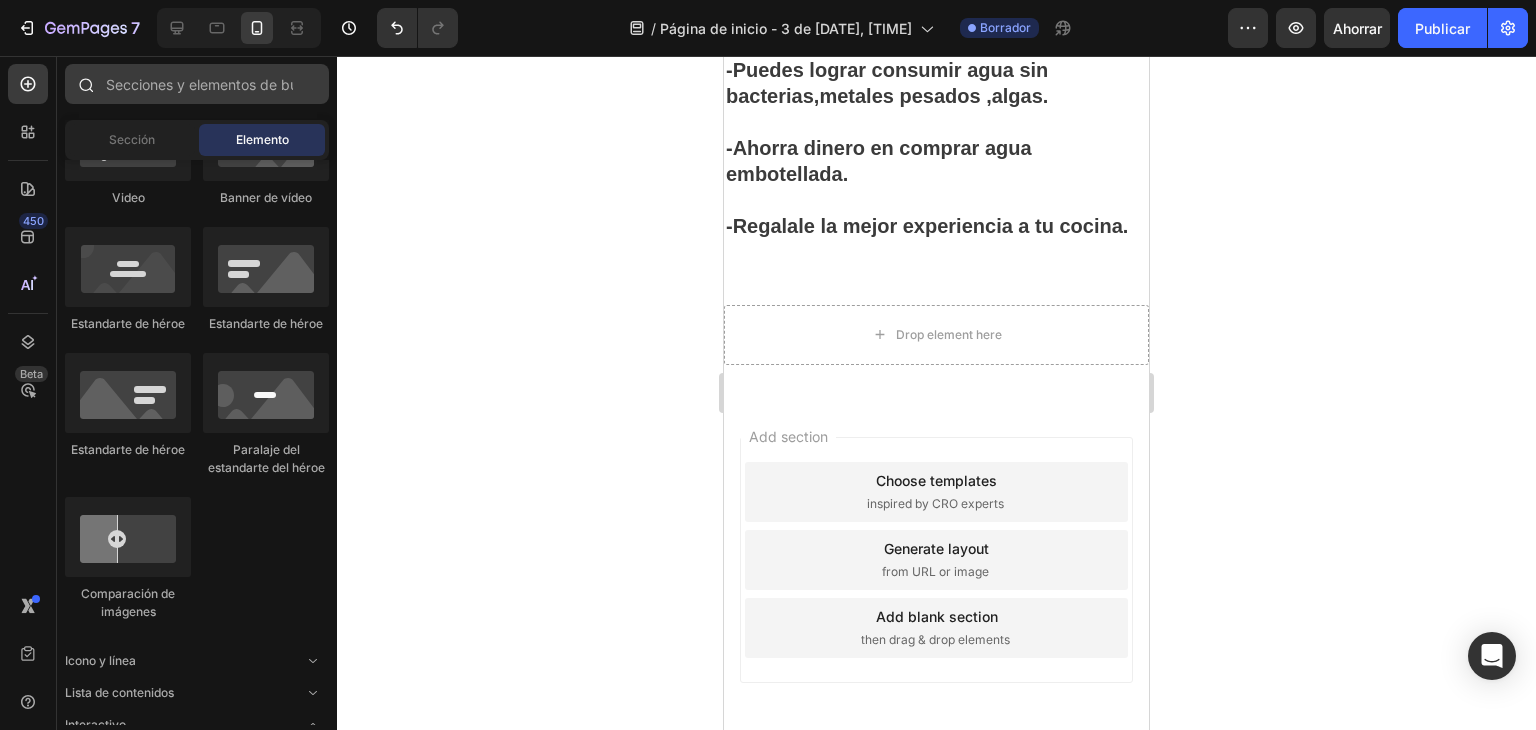 drag, startPoint x: 236, startPoint y: 157, endPoint x: 254, endPoint y: 89, distance: 70.34202 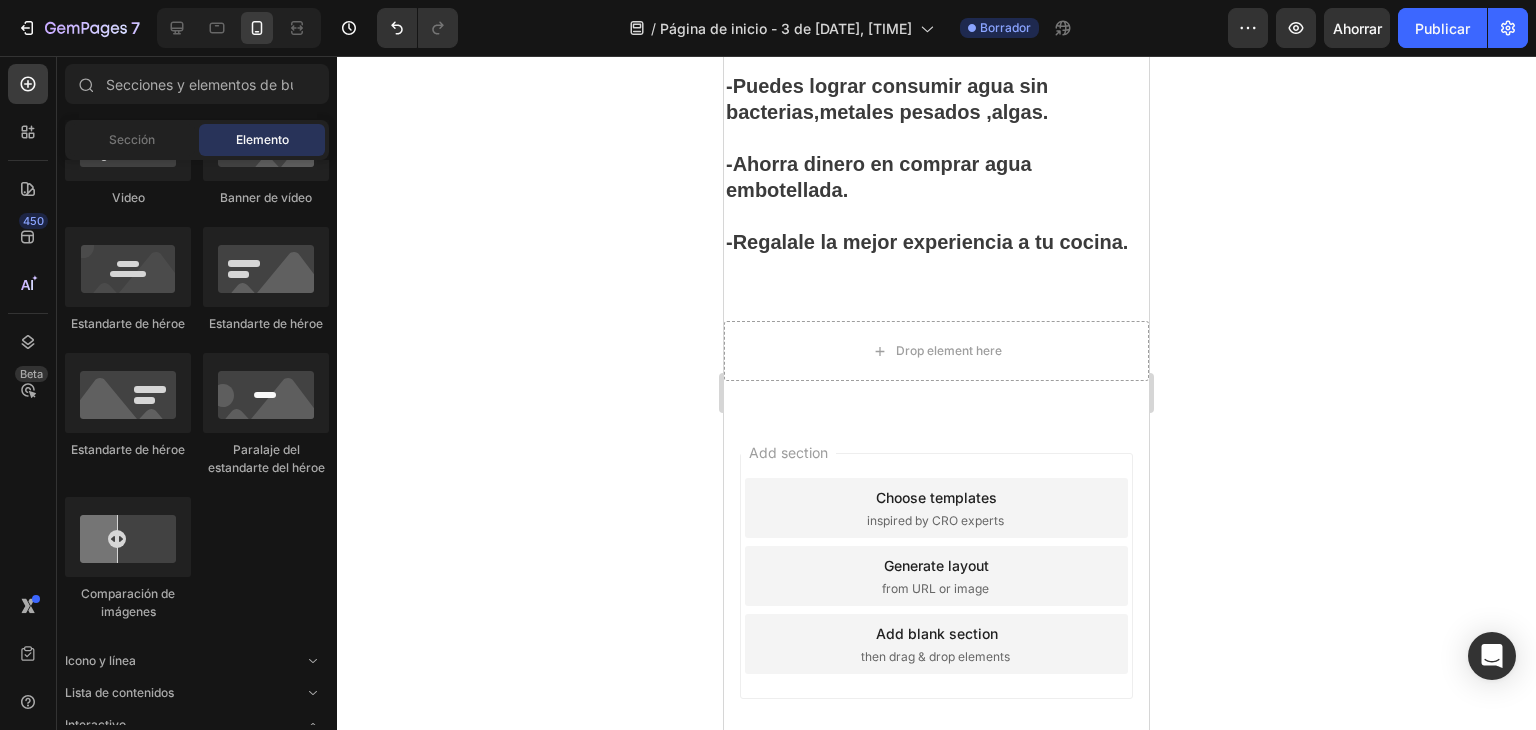 scroll, scrollTop: 986, scrollLeft: 0, axis: vertical 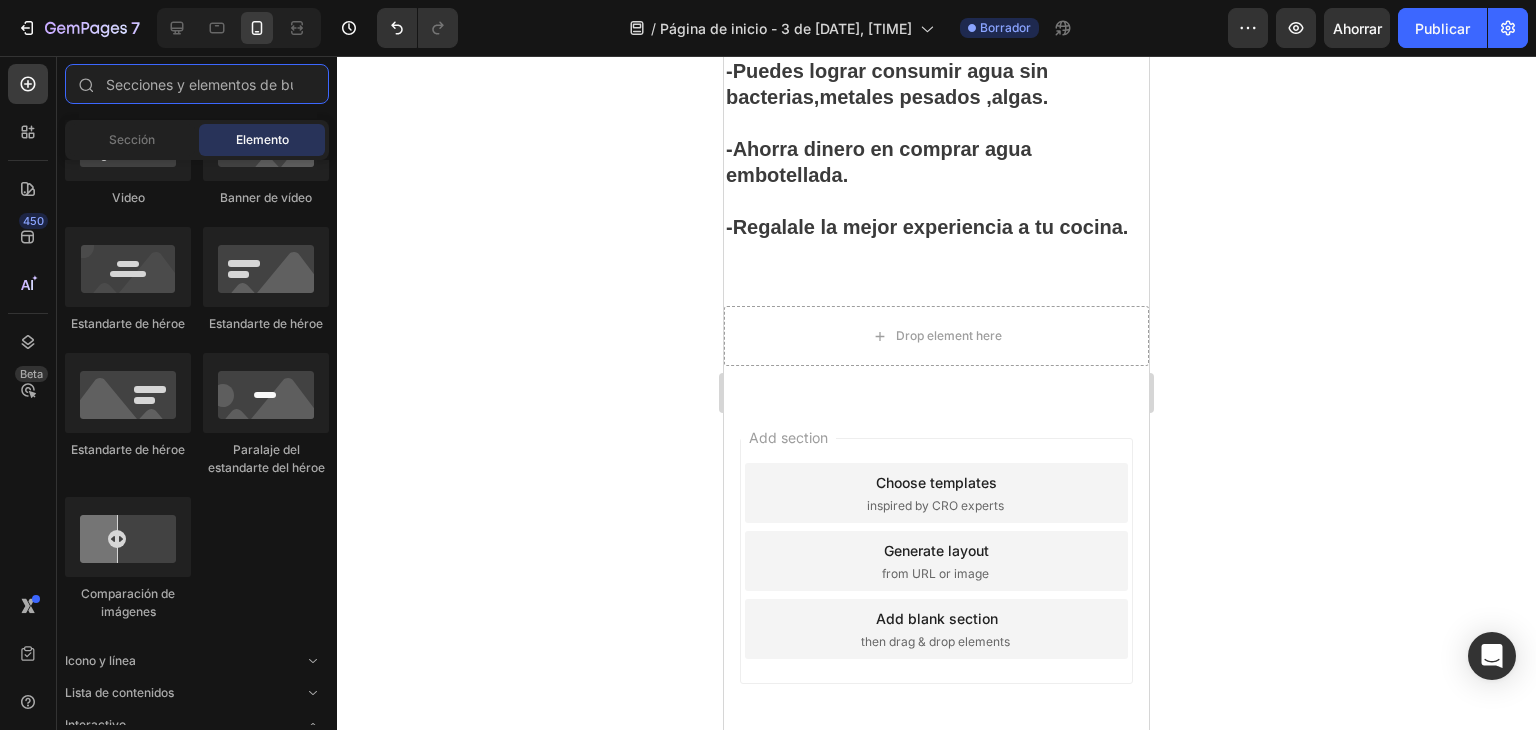 drag, startPoint x: 320, startPoint y: 92, endPoint x: 333, endPoint y: 207, distance: 115.73245 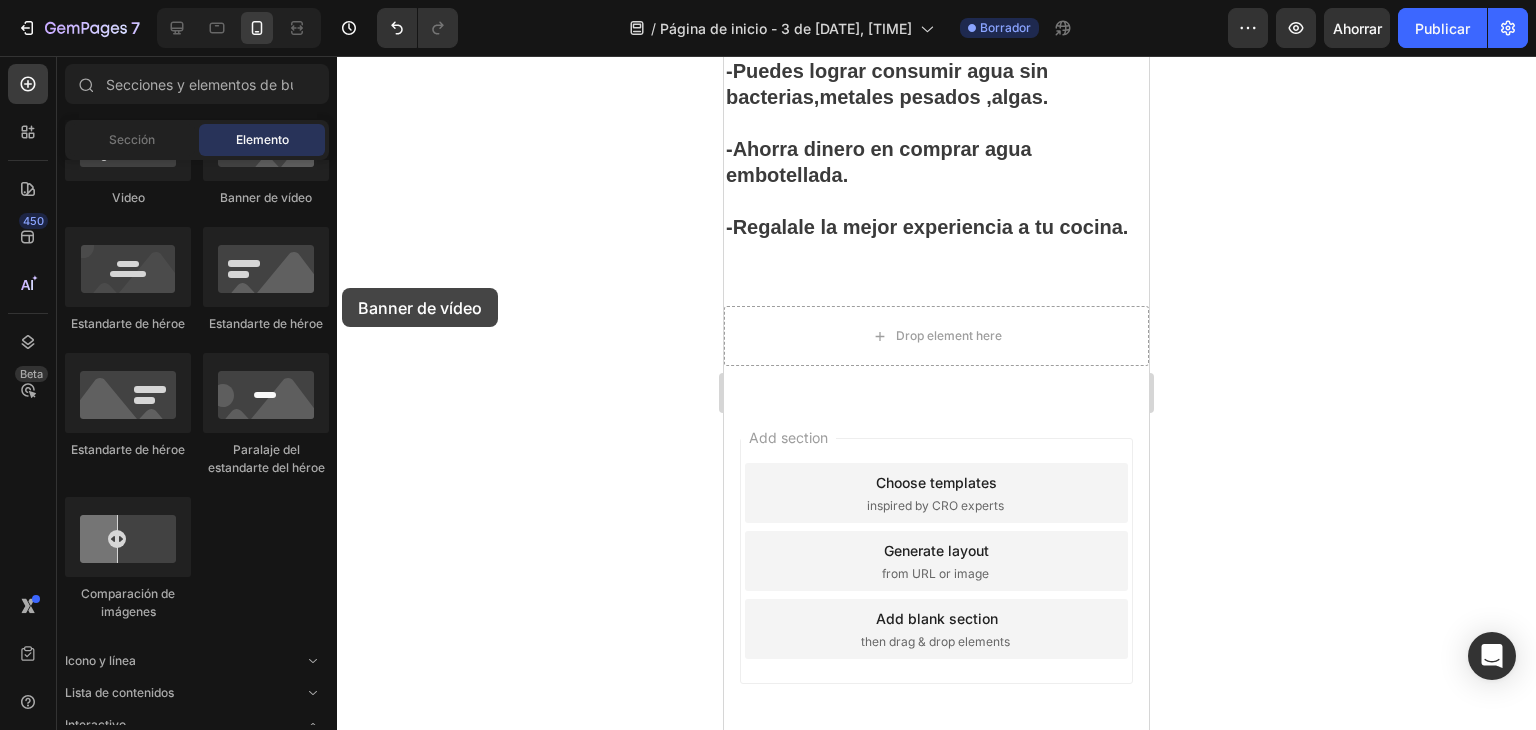 drag, startPoint x: 322, startPoint y: 161, endPoint x: 342, endPoint y: 288, distance: 128.56516 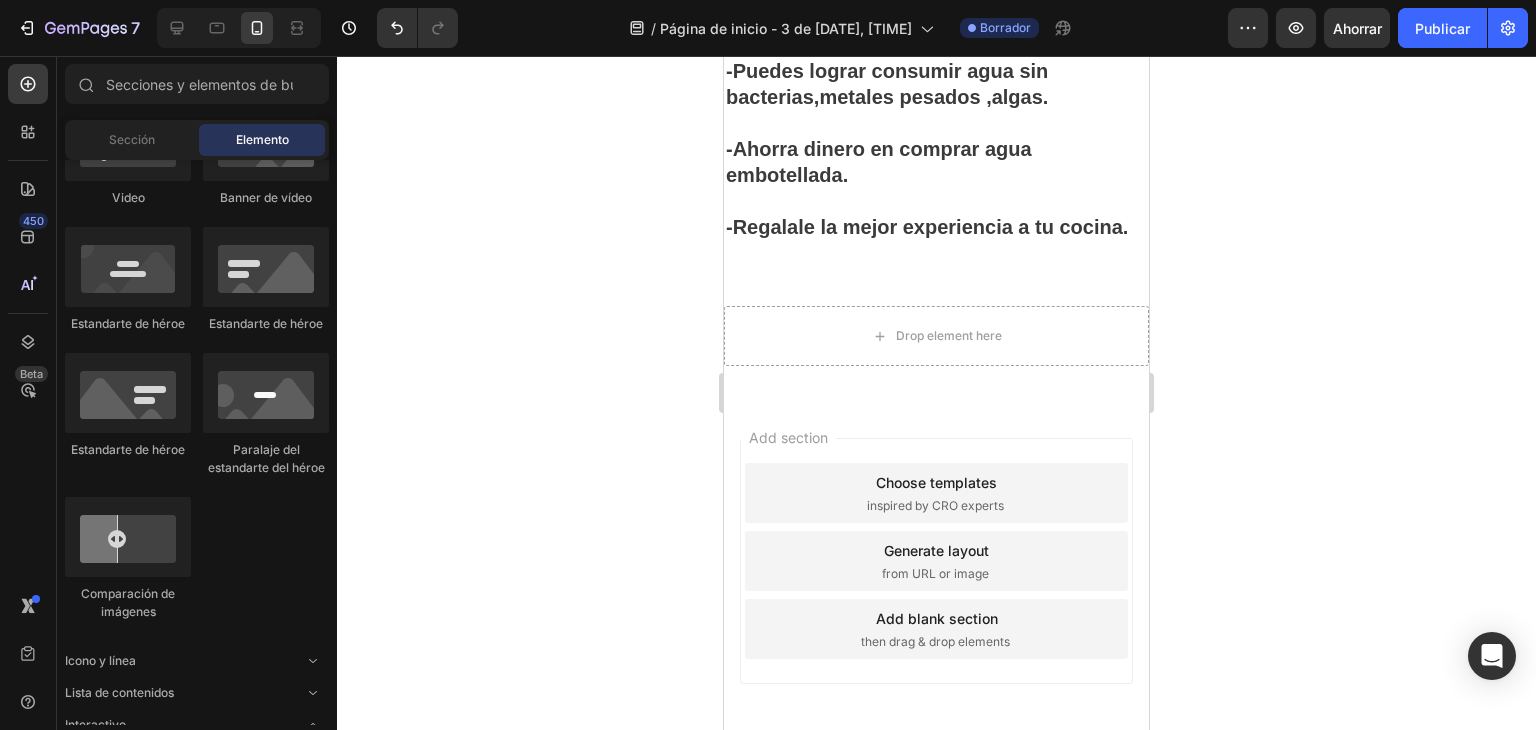 scroll, scrollTop: 0, scrollLeft: 0, axis: both 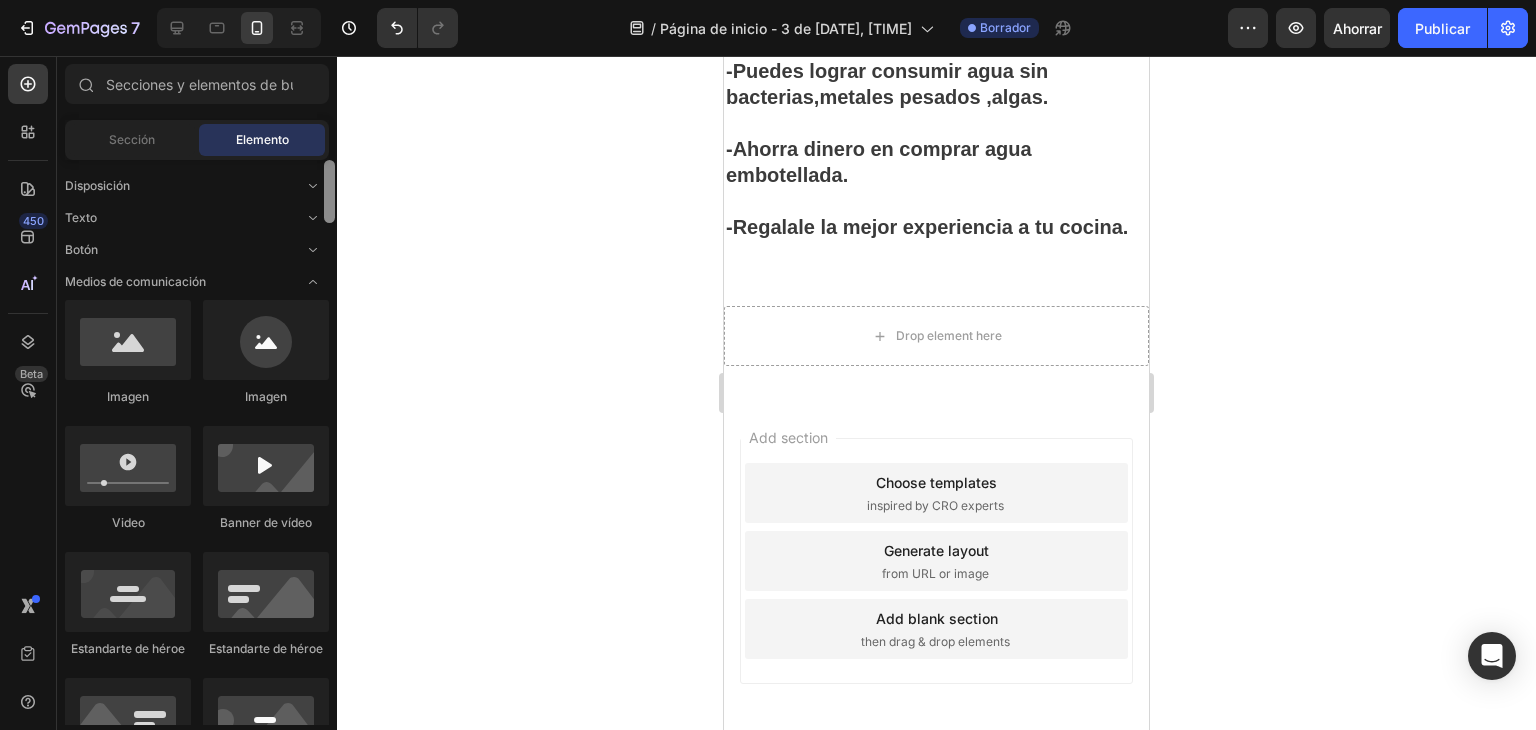 drag, startPoint x: 326, startPoint y: 210, endPoint x: 333, endPoint y: 165, distance: 45.54119 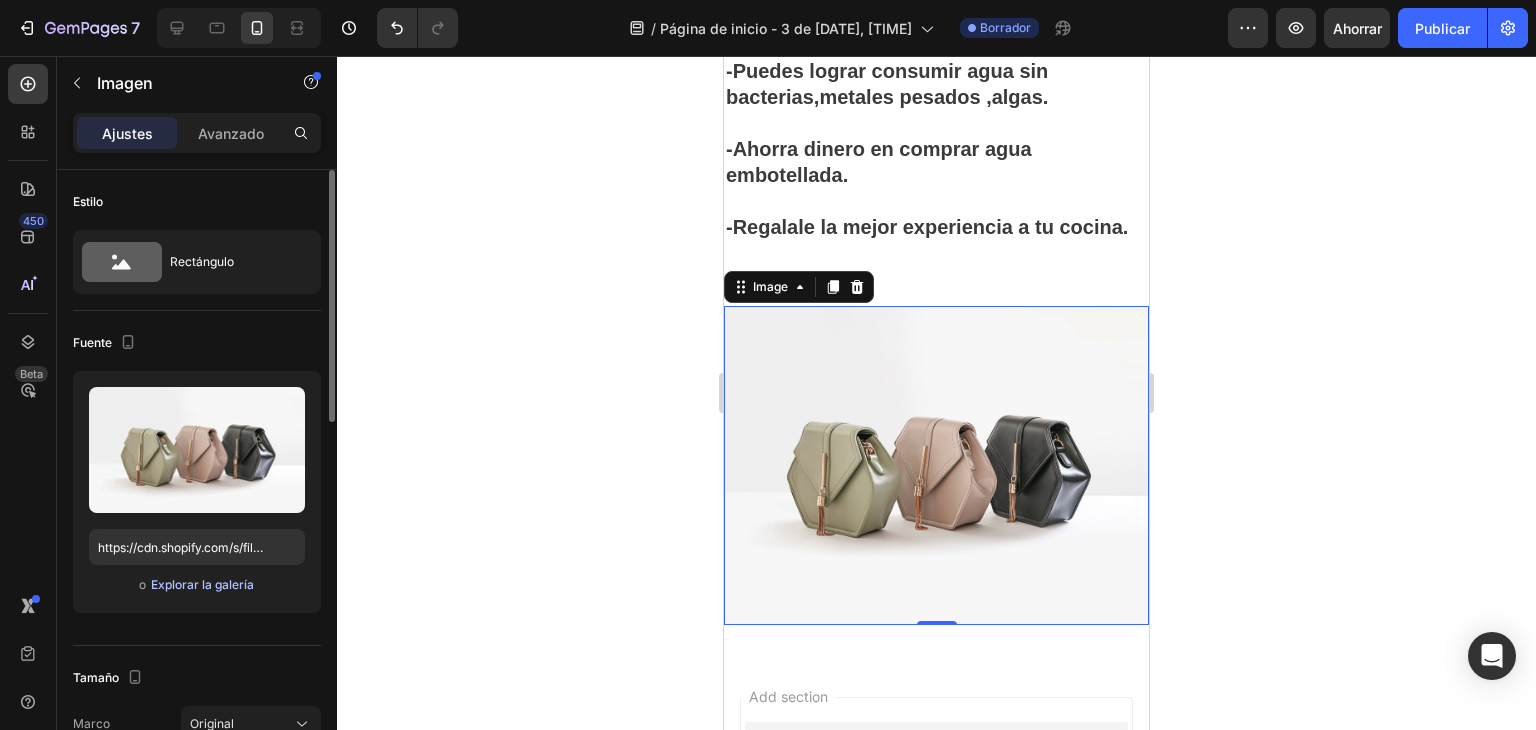 click on "Explorar la galería" at bounding box center [202, 585] 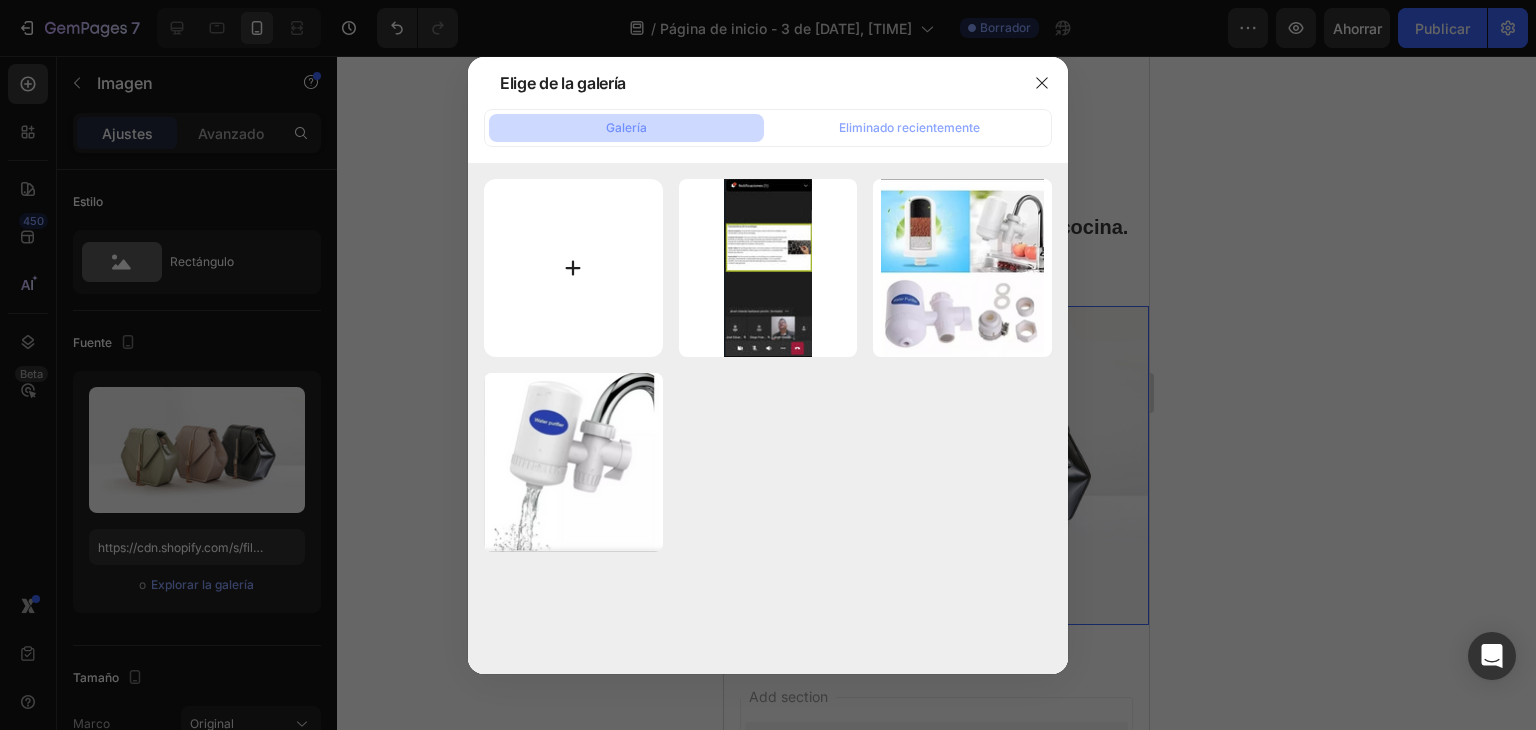 click at bounding box center [573, 268] 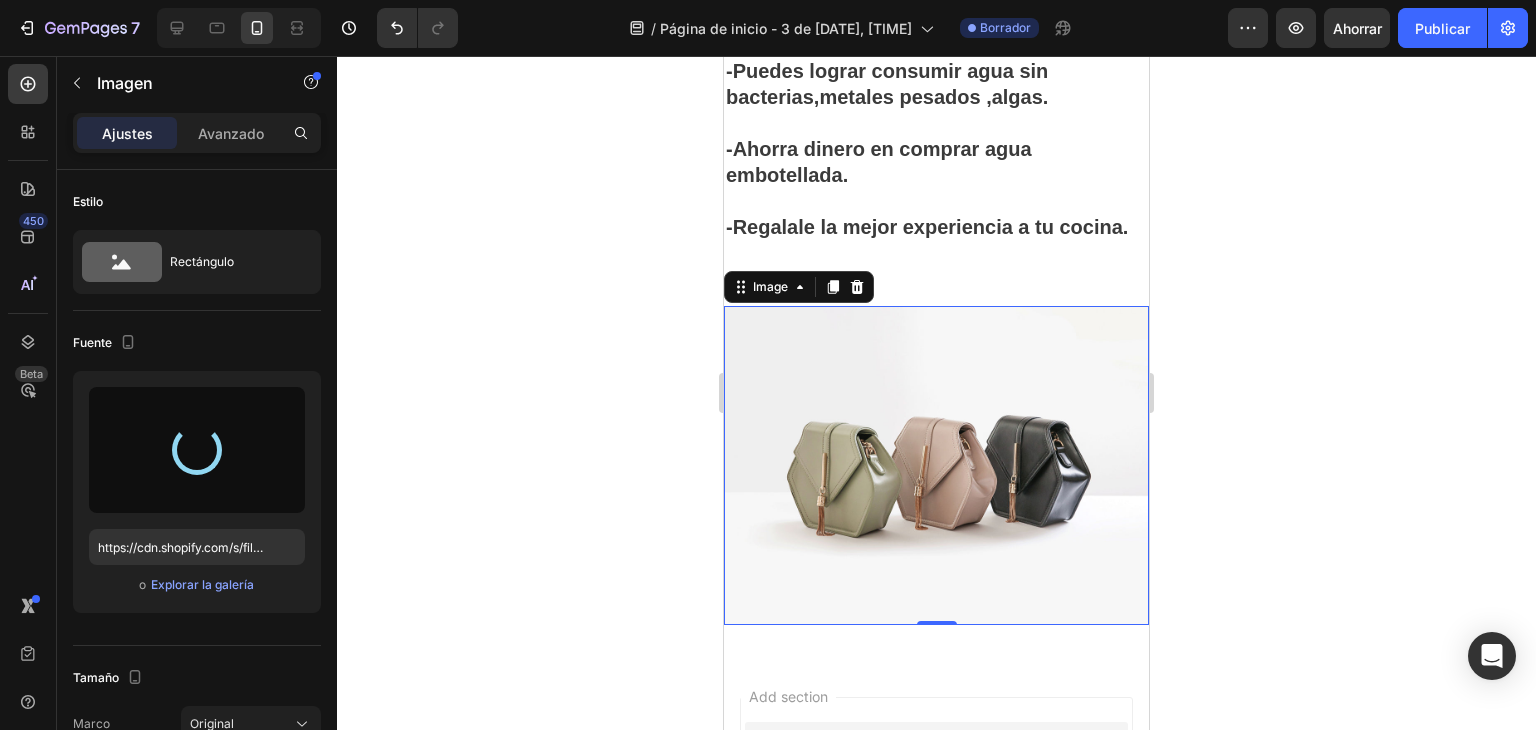 type on "https://cdn.shopify.com/s/files/1/0773/0744/5490/files/gempages_578318467174761413-3b8b4f97-ed12-4f72-93c0-63d26c24e583.png" 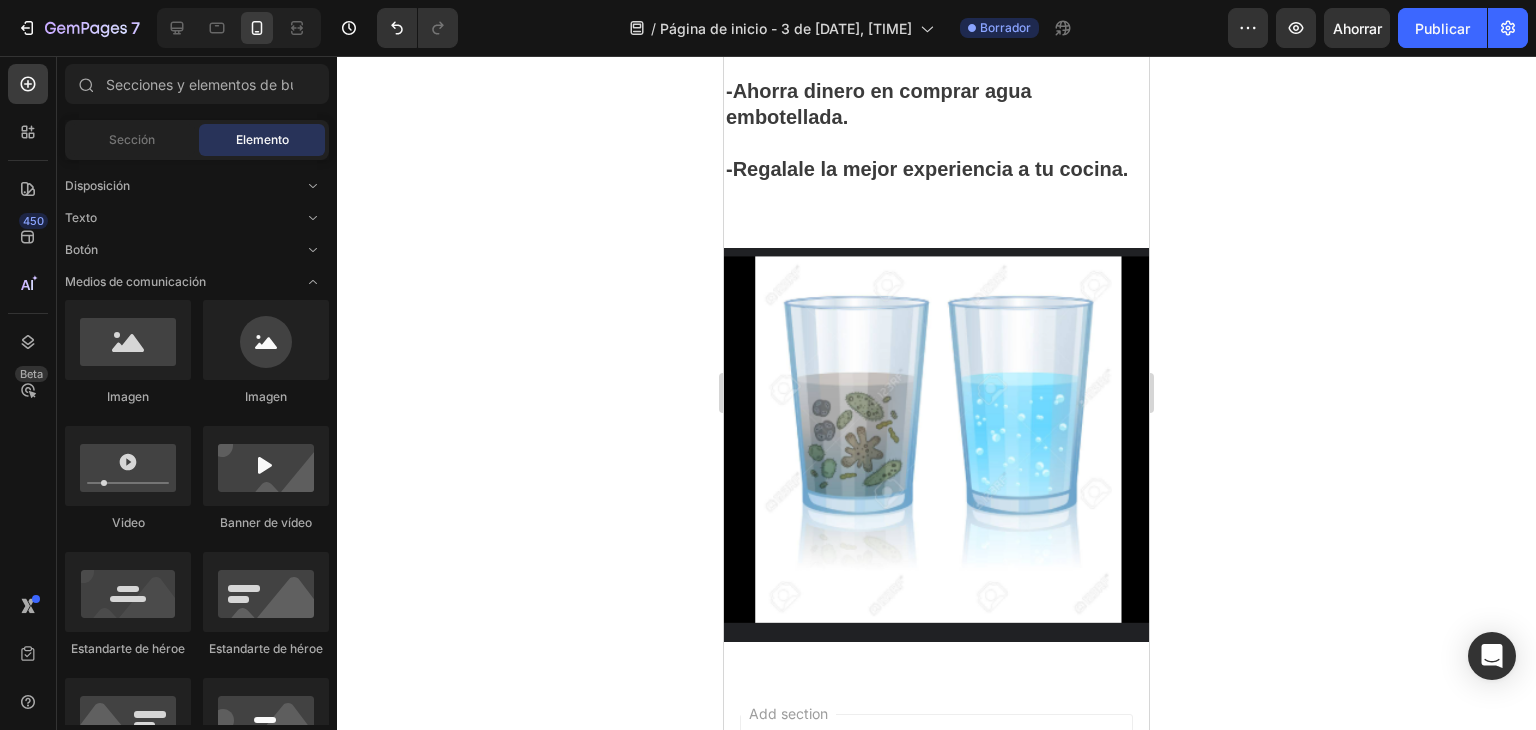 scroll, scrollTop: 1049, scrollLeft: 0, axis: vertical 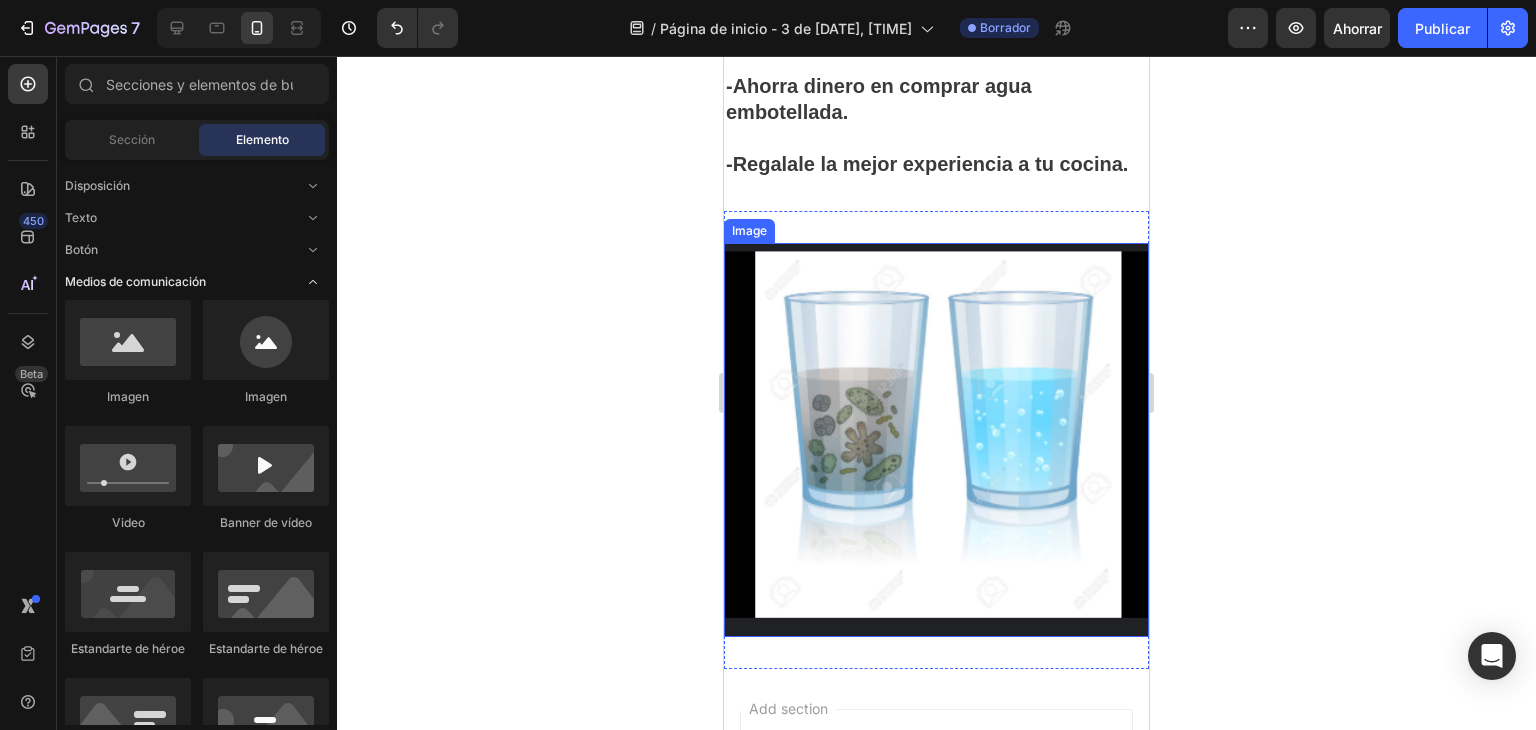 click 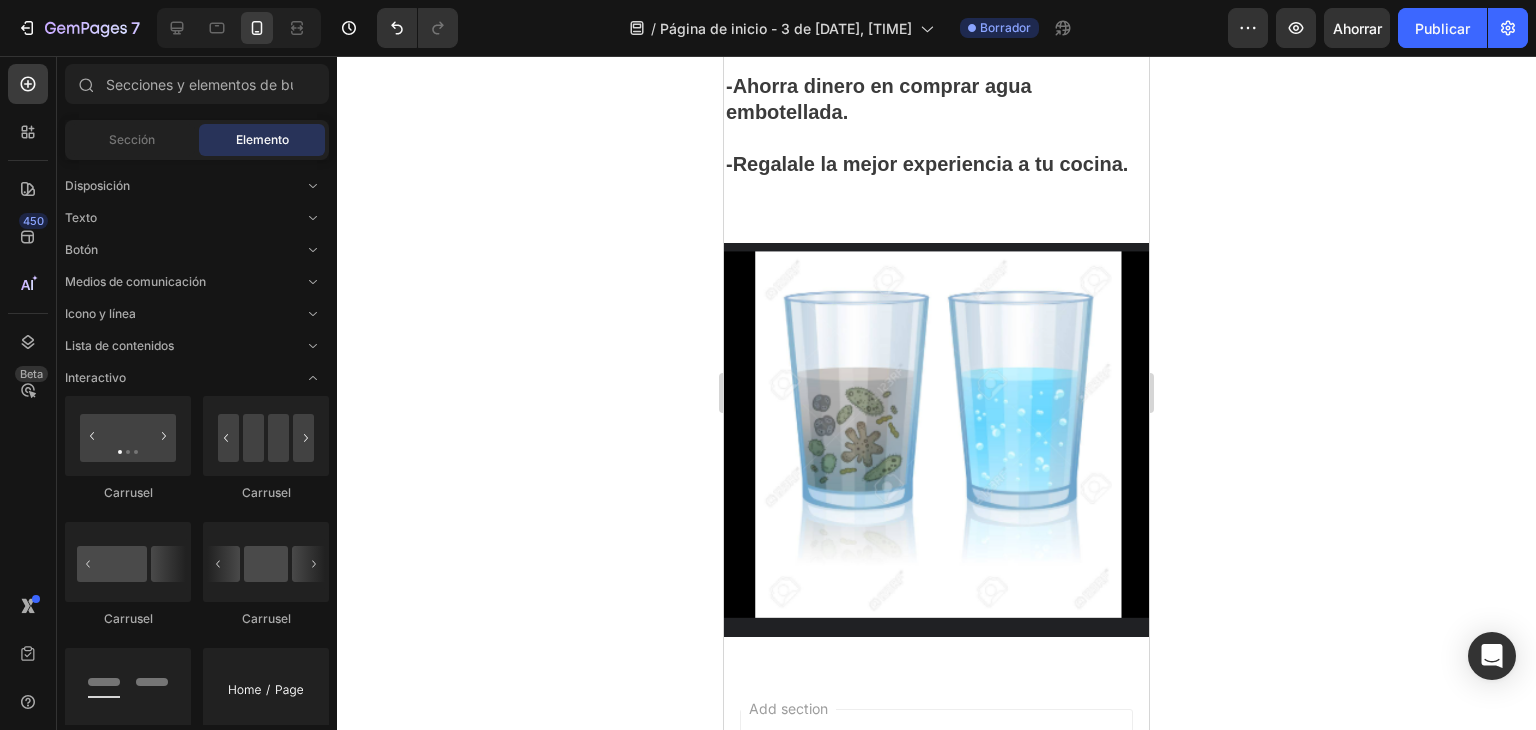 drag, startPoint x: 279, startPoint y: 697, endPoint x: 310, endPoint y: 776, distance: 84.8646 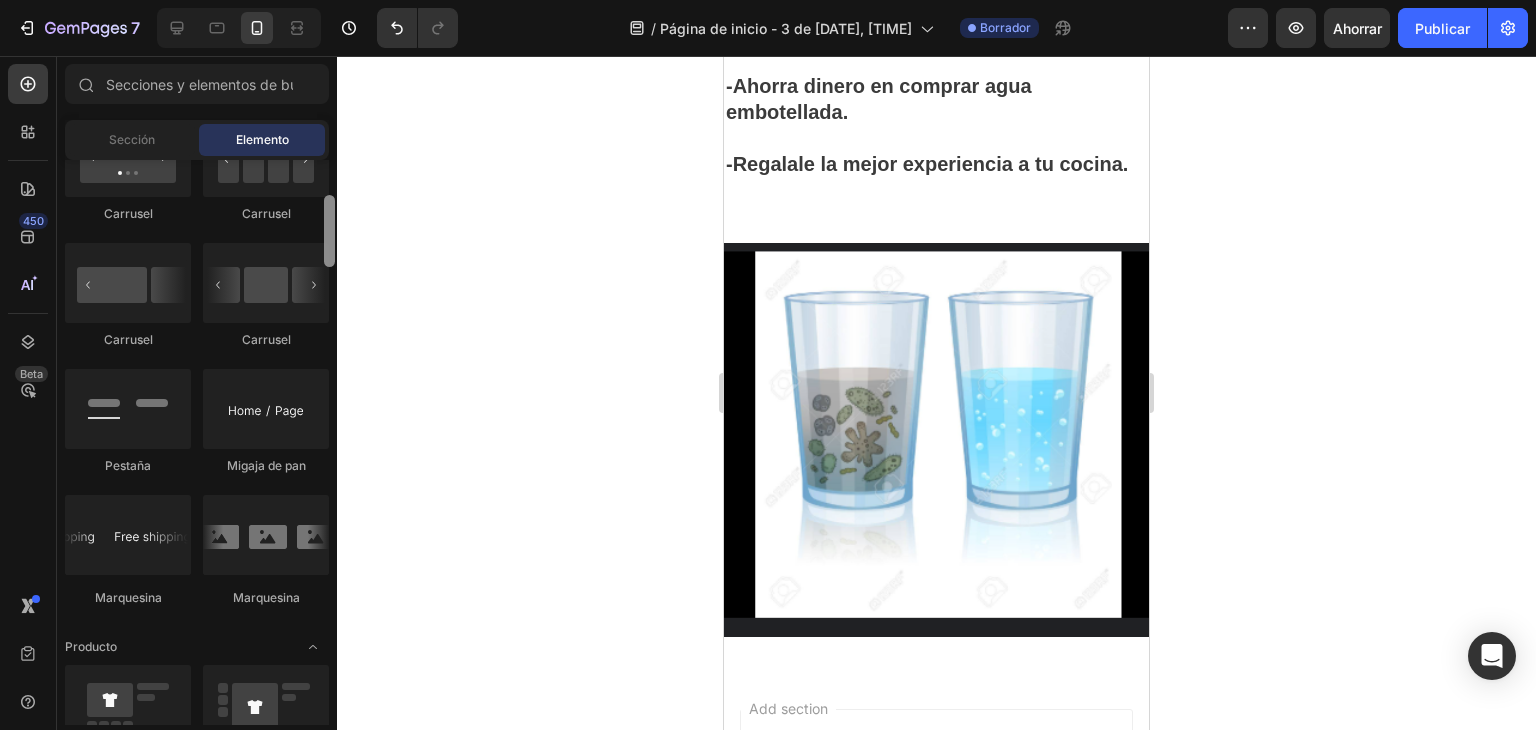 scroll, scrollTop: 279, scrollLeft: 0, axis: vertical 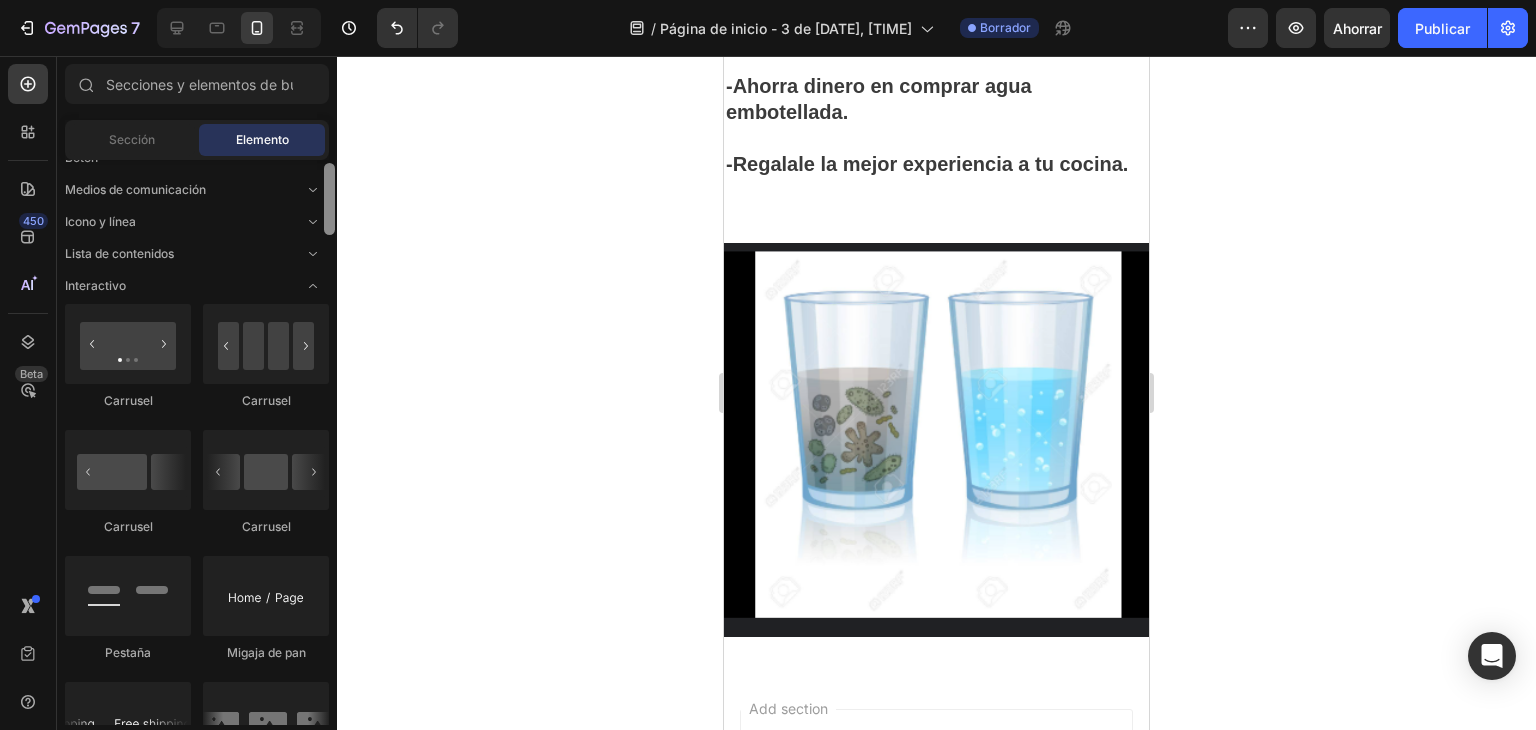 drag, startPoint x: 328, startPoint y: 209, endPoint x: 342, endPoint y: 220, distance: 17.804493 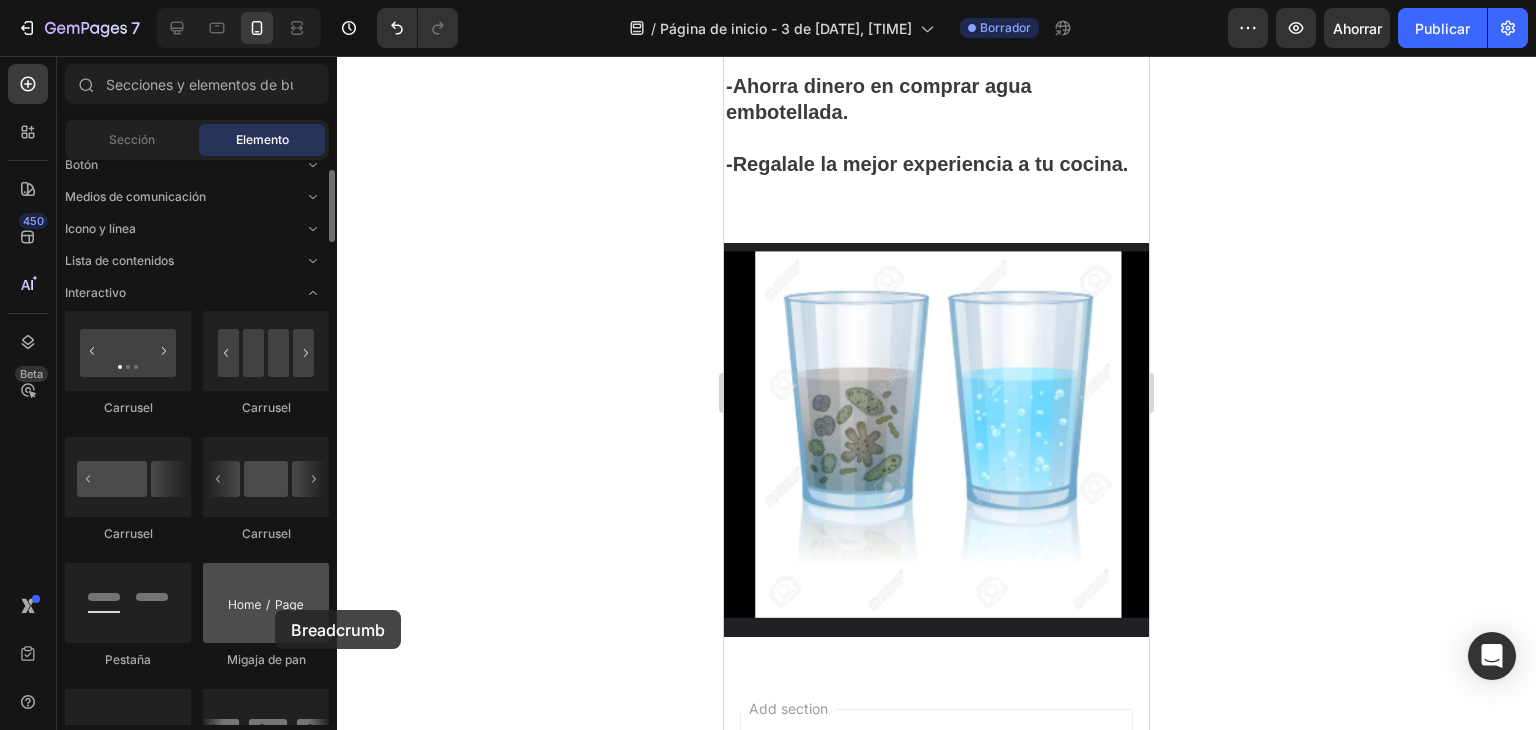 click at bounding box center [266, 603] 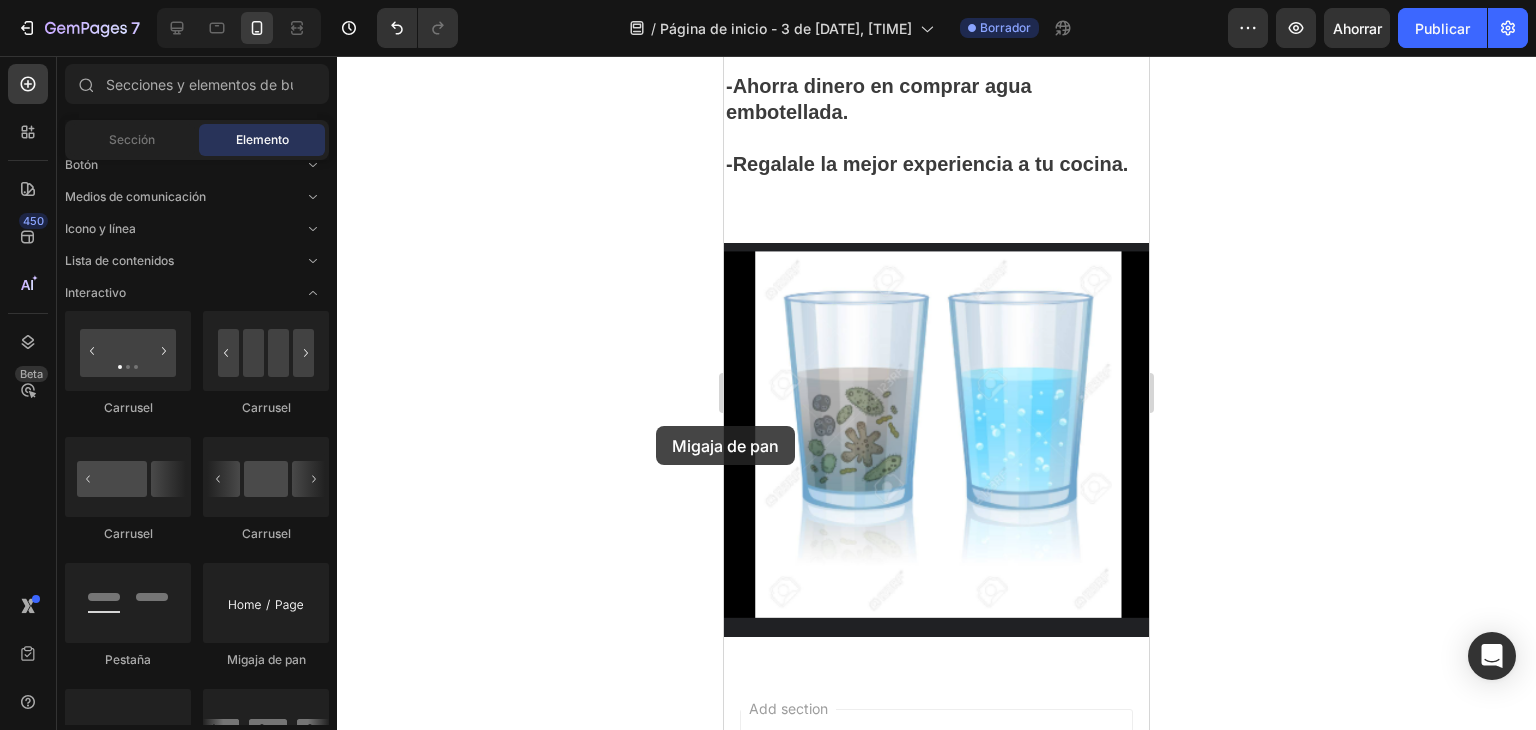 drag, startPoint x: 275, startPoint y: 610, endPoint x: 711, endPoint y: 405, distance: 481.78937 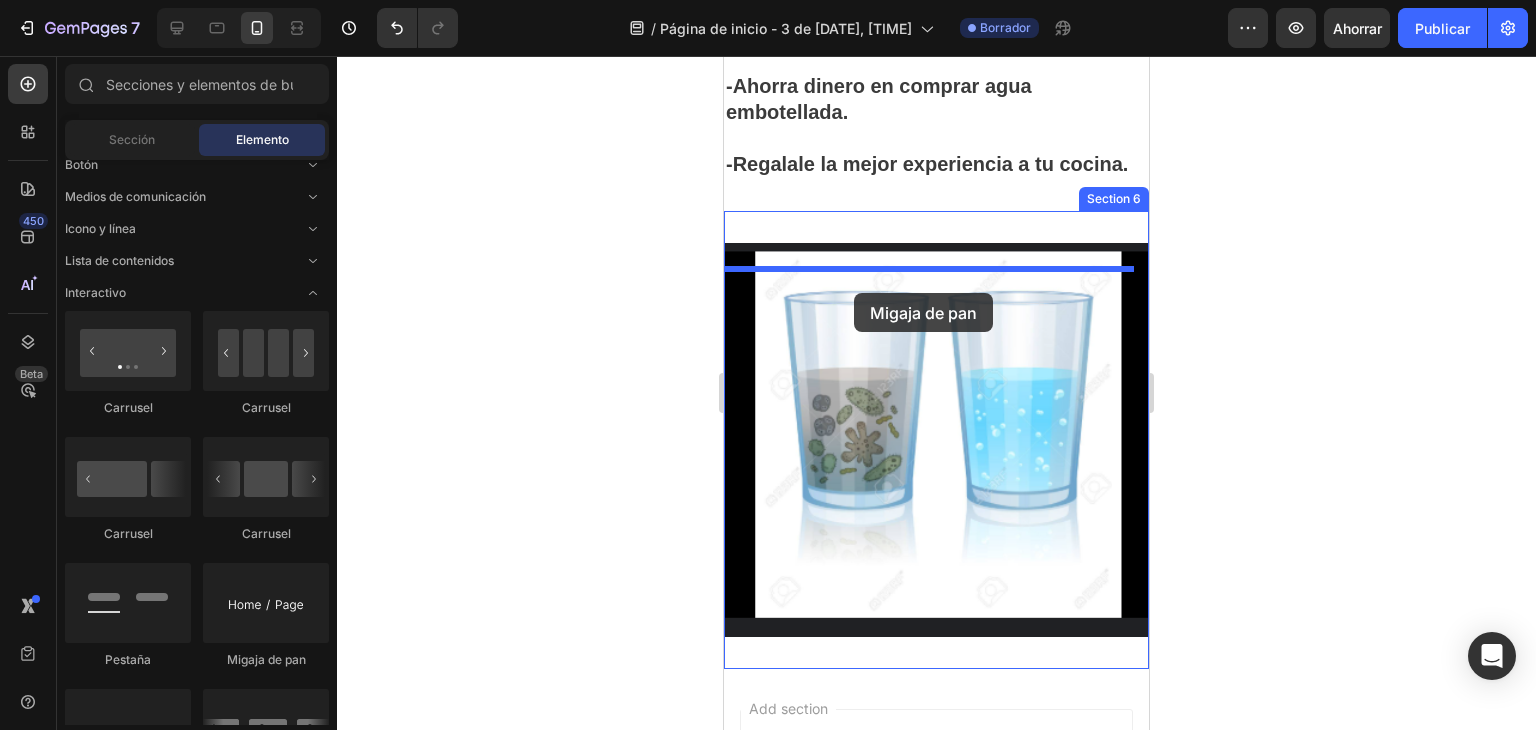 drag, startPoint x: 1022, startPoint y: 639, endPoint x: 853, endPoint y: 290, distance: 387.76538 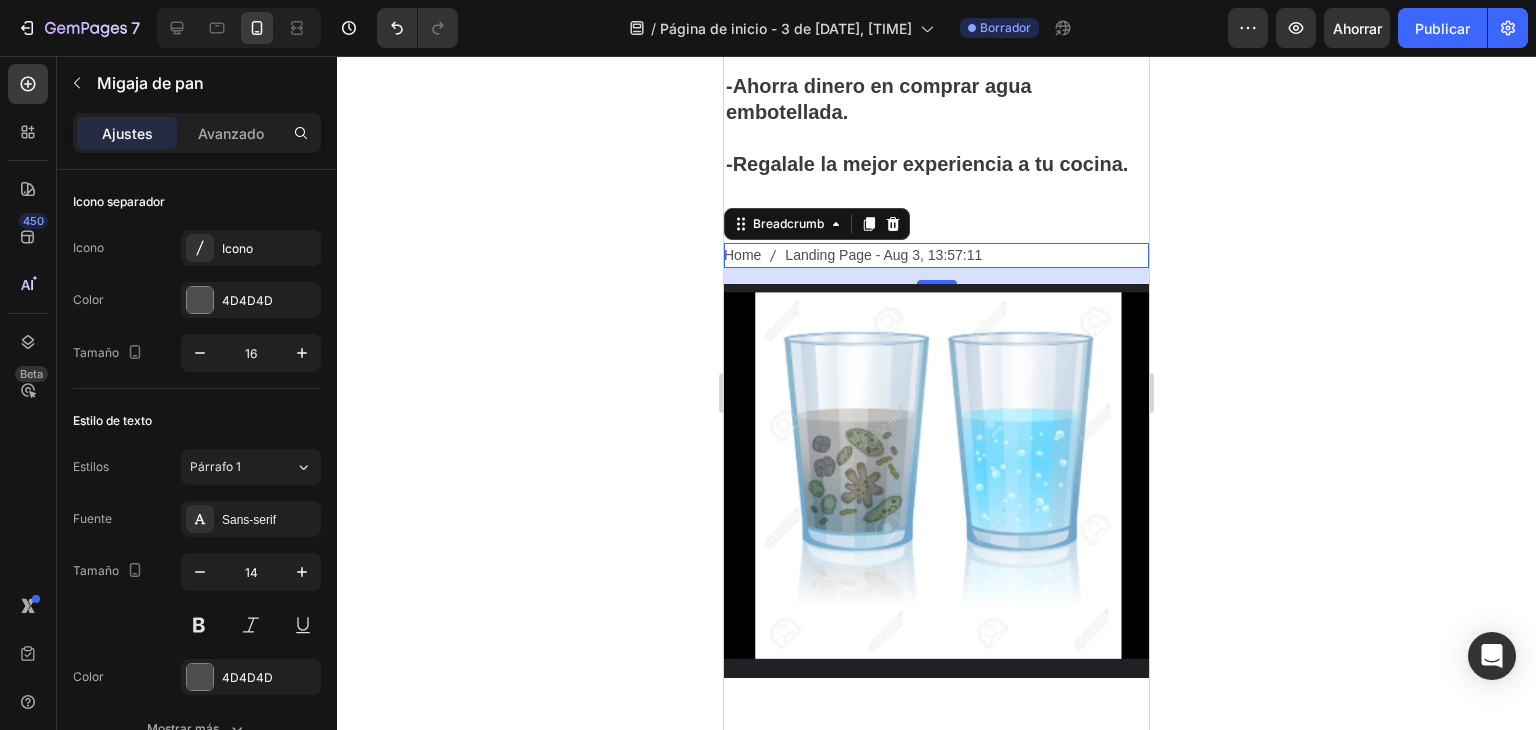click on "Landing Page - Aug 3, 13:57:11" at bounding box center [883, 255] 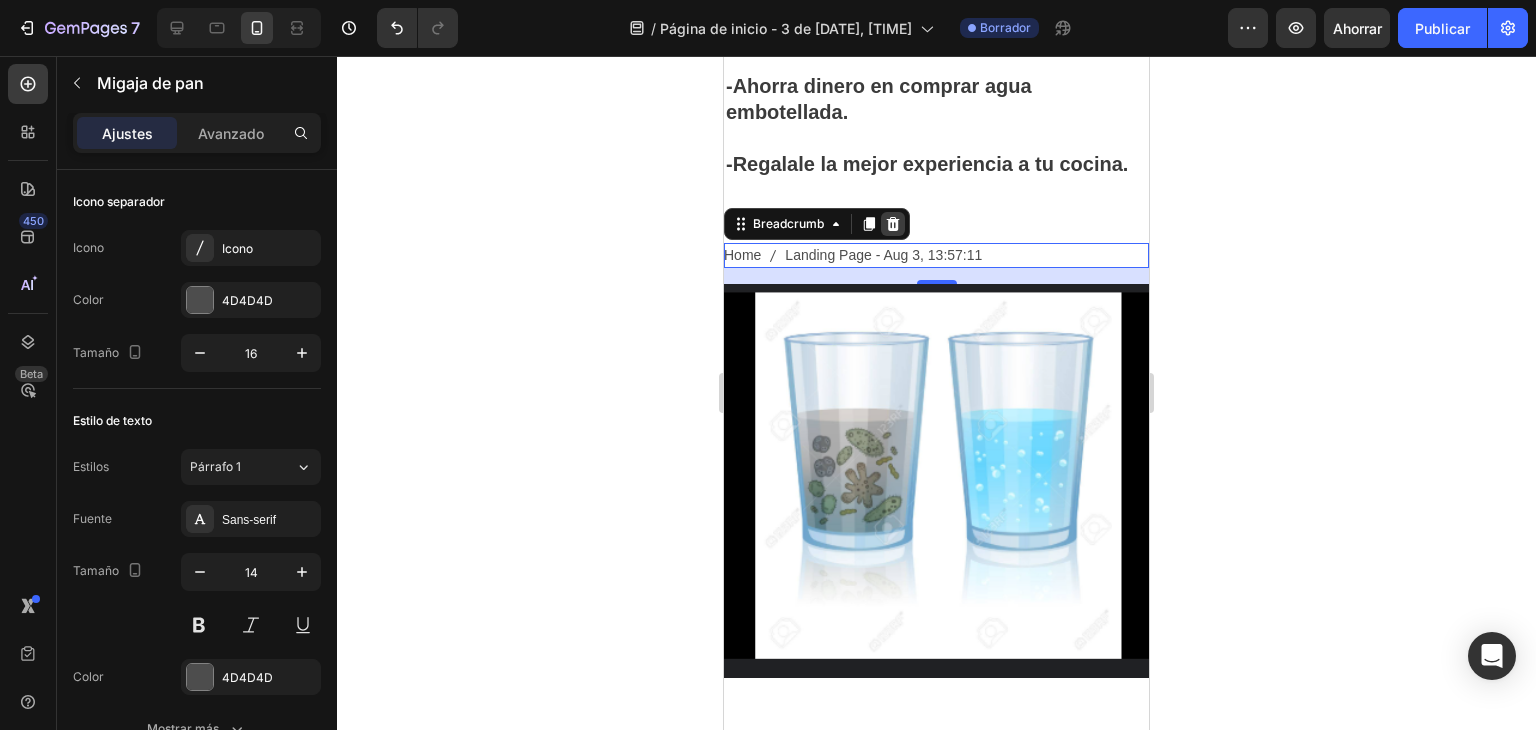 click 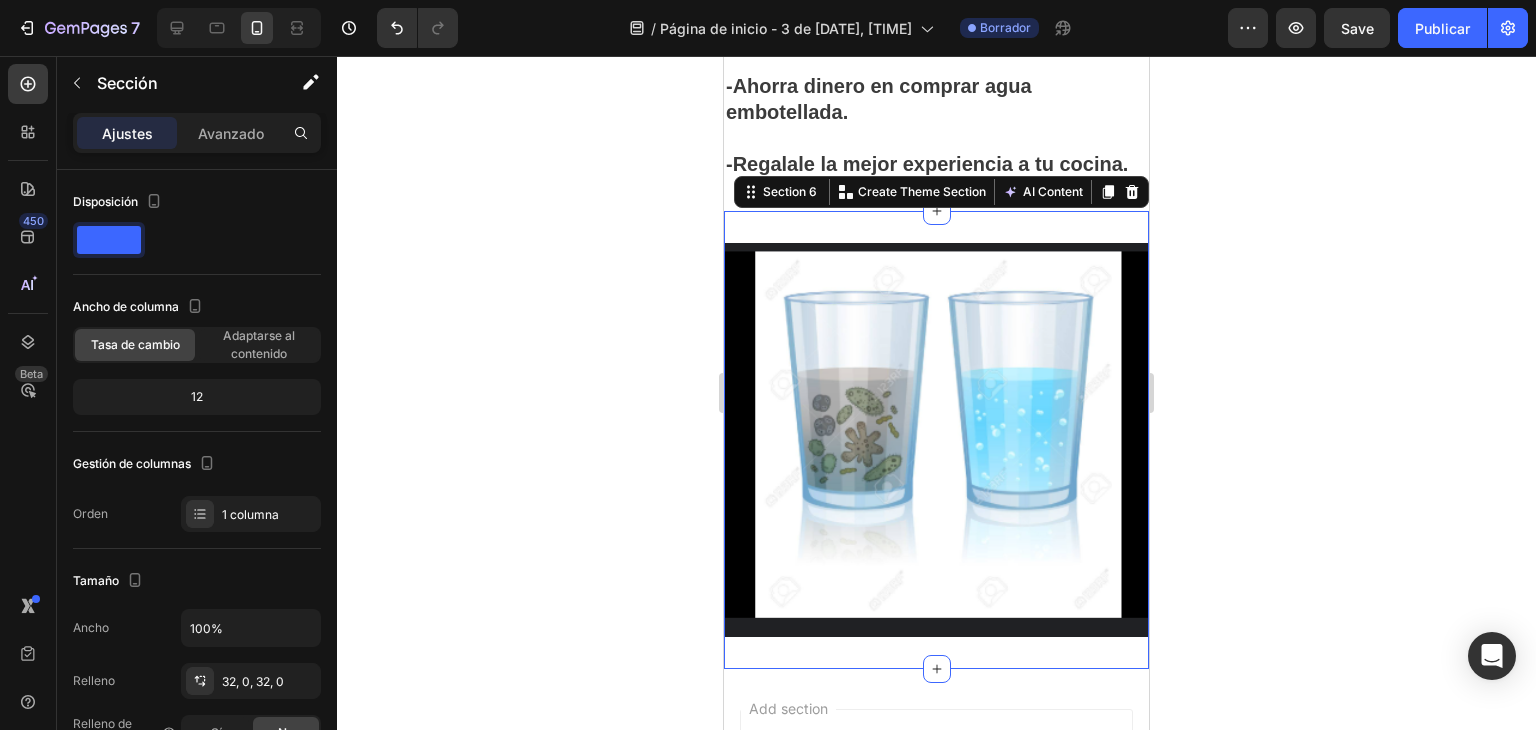 click on "Image Section 6   You can create reusable sections Create Theme Section AI Content Write with GemAI What would you like to describe here? Tone and Voice Persuasive Product serum de pruebagame pages Show more Generate" at bounding box center [936, 440] 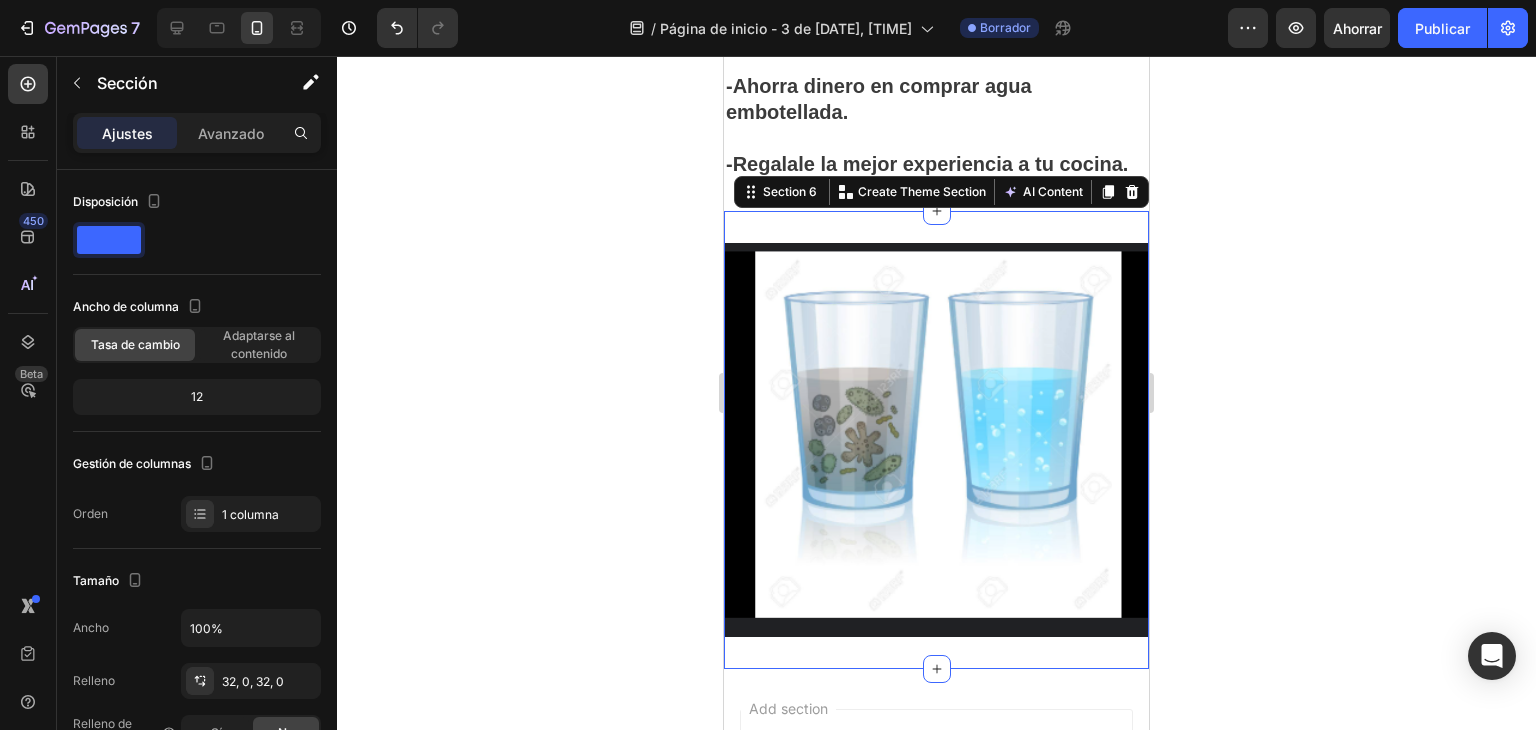 click on "Image Section 6   You can create reusable sections Create Theme Section AI Content Write with GemAI What would you like to describe here? Tone and Voice Persuasive Product serum de pruebagame pages Show more Generate" at bounding box center [936, 440] 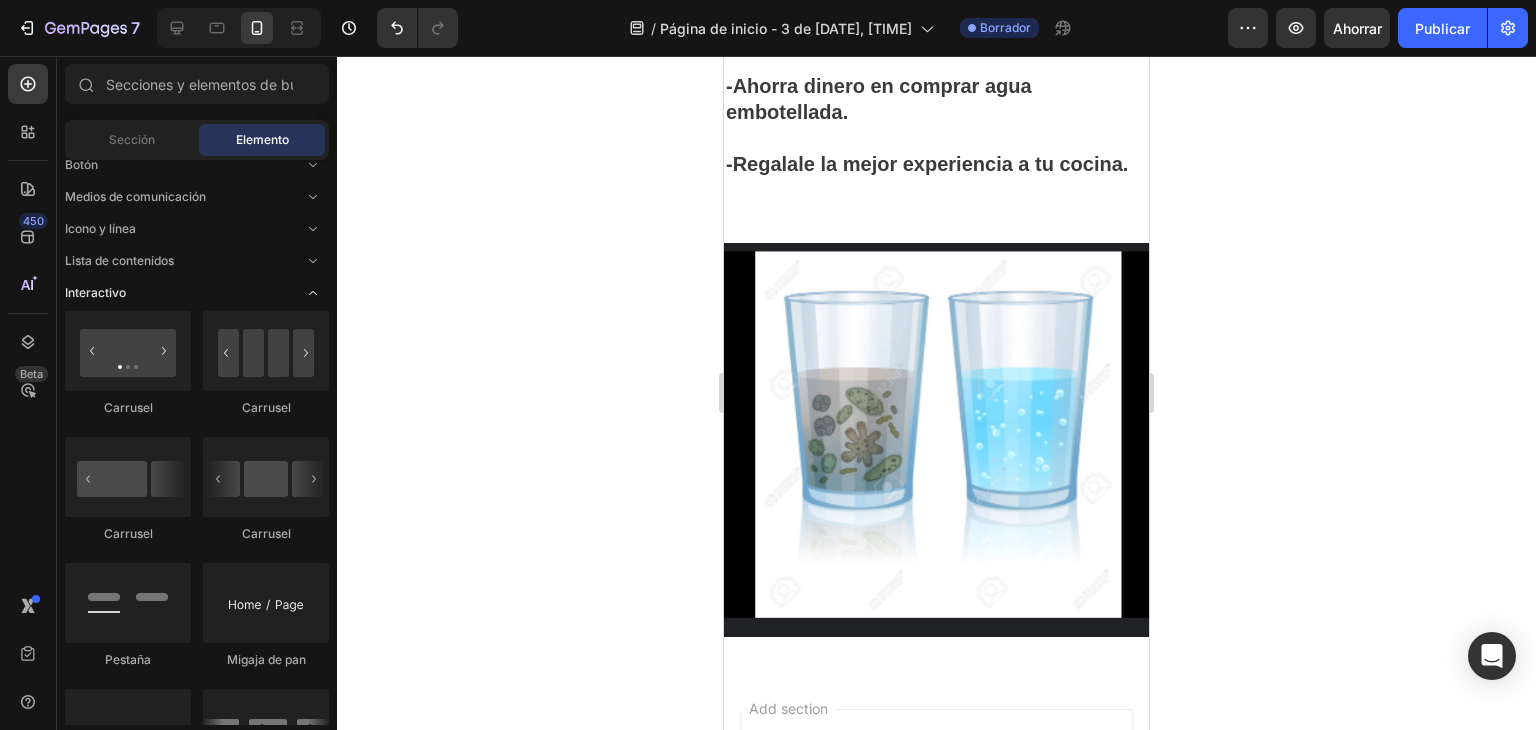 click at bounding box center (313, 293) 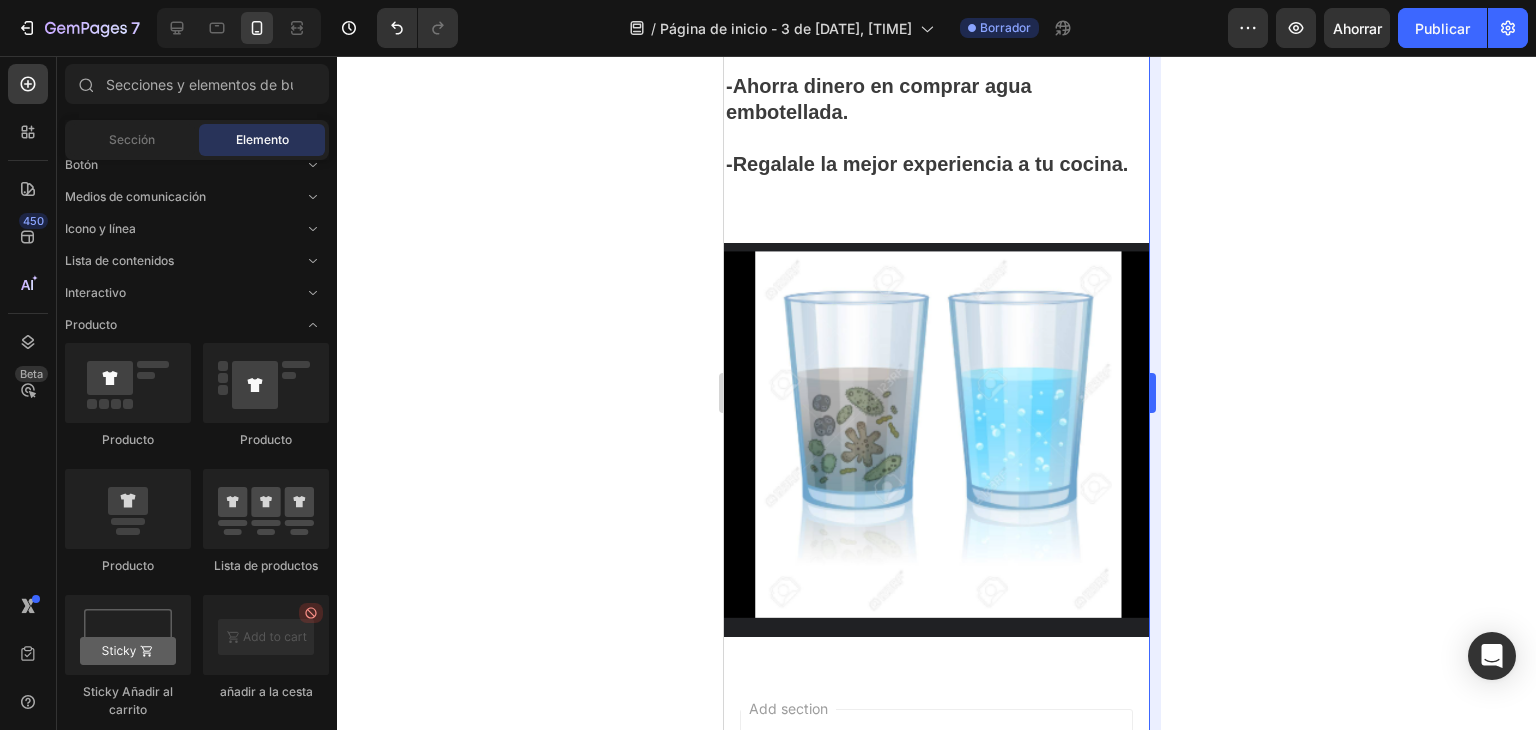 drag, startPoint x: 1206, startPoint y: 462, endPoint x: 1155, endPoint y: 451, distance: 52.17279 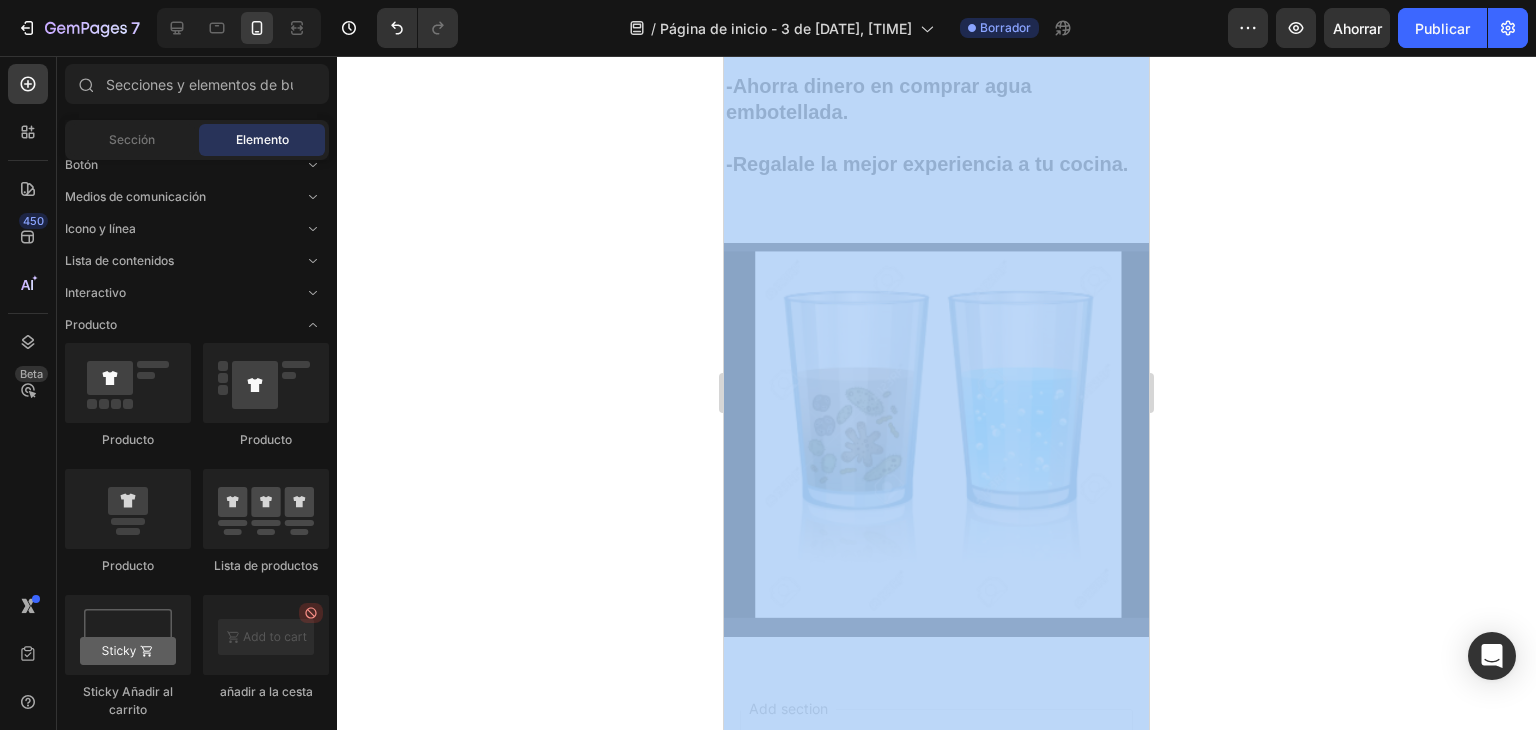 click 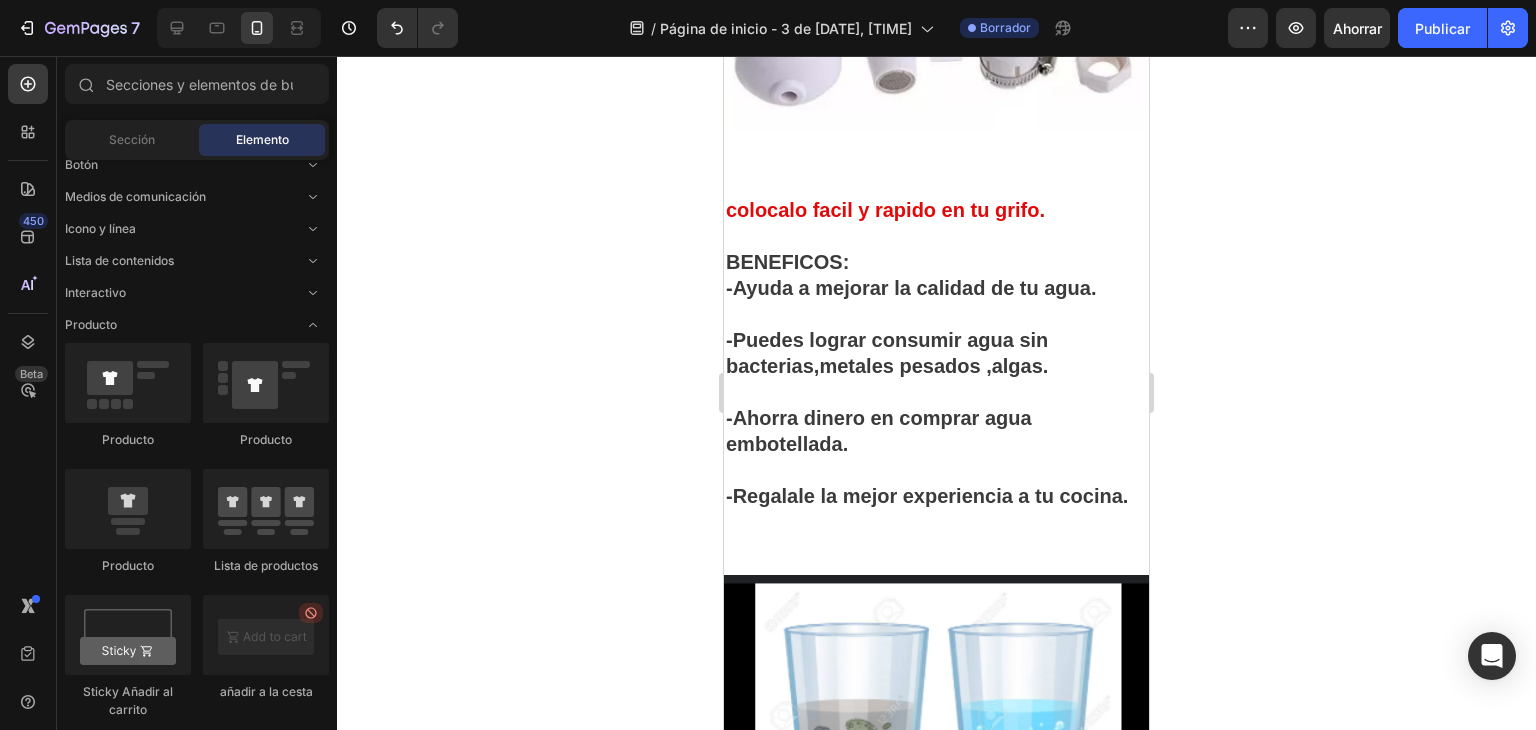 scroll, scrollTop: 1049, scrollLeft: 0, axis: vertical 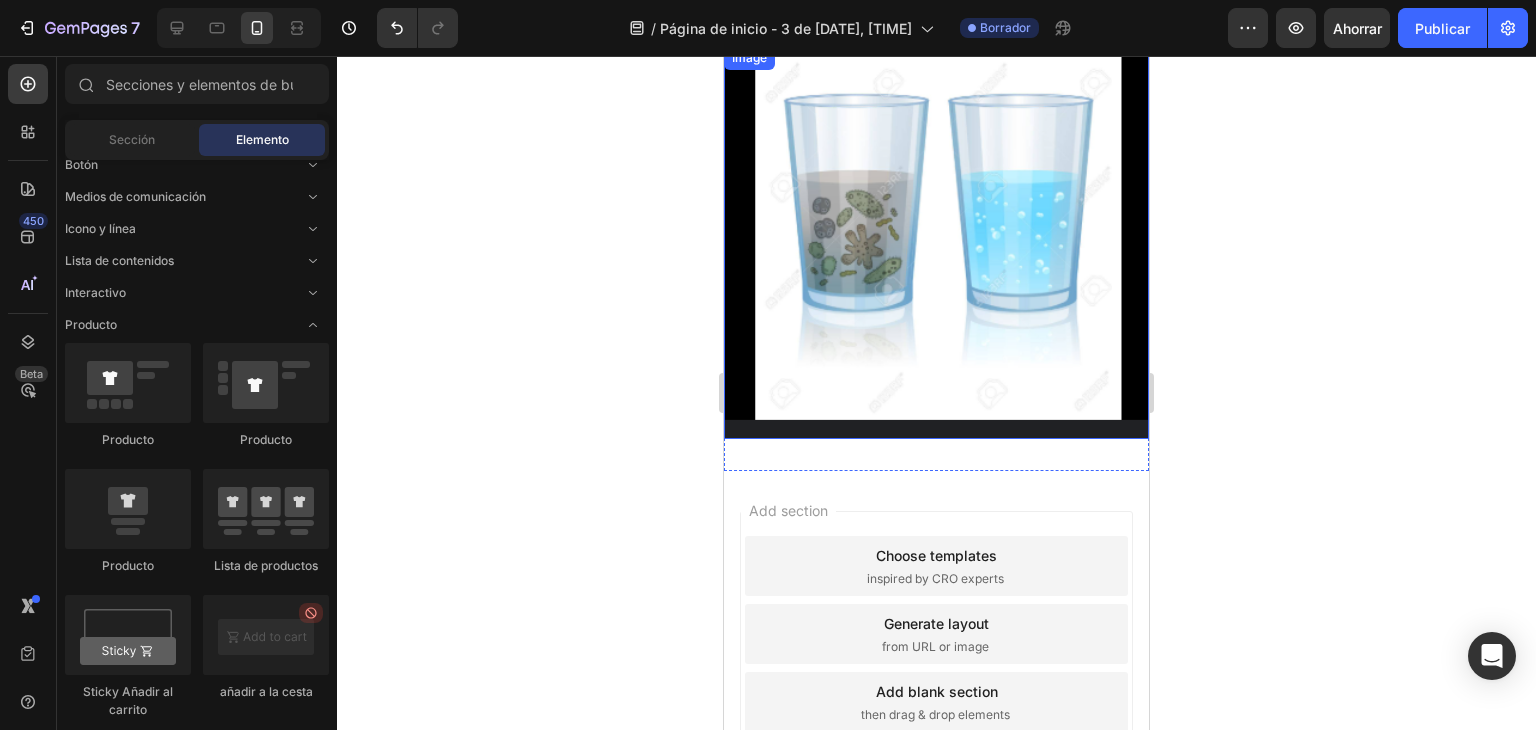 click at bounding box center [936, 243] 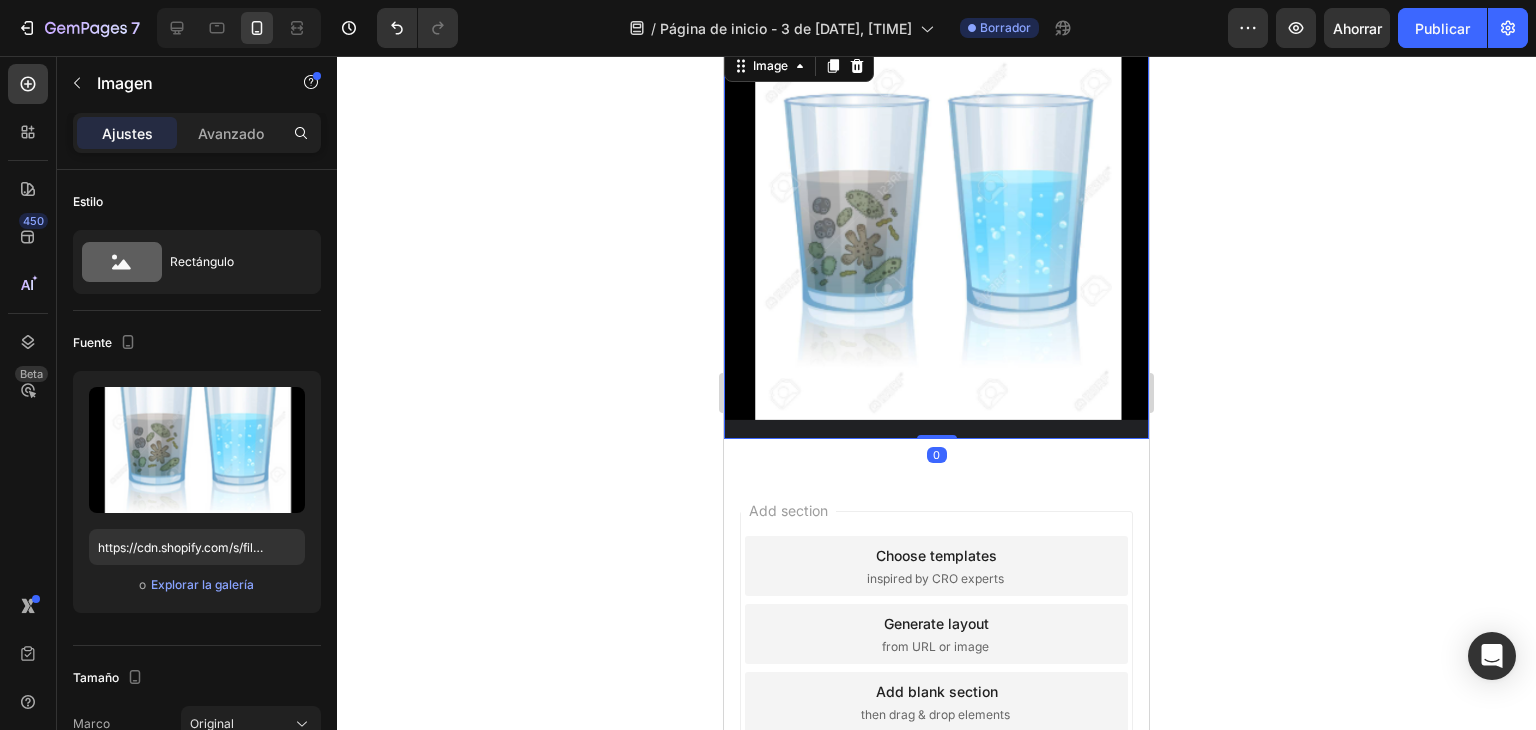 click 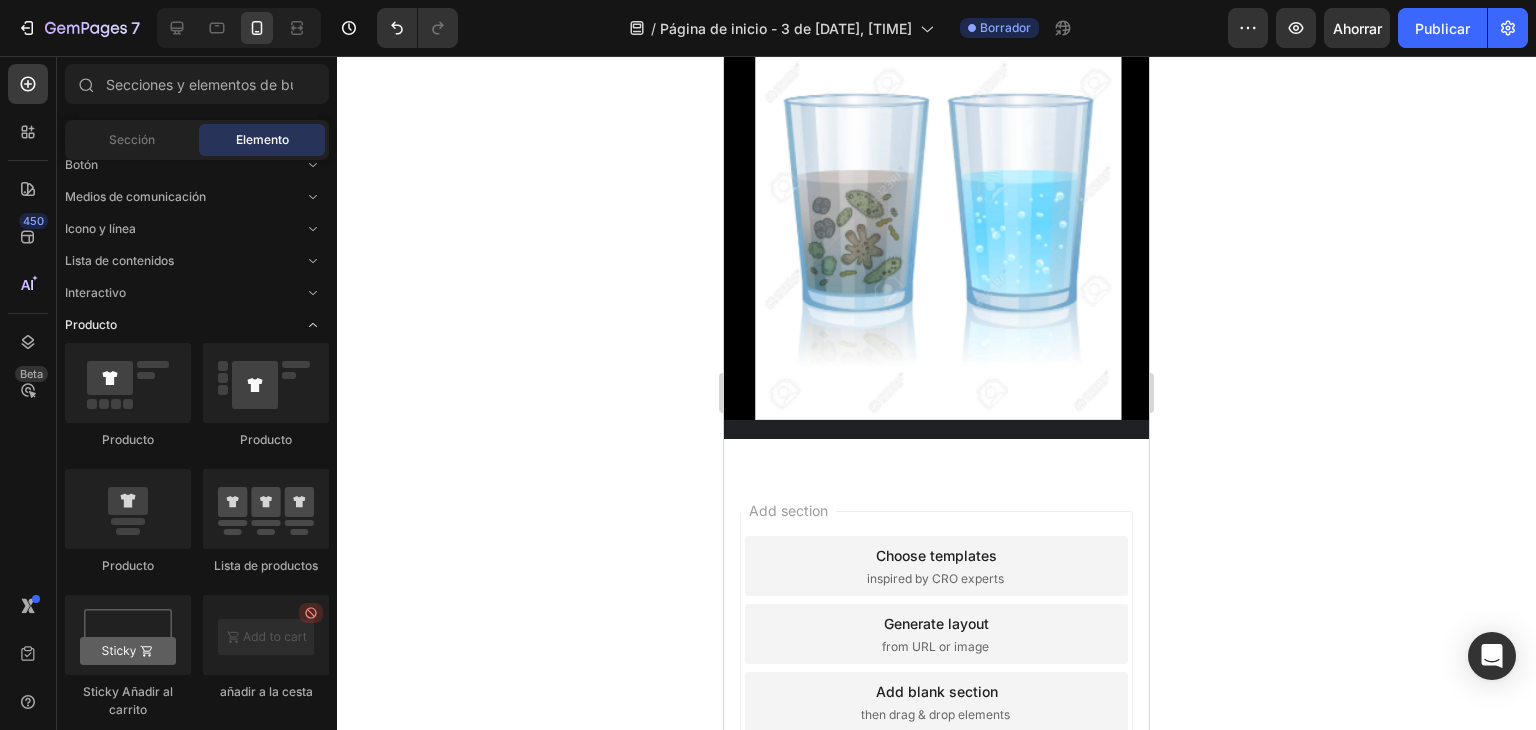 click 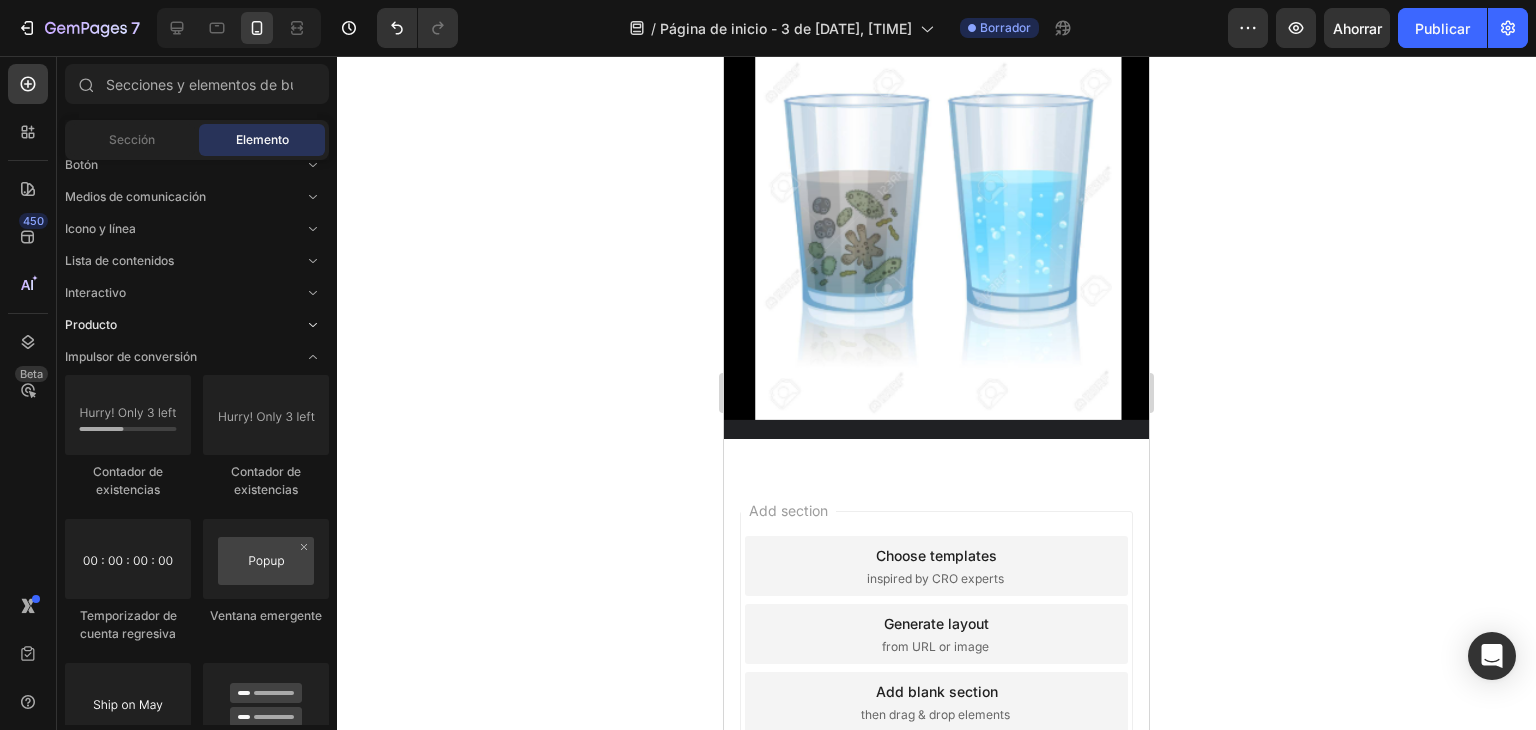 click 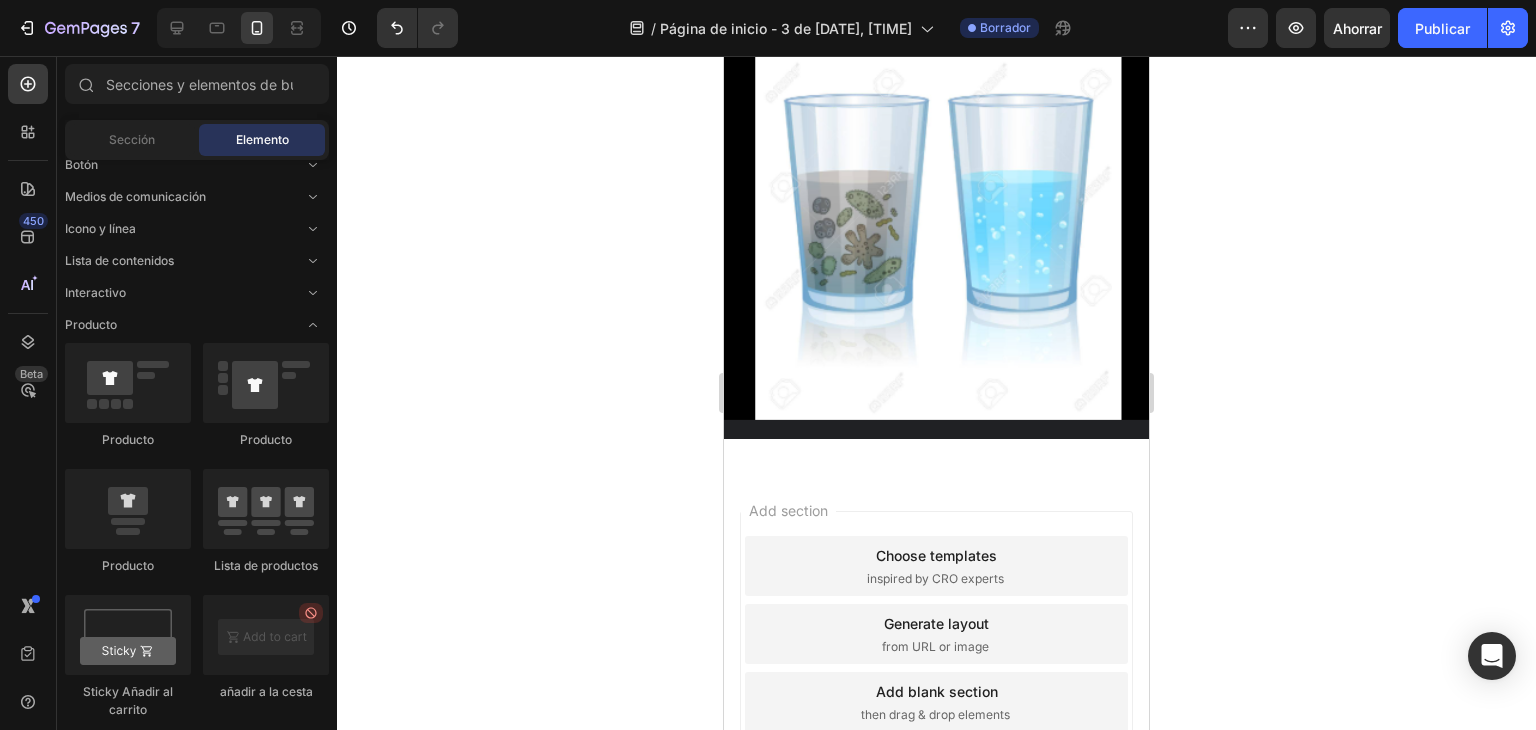 click on "Disposición Texto Botón Medios de comunicación Icono y línea Lista de contenidos Interactivo Producto
Producto
Producto
Producto
Lista de productos
Sticky Añadir al carrito
añadir a la cesta
Ver más productos
Imágenes del producto
Imágenes del producto" at bounding box center [197, 1985] 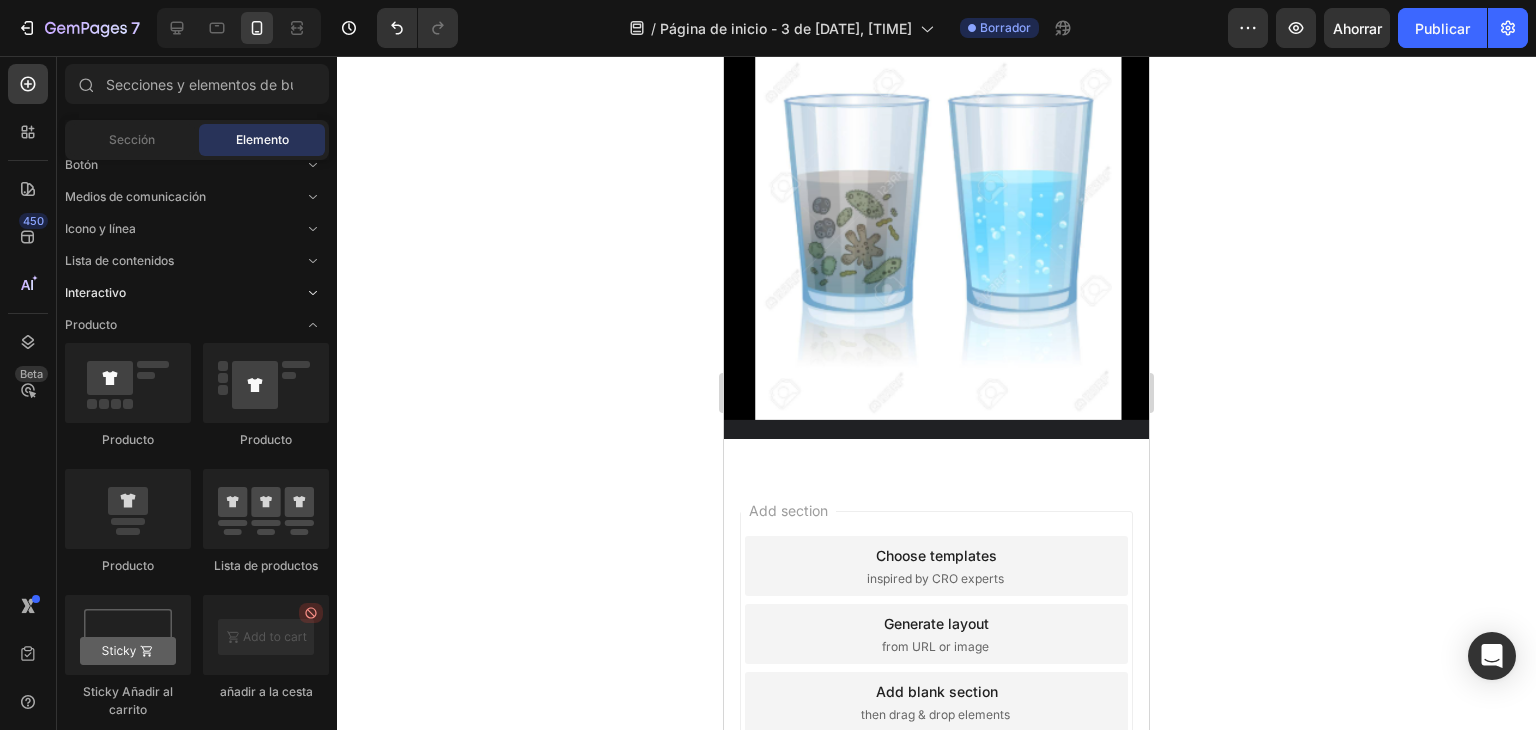 click at bounding box center [313, 293] 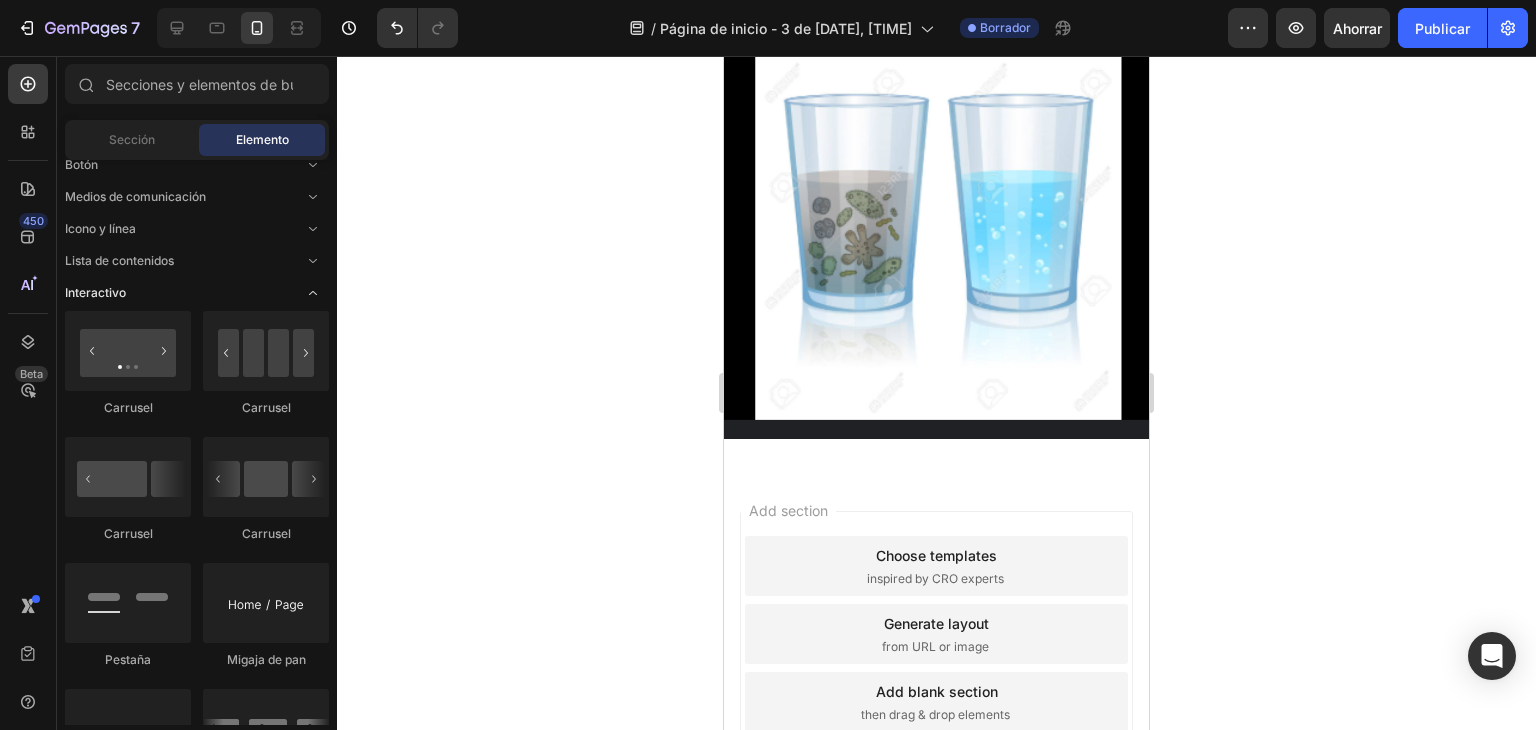 drag, startPoint x: 320, startPoint y: 265, endPoint x: 316, endPoint y: 290, distance: 25.317978 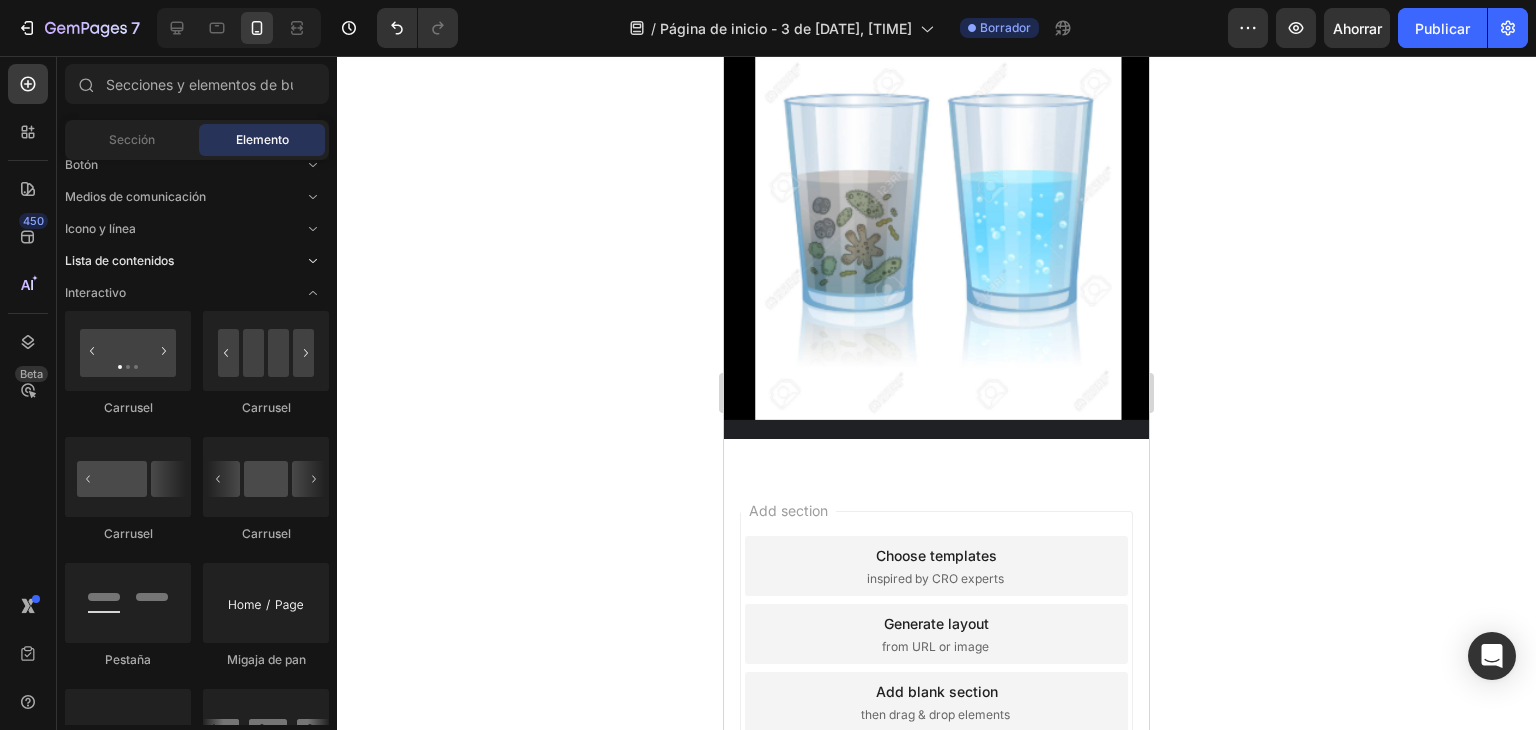 click 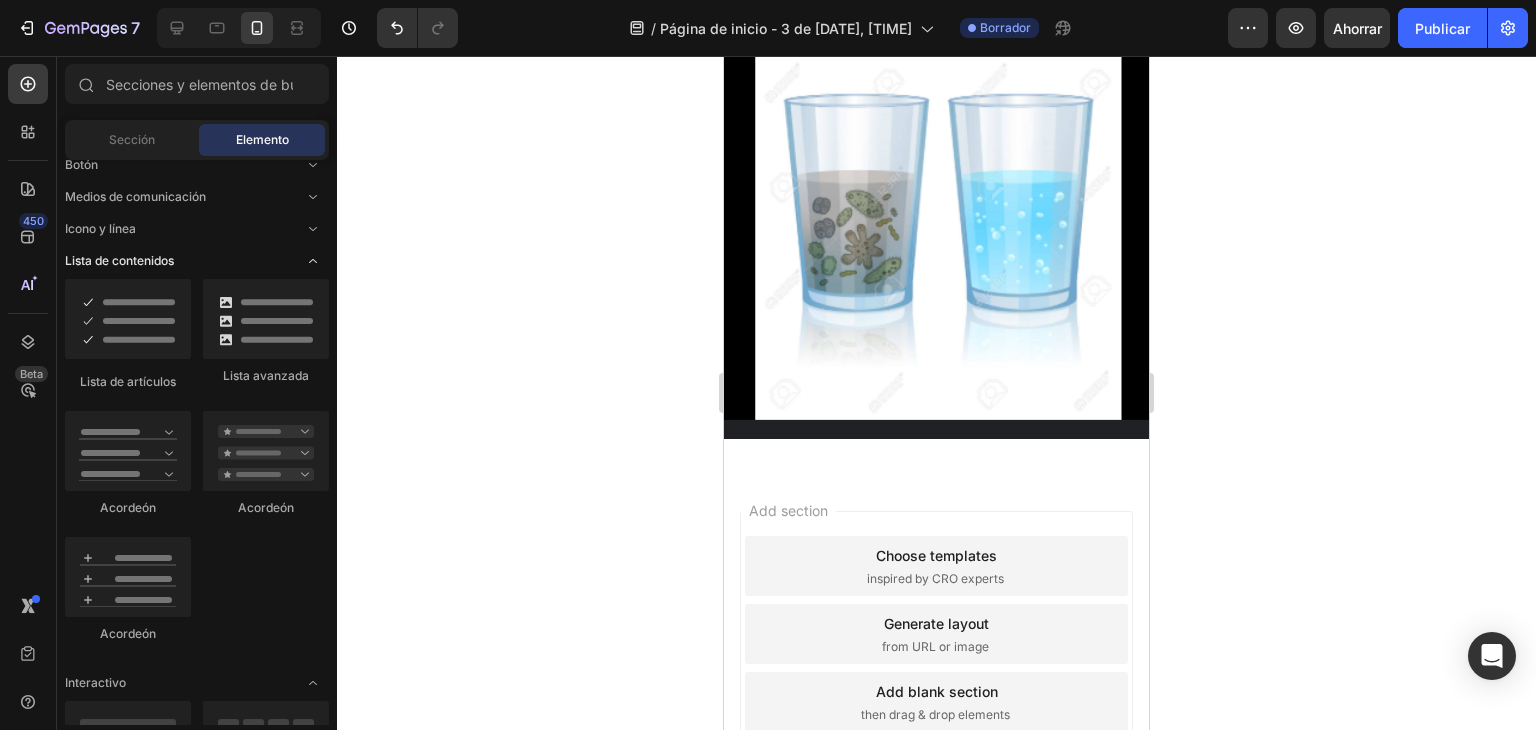 click 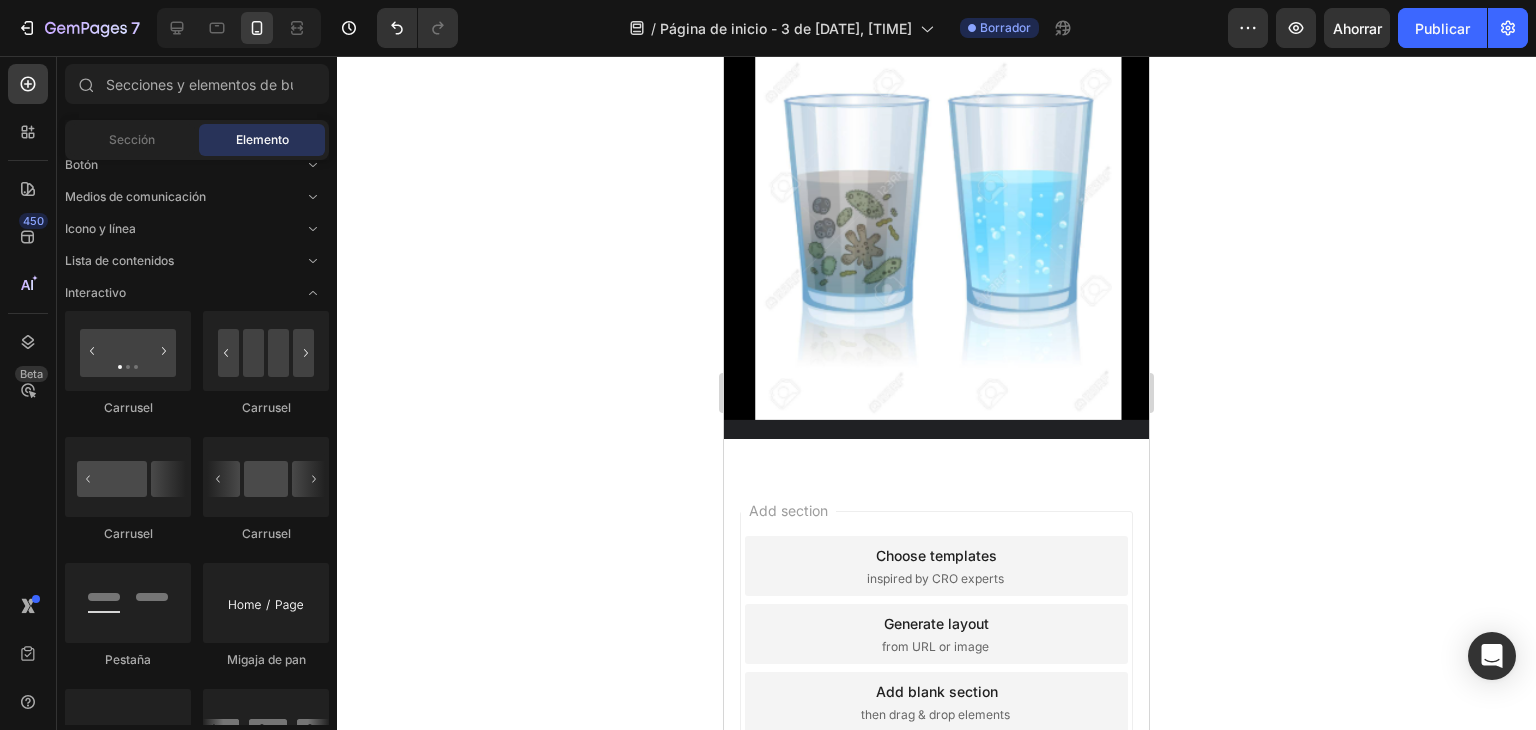 click 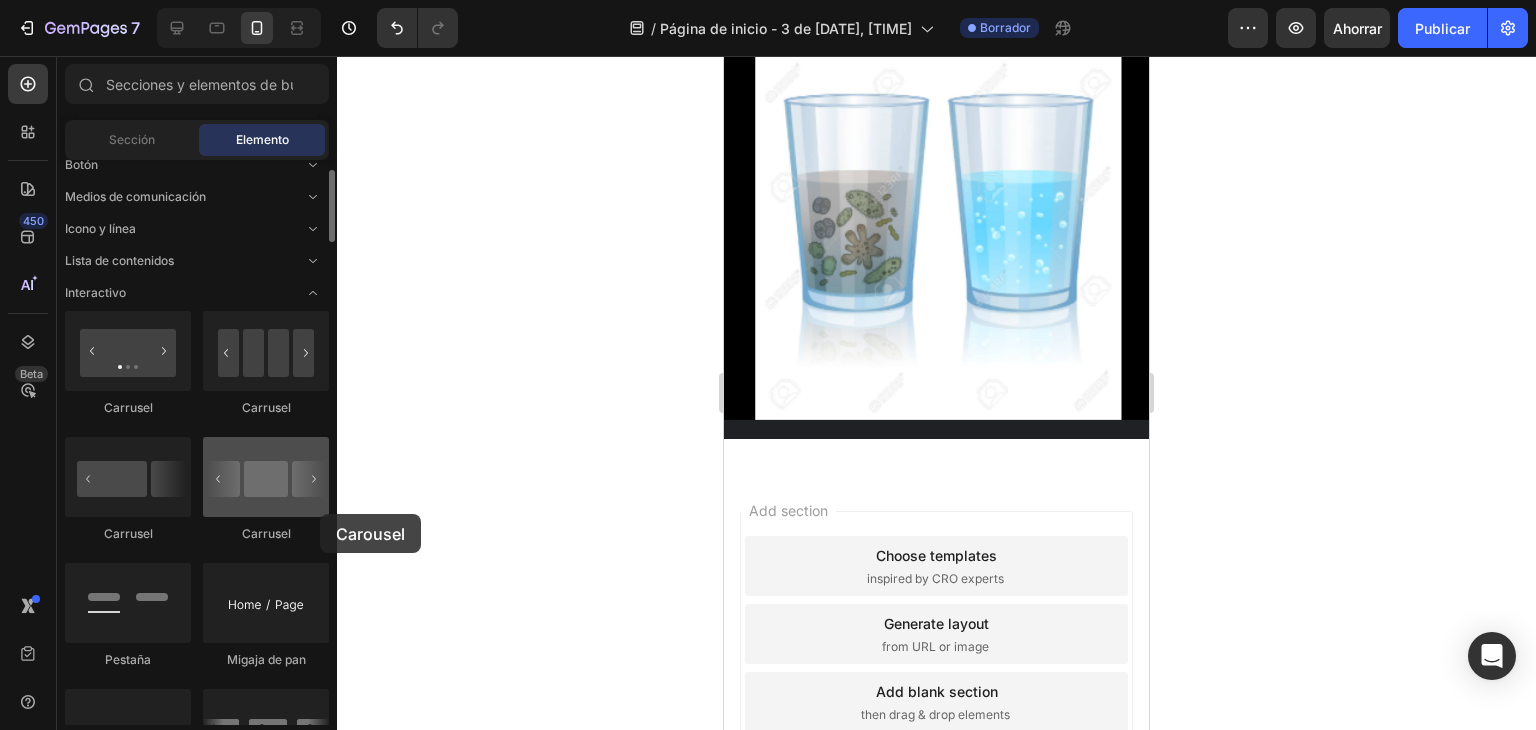 click at bounding box center [266, 477] 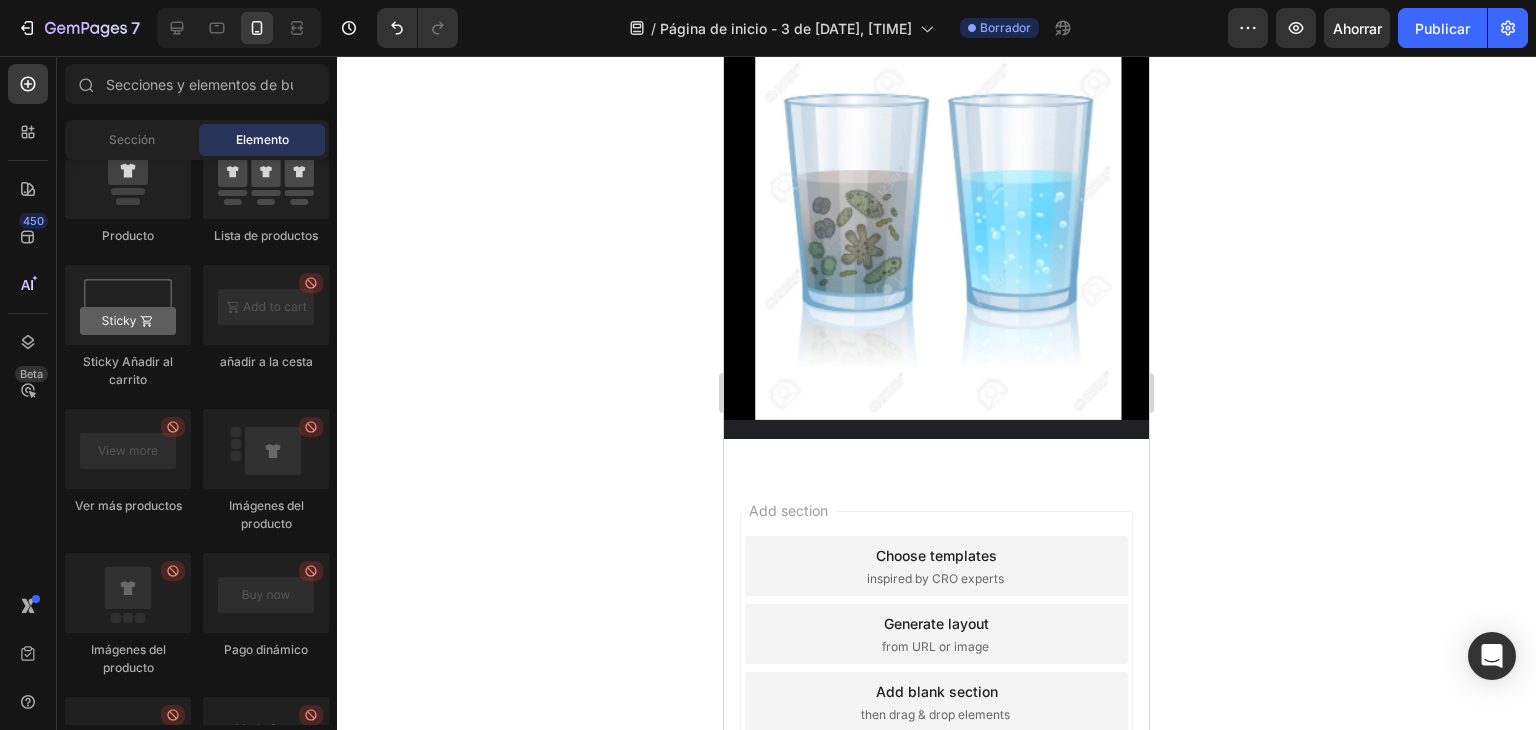 scroll, scrollTop: 0, scrollLeft: 0, axis: both 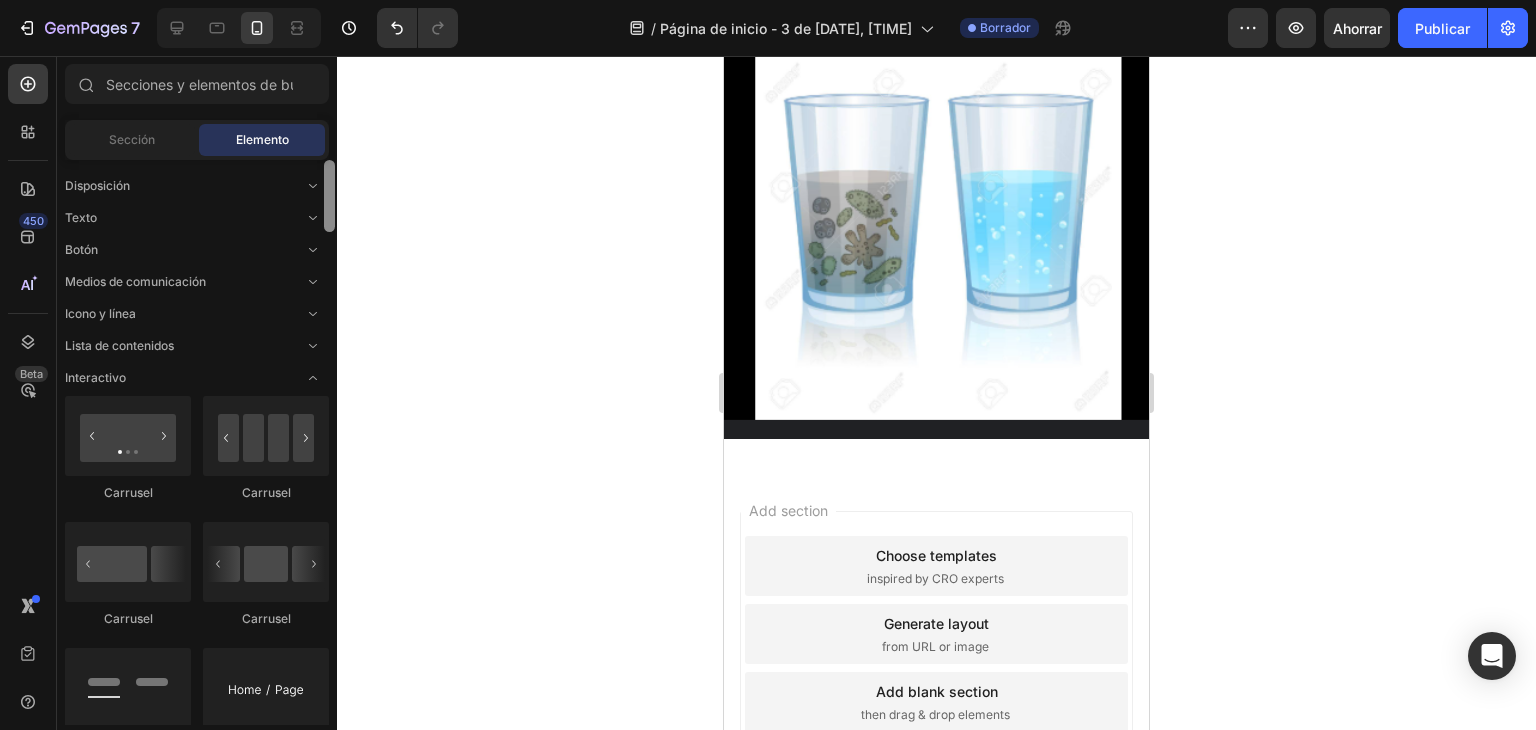 drag, startPoint x: 324, startPoint y: 216, endPoint x: 324, endPoint y: 126, distance: 90 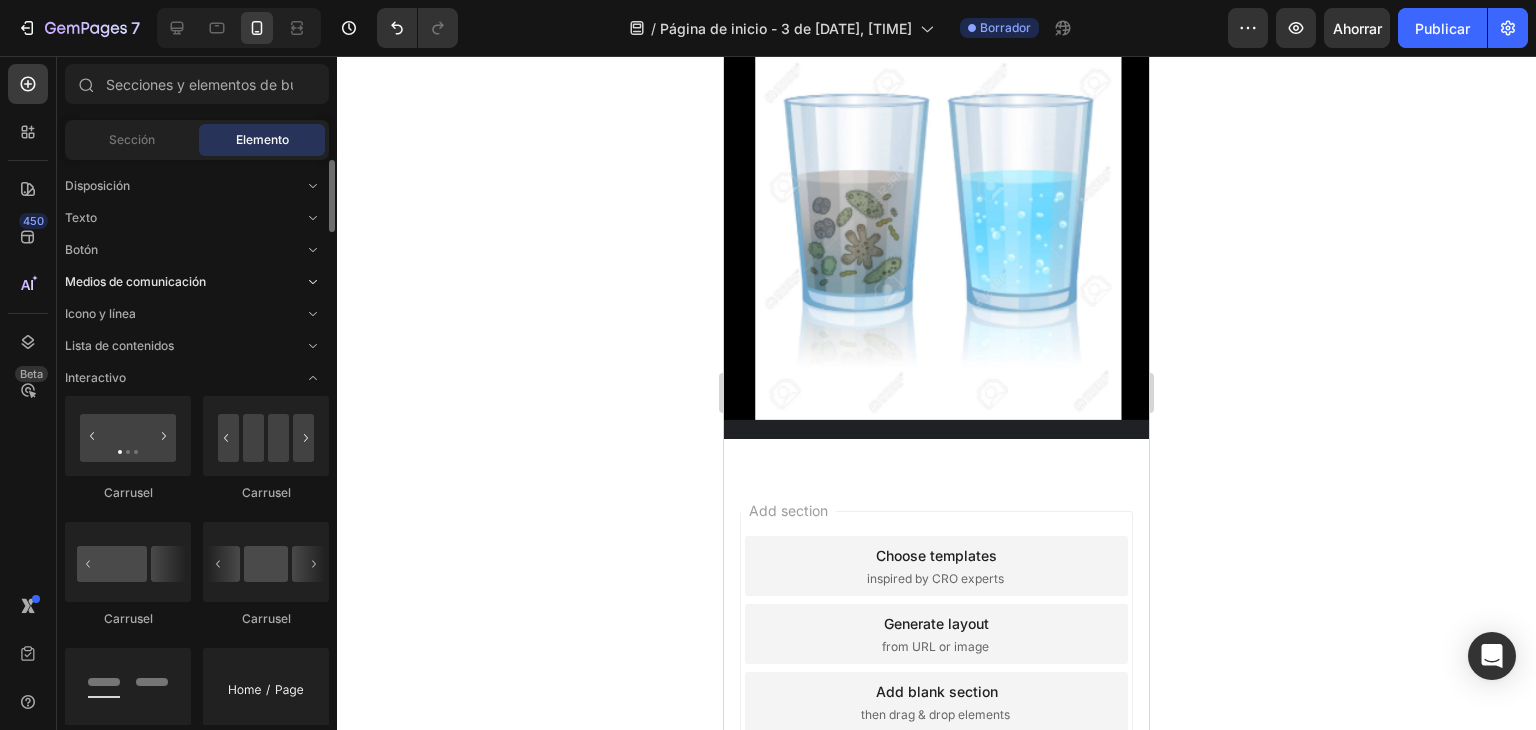 click 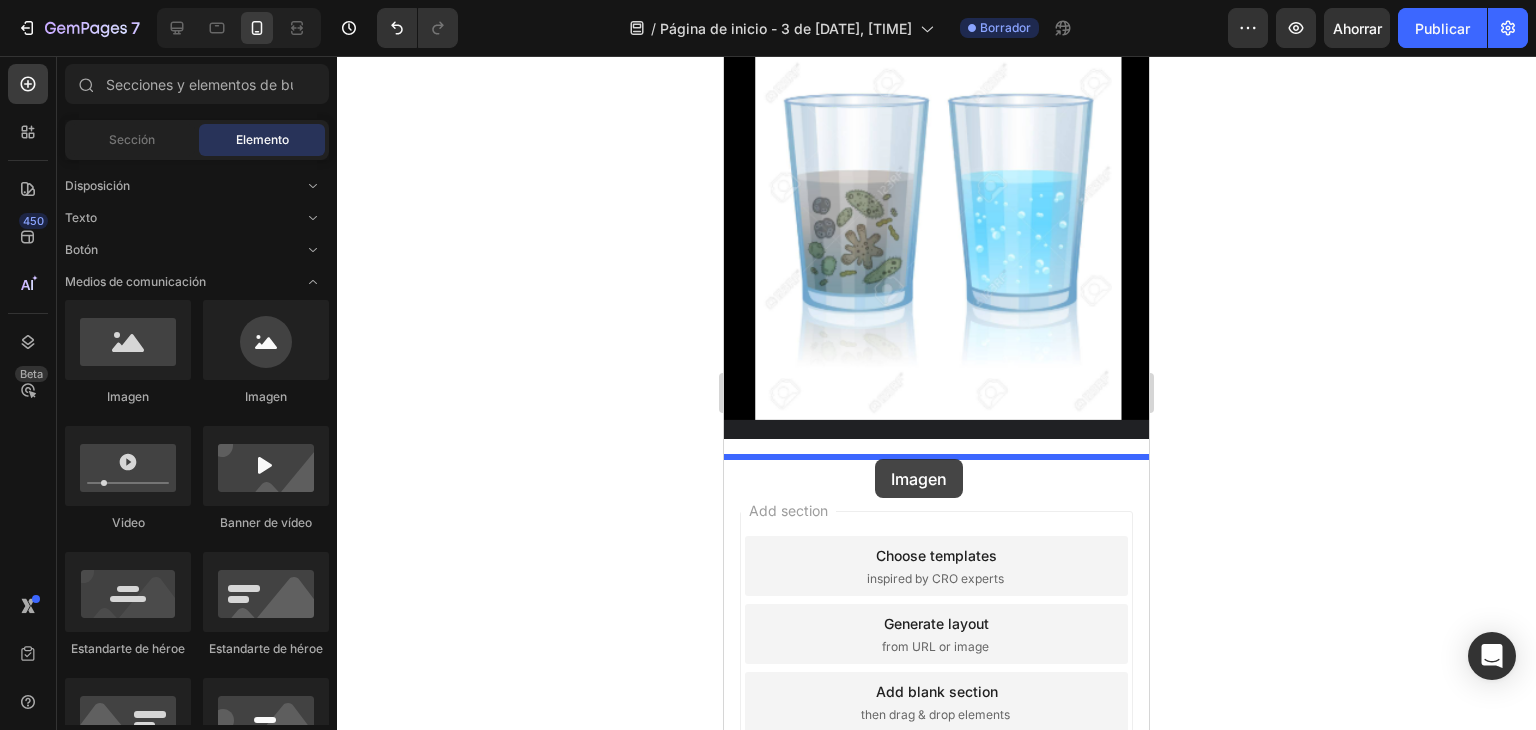 drag, startPoint x: 880, startPoint y: 415, endPoint x: 875, endPoint y: 458, distance: 43.289722 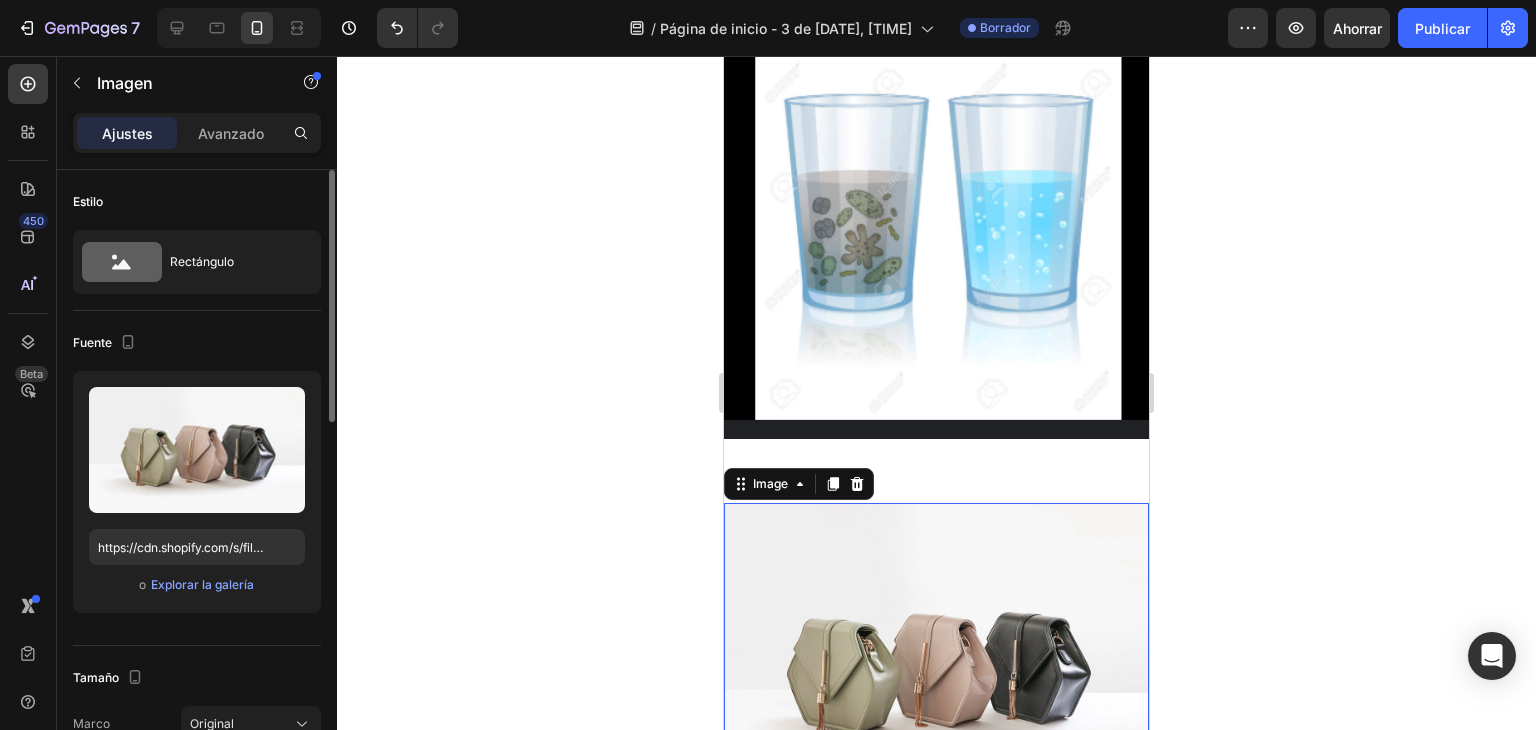 click on "o Explorar la galería" at bounding box center [197, 585] 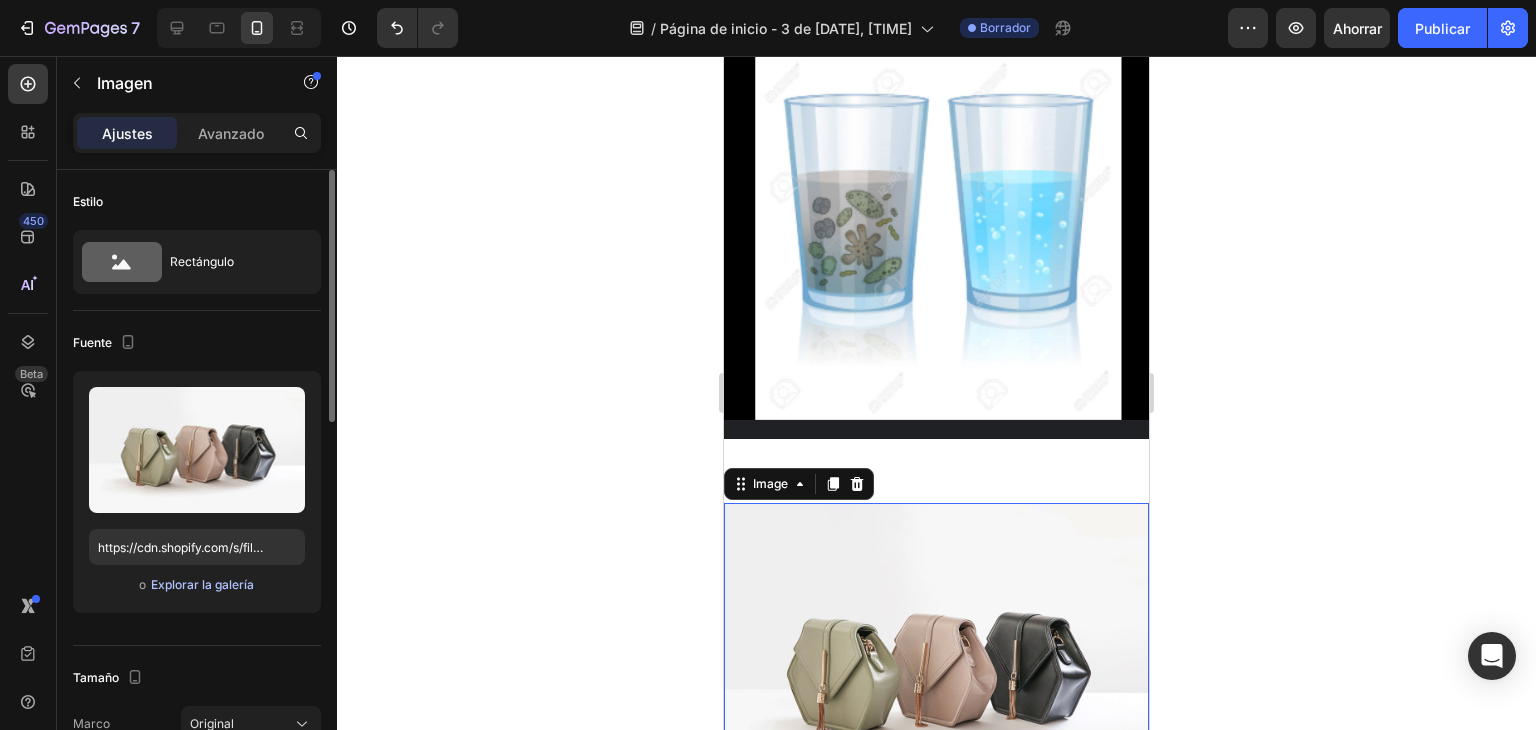 click on "Explorar la galería" at bounding box center [202, 584] 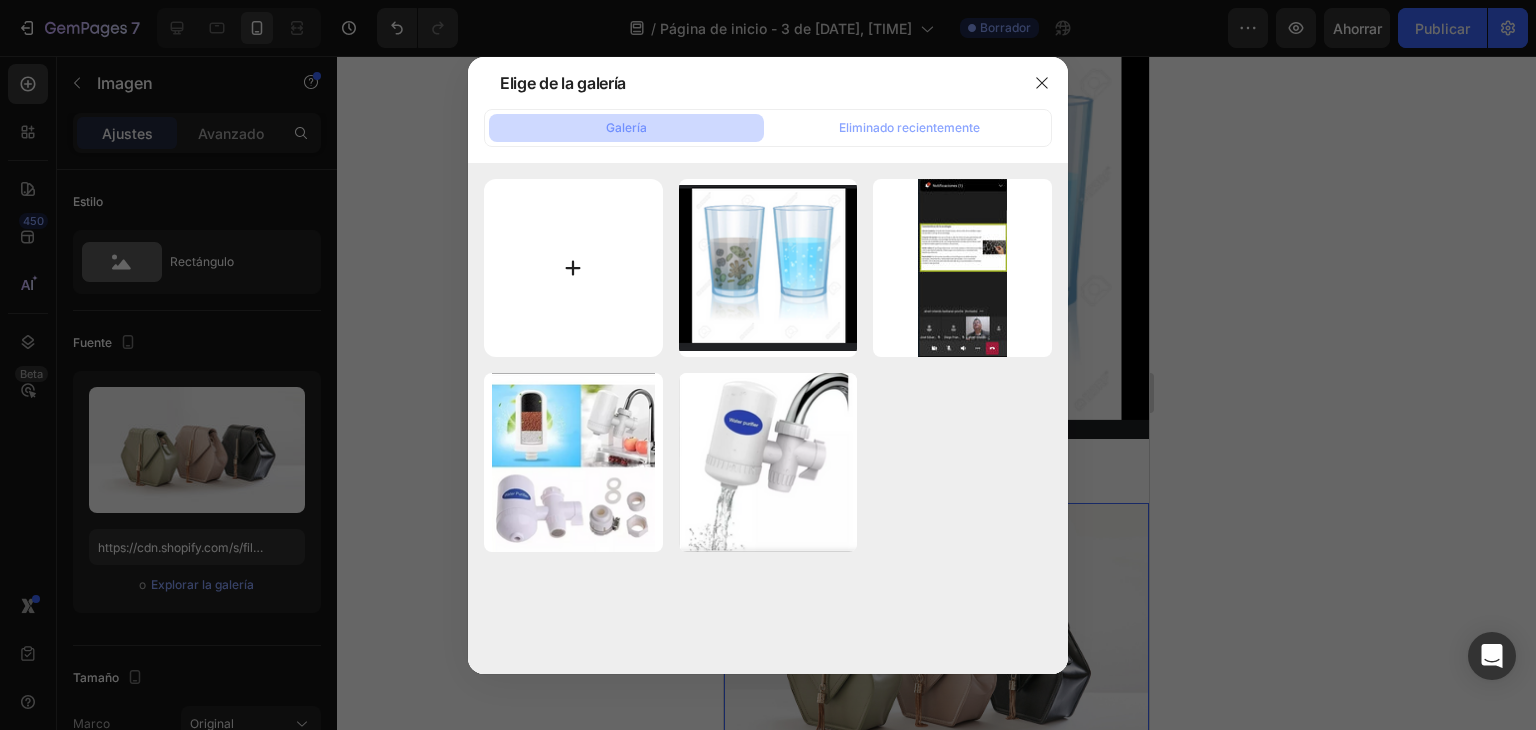 click at bounding box center [573, 268] 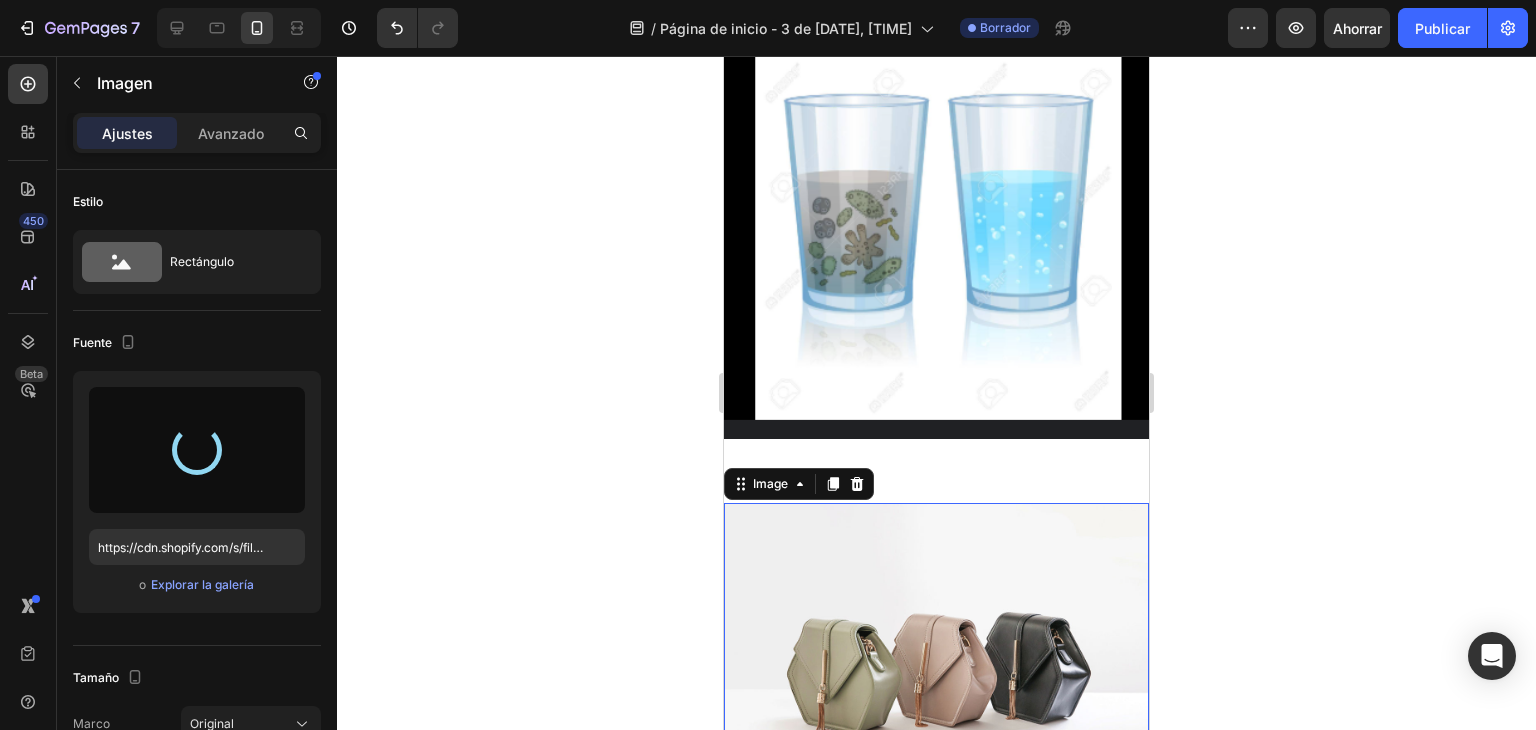 type on "https://cdn.shopify.com/s/files/1/0773/0744/5490/files/gempages_578318467174761413-8e9ce18f-5734-442b-9339-77892a746a7e.png" 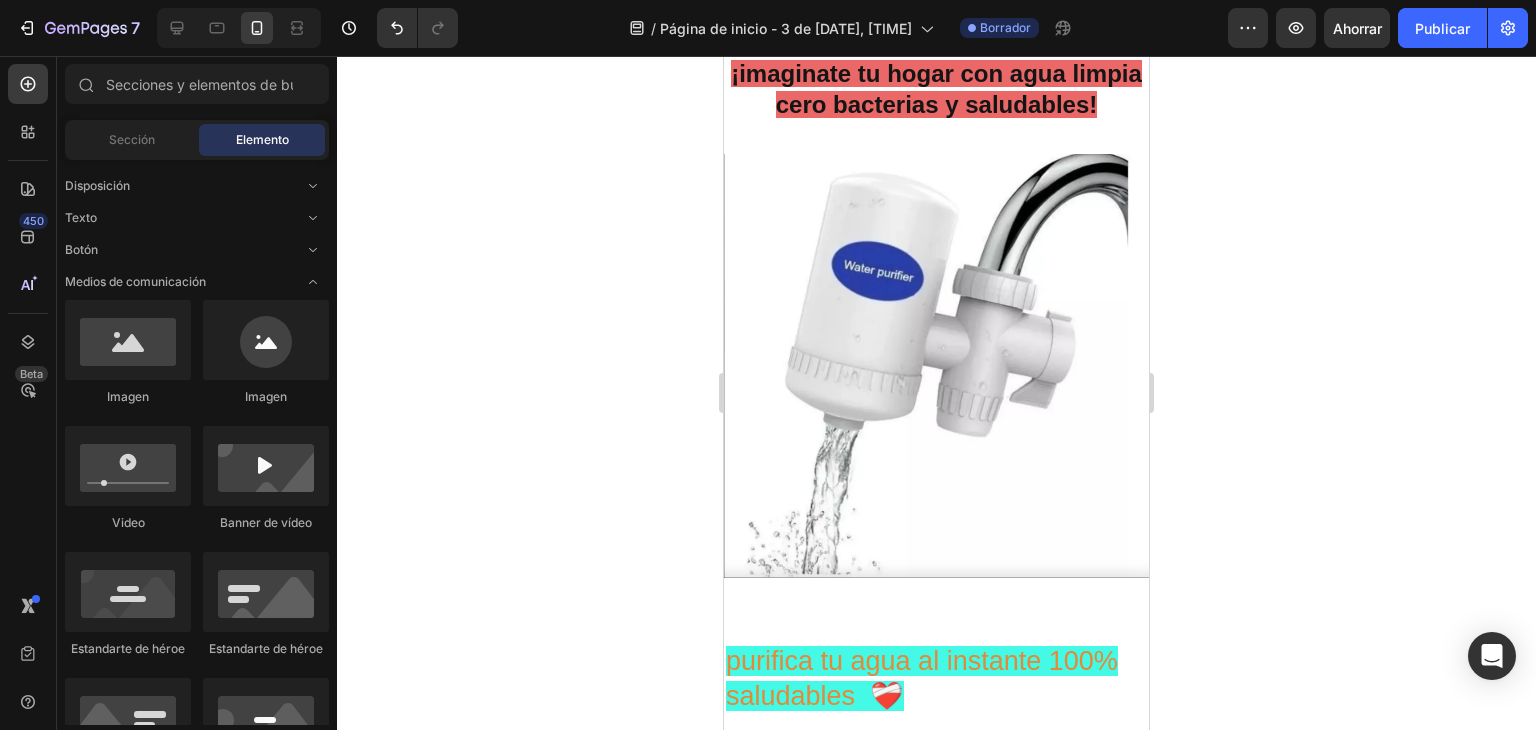 scroll, scrollTop: 48, scrollLeft: 0, axis: vertical 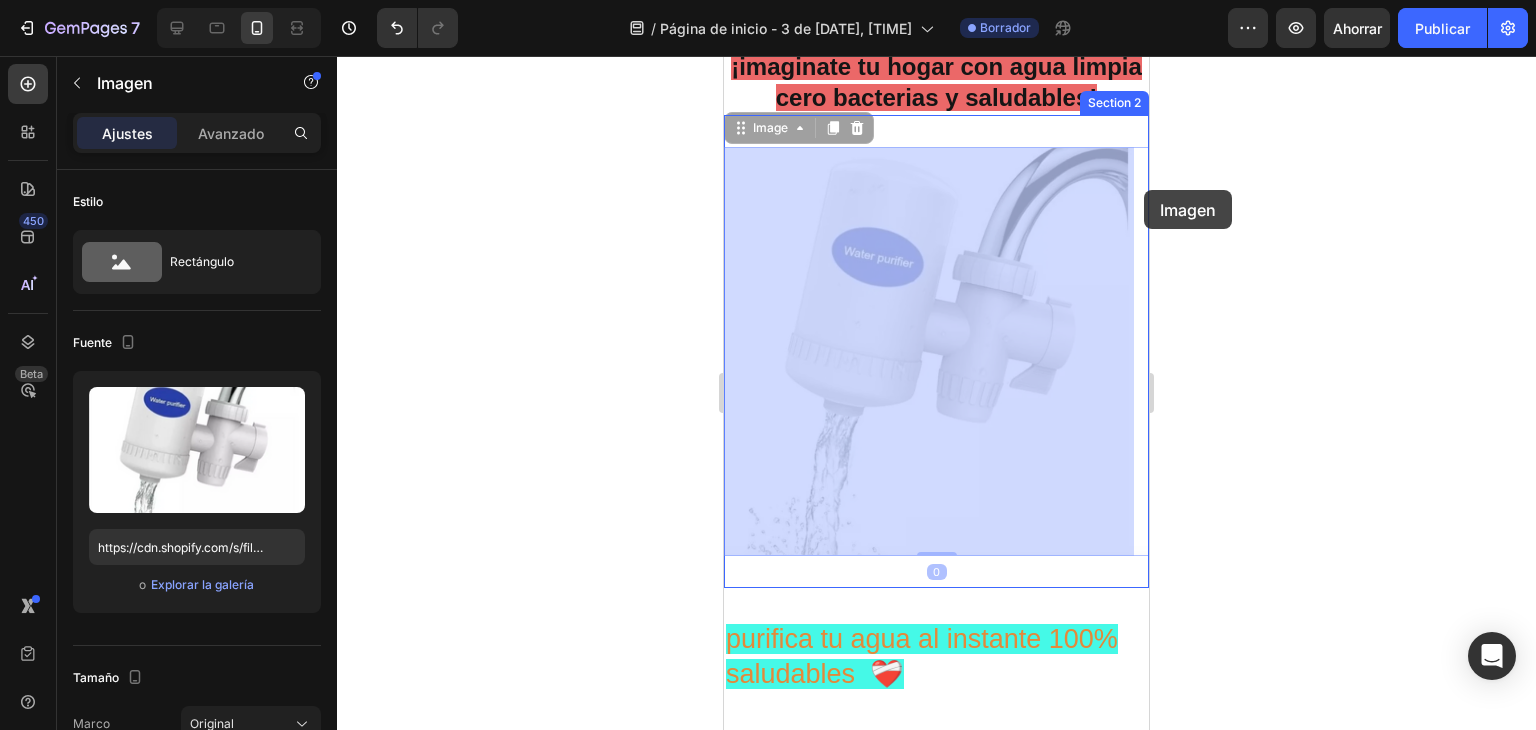 drag, startPoint x: 1132, startPoint y: 145, endPoint x: 1144, endPoint y: 193, distance: 49.47727 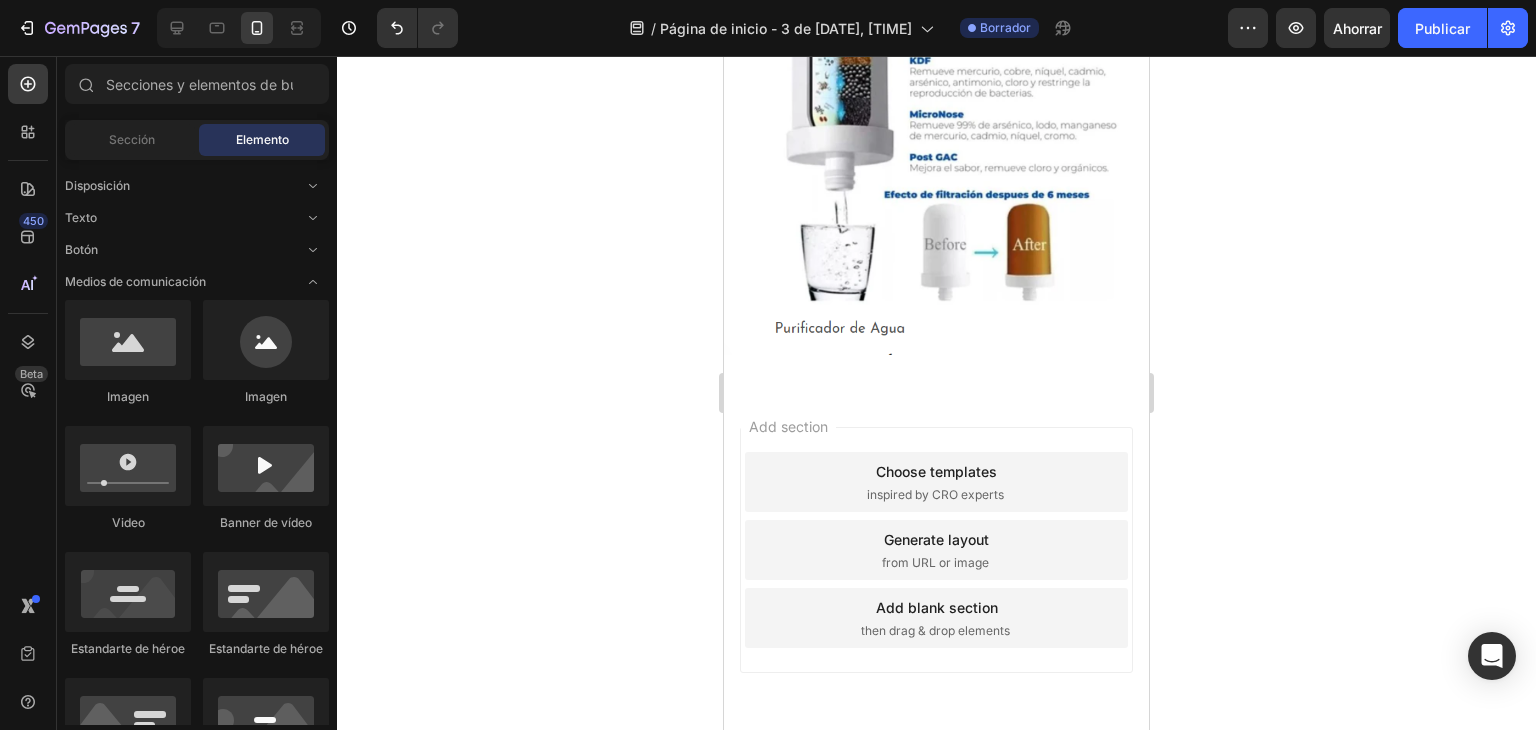 scroll, scrollTop: 2249, scrollLeft: 0, axis: vertical 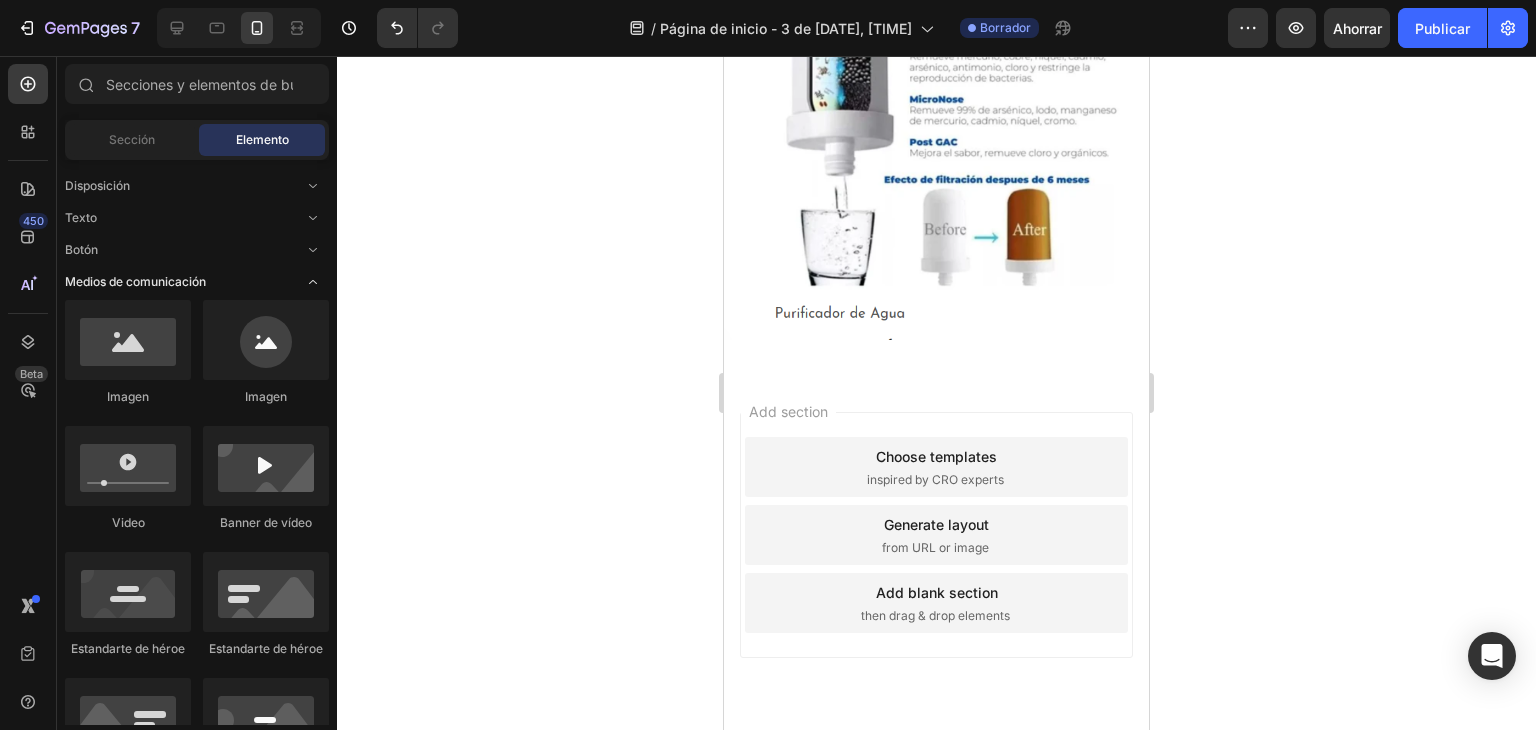 click at bounding box center [313, 282] 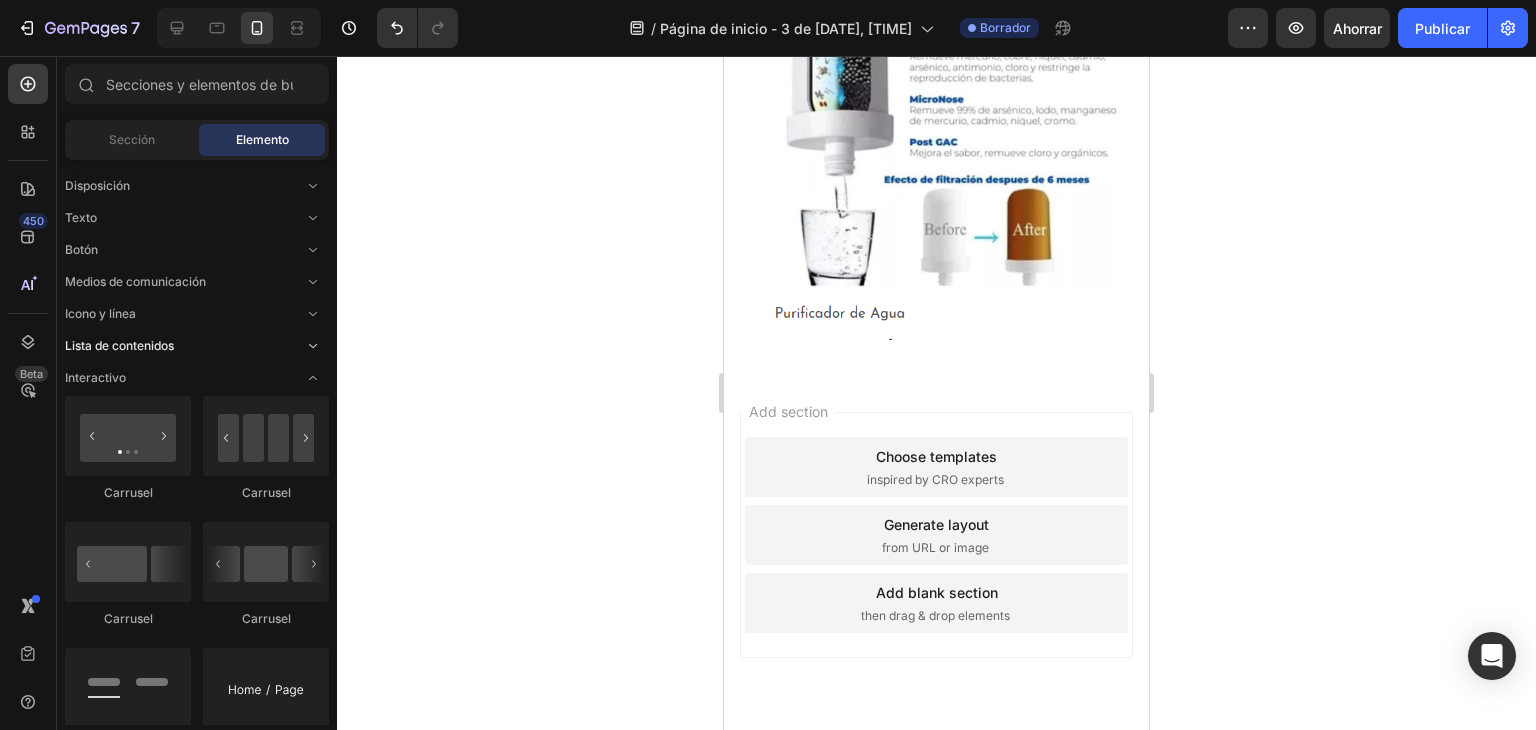 click 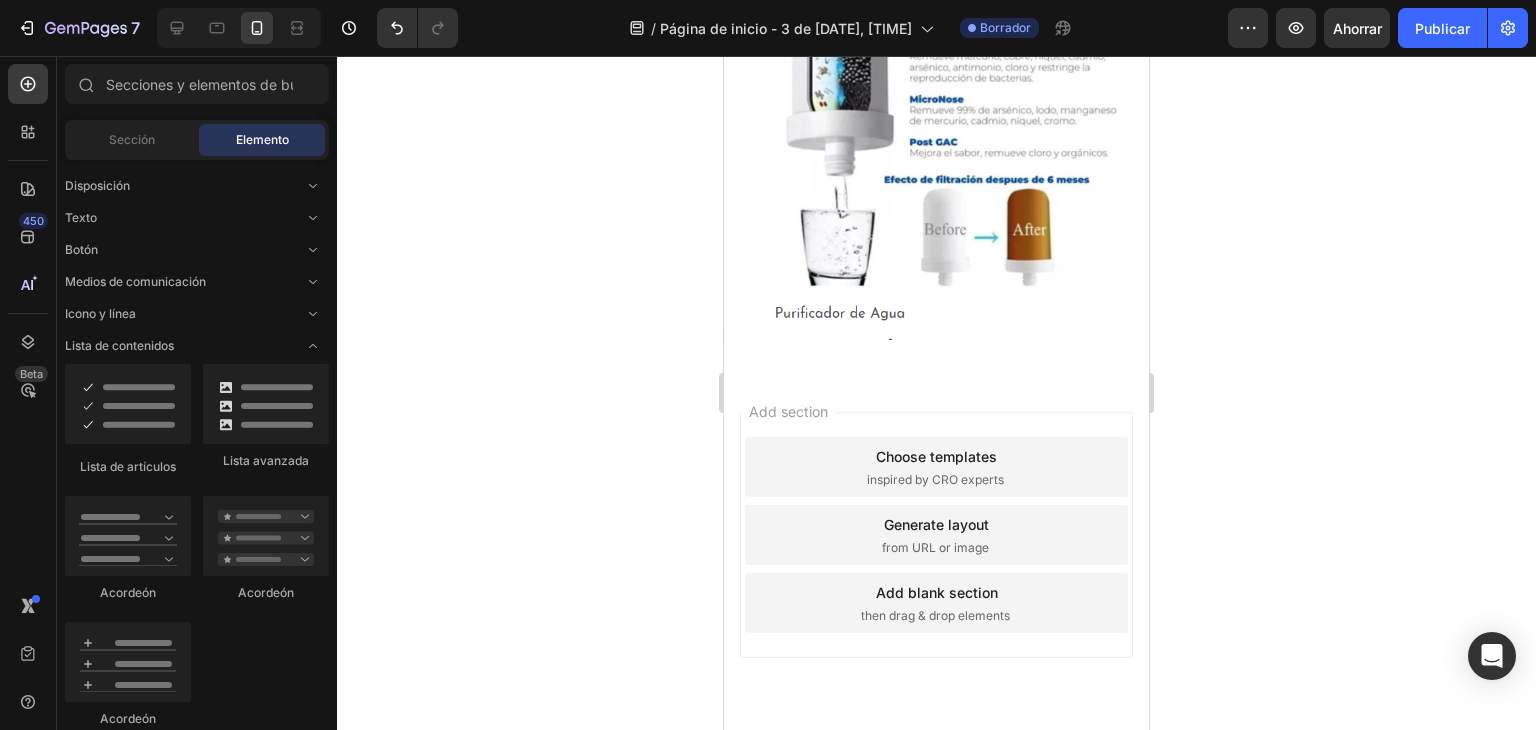 click on "Disposición Texto Botón Medios de comunicación Icono y línea Lista de contenidos
Lista de artículos
Lista avanzada
Acordeón
Acordeón
Acordeón Interactivo
Carrusel
Carrusel
Carrusel" at bounding box center [197, 2523] 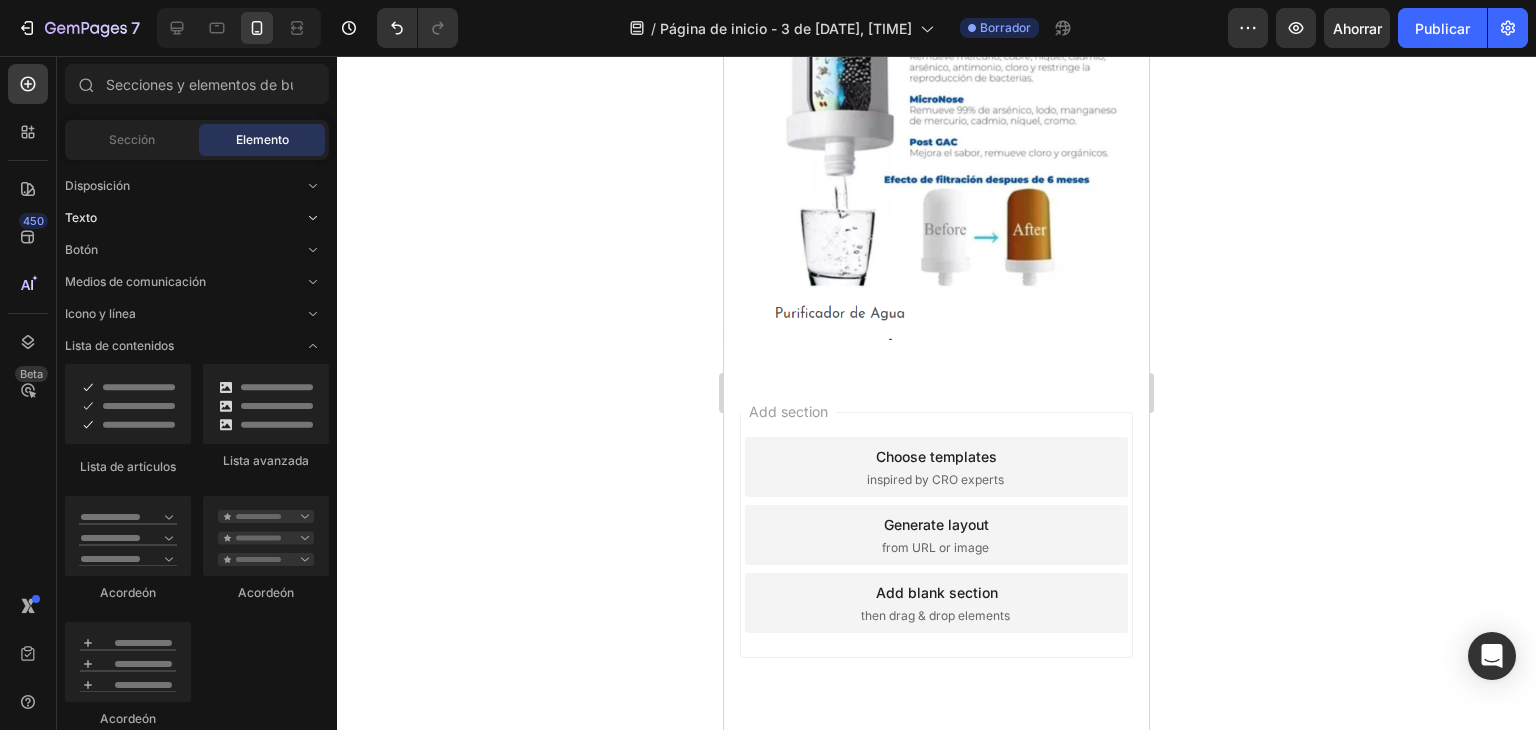 click 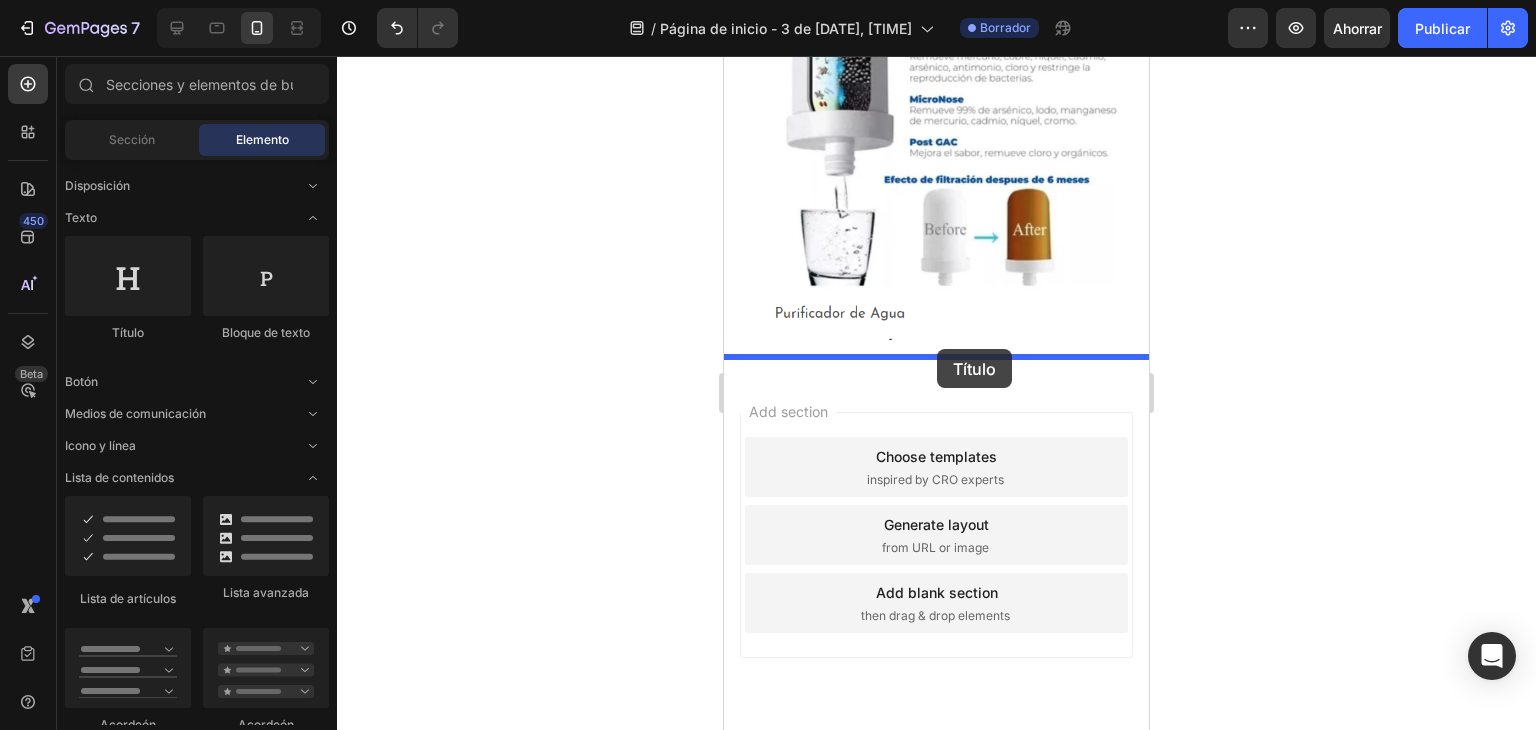 drag, startPoint x: 826, startPoint y: 385, endPoint x: 936, endPoint y: 349, distance: 115.74109 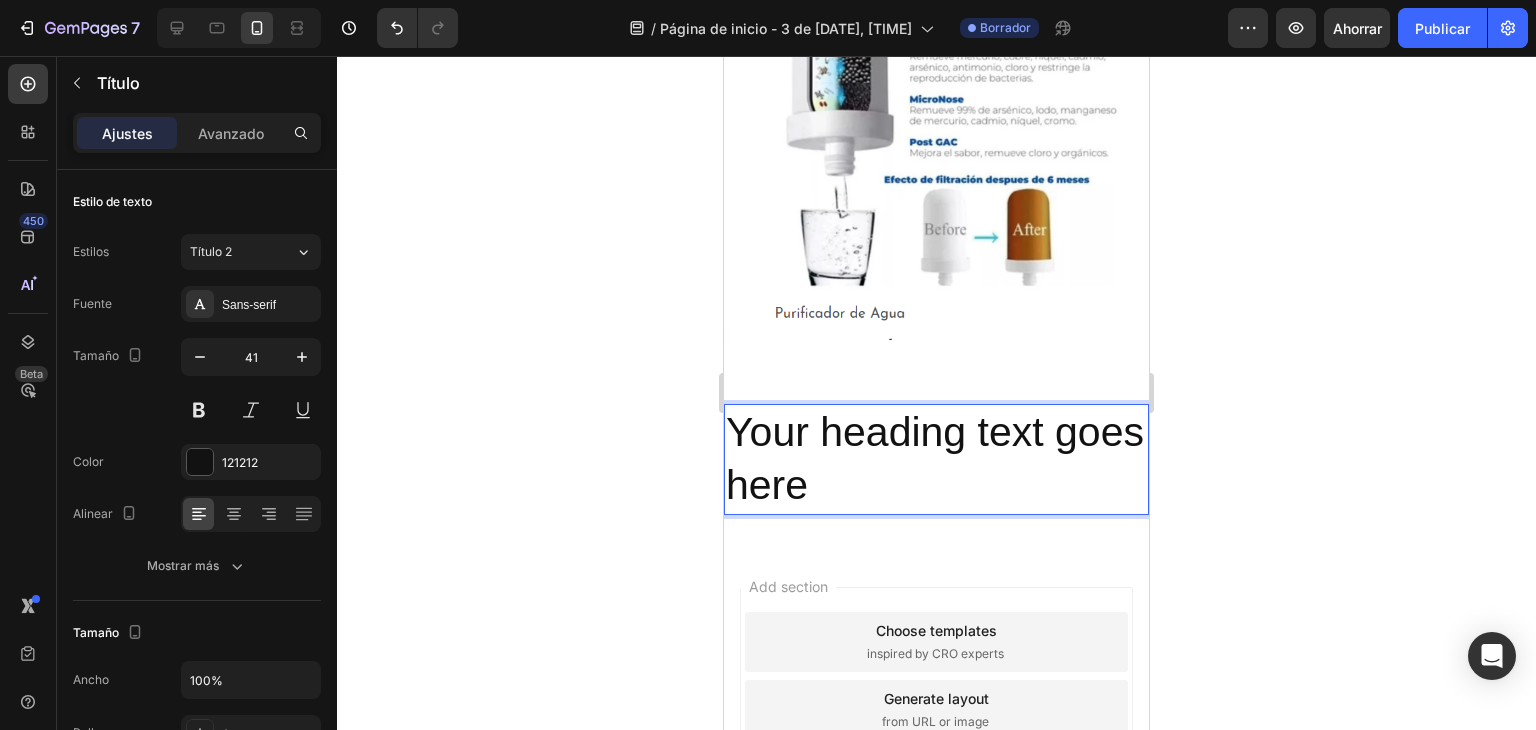 click on "Your heading text goes here" at bounding box center [936, 459] 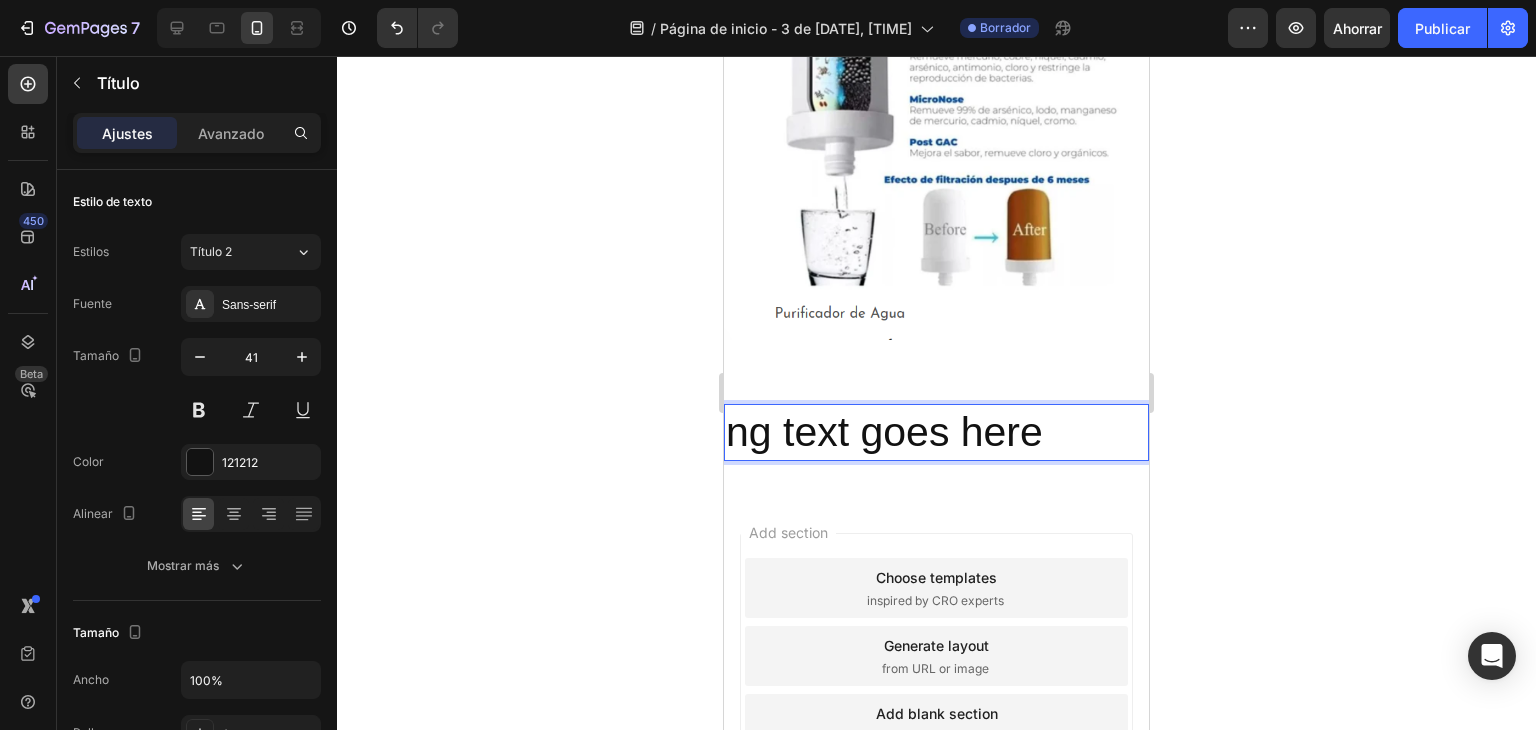 click on "ng text goes here" at bounding box center [936, 432] 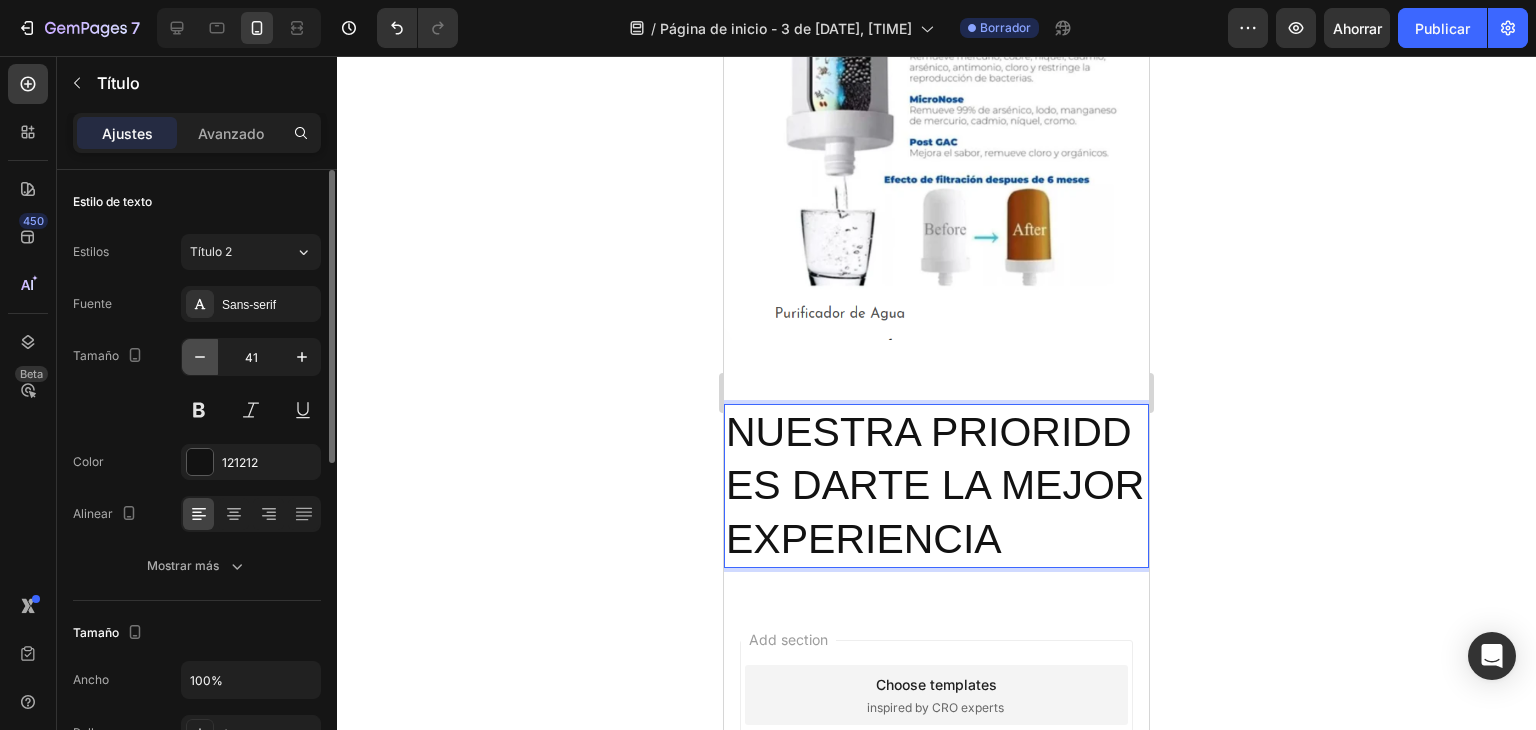 click at bounding box center [200, 357] 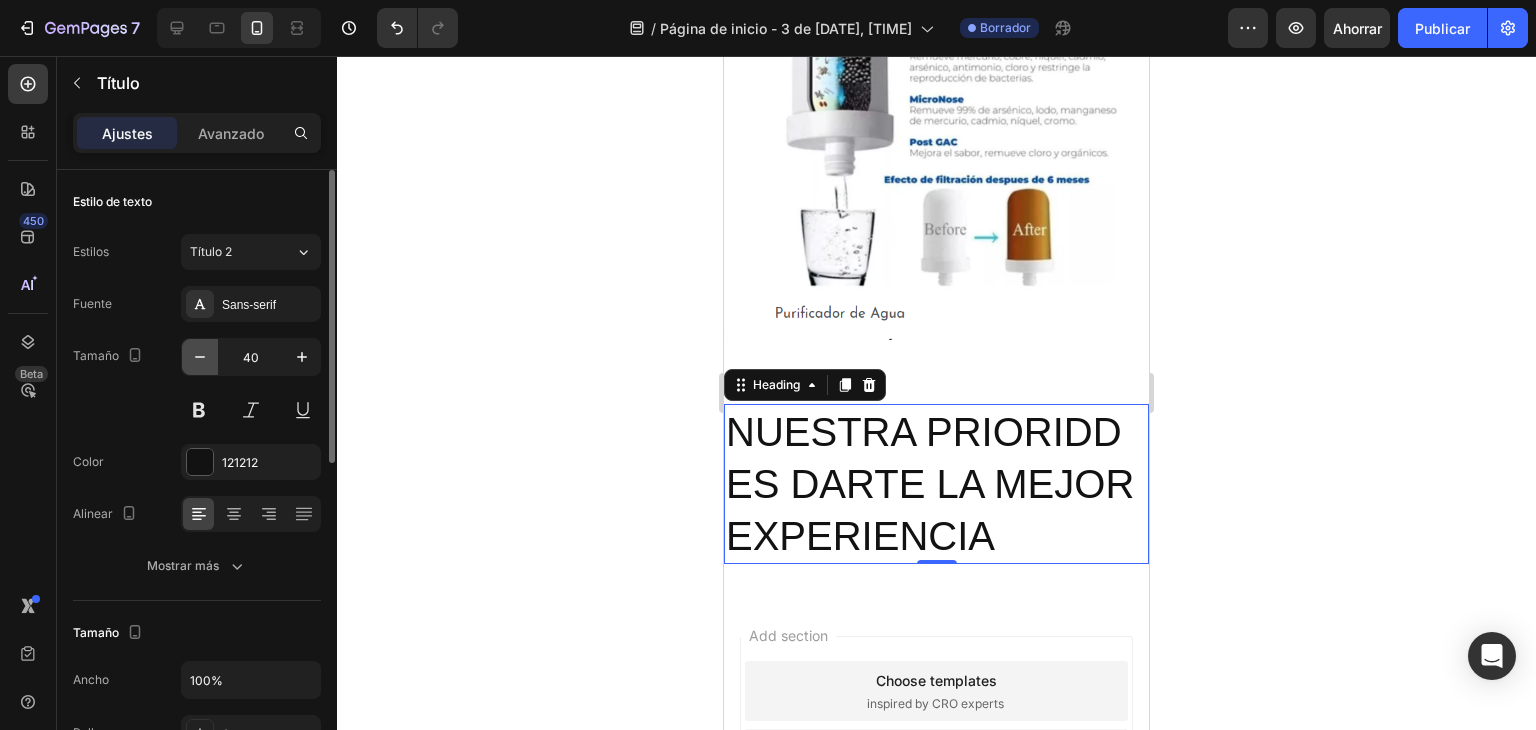 click at bounding box center [200, 357] 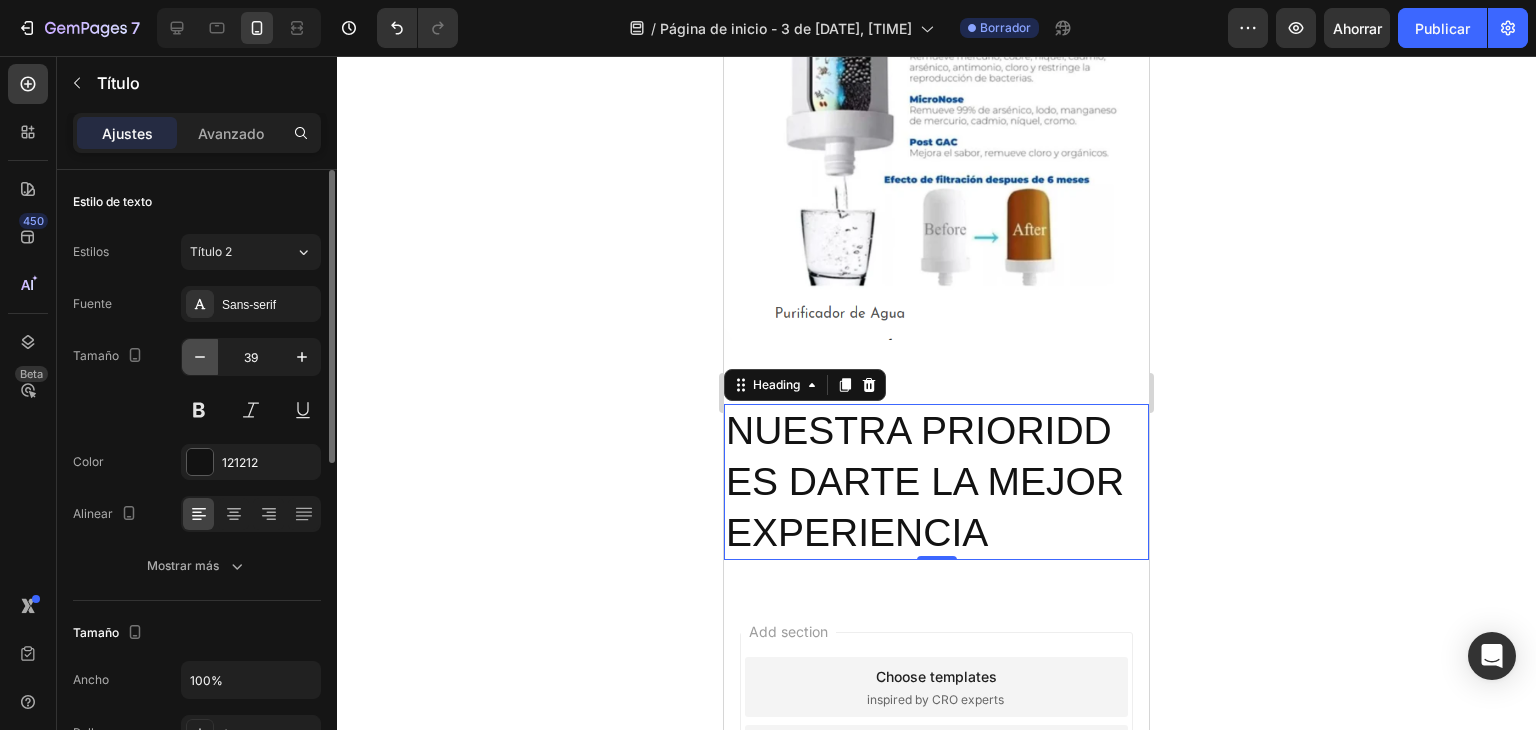 click at bounding box center (200, 357) 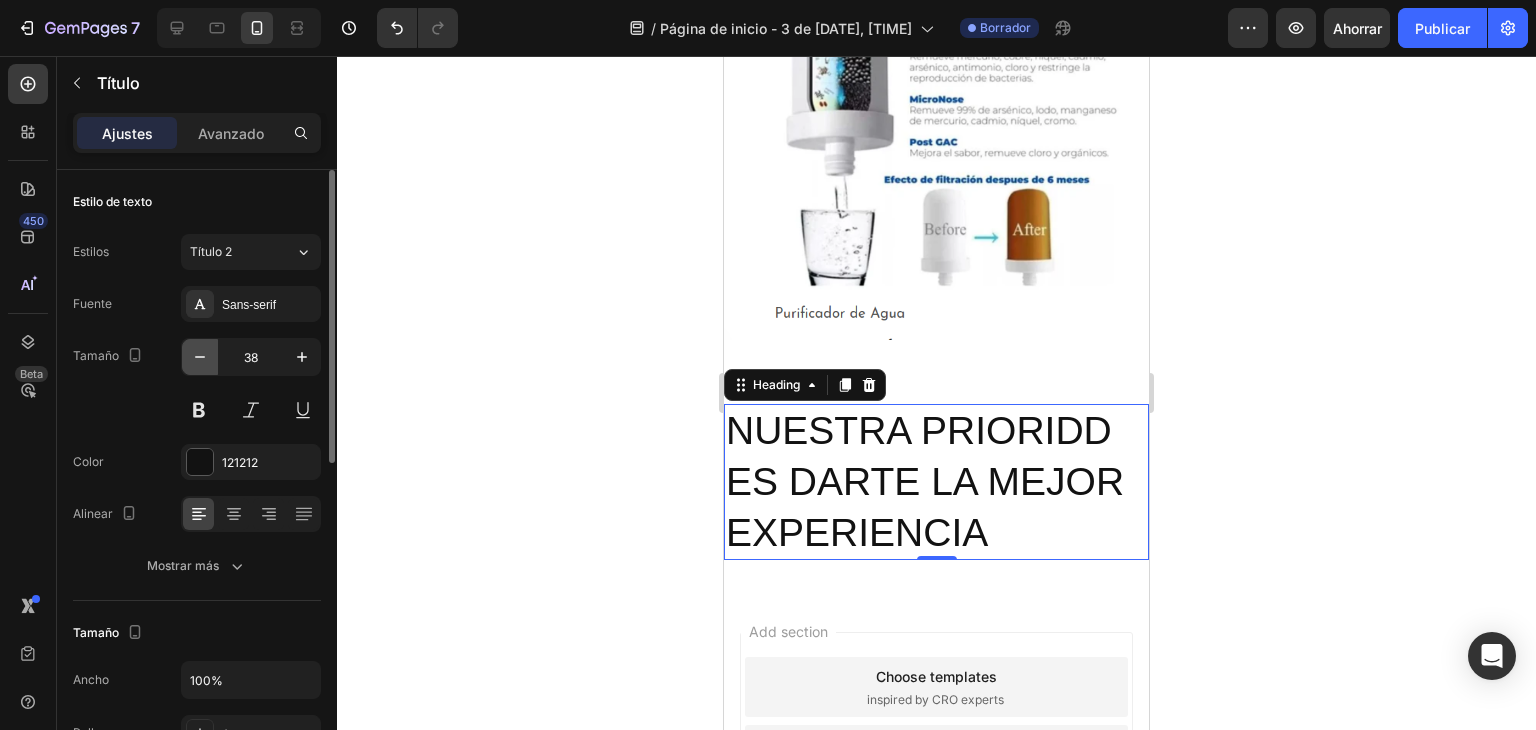 click at bounding box center [200, 357] 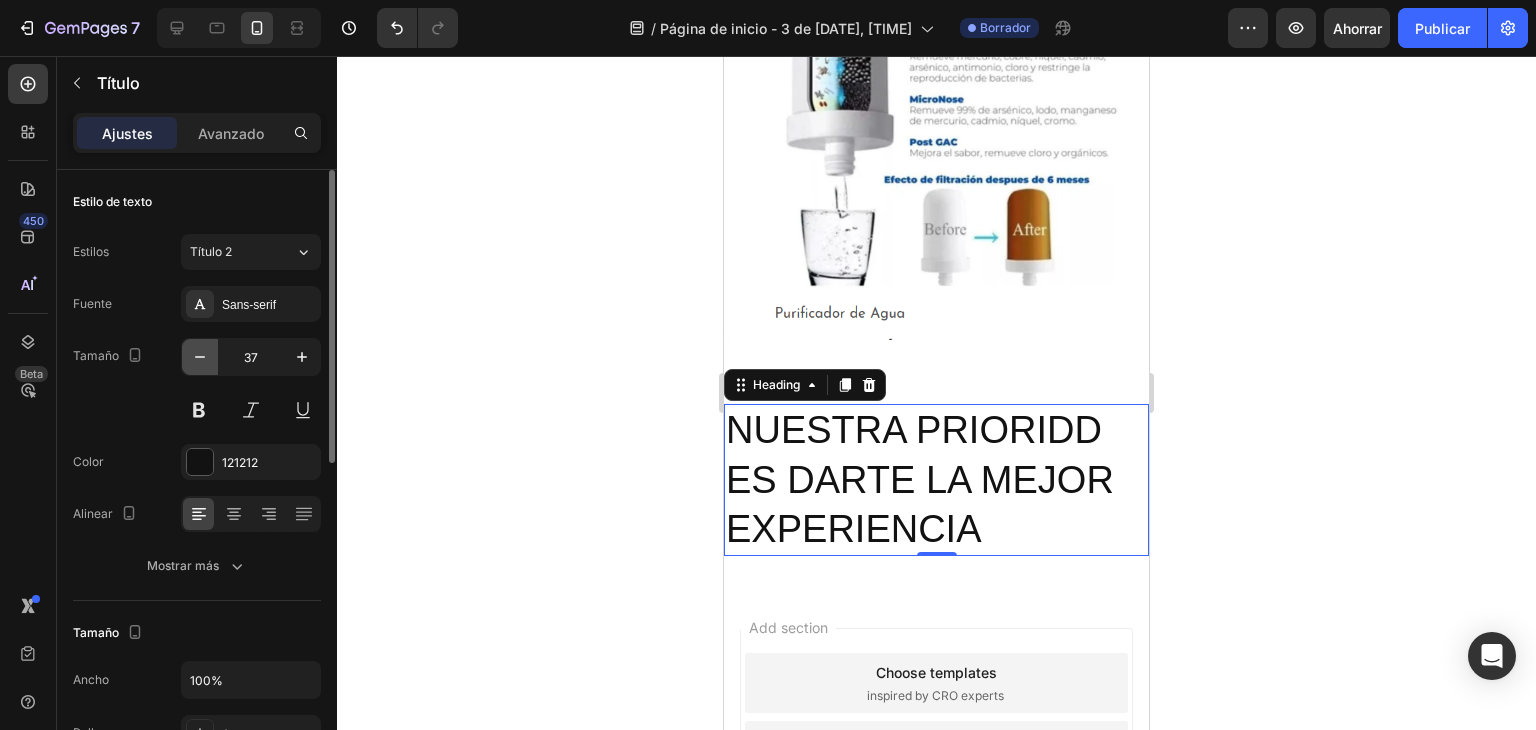 click at bounding box center (200, 357) 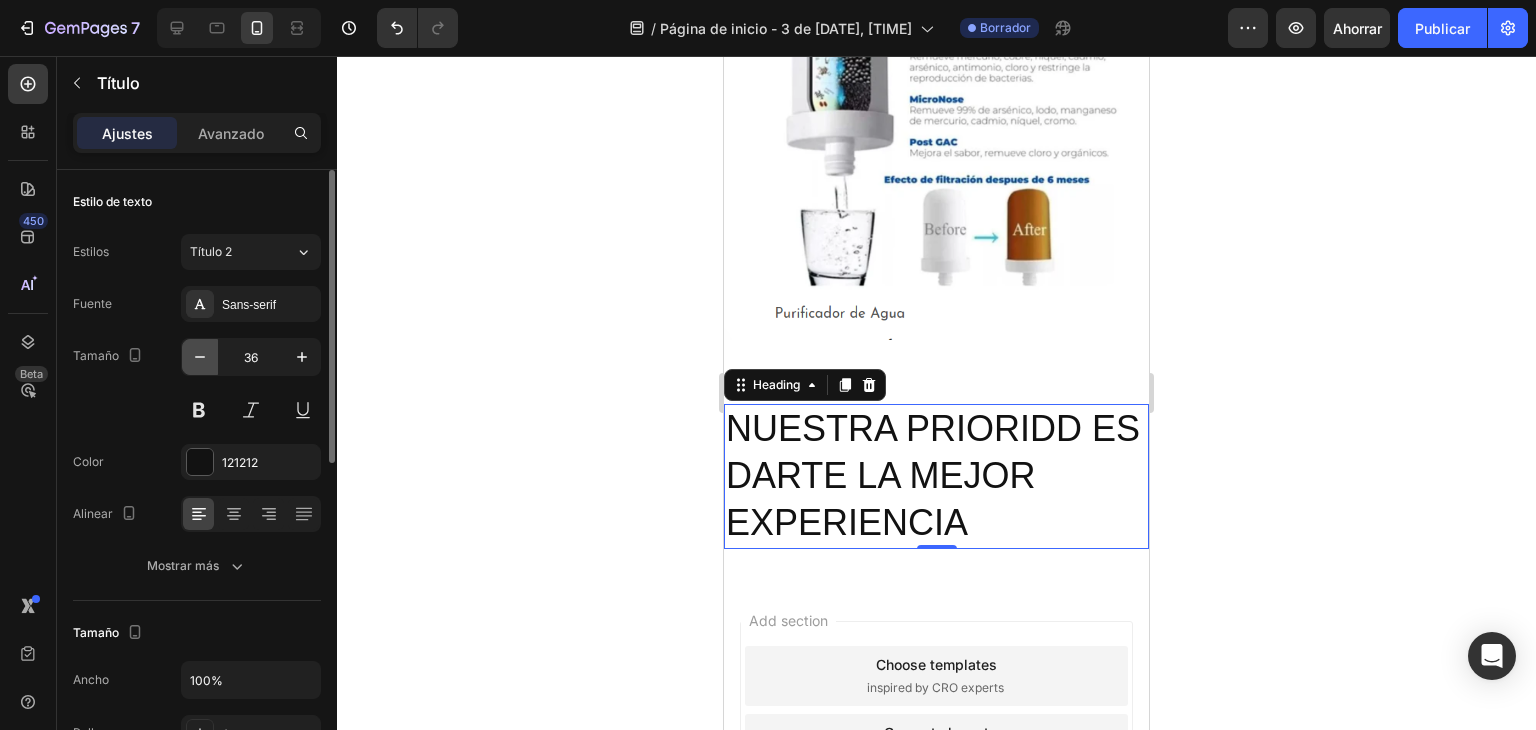 click at bounding box center (200, 357) 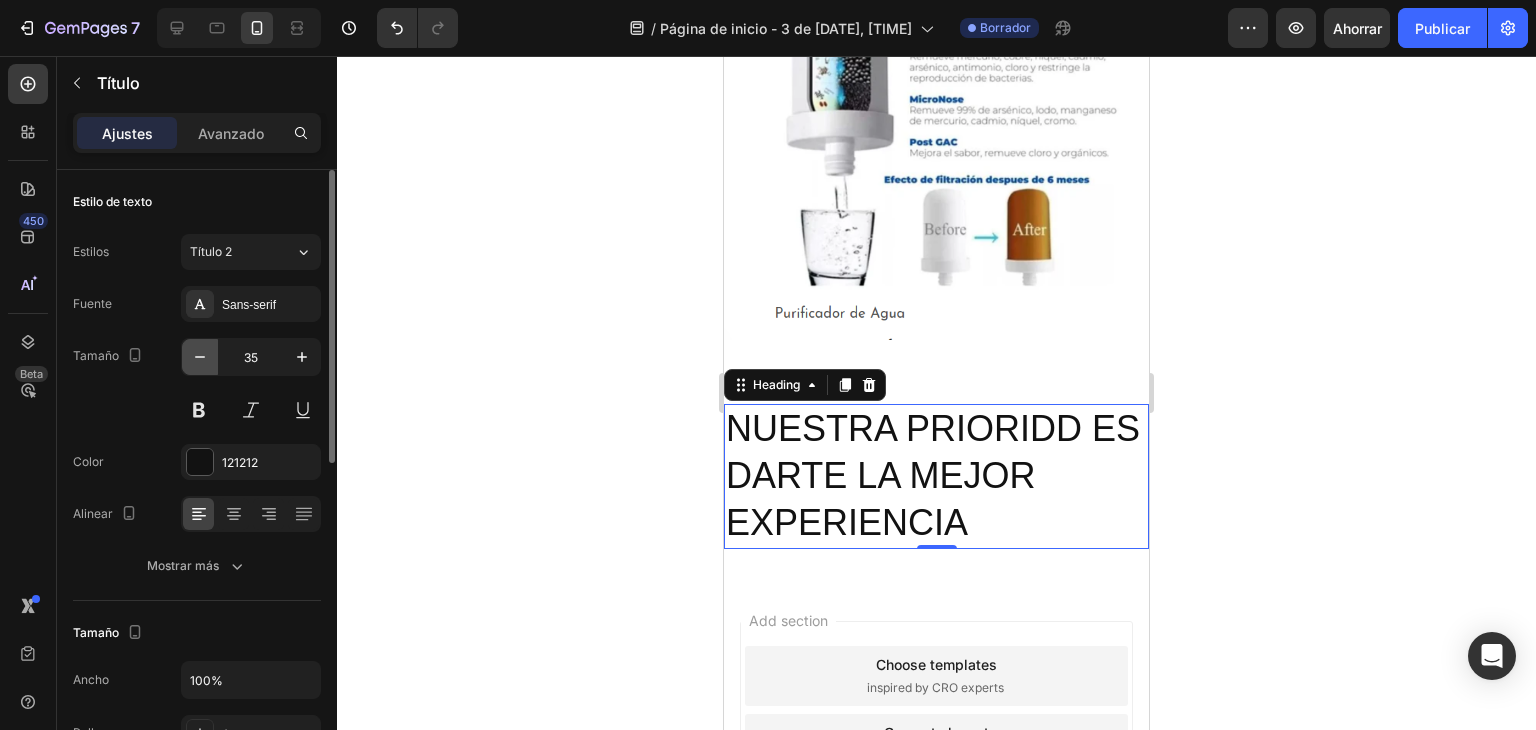 click at bounding box center [200, 357] 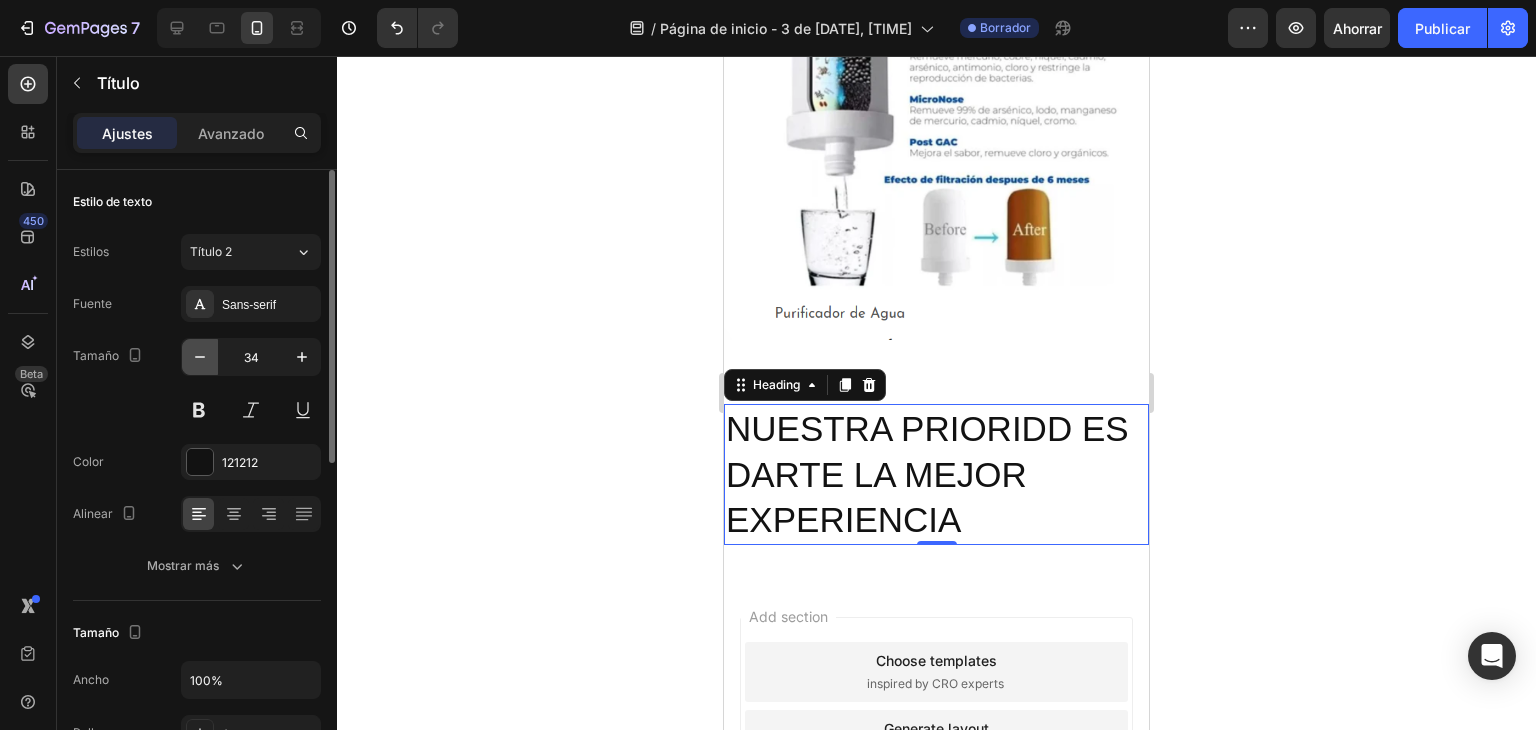 click at bounding box center (200, 357) 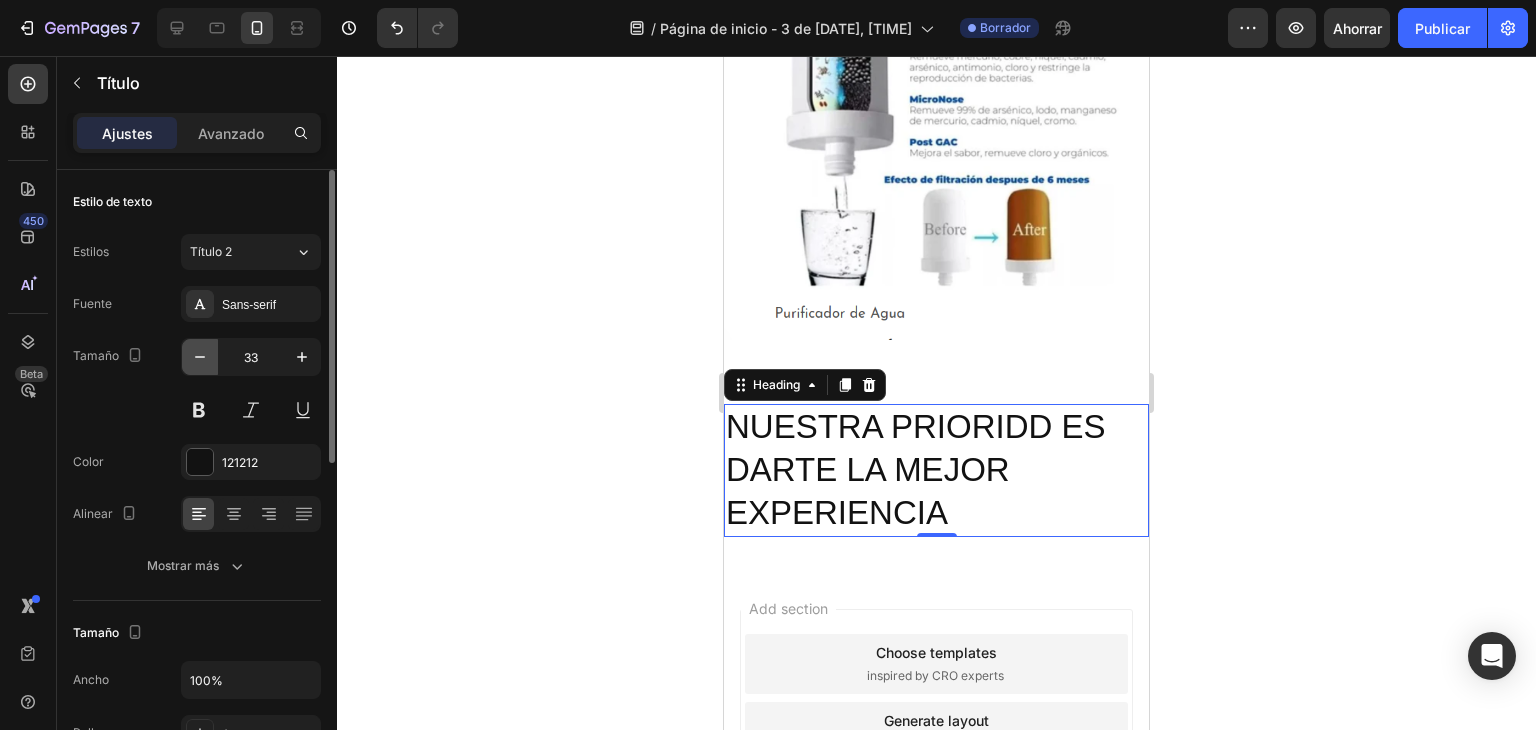 click at bounding box center [200, 357] 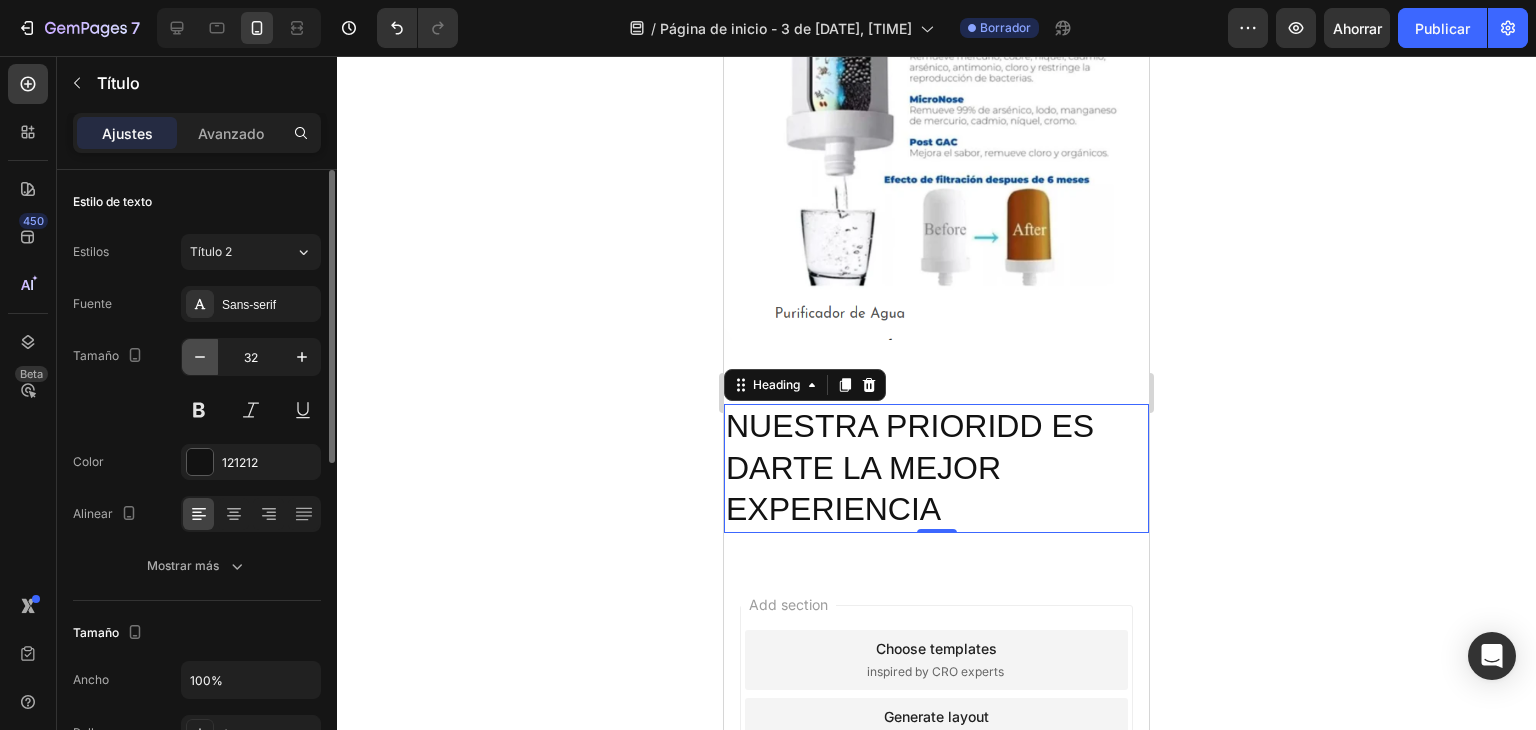 click 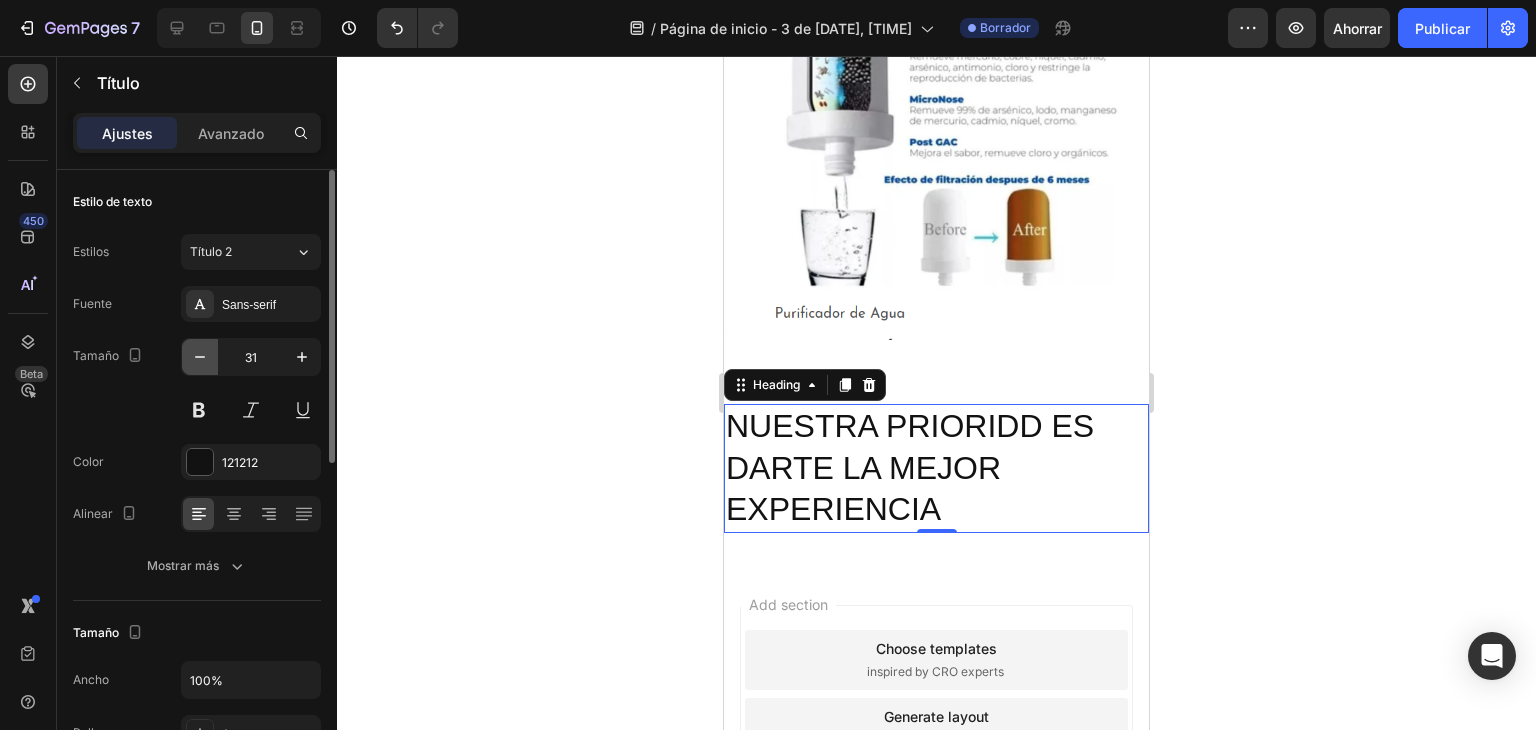 click 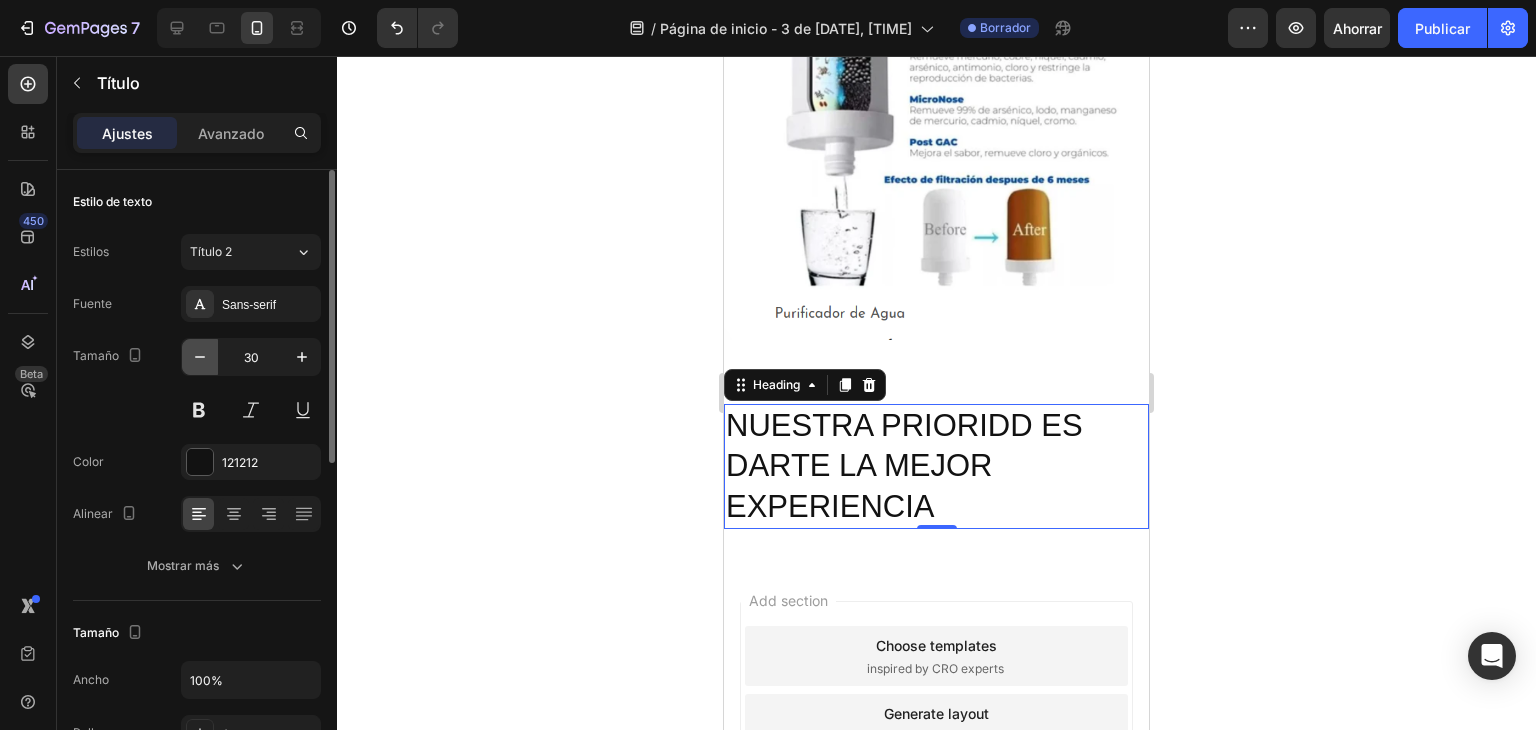 click 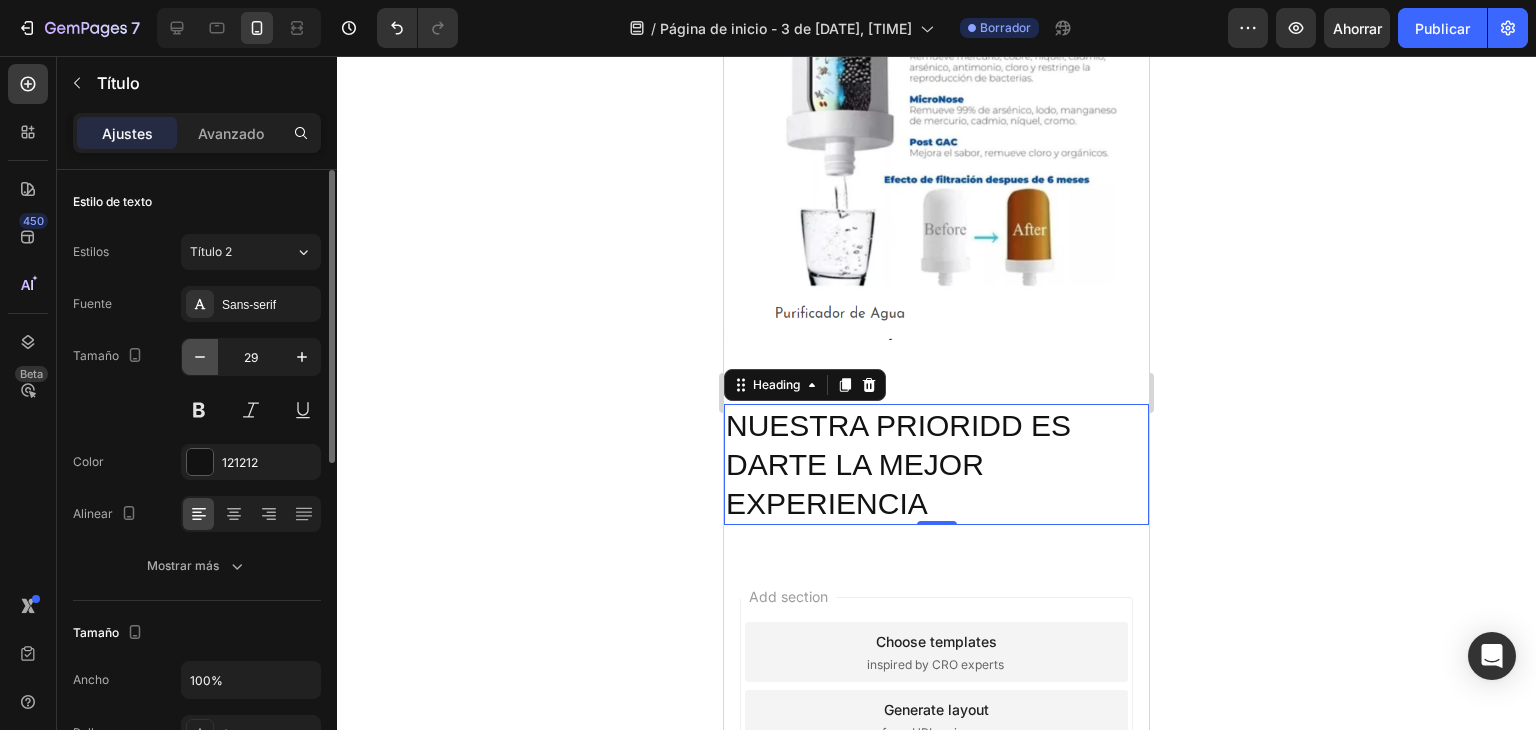 click 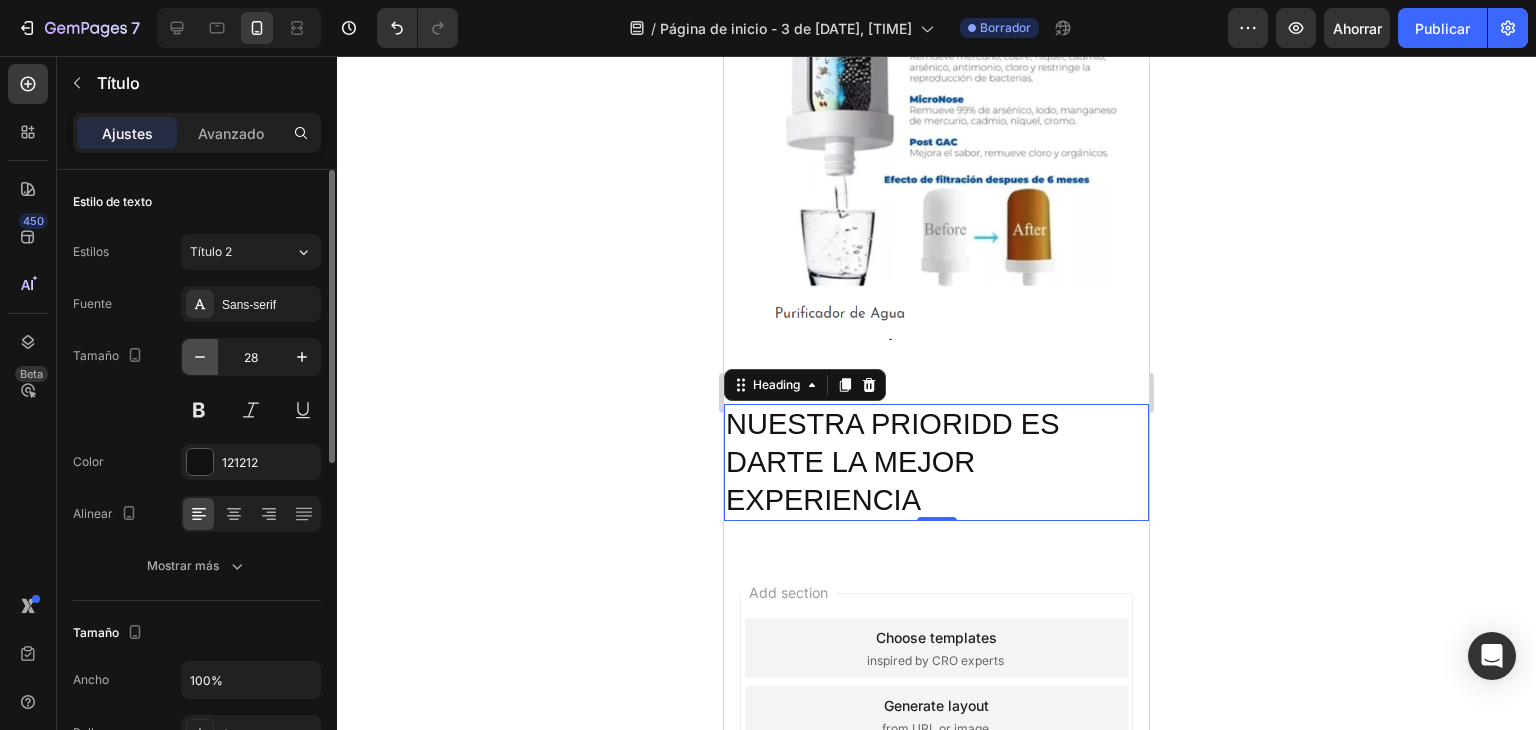 click 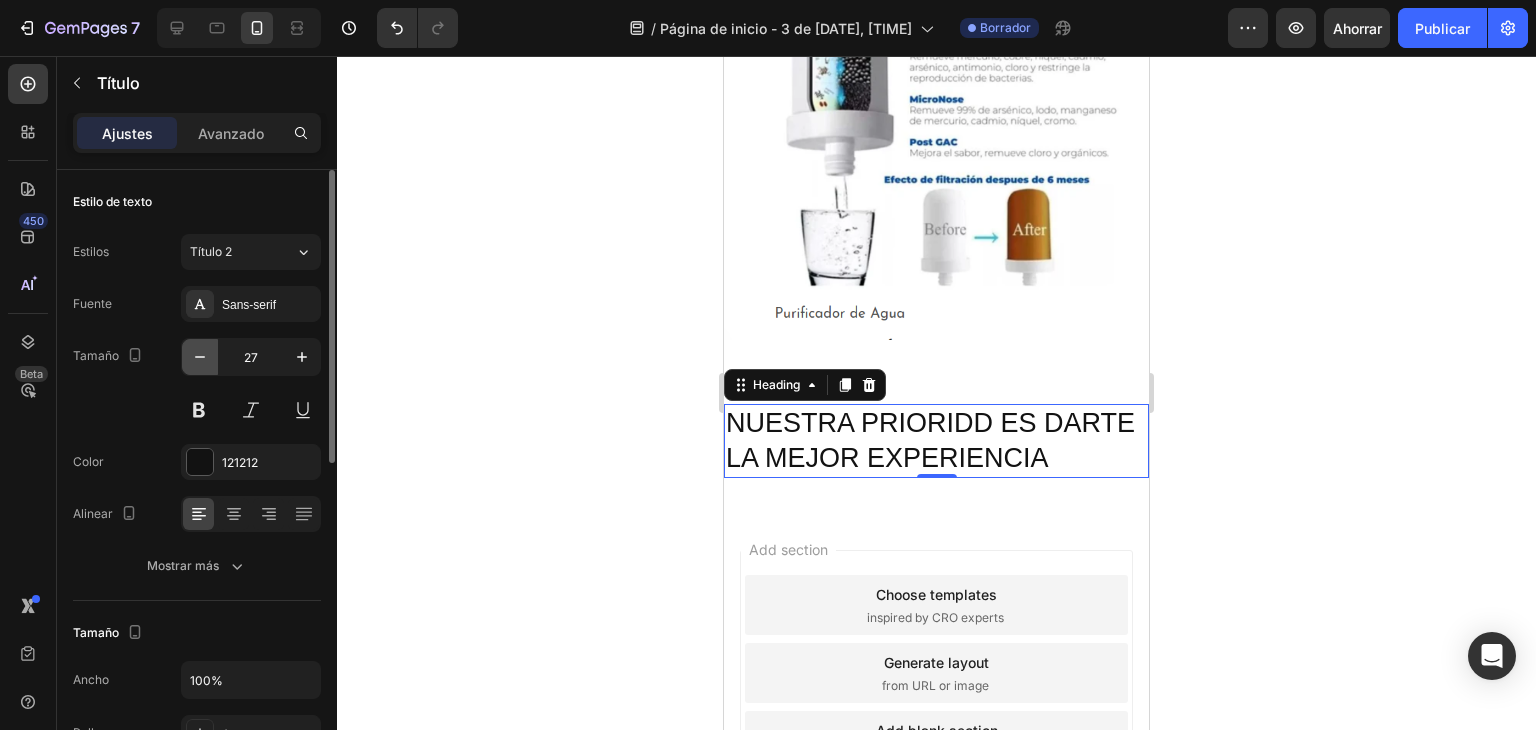 click 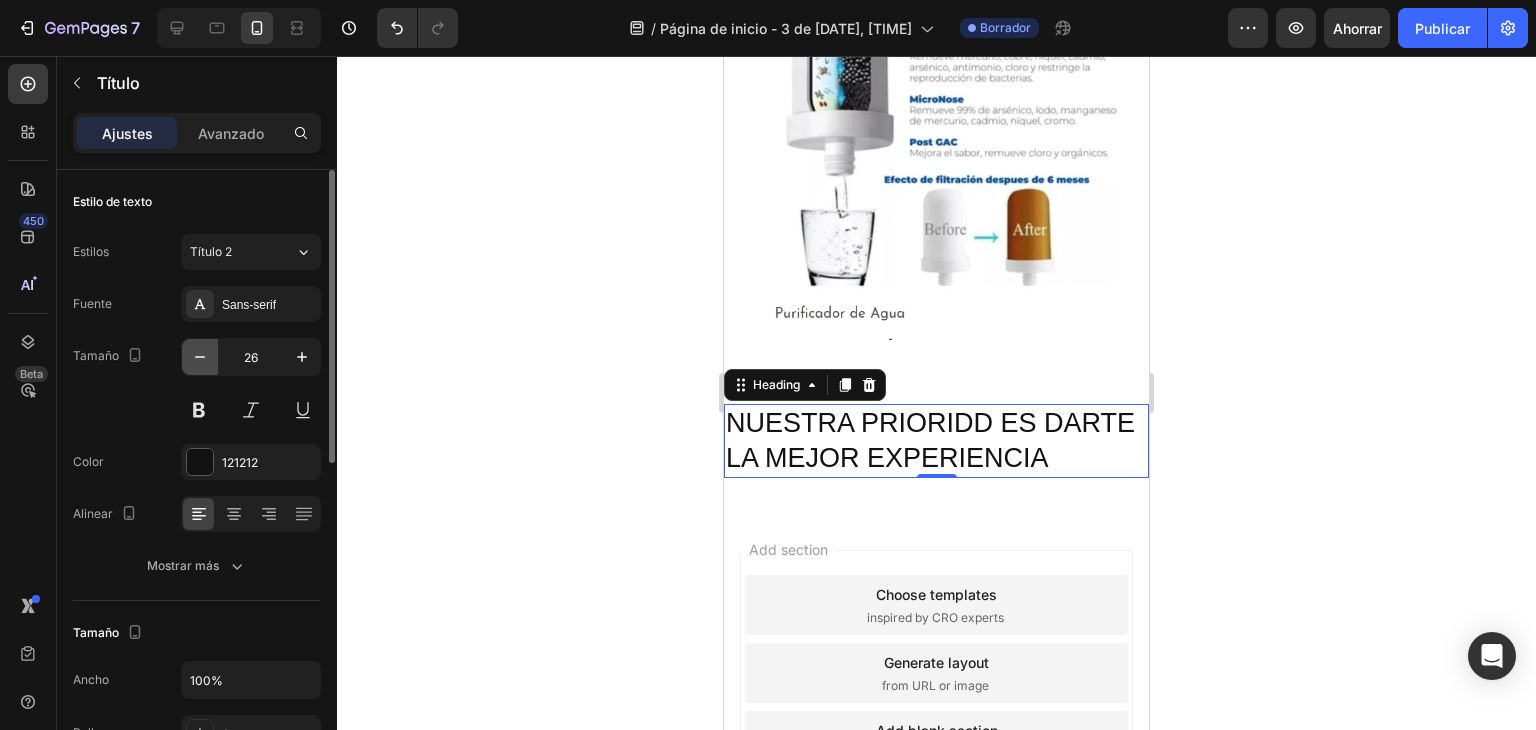 click 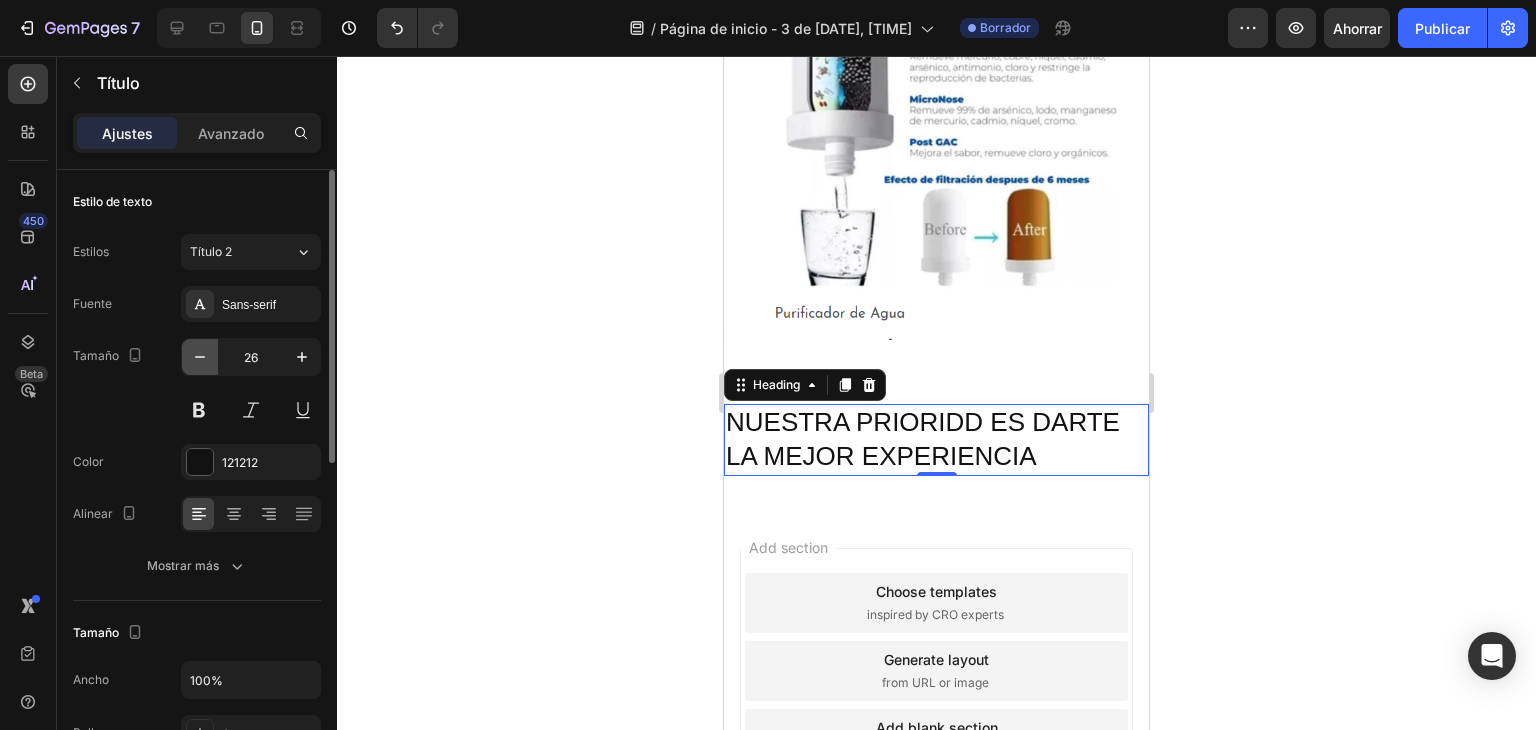 type on "25" 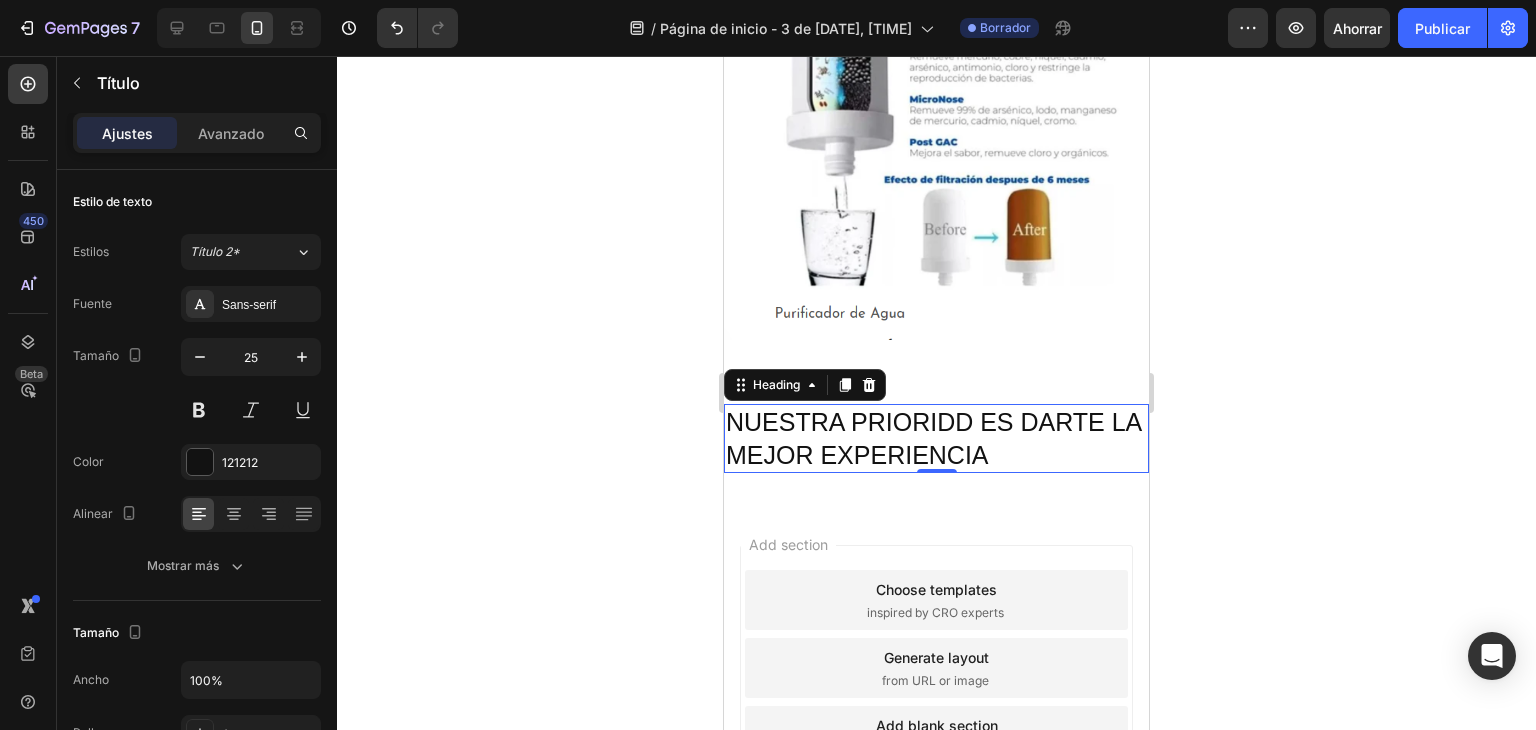 type 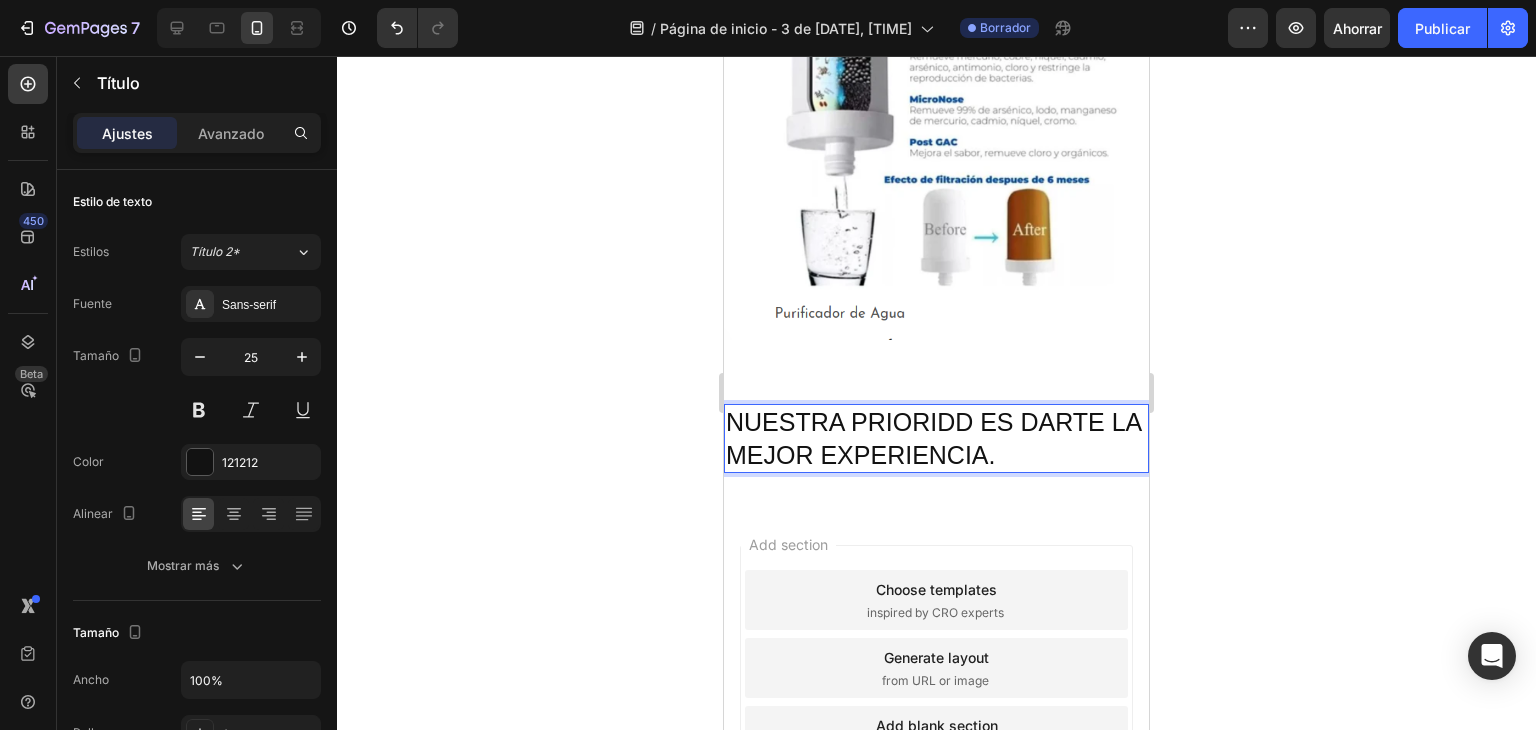 click on "NUESTRA PRIORIDD ES DARTE LA MEJOR EXPERIENCIA." at bounding box center (936, 438) 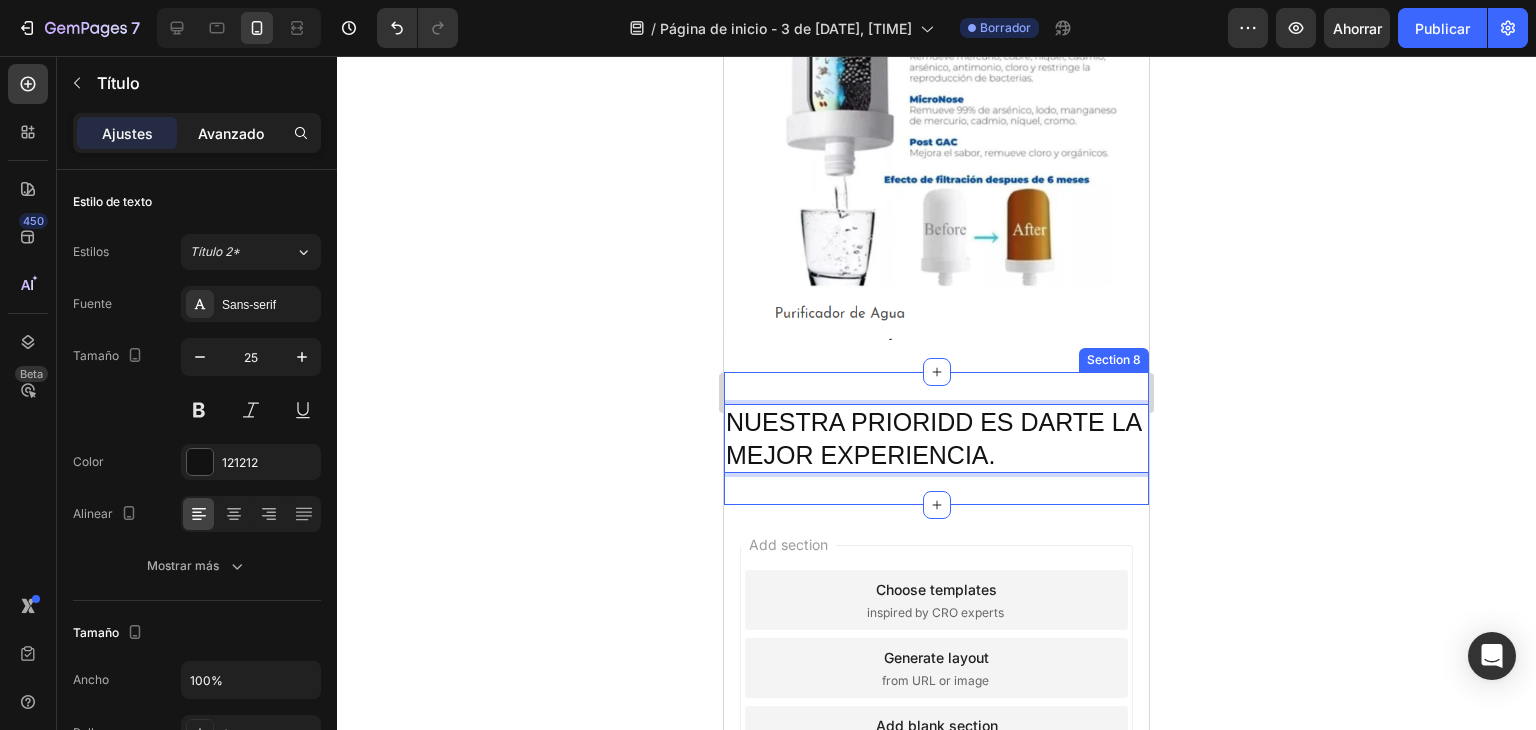 click on "Avanzado" 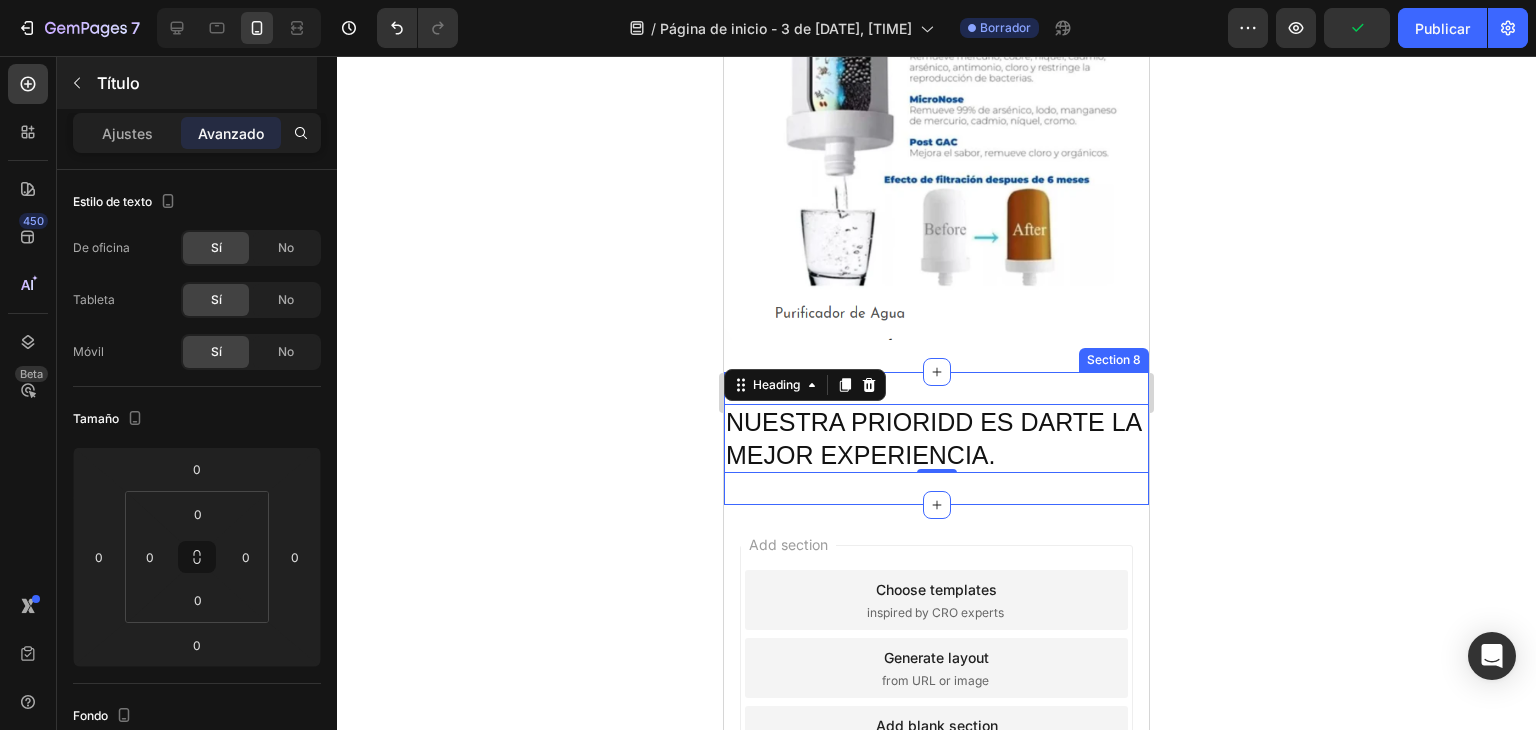 click on "Título" at bounding box center [205, 83] 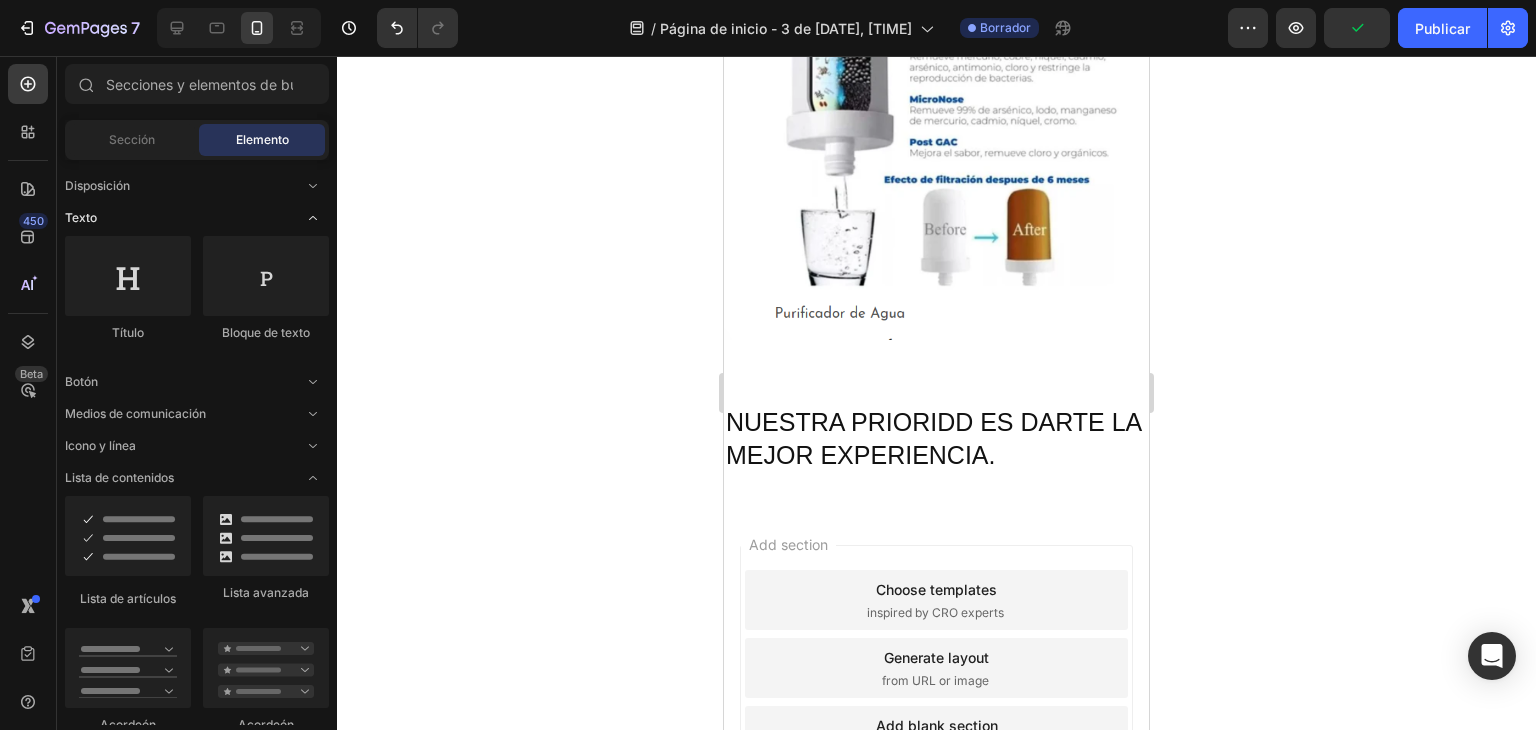 click 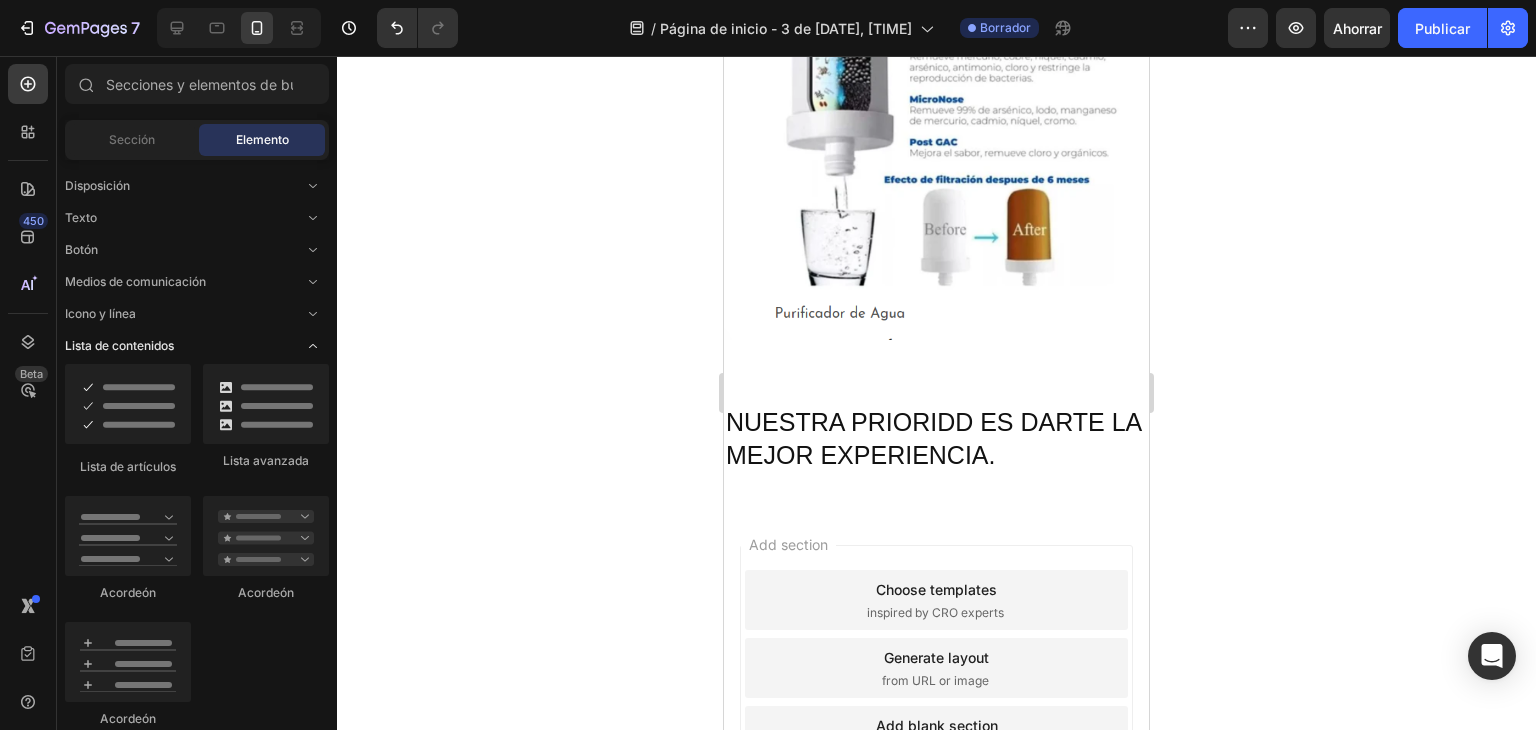 click 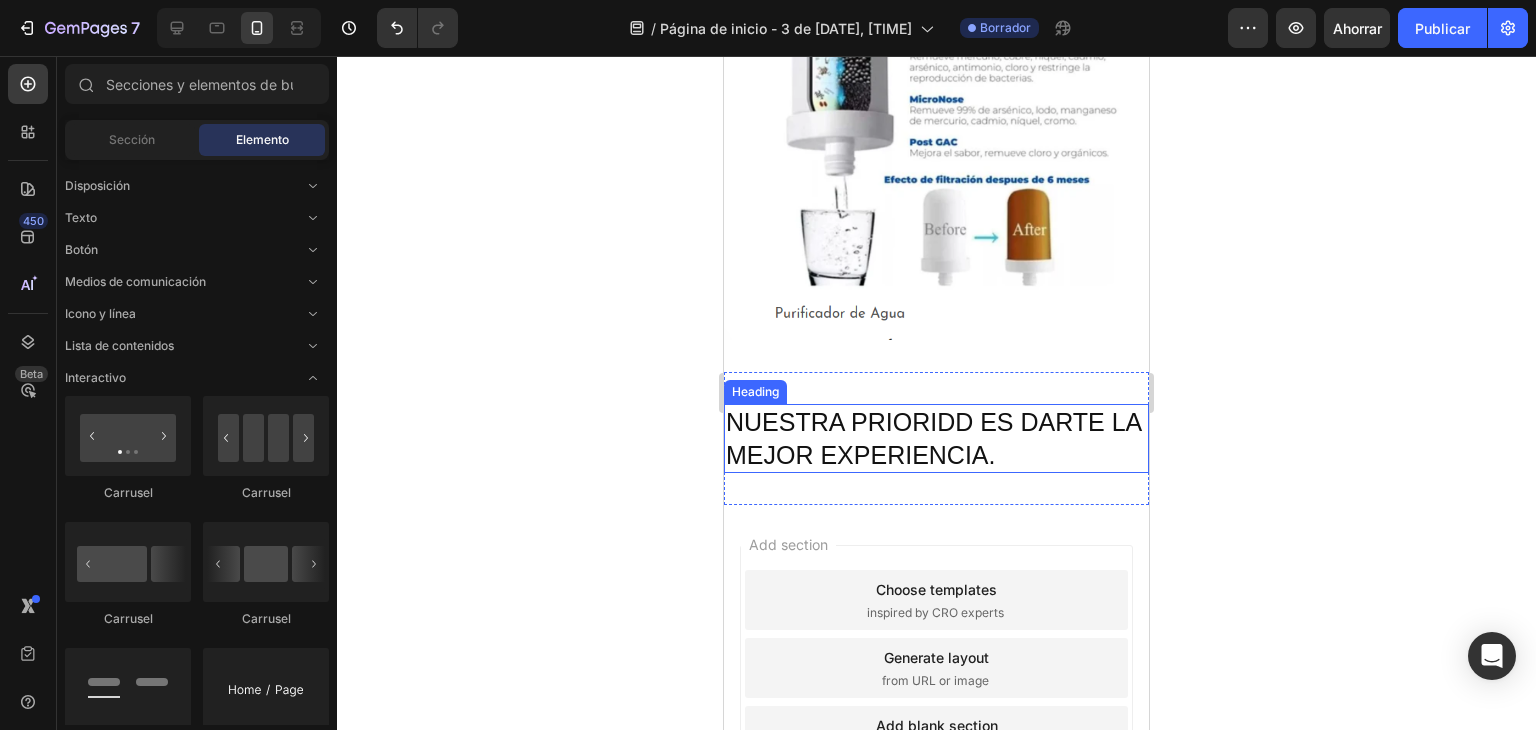 click on "NUESTRA PRIORIDD ES DARTE LA MEJOR EXPERIENCIA." at bounding box center (936, 438) 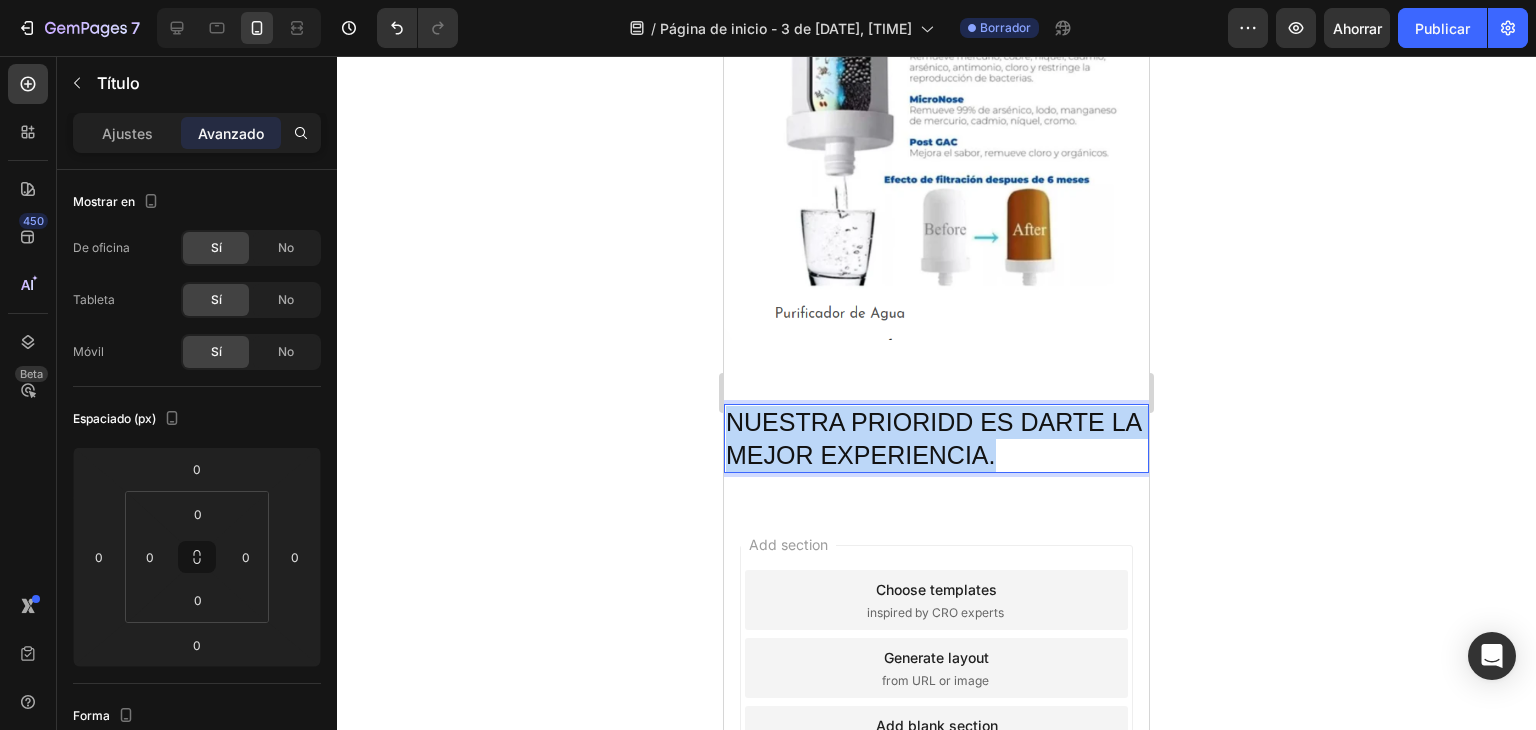 drag, startPoint x: 728, startPoint y: 390, endPoint x: 1087, endPoint y: 429, distance: 361.11218 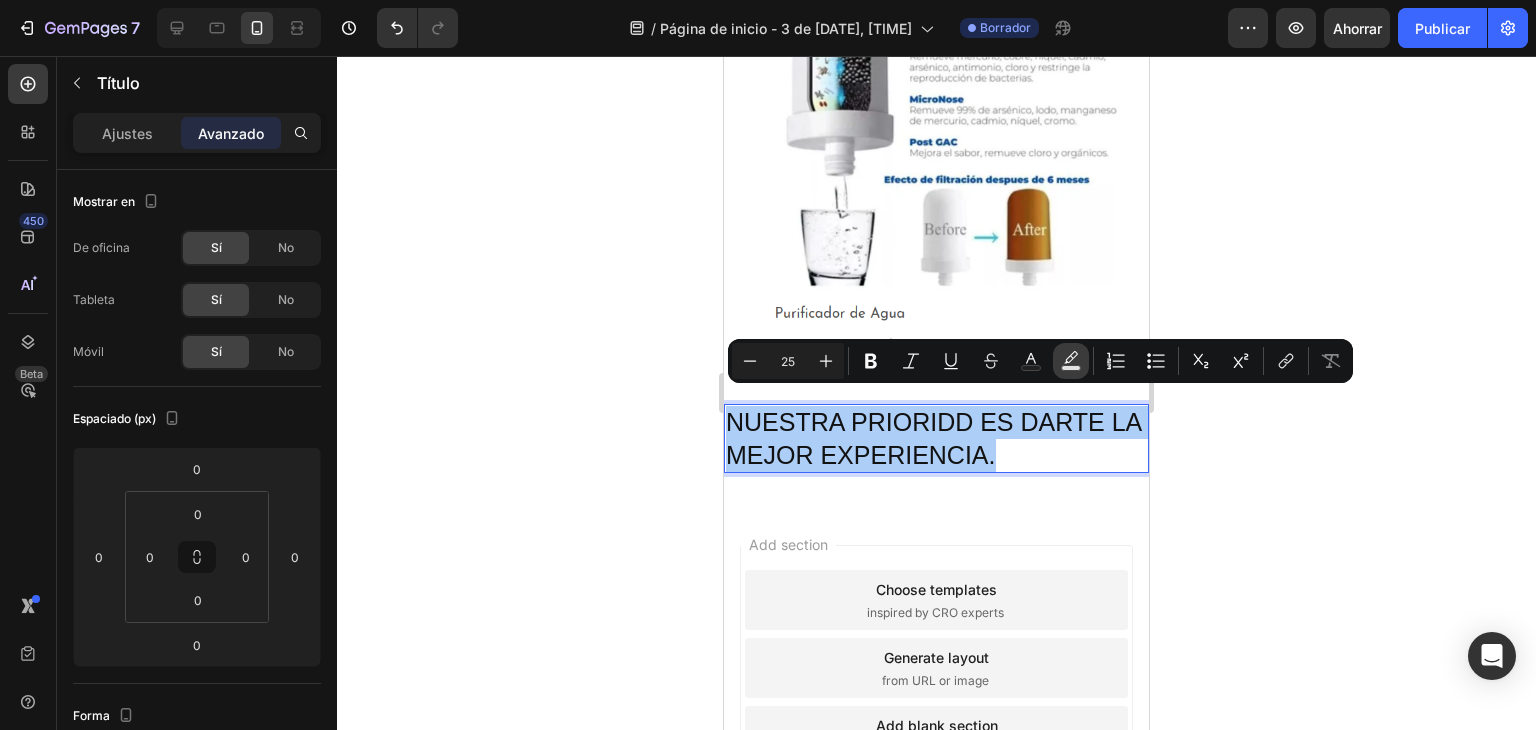 click 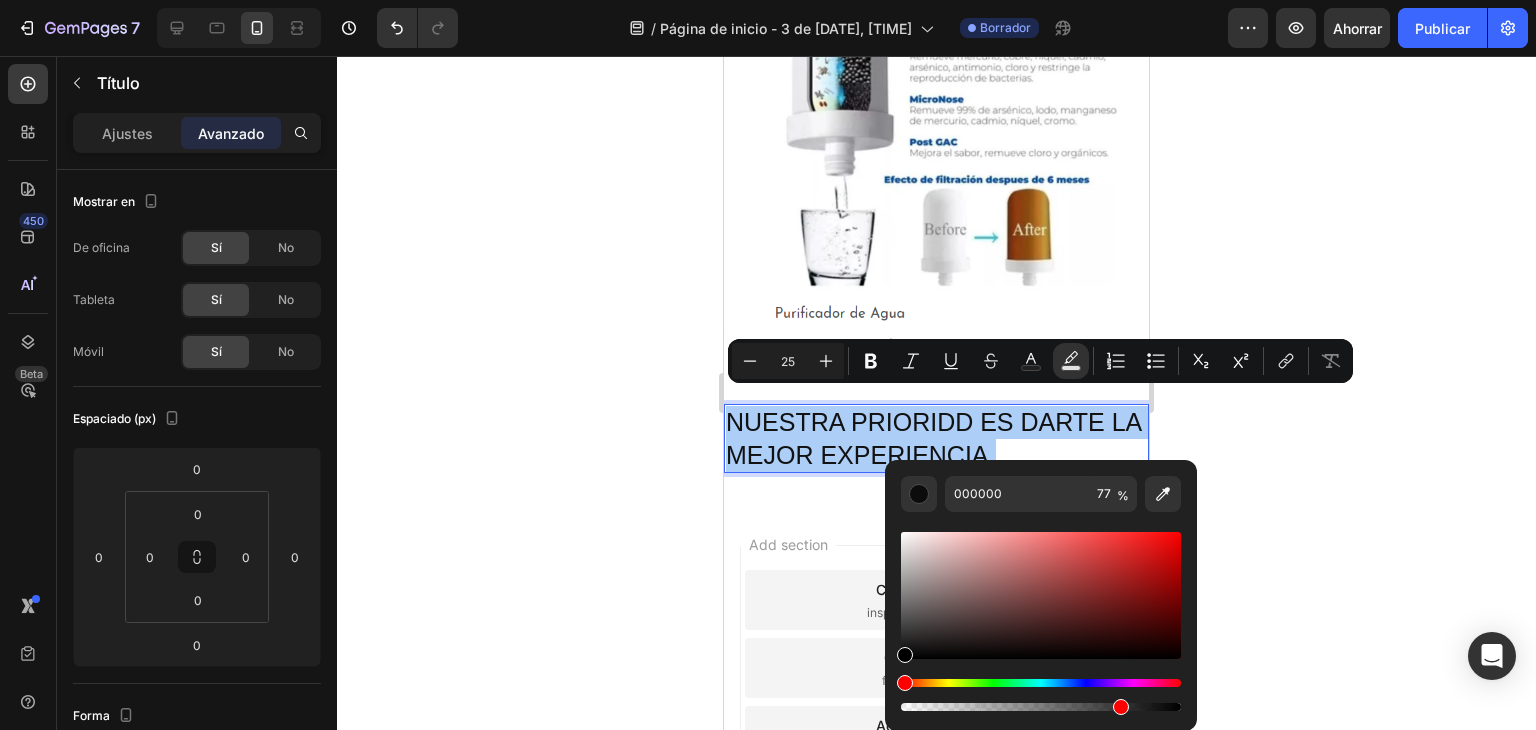 click at bounding box center (1041, 683) 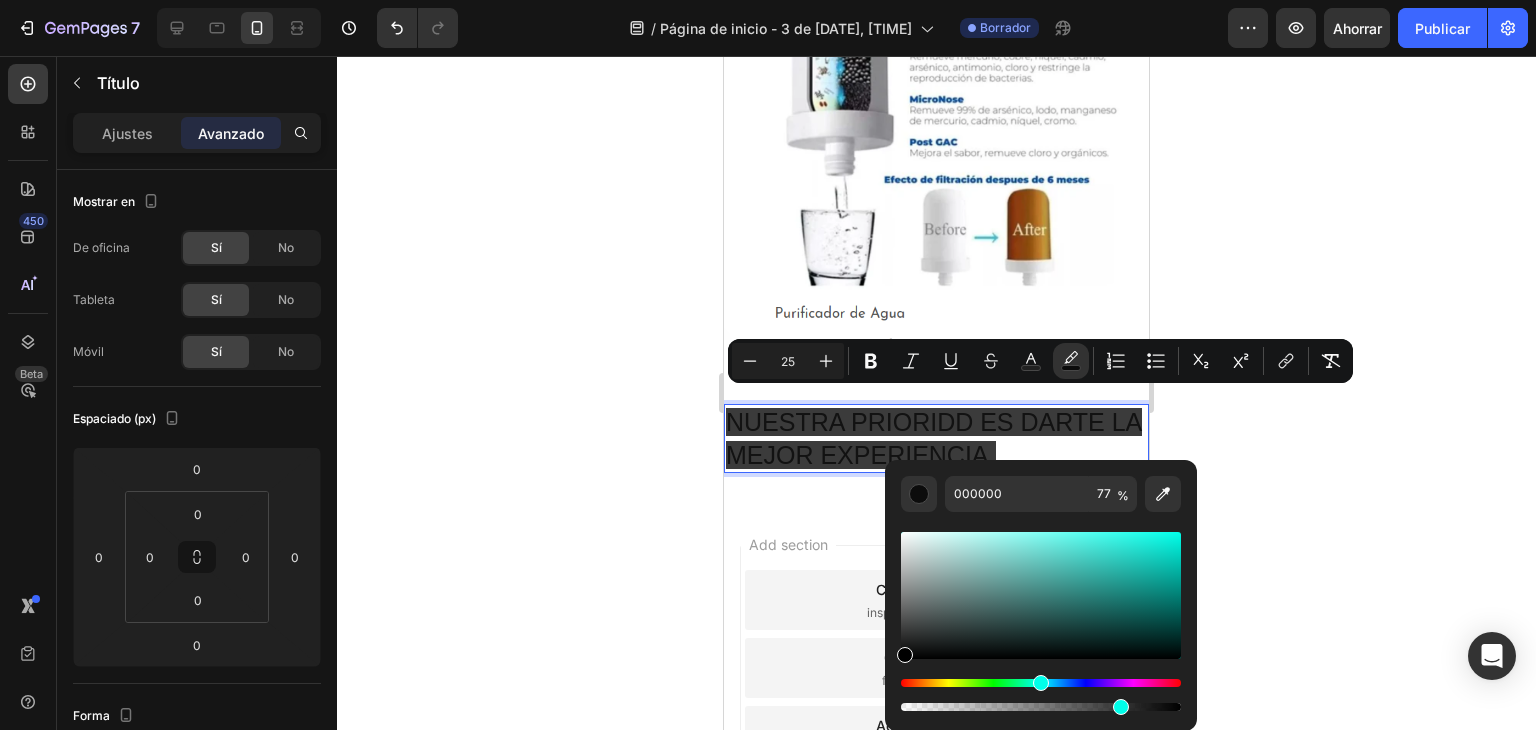 click at bounding box center [1041, 683] 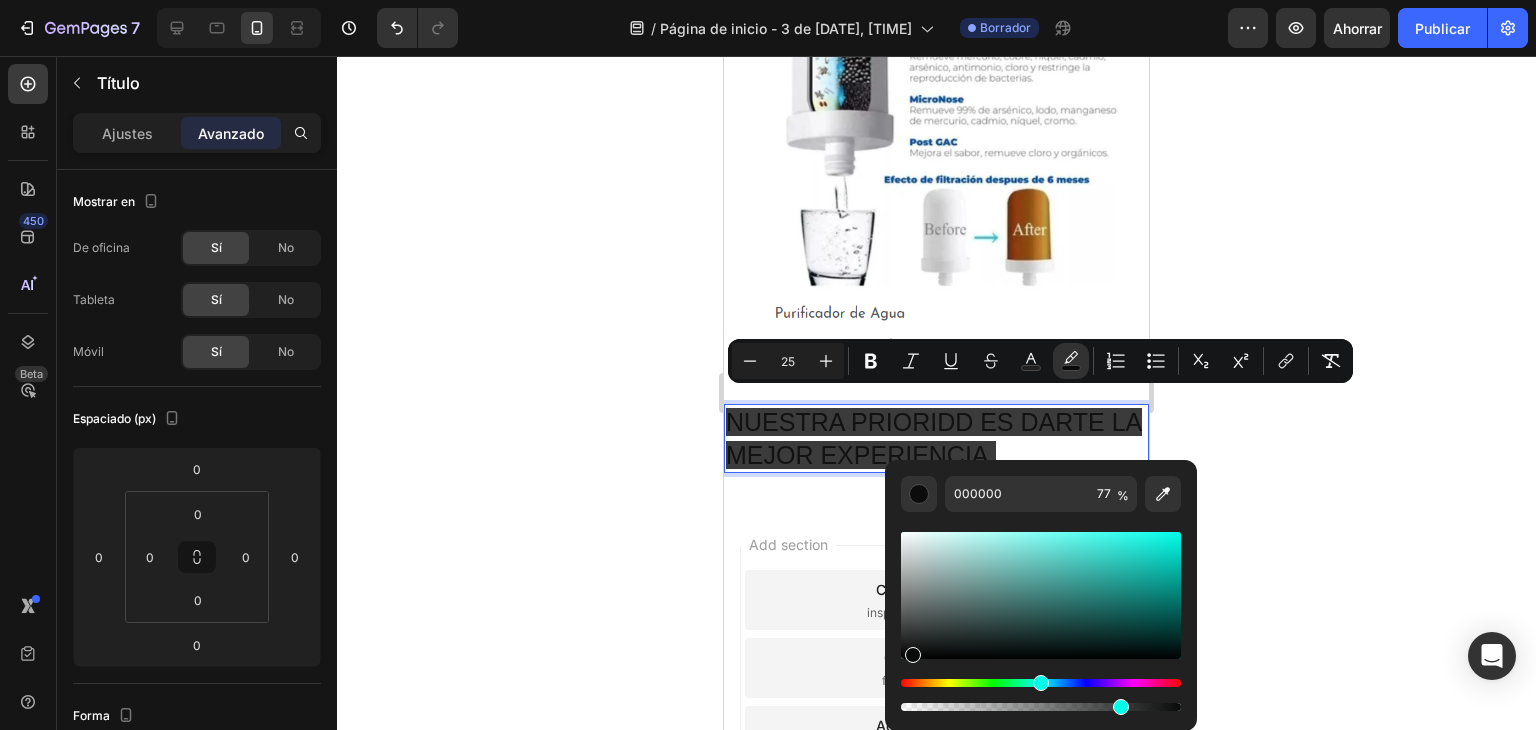 click at bounding box center (913, 655) 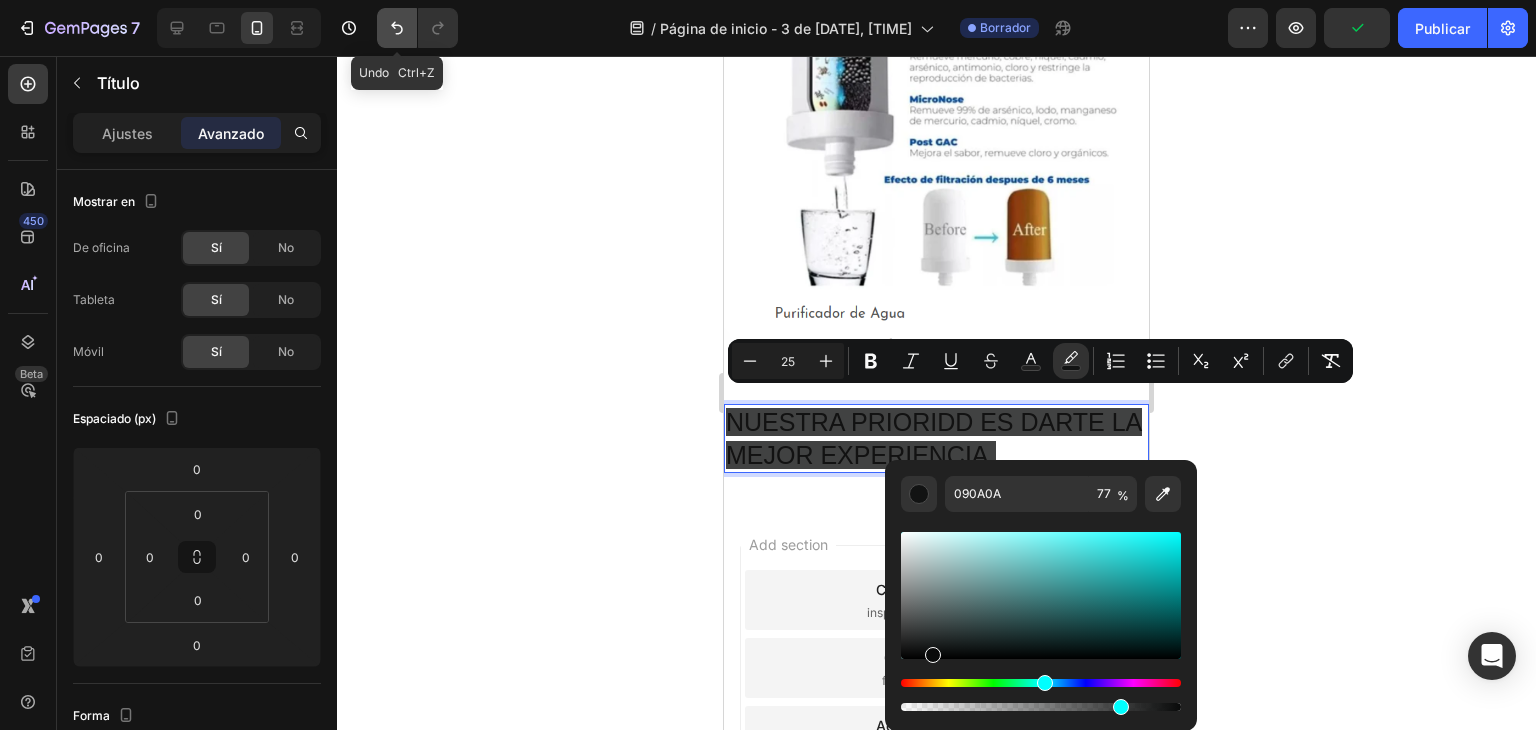 click 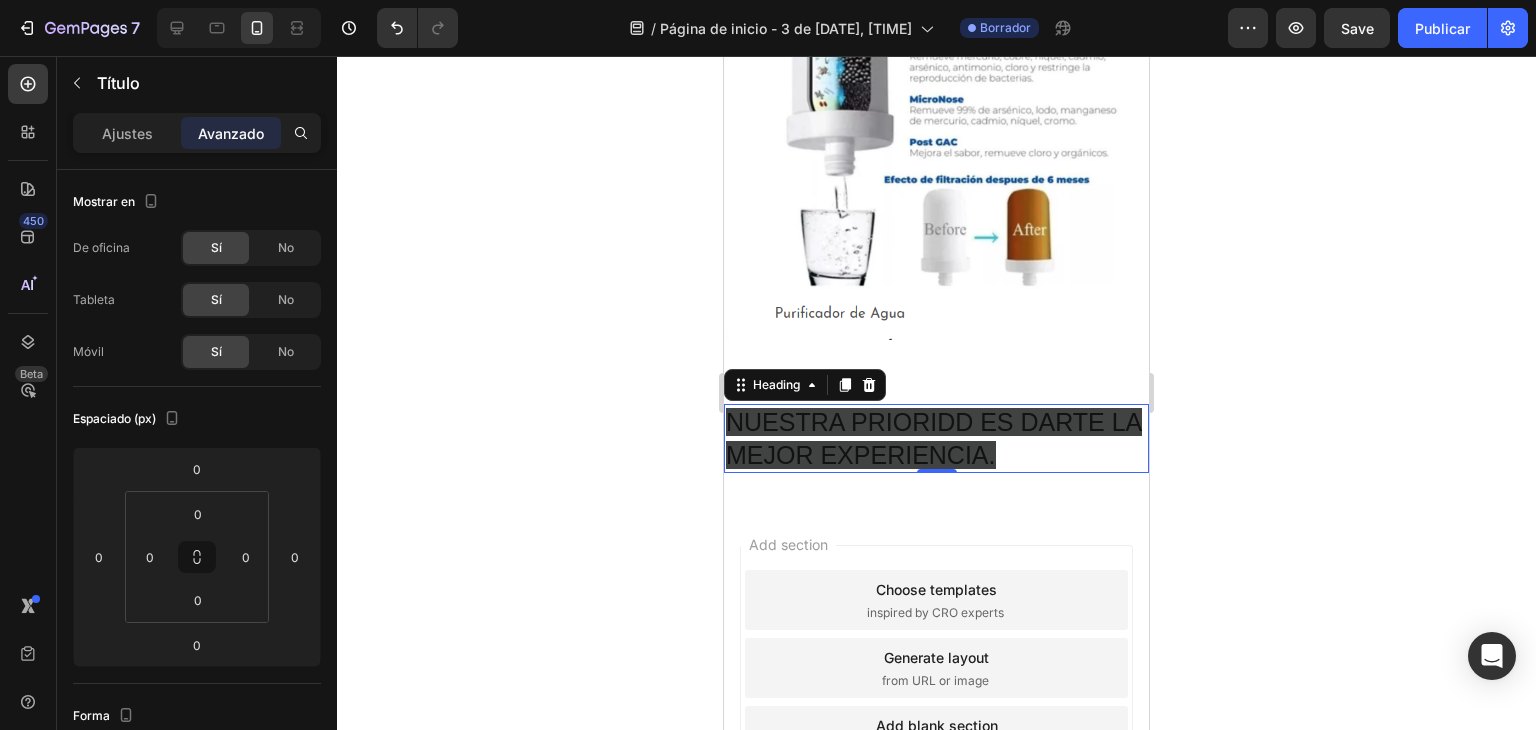 click 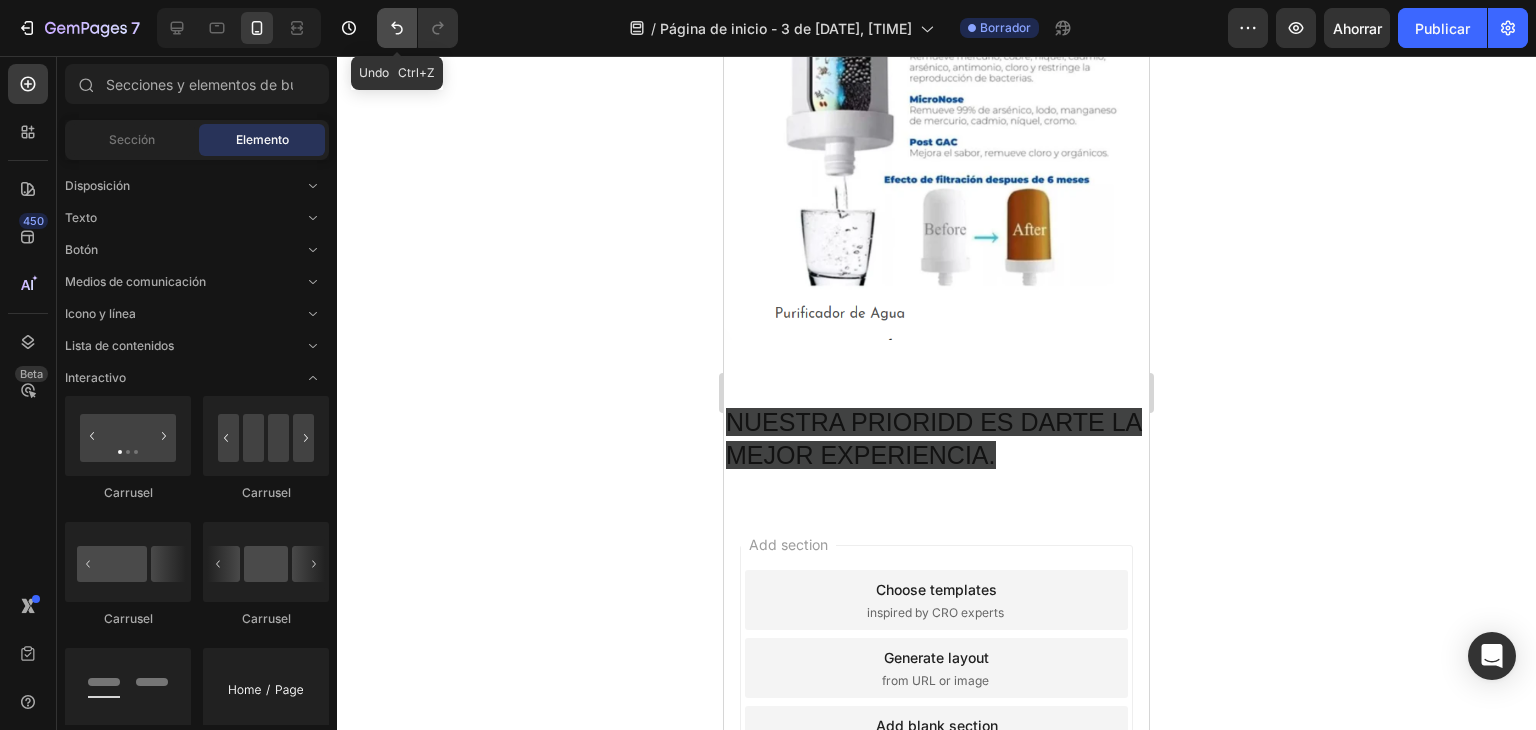 click 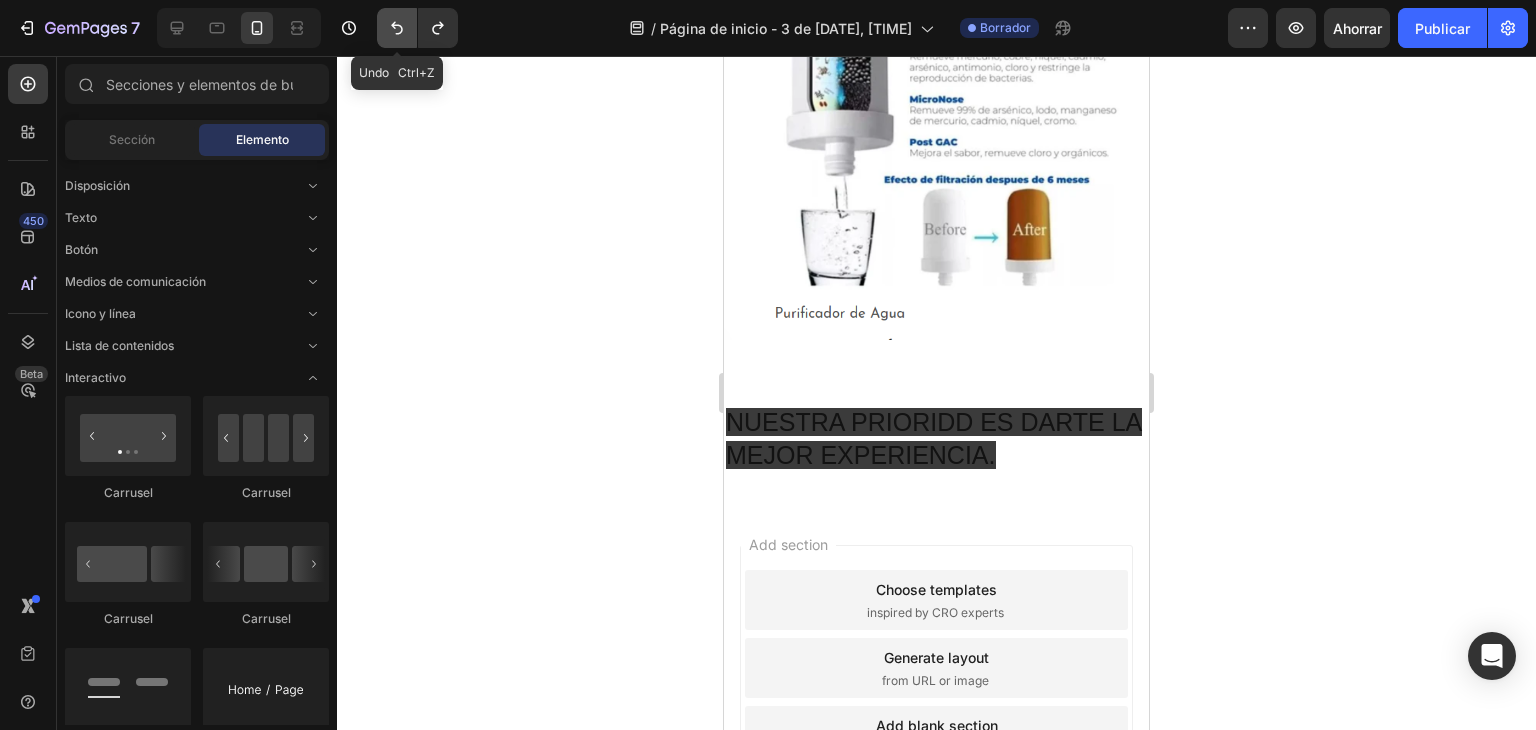 click 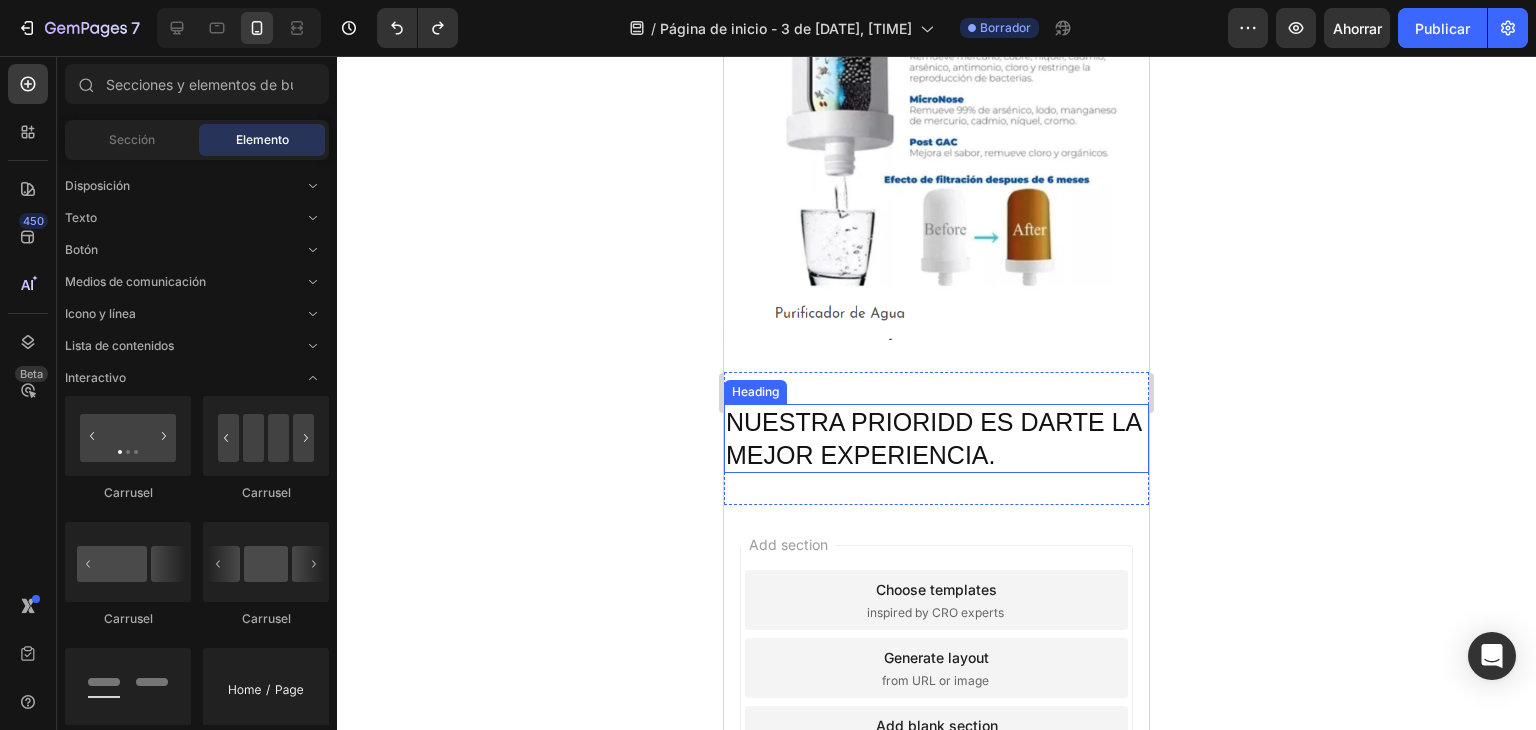 click on "NUESTRA PRIORIDD ES DARTE LA MEJOR EXPERIENCIA." at bounding box center [936, 438] 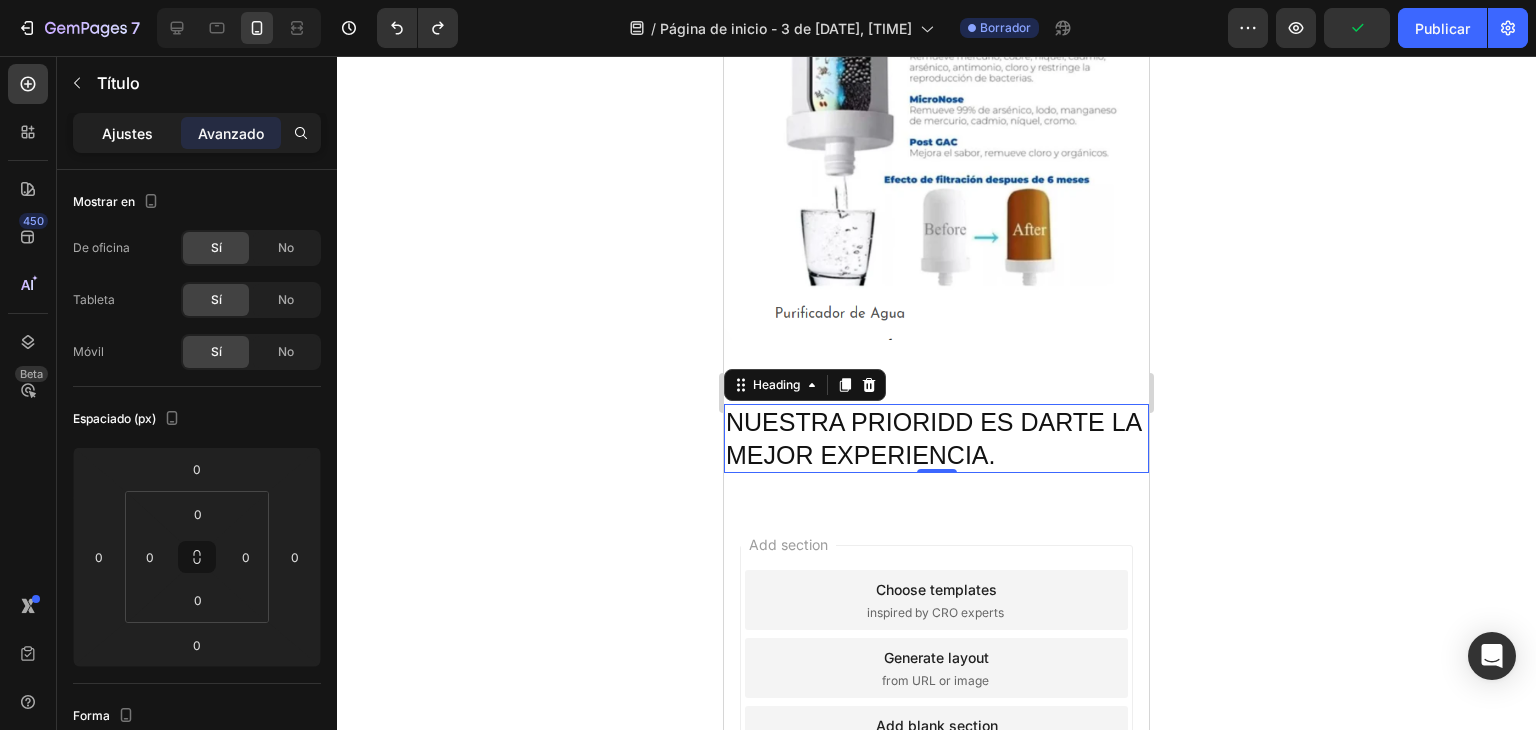 click on "Ajustes" at bounding box center (127, 133) 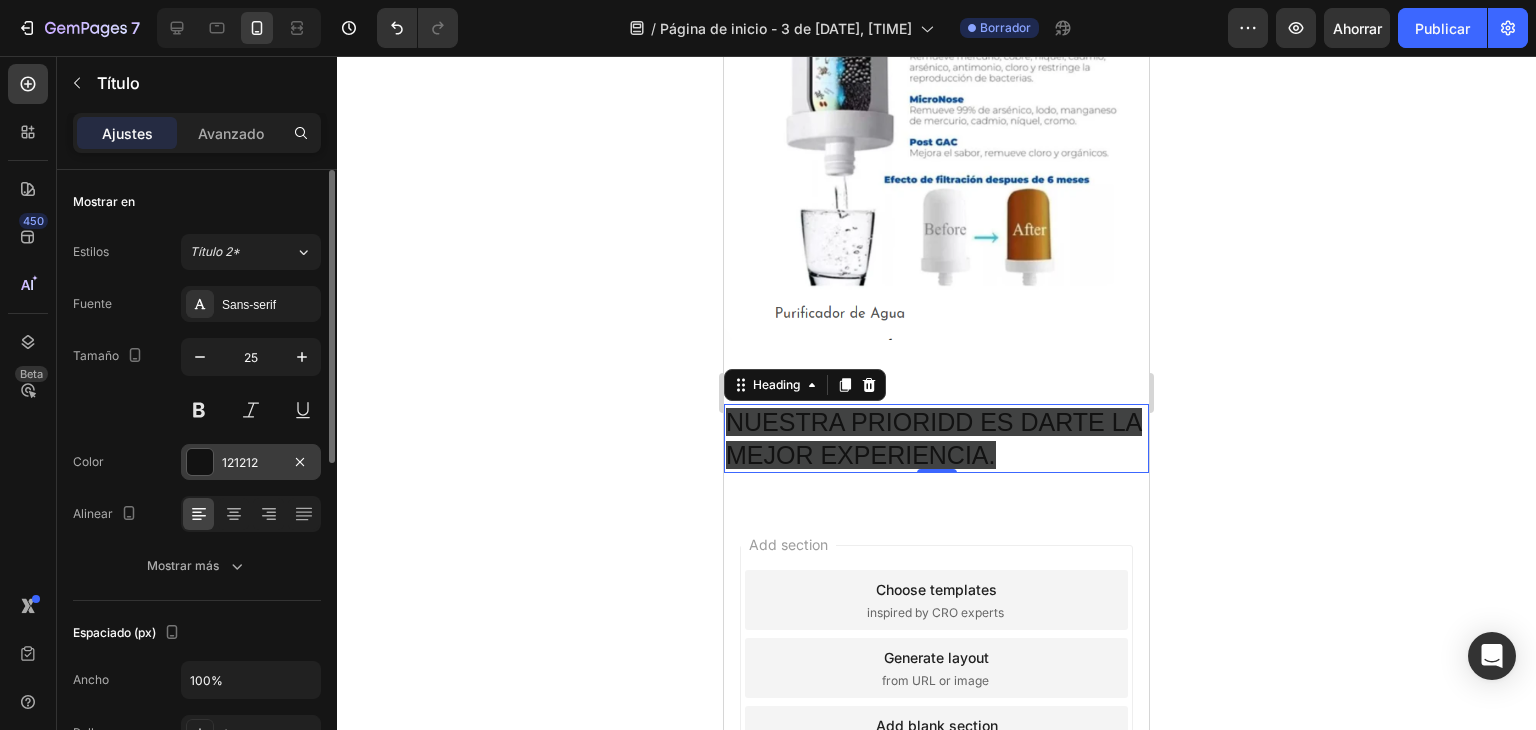 click at bounding box center [200, 462] 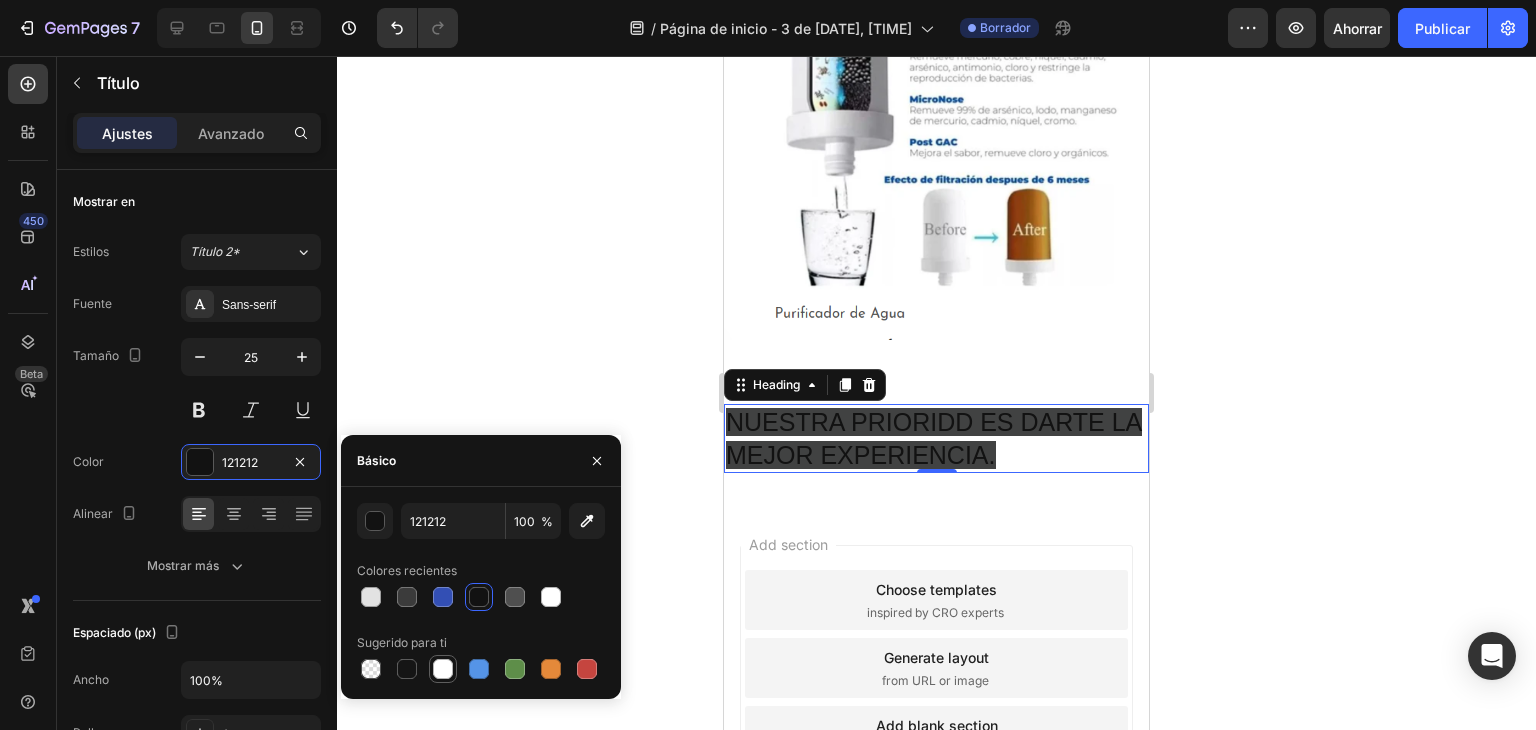 click at bounding box center (443, 669) 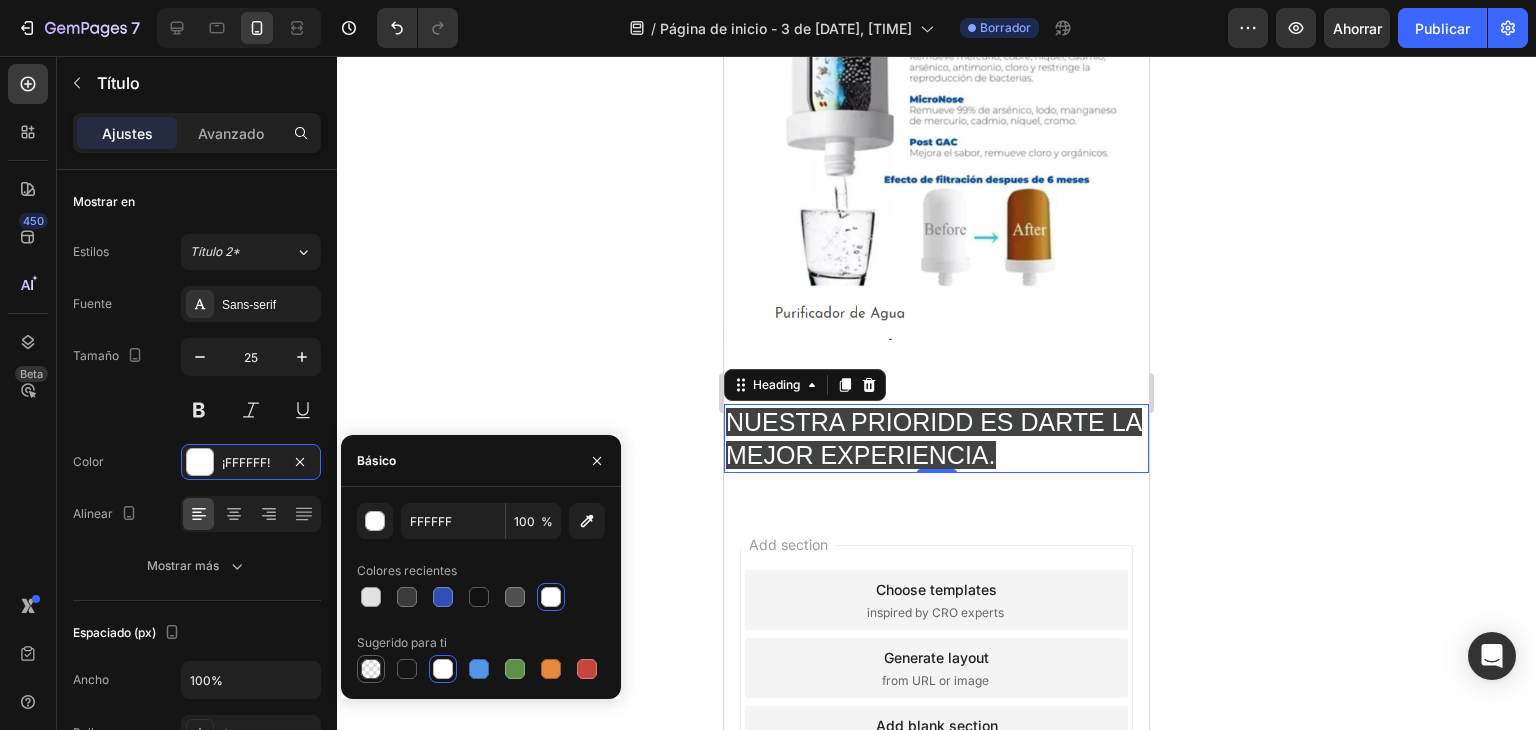 click at bounding box center [371, 669] 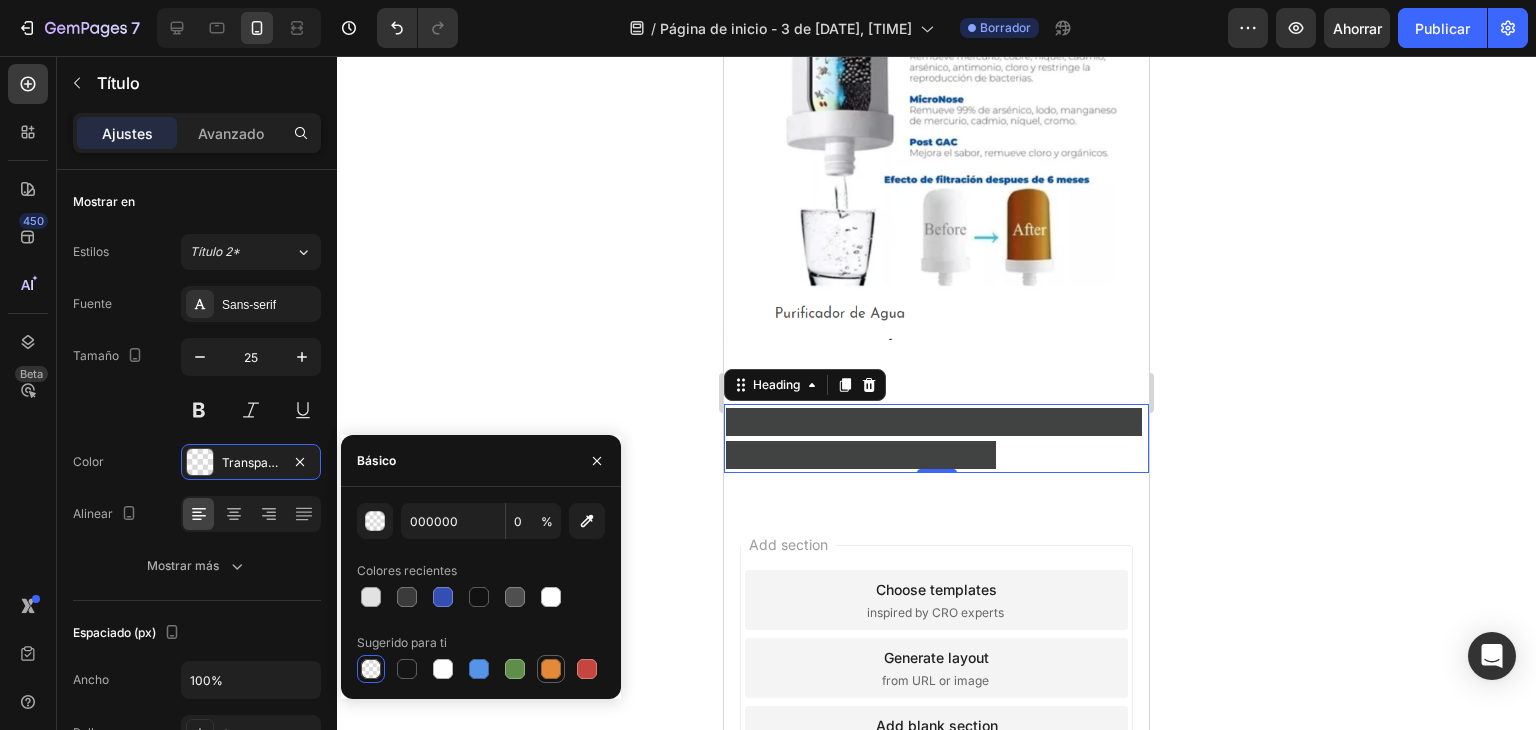 click at bounding box center (551, 669) 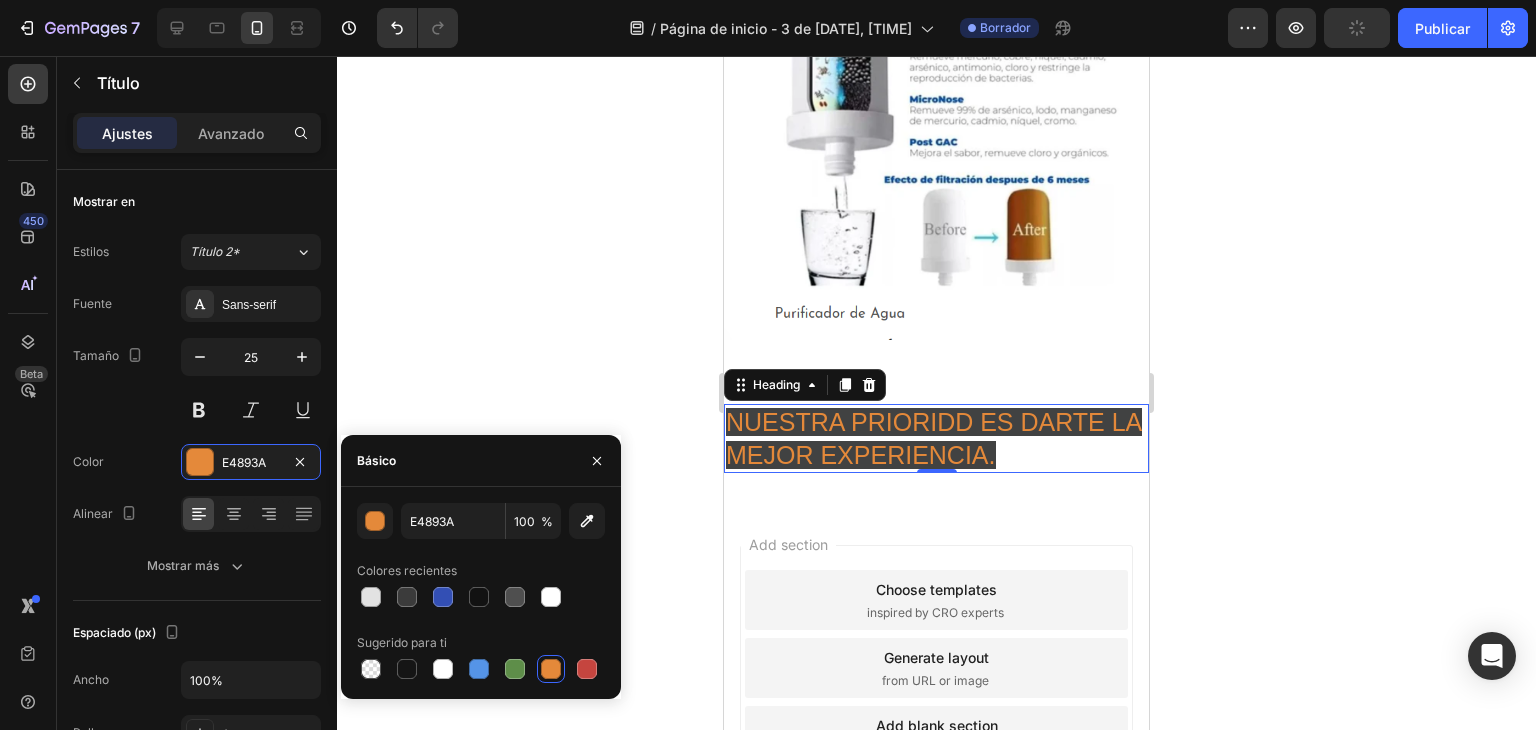 click 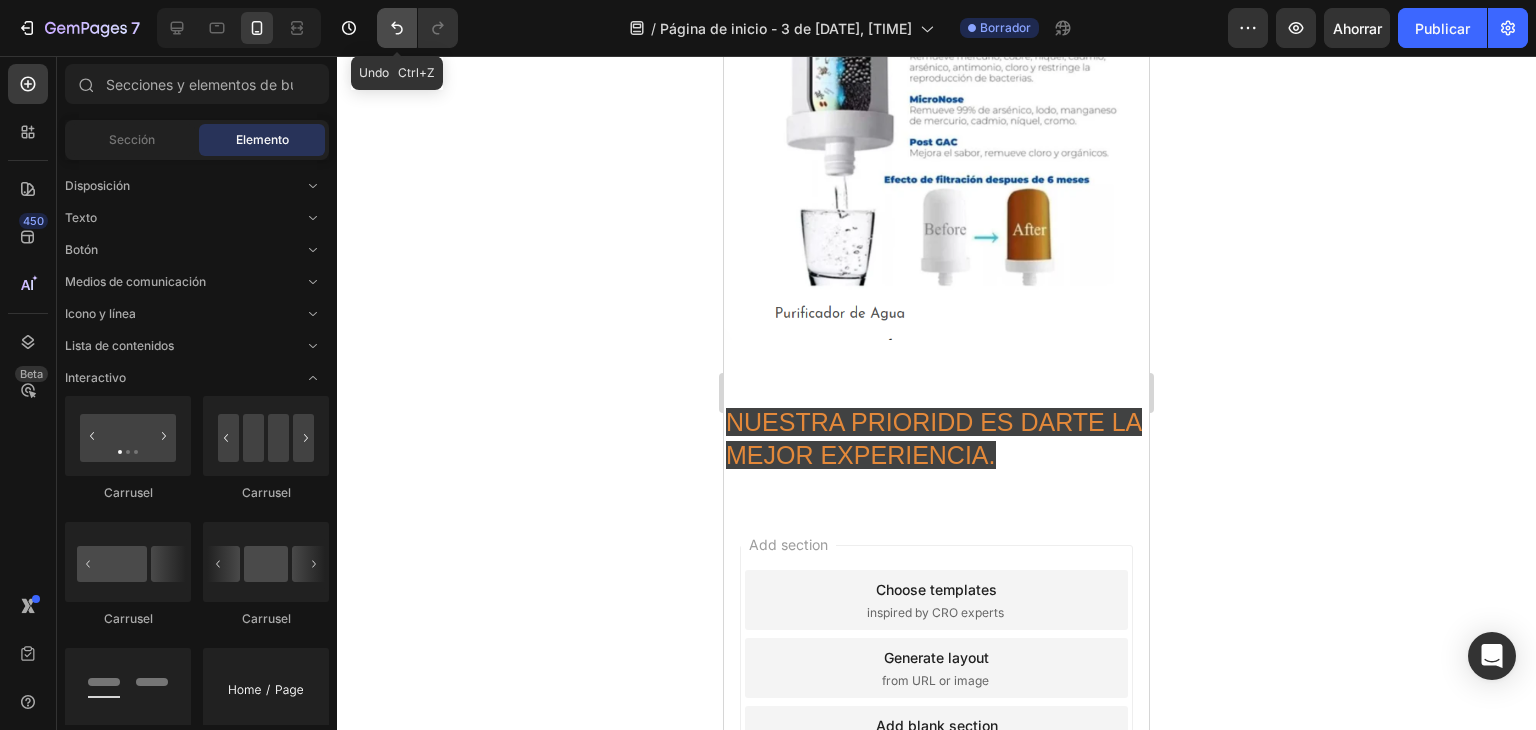 click 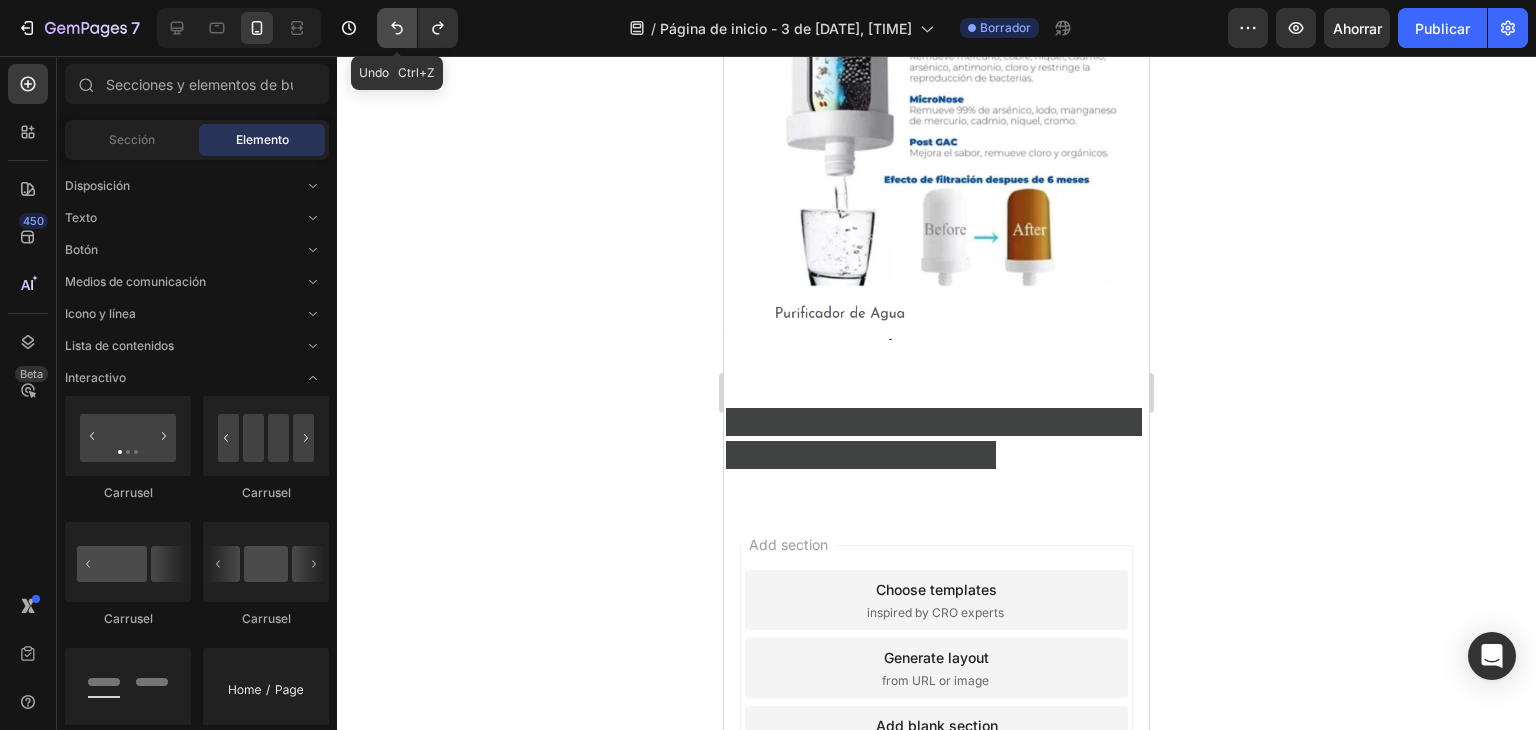 click 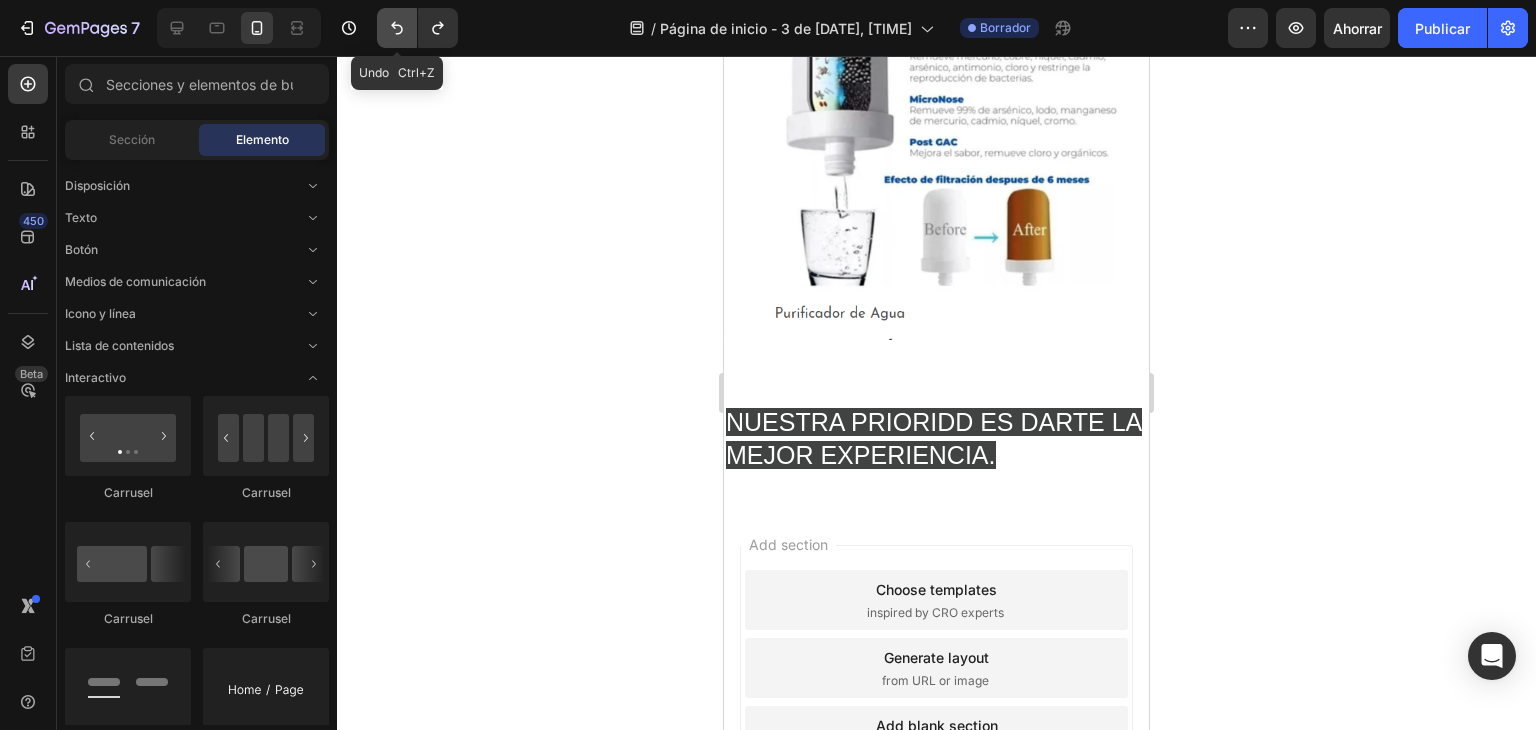 click 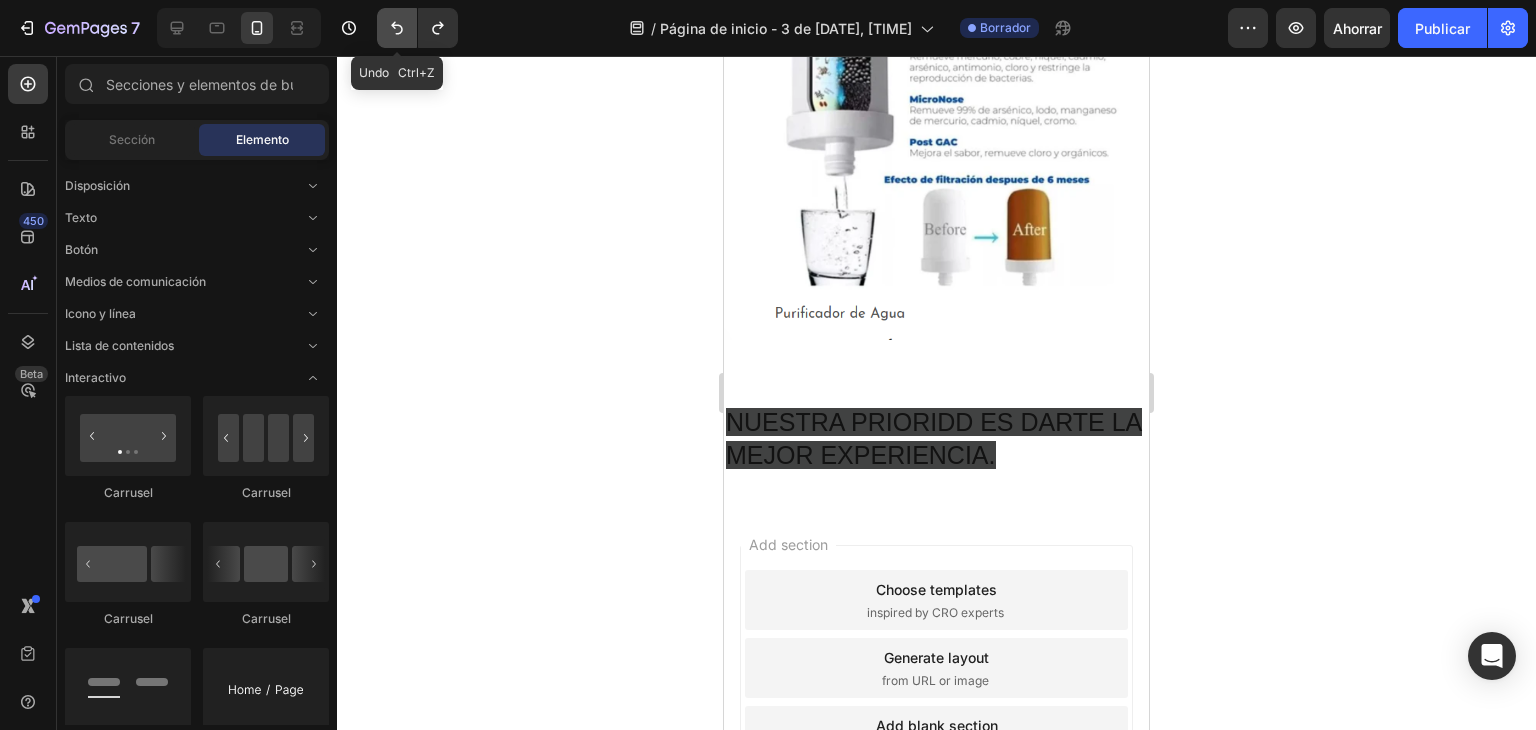 click 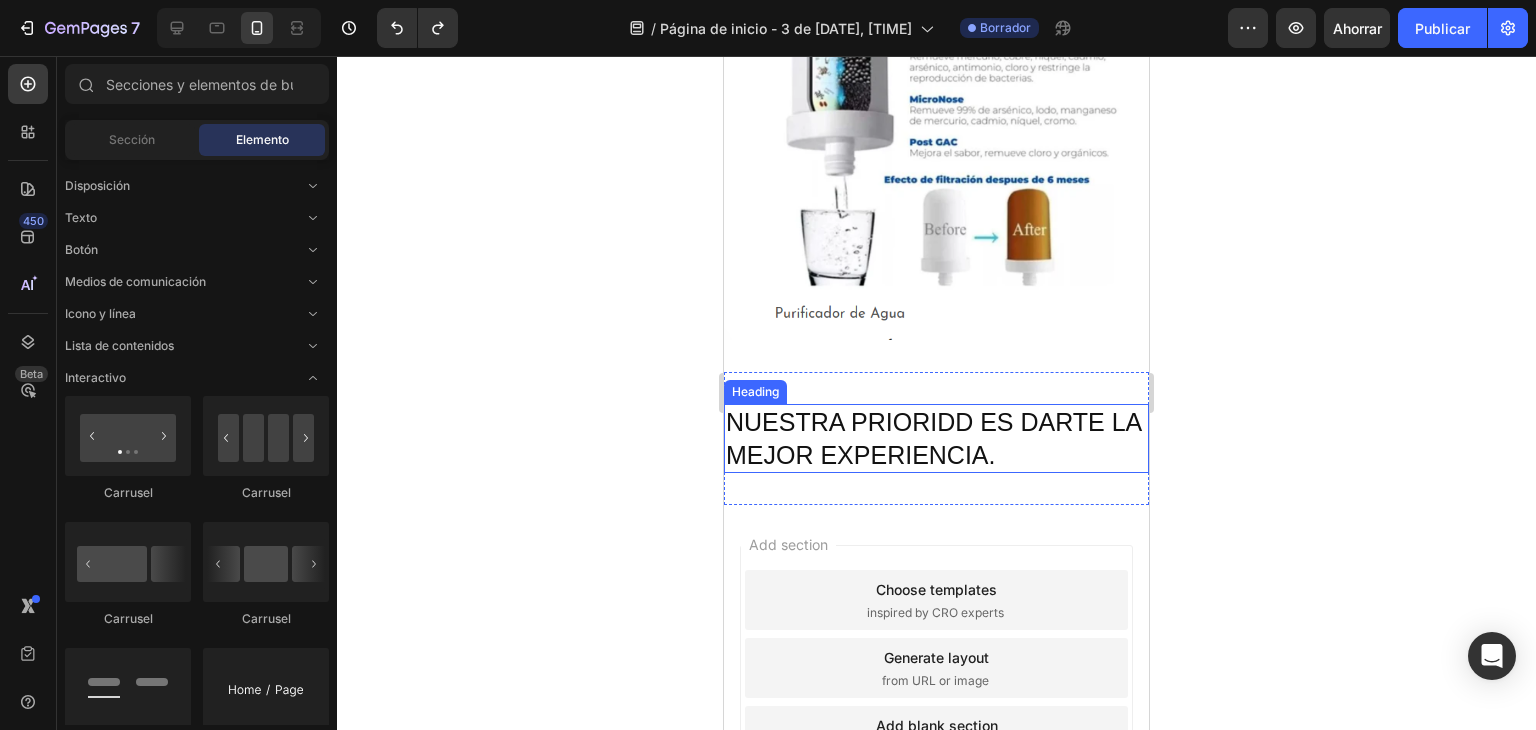 click on "NUESTRA PRIORIDD ES DARTE LA MEJOR EXPERIENCIA." at bounding box center [936, 438] 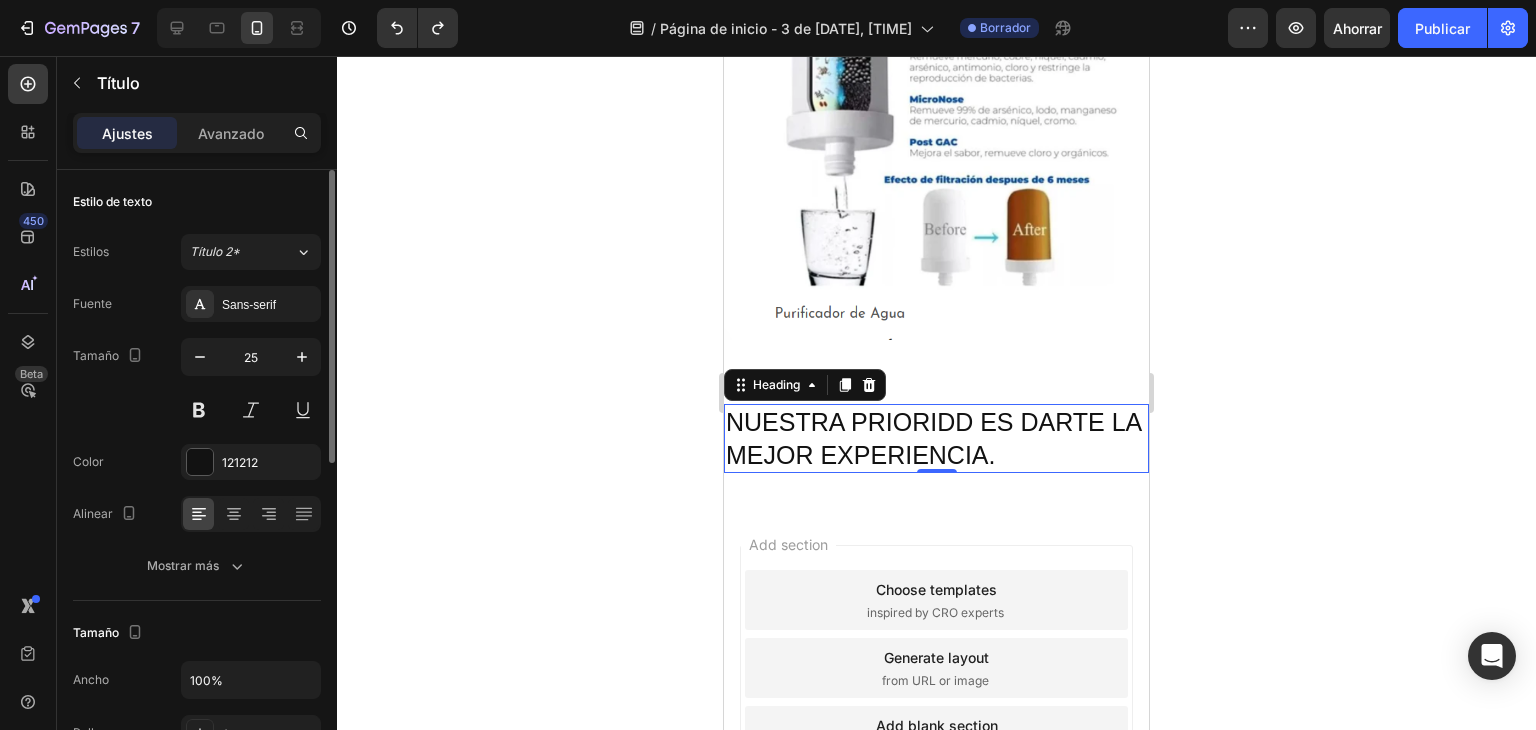 click on "Fuente Sans-serif Tamaño 25 Color 121212 Alinear Mostrar más" at bounding box center [197, 435] 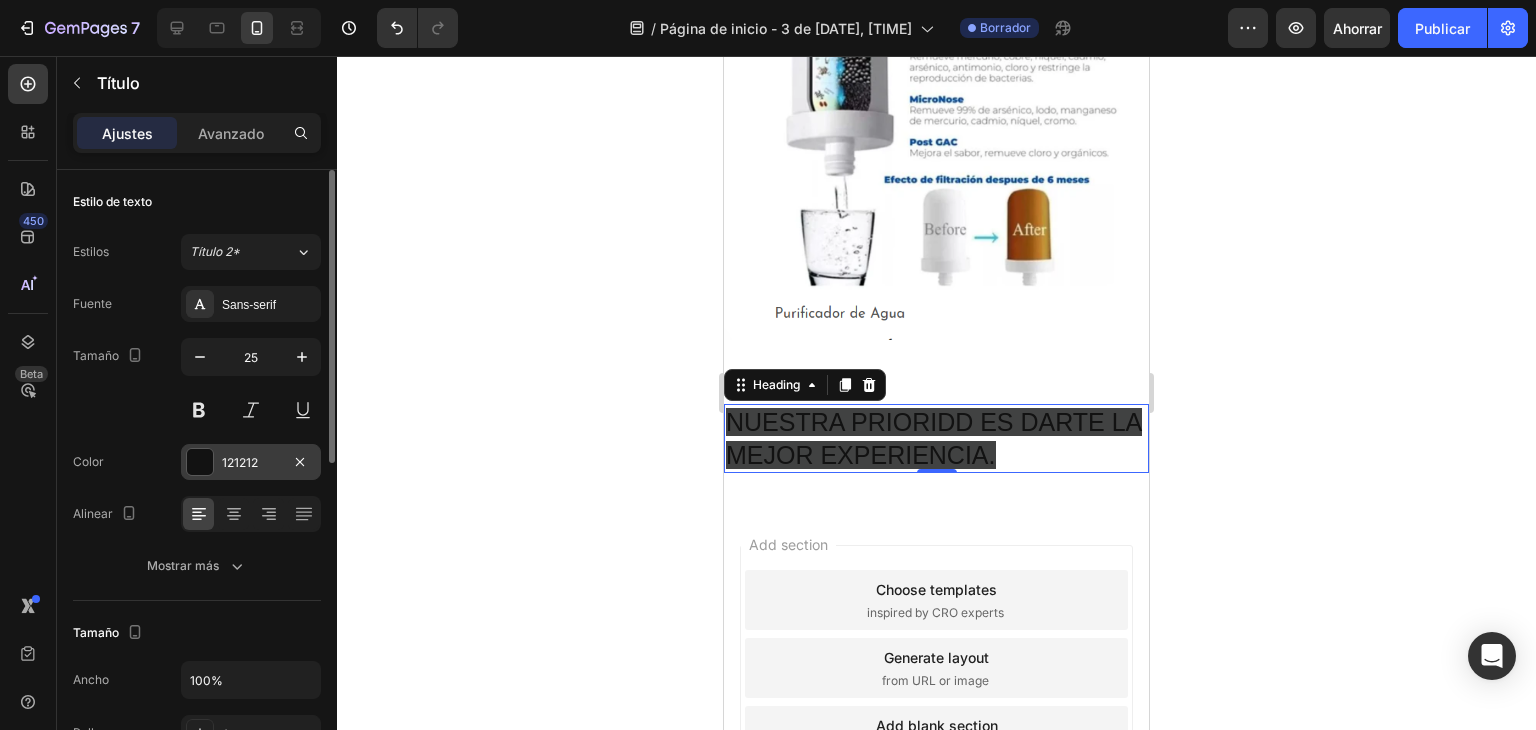 click at bounding box center (200, 462) 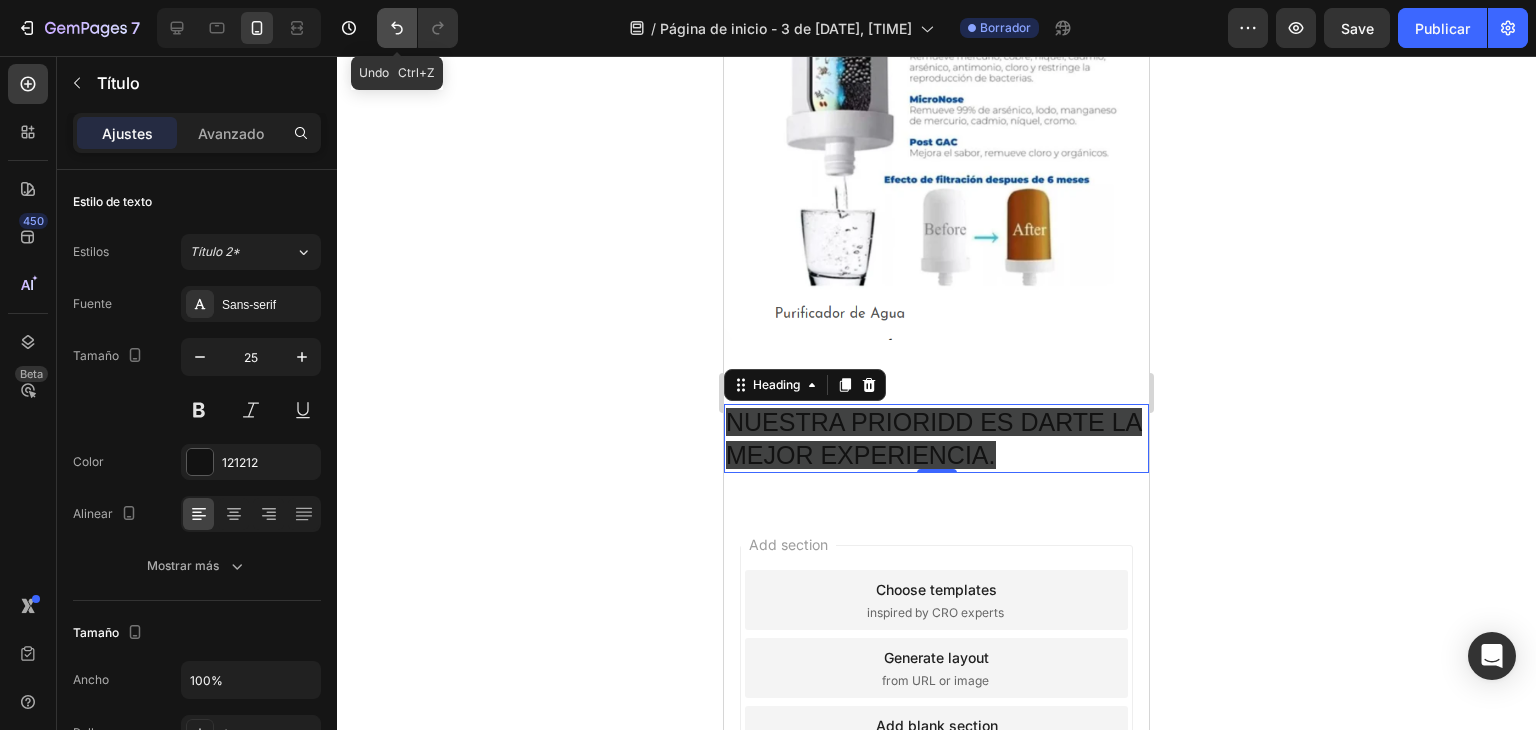 click 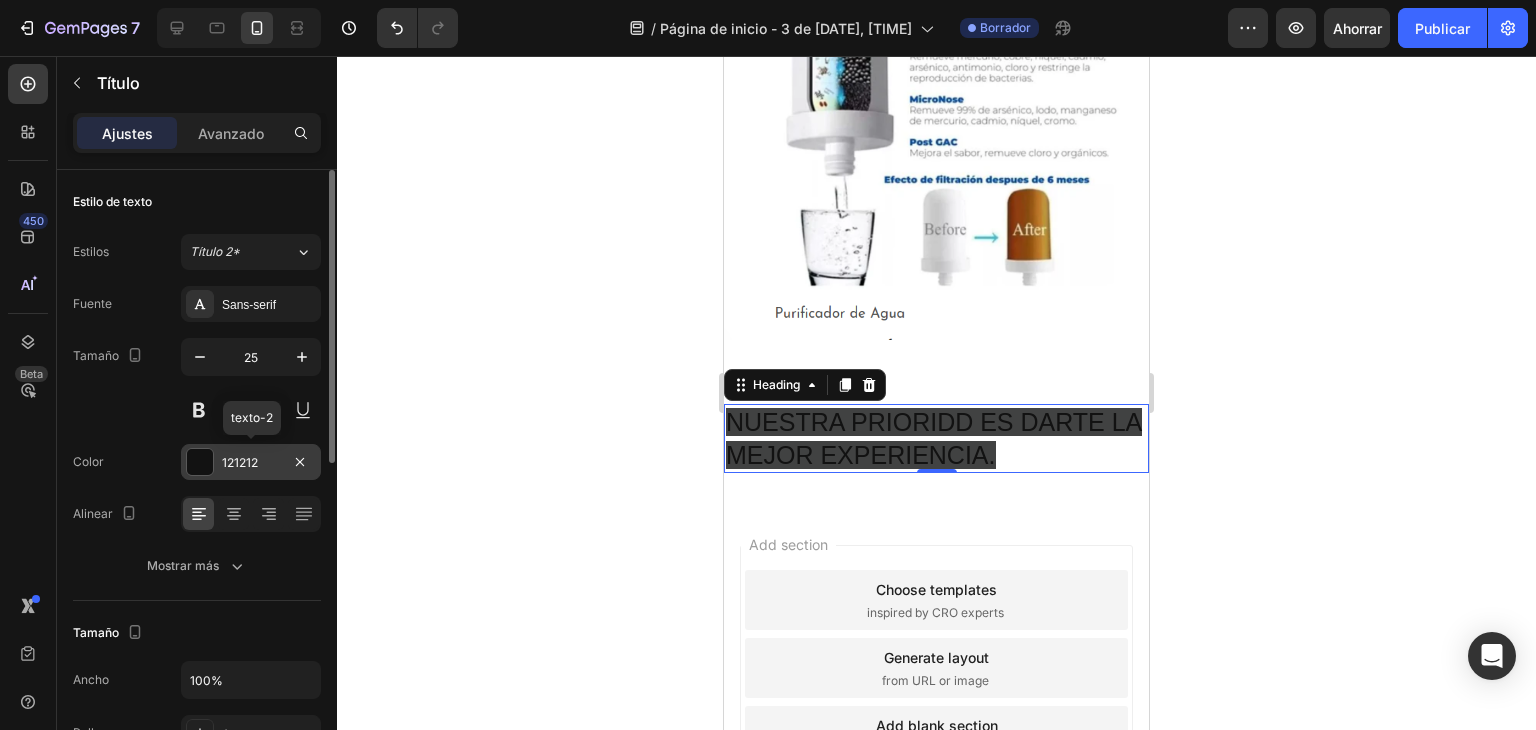 click at bounding box center [200, 462] 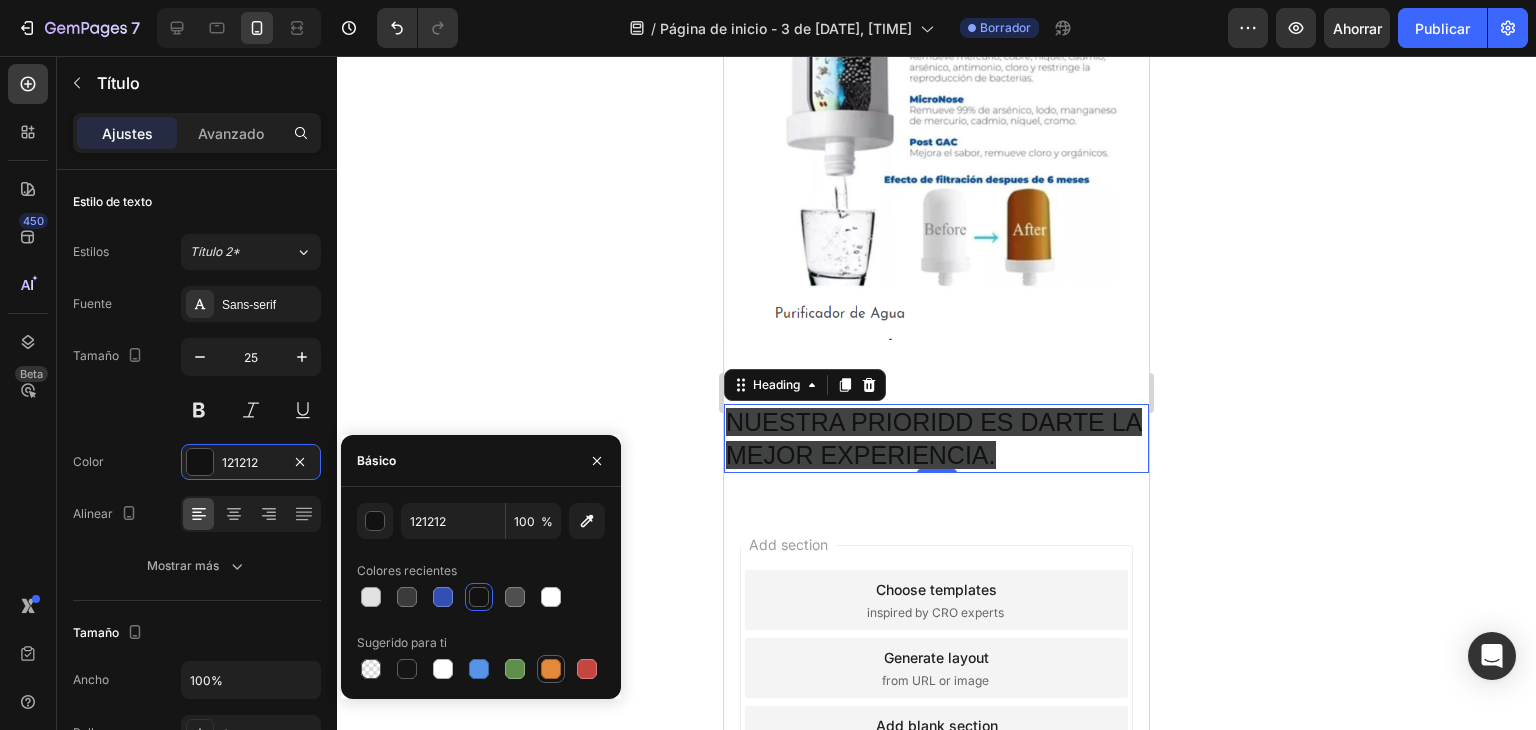 click at bounding box center (551, 669) 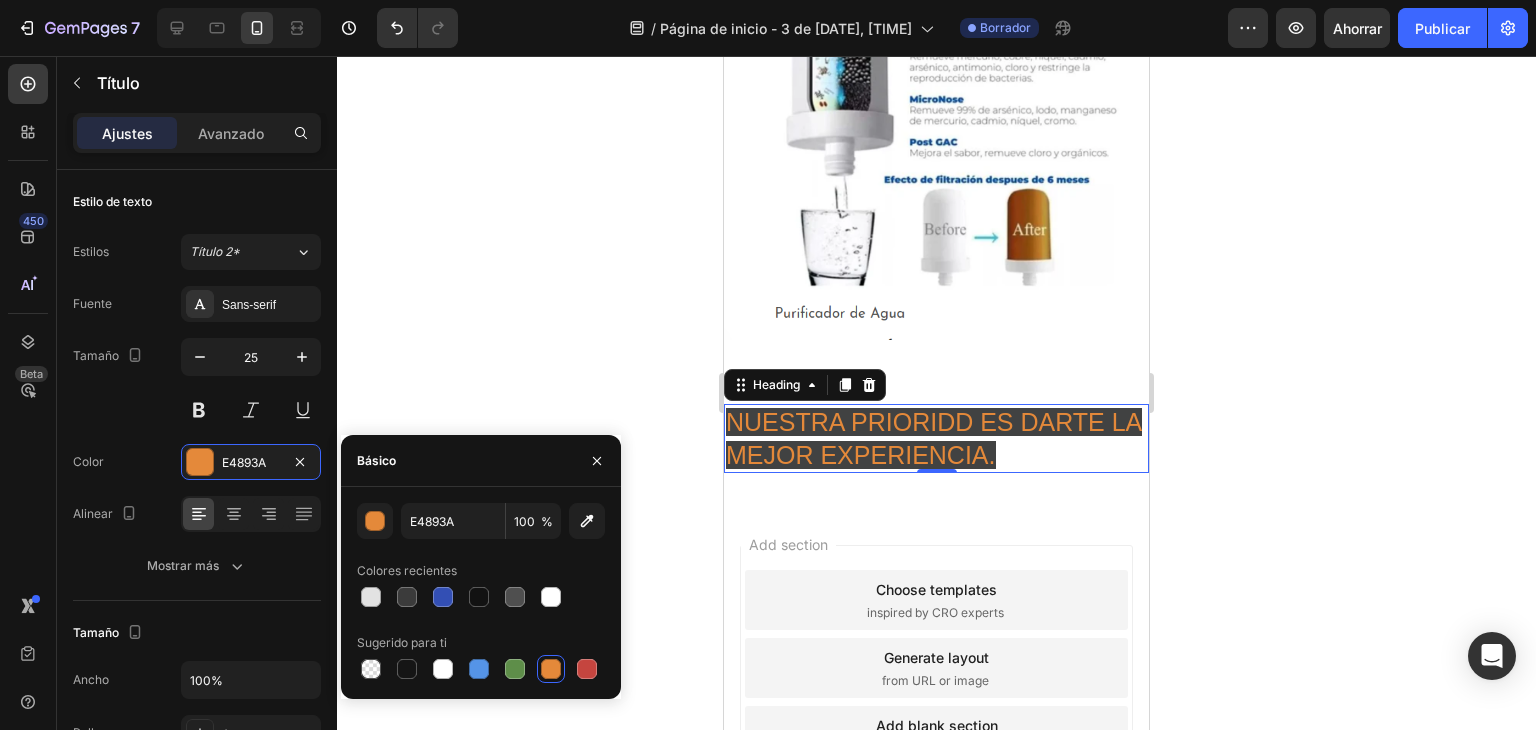 click 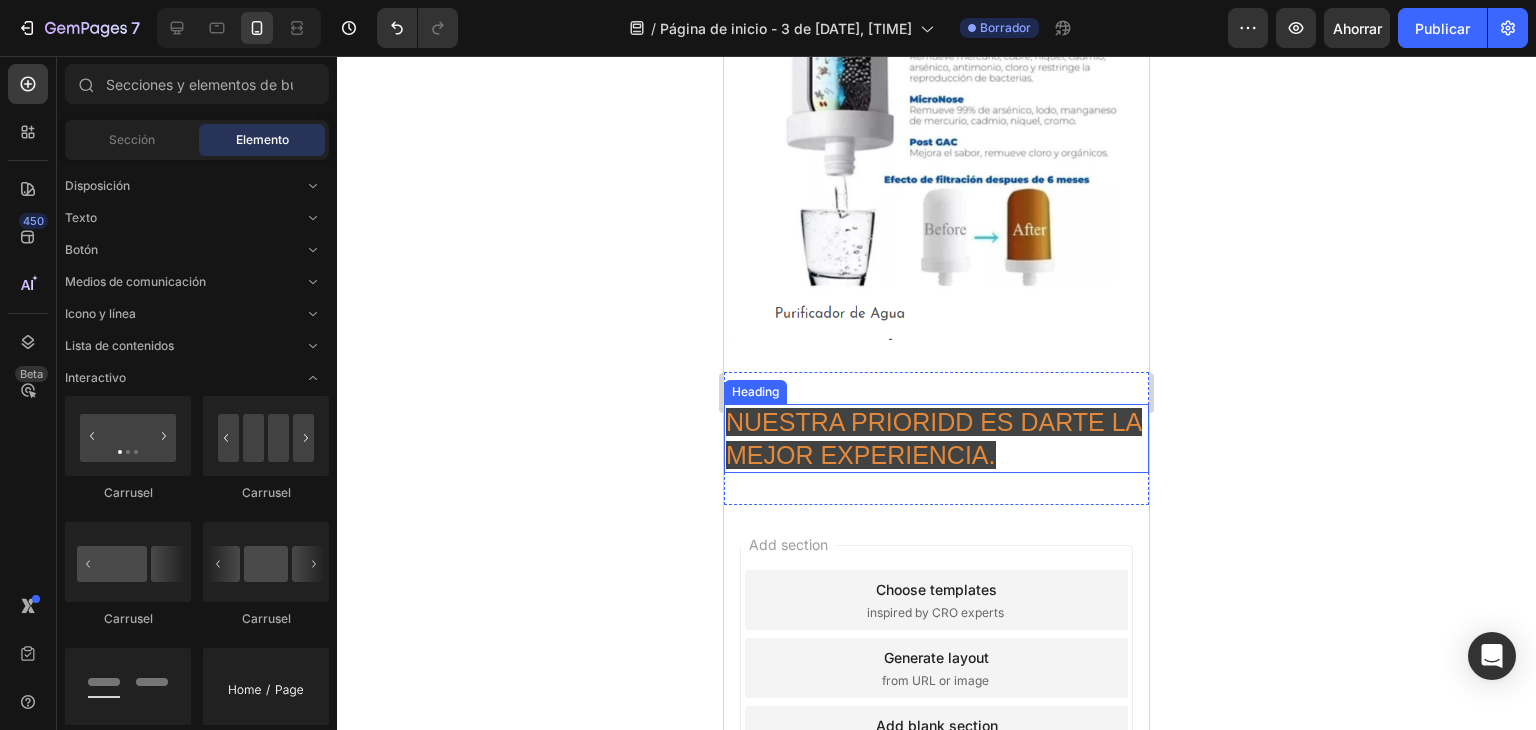 click on "NUESTRA PRIORIDD ES DARTE LA MEJOR EXPERIENCIA." at bounding box center (934, 438) 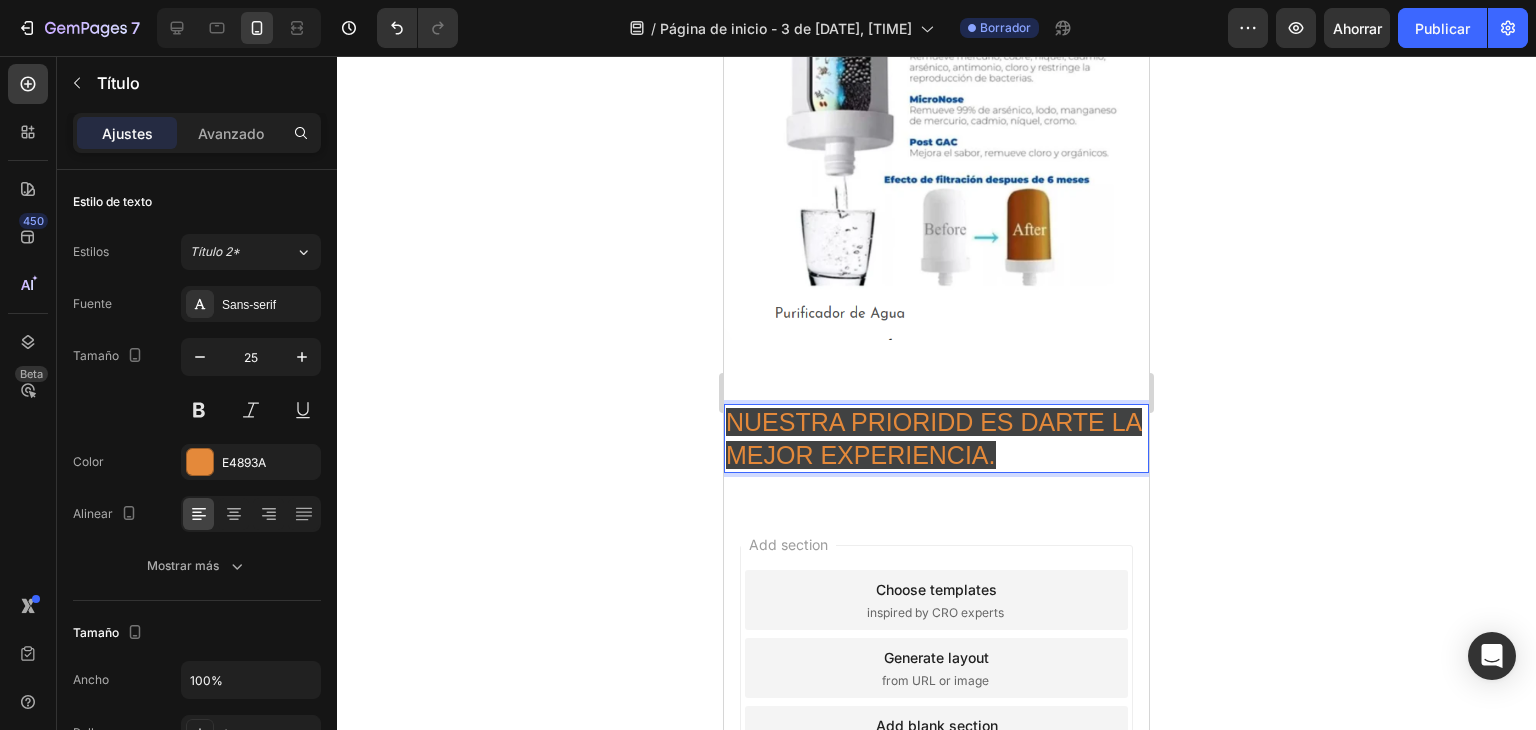 click on "NUESTRA PRIORIDD ES DARTE LA MEJOR EXPERIENCIA." at bounding box center [934, 438] 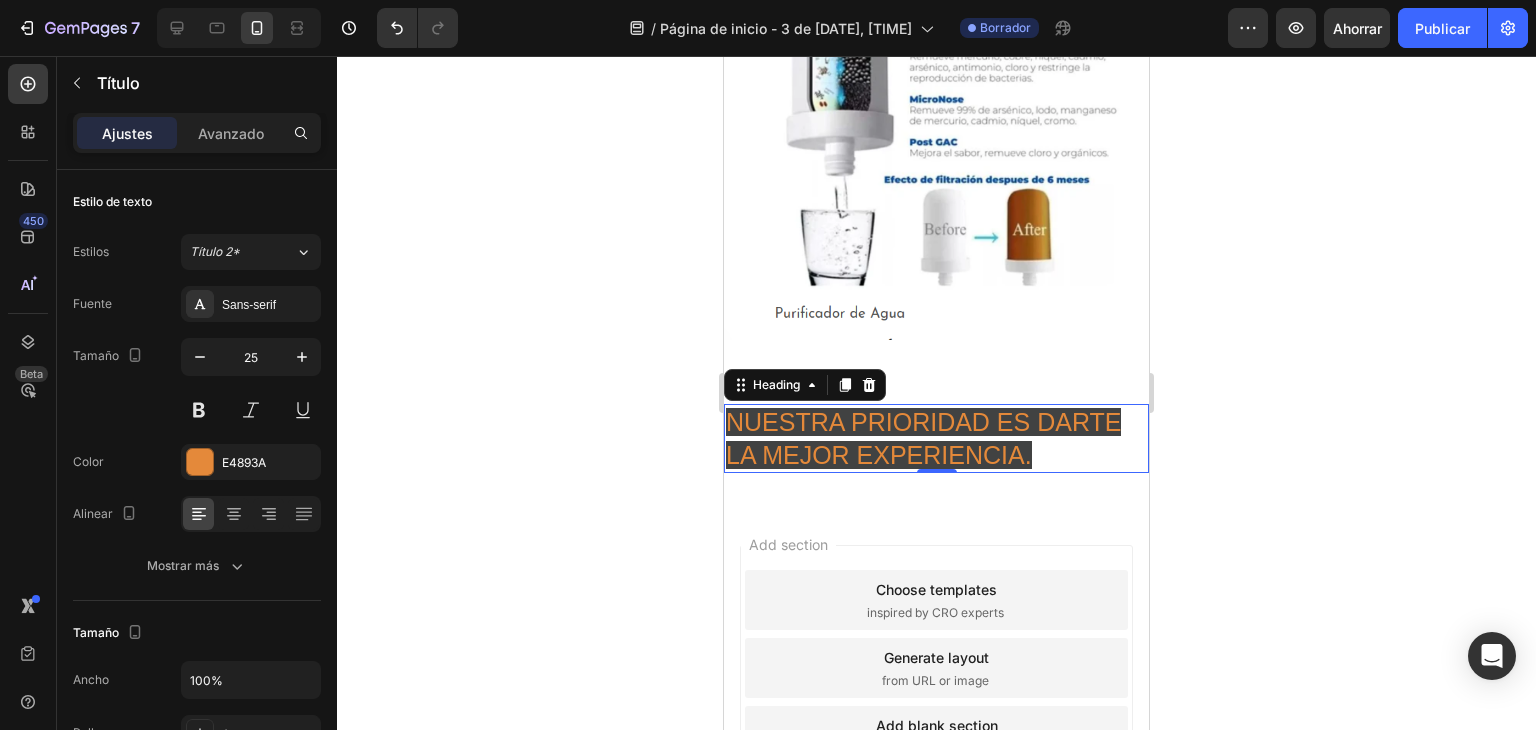click at bounding box center [413, 28] 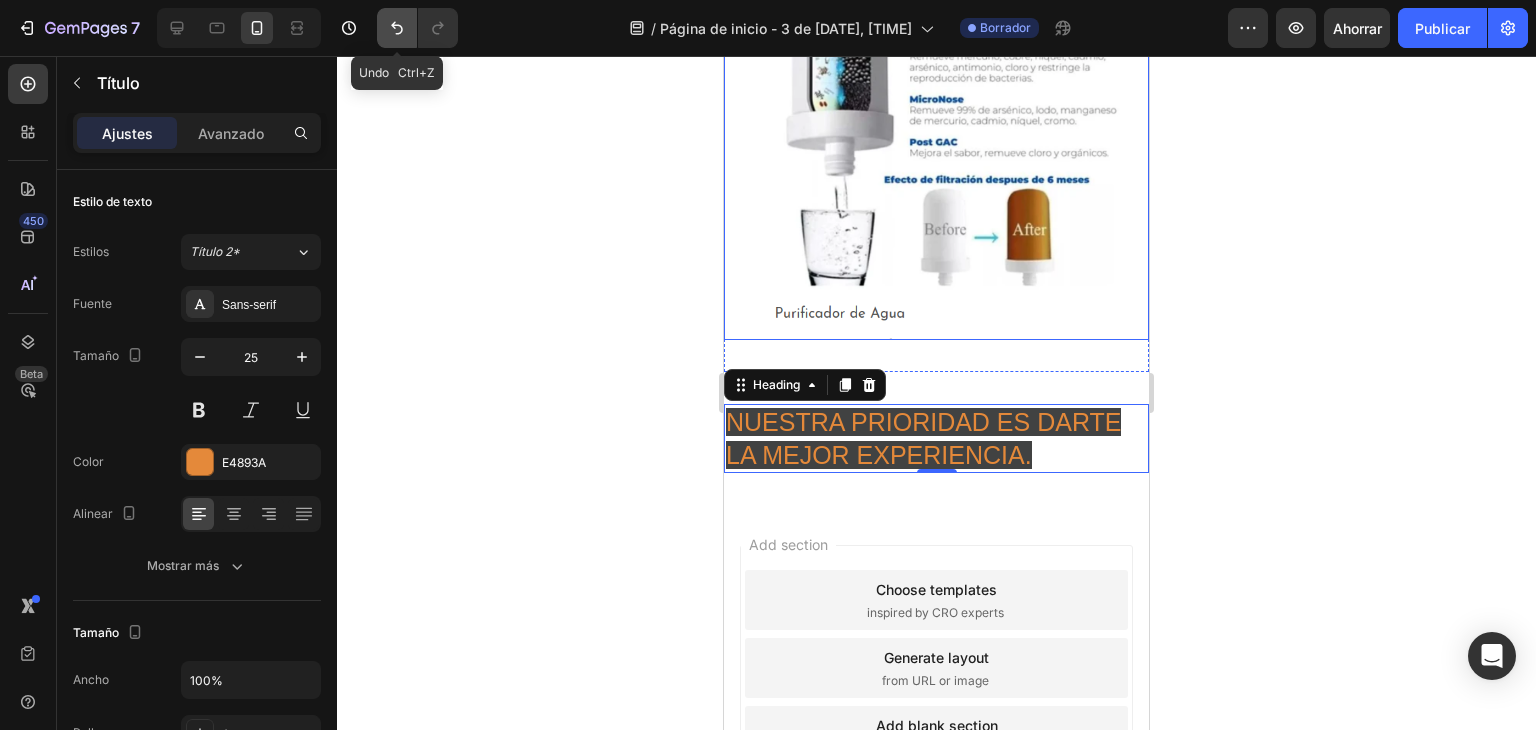 click 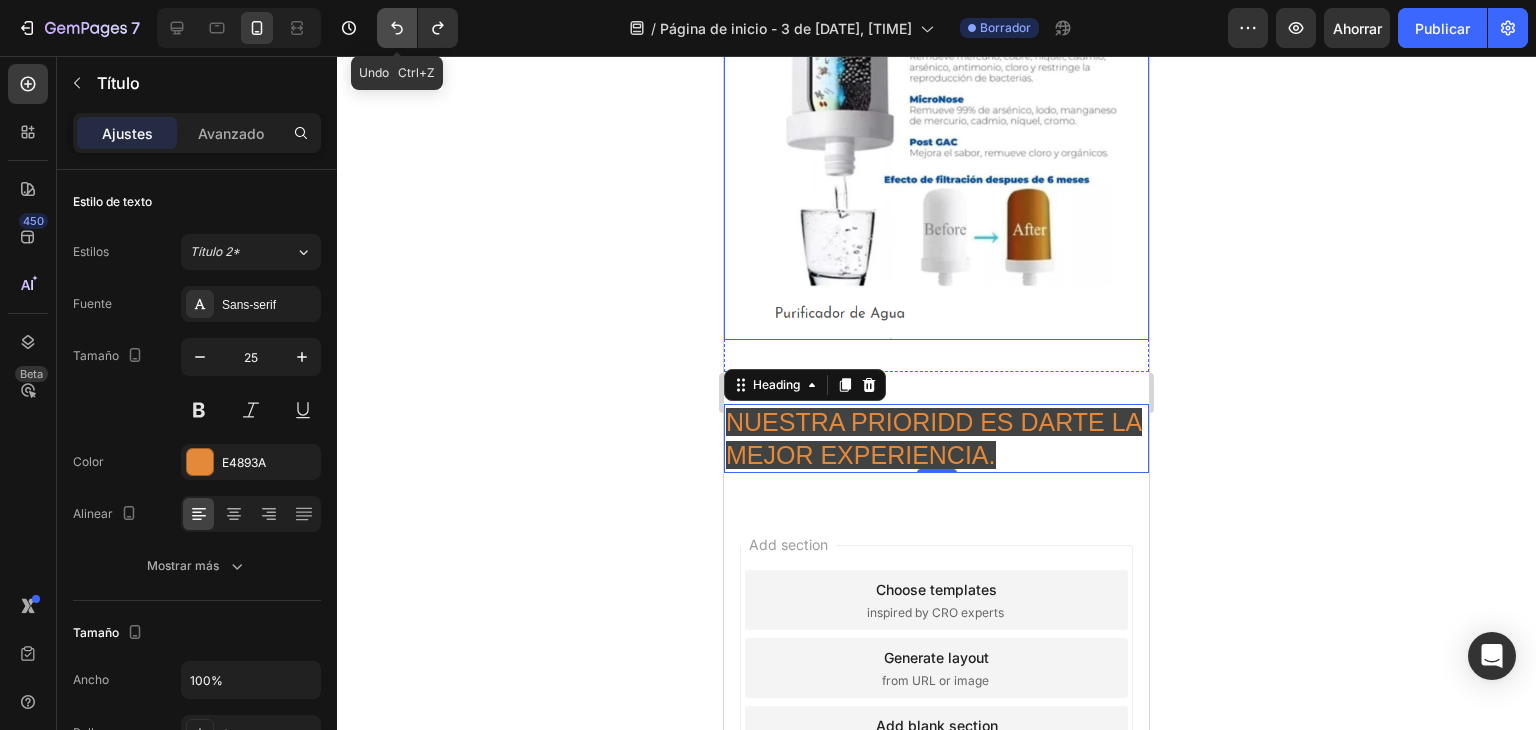 click 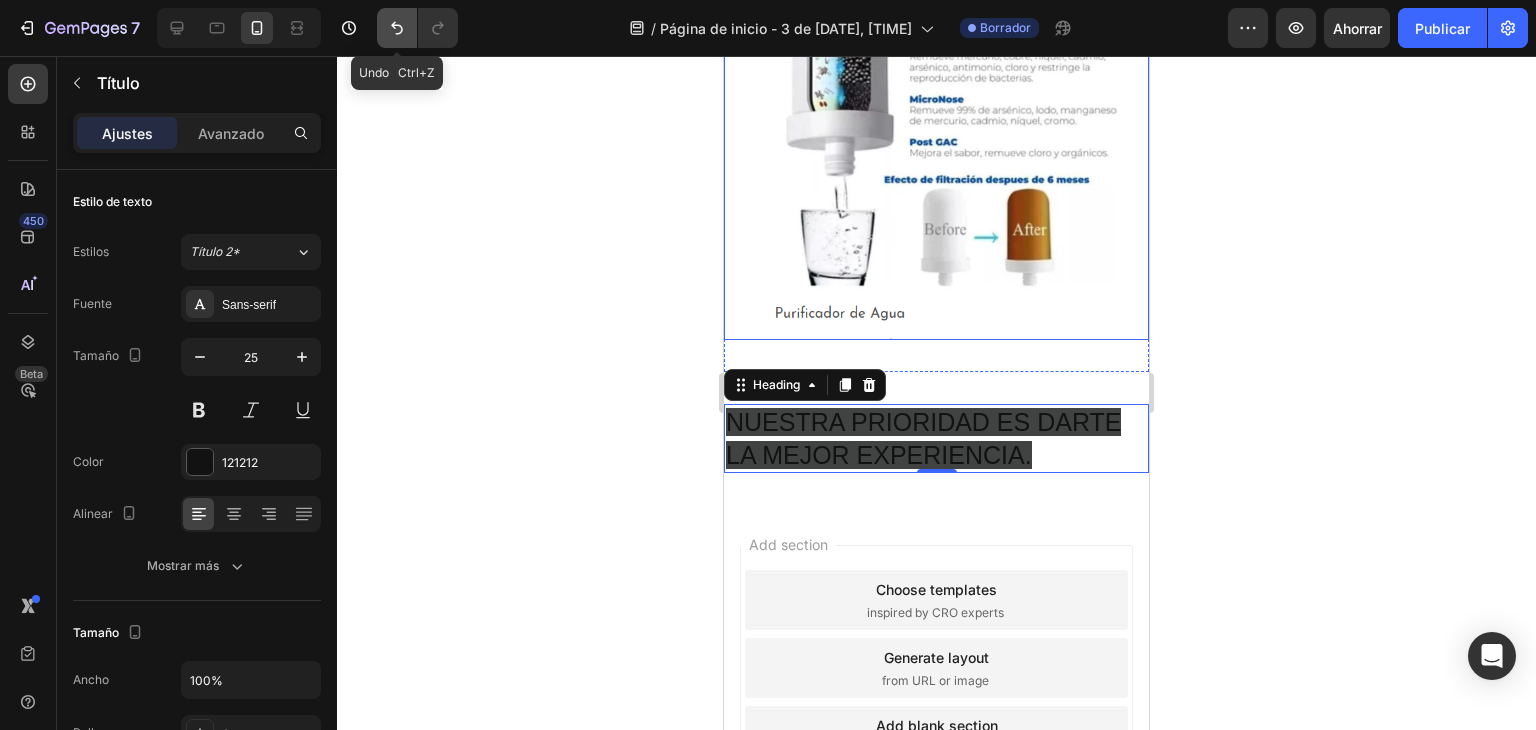 click 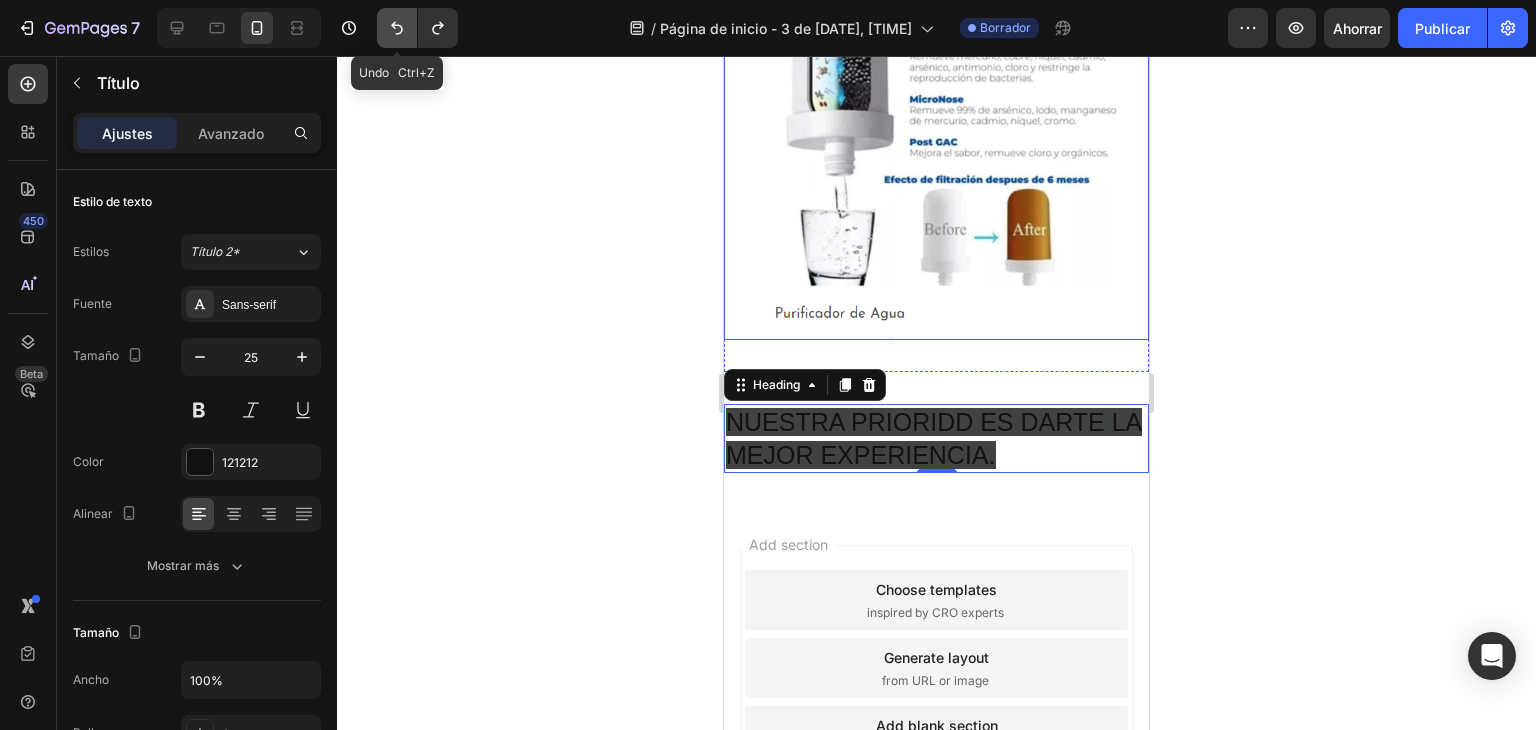 click 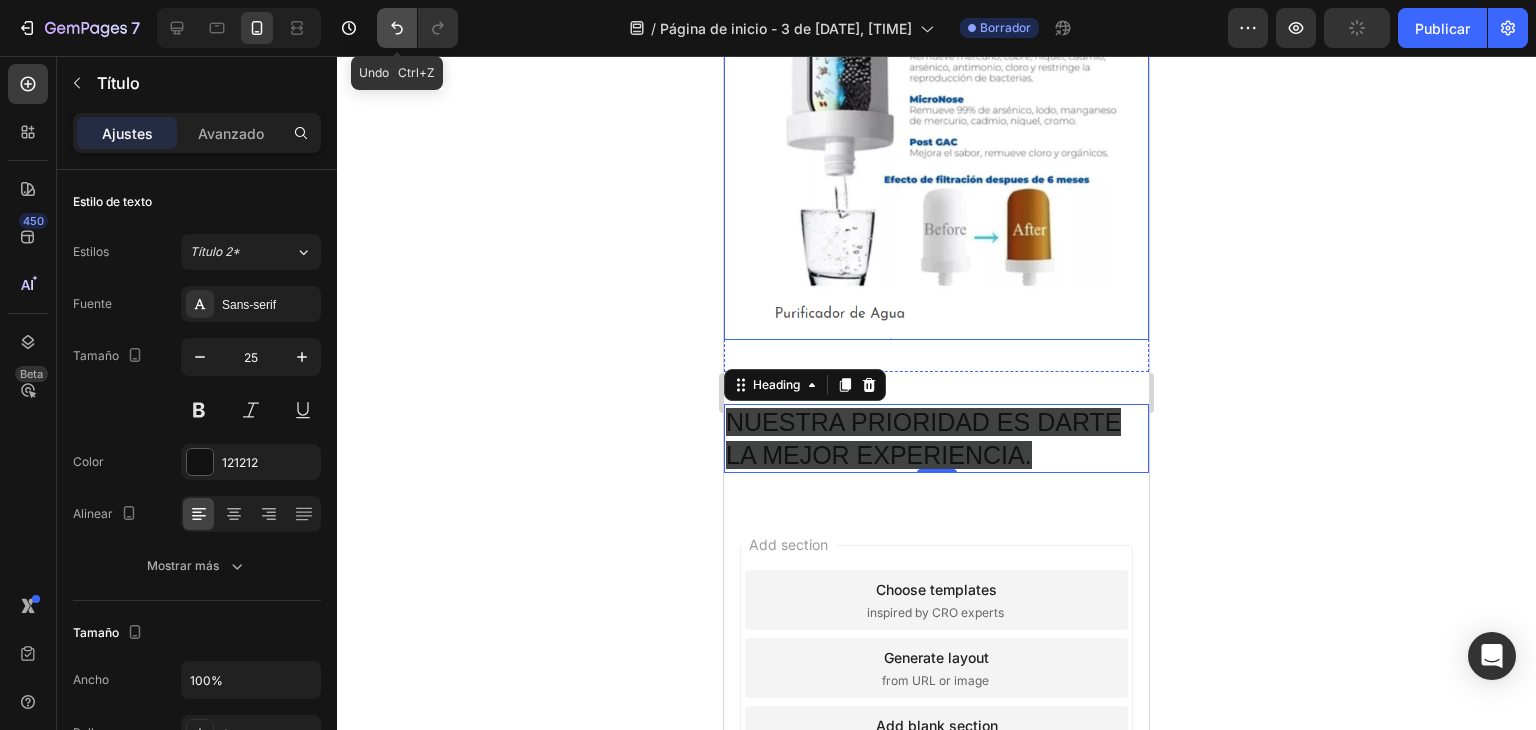 click 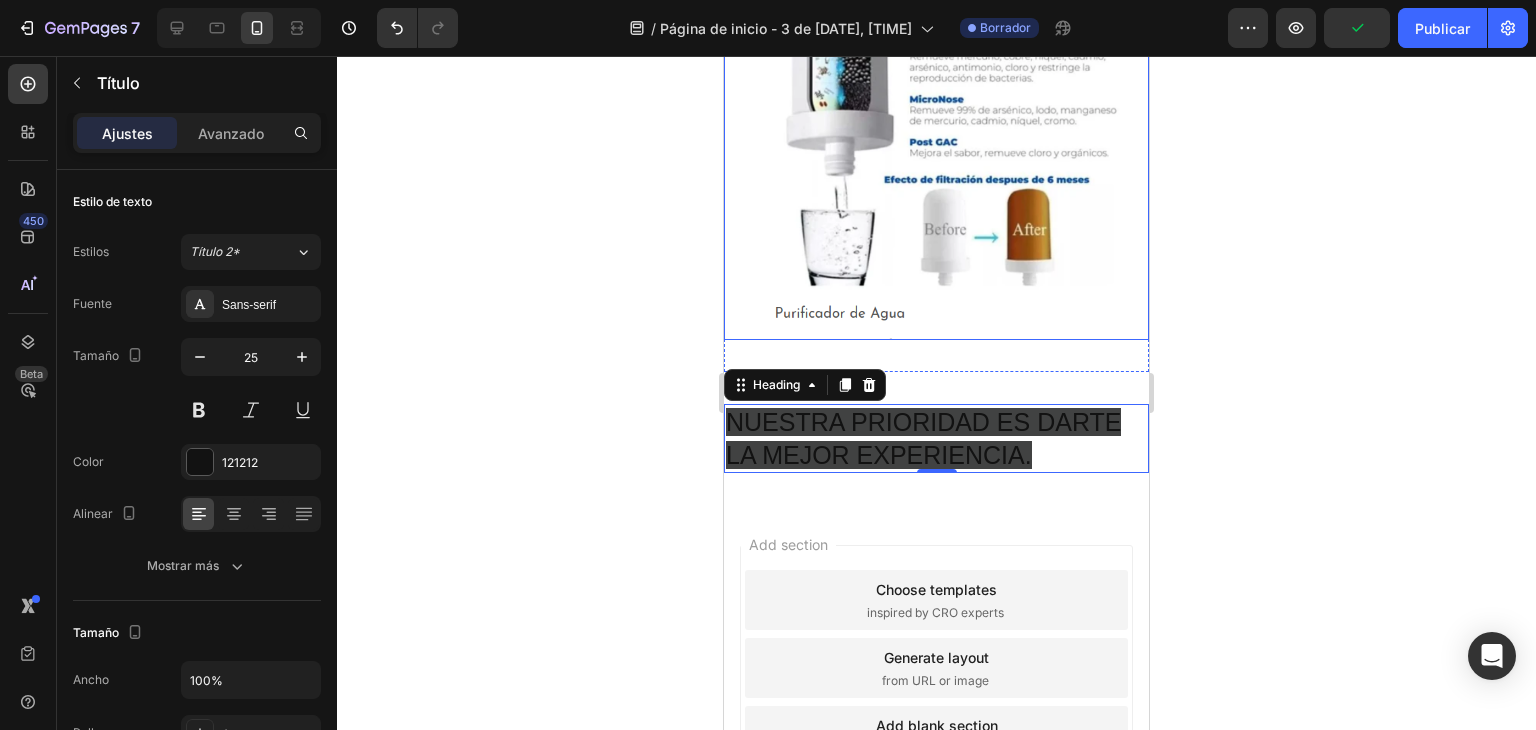click 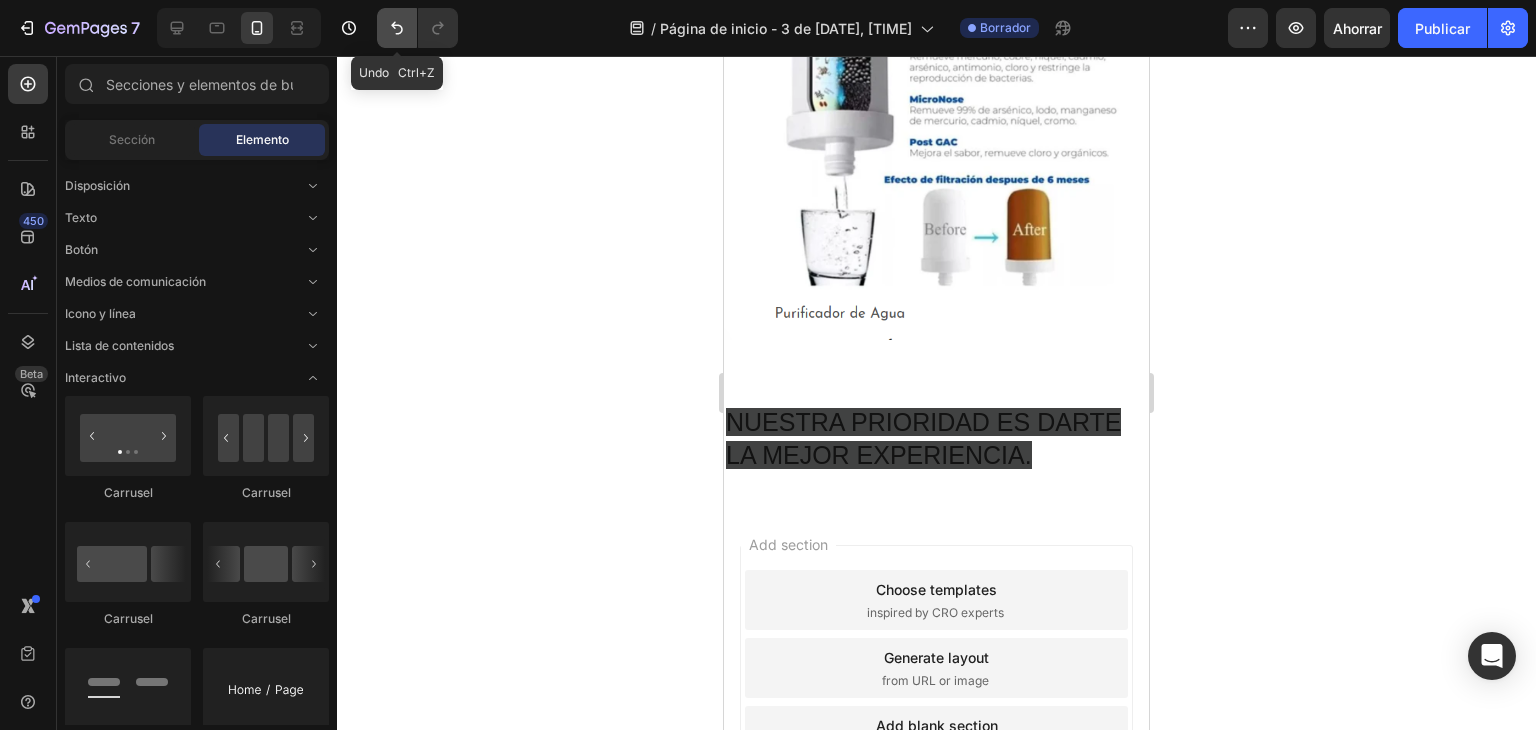 click 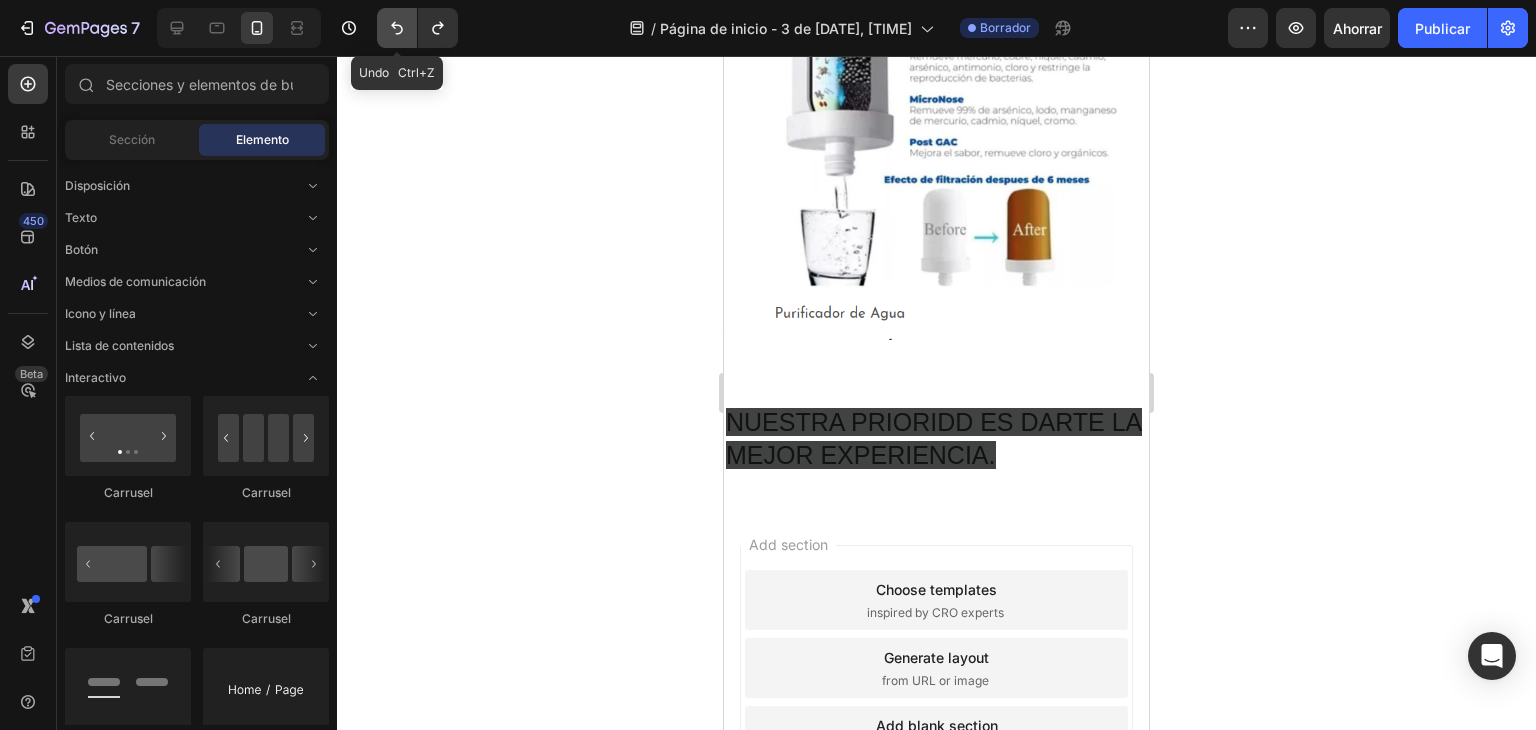 click 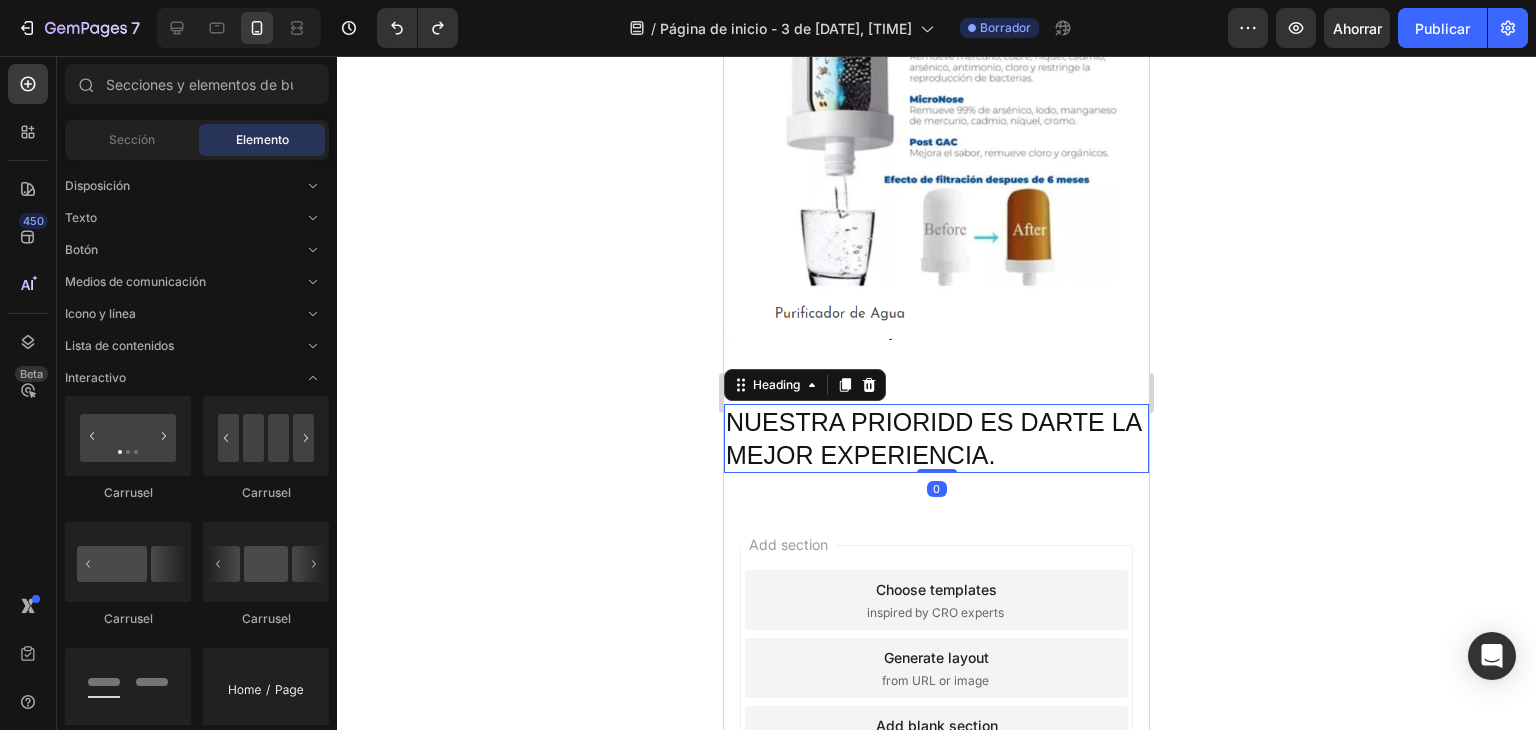 click on "NUESTRA PRIORIDD ES DARTE LA MEJOR EXPERIENCIA." at bounding box center [936, 438] 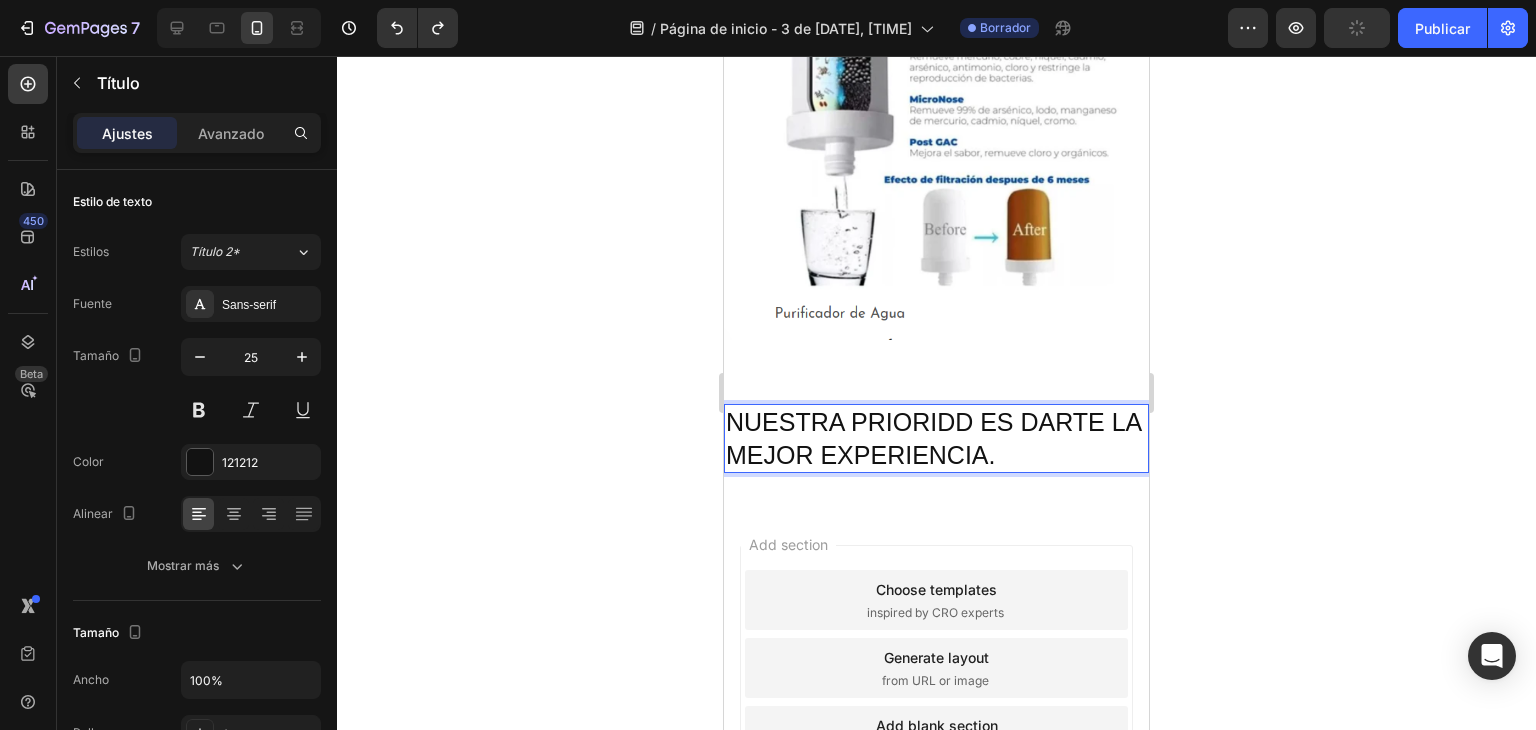 click on "NUESTRA PRIORIDD ES DARTE LA MEJOR EXPERIENCIA." at bounding box center [936, 438] 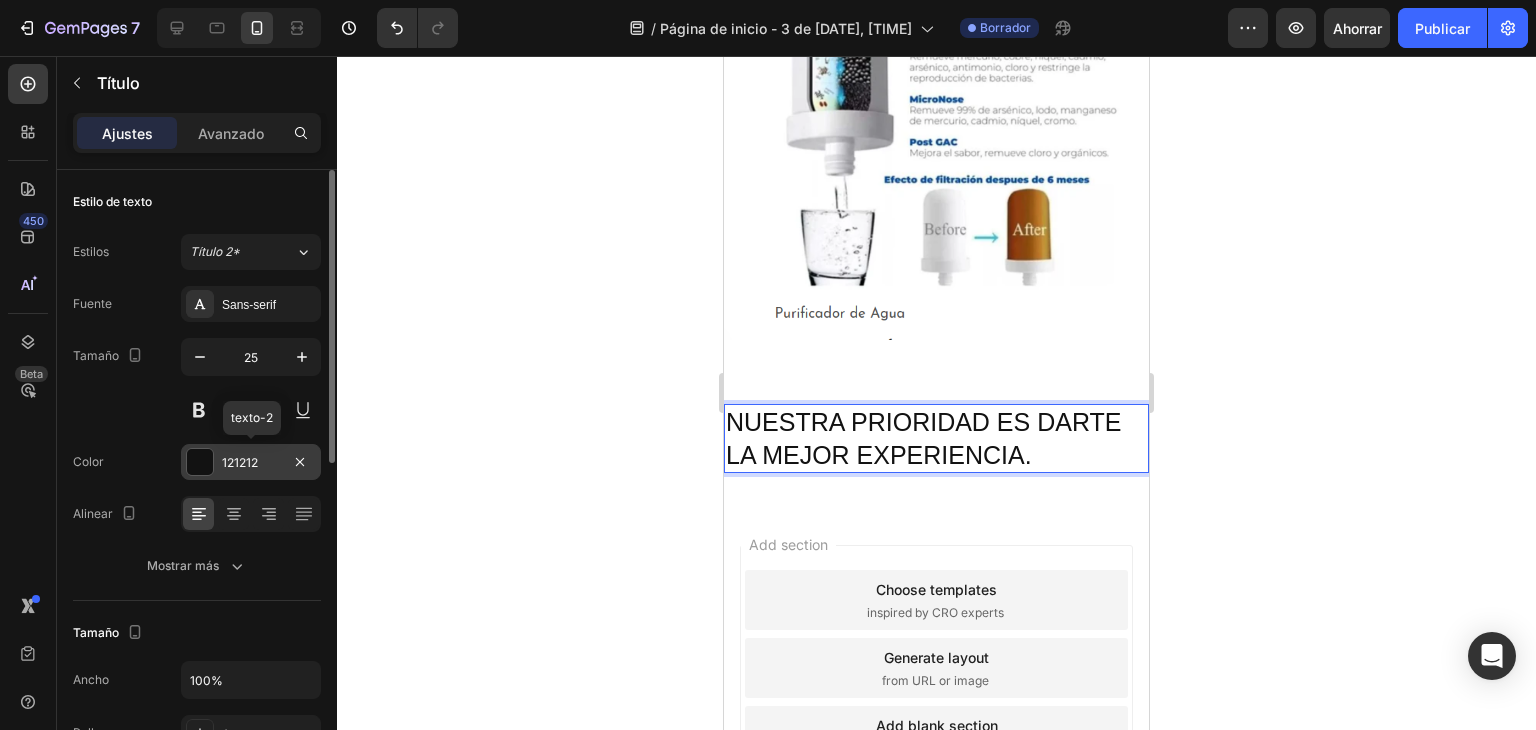 click at bounding box center (200, 462) 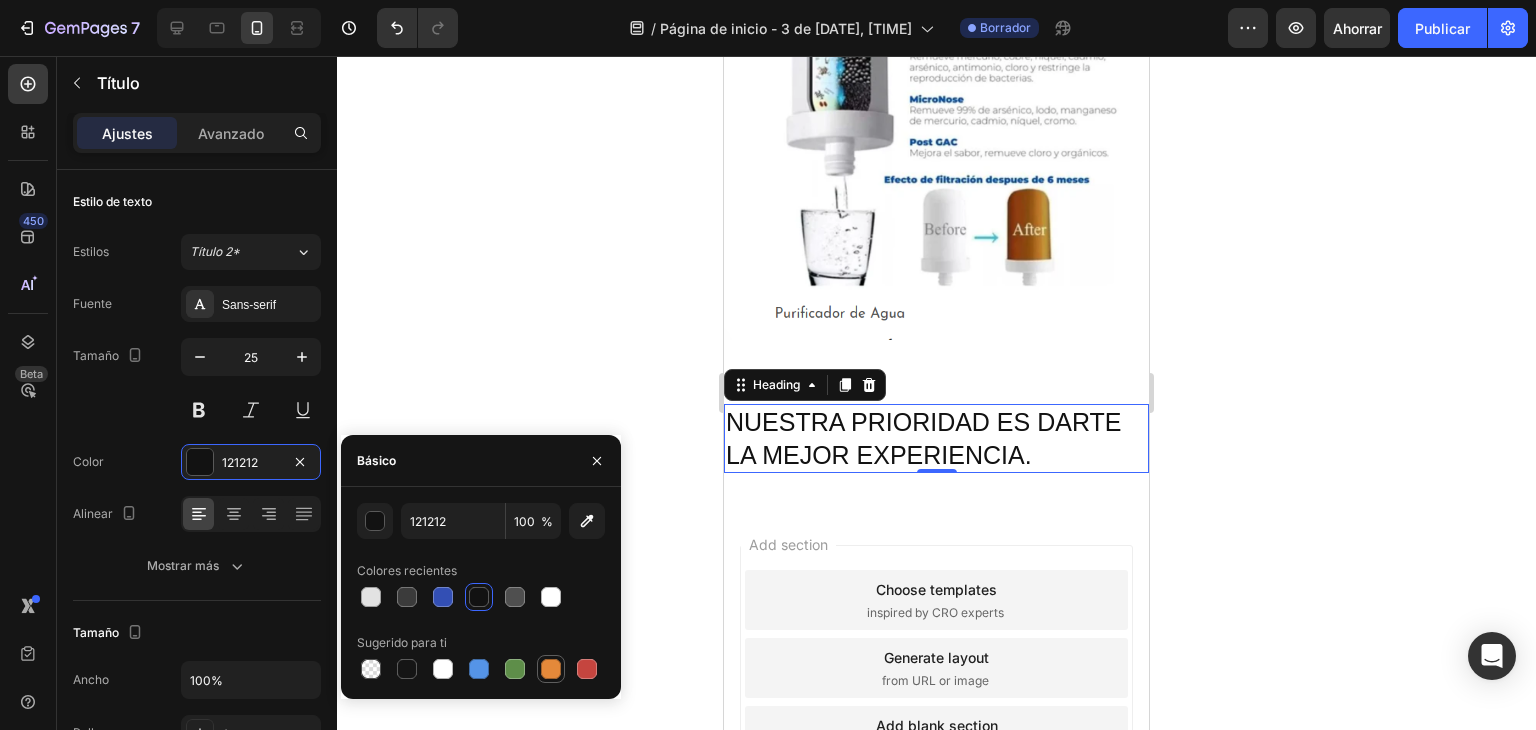 click at bounding box center [551, 669] 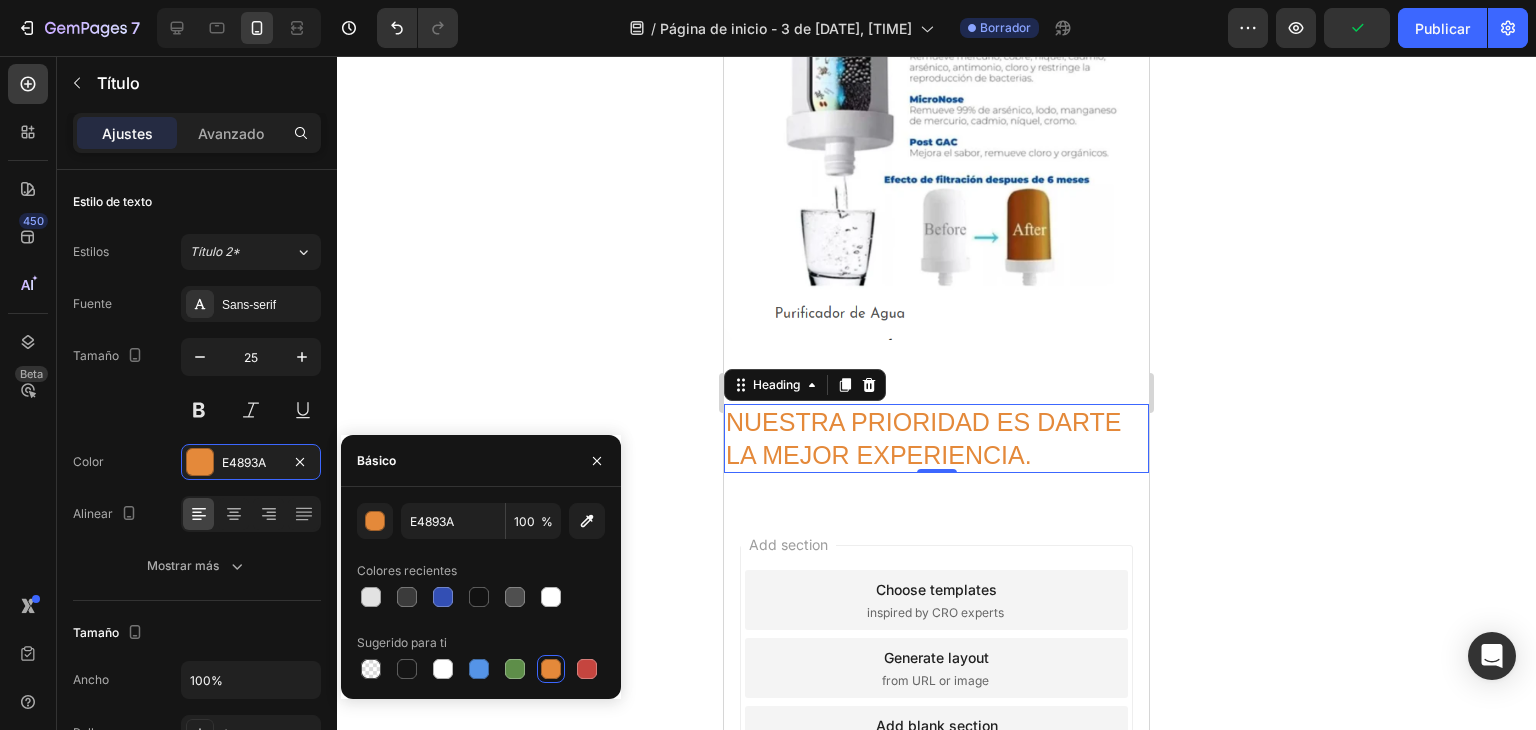 drag, startPoint x: 579, startPoint y: 665, endPoint x: 479, endPoint y: 313, distance: 365.92896 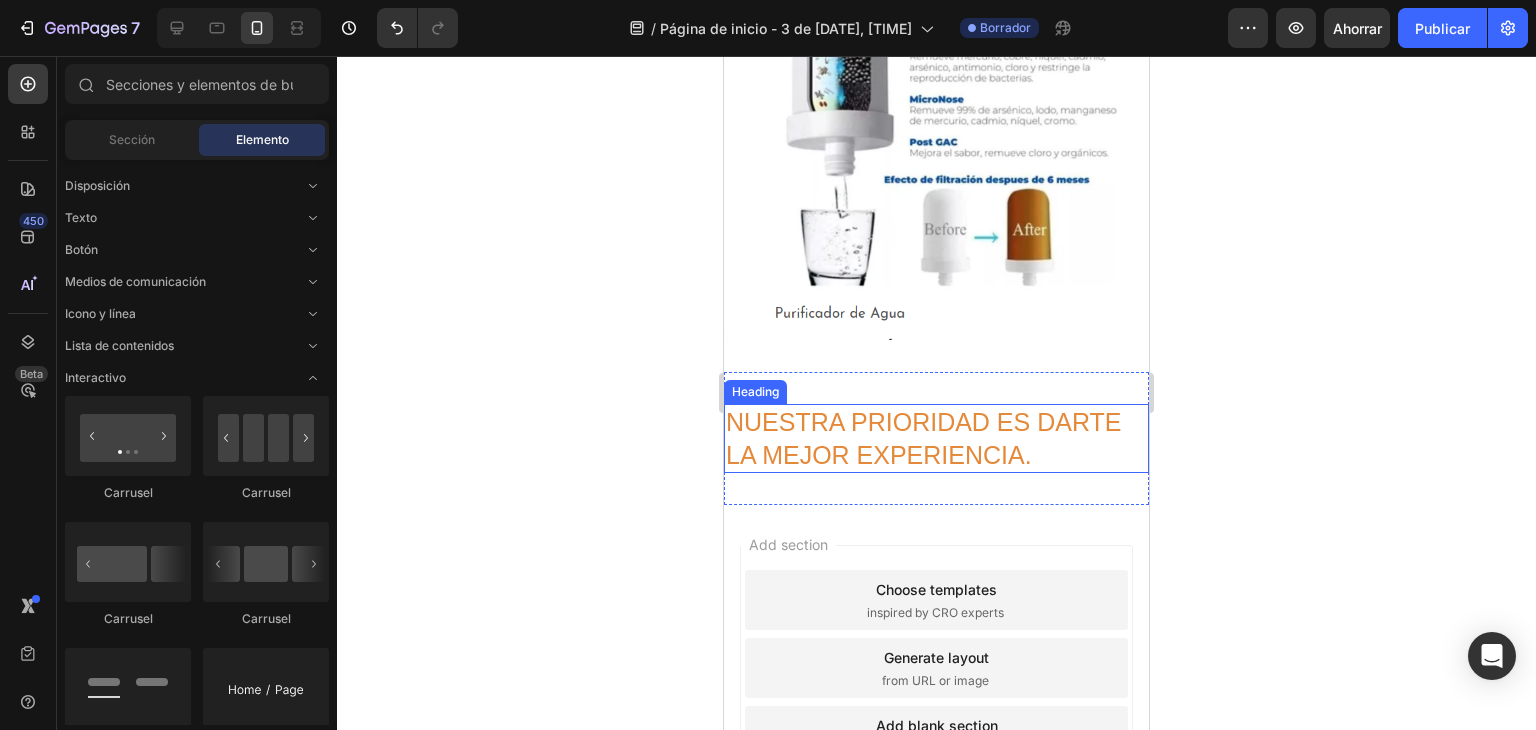 click on "NUESTRA PRIORIDAD ES DARTE LA MEJOR EXPERIENCIA." at bounding box center [936, 438] 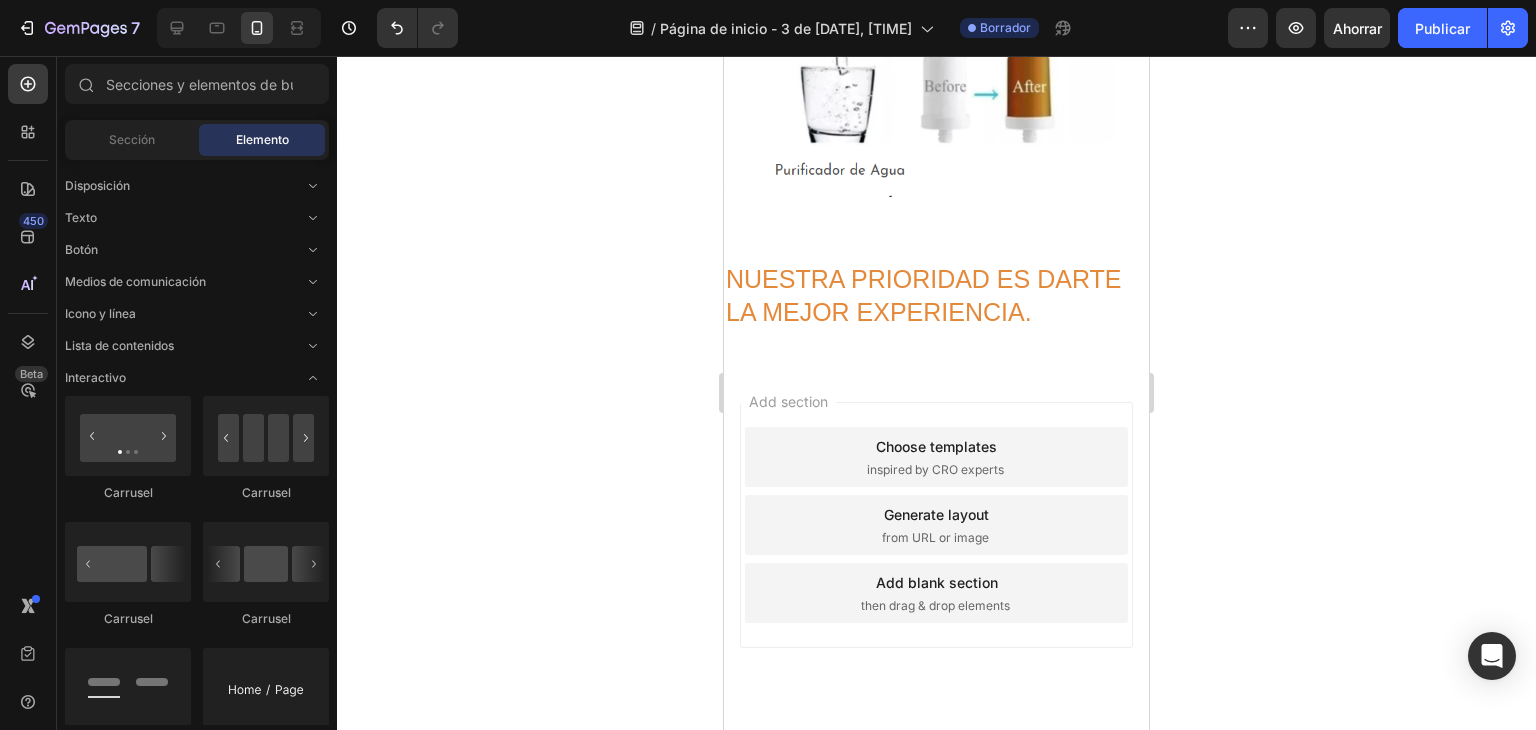 scroll, scrollTop: 2388, scrollLeft: 0, axis: vertical 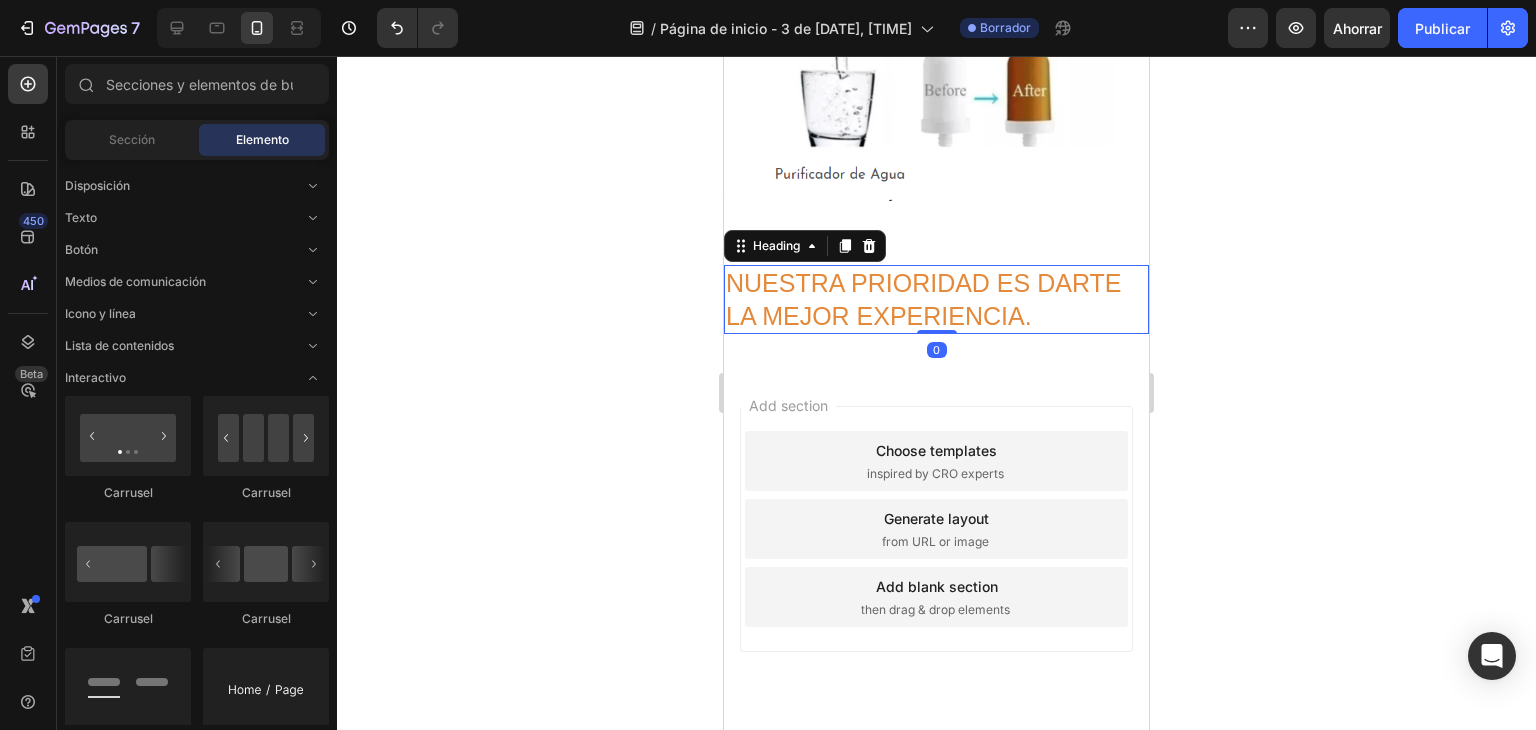 click on "NUESTRA PRIORIDAD ES DARTE LA MEJOR EXPERIENCIA." at bounding box center [936, 299] 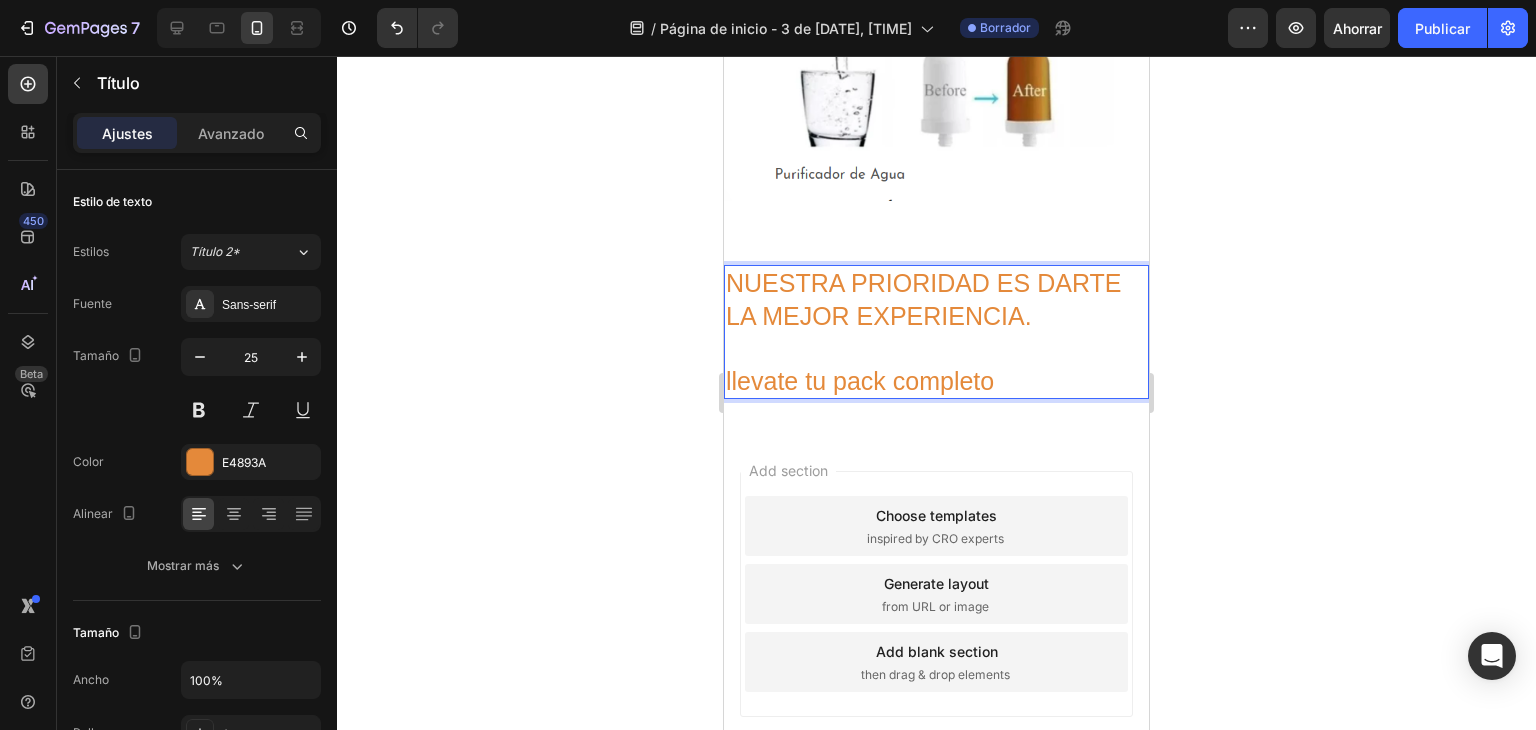 click on "NUESTRA PRIORIDAD ES DARTE LA MEJOR EXPERIENCIA. llevate tu pack completo" at bounding box center [936, 332] 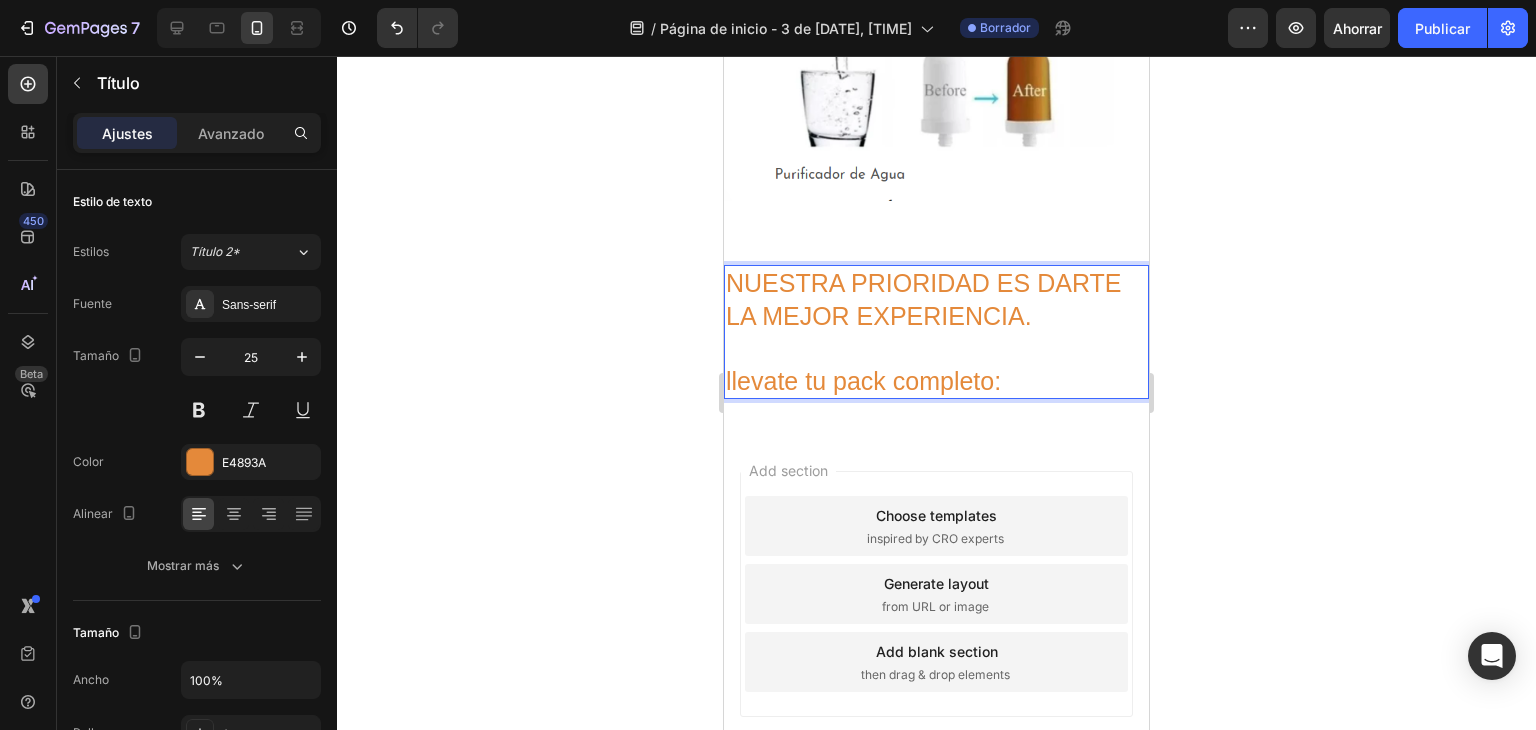 click on "NUESTRA PRIORIDAD ES DARTE LA MEJOR EXPERIENCIA. llevate tu pack completo:" at bounding box center [936, 332] 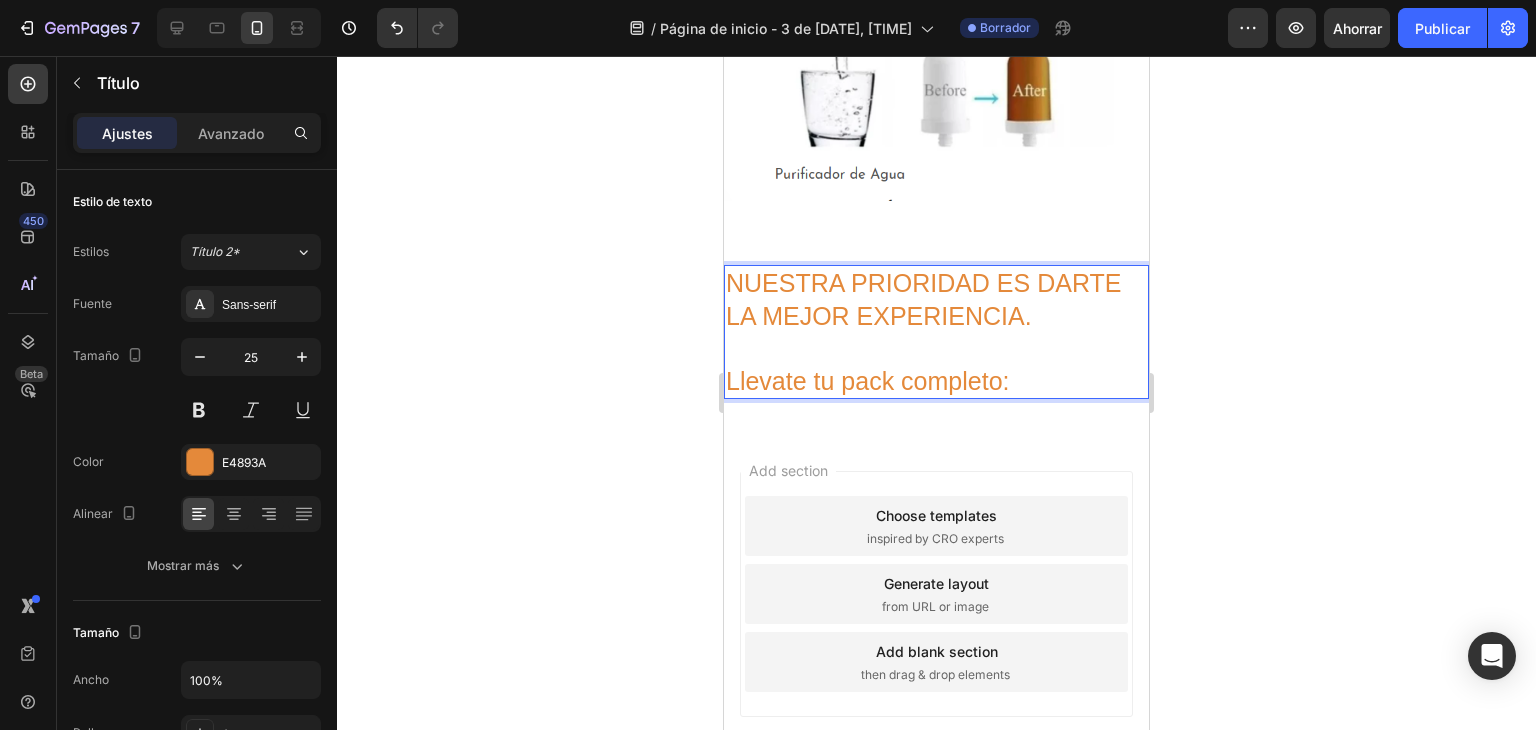 click on "NUESTRA PRIORIDAD ES DARTE LA MEJOR EXPERIENCIA. Llevate tu pack completo:" at bounding box center (936, 332) 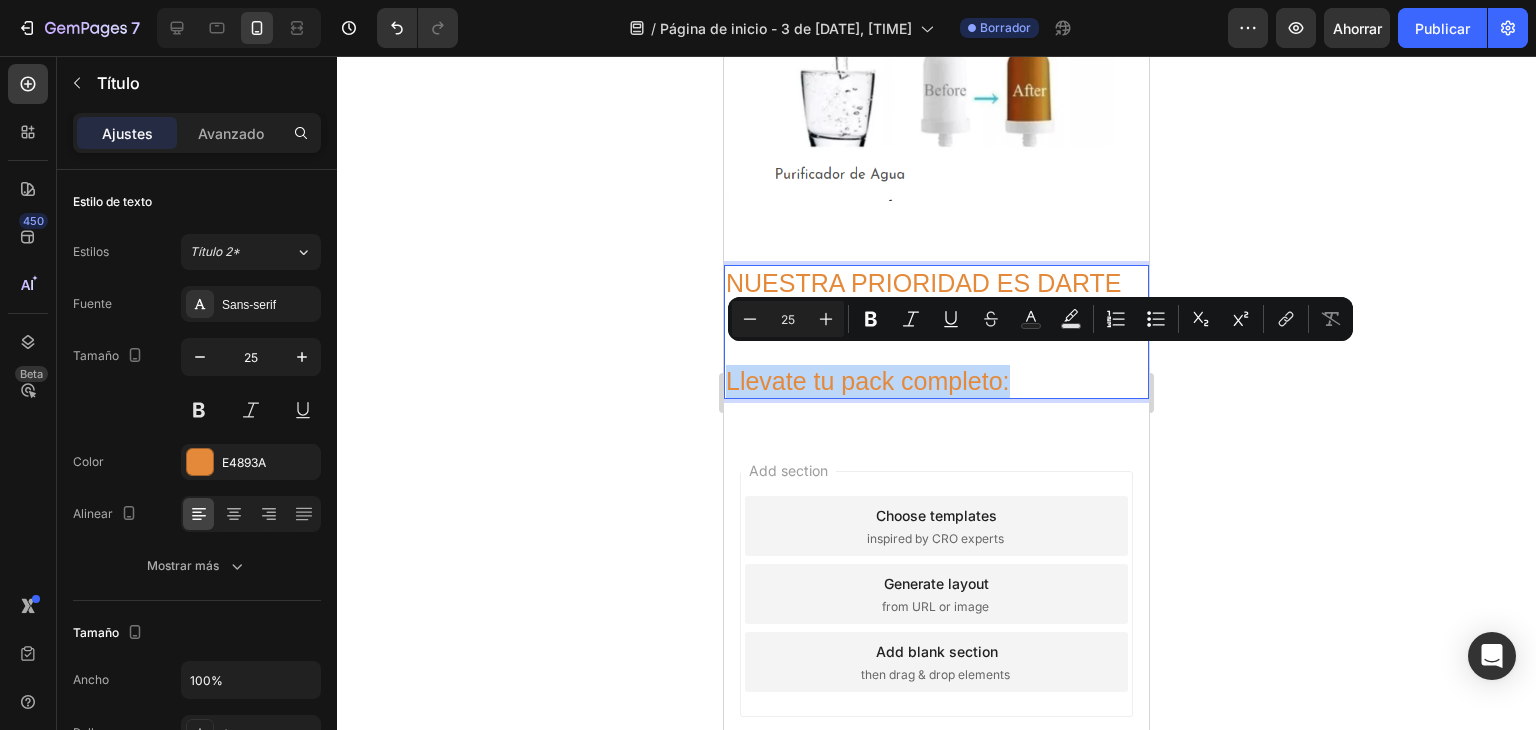 drag, startPoint x: 728, startPoint y: 364, endPoint x: 1015, endPoint y: 365, distance: 287.00174 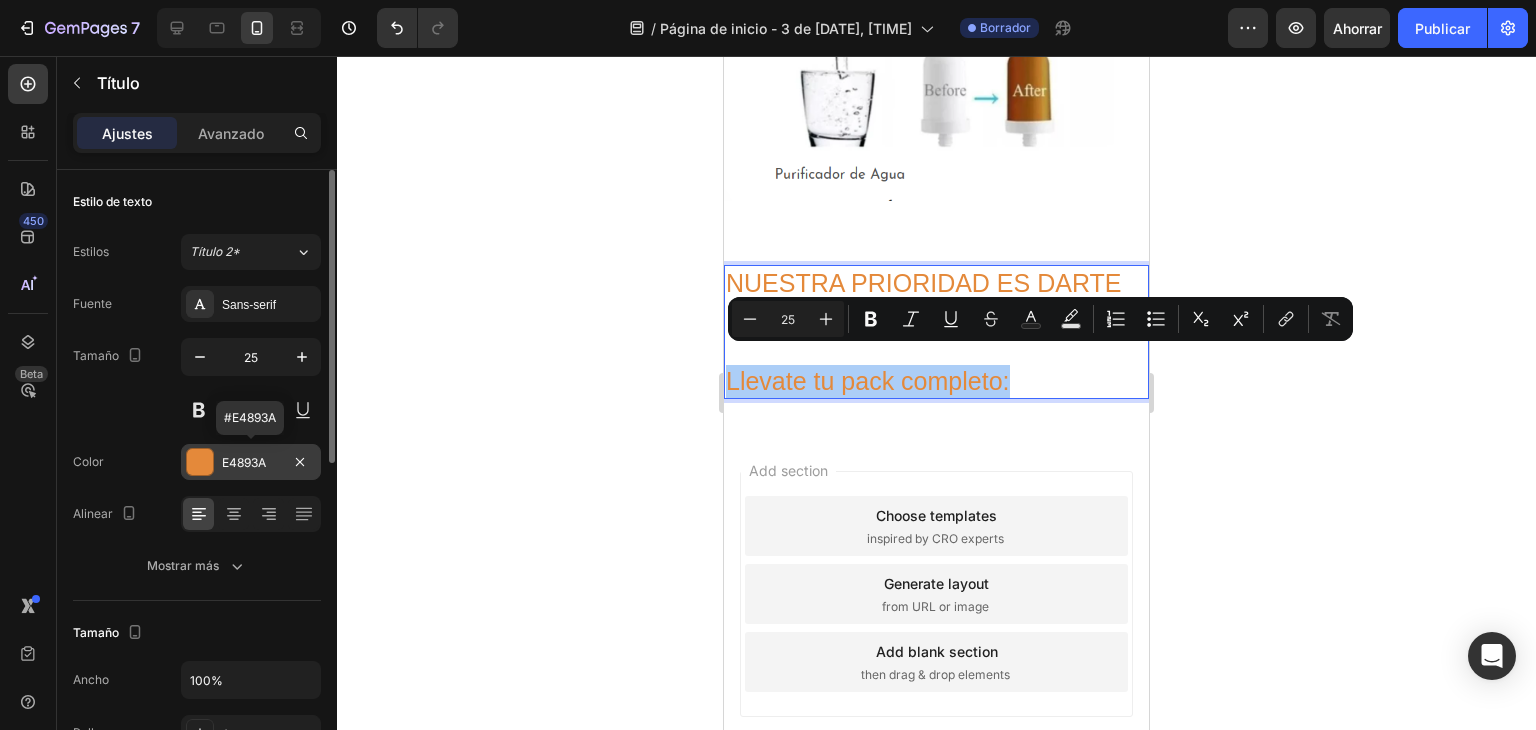 click at bounding box center [200, 462] 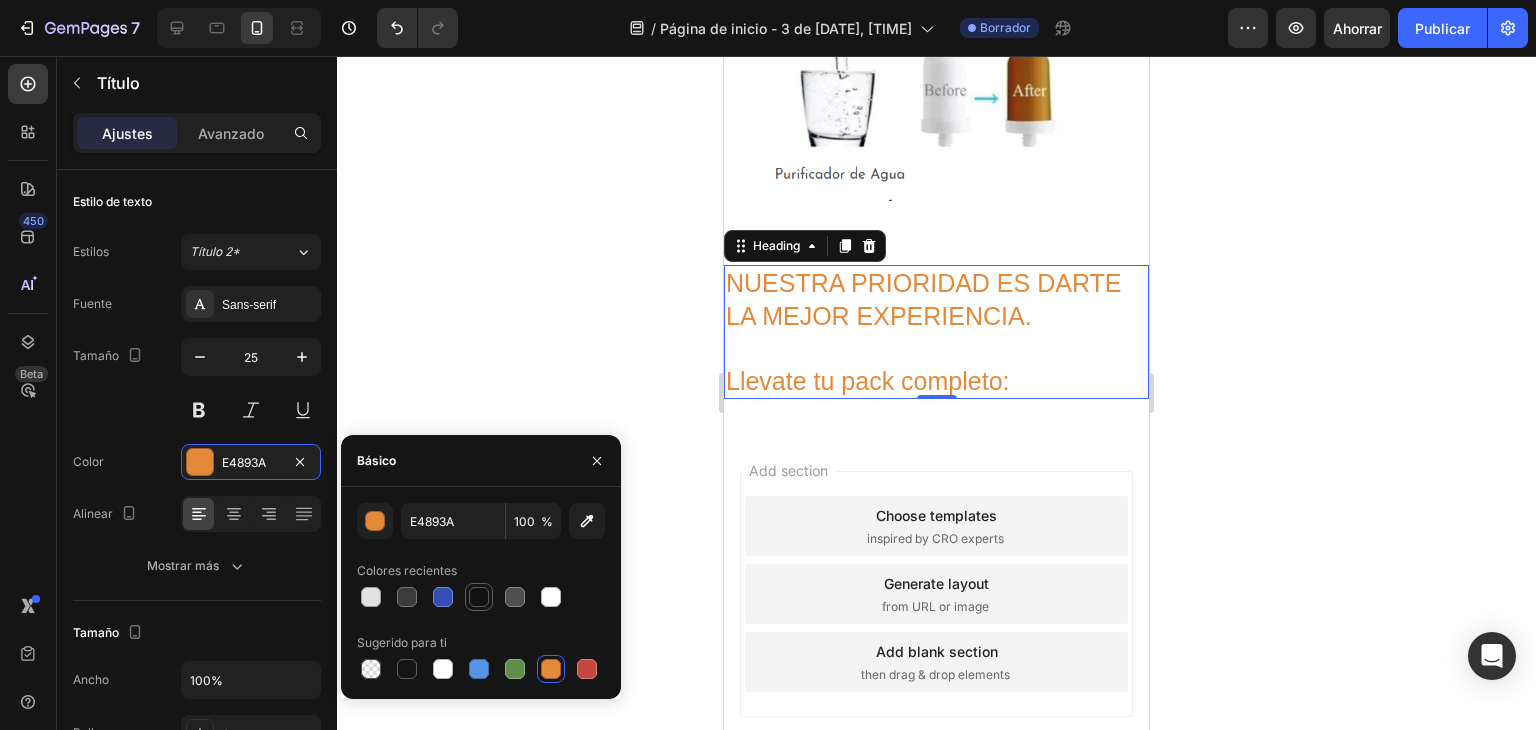 click at bounding box center (479, 597) 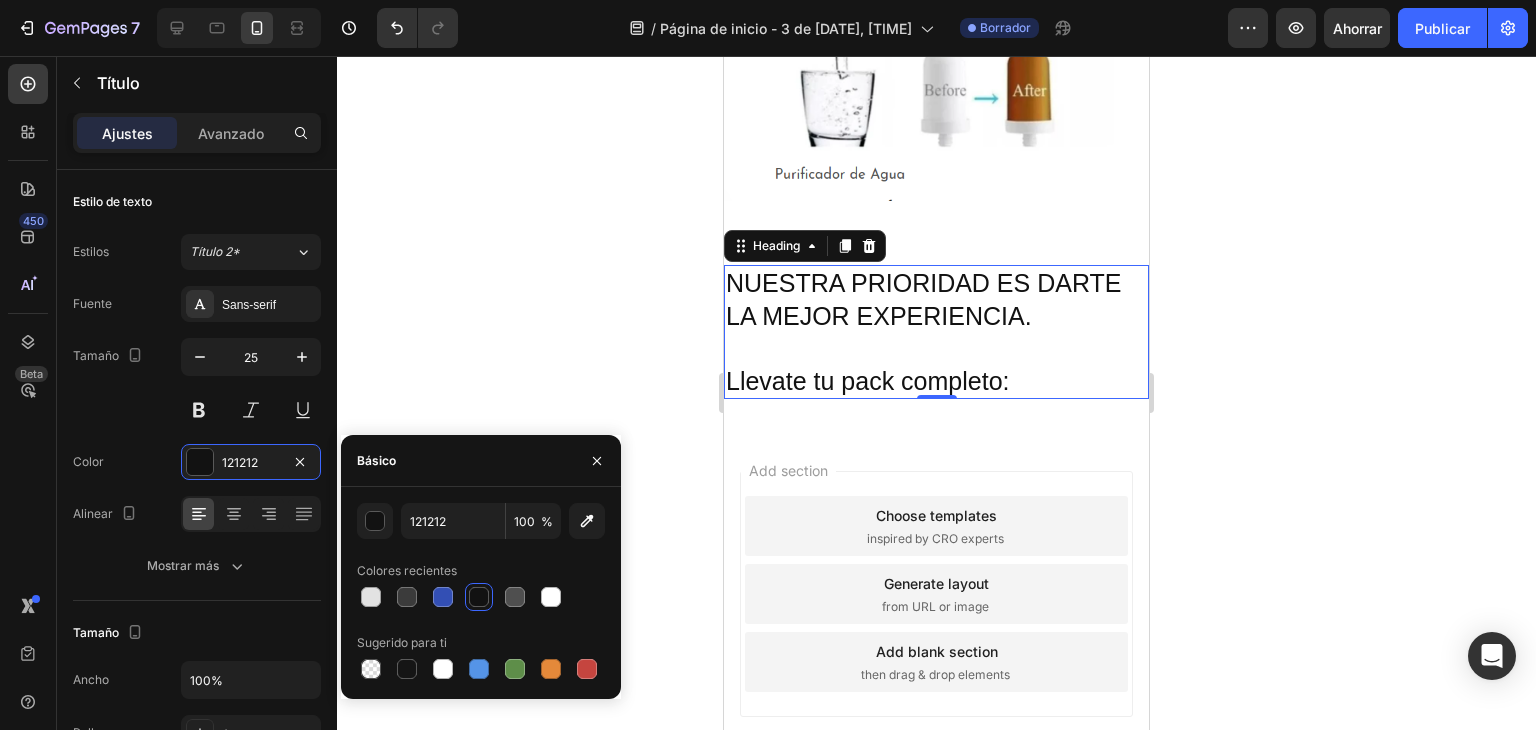 click 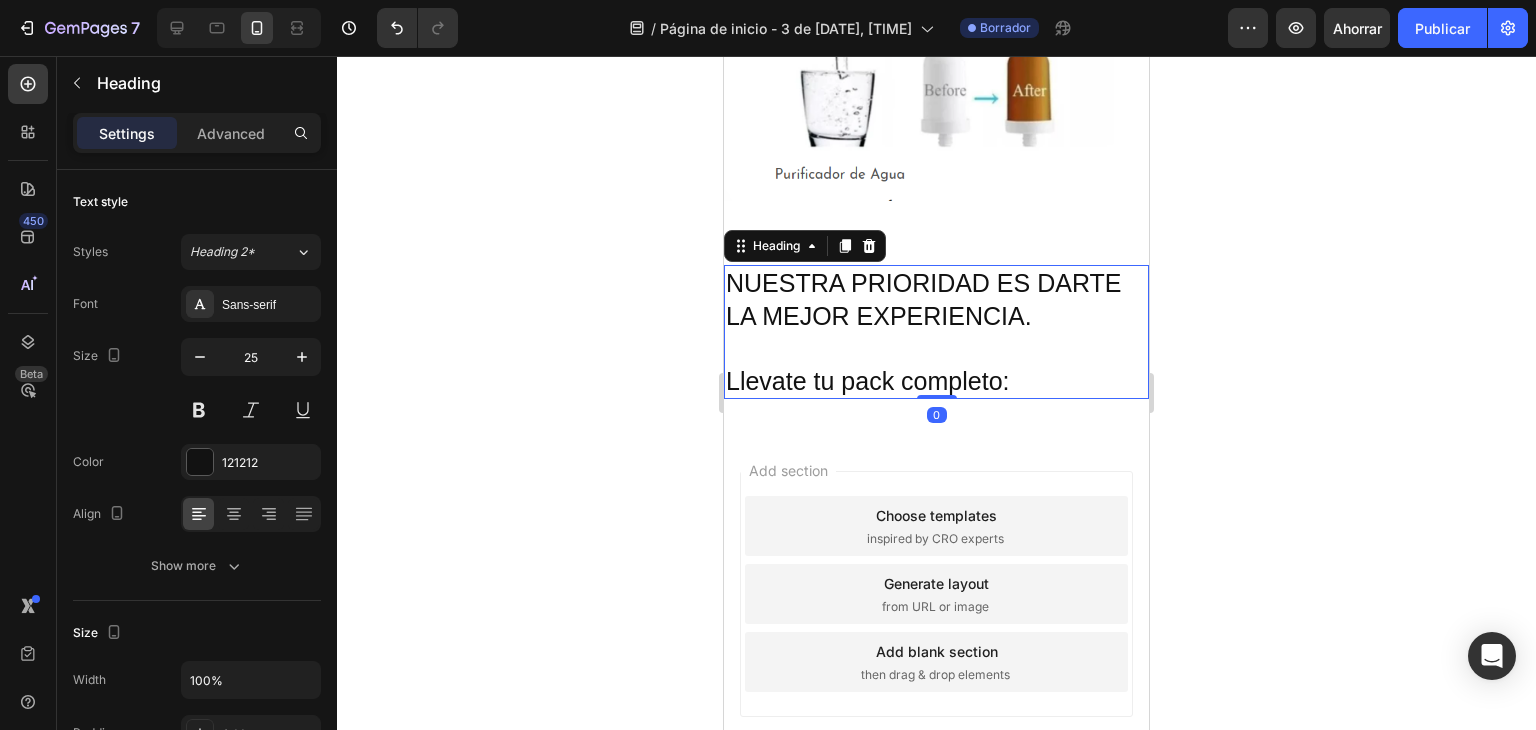 click on "NUESTRA PRIORIDAD ES DARTE LA MEJOR EXPERIENCIA. Llevate tu pack completo:" at bounding box center [936, 332] 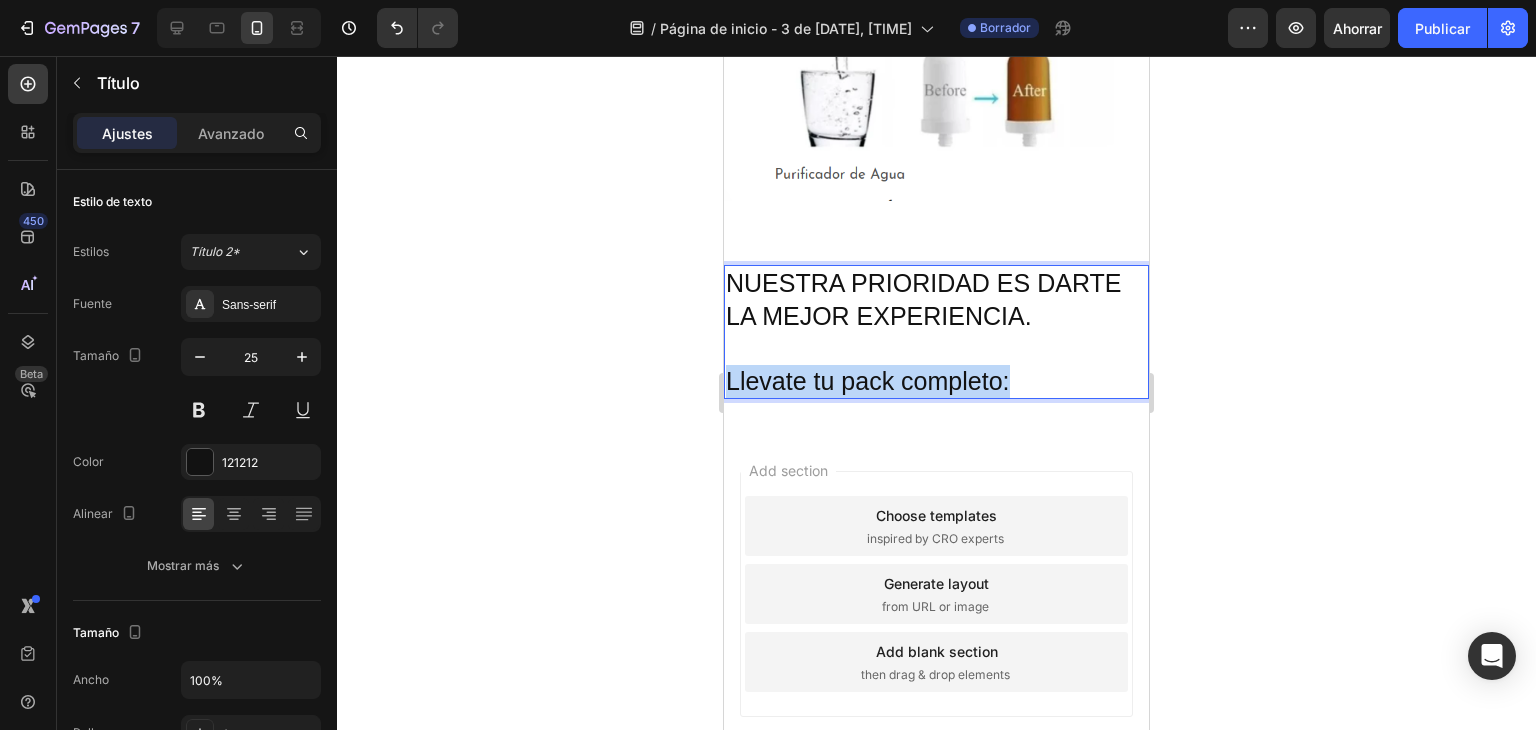 drag, startPoint x: 730, startPoint y: 365, endPoint x: 1020, endPoint y: 368, distance: 290.0155 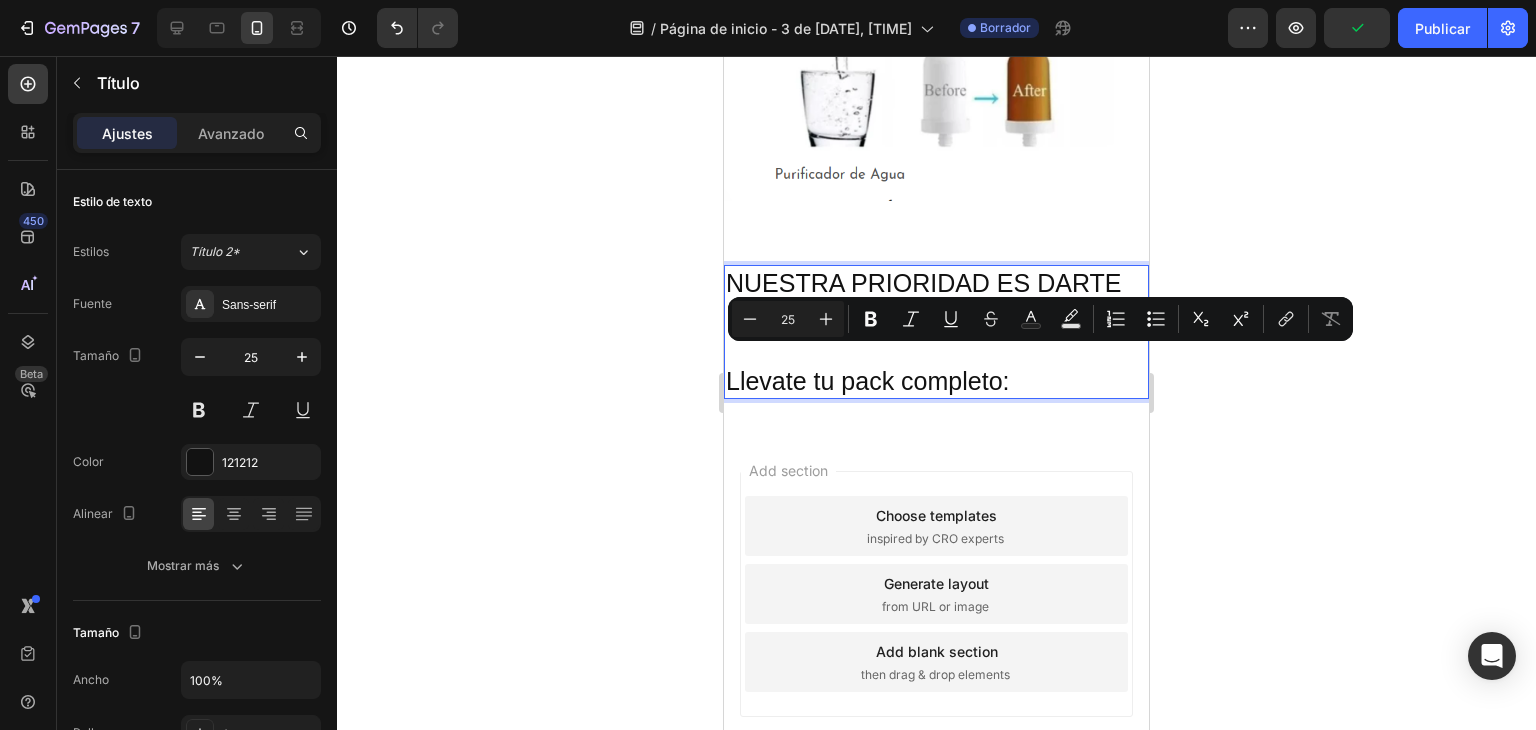 click on "NUESTRA PRIORIDAD ES DARTE LA MEJOR EXPERIENCIA. Llevate tu pack completo:" at bounding box center (936, 332) 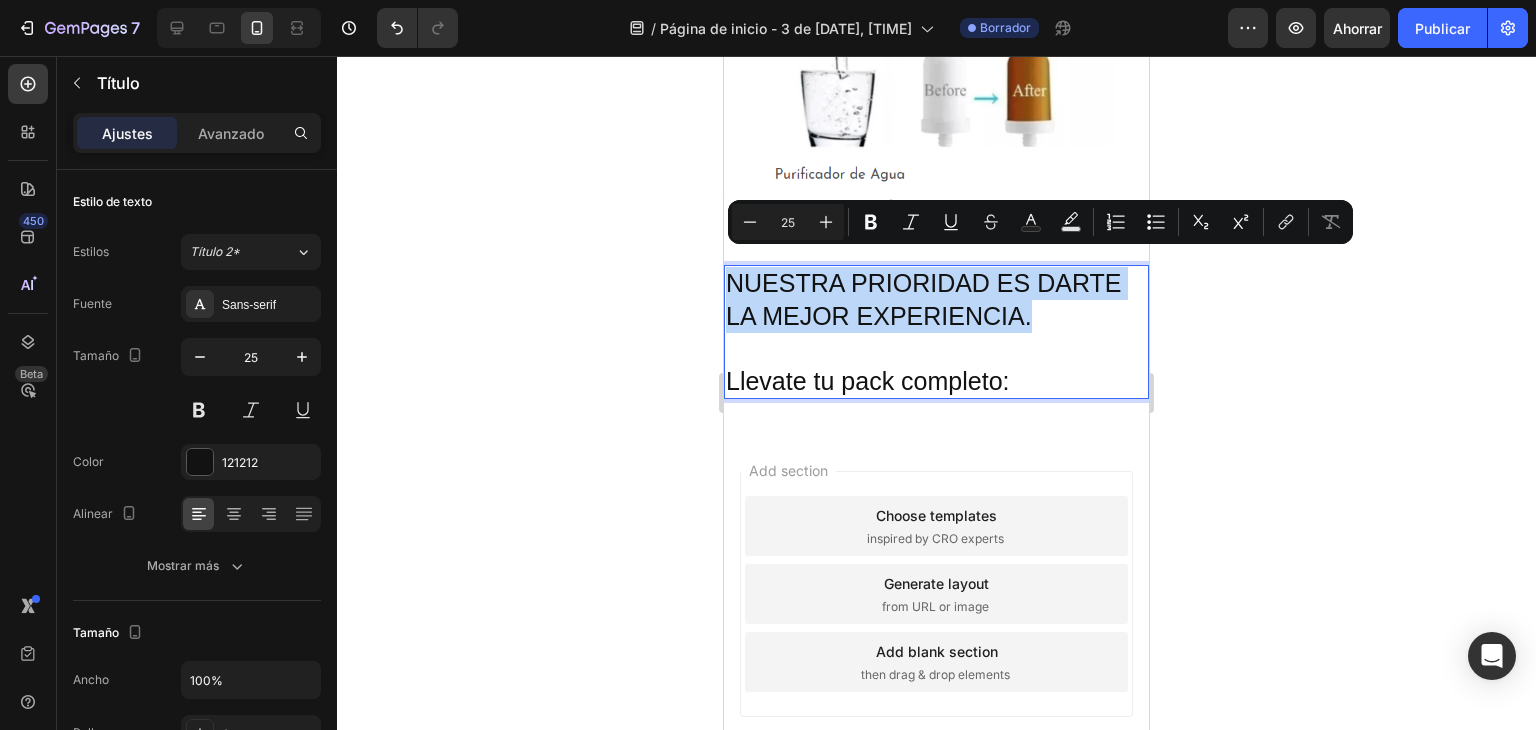 drag, startPoint x: 729, startPoint y: 263, endPoint x: 1036, endPoint y: 286, distance: 307.86035 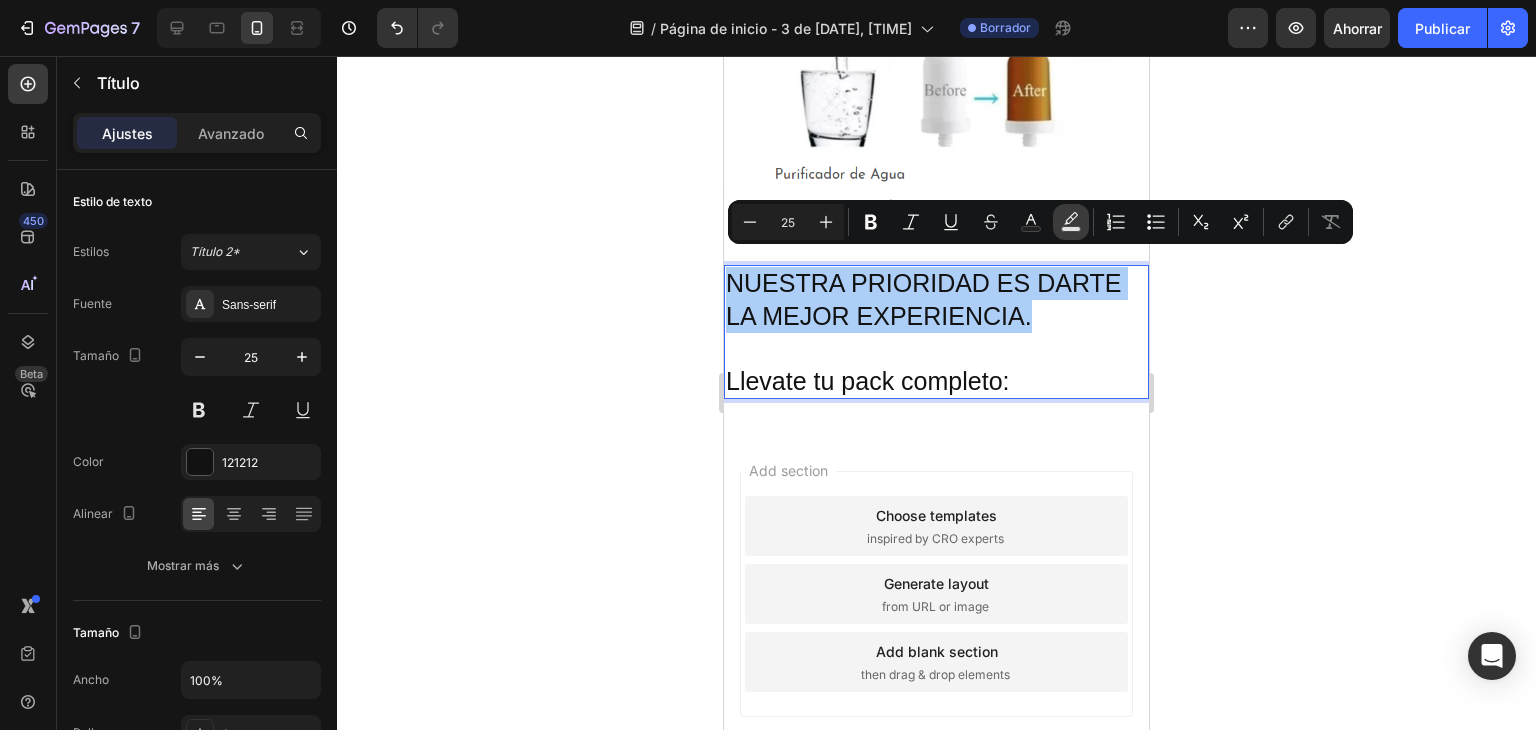 click 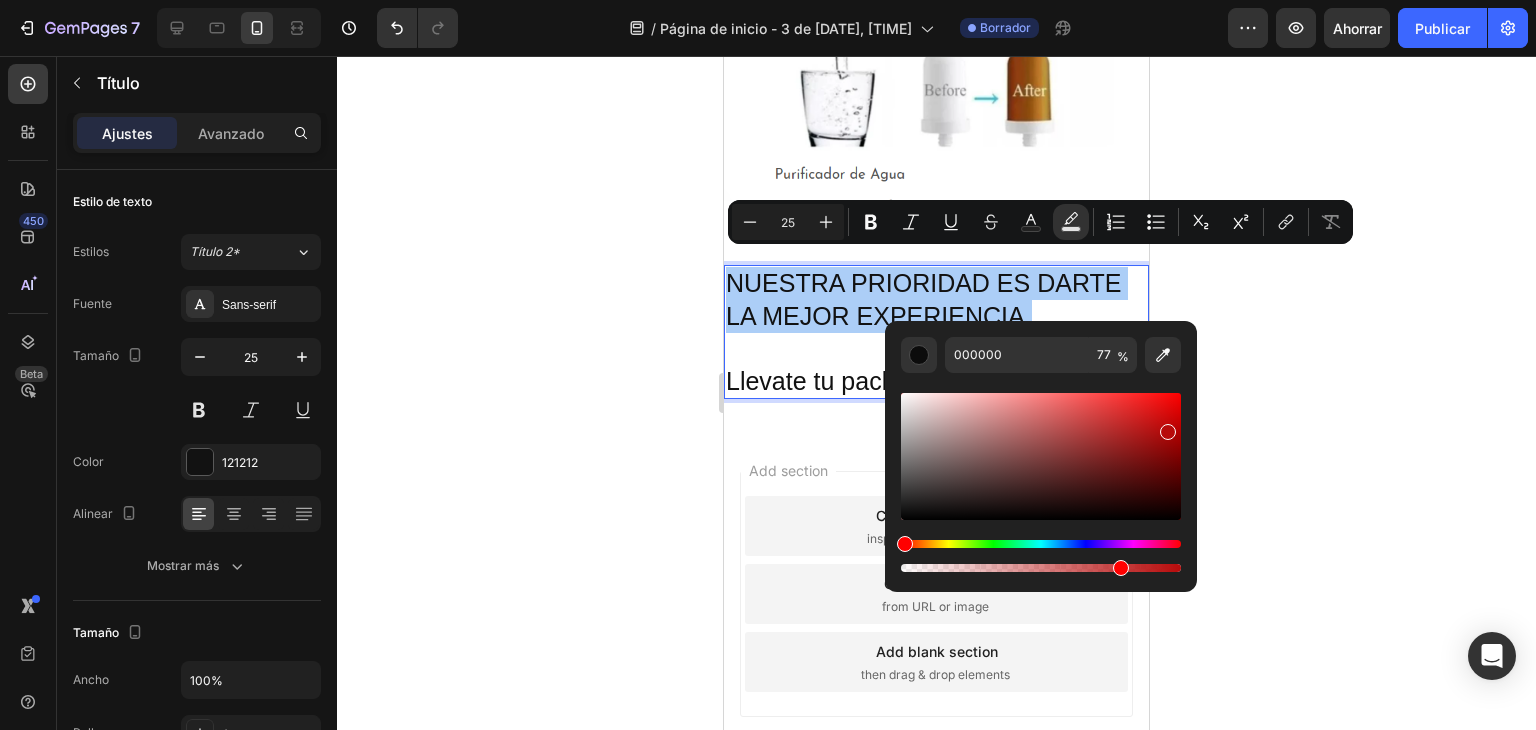 click at bounding box center [1041, 456] 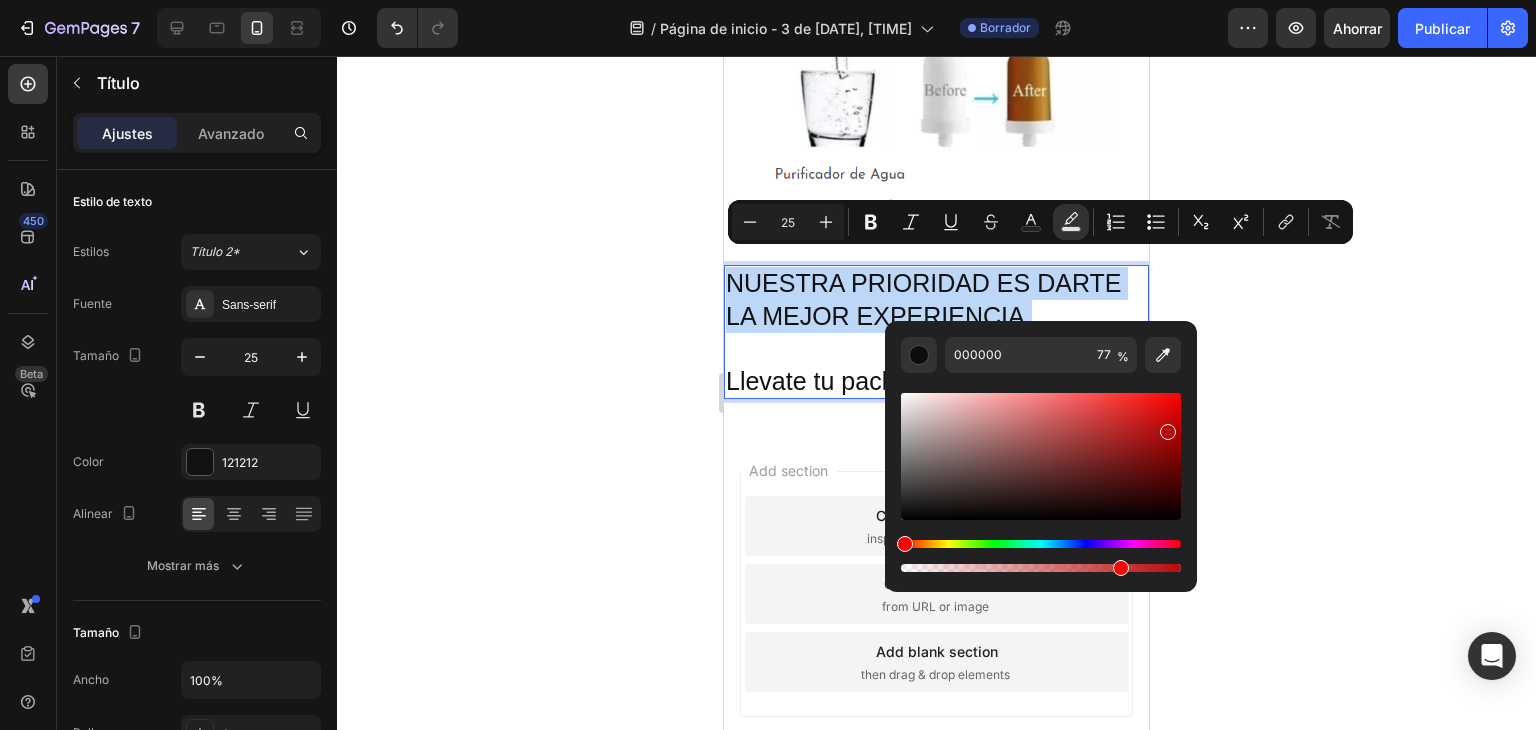 type on "B70B0B" 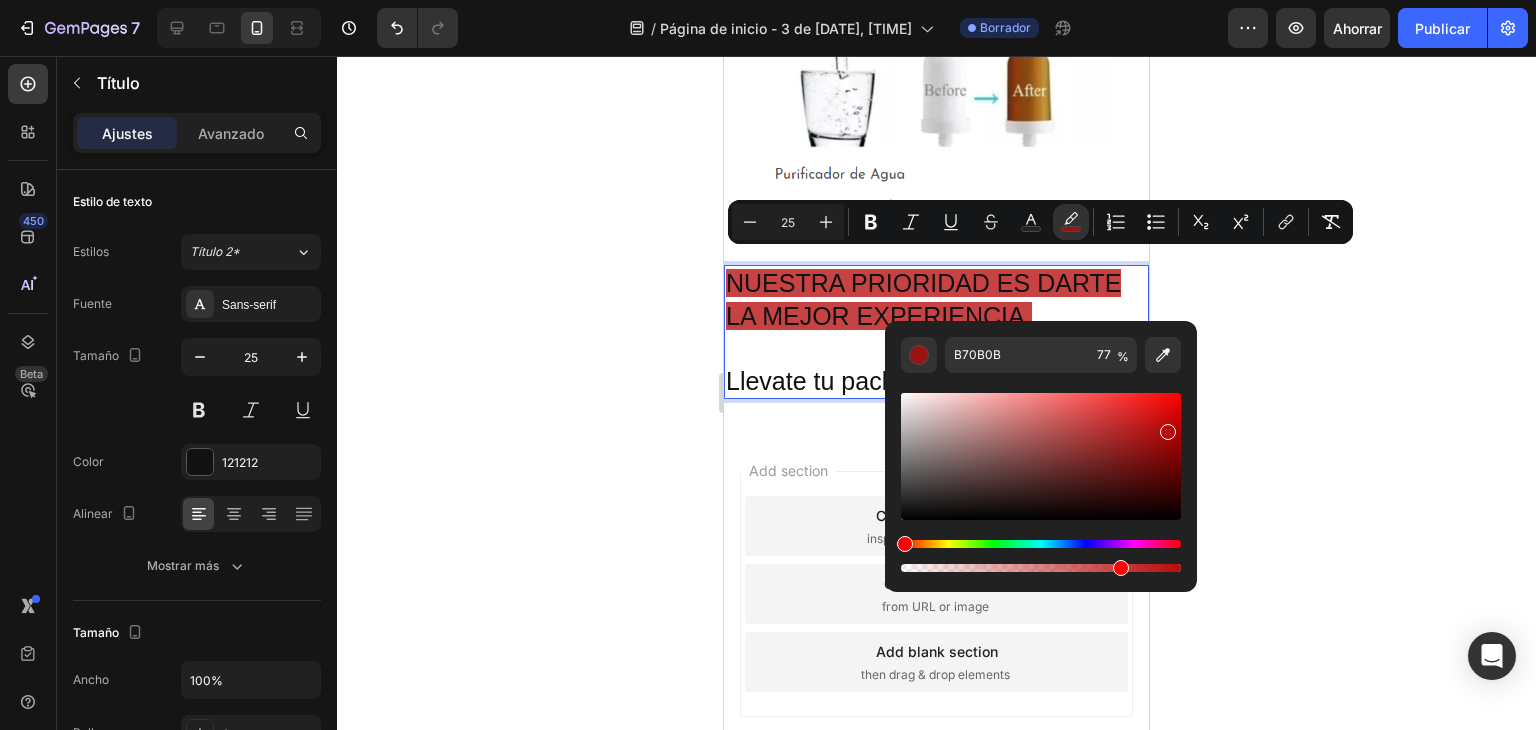 click 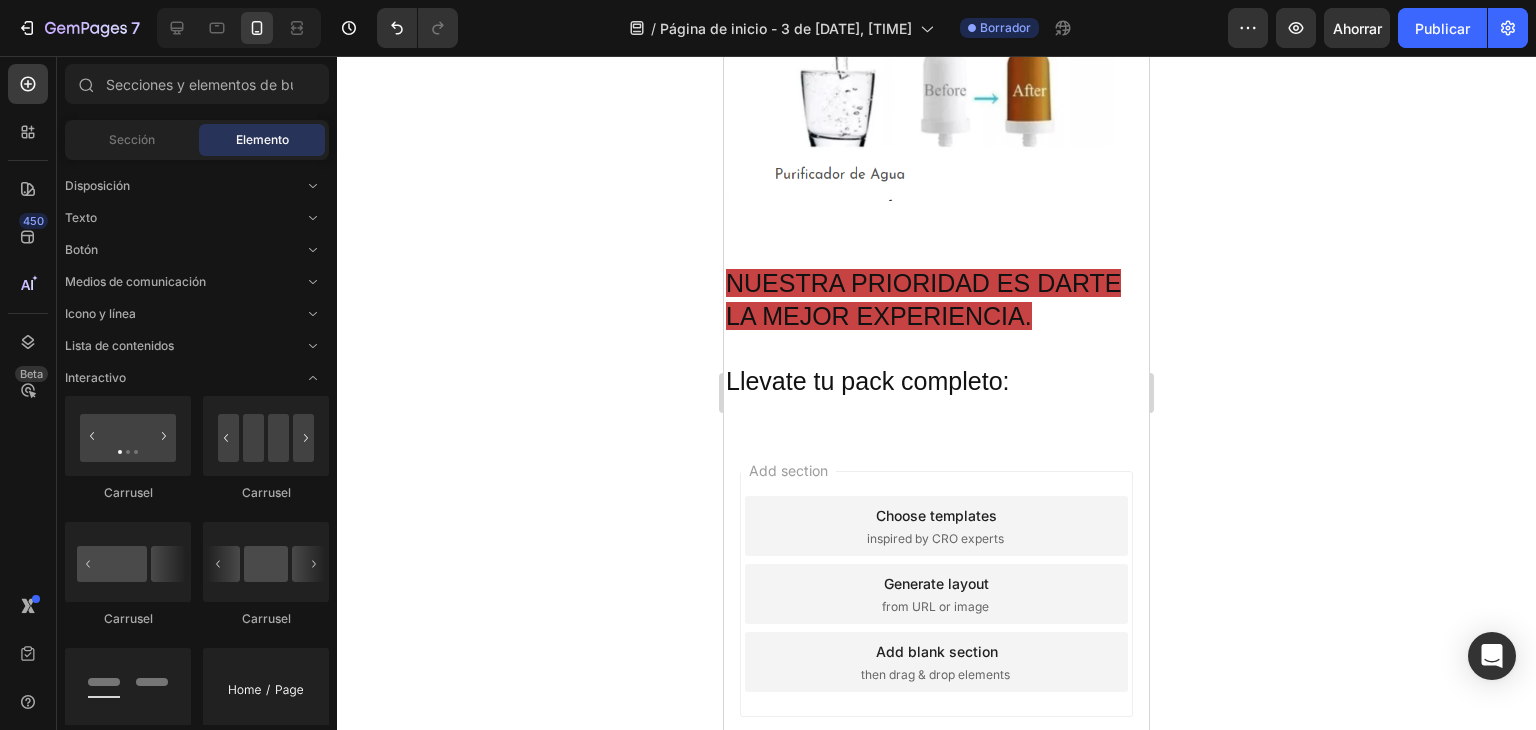 click 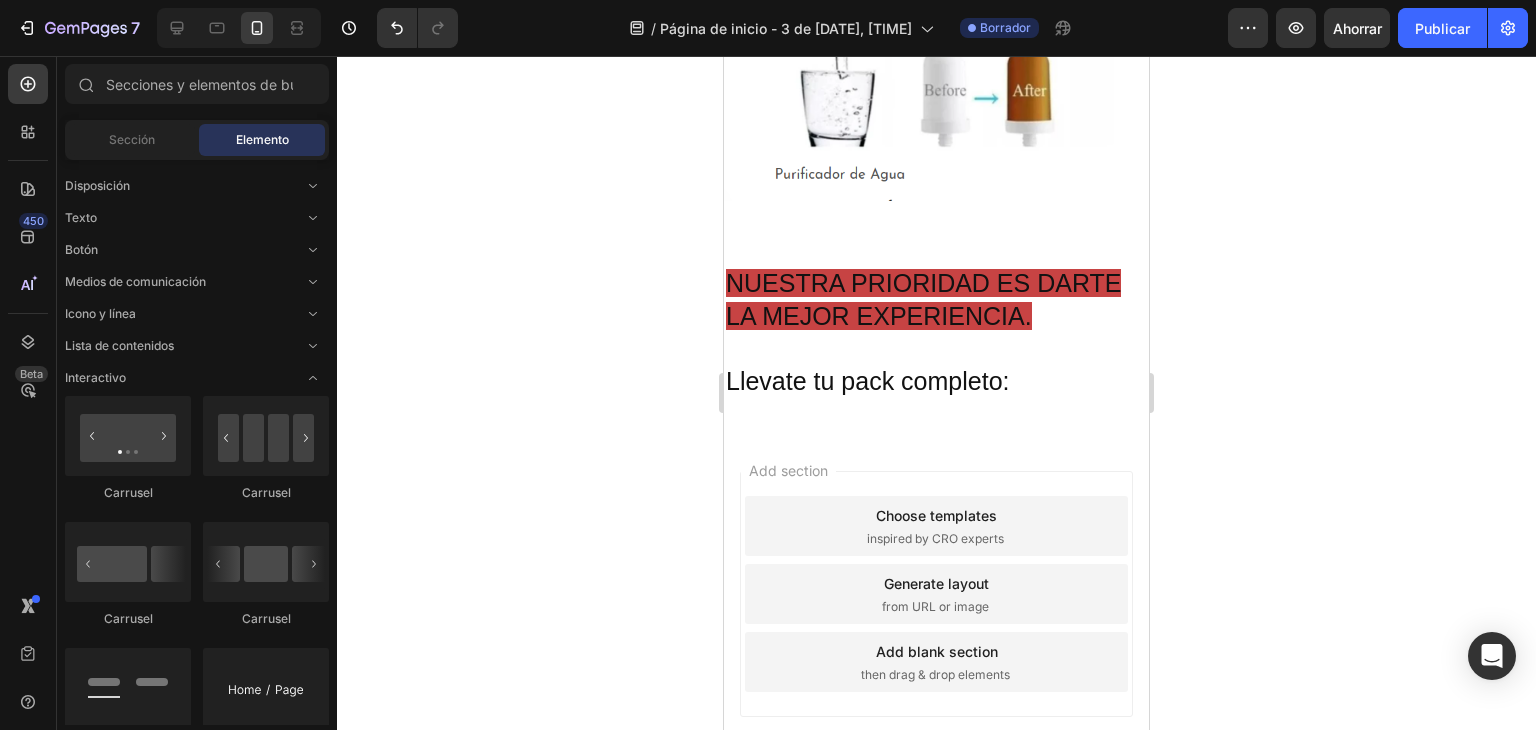 drag, startPoint x: 319, startPoint y: 304, endPoint x: 334, endPoint y: 365, distance: 62.817196 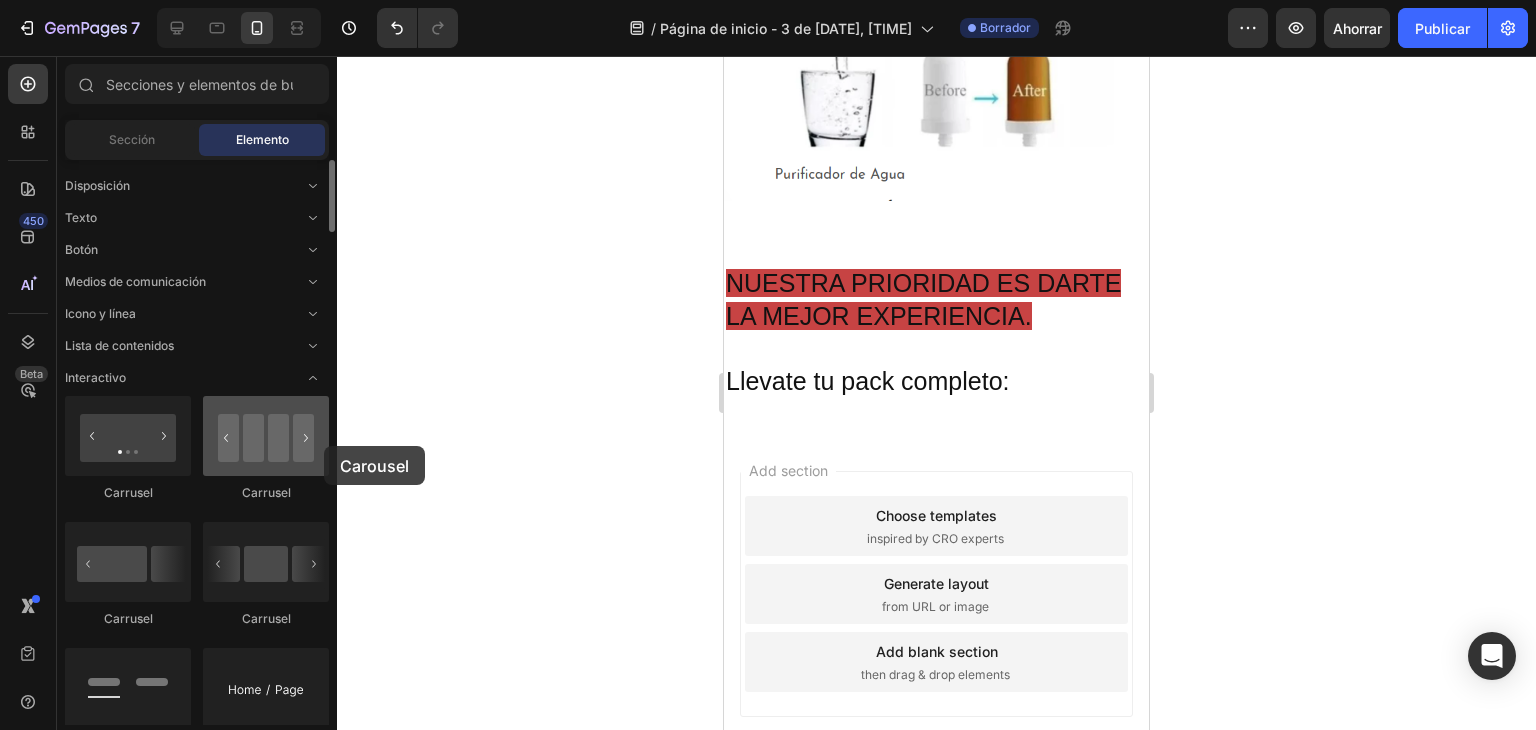 click on "Disposición Texto Botón Medios de comunicación Icono y línea Lista de contenidos Interactivo
Carrusel
Carrusel
Carrusel
Carrusel
Pestaña
Migaja de pan
Marquesina" at bounding box center (197, 442) 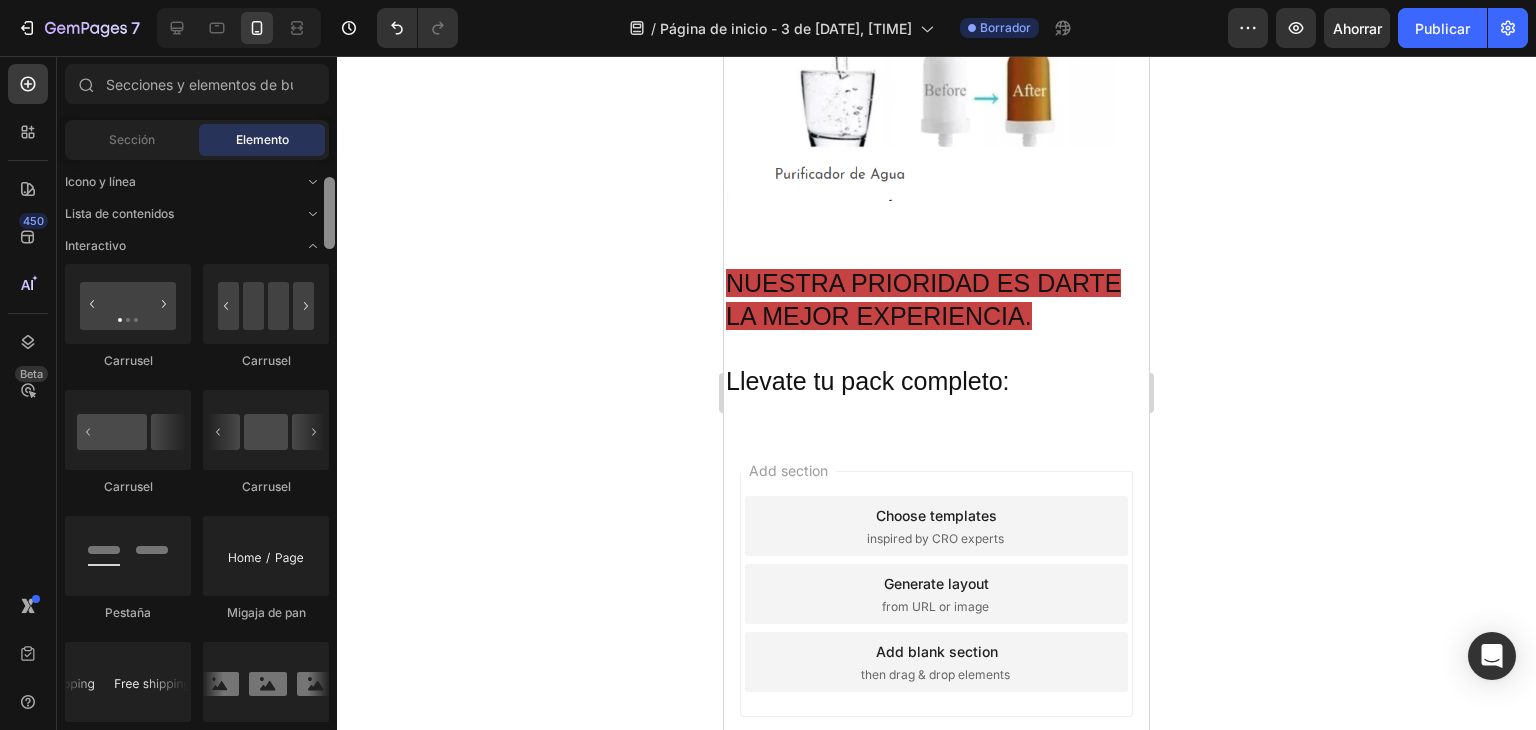 scroll, scrollTop: 0, scrollLeft: 0, axis: both 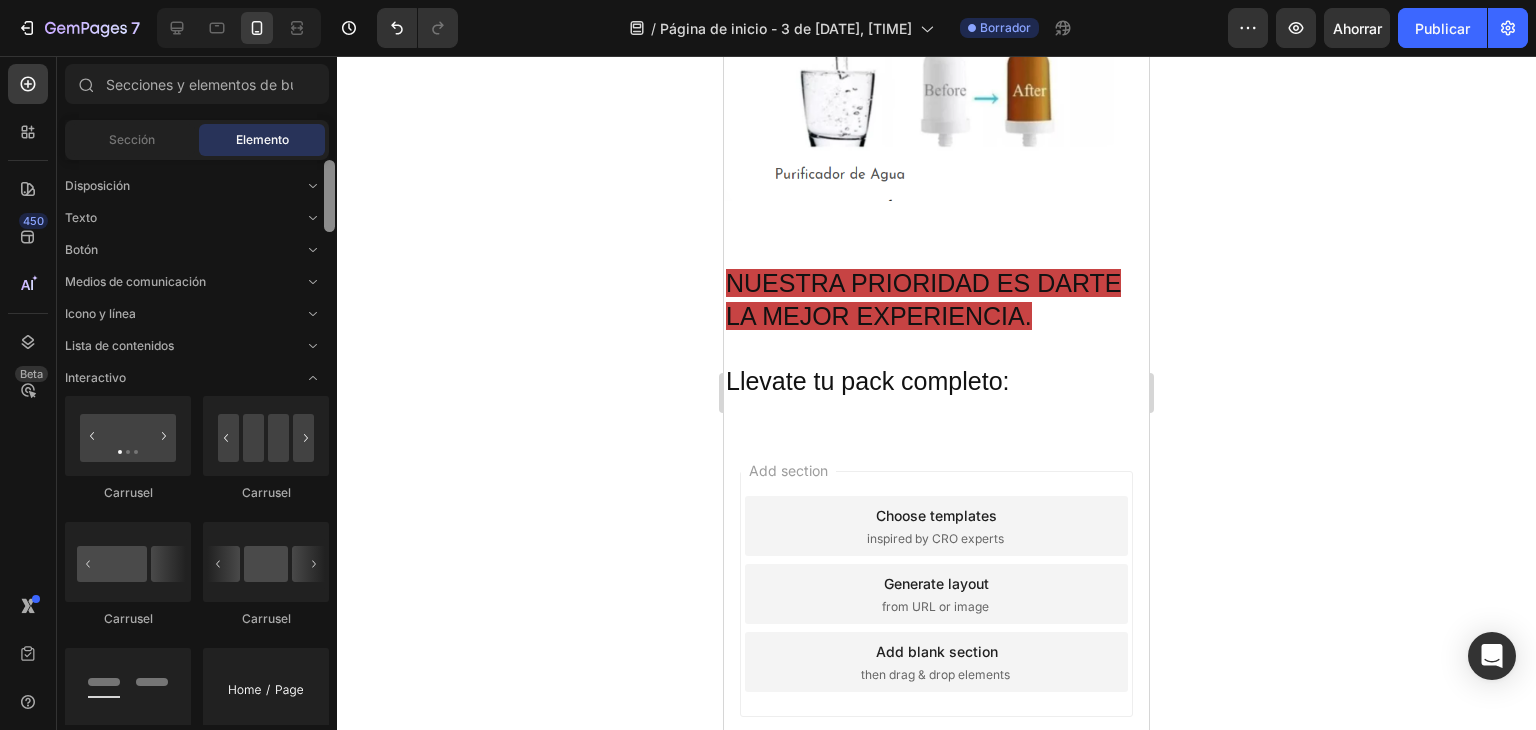 drag, startPoint x: 329, startPoint y: 168, endPoint x: 330, endPoint y: 149, distance: 19.026299 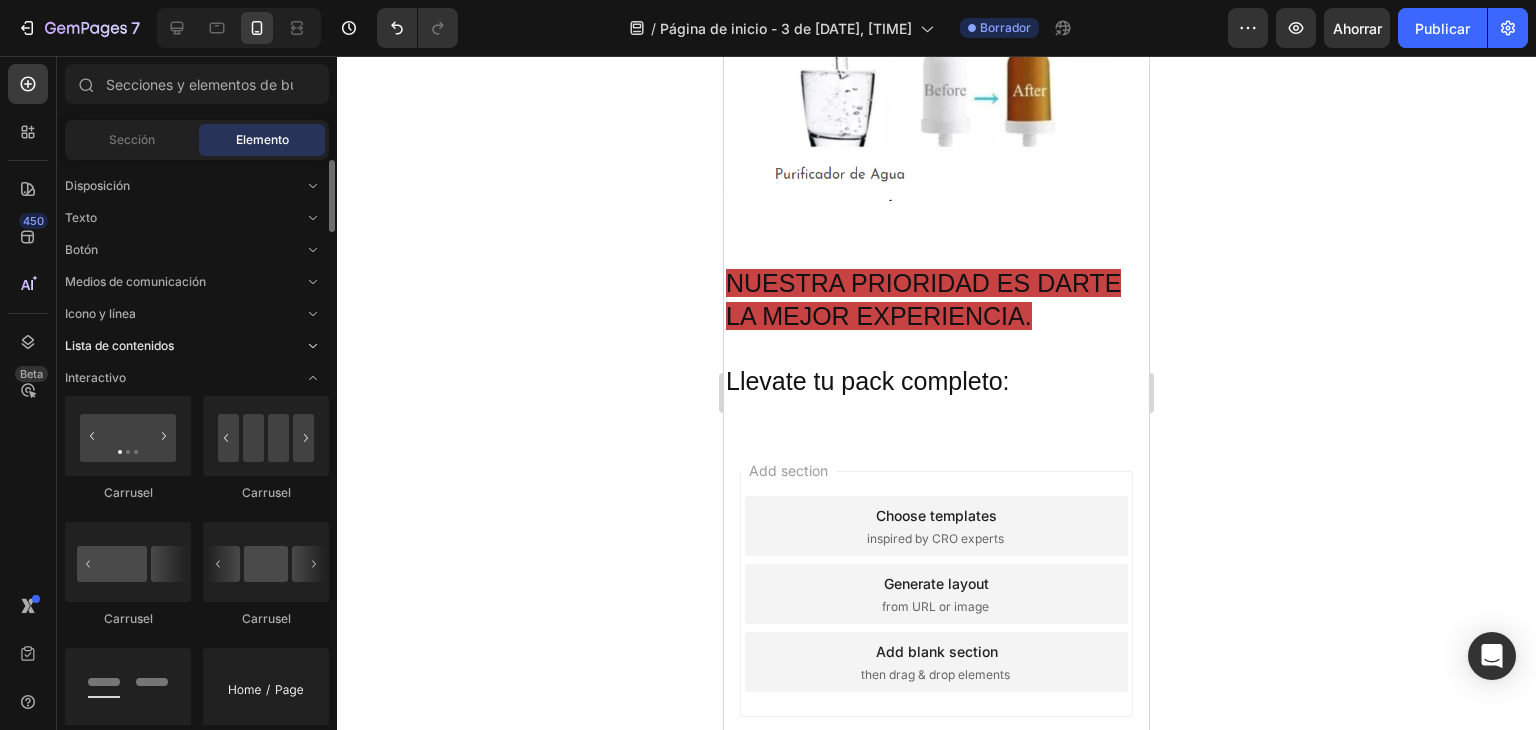 click 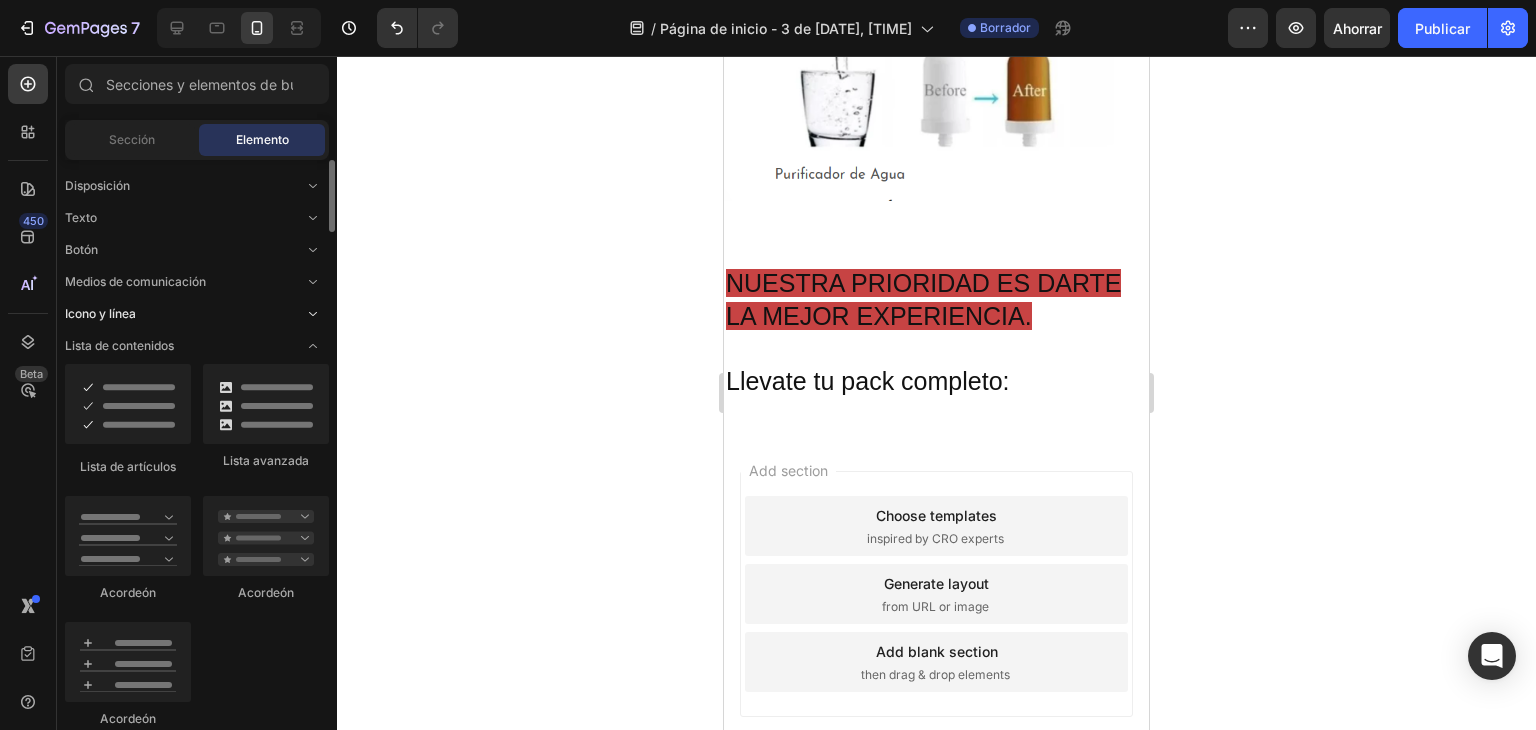 click 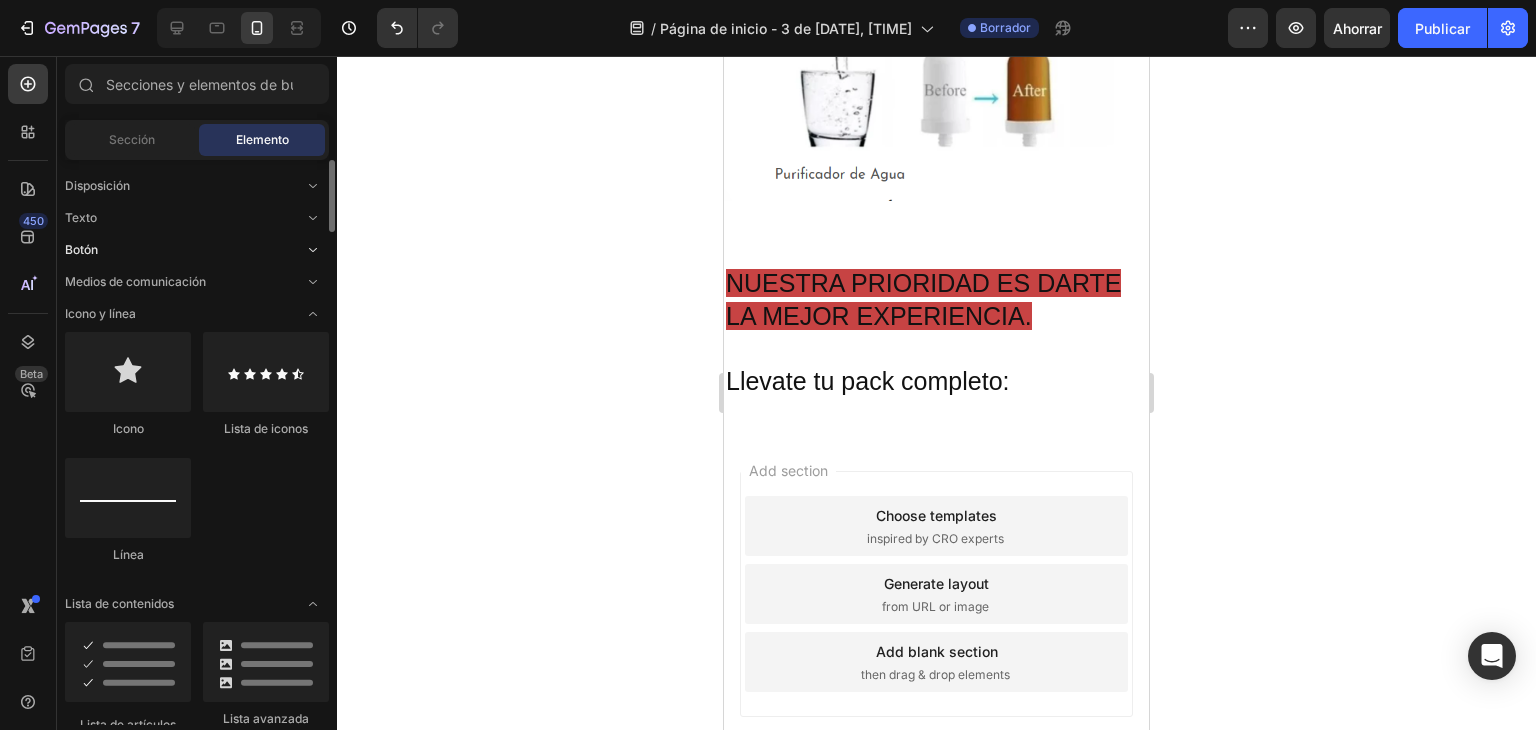 click 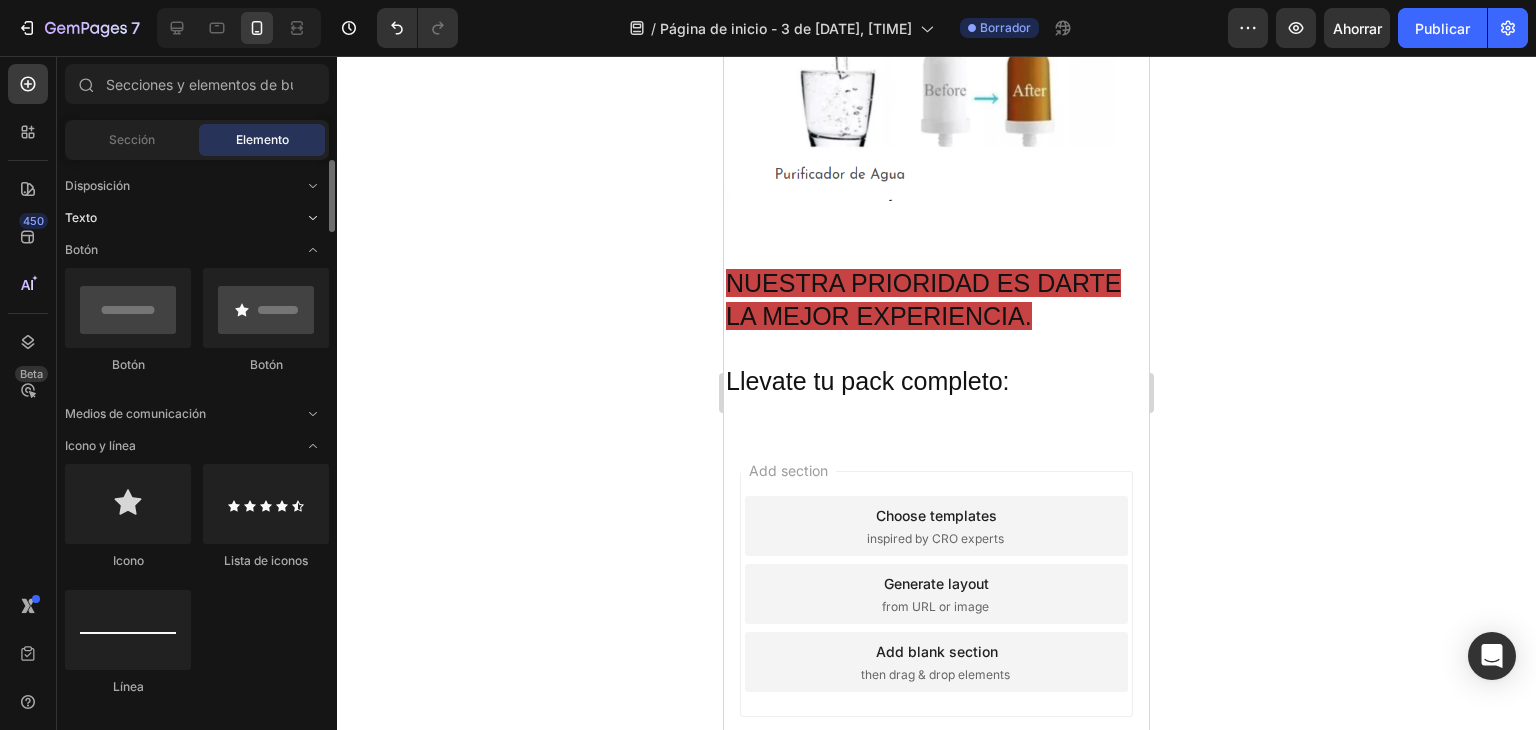 click 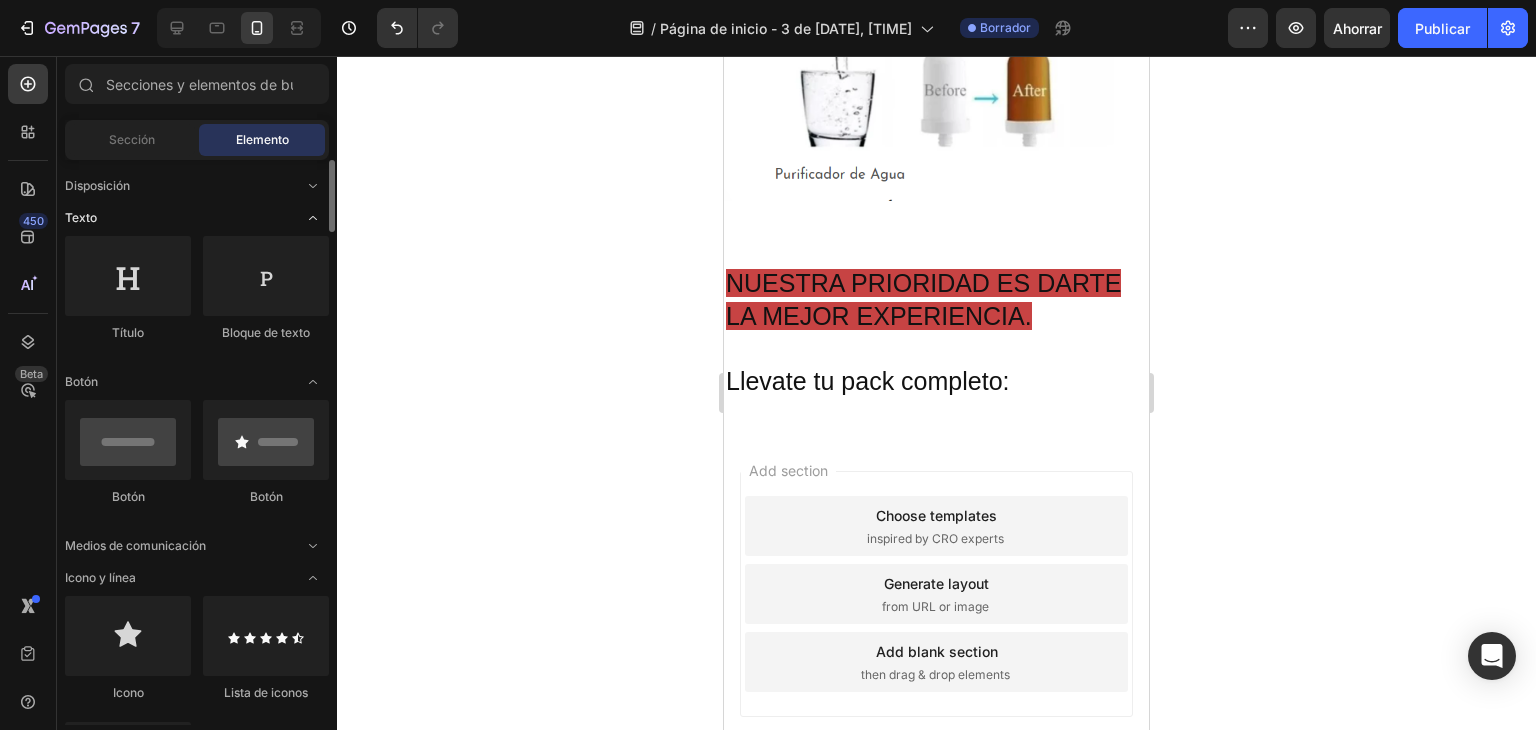 click 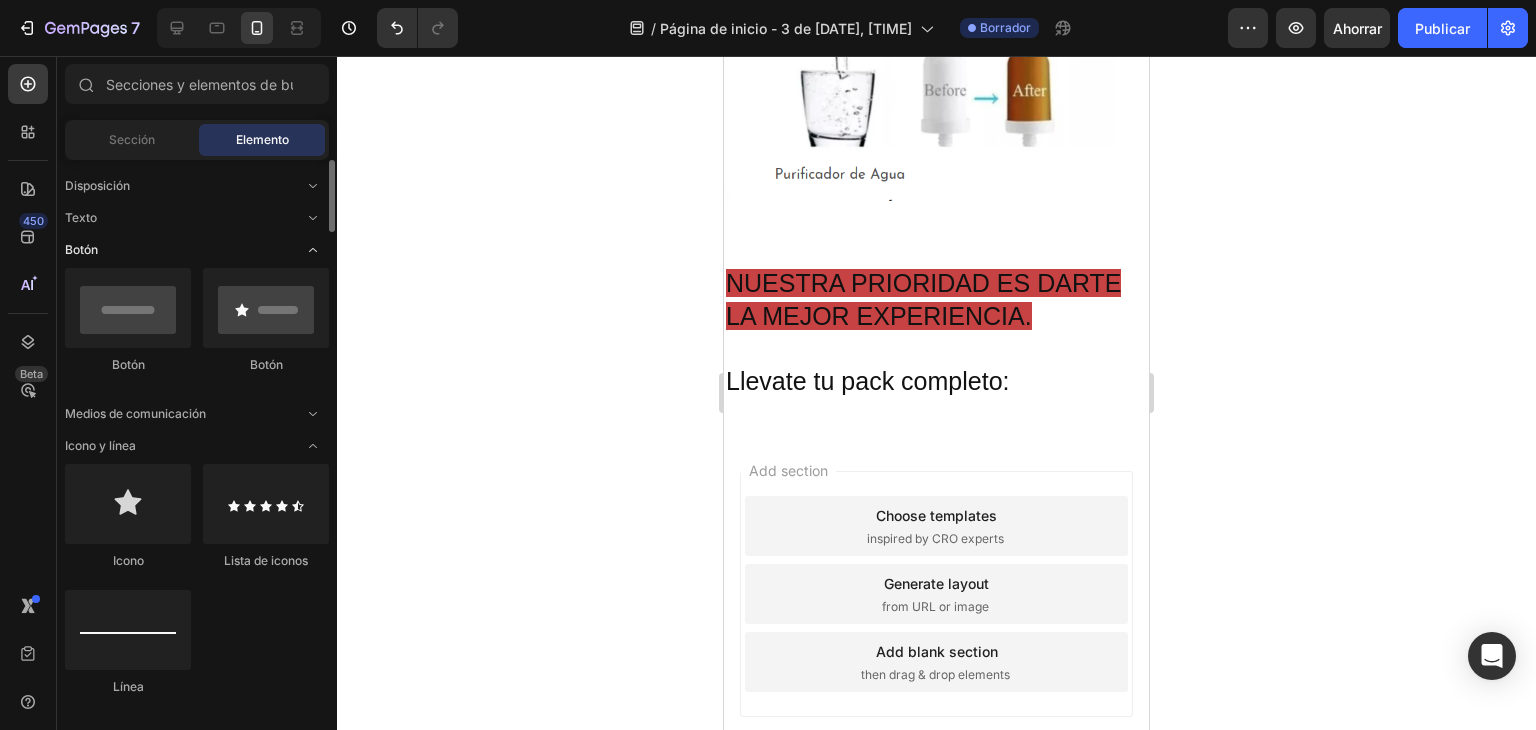 click 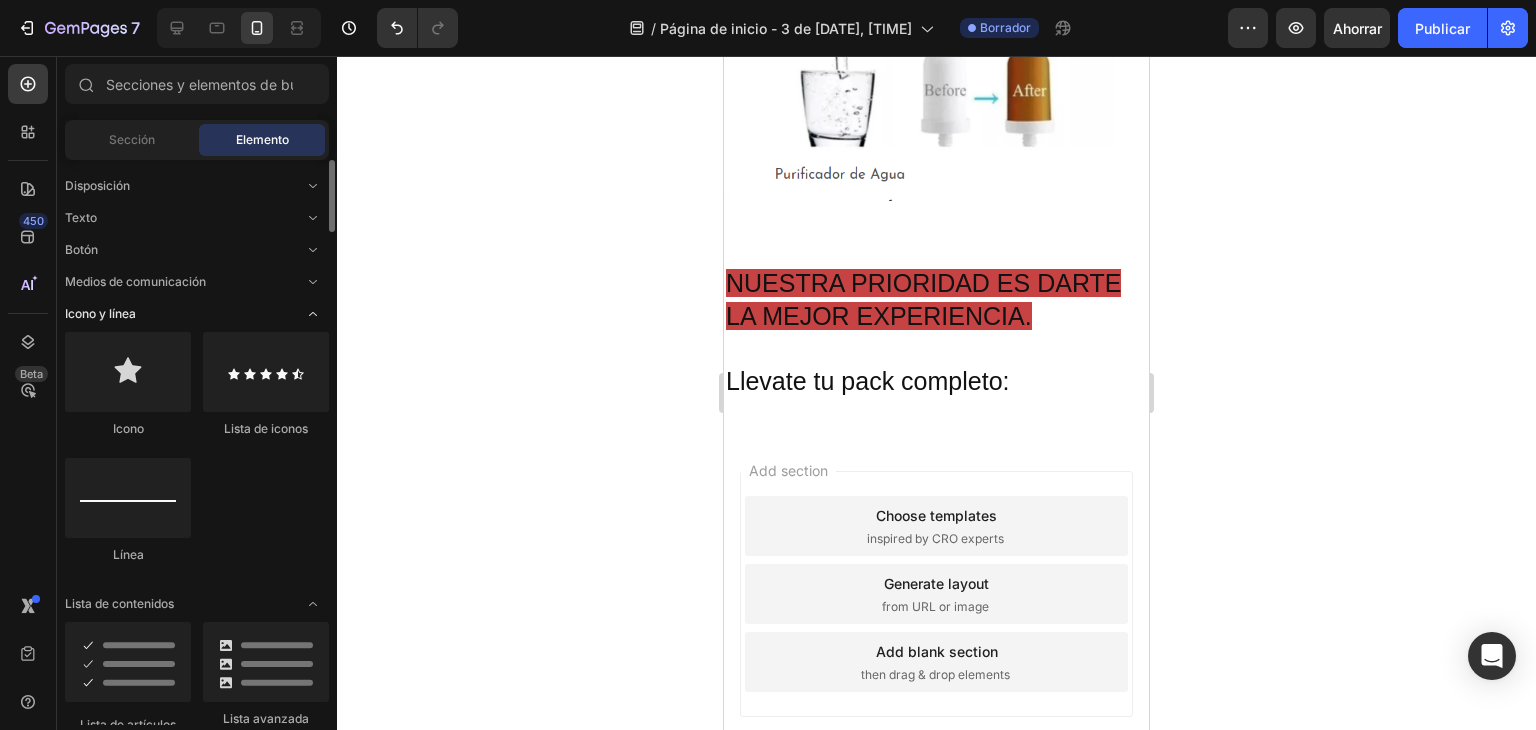 click 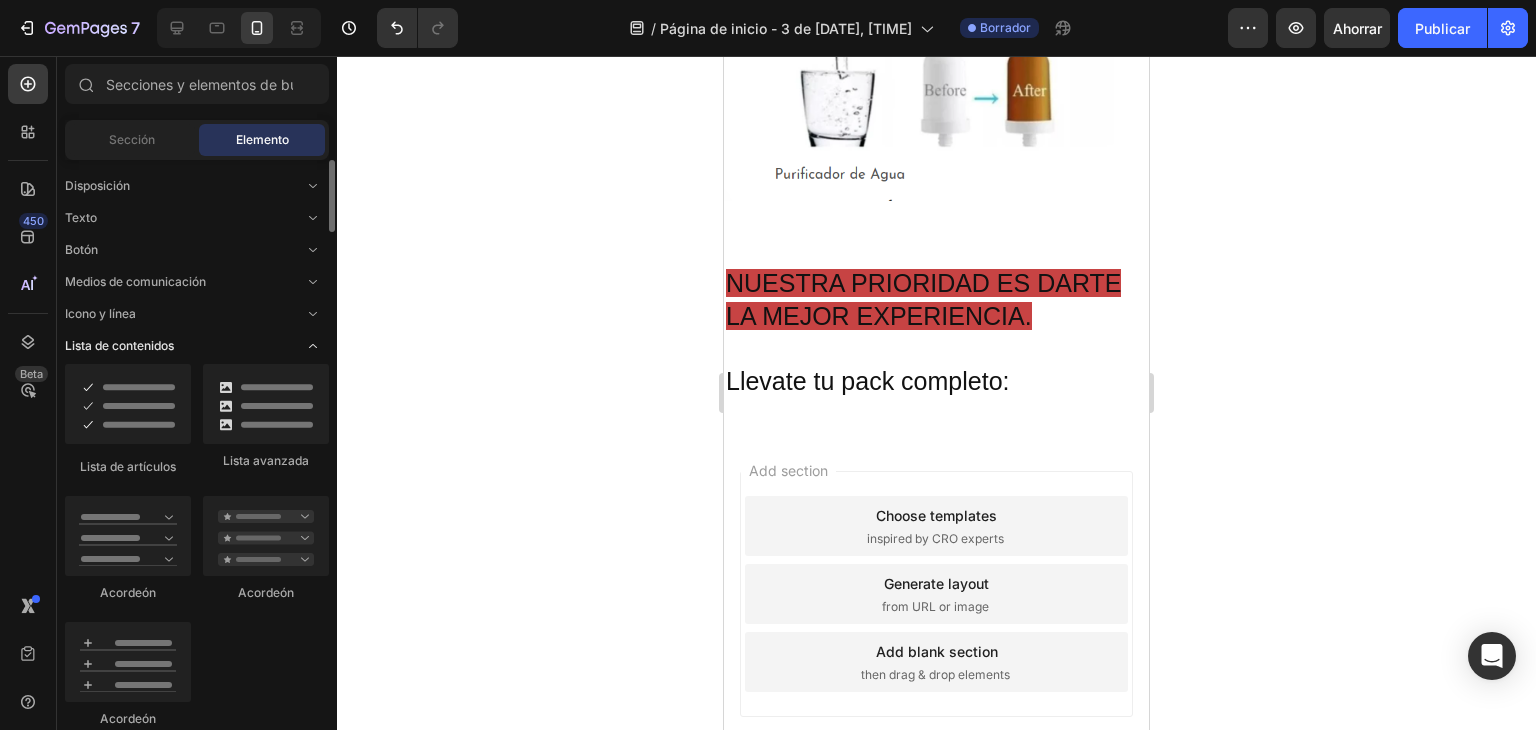 click 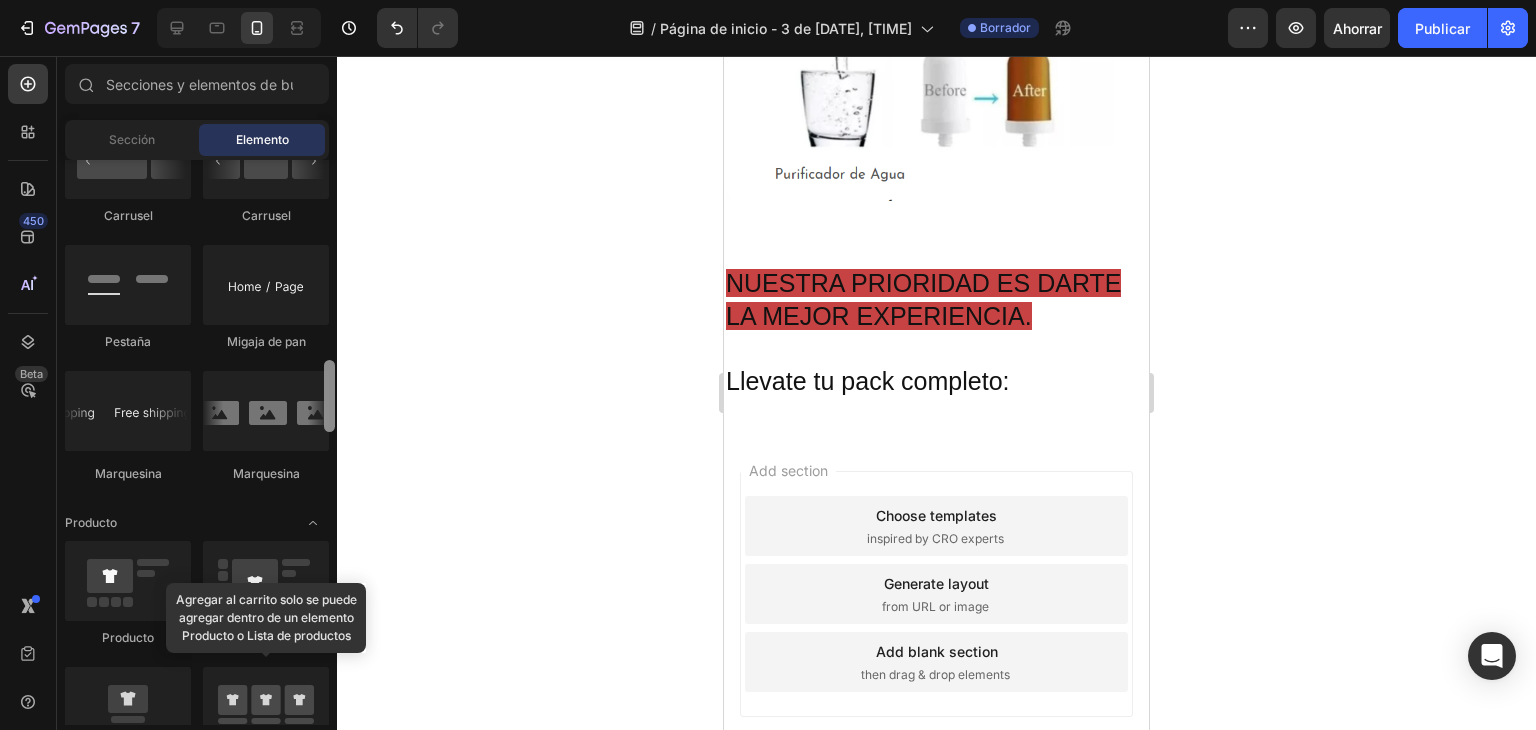 scroll, scrollTop: 0, scrollLeft: 0, axis: both 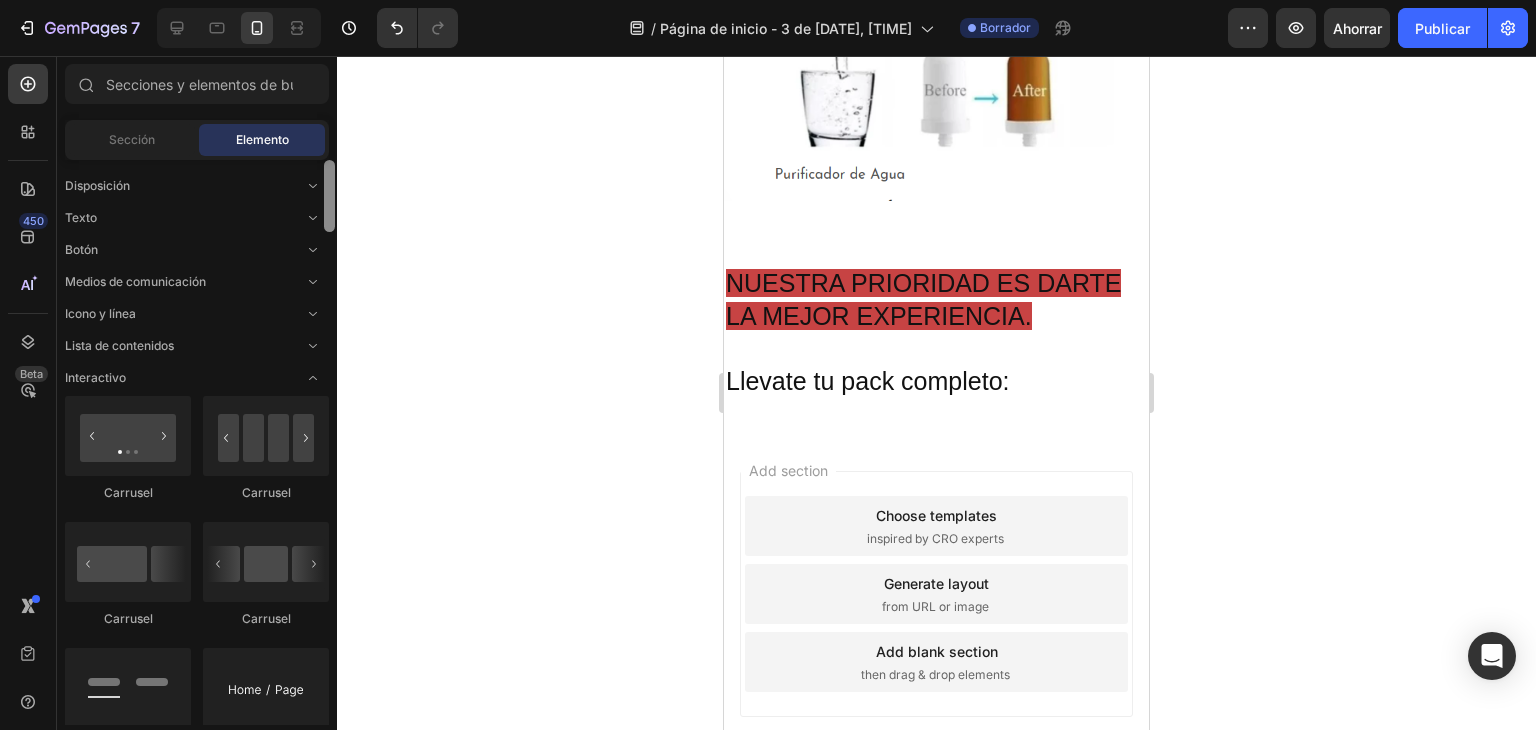 drag, startPoint x: 331, startPoint y: 209, endPoint x: 314, endPoint y: 166, distance: 46.238514 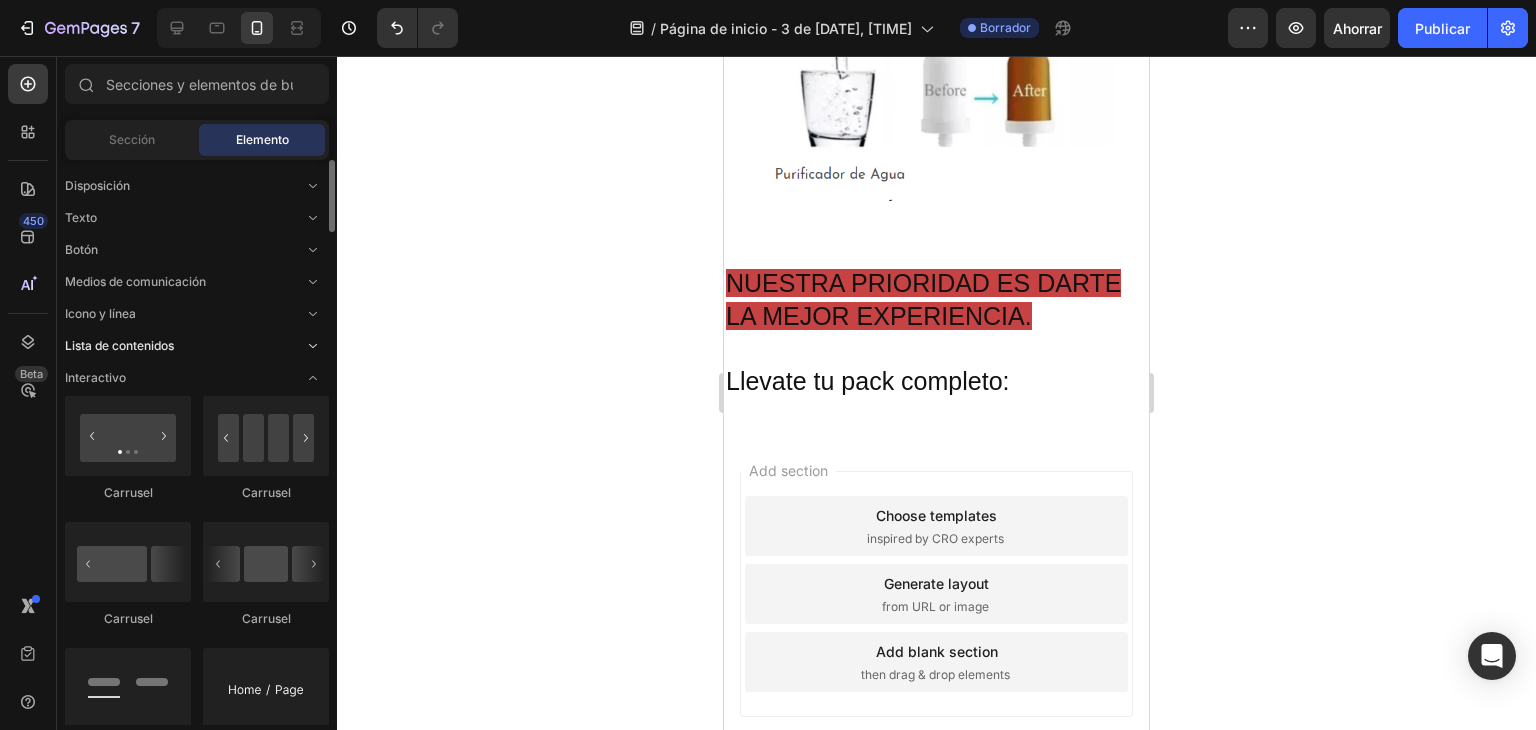click at bounding box center [313, 346] 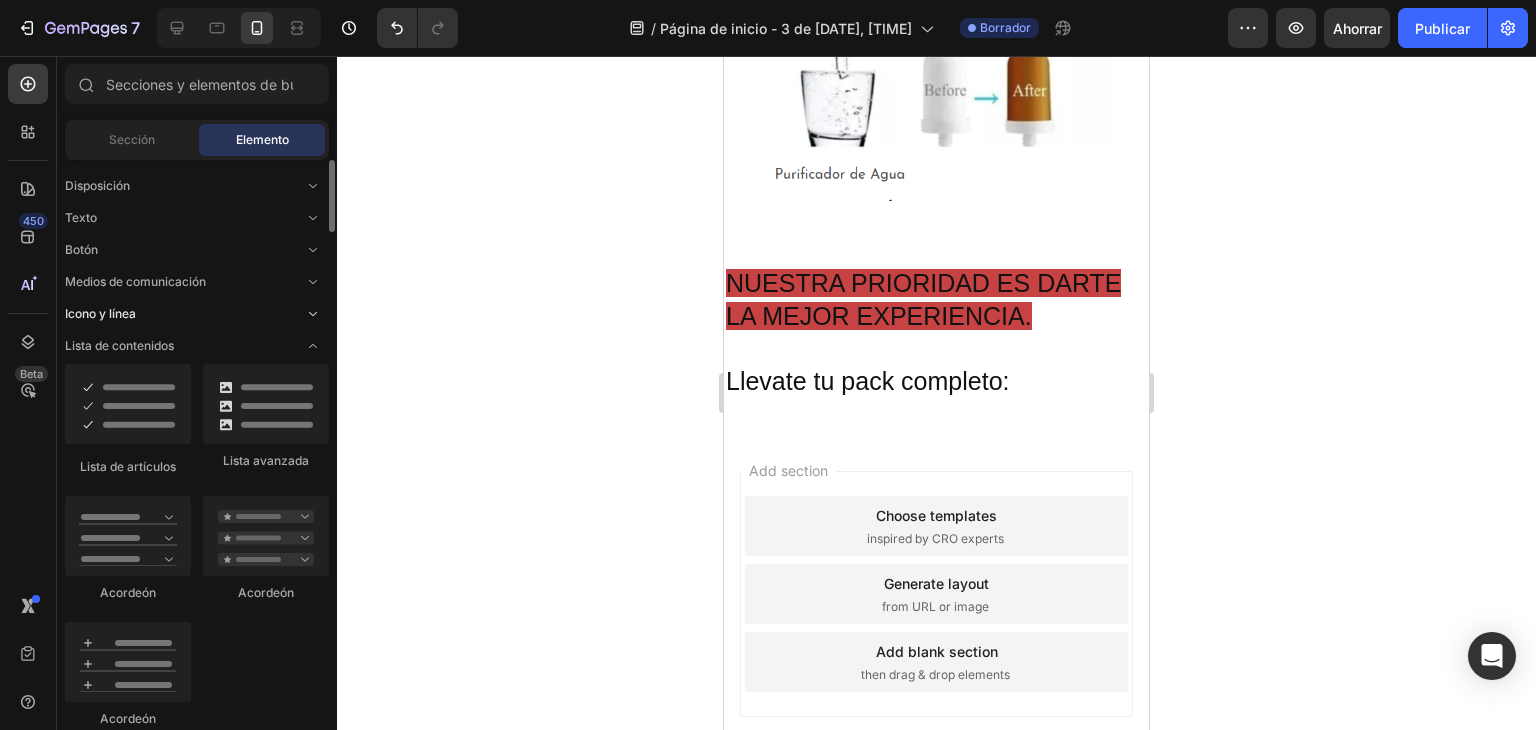 click at bounding box center (313, 314) 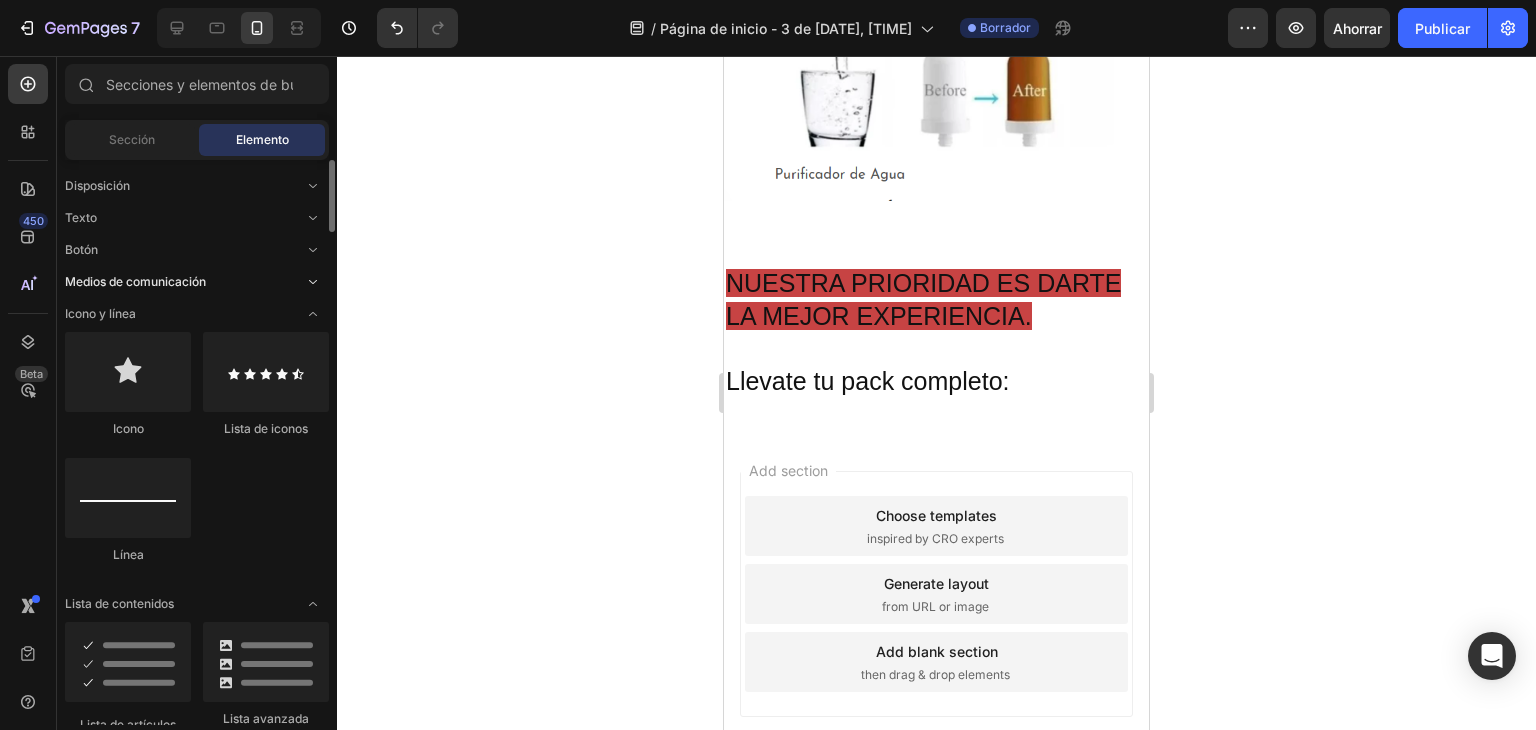 click 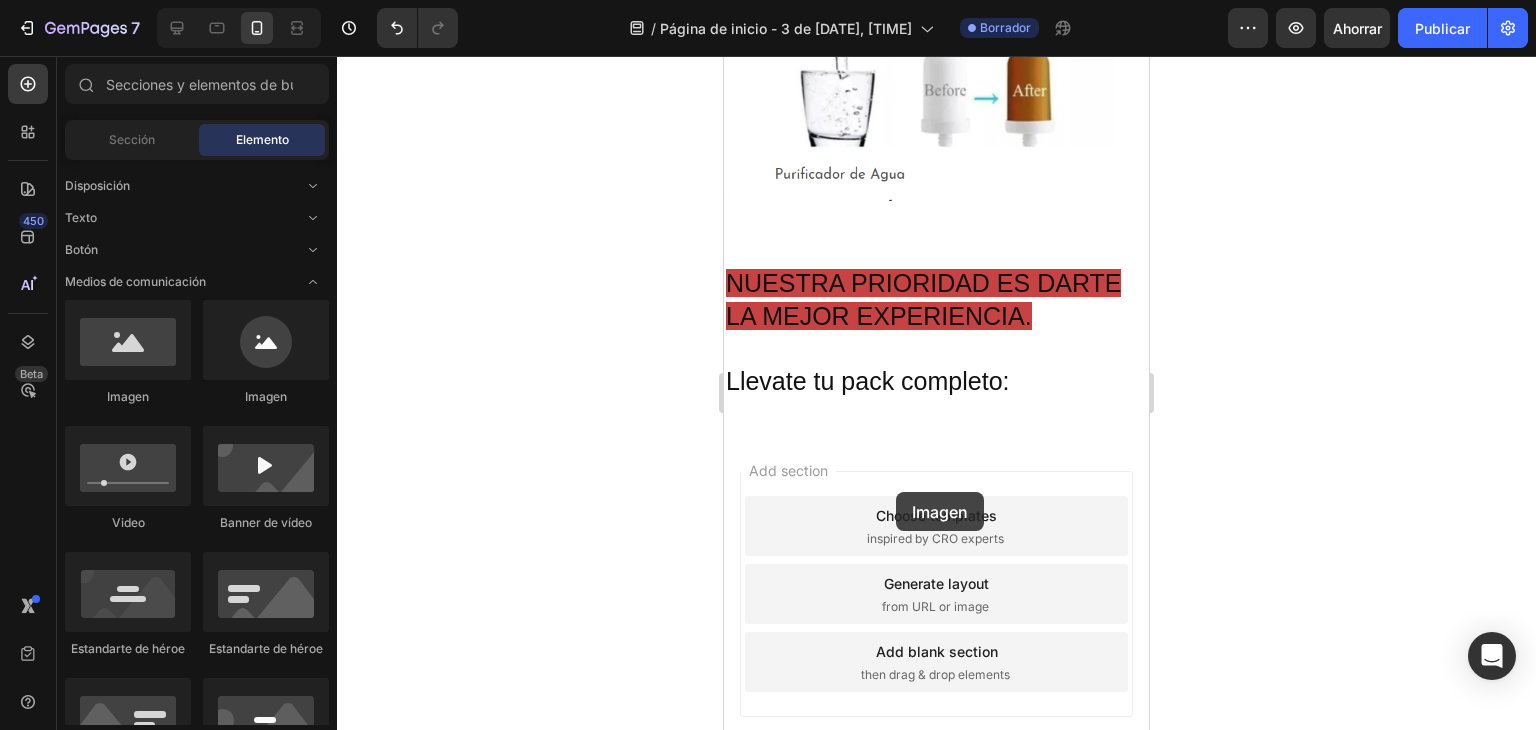 drag, startPoint x: 808, startPoint y: 382, endPoint x: 896, endPoint y: 488, distance: 137.76791 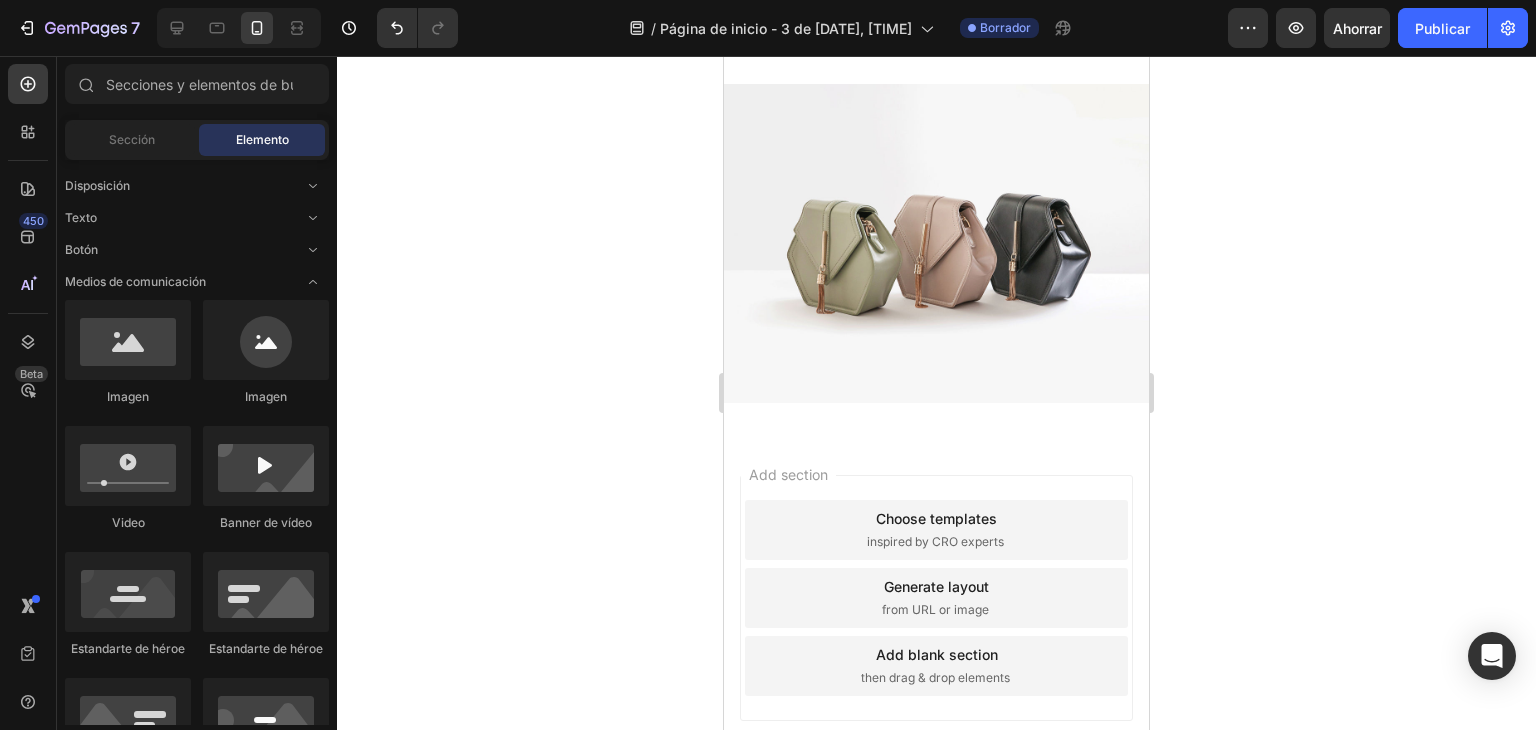 scroll, scrollTop: 2748, scrollLeft: 0, axis: vertical 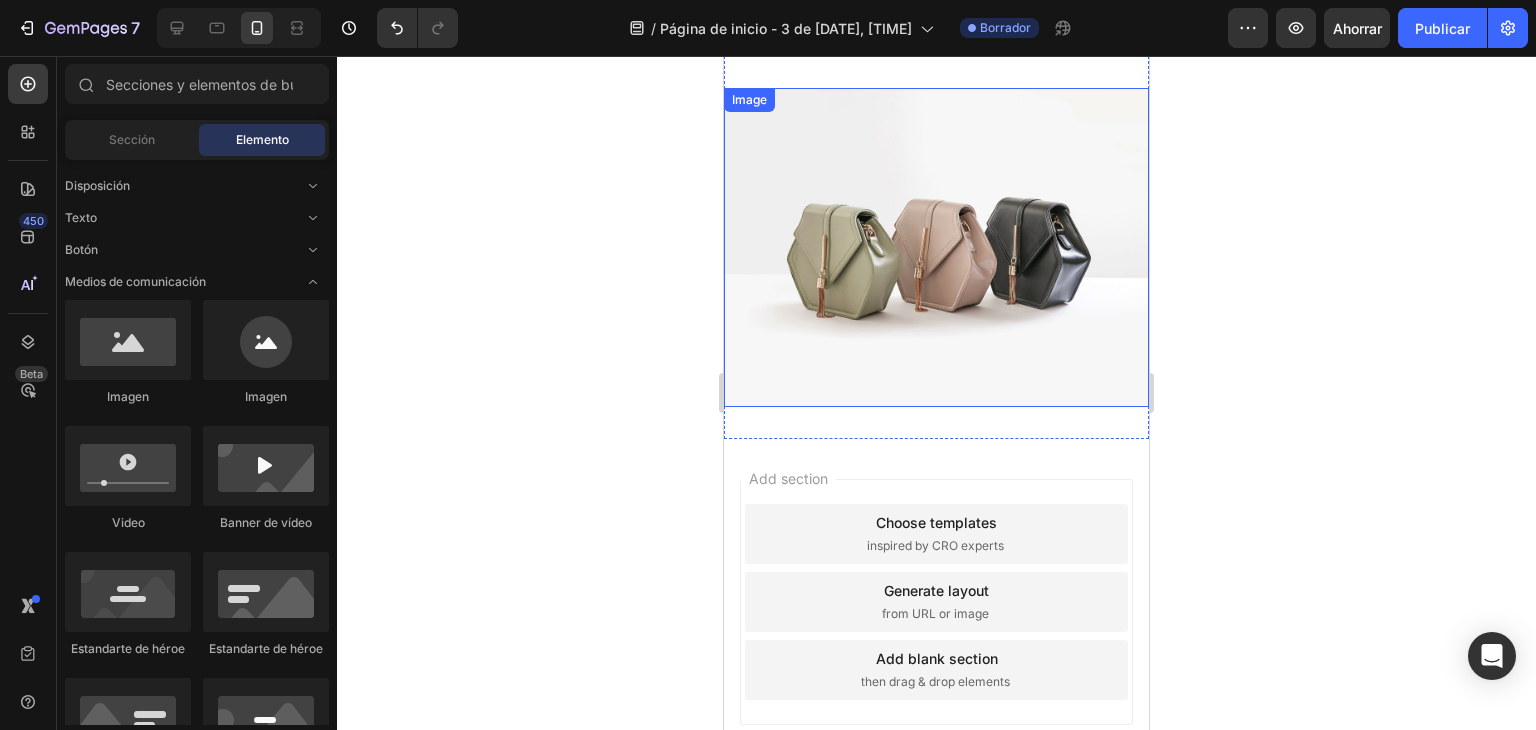 click at bounding box center [936, 247] 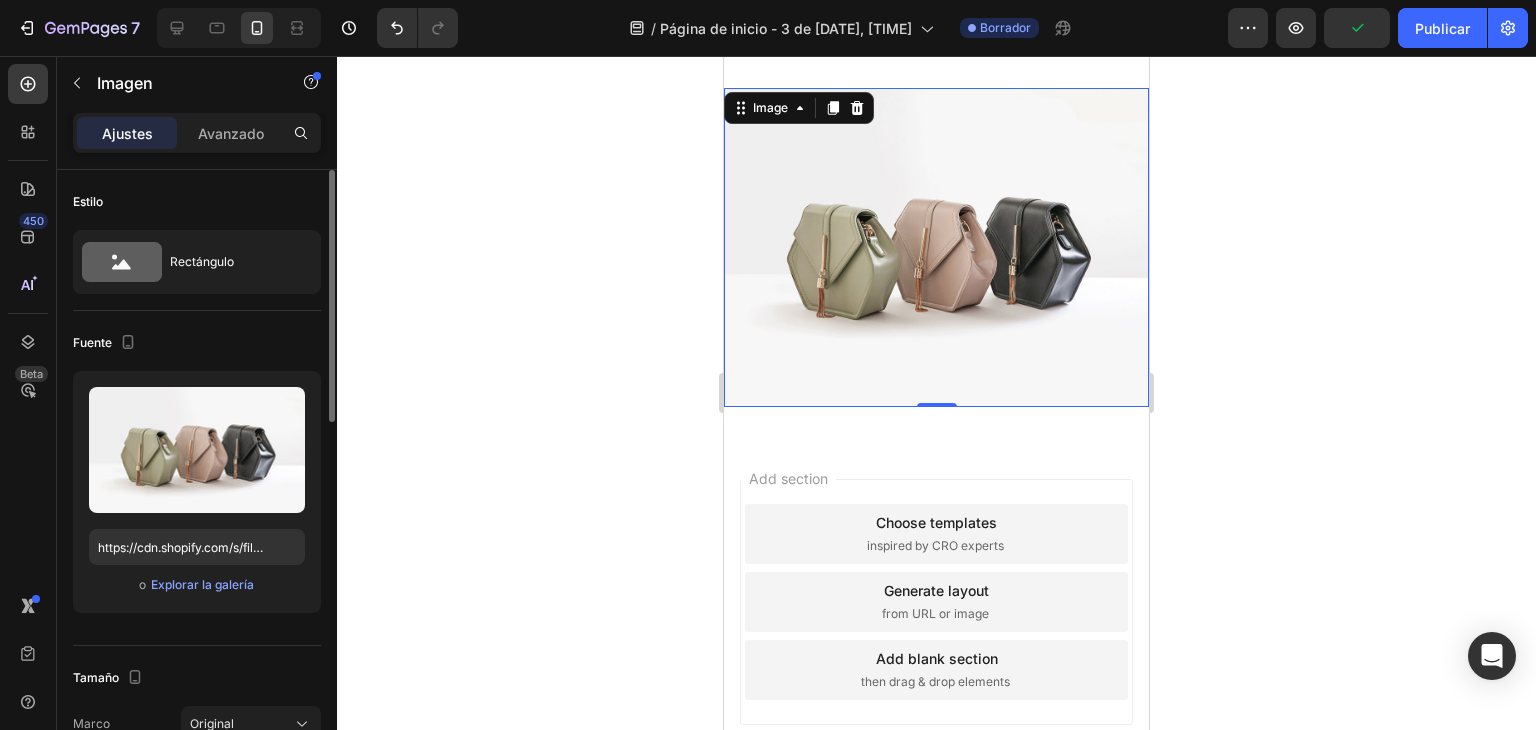 click on "Subir imagen https://cdn.shopify.com/s/files/1/2005/9307/files/image_demo.jpg o Explorar la galería" at bounding box center [197, 492] 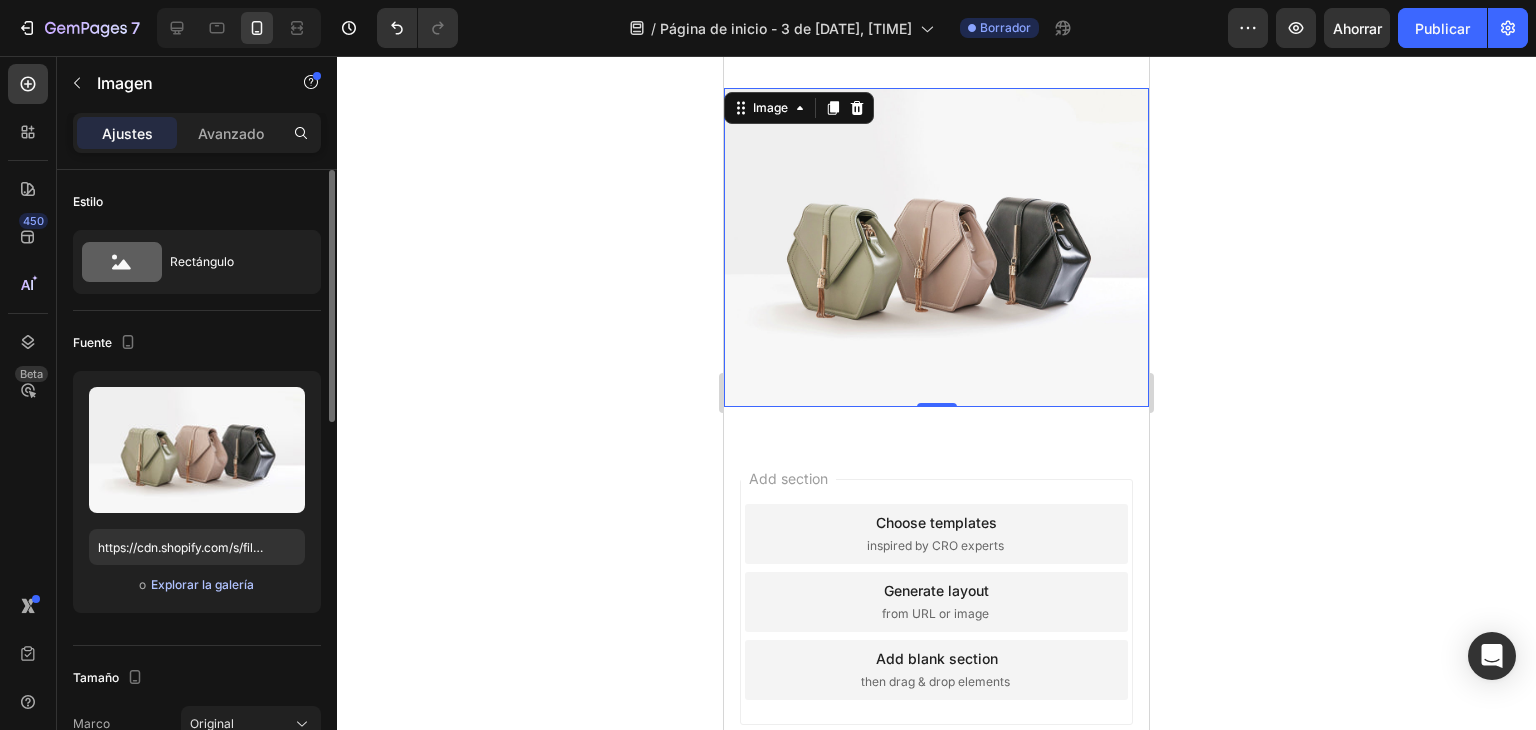 click on "Explorar la galería" at bounding box center [202, 584] 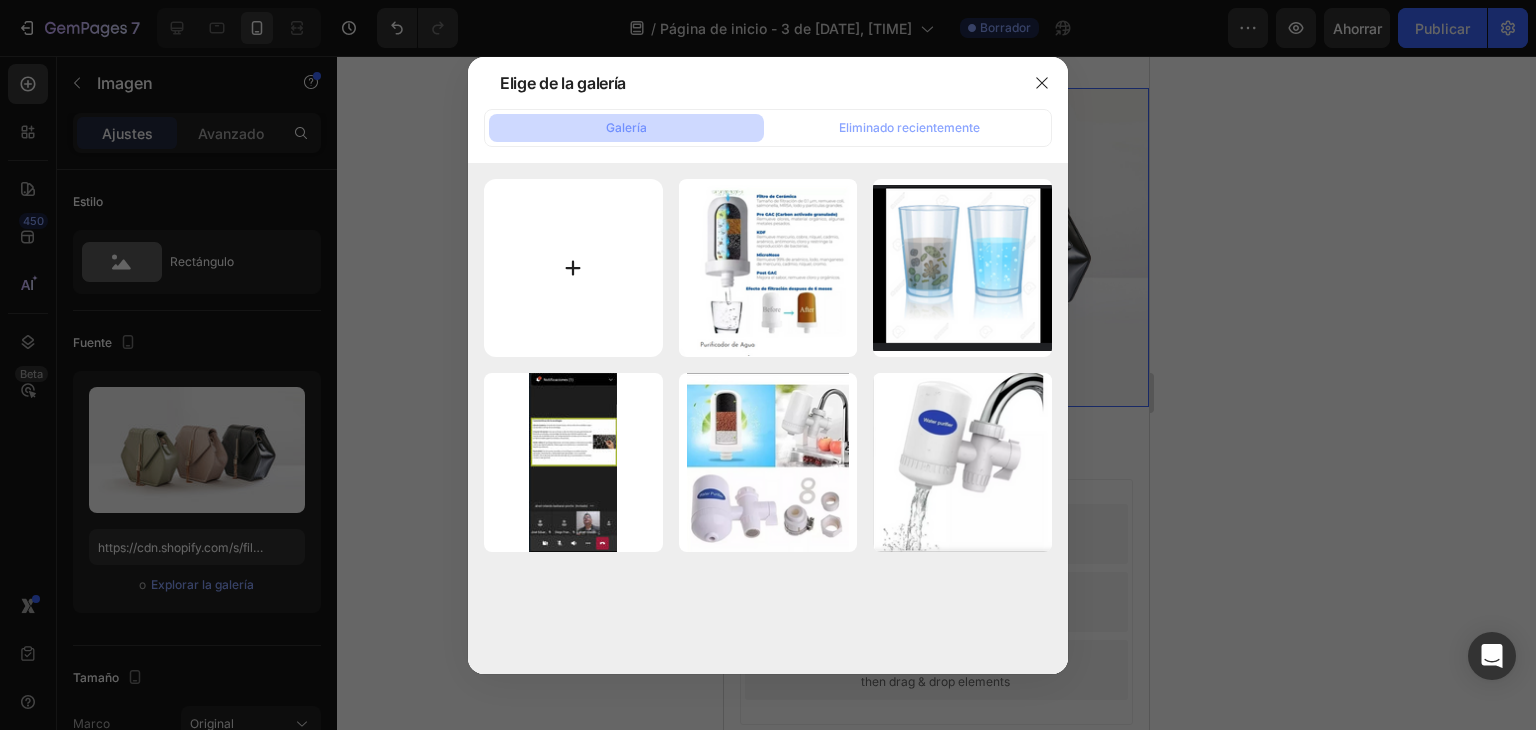 click at bounding box center (573, 268) 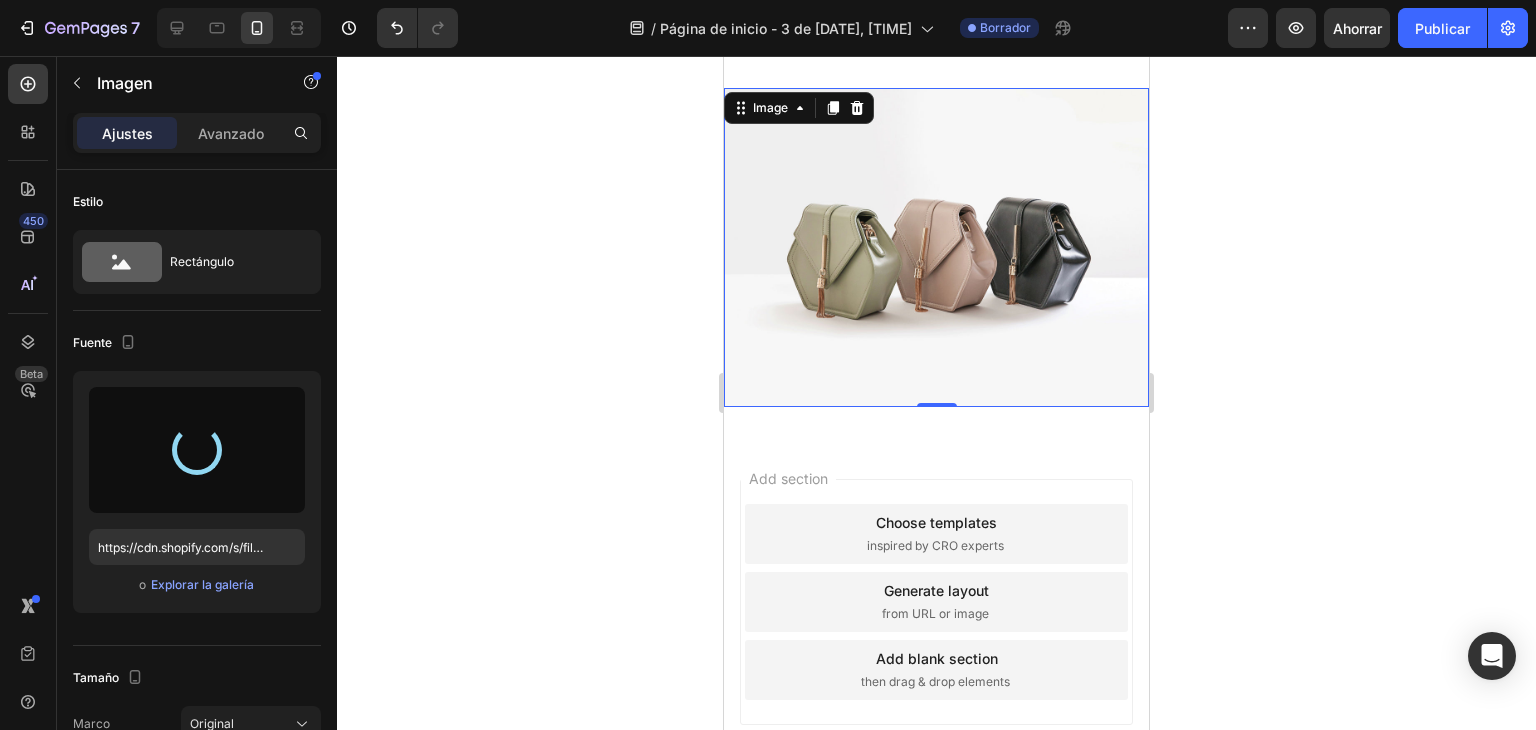 type on "https://cdn.shopify.com/s/files/1/0773/0744/5490/files/gempages_578318467174761413-3b06da15-a26b-4b05-b99c-e3b28ffcd000.png" 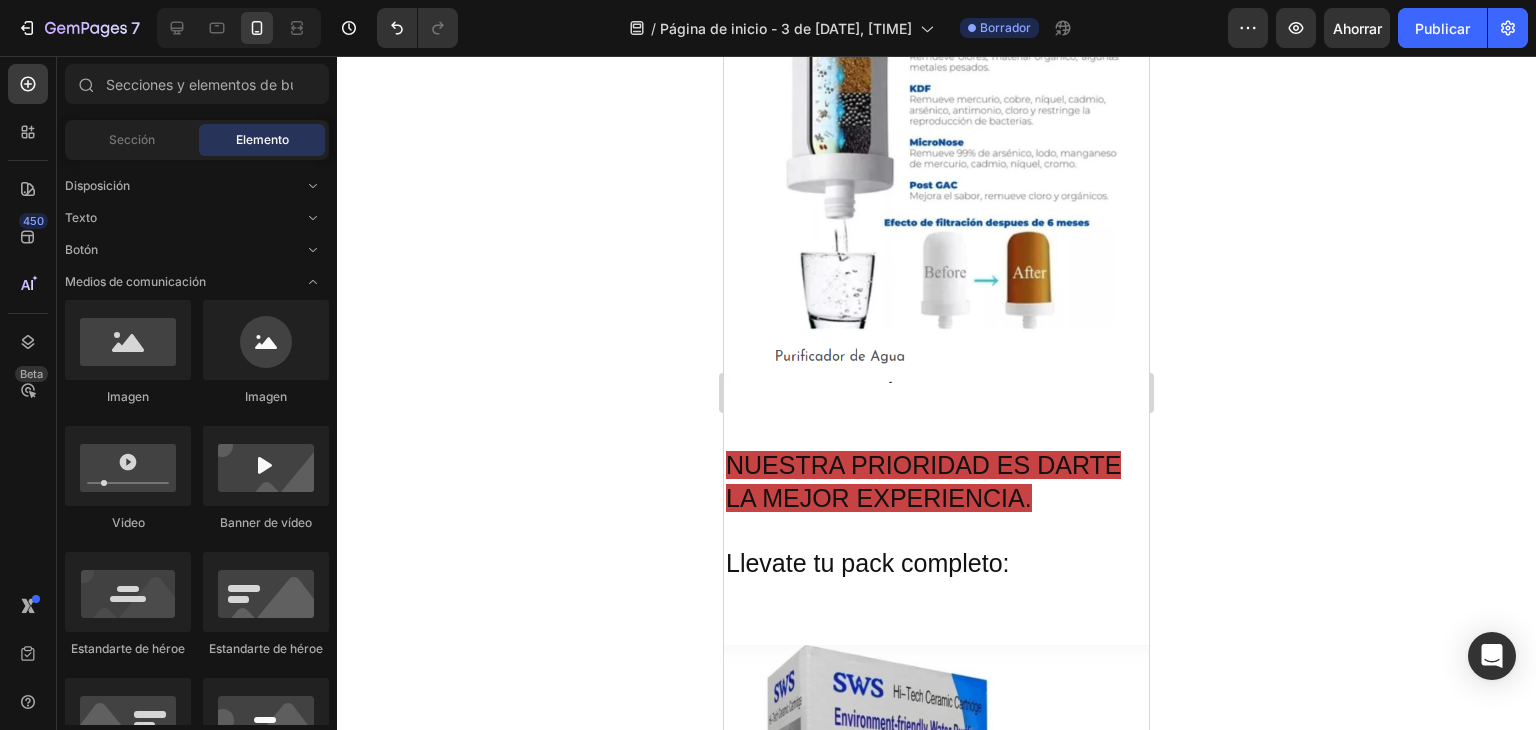 scroll, scrollTop: 2192, scrollLeft: 0, axis: vertical 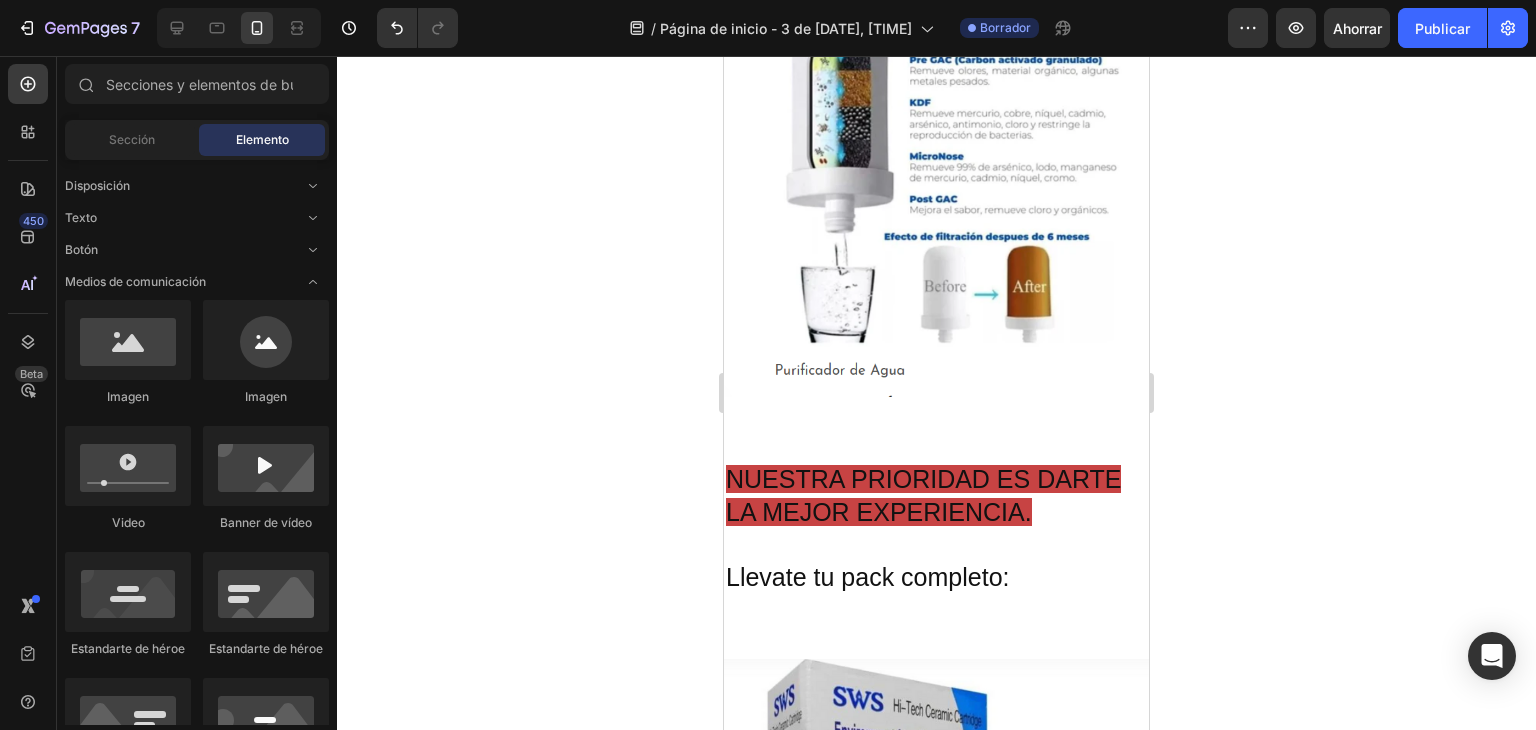 drag, startPoint x: 1164, startPoint y: 413, endPoint x: 1254, endPoint y: 393, distance: 92.19544 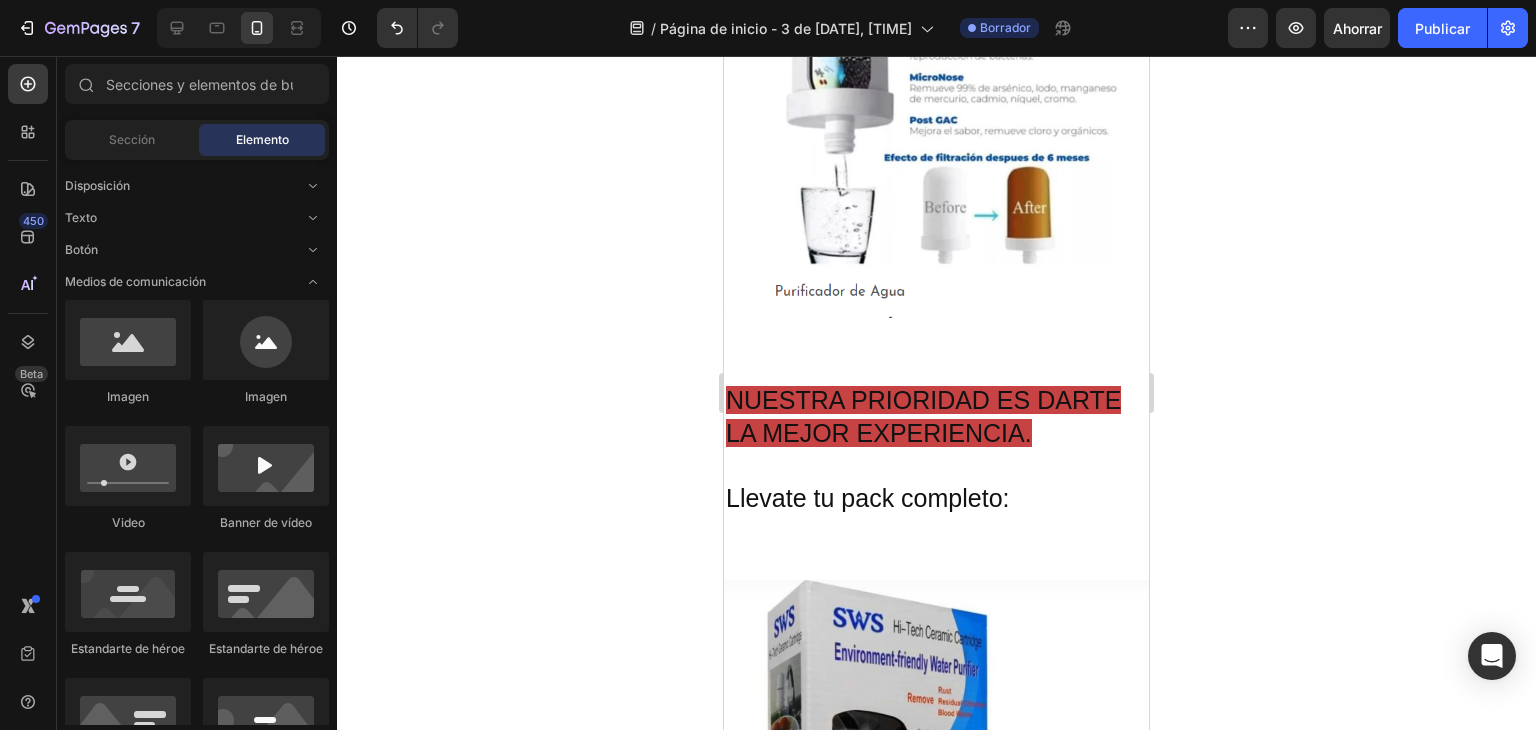 scroll, scrollTop: 2166, scrollLeft: 0, axis: vertical 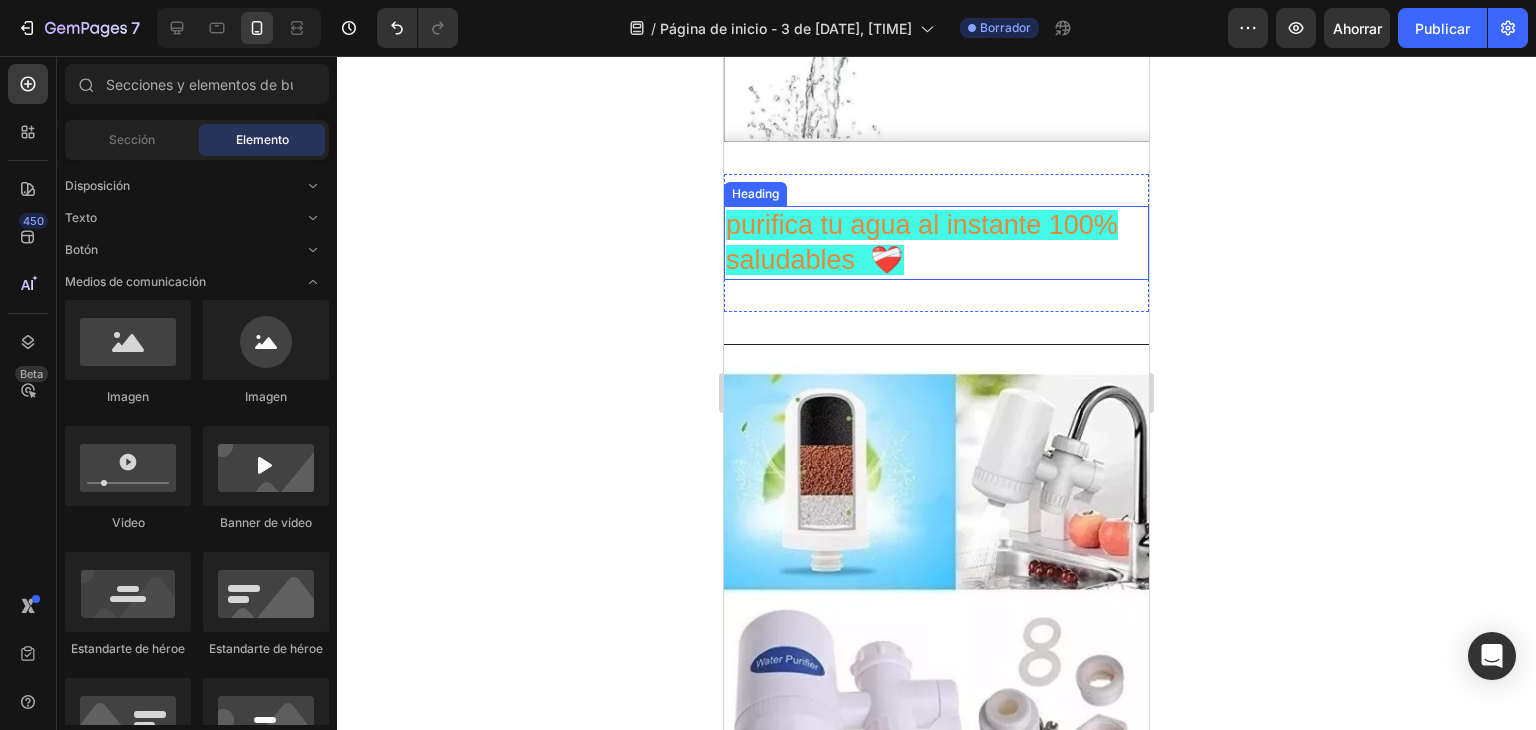click on "purifica tu agua al instante 100% saludables  ❤️‍🩹" at bounding box center [922, 242] 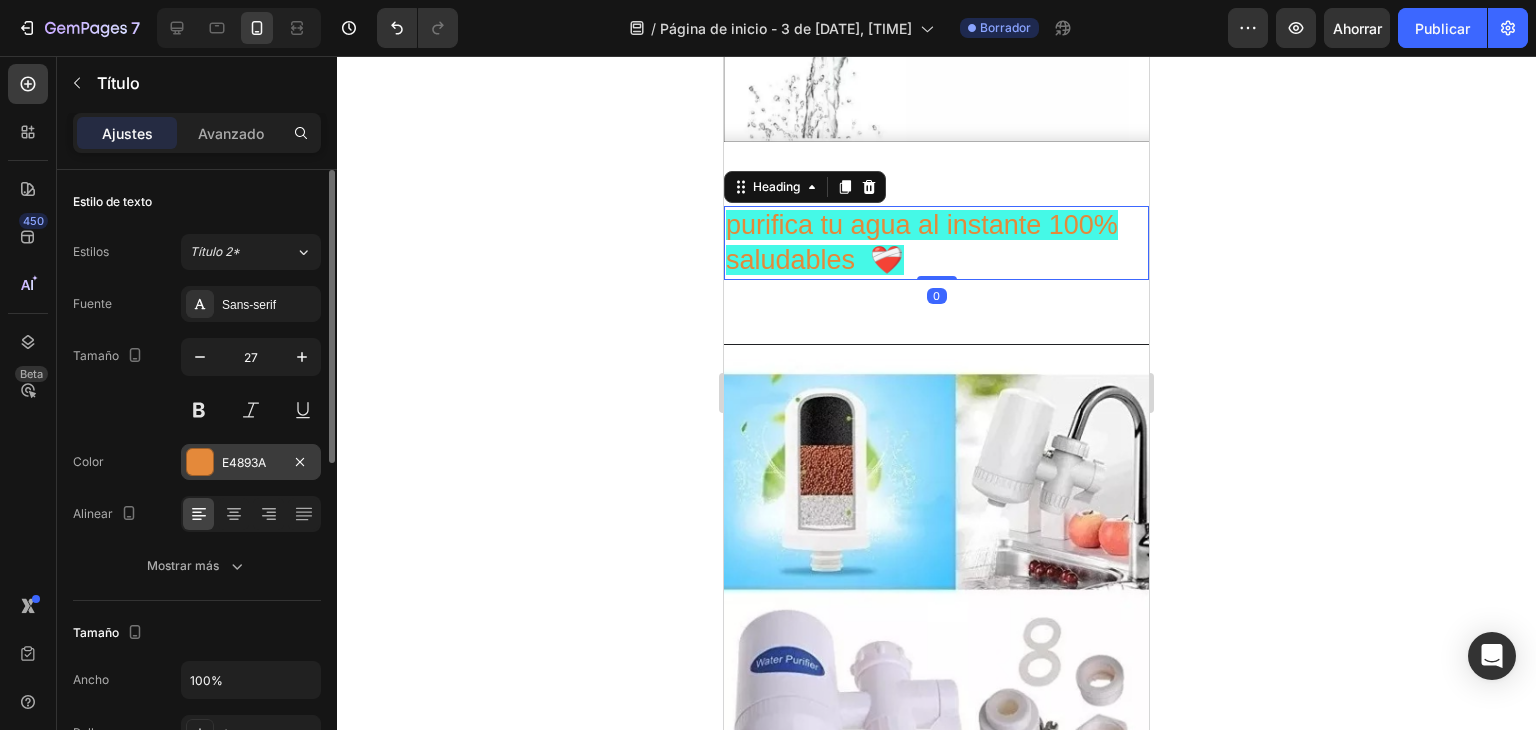 click at bounding box center (200, 462) 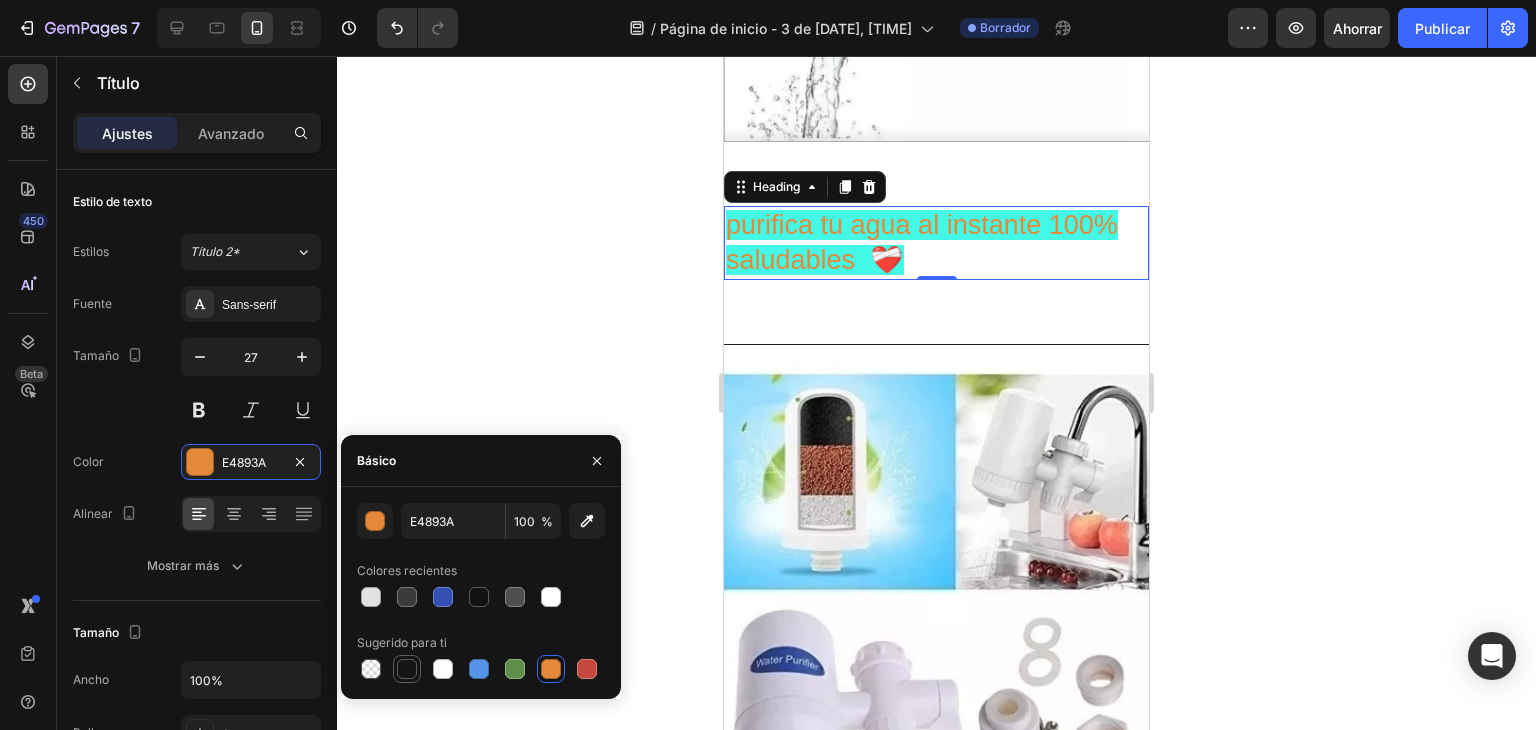 click at bounding box center (407, 669) 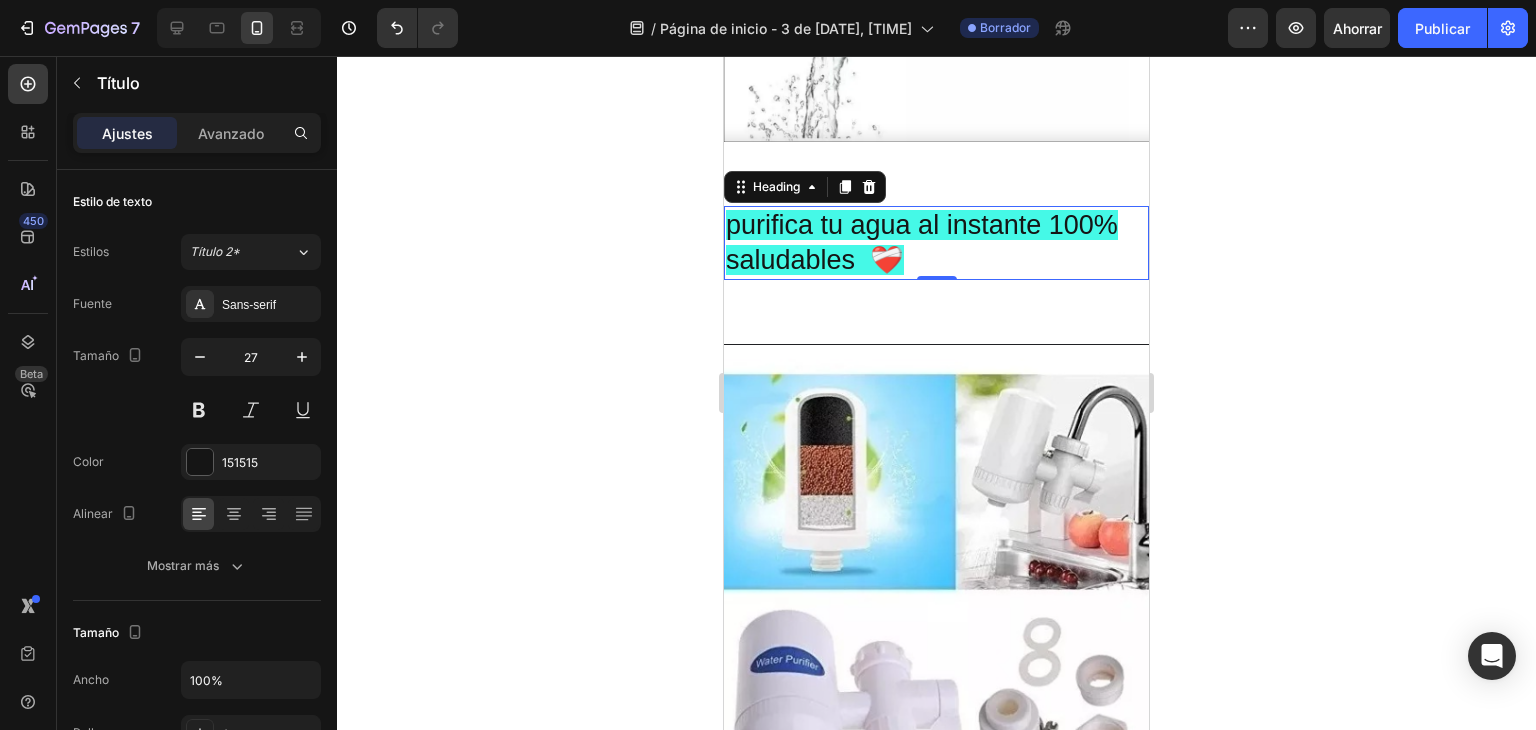 click 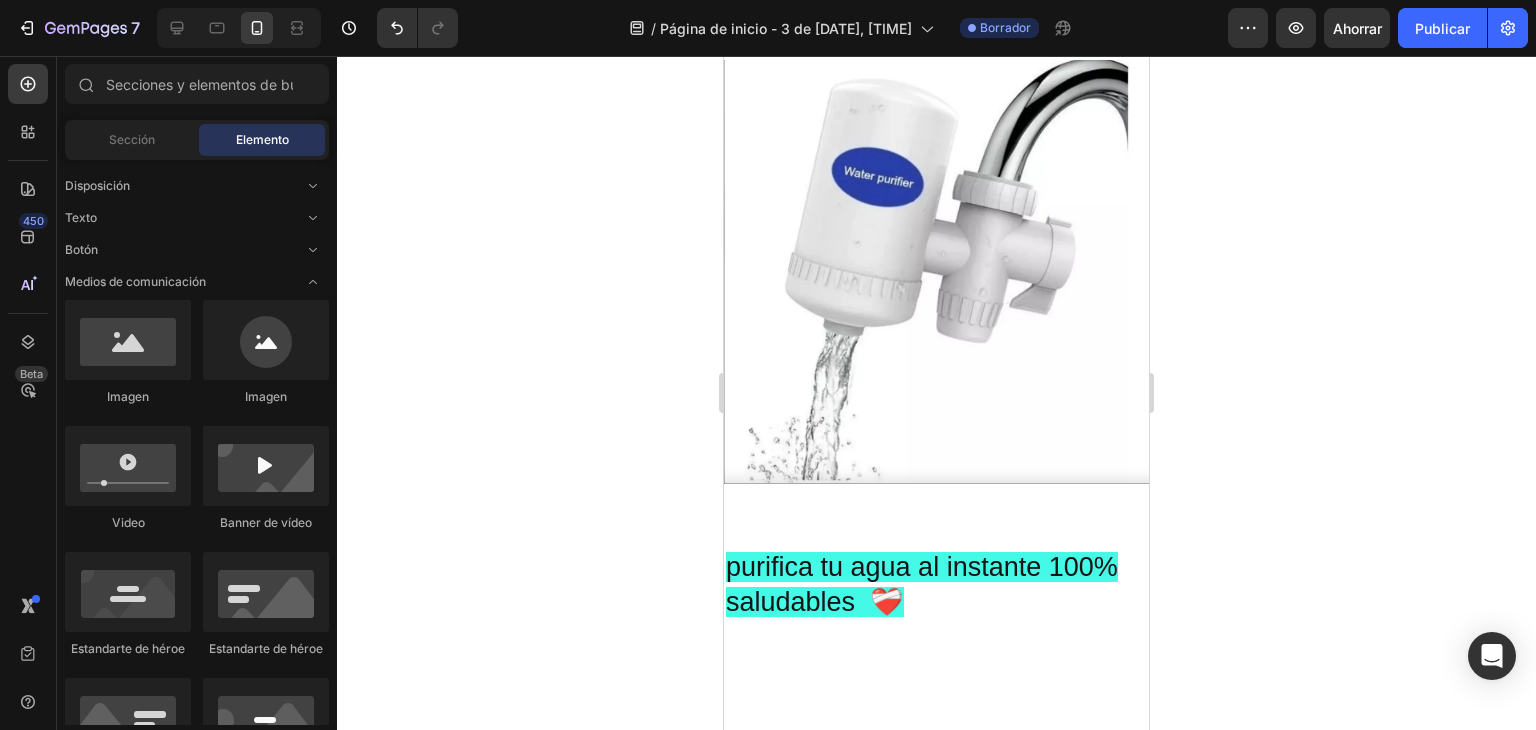 scroll, scrollTop: 0, scrollLeft: 0, axis: both 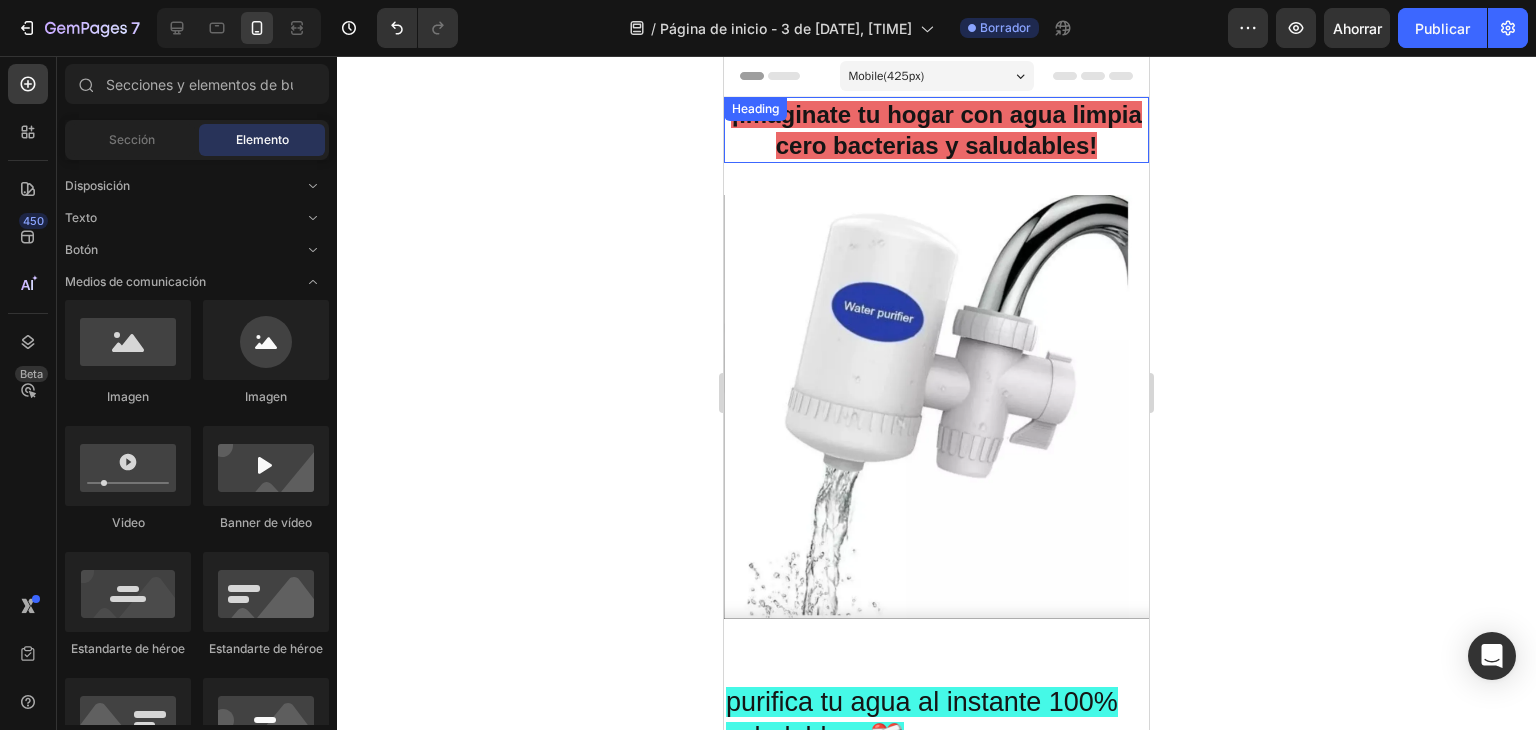 click on "¡imaginate tu hogar con agua limpia cero bacterias y saludables! Heading" at bounding box center (936, 130) 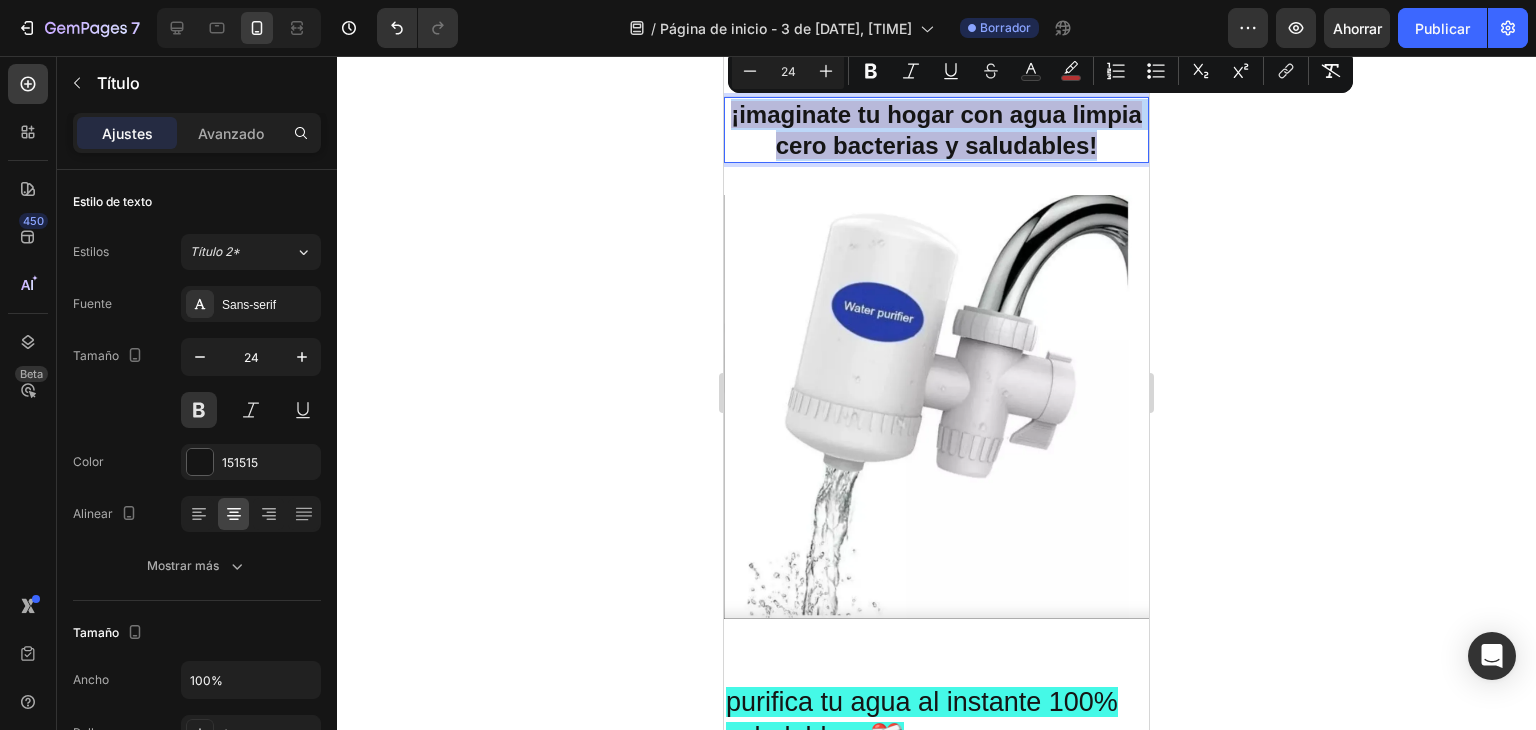 drag, startPoint x: 763, startPoint y: 108, endPoint x: 1167, endPoint y: 152, distance: 406.38898 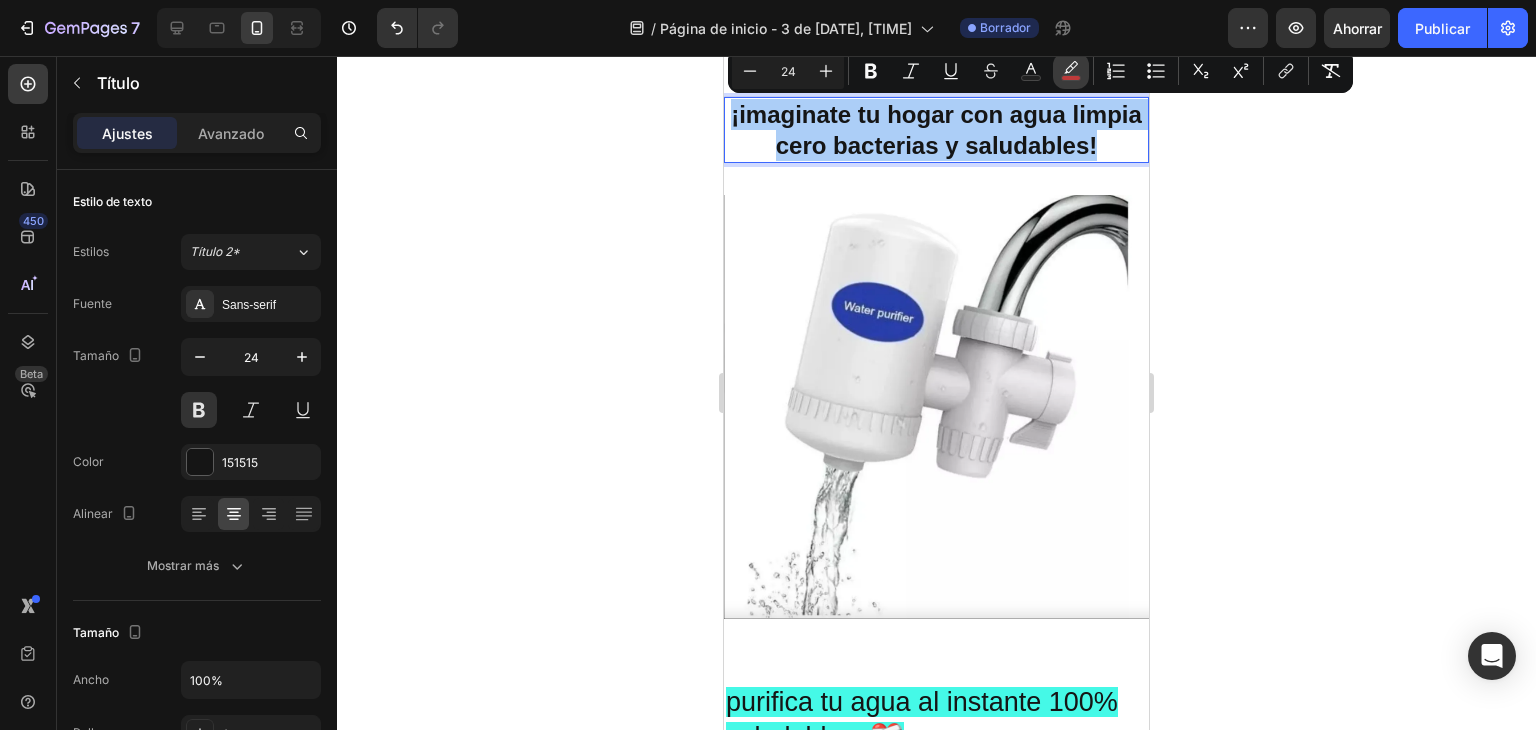 click 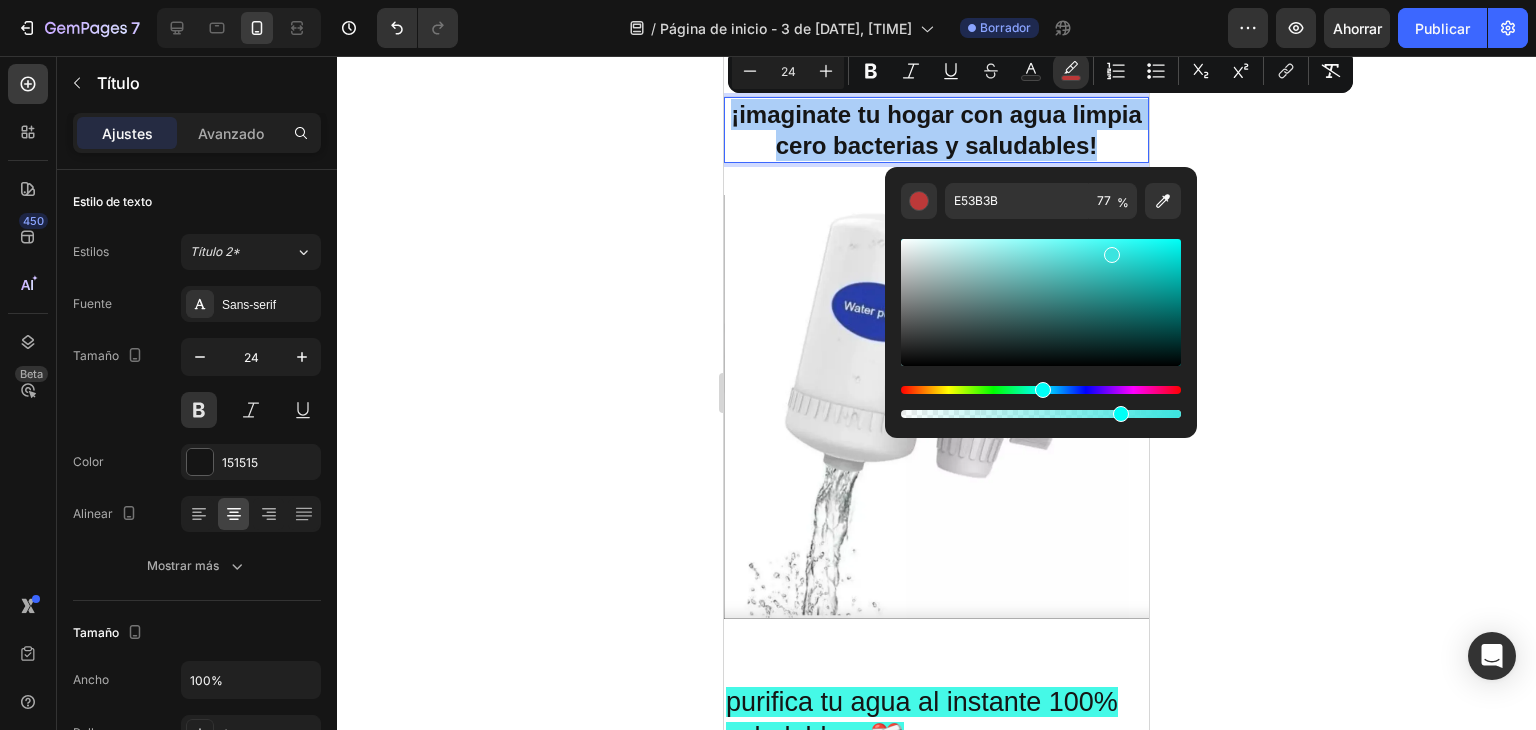 click at bounding box center [1041, 390] 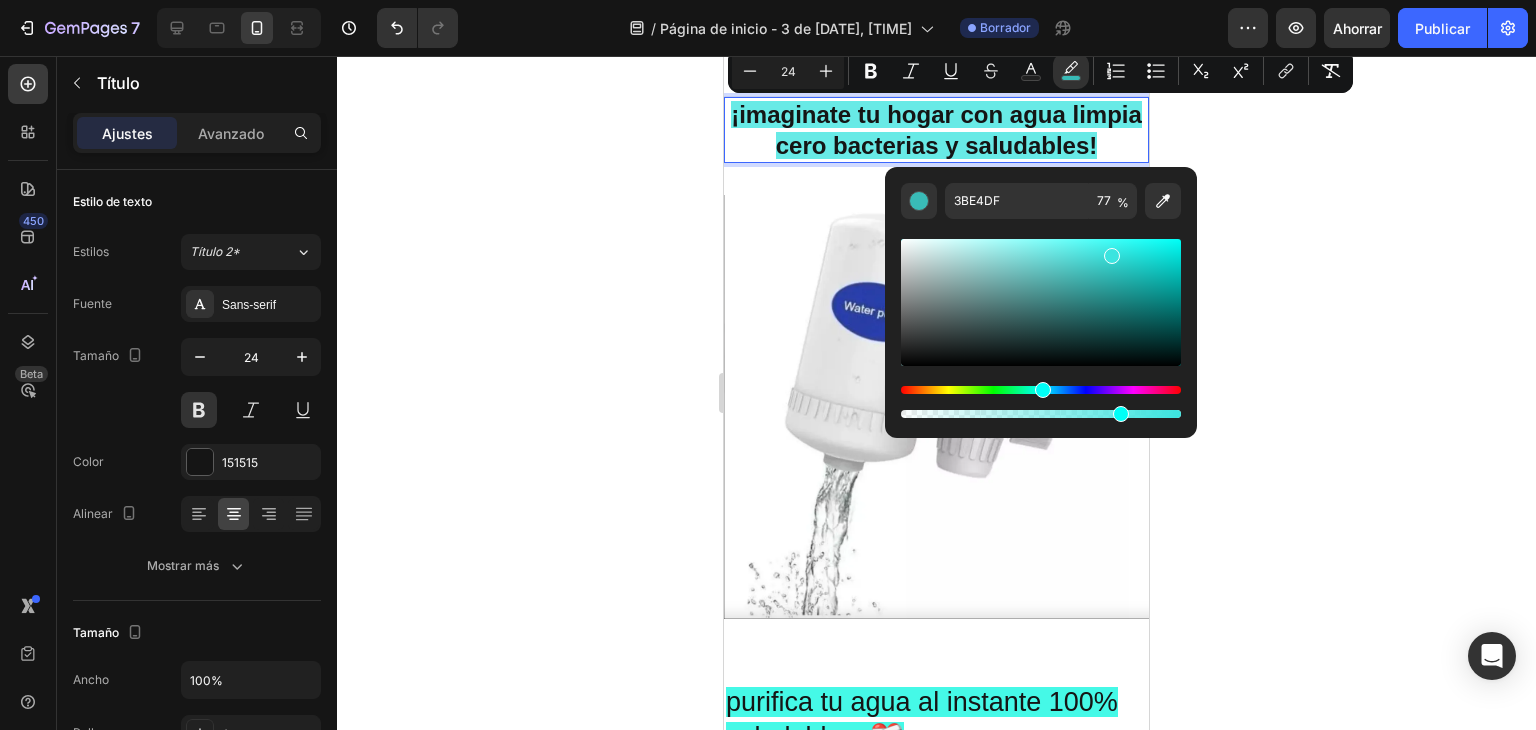 click at bounding box center [1041, 302] 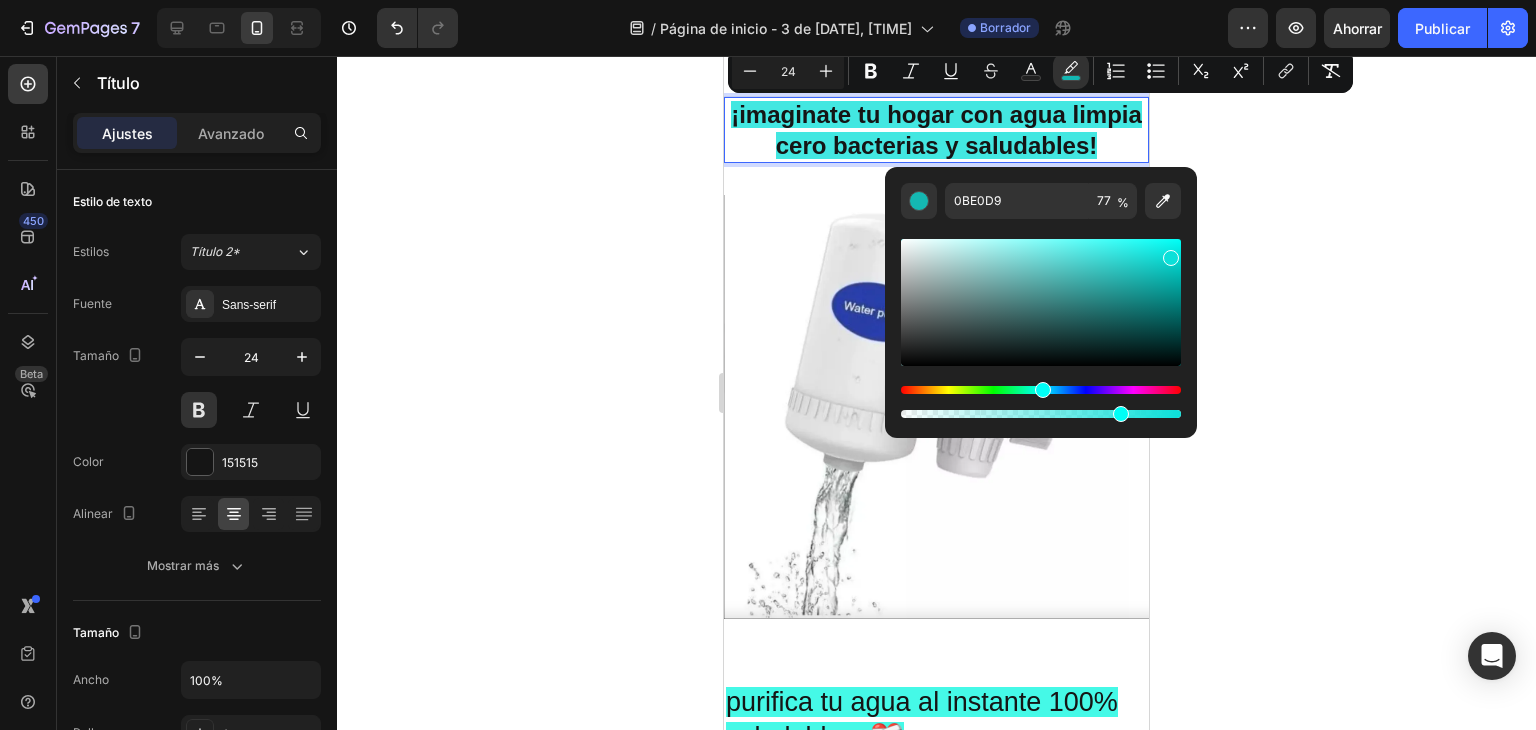 click 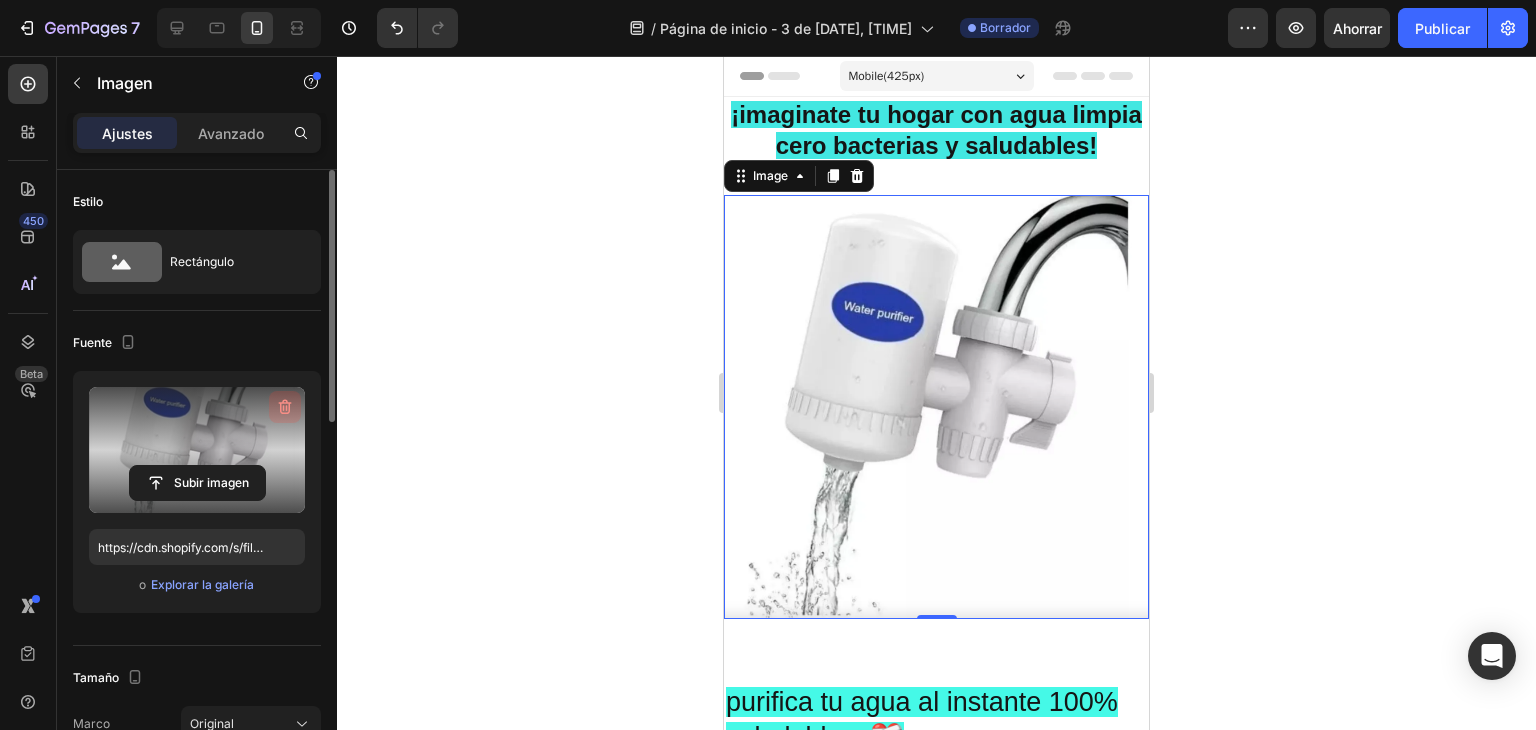 click 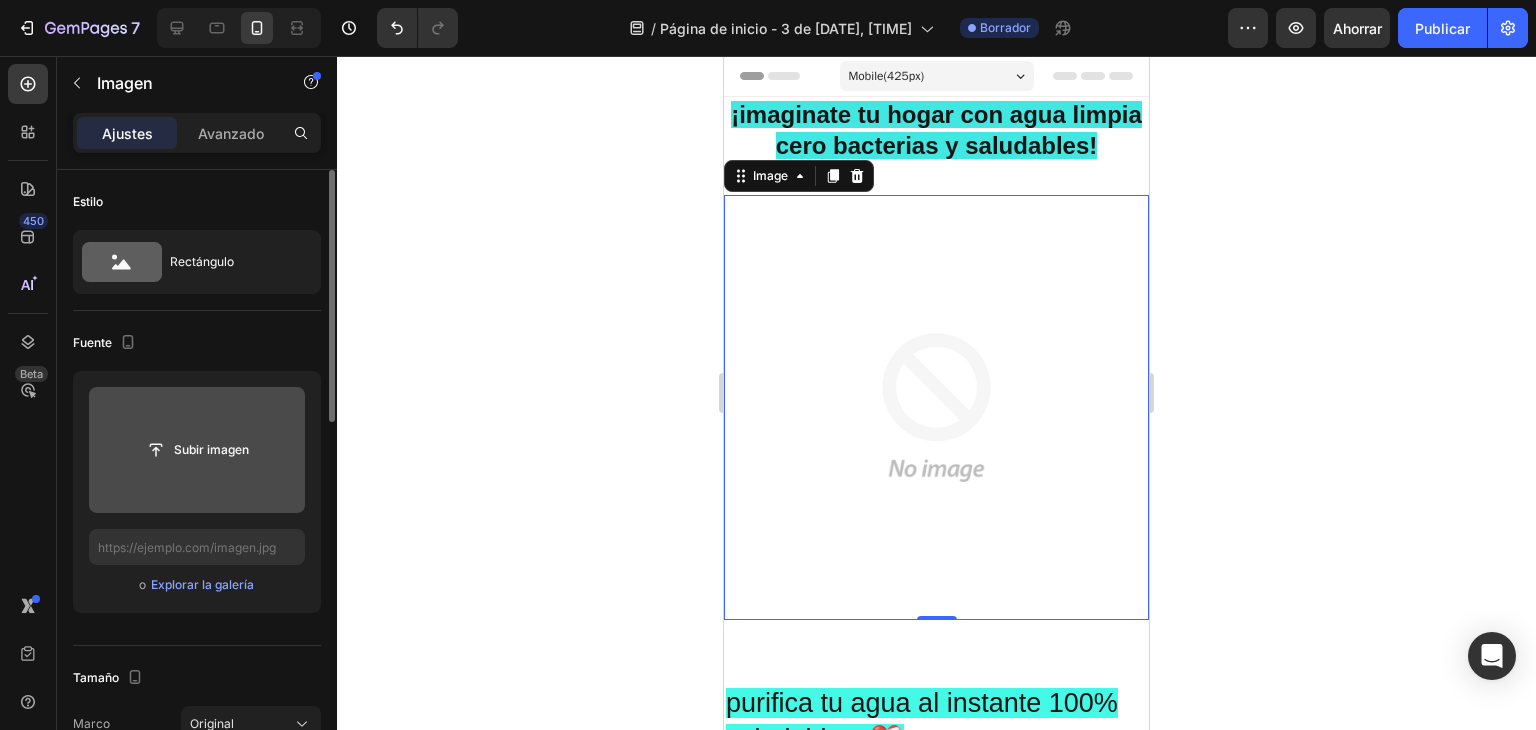 click at bounding box center (197, 450) 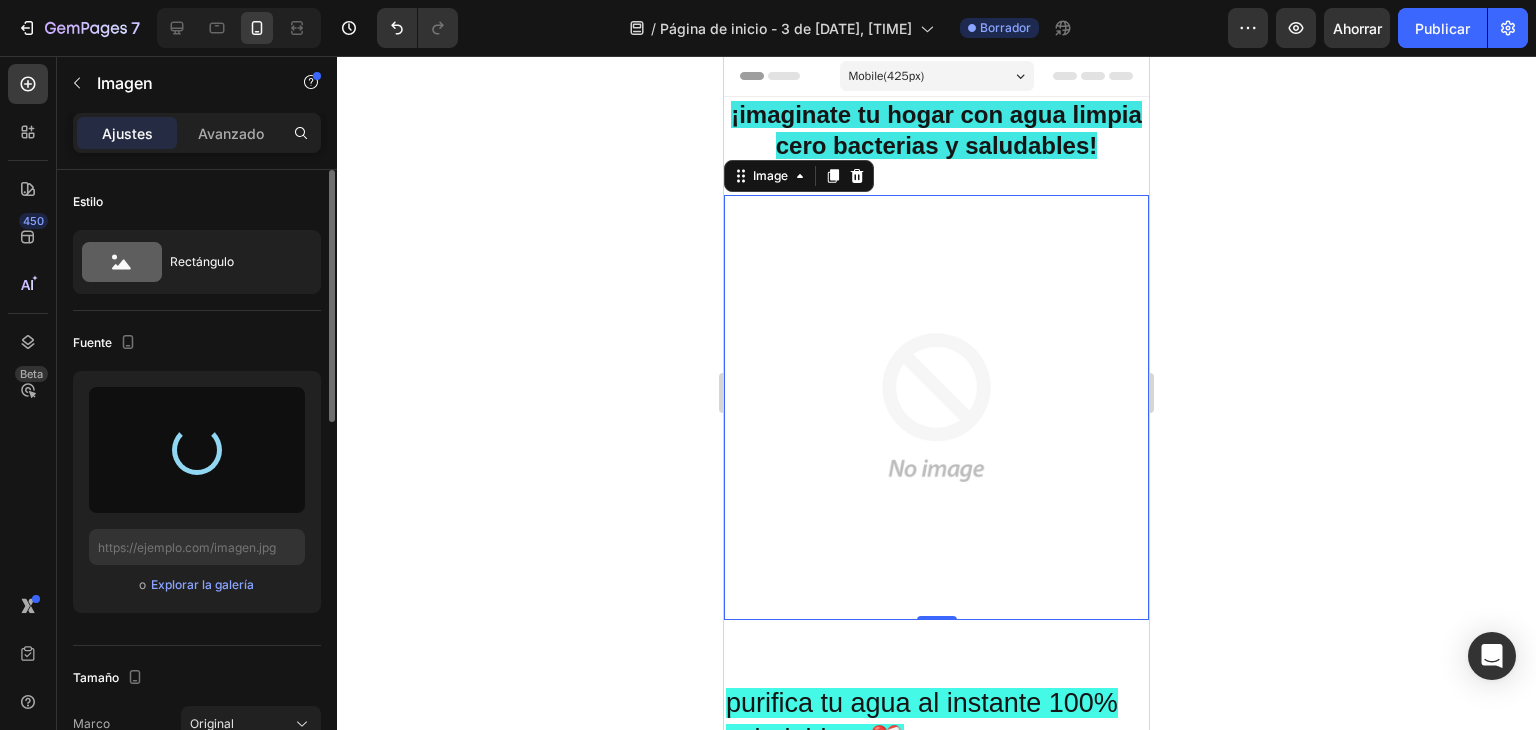 type on "https://cdn.shopify.com/s/files/1/0773/0744/5490/files/gempages_578318467174761413-3b06da15-a26b-4b05-b99c-e3b28ffcd000.png" 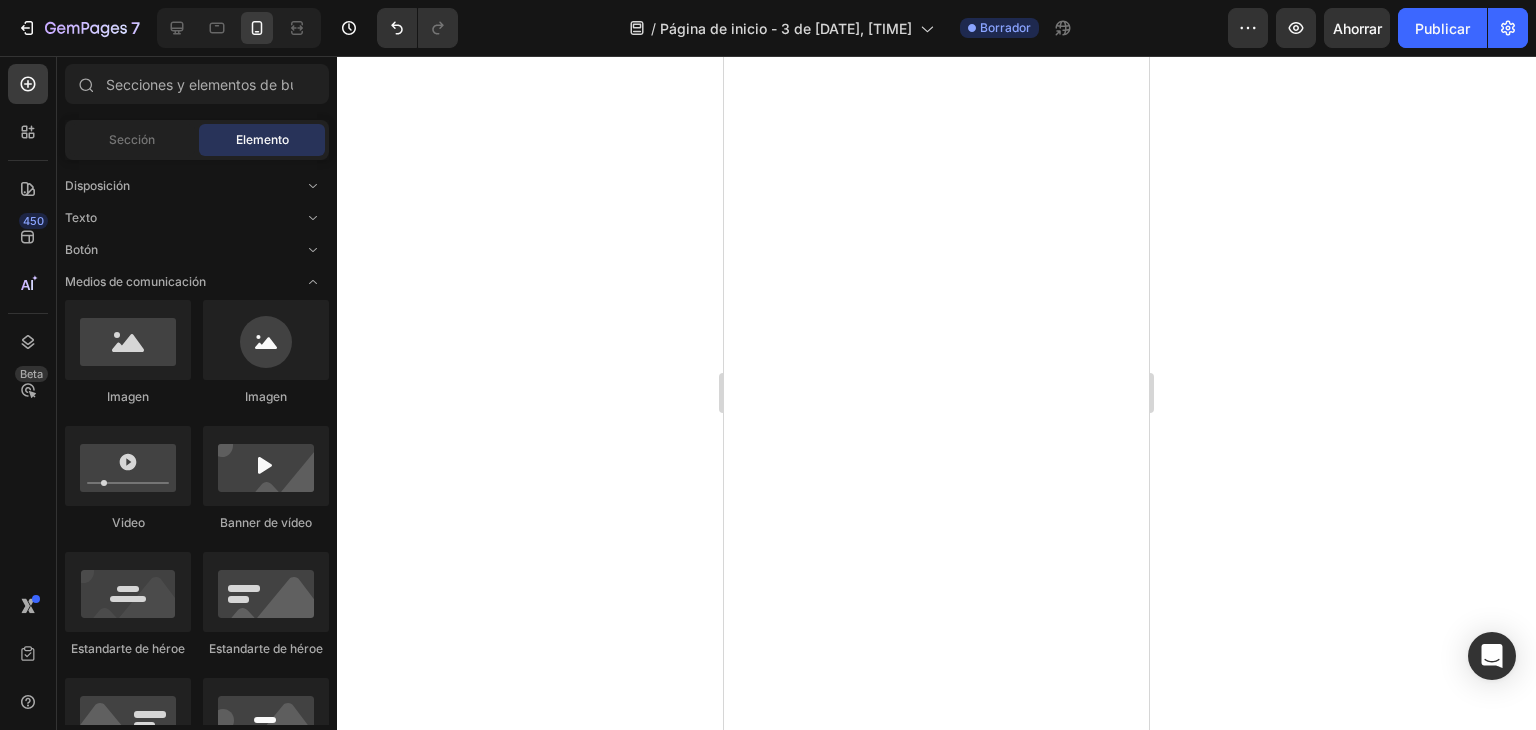 scroll, scrollTop: 0, scrollLeft: 0, axis: both 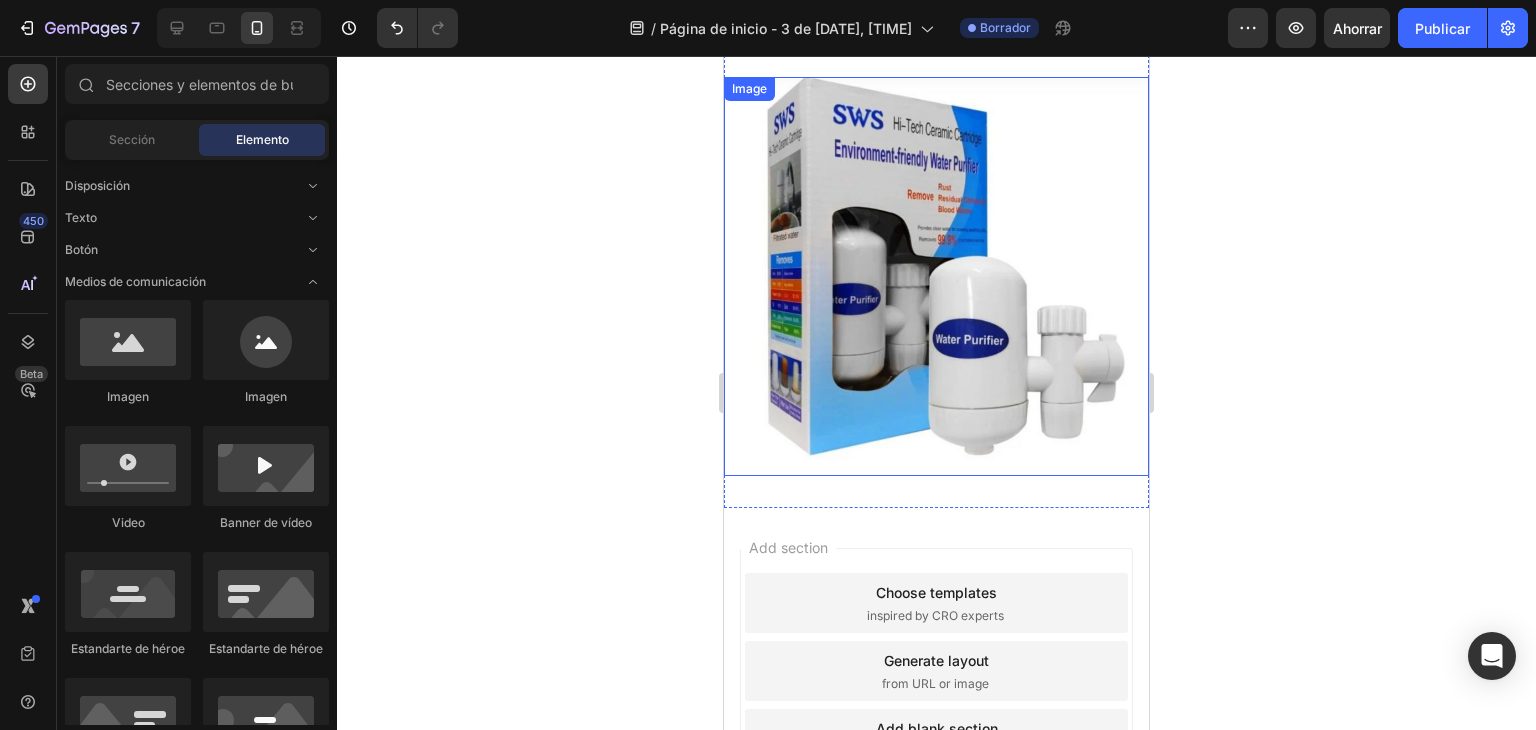 click at bounding box center (936, 277) 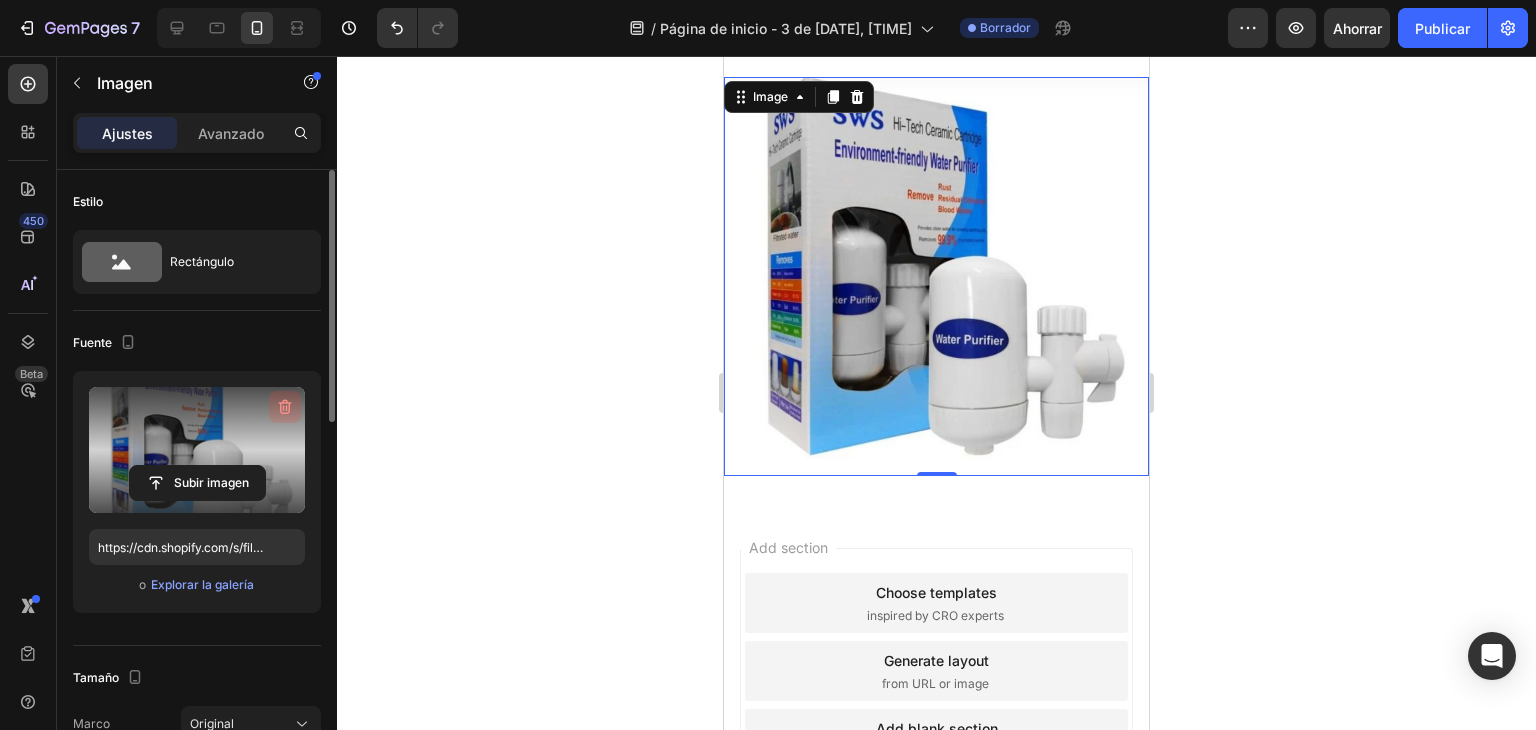 click 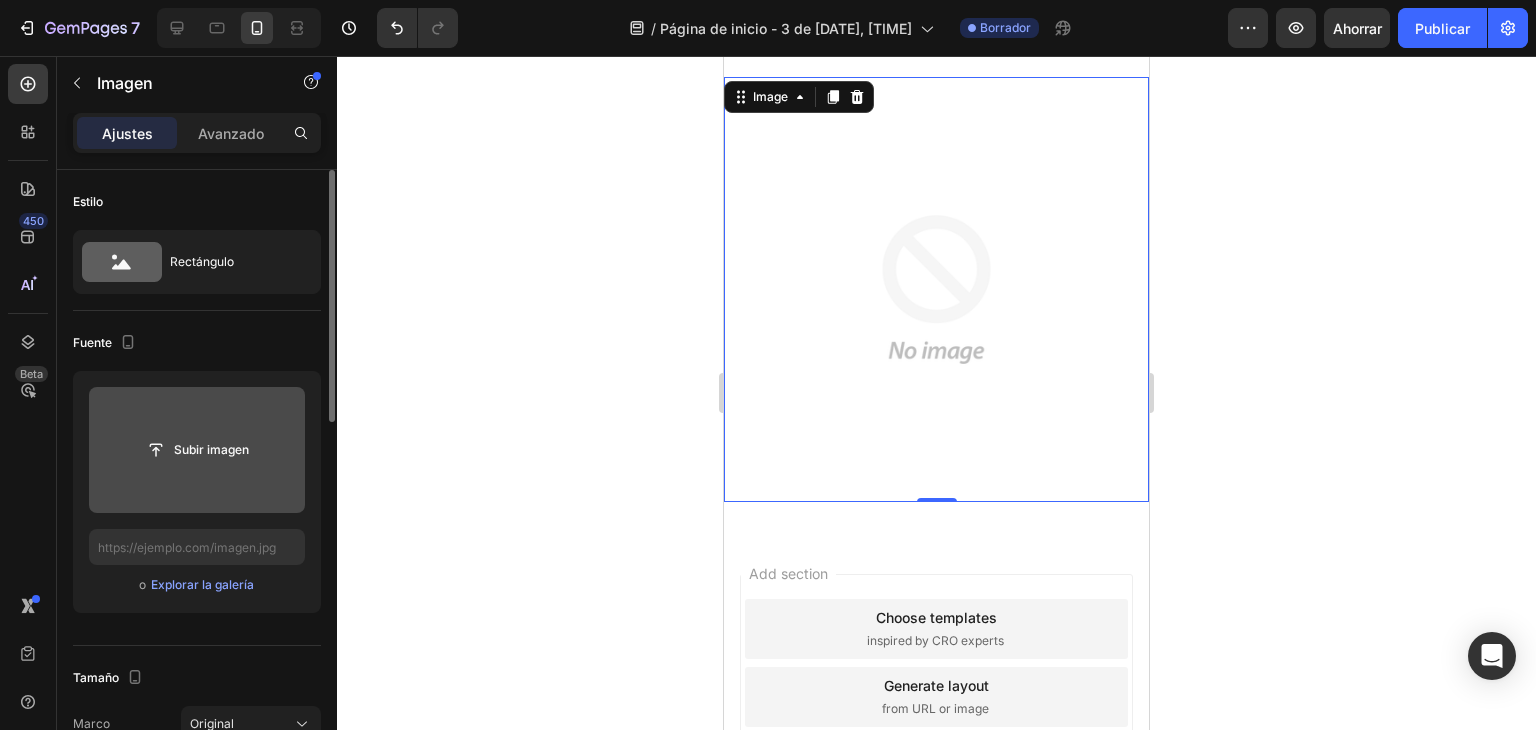 click at bounding box center (197, 450) 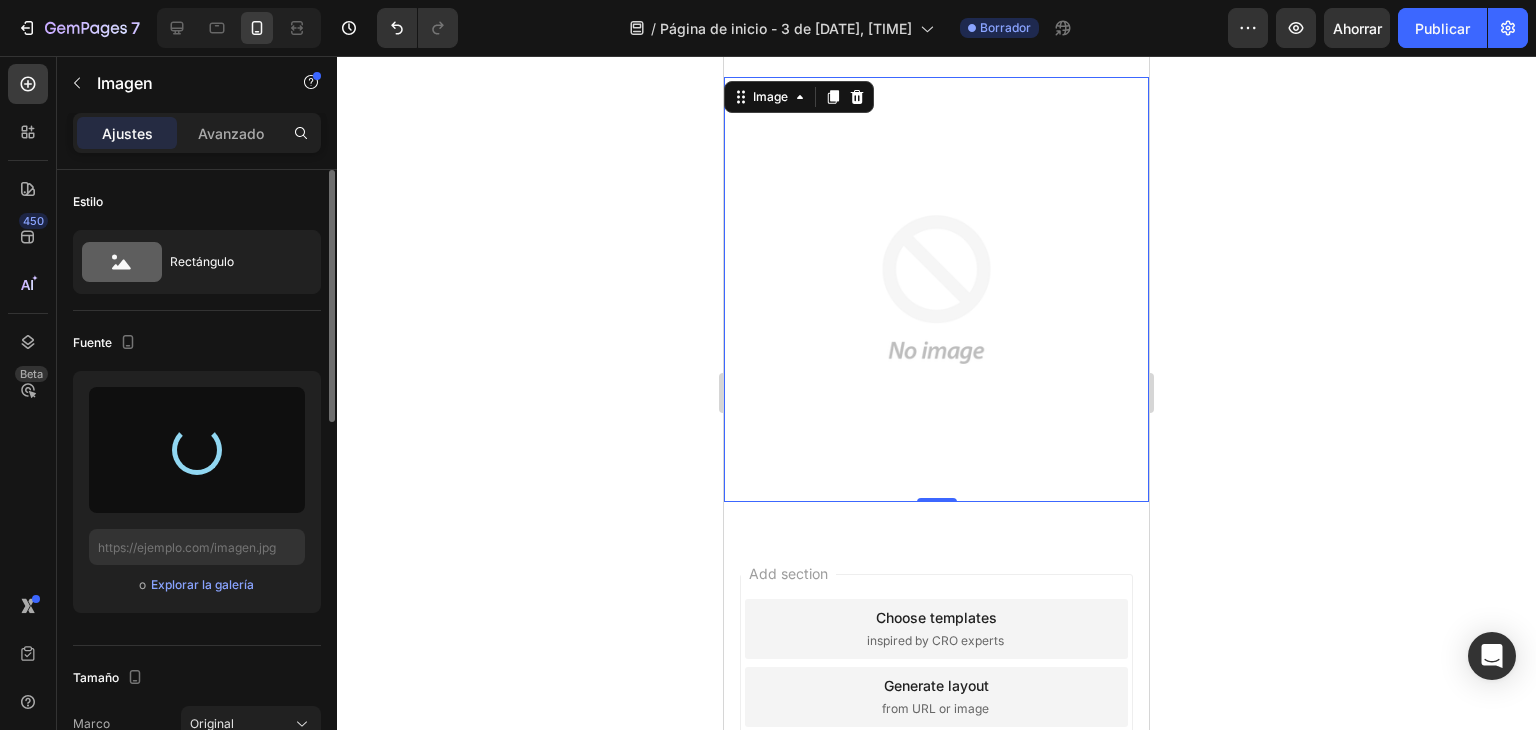 type on "https://cdn.shopify.com/s/files/1/0773/0744/5490/files/gempages_578318467174761413-72a096af-9652-41ae-9160-18c845358c05.png" 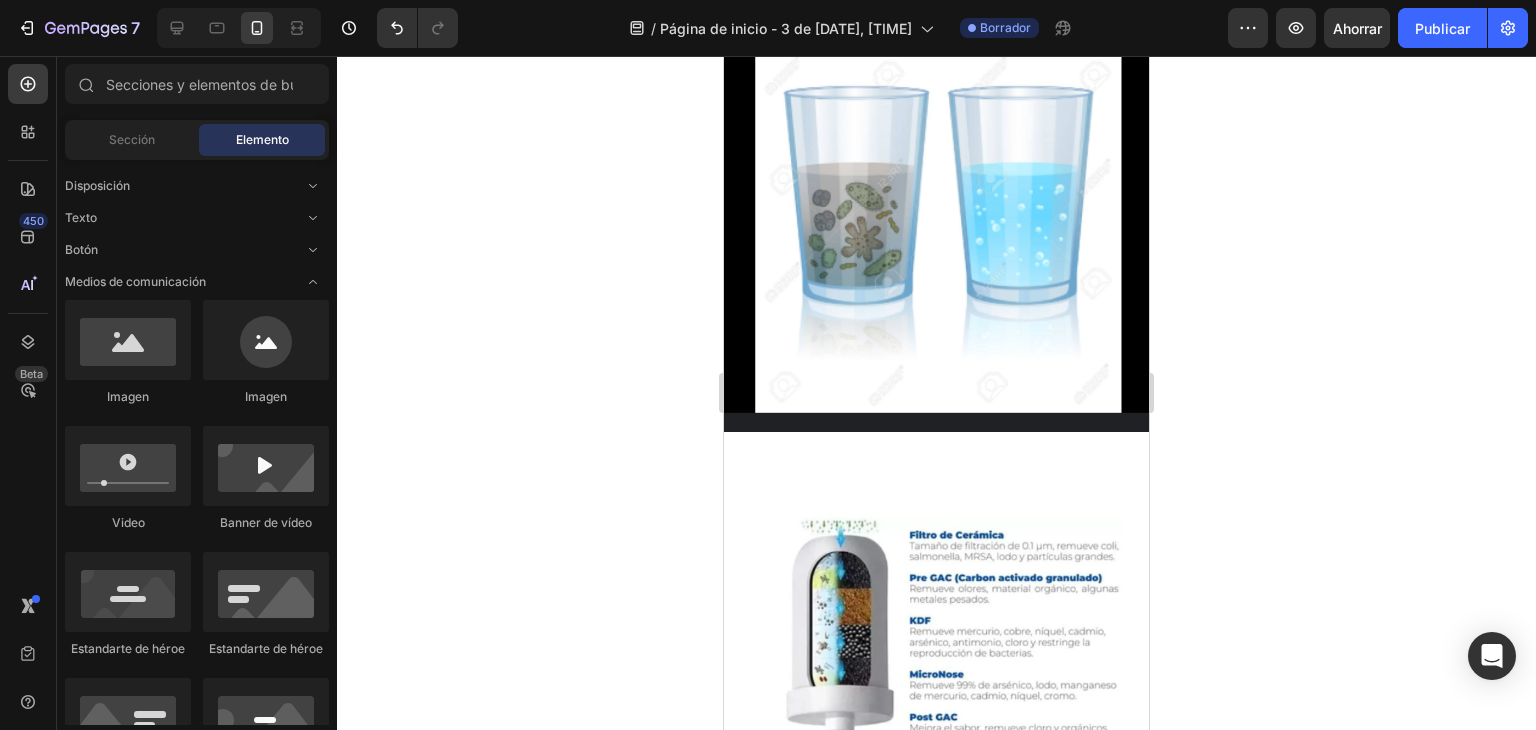 scroll, scrollTop: 1642, scrollLeft: 0, axis: vertical 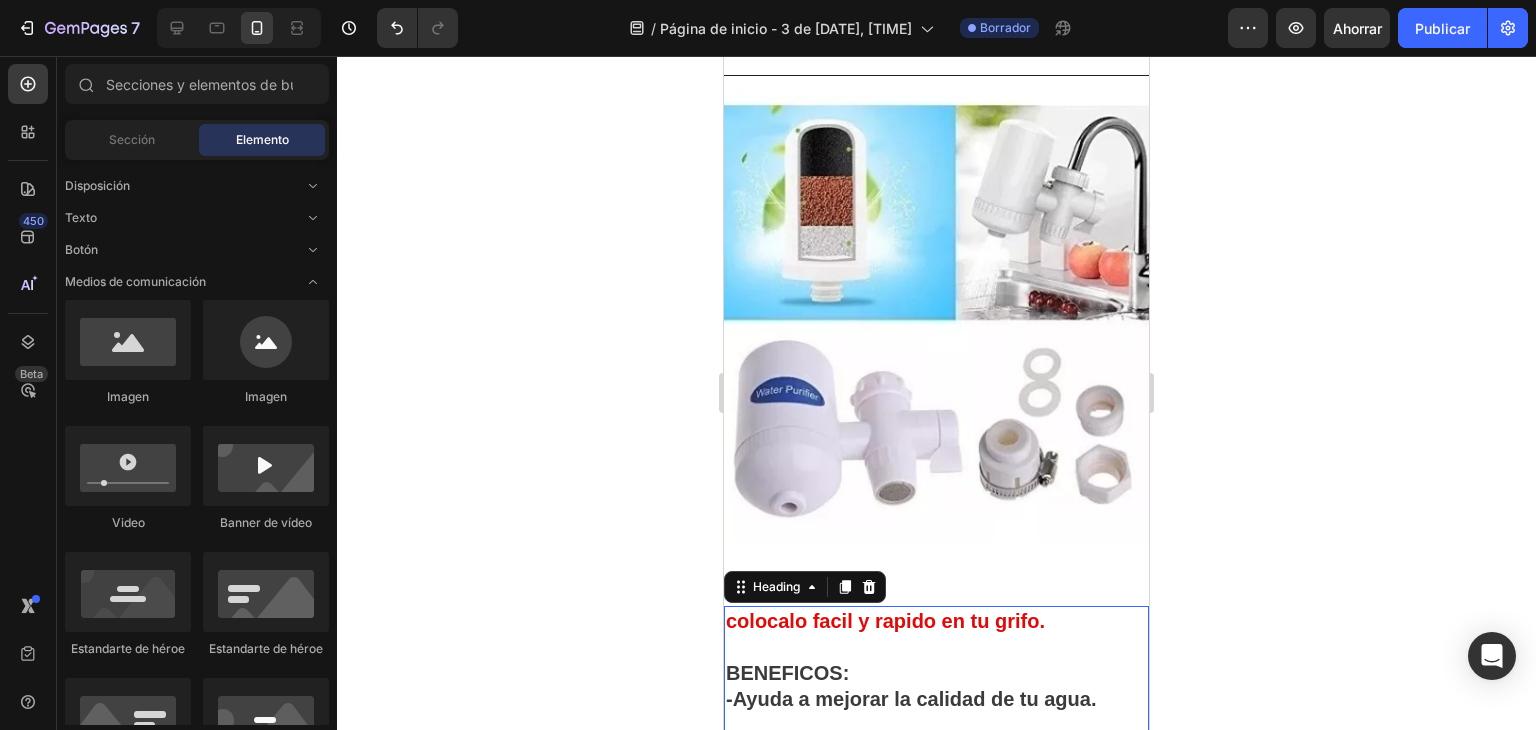 click on "colocalo facil y rapido en tu grifo." at bounding box center [885, 621] 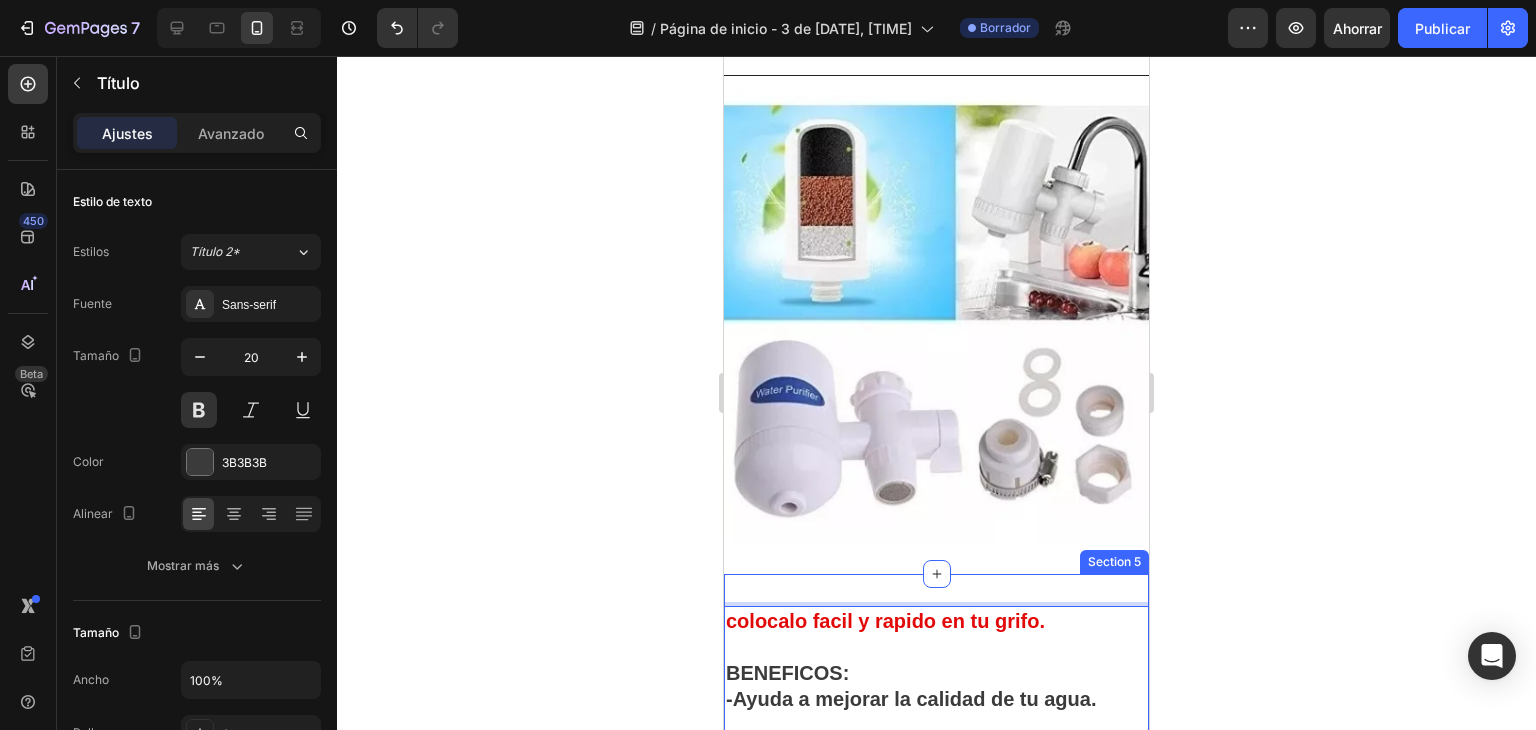 drag, startPoint x: 732, startPoint y: 598, endPoint x: 1006, endPoint y: 574, distance: 275.04907 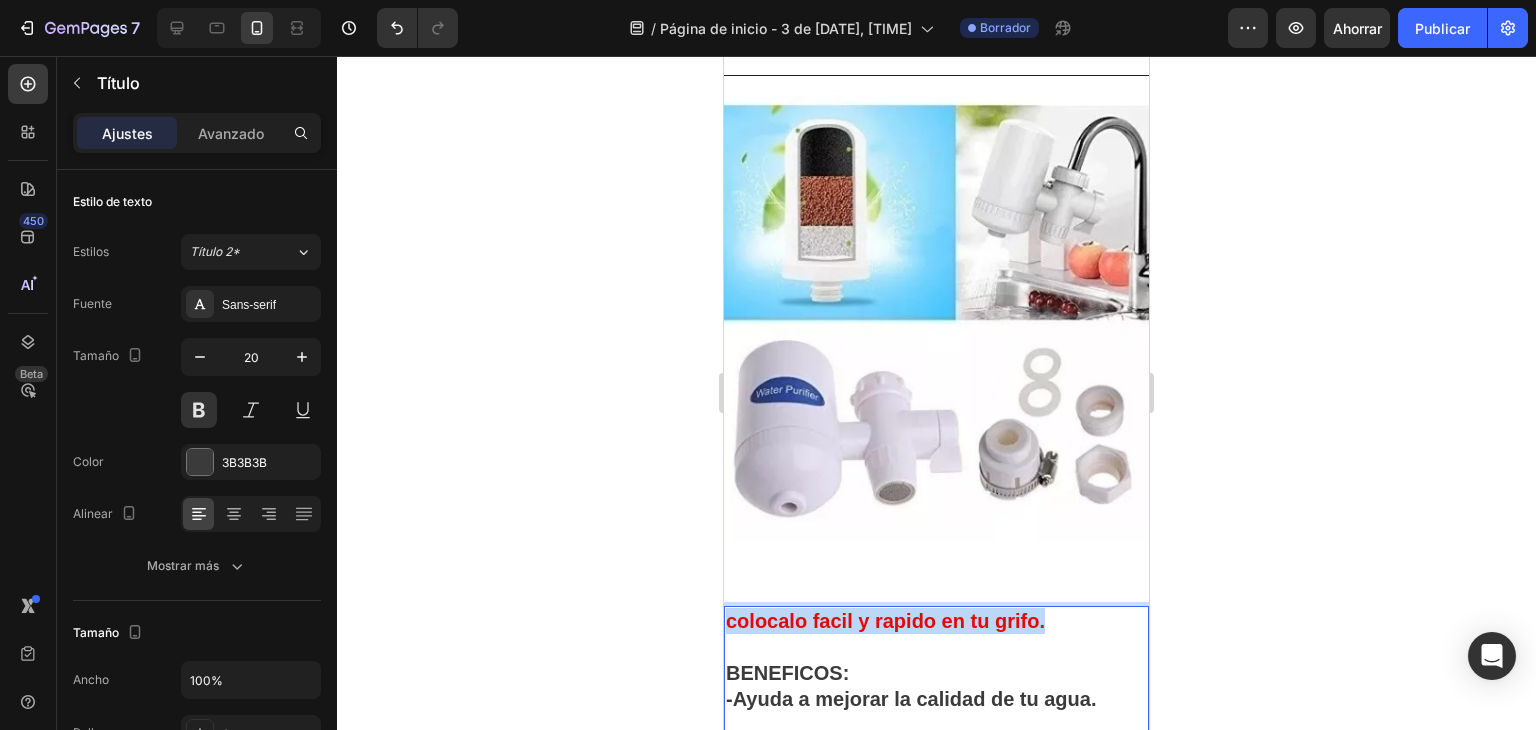 drag, startPoint x: 728, startPoint y: 605, endPoint x: 1068, endPoint y: 602, distance: 340.01324 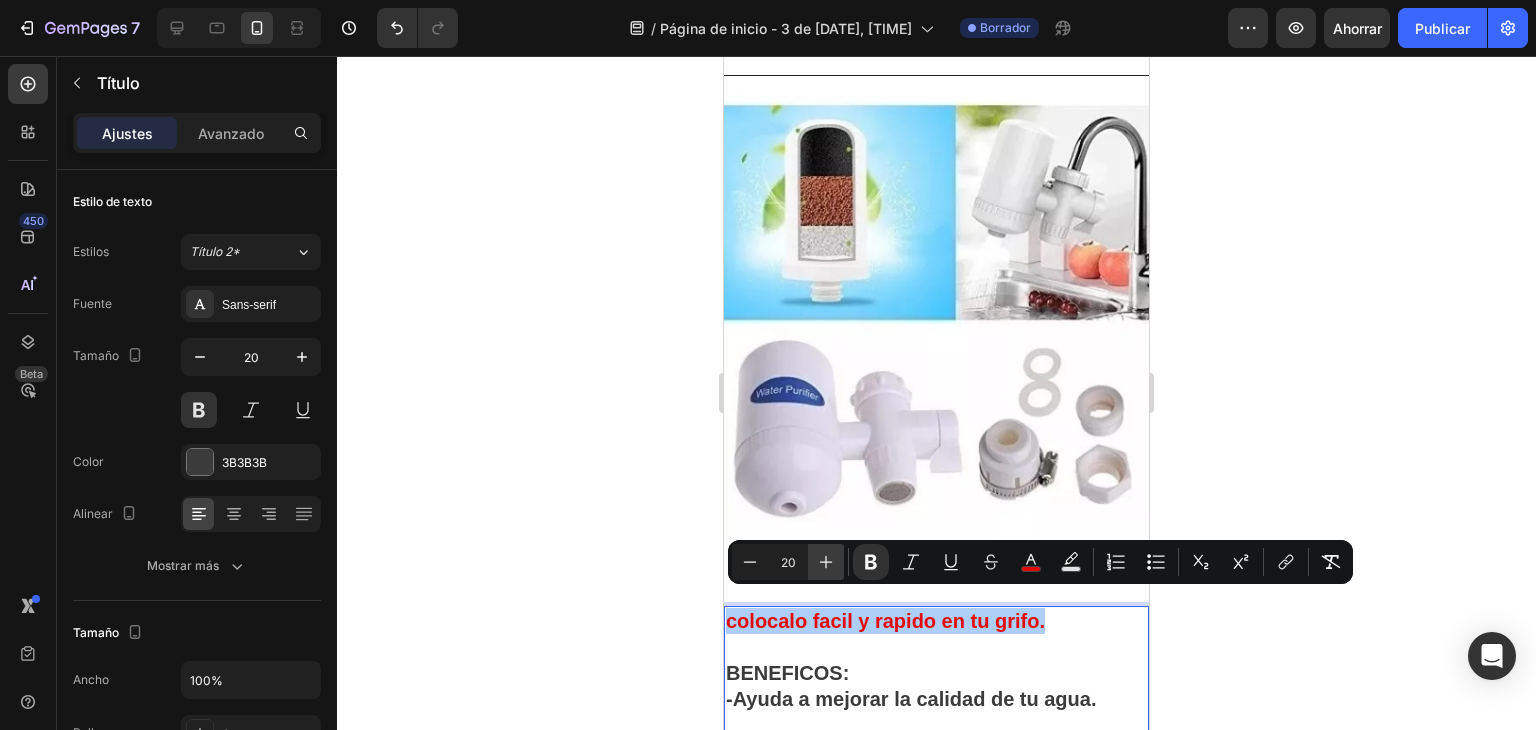 click 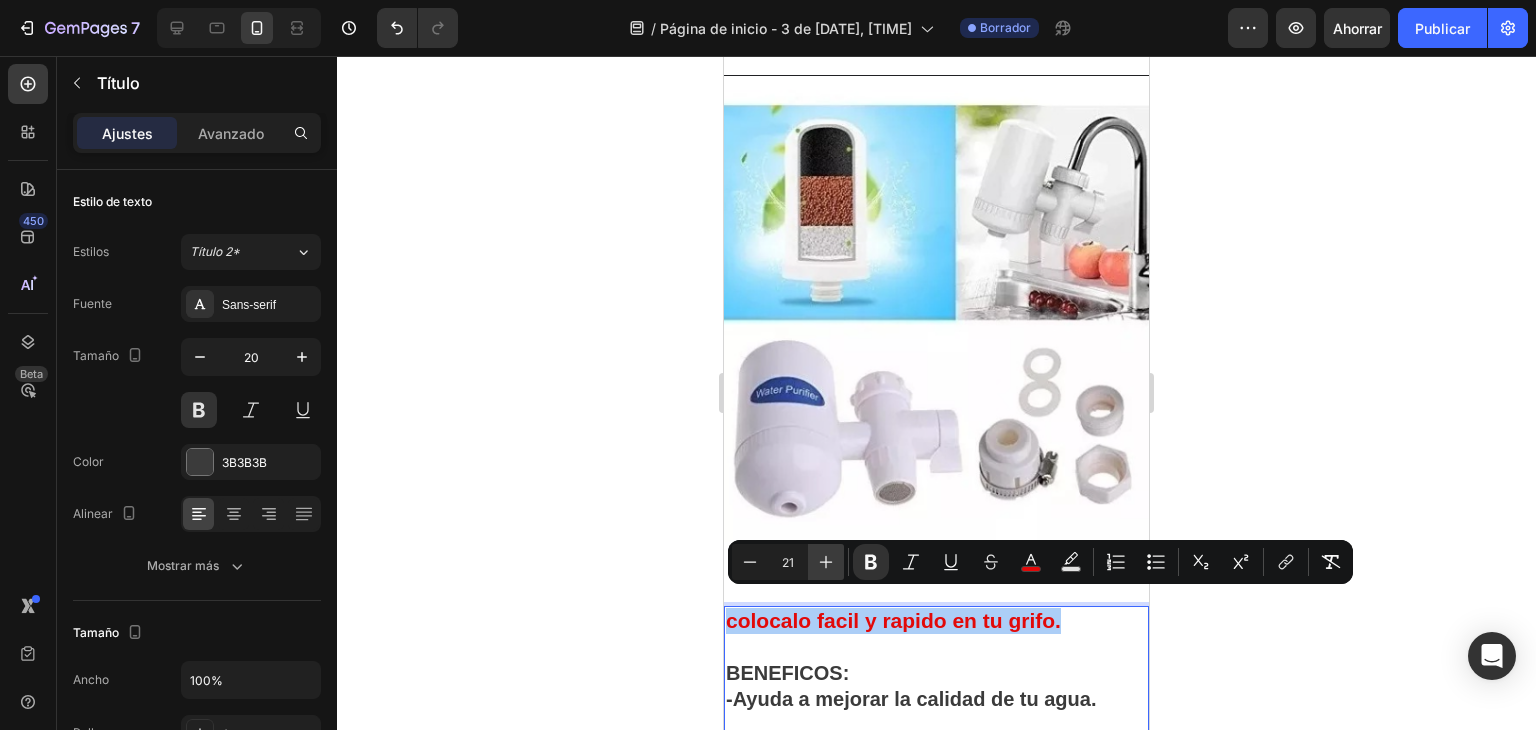 click 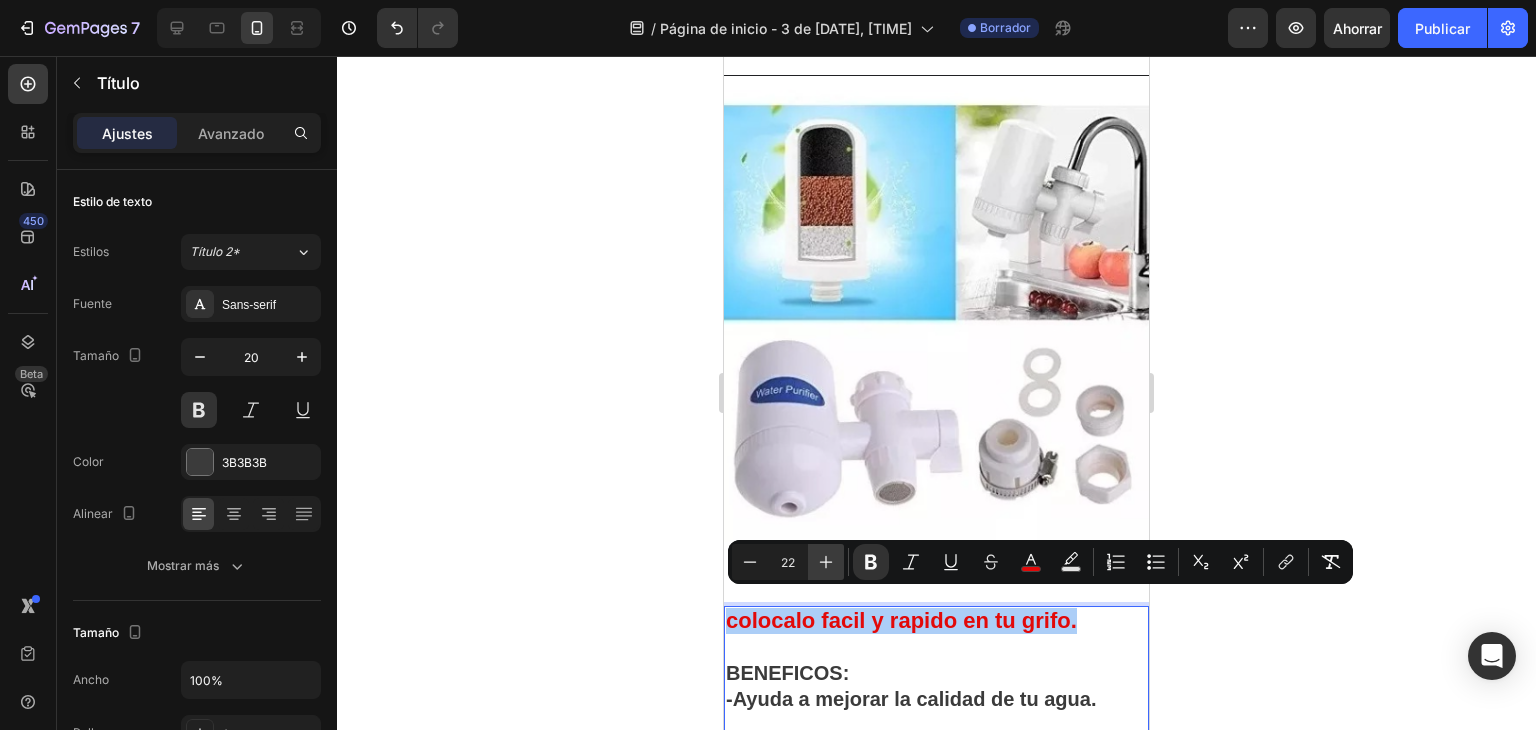 click 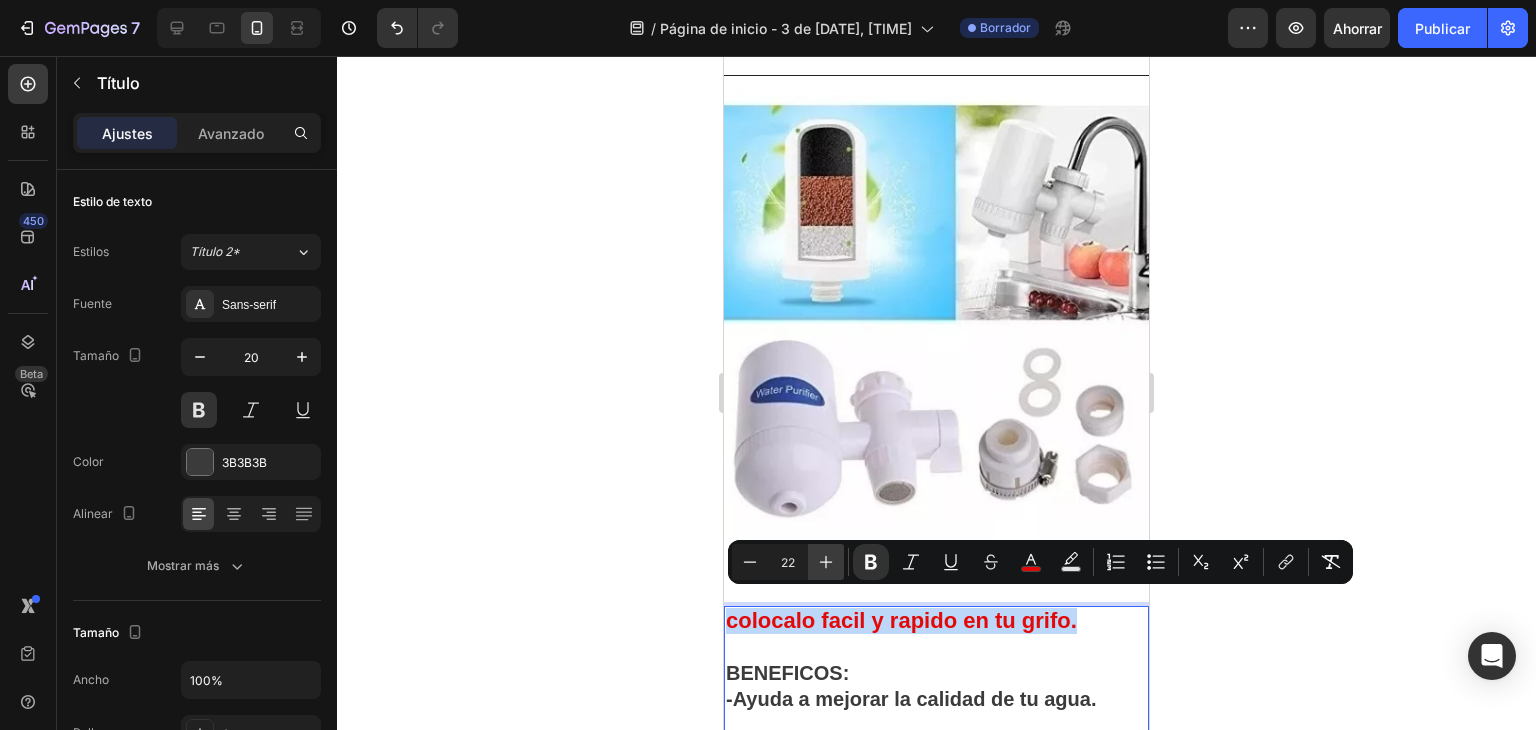 type on "23" 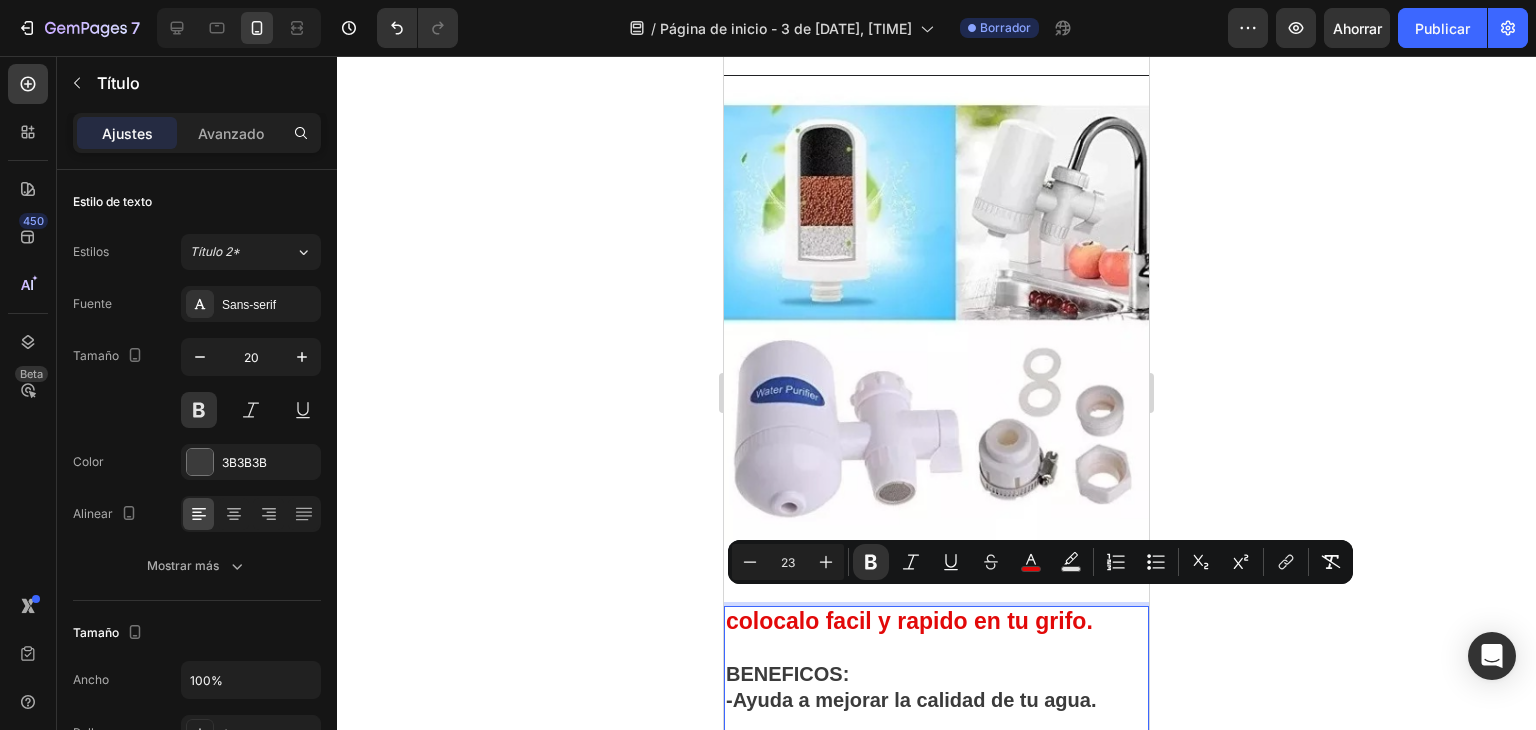 click 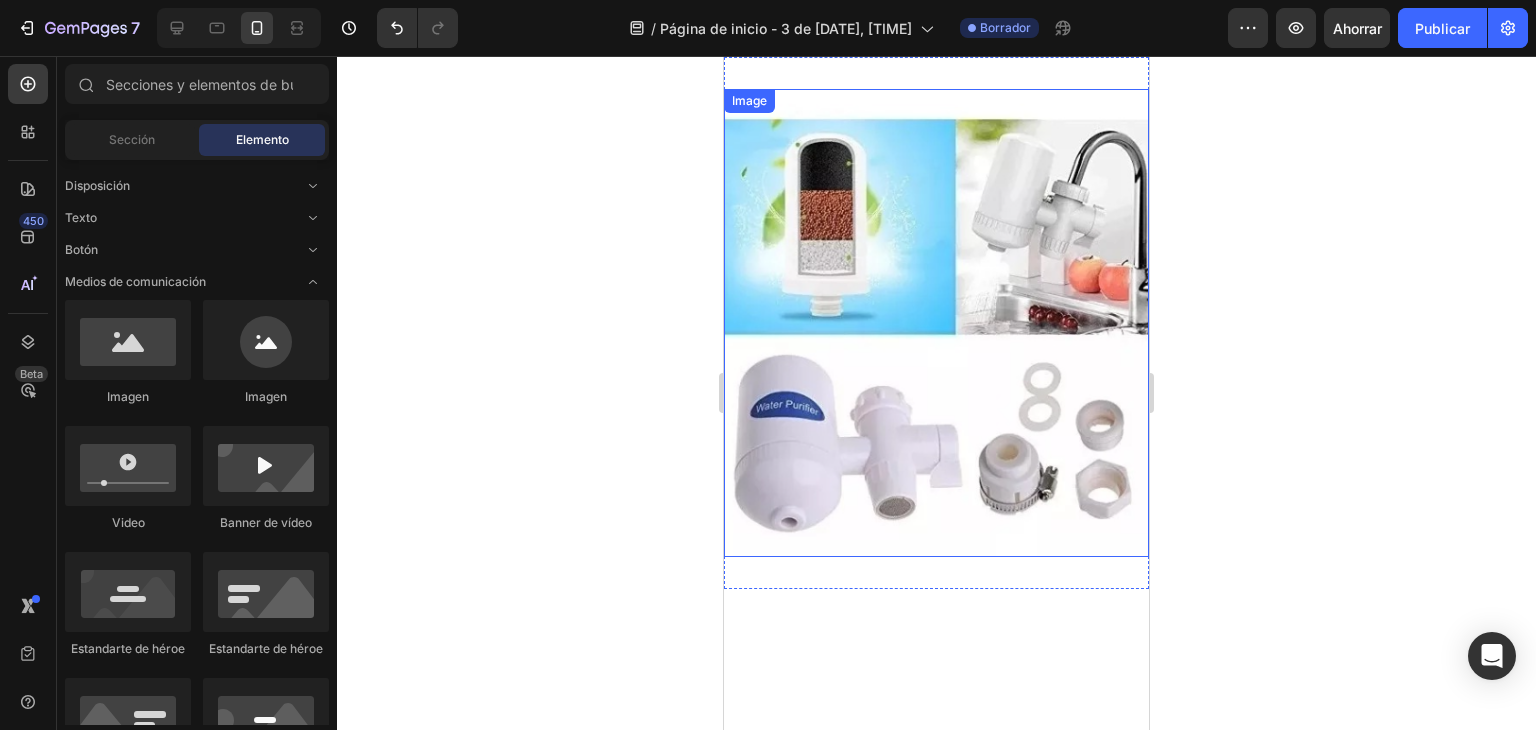 scroll, scrollTop: 388, scrollLeft: 0, axis: vertical 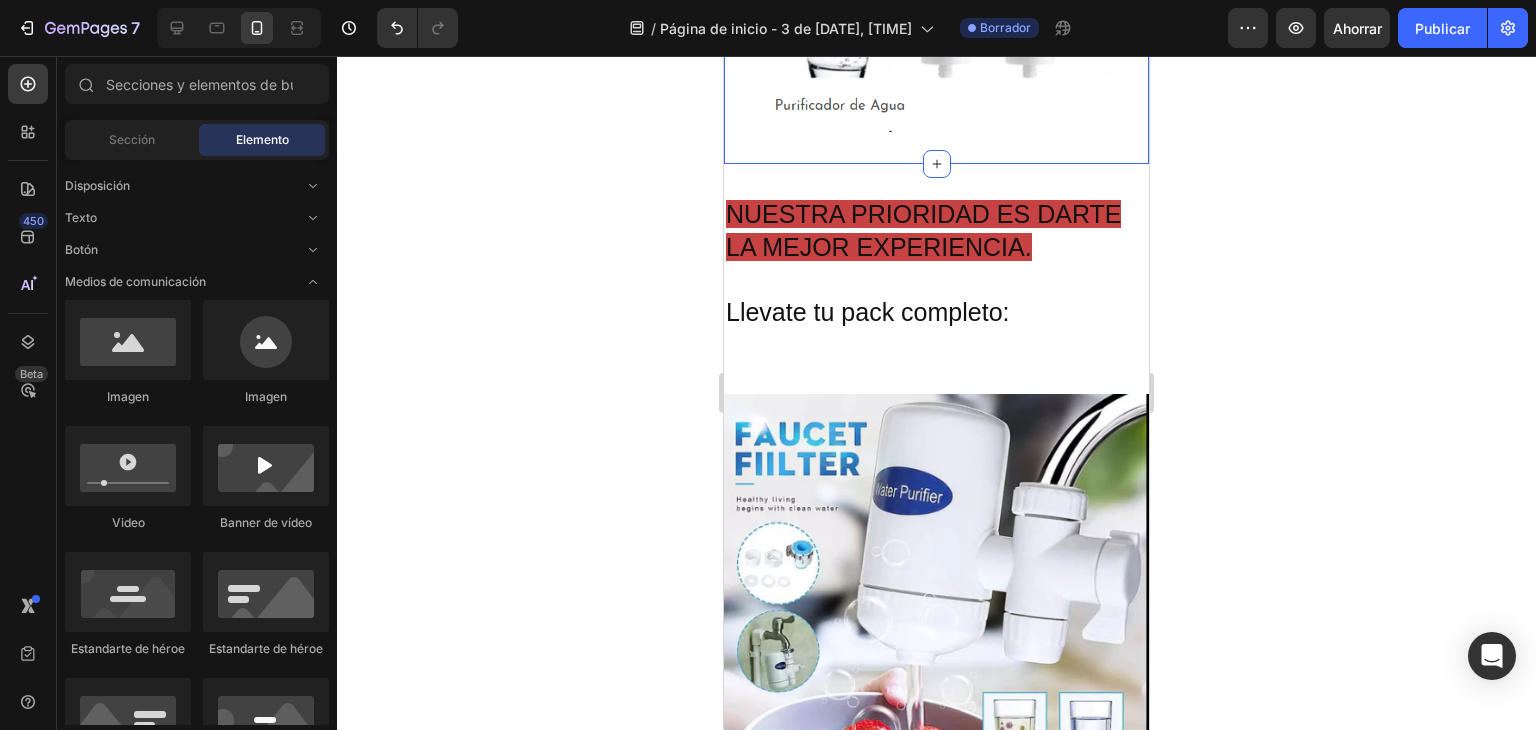 click on "Image Section 7   You can create reusable sections Create Theme Section AI Content Write with GemAI What would you like to describe here? Tone and Voice Persuasive Product serum de pruebagame pages Show more Generate" at bounding box center (936, -77) 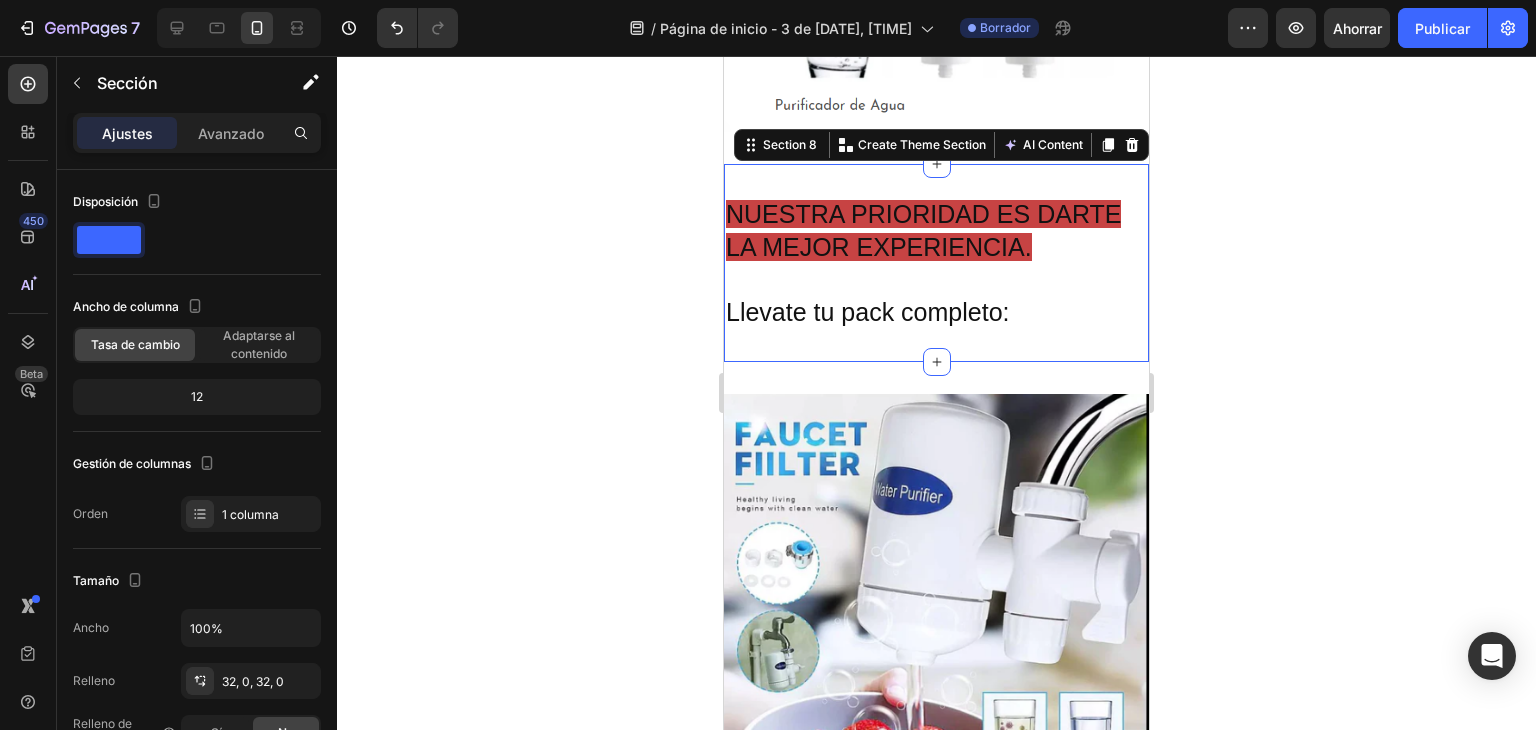click on "NUESTRA PRIORIDAD ES DARTE LA MEJOR EXPERIENCIA. Llevate tu pack completo: Heading Section 8   You can create reusable sections Create Theme Section AI Content Write with GemAI What would you like to describe here? Tone and Voice Persuasive Product serum de pruebagame pages Show more Generate" at bounding box center (936, 263) 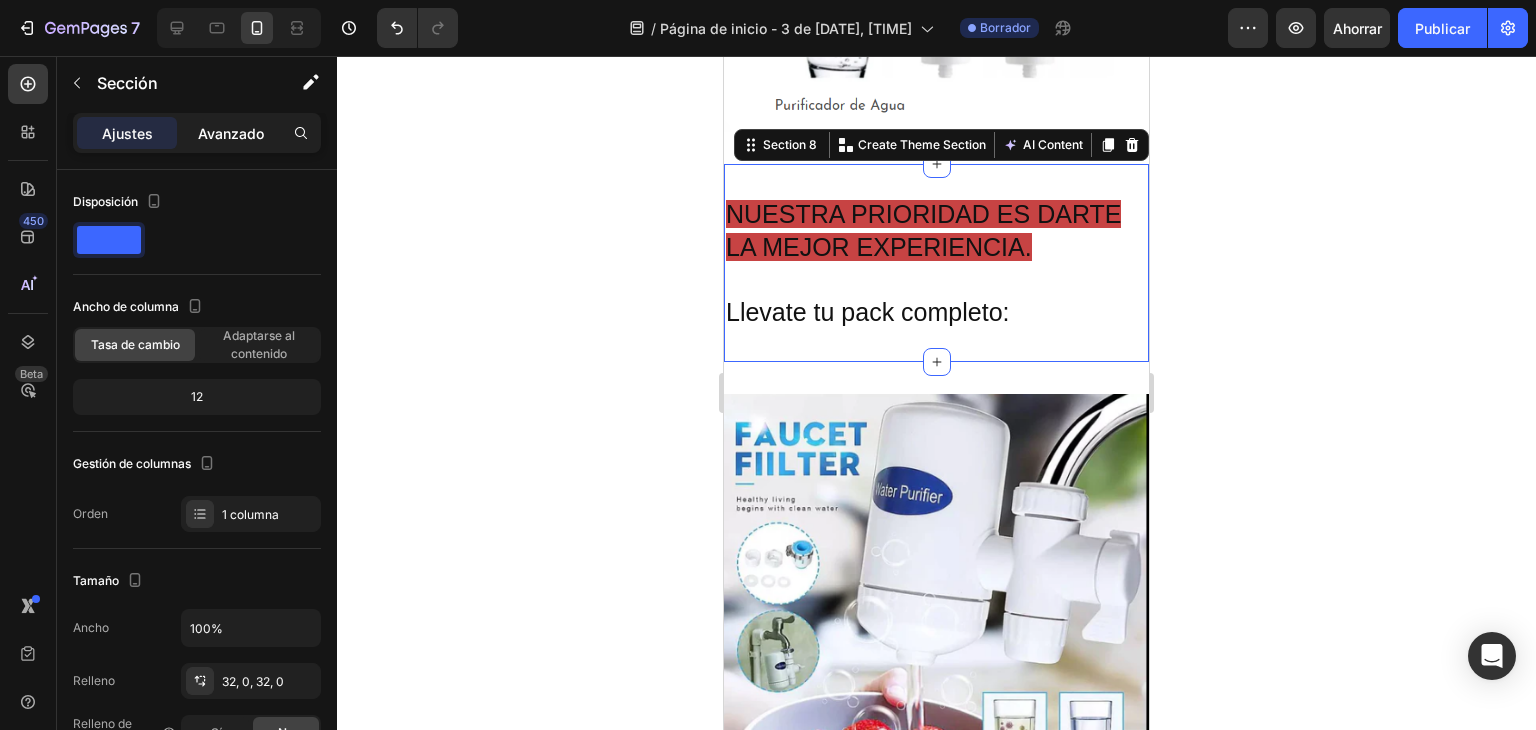 click on "Avanzado" at bounding box center (231, 133) 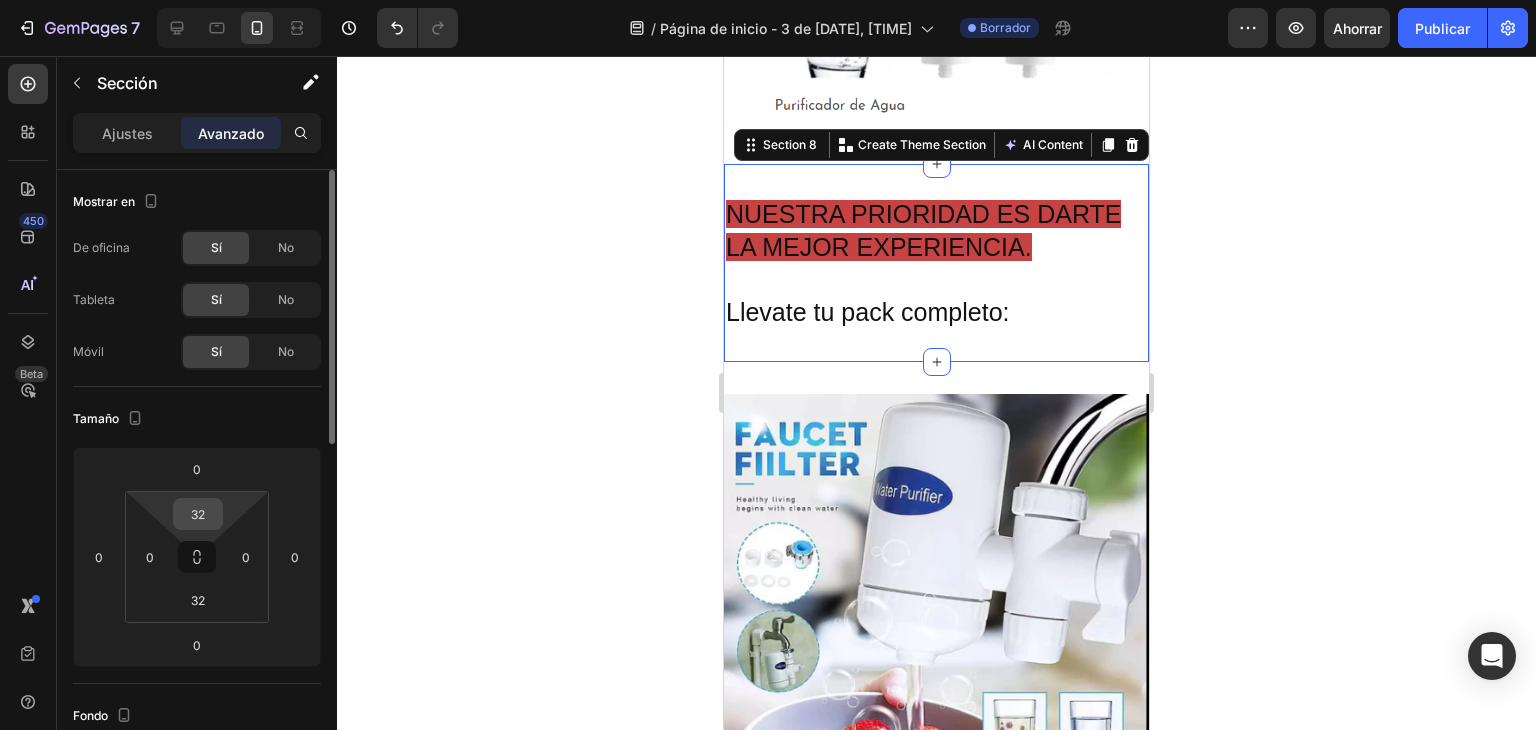 click on "32" at bounding box center [198, 514] 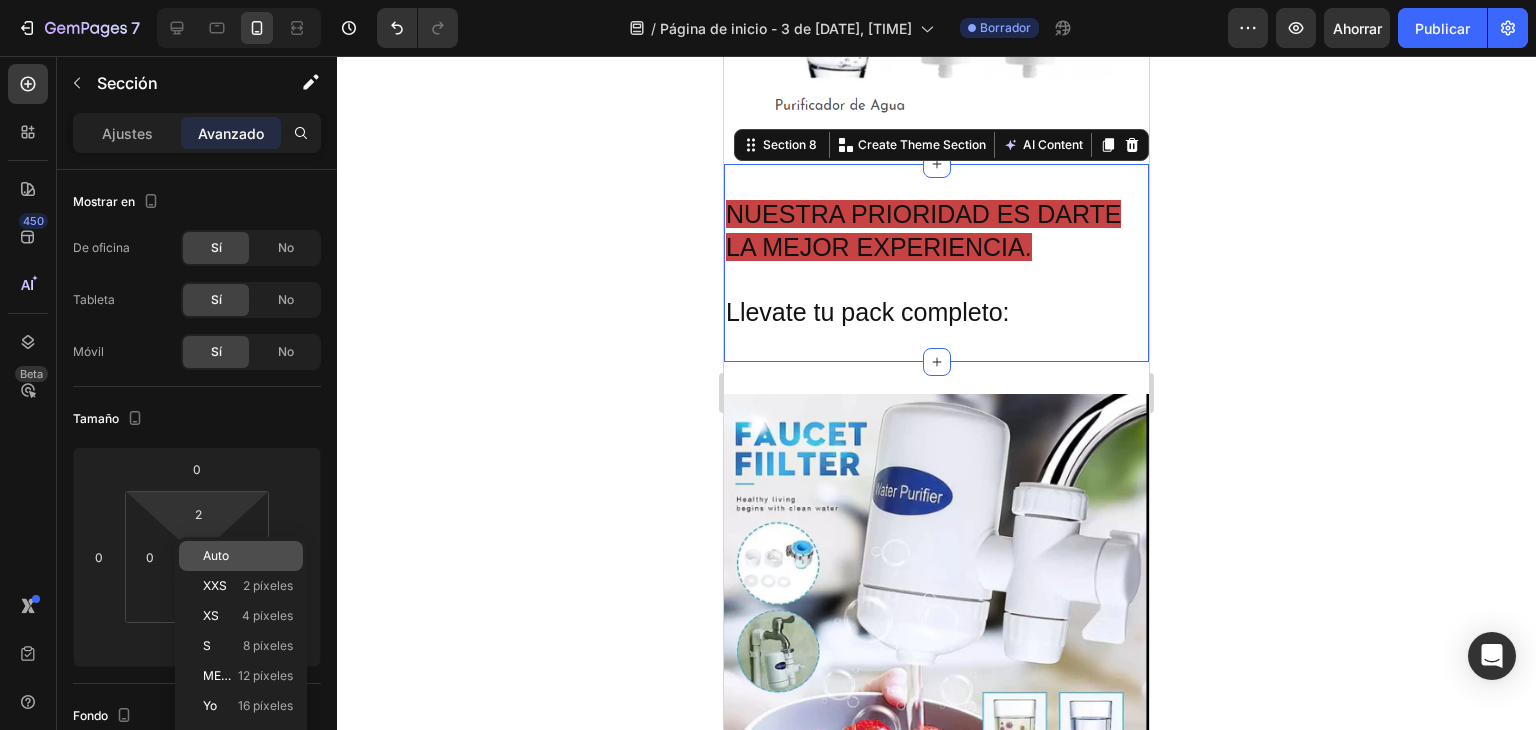 click on "Auto" at bounding box center (248, 556) 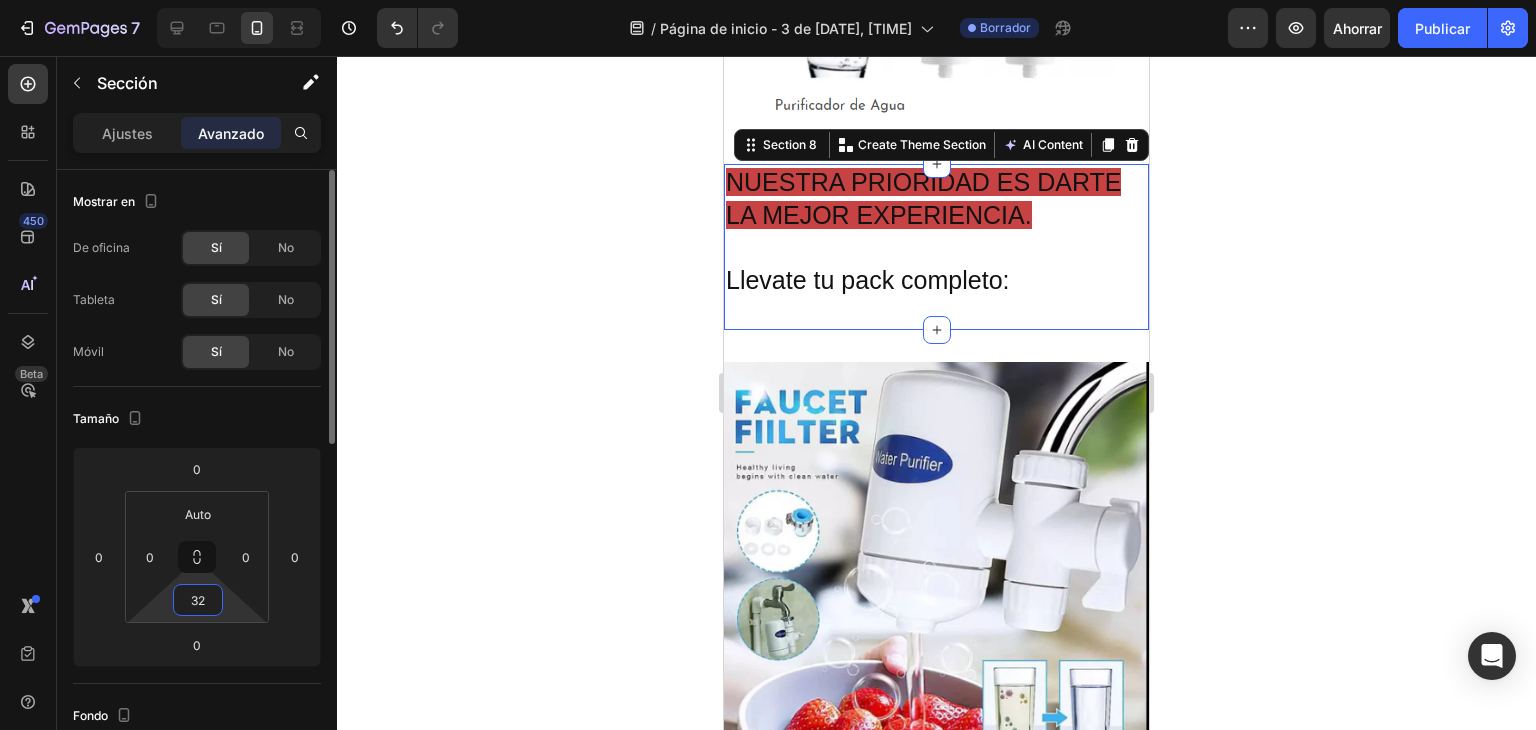 click on "32" at bounding box center (198, 600) 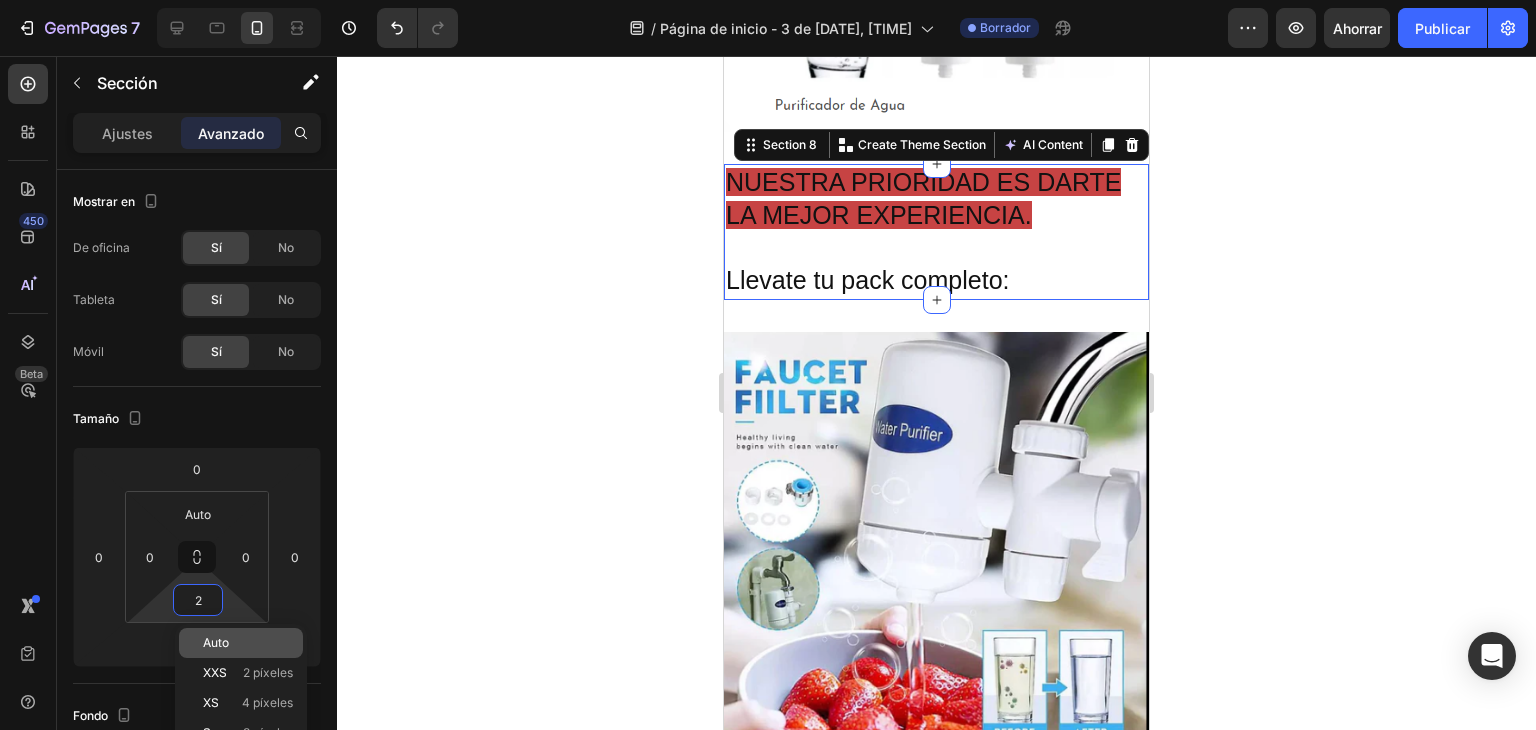 click on "Auto" at bounding box center [216, 642] 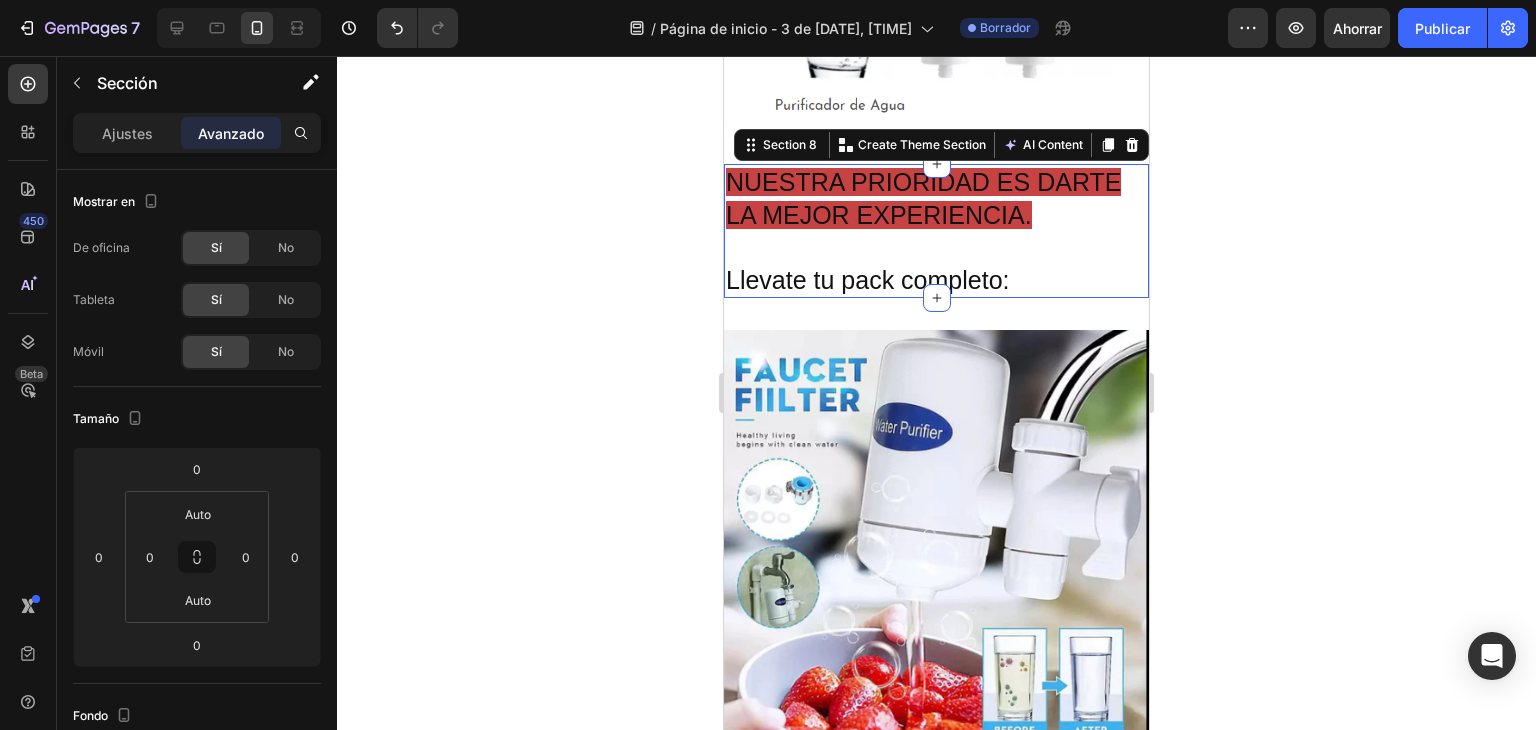 click 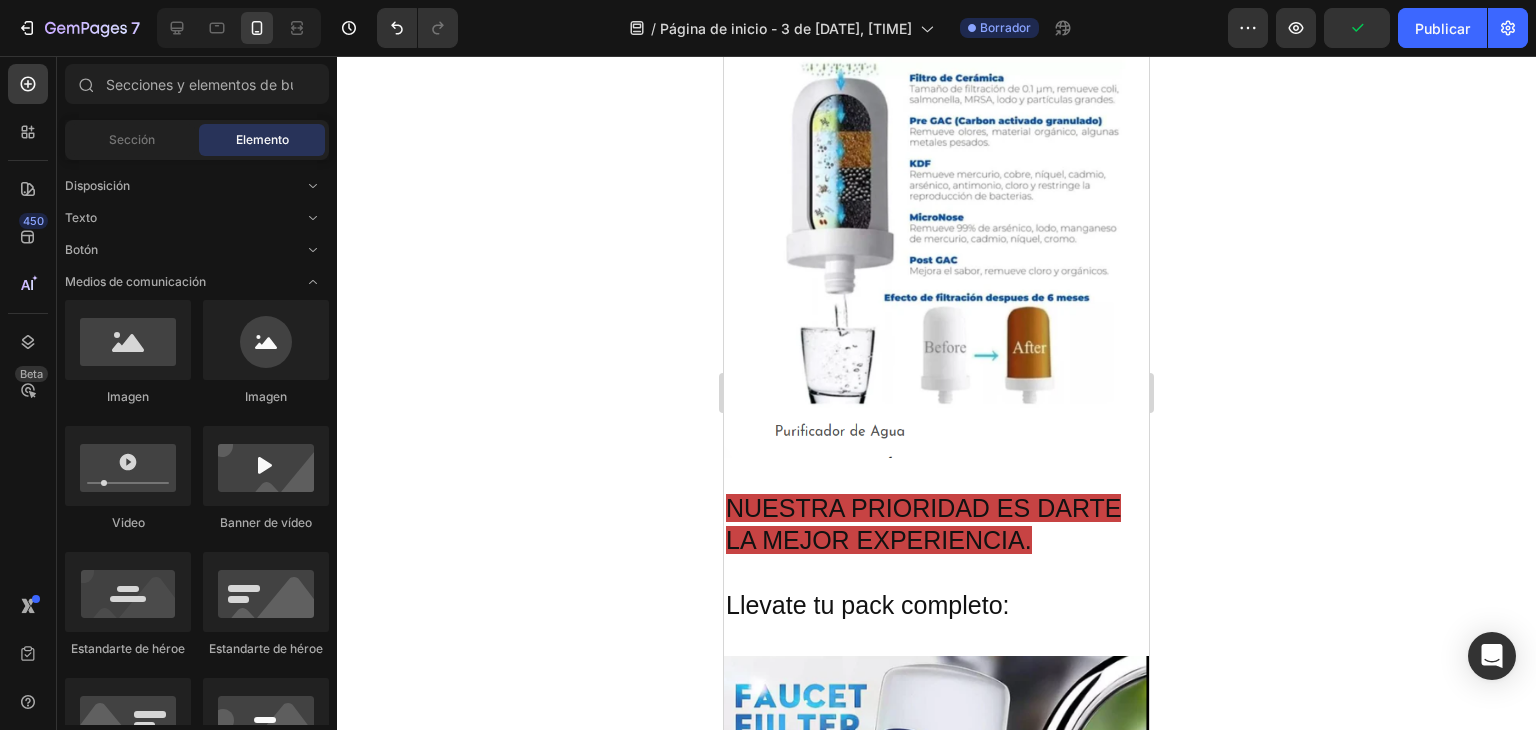 scroll, scrollTop: 1284, scrollLeft: 0, axis: vertical 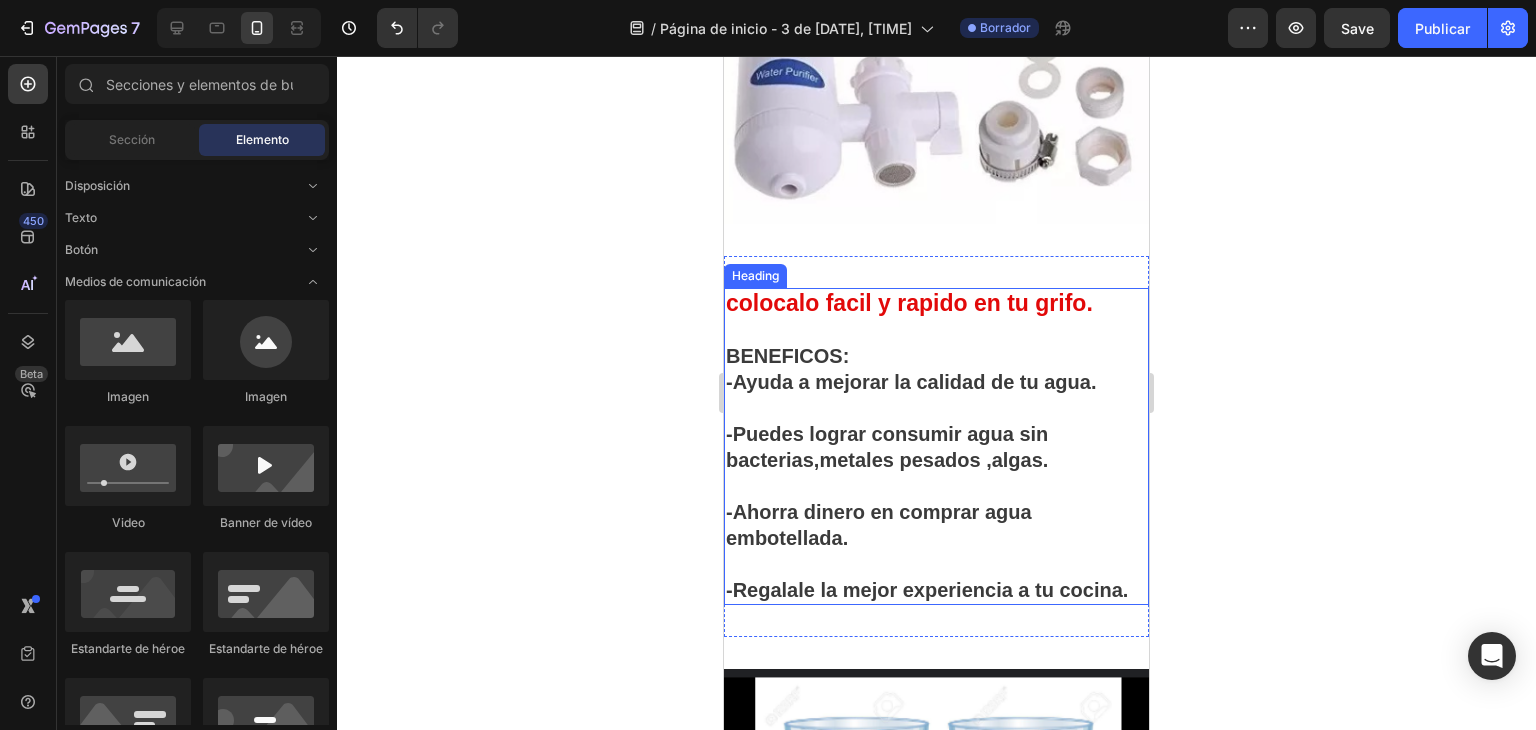 click on "colocalo facil y rapido en tu grifo. BENEFICOS:  -Ayuda a mejorar la calidad de tu agua. -Puedes lograr consumir agua sin bacterias,metales pesados ,algas. -Ahorra dinero en comprar agua embotellada. -Regalale la mejor experiencia a tu cocina." at bounding box center [936, 446] 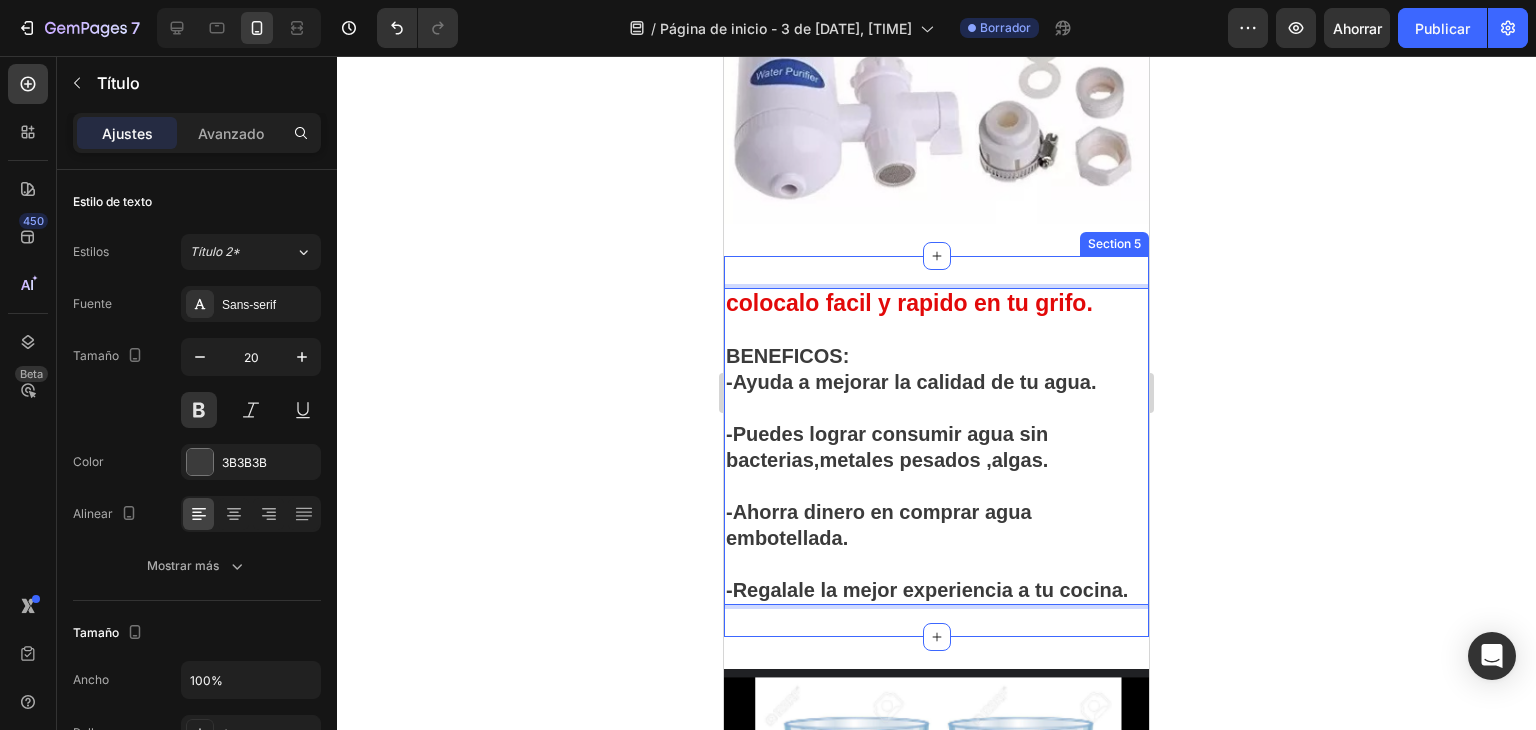 click on "colocalo facil y rapido en tu grifo. BENEFICOS:  -Ayuda a mejorar la calidad de tu agua. -Puedes lograr consumir agua sin bacterias,metales pesados ,algas. -Ahorra dinero en comprar agua embotellada. -Regalale la mejor experiencia a tu cocina.  Heading   0 Section 5" at bounding box center (936, 446) 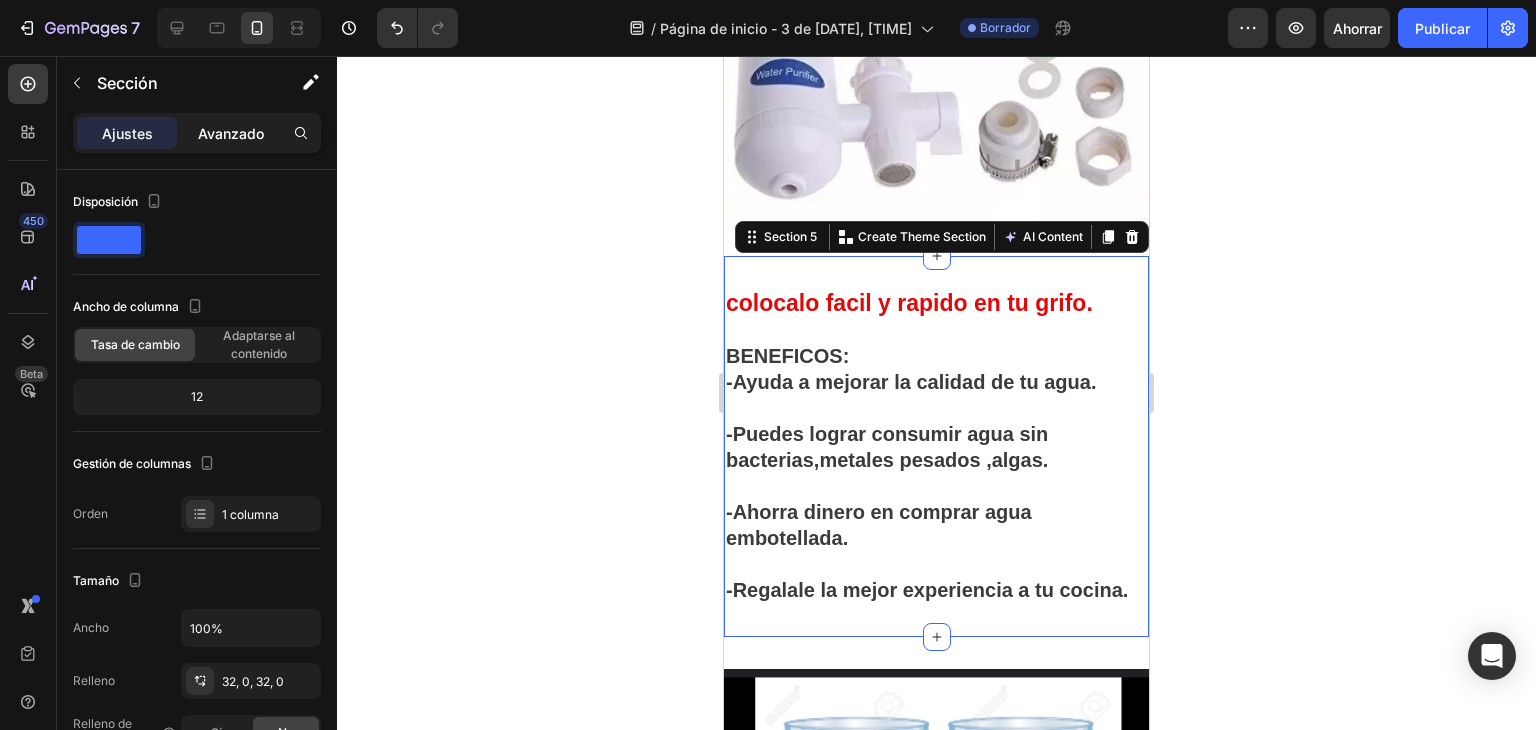 click on "Avanzado" at bounding box center (231, 133) 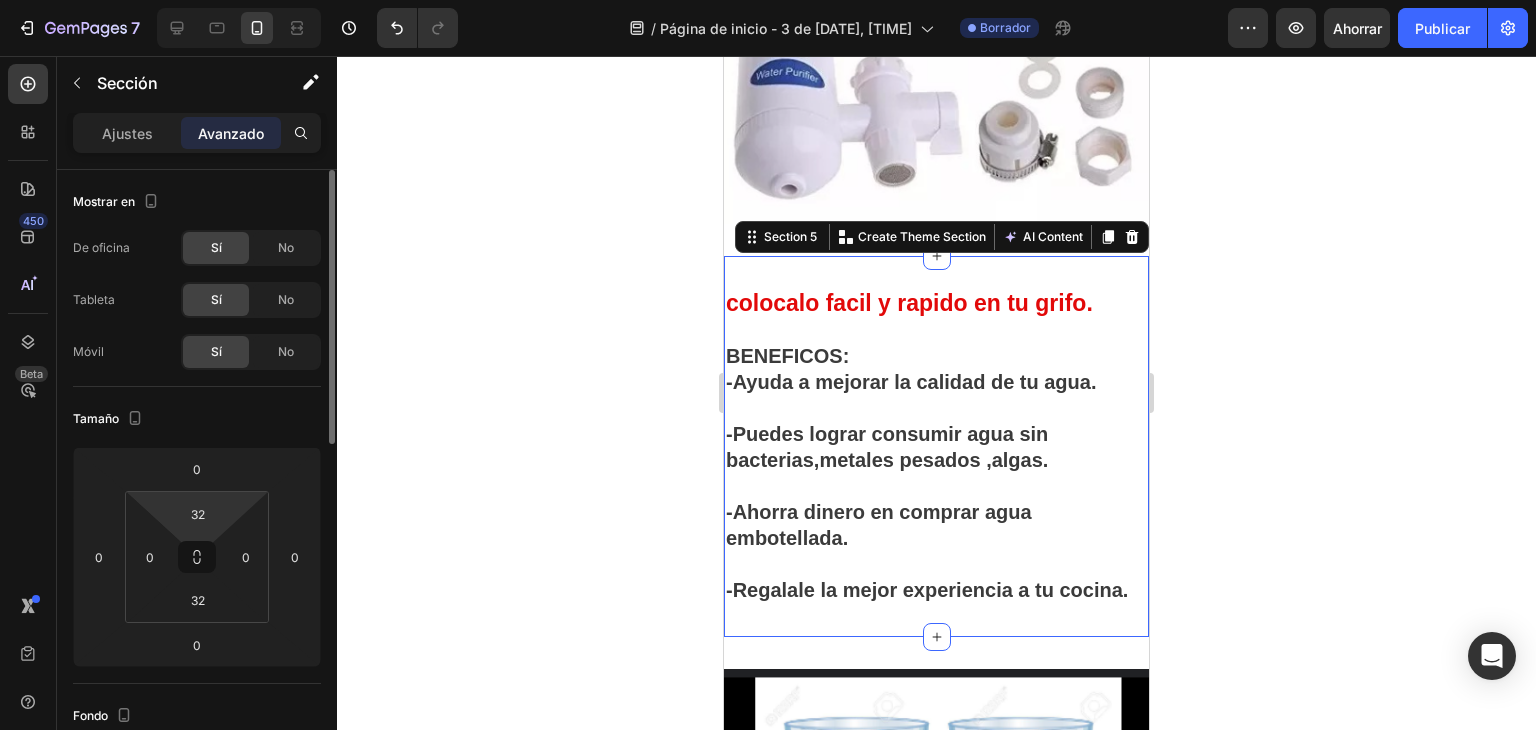 click on "7 / Página de inicio - 3 de agosto, 13:57:11 Borrador Avance Ahorrar Publicar 450 Beta Sections(18) Elementos(83) Sección Elemento Hero Section Product Detail Brands Trusted Badges Guarantee Product Breakdown How to use Testimonials Compare Bundle FAQs Social Proof Brand Story Product List Collection Blog List Contact Sticky Add to Cart Custom Footer Explorar la biblioteca 450 Disposición Texto Botón Medios de comunicación
Imagen
Imagen
Video
Banner de vídeo
Estandarte de héroe" at bounding box center [768, 0] 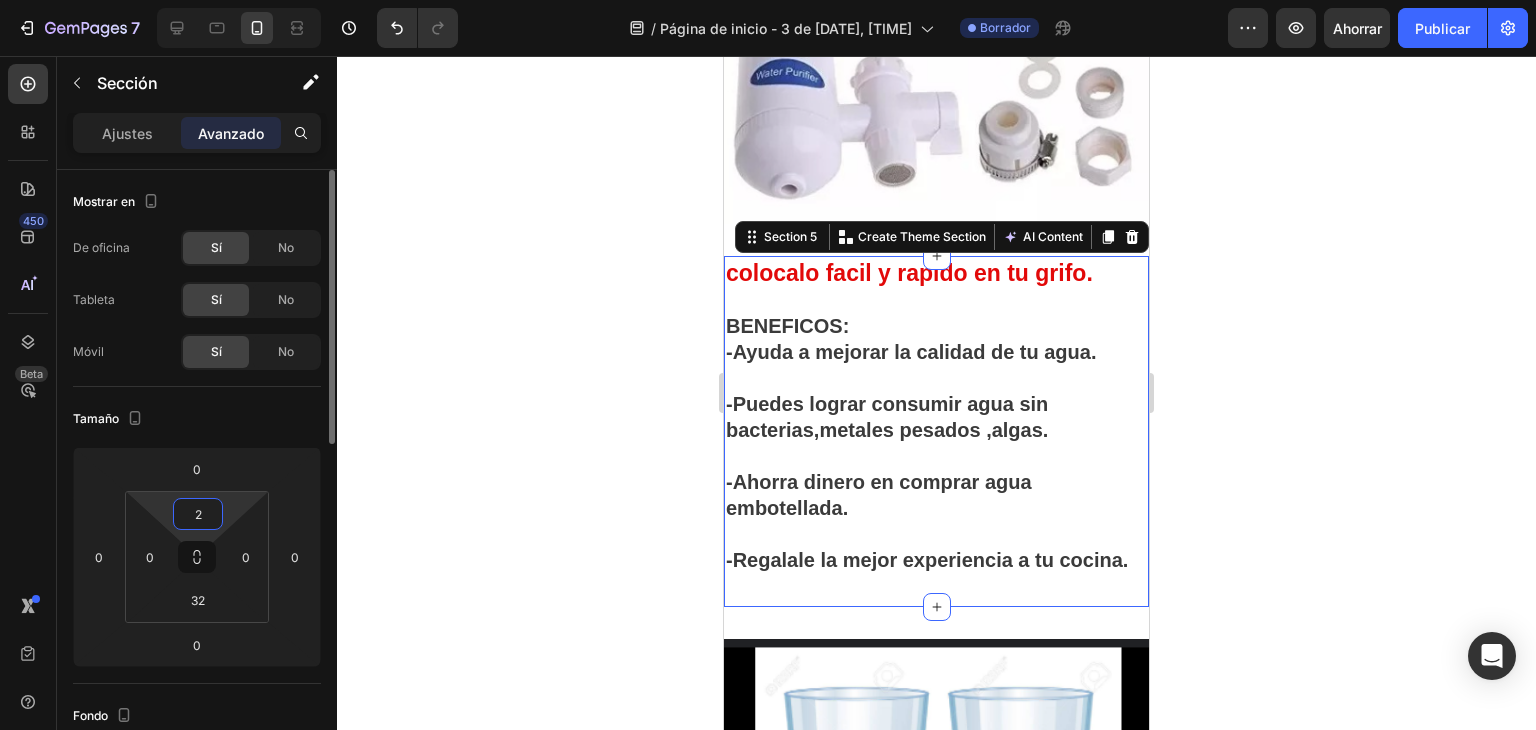 click on "2" at bounding box center (198, 514) 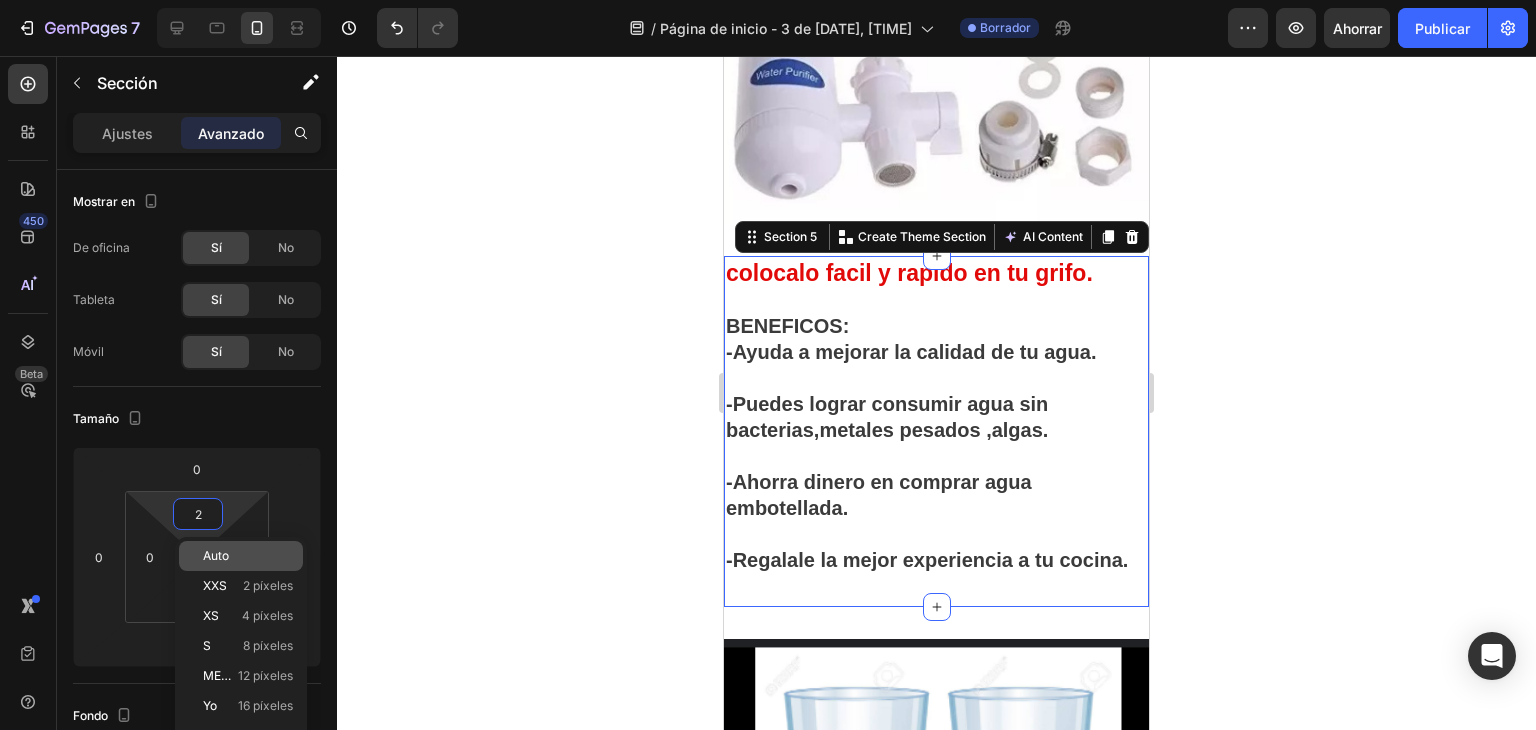 click on "Auto" 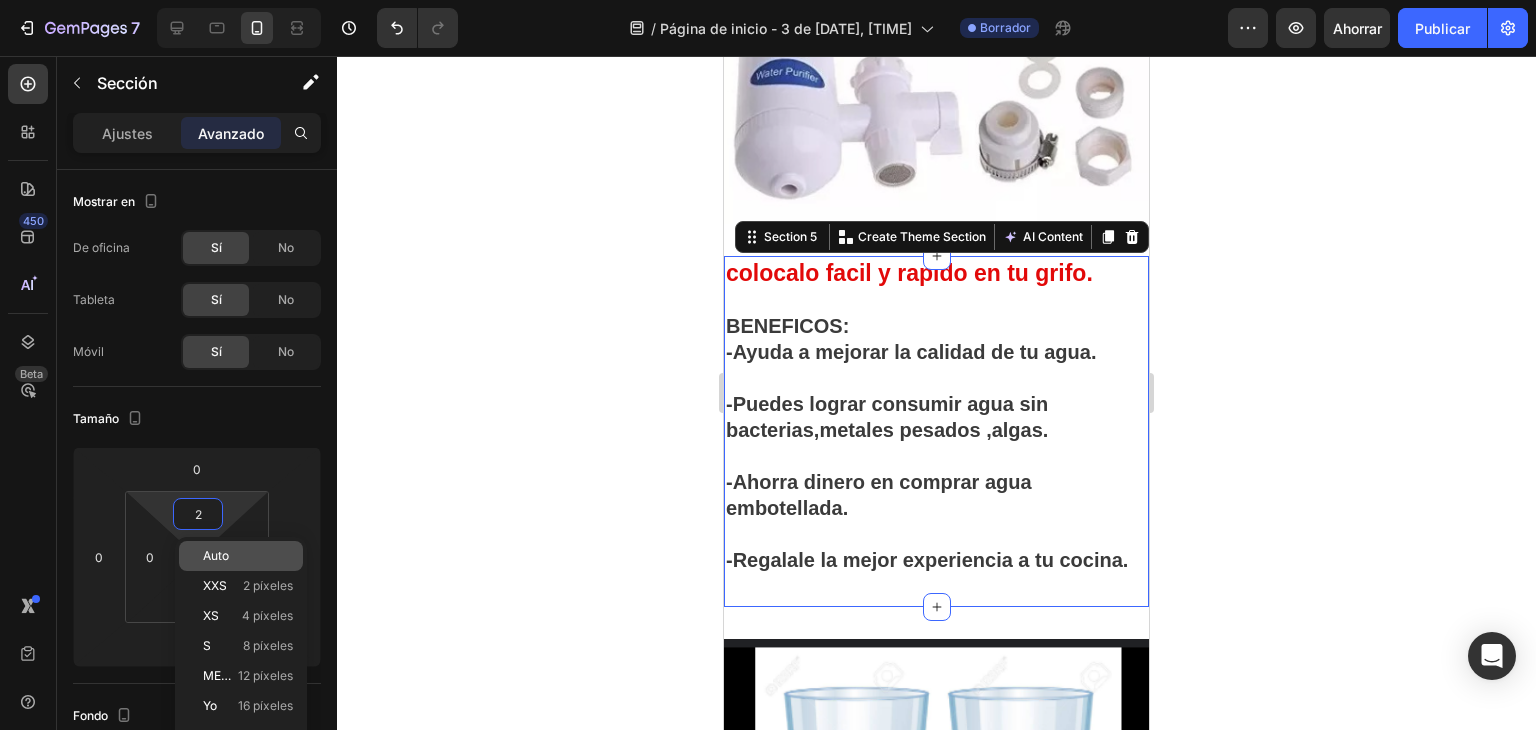 type on "Auto" 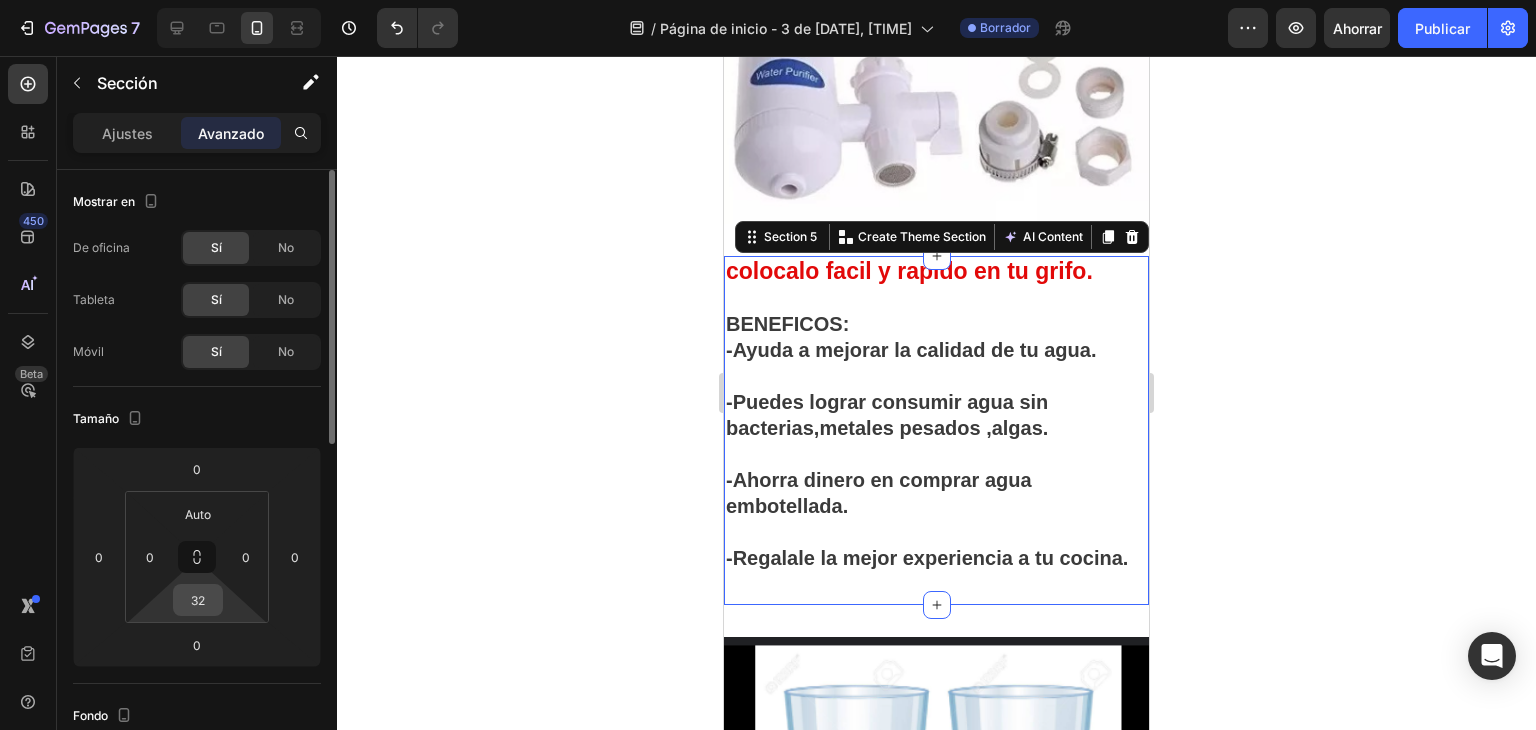 click on "32" at bounding box center (198, 600) 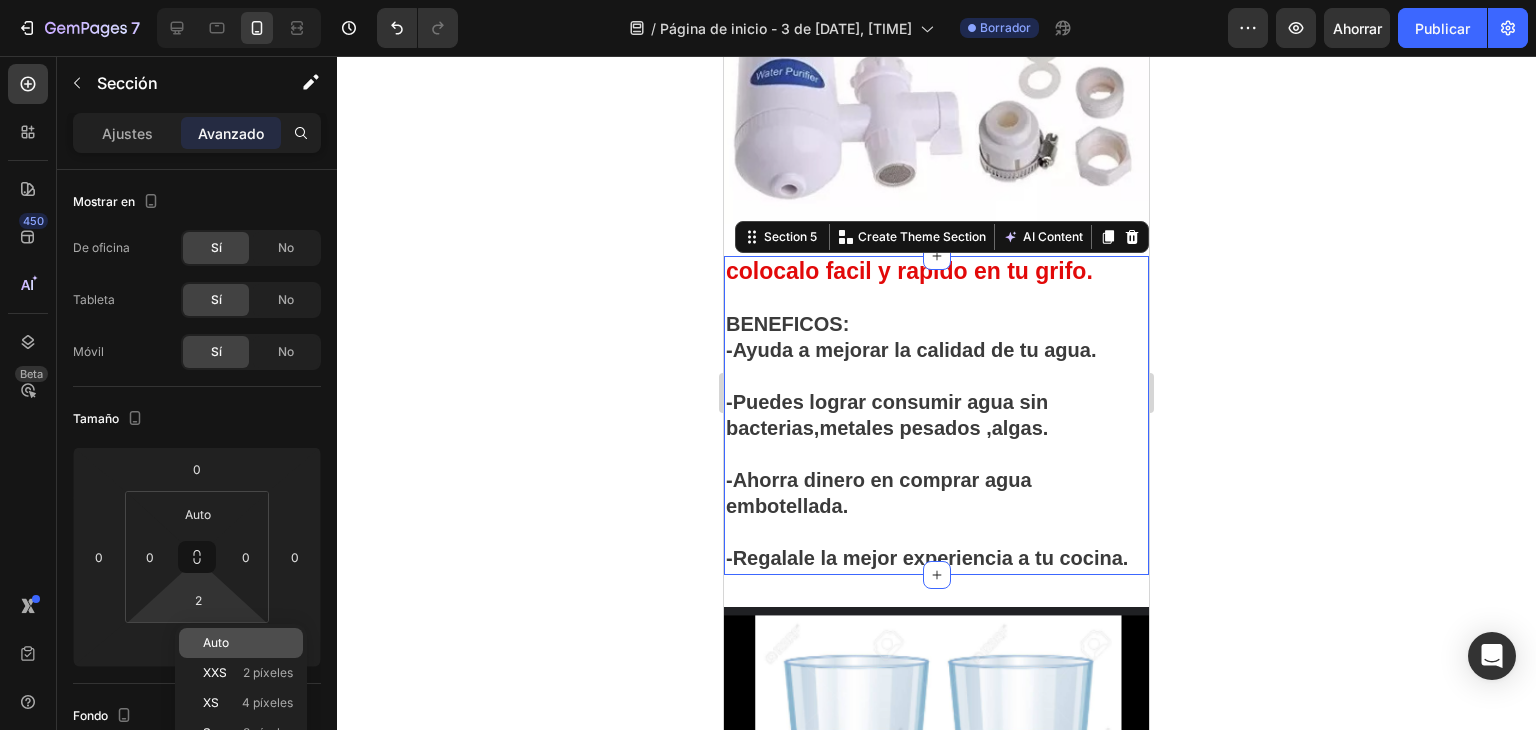 click on "Auto" 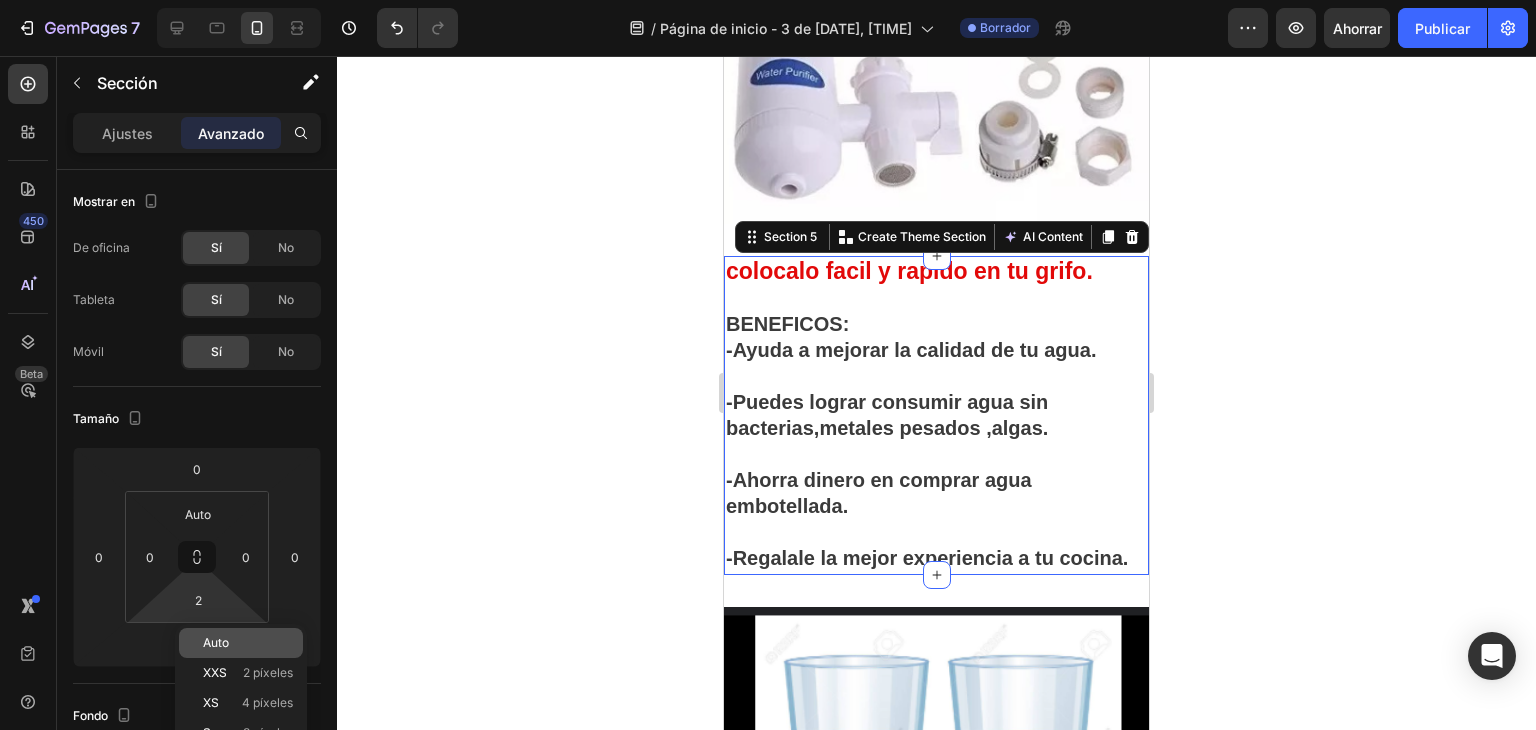 type on "Auto" 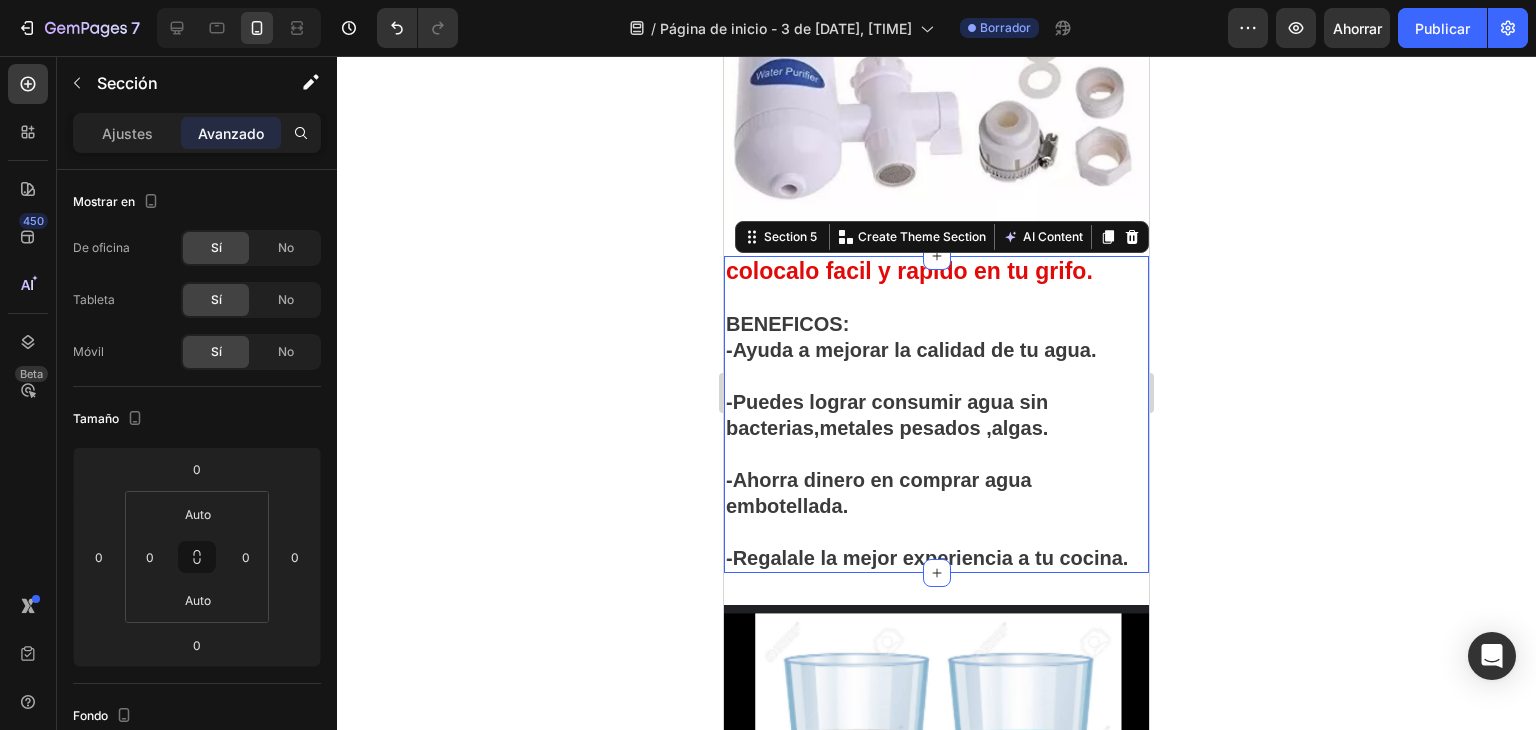 click 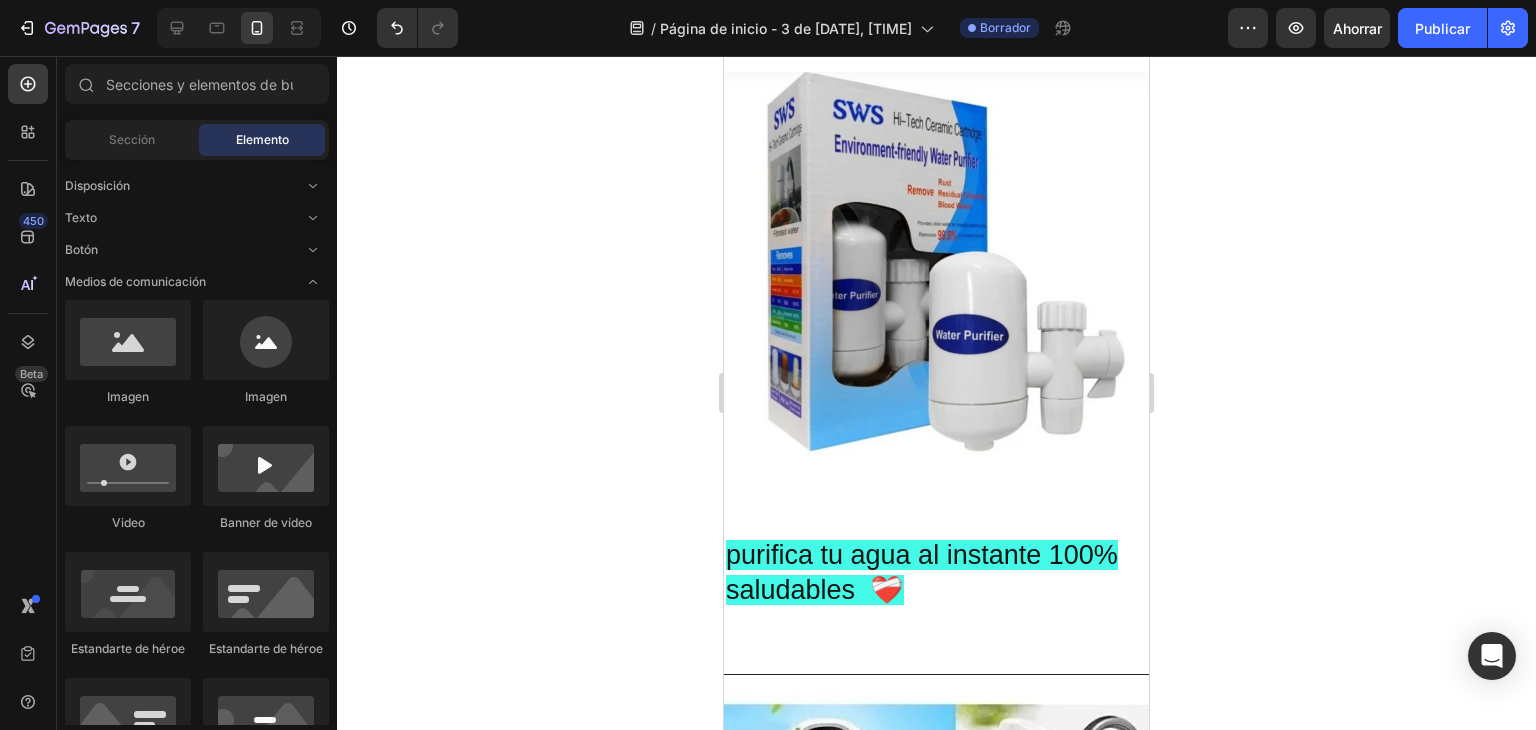 scroll, scrollTop: 118, scrollLeft: 0, axis: vertical 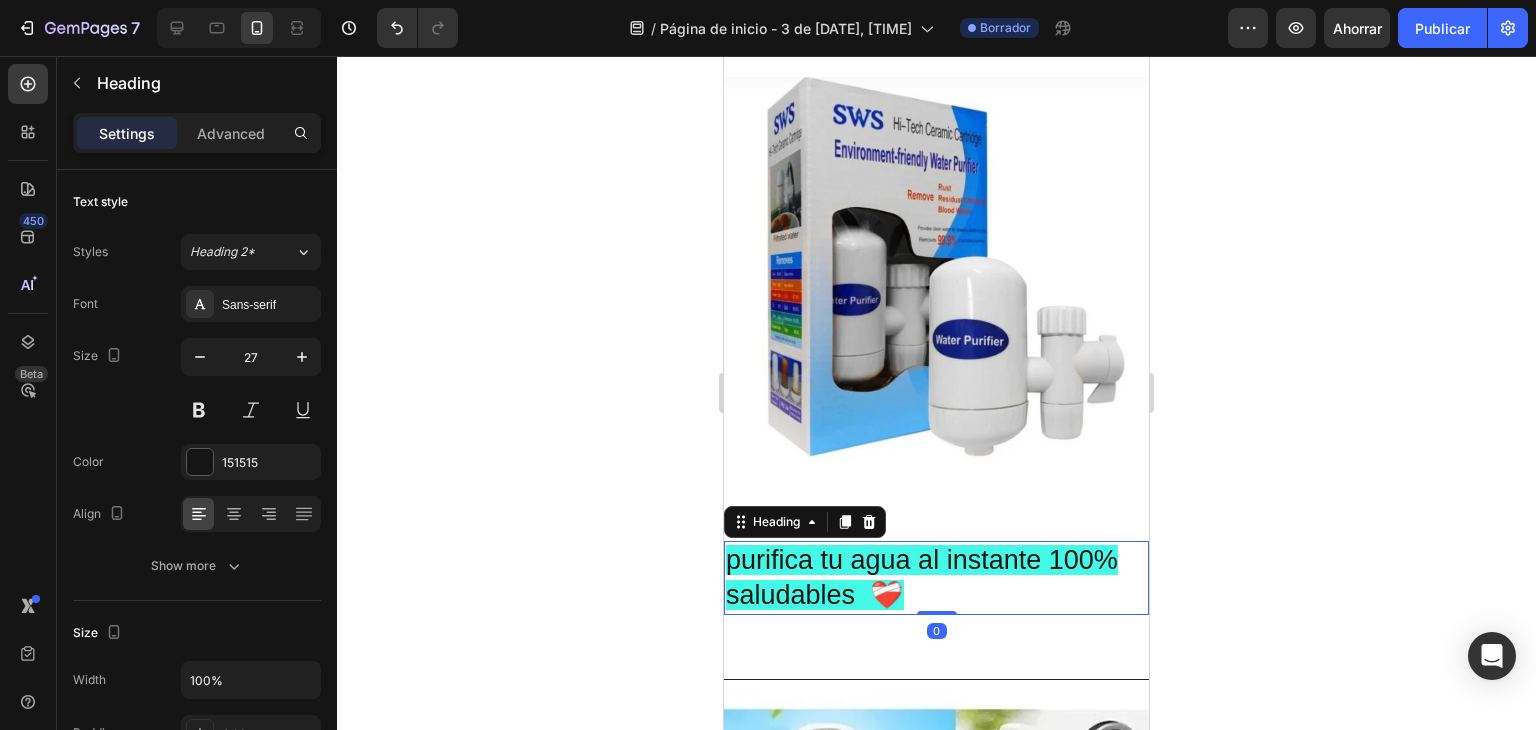 click on "purifica tu agua al instante 100% saludables  ❤️‍🩹" at bounding box center (936, 578) 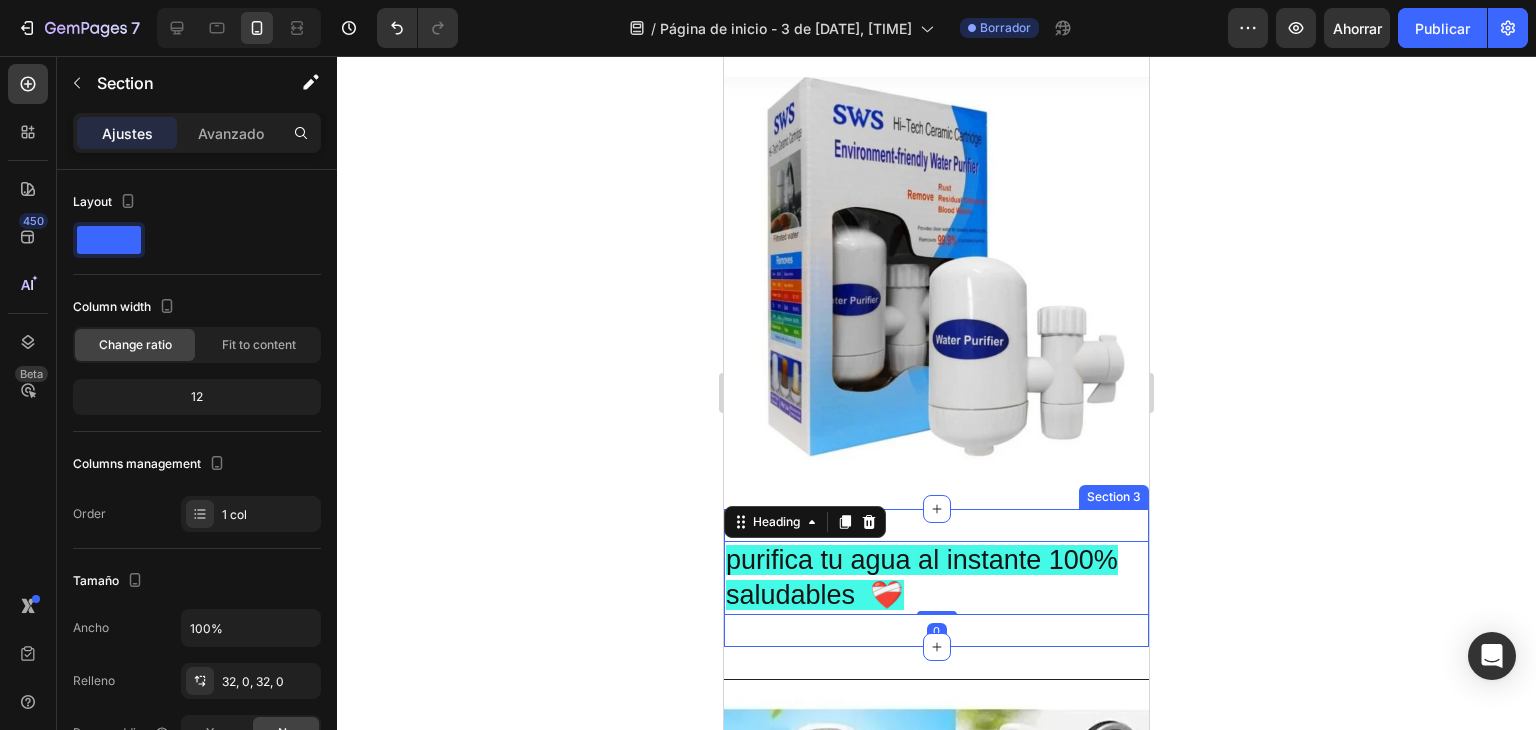 click on "purifica tu agua al instante 100% saludables  ❤️‍🩹 Heading   0 Section 3" at bounding box center (936, 578) 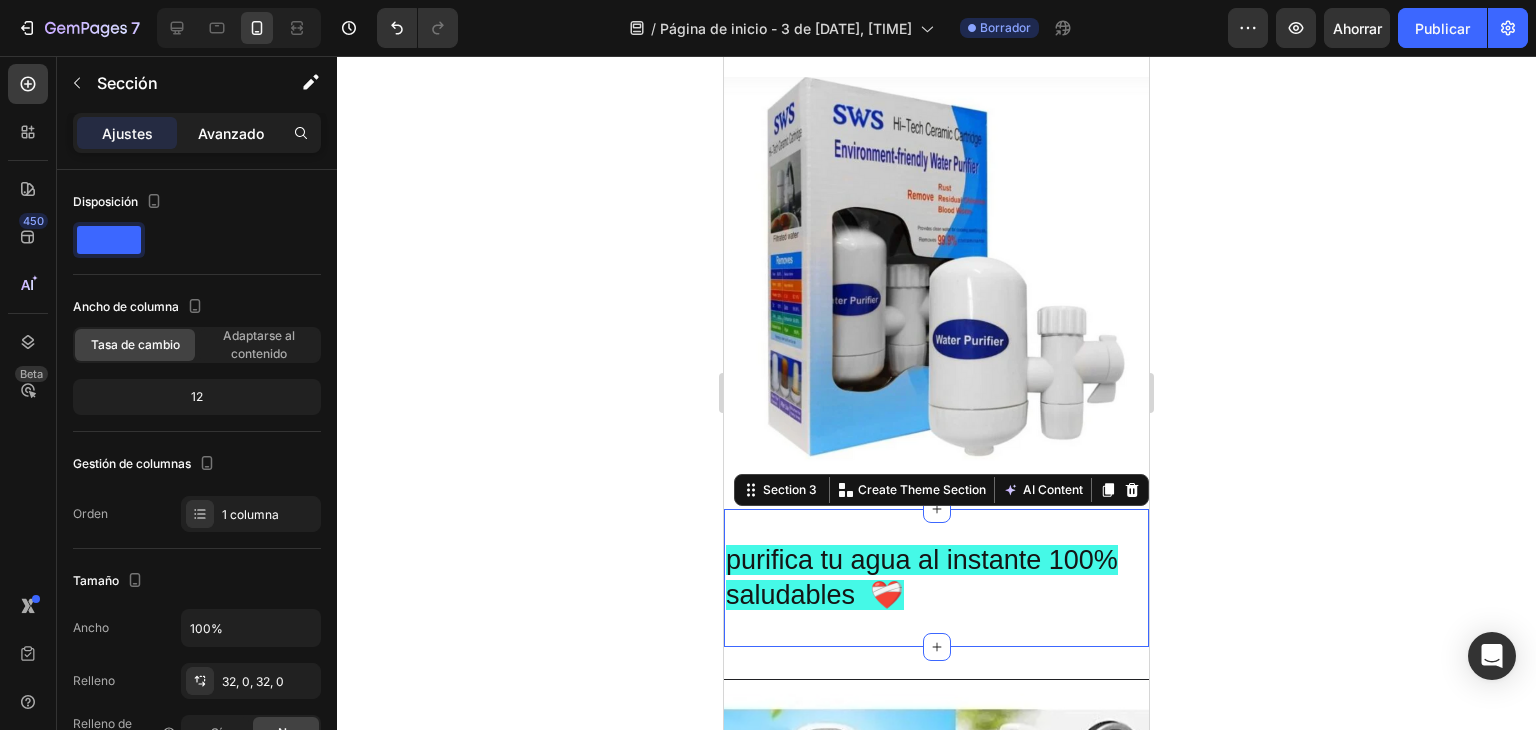 click on "Avanzado" 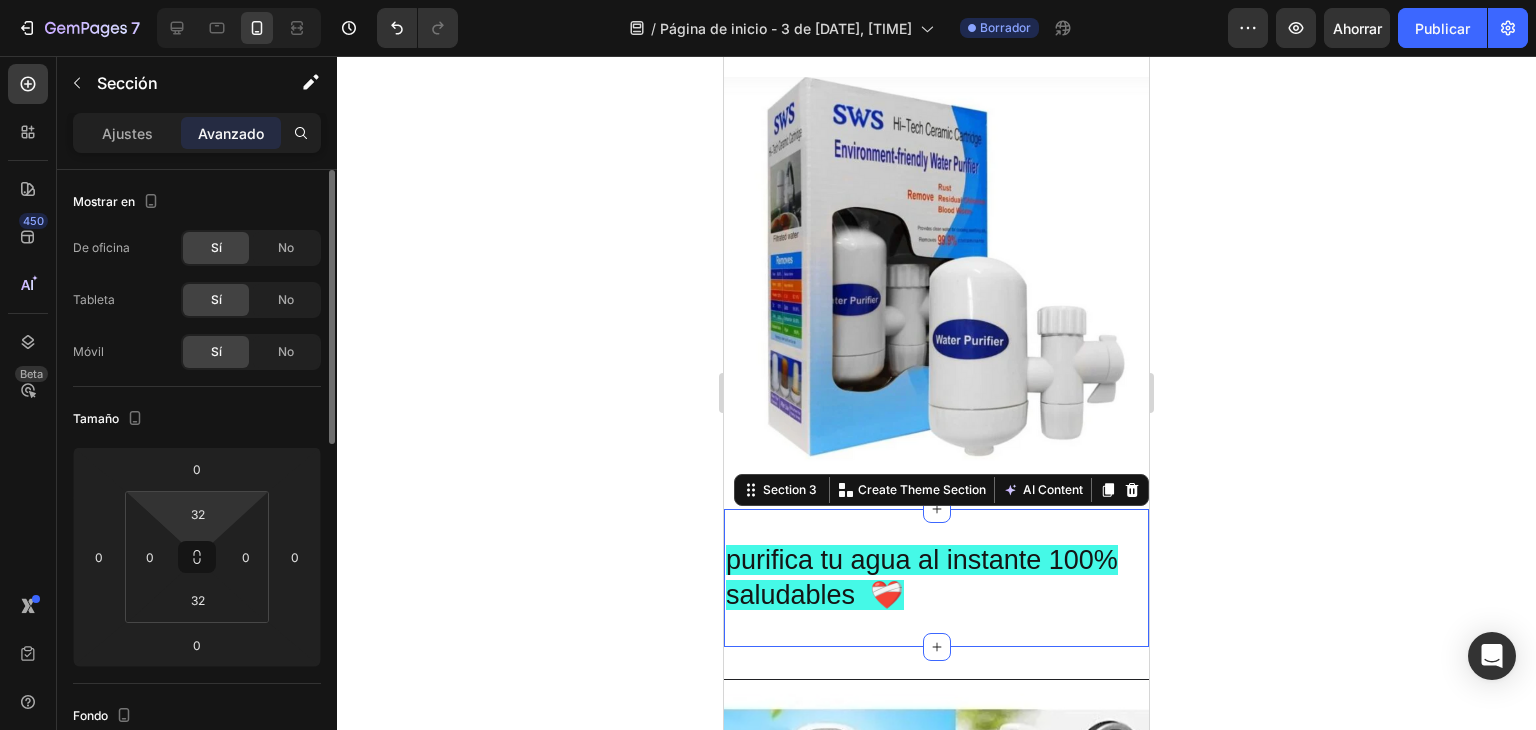 click on "7 / Página de inicio - 3 de agosto, 13:57:11 Borrador Avance Ahorrar Publicar 450 Beta Sections(18) Elementos(83) Sección Elemento Hero Section Product Detail Brands Trusted Badges Guarantee Product Breakdown How to use Testimonials Compare Bundle FAQs Social Proof Brand Story Product List Collection Blog List Contact Sticky Add to Cart Custom Footer Explorar la biblioteca 450 Disposición Texto Botón Medios de comunicación
Imagen
Imagen
Video
Banner de vídeo
Estandarte de héroe" at bounding box center (768, 0) 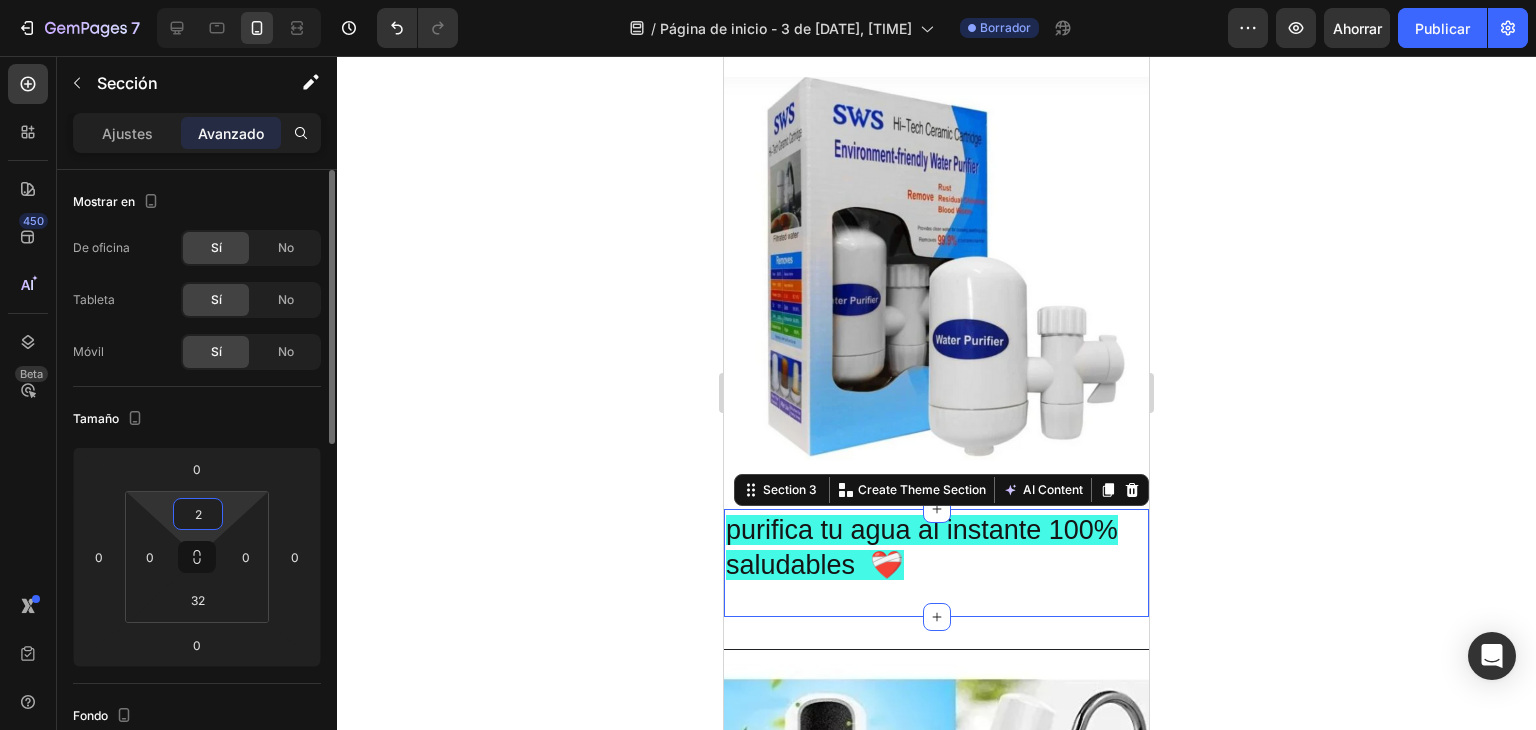 click on "2" at bounding box center [198, 514] 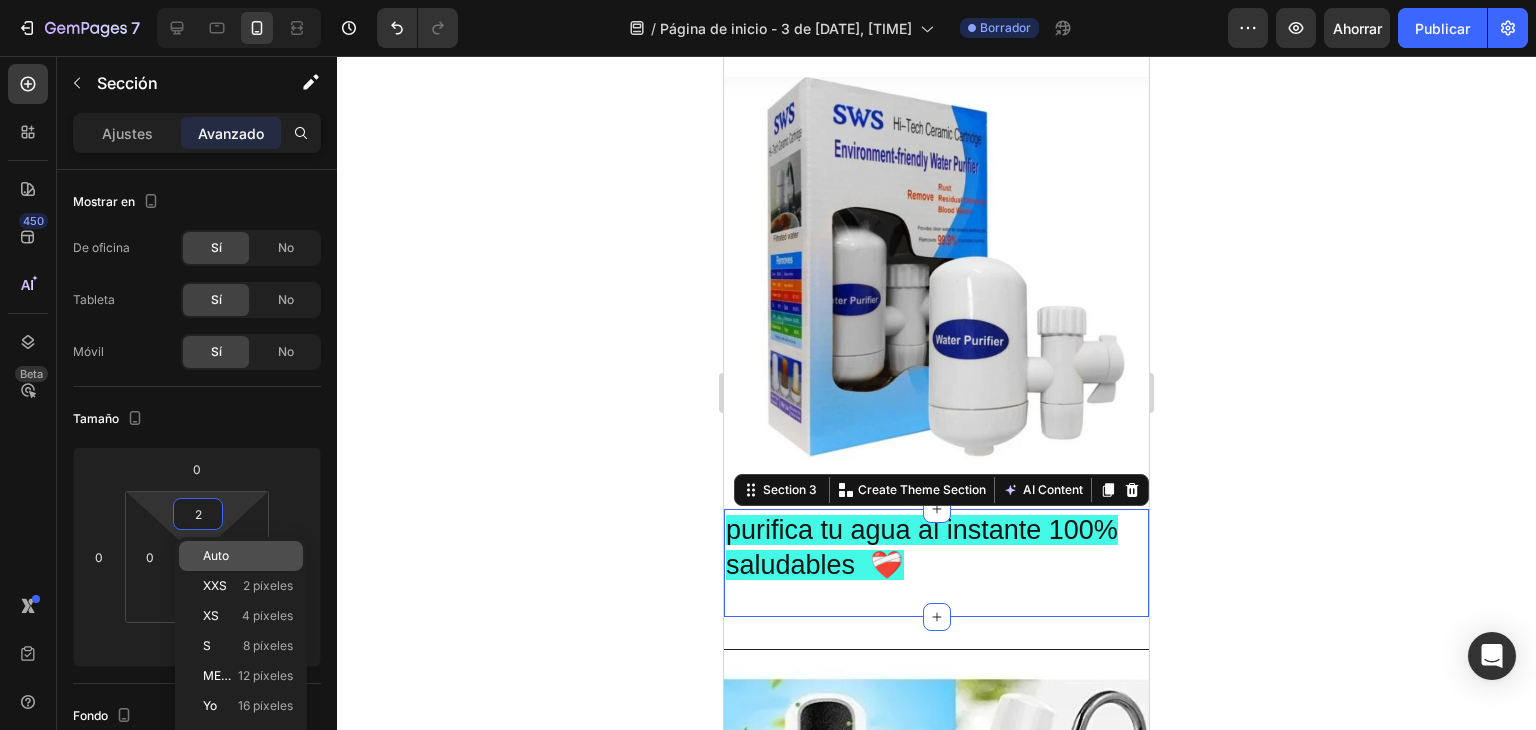click on "Auto" 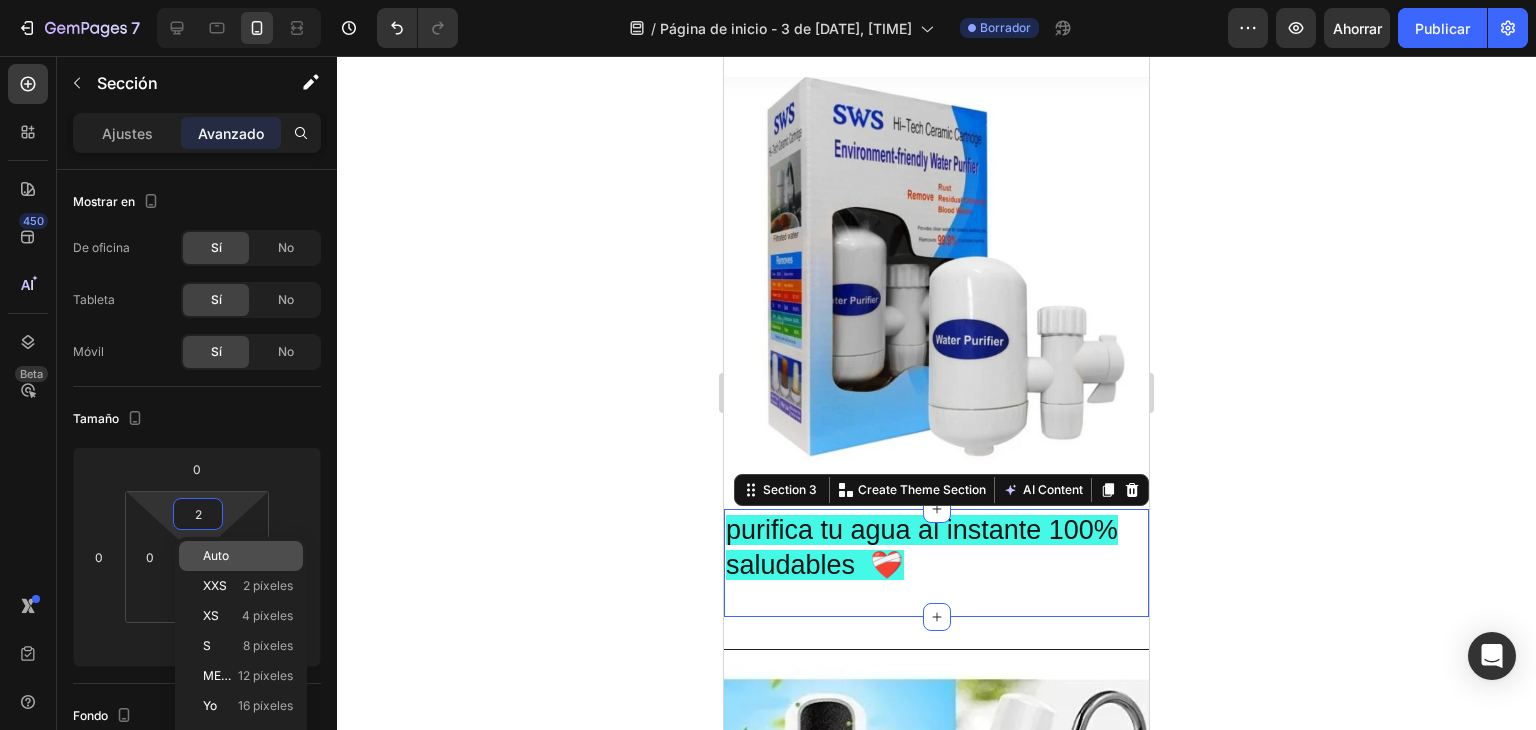 type on "Auto" 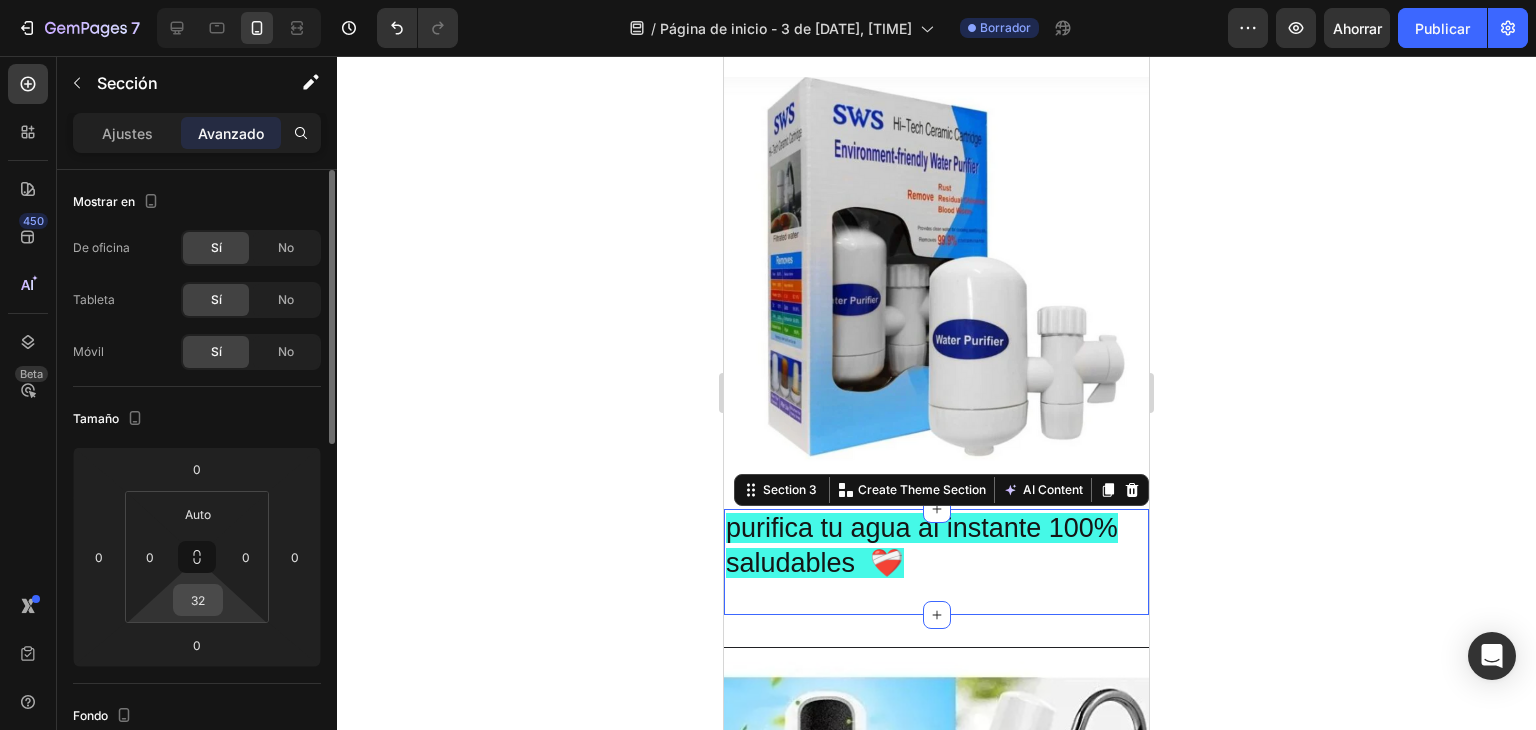 click on "32" at bounding box center [198, 600] 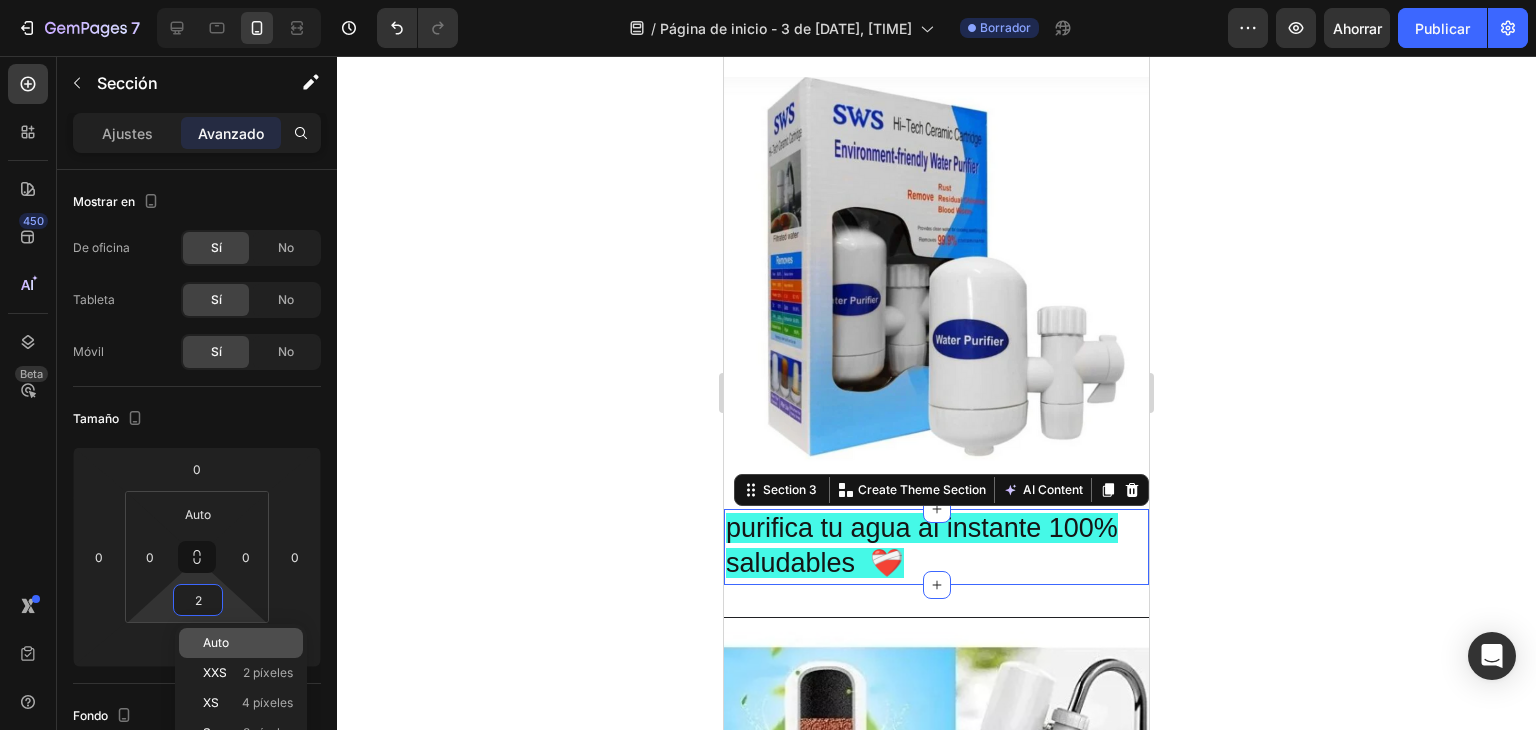 click on "Auto" 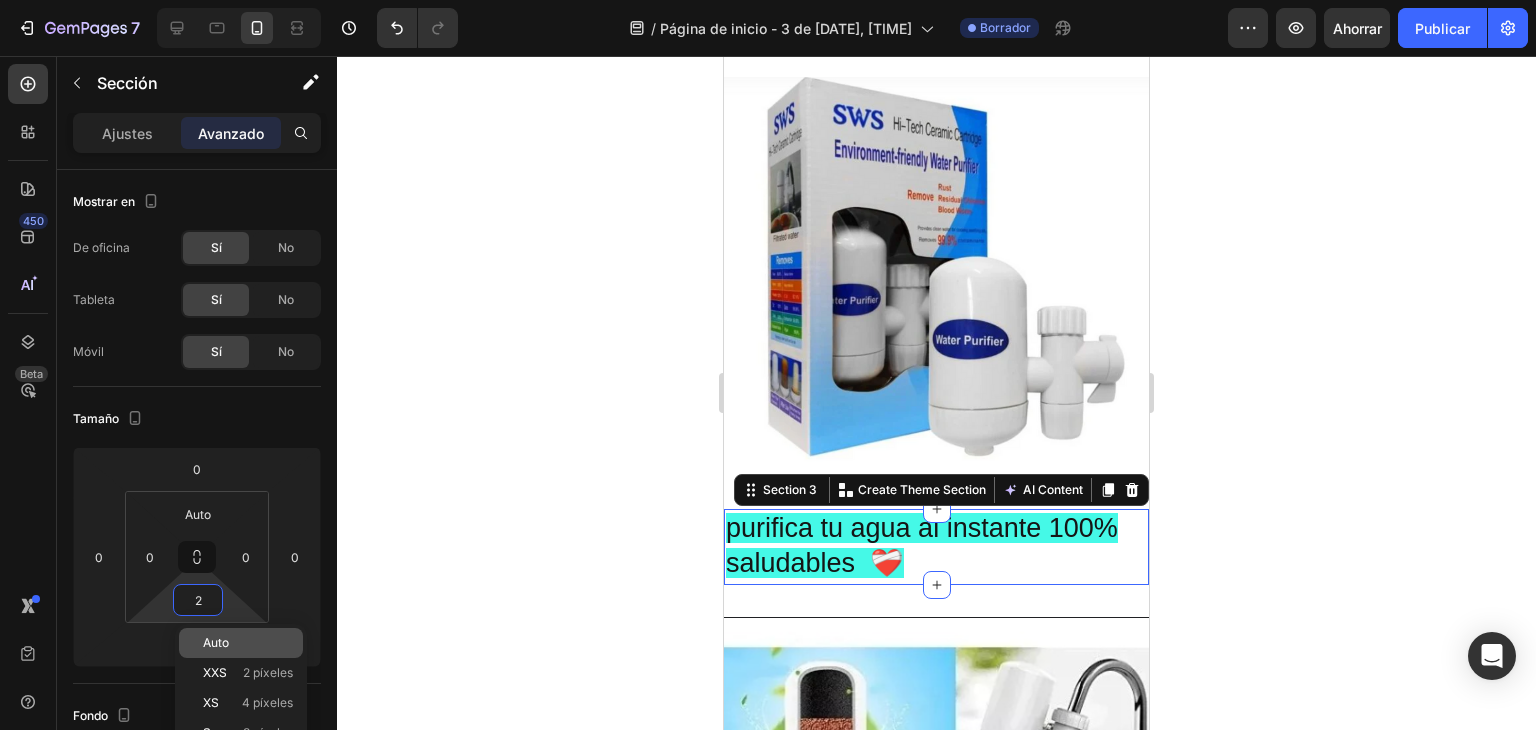 type on "Auto" 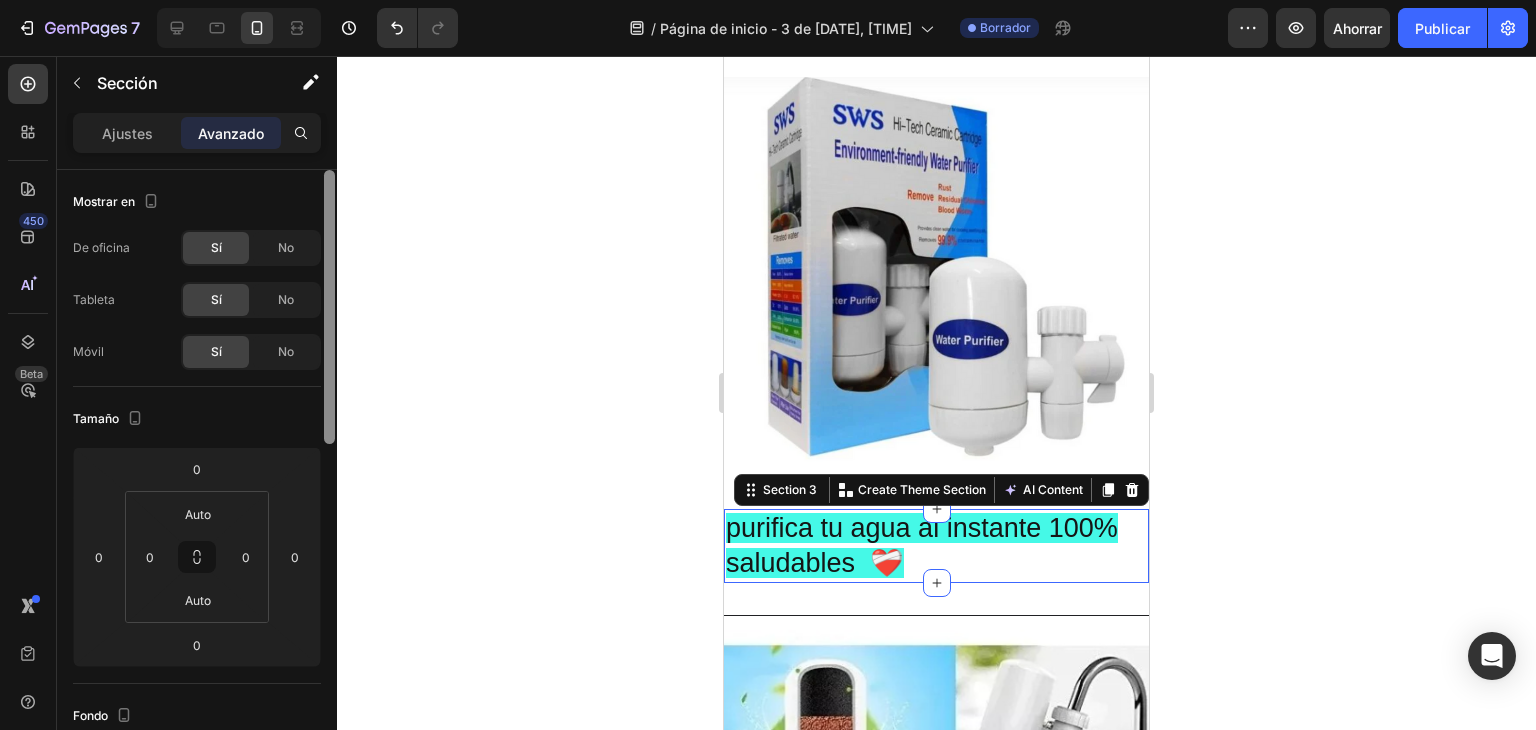 click at bounding box center [329, 307] 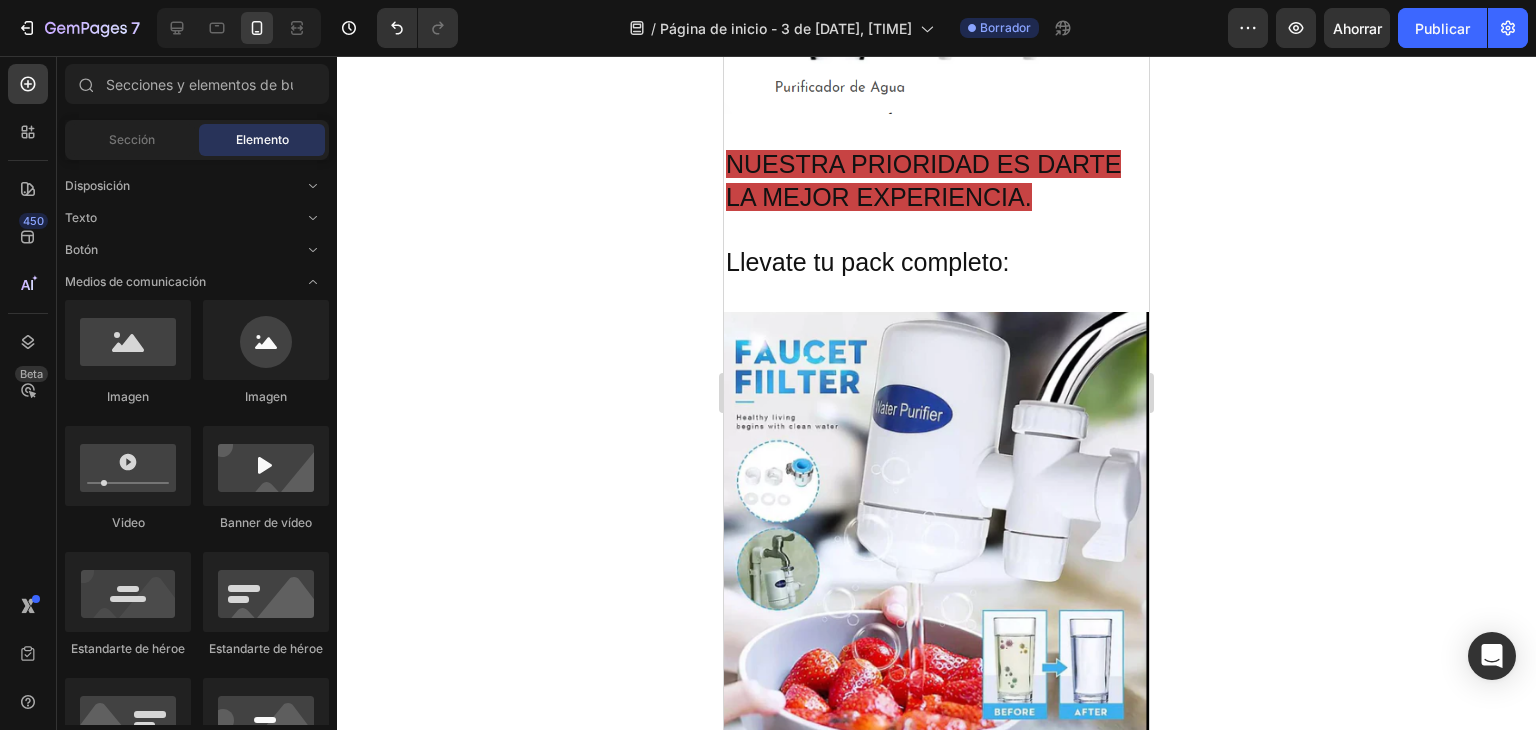 scroll, scrollTop: 2319, scrollLeft: 0, axis: vertical 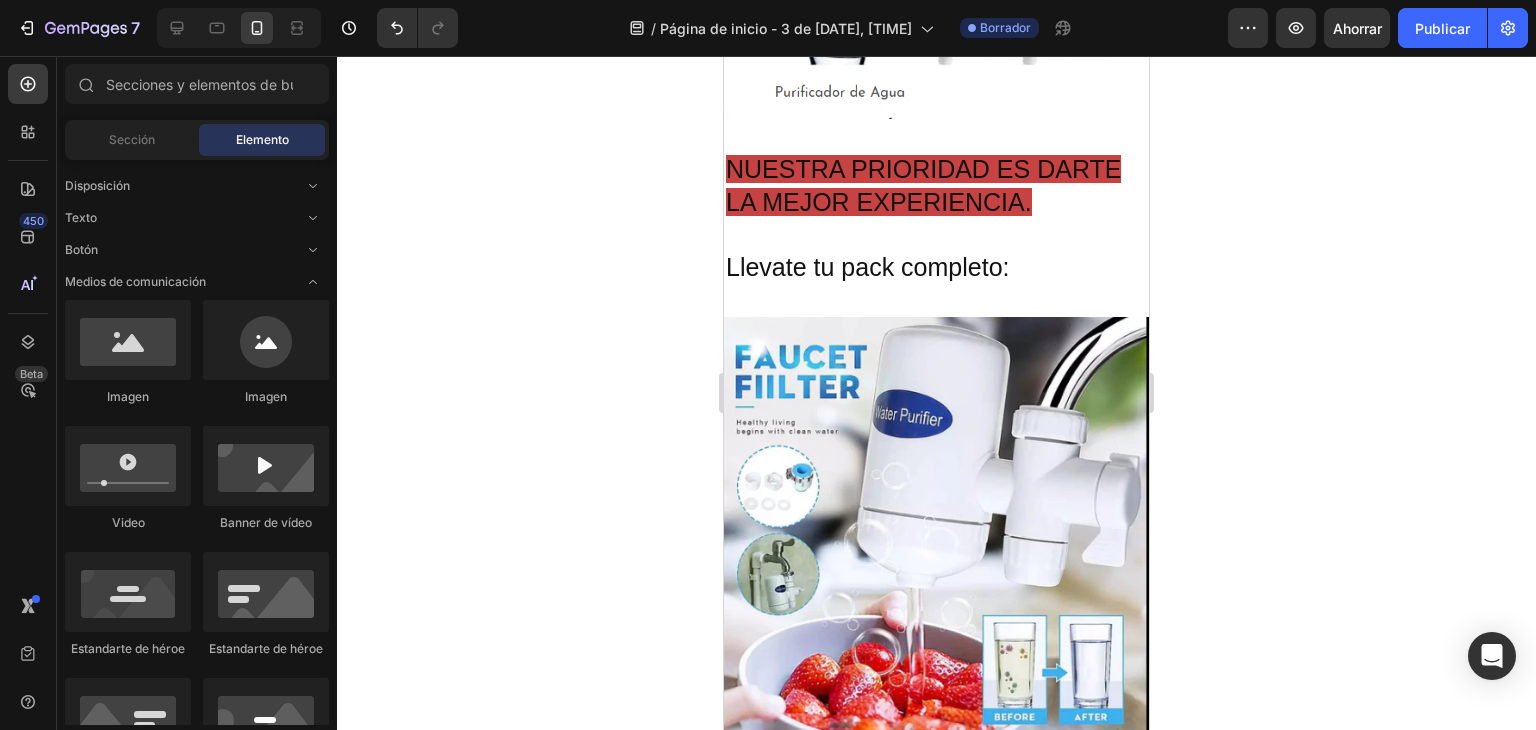 drag, startPoint x: 1136, startPoint y: 137, endPoint x: 1874, endPoint y: 632, distance: 888.63324 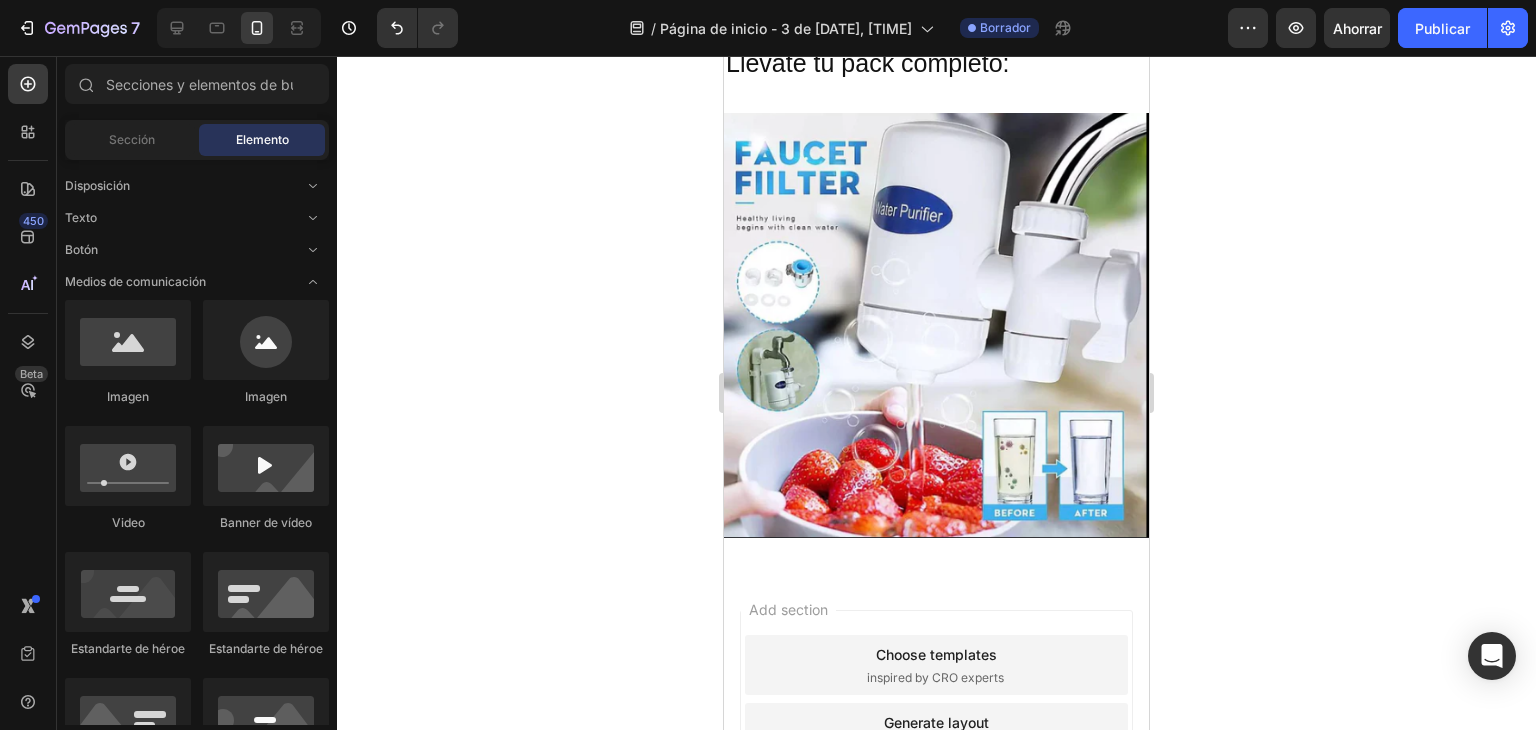 scroll, scrollTop: 2524, scrollLeft: 0, axis: vertical 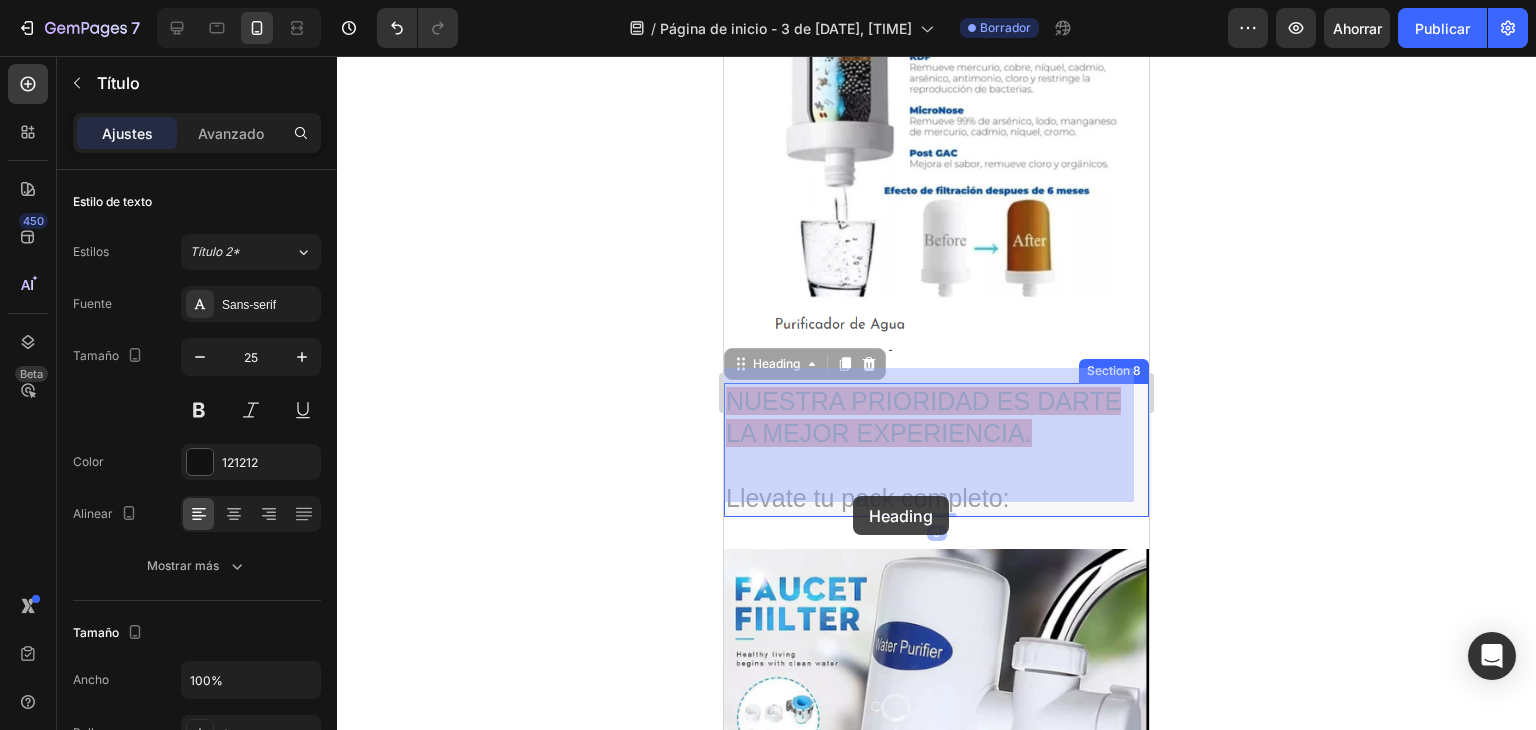 drag, startPoint x: 725, startPoint y: 475, endPoint x: 899, endPoint y: 491, distance: 174.73409 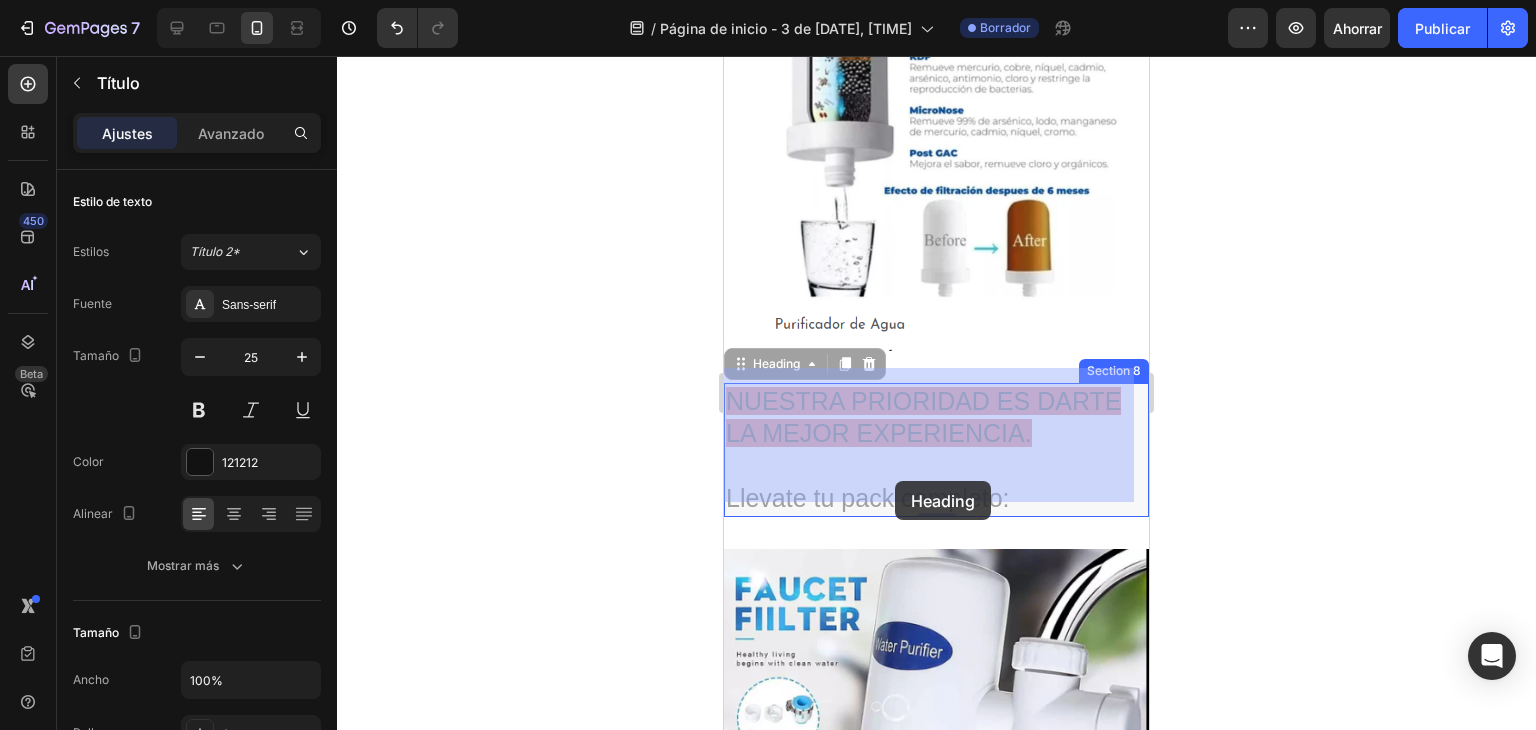 drag, startPoint x: 728, startPoint y: 479, endPoint x: 904, endPoint y: 478, distance: 176.00284 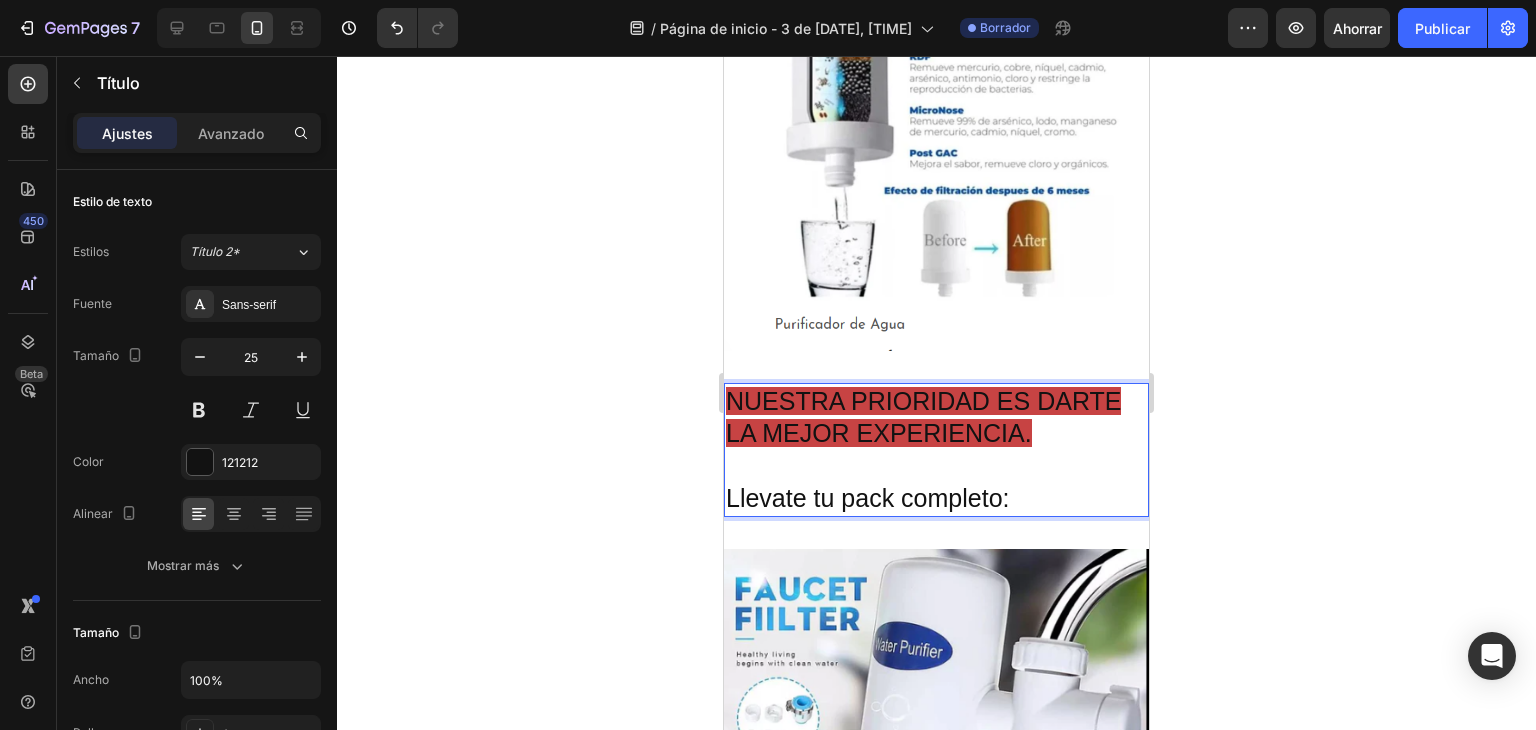 drag, startPoint x: 735, startPoint y: 478, endPoint x: 916, endPoint y: 479, distance: 181.00276 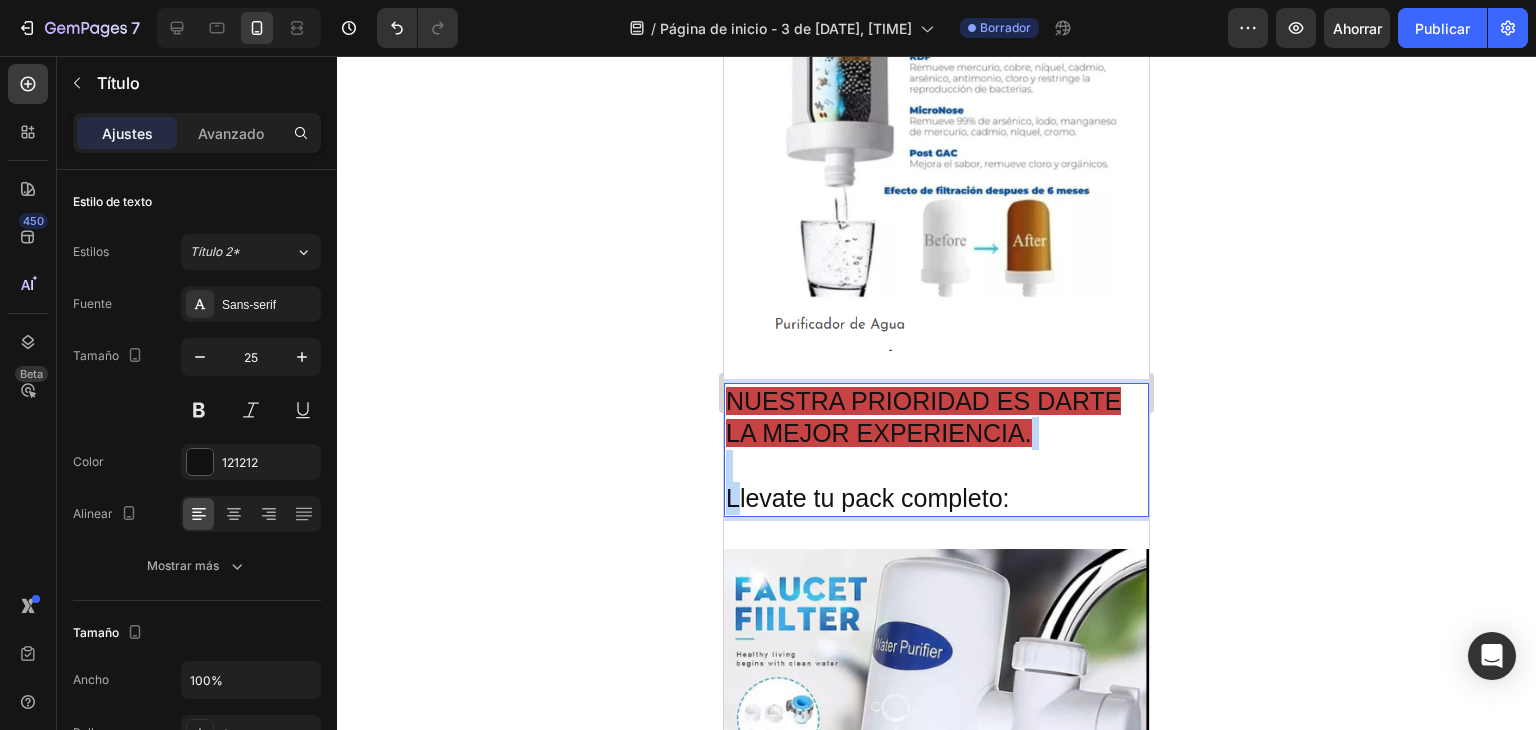 drag, startPoint x: 734, startPoint y: 477, endPoint x: 910, endPoint y: 461, distance: 176.72577 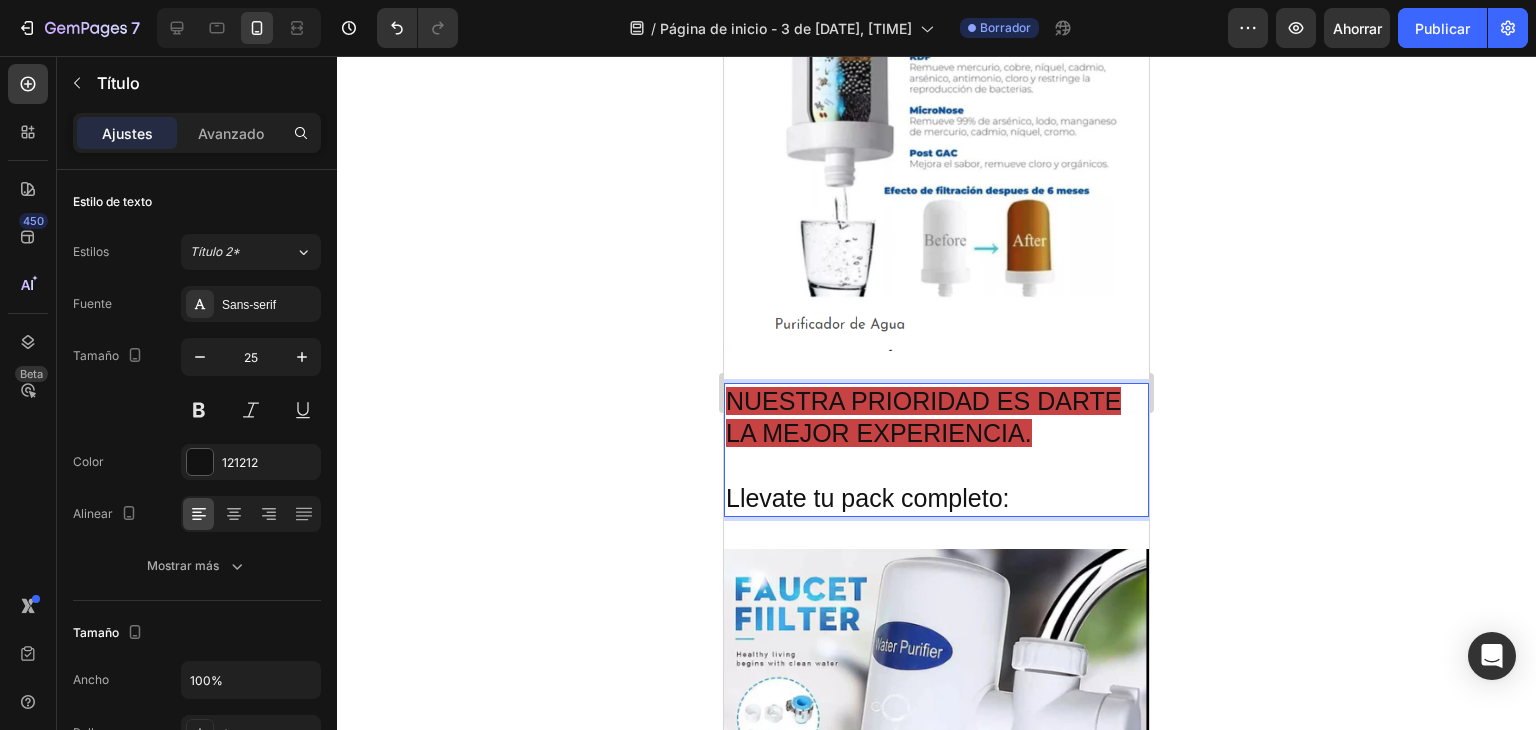 click on "NUESTRA PRIORIDAD ES DARTE LA MEJOR EXPERIENCIA. Llevate tu pack completo:" at bounding box center [936, 450] 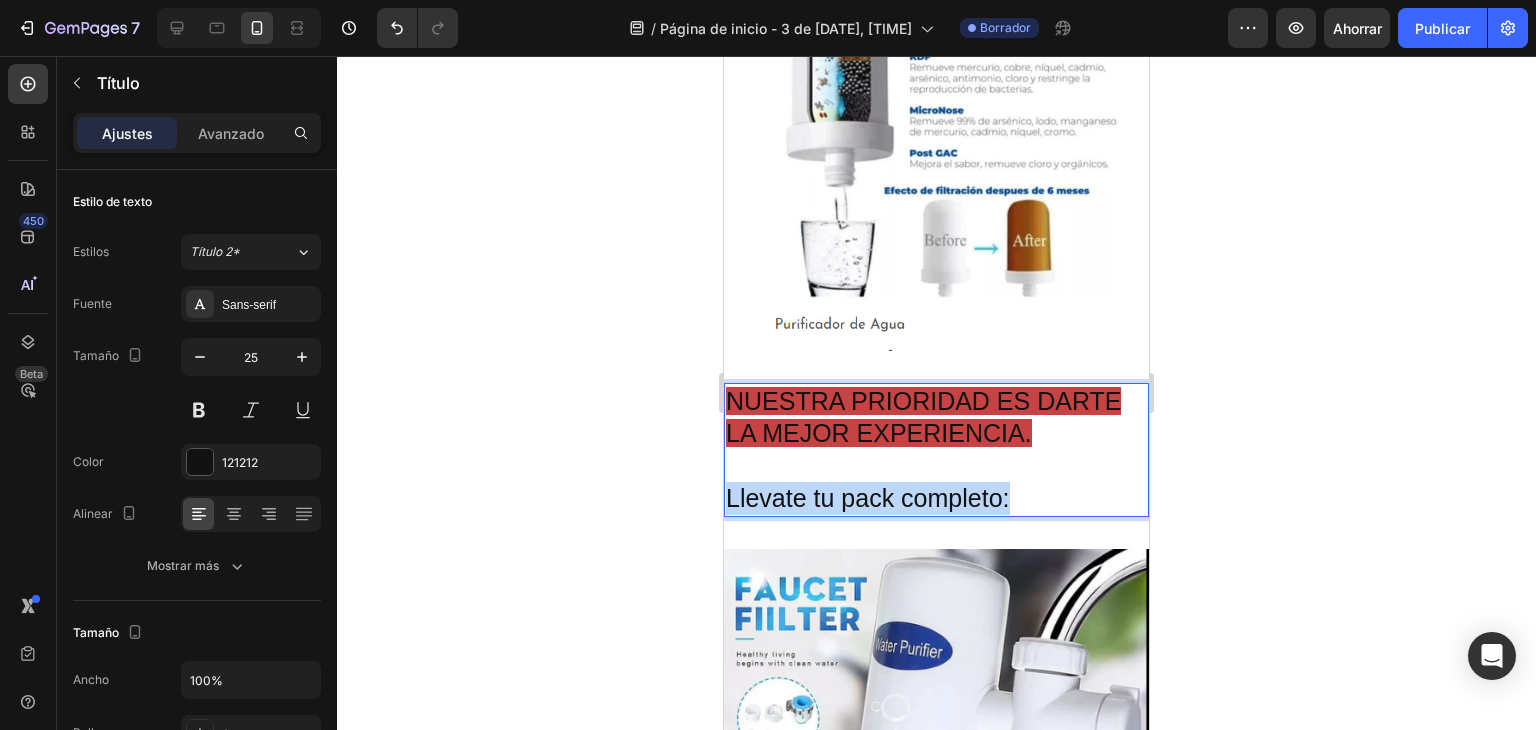 drag, startPoint x: 728, startPoint y: 477, endPoint x: 1023, endPoint y: 495, distance: 295.54865 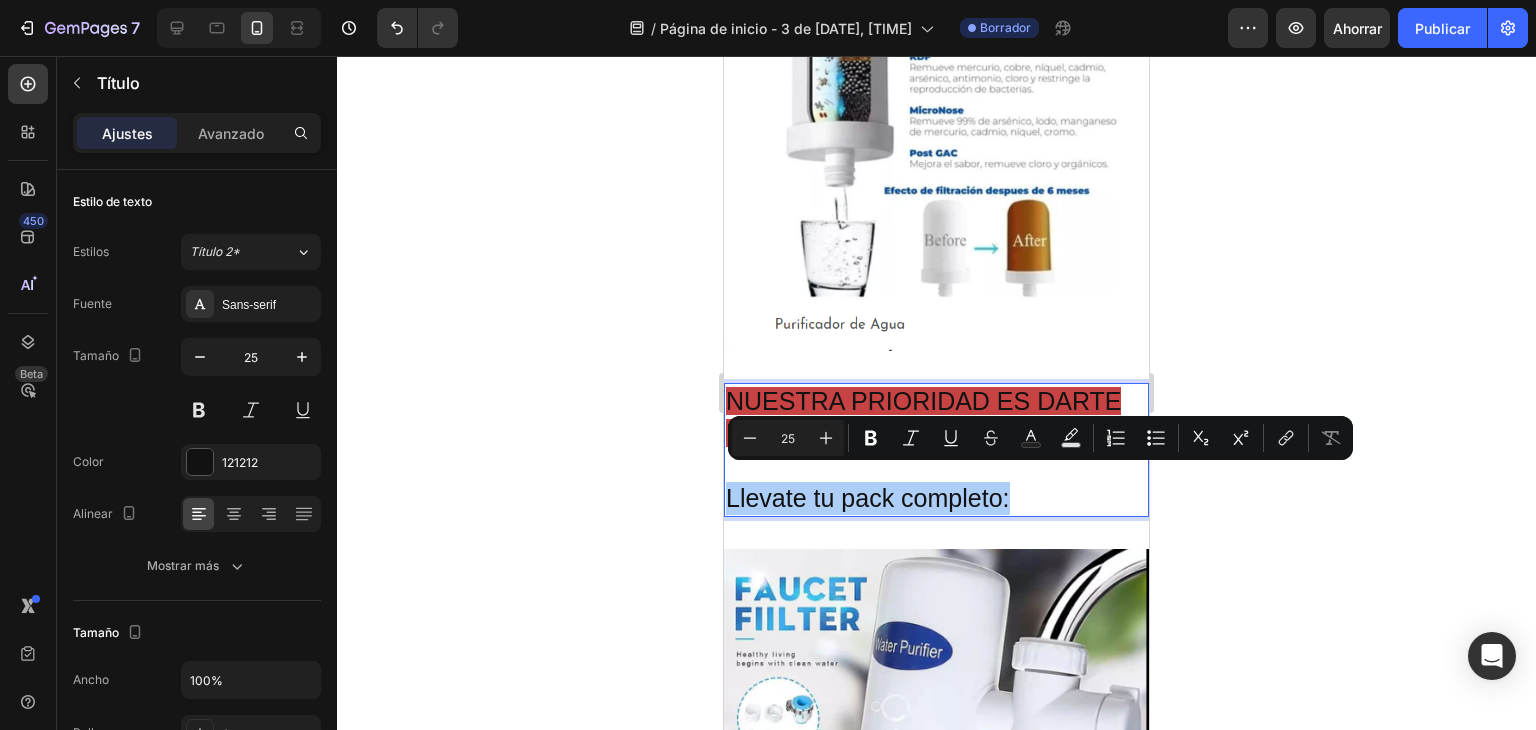 click 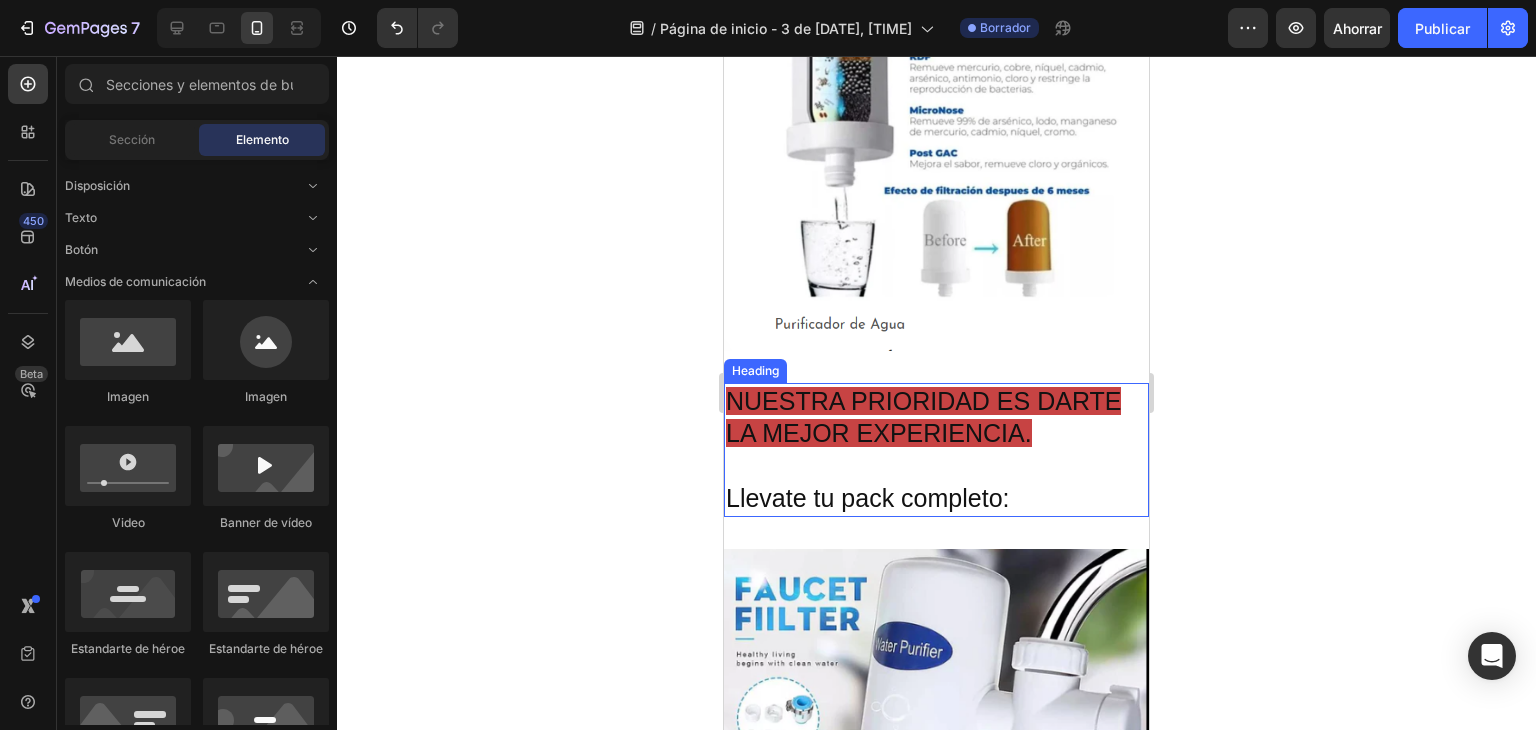 click on "NUESTRA PRIORIDAD ES DARTE LA MEJOR EXPERIENCIA." at bounding box center [923, 417] 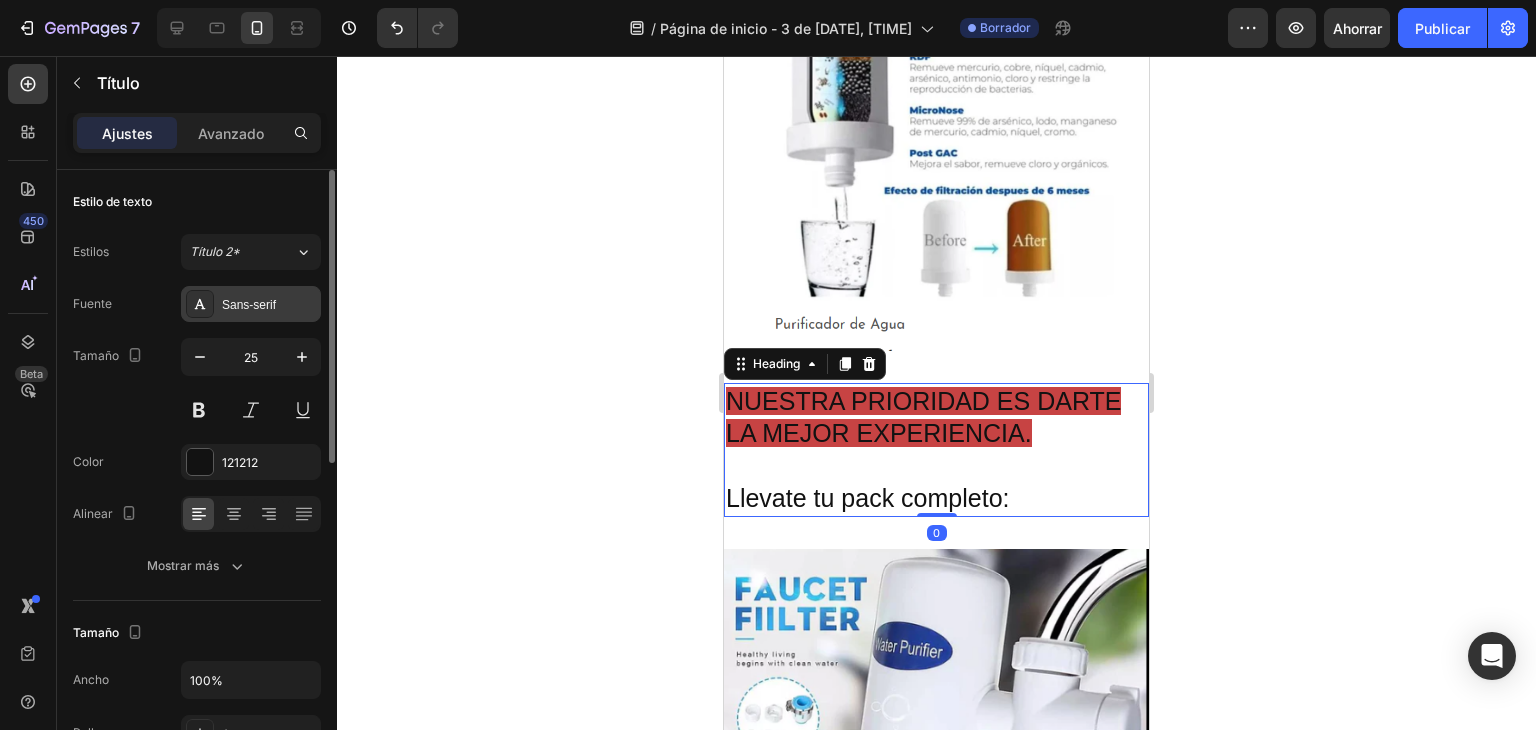 click on "Sans-serif" at bounding box center [251, 304] 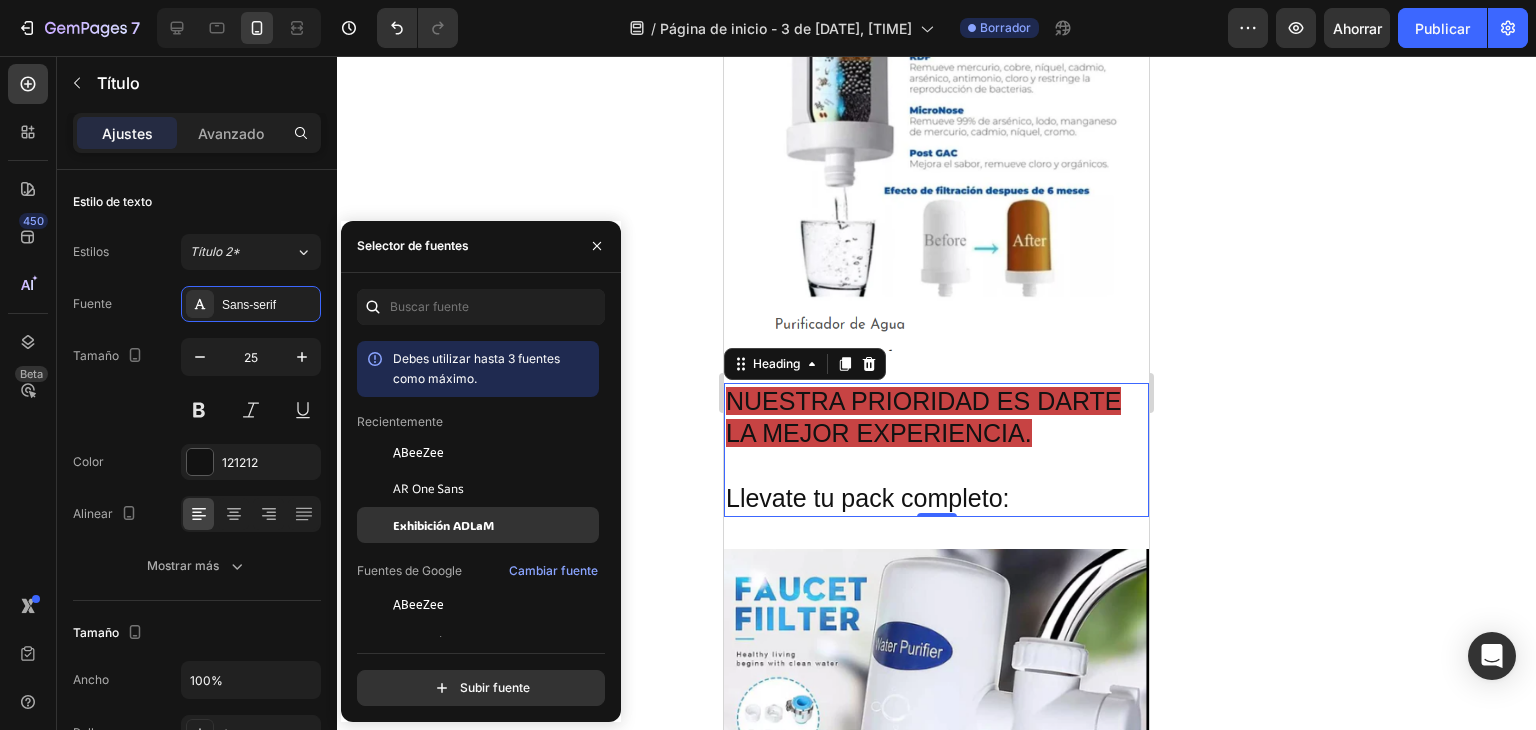click on "Exhibición ADLaM" 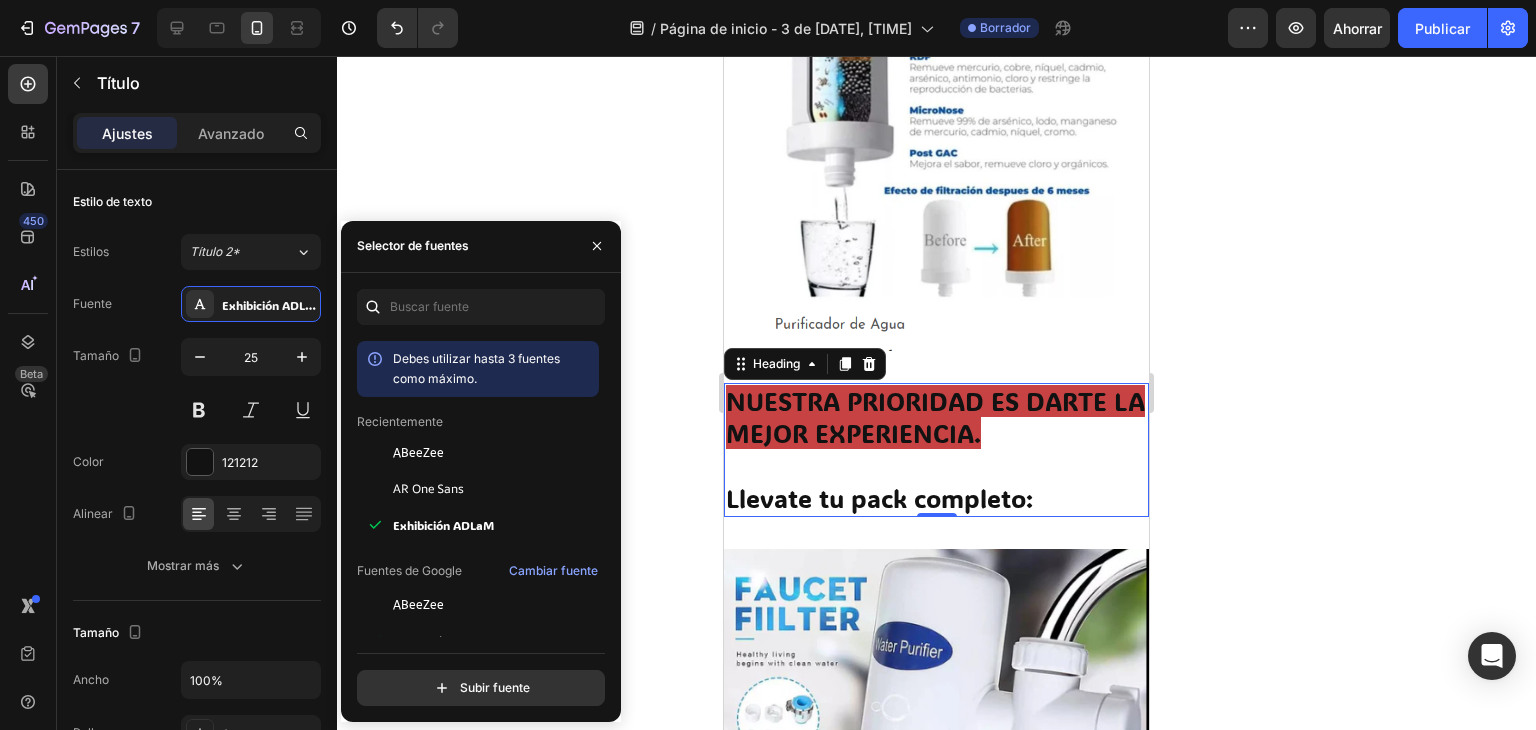 click 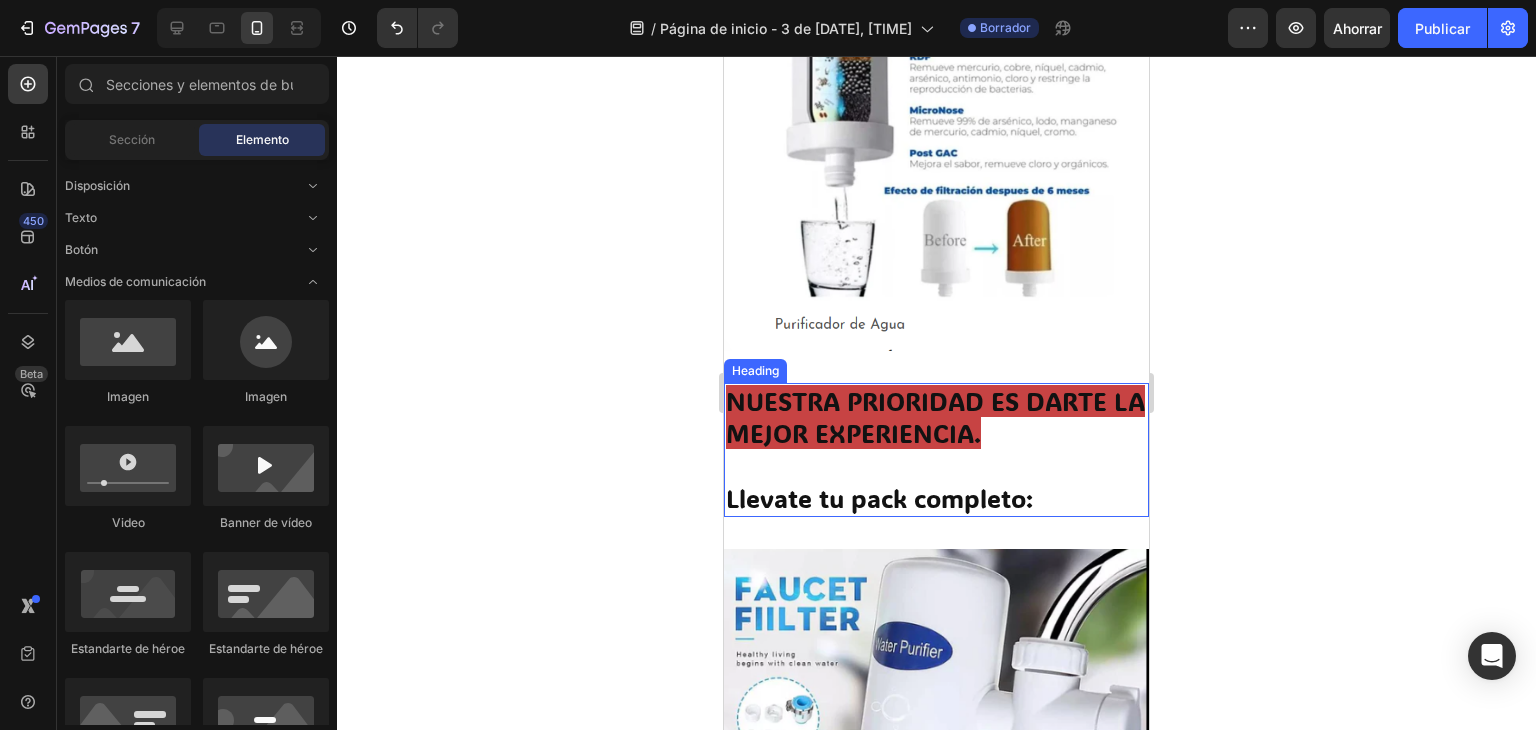 click on "NUESTRA PRIORIDAD ES DARTE LA MEJOR EXPERIENCIA." at bounding box center [935, 417] 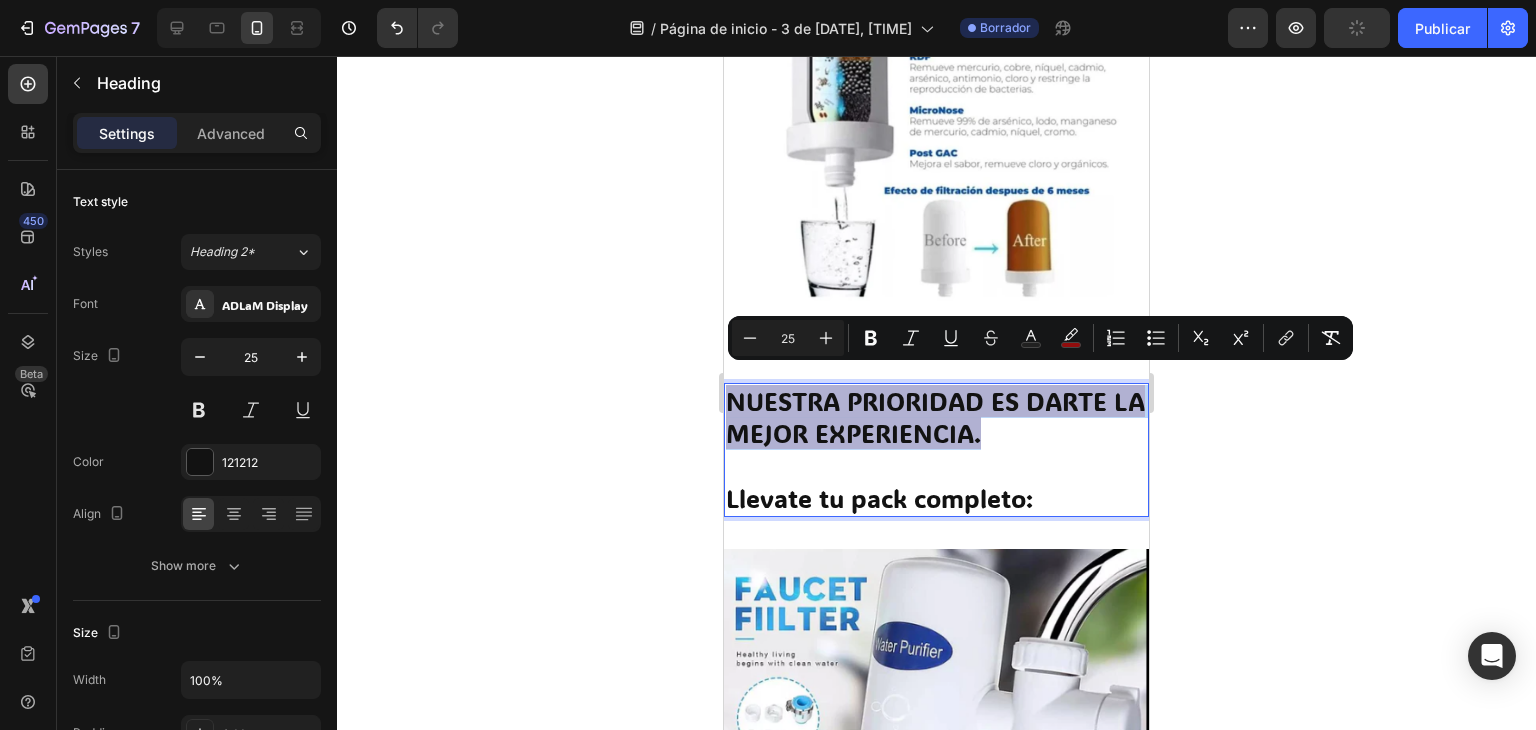 drag, startPoint x: 734, startPoint y: 376, endPoint x: 1027, endPoint y: 423, distance: 296.7457 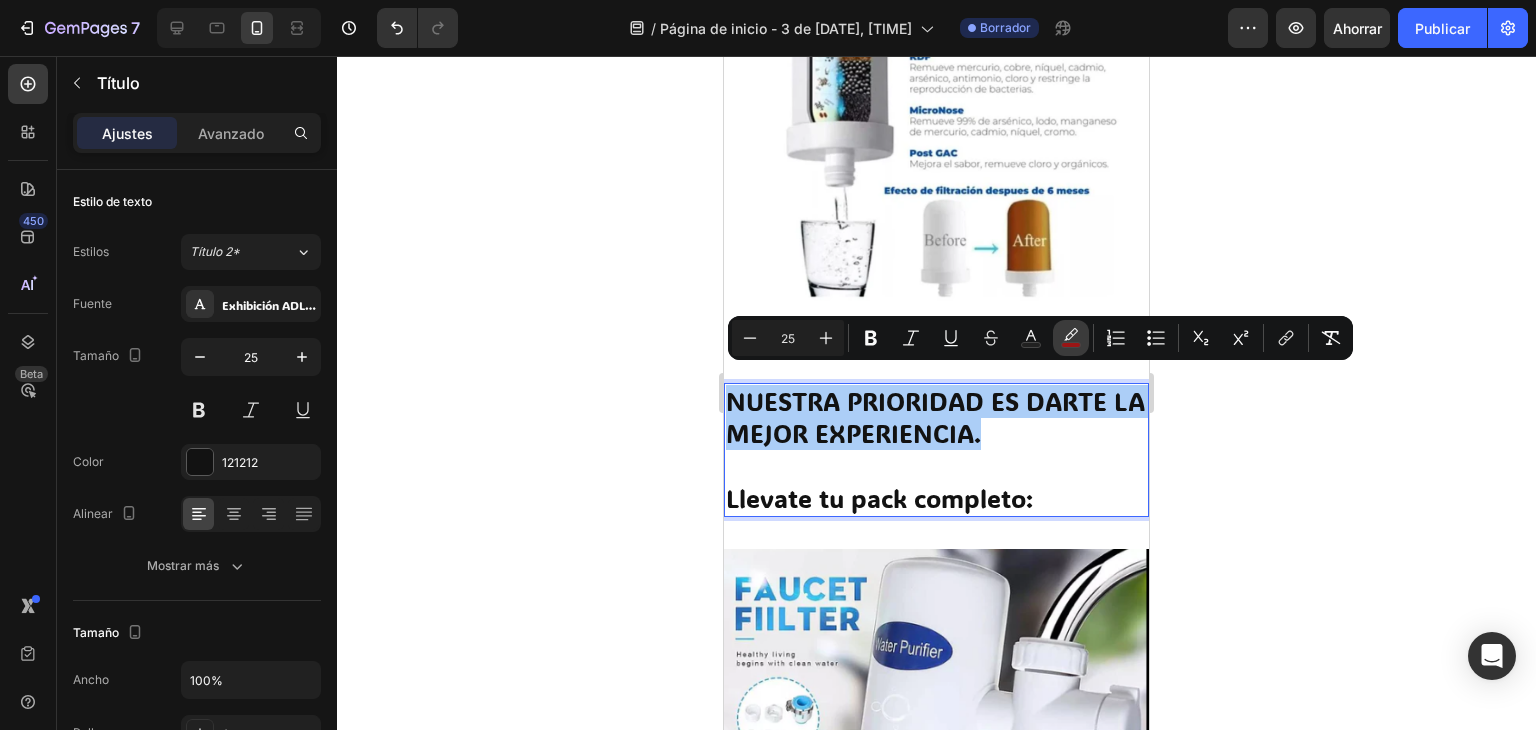 click on "color" at bounding box center [1071, 338] 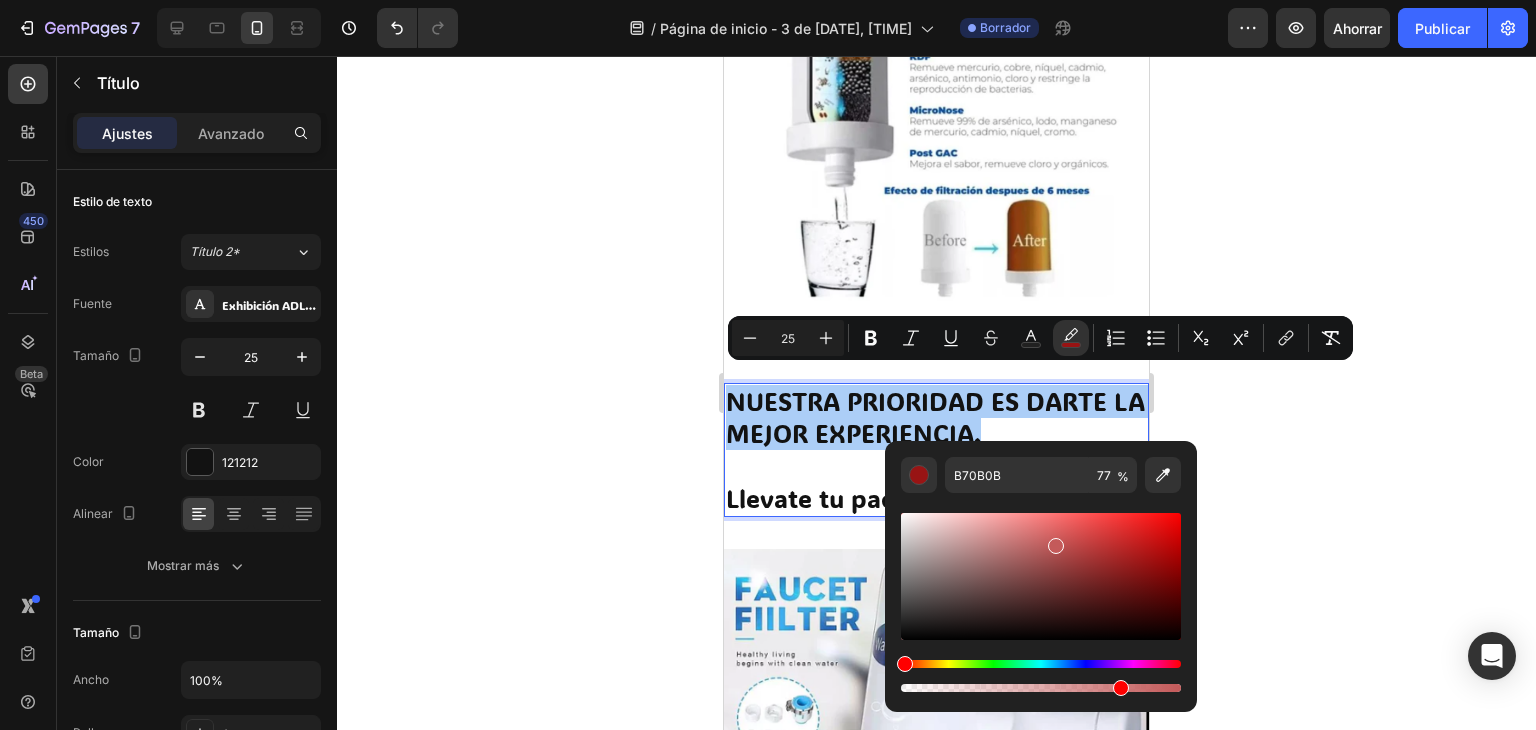 click at bounding box center (1041, 576) 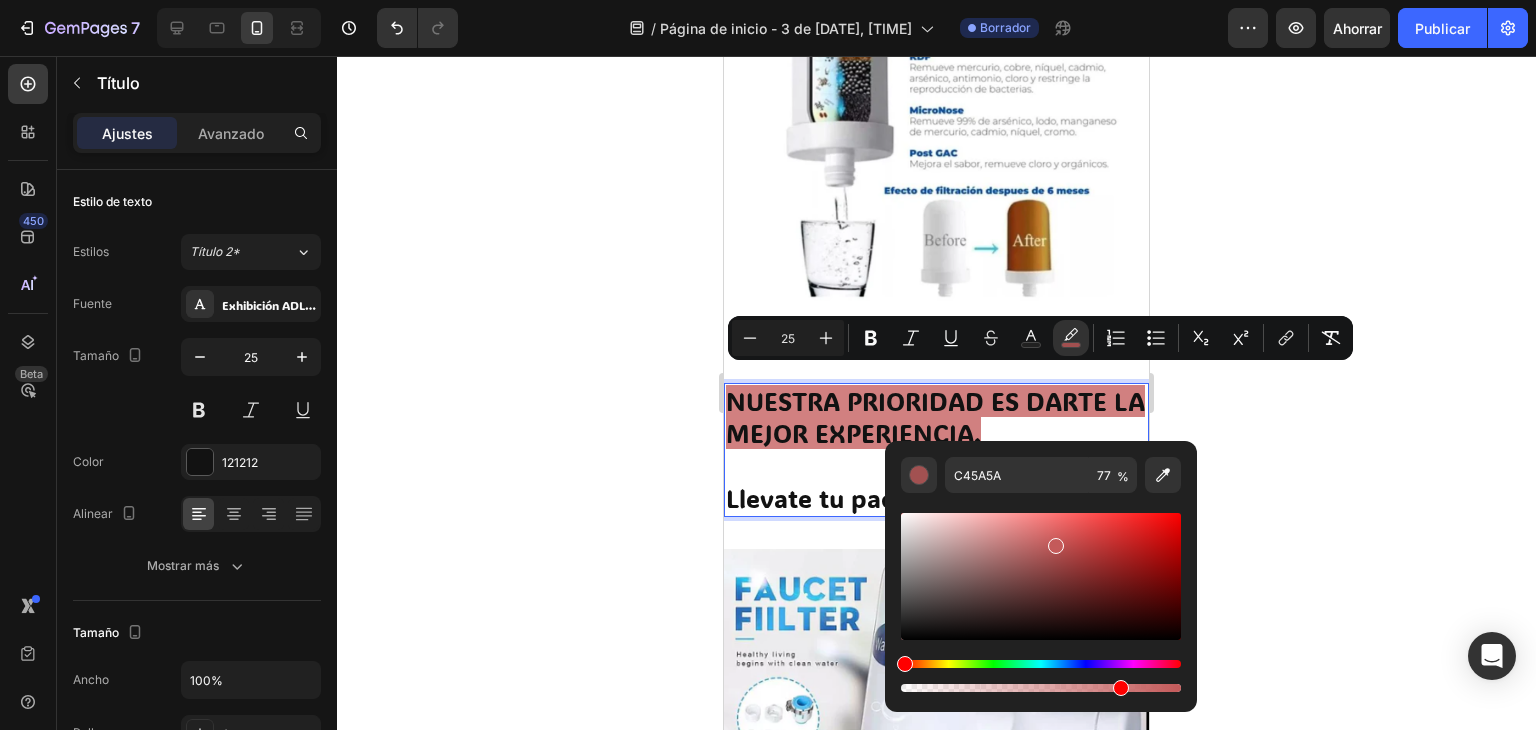 click at bounding box center [1041, 576] 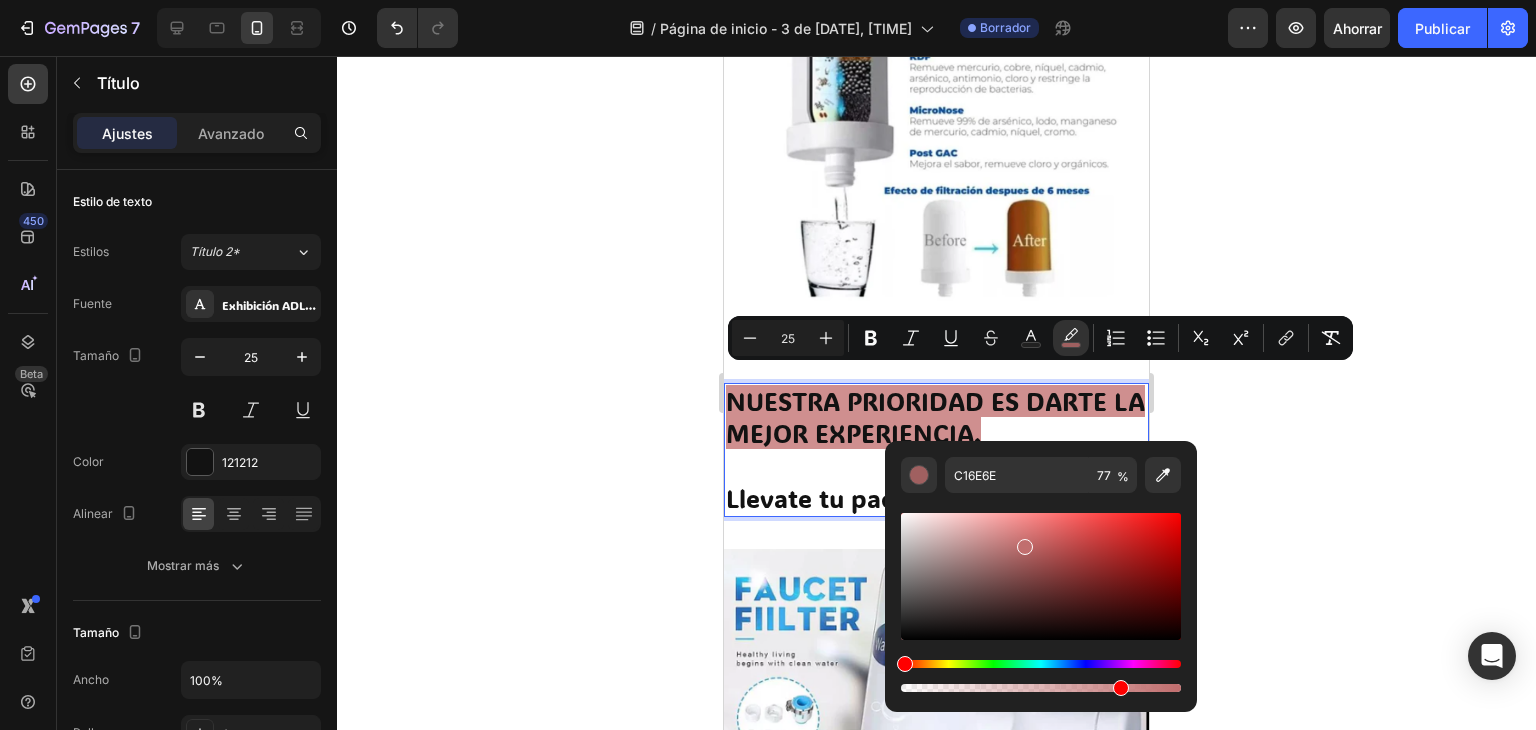 click 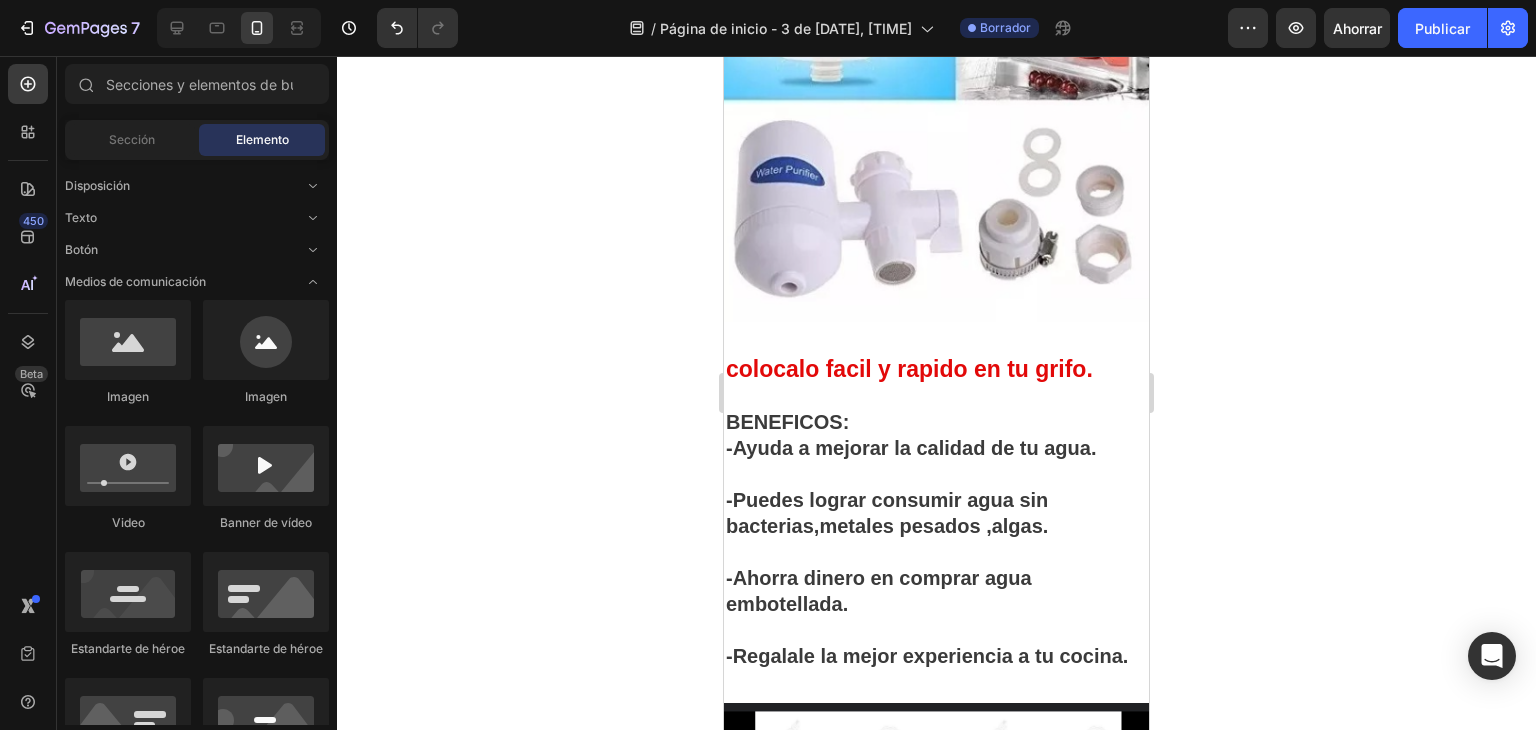 scroll, scrollTop: 847, scrollLeft: 0, axis: vertical 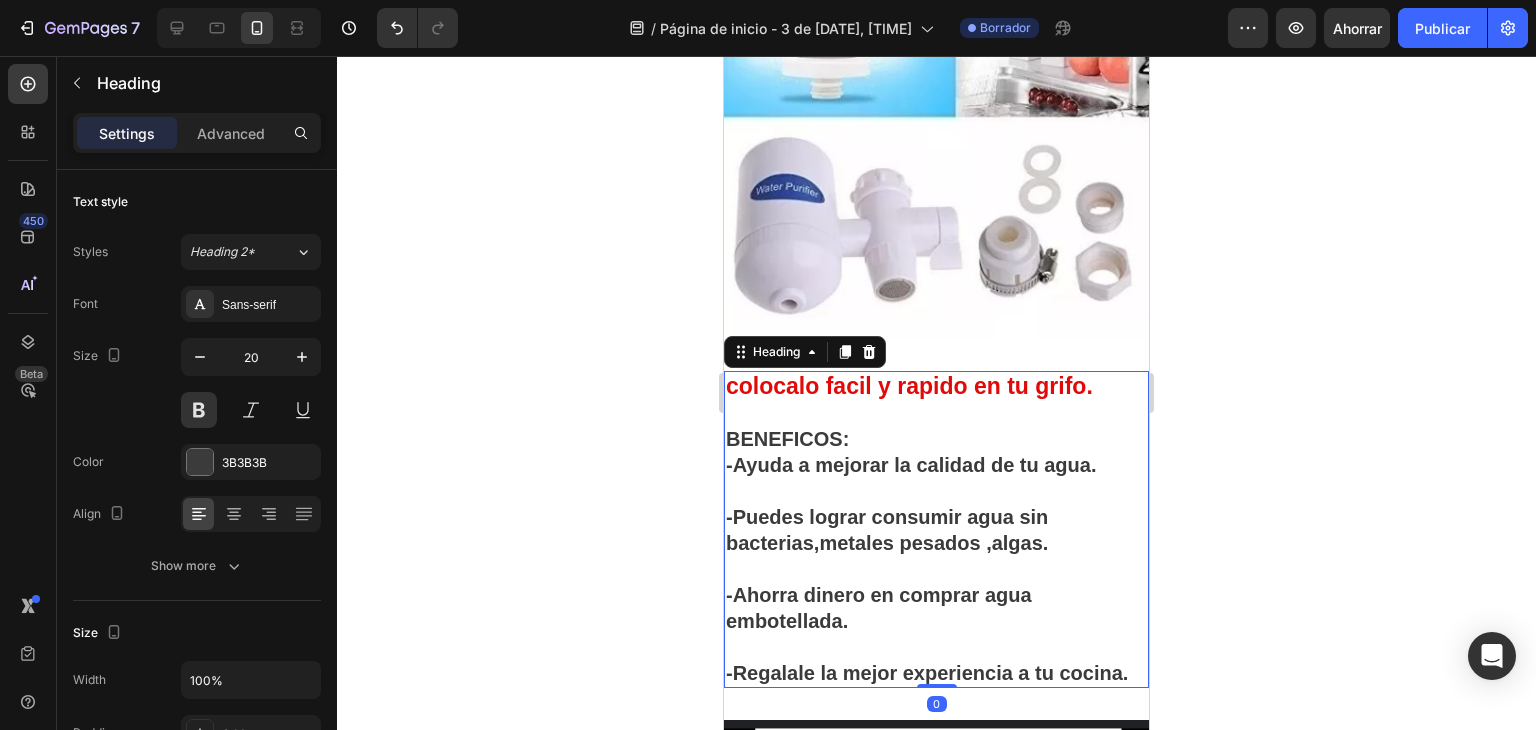 click on "colocalo facil y rapido en tu grifo." at bounding box center (909, 386) 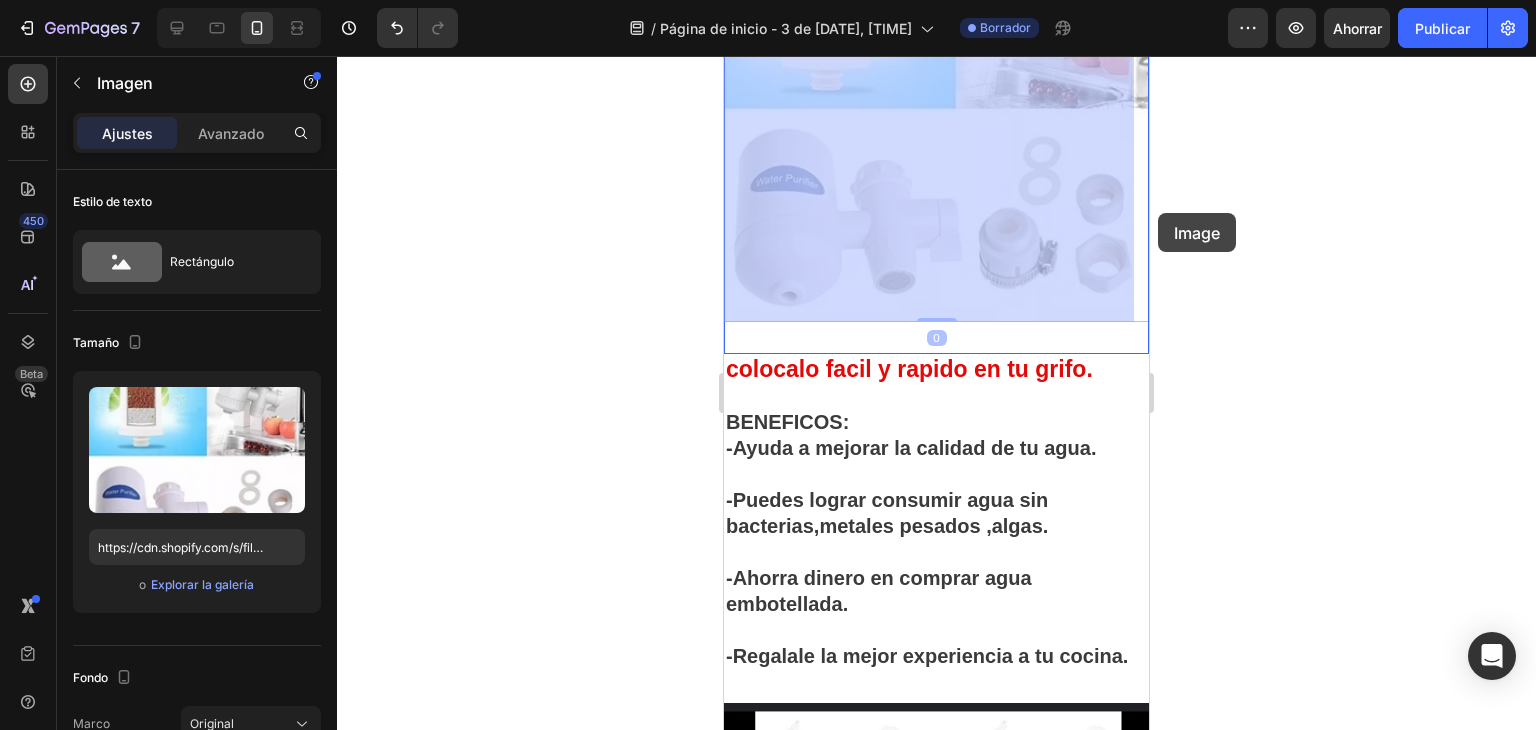 drag, startPoint x: 1132, startPoint y: 279, endPoint x: 1158, endPoint y: 213, distance: 70.93659 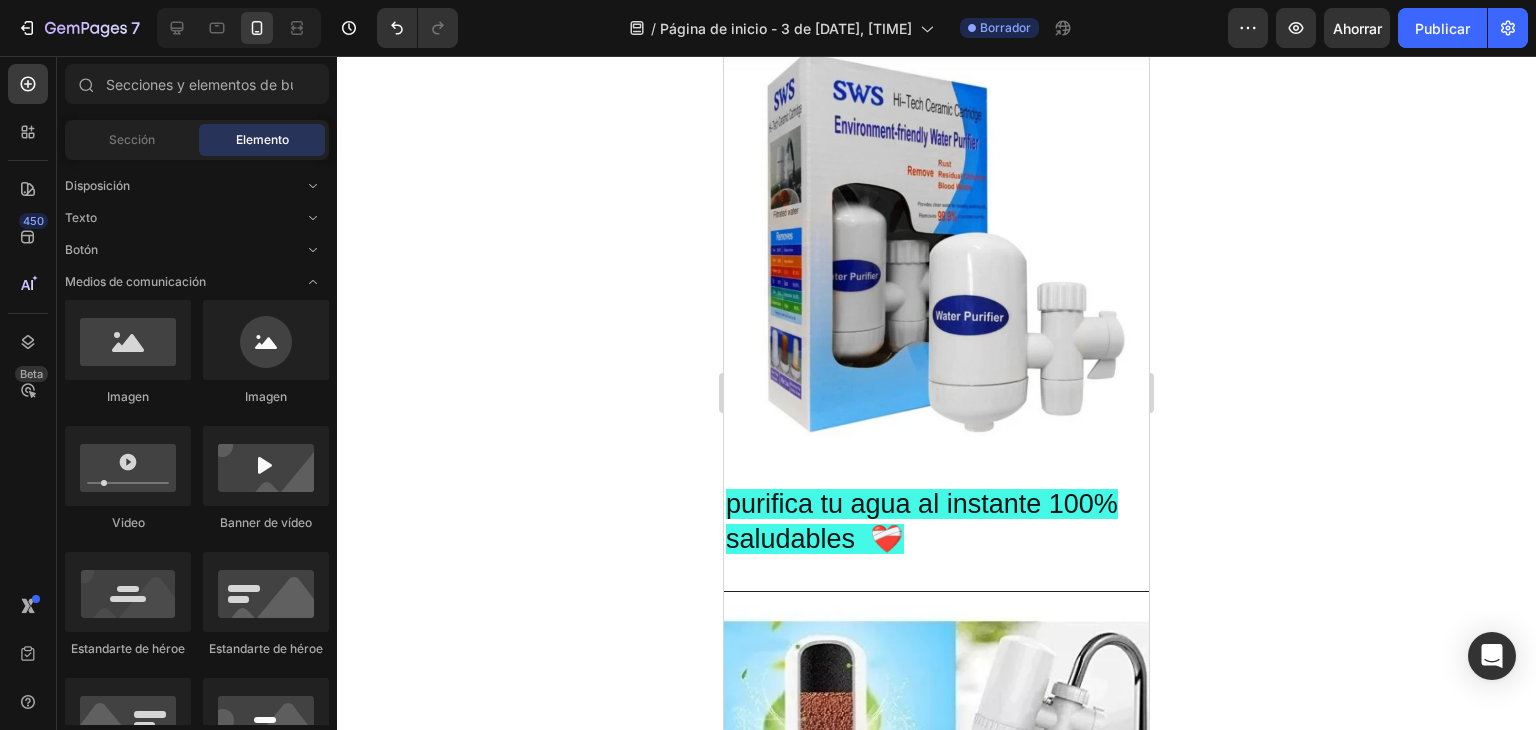 scroll, scrollTop: 263, scrollLeft: 0, axis: vertical 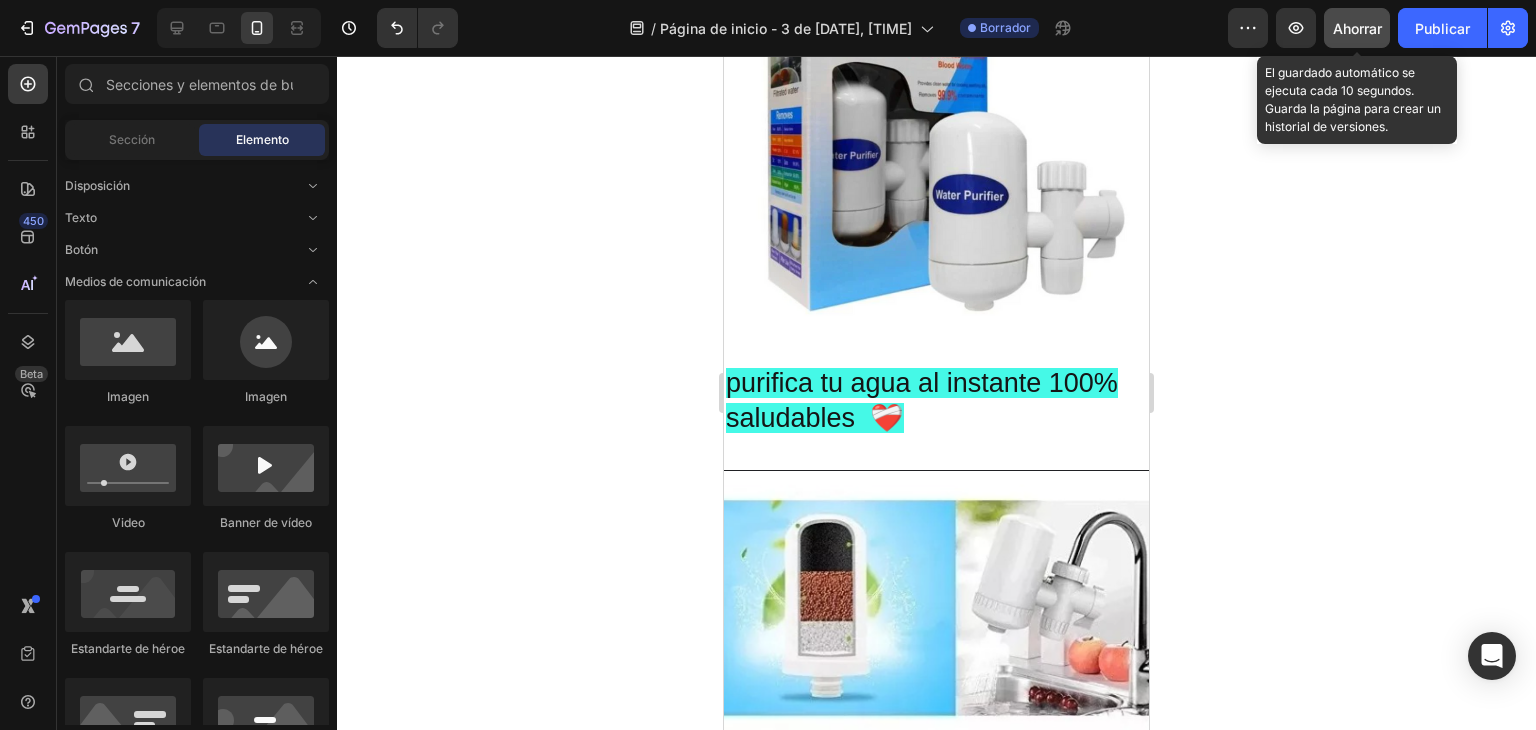 click on "Ahorrar" at bounding box center [1357, 28] 